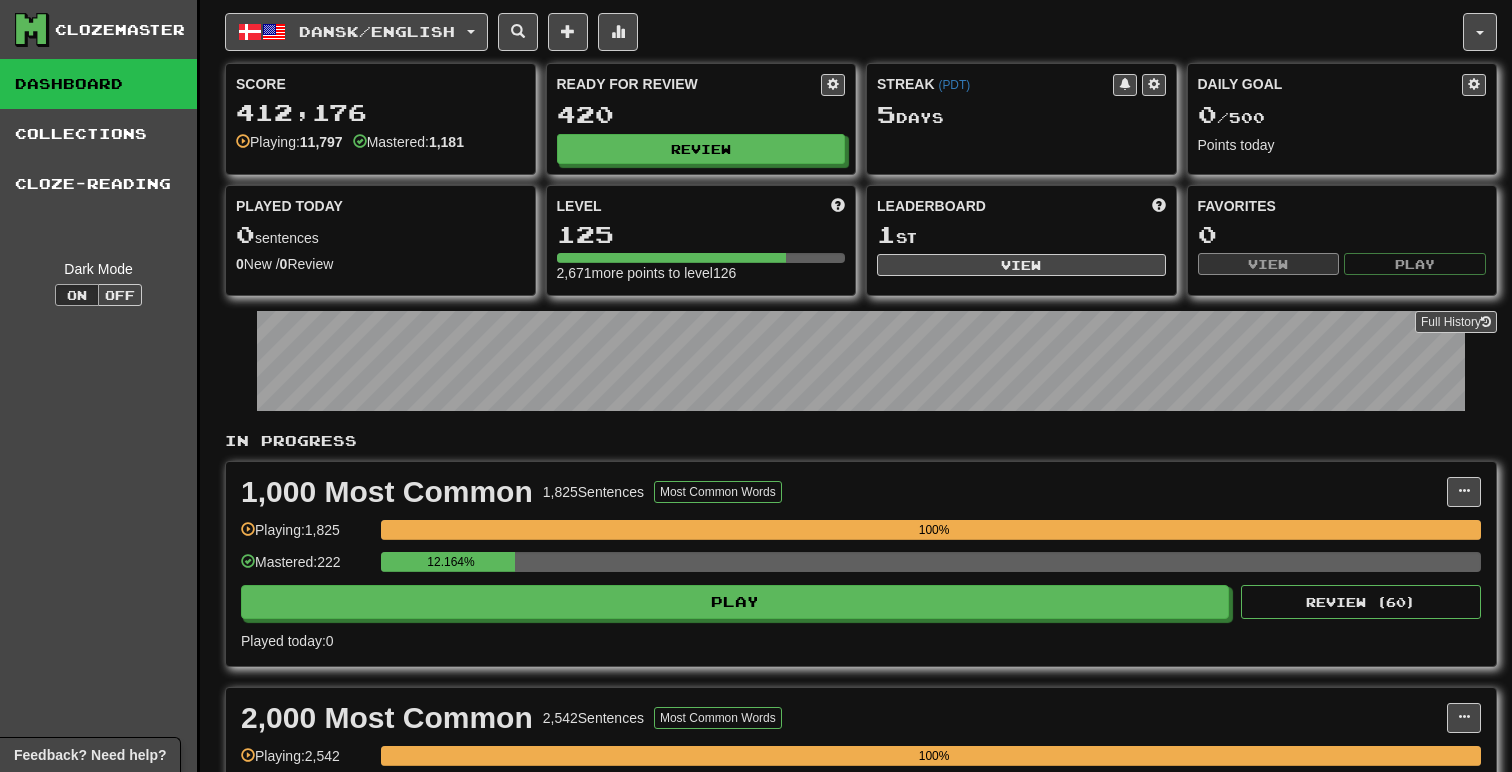 scroll, scrollTop: 0, scrollLeft: 0, axis: both 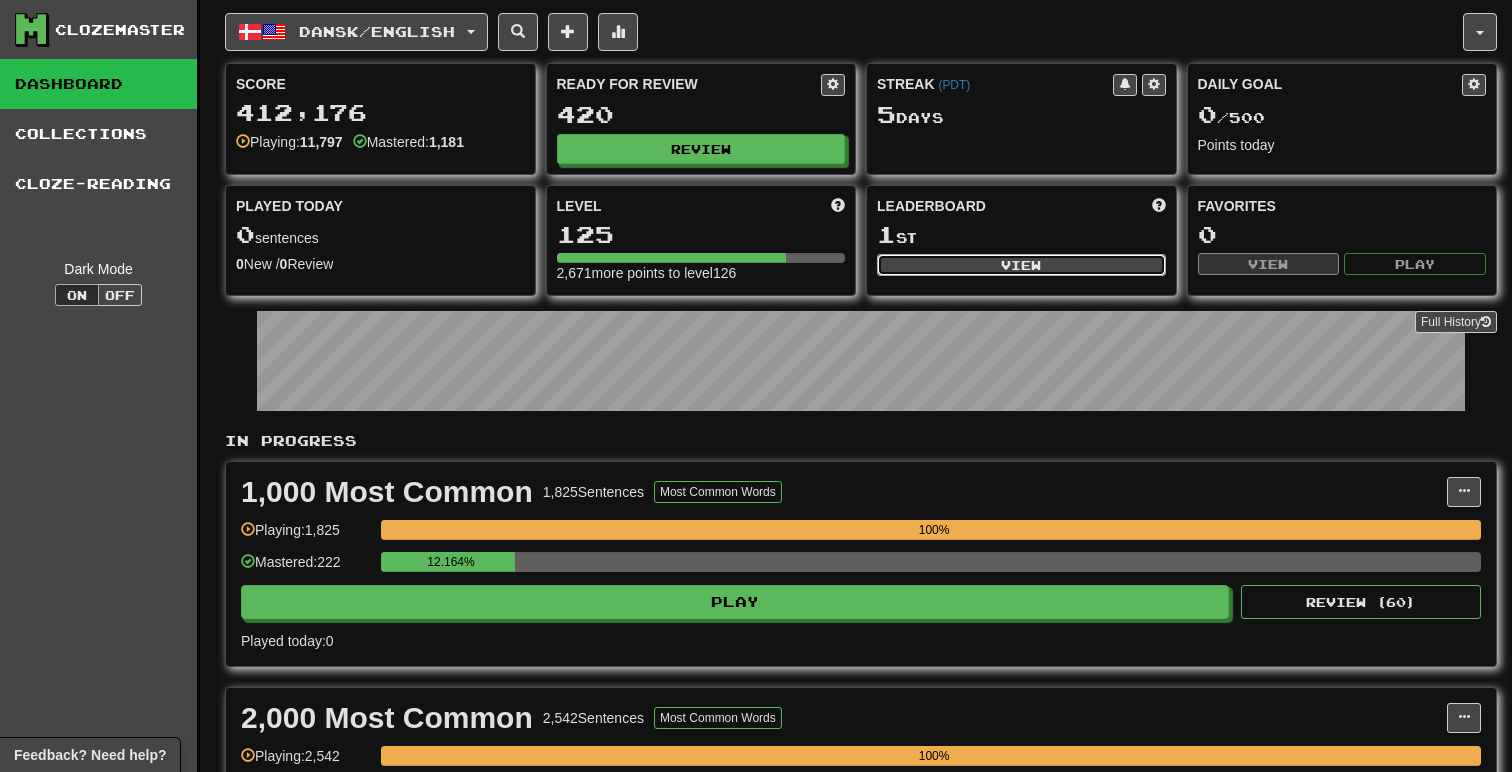 click on "View" at bounding box center [1021, 265] 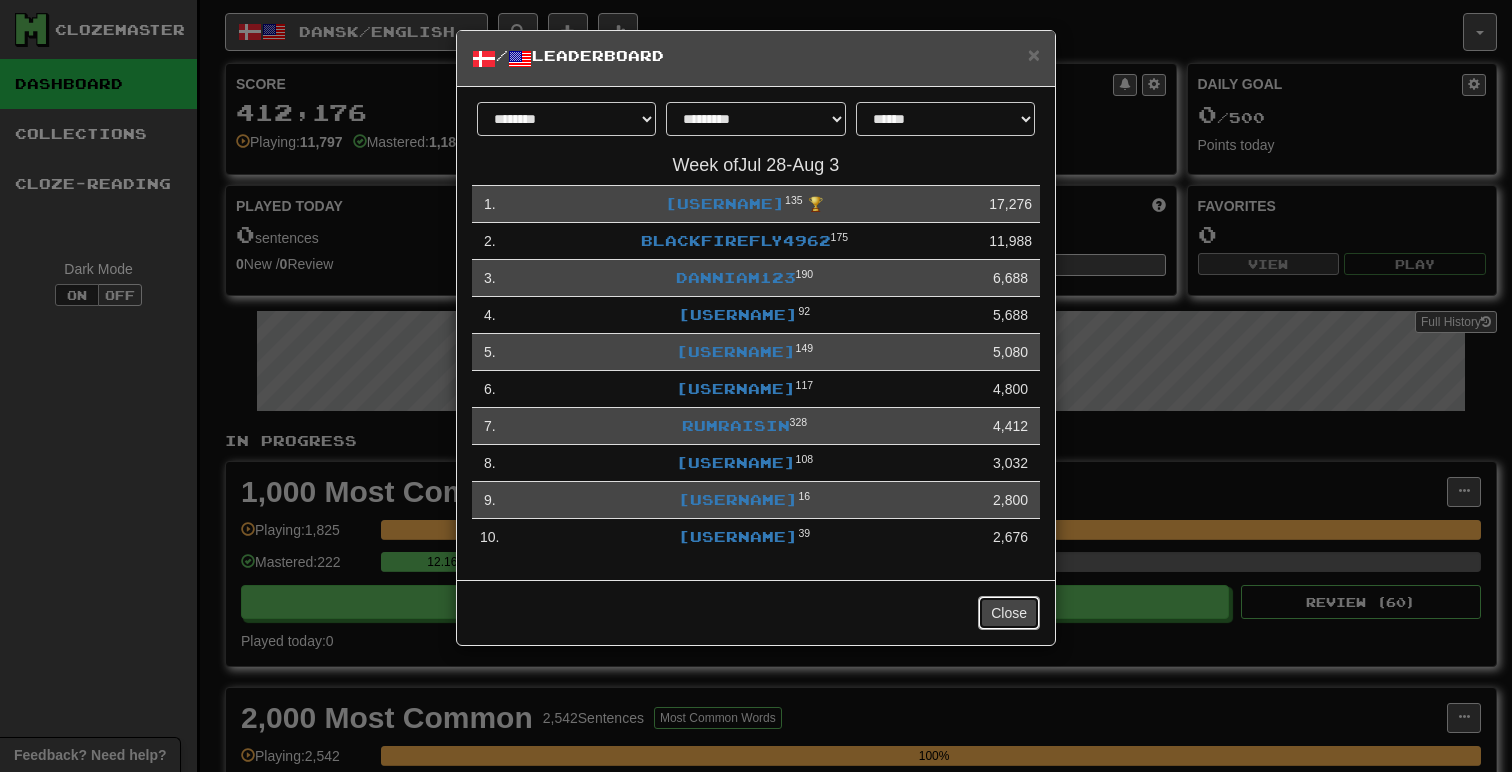 click on "Close" at bounding box center [1009, 613] 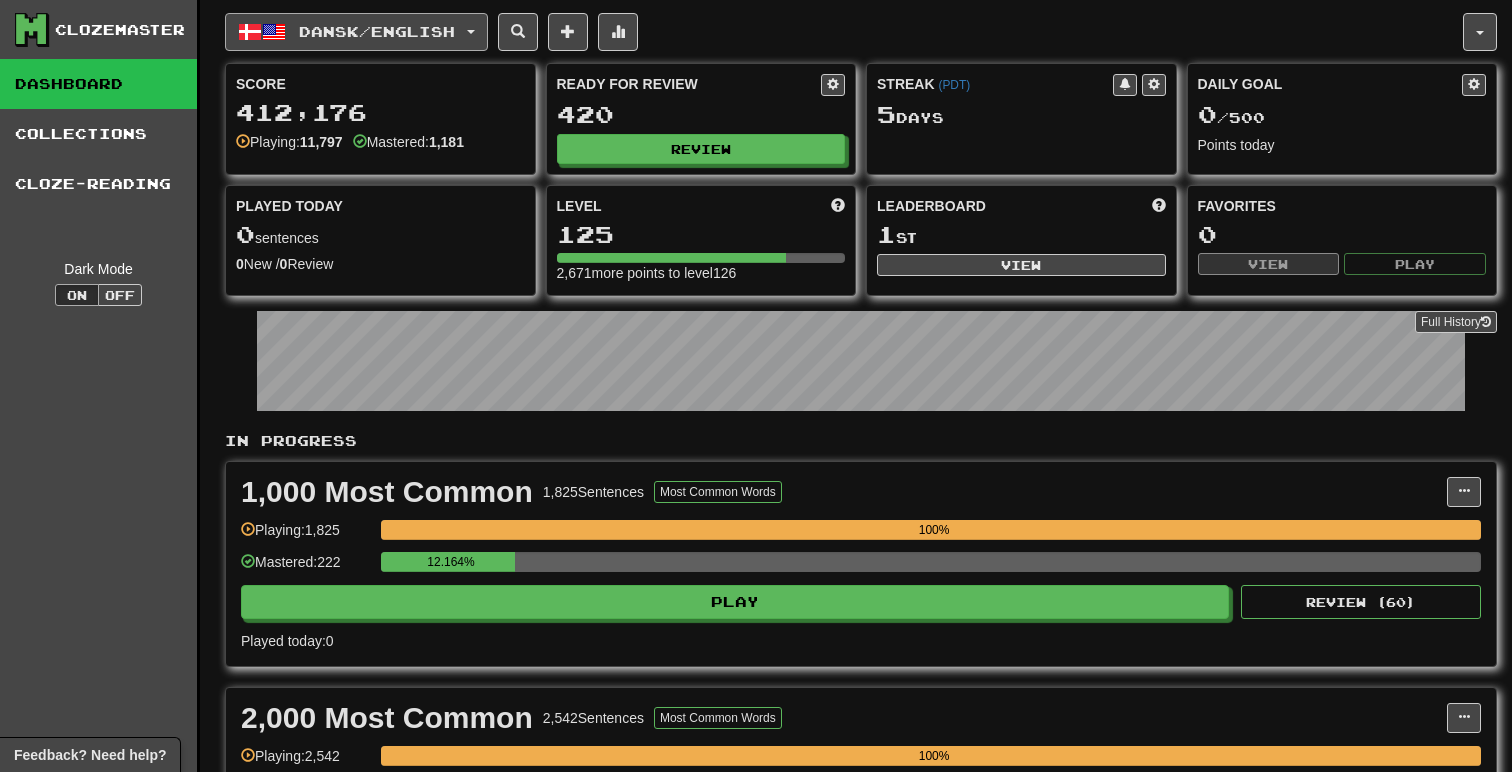 click on "Dansk  /  English" at bounding box center (377, 31) 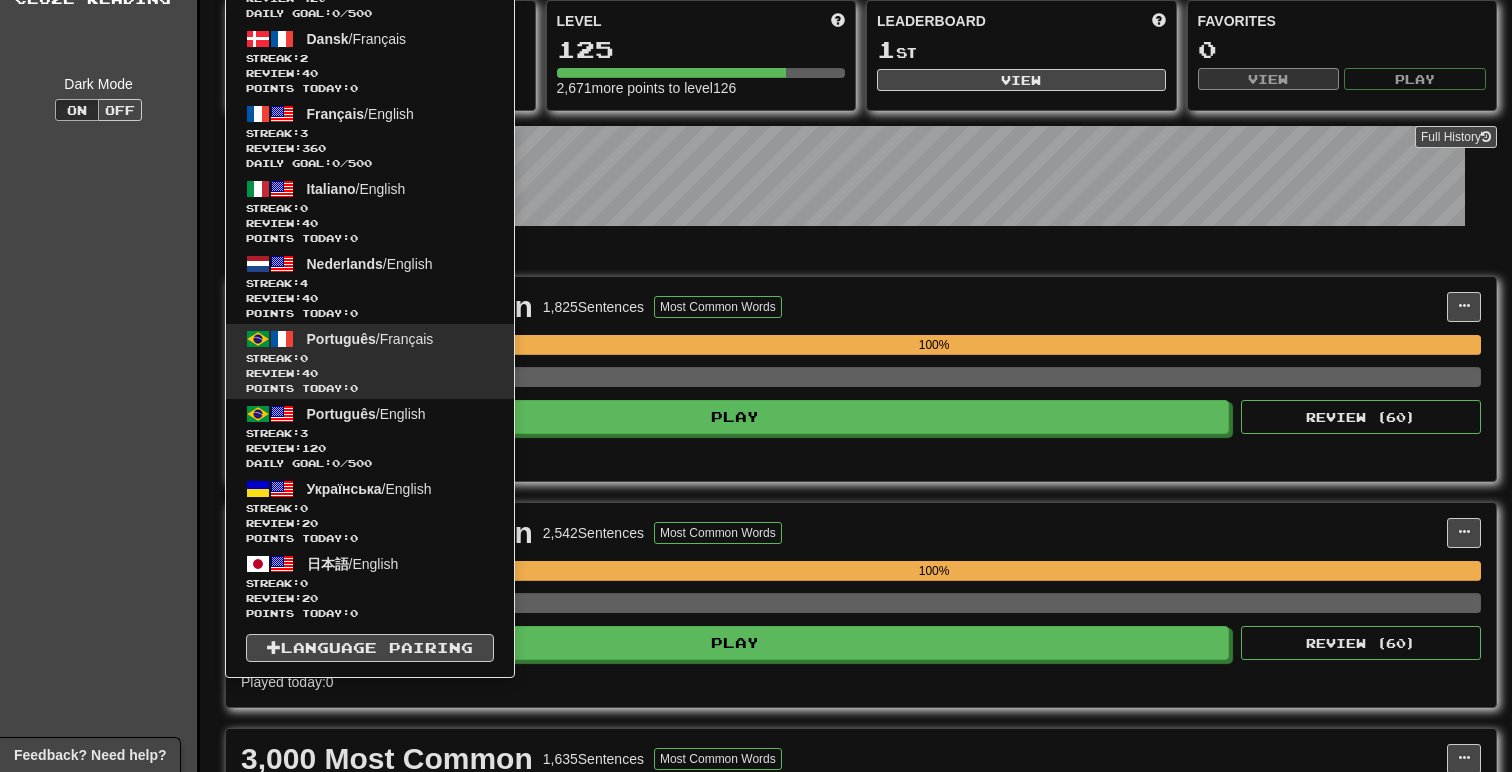 scroll, scrollTop: 225, scrollLeft: 0, axis: vertical 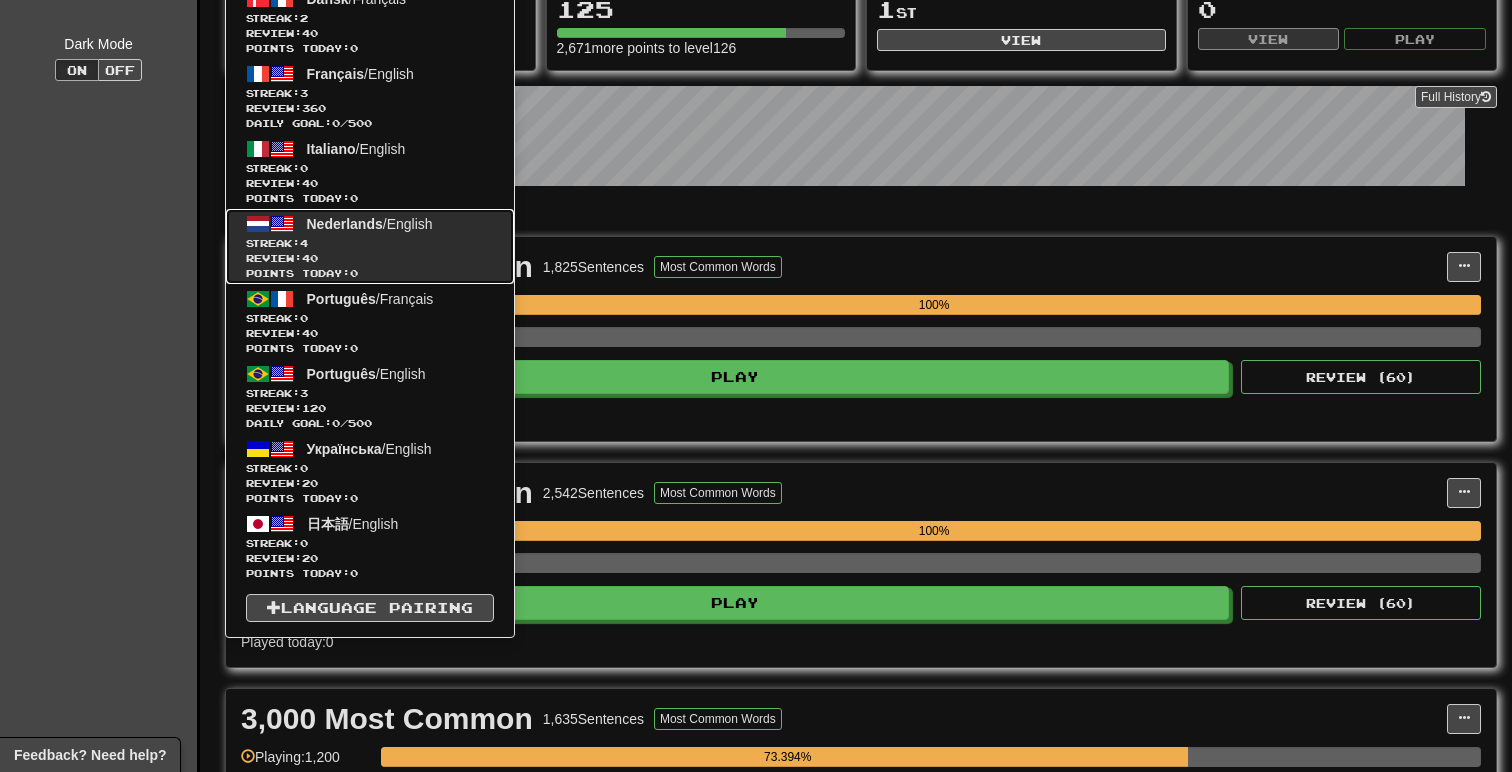 click on "Nederlands" at bounding box center (345, 224) 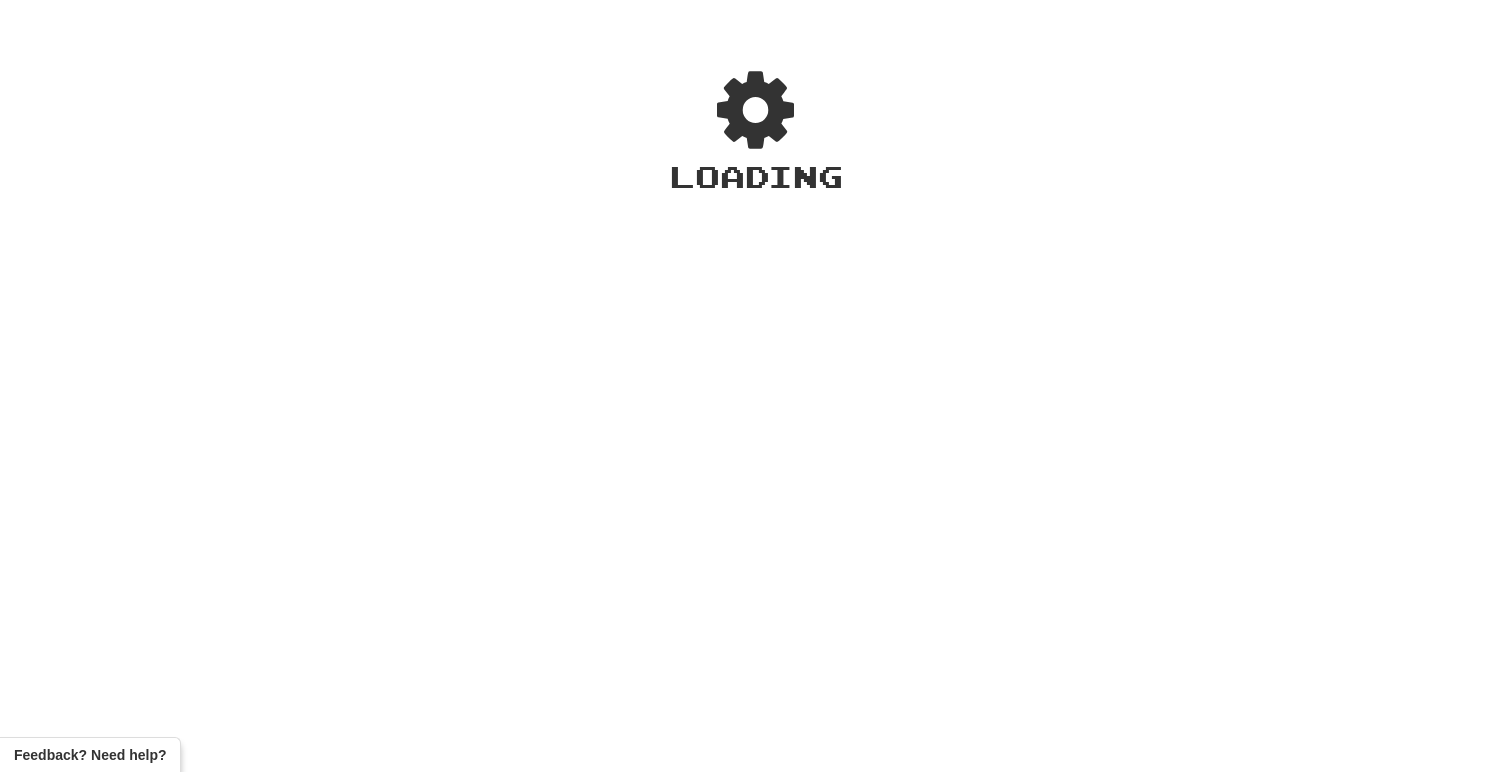 scroll, scrollTop: 0, scrollLeft: 0, axis: both 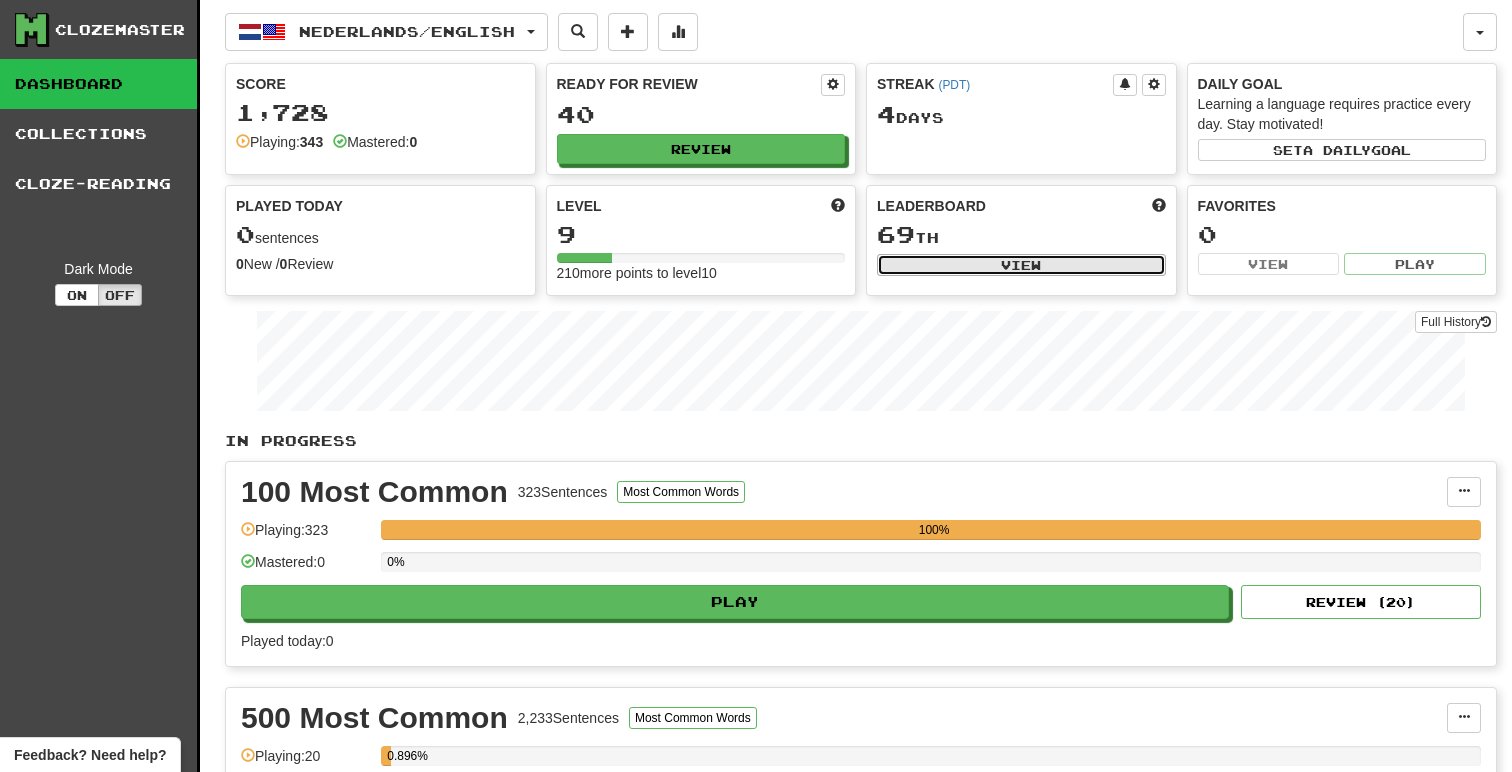 click on "View" at bounding box center (1021, 265) 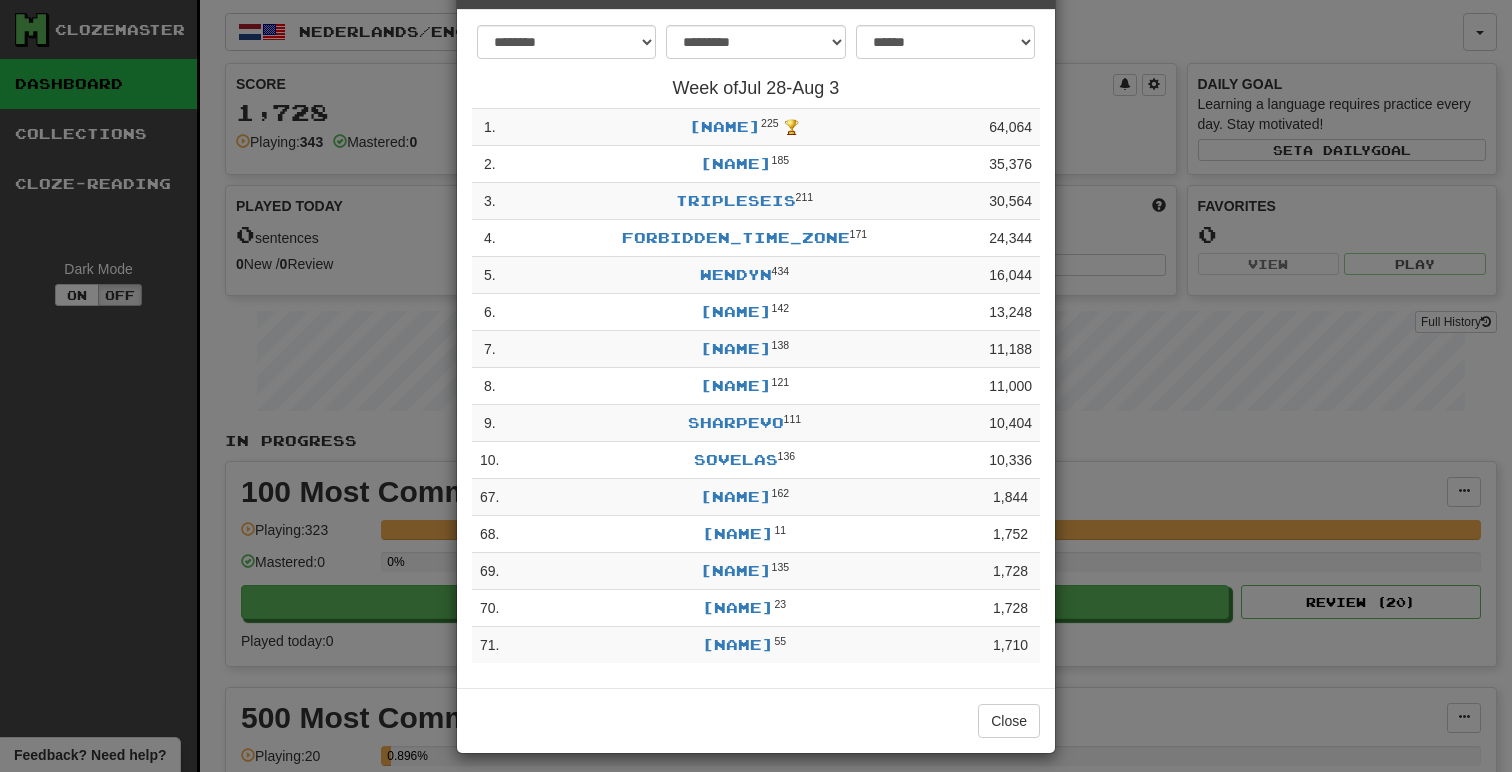 scroll, scrollTop: 80, scrollLeft: 0, axis: vertical 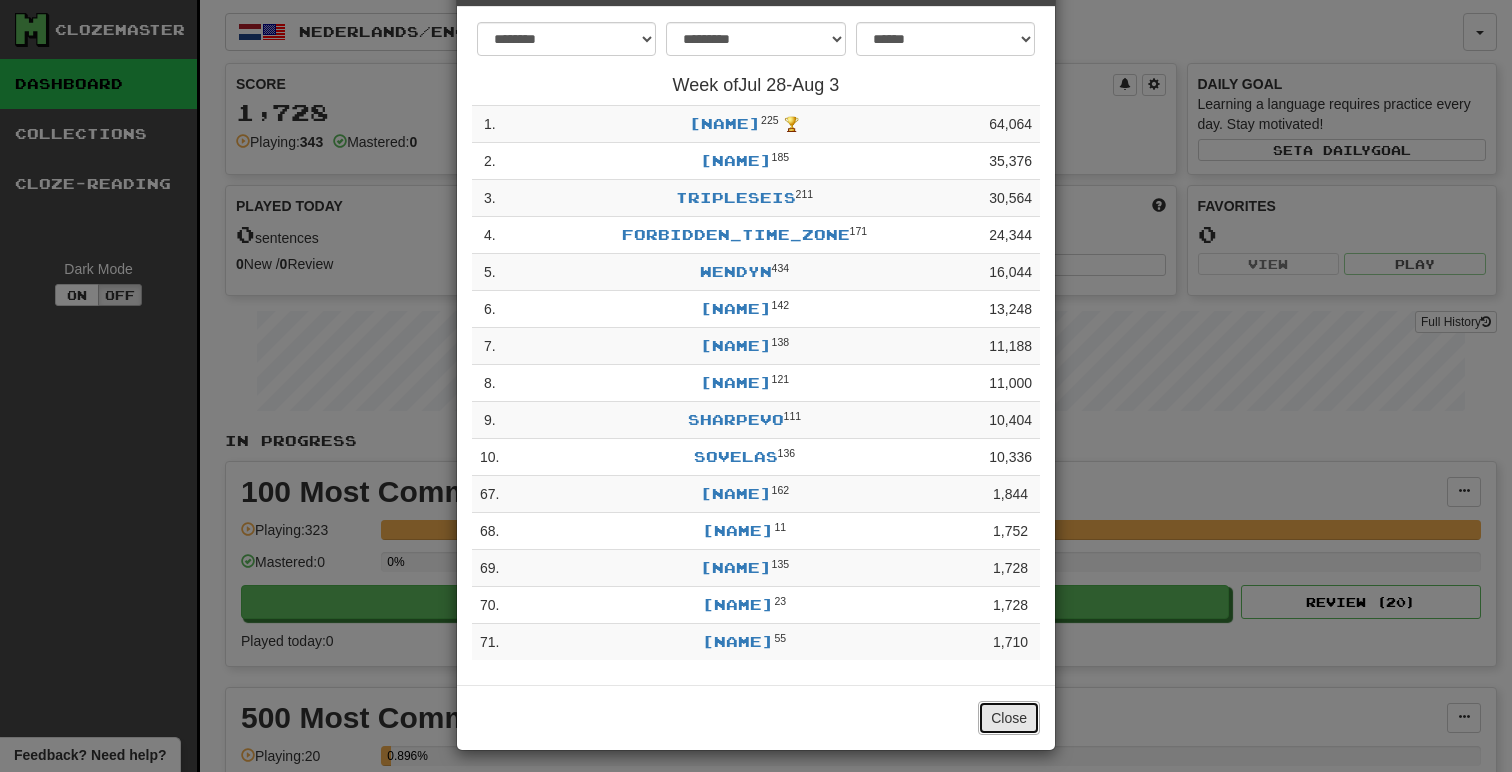 click on "Close" at bounding box center (1009, 718) 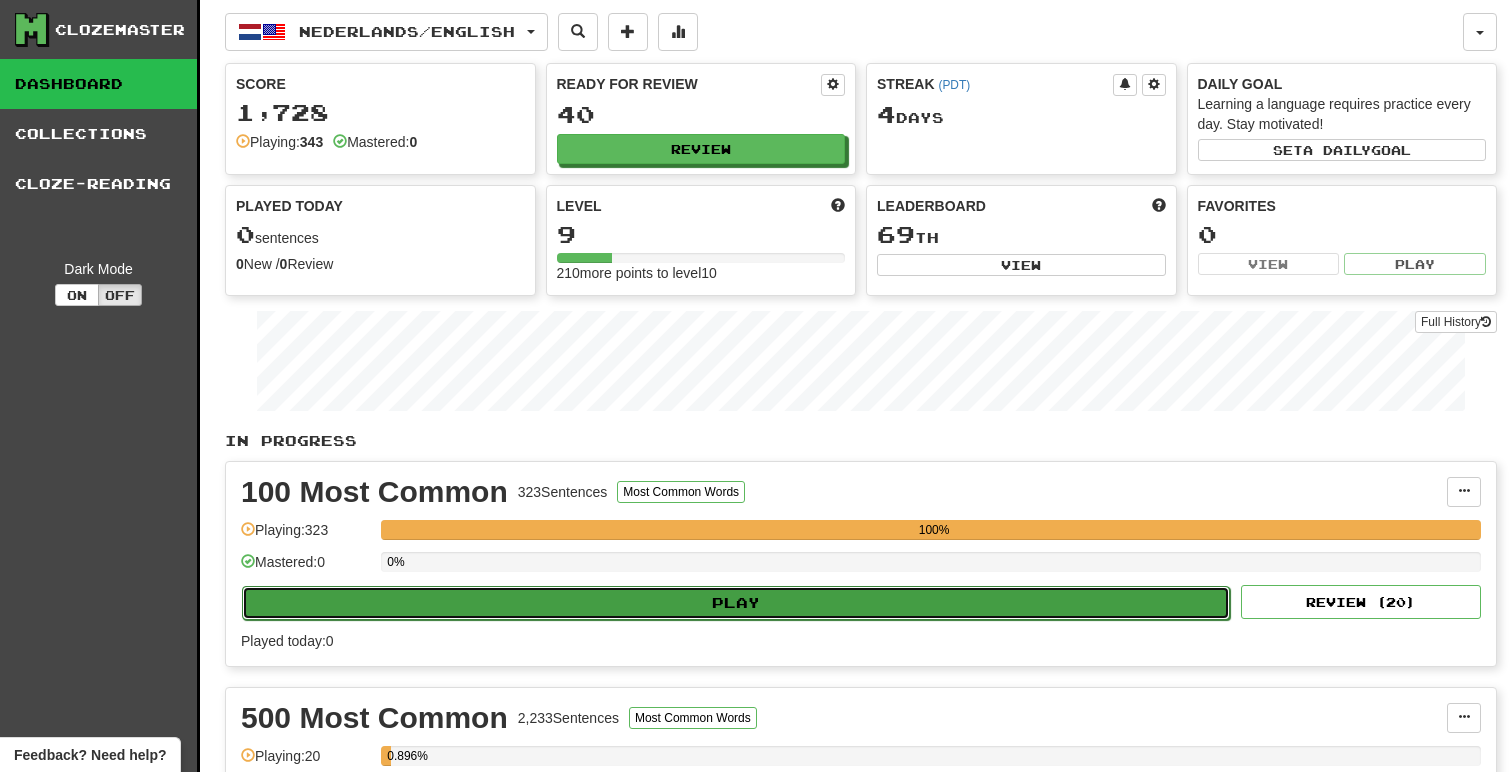 click on "Play" at bounding box center [736, 603] 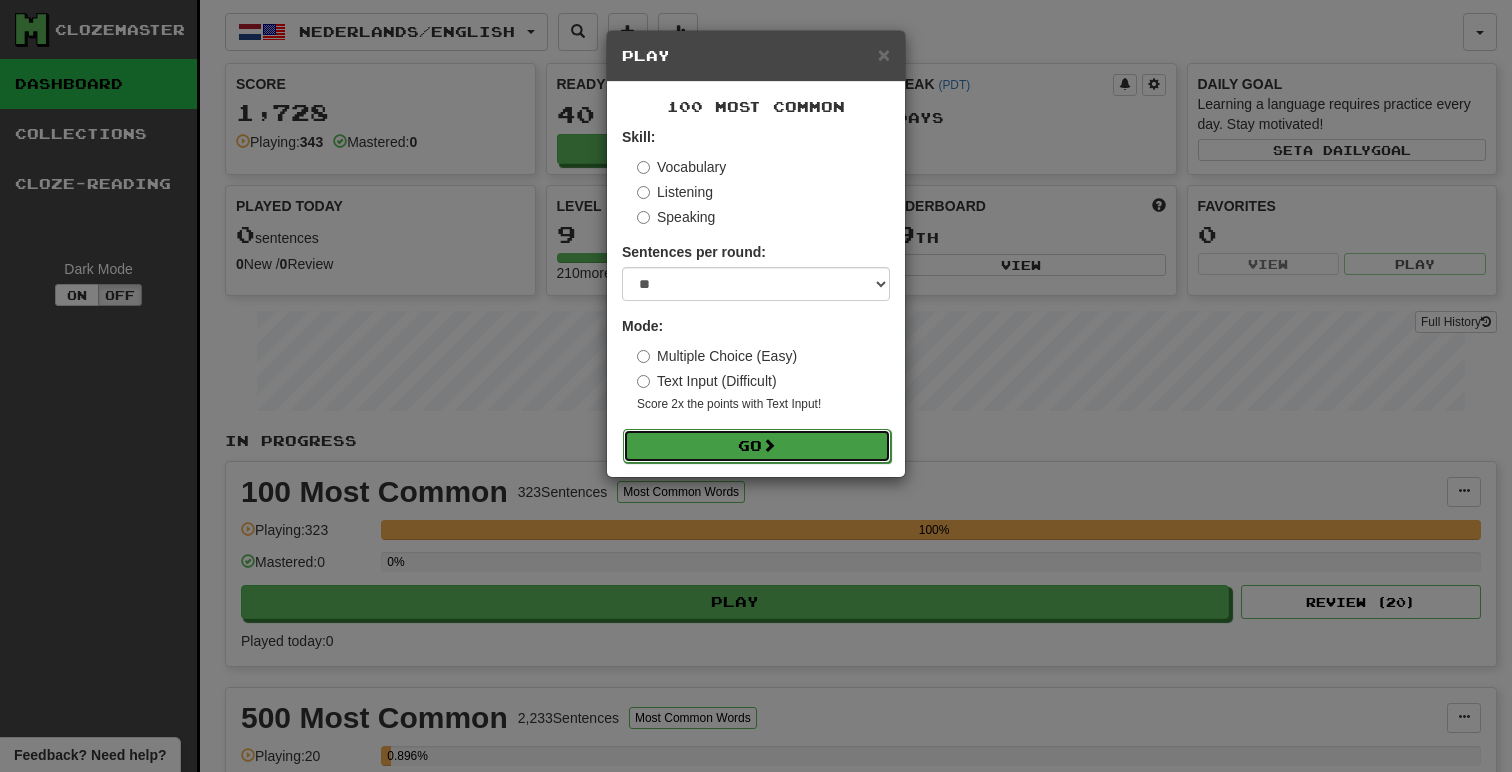 click on "Go" at bounding box center (757, 446) 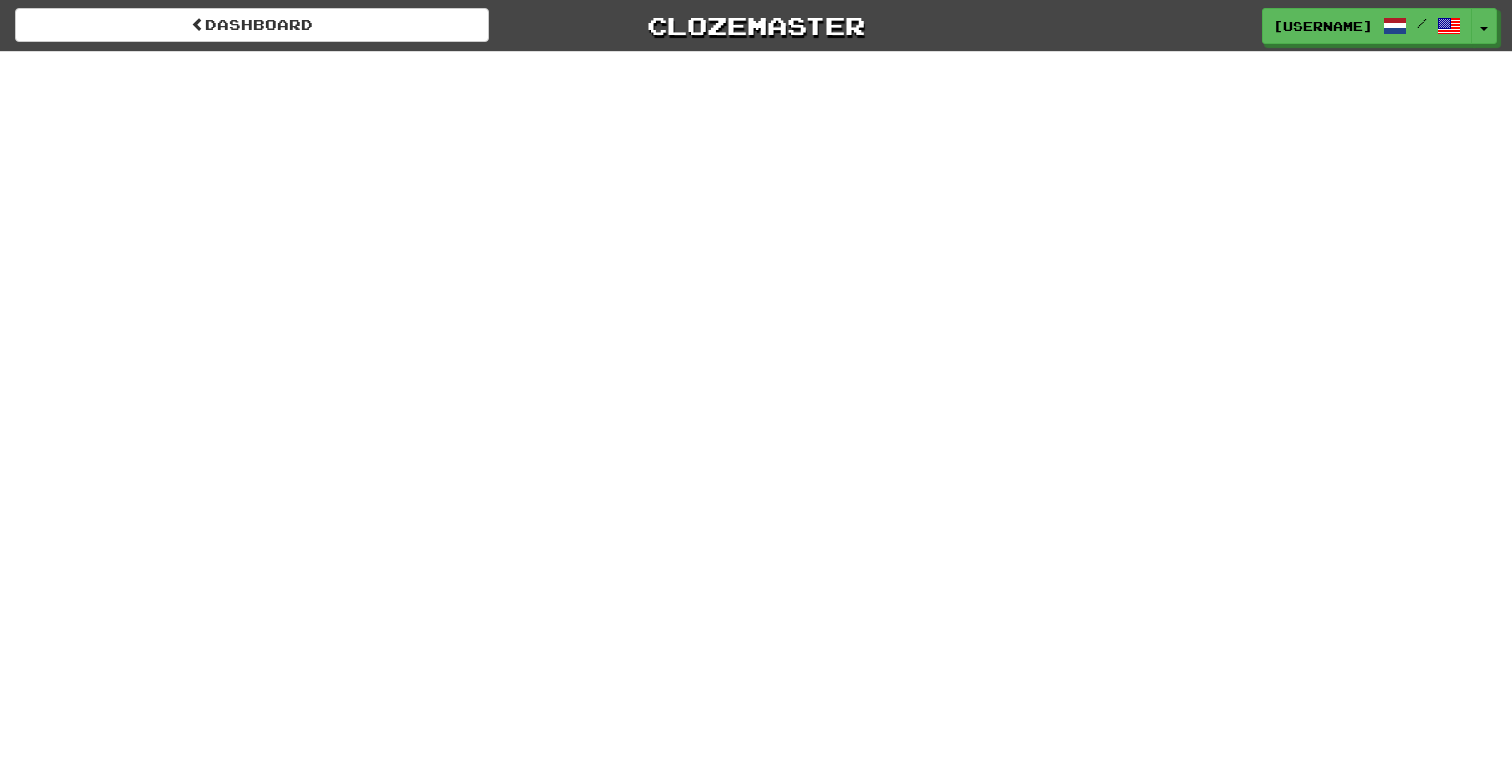 scroll, scrollTop: 0, scrollLeft: 0, axis: both 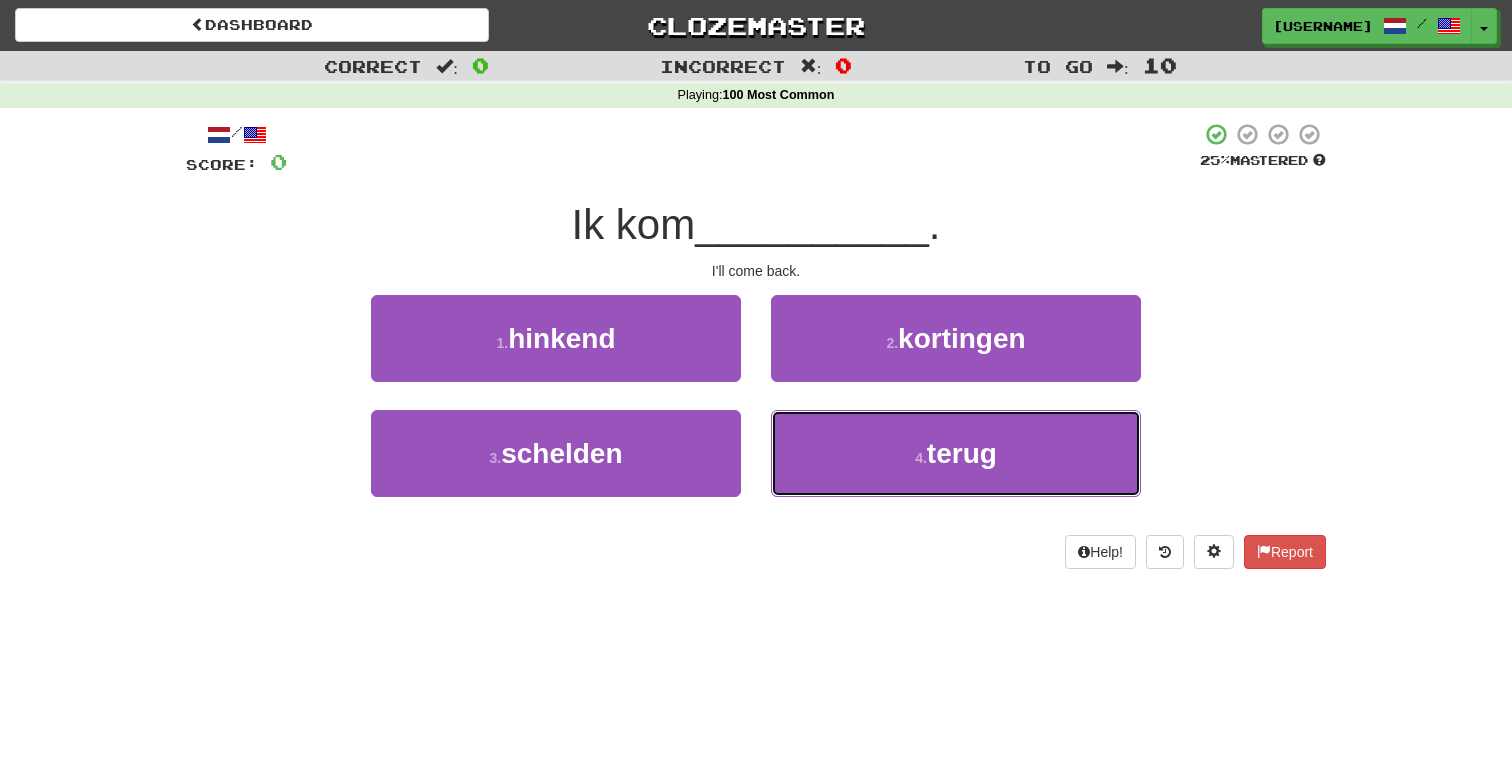 click on "4 .  terug" at bounding box center (956, 453) 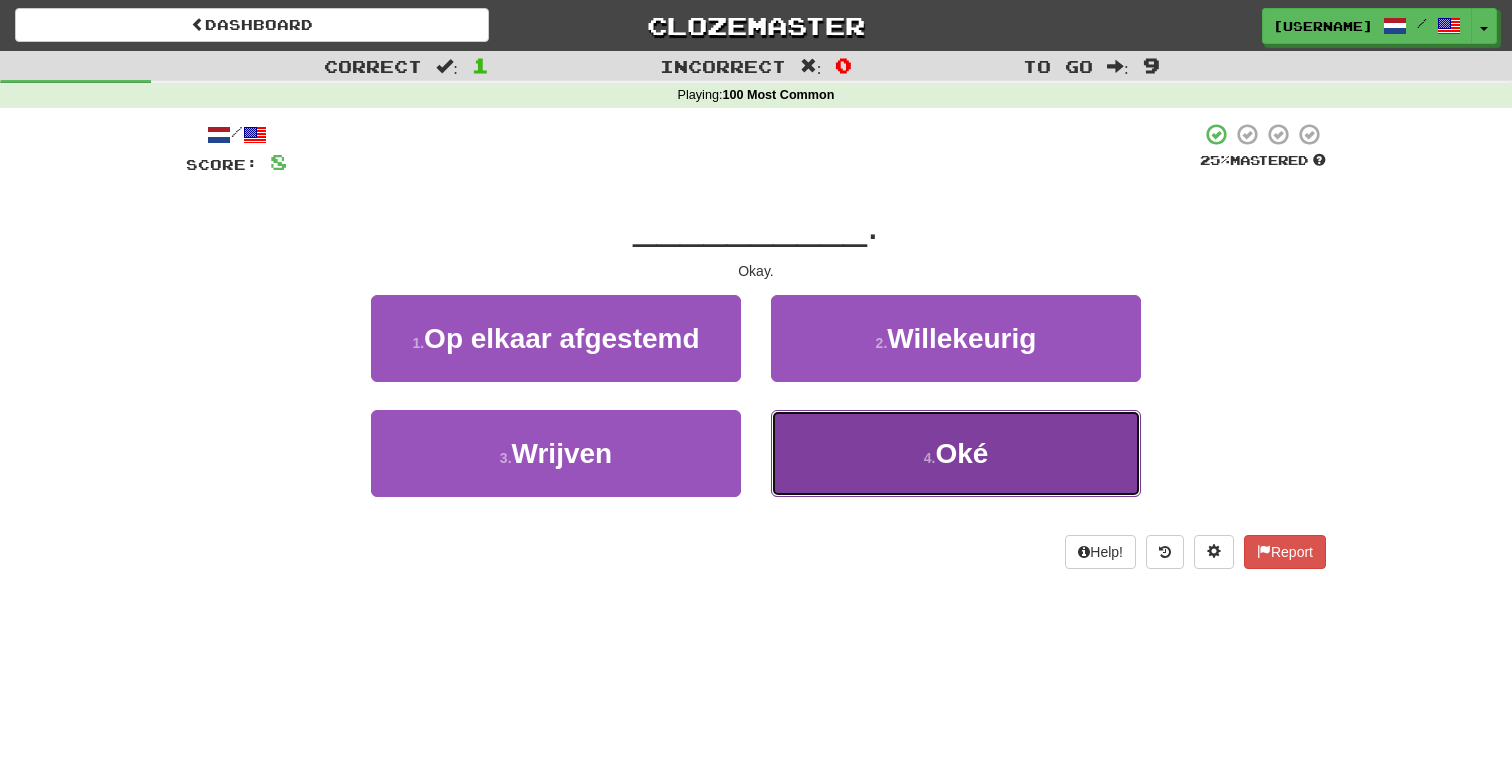 click on "4 .  Oké" at bounding box center [956, 453] 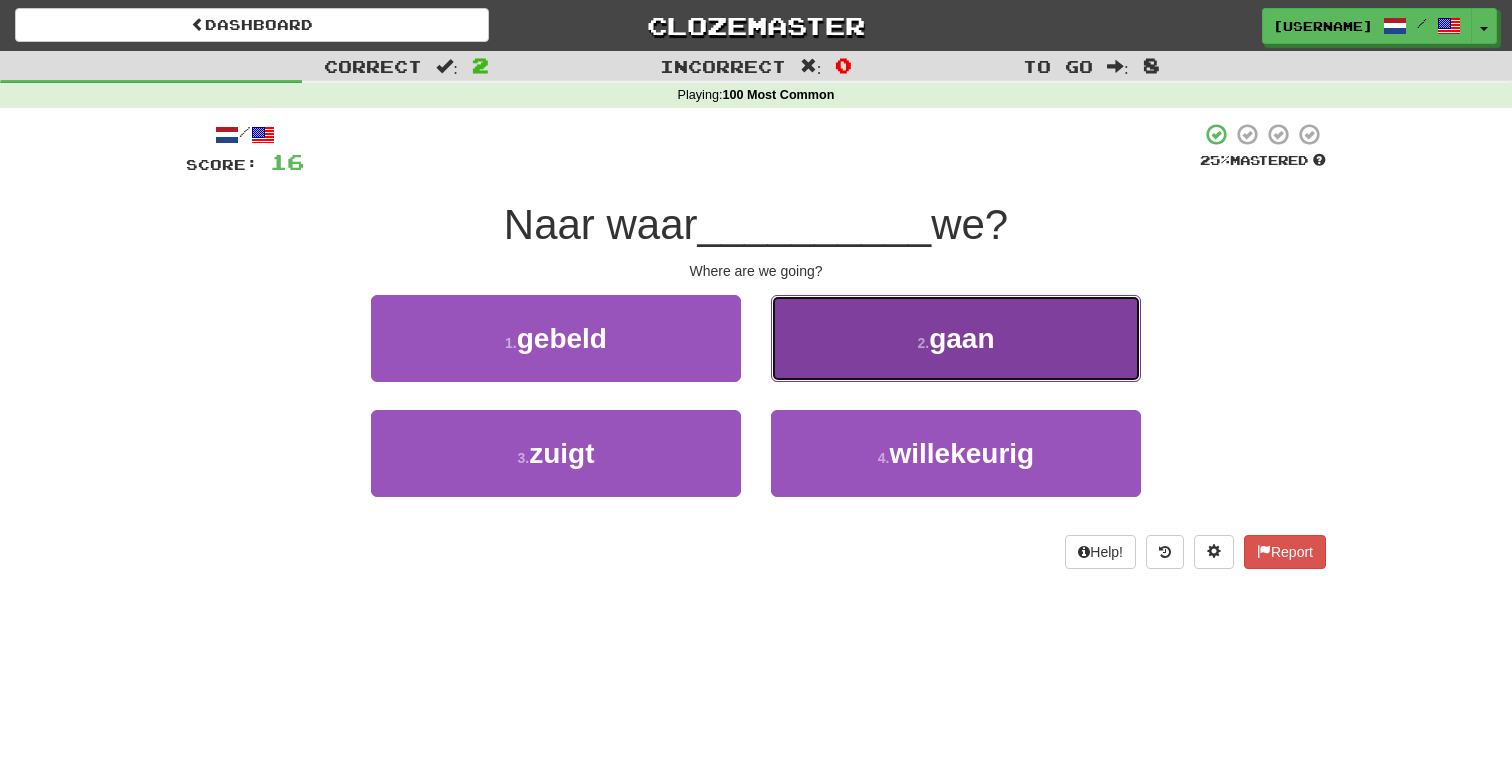 click on "2 .  gaan" at bounding box center [956, 338] 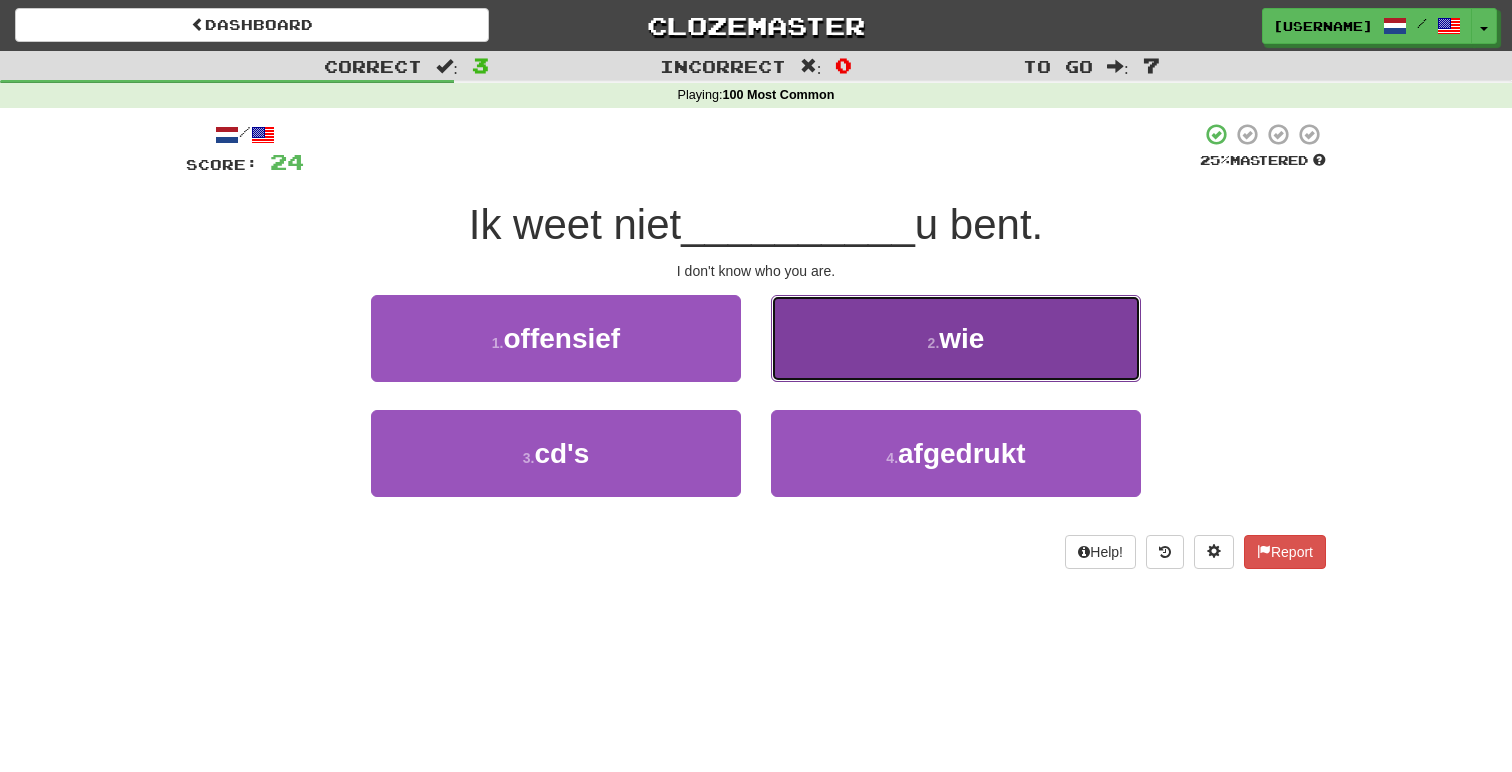 click on "2 .  wie" at bounding box center (956, 338) 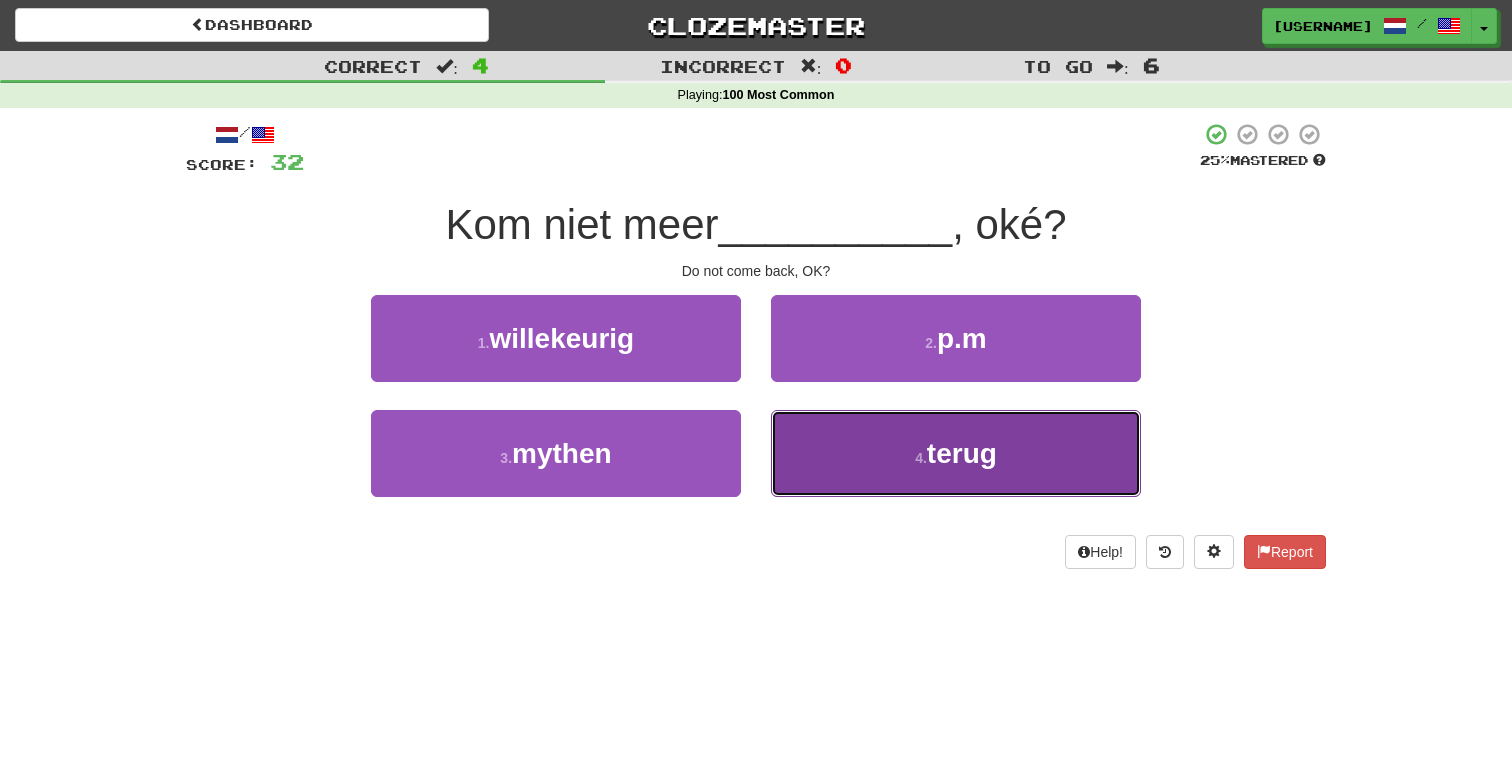 click on "4 .  terug" at bounding box center (956, 453) 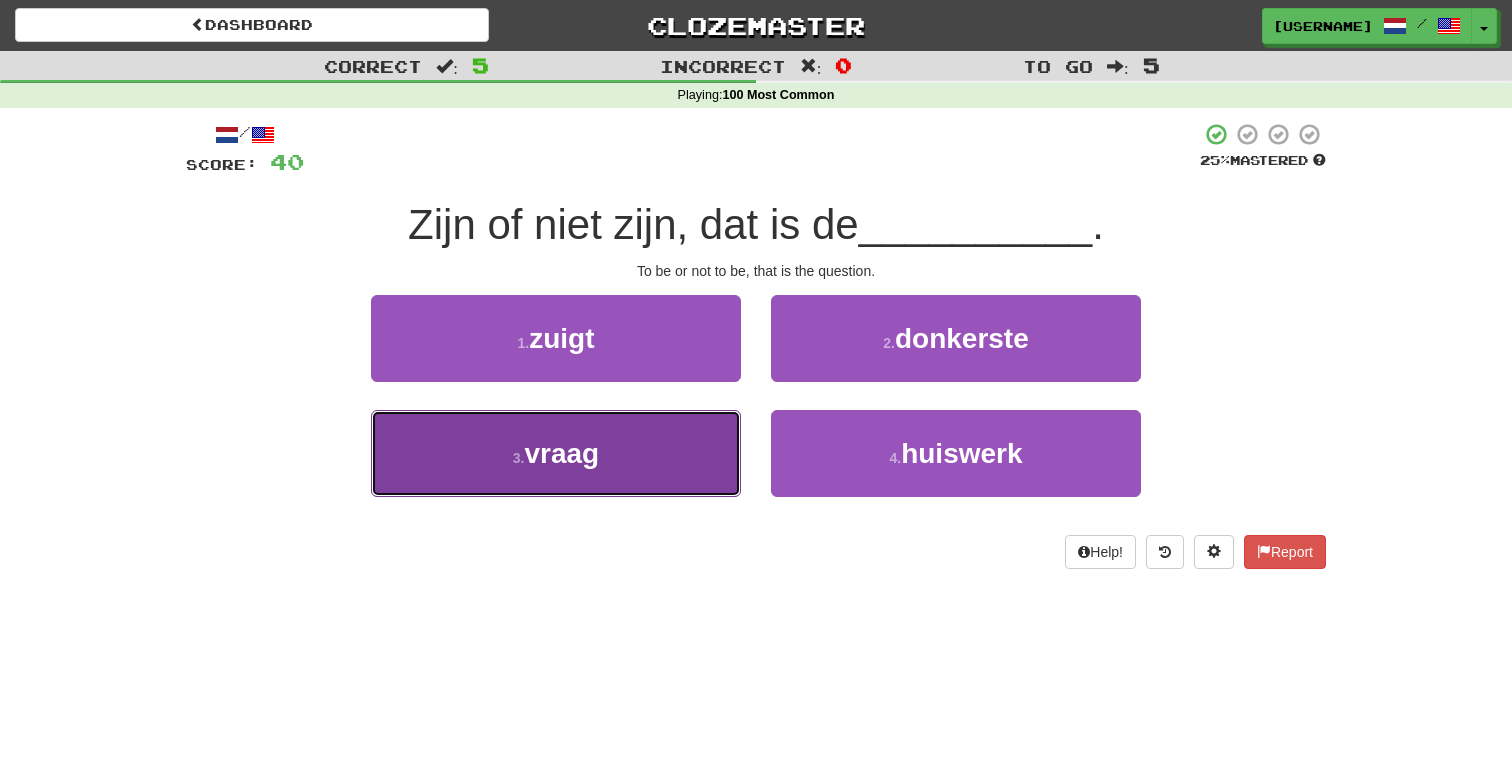 click on "vraag" at bounding box center (561, 453) 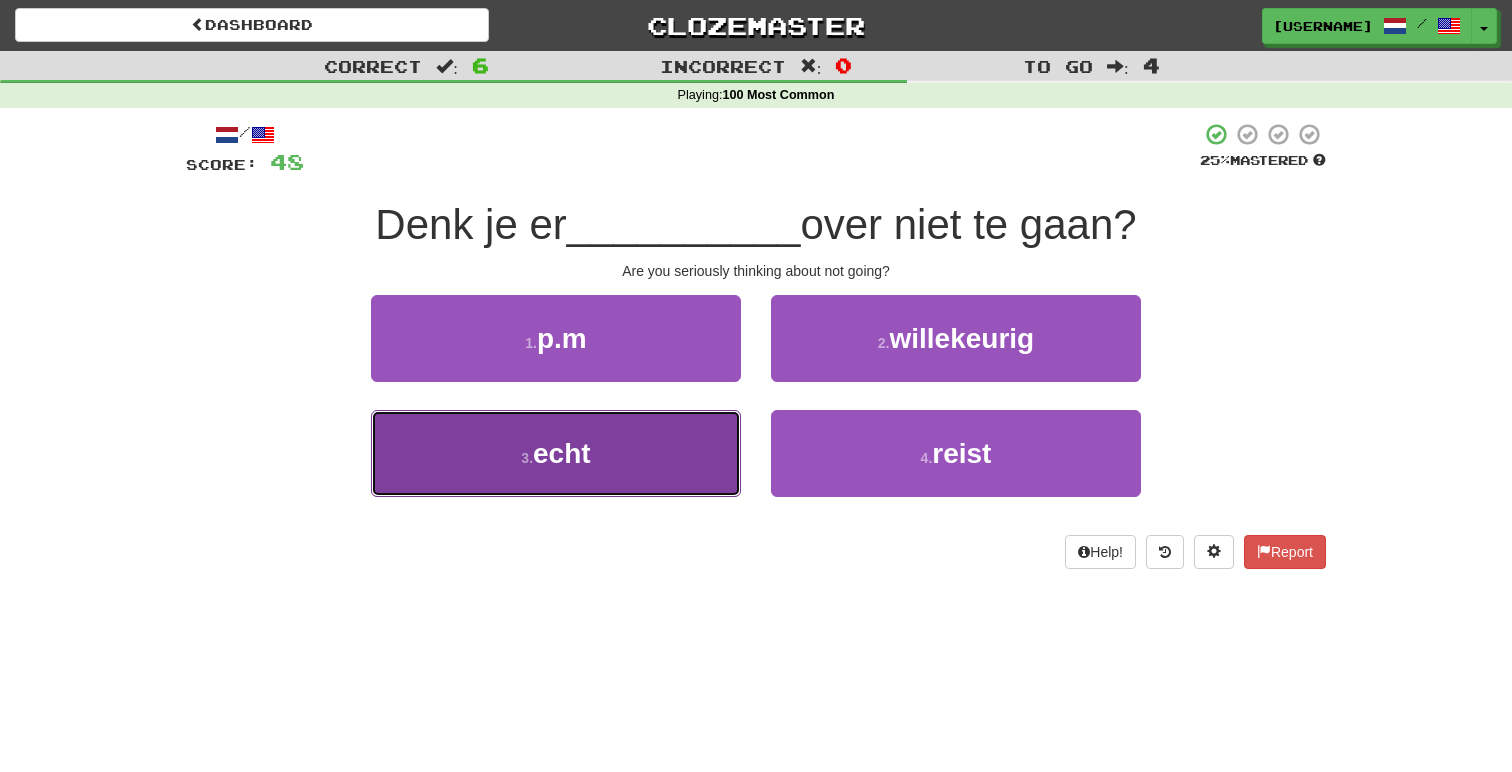 click on "3 .  echt" at bounding box center (556, 453) 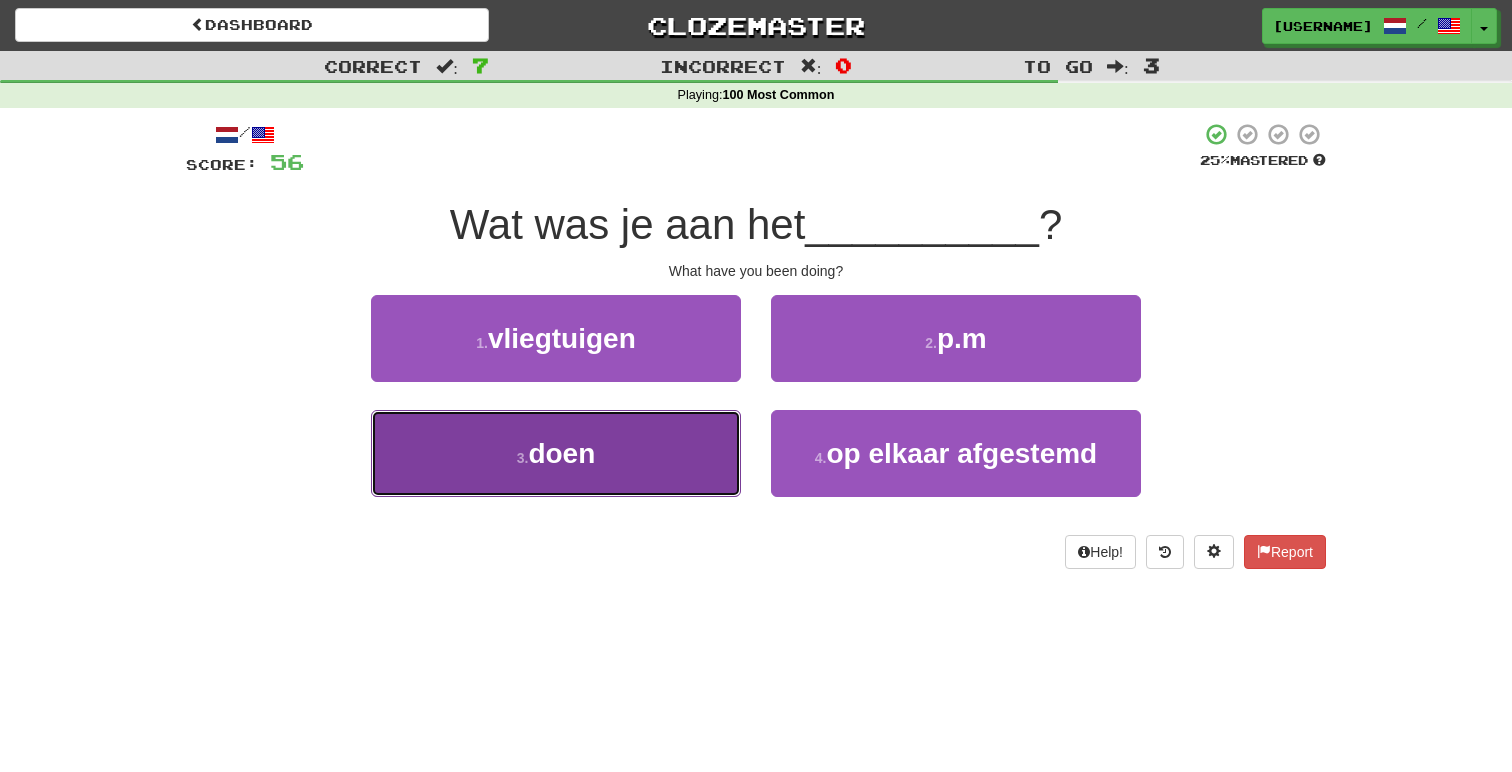 click on "3 .  doen" at bounding box center [556, 453] 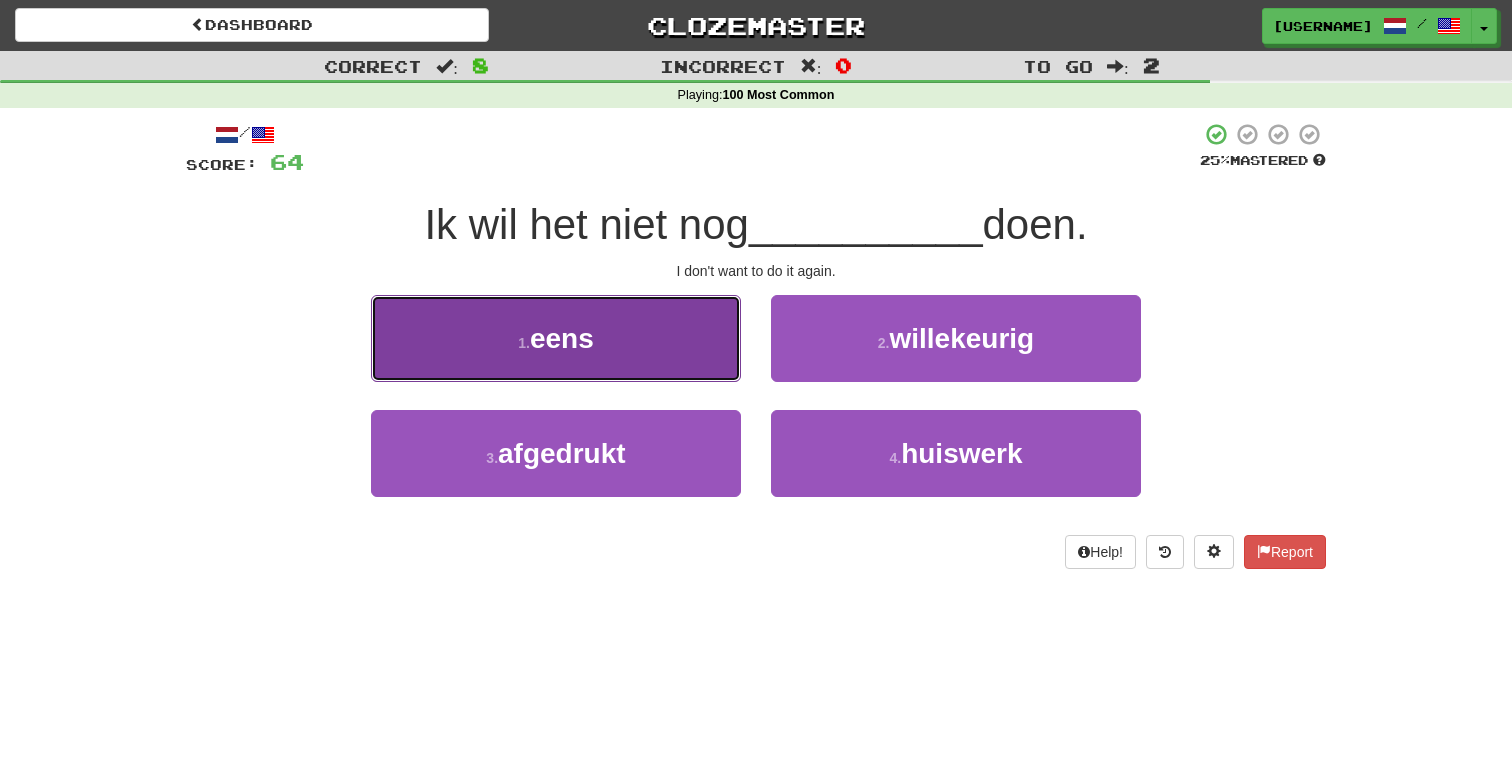 click on "1 .  eens" at bounding box center [556, 338] 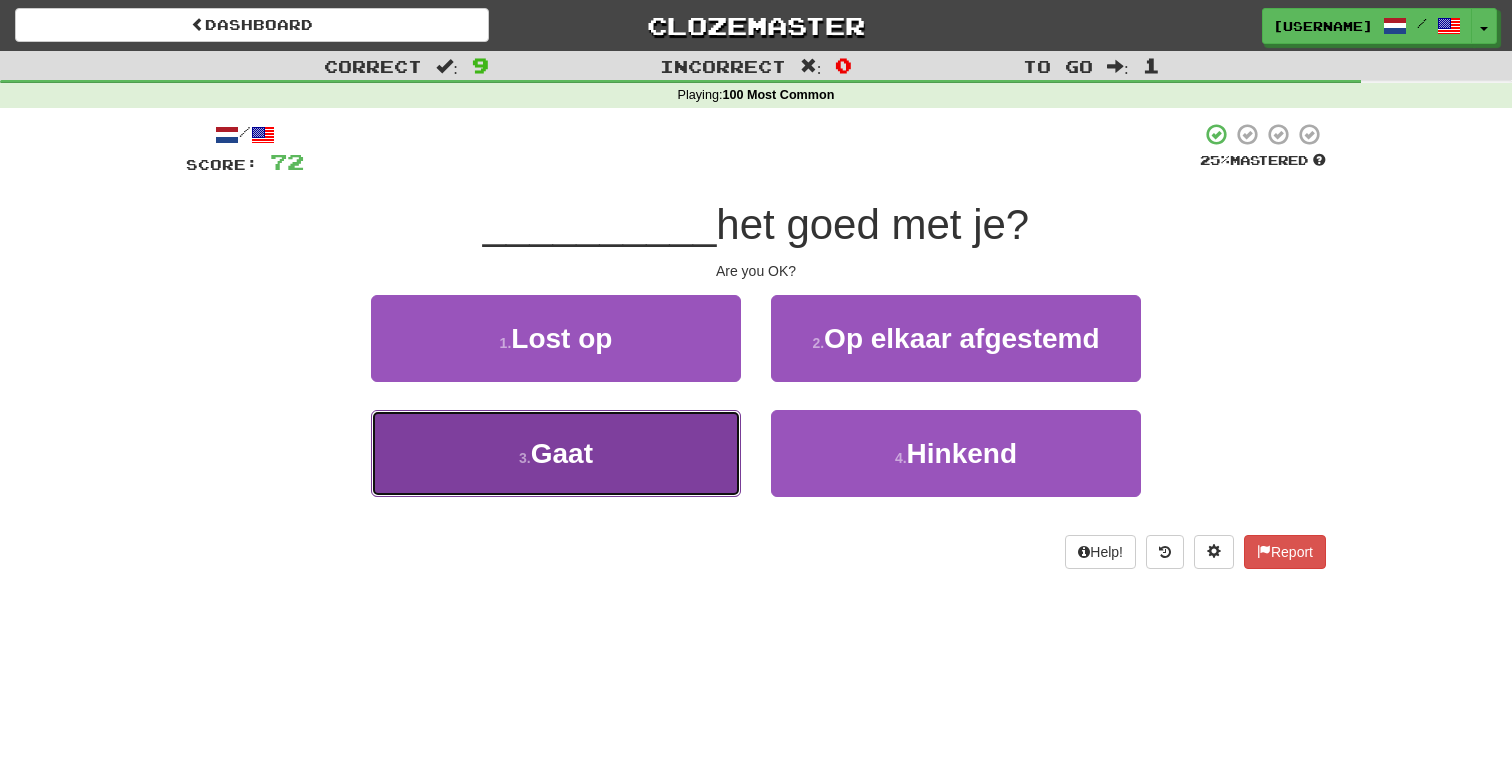 click on "3 .  Gaat" at bounding box center (556, 453) 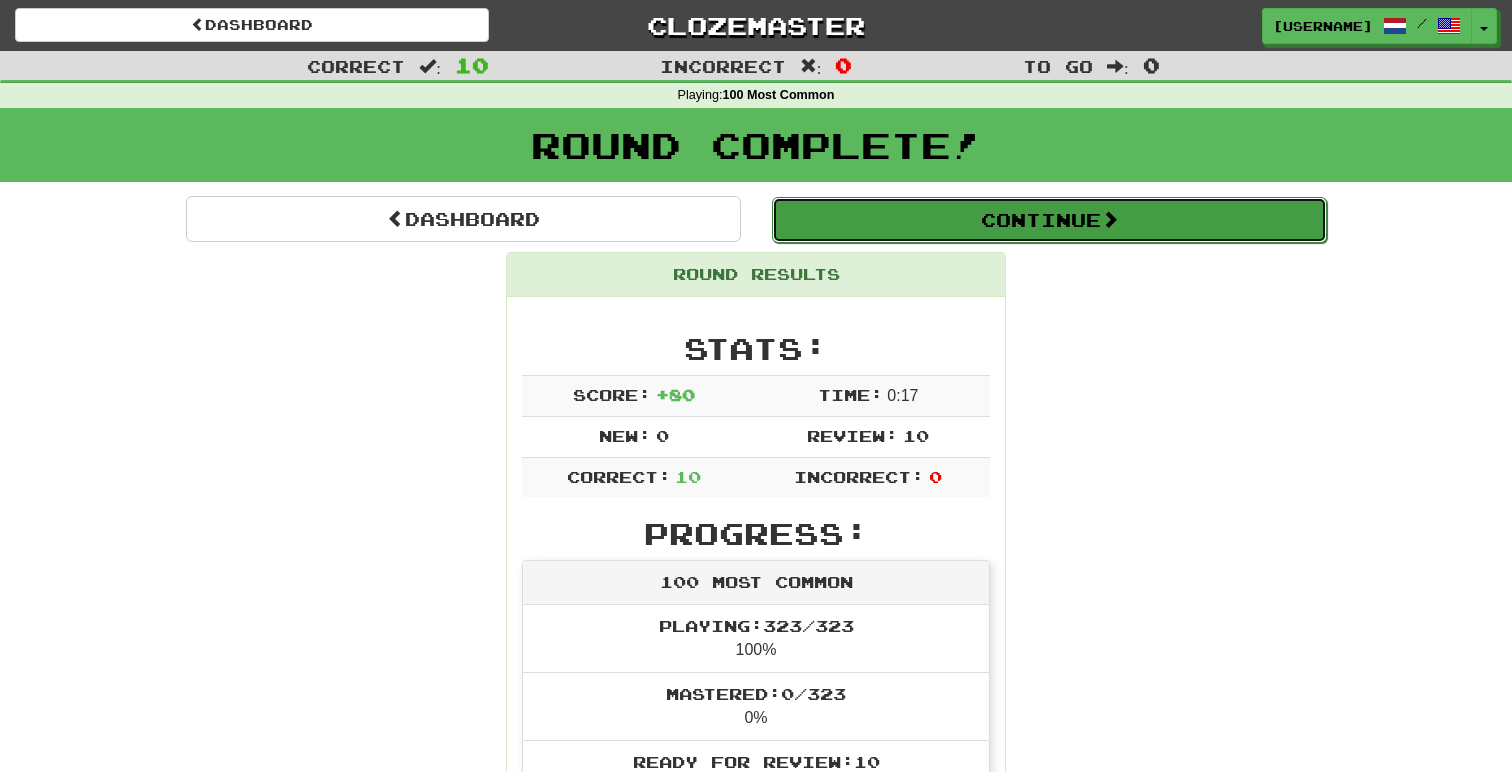 click on "Continue" at bounding box center (1049, 220) 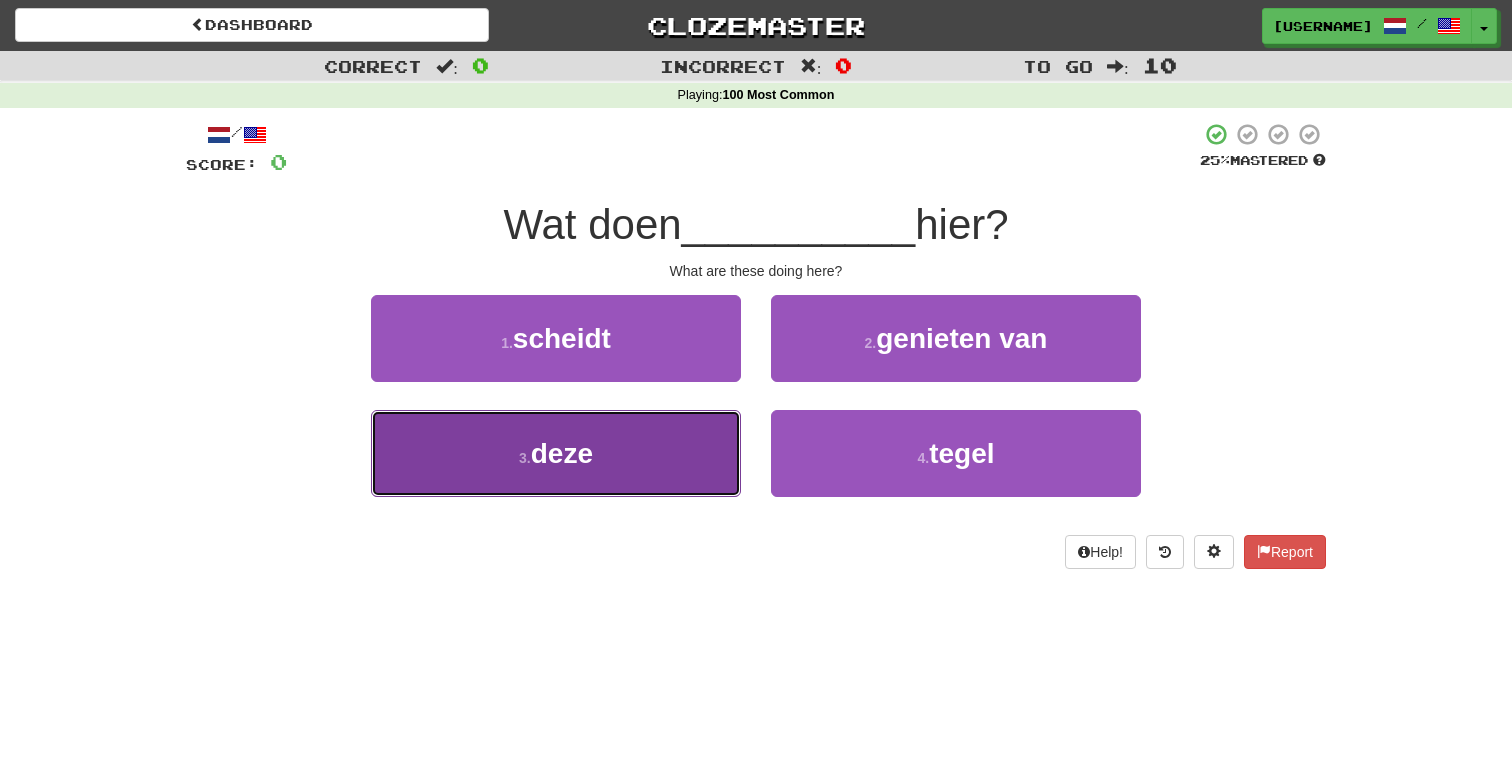 click on "3 .  deze" at bounding box center (556, 453) 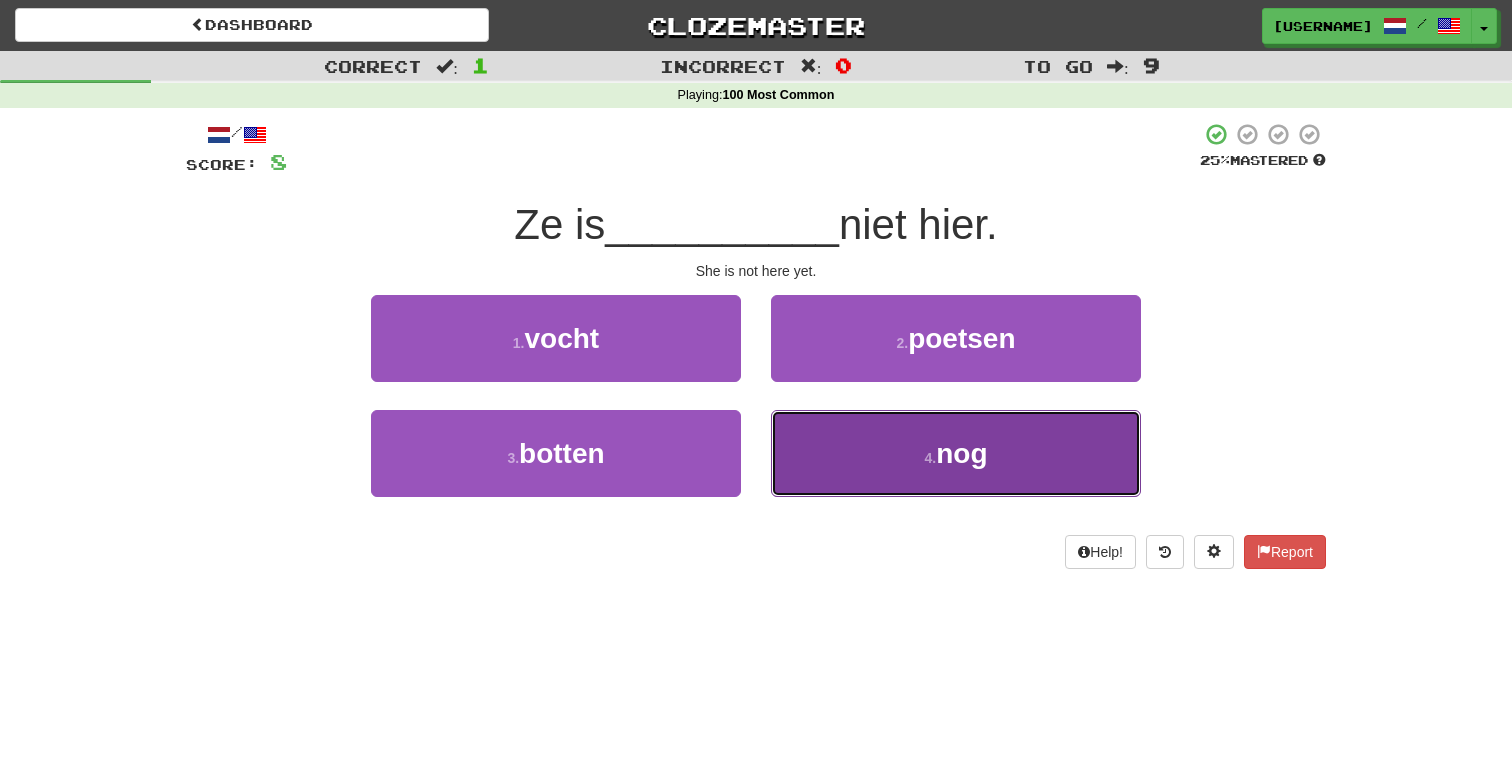 click on "4 .  nog" at bounding box center (956, 453) 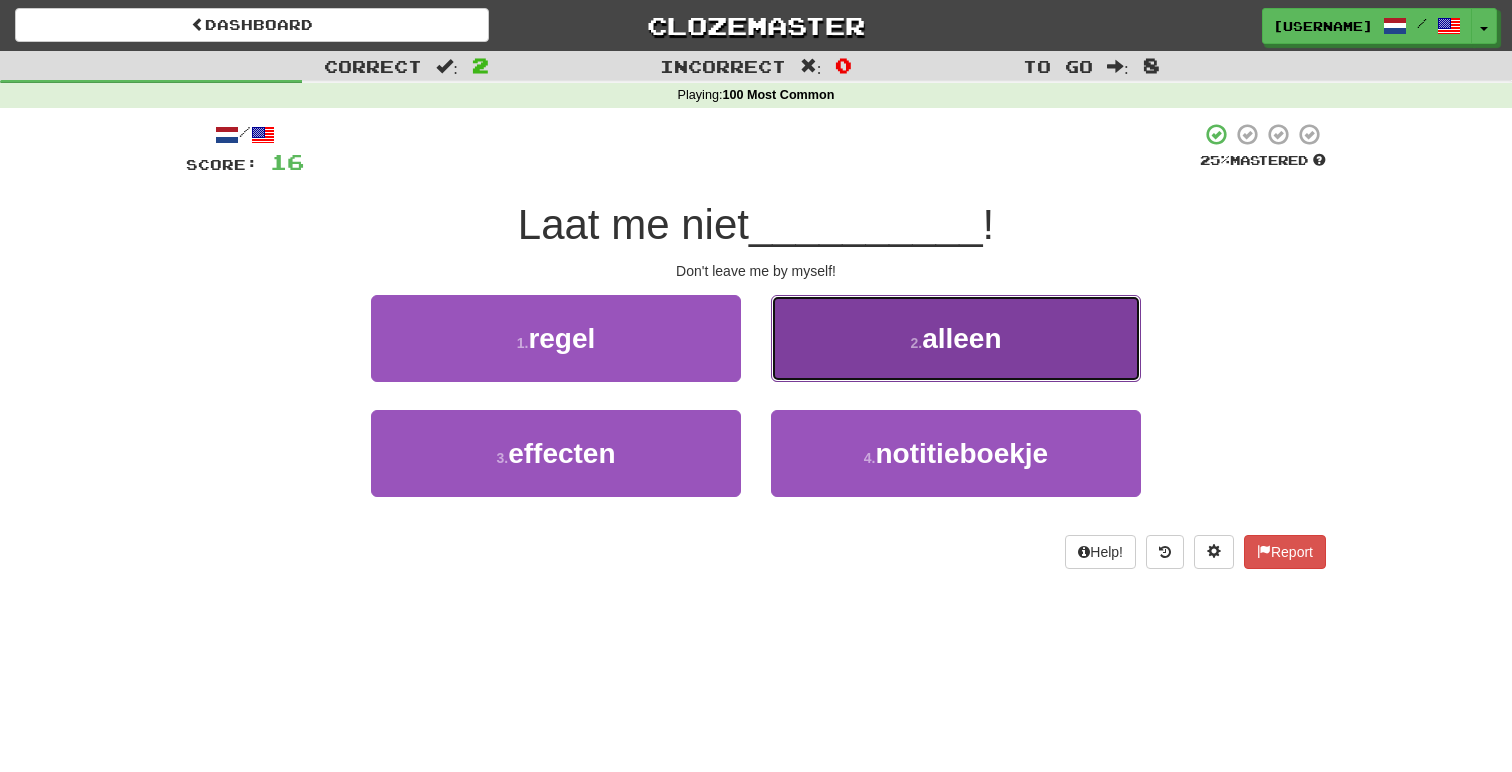 click on "2 .  alleen" at bounding box center [956, 338] 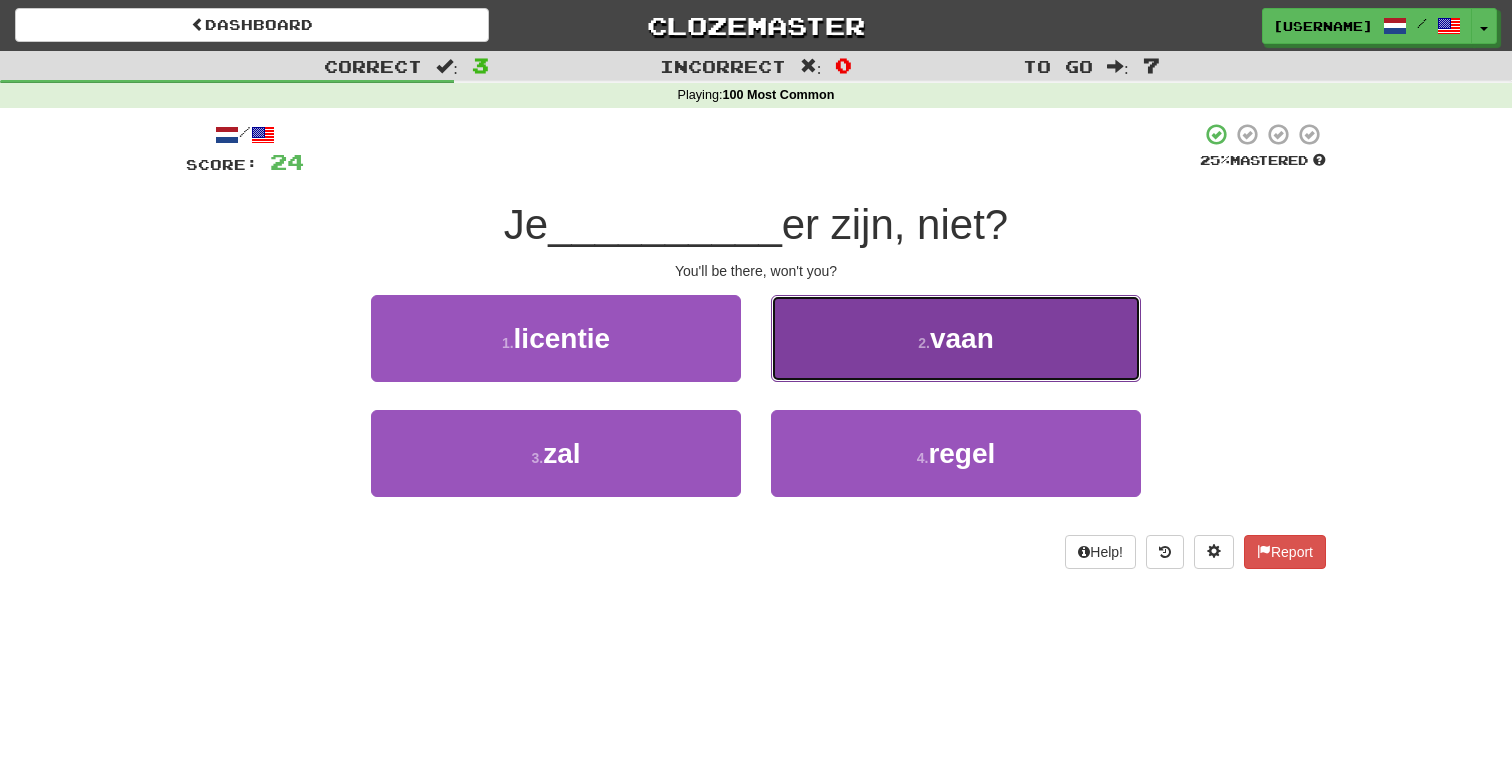 click on "2 .  vaan" at bounding box center [956, 338] 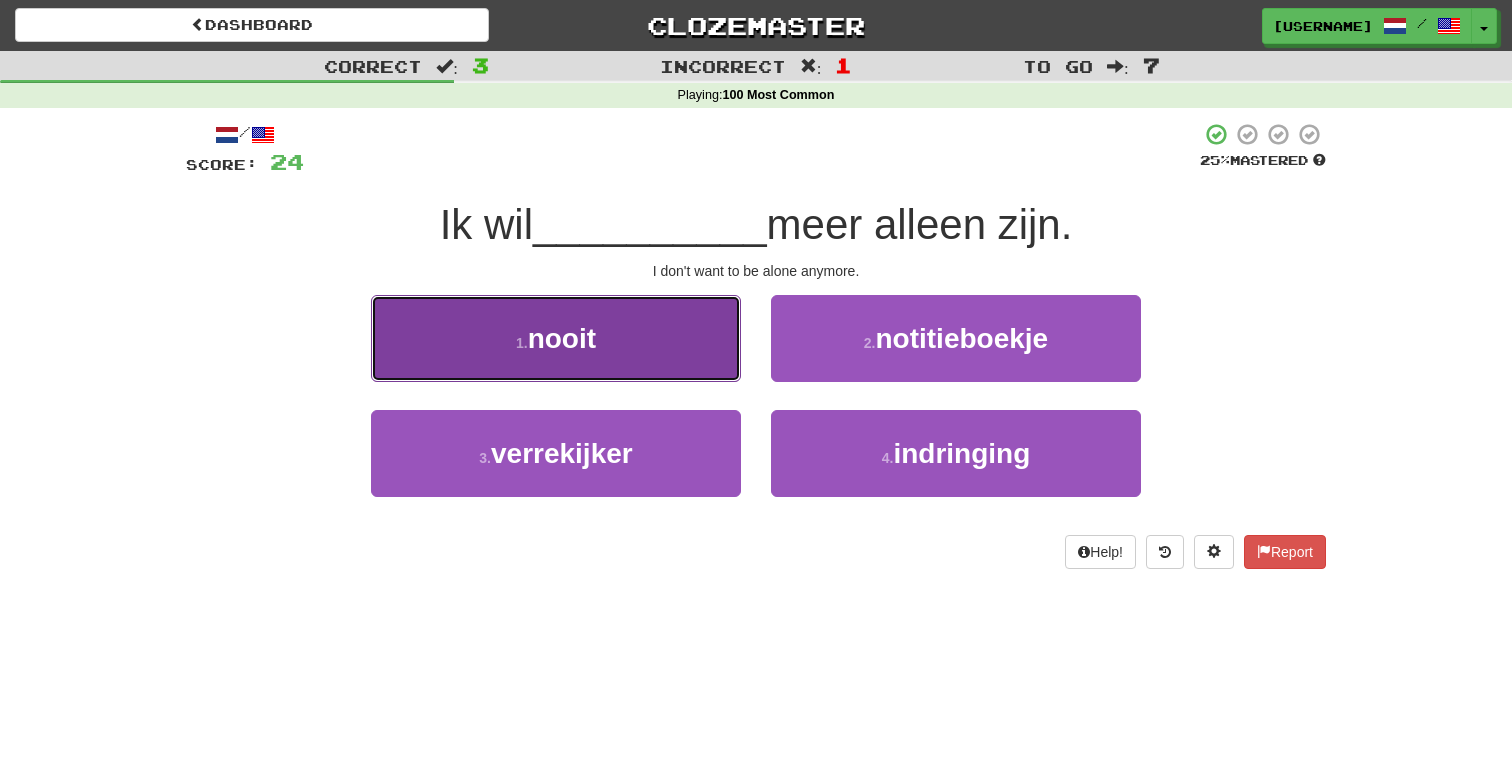 click on "nooit" at bounding box center [562, 338] 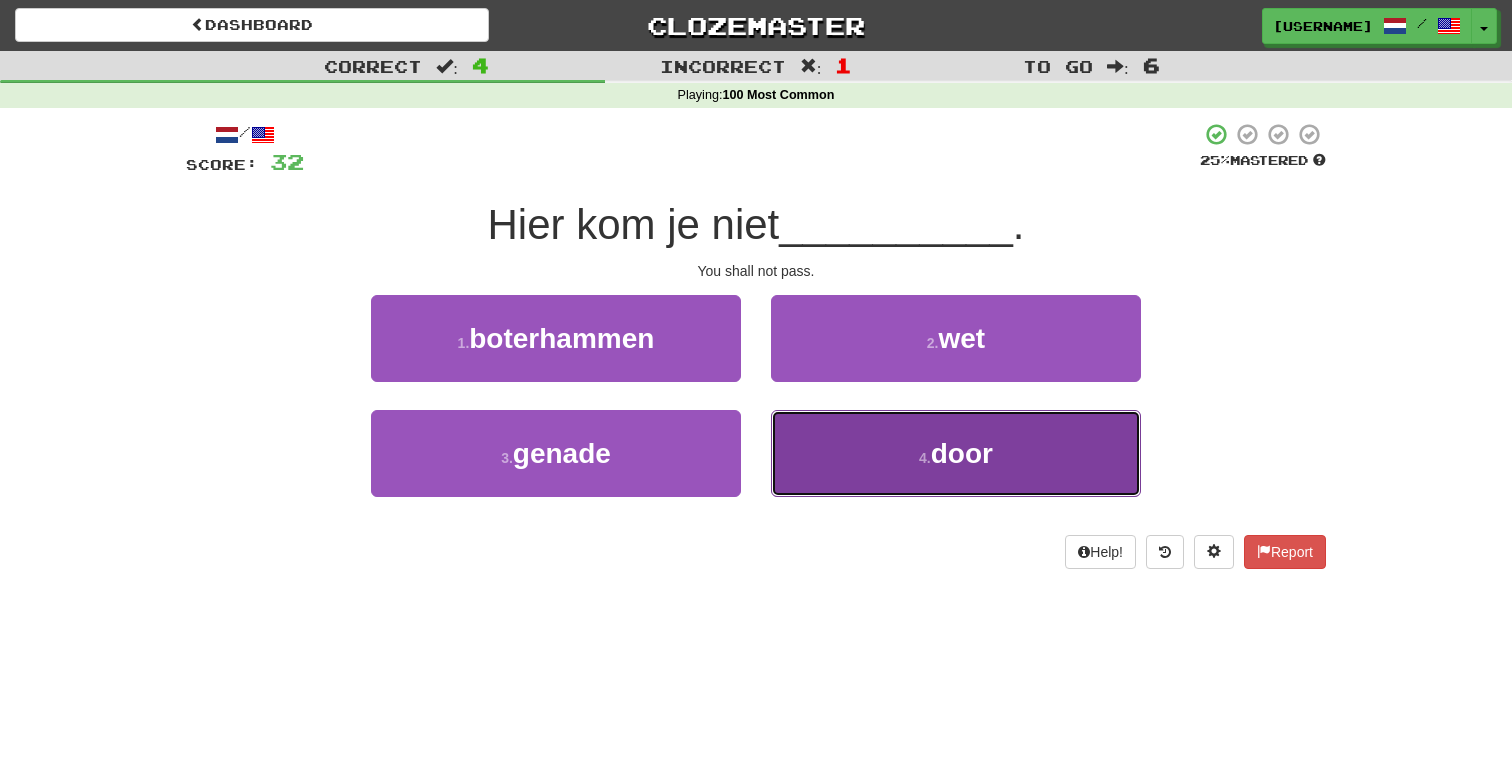 click on "4 .  door" at bounding box center [956, 453] 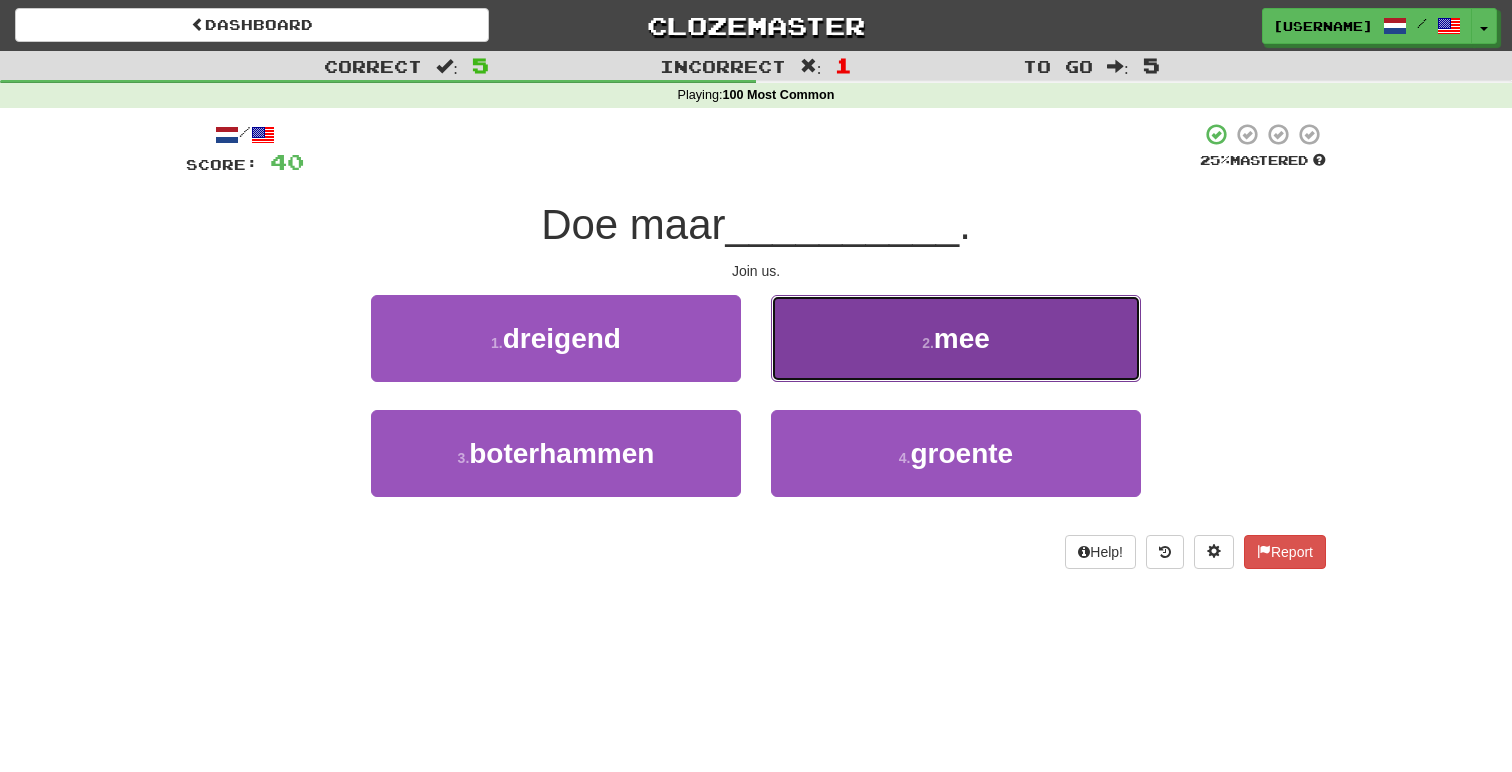 click on "2 .  mee" at bounding box center (956, 338) 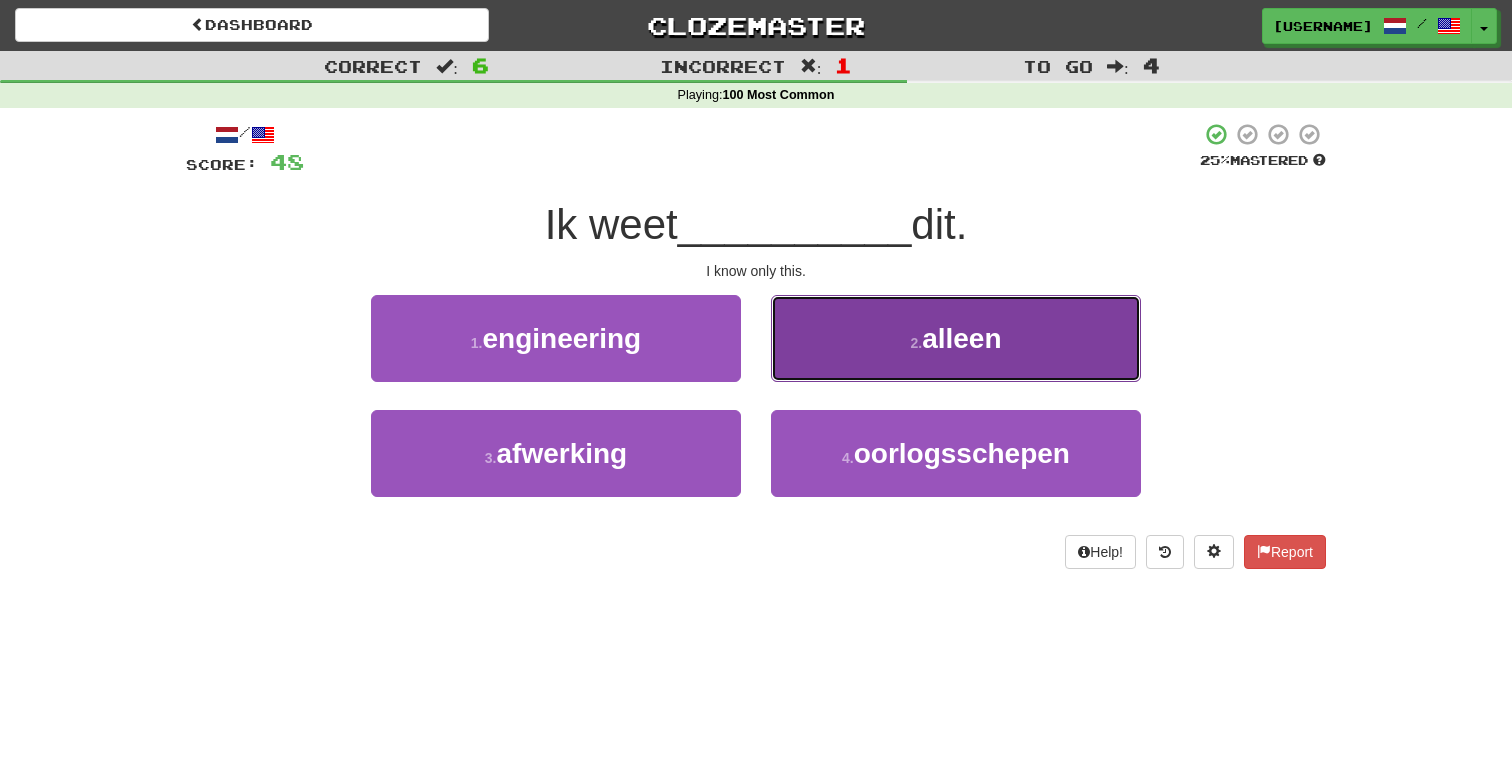 click on "2 .  alleen" at bounding box center (956, 338) 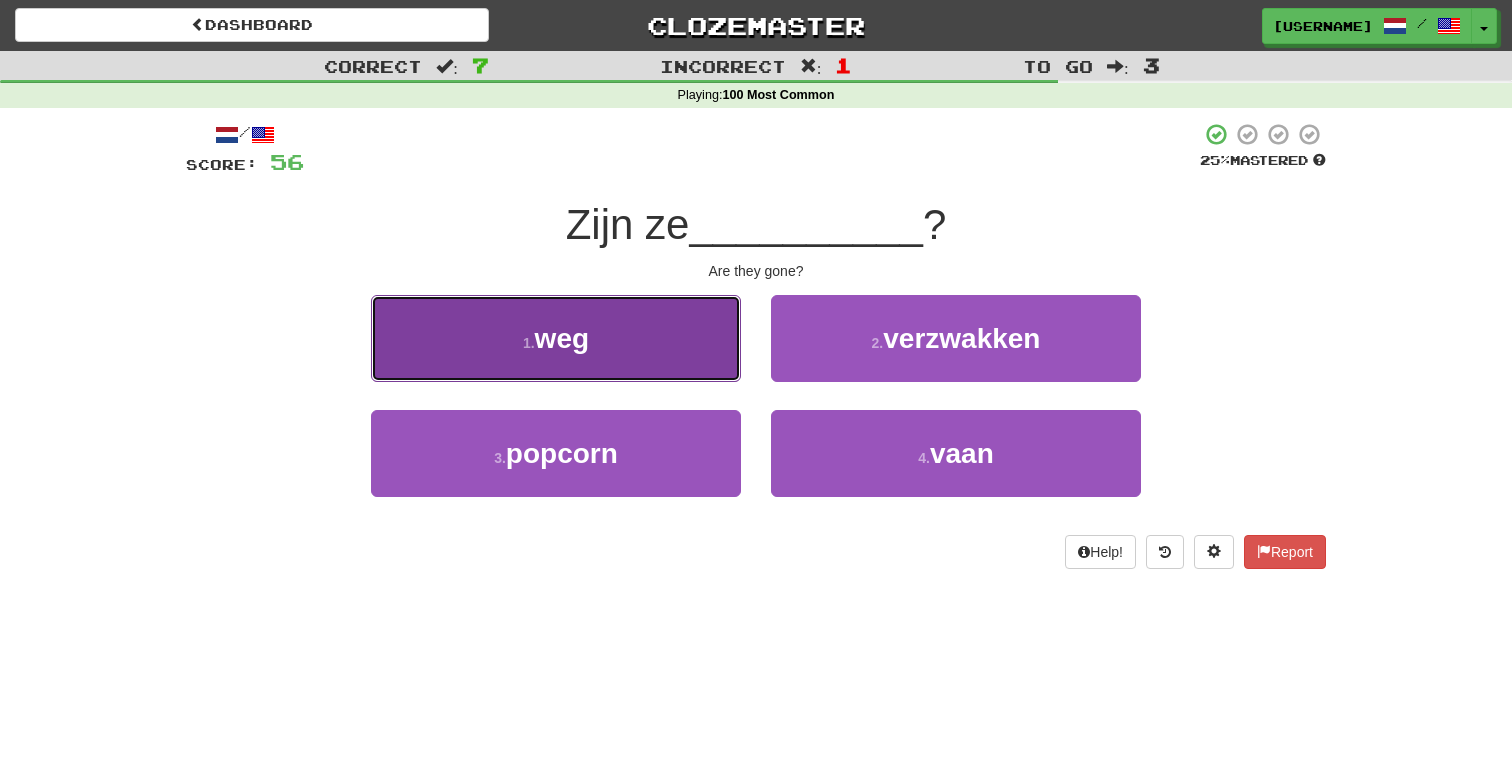 click on "1 .  weg" at bounding box center (556, 338) 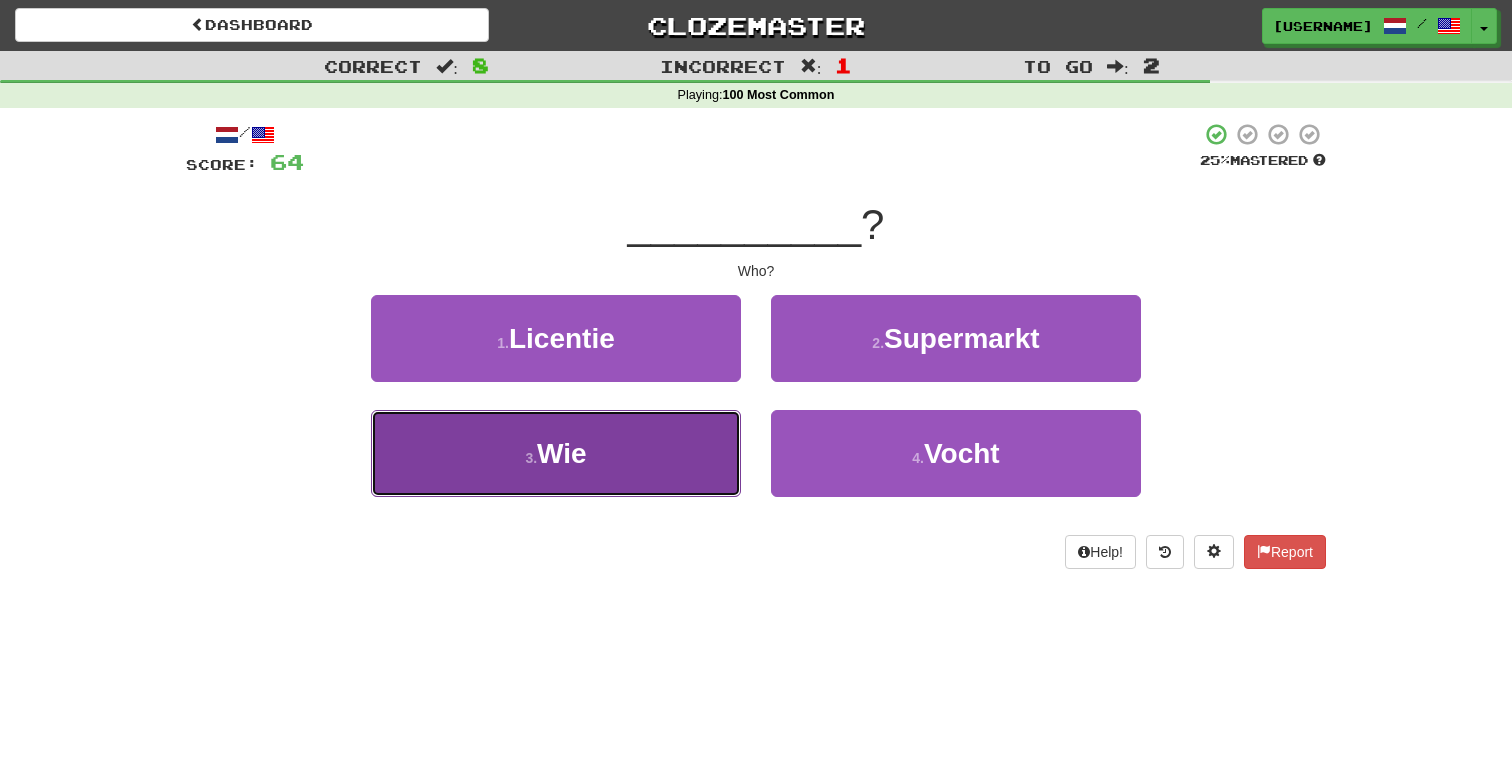 click on "3 .  Wie" at bounding box center [556, 453] 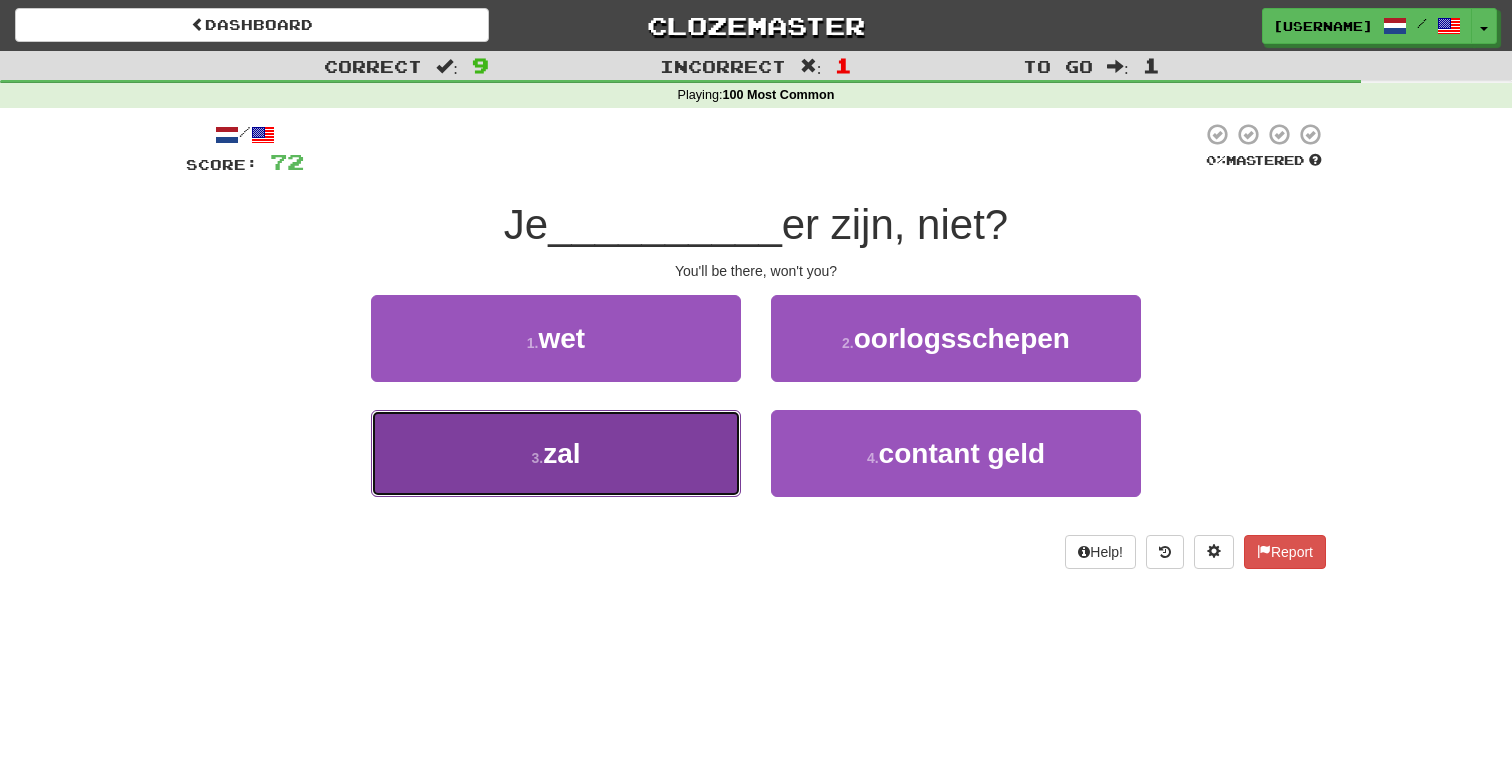 click on "3 .  zal" at bounding box center [556, 453] 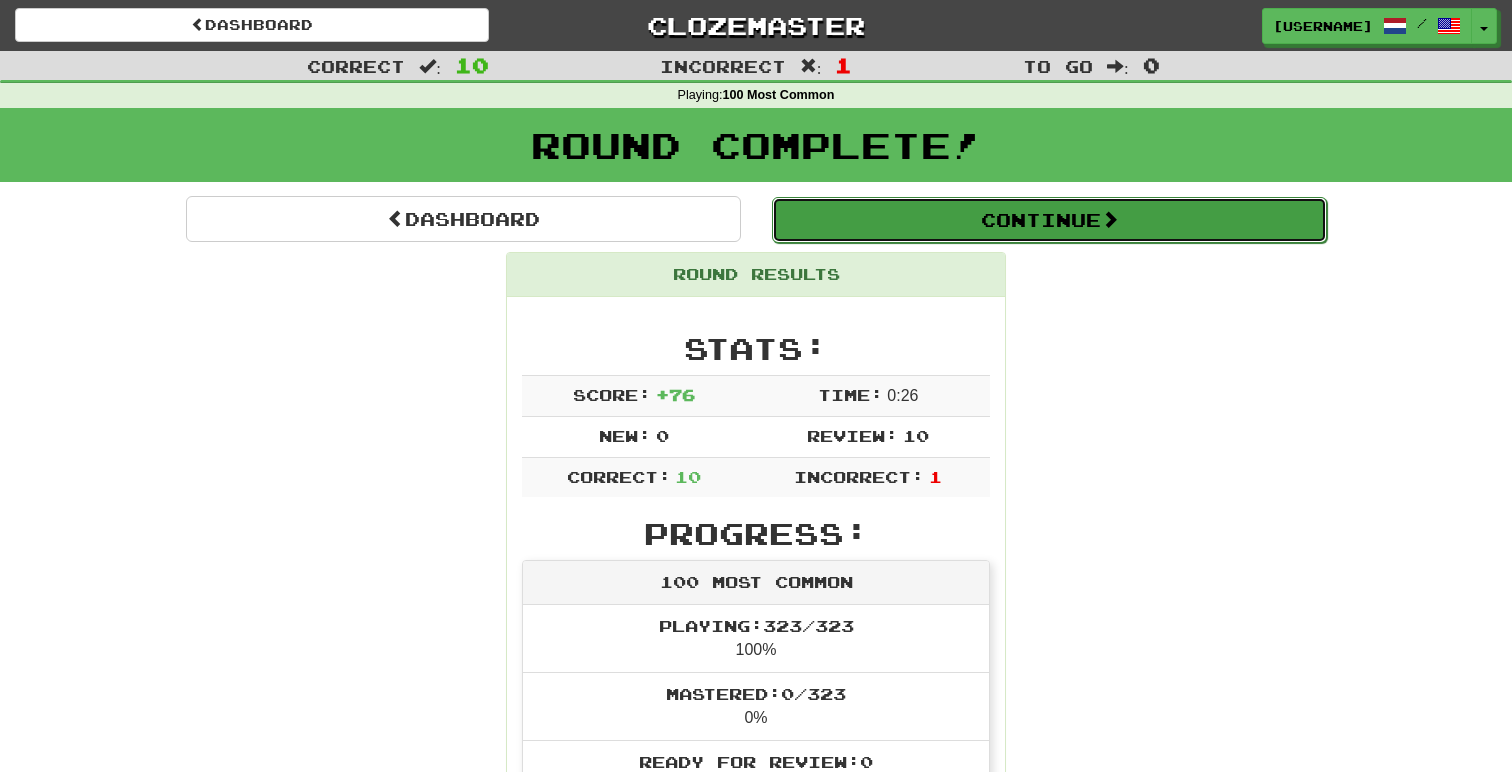 click on "Continue" at bounding box center [1049, 220] 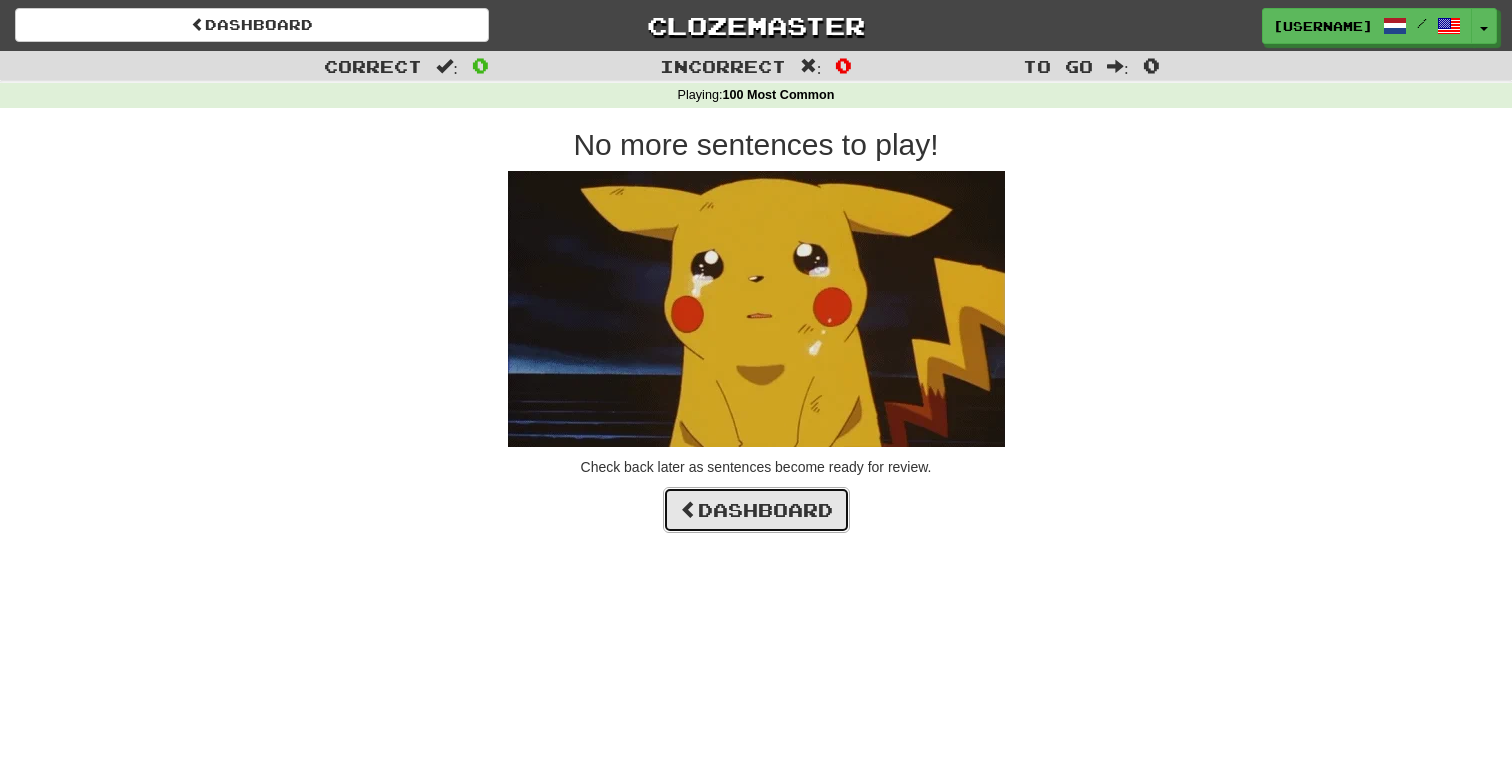click on "Dashboard" at bounding box center (756, 510) 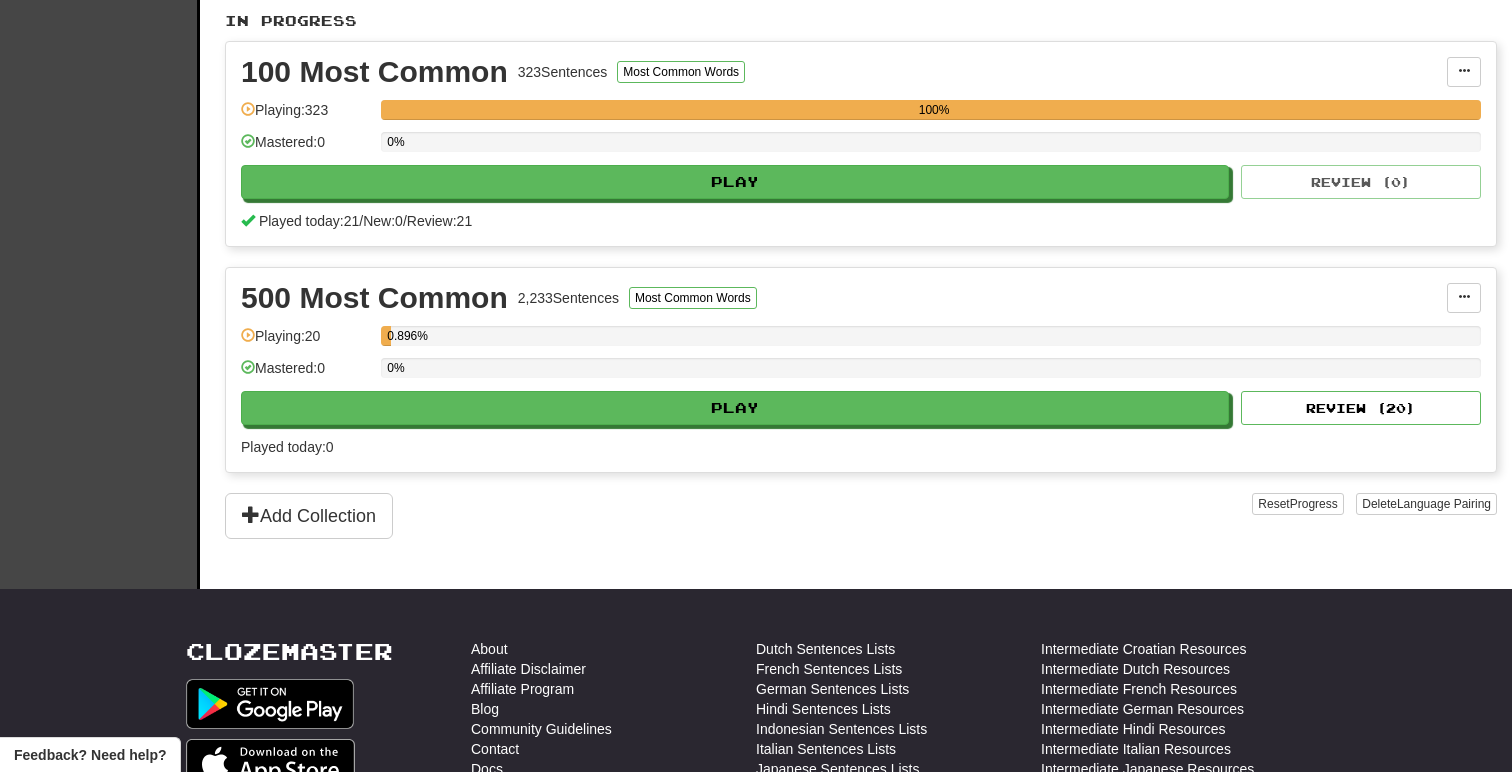 scroll, scrollTop: 421, scrollLeft: 0, axis: vertical 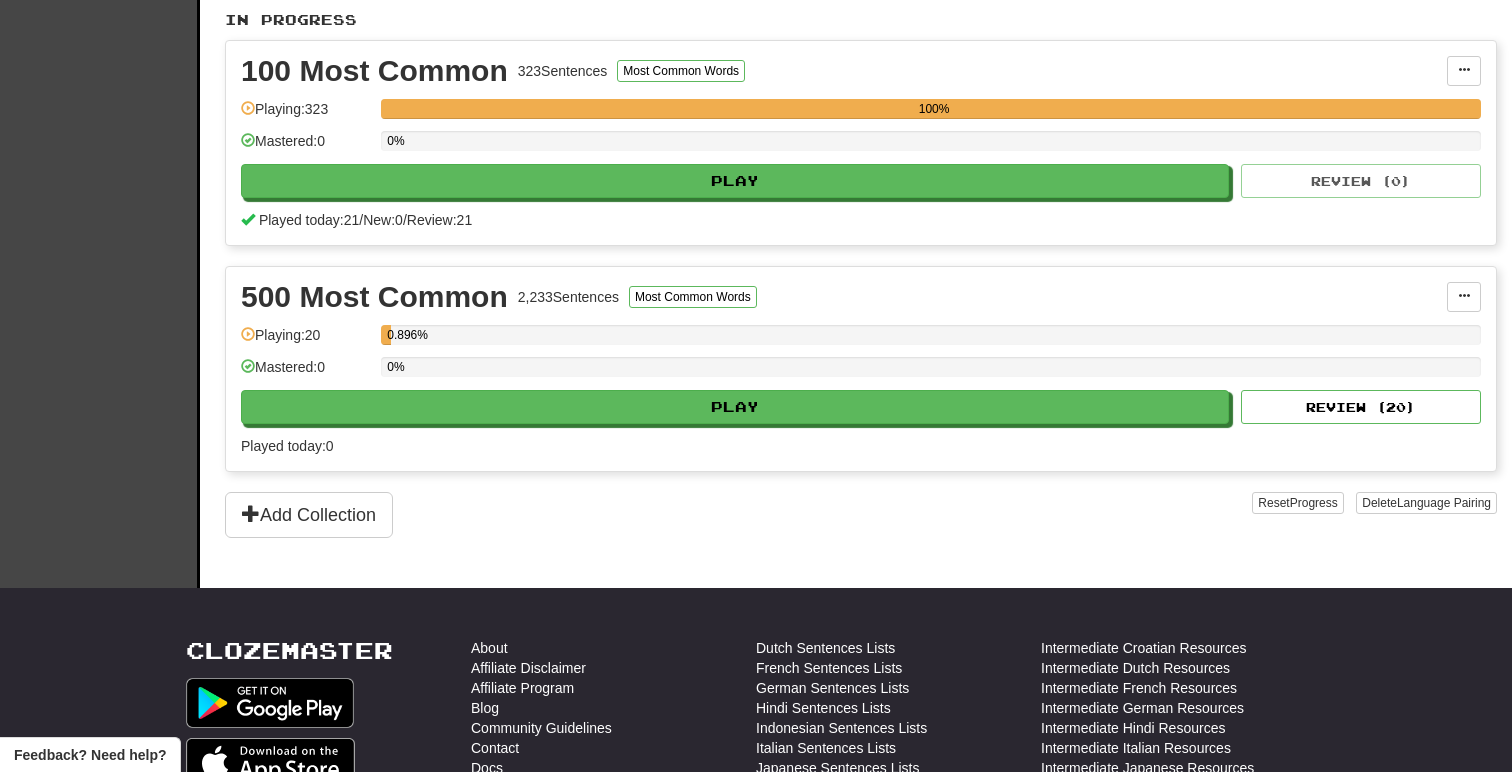 click on "500 Most Common 2,233  Sentences Most Common Words Manage Sentences Unpin from Dashboard  Playing:  20 0.896%  Mastered:  0 0% Play Review ( 20 ) Played today:  0" 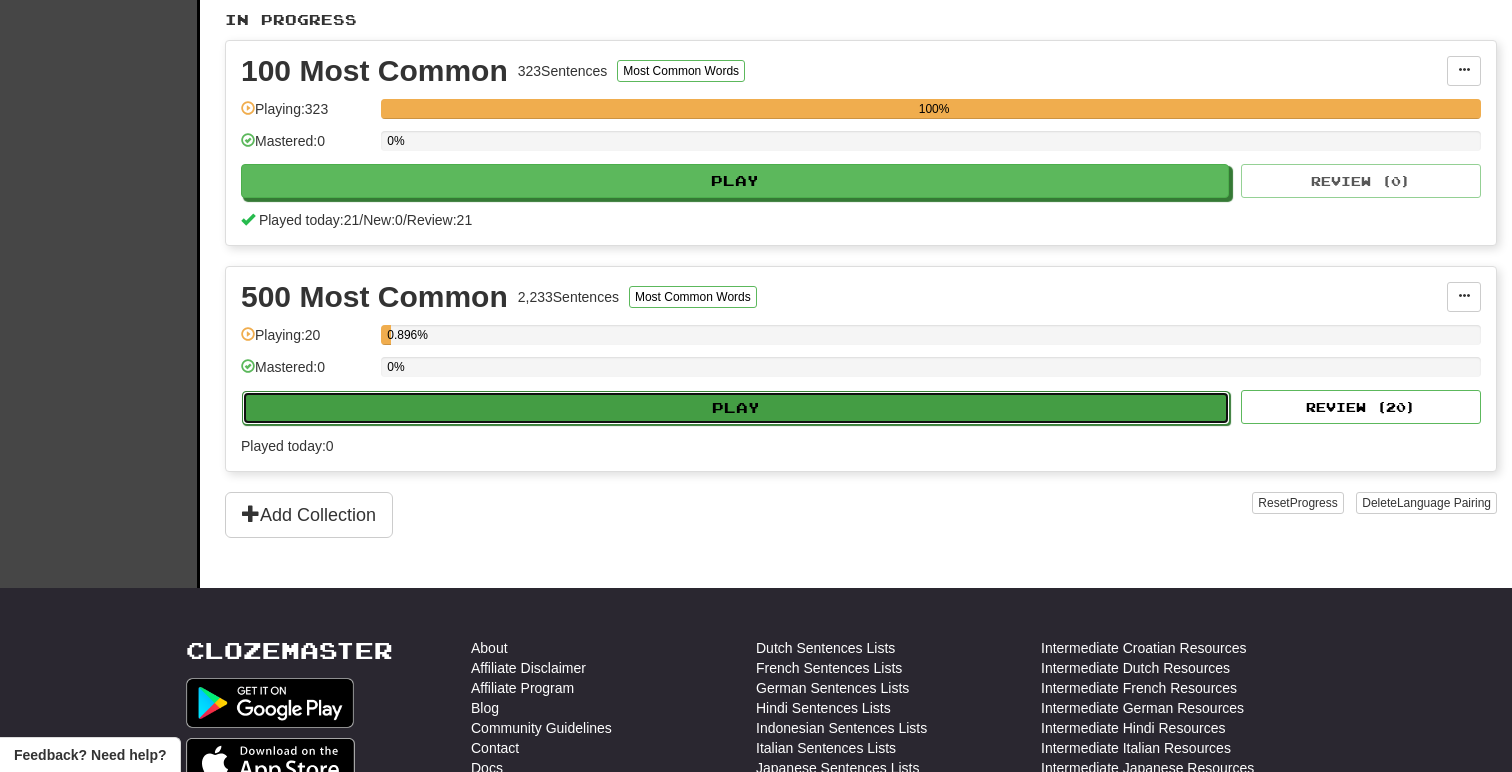 click on "Play" 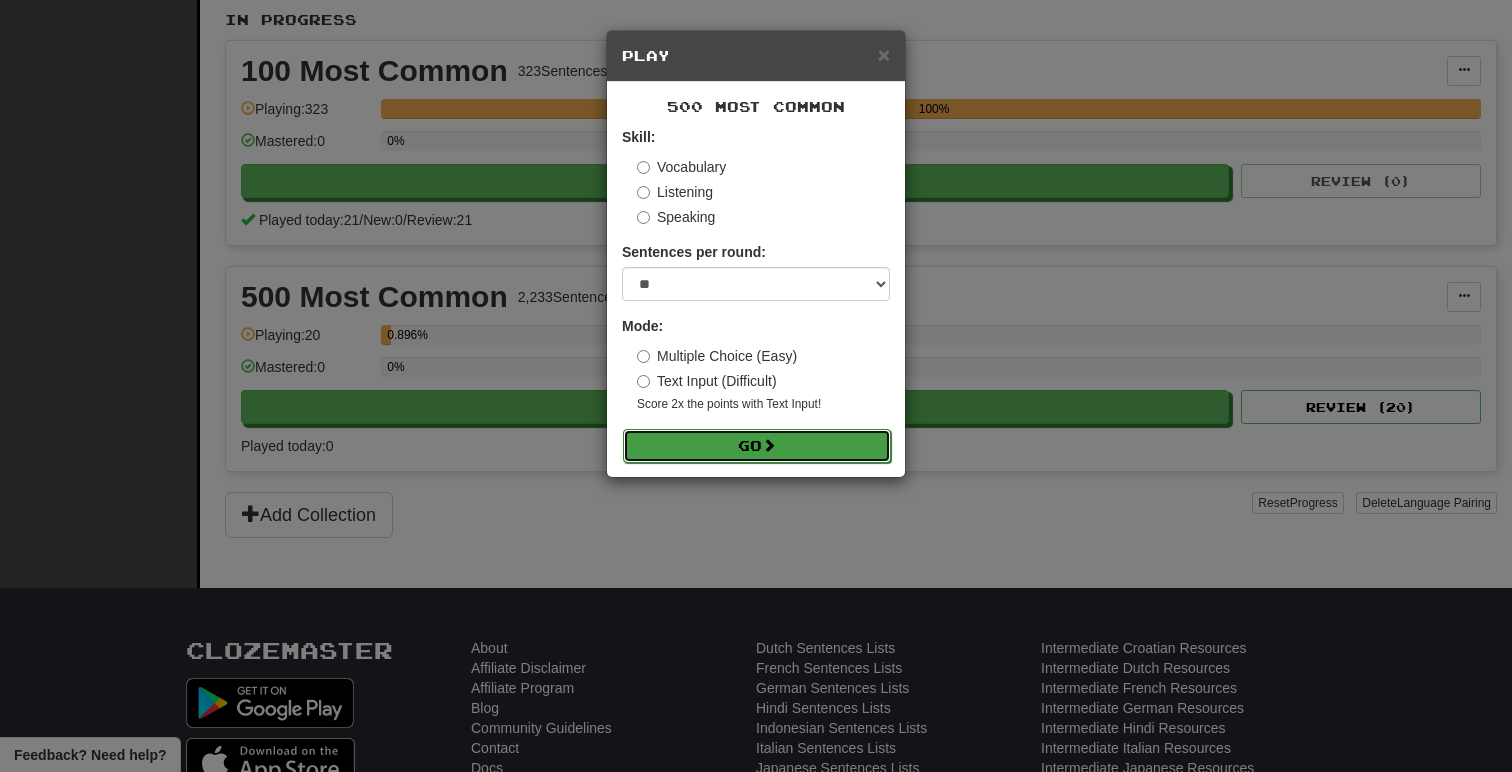click on "Go" at bounding box center [757, 446] 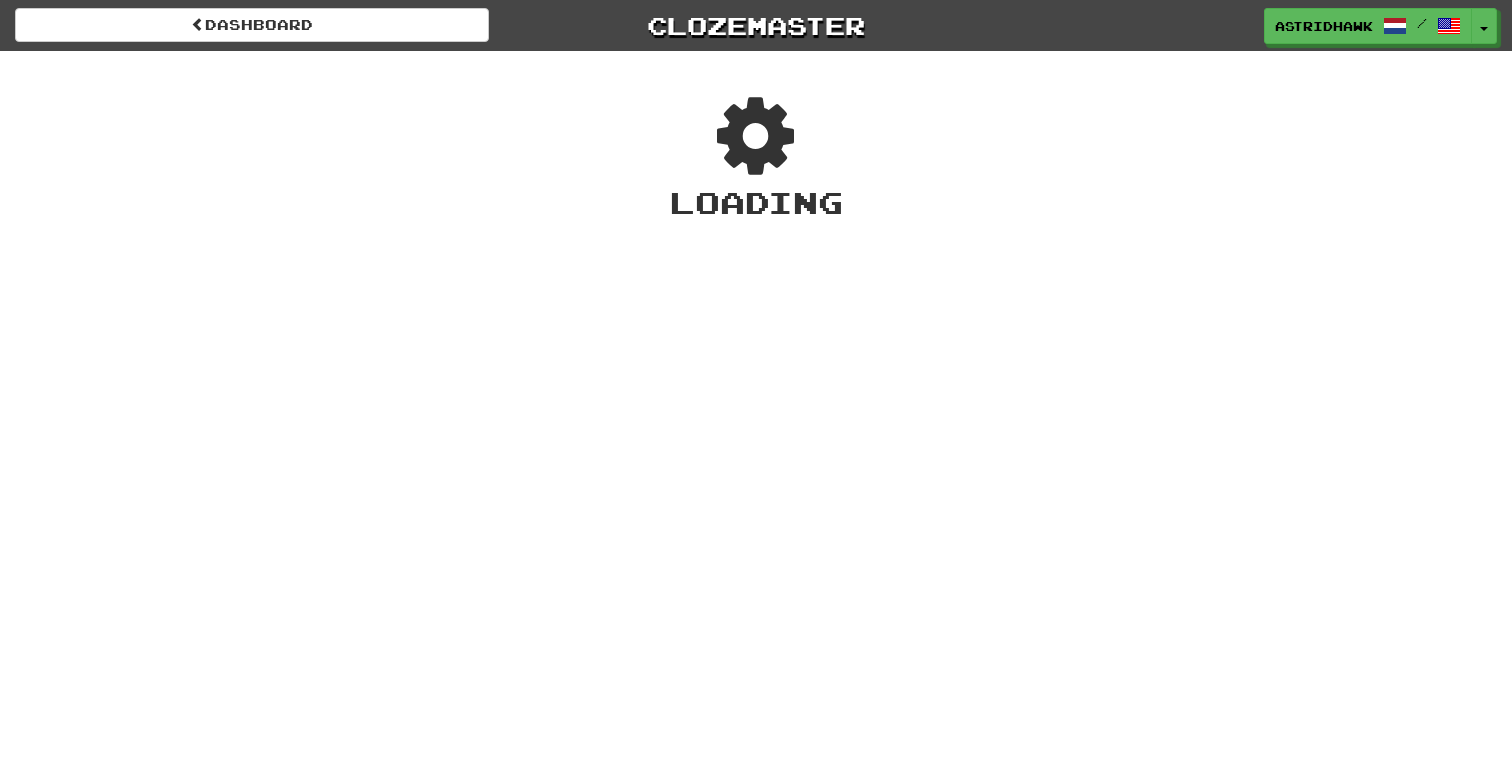 scroll, scrollTop: 0, scrollLeft: 0, axis: both 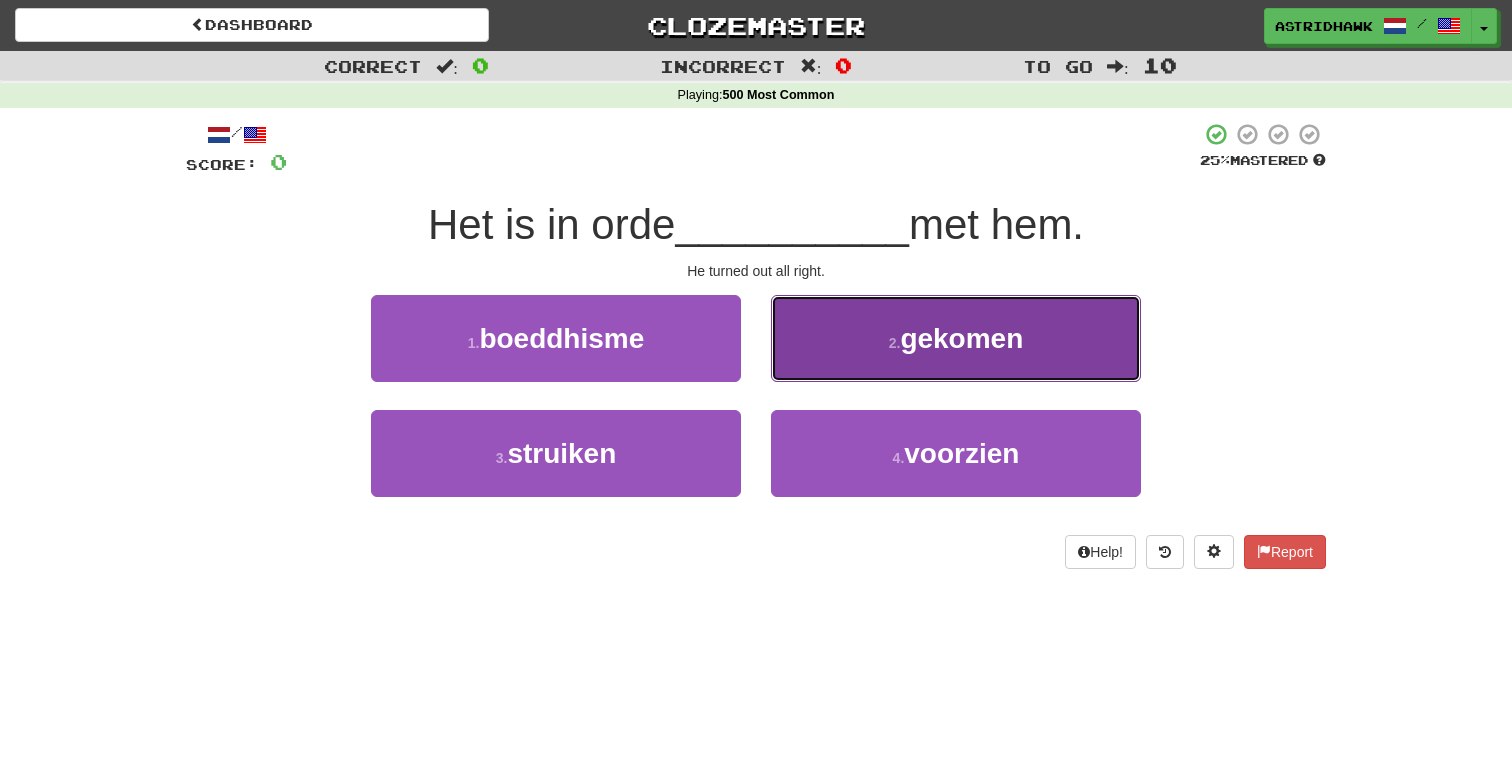 click on "gekomen" at bounding box center [961, 338] 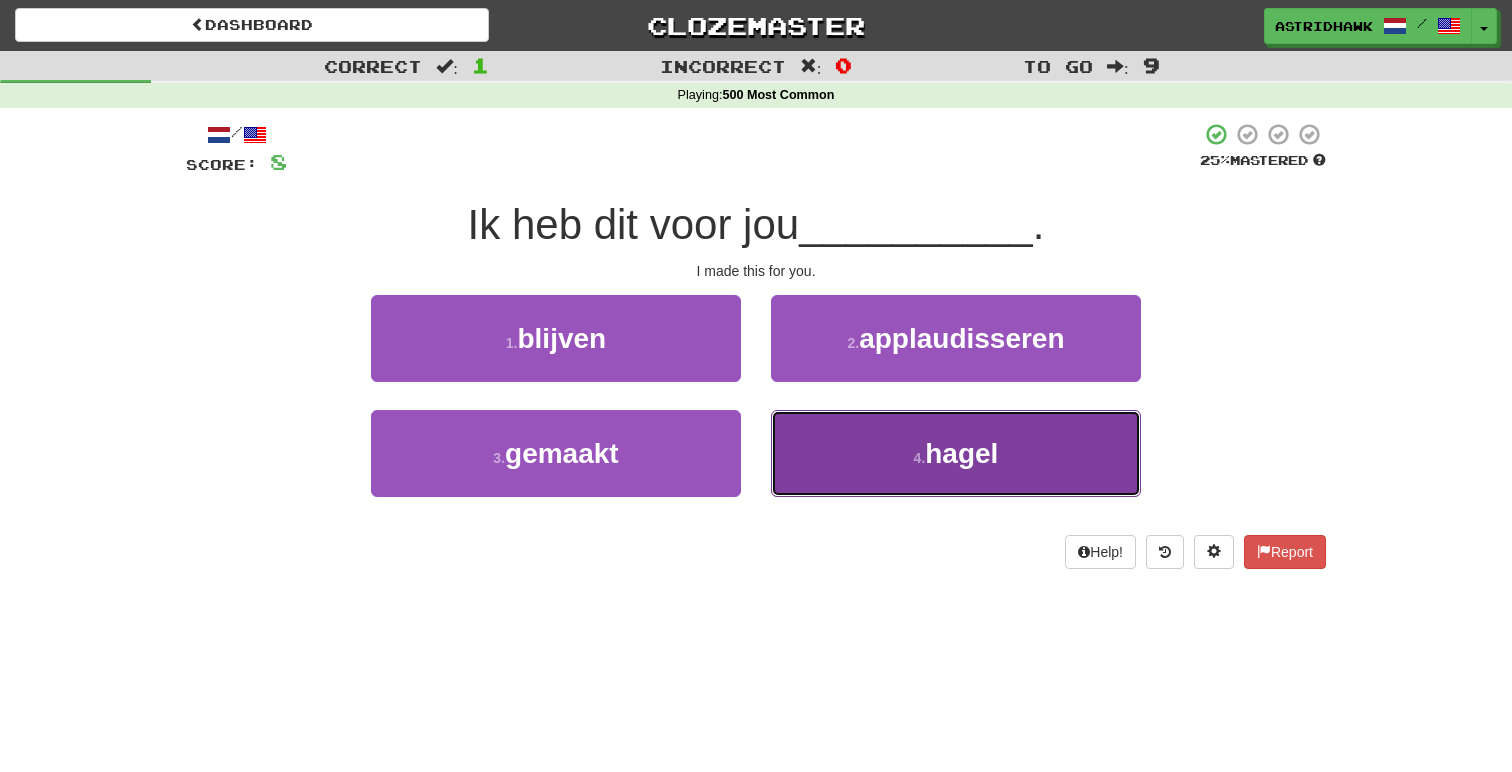 click on "4 .  hagel" at bounding box center [956, 453] 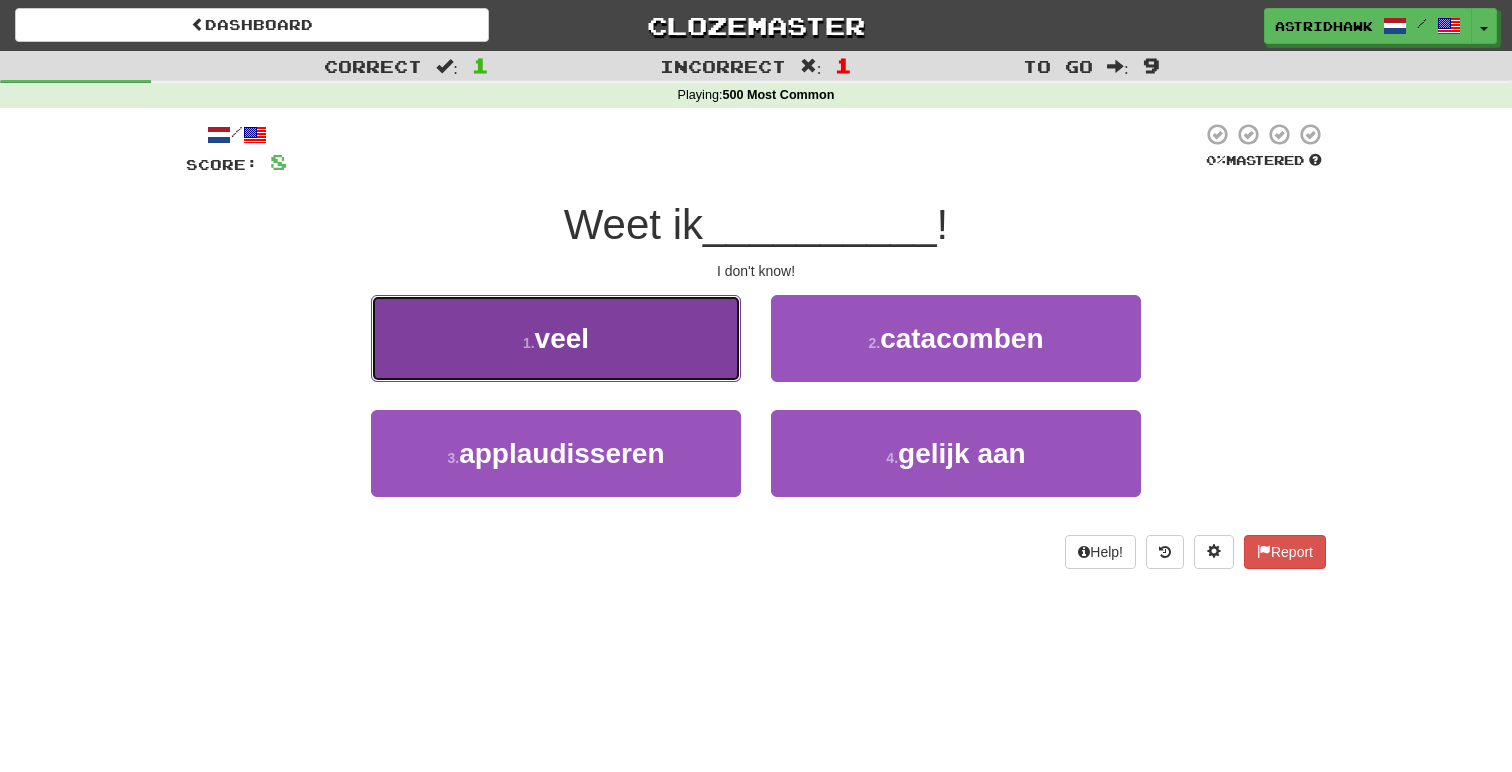click on "1 .  veel" at bounding box center (556, 338) 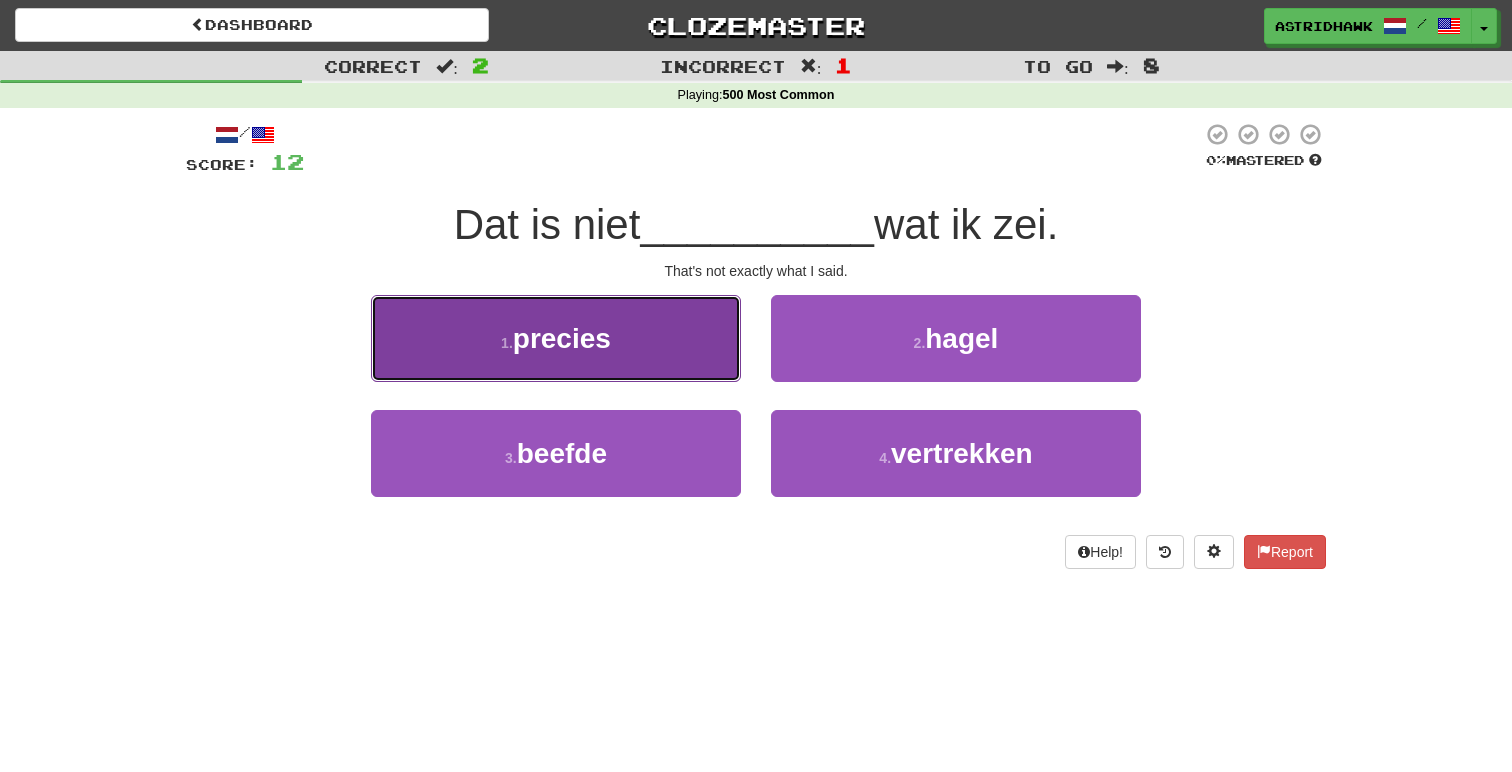 click on "1 .  precies" at bounding box center (556, 338) 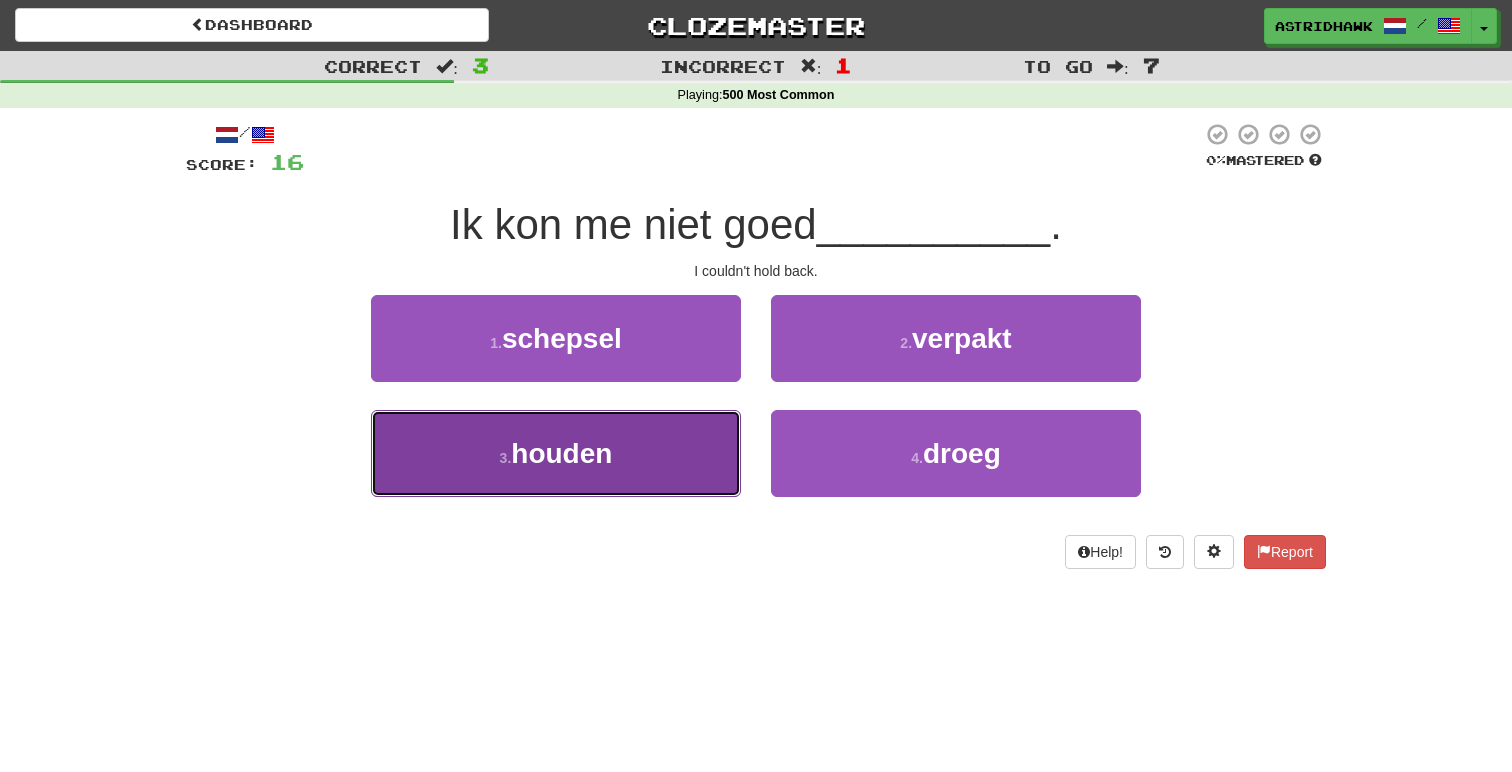 click on "3 .  houden" at bounding box center (556, 453) 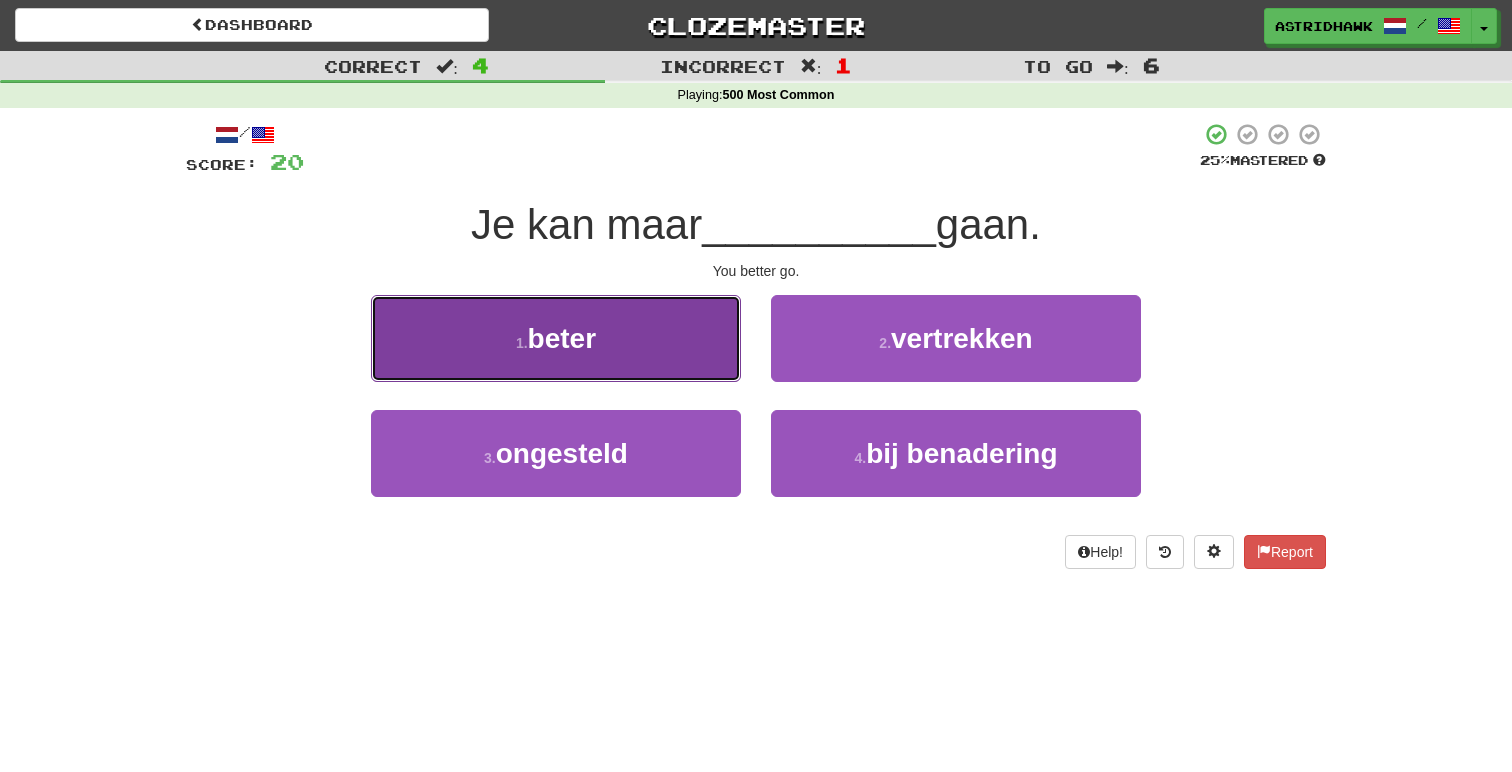 click on "1 .  beter" at bounding box center (556, 338) 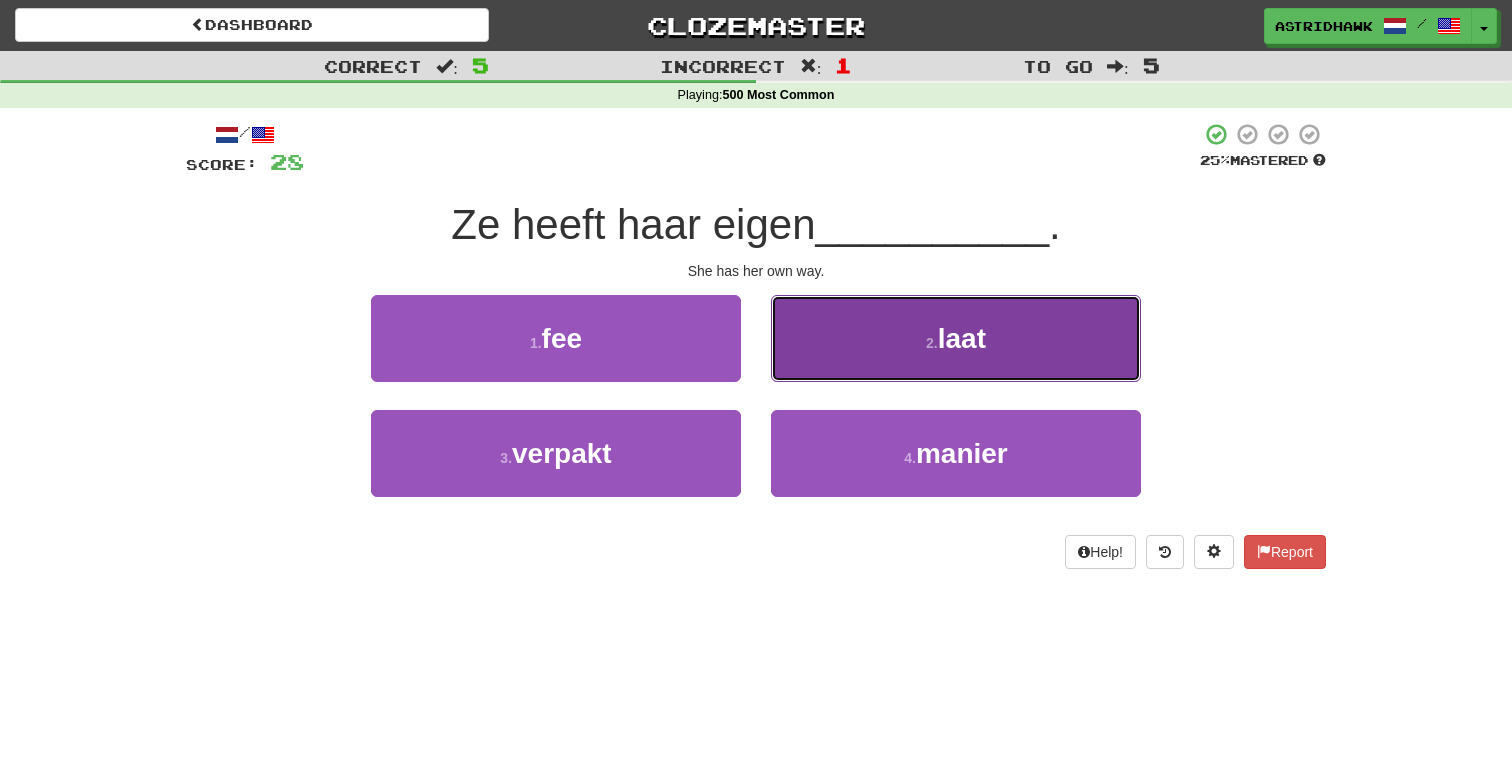 click on "2 .  laat" at bounding box center [956, 338] 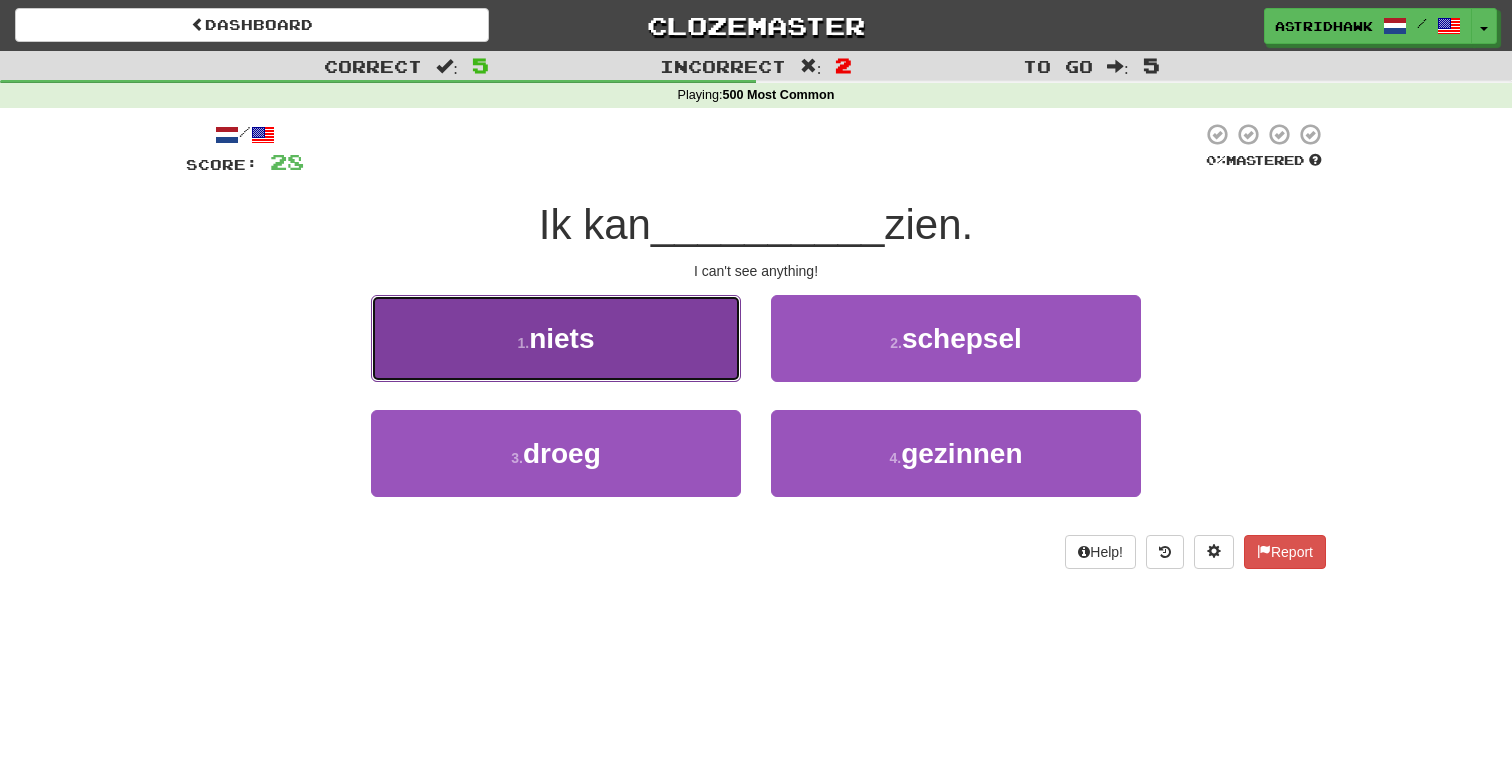 click on "1 .  niets" at bounding box center [556, 338] 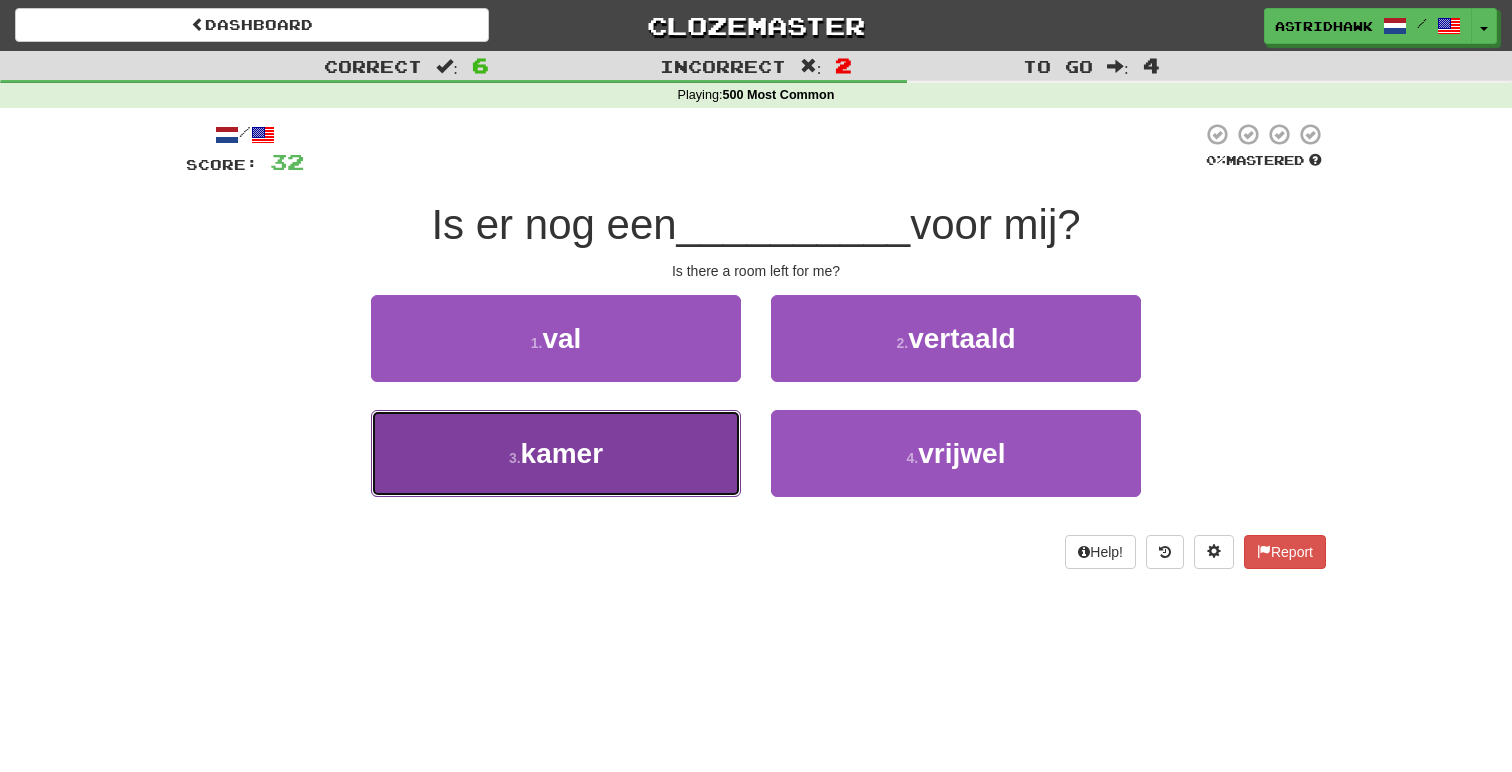 click on "3 .  kamer" at bounding box center [556, 453] 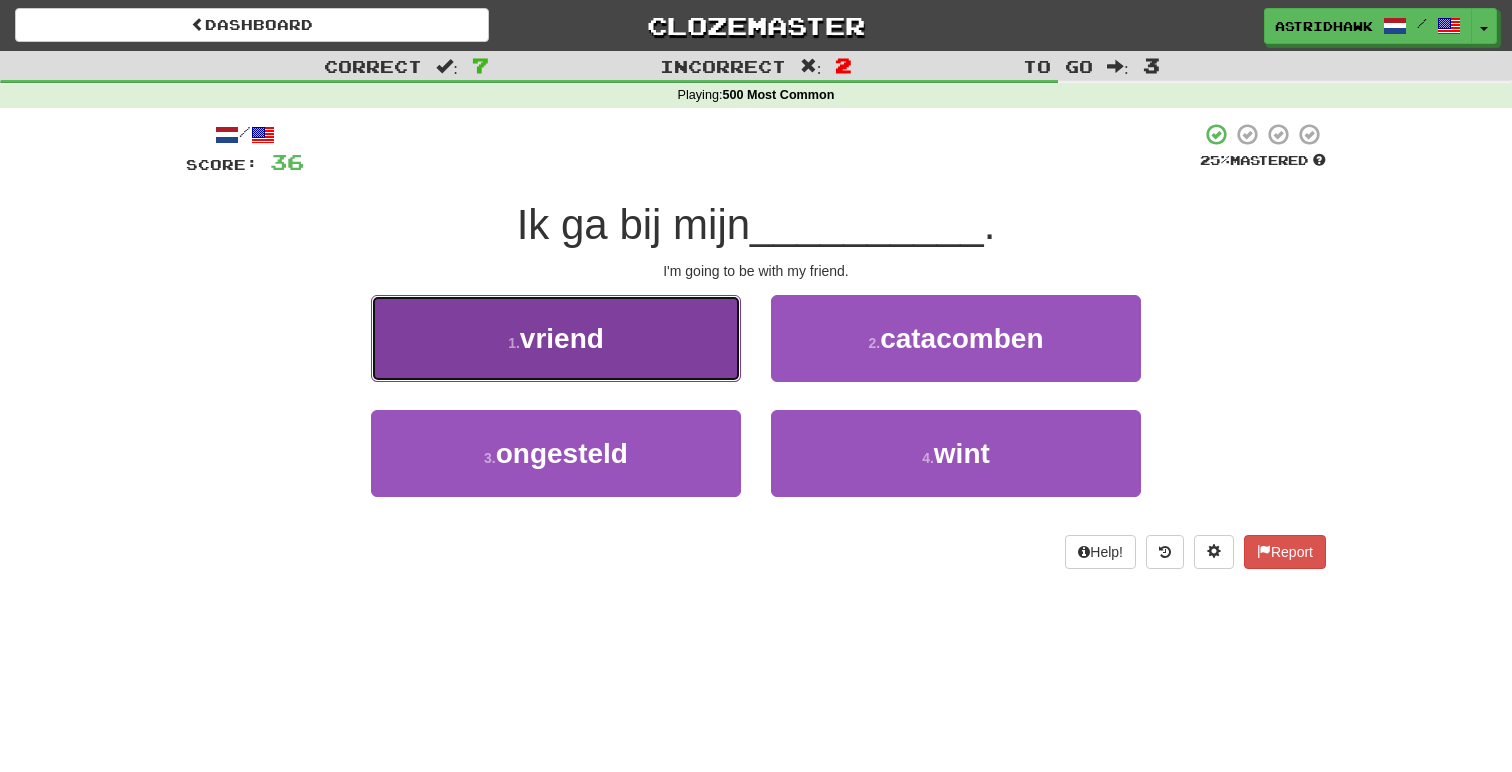 click on "1 .  vriend" at bounding box center (556, 338) 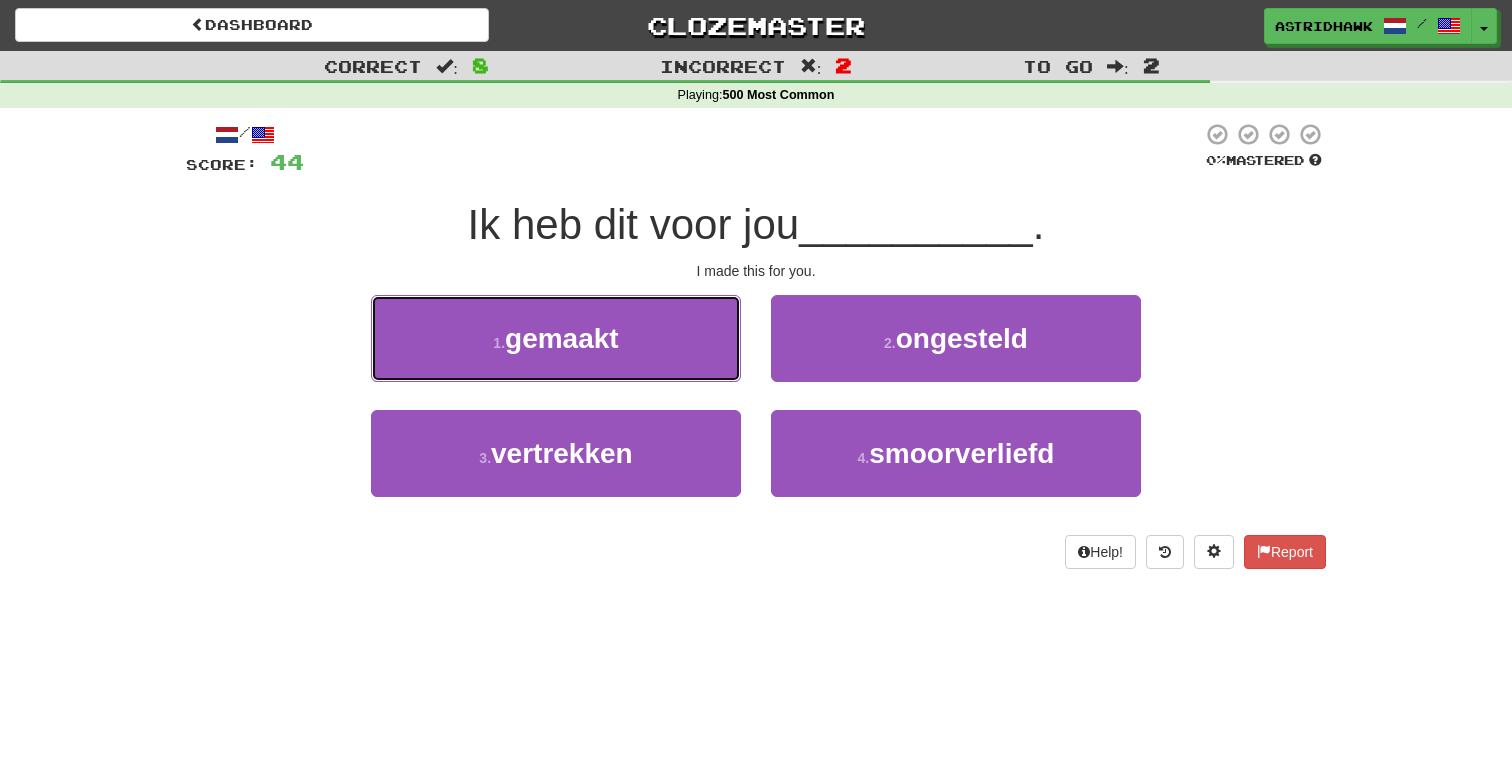 click on "1 .  gemaakt" at bounding box center (556, 338) 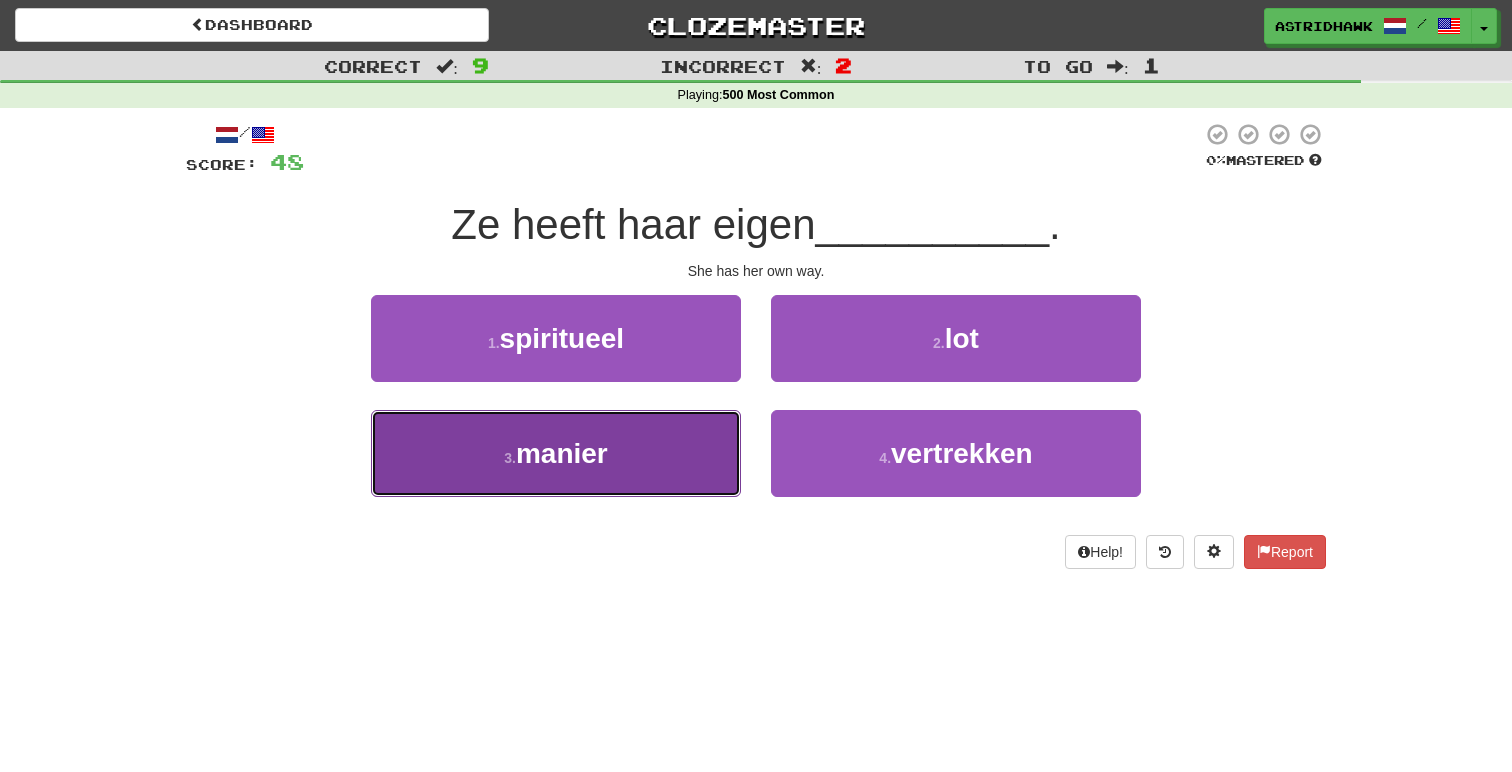 click on "3 .  manier" at bounding box center [556, 453] 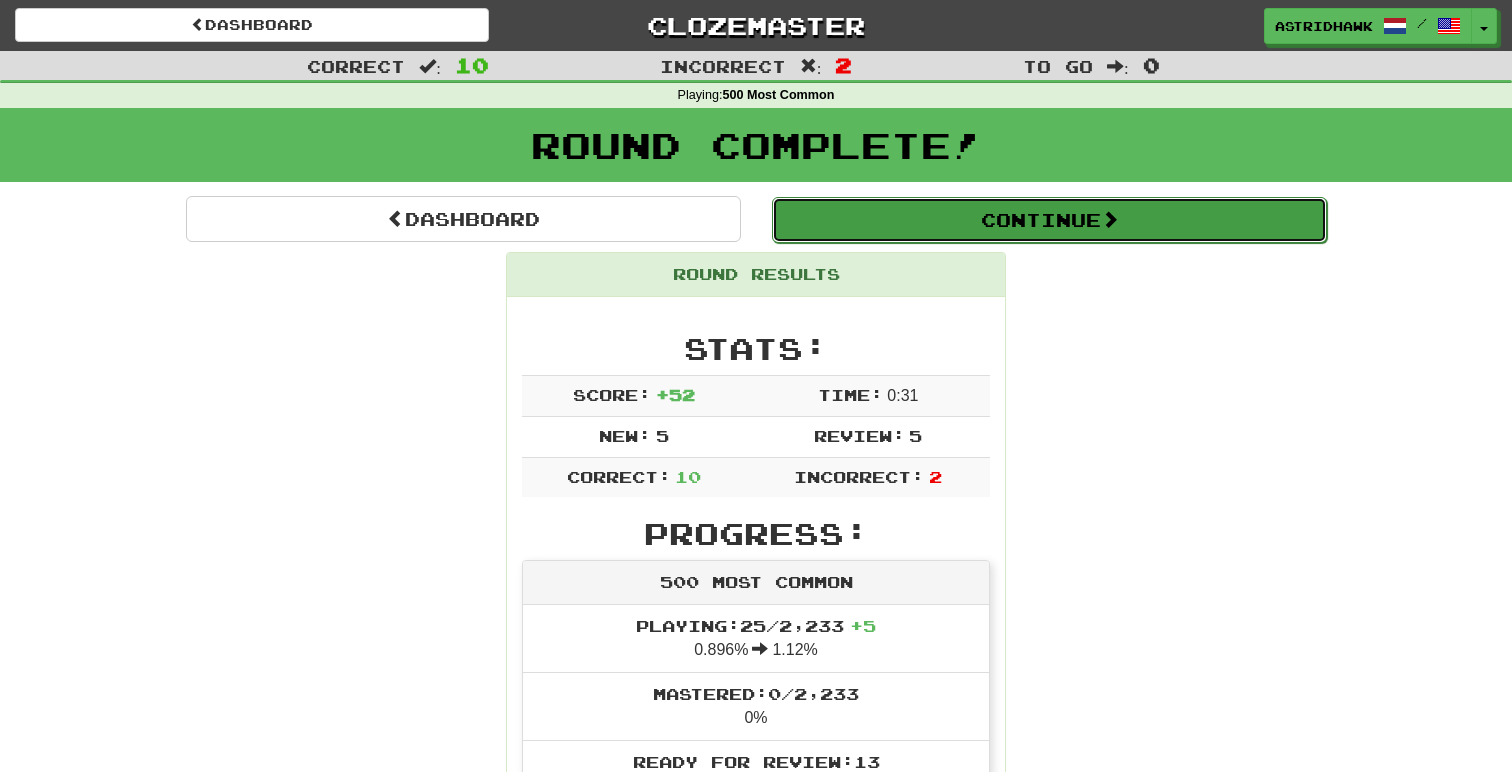 click on "Continue" at bounding box center (1049, 220) 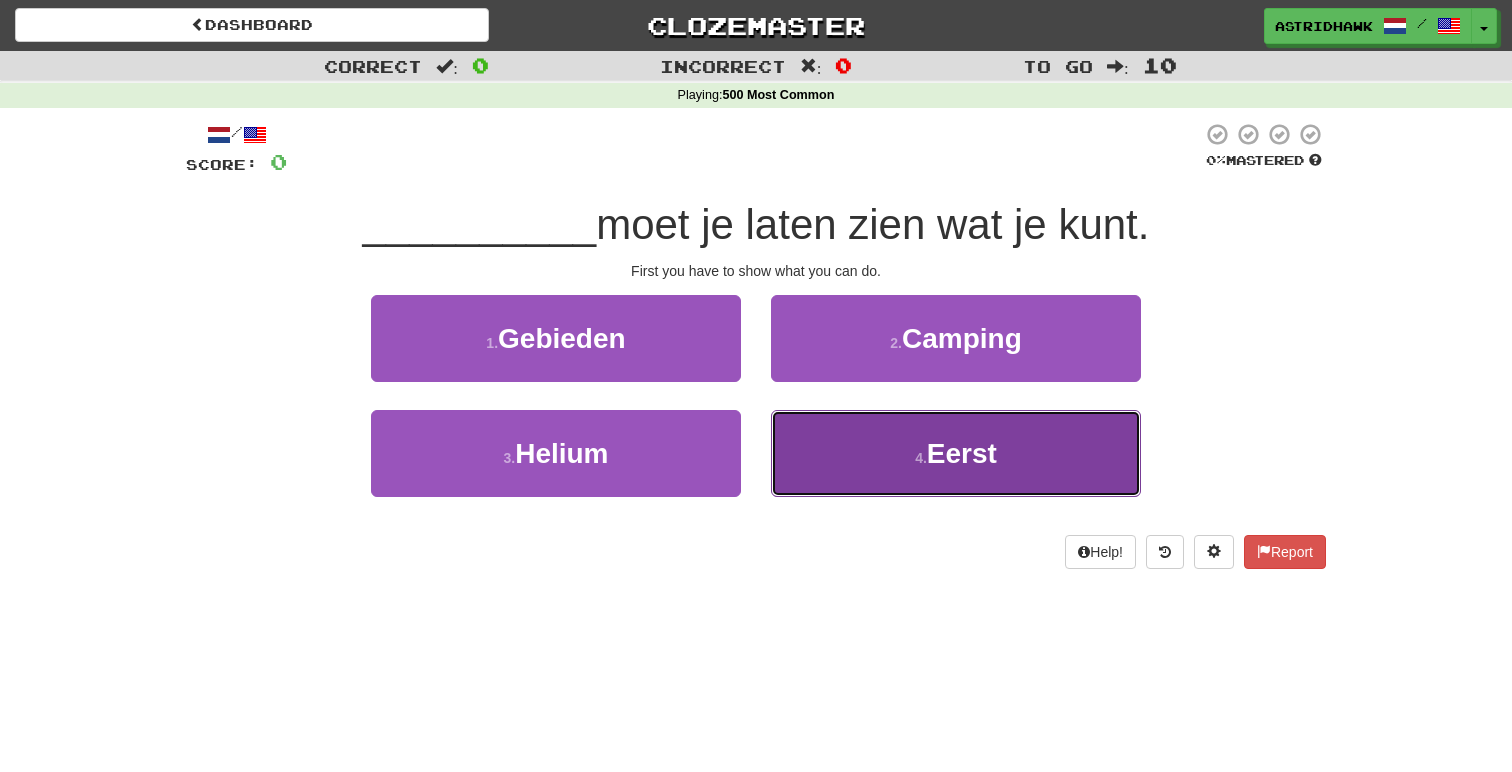 click on "4 .  Eerst" at bounding box center (956, 453) 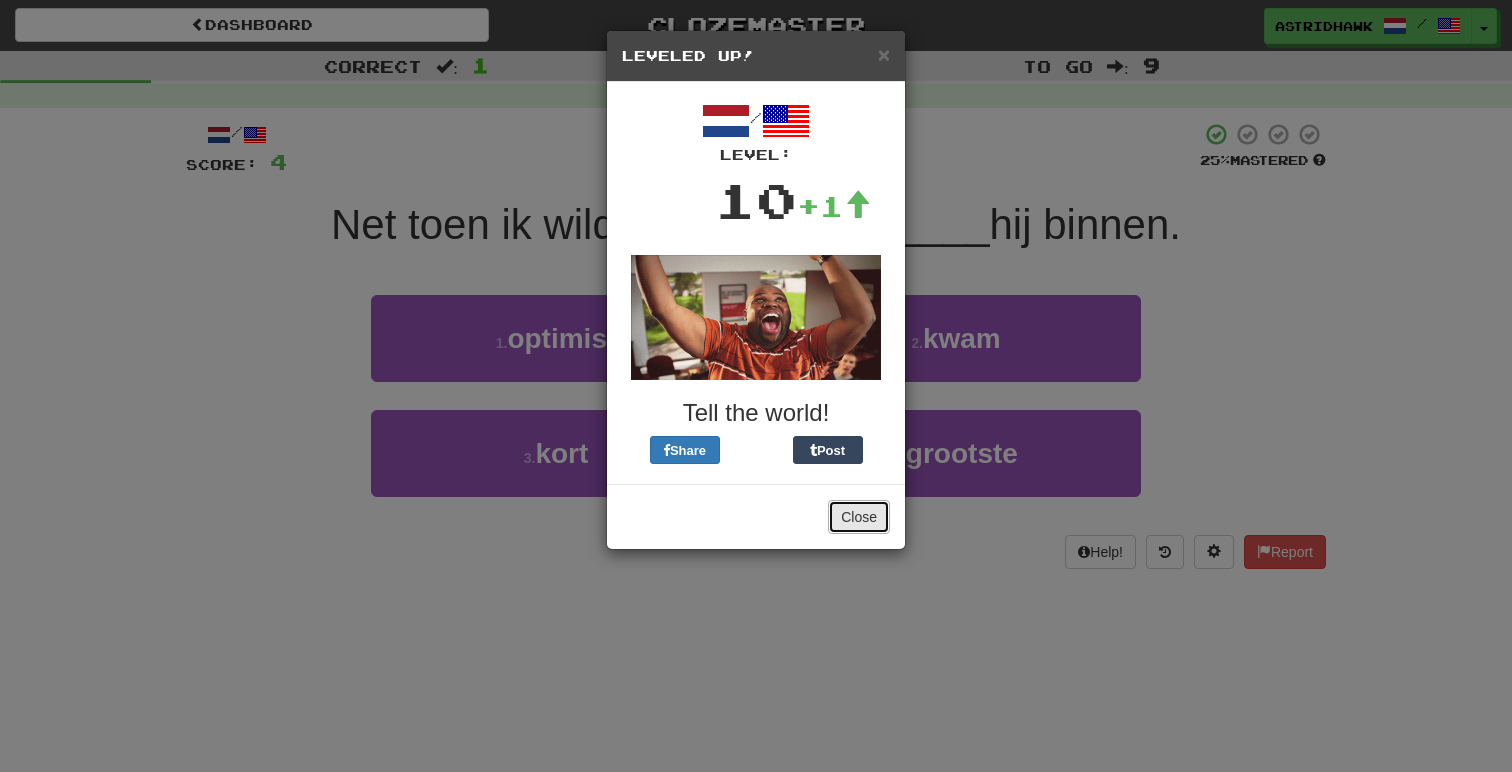 click on "Close" at bounding box center (859, 517) 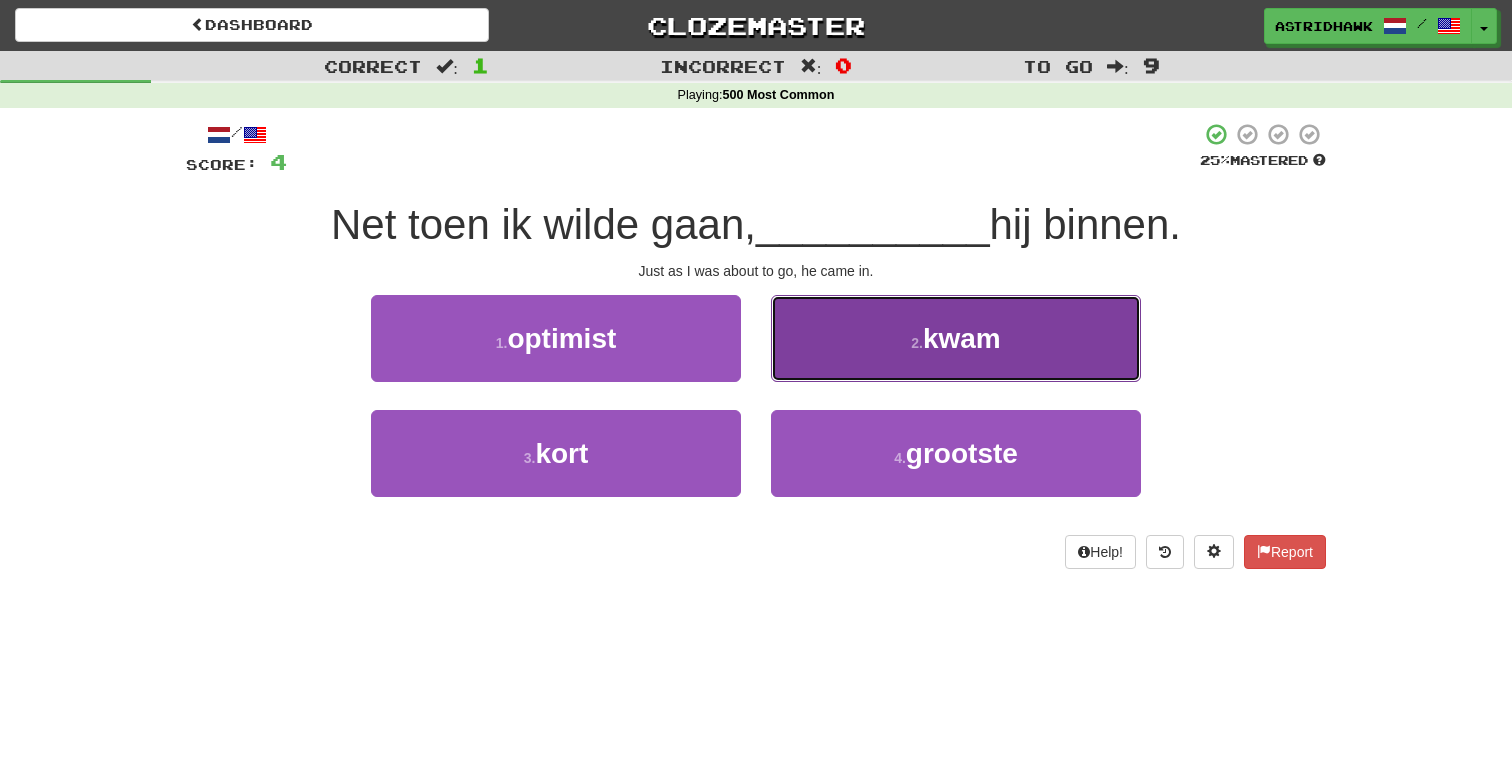 click on "2 .  kwam" at bounding box center (956, 338) 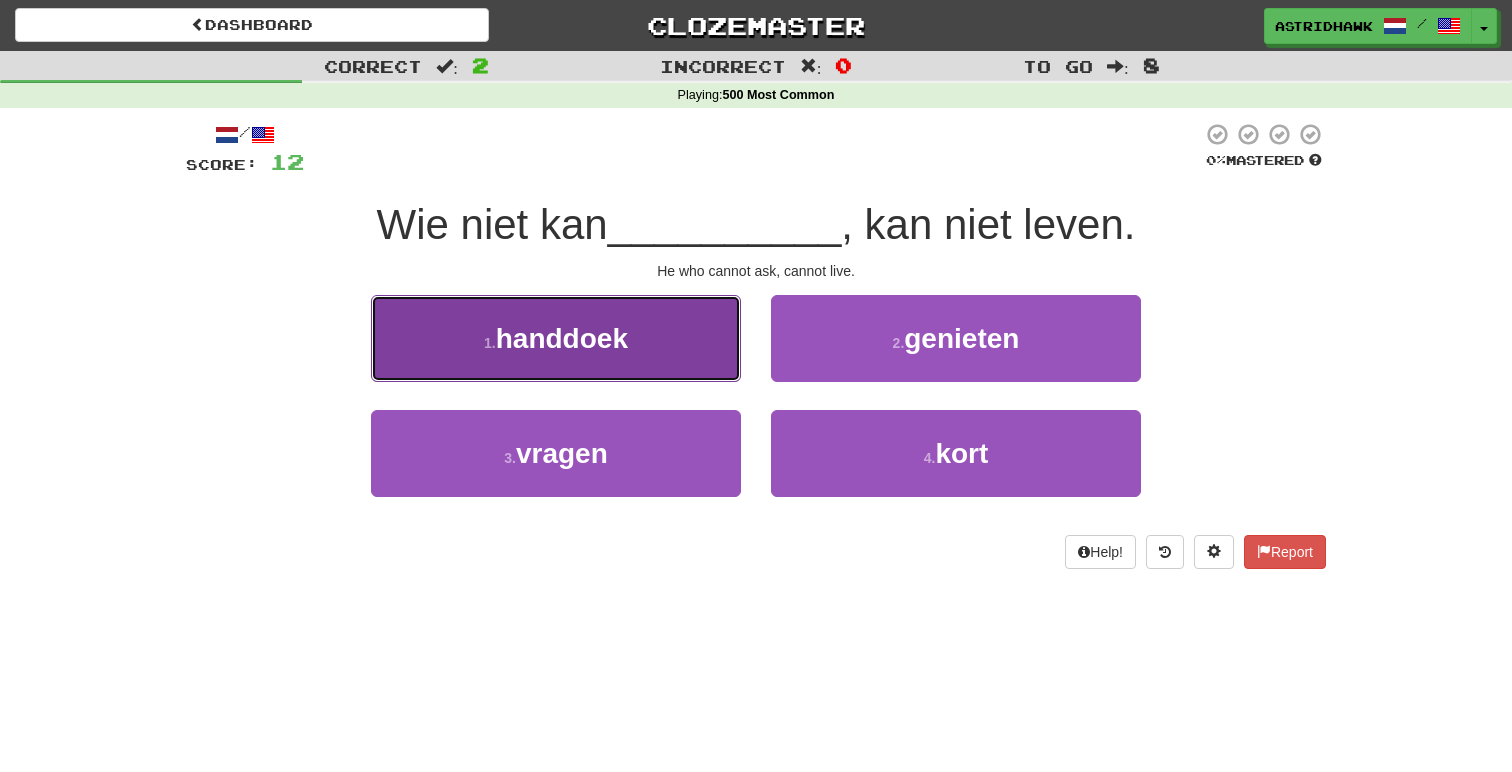 click on "1 .  handdoek" at bounding box center (556, 338) 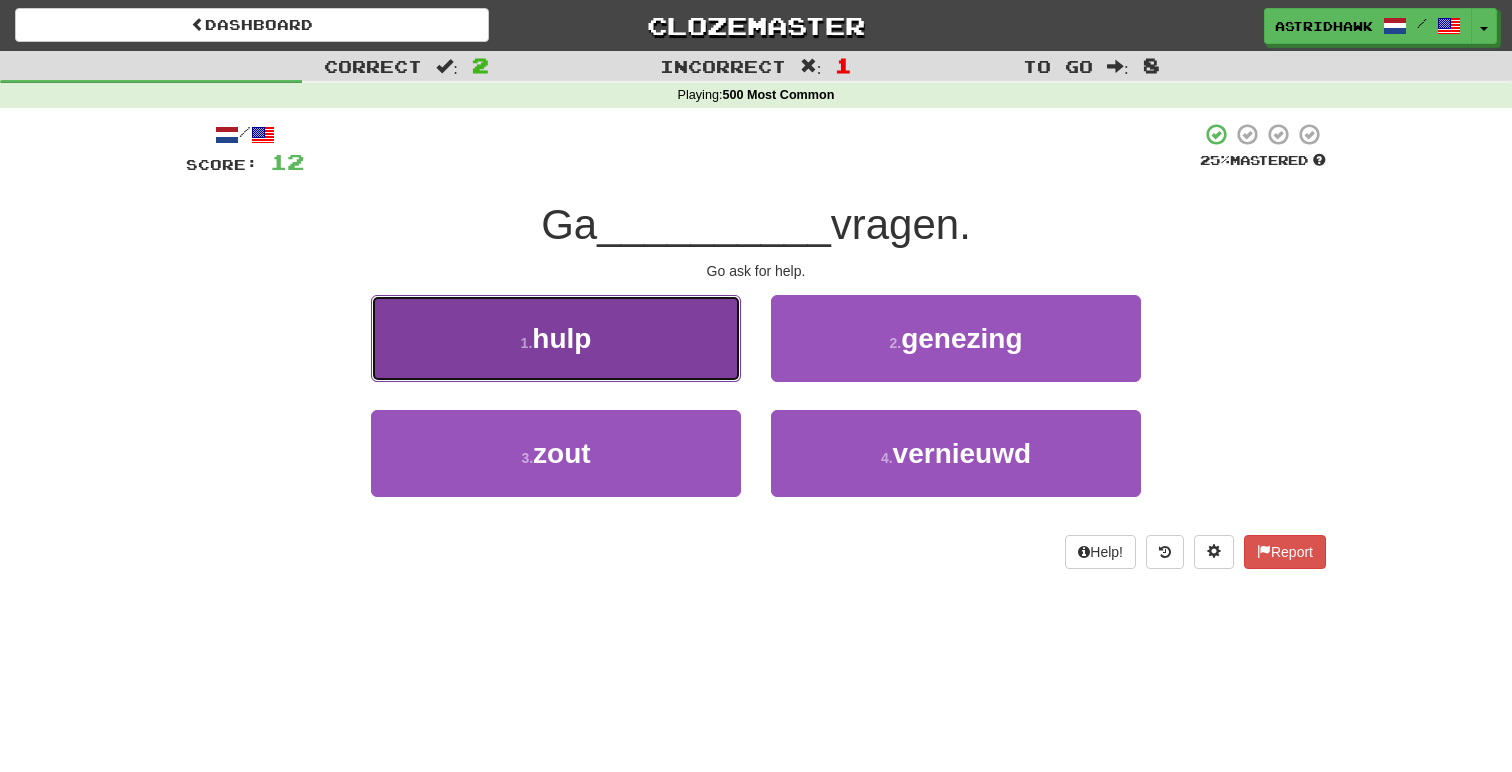 click on "1 .  hulp" at bounding box center (556, 338) 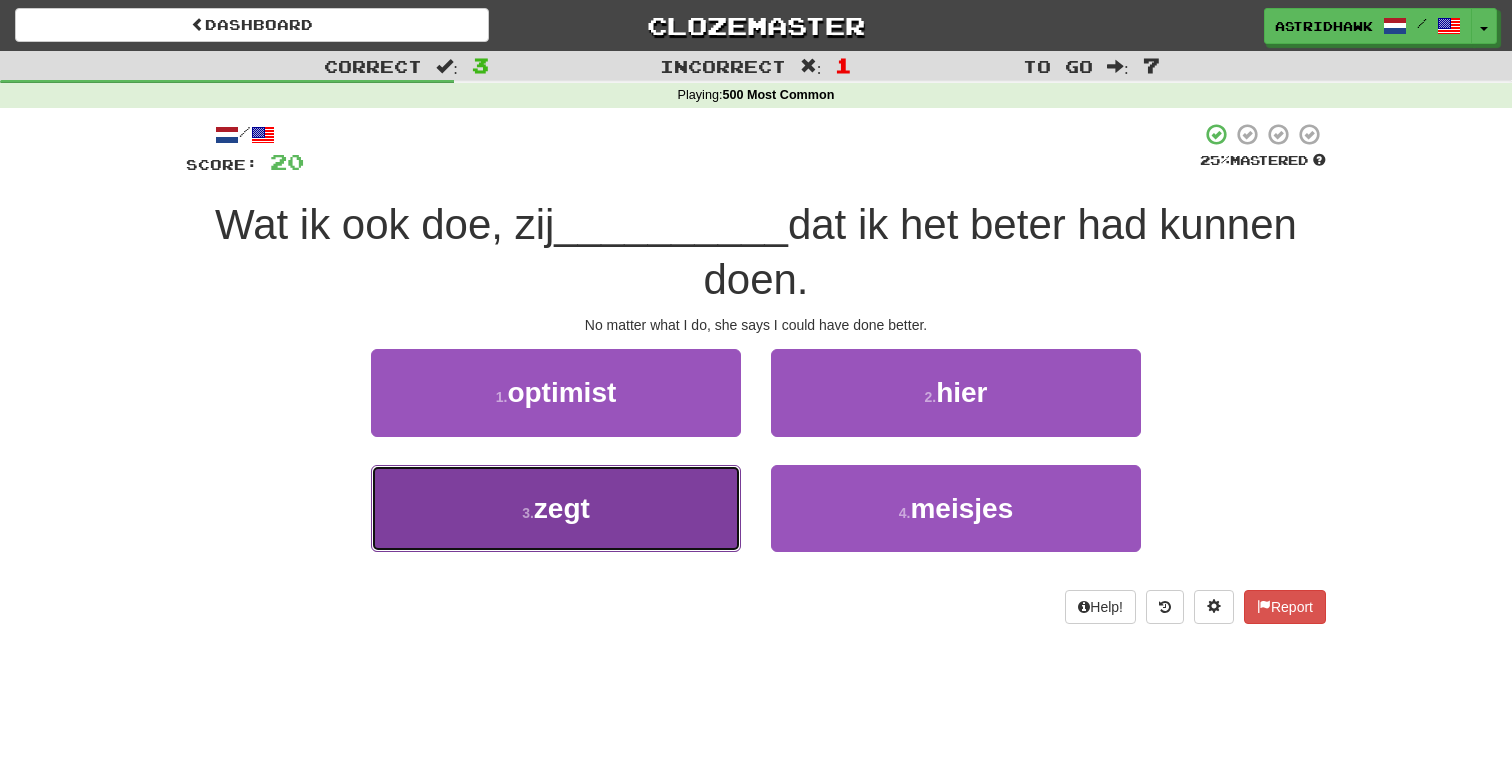 click on "3 .  zegt" at bounding box center (556, 508) 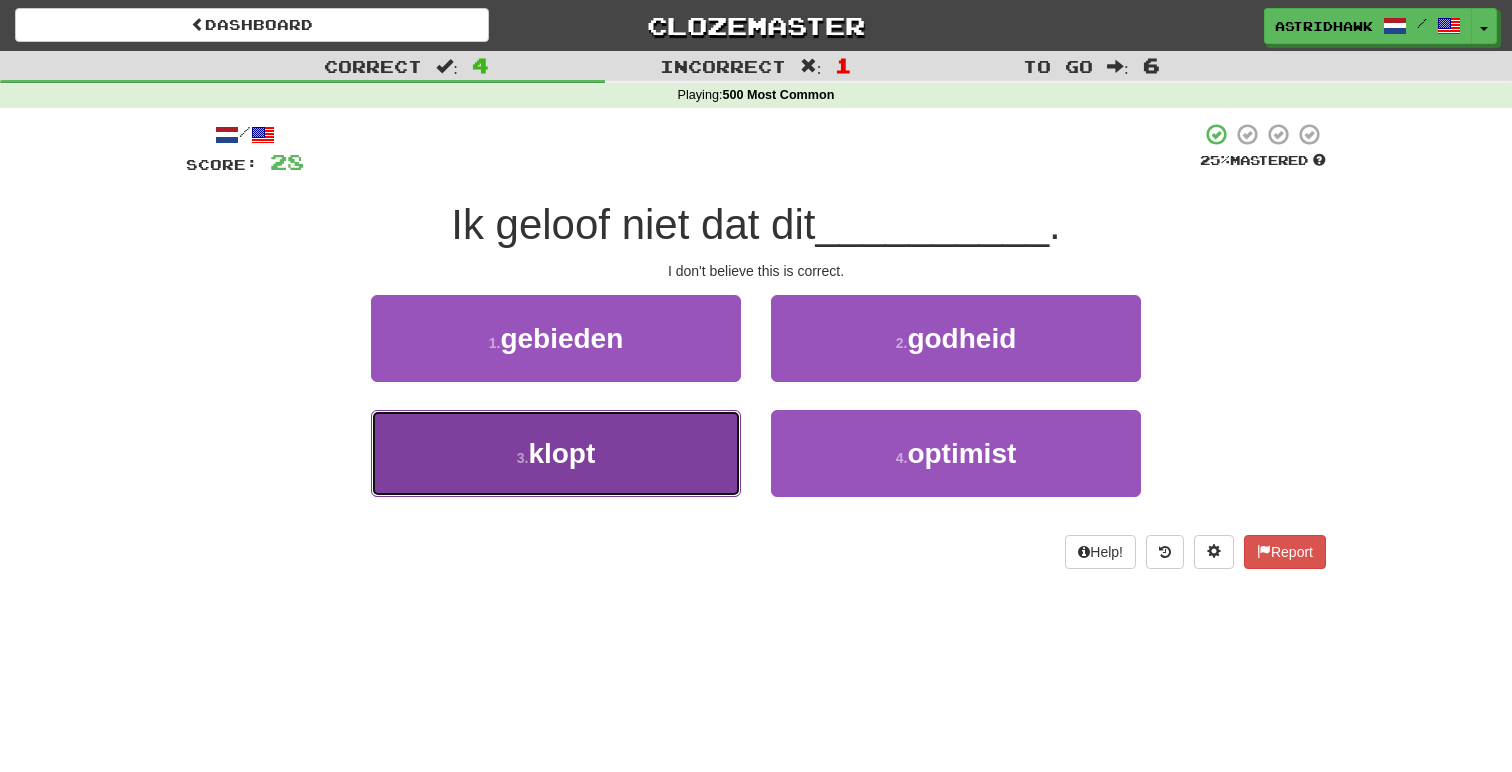 click on "3 .  klopt" at bounding box center (556, 453) 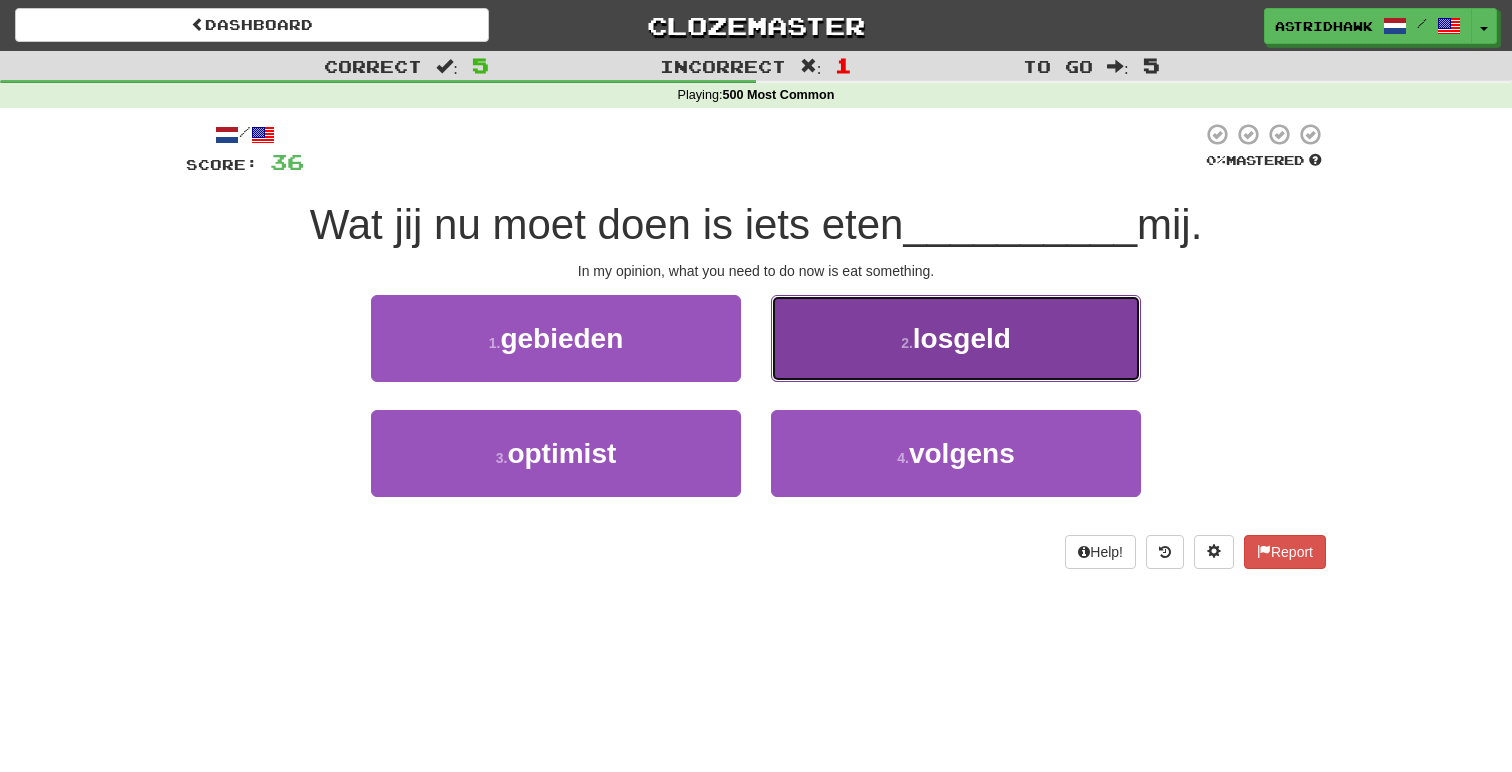 click on "2 ." at bounding box center [907, 343] 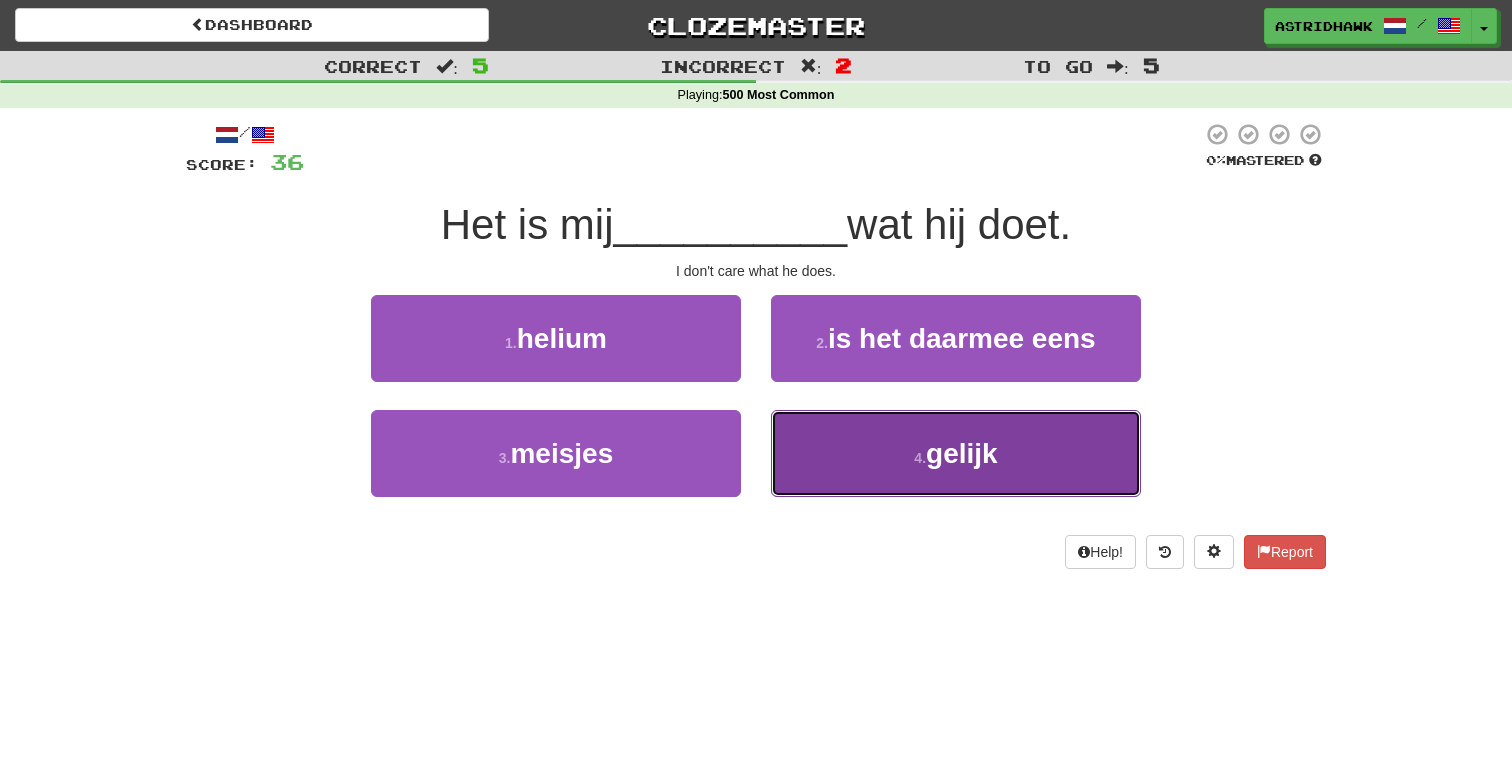 click on "4 .  gelijk" at bounding box center [956, 453] 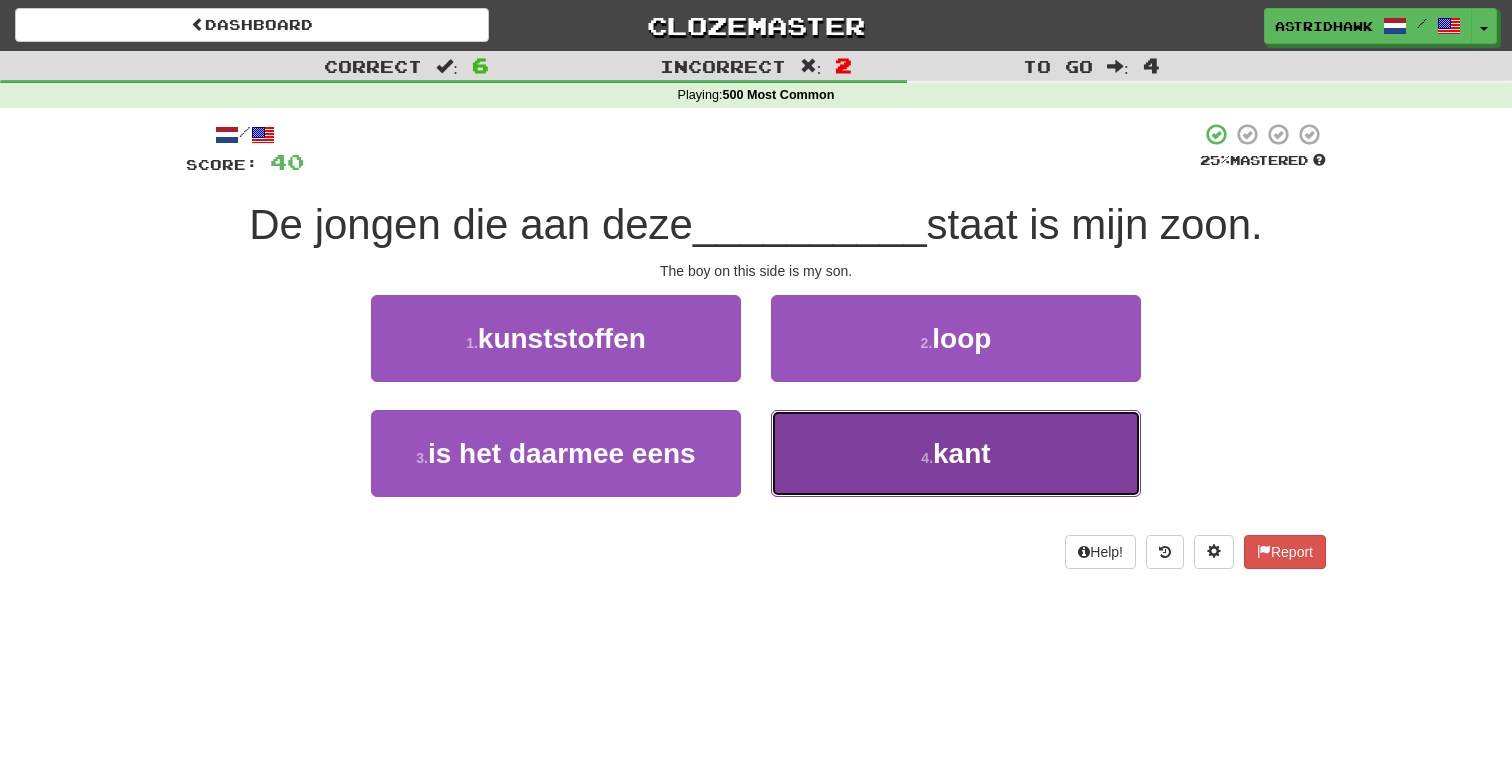 click on "4 .  kant" at bounding box center [956, 453] 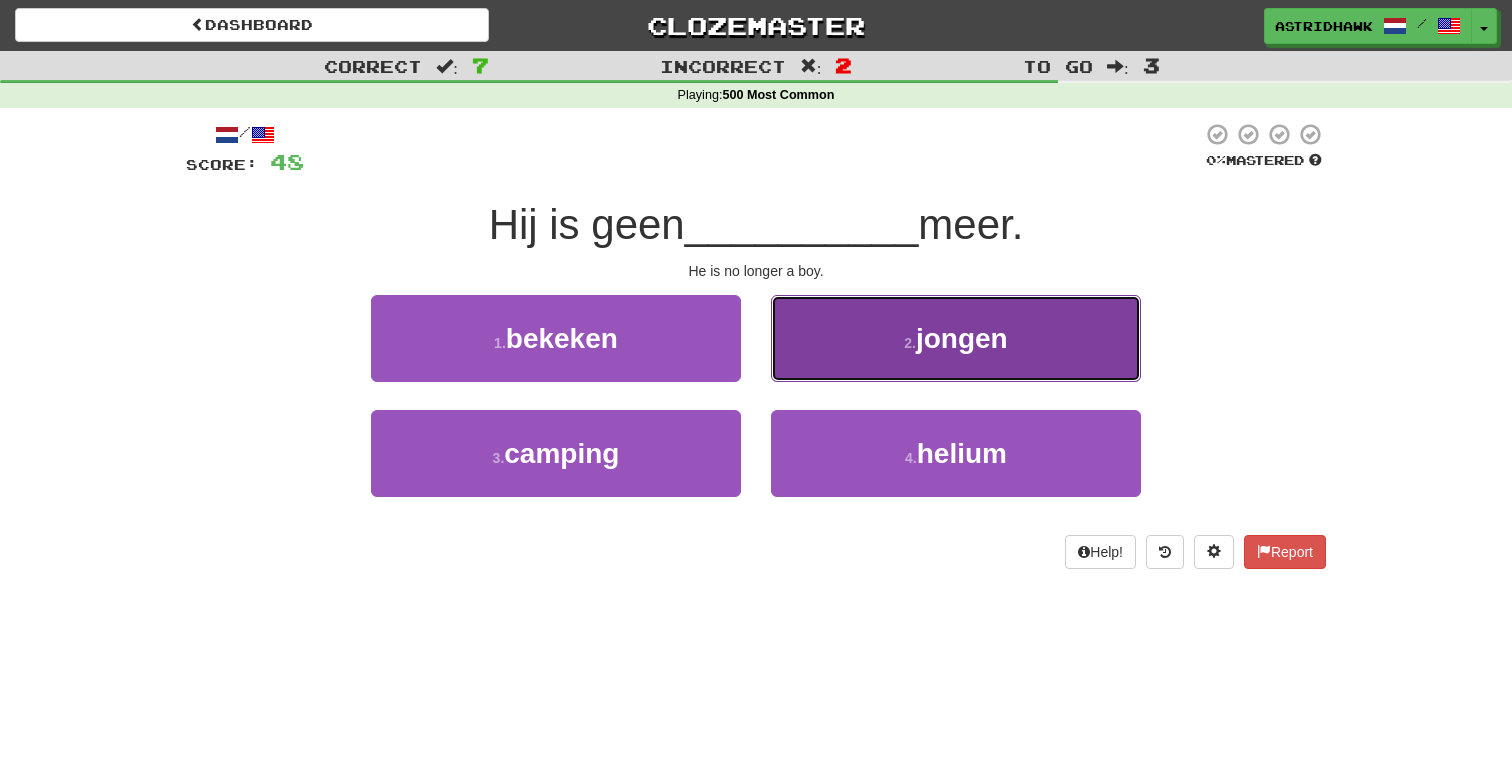 click on "2 .  jongen" at bounding box center (956, 338) 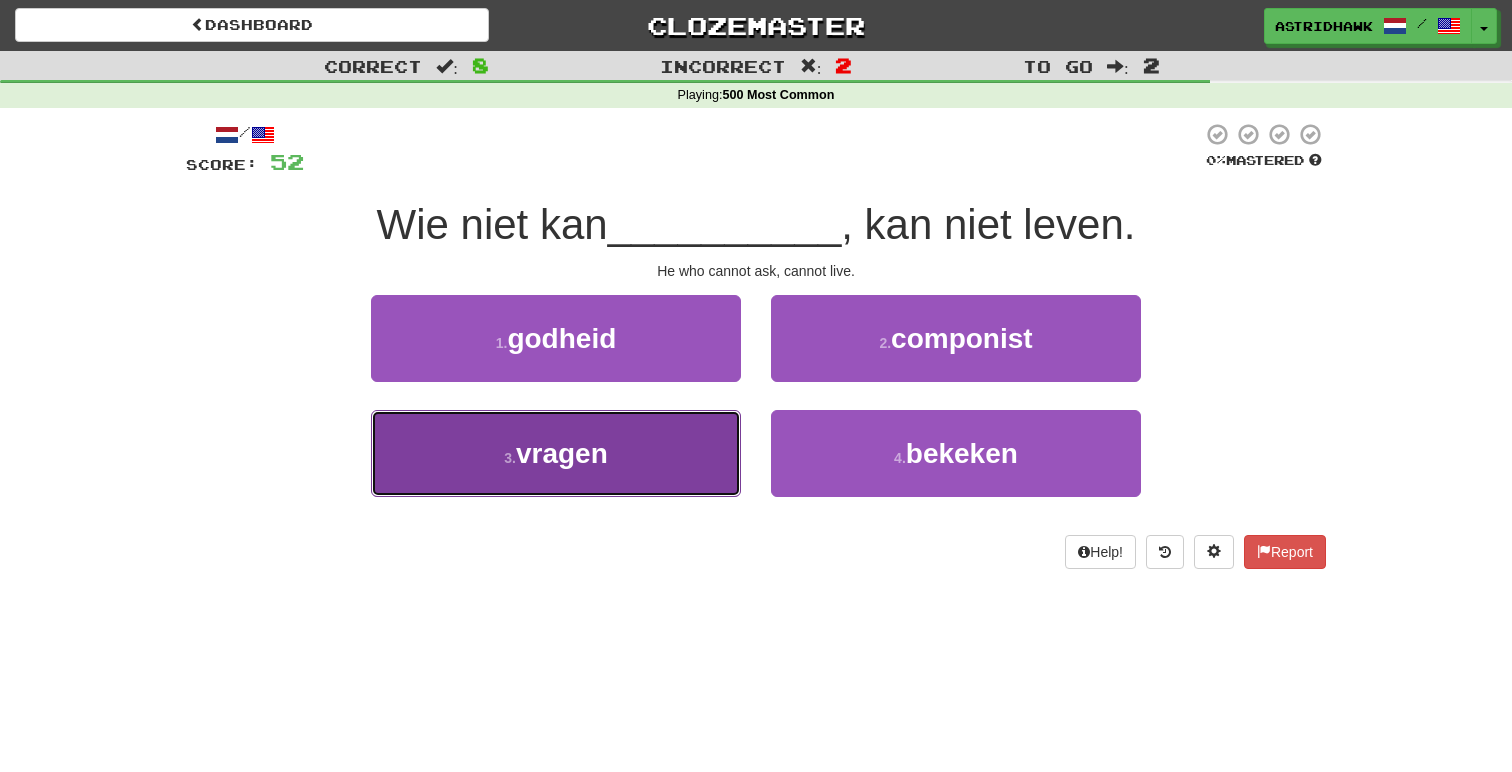 click on "3 .  vragen" at bounding box center [556, 453] 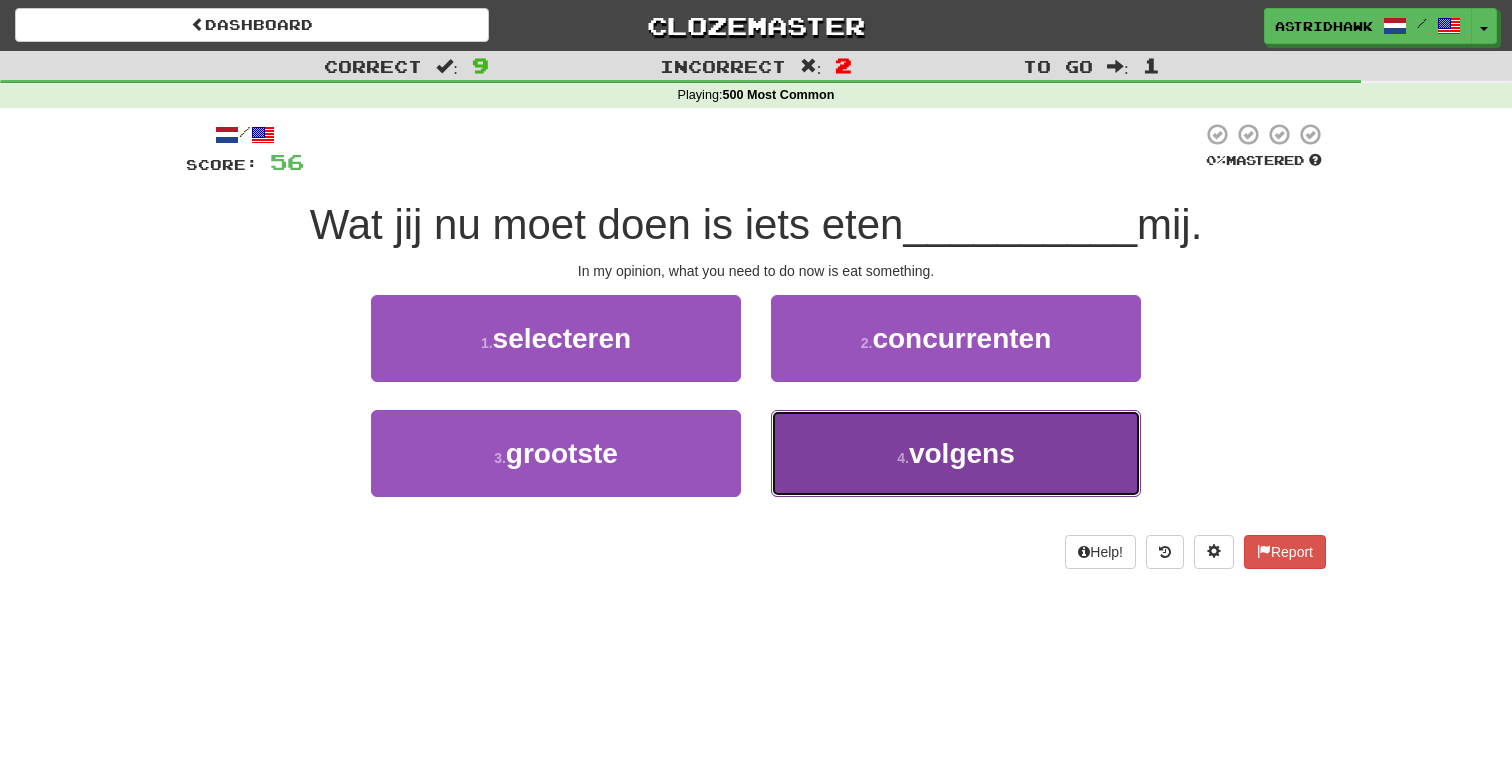 click on "4 .  volgens" at bounding box center (956, 453) 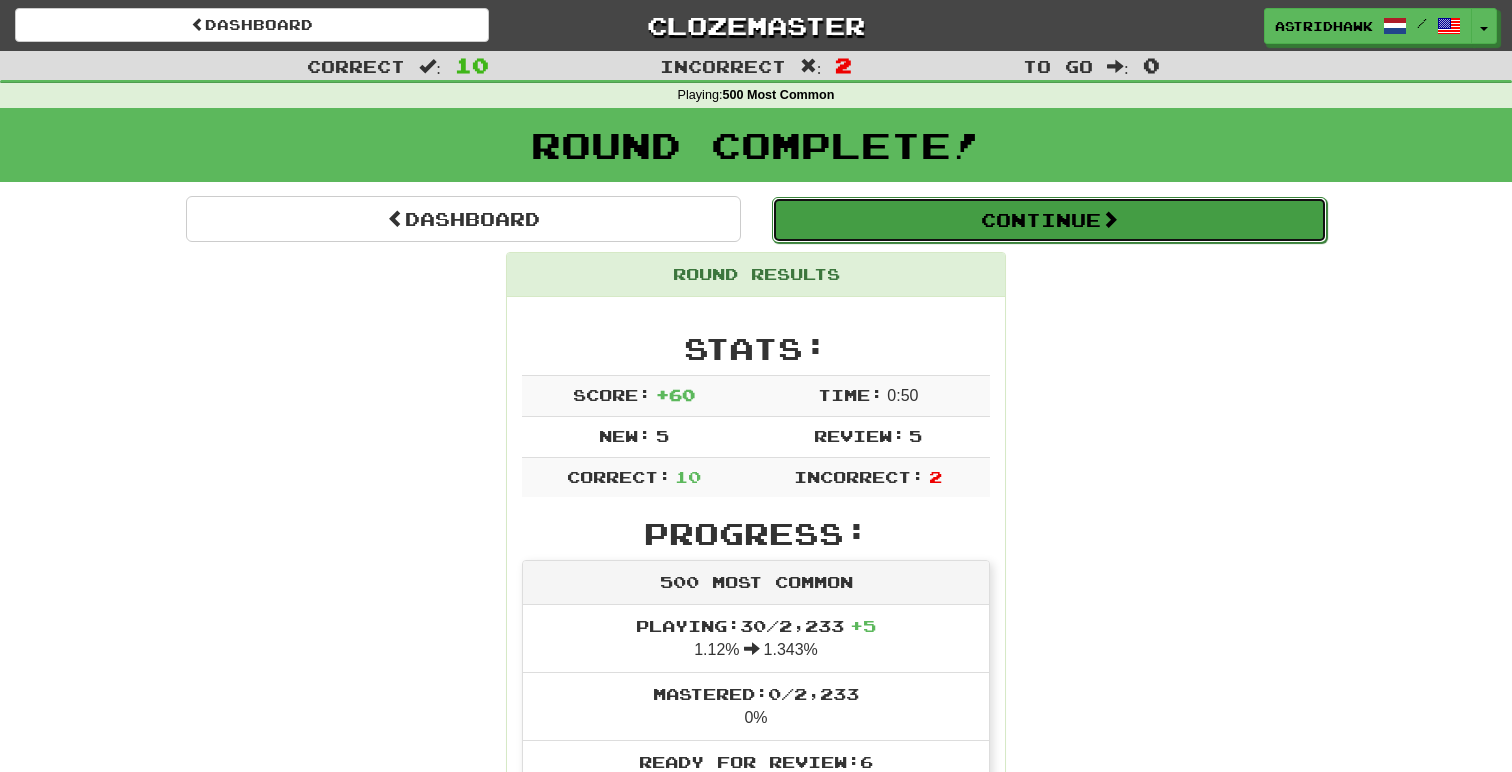 click on "Continue" at bounding box center [1049, 220] 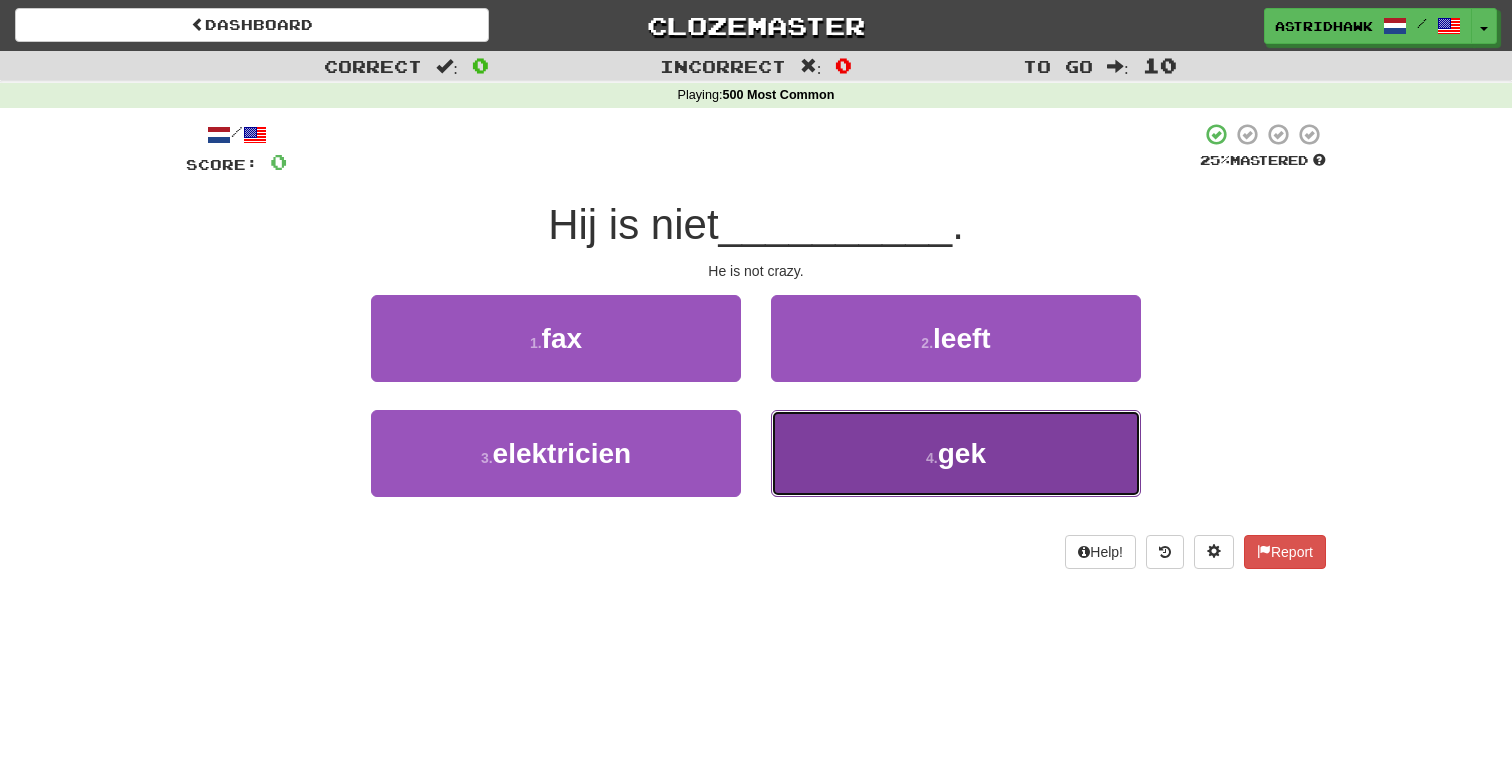 click on "4 .  gek" at bounding box center [956, 453] 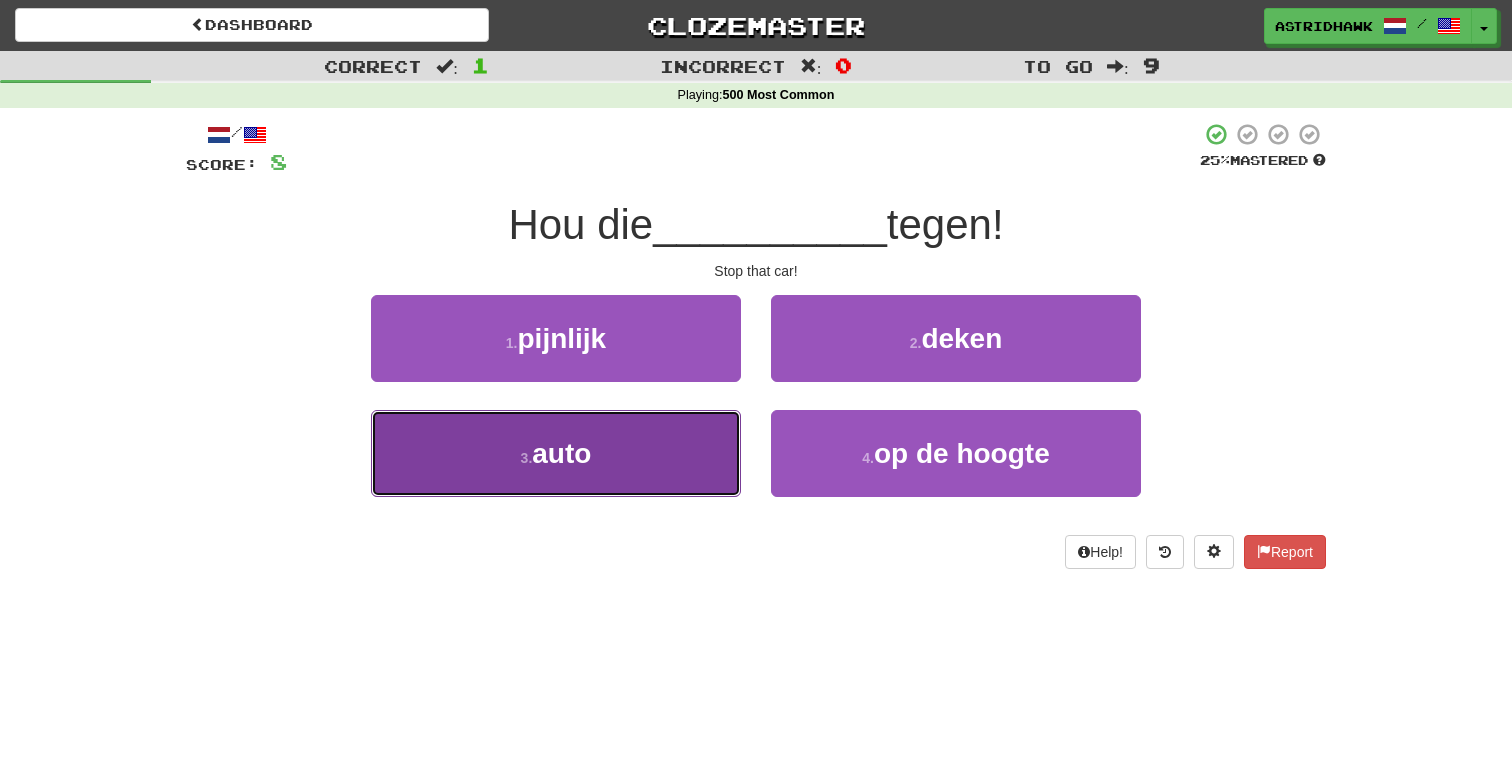 click on "3 .  auto" at bounding box center (556, 453) 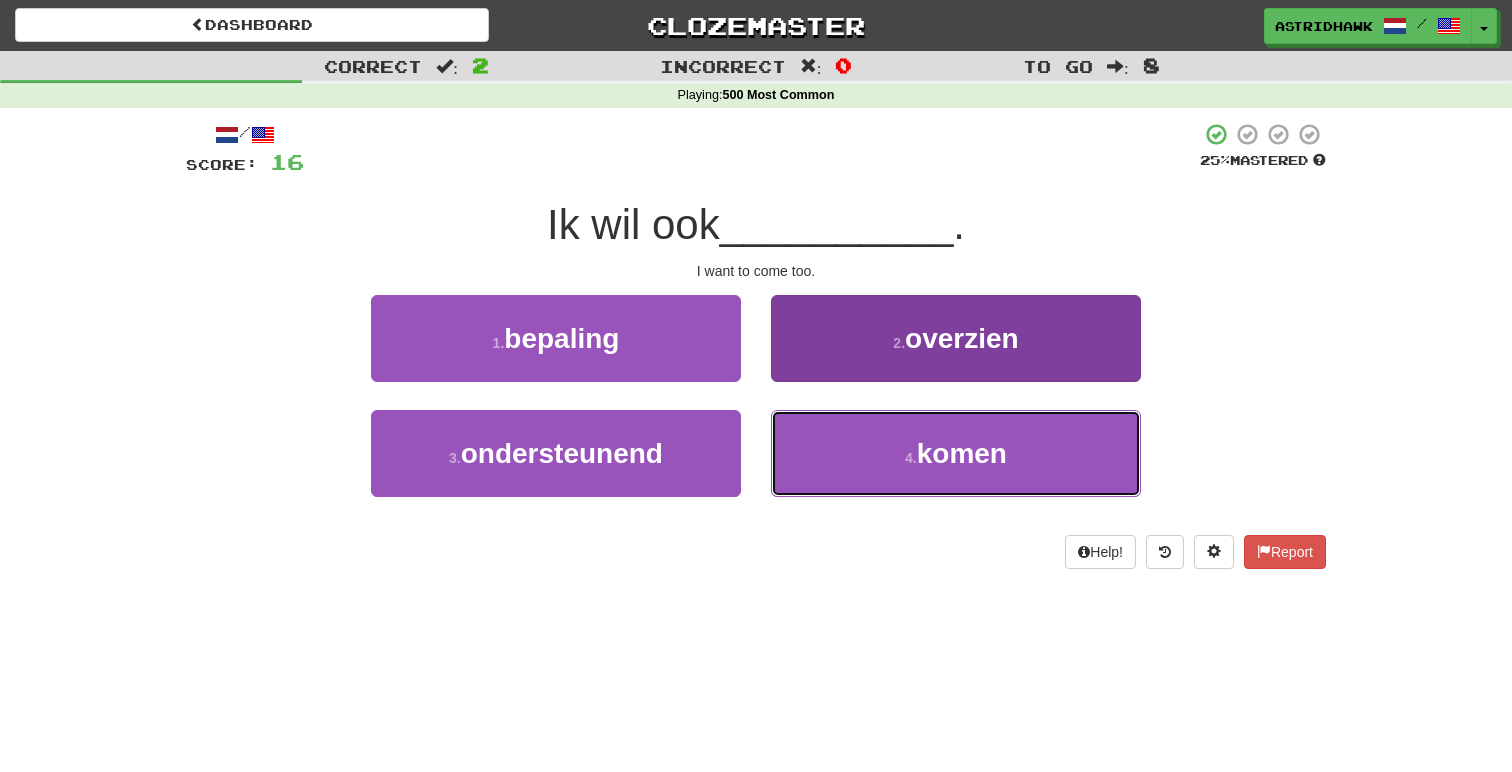 click on "komen" at bounding box center [962, 453] 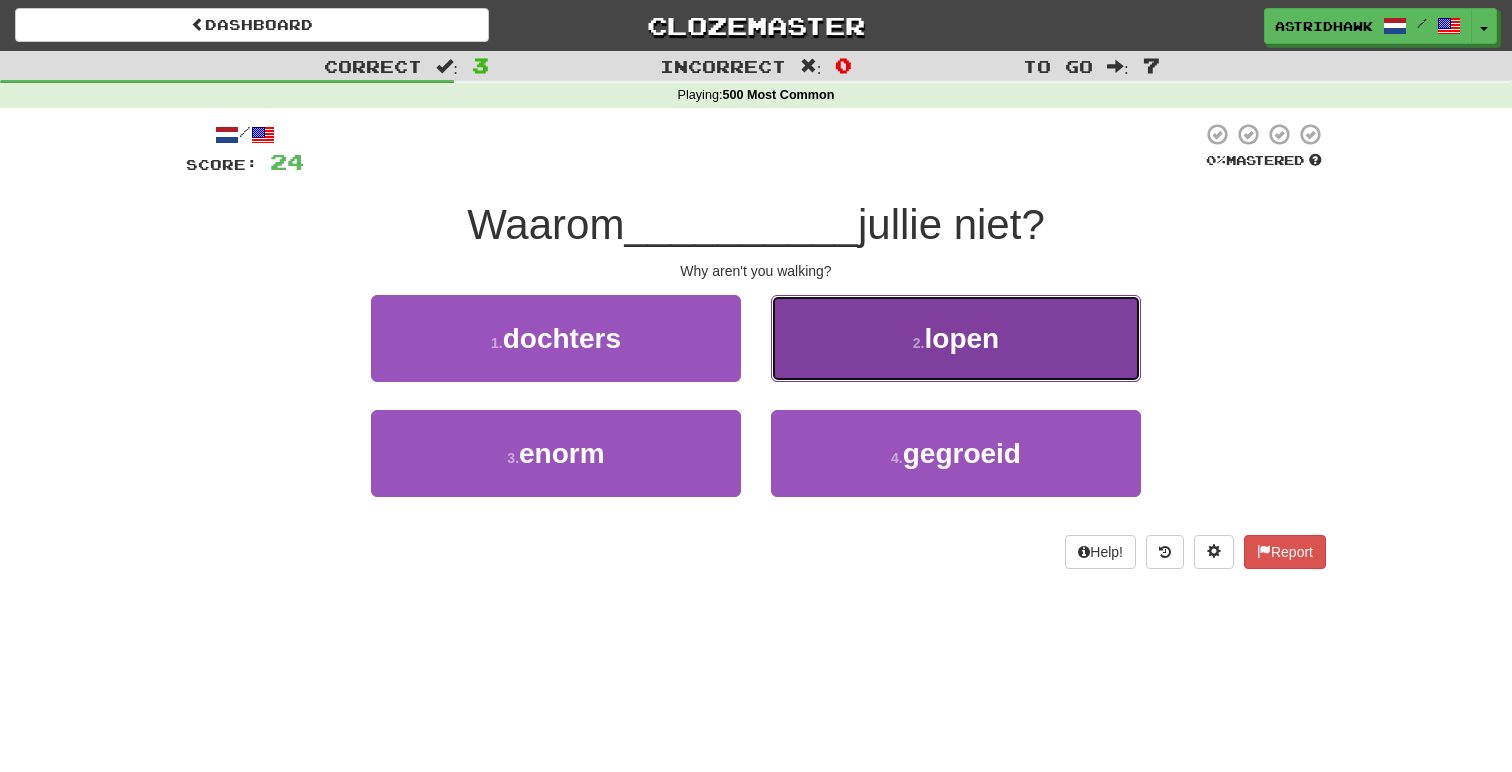 click on "lopen" at bounding box center (962, 338) 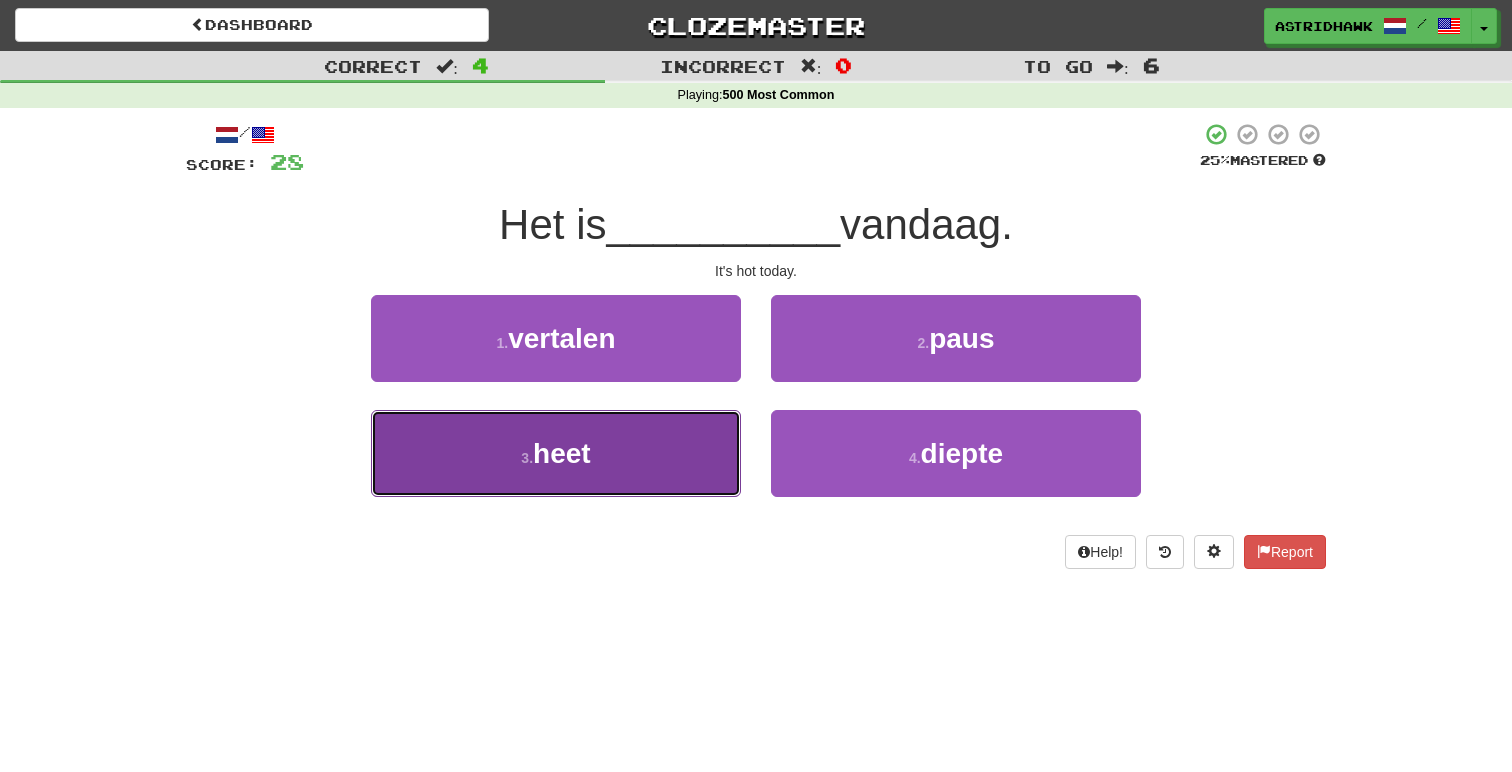 click on "3 .  heet" at bounding box center (556, 453) 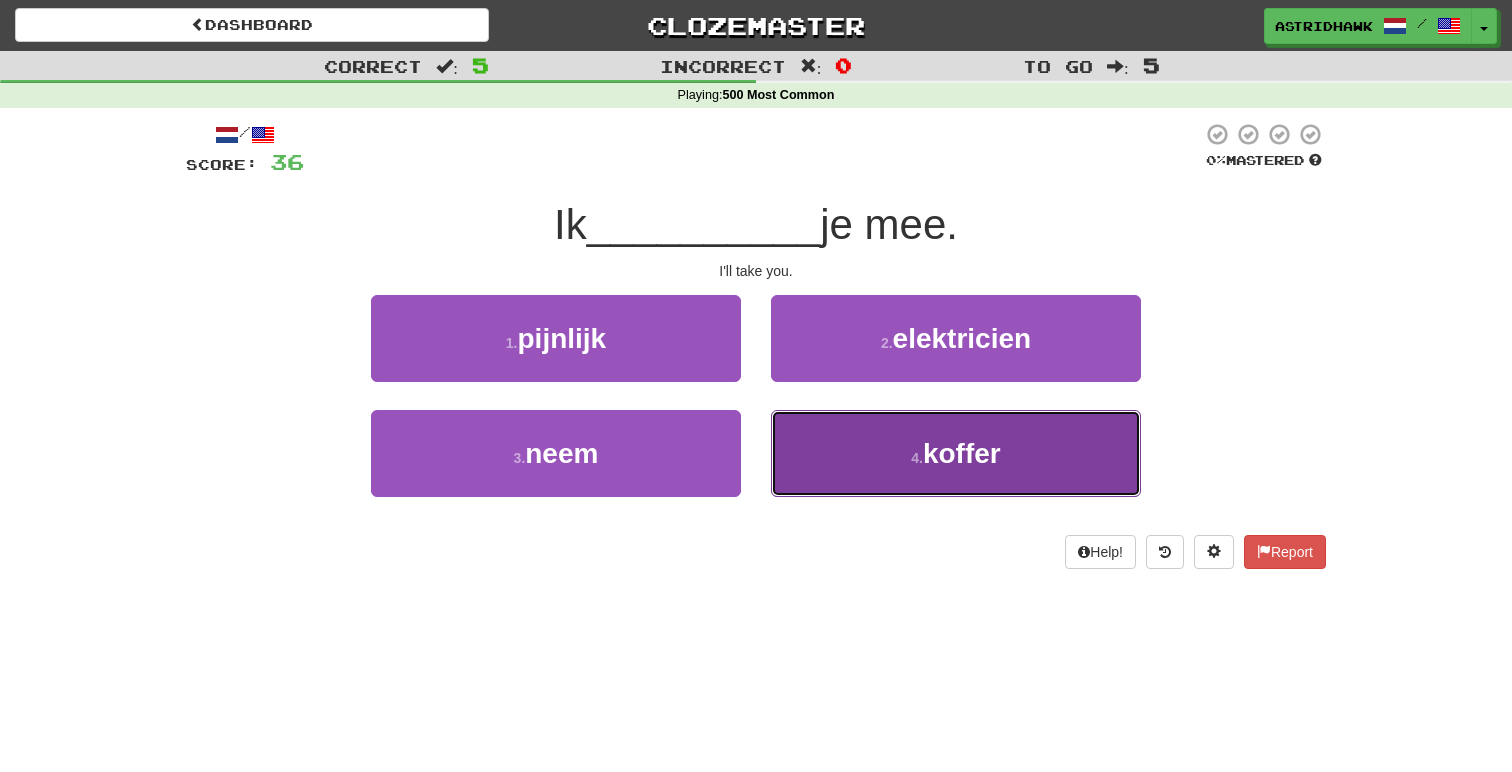 click on "4 .  koffer" at bounding box center [956, 453] 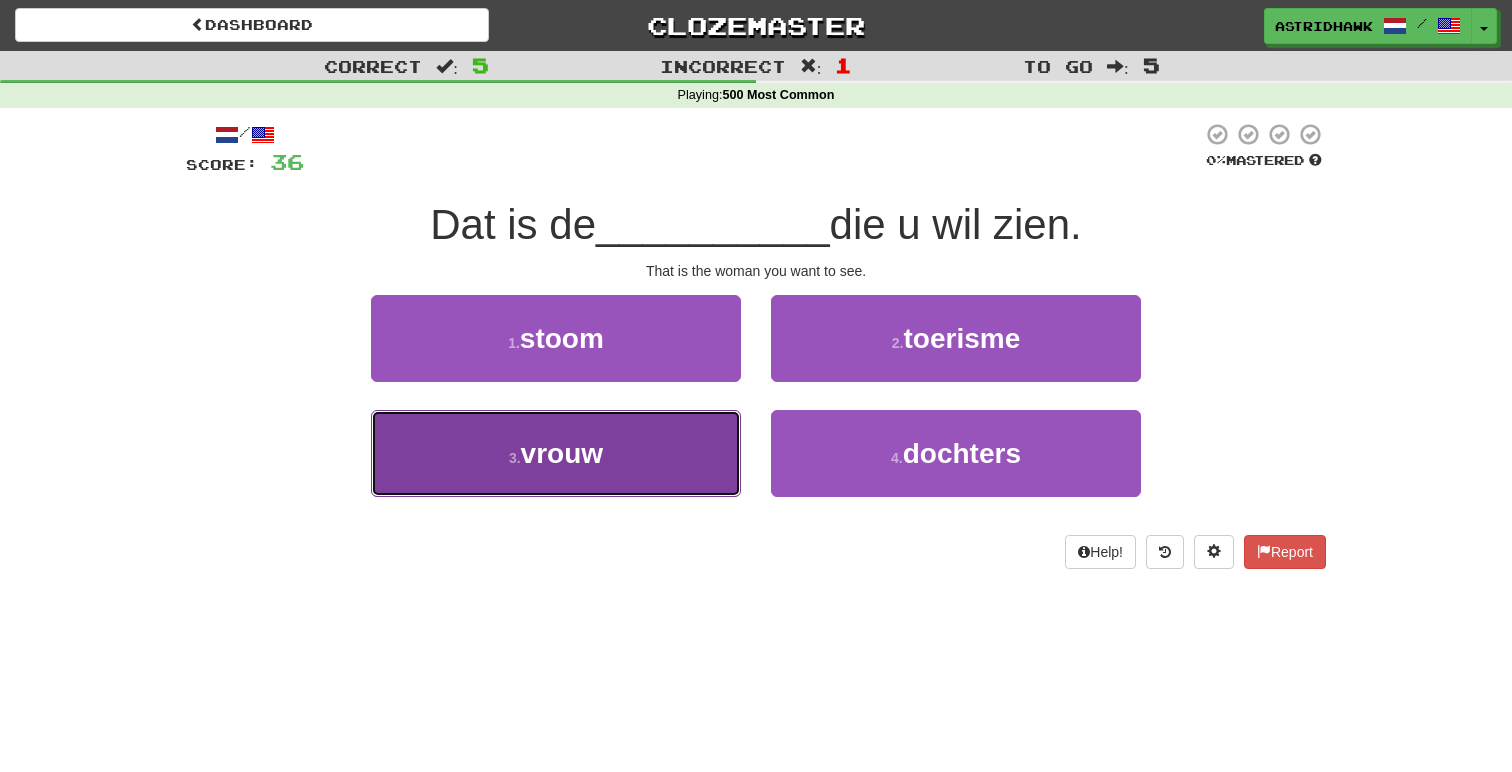 click on "3 .  vrouw" at bounding box center [556, 453] 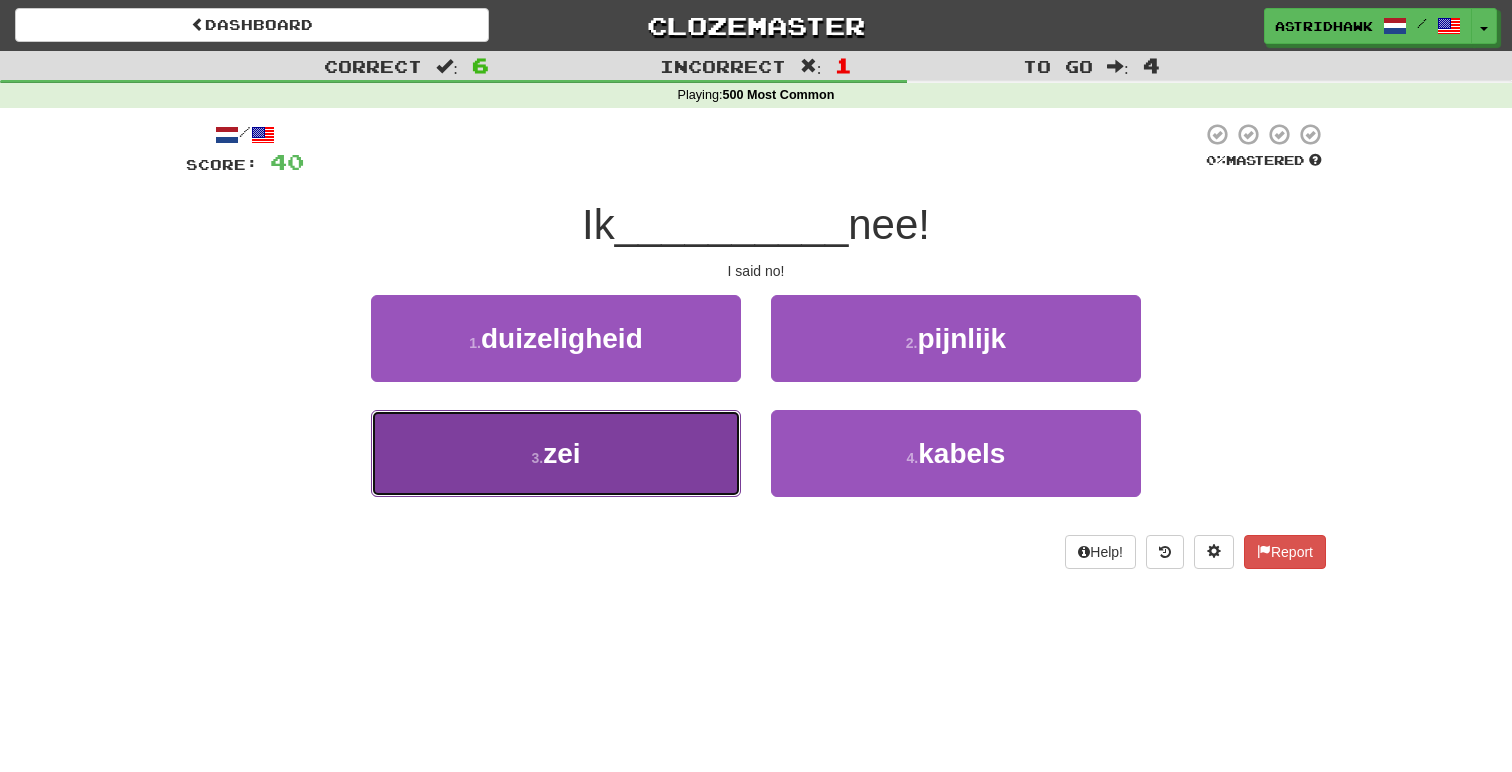 click on "3 .  zei" at bounding box center (556, 453) 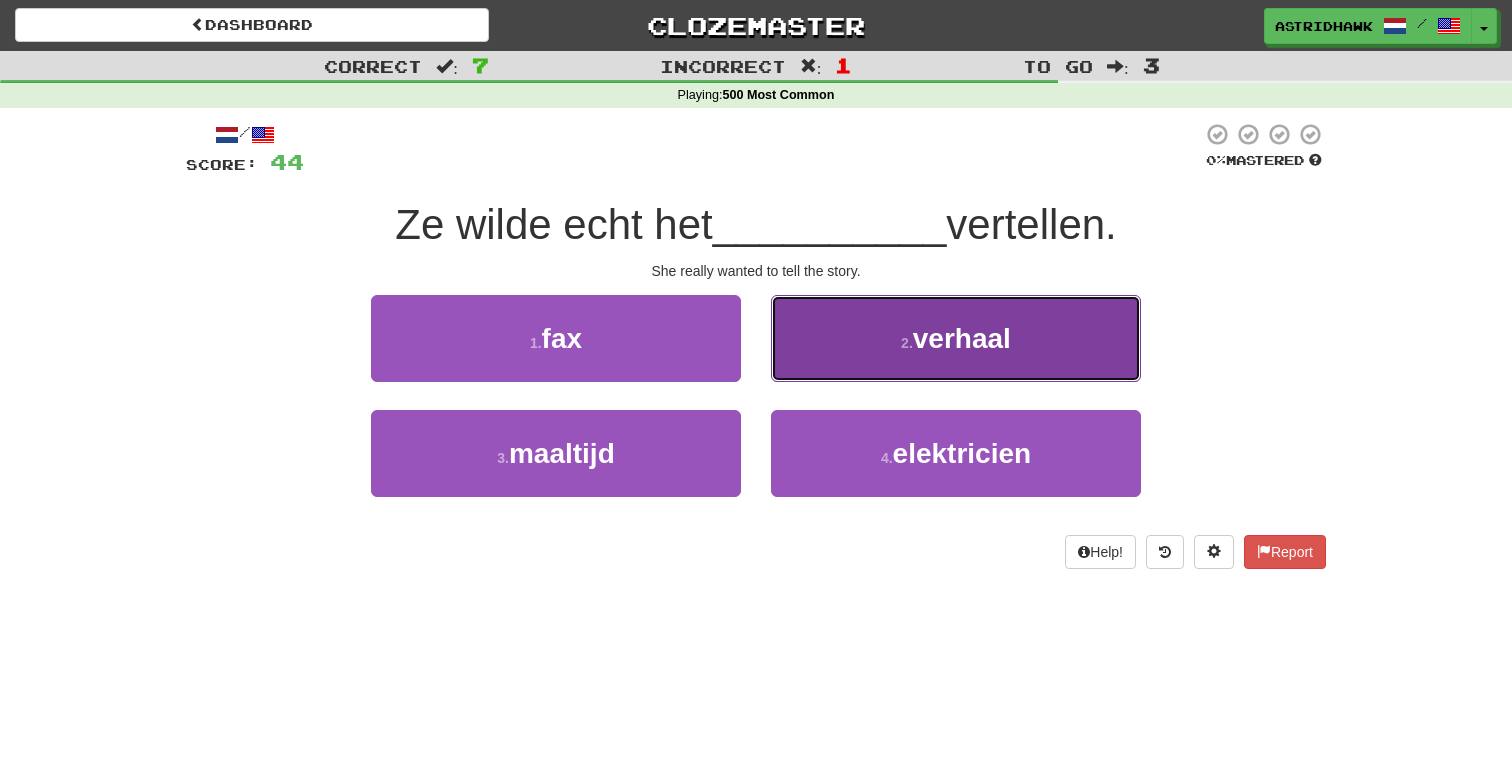 click on "2 ." at bounding box center [907, 343] 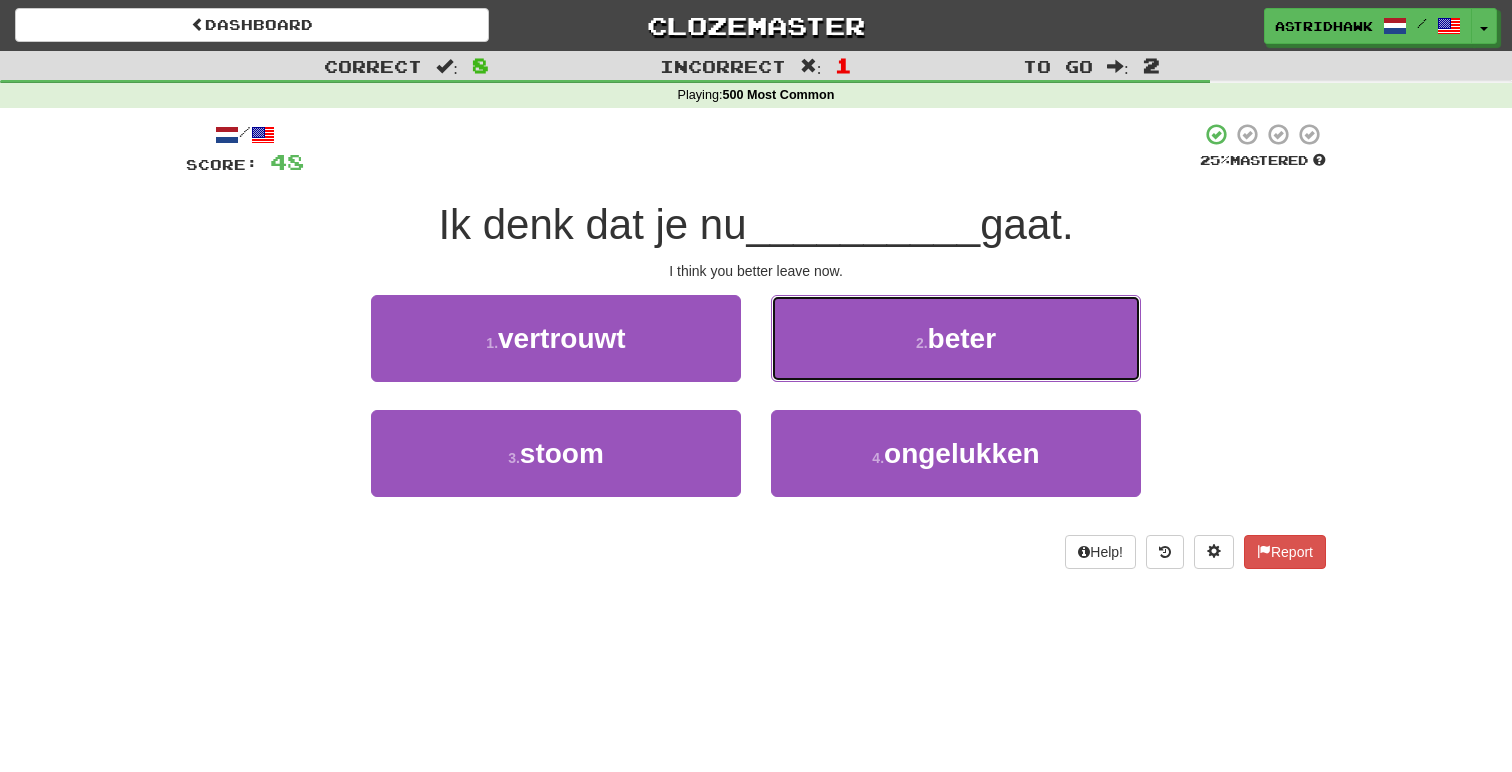 click on "2 .  beter" at bounding box center [956, 338] 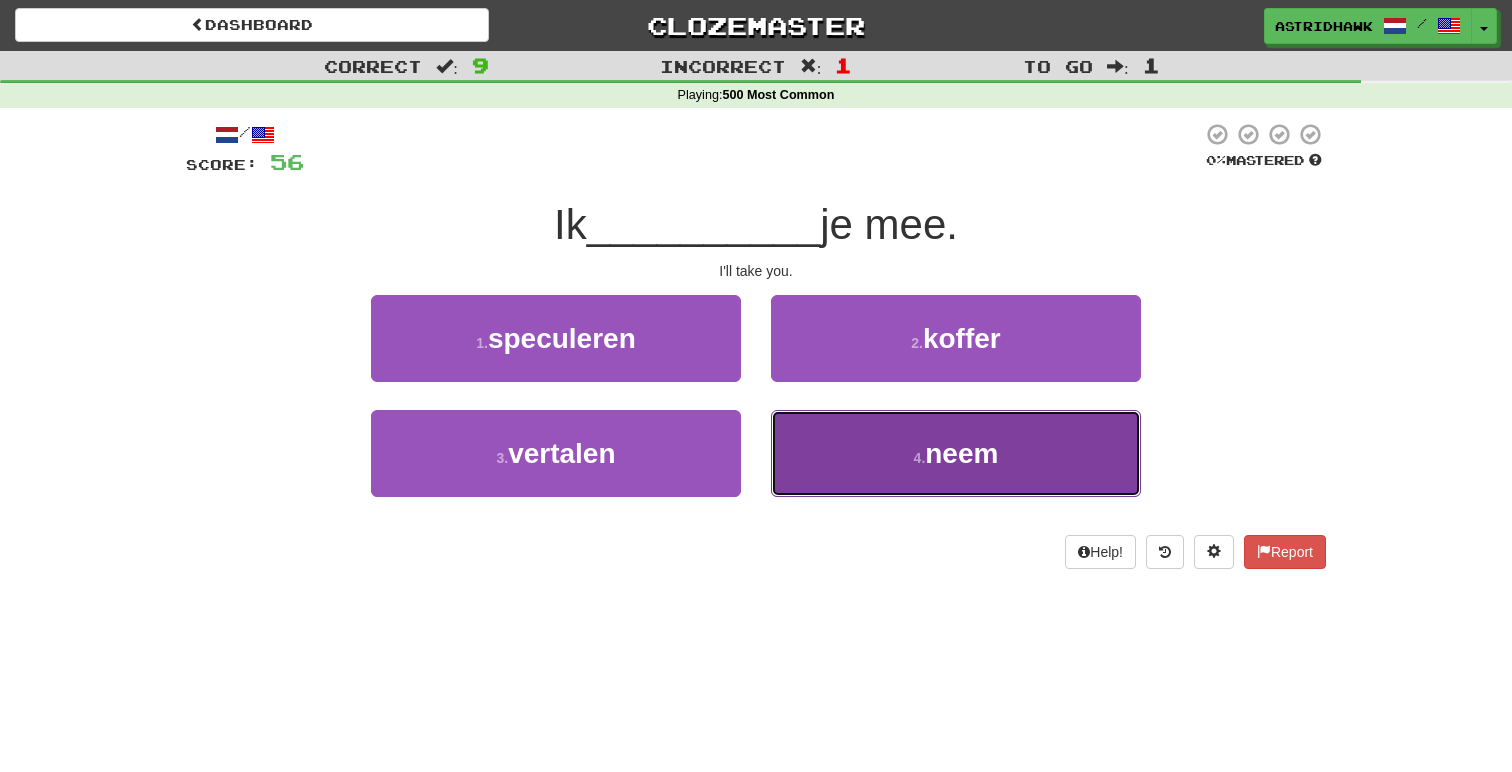click on "4 .  neem" at bounding box center (956, 453) 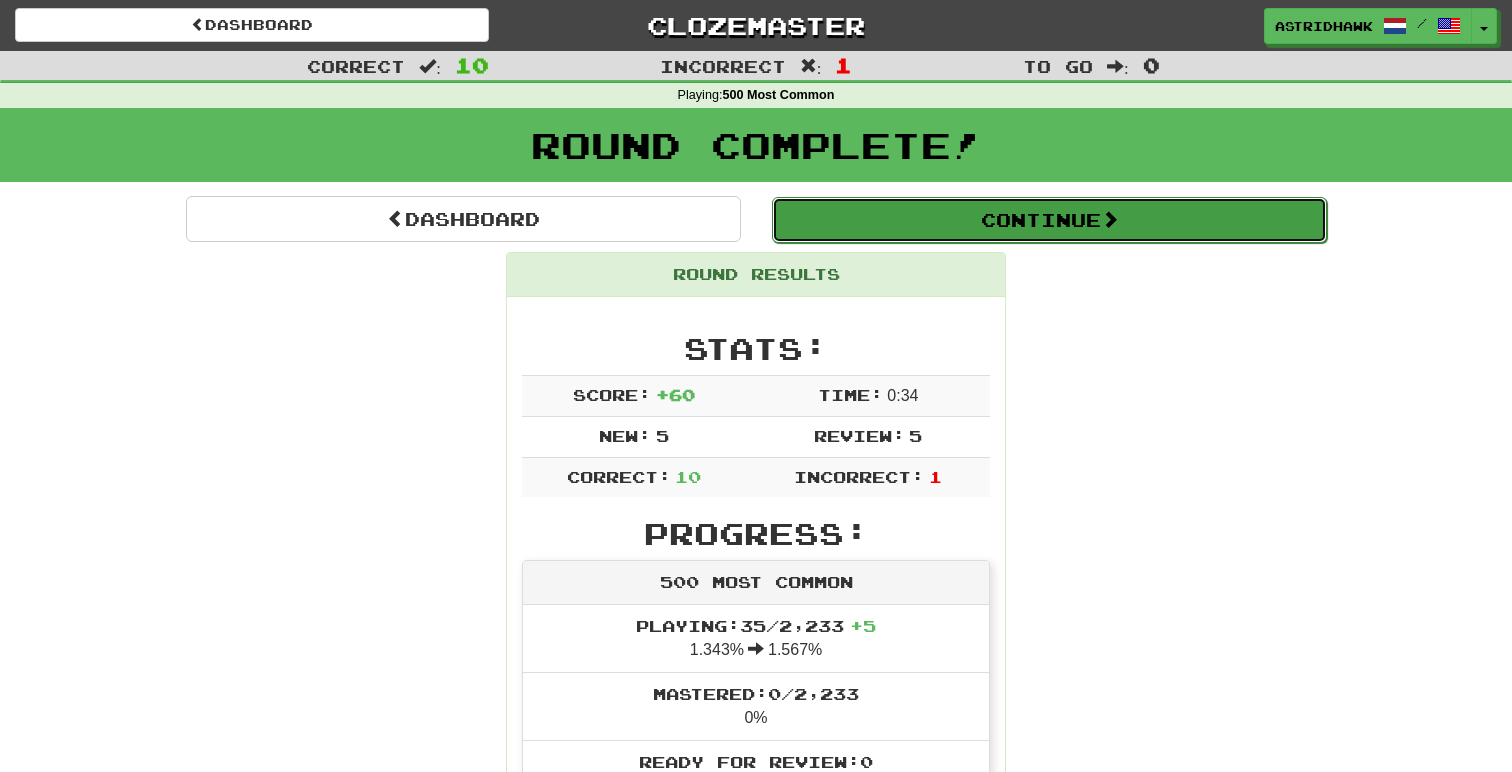 click on "Continue" at bounding box center (1049, 220) 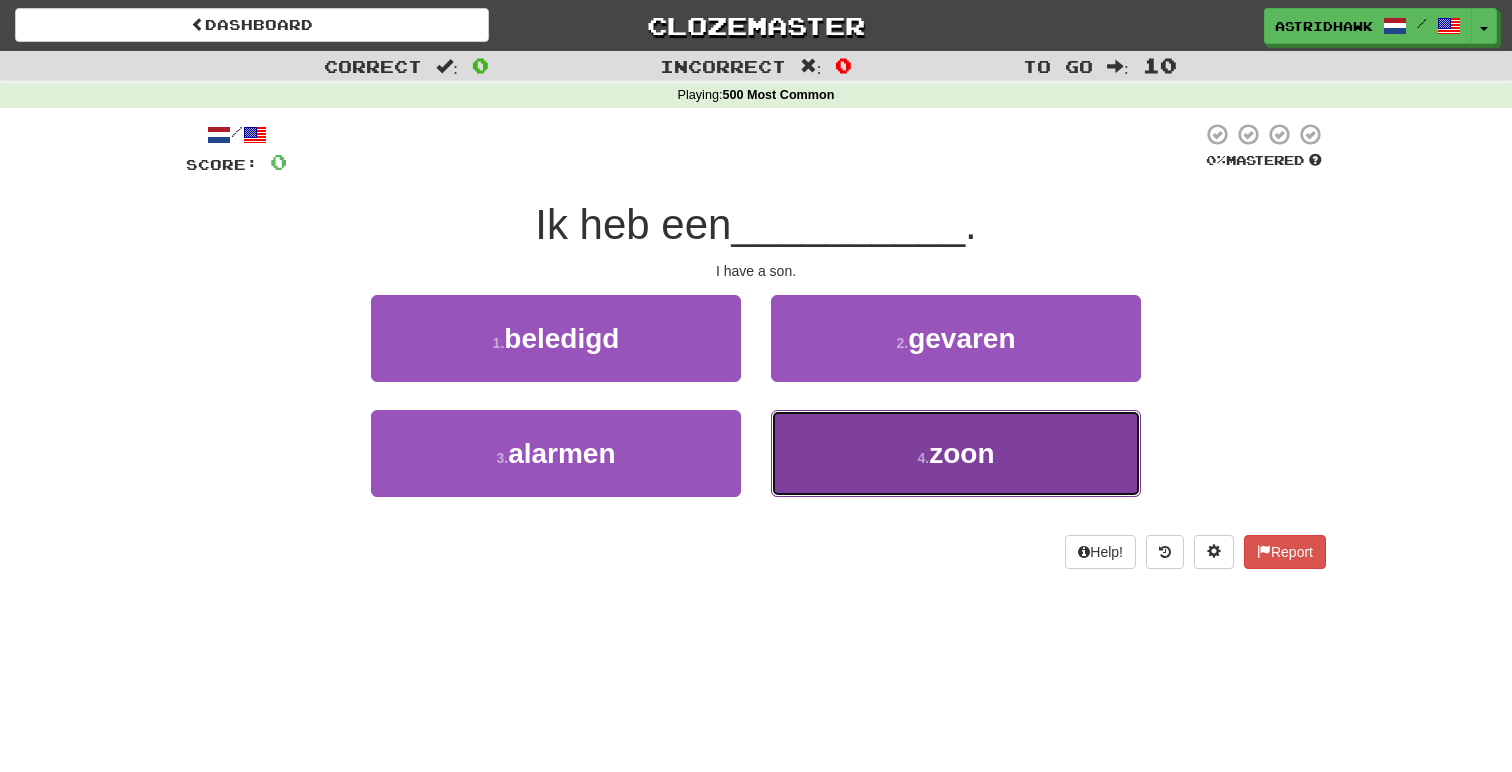 click on "4 .  zoon" at bounding box center [956, 453] 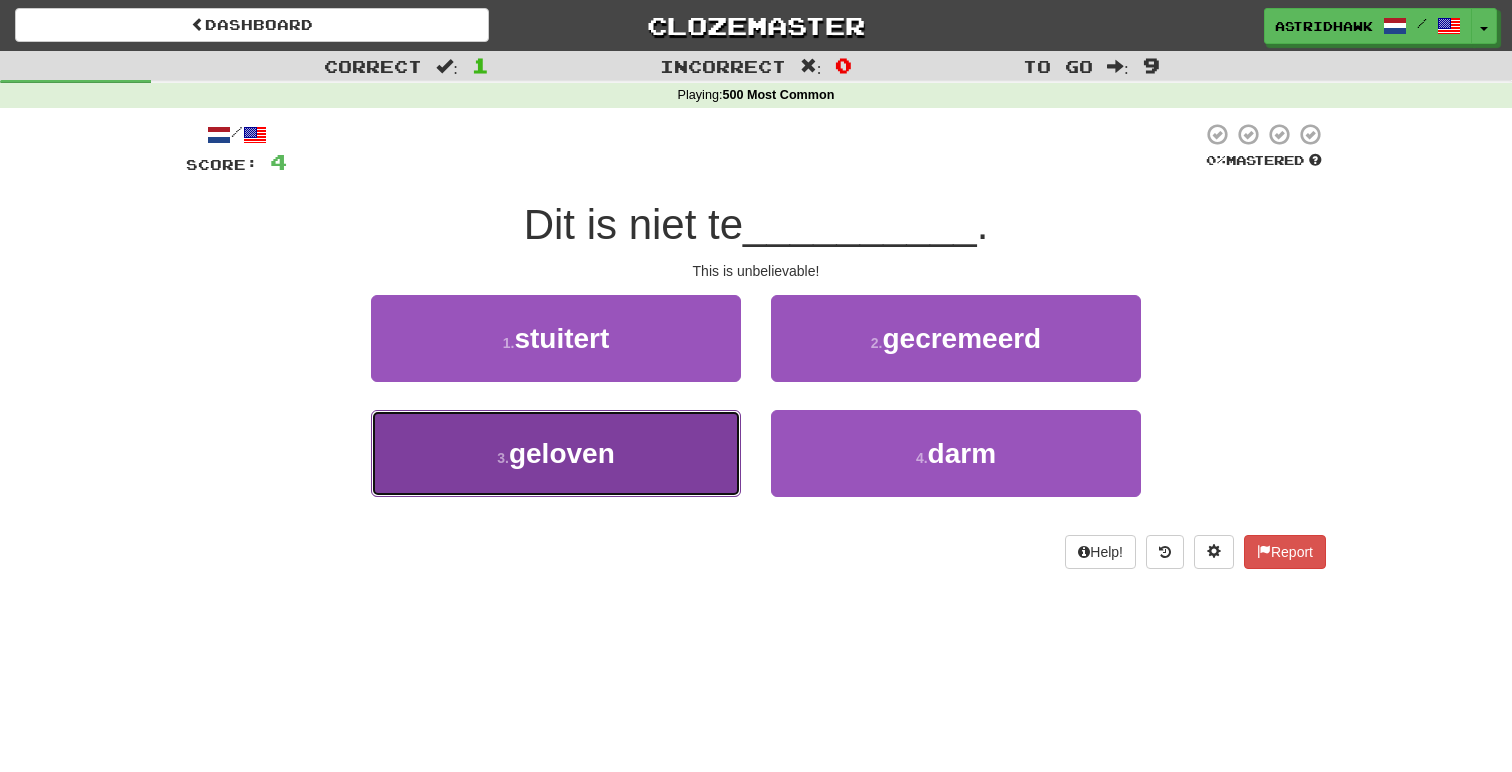 click on "geloven" at bounding box center (562, 453) 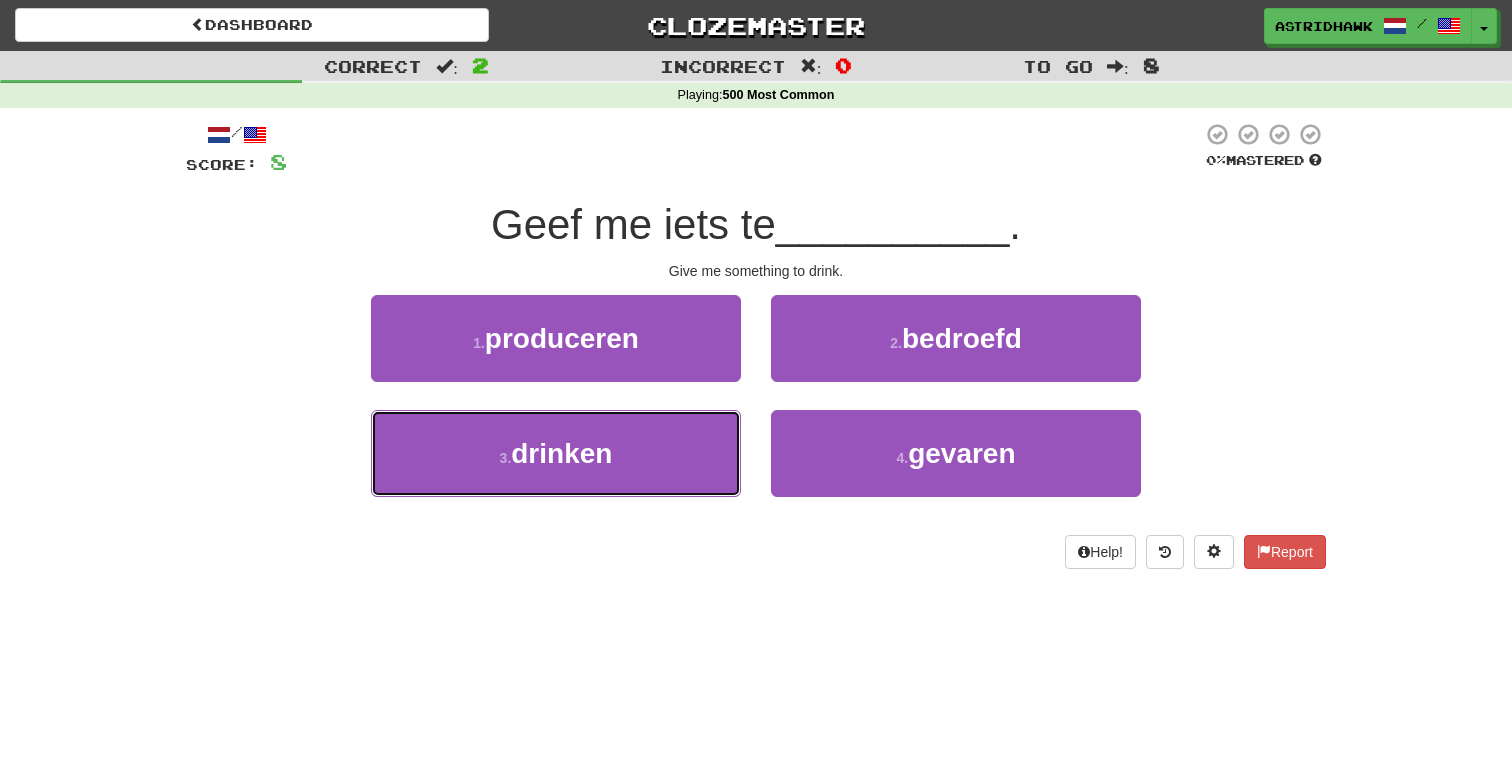 click on "drinken" at bounding box center (561, 453) 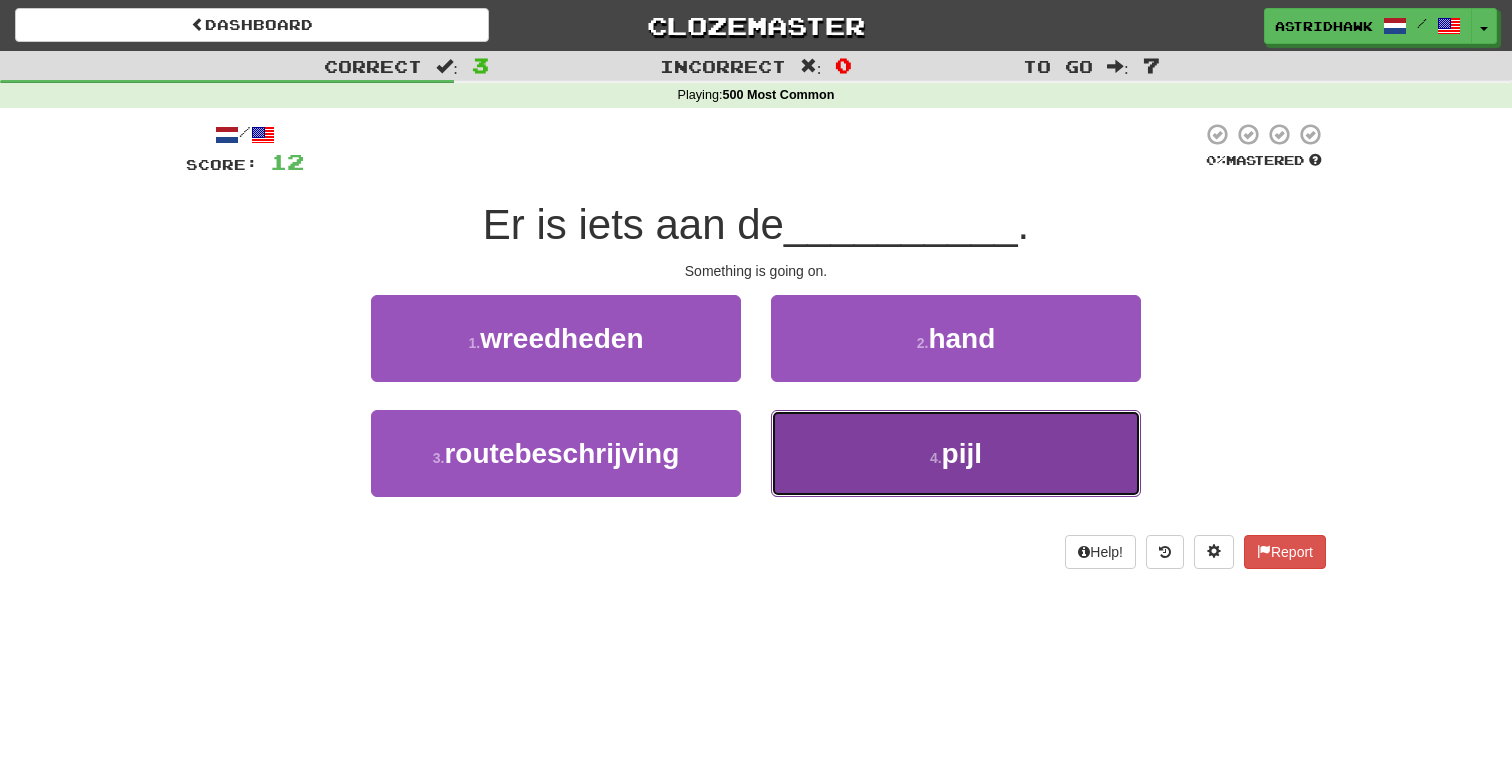click on "pijl" at bounding box center (962, 453) 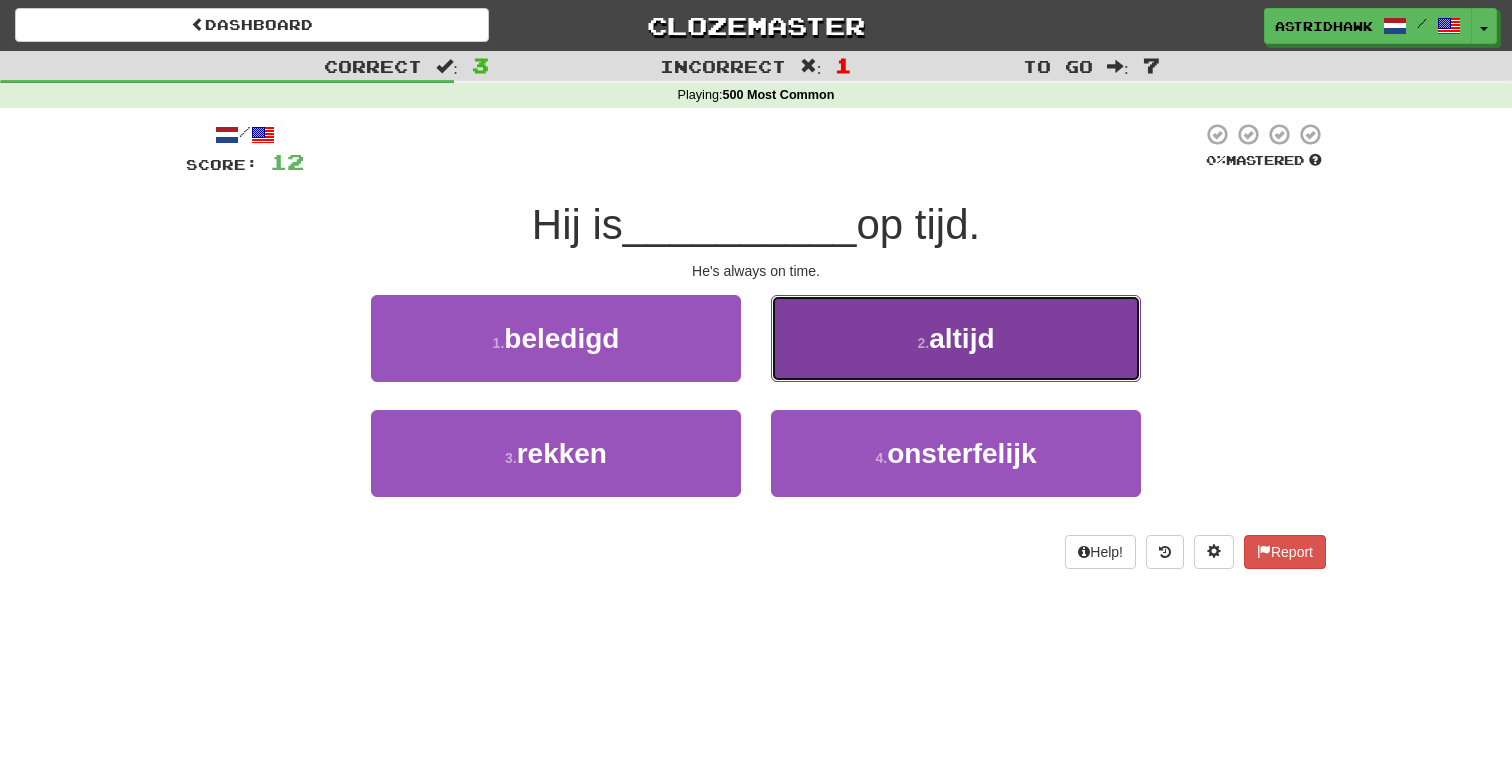 click on "2 .  altijd" at bounding box center (956, 338) 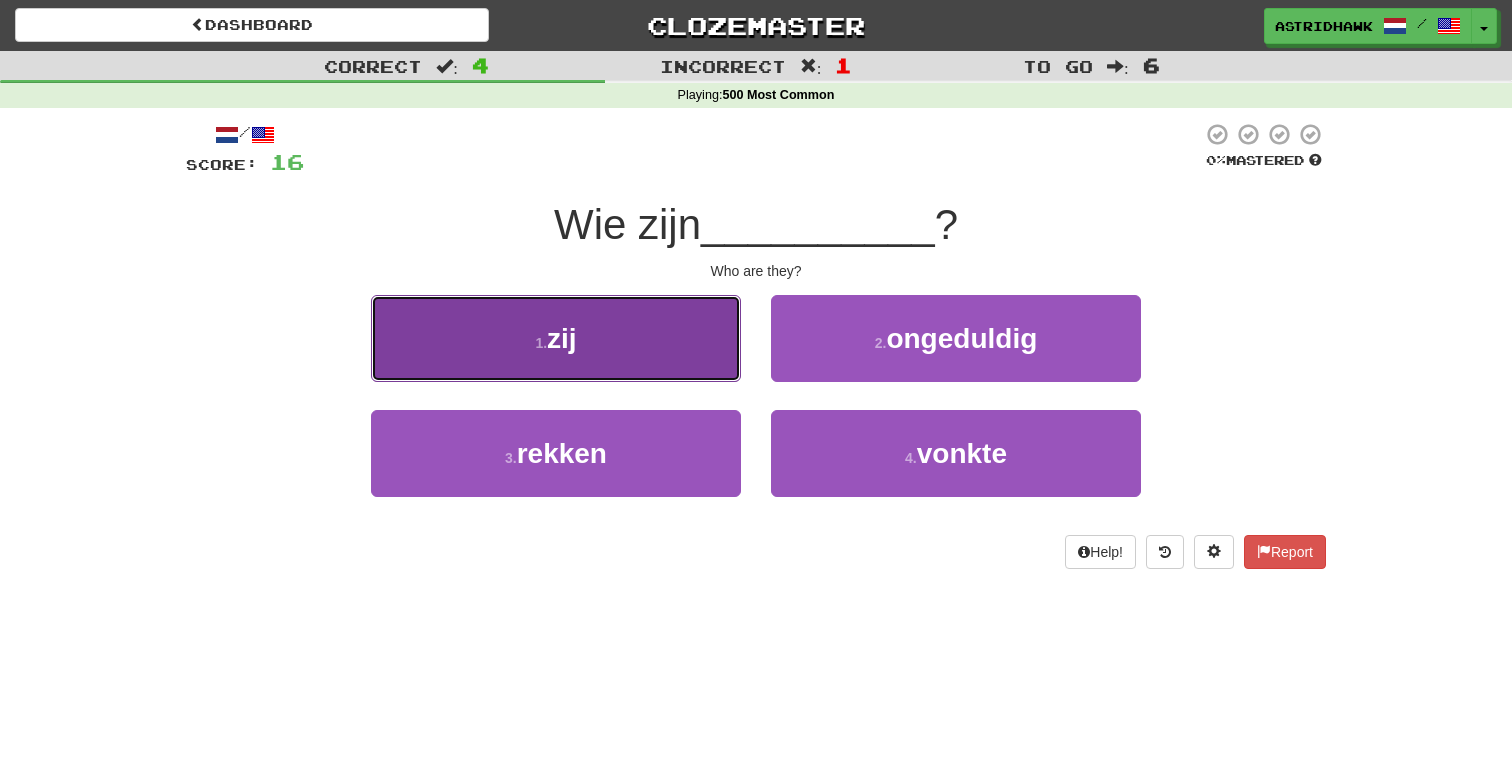 click on "1 .  zij" at bounding box center (556, 338) 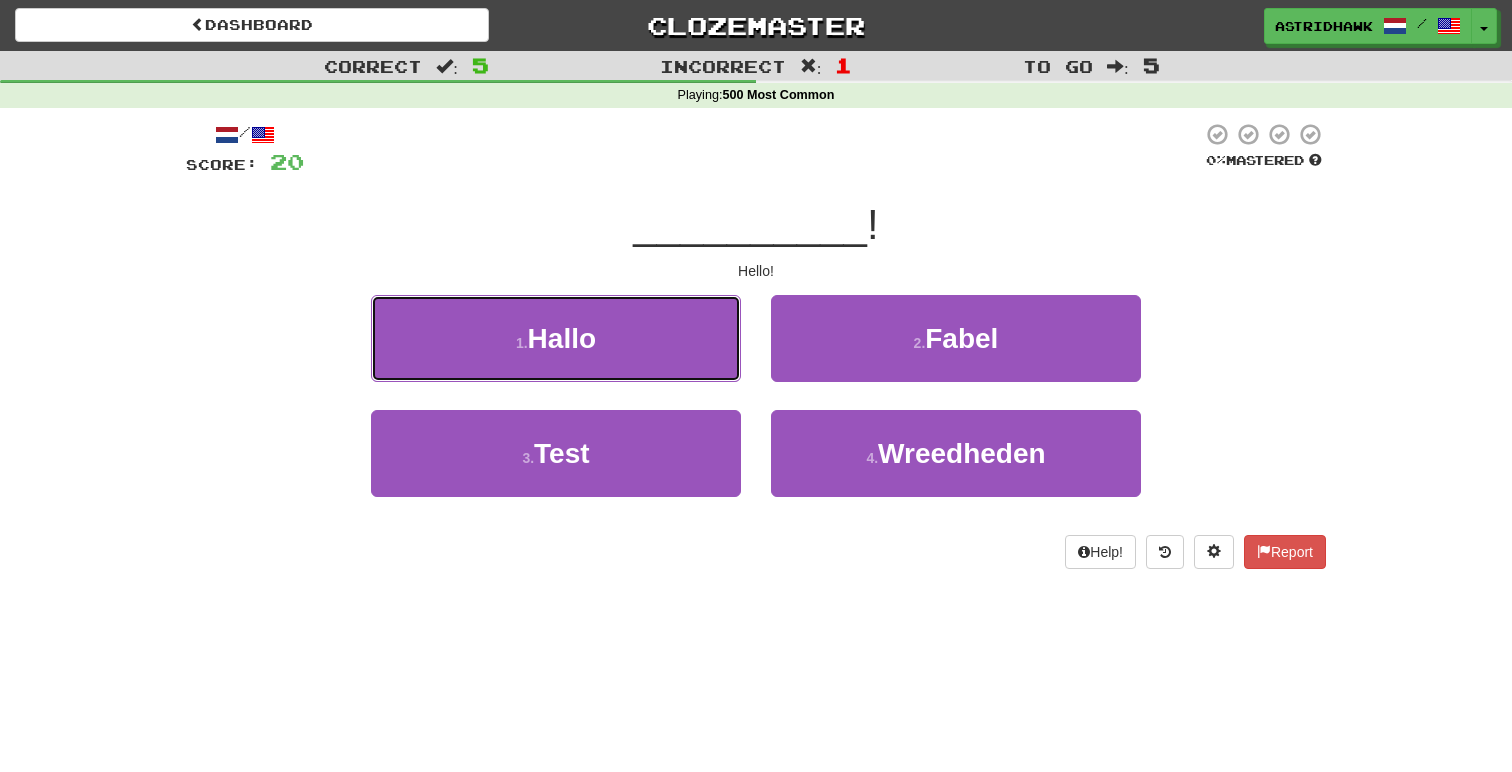 click on "1 .  Hallo" at bounding box center (556, 338) 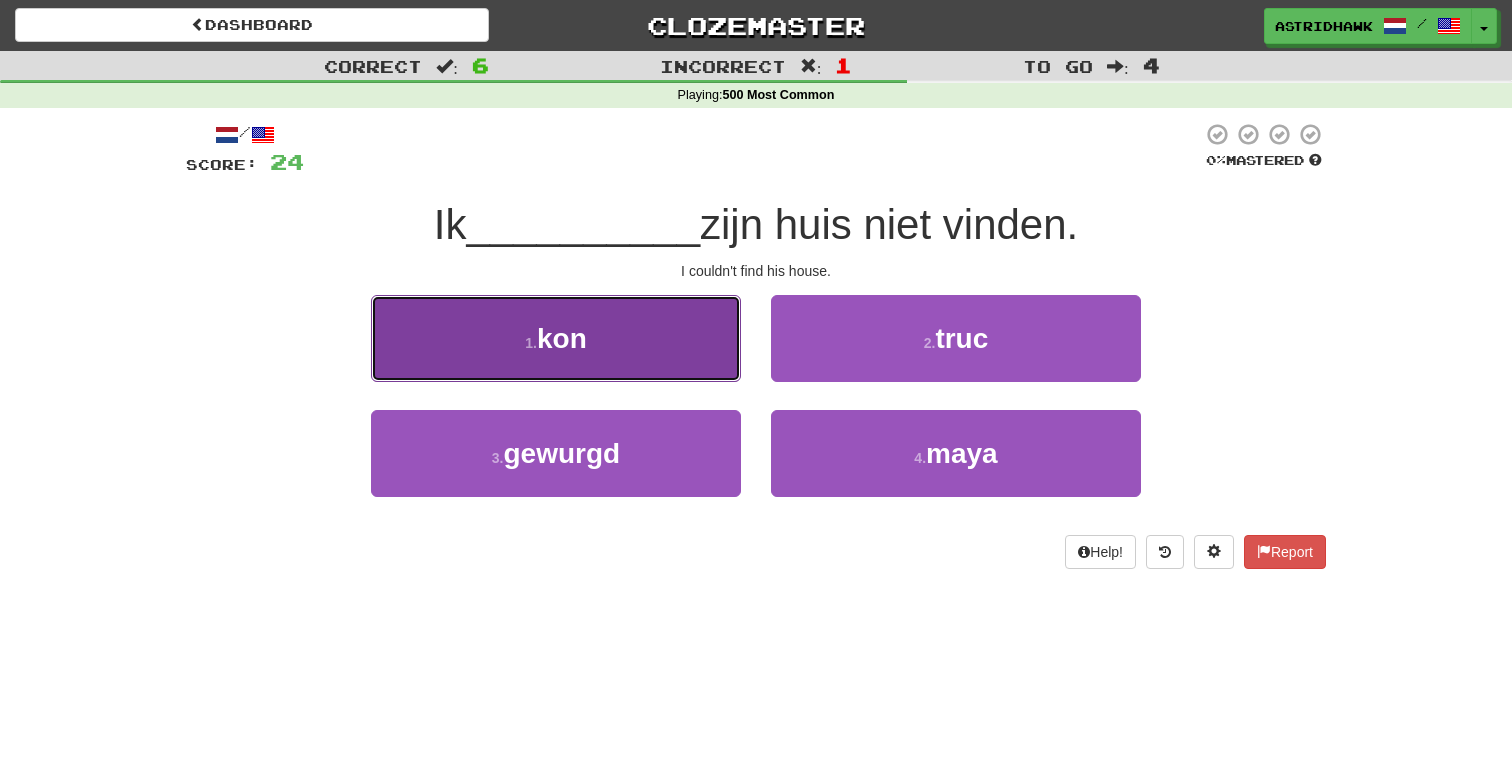 click on "kon" at bounding box center [562, 338] 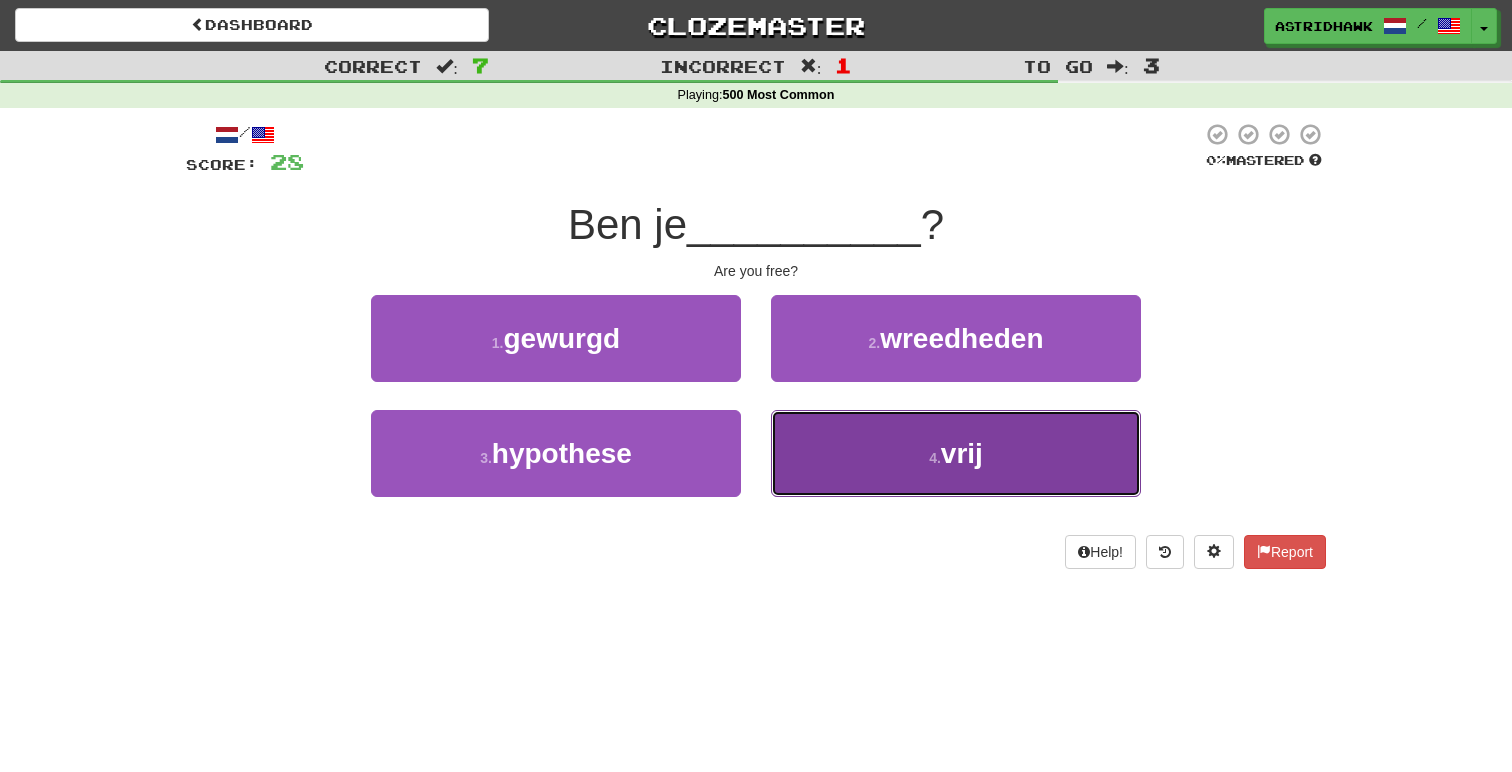click on "4 .  vrij" at bounding box center [956, 453] 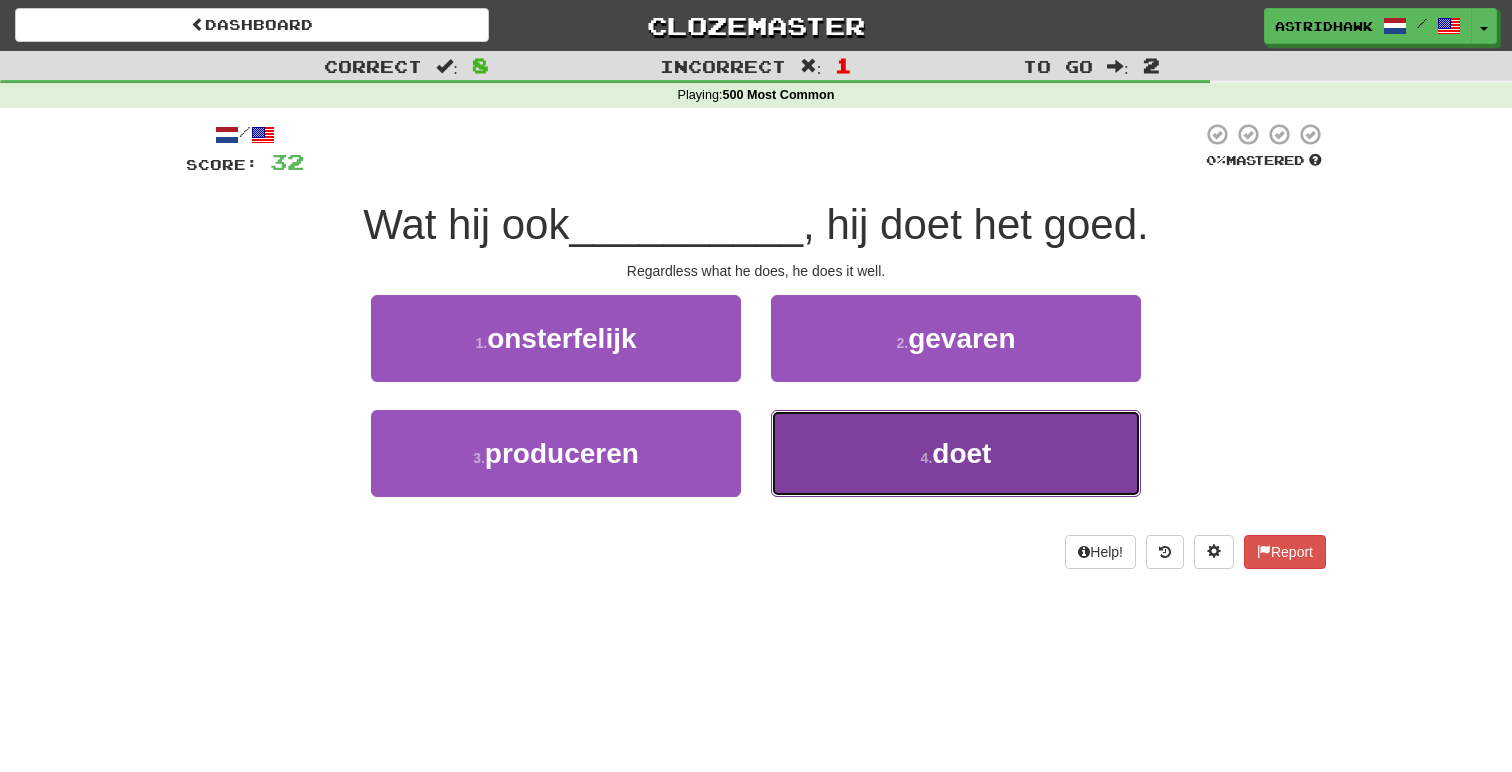 click on "doet" at bounding box center [961, 453] 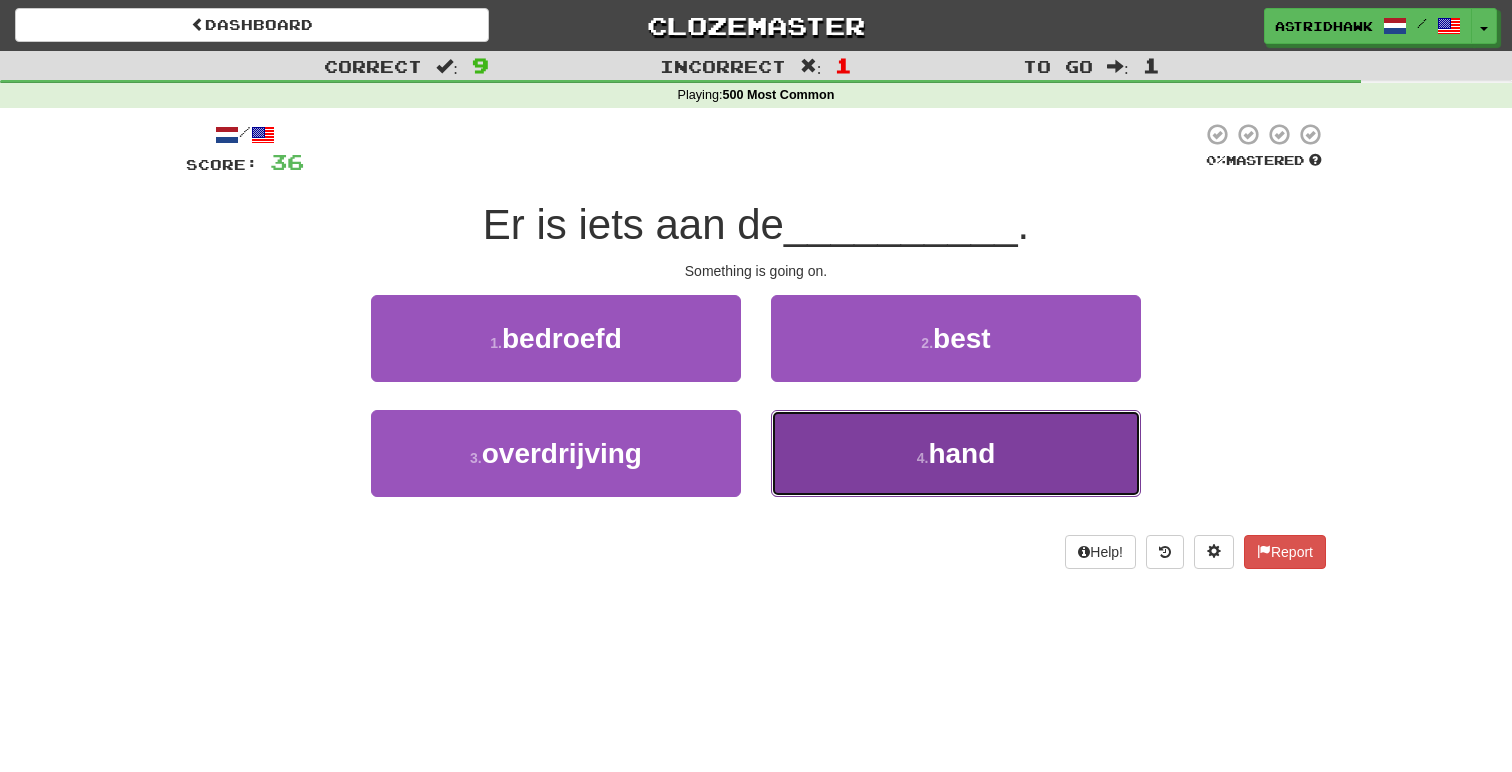 click on "hand" at bounding box center (961, 453) 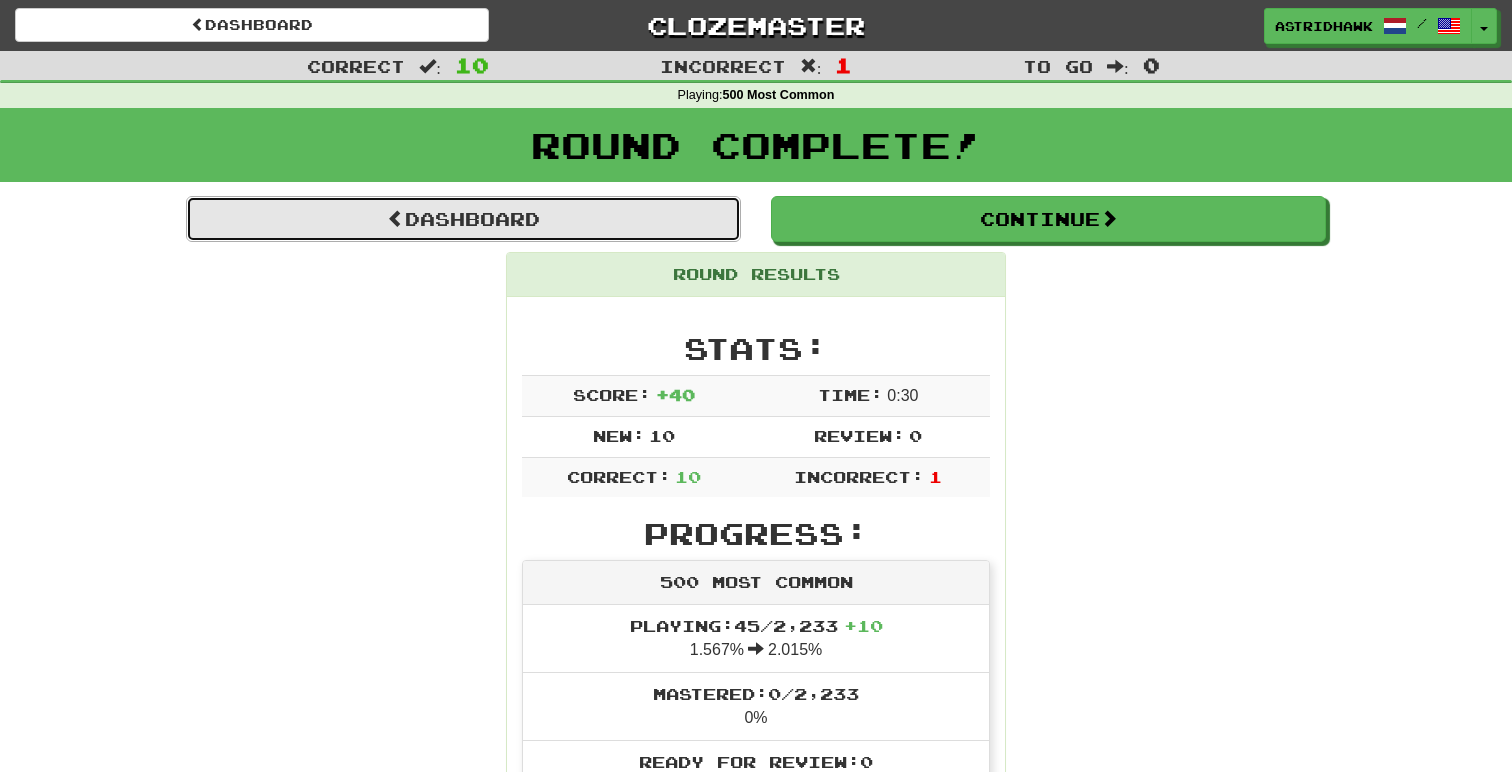 click on "Dashboard" at bounding box center (463, 219) 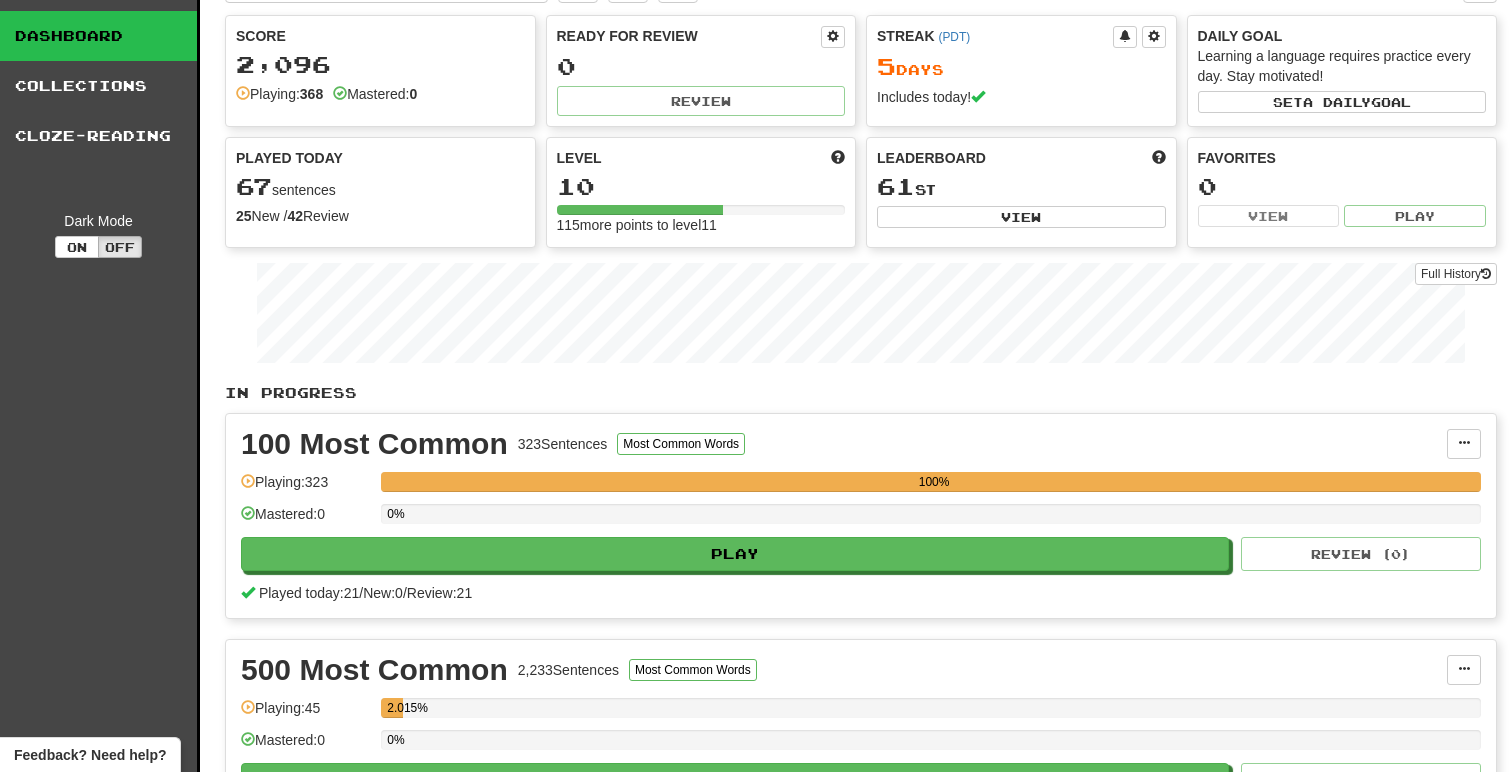 scroll, scrollTop: 0, scrollLeft: 0, axis: both 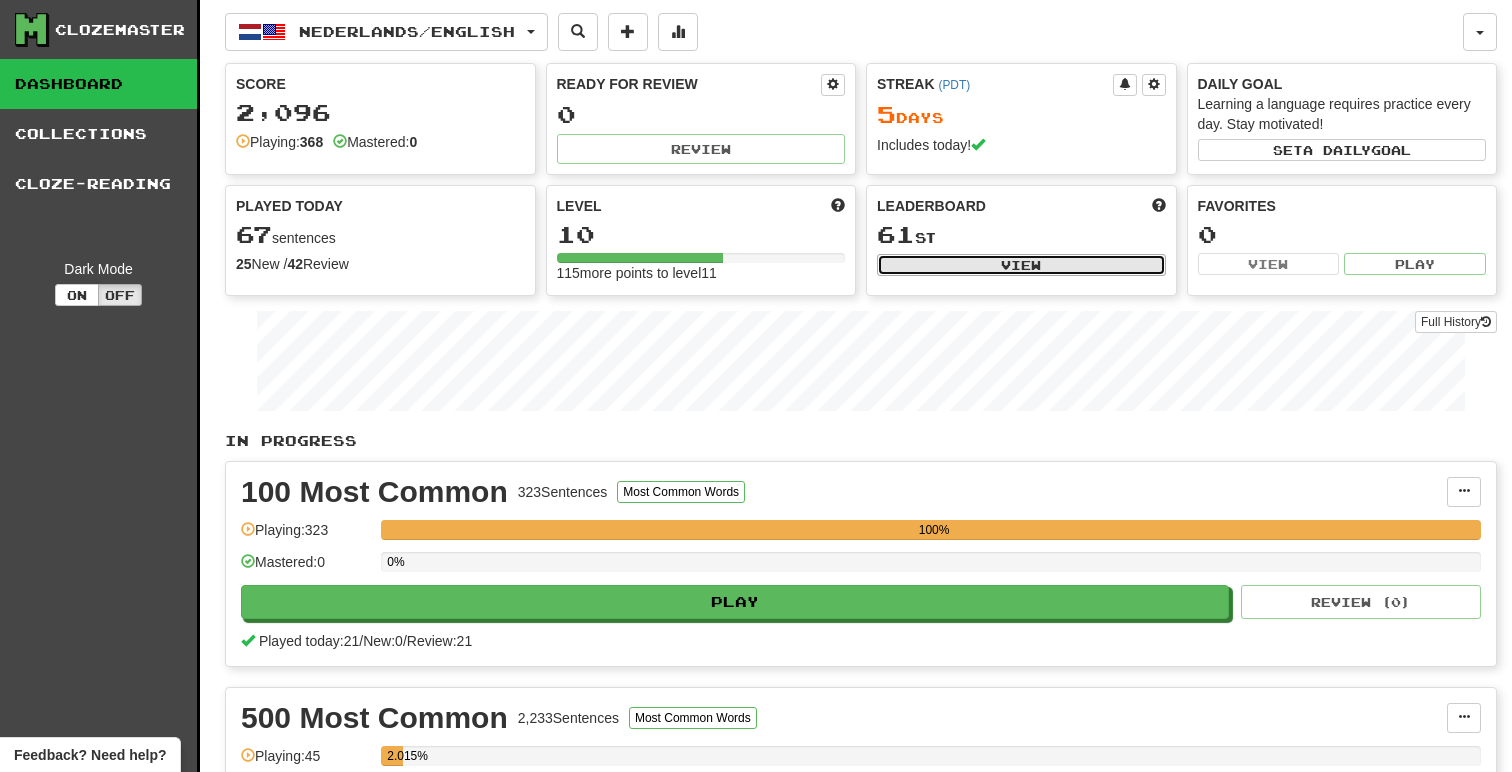 click on "View" 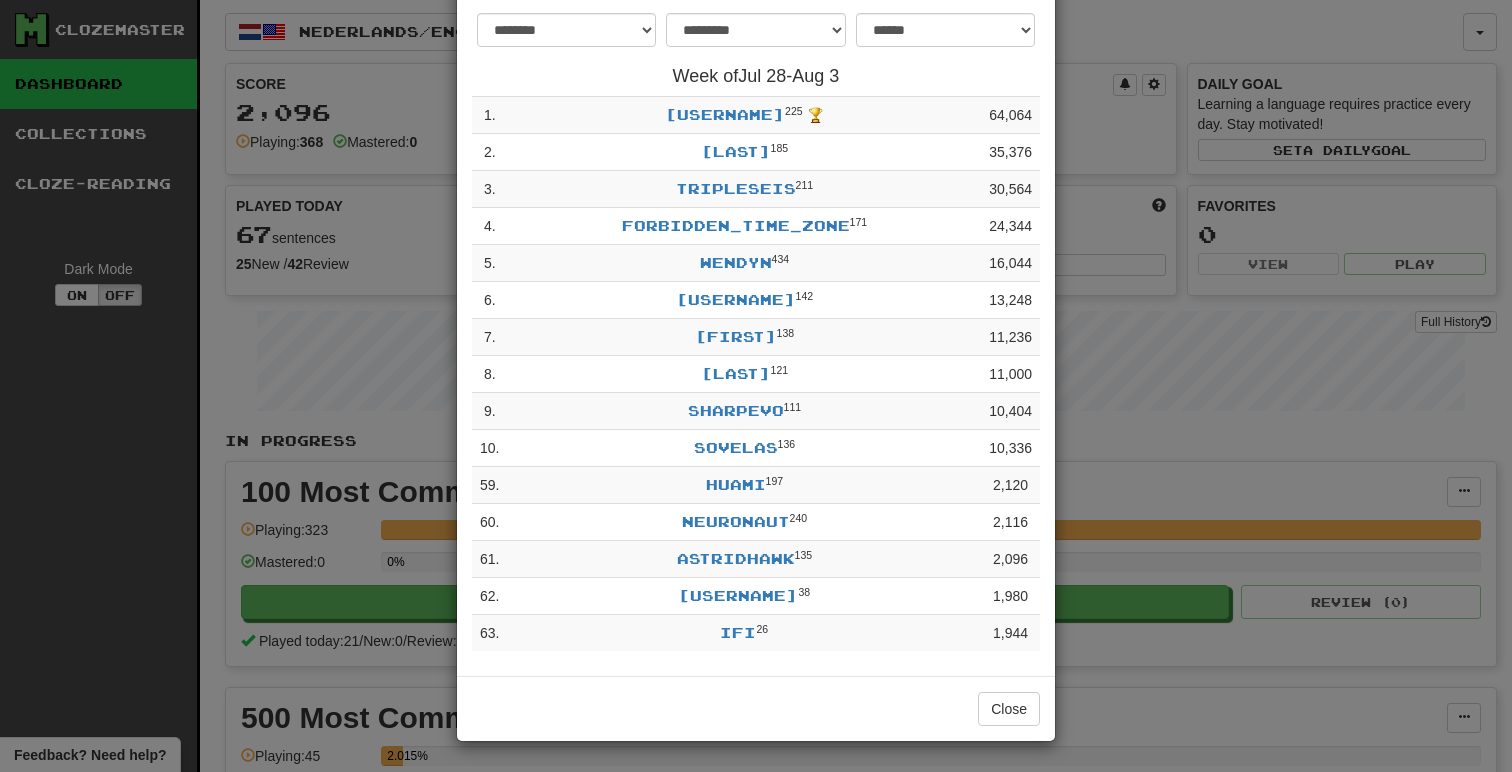 scroll, scrollTop: 96, scrollLeft: 0, axis: vertical 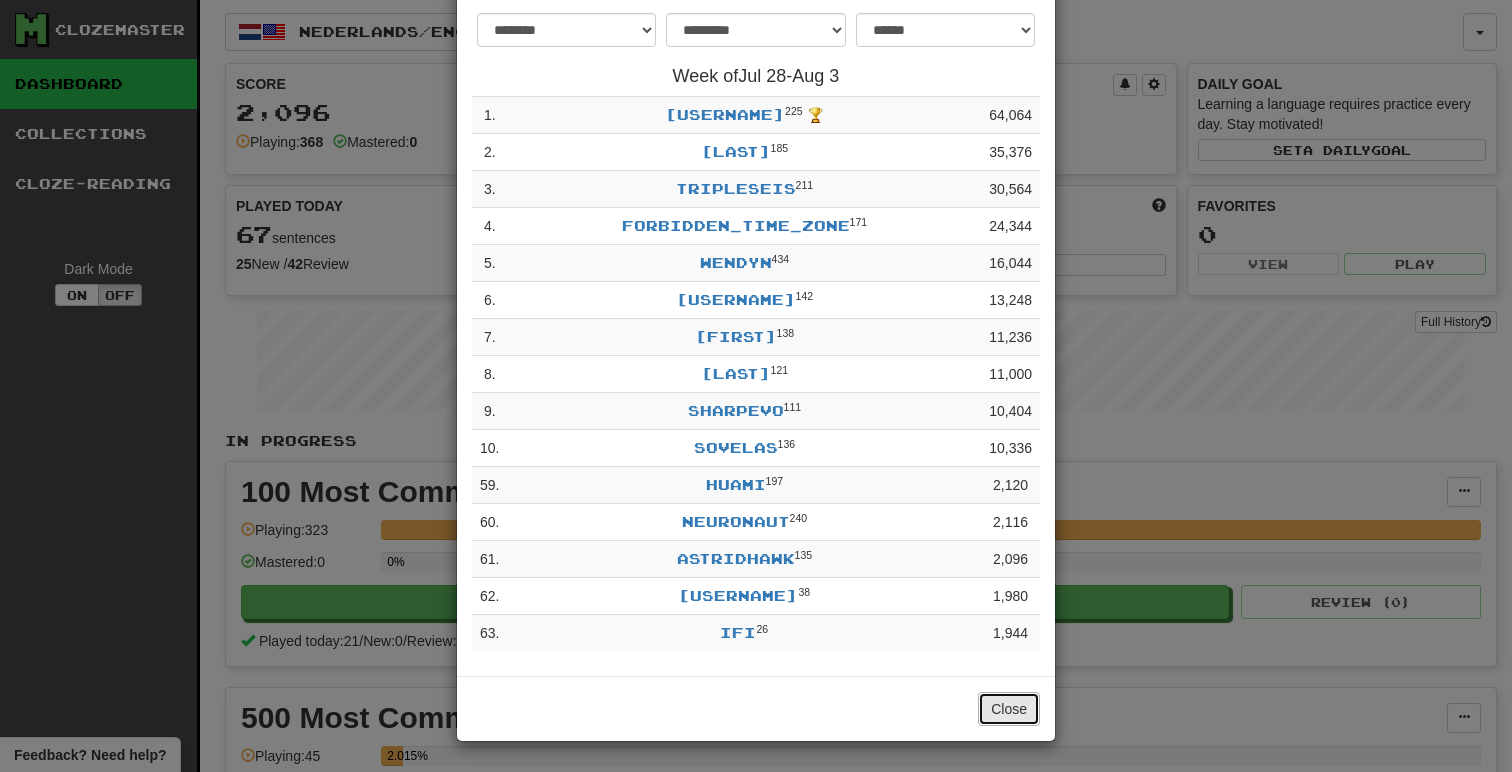 click on "Close" at bounding box center [1009, 709] 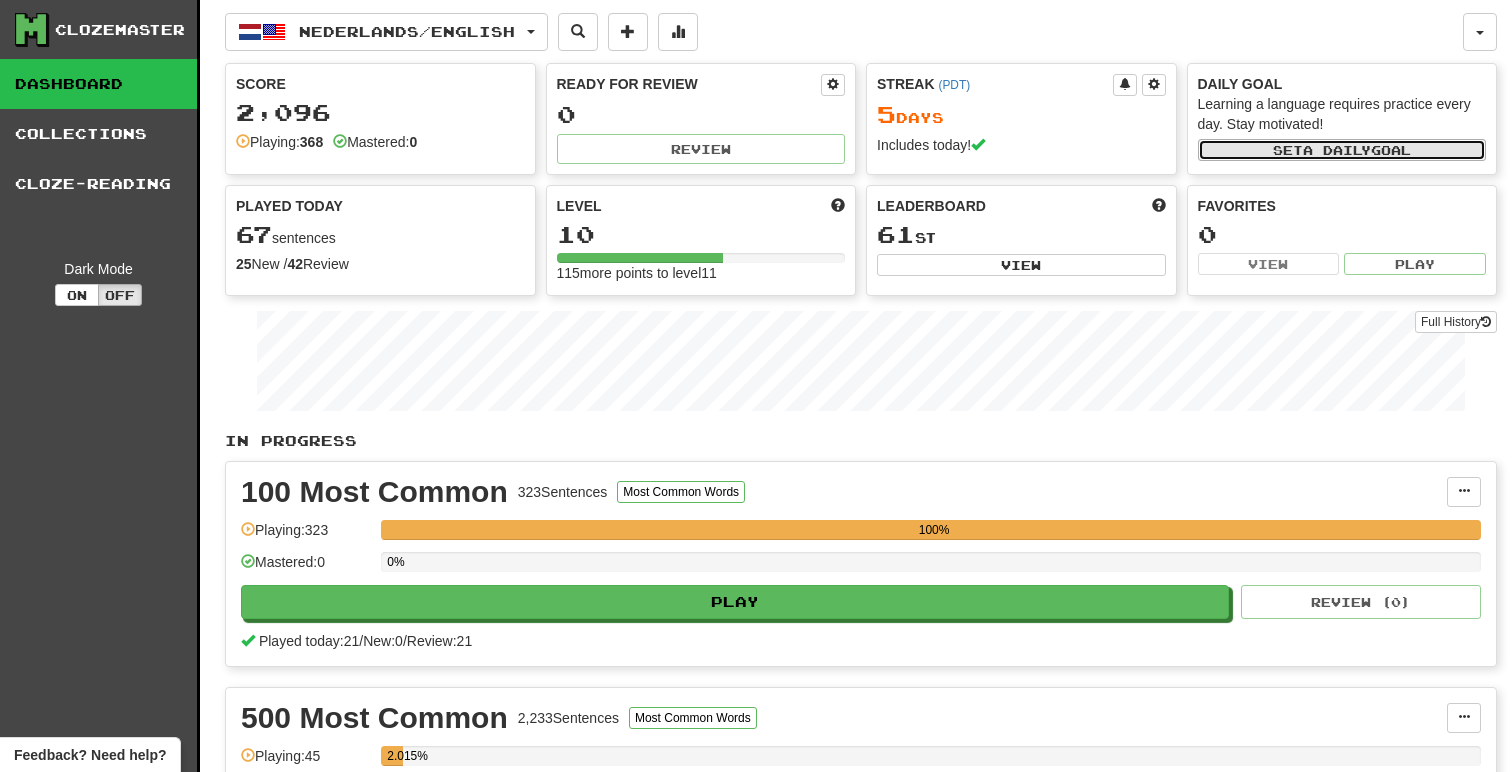 click on "a daily" 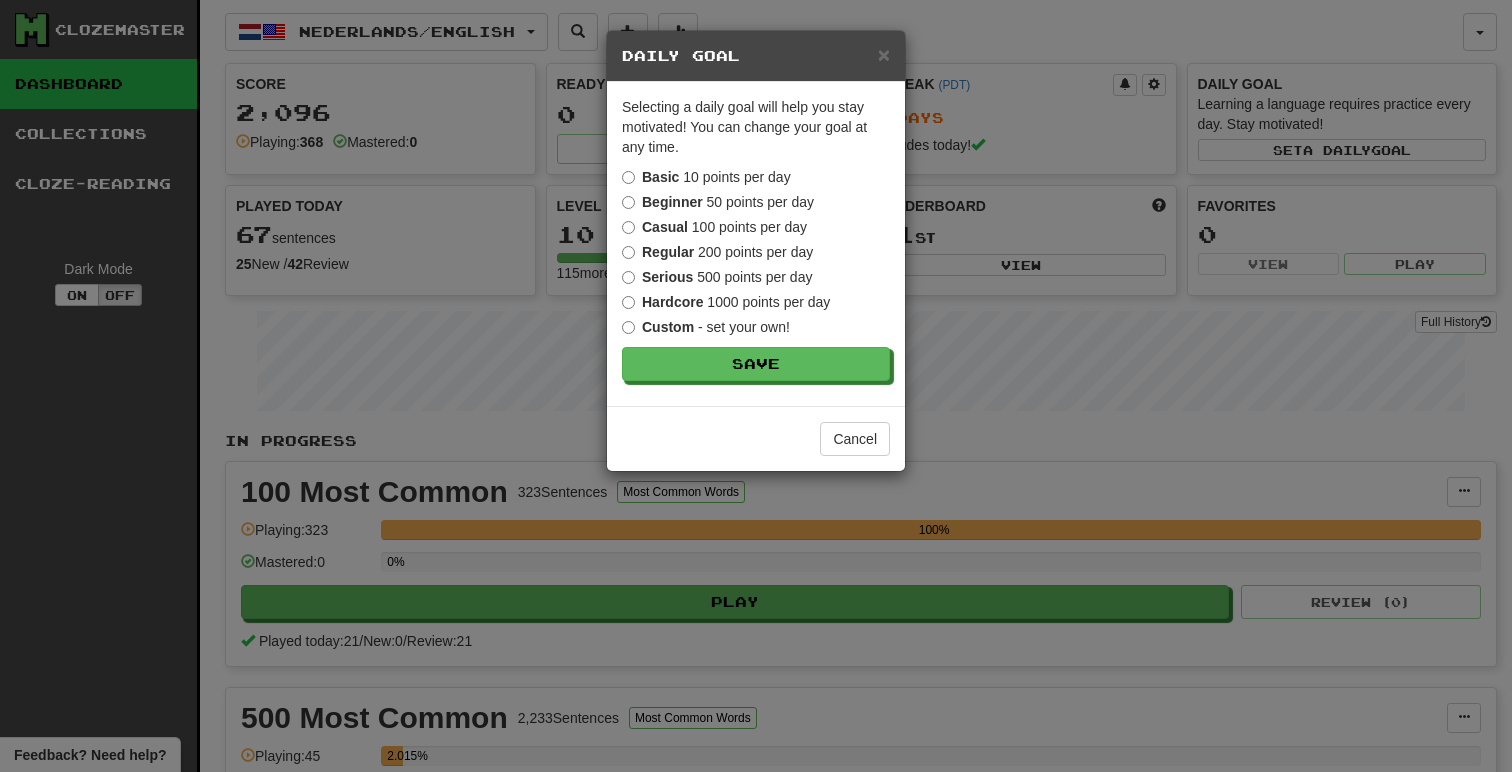 click on "Serious   500 points per day" at bounding box center [717, 277] 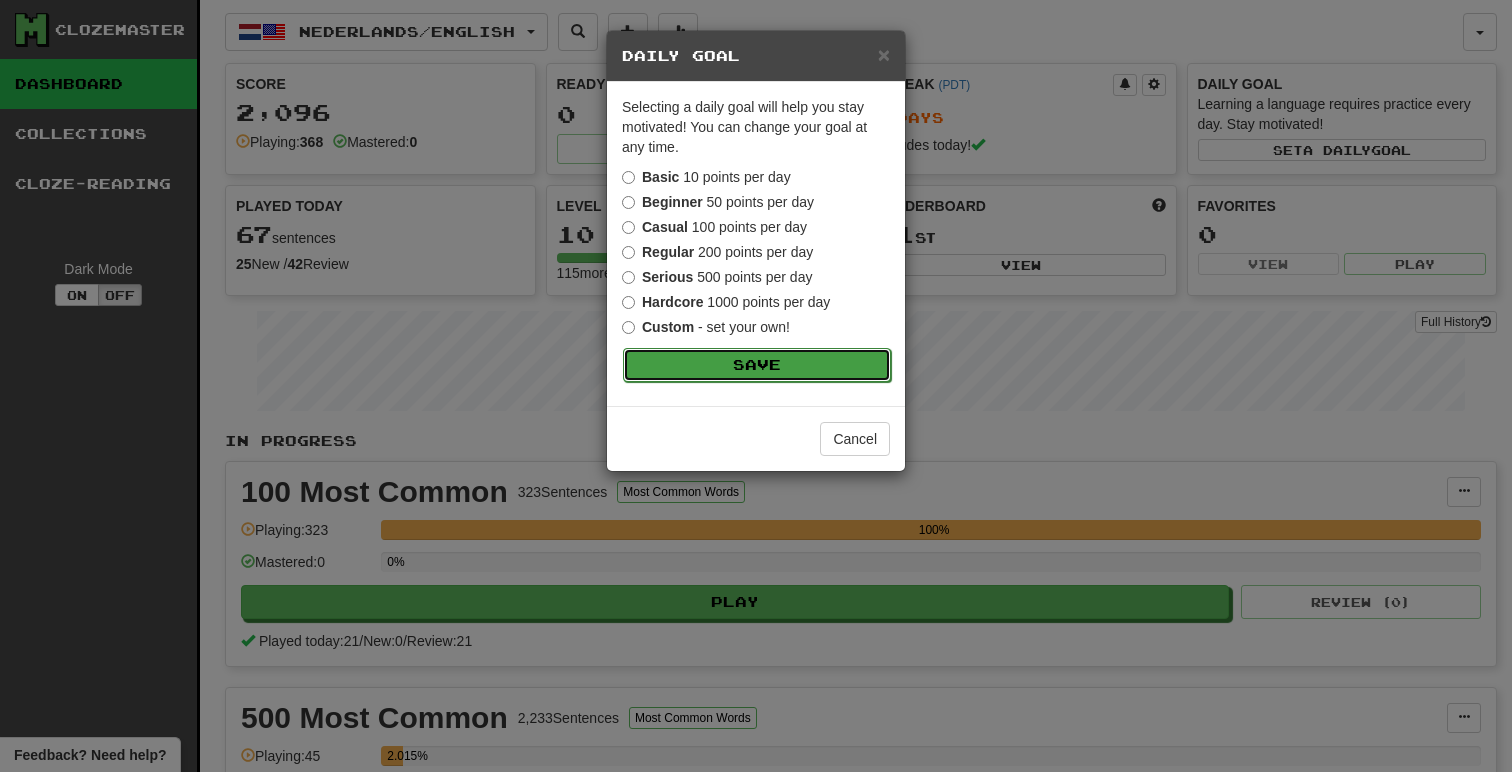 click on "Save" at bounding box center (757, 365) 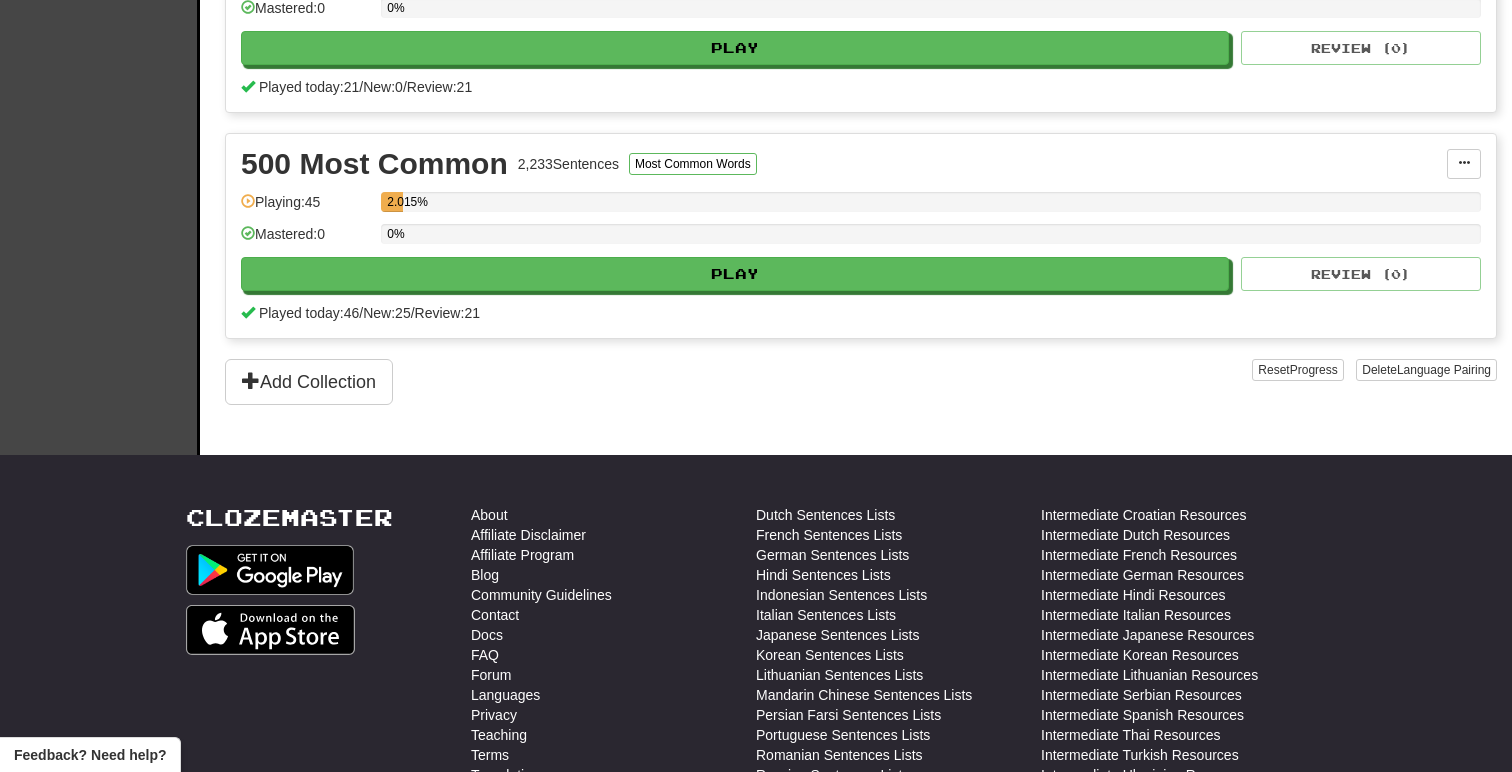 scroll, scrollTop: 601, scrollLeft: 0, axis: vertical 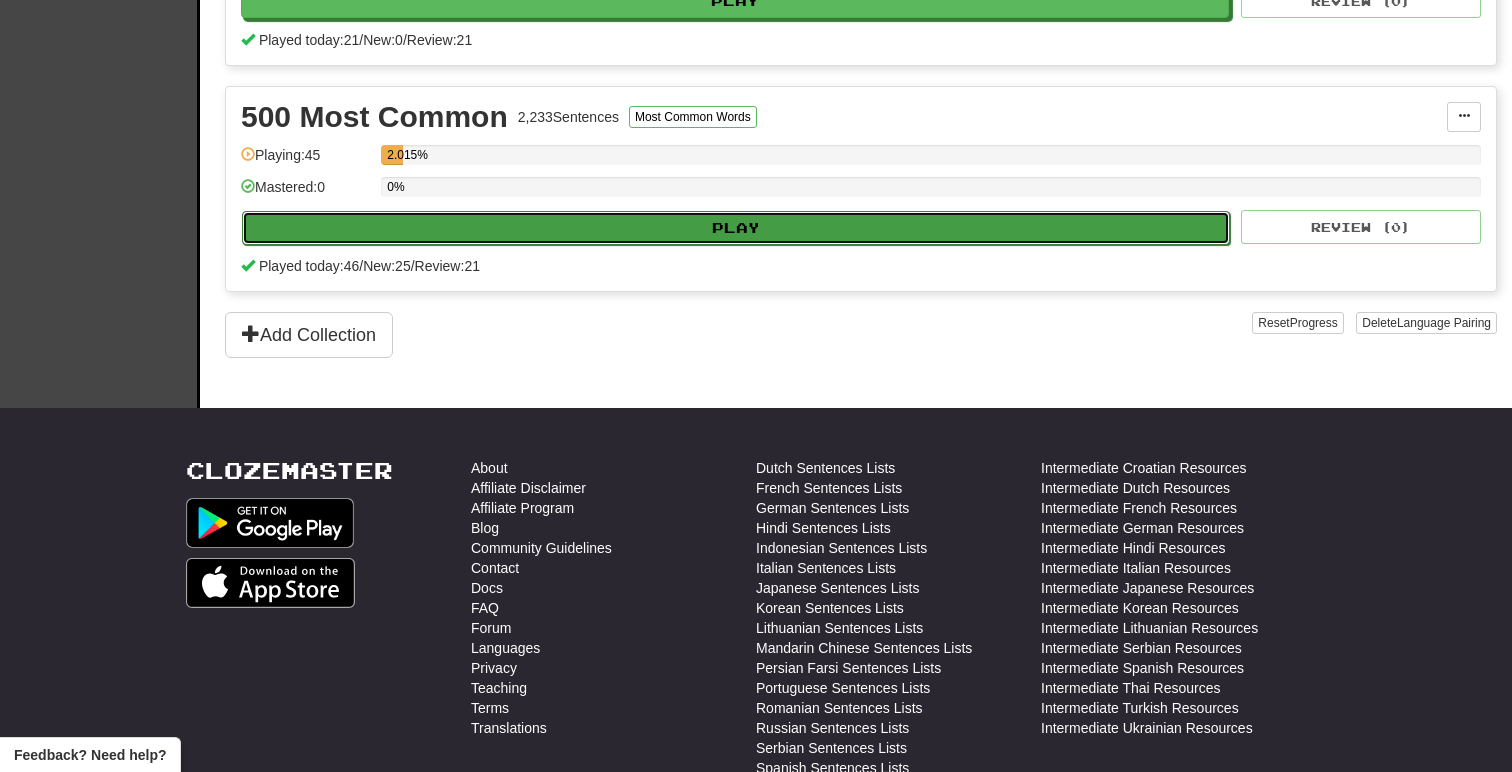 click on "Play" 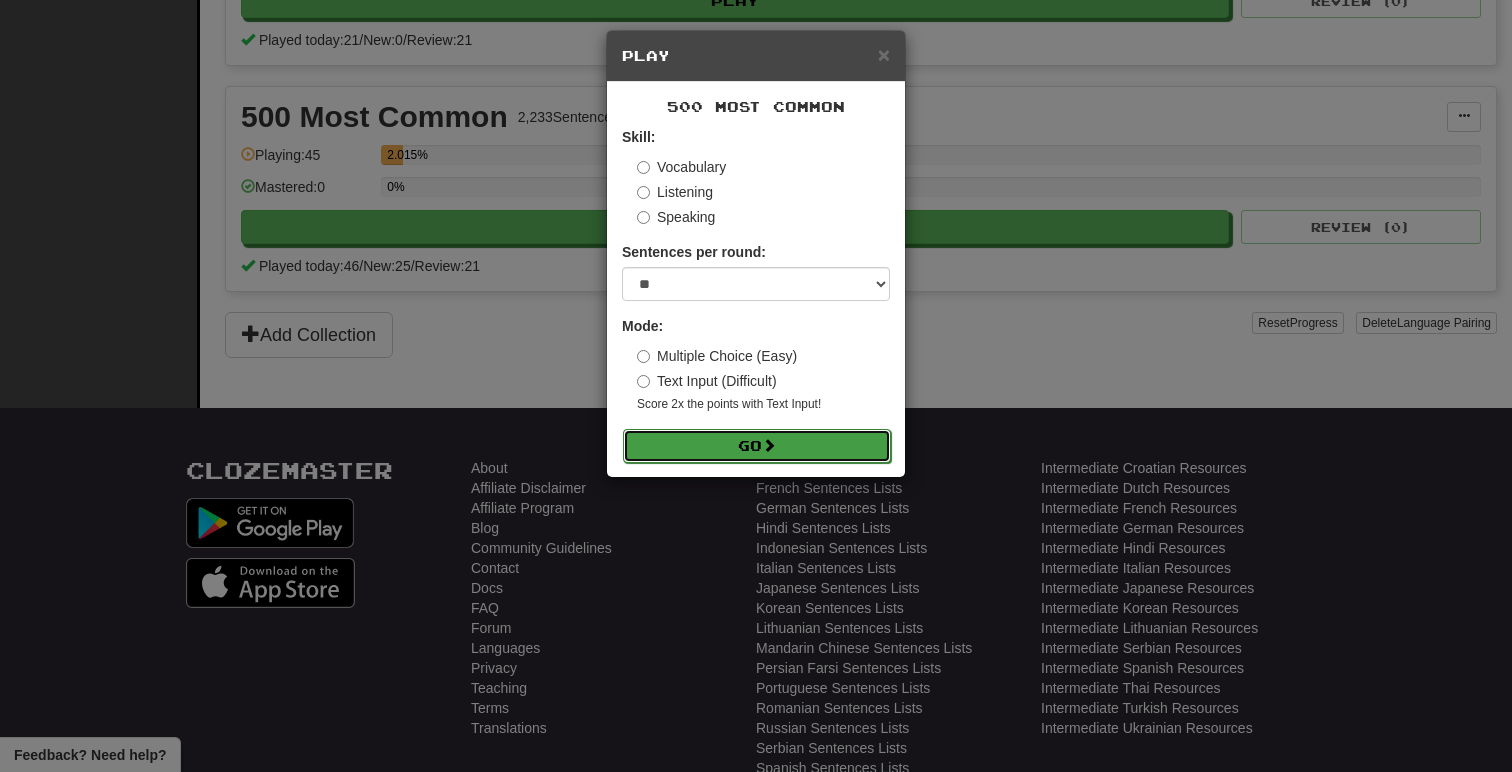 click on "Go" at bounding box center [757, 446] 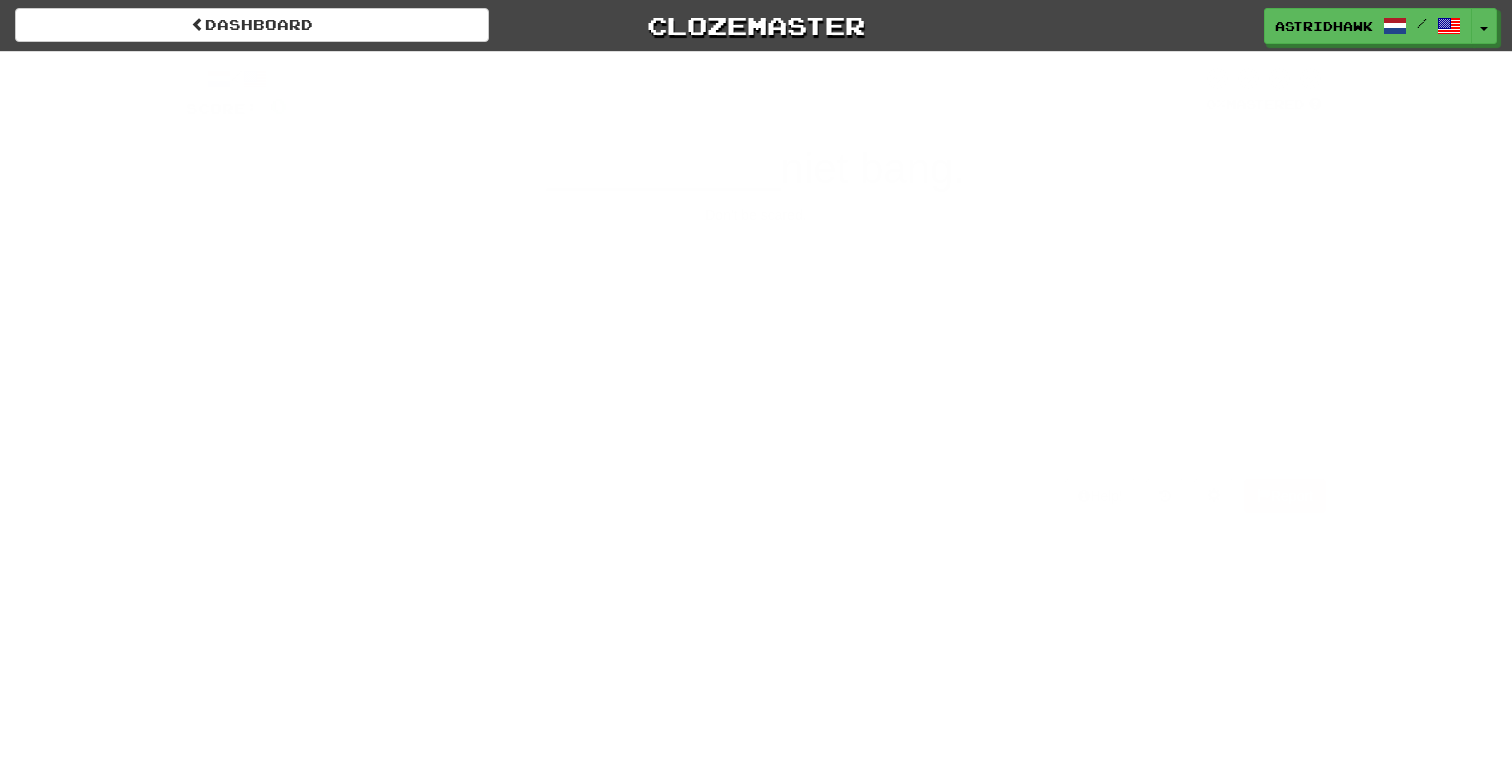 scroll, scrollTop: 0, scrollLeft: 0, axis: both 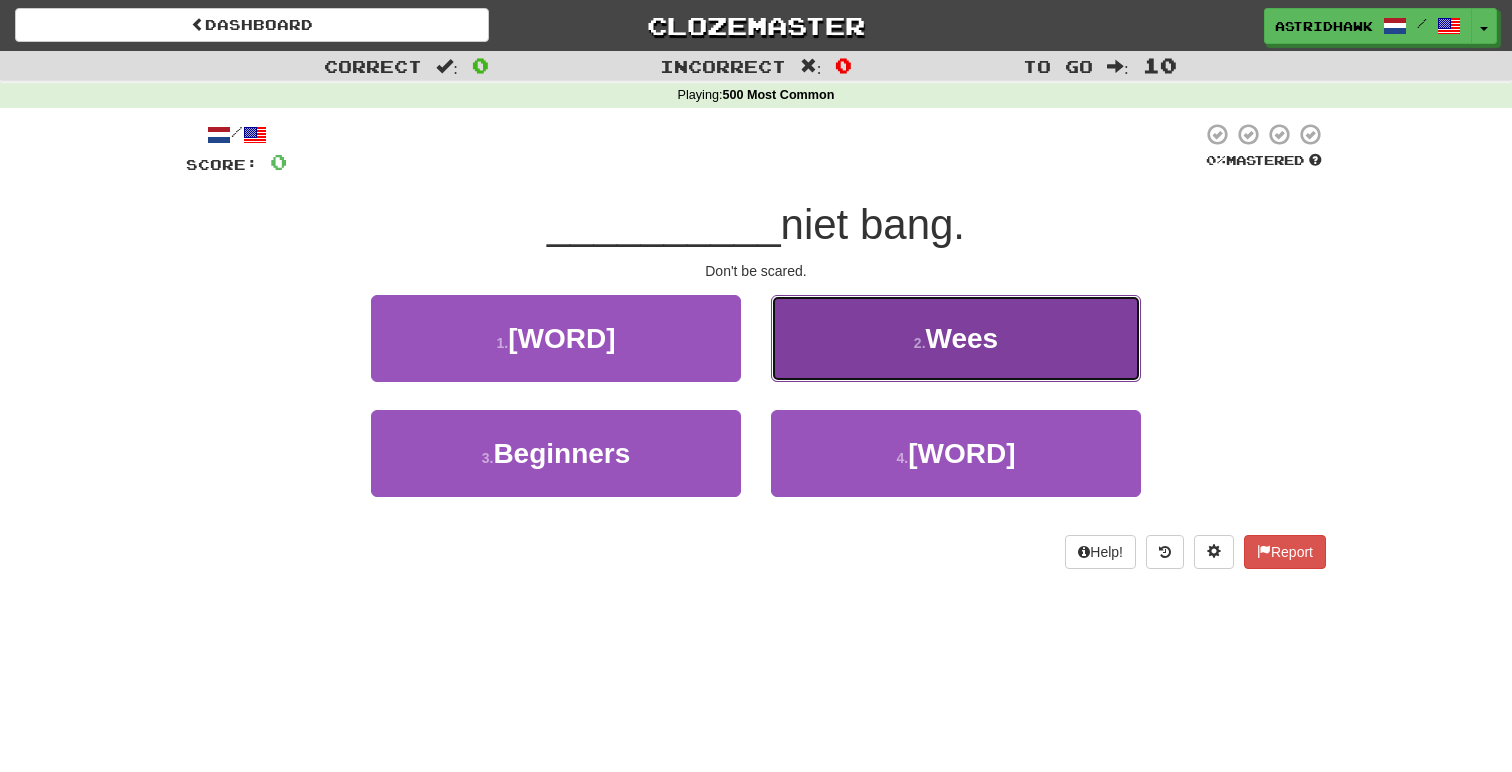 click on "2 .  [WORD]" at bounding box center [956, 338] 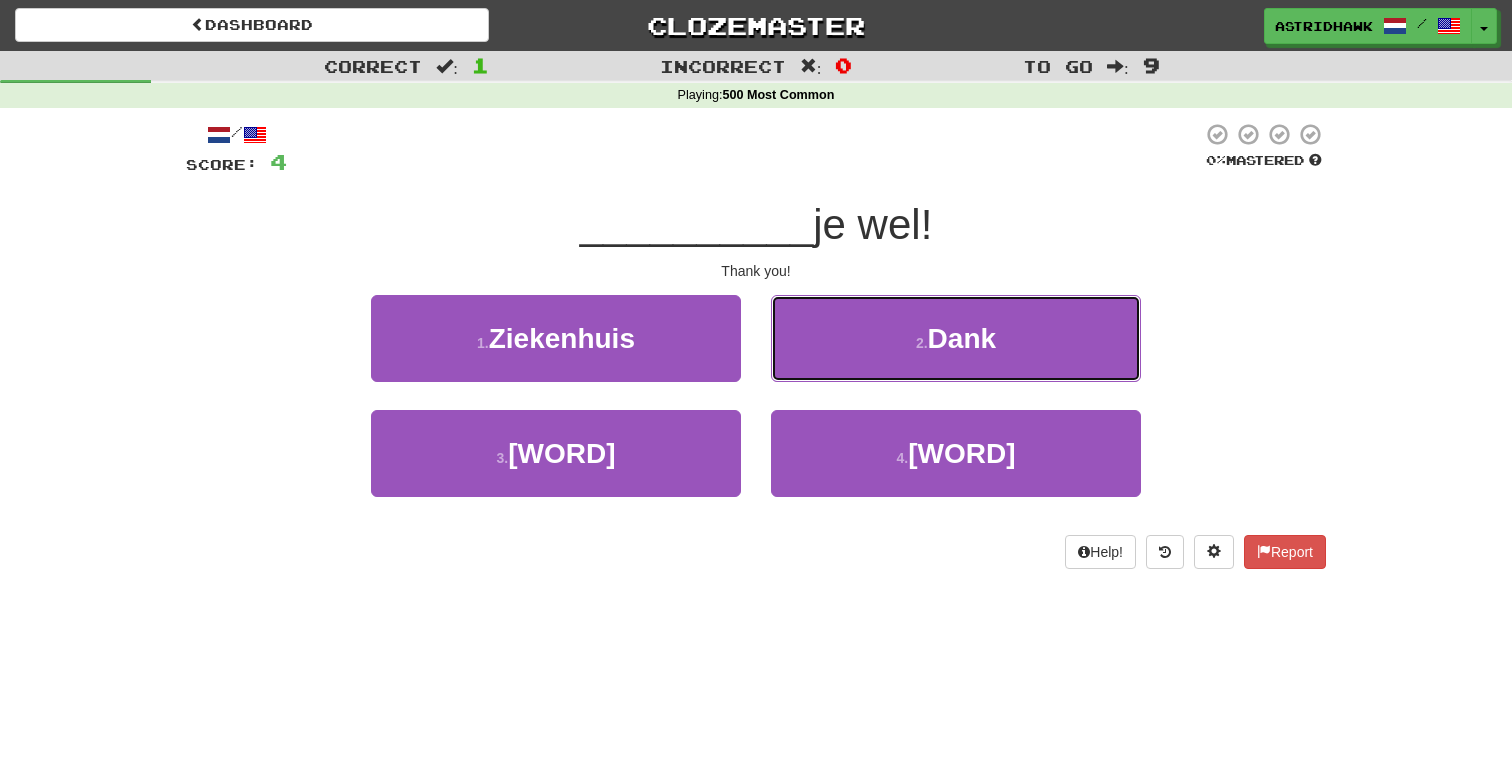 click on "2 .  Dank" at bounding box center (956, 338) 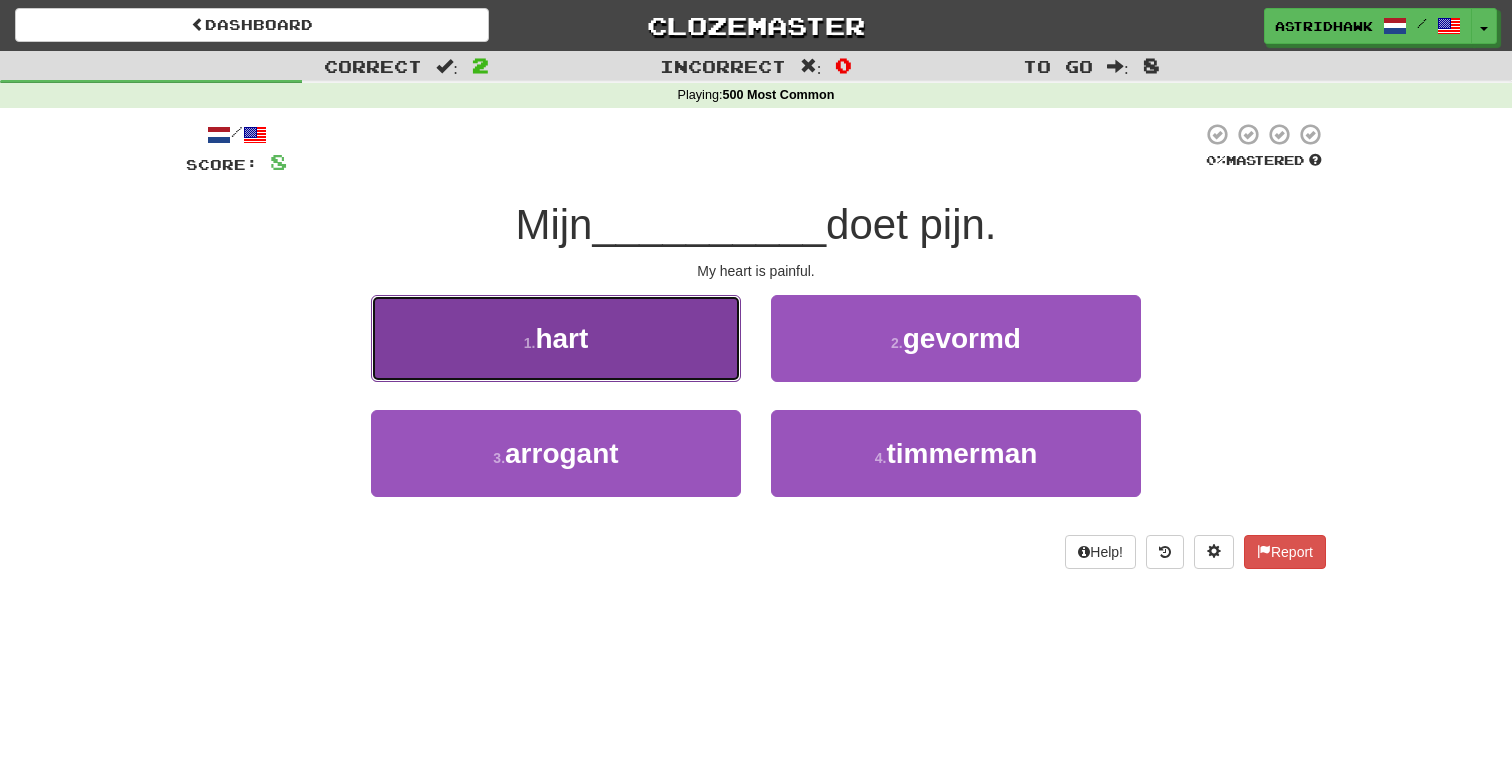 click on "1 .  hart" at bounding box center [556, 338] 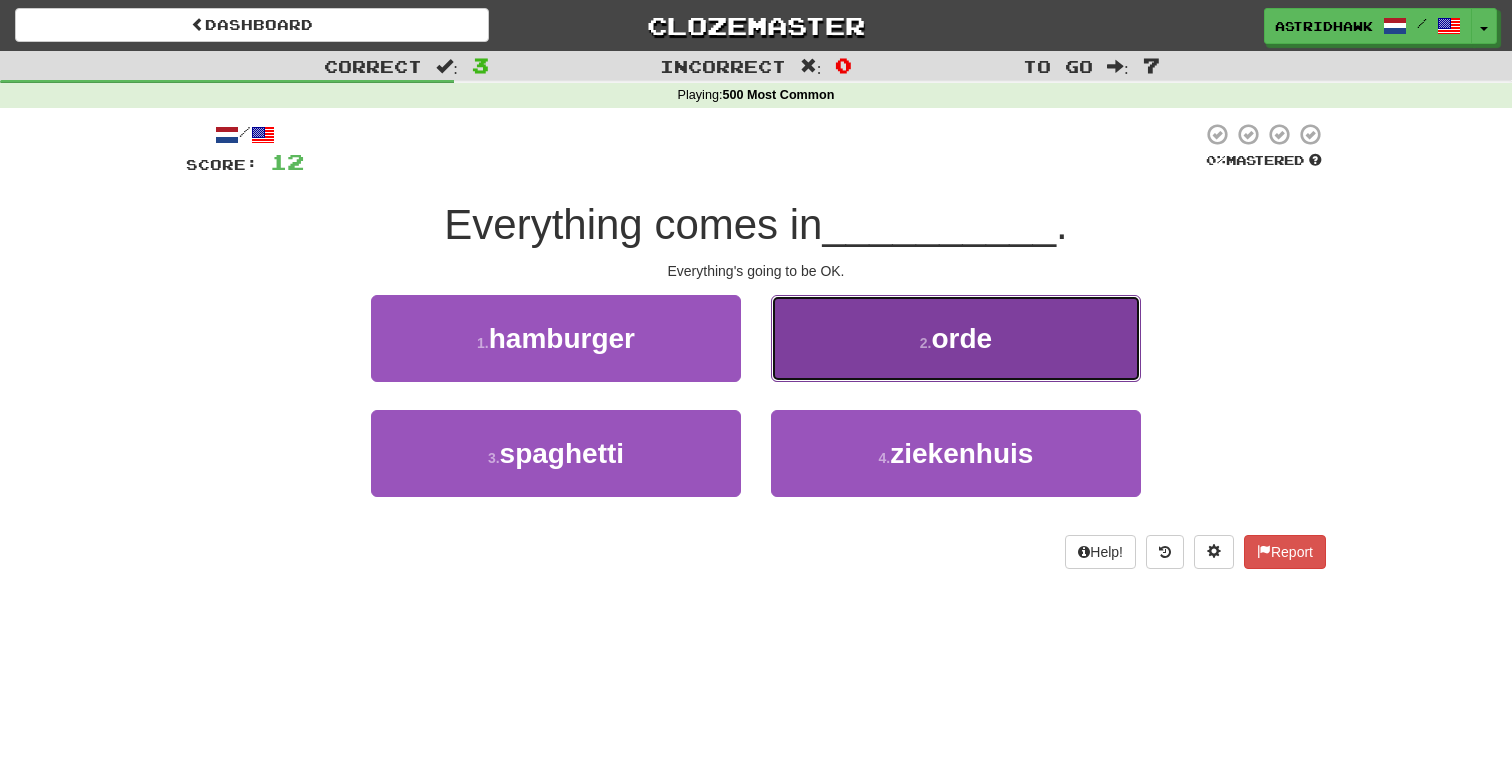 click on "2 .  [WORD]" at bounding box center [956, 338] 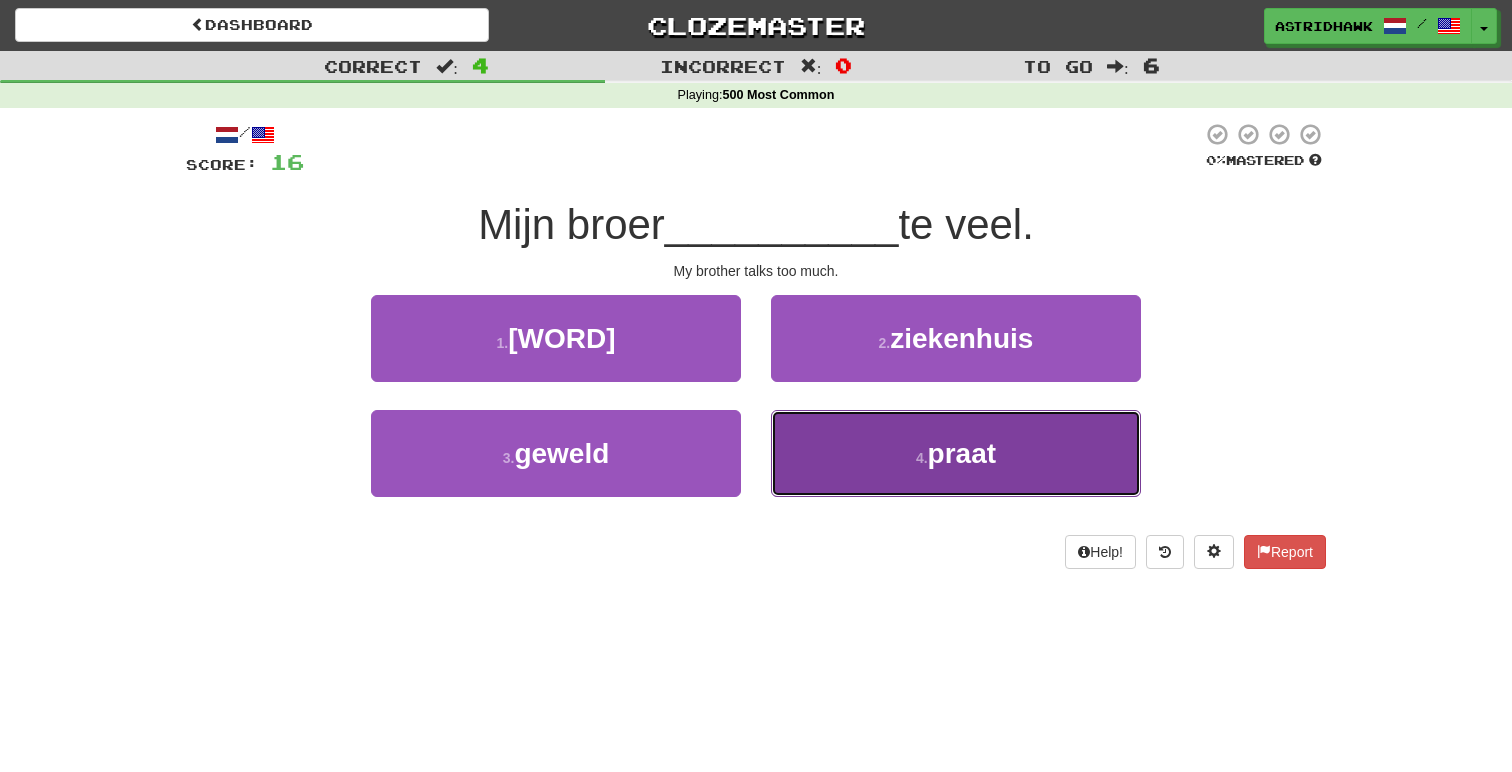 click on "4 .  [WORD]" at bounding box center [956, 453] 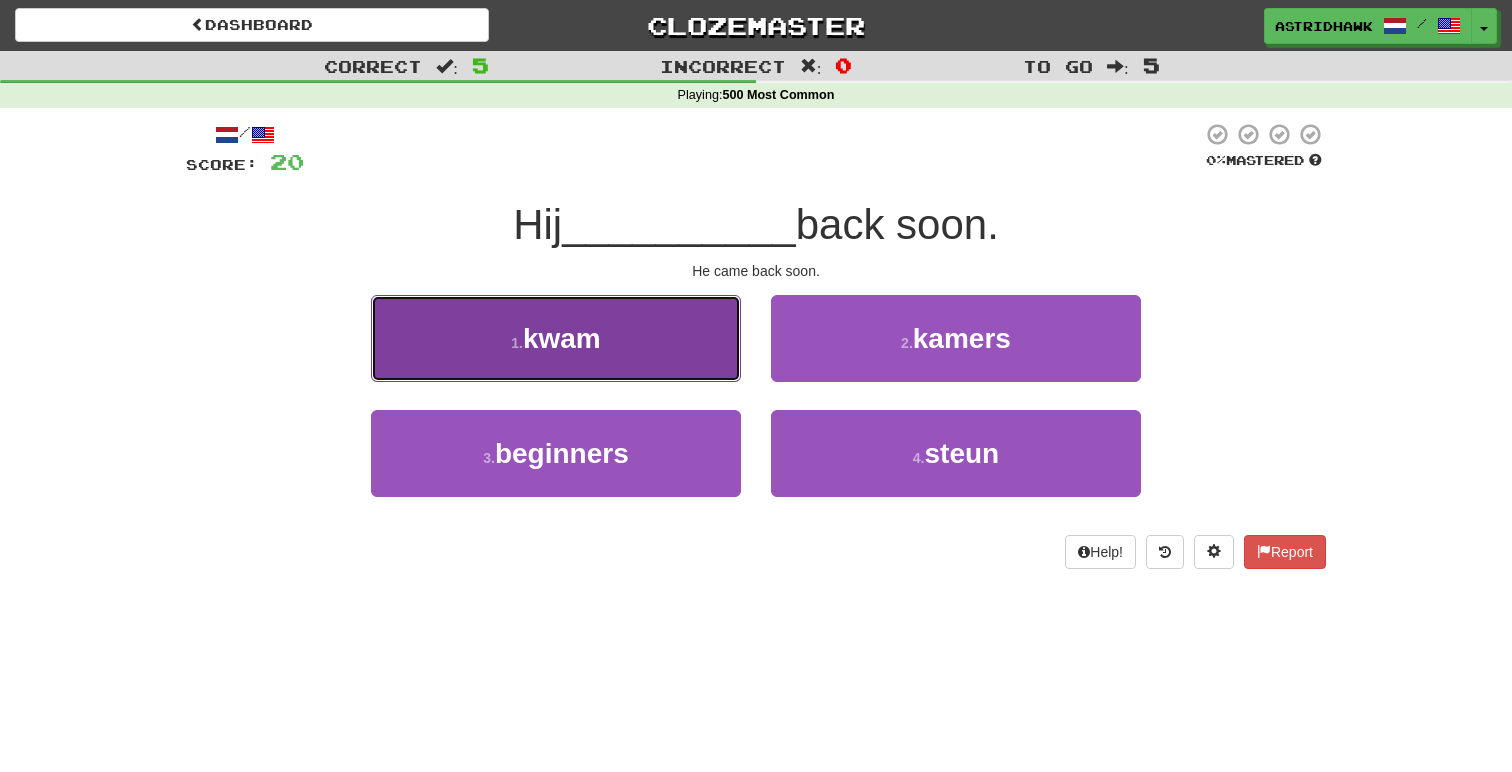 click on "1 .  [WORD]" at bounding box center (556, 338) 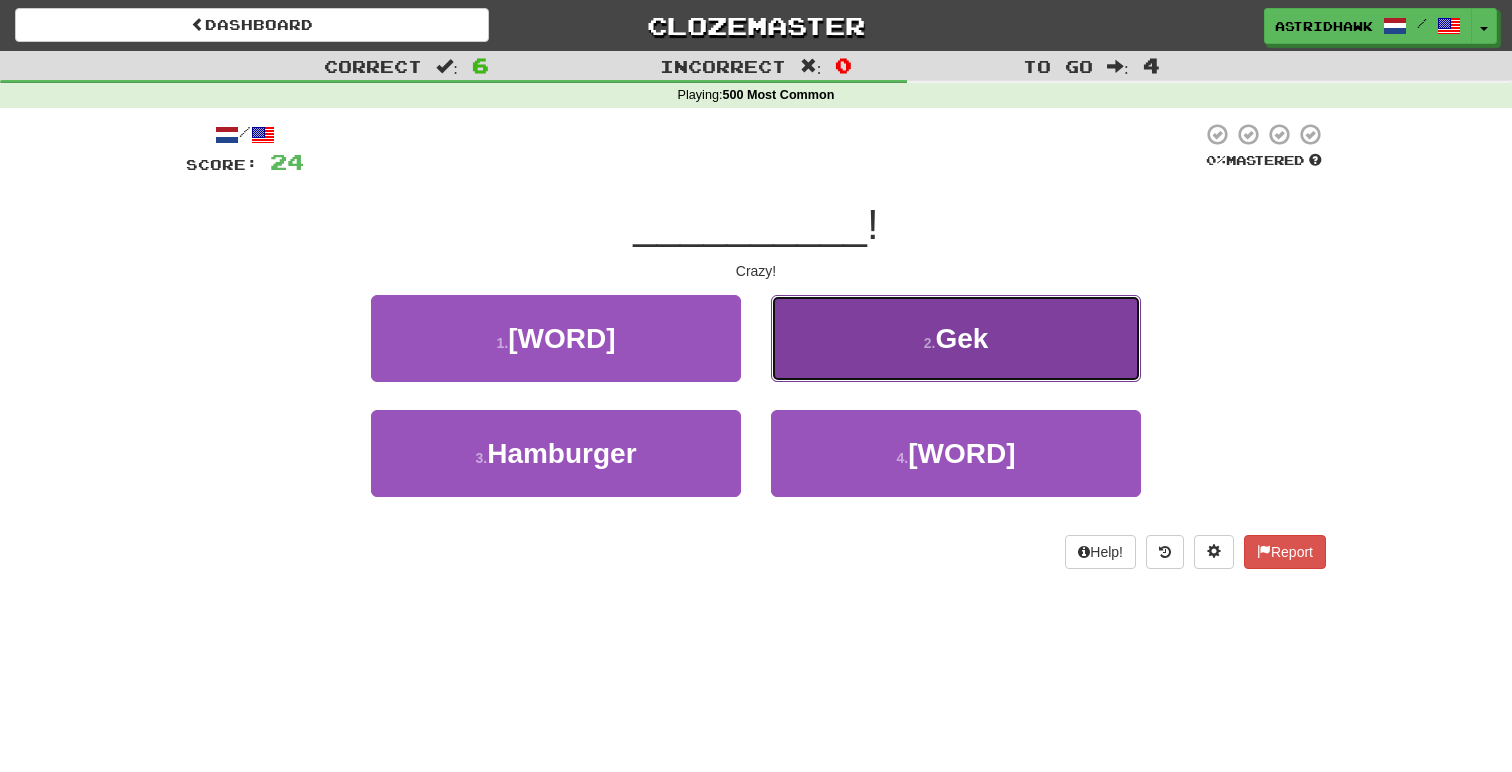 click on "2 .  [WORD]" at bounding box center [956, 338] 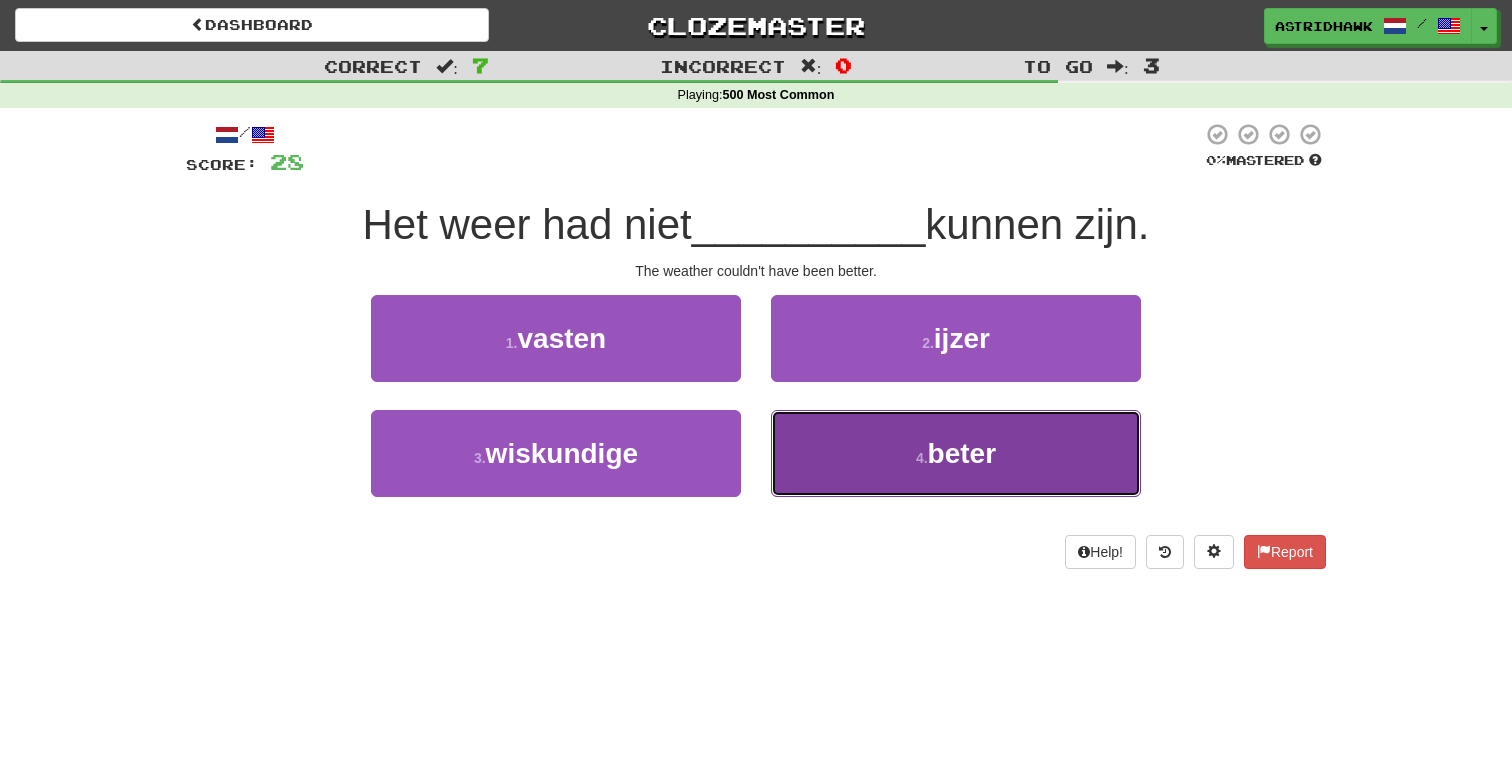 click on "4 .  [WORD]" at bounding box center [956, 453] 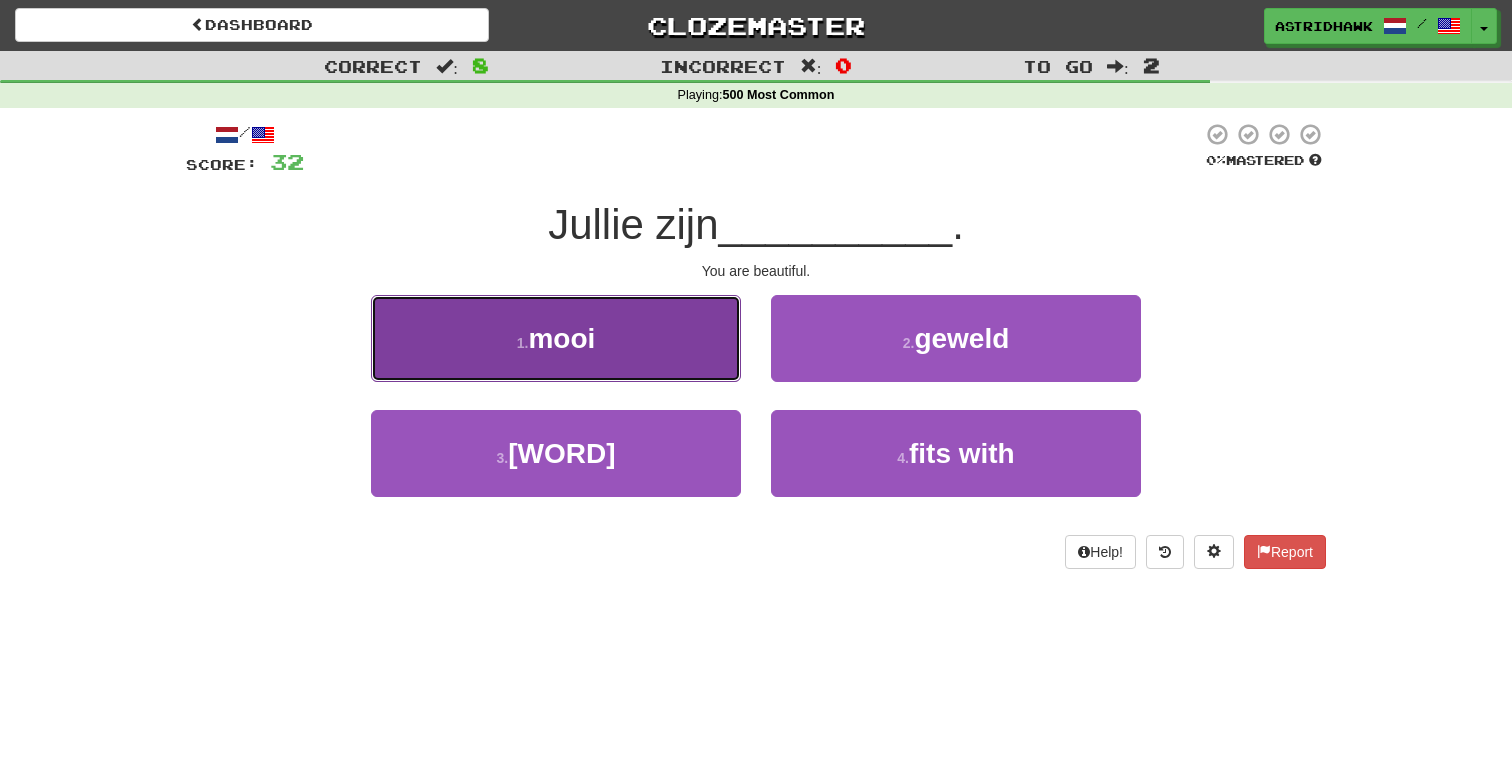 click on "1 .  [WORD]" at bounding box center (556, 338) 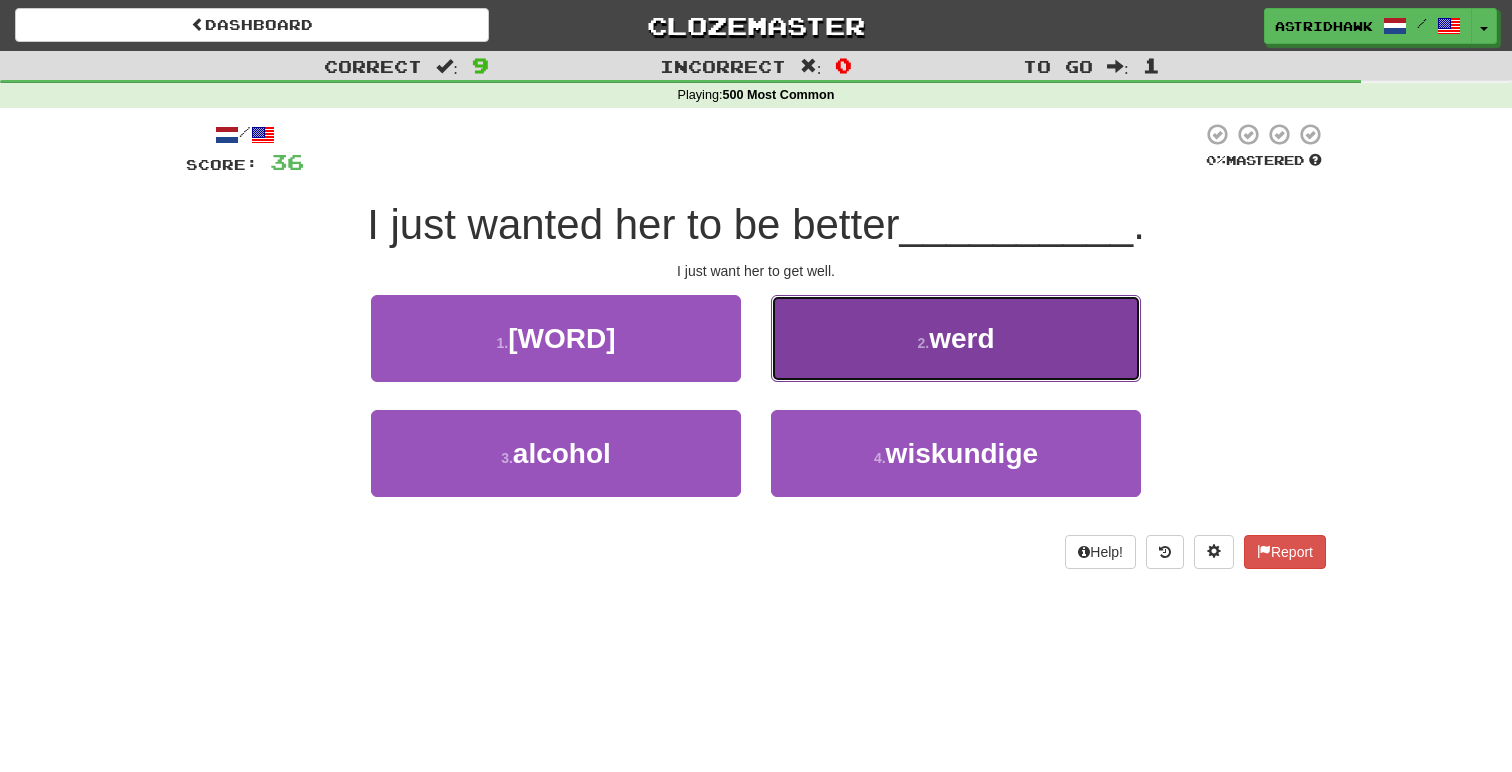 click on "2 .  werd" at bounding box center (956, 338) 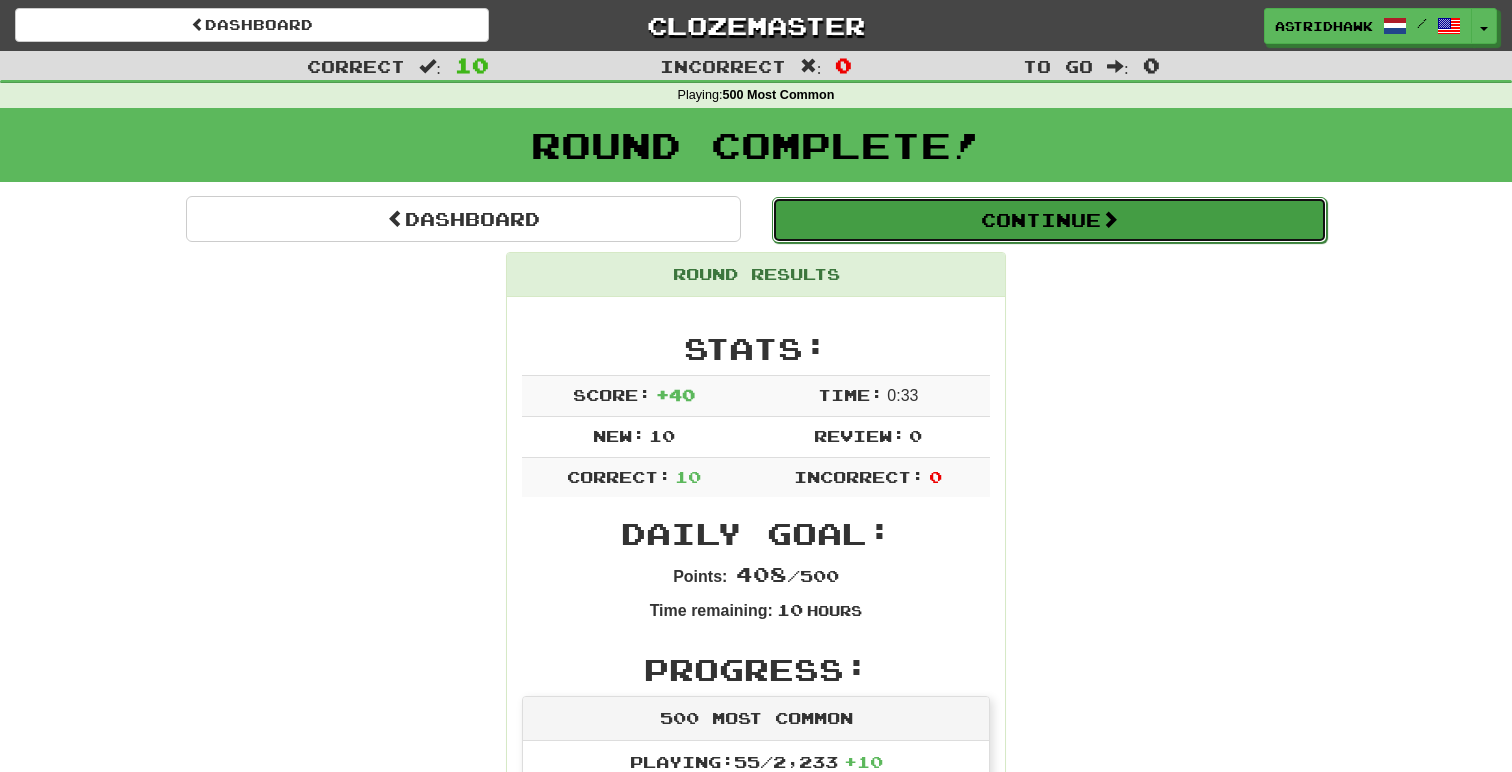 click on "Continue" at bounding box center [1049, 220] 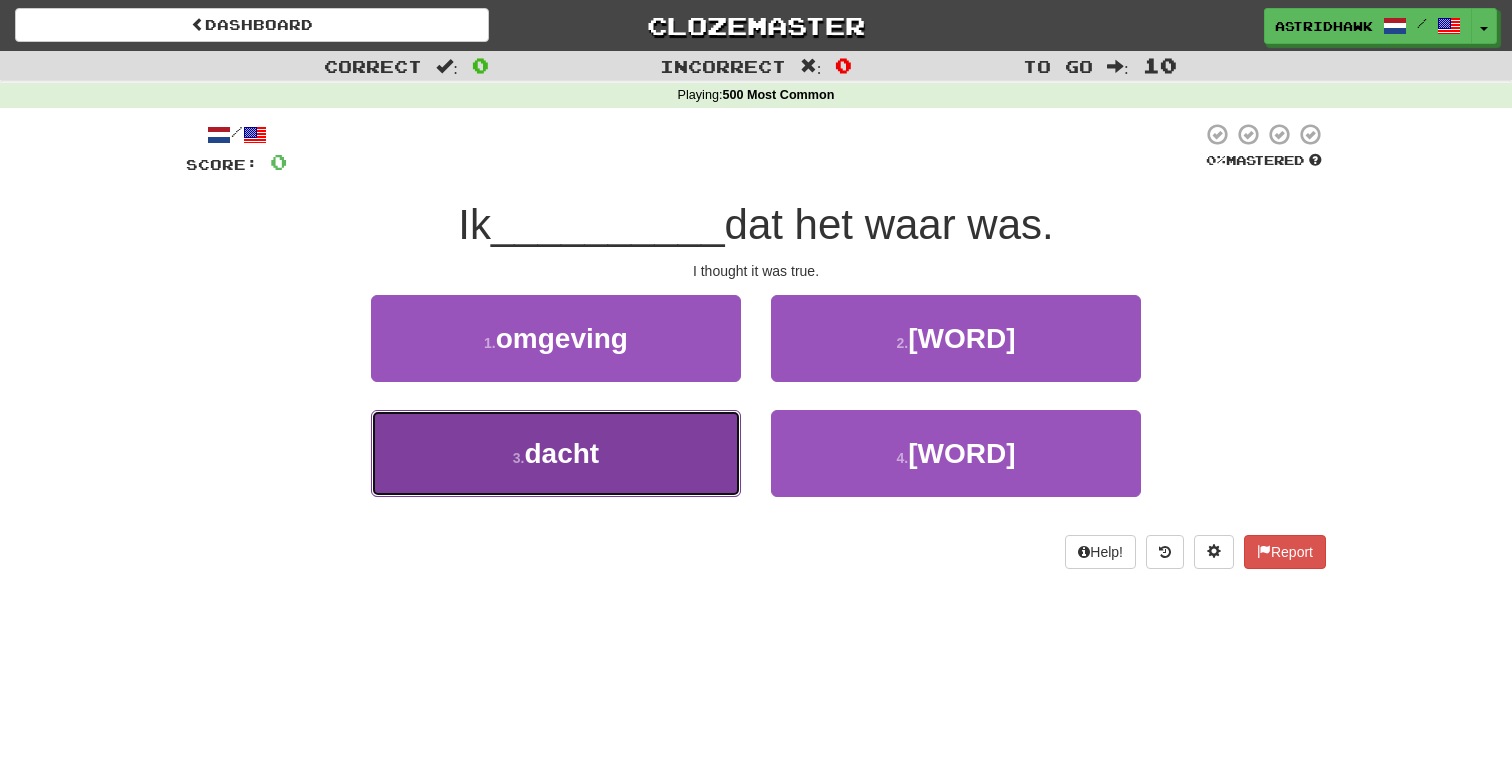 click on "3 .  [WORD]" at bounding box center [556, 453] 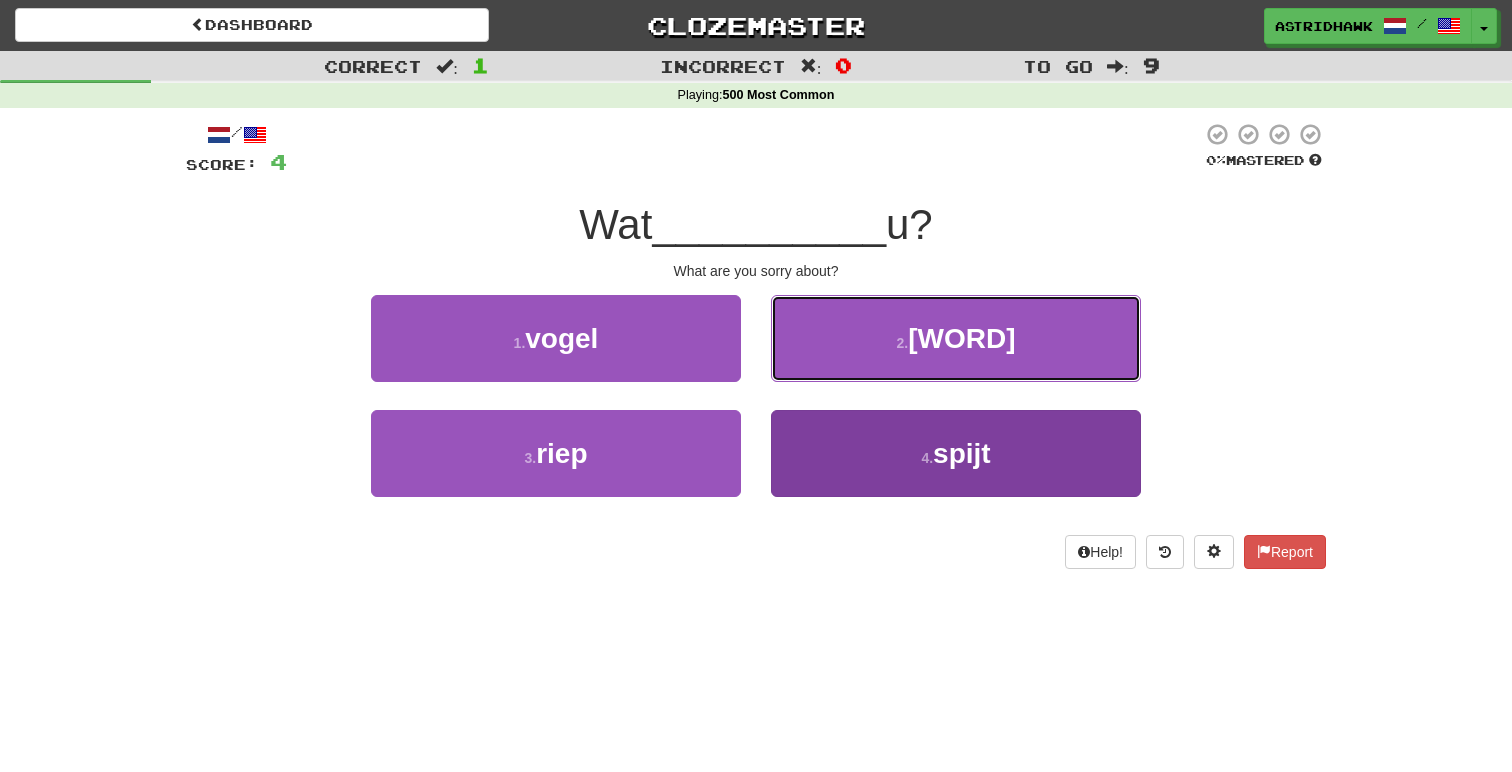 drag, startPoint x: 881, startPoint y: 325, endPoint x: 884, endPoint y: 472, distance: 147.03061 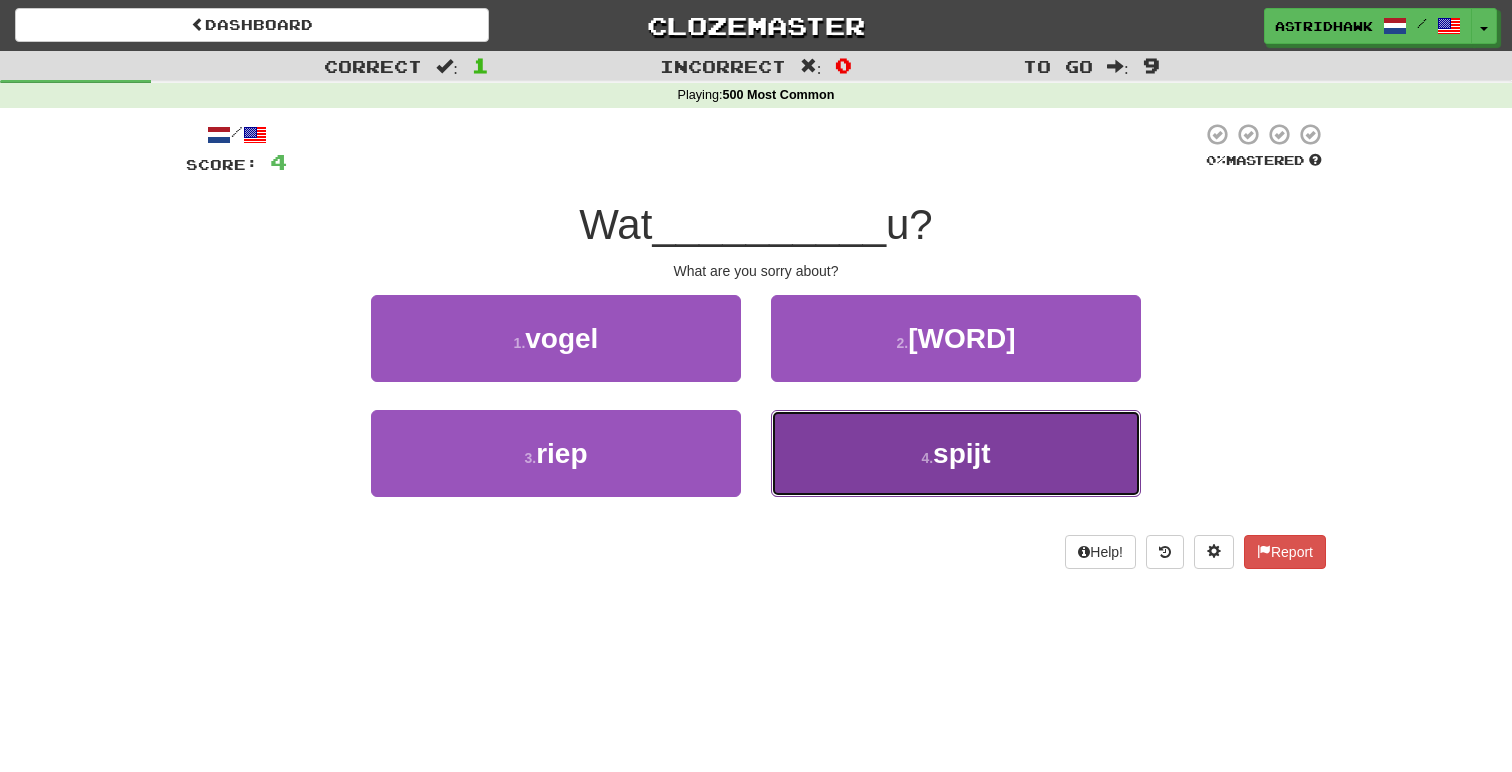 click on "4 .  spijt" at bounding box center (956, 453) 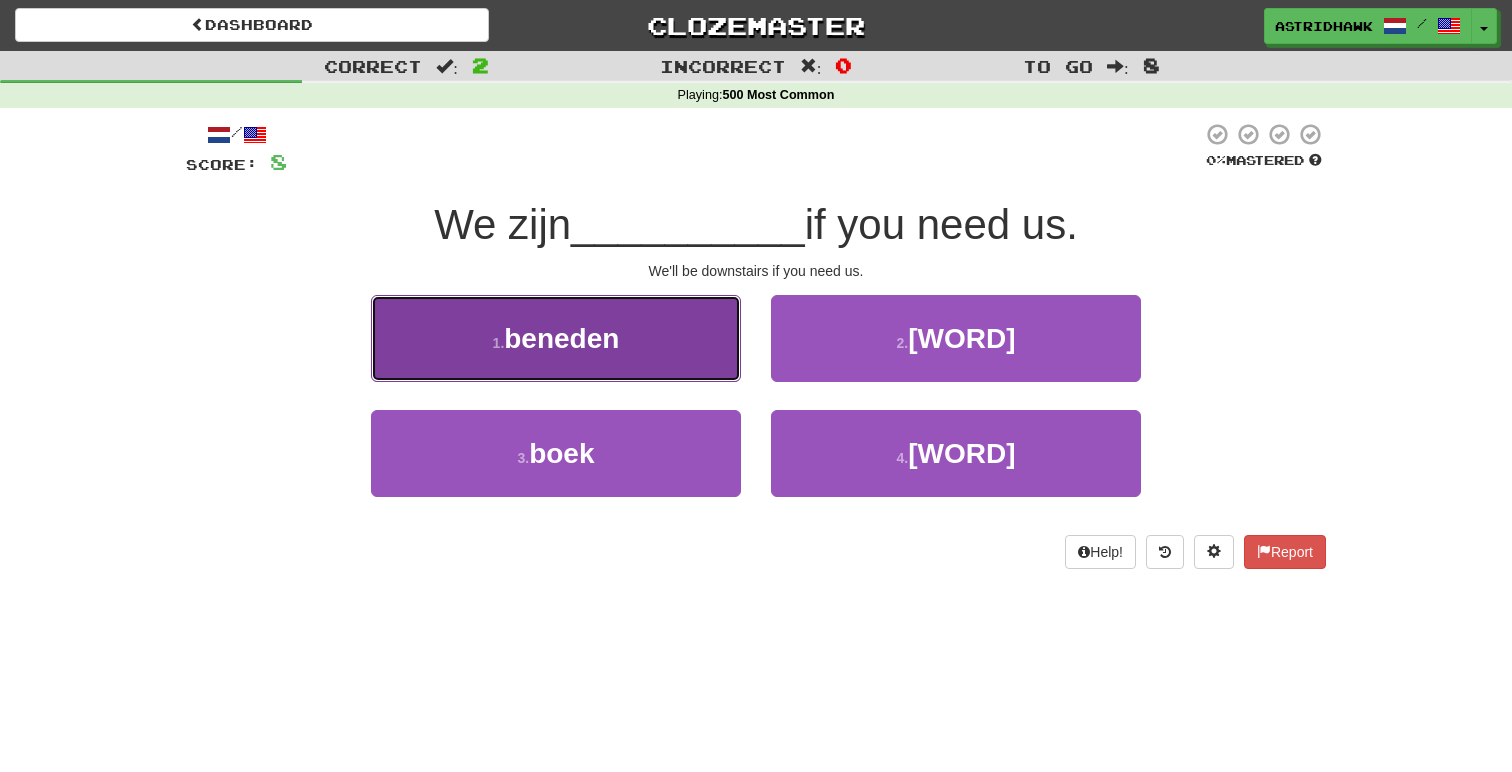 click on "1 .  beneden" at bounding box center [556, 338] 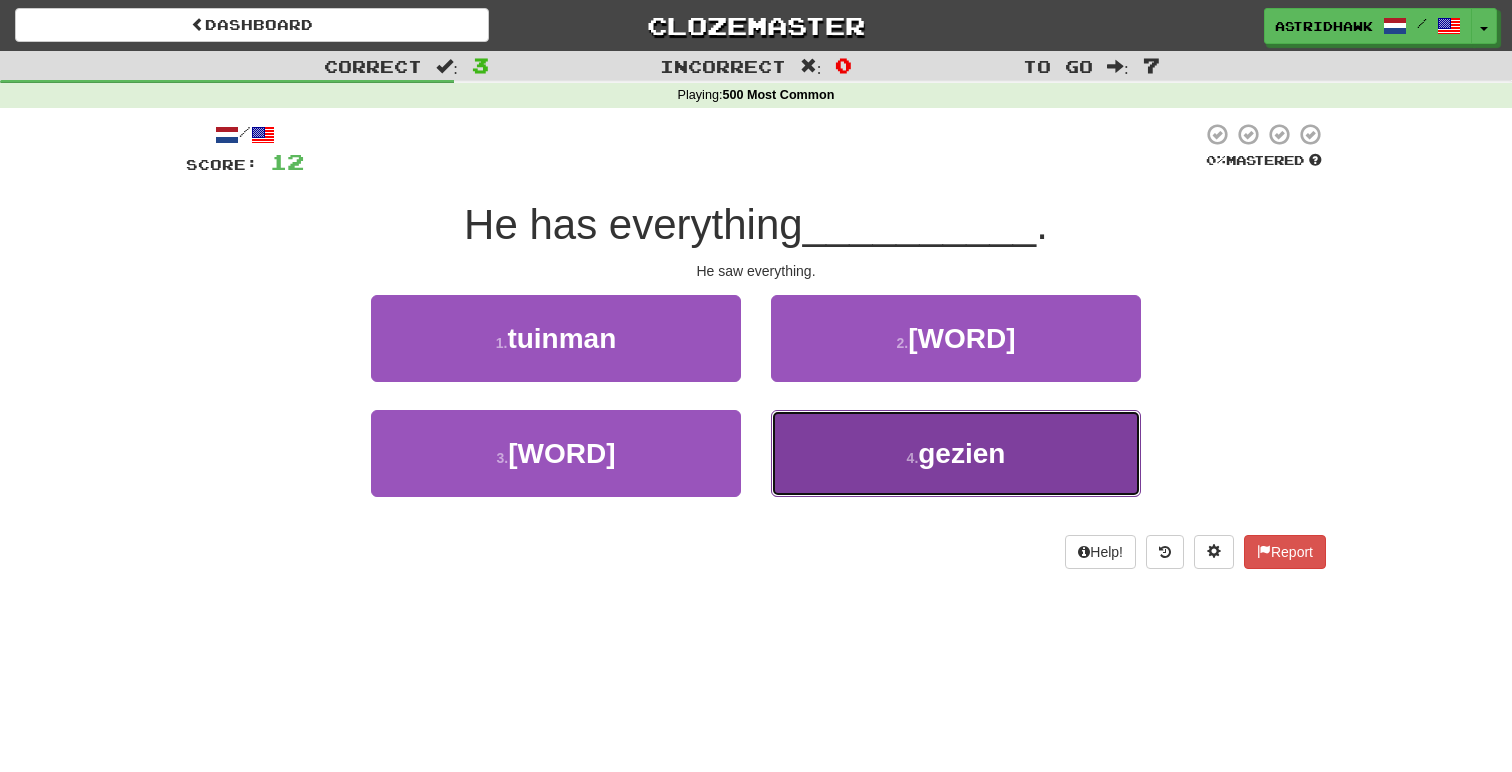 click on "4 .  [WORD]" at bounding box center [956, 453] 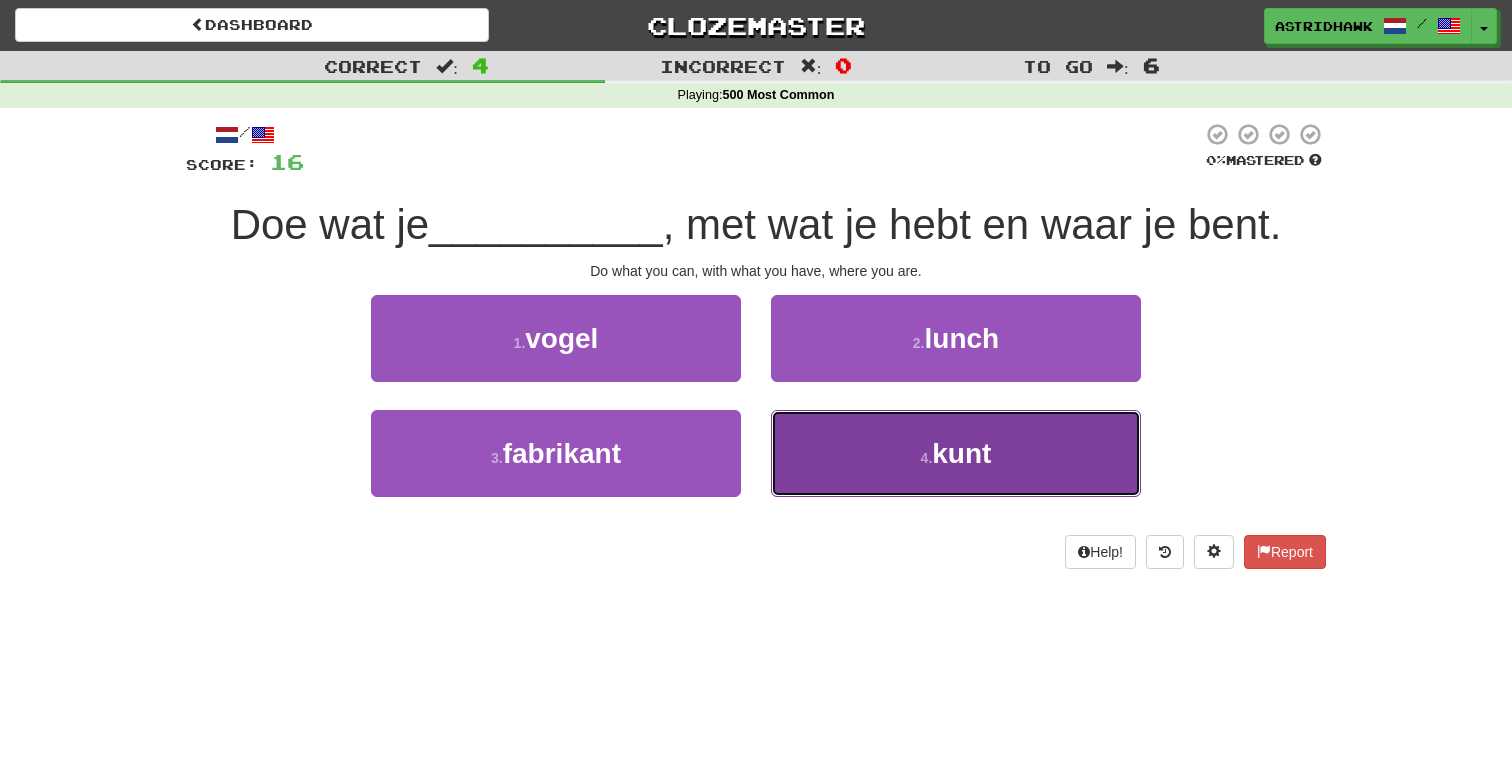 click on "4 .  kunt" at bounding box center [956, 453] 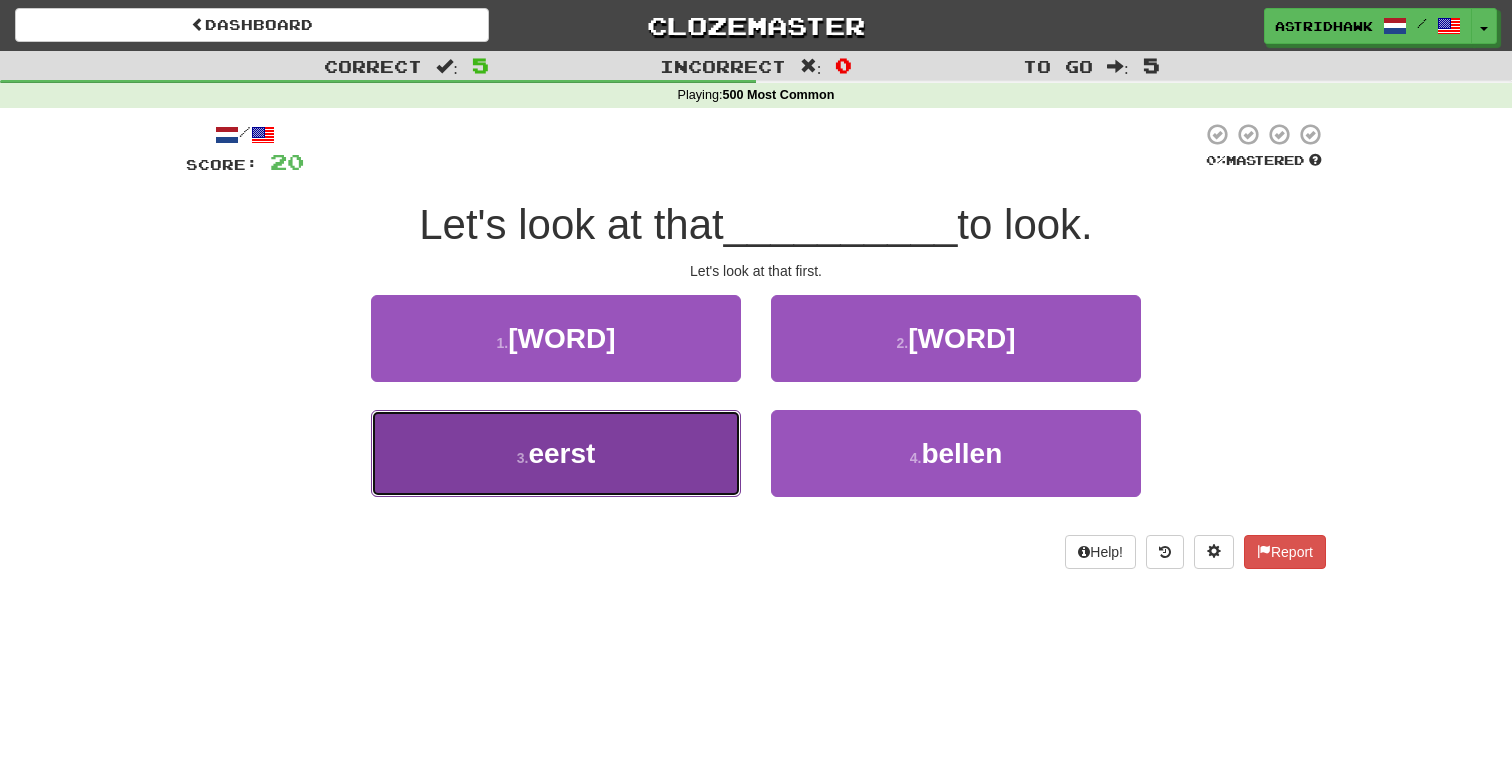 click on "3 .  [WORD]" at bounding box center [556, 453] 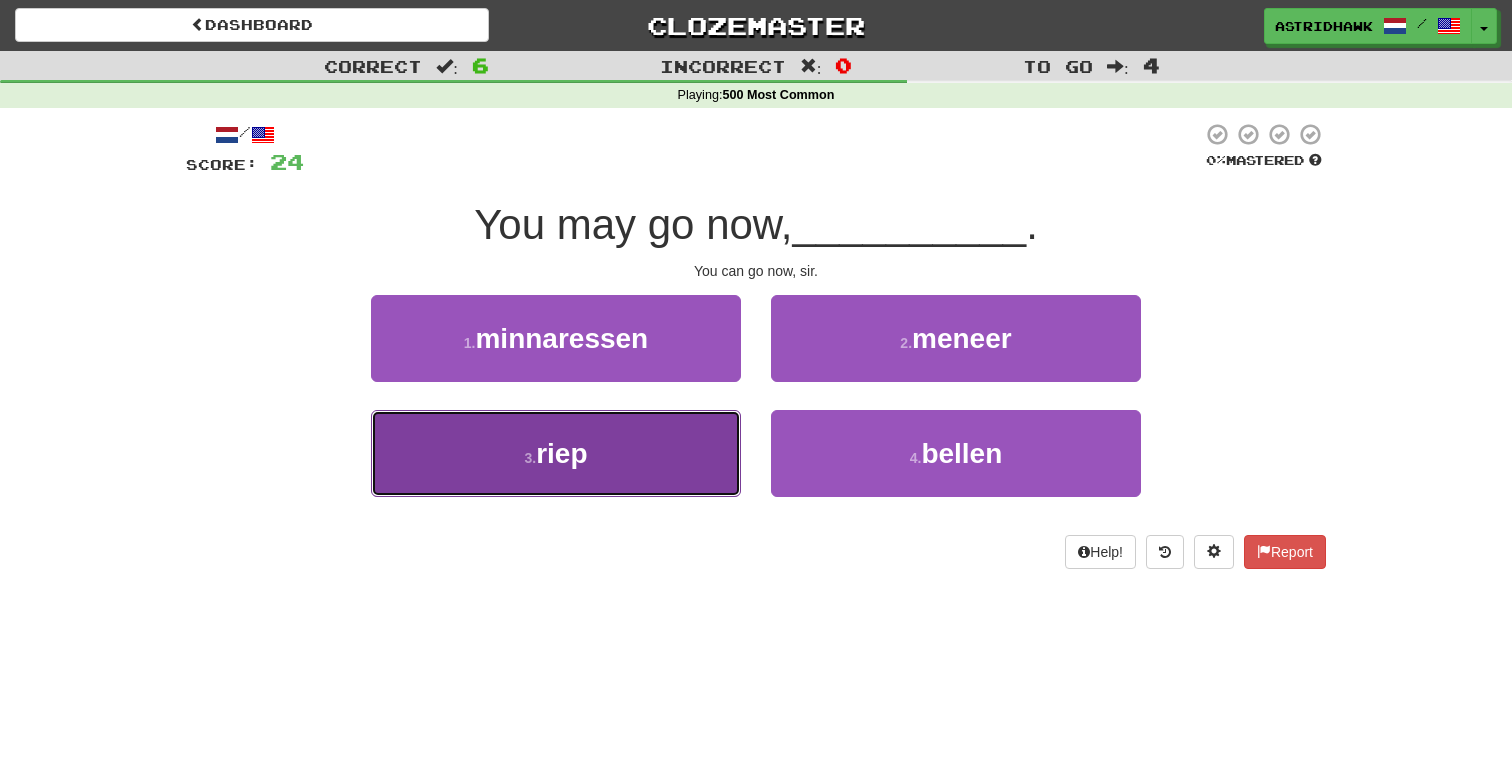 click on "3 .  riep" at bounding box center [556, 453] 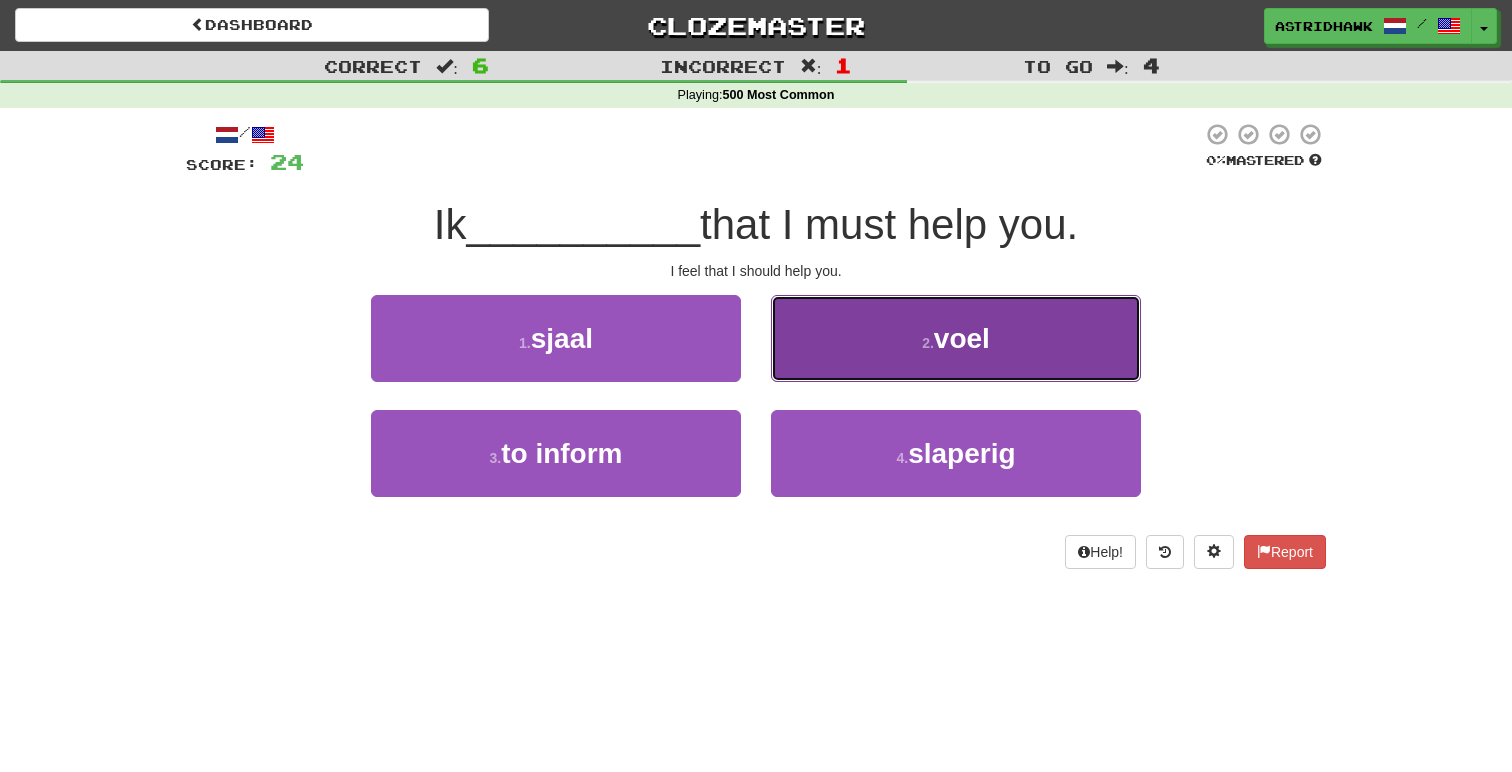 click on "2 .  voel" at bounding box center [956, 338] 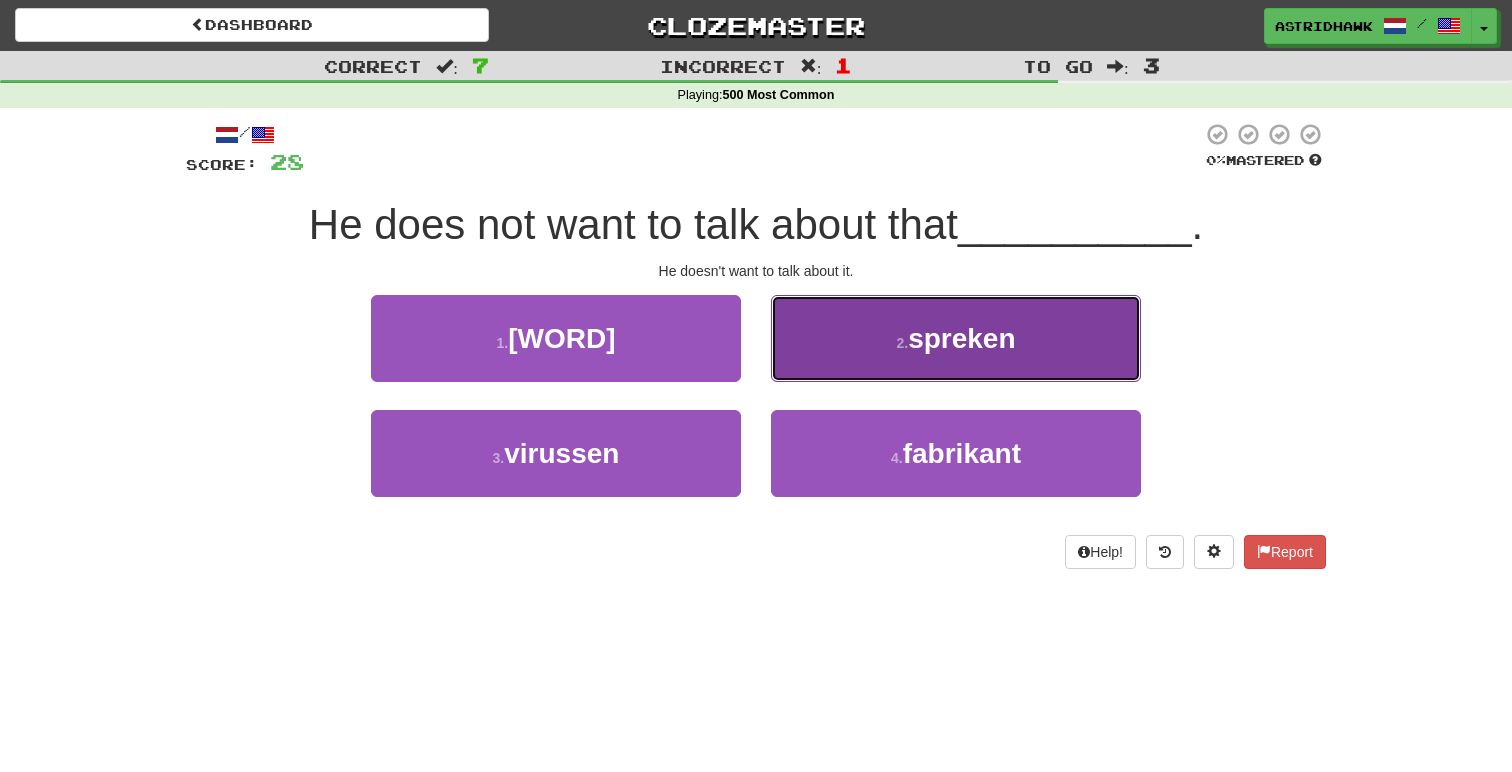 click on "2 .  spreken" at bounding box center (956, 338) 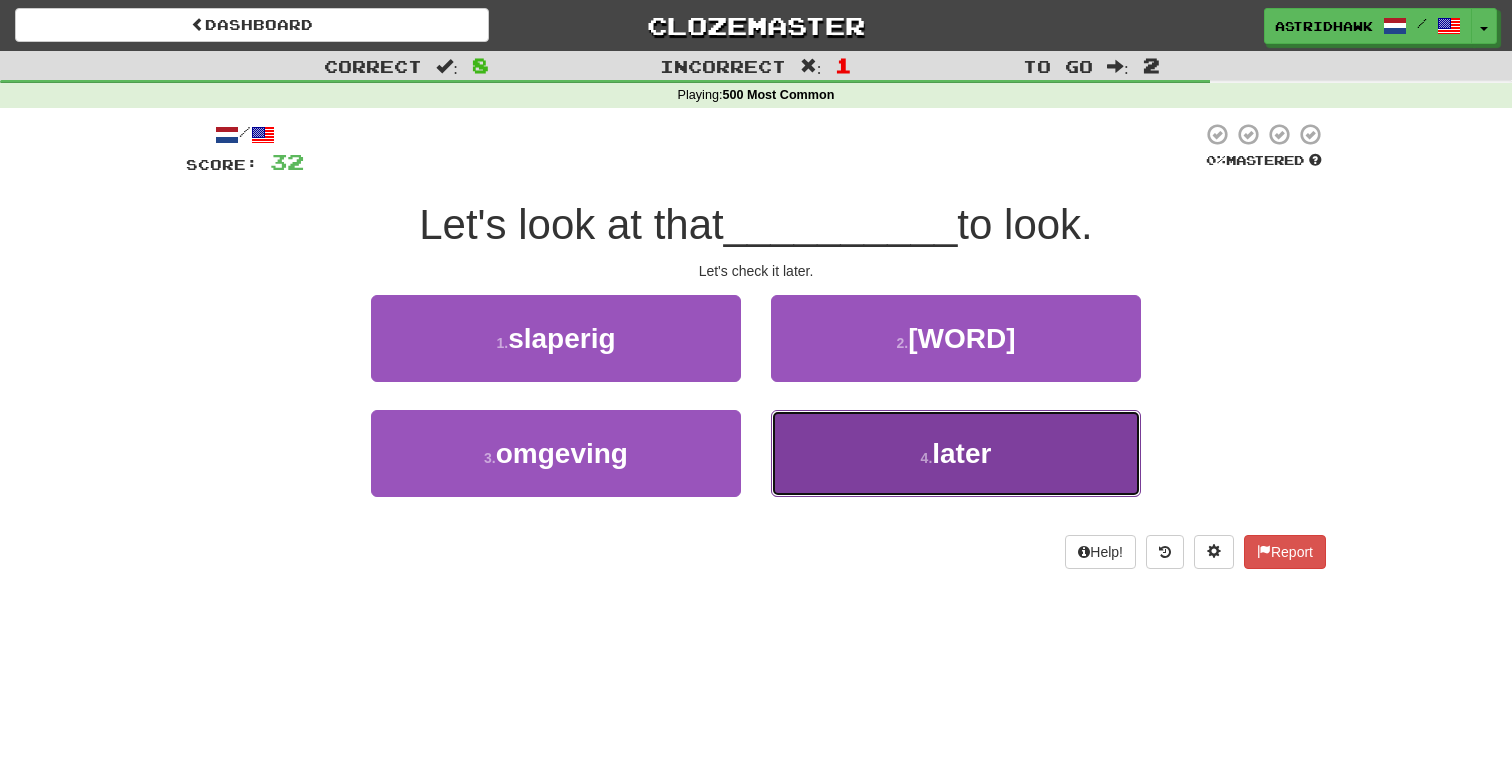 click on "4 .  later" at bounding box center (956, 453) 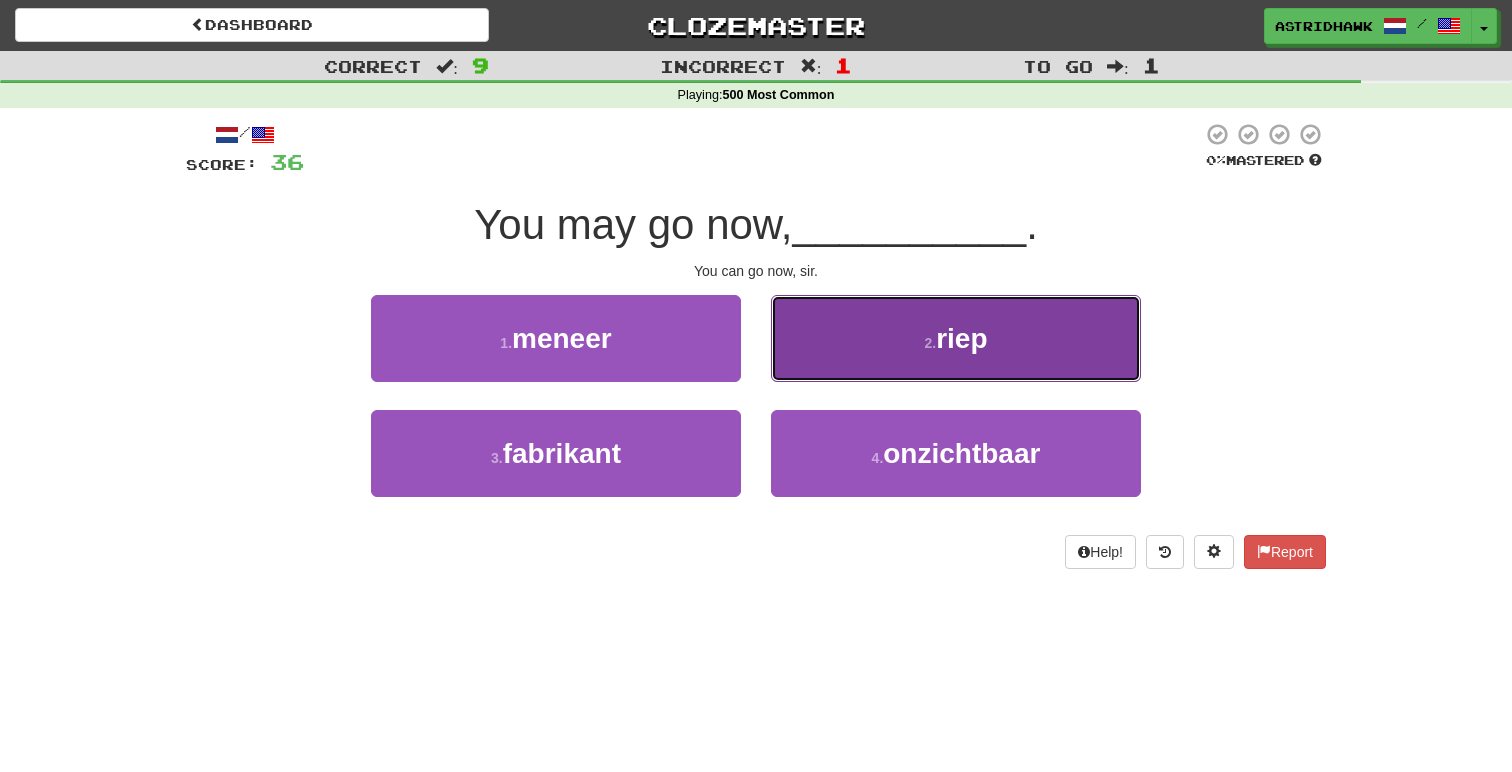 click on "2 .  riep" at bounding box center (956, 338) 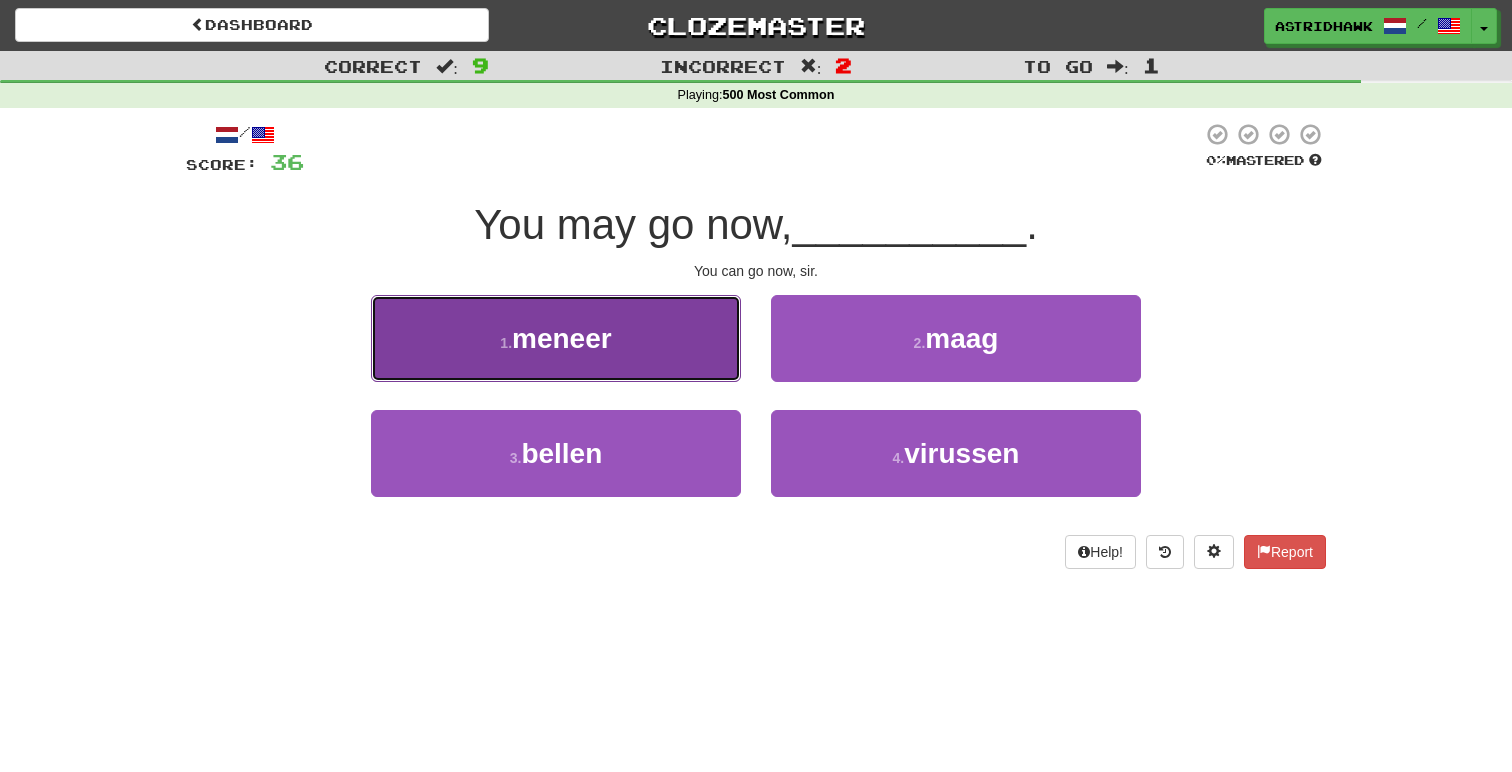 click on "1 .  meneer" at bounding box center [556, 338] 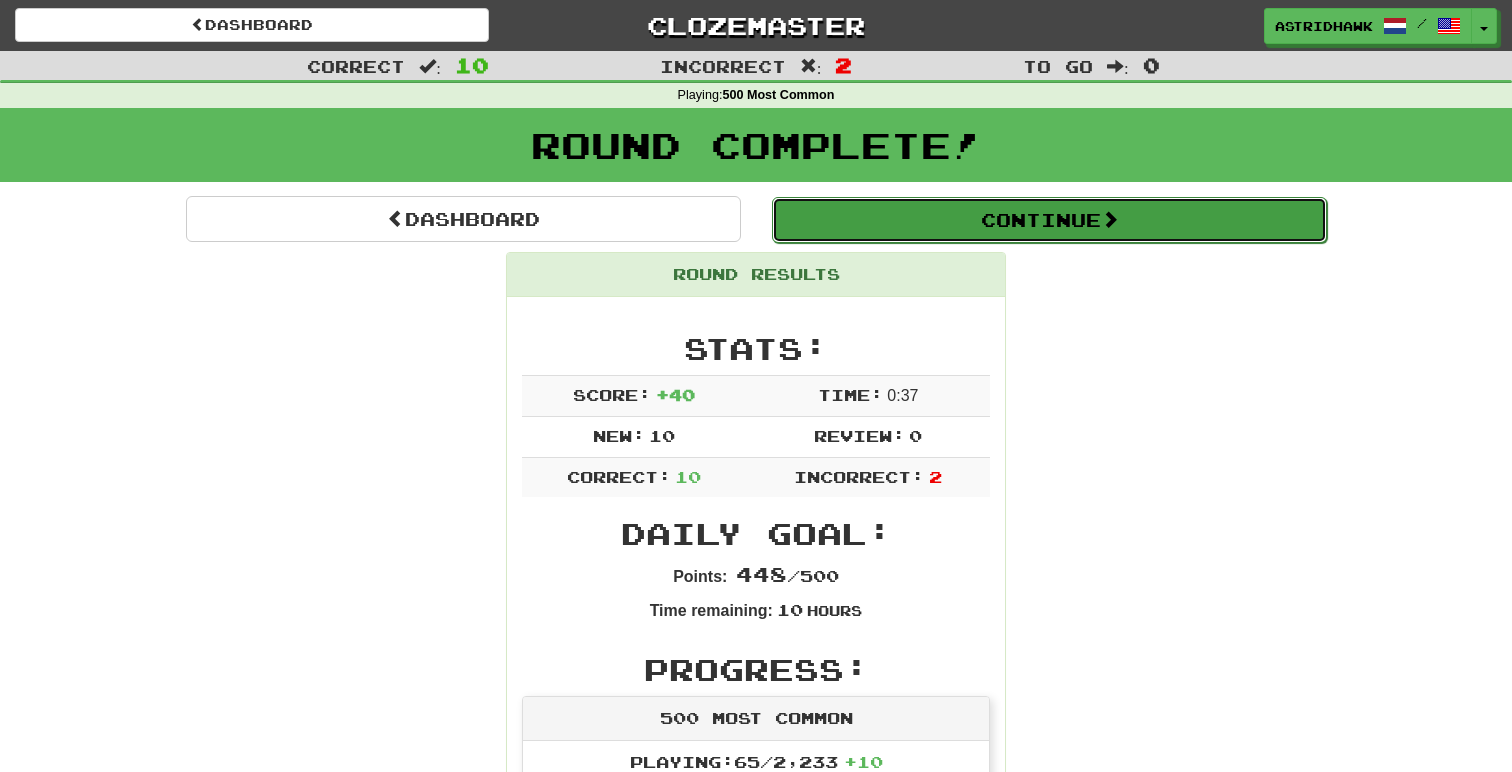 click on "Continue" at bounding box center (1049, 220) 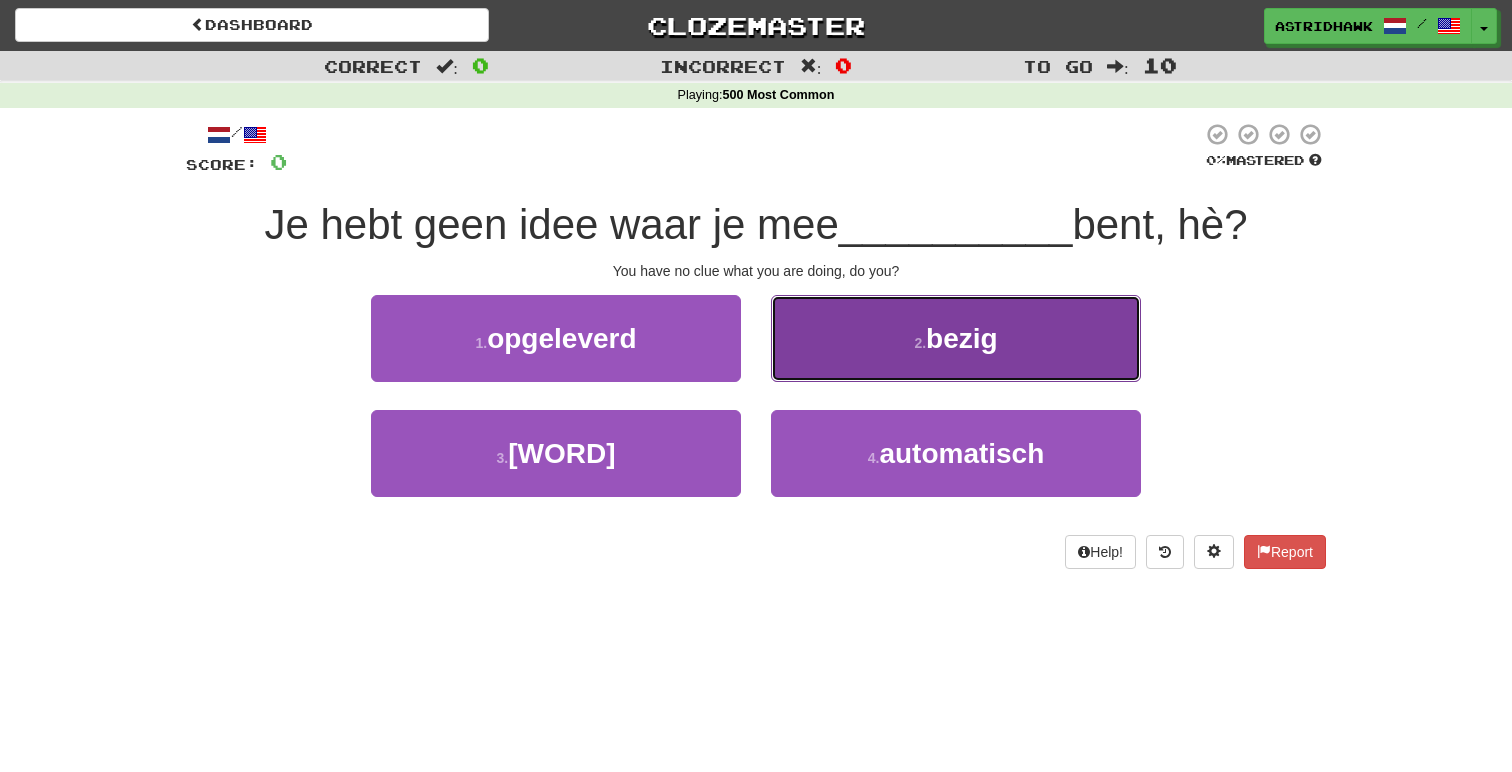 click on "2 .  bezig" at bounding box center [956, 338] 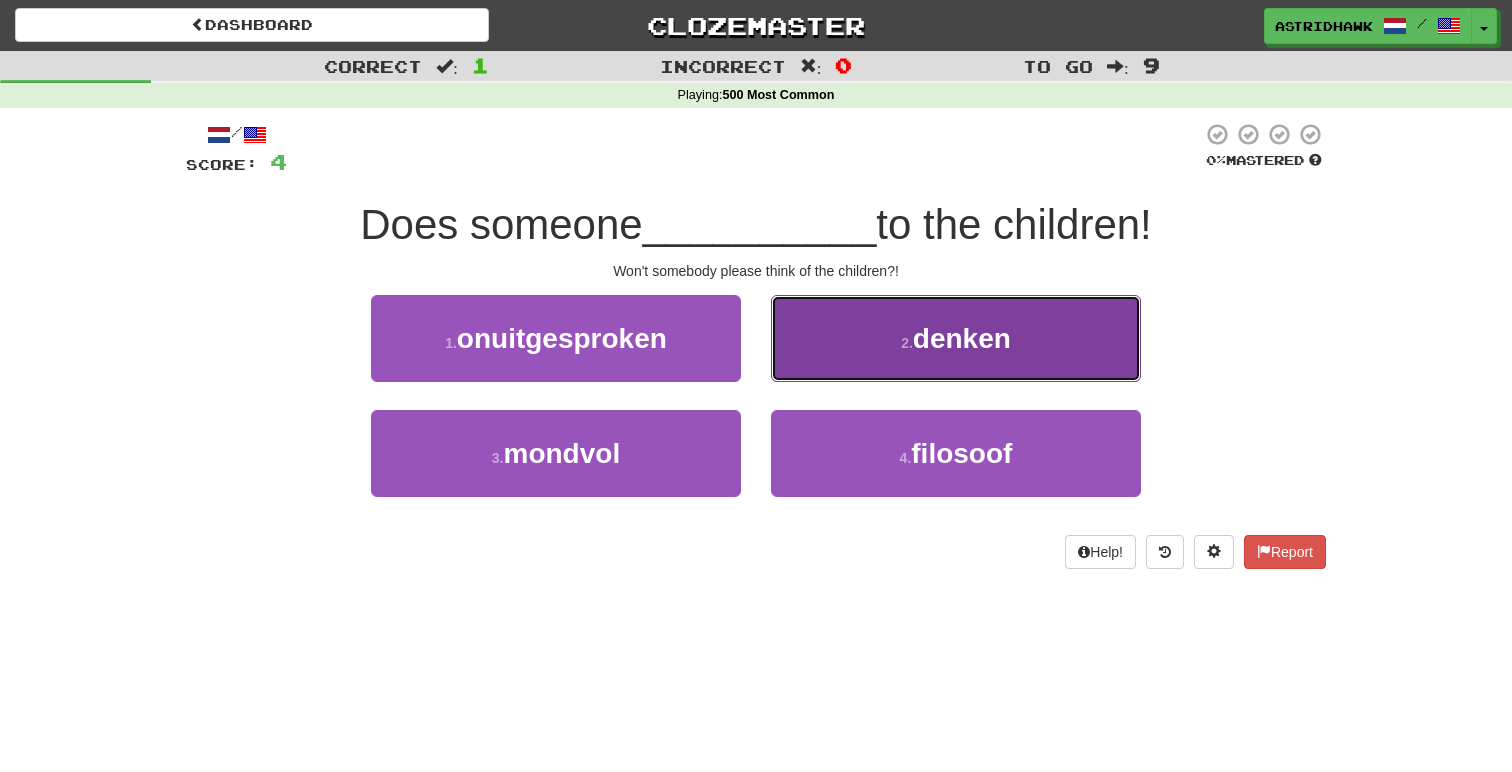click on "2 .  denken" at bounding box center [956, 338] 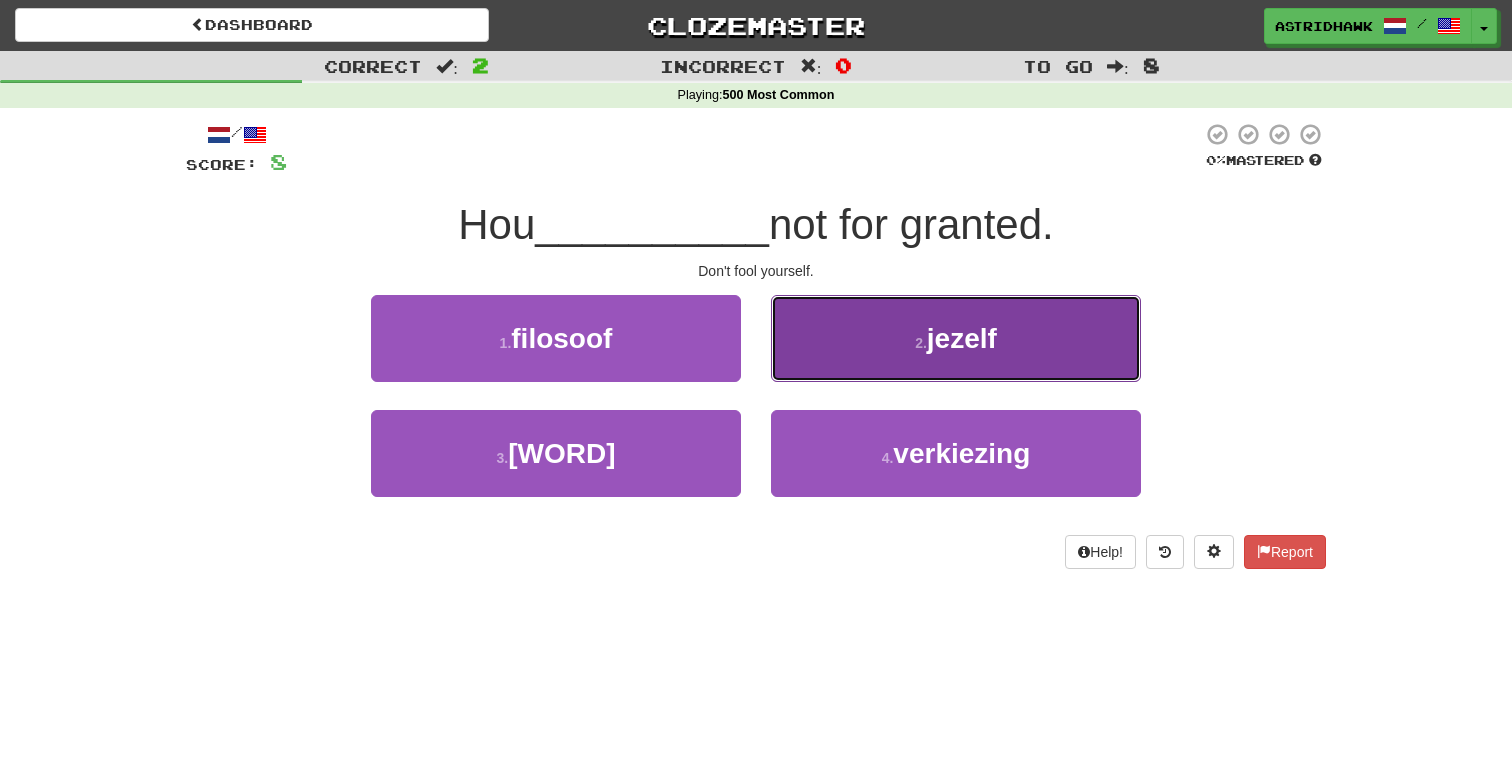 click on "2 .  jezelf" at bounding box center (956, 338) 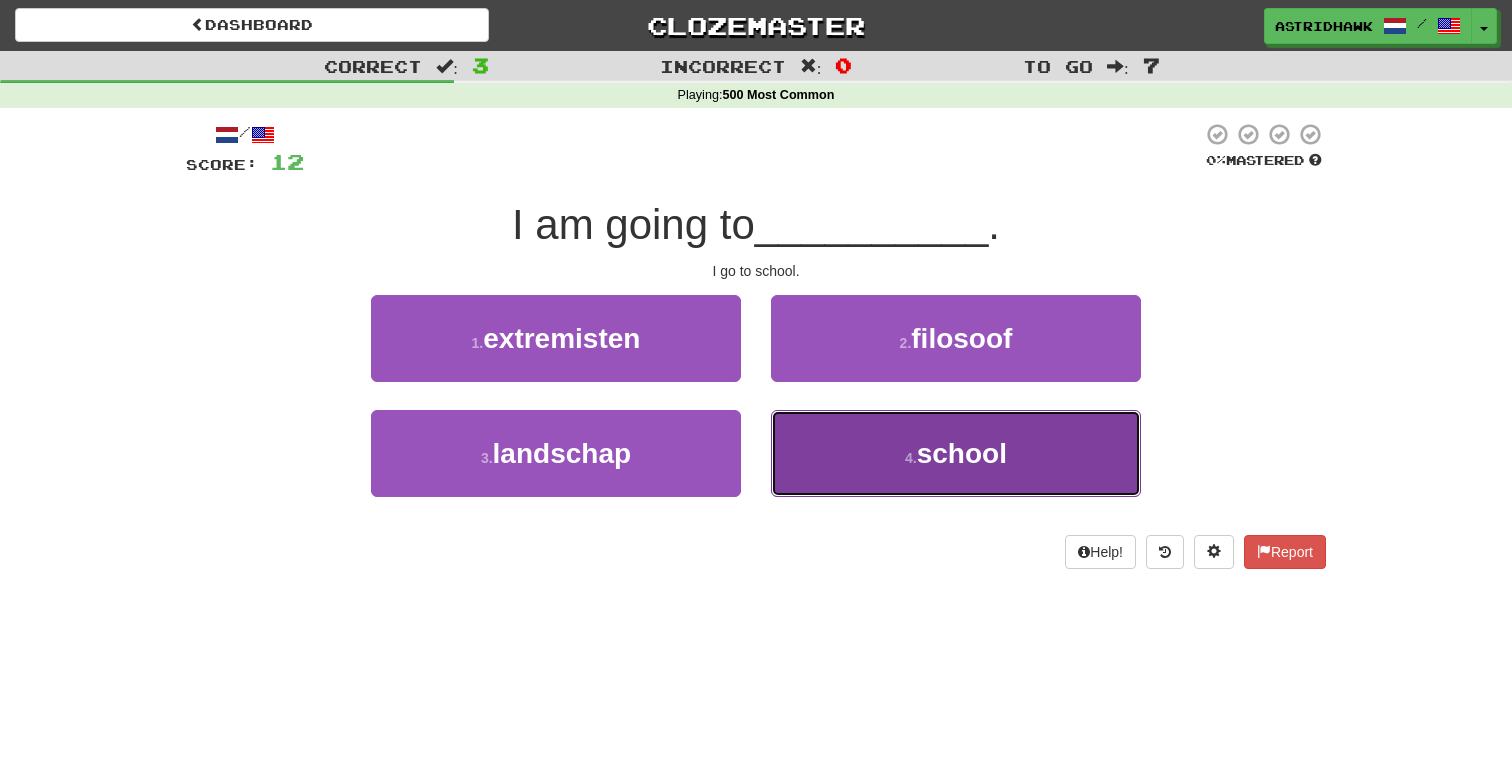 click on "4 .  school" at bounding box center (956, 453) 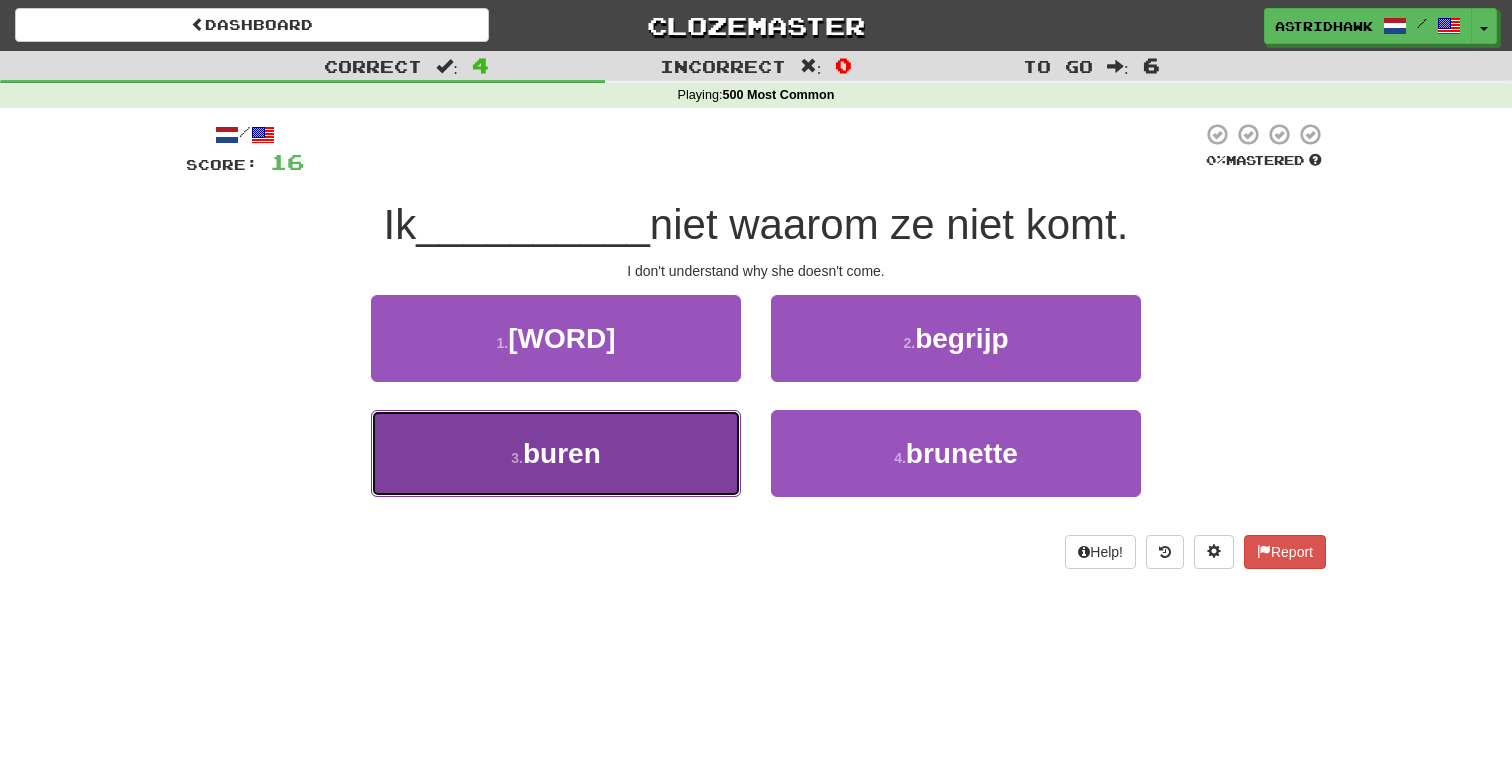 click on "3 .  buren" at bounding box center [556, 453] 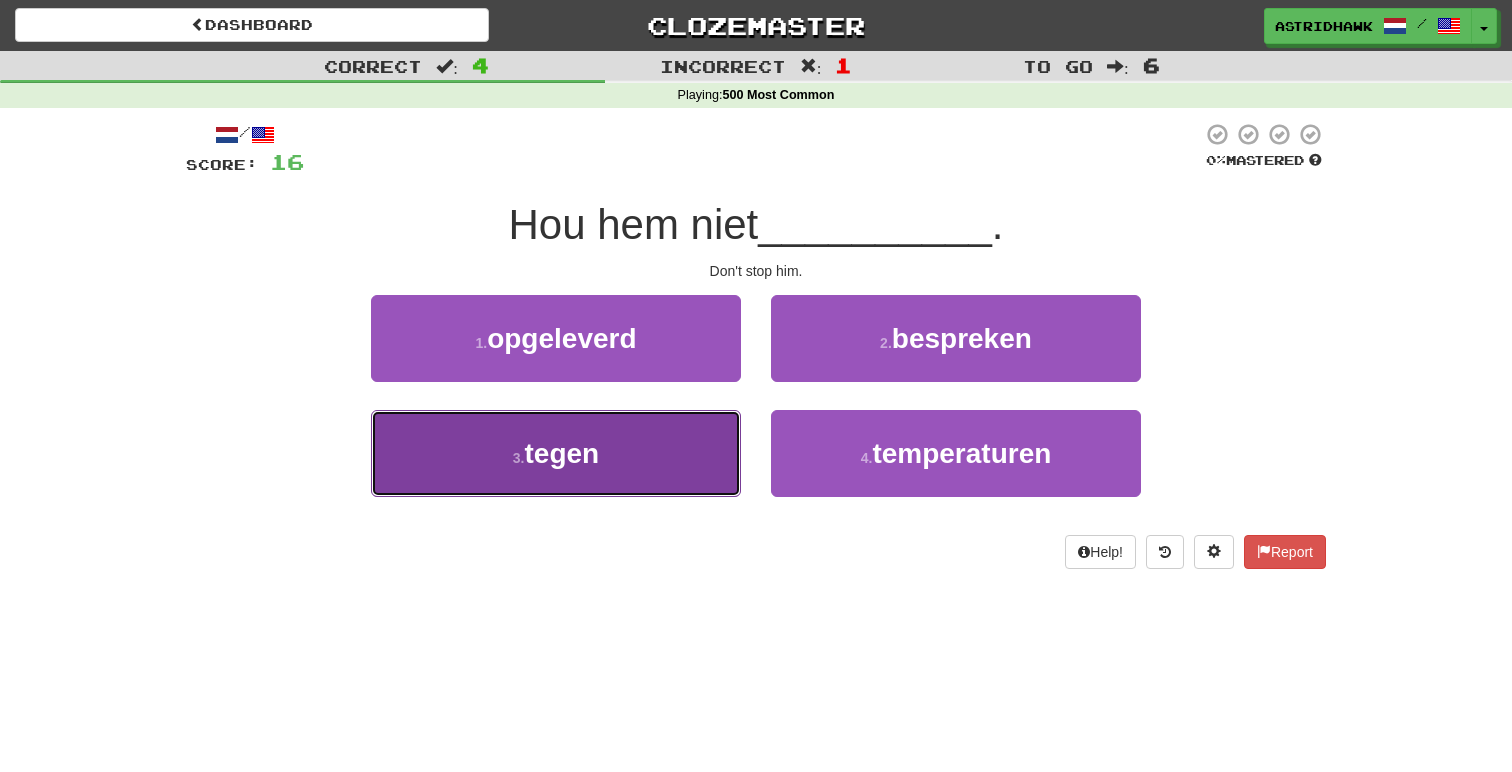 click on "3 .  tegen" at bounding box center (556, 453) 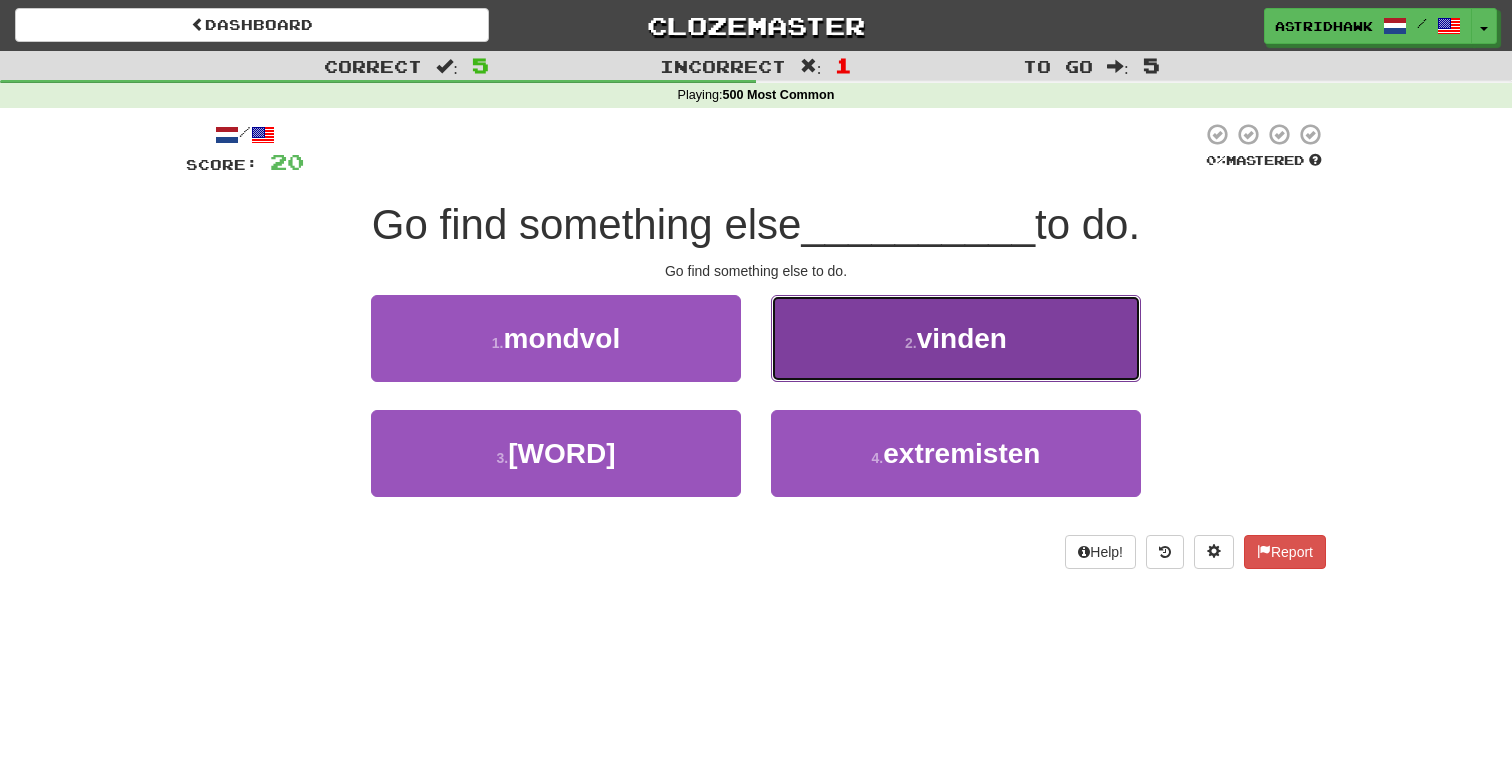 click on "2 .  vinden" at bounding box center [956, 338] 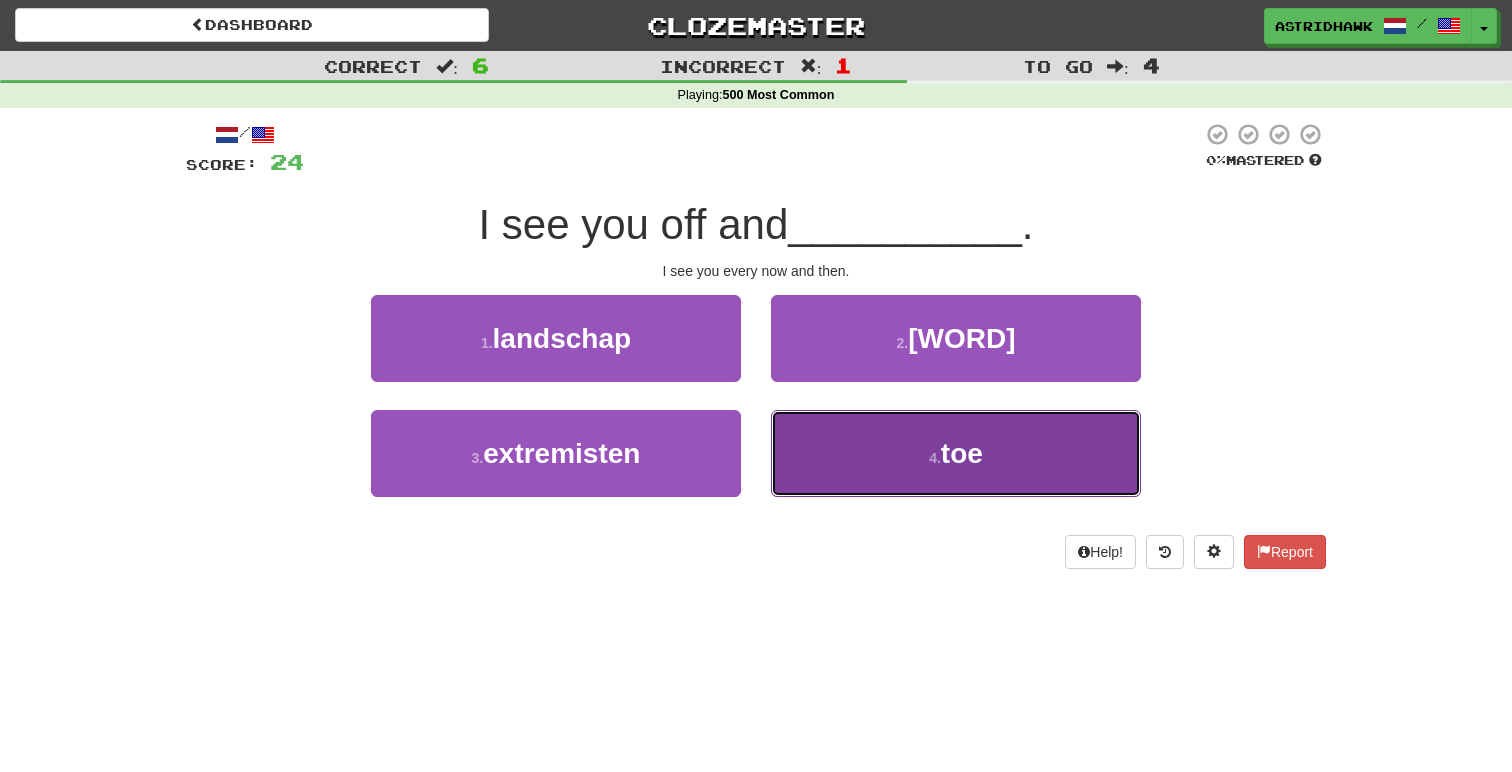 click on "4 ." at bounding box center [935, 458] 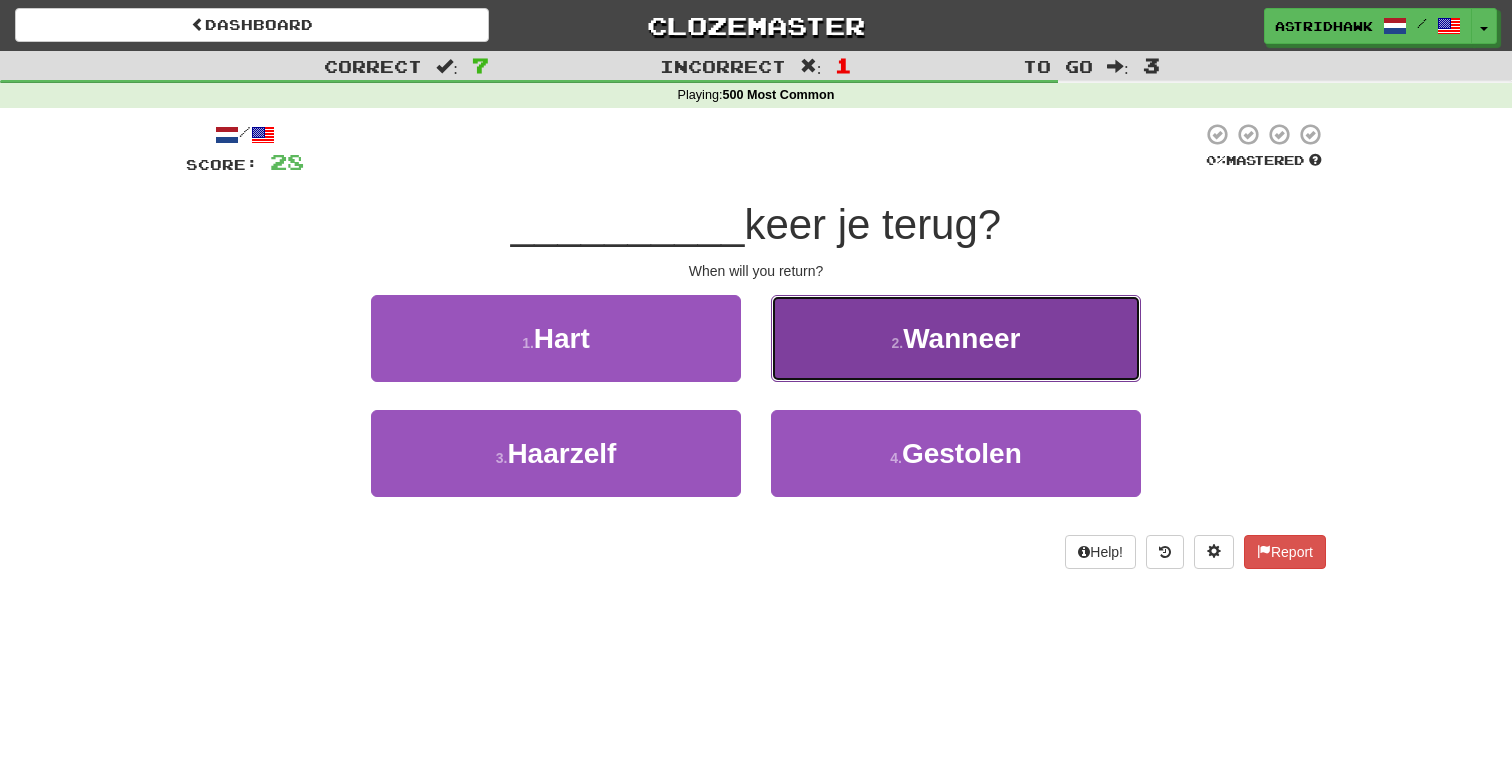 click on "2 .  Wanneer" at bounding box center [956, 338] 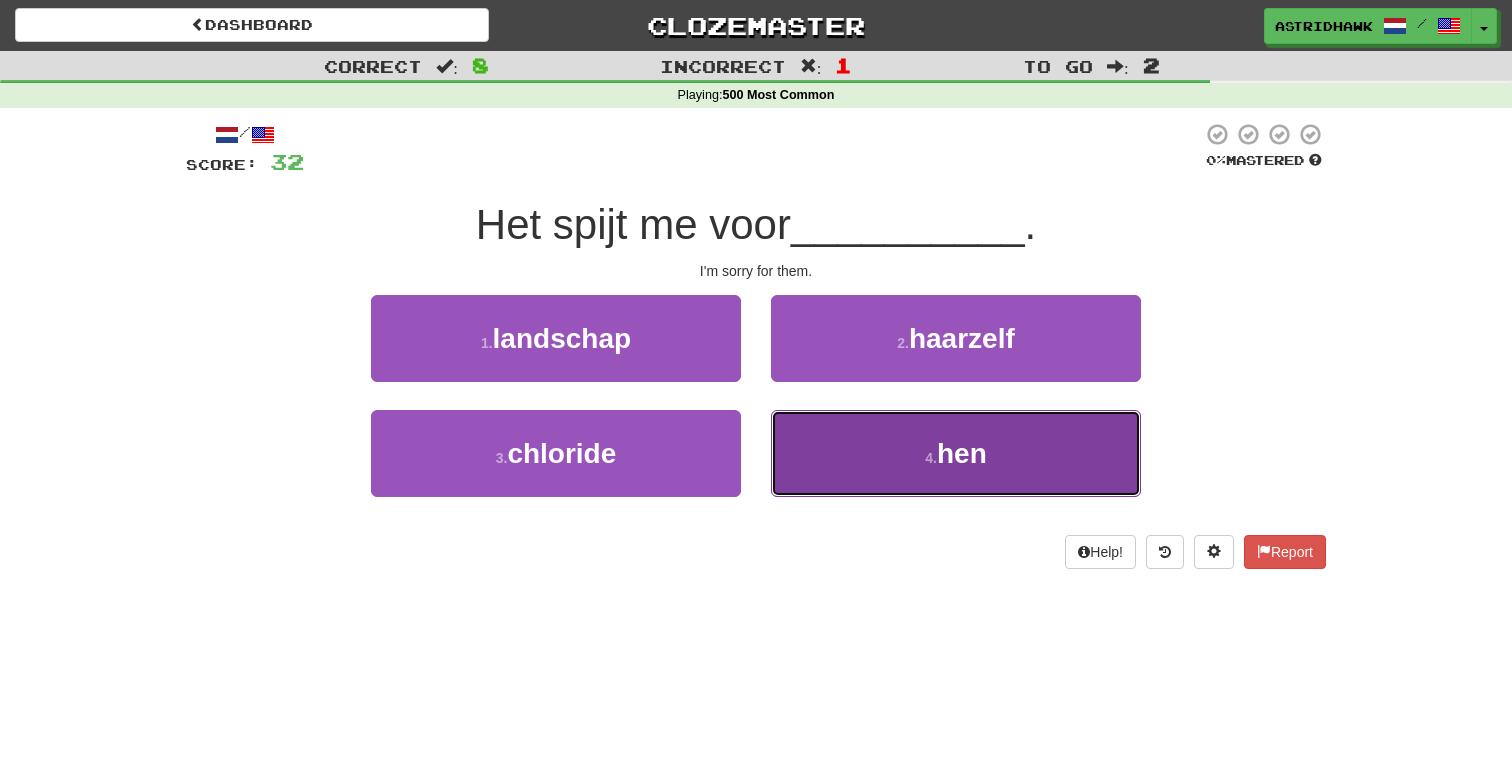 click on "4 .  hen" at bounding box center (956, 453) 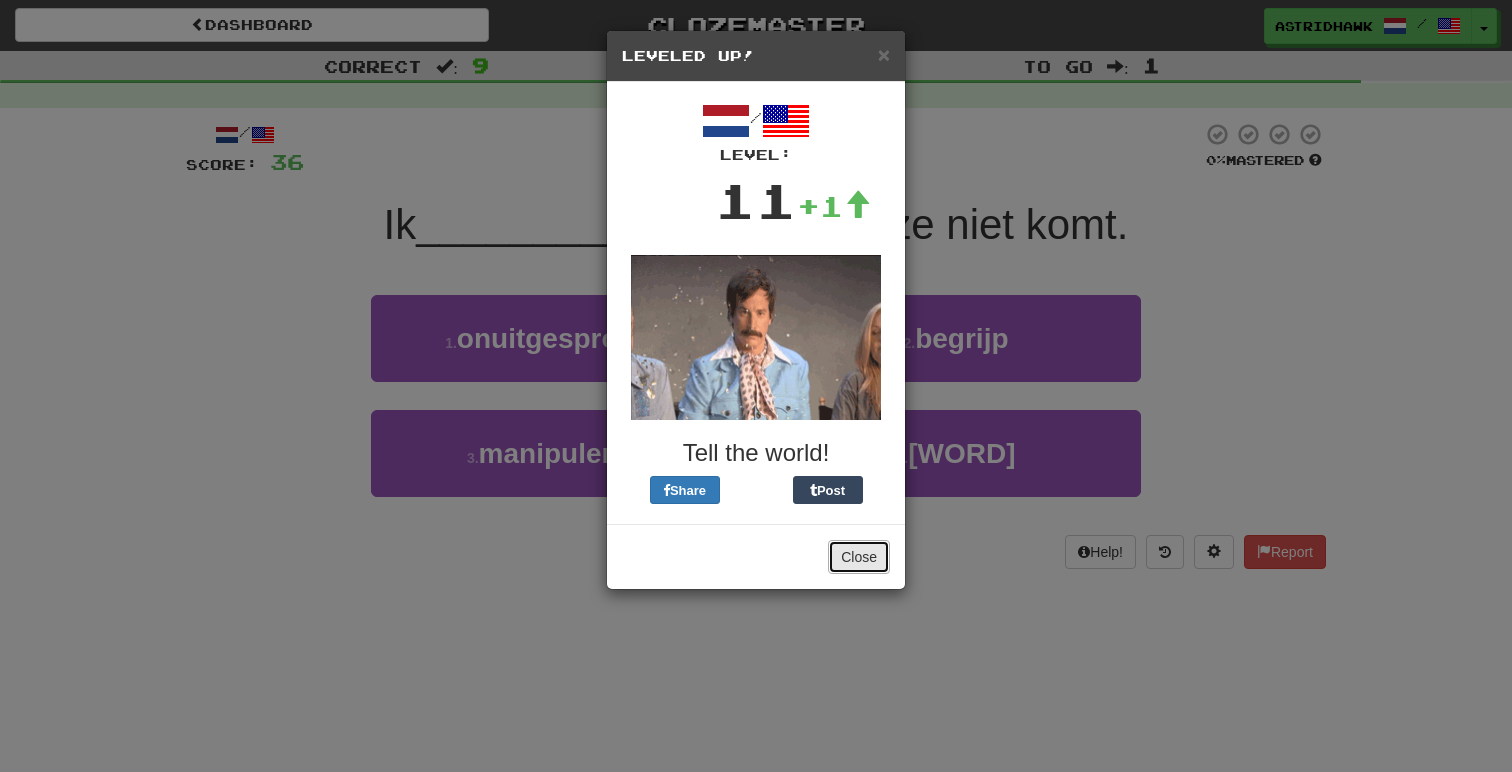 click on "Close" at bounding box center [859, 557] 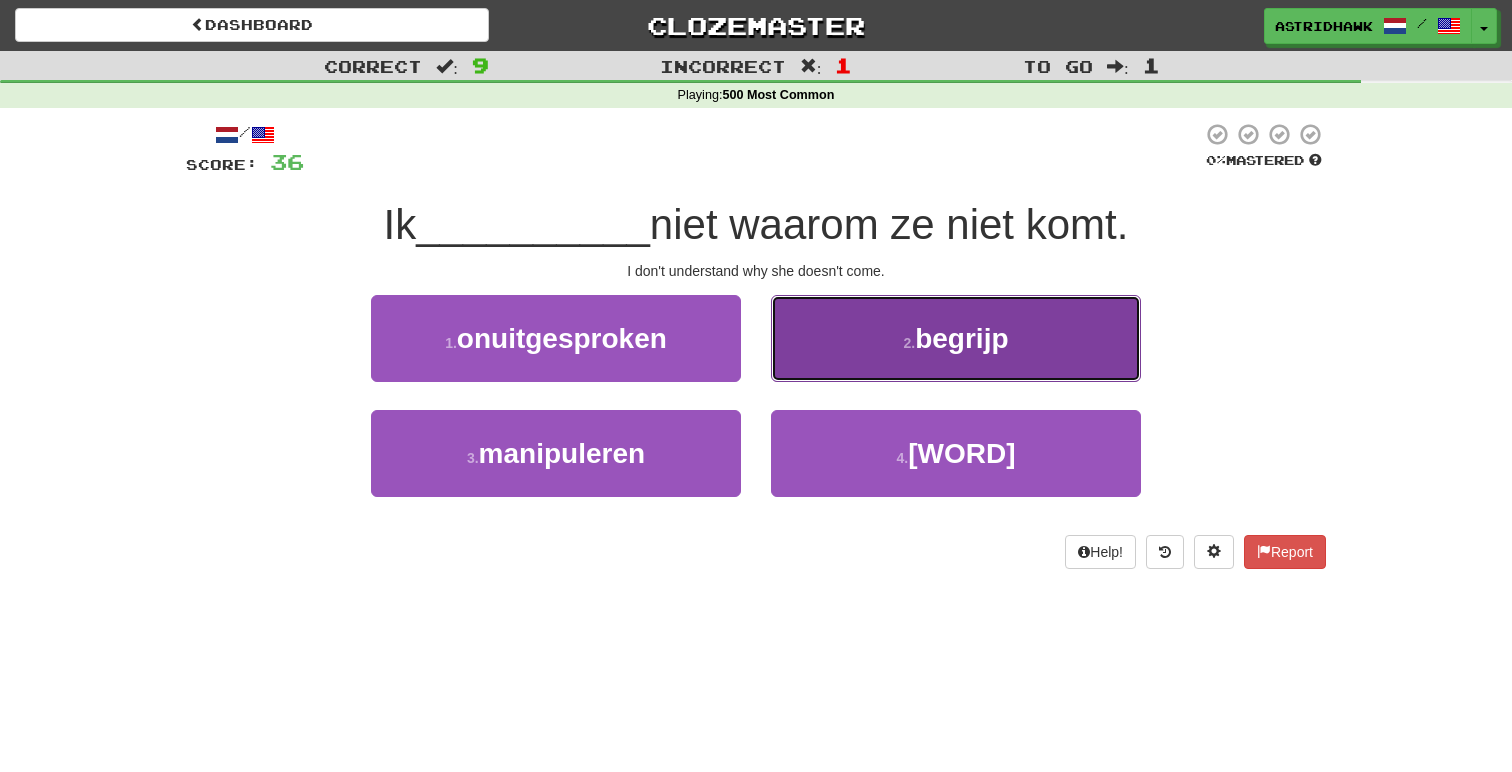 click on "2 .  begrijp" at bounding box center (956, 338) 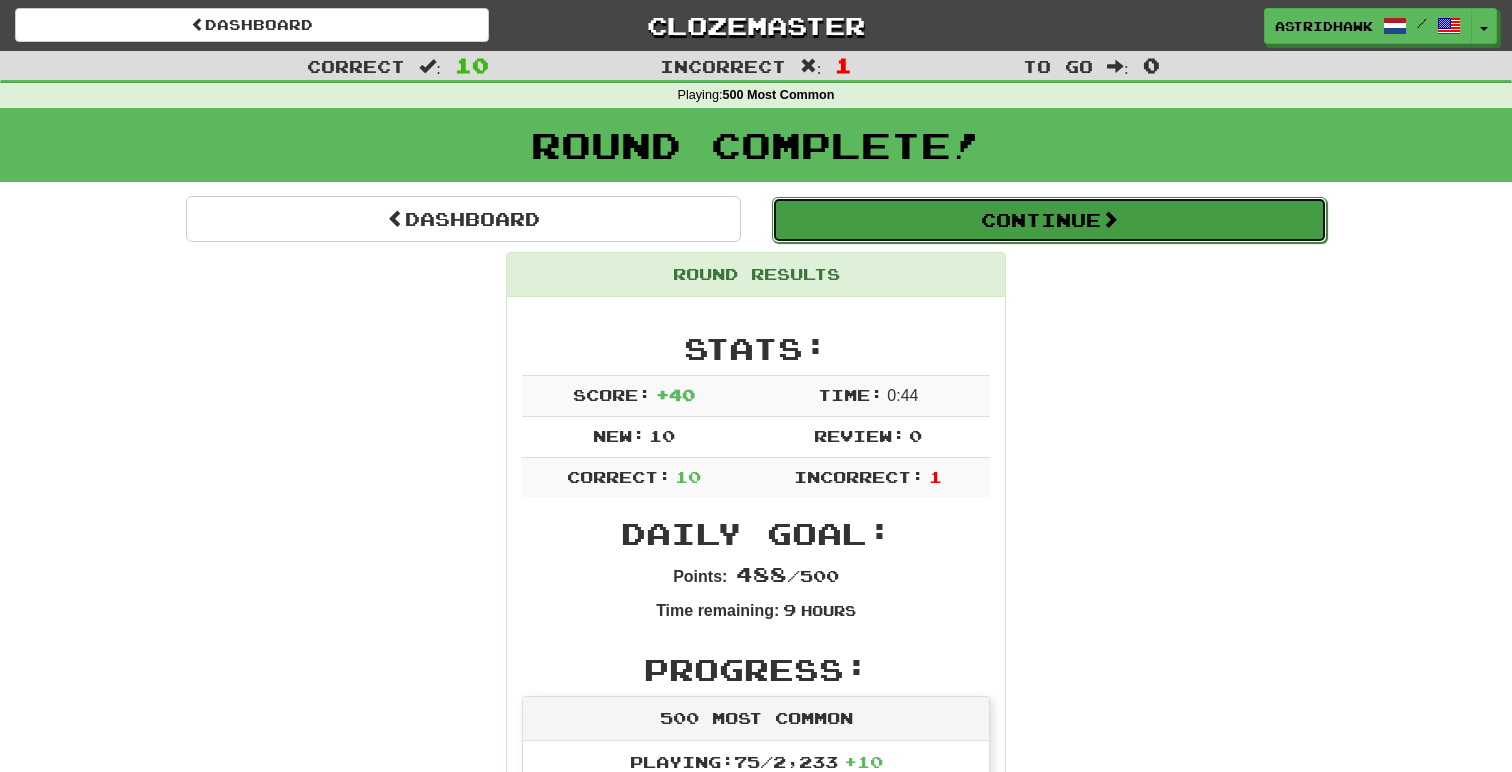 click on "Continue" at bounding box center [1049, 220] 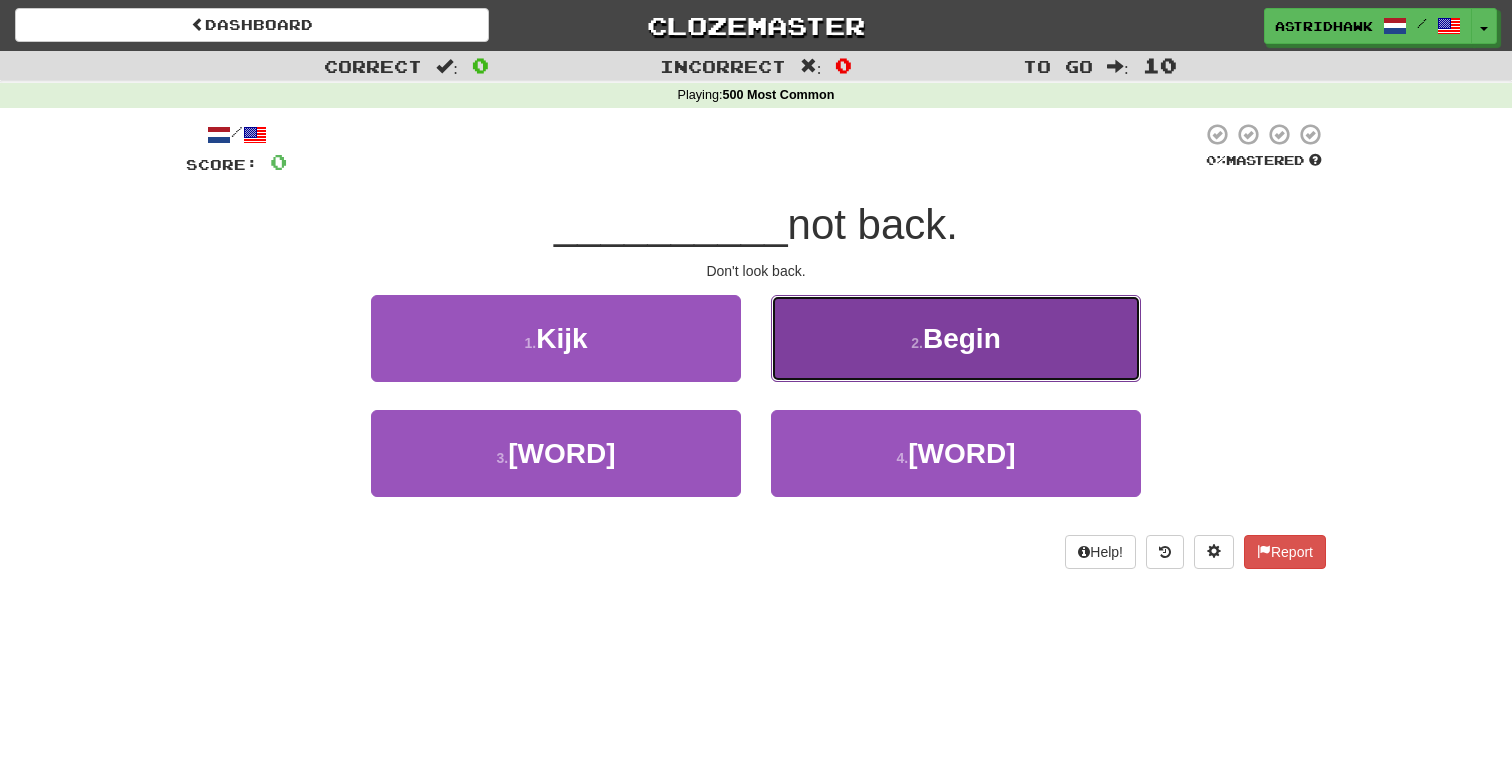 click on "2 .  Begin" at bounding box center [956, 338] 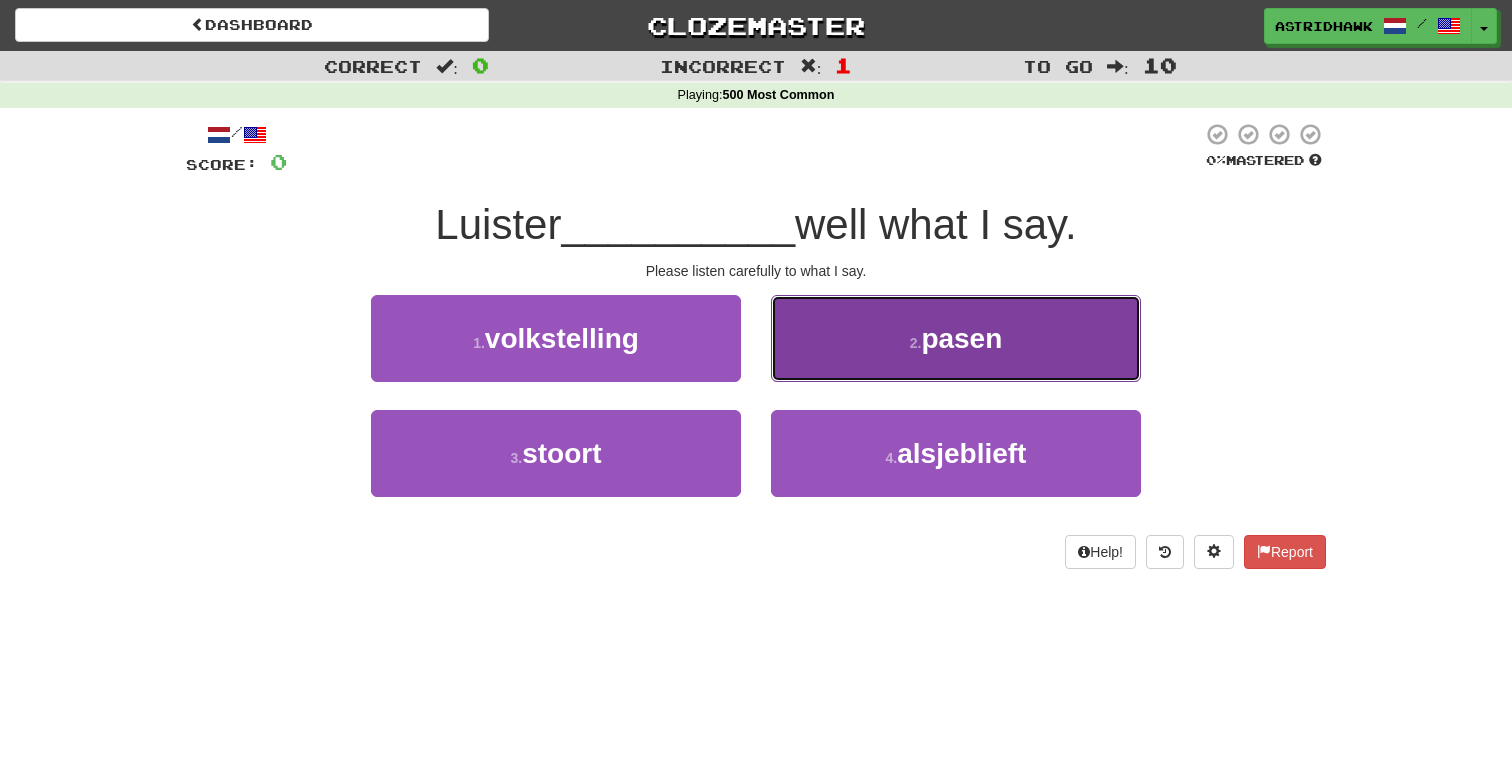 click on "2 .  pasen" at bounding box center [956, 338] 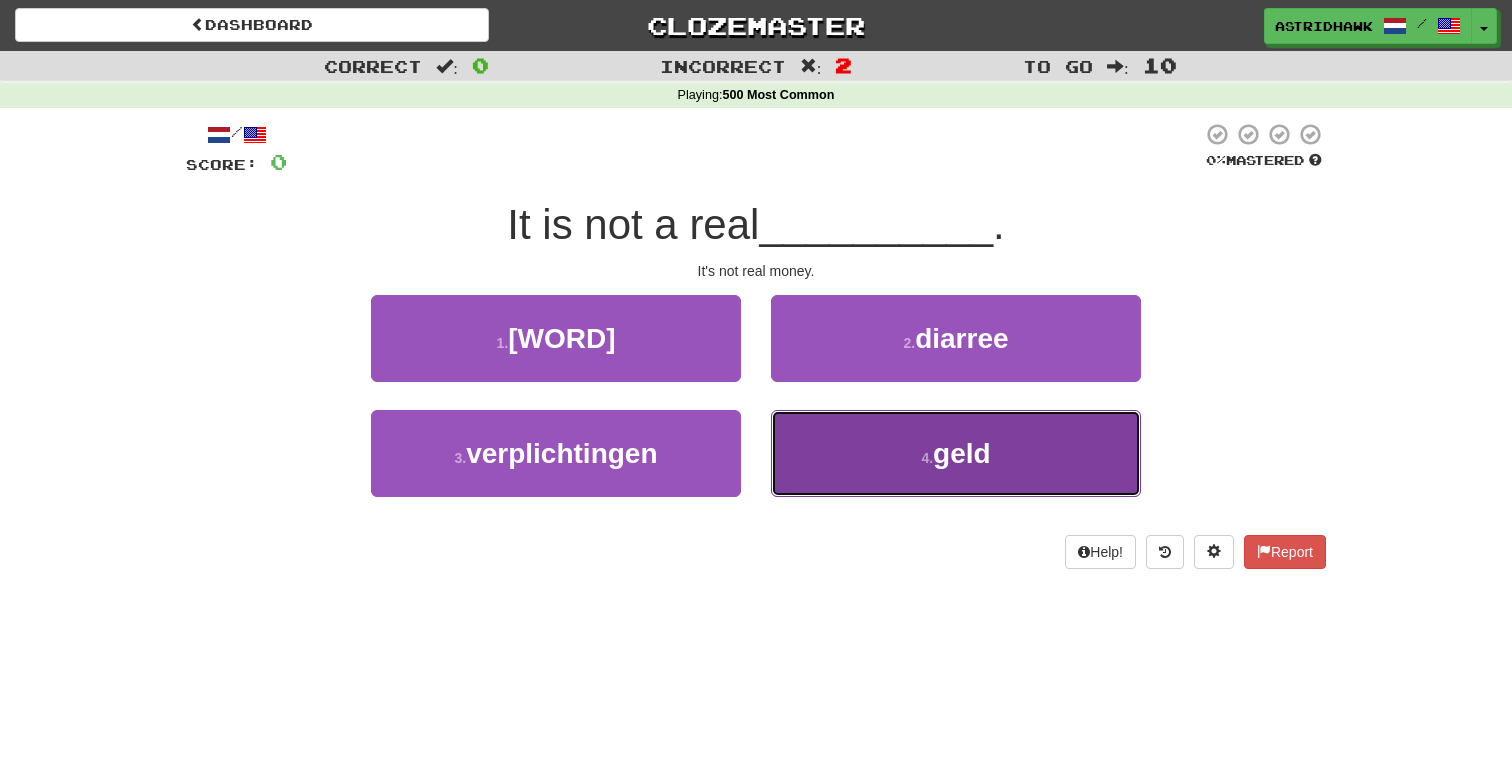 click on "4 .  geld" at bounding box center (956, 453) 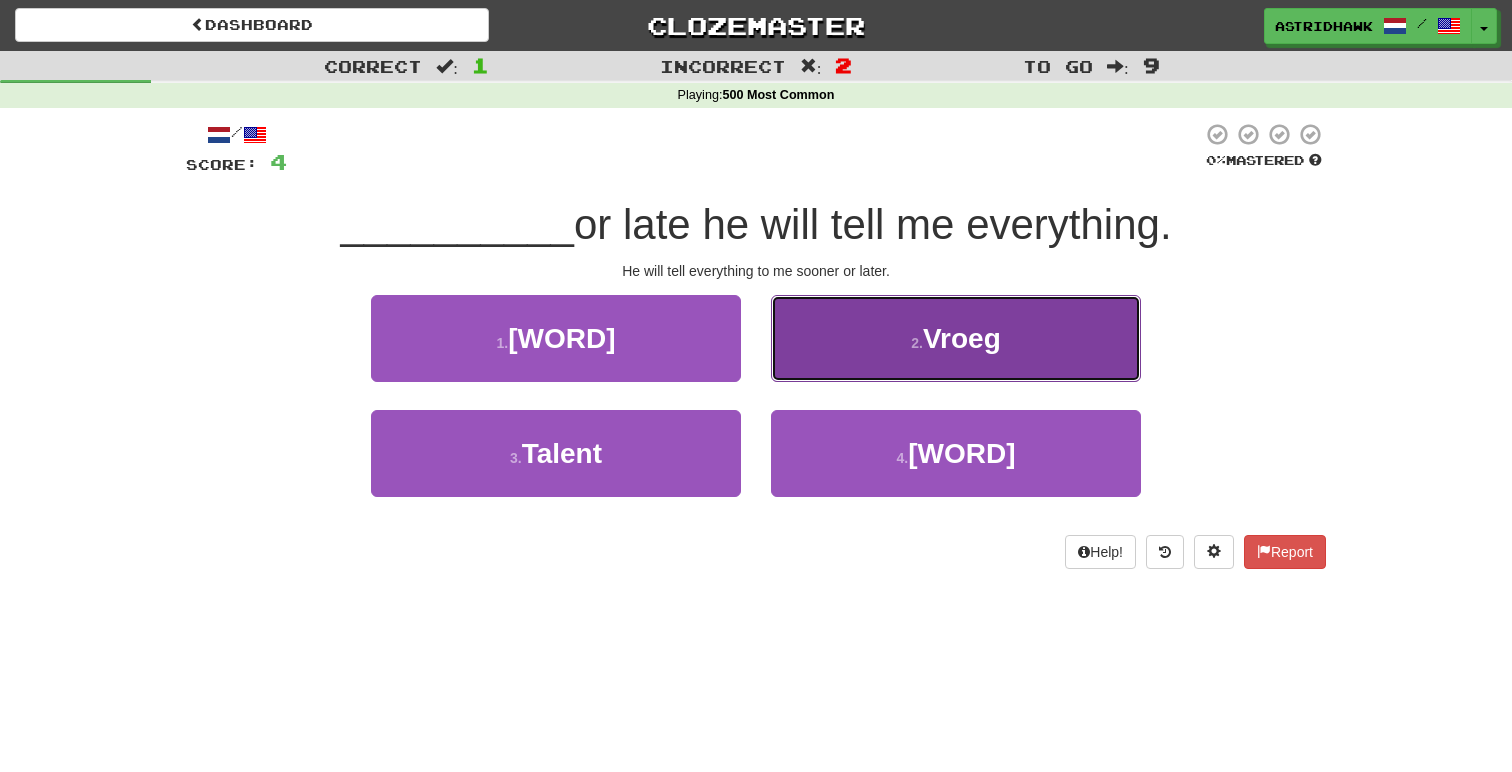 click on "2 .  Vroeg" at bounding box center (956, 338) 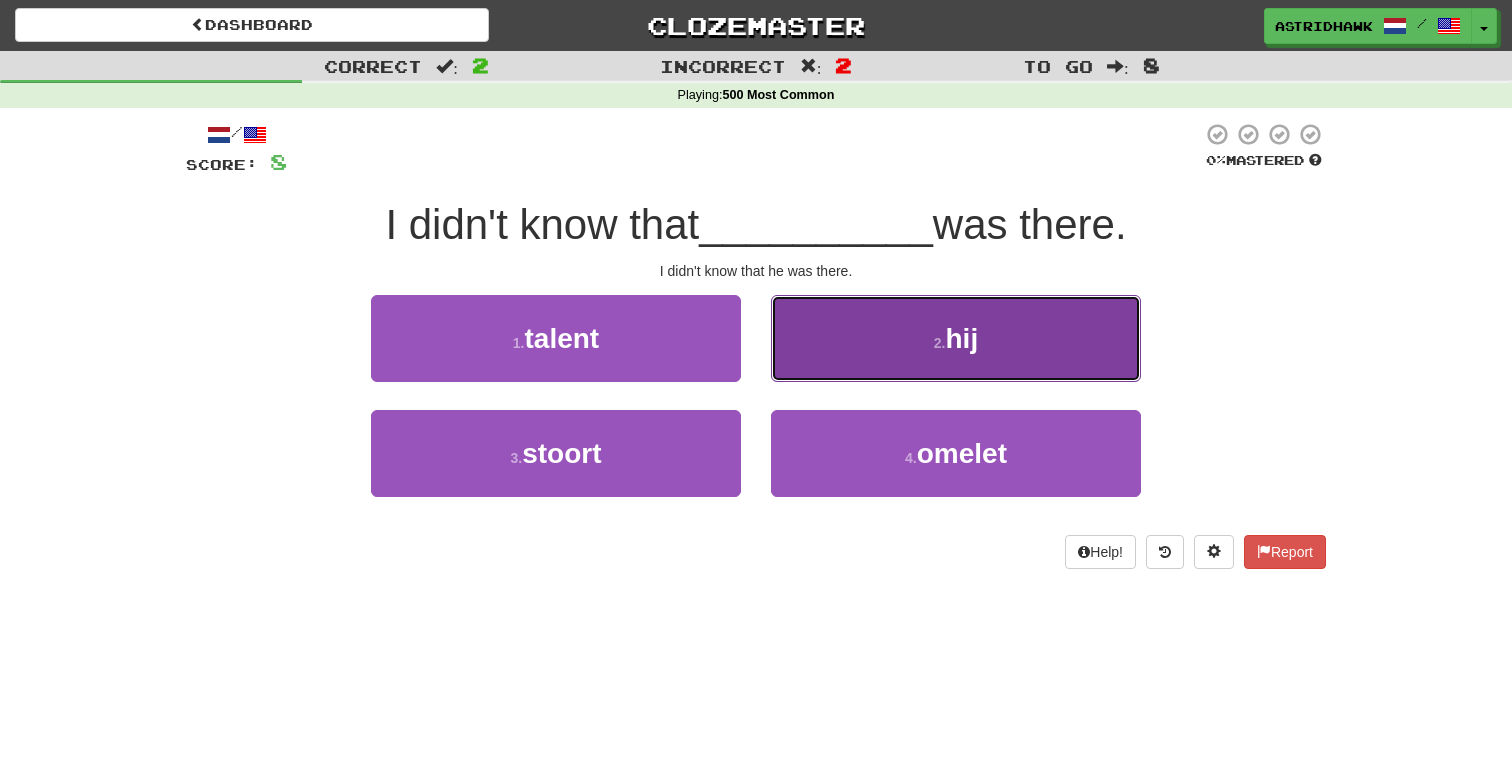 click on "2 .  hij" at bounding box center [956, 338] 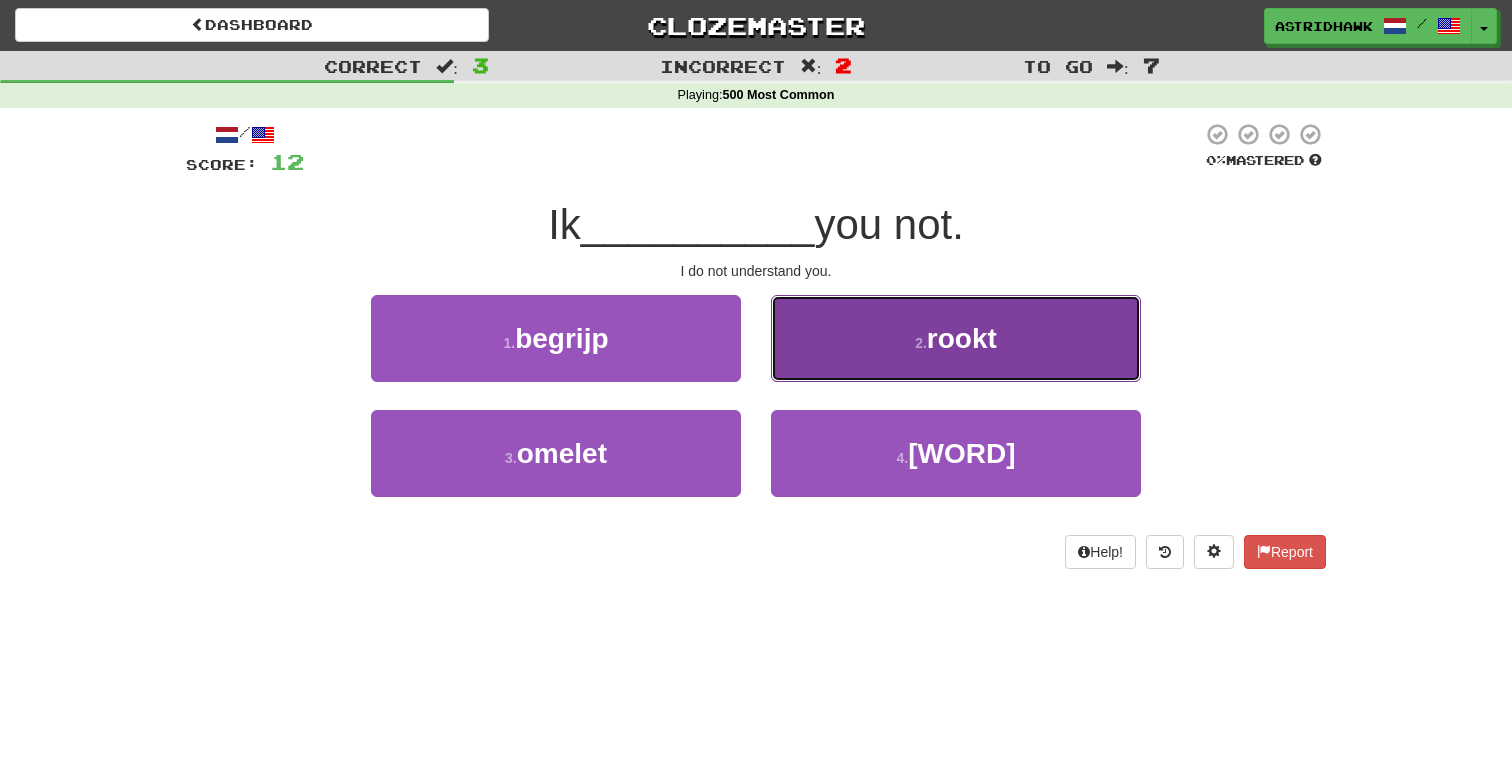 click on "rookt" at bounding box center [962, 338] 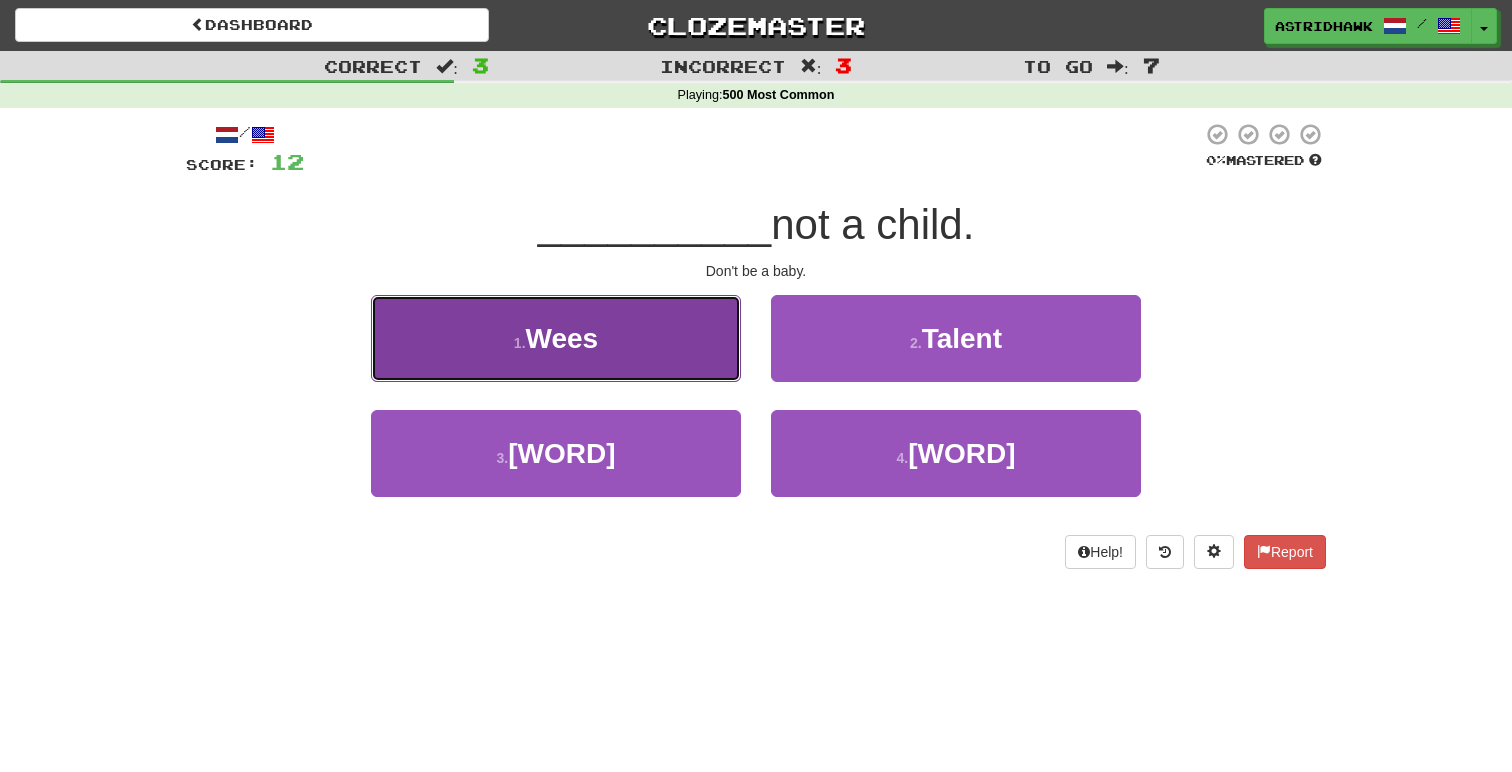 click on "1 .  Wees" at bounding box center (556, 338) 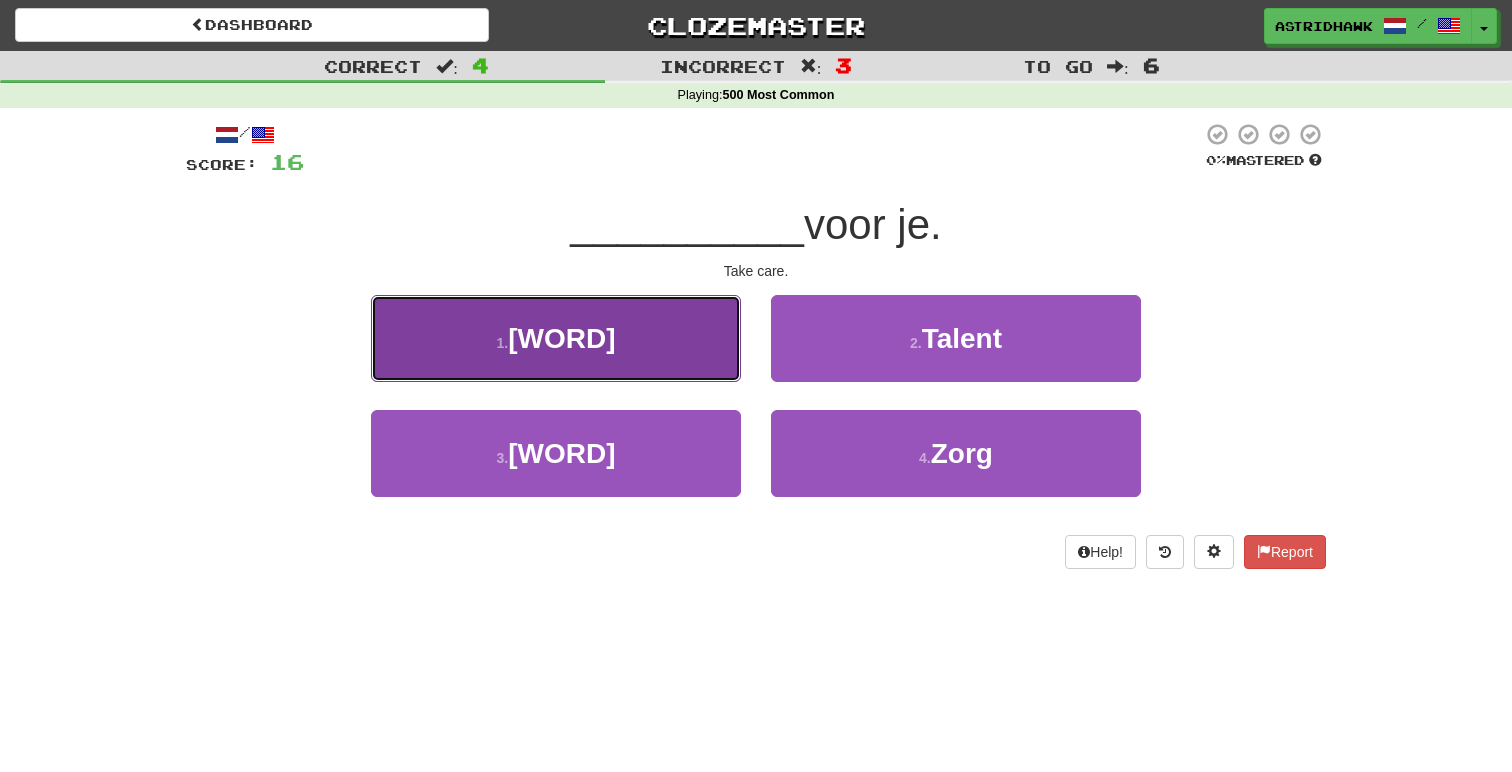 click on "1 .  Hebben" at bounding box center (556, 338) 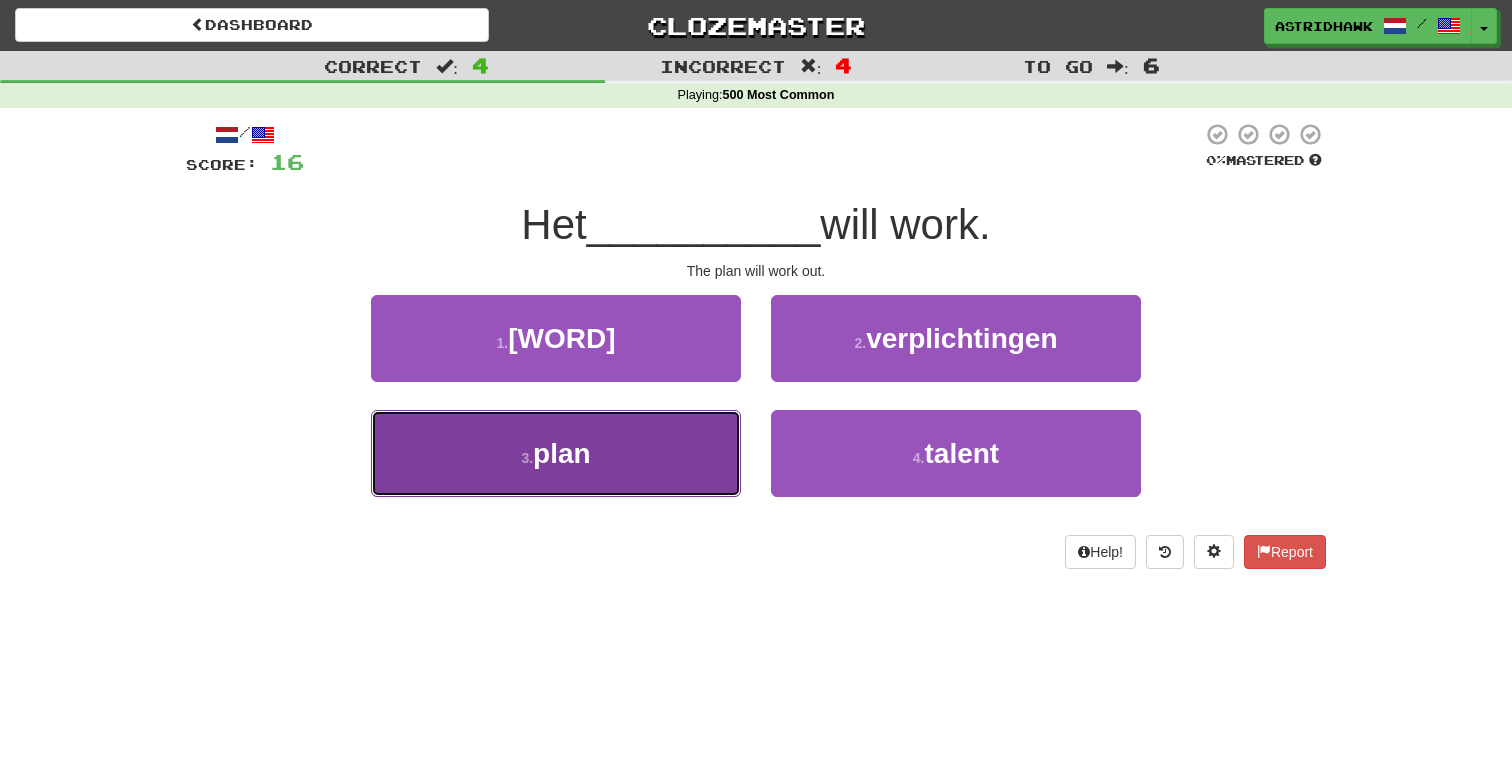 click on "3 .  plan" at bounding box center [556, 453] 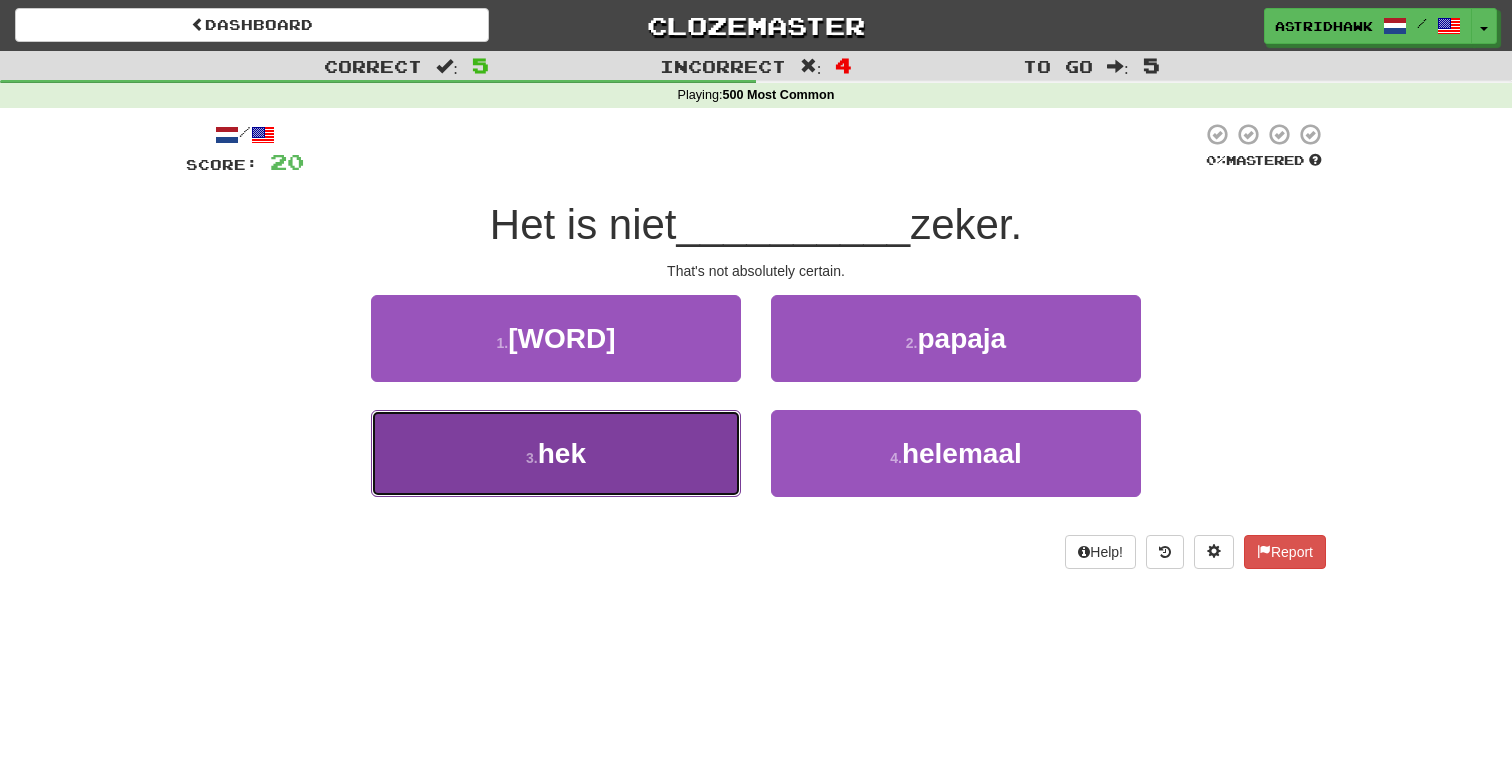 click on "3 .  hek" at bounding box center (556, 453) 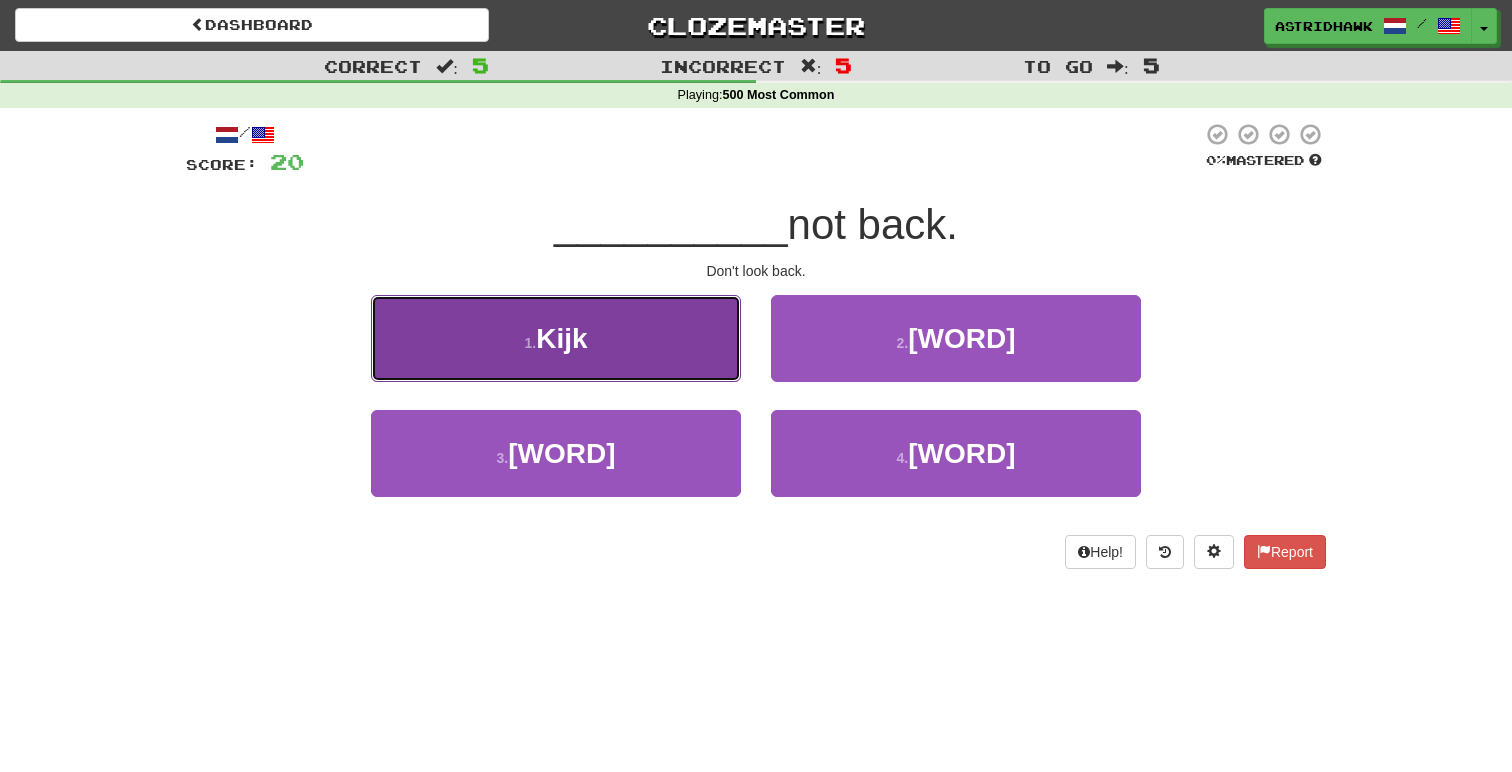 click on "1 .  Kijk" at bounding box center [556, 338] 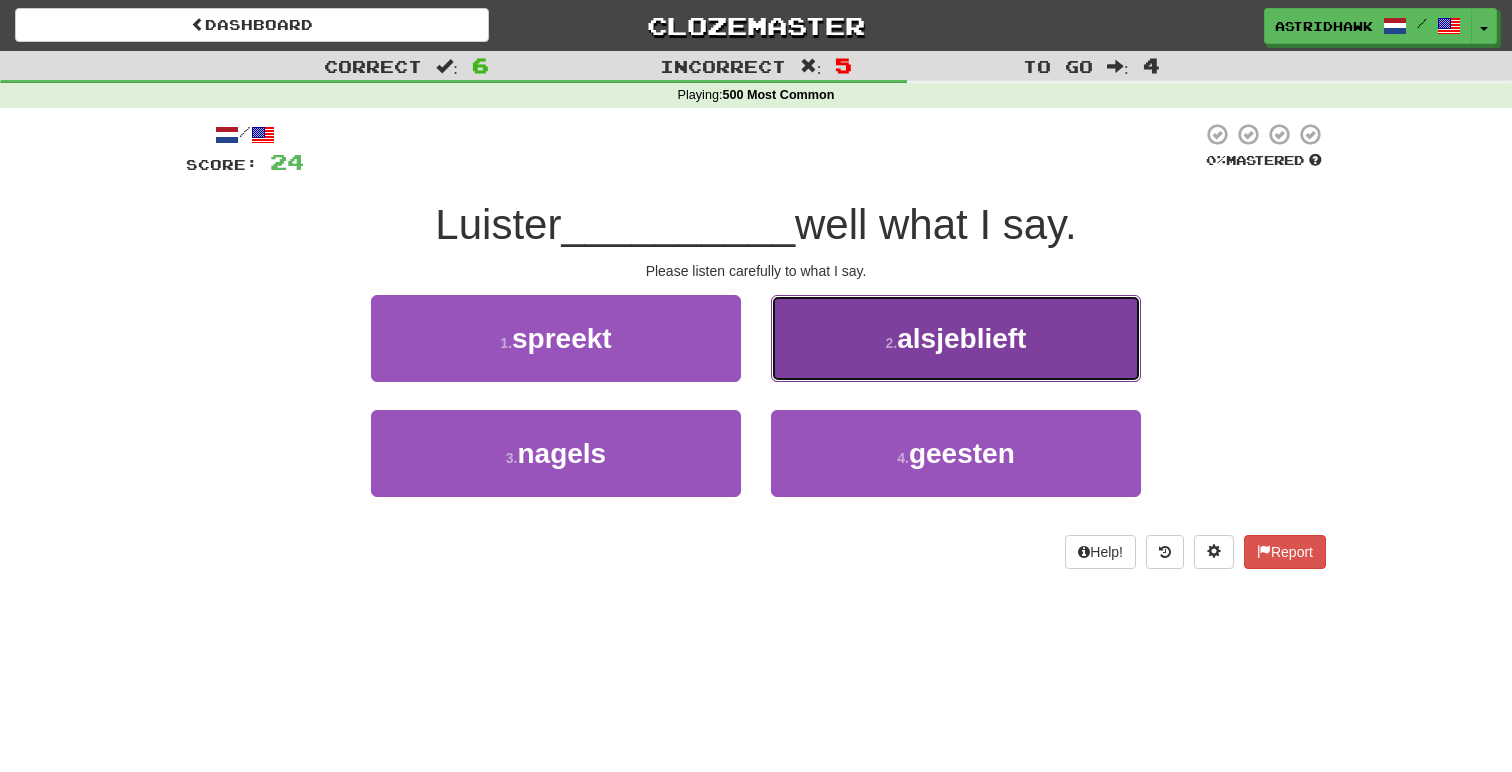click on "2 .  alsjeblieft" at bounding box center (956, 338) 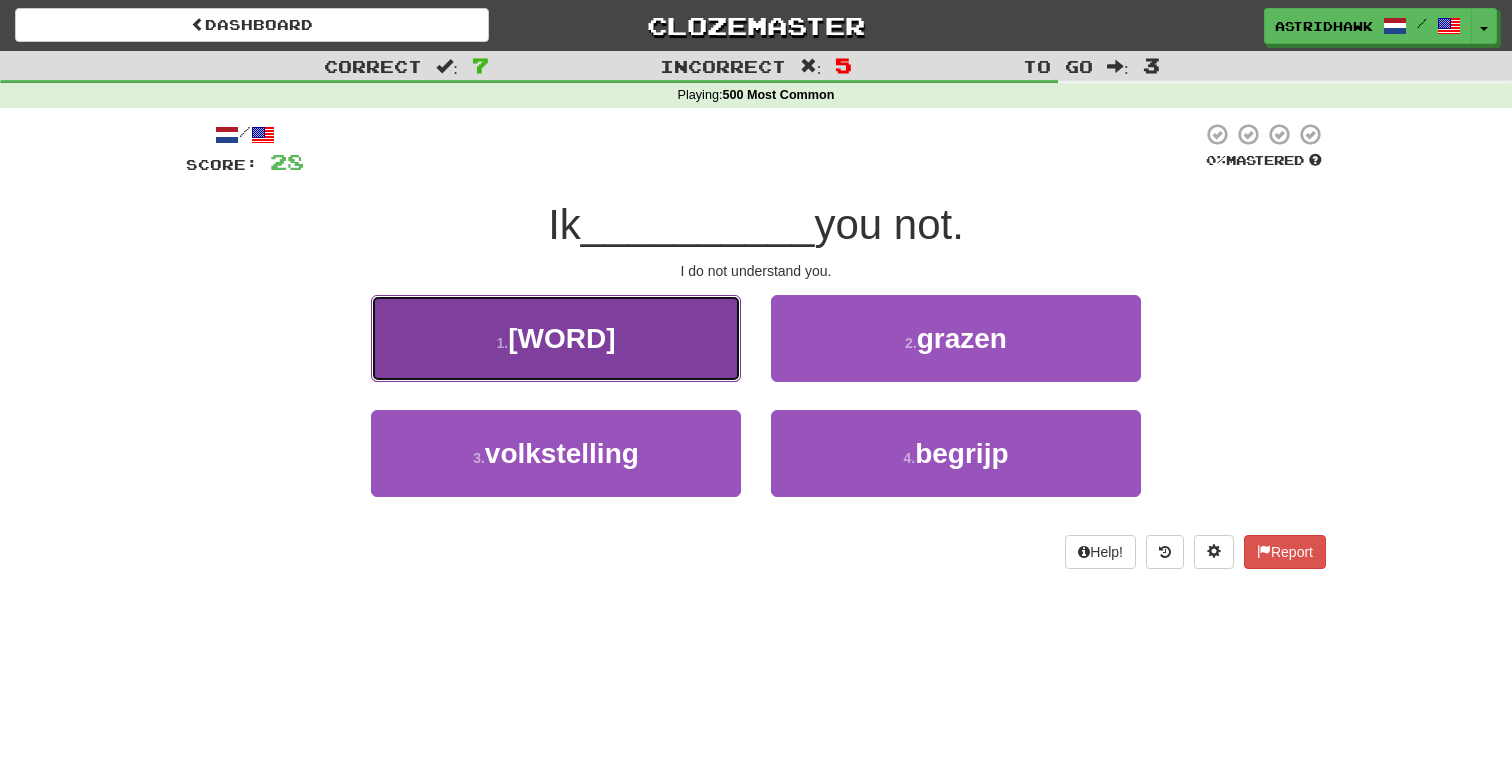 click on "1 .  beesten" at bounding box center (556, 338) 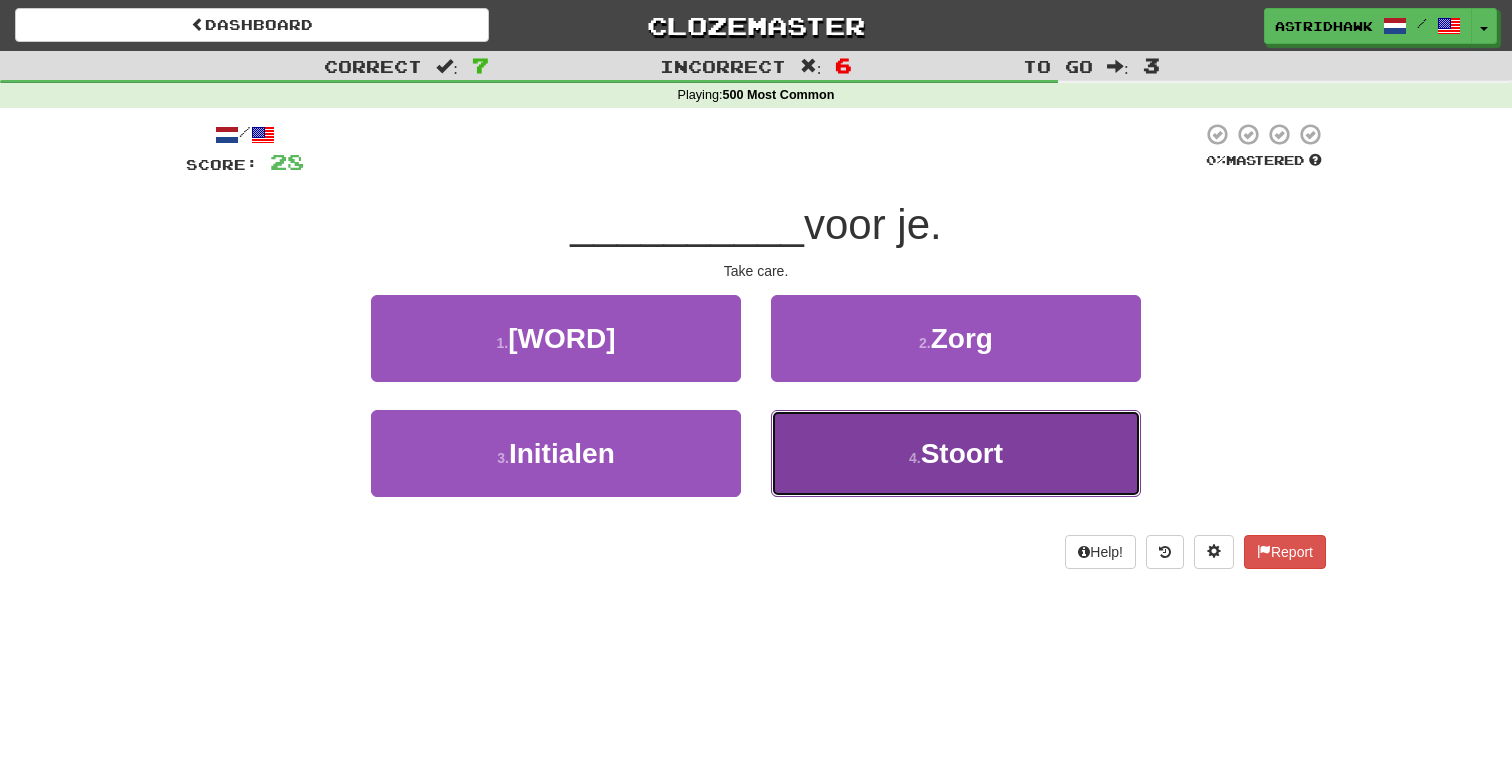 click on "4 .  Stoort" at bounding box center [956, 453] 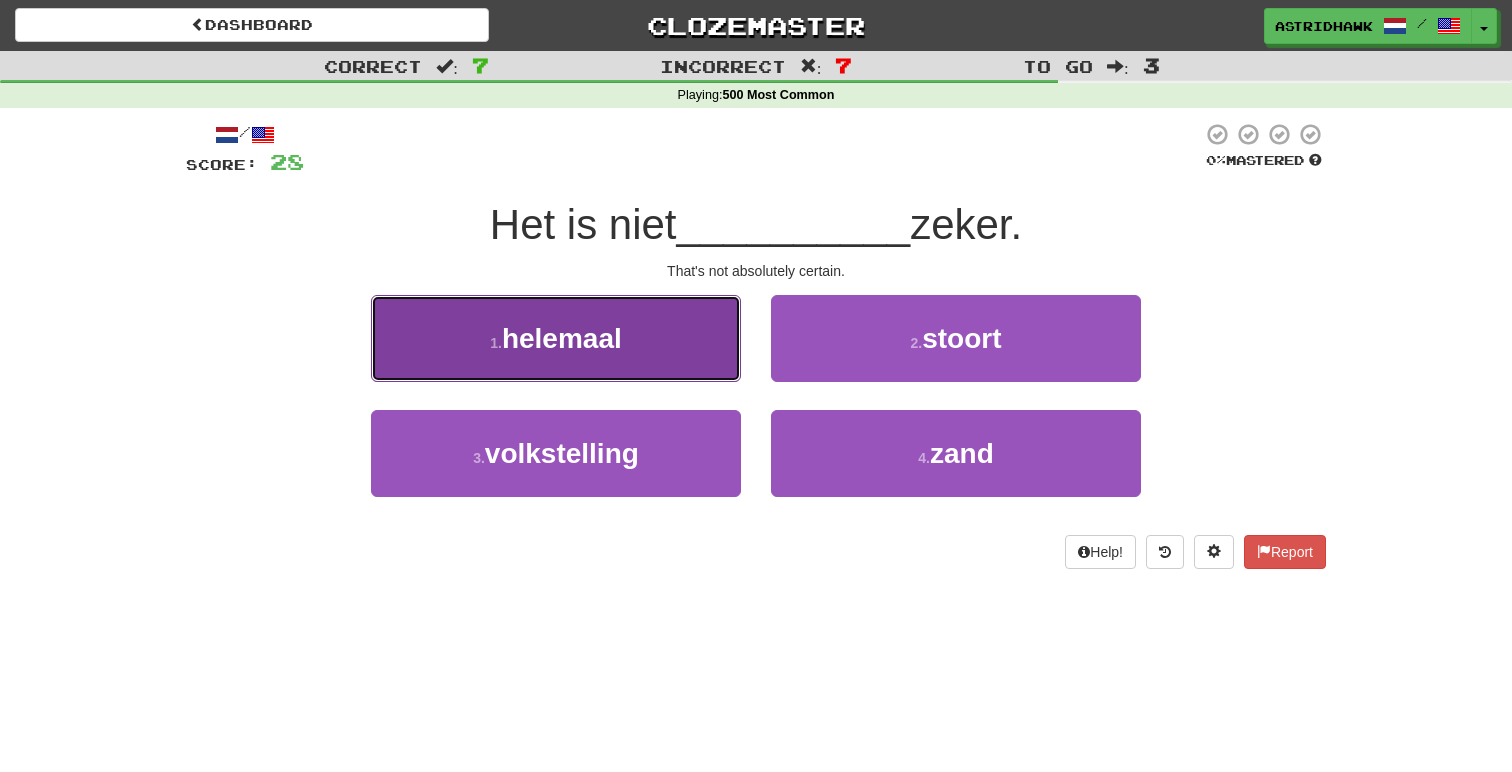 click on "1 .  helemaal" at bounding box center [556, 338] 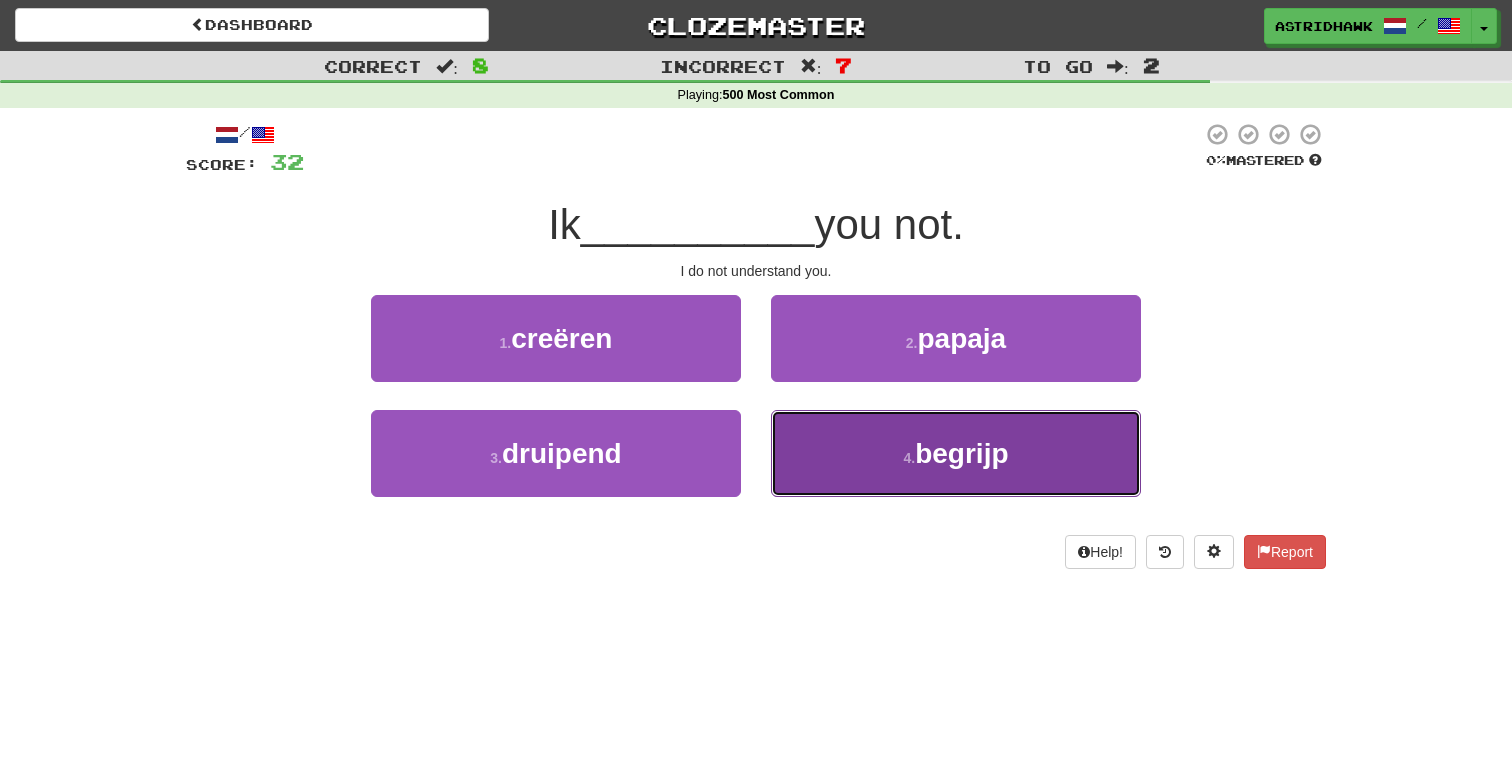 click on "4 .  begrijp" at bounding box center (956, 453) 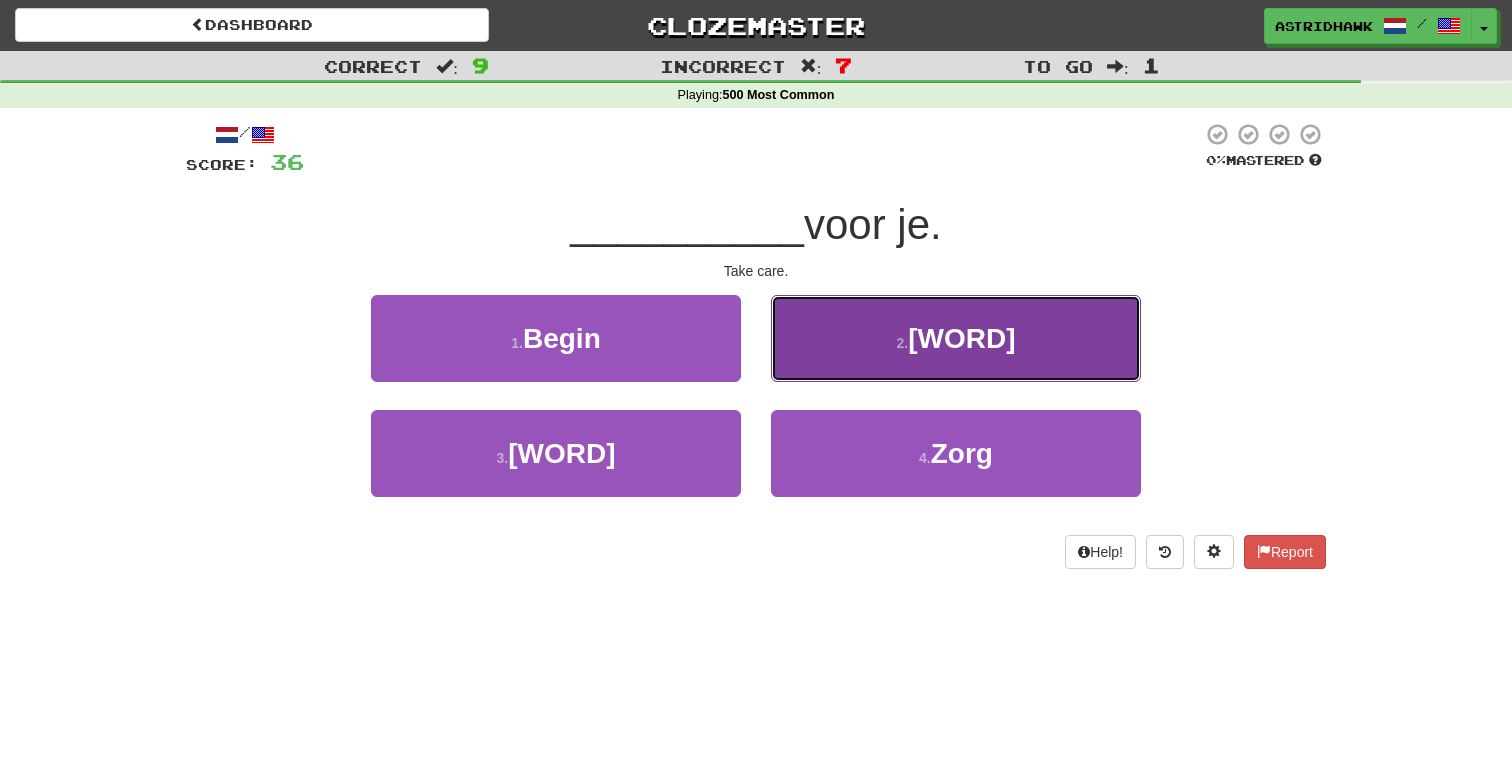 click on "2 .  Hebben" at bounding box center [956, 338] 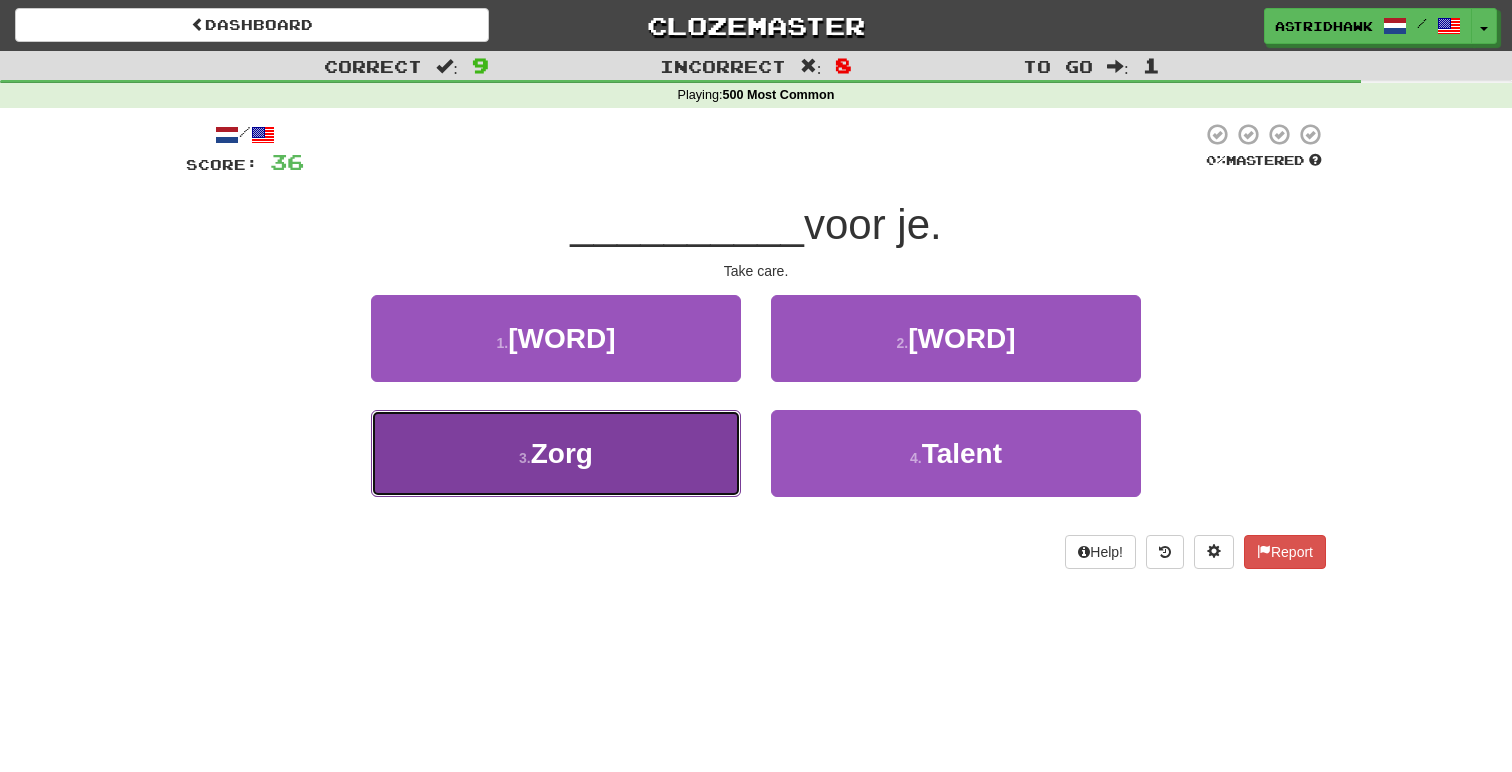click on "3 .  Zorg" at bounding box center (556, 453) 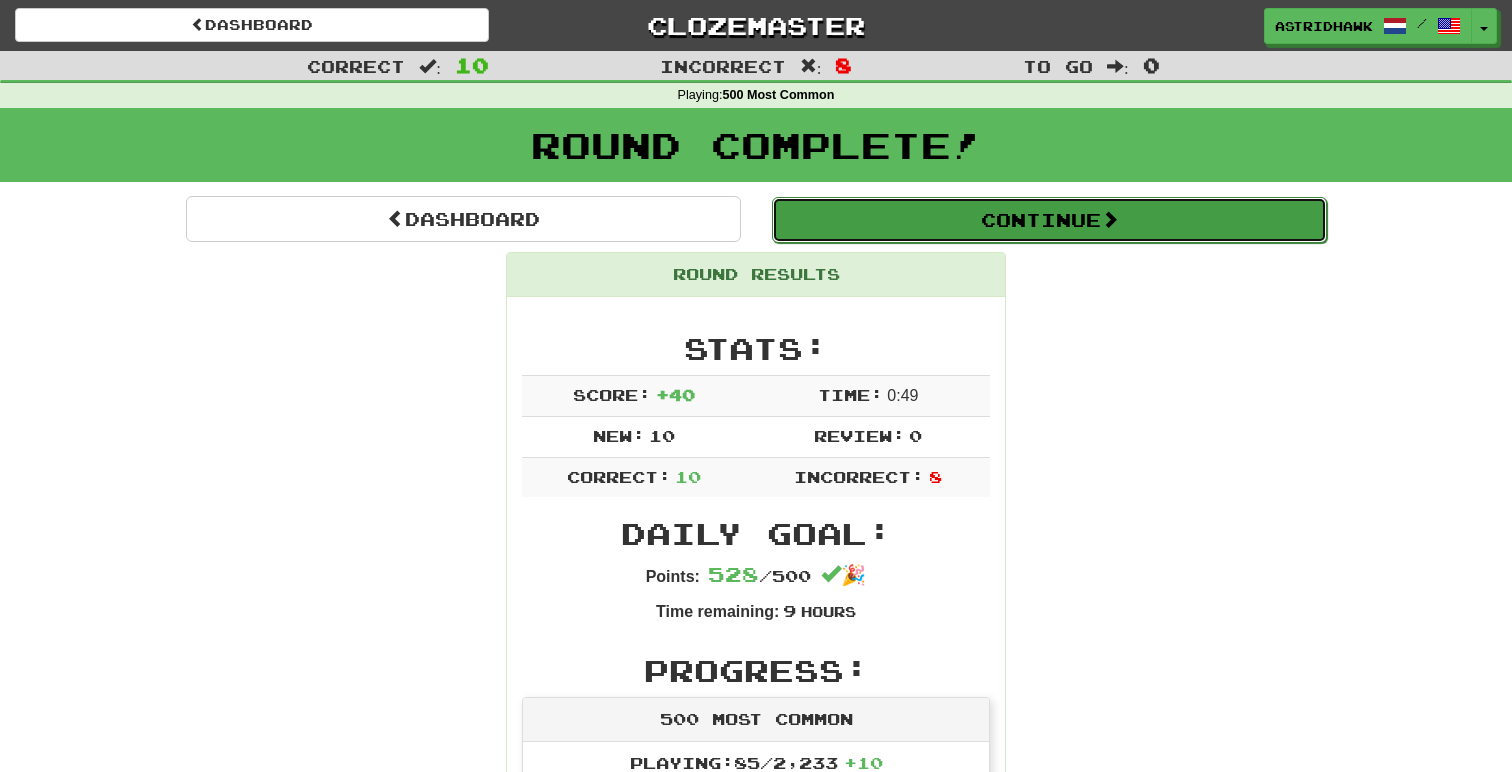 click on "Continue" at bounding box center [1049, 220] 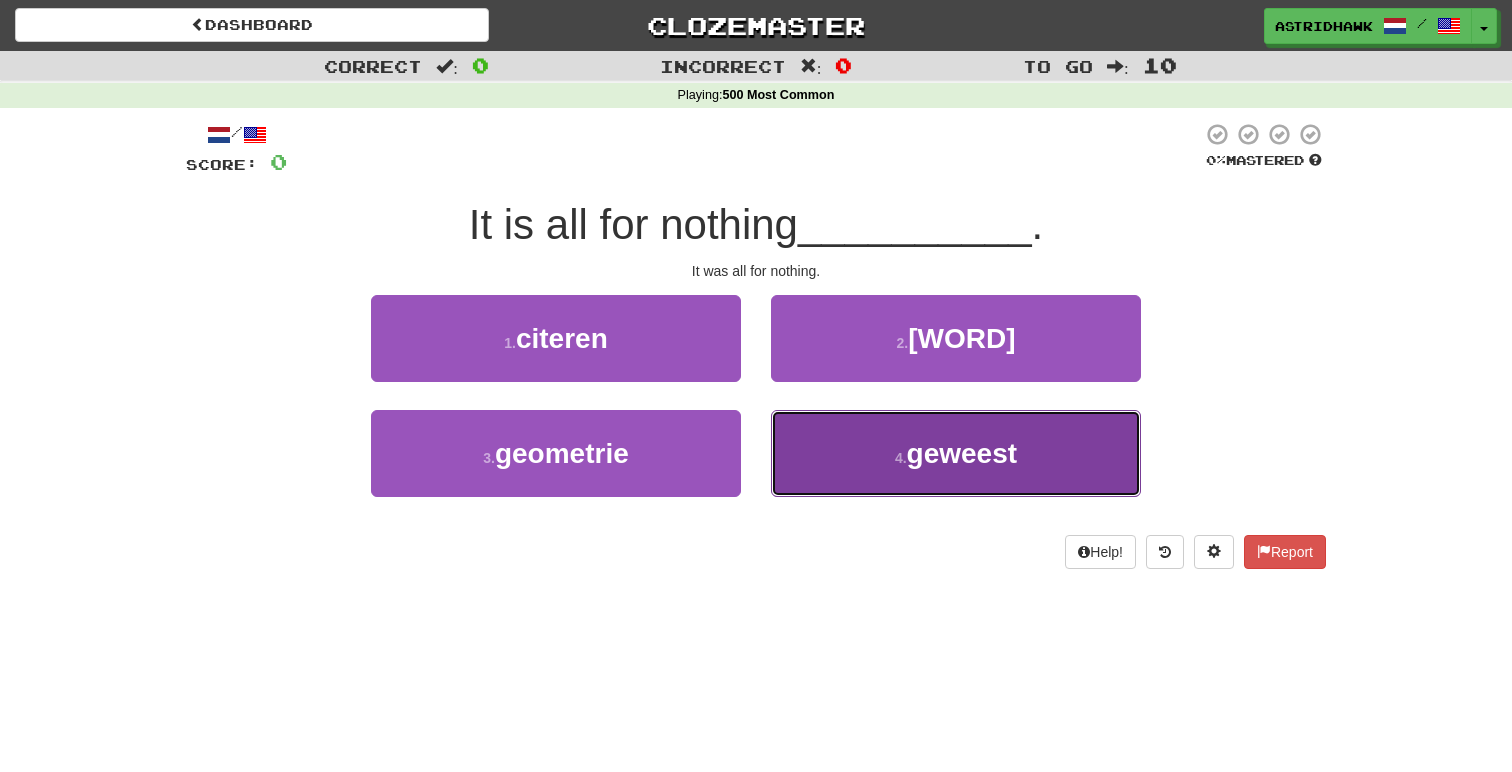 click on "4 .  geweest" at bounding box center [956, 453] 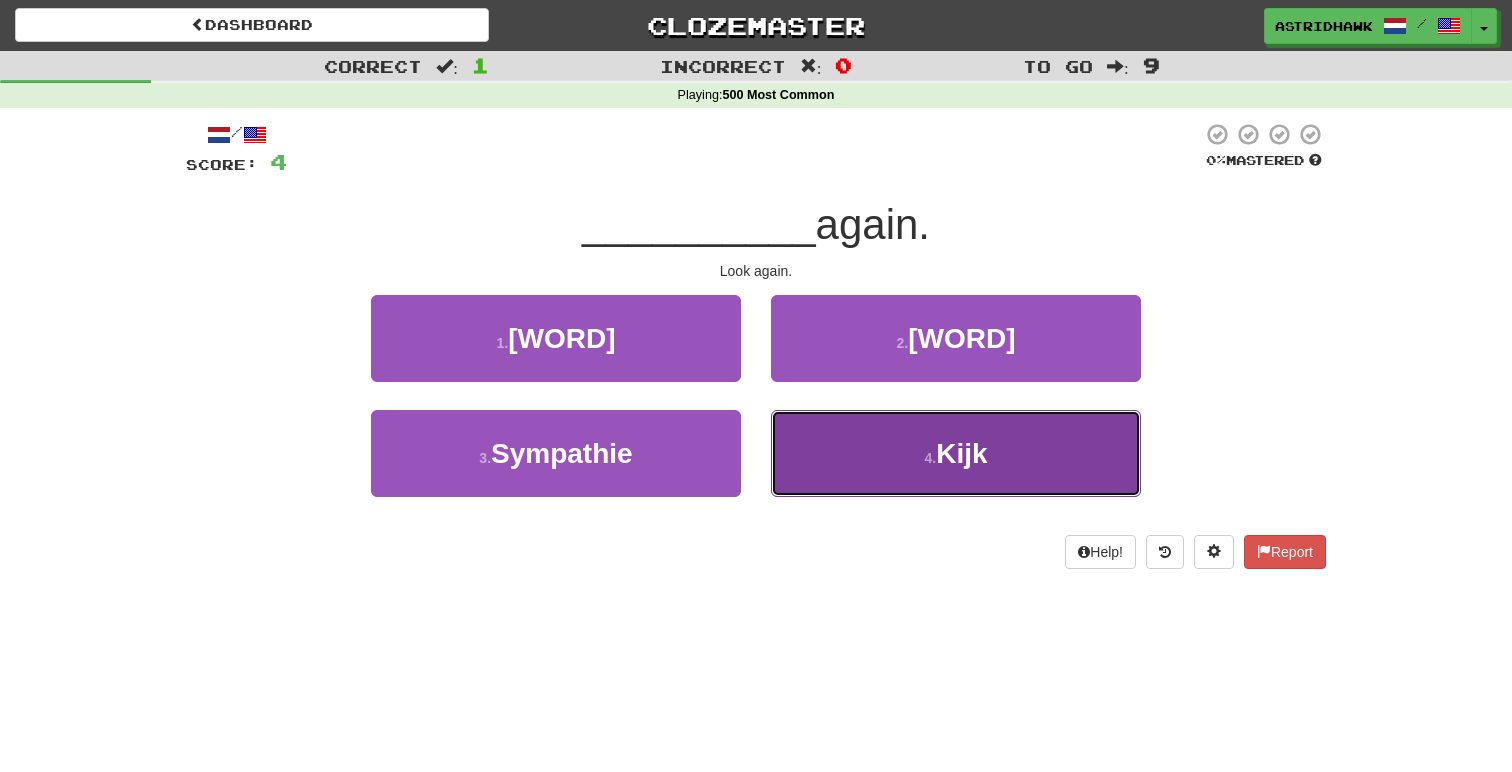 click on "4 .  Kijk" at bounding box center [956, 453] 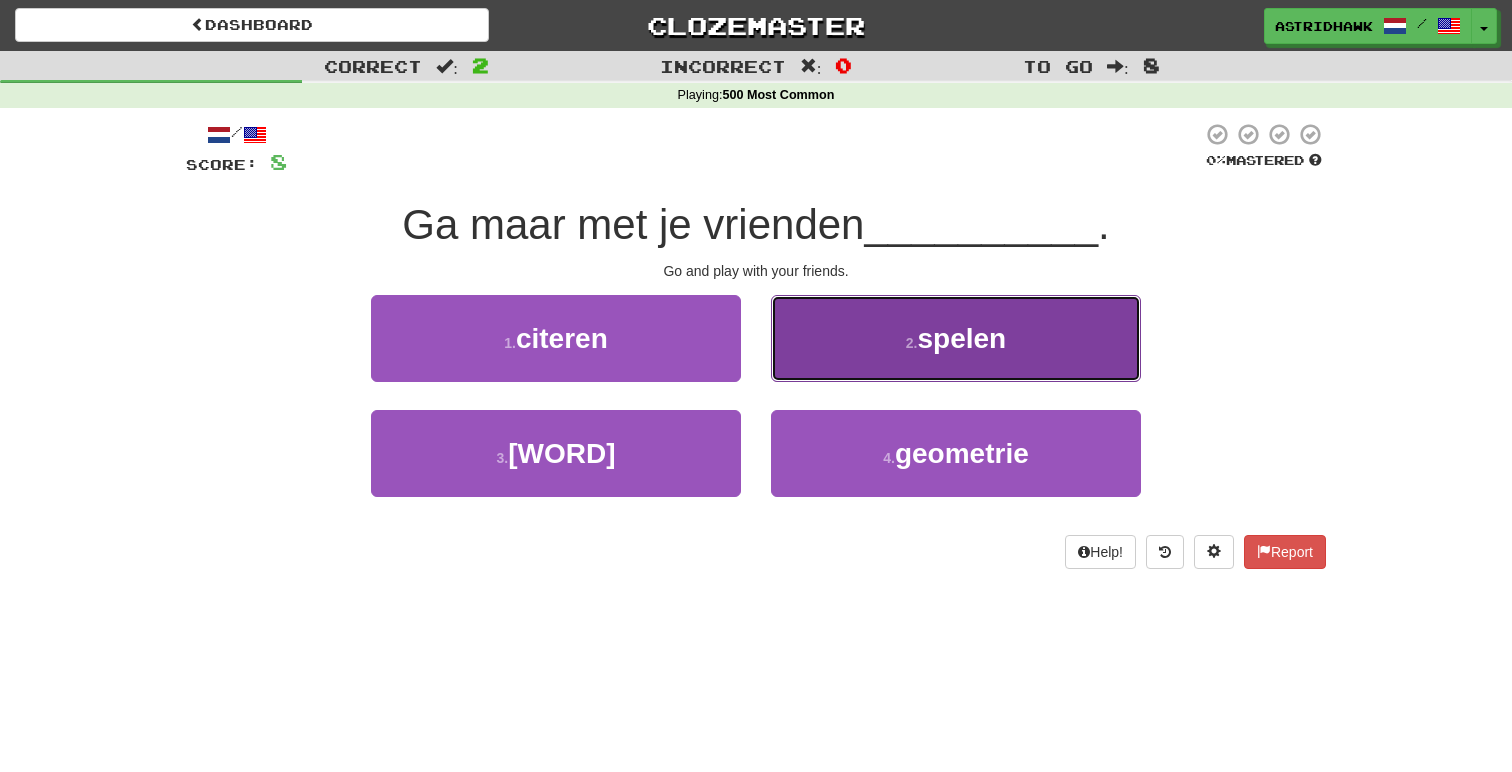 click on "spelen" at bounding box center [961, 338] 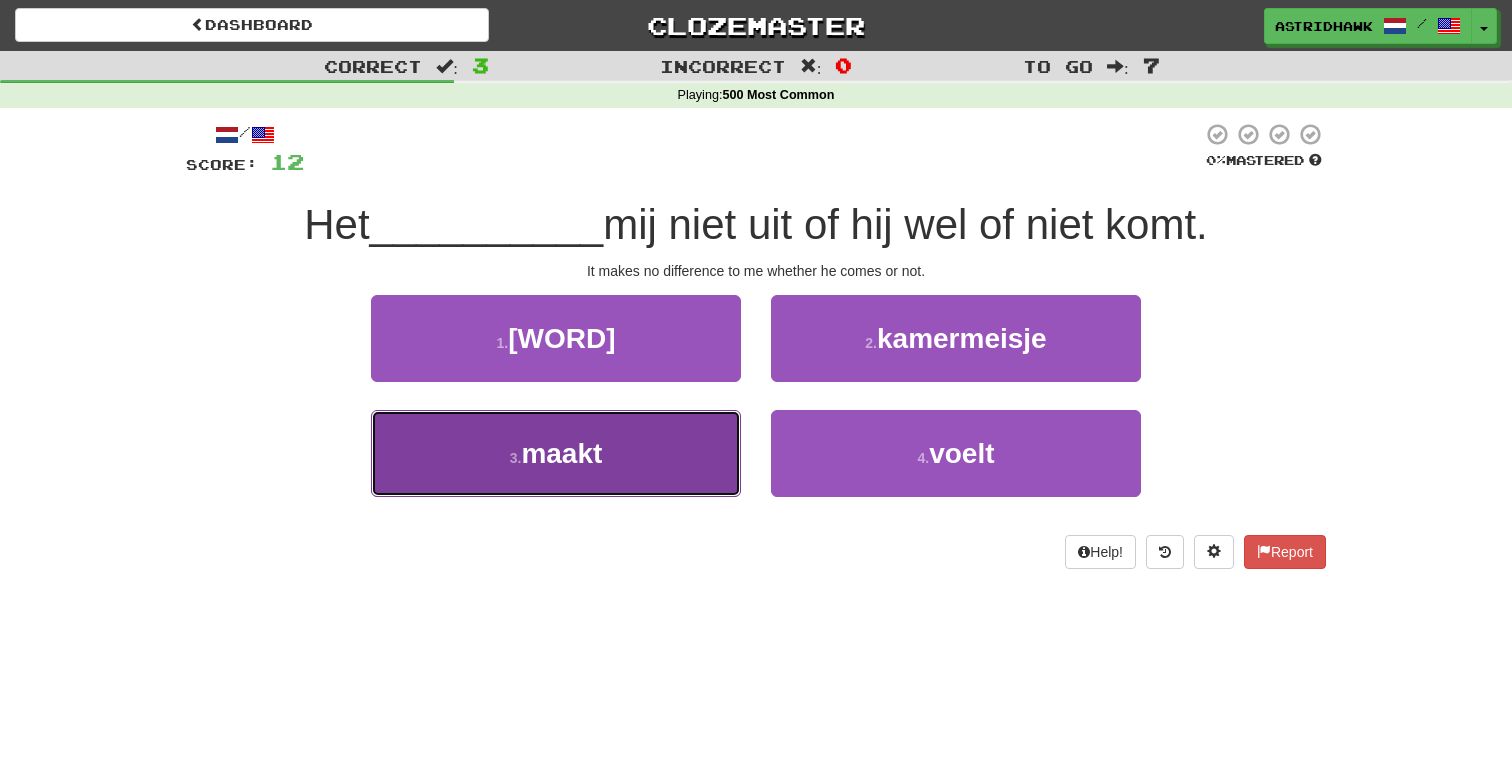 click on "3 .  maakt" at bounding box center [556, 453] 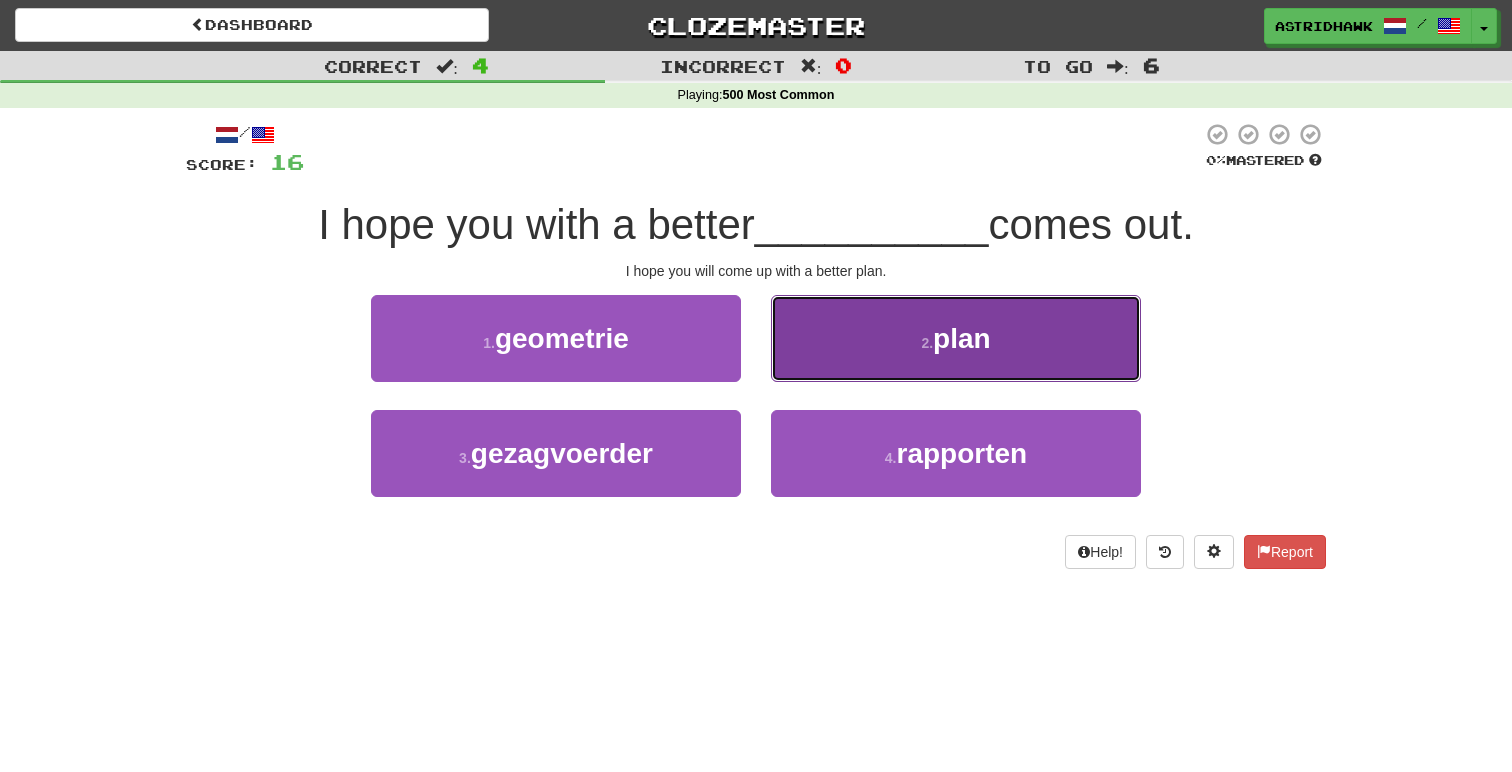 click on "2 .  plan" at bounding box center [956, 338] 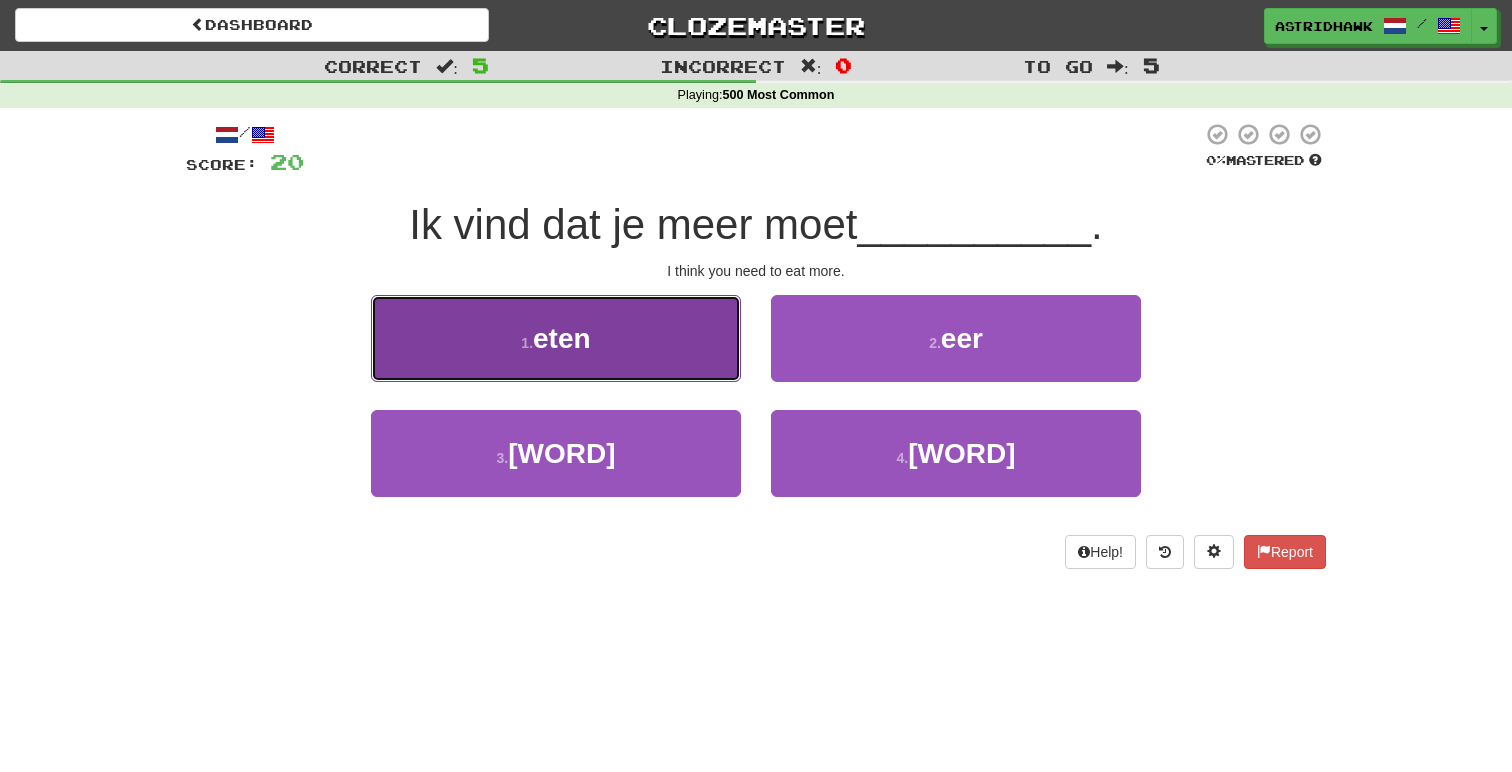 click on "1 .  eten" at bounding box center [556, 338] 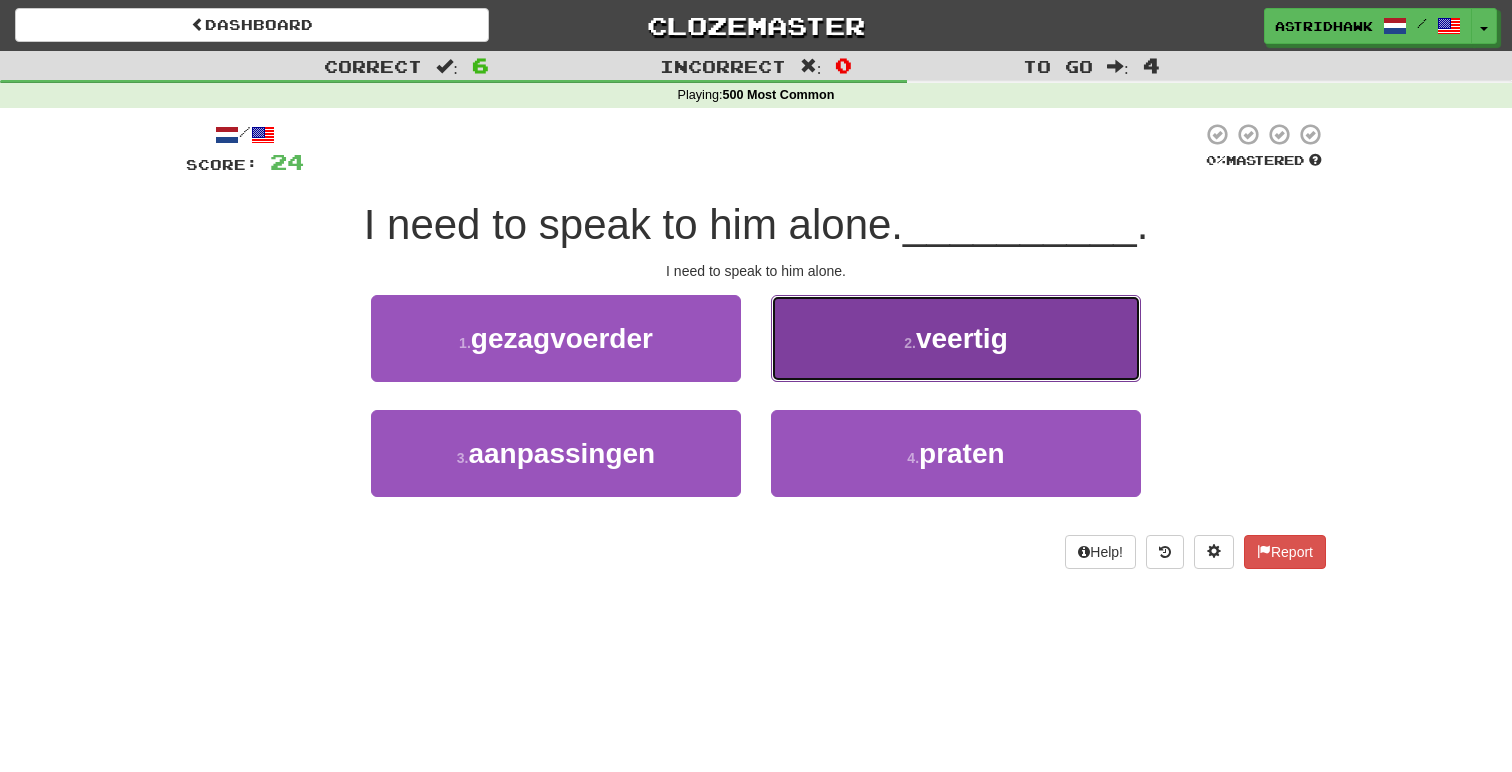 click on "2 .  veertig" at bounding box center [956, 338] 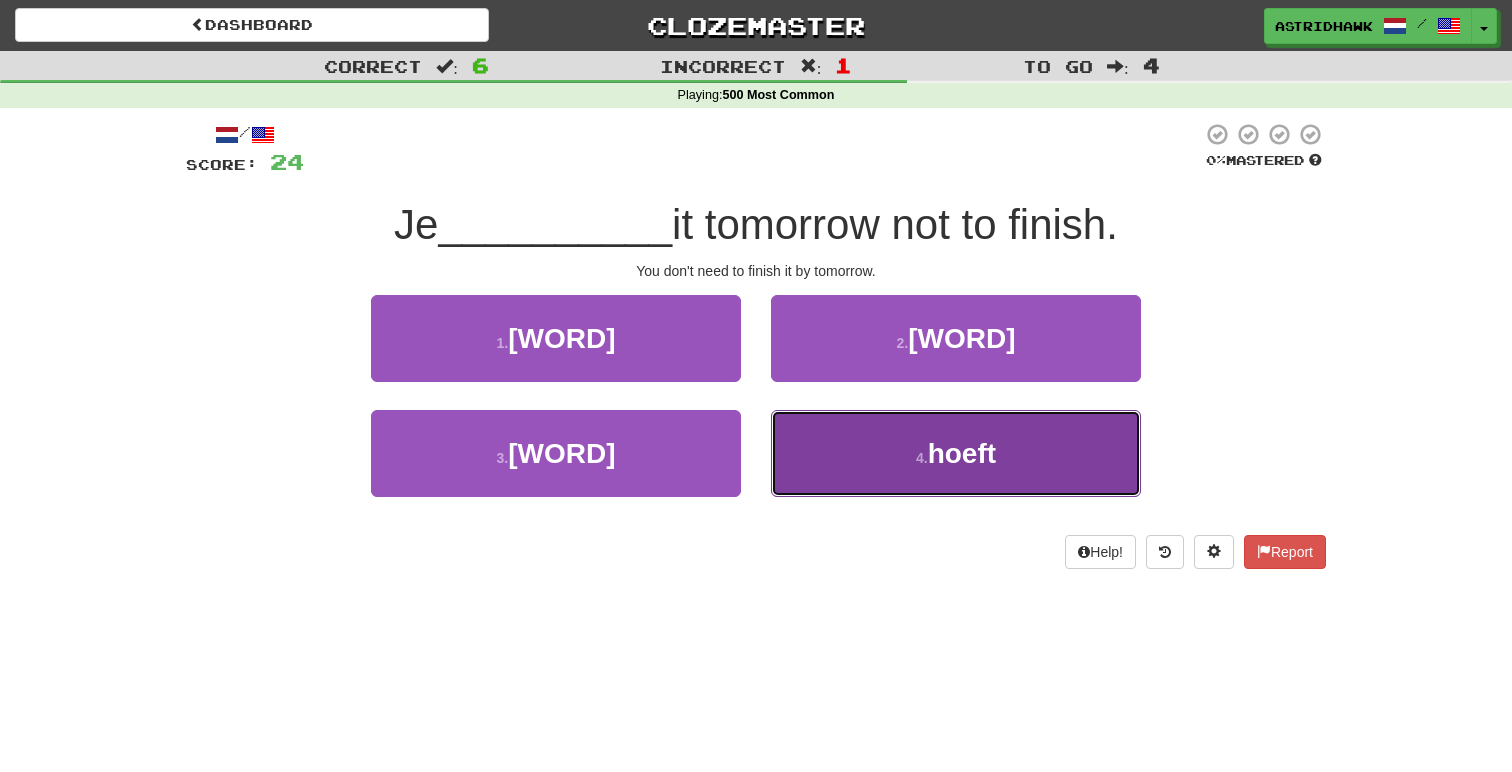 click on "4 .  hoeft" at bounding box center [956, 453] 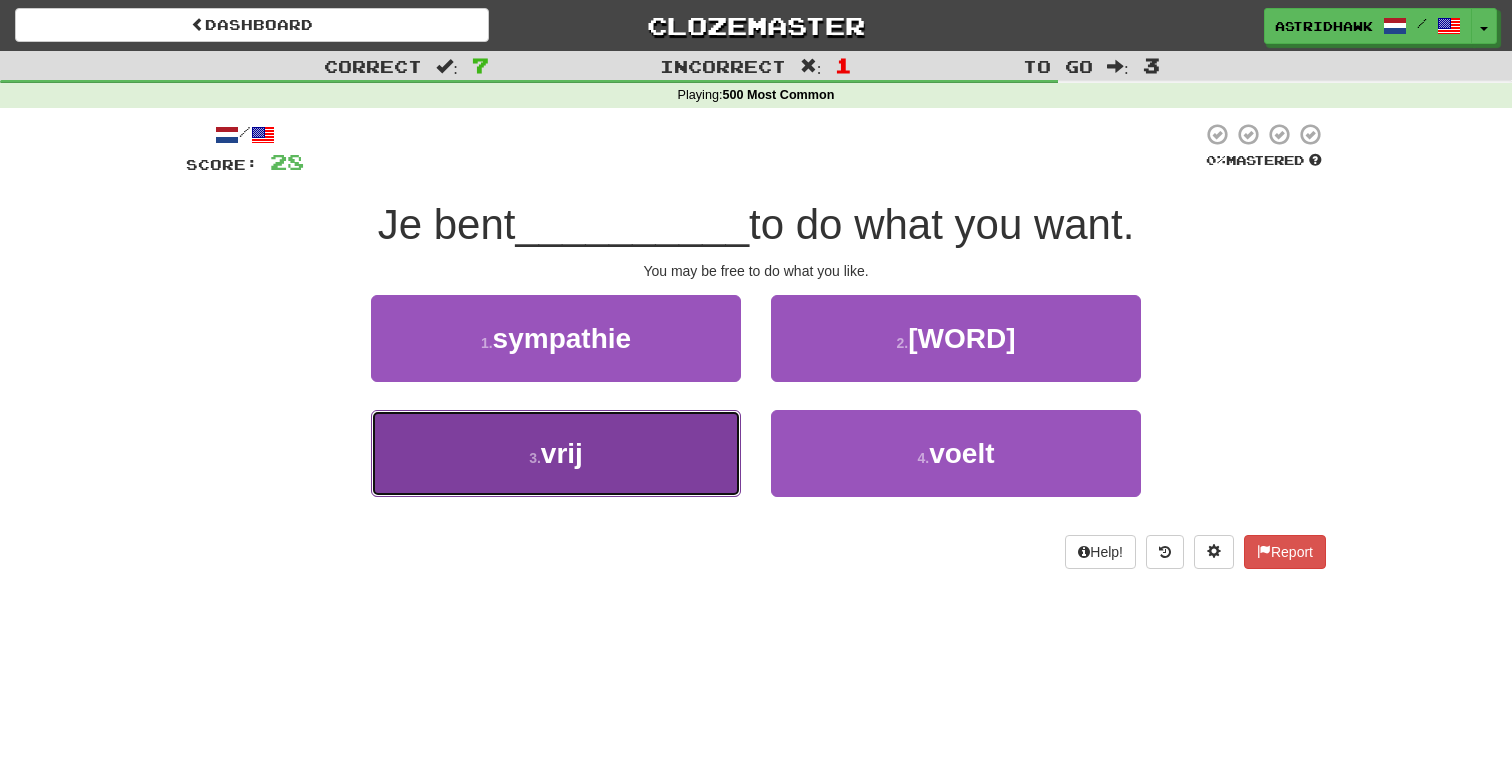 click on "3 .  vrij" at bounding box center [556, 453] 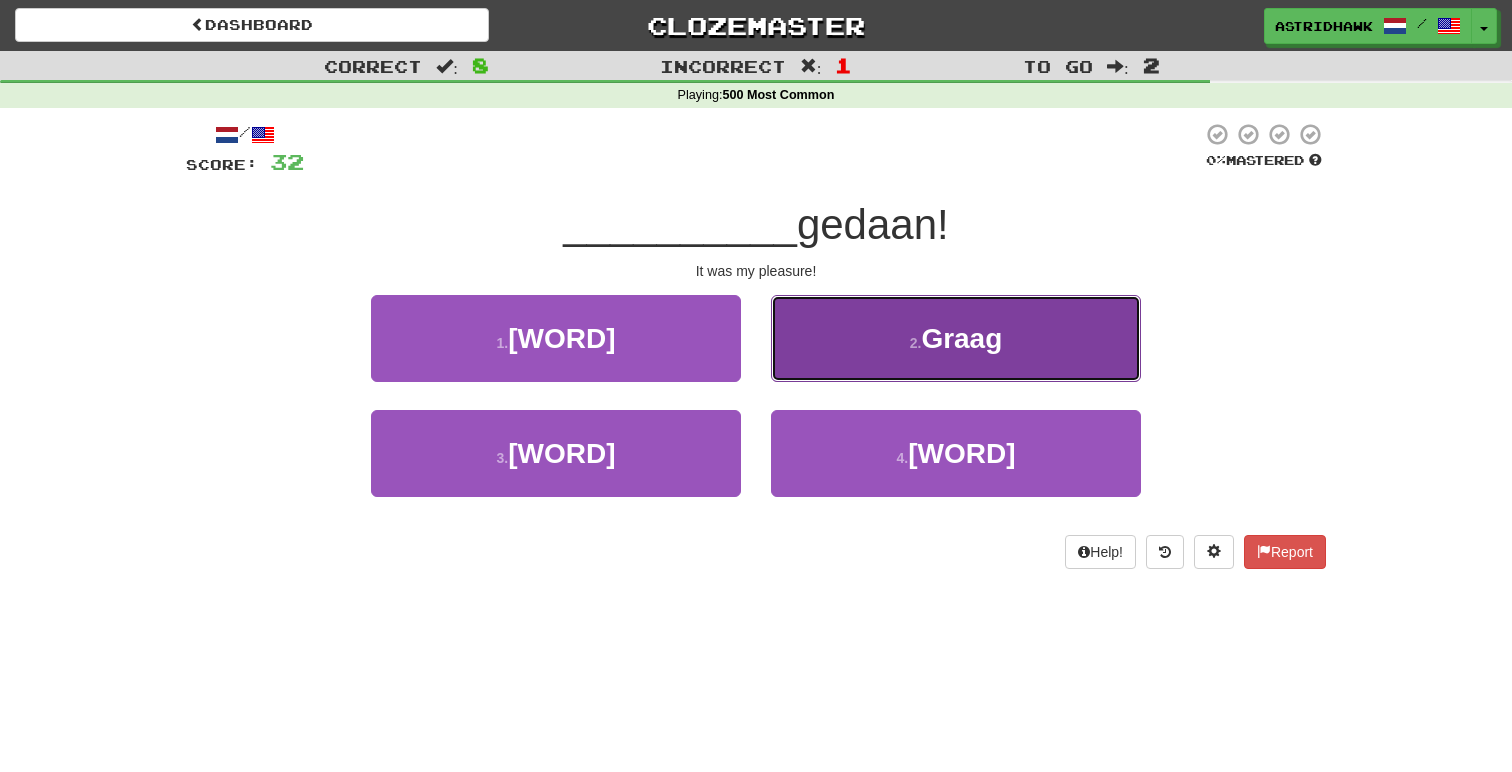 click on "2 .  Graag" at bounding box center (956, 338) 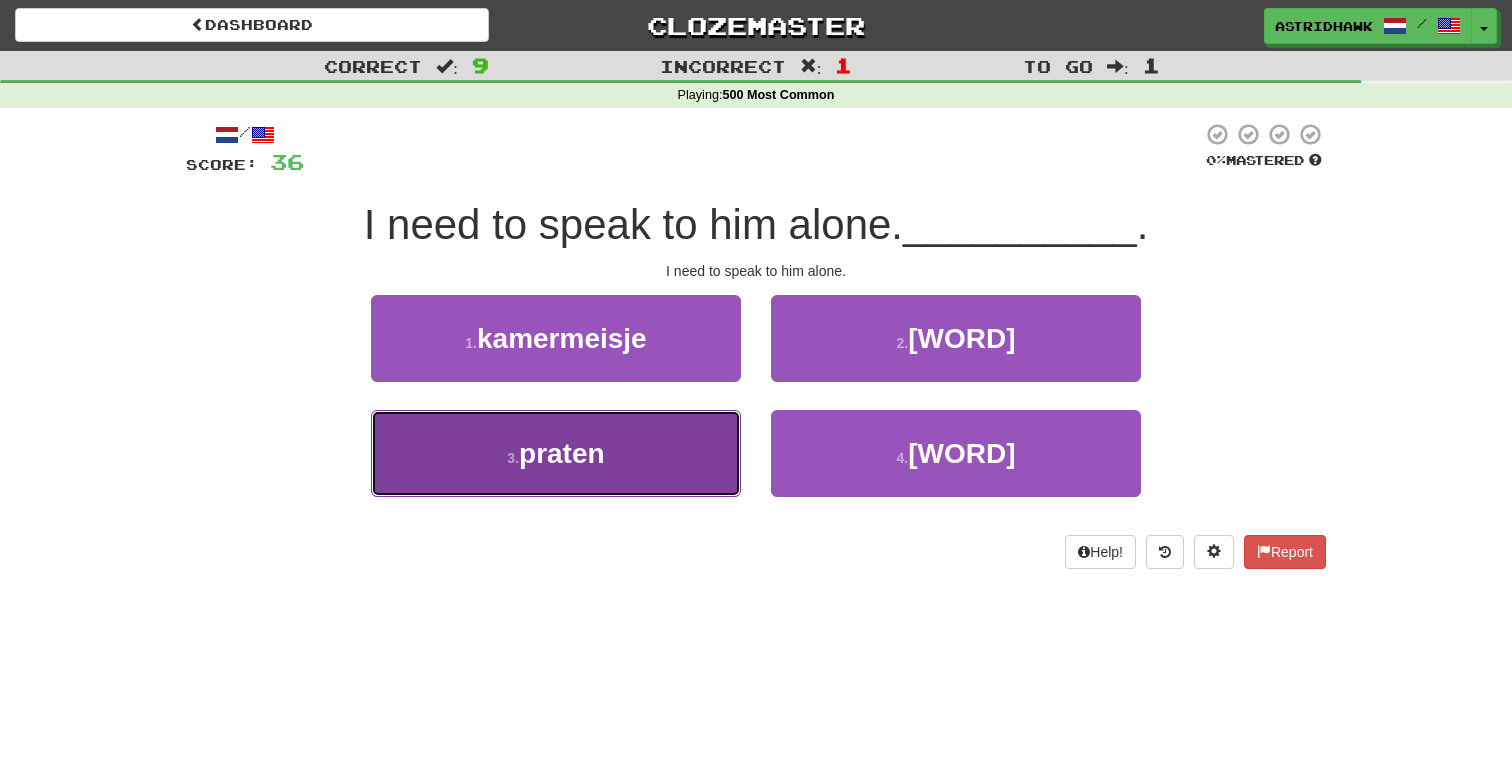 click on "3 .  praten" at bounding box center [556, 453] 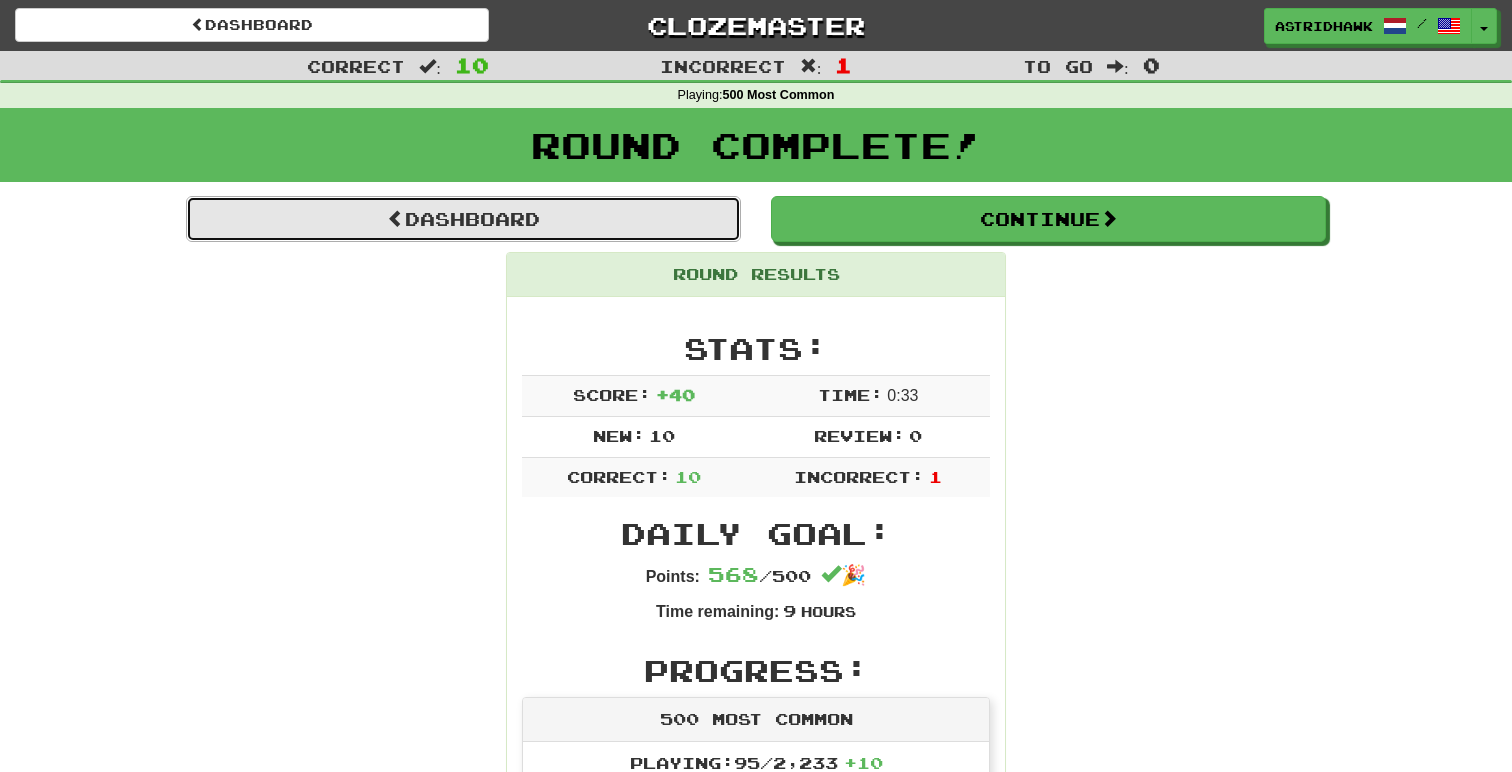click on "Dashboard" at bounding box center (463, 219) 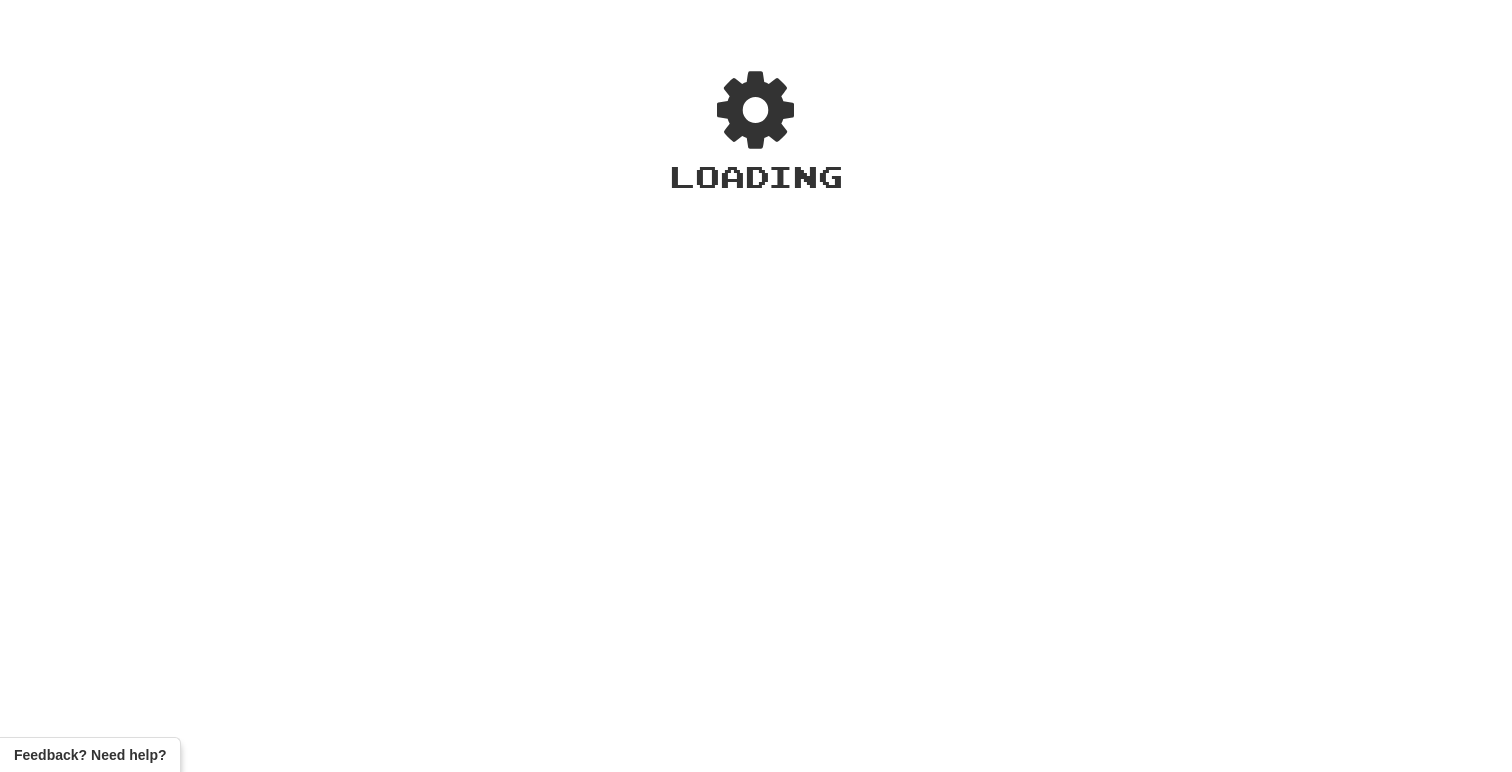 scroll, scrollTop: 0, scrollLeft: 0, axis: both 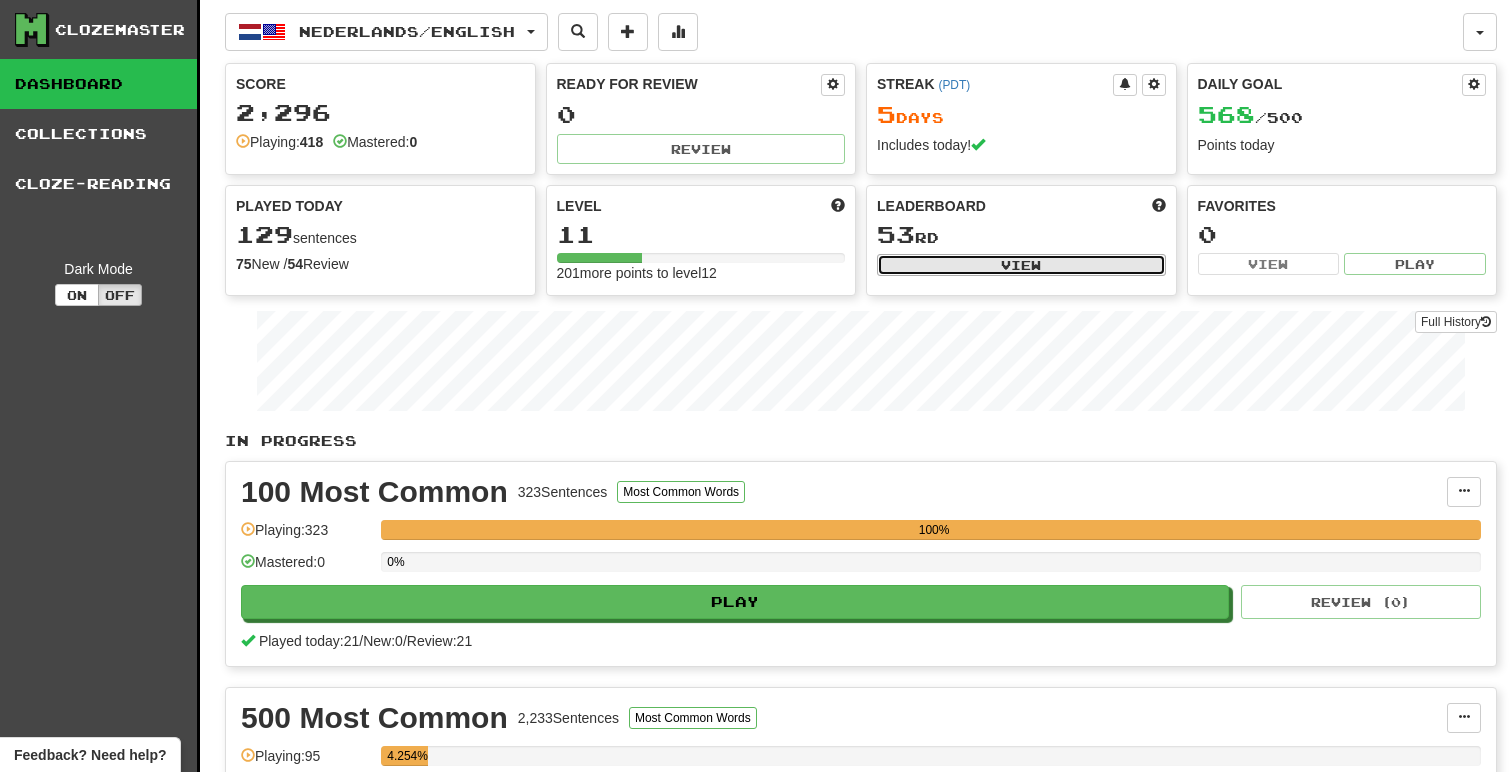 click on "View" at bounding box center (1021, 265) 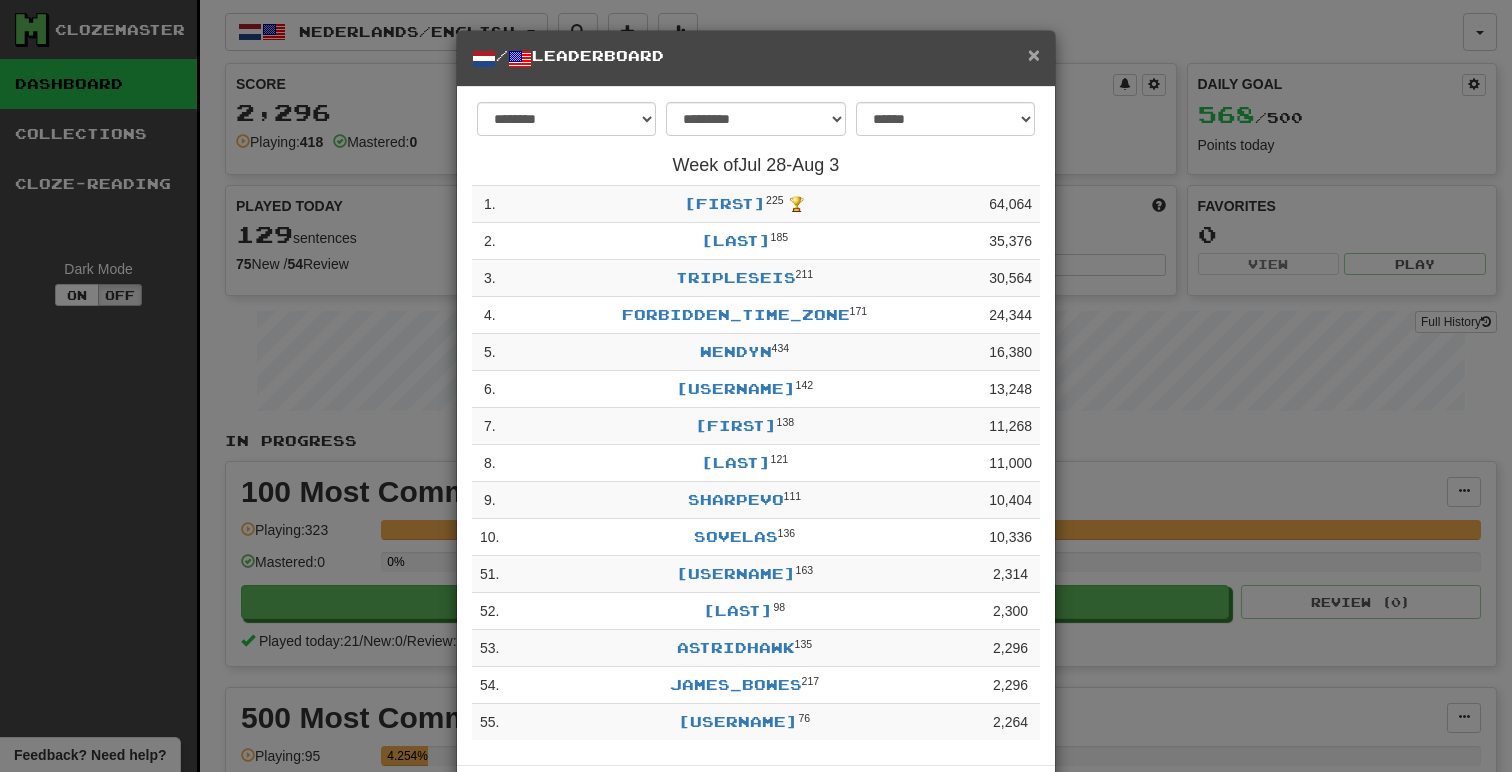 click on "×" at bounding box center [1034, 54] 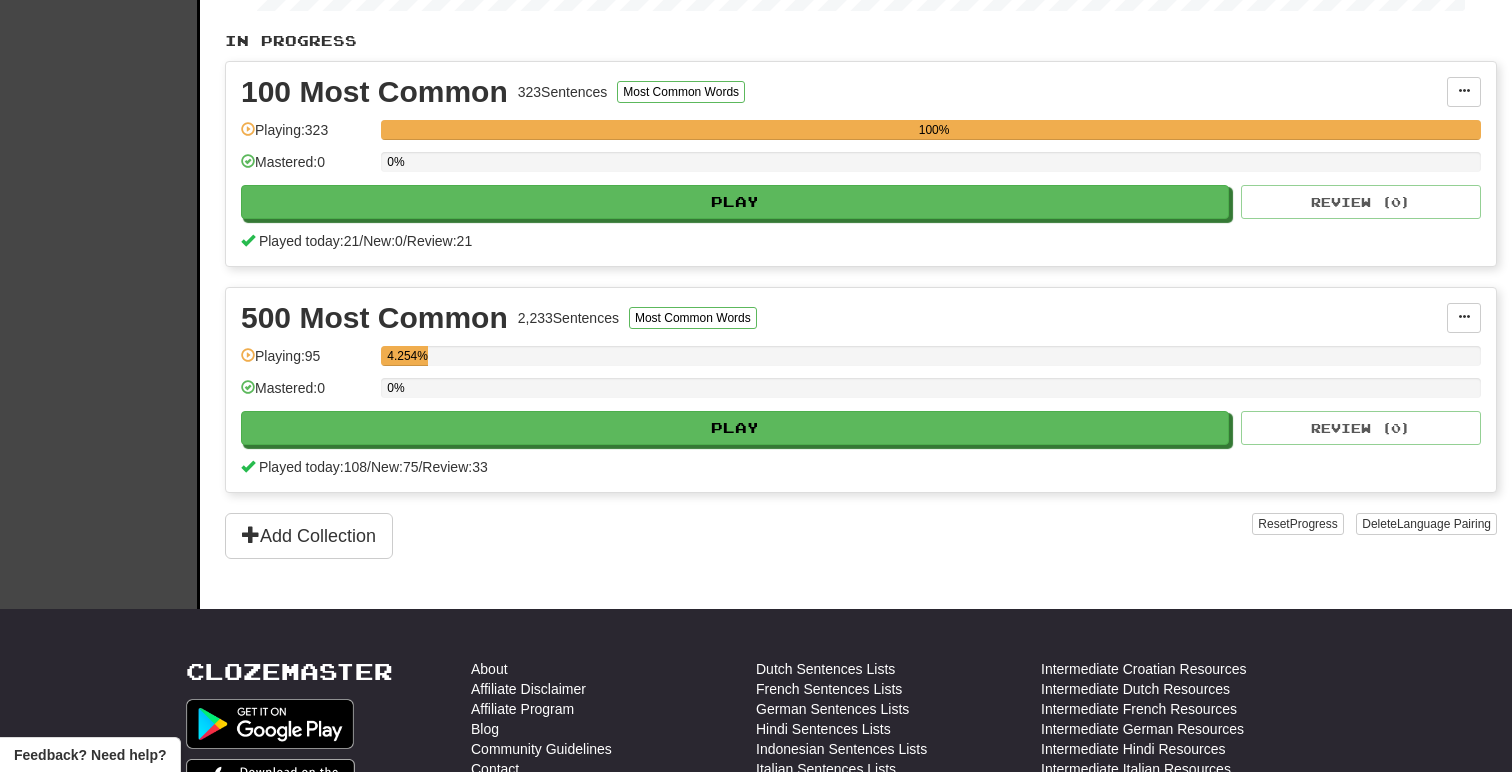 scroll, scrollTop: 414, scrollLeft: 0, axis: vertical 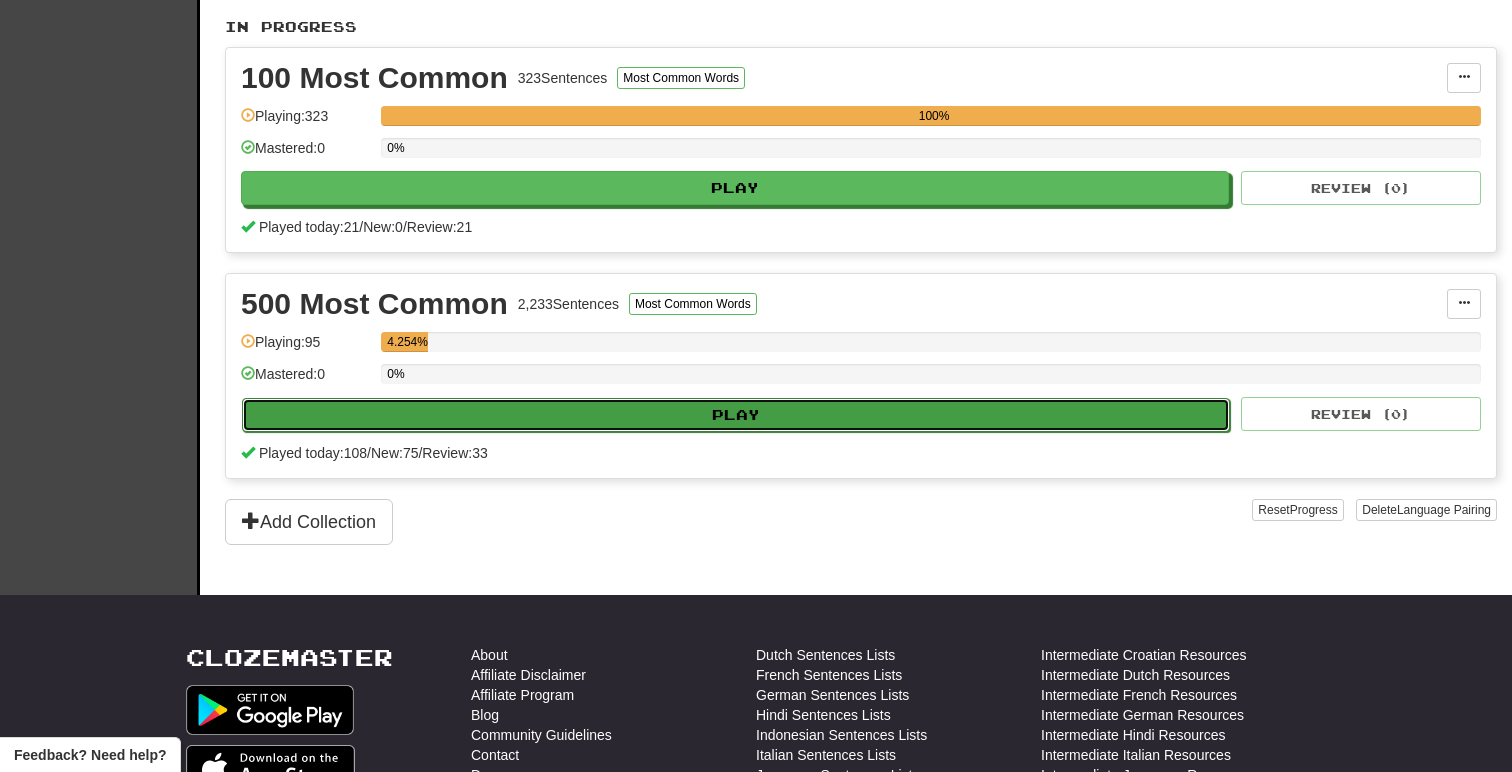click on "Play" at bounding box center (736, 415) 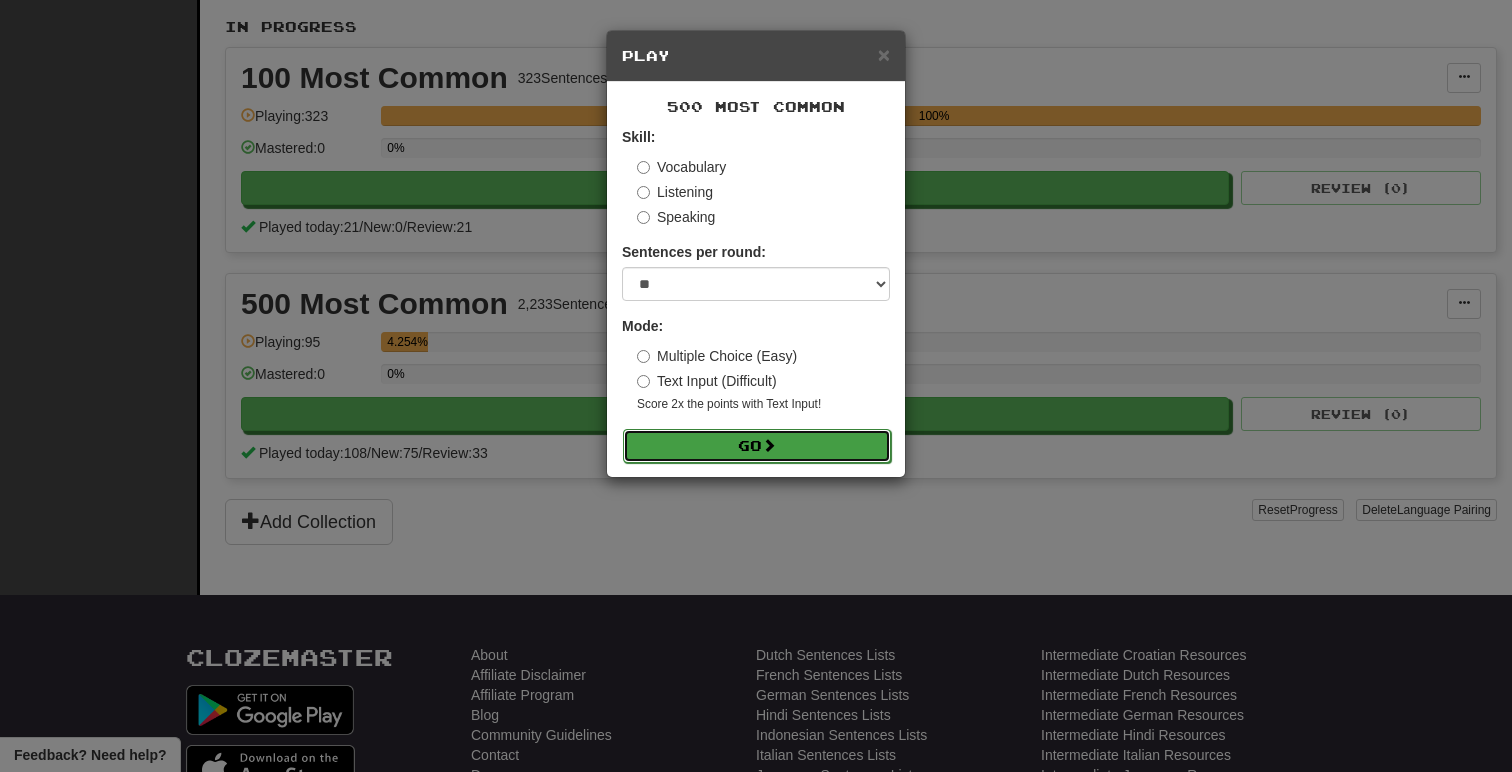 click on "Go" at bounding box center (757, 446) 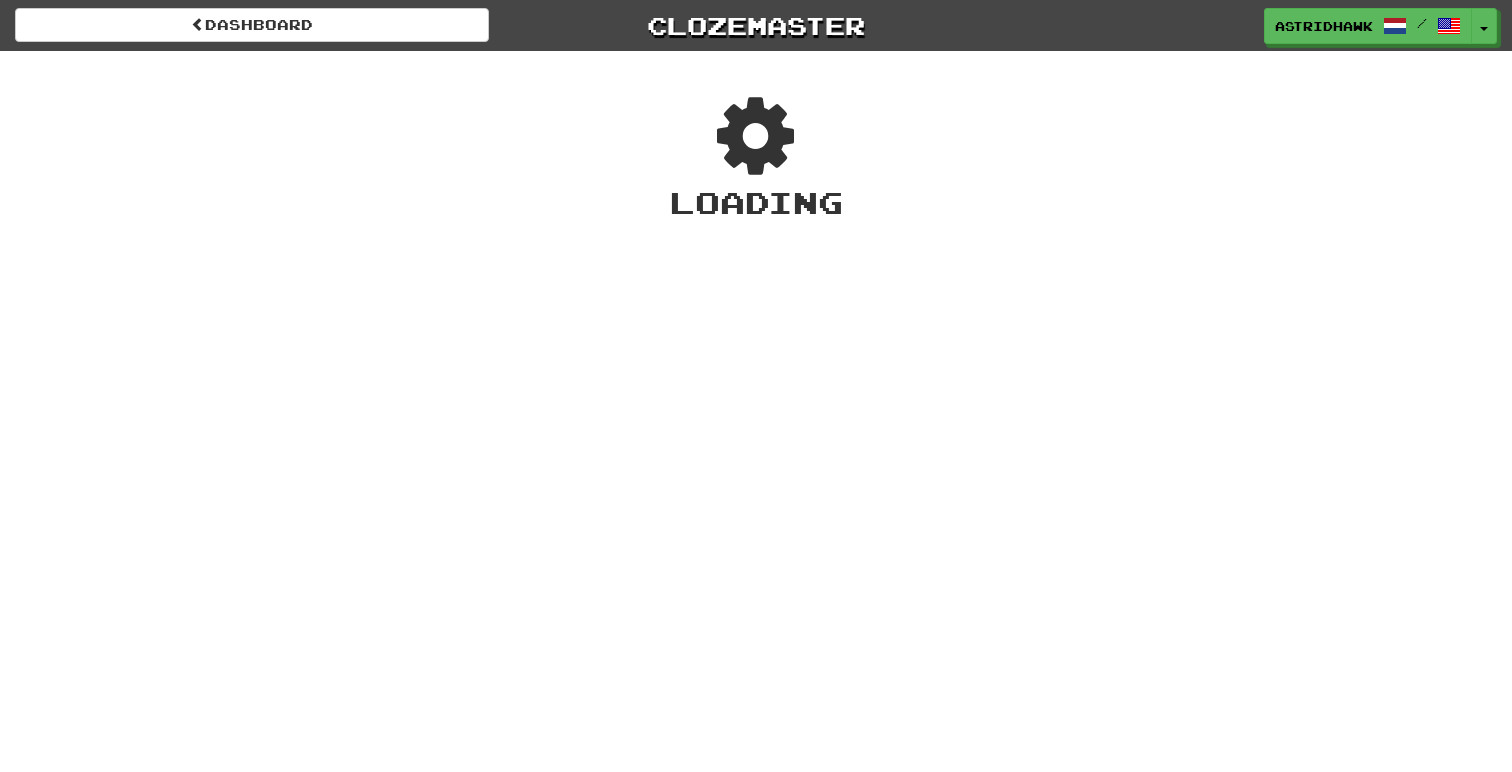 scroll, scrollTop: 0, scrollLeft: 0, axis: both 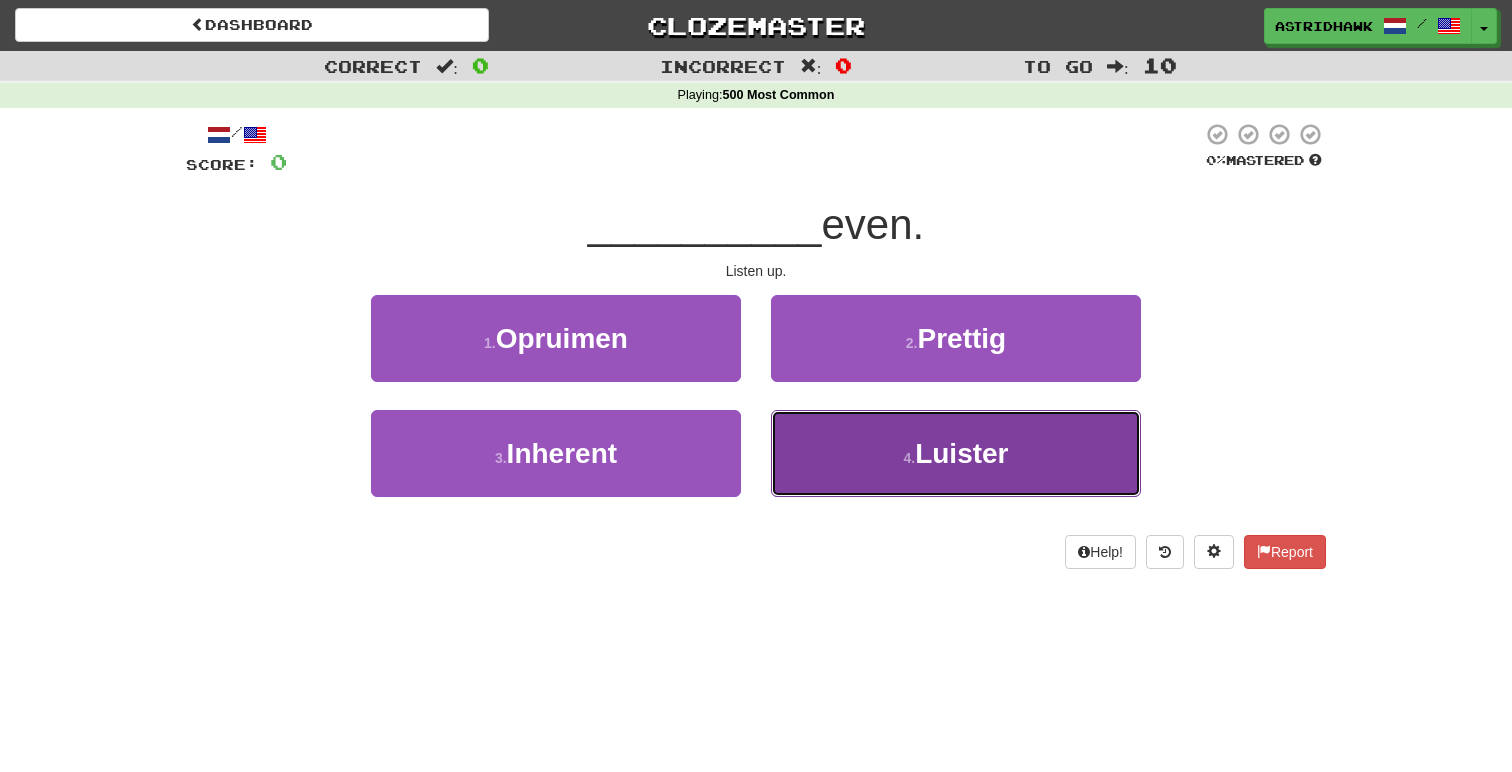 click on "4 .  Luister" at bounding box center (956, 453) 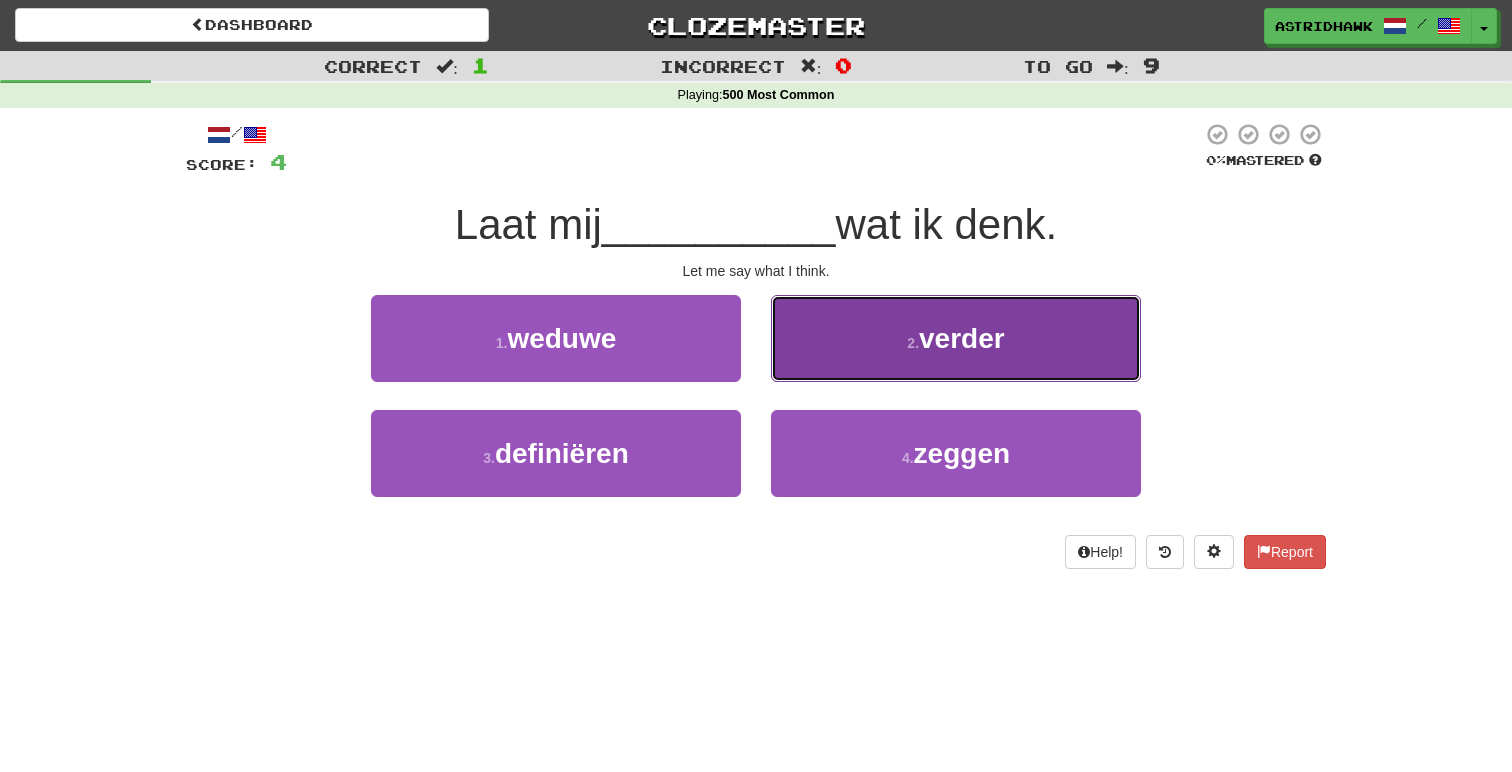 click on "verder" at bounding box center [962, 338] 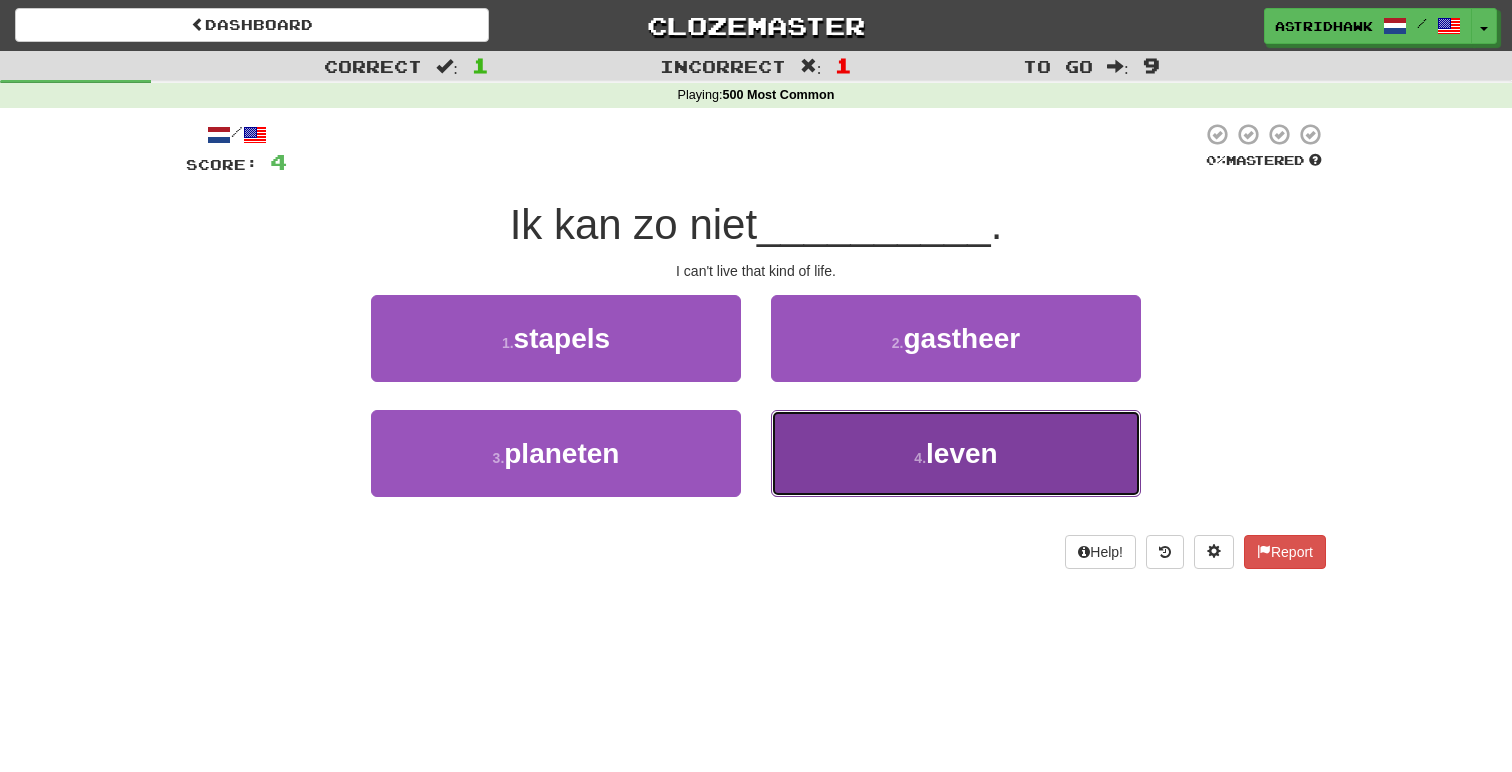 click on "4 .  leven" at bounding box center [956, 453] 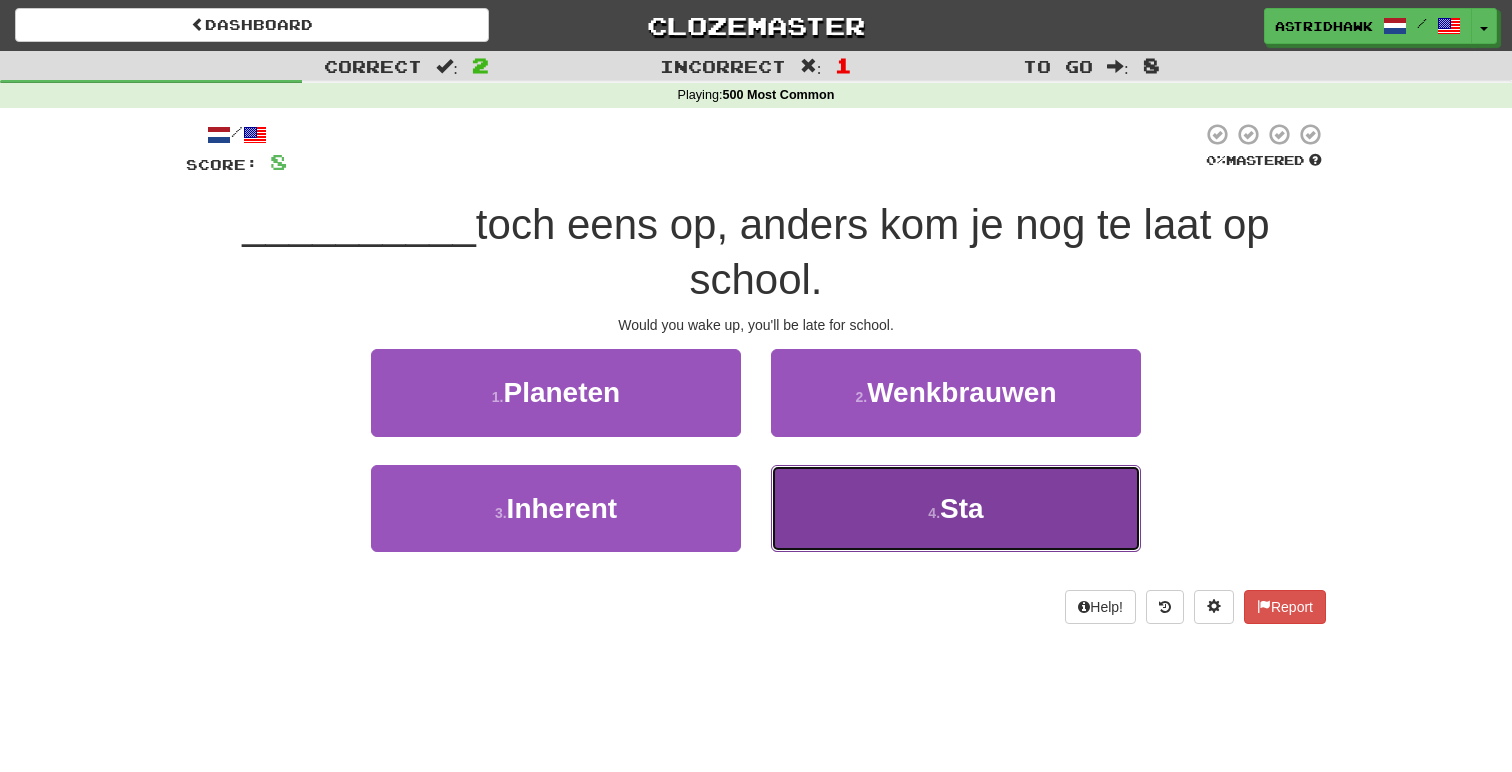 click on "4 .  Sta" at bounding box center (956, 508) 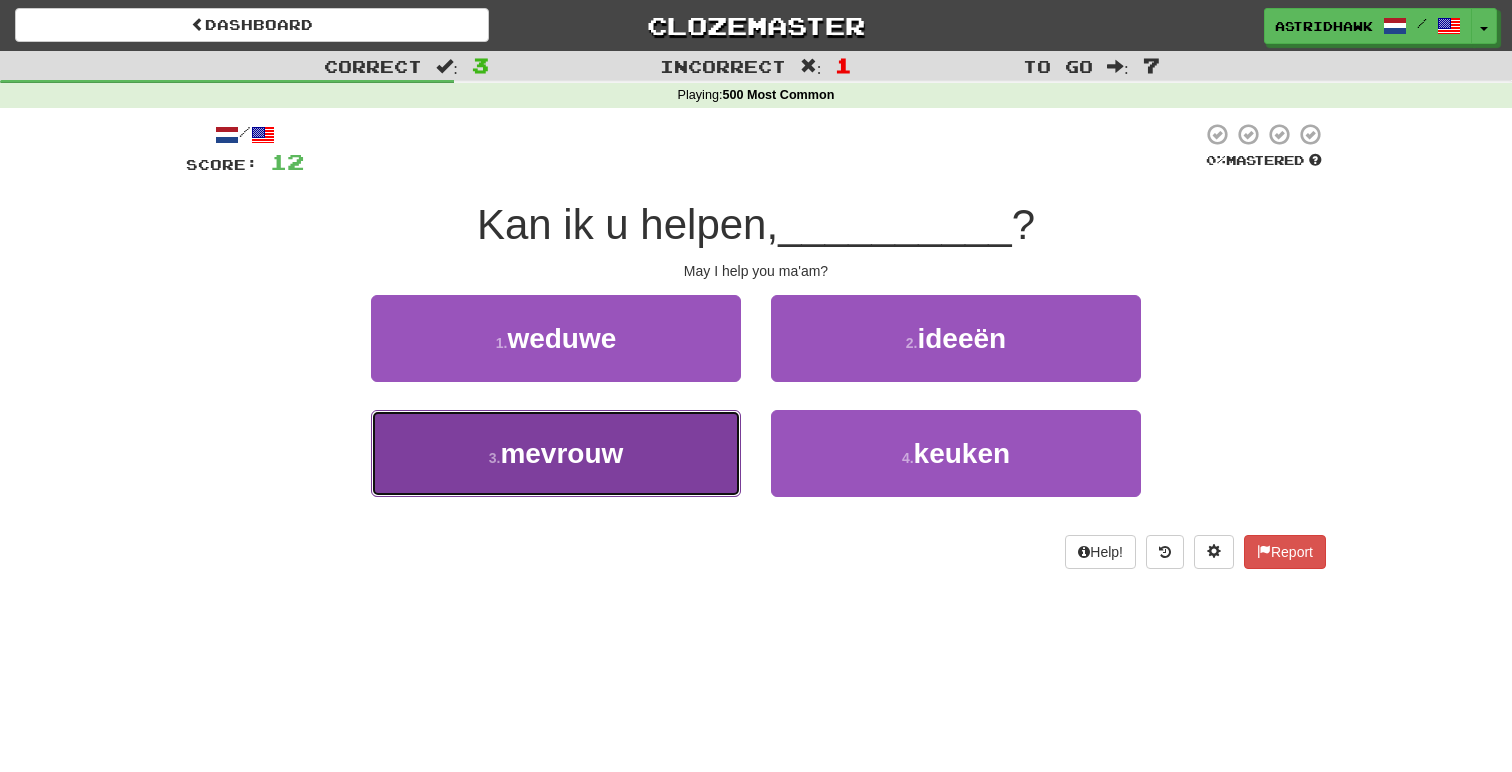 click on "mevrouw" at bounding box center (561, 453) 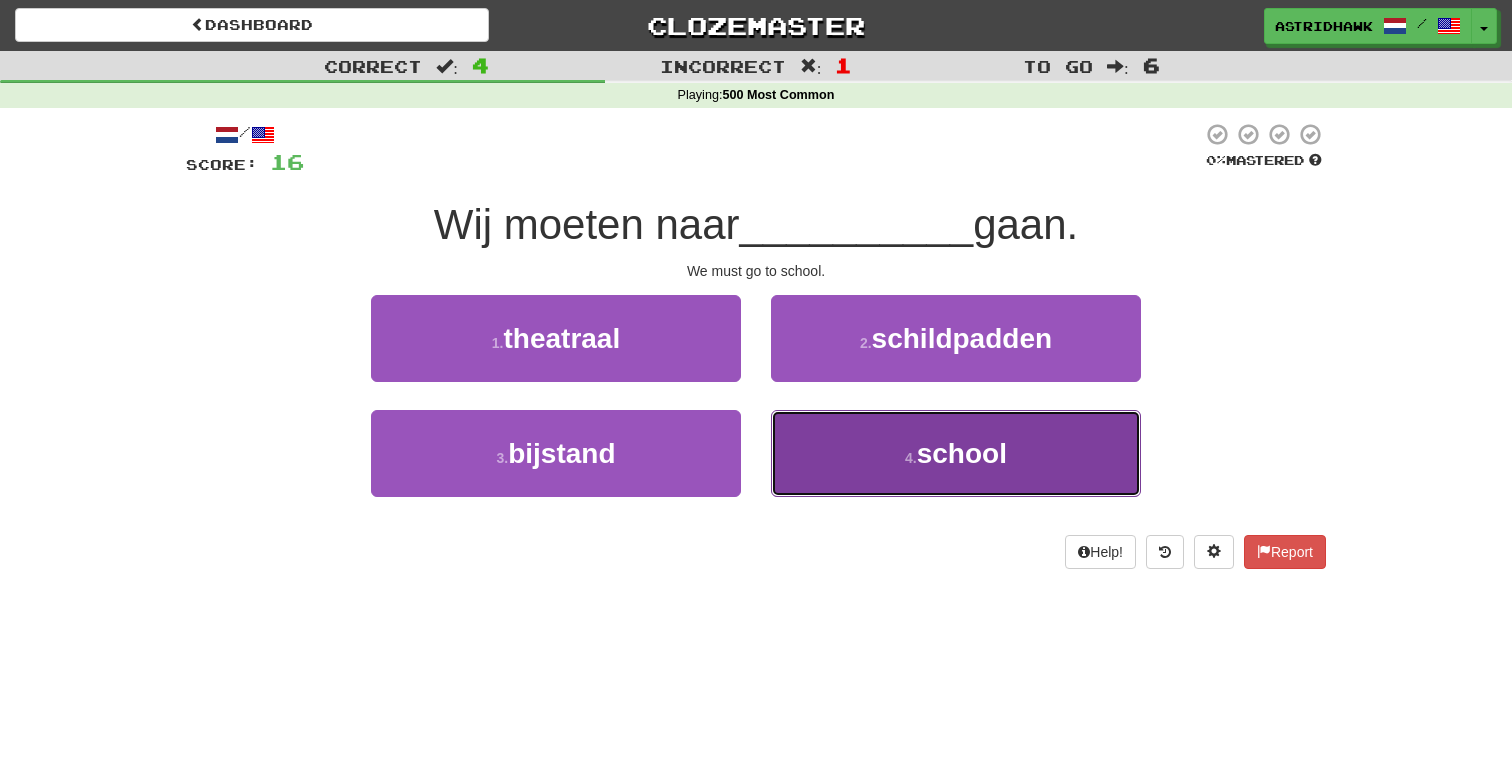 click on "4 .  school" at bounding box center [956, 453] 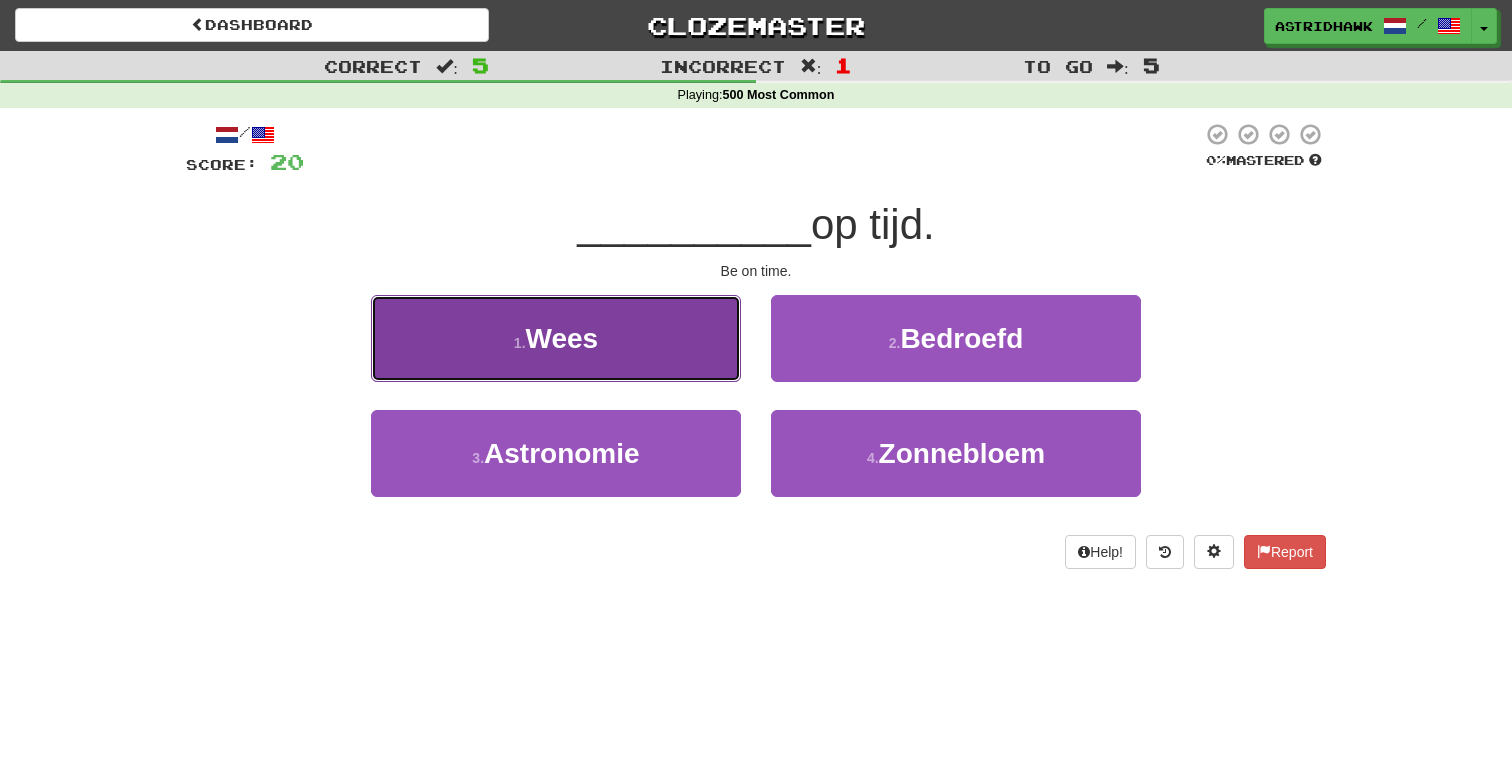 click on "1 .  Wees" at bounding box center [556, 338] 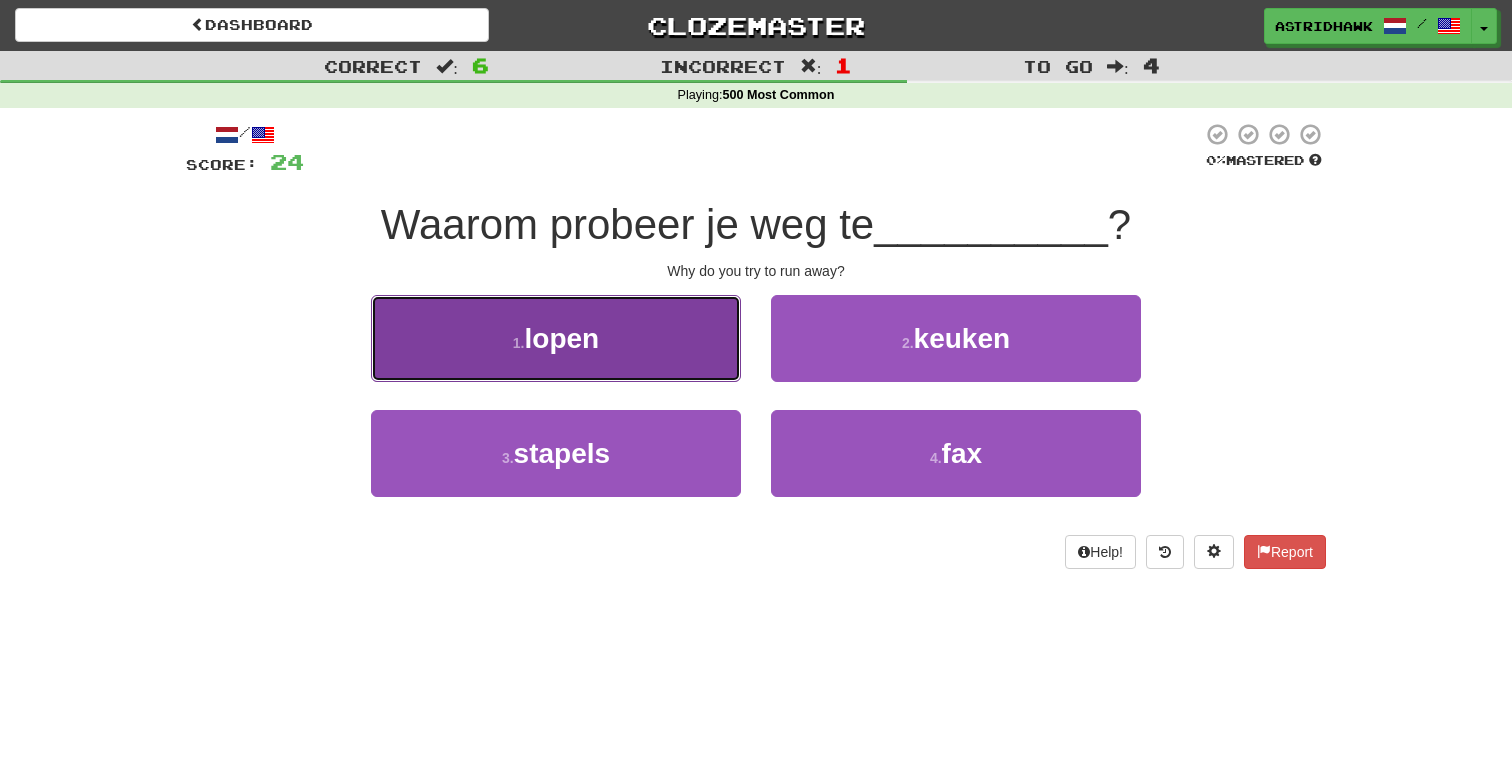 click on "1 .  lopen" at bounding box center [556, 338] 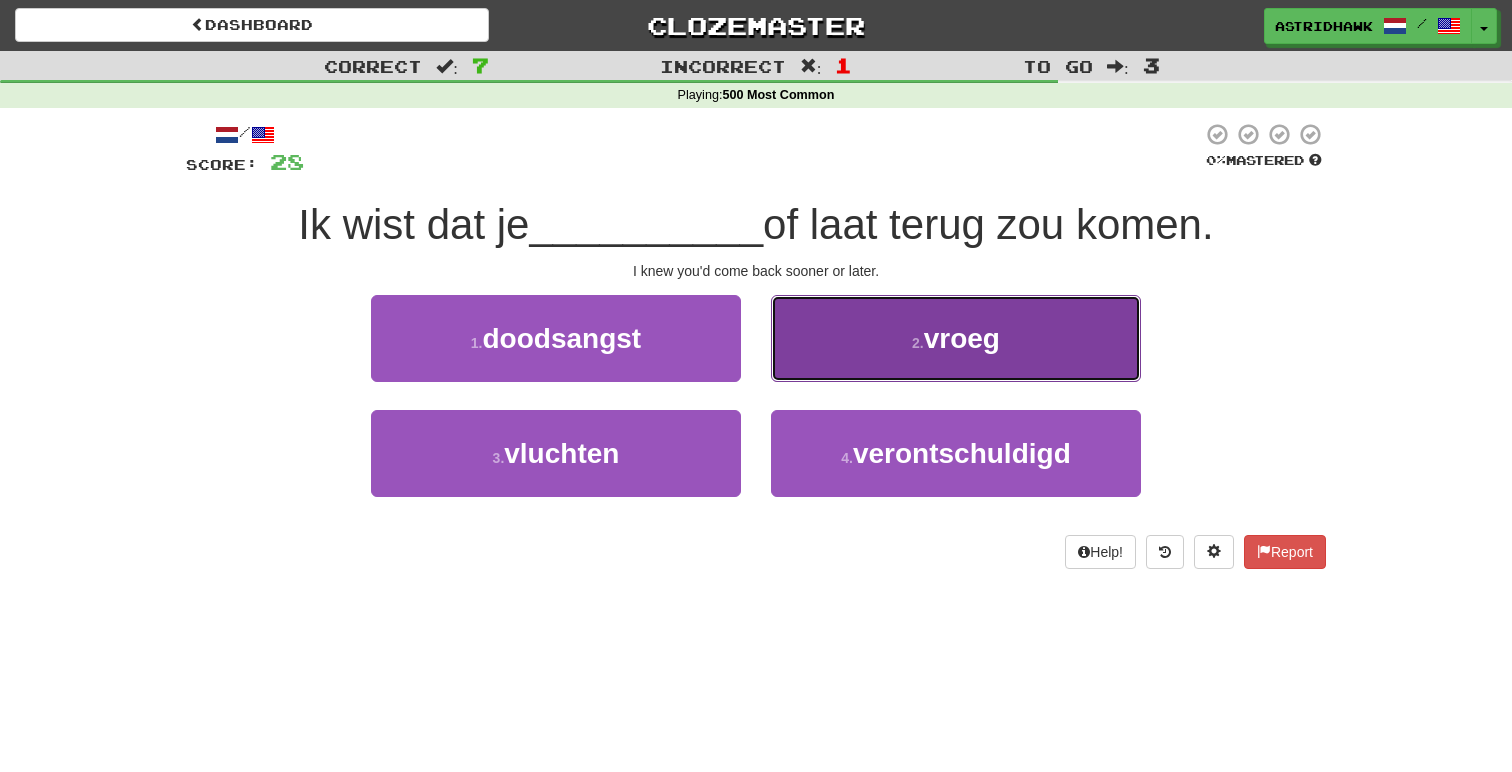 click on "2 .  vroeg" at bounding box center [956, 338] 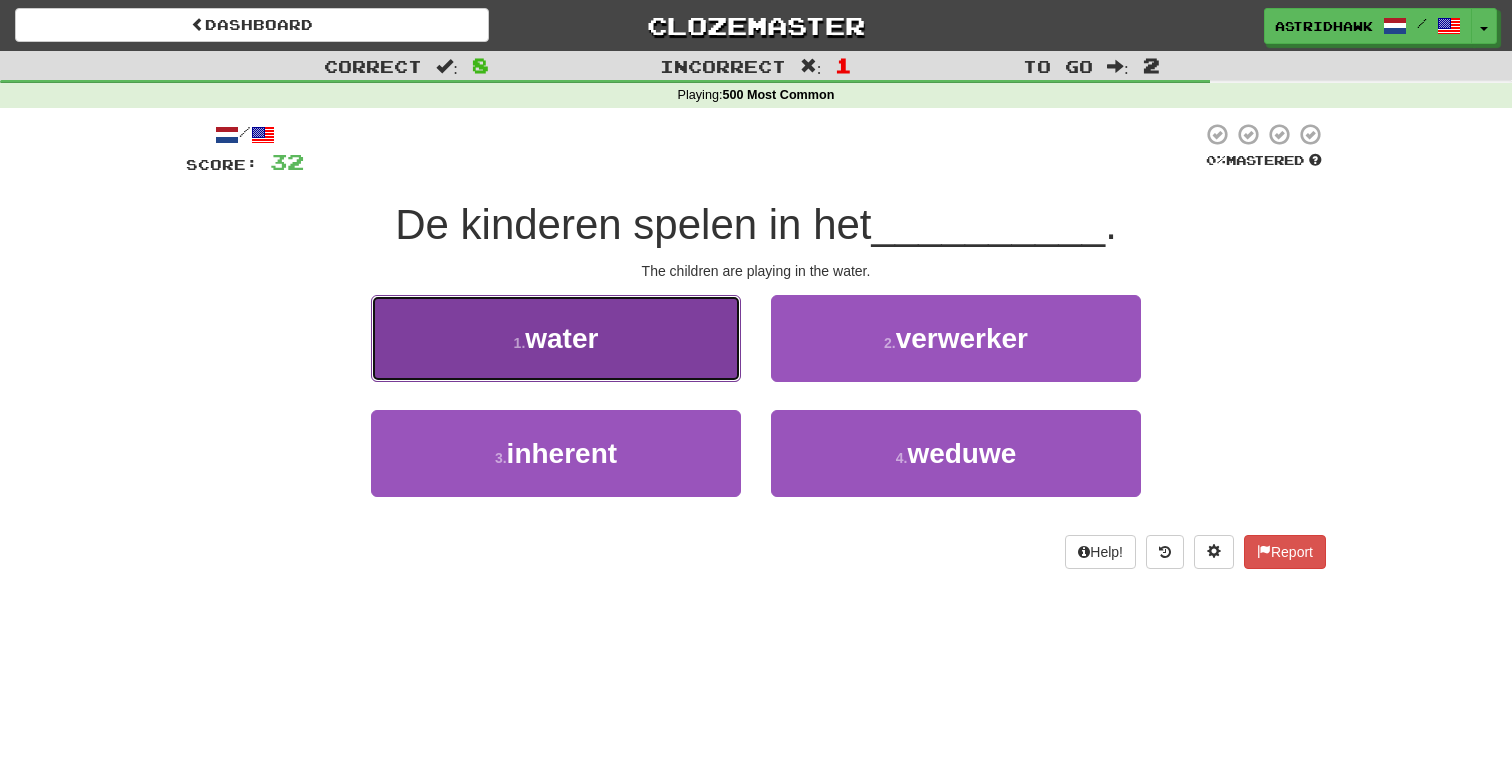click on "water" at bounding box center (561, 338) 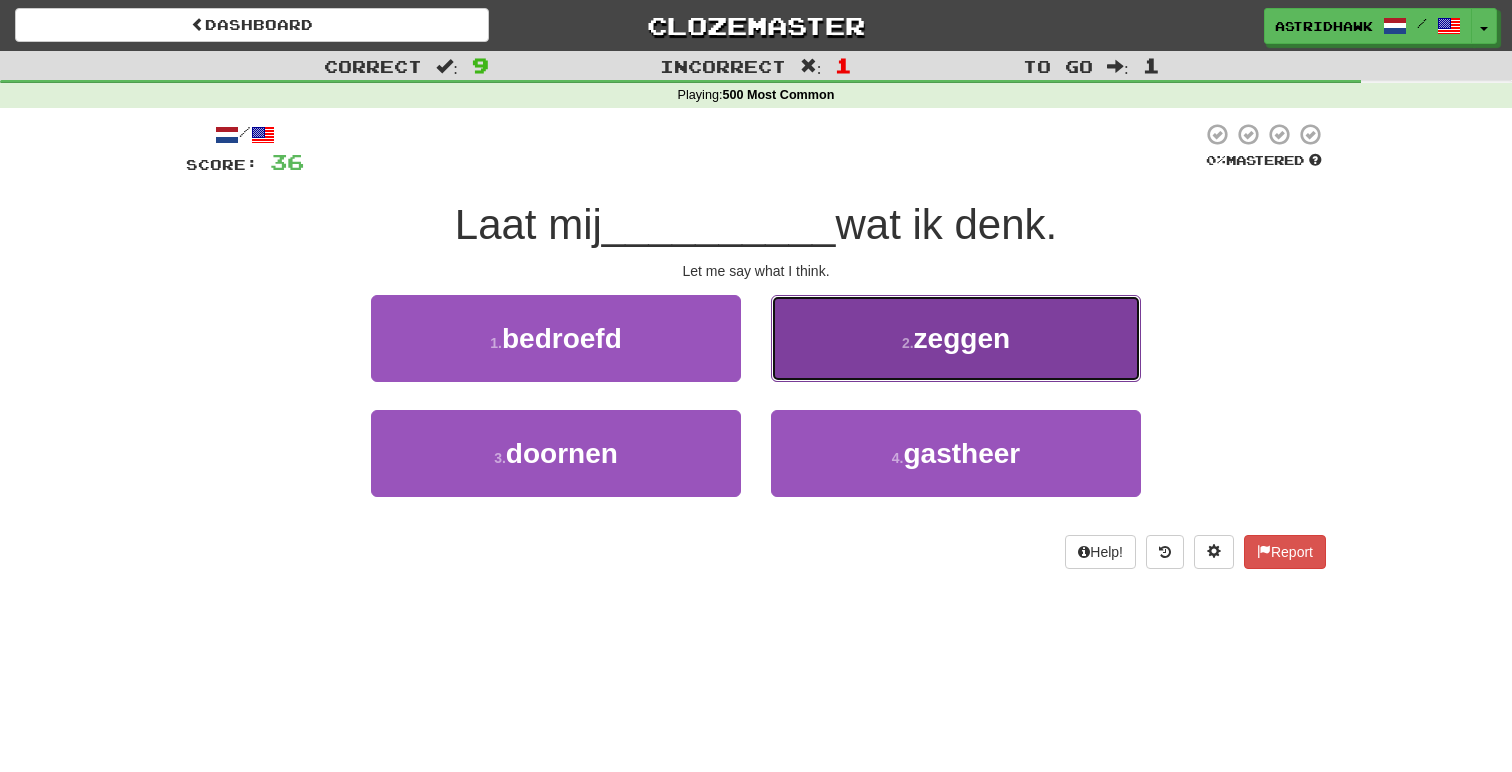 click on "2 .  zeggen" at bounding box center (956, 338) 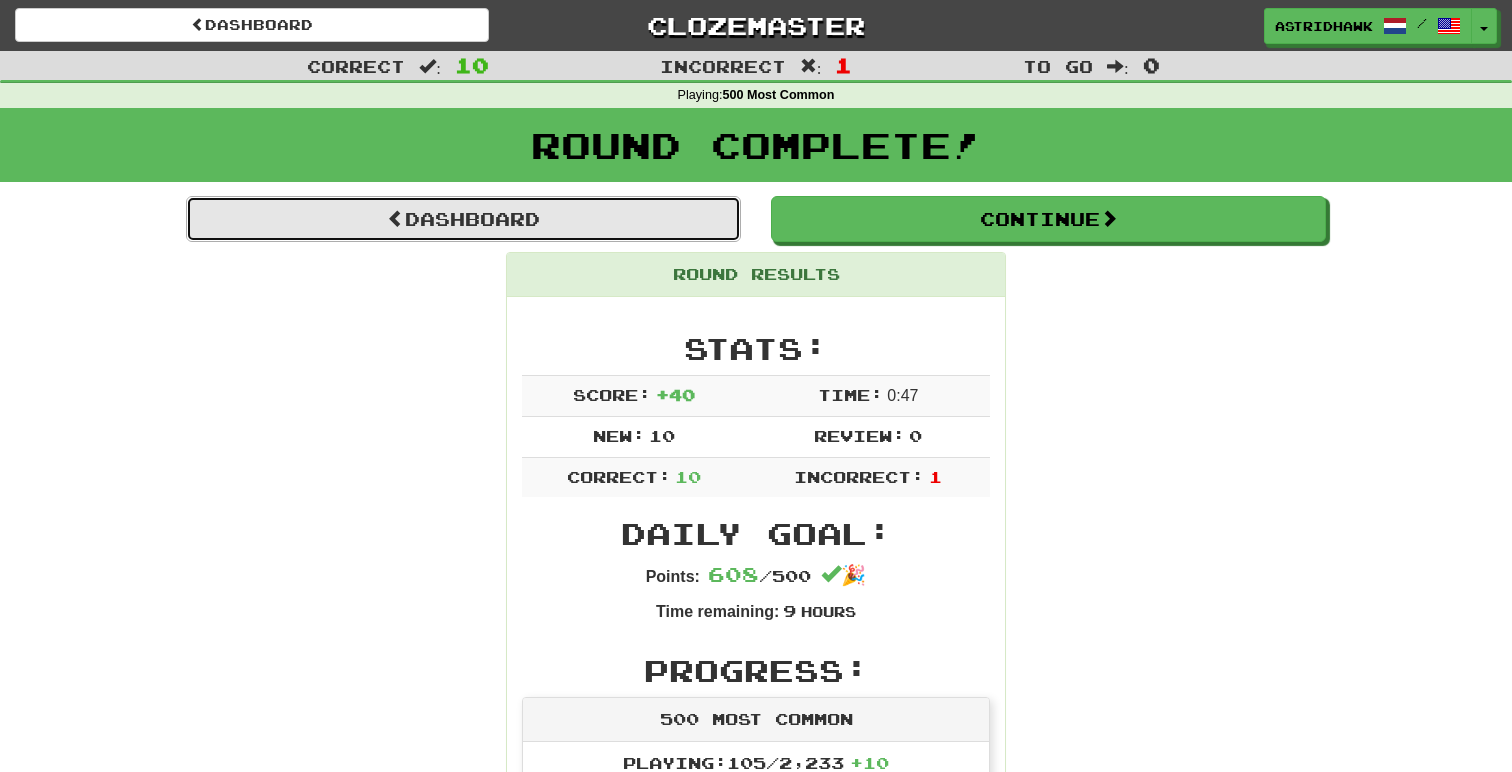 click on "Dashboard" at bounding box center [463, 219] 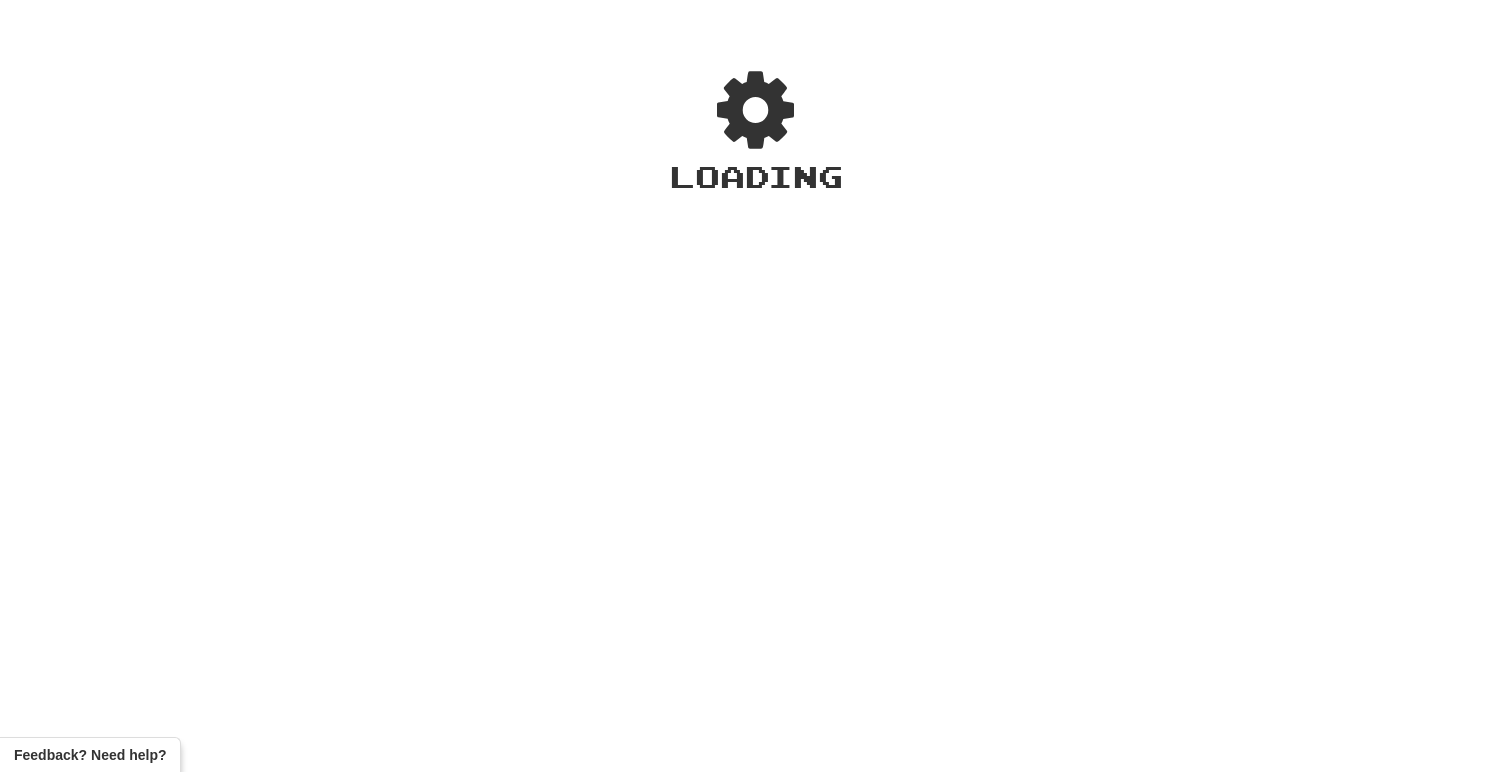 scroll, scrollTop: 0, scrollLeft: 0, axis: both 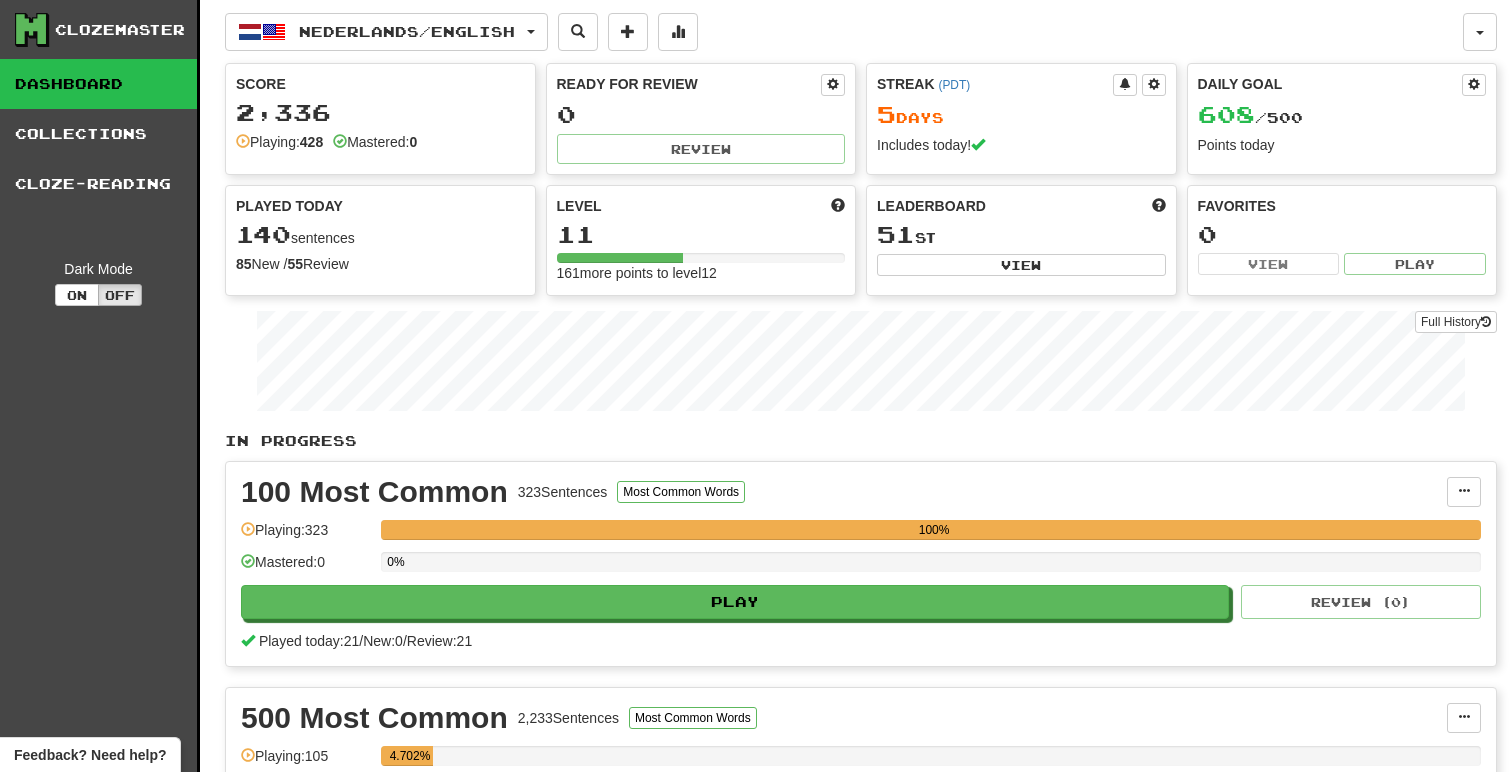 click on "Leaderboard 51 st View" at bounding box center [1021, 236] 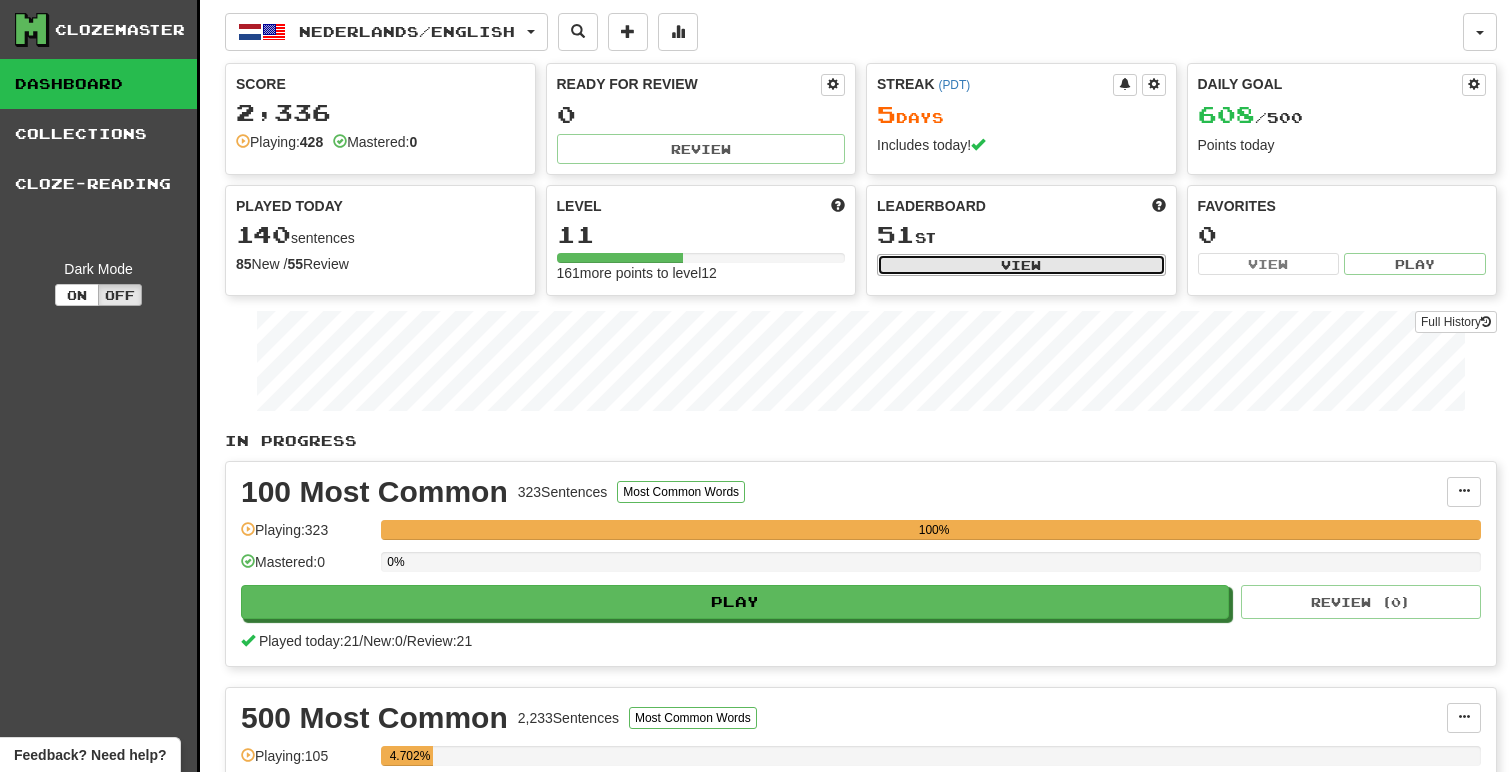click on "View" at bounding box center (1021, 265) 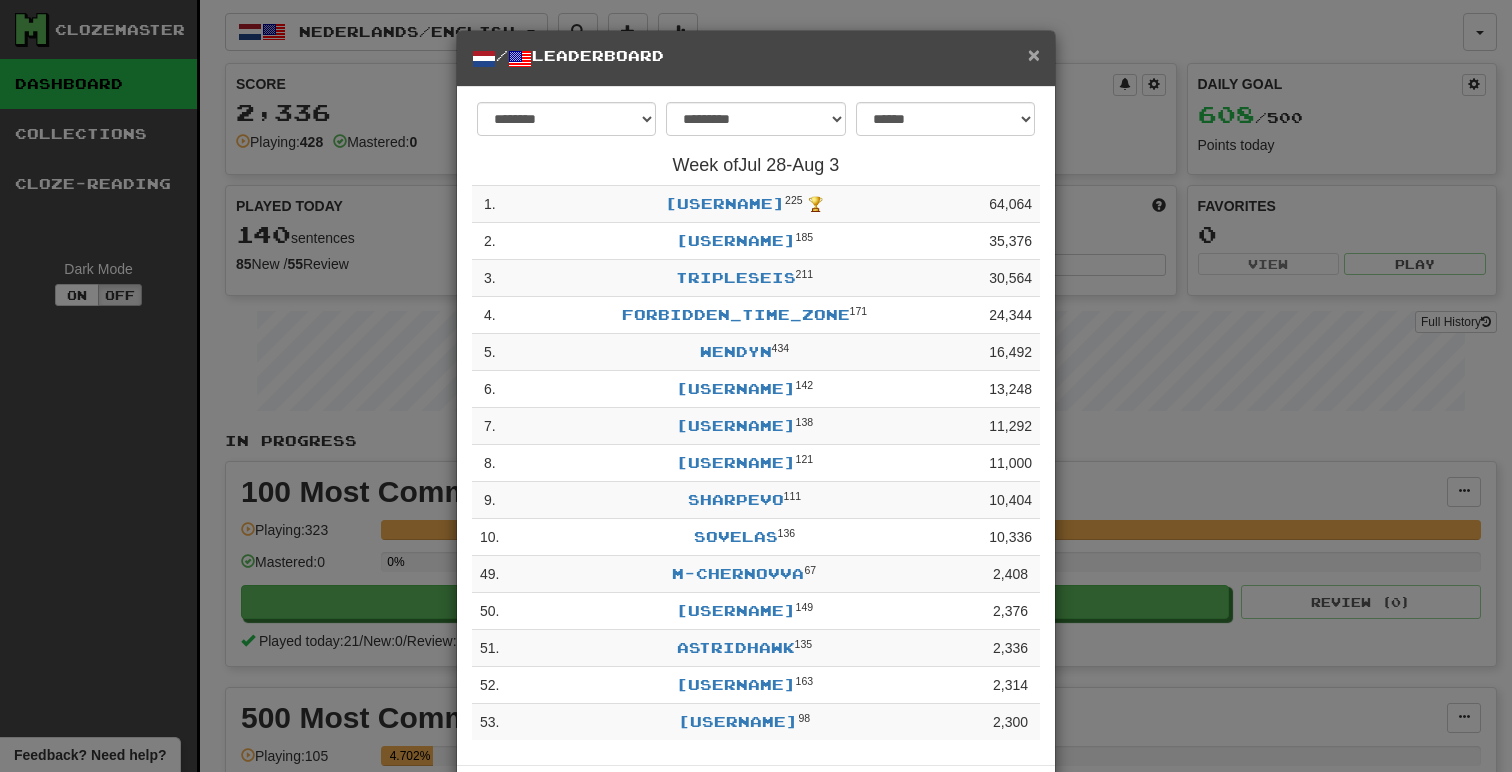 click on "×" at bounding box center [1034, 54] 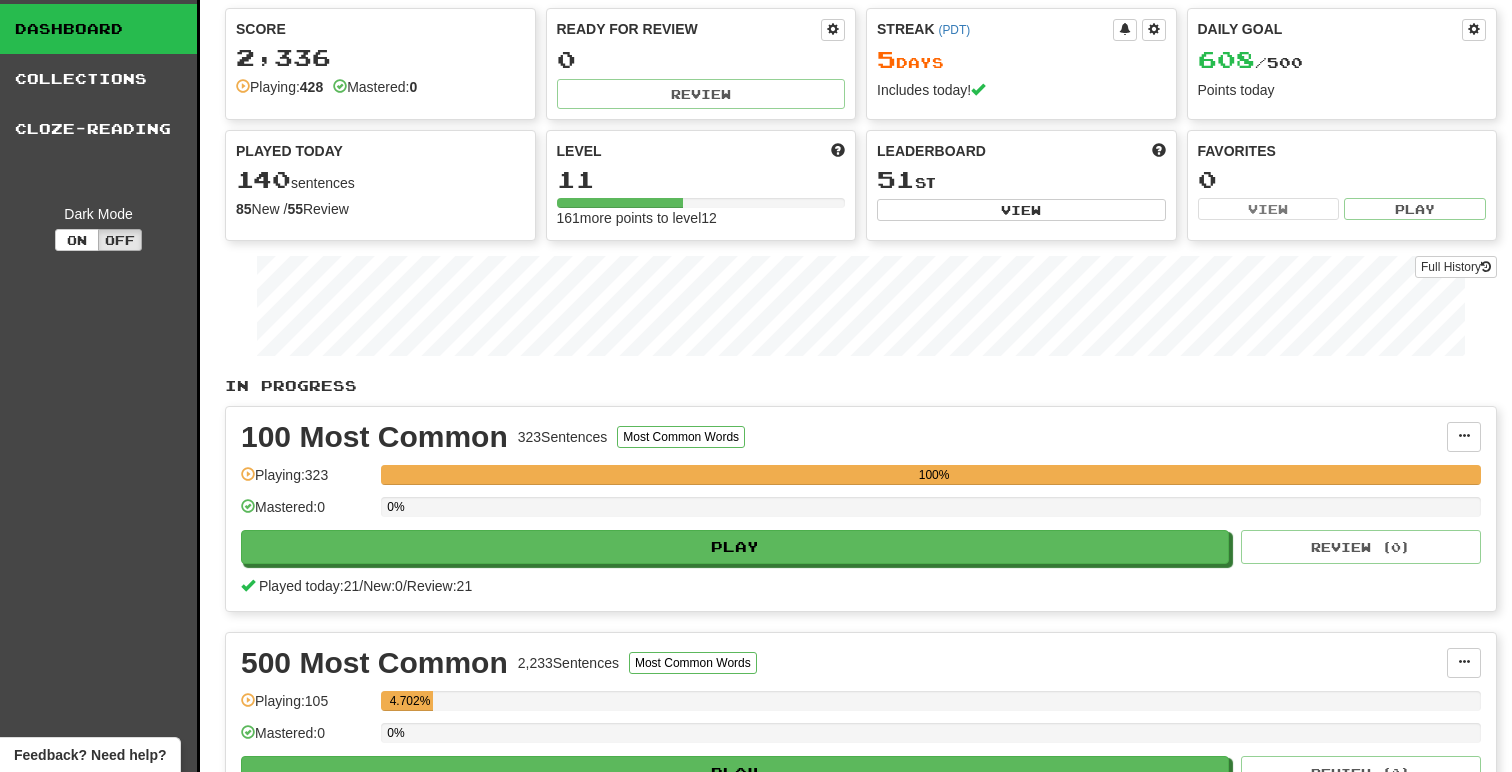 scroll, scrollTop: 0, scrollLeft: 0, axis: both 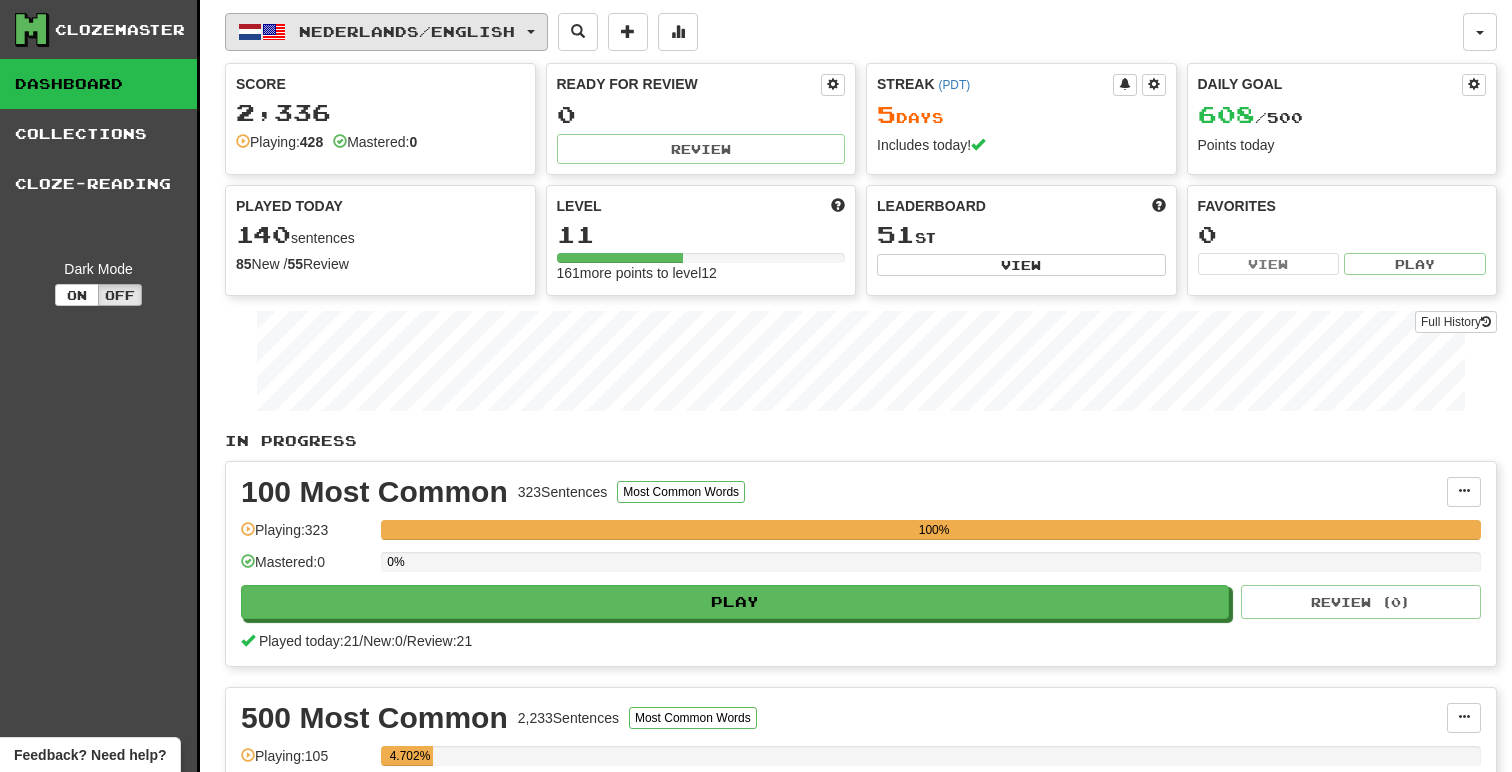 click on "Nederlands  /  English" at bounding box center [407, 31] 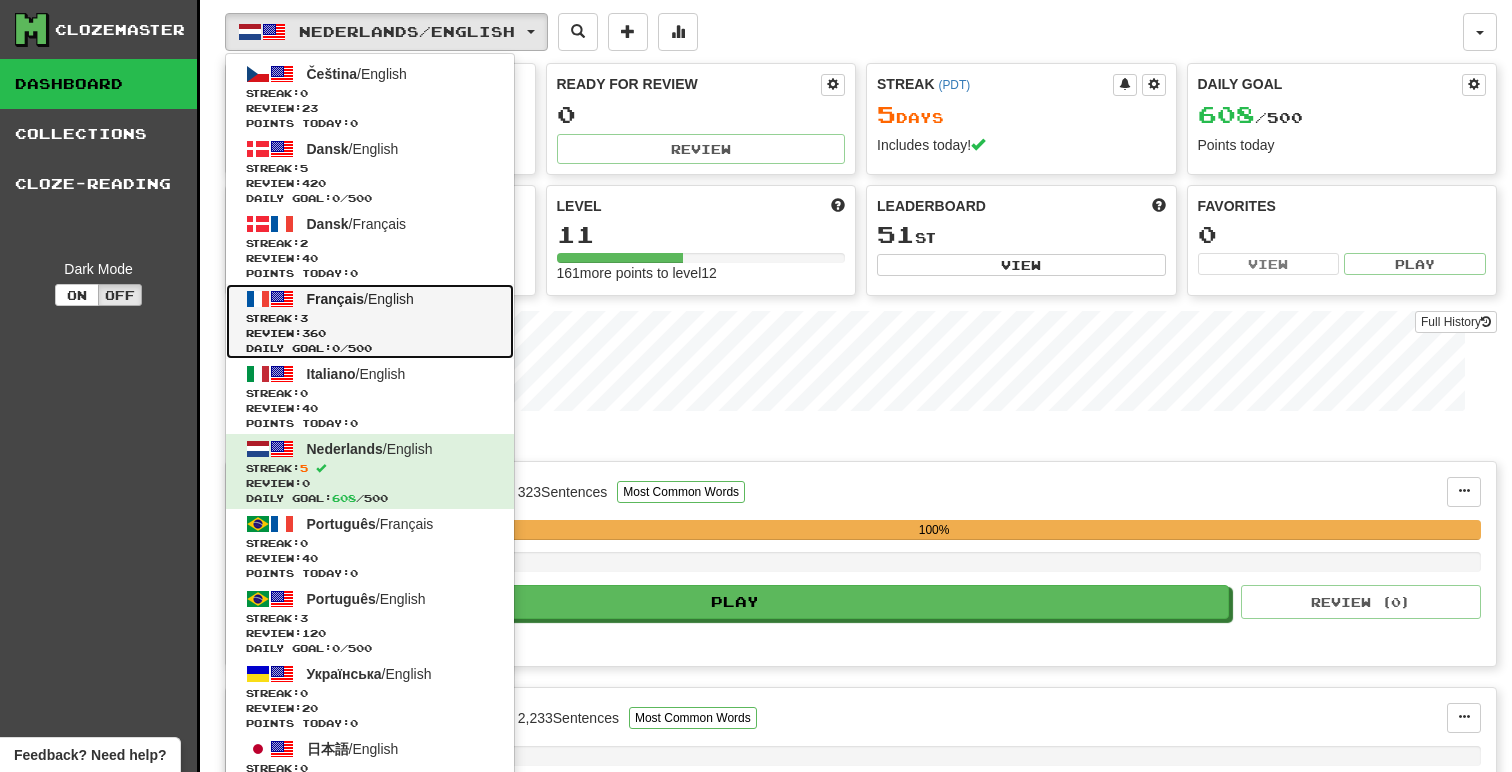 click on "Streak:  3" at bounding box center (370, 318) 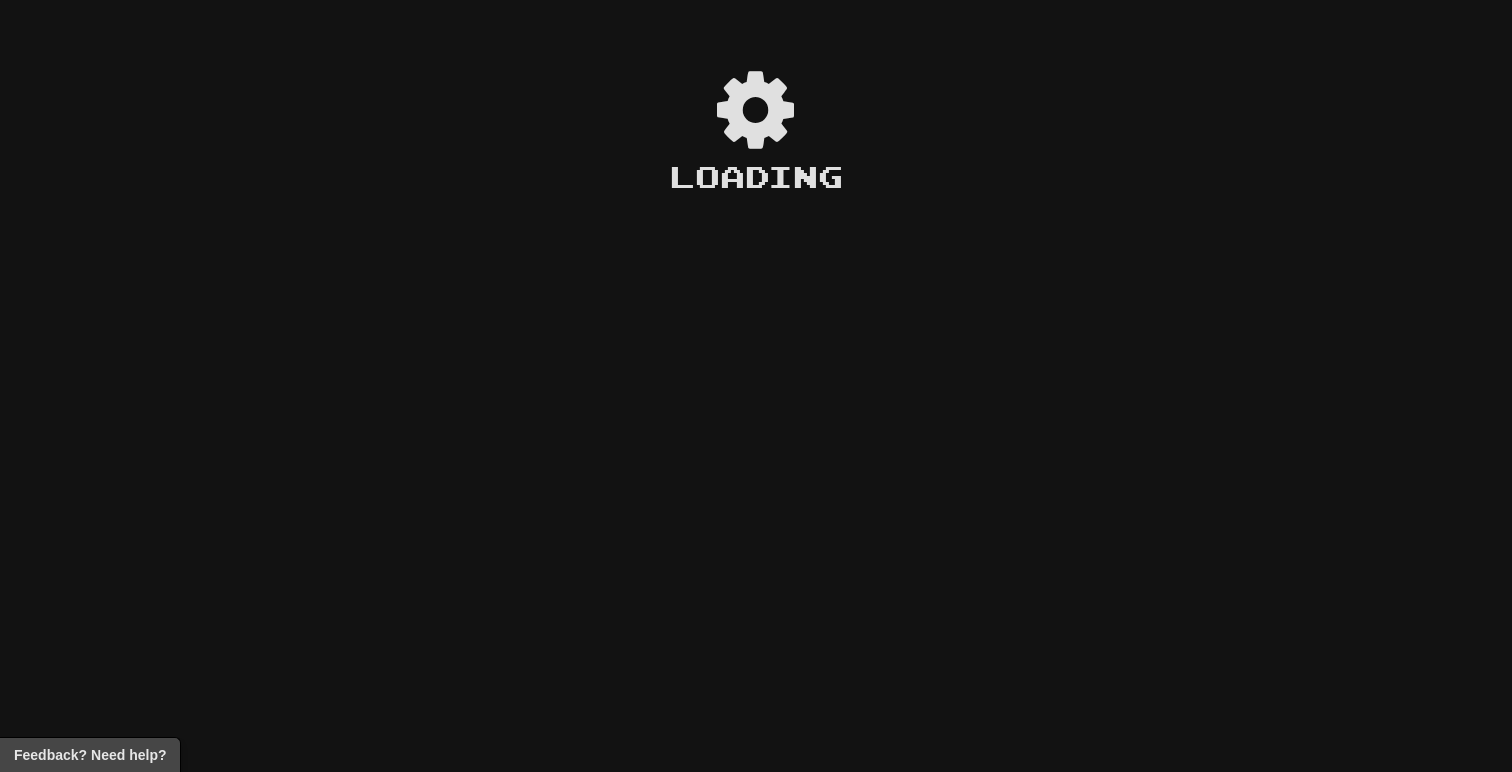 scroll, scrollTop: 0, scrollLeft: 0, axis: both 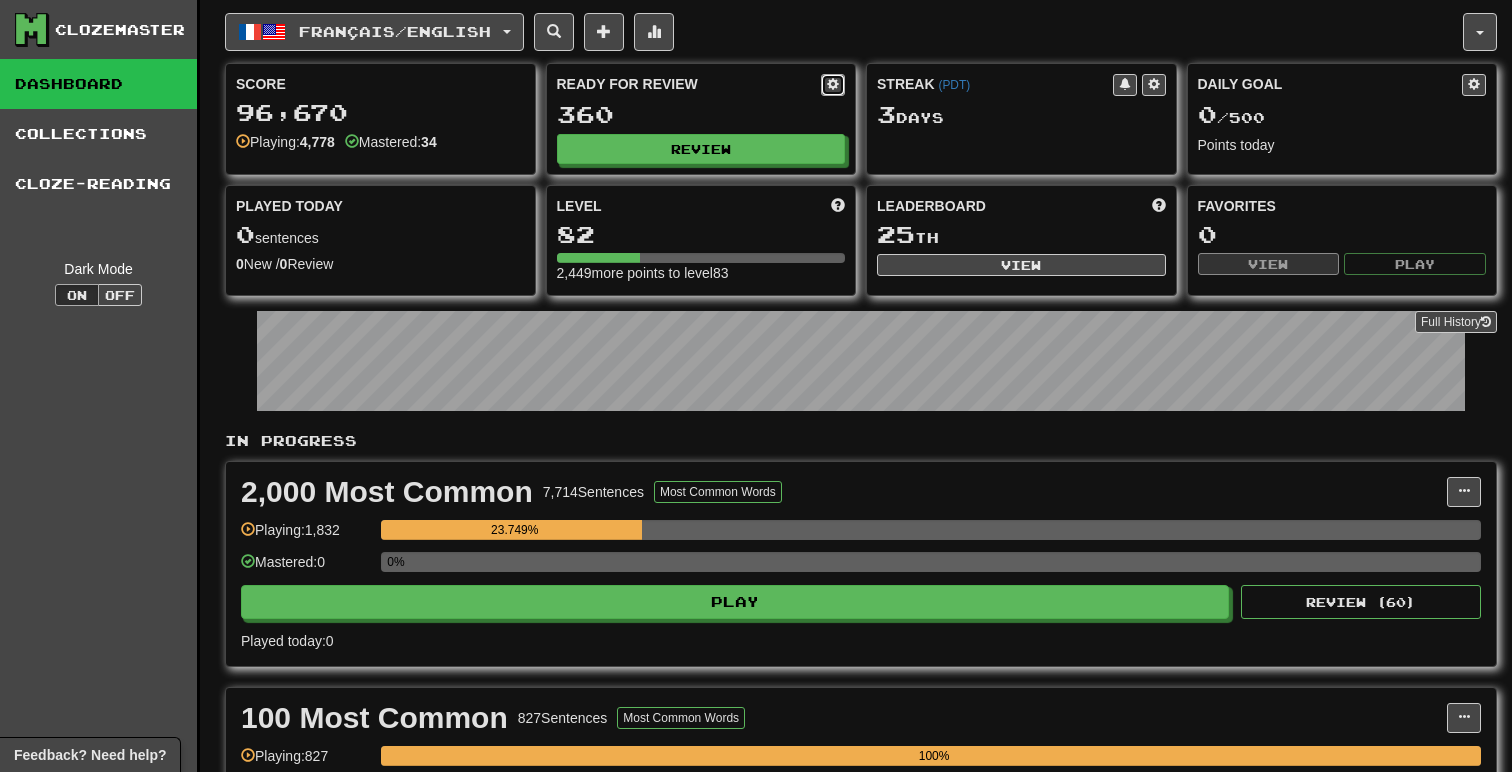 click at bounding box center [833, 84] 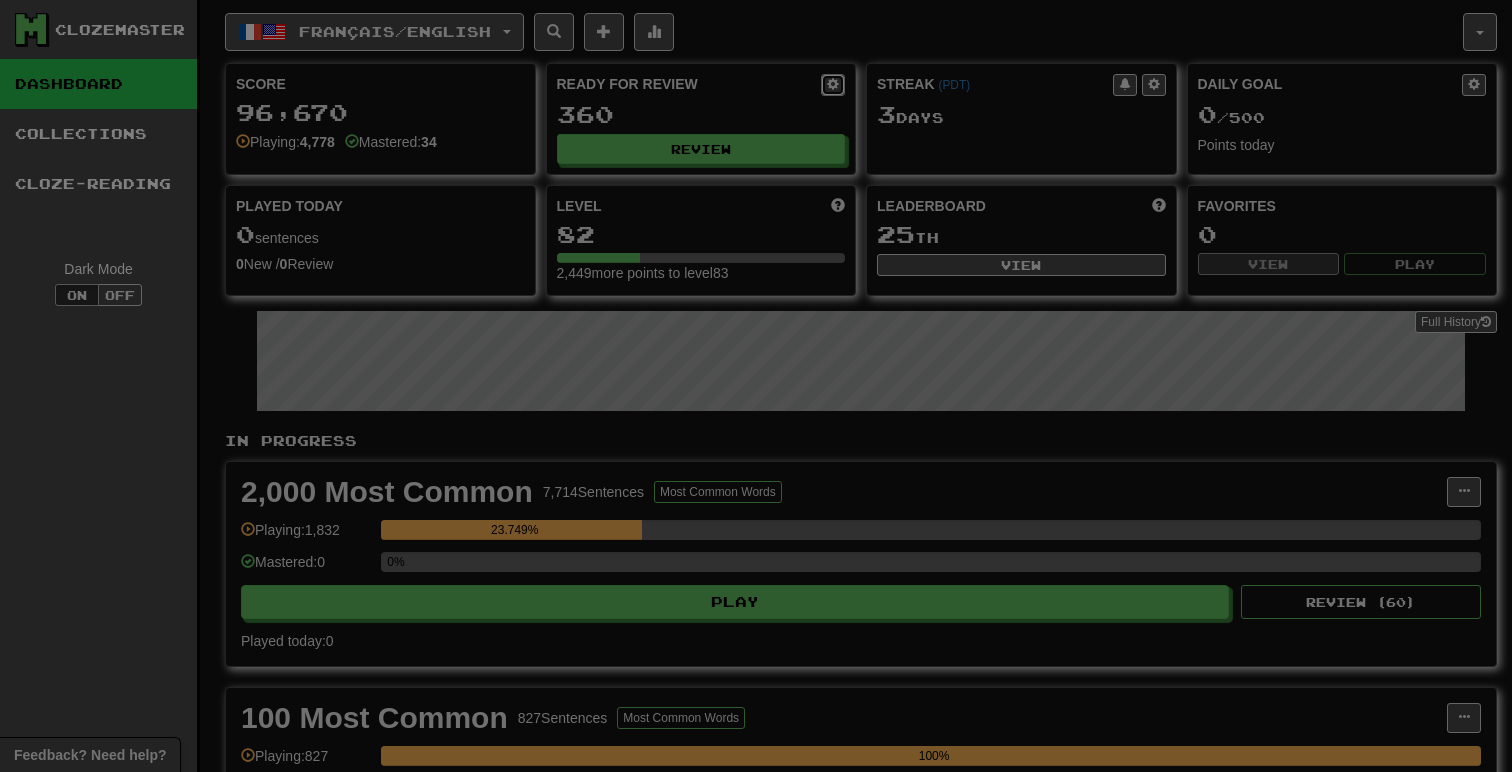 type on "**" 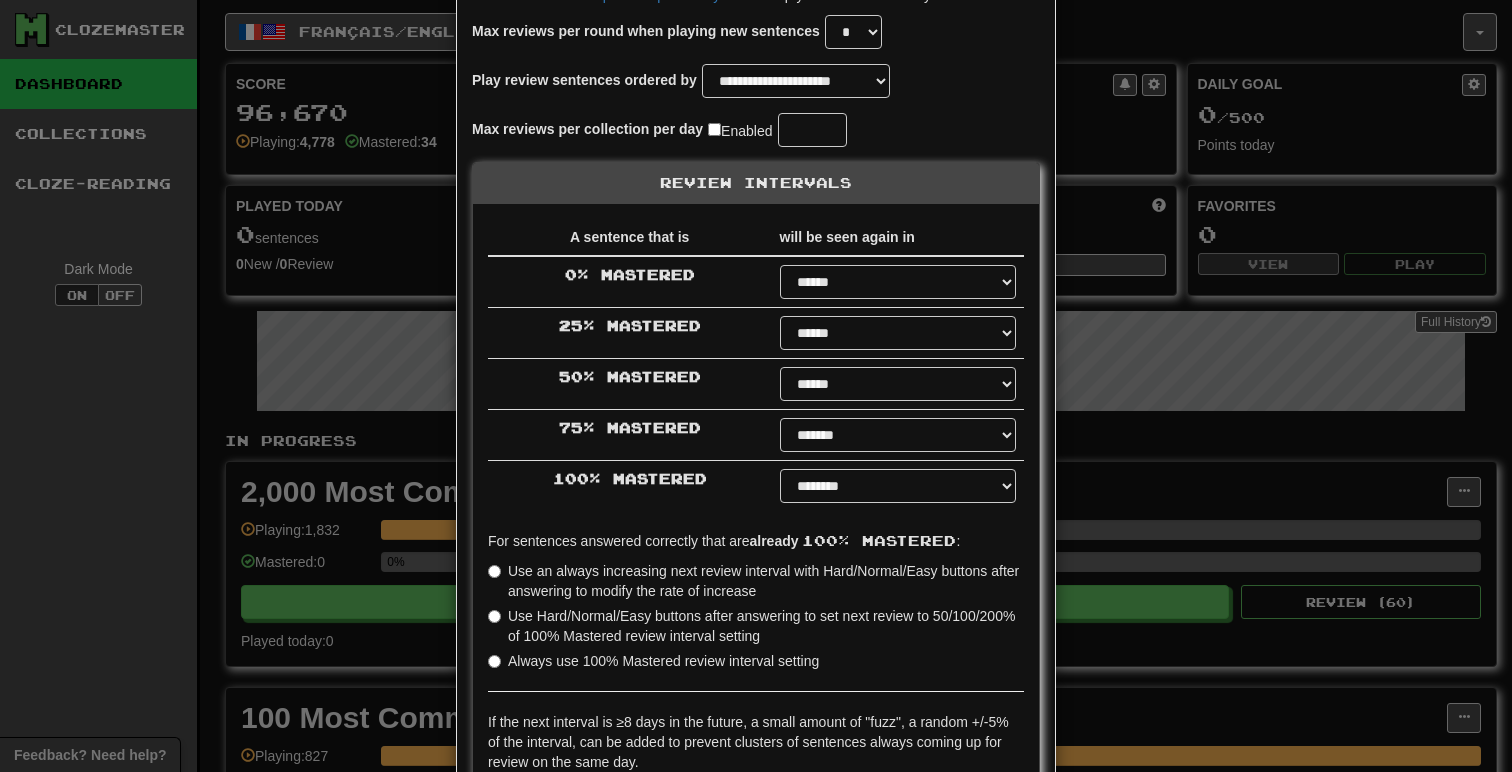 scroll, scrollTop: 0, scrollLeft: 0, axis: both 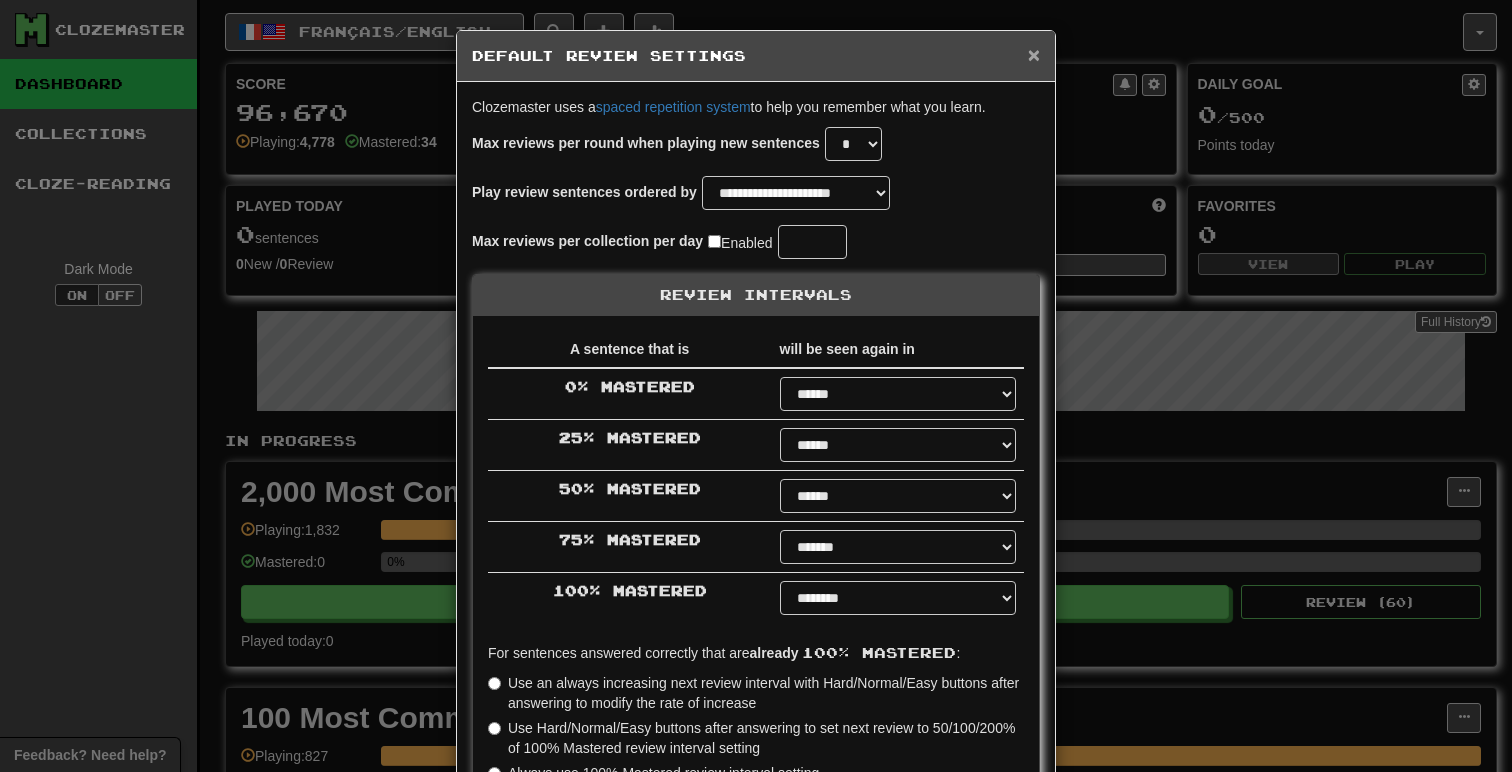 click on "×" at bounding box center [1034, 54] 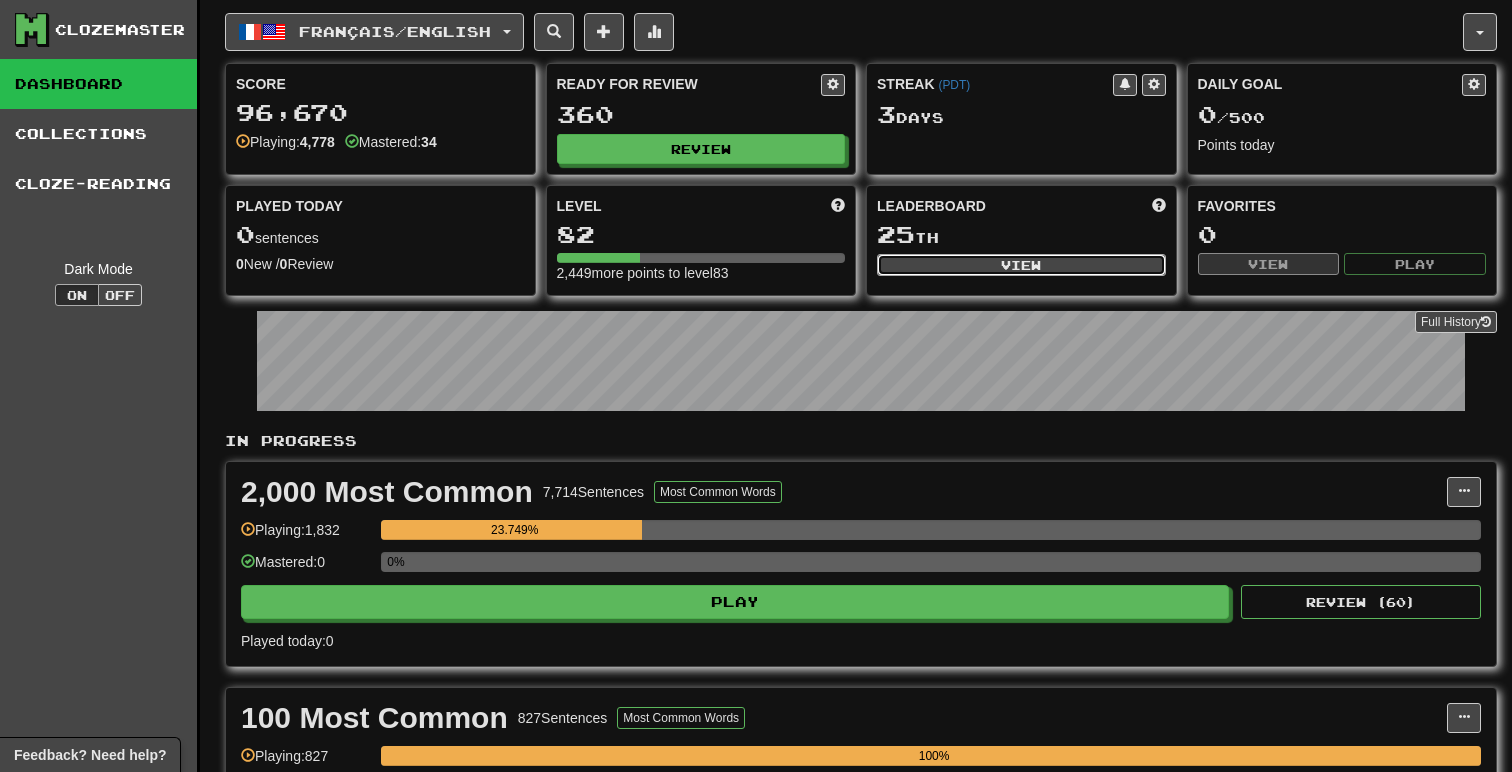 click on "View" at bounding box center [1021, 265] 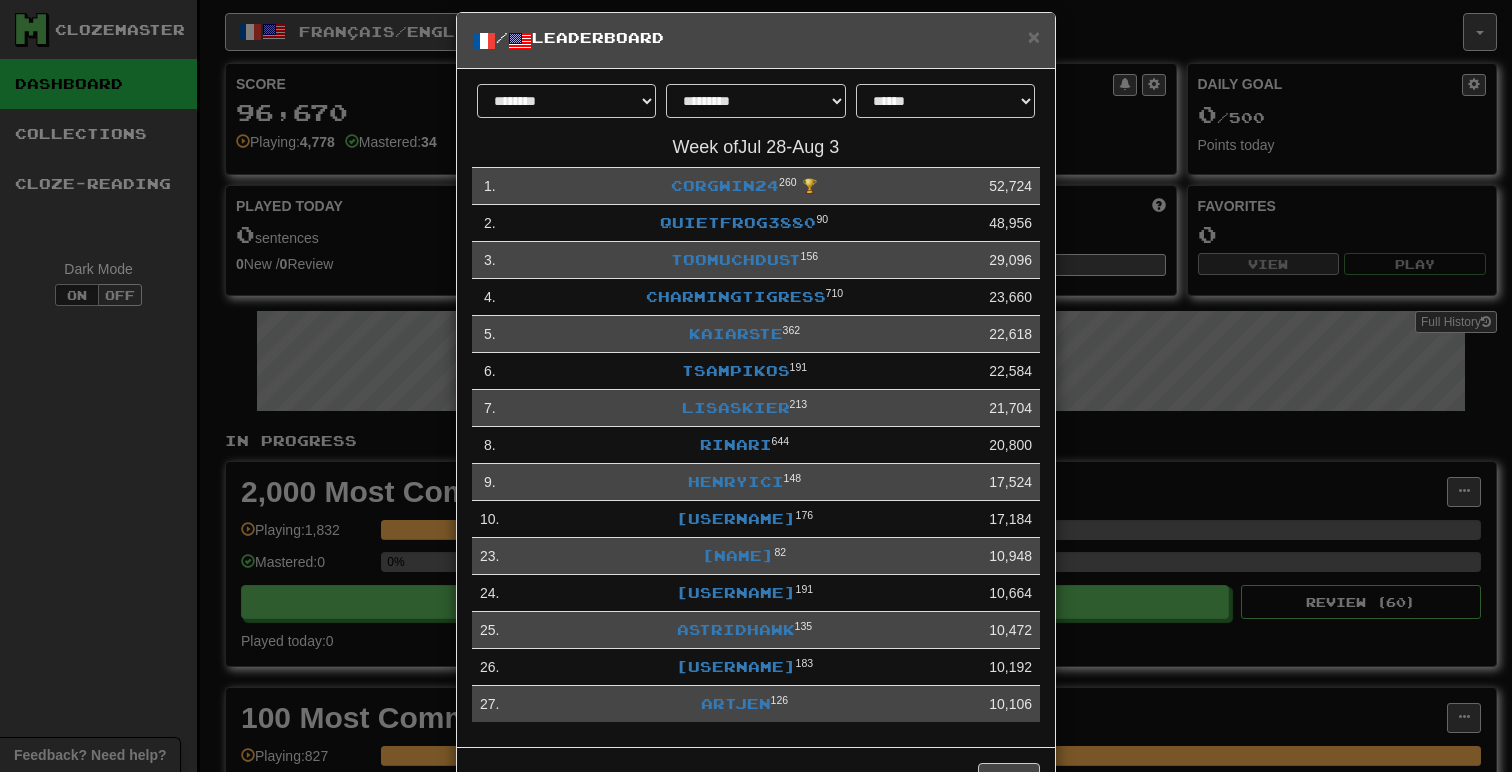 scroll, scrollTop: 24, scrollLeft: 0, axis: vertical 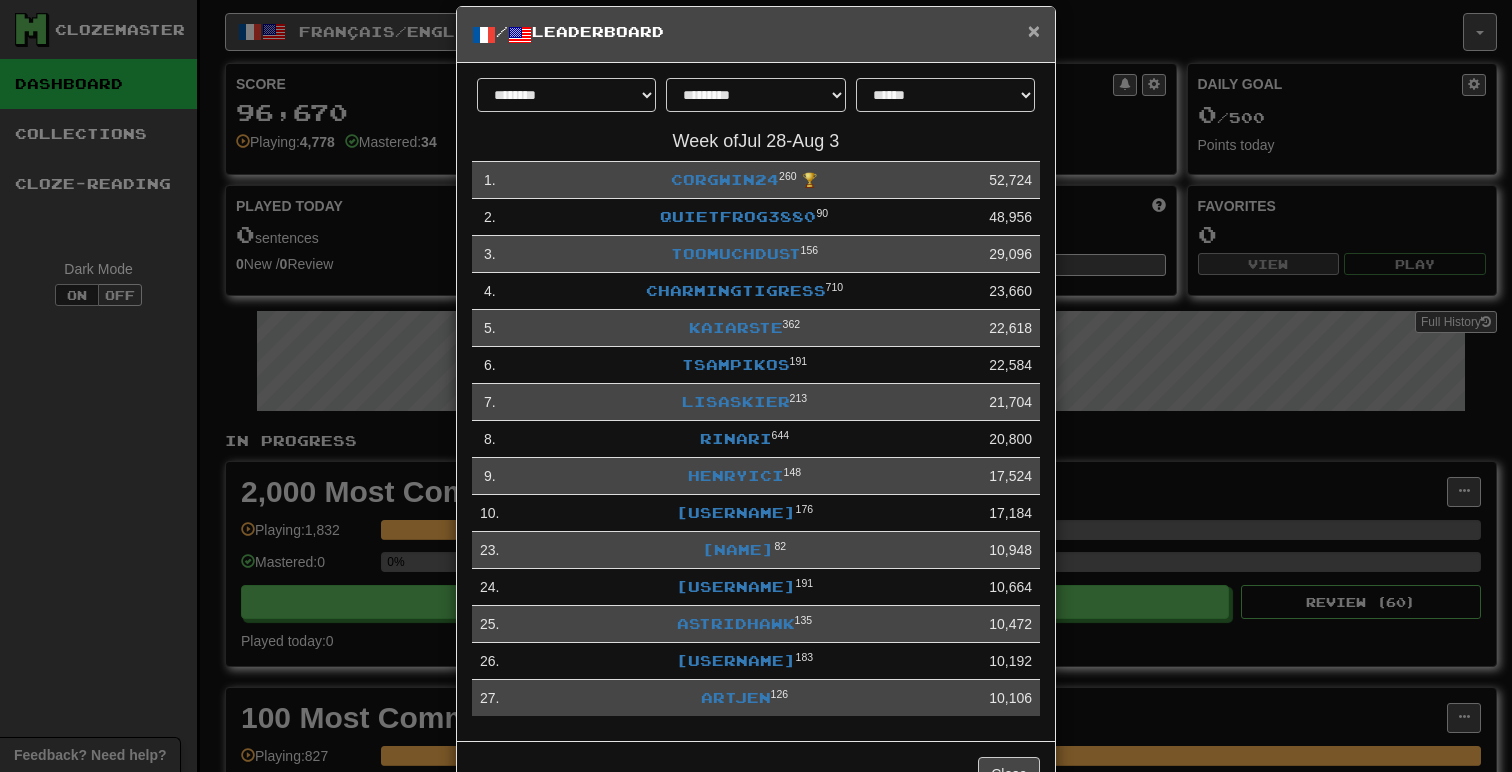 click on "×" at bounding box center [1034, 30] 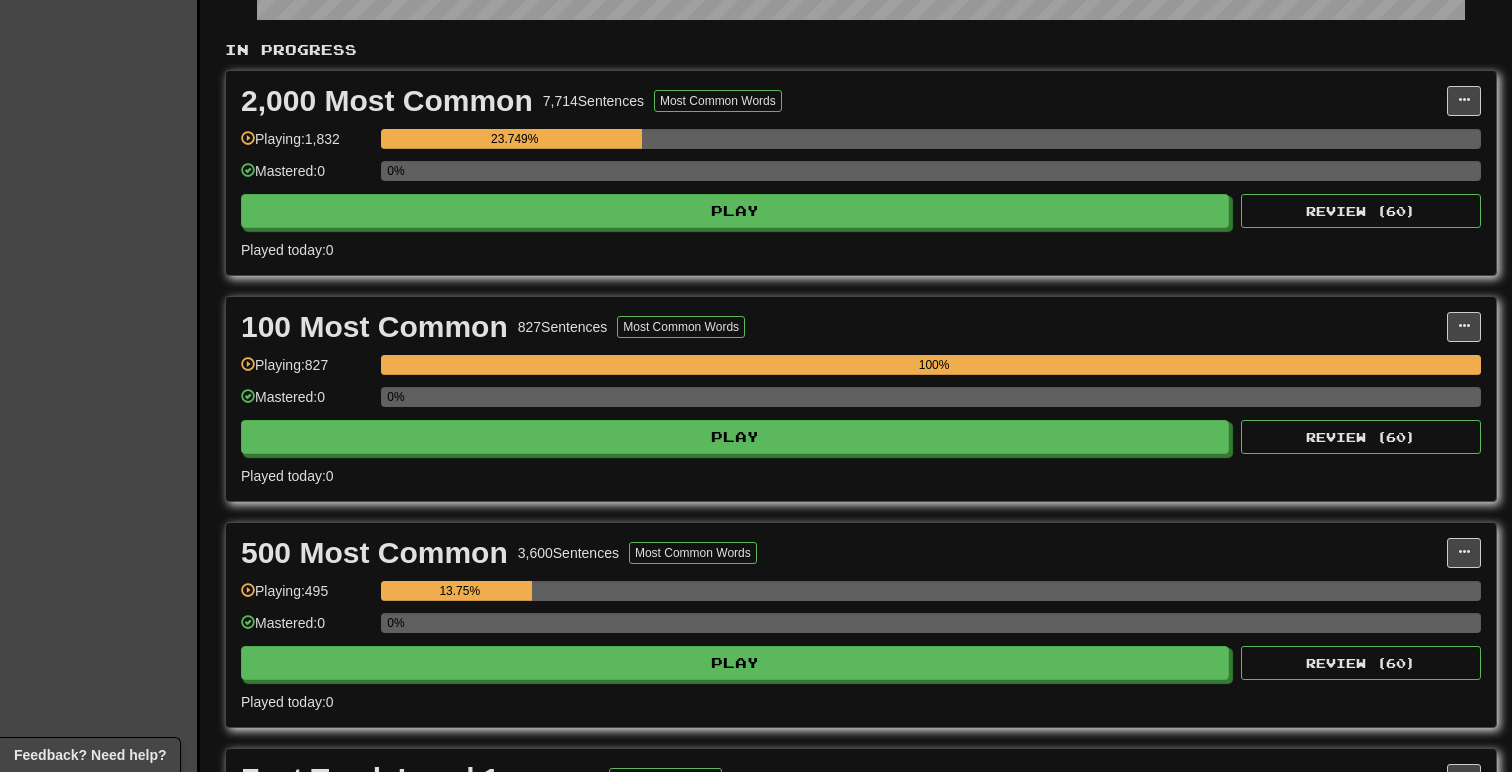 scroll, scrollTop: 392, scrollLeft: 0, axis: vertical 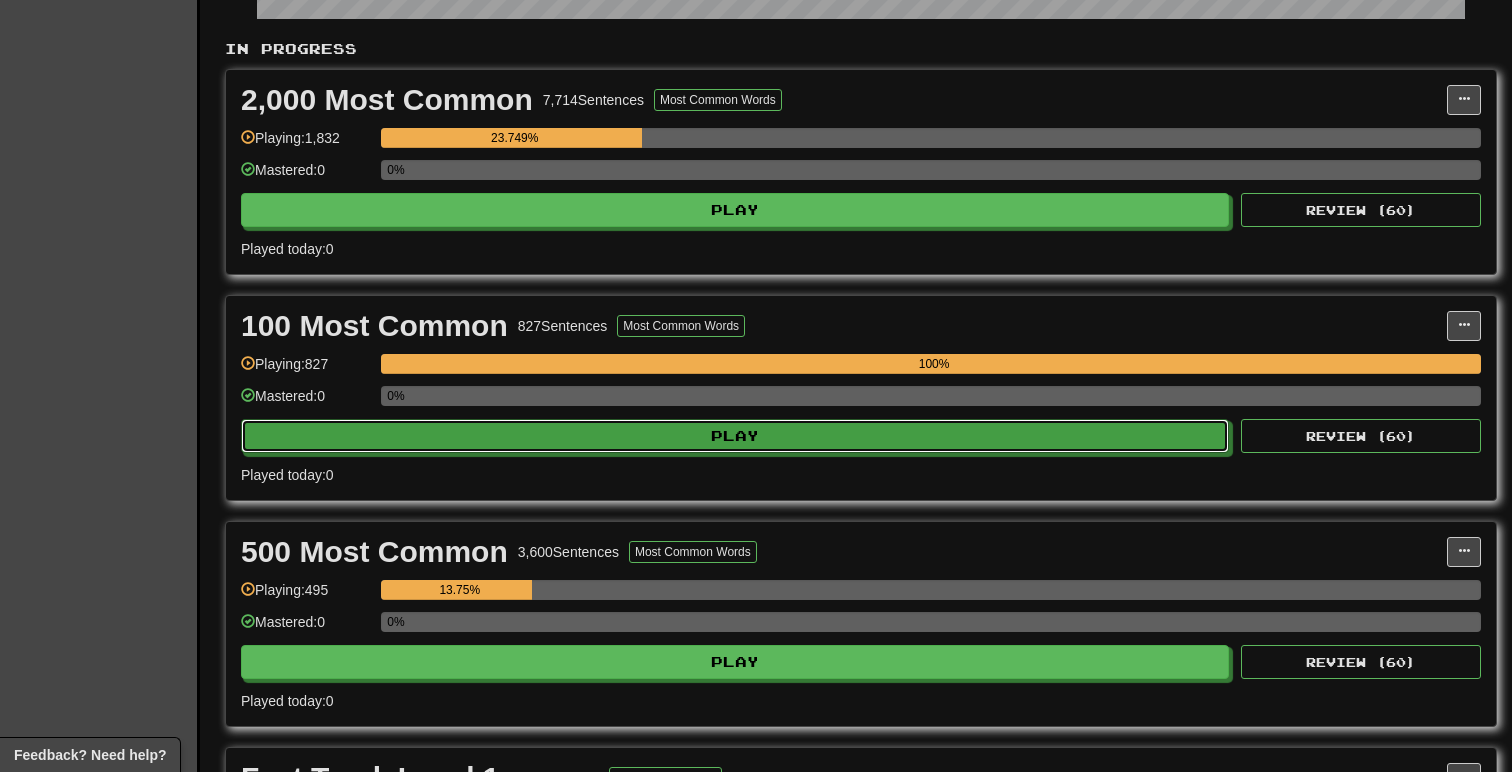 click on "Play" at bounding box center [735, 436] 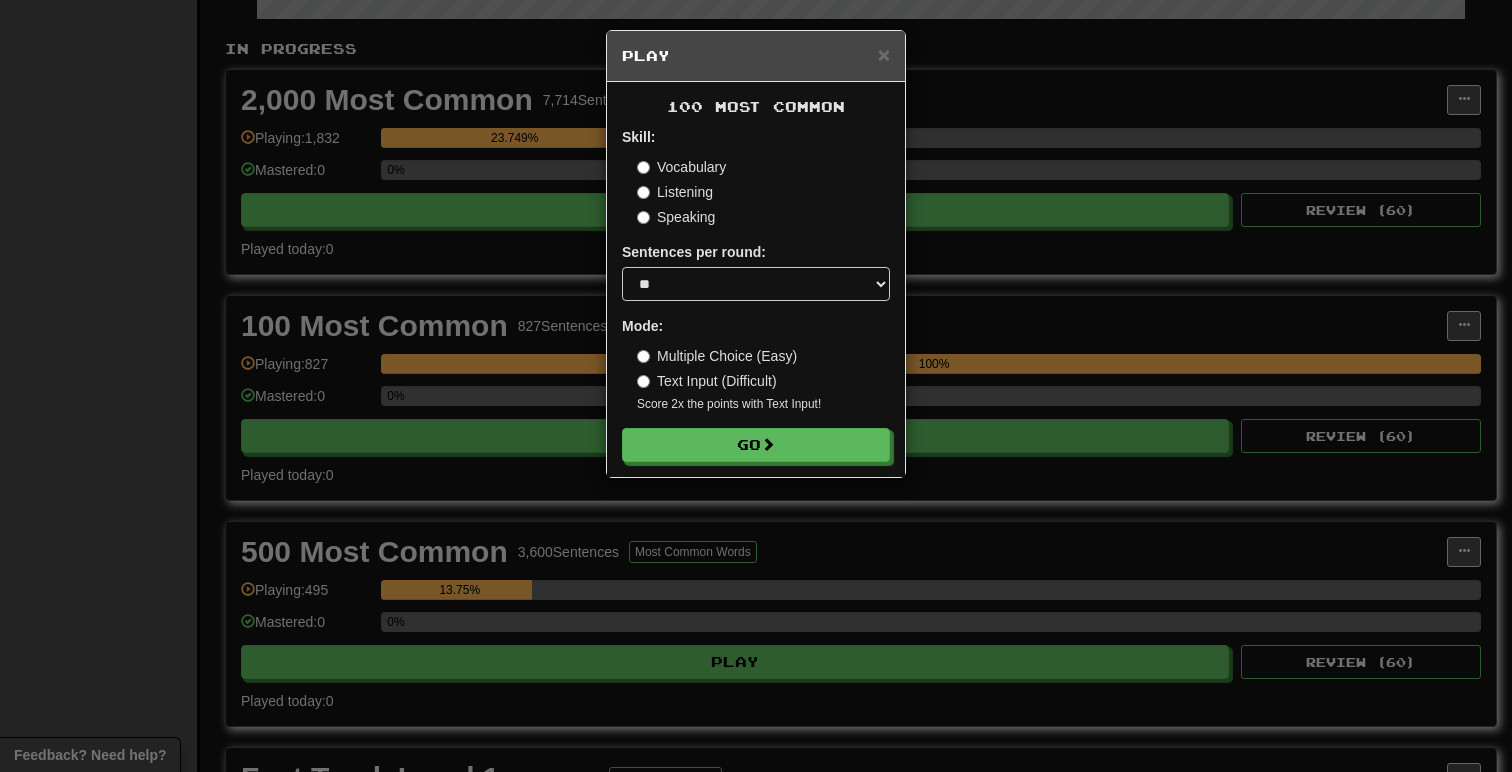 click on "100 Most Common Skill: Vocabulary Listening Speaking Sentences per round: * ** ** ** ** ** *** ******** Mode: Multiple Choice (Easy) Text Input (Difficult) Score 2x the points with Text Input ! Go" at bounding box center [756, 279] 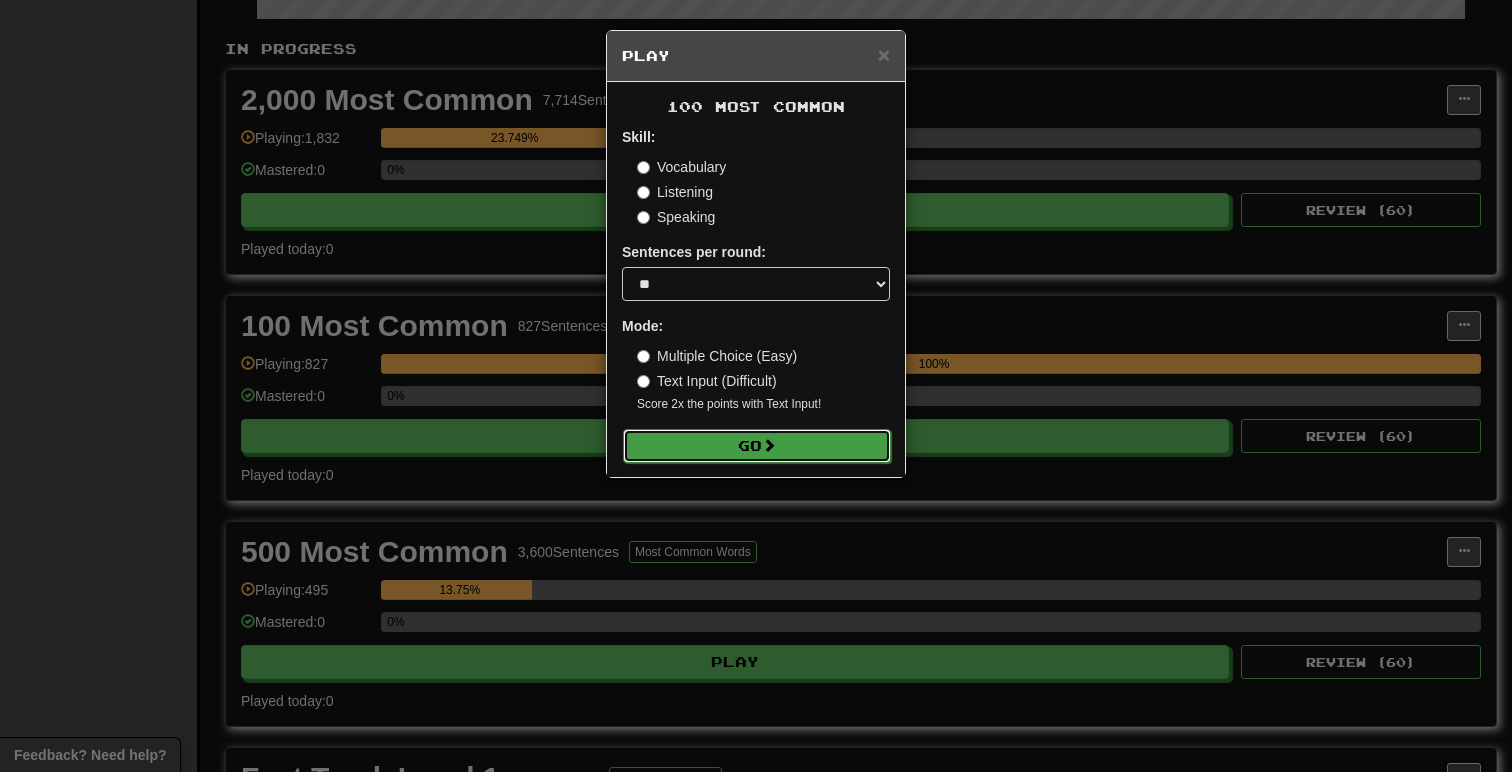 click on "Go" at bounding box center [757, 446] 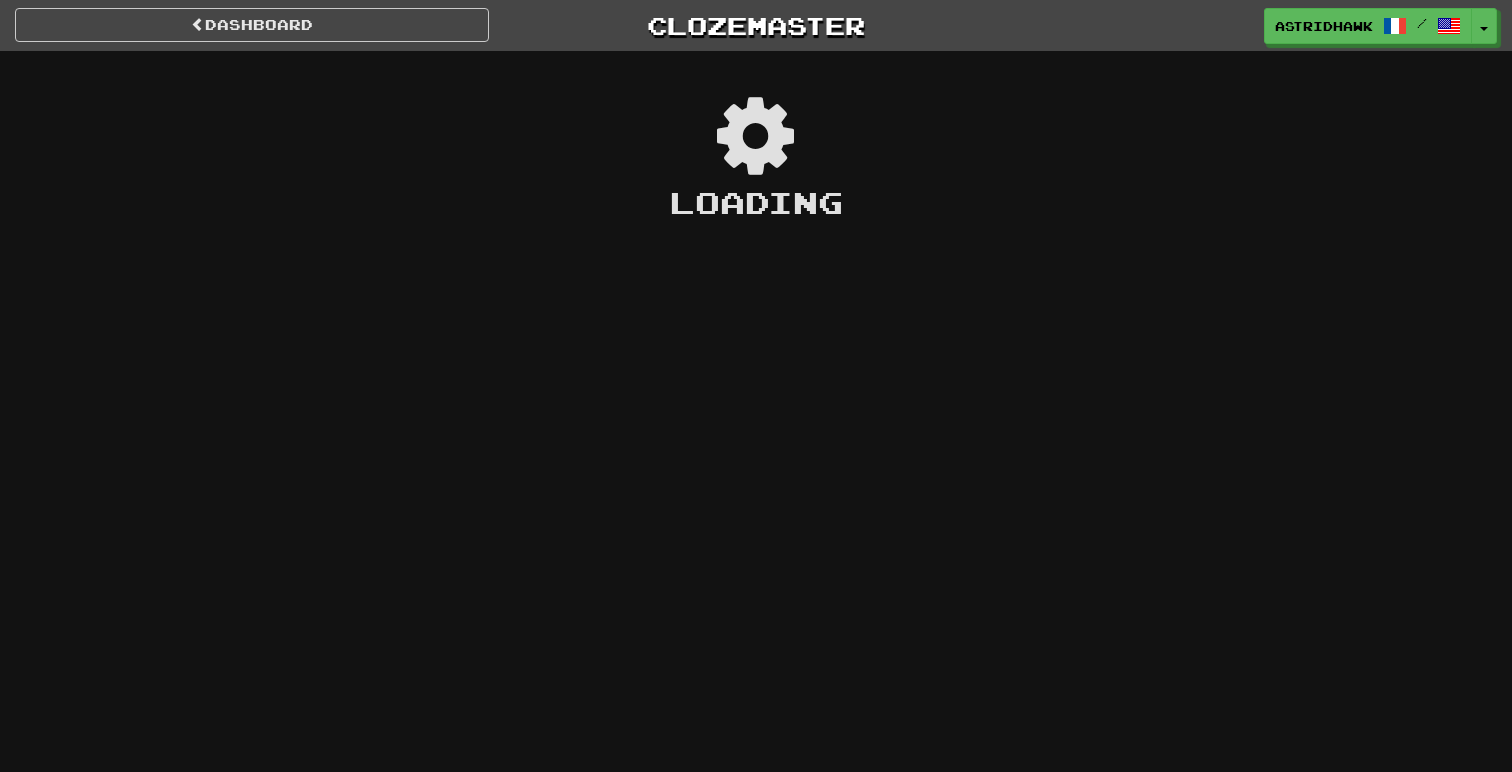 scroll, scrollTop: 0, scrollLeft: 0, axis: both 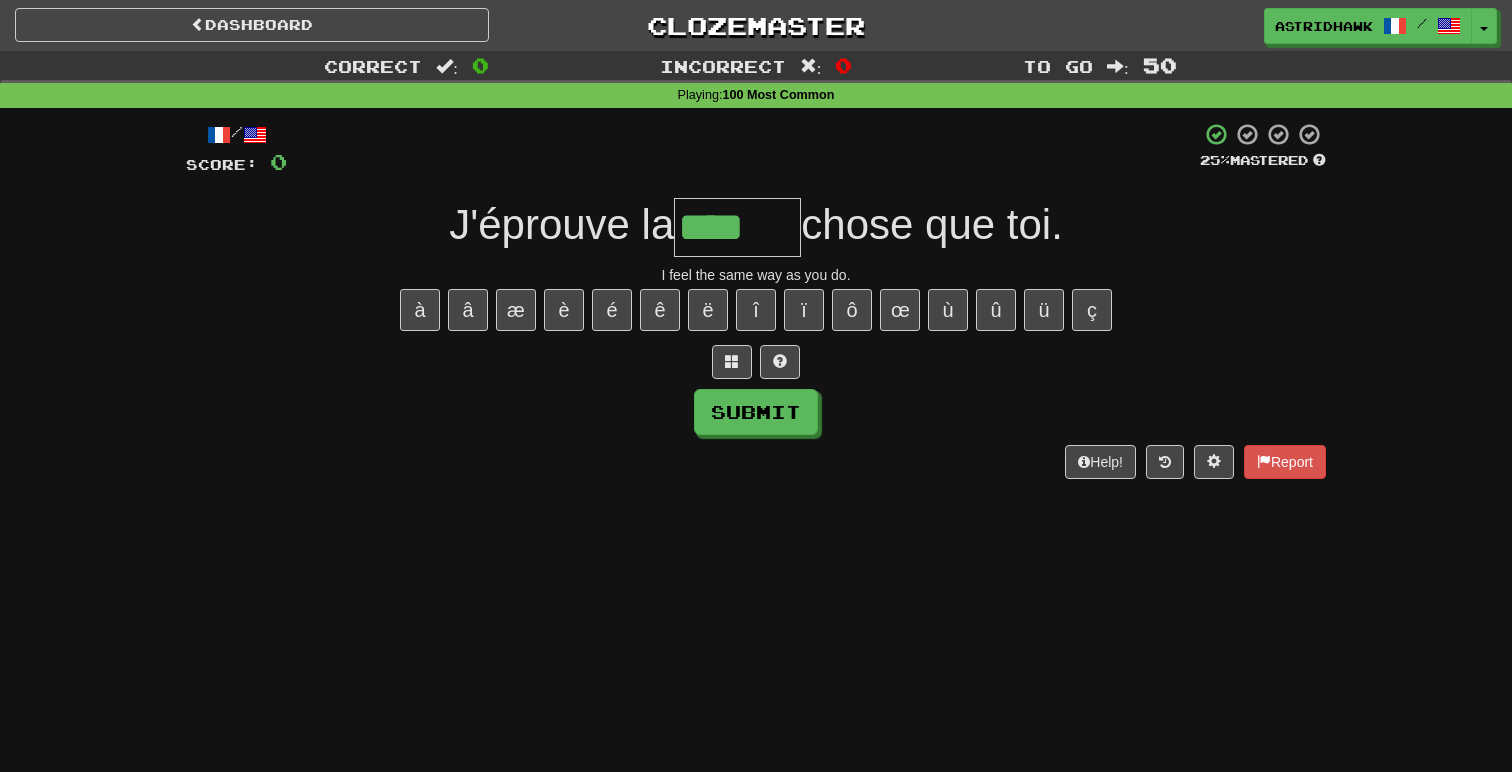 type on "****" 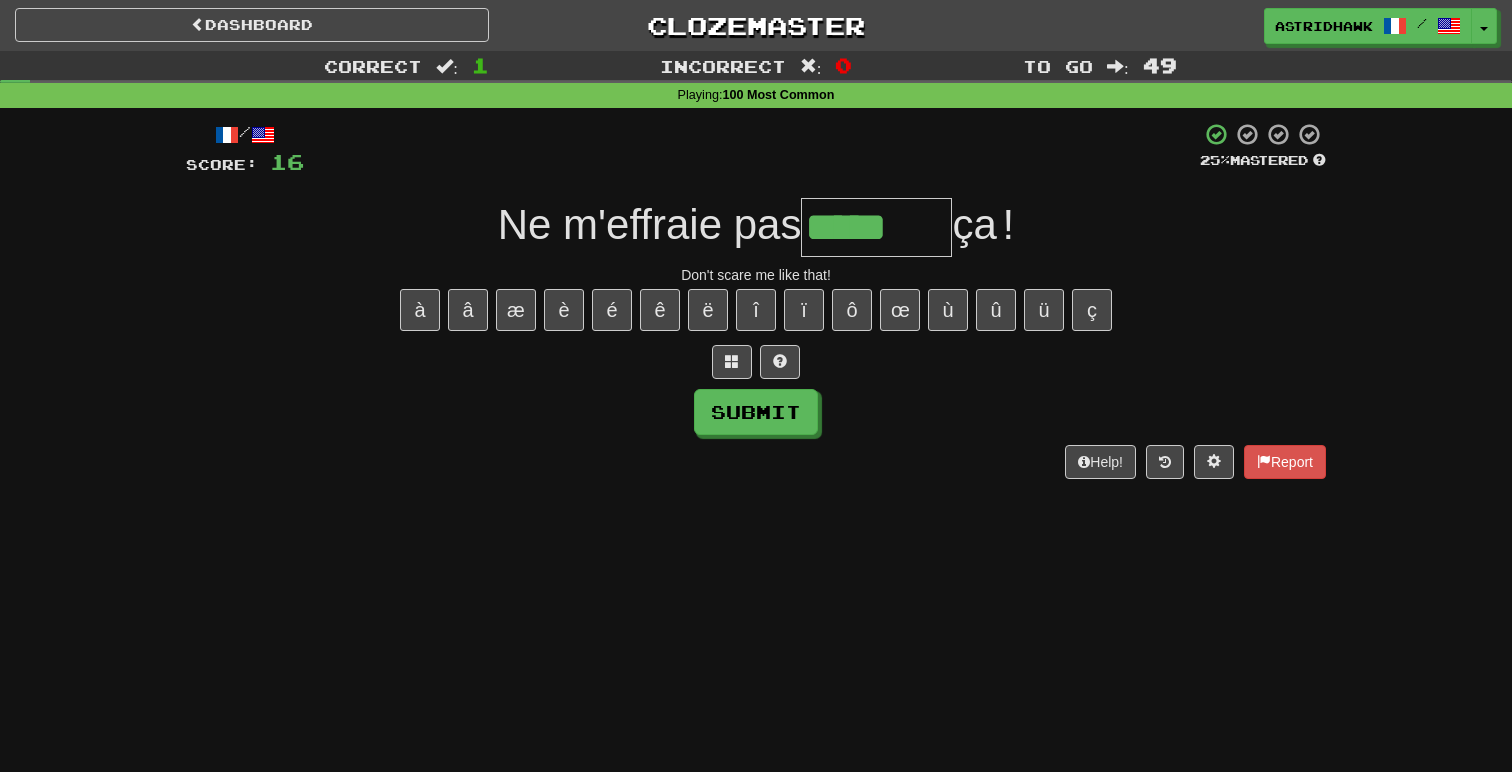 type on "*****" 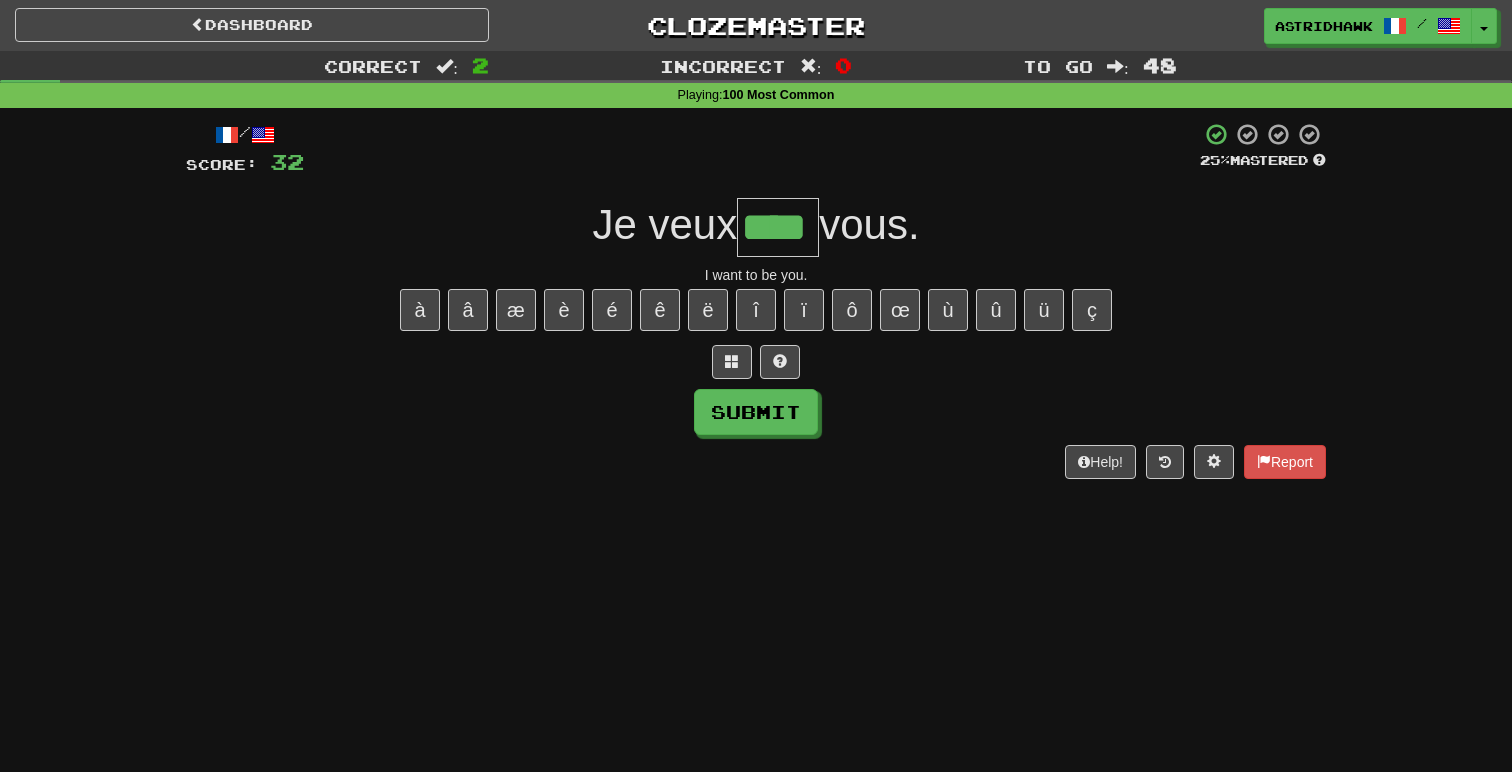 type on "****" 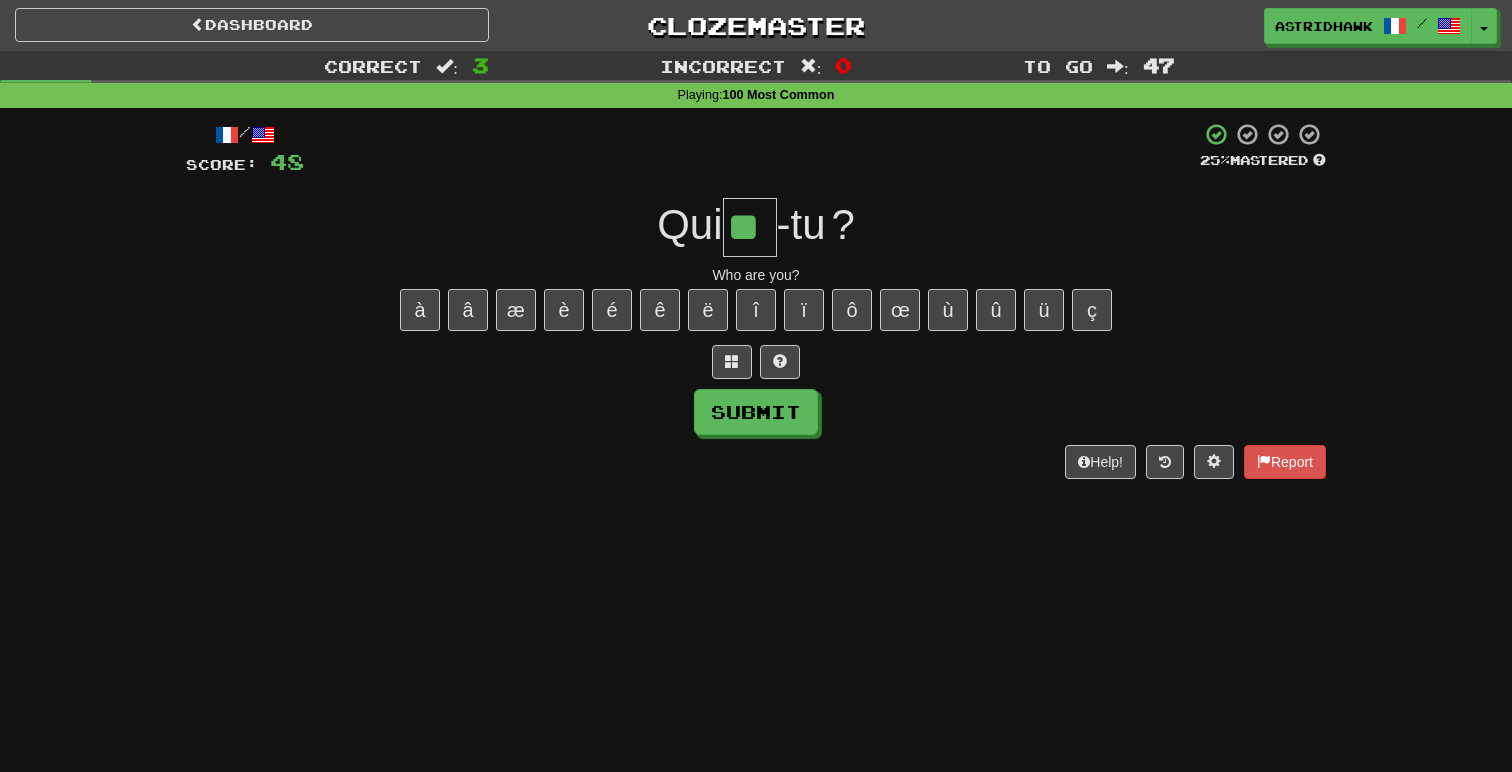 type on "**" 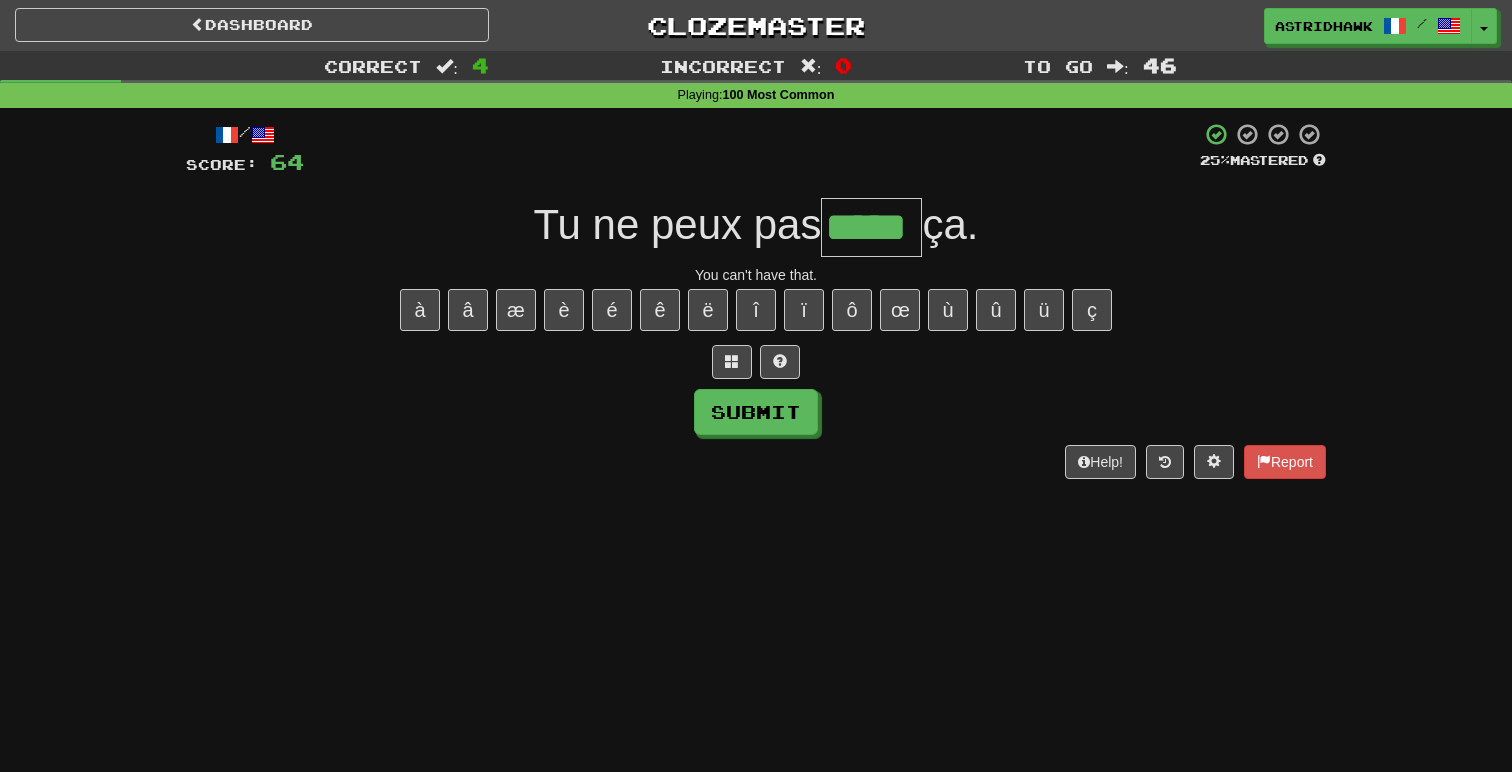type on "*****" 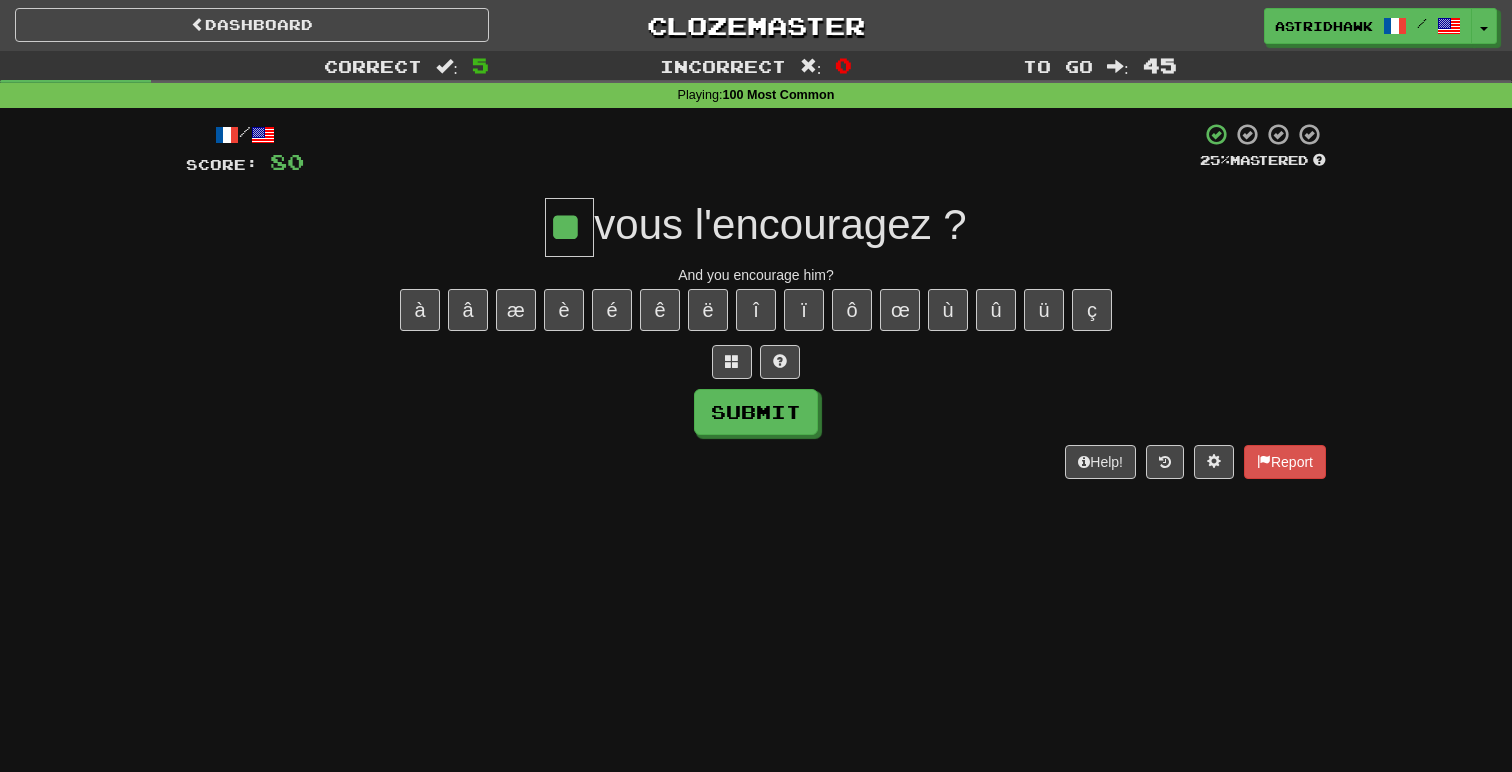 type on "**" 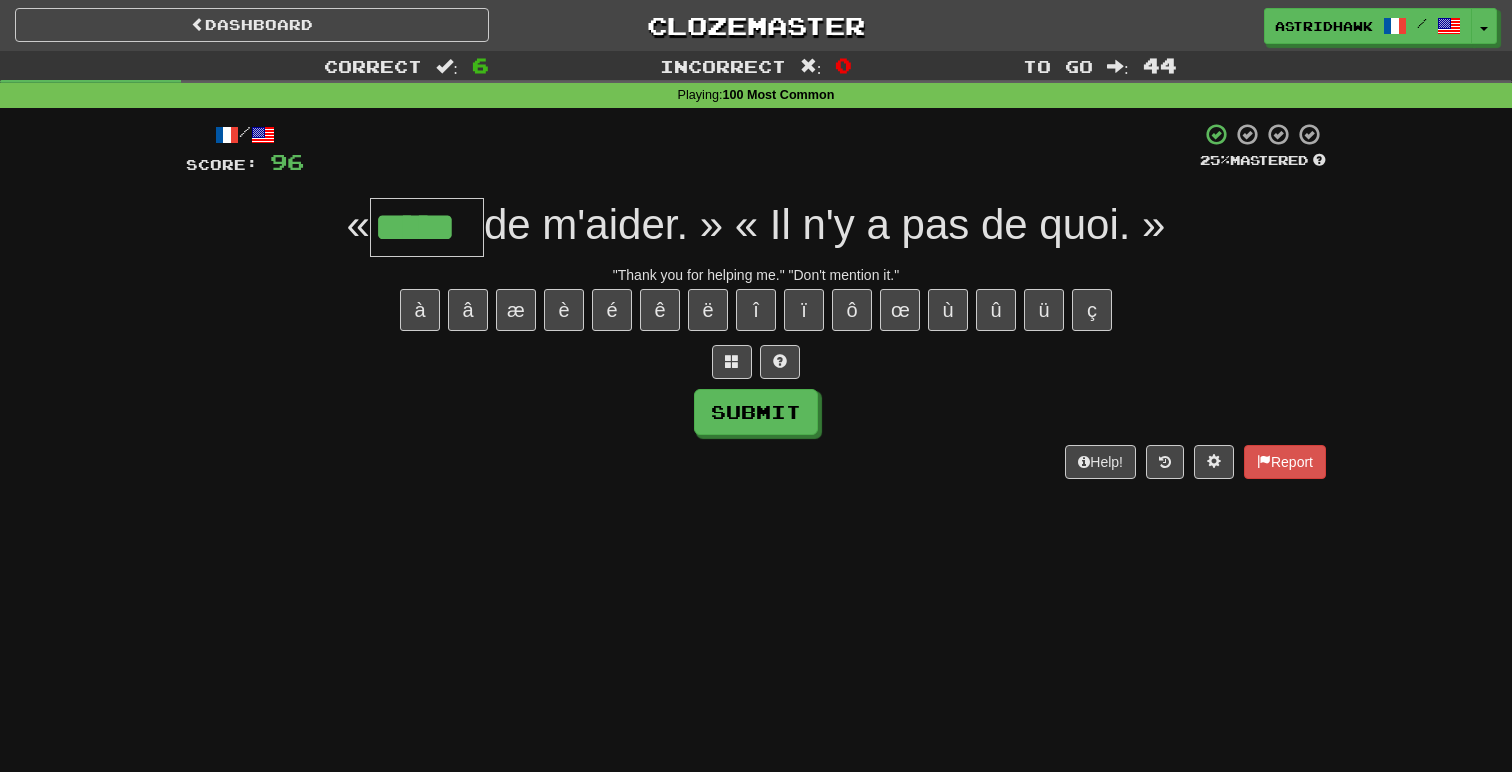 type on "*****" 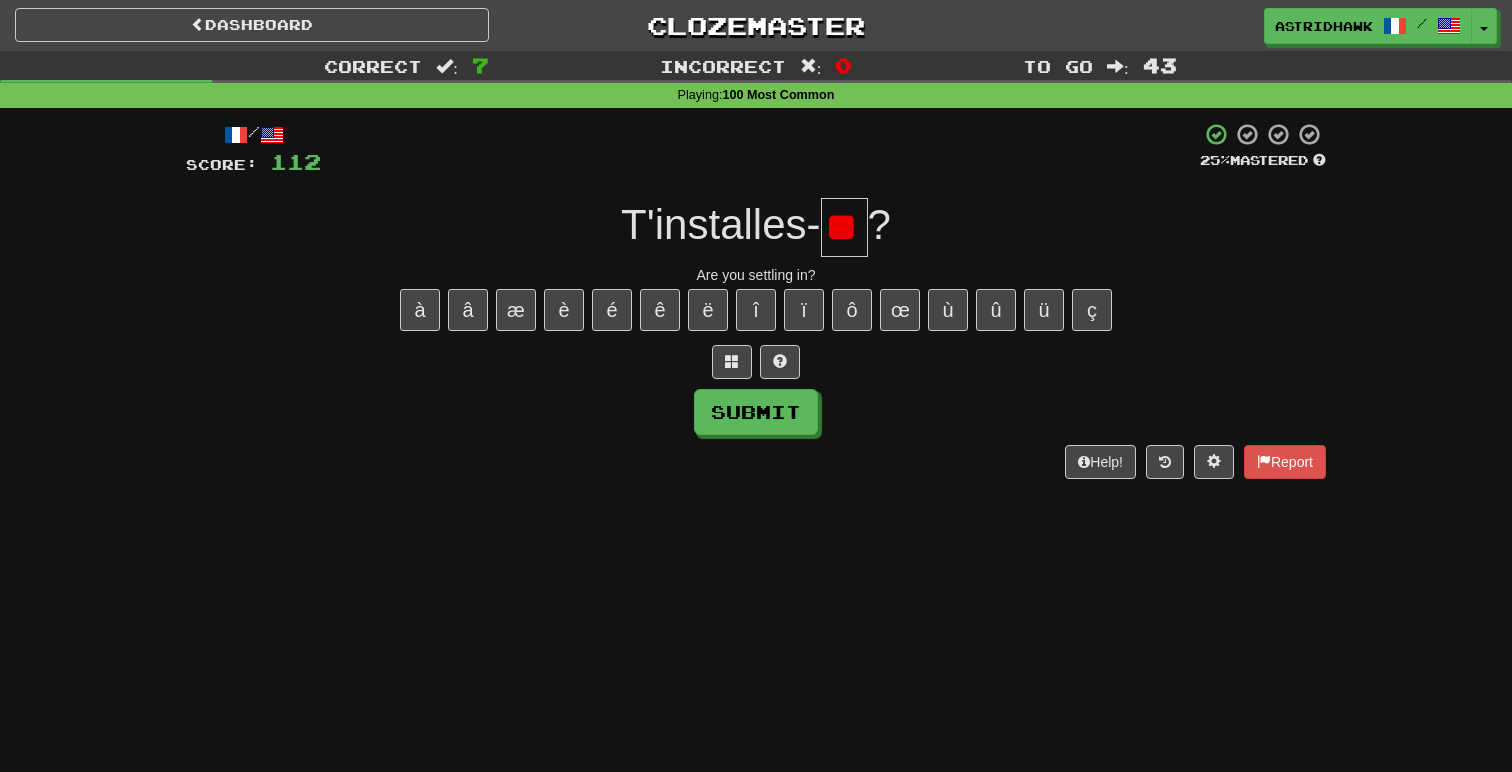 scroll, scrollTop: 0, scrollLeft: 0, axis: both 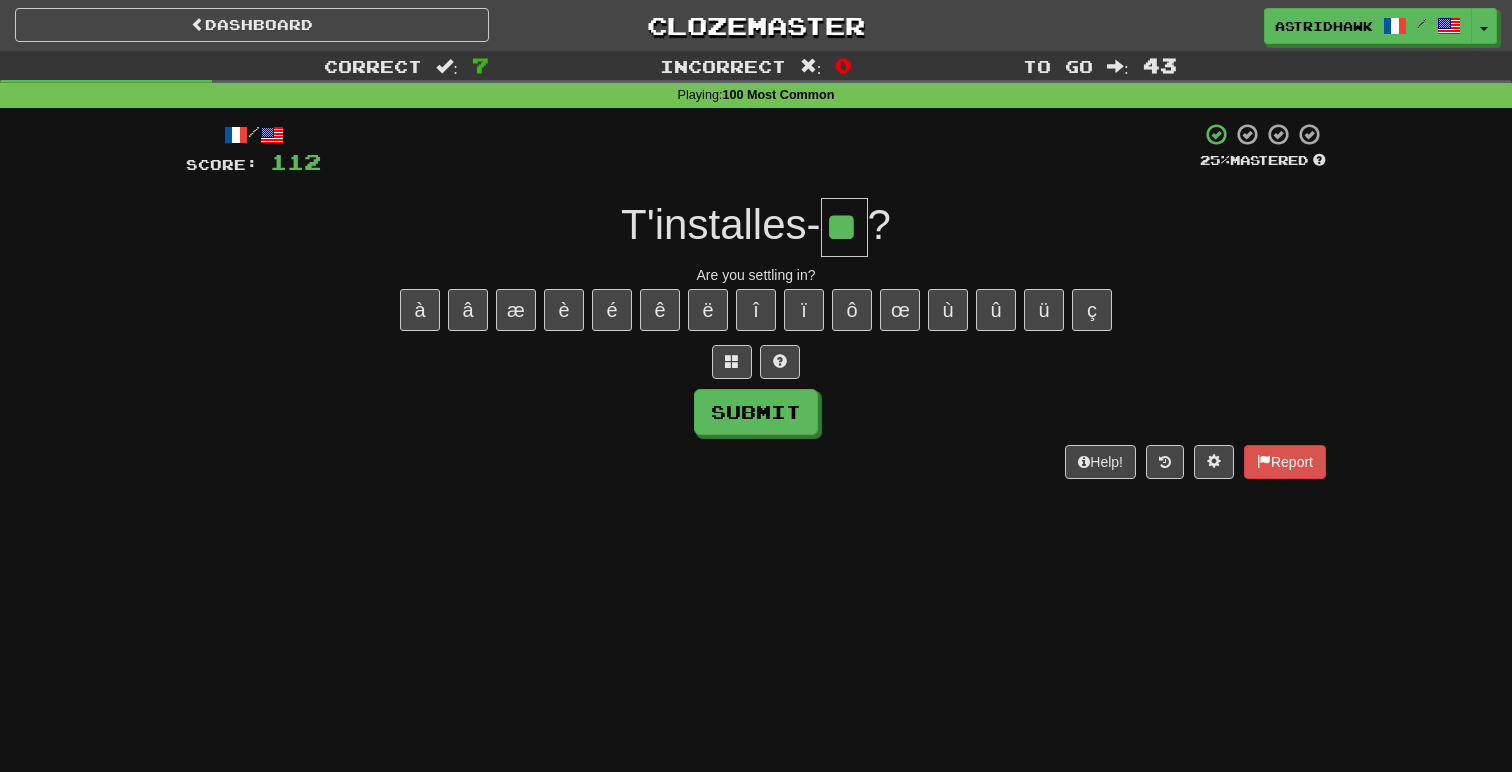 type on "**" 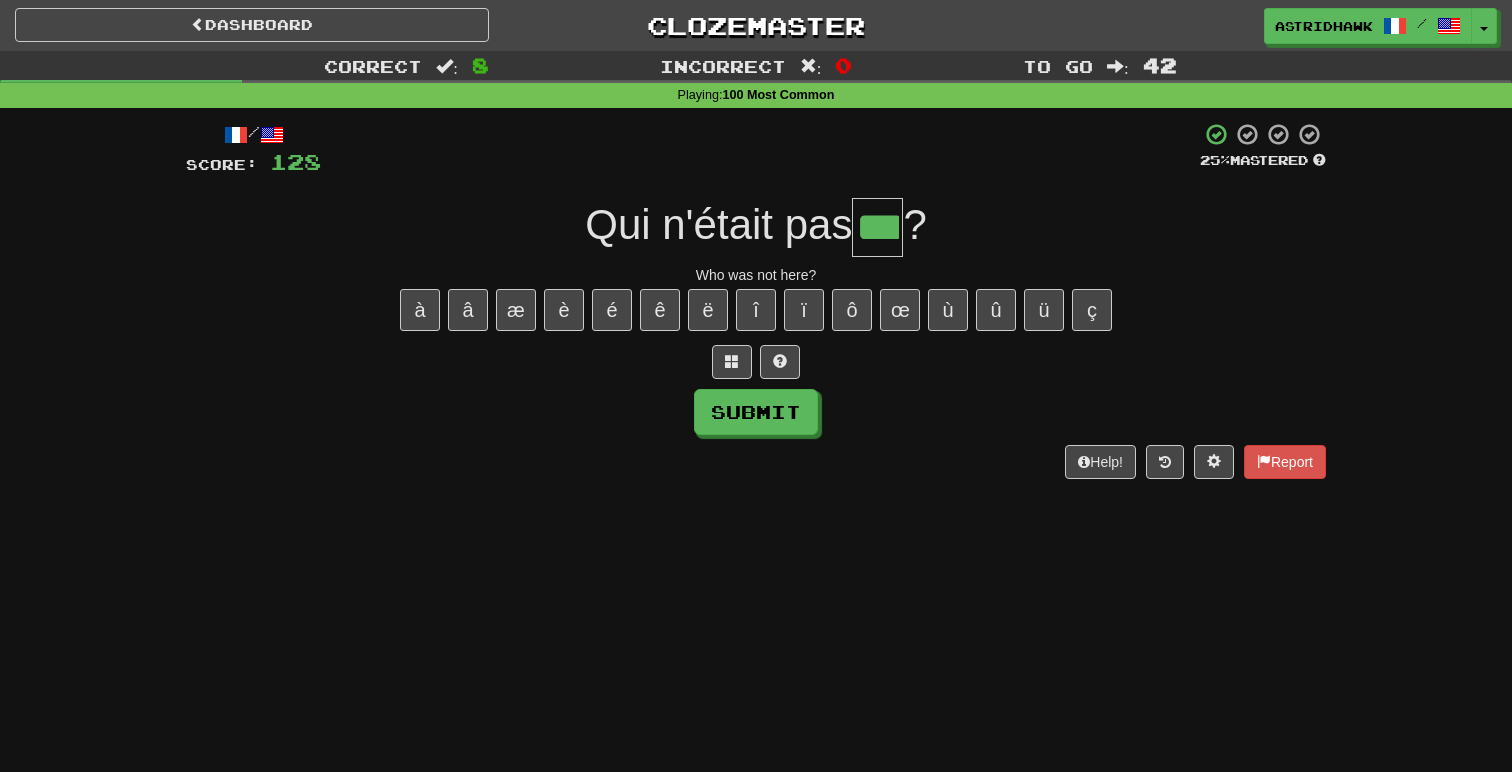 type on "***" 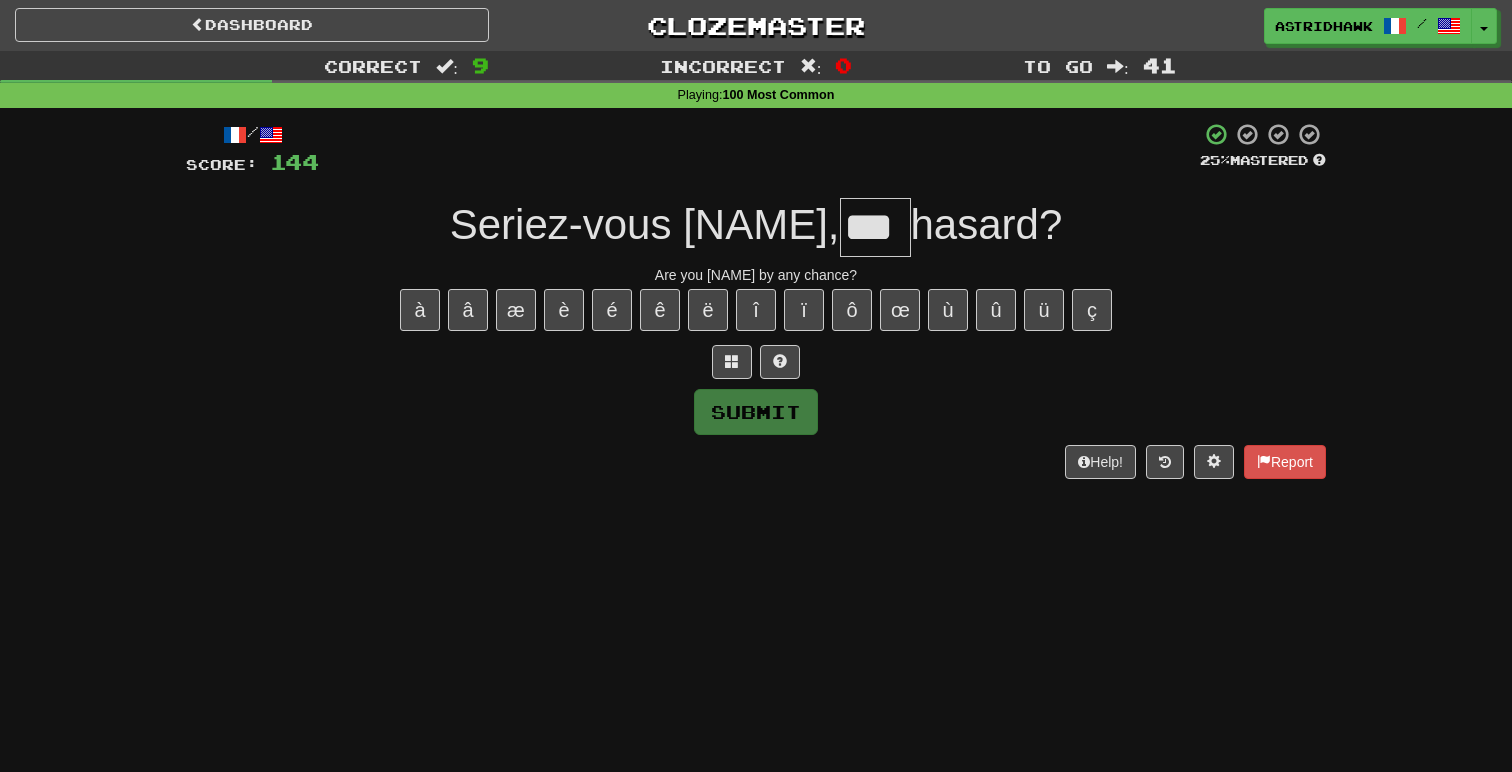 type on "***" 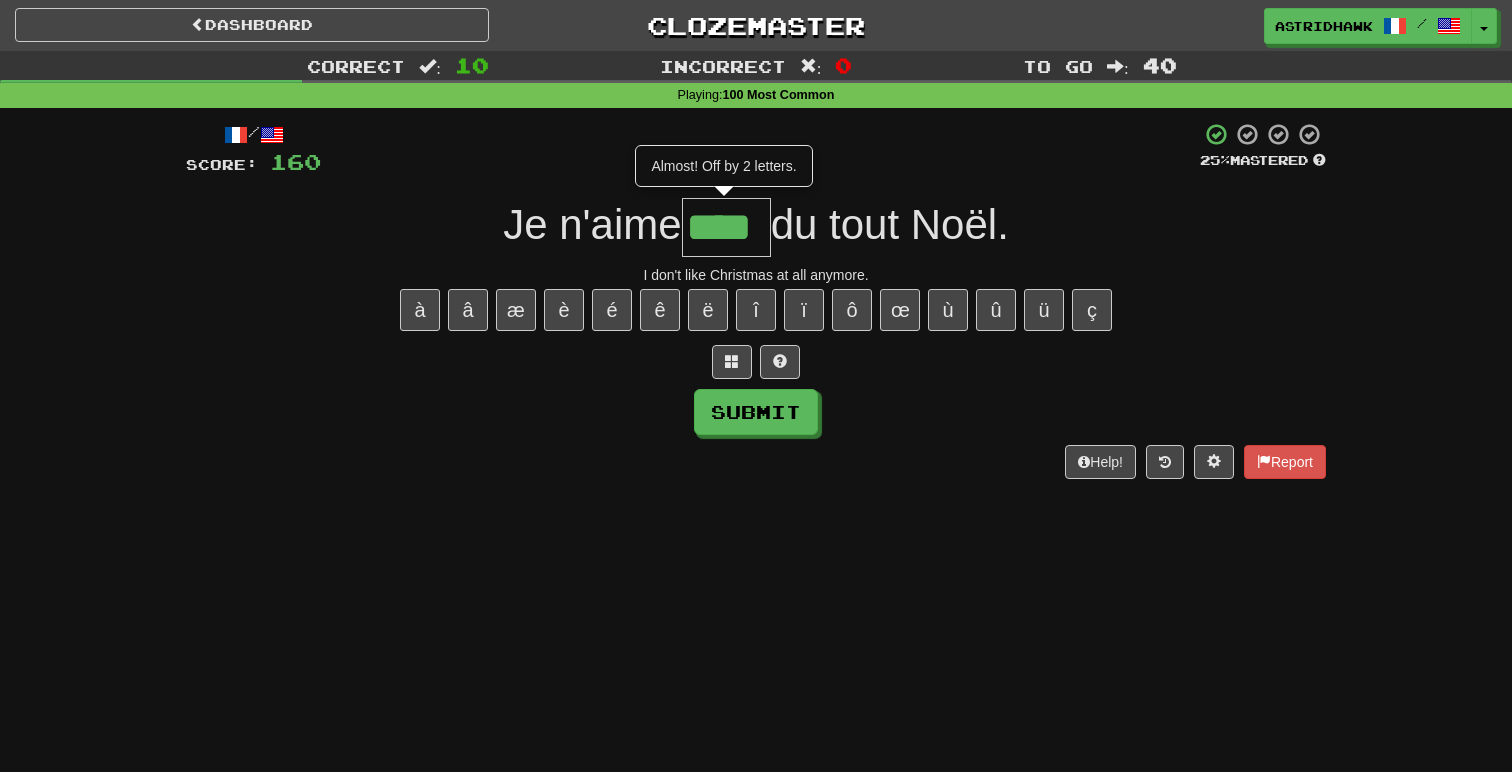 type on "****" 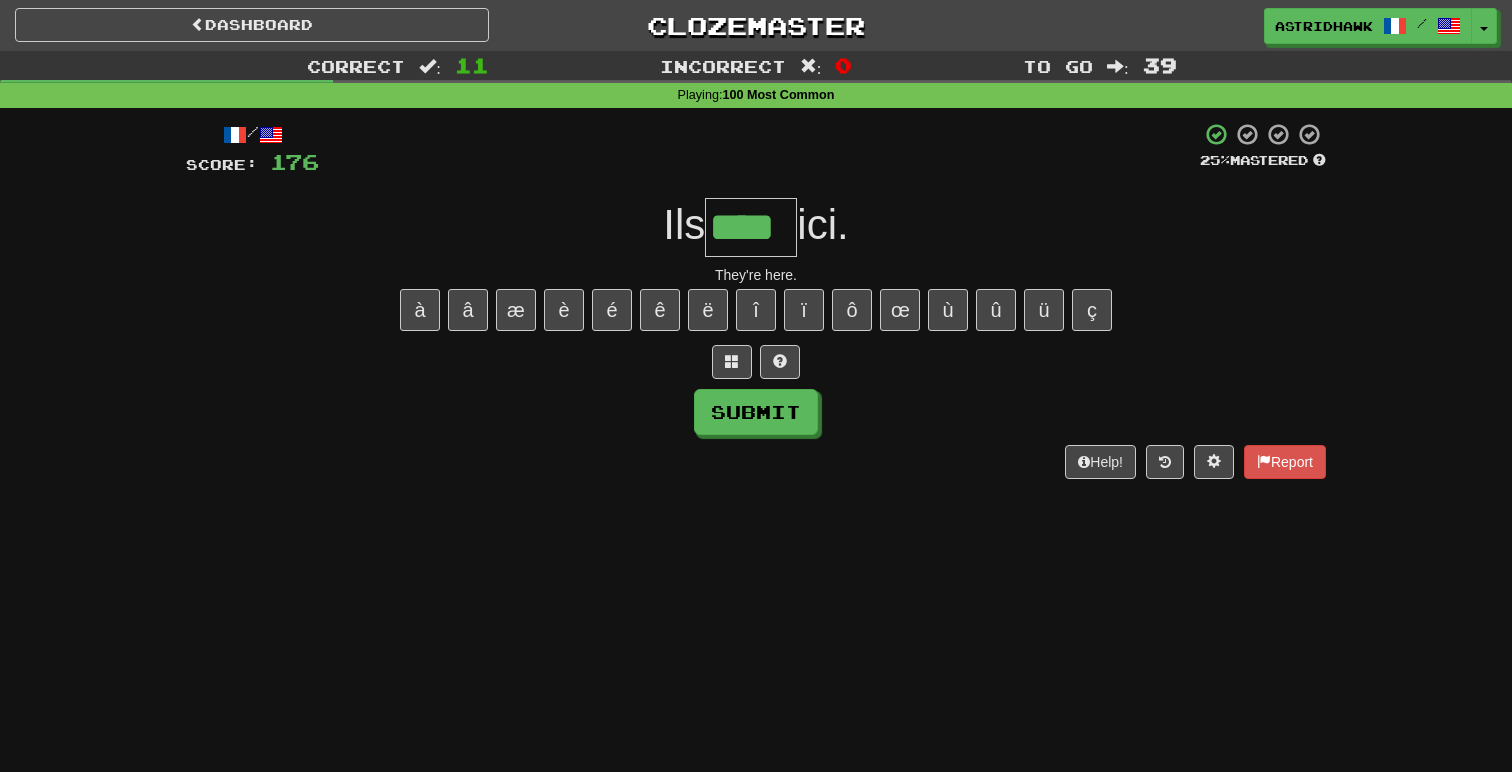 type on "****" 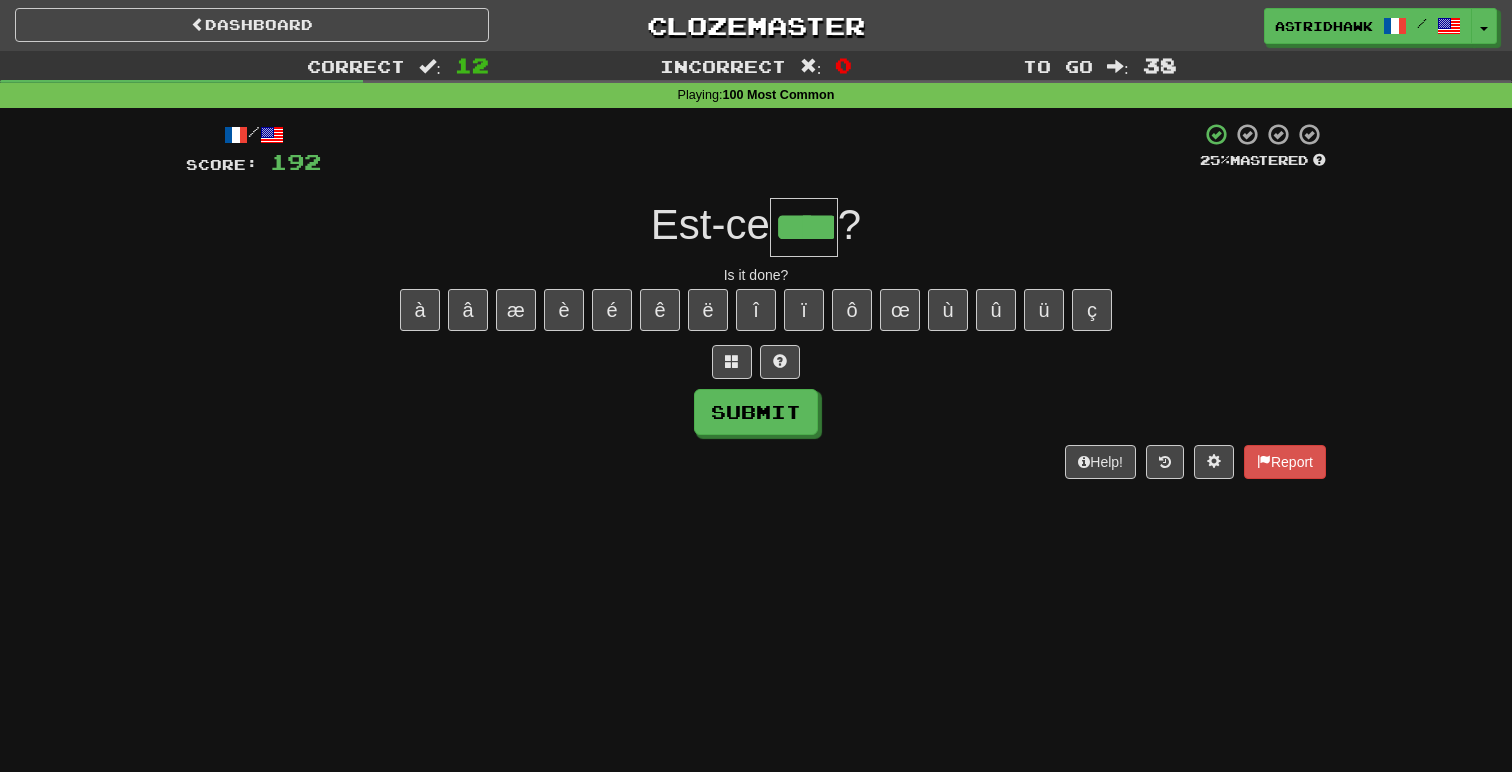 type on "****" 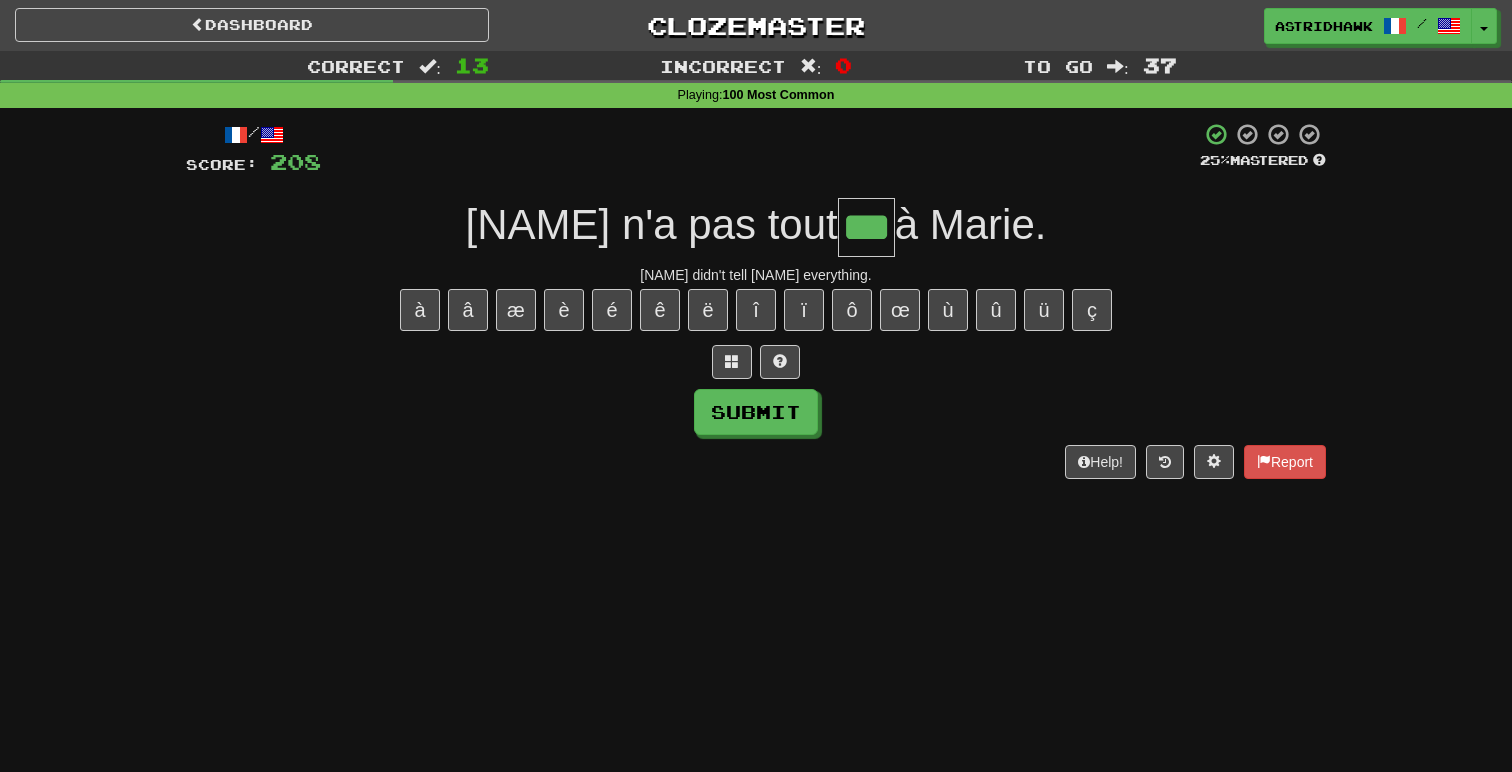 type on "***" 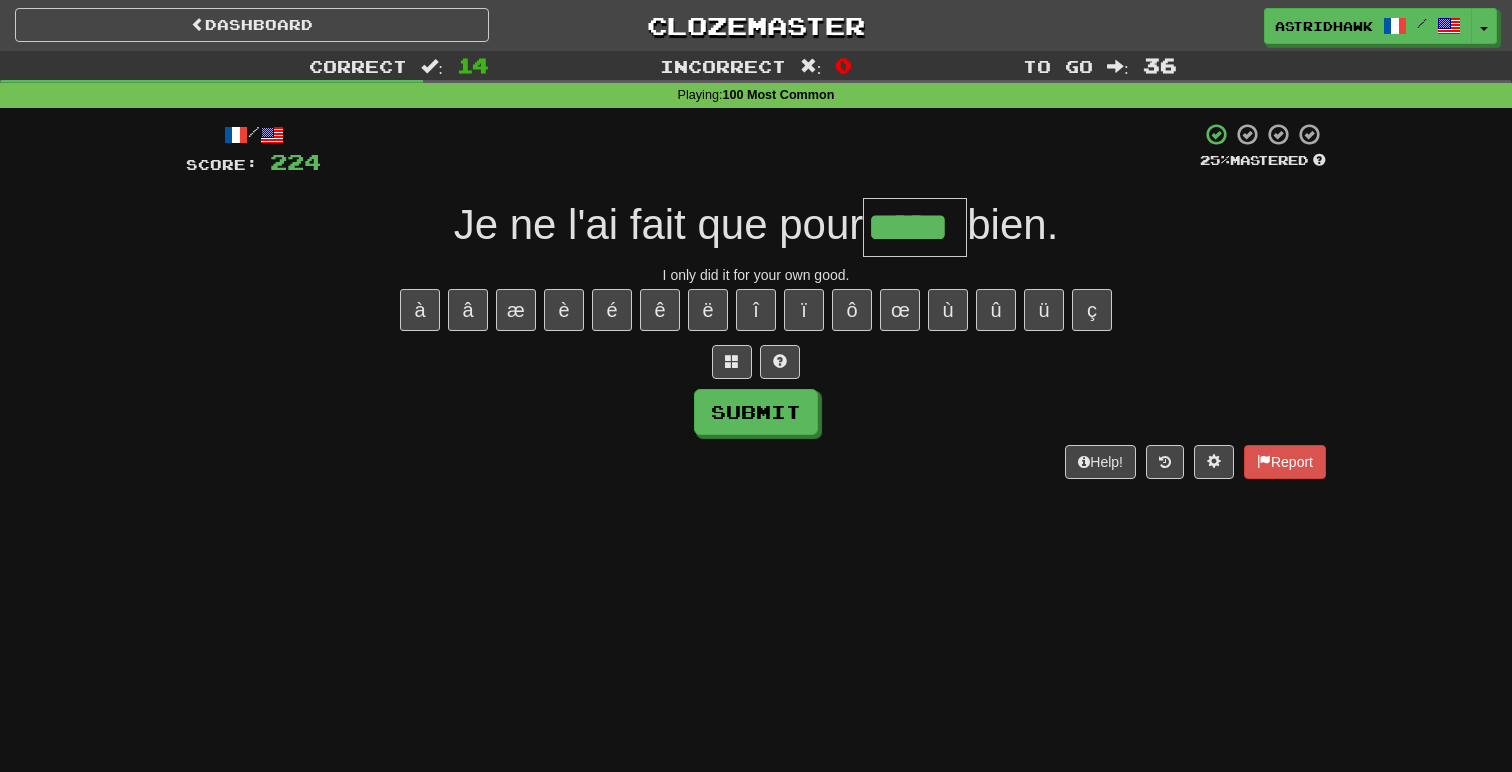 type on "*****" 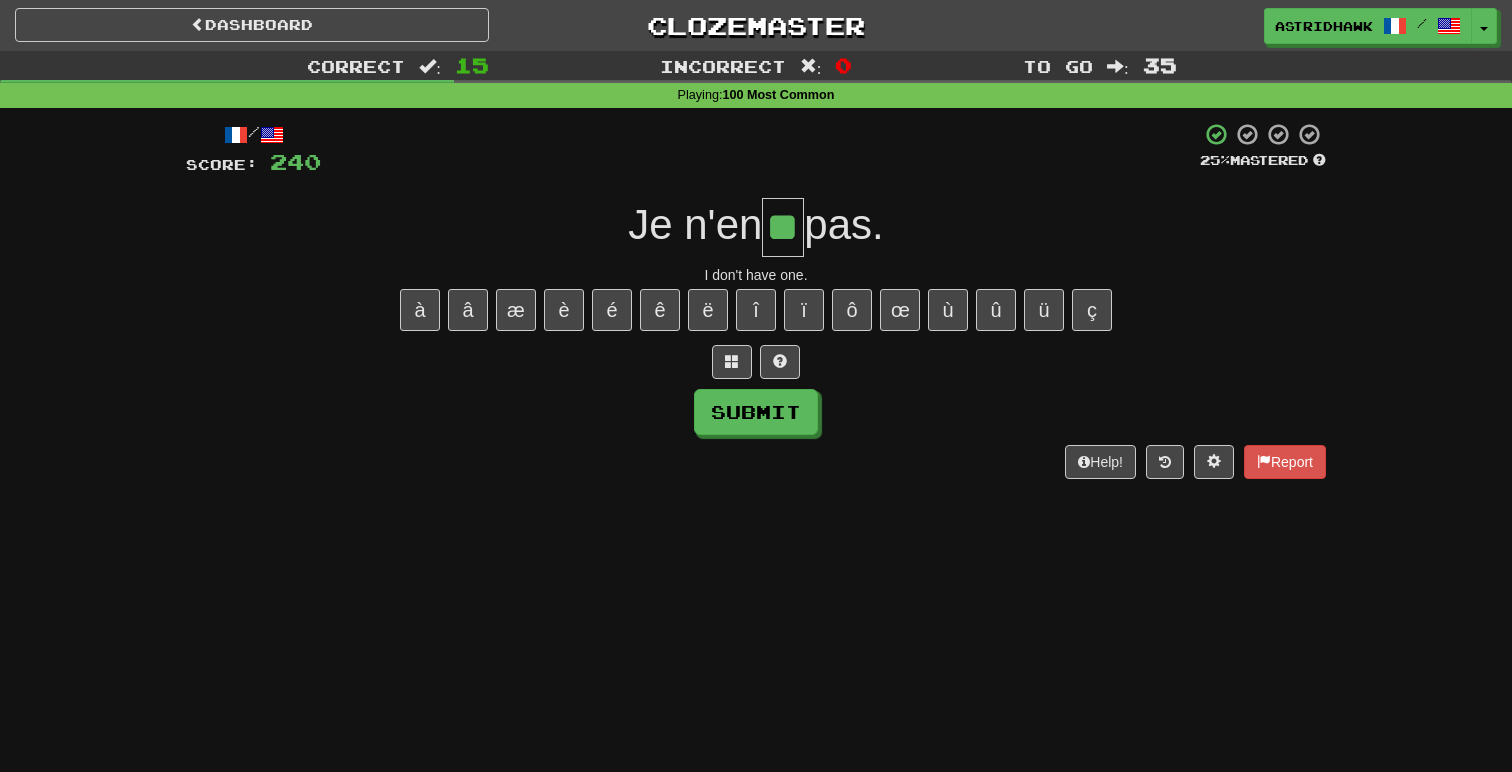type on "**" 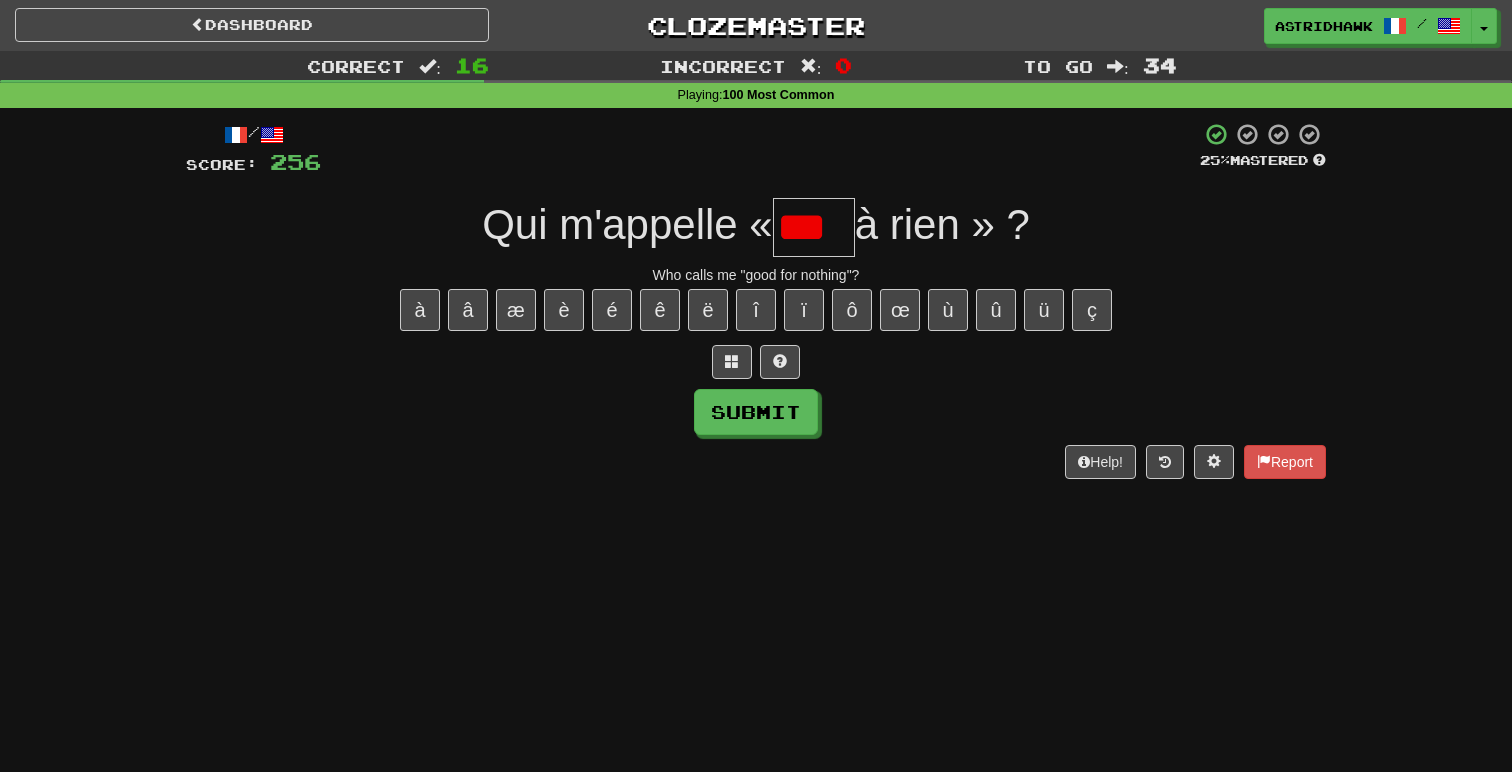 scroll, scrollTop: 0, scrollLeft: 0, axis: both 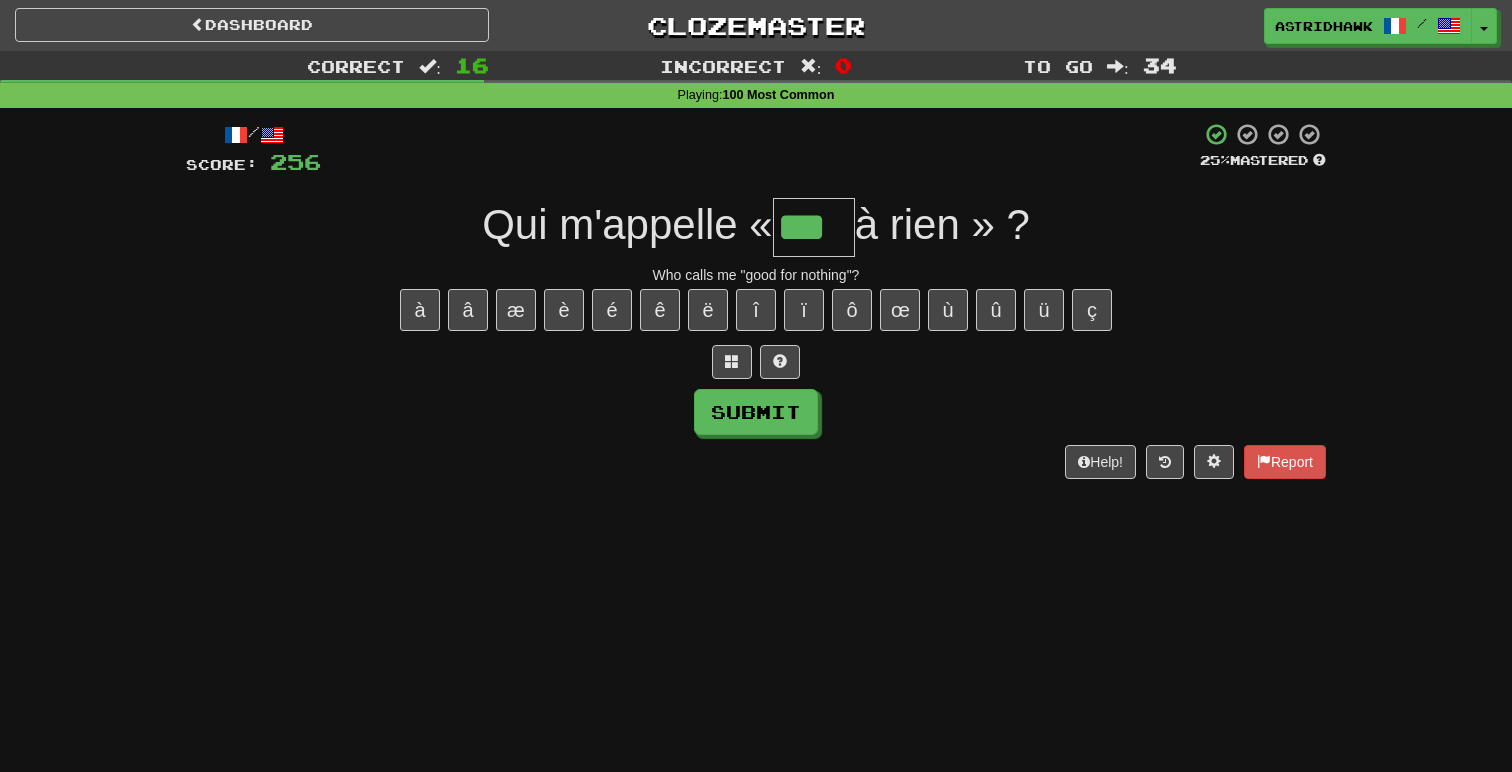 type on "***" 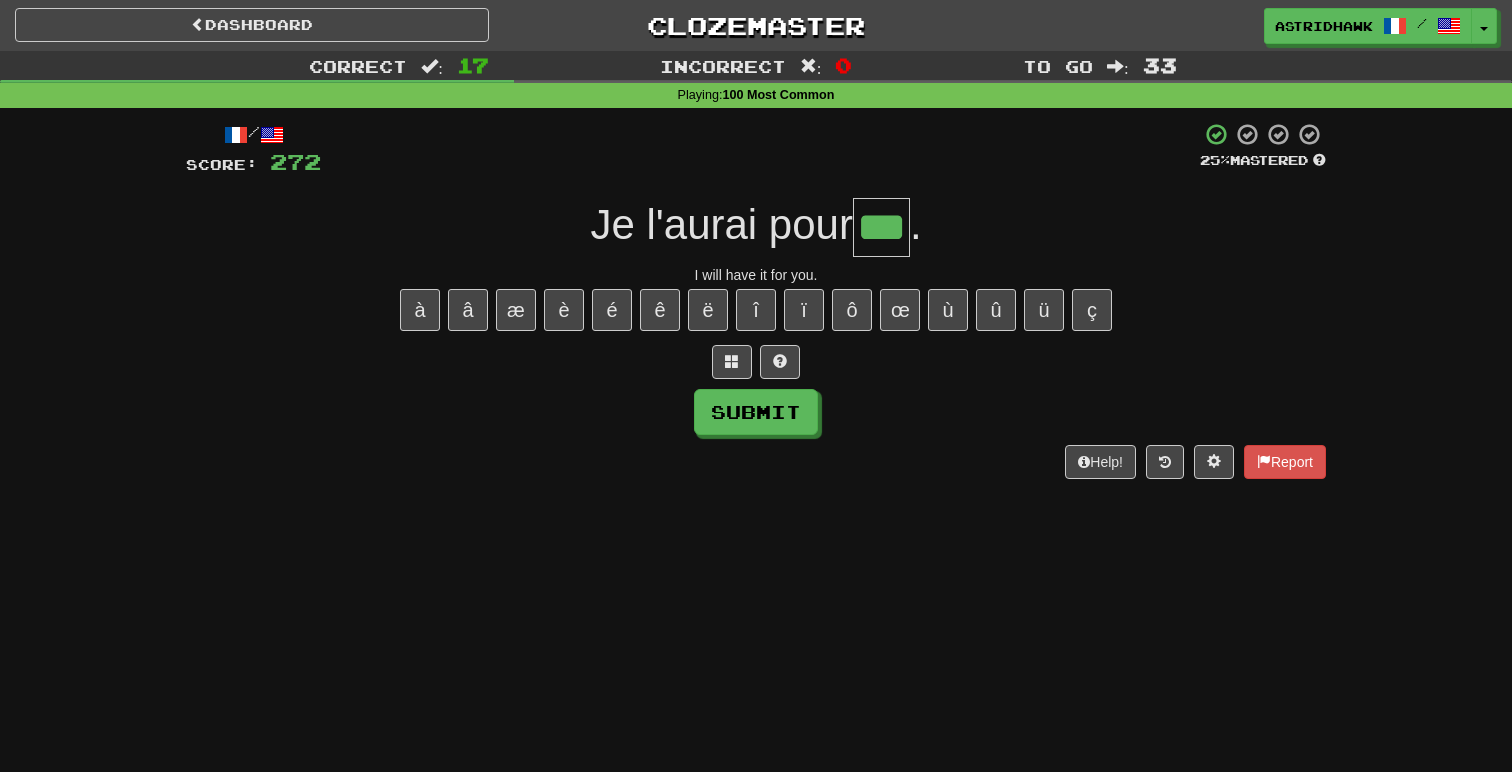 type on "***" 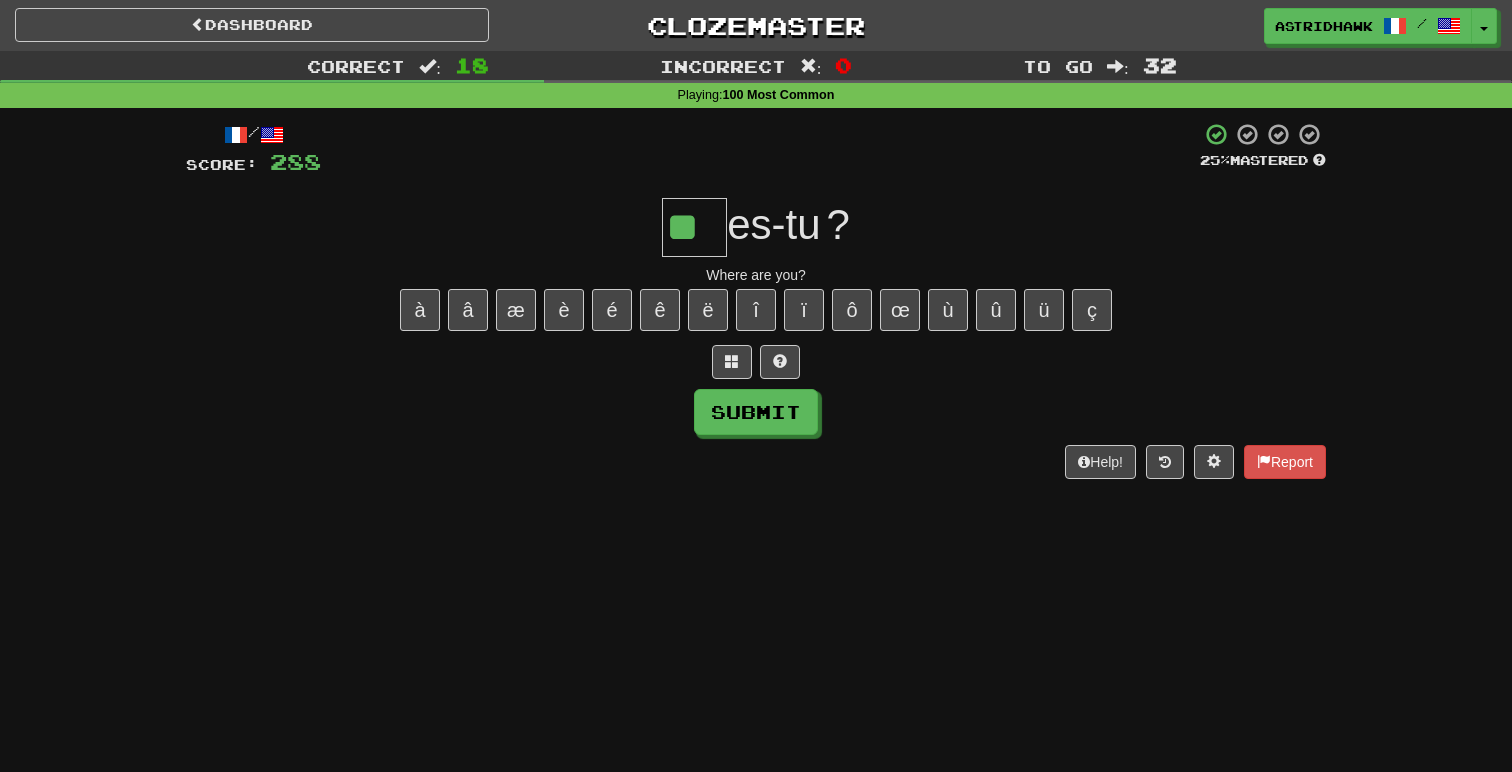type on "**" 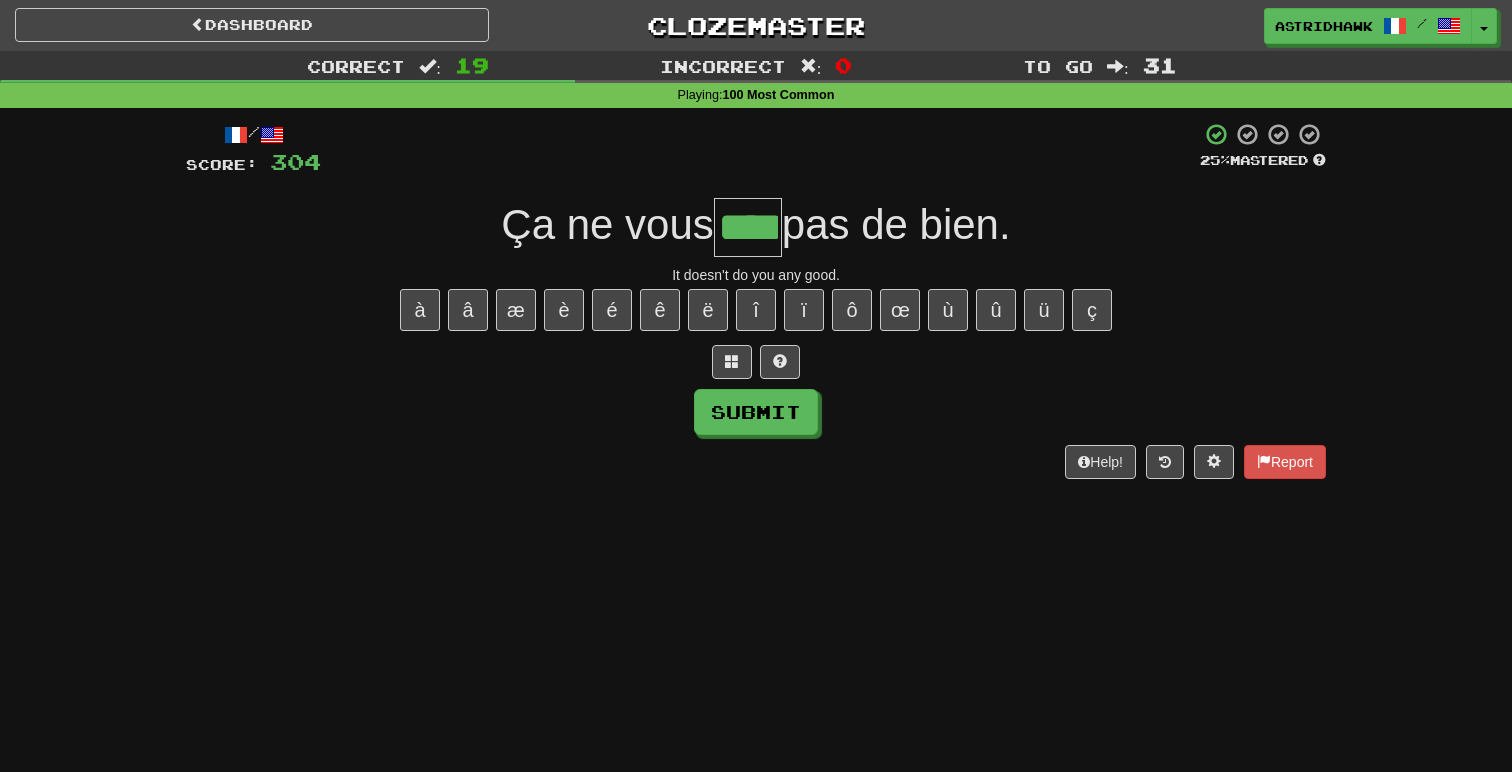 type on "****" 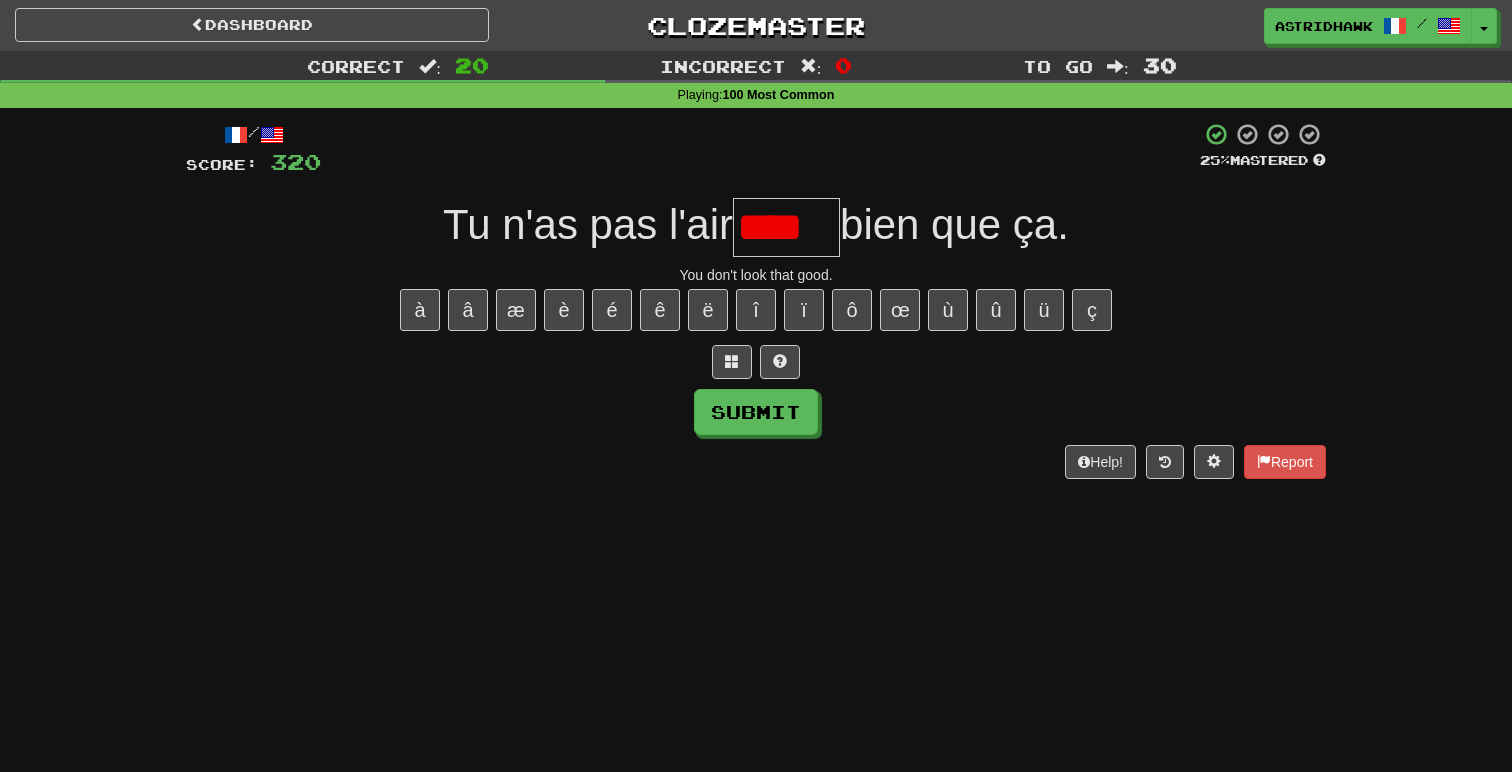 scroll, scrollTop: 0, scrollLeft: 0, axis: both 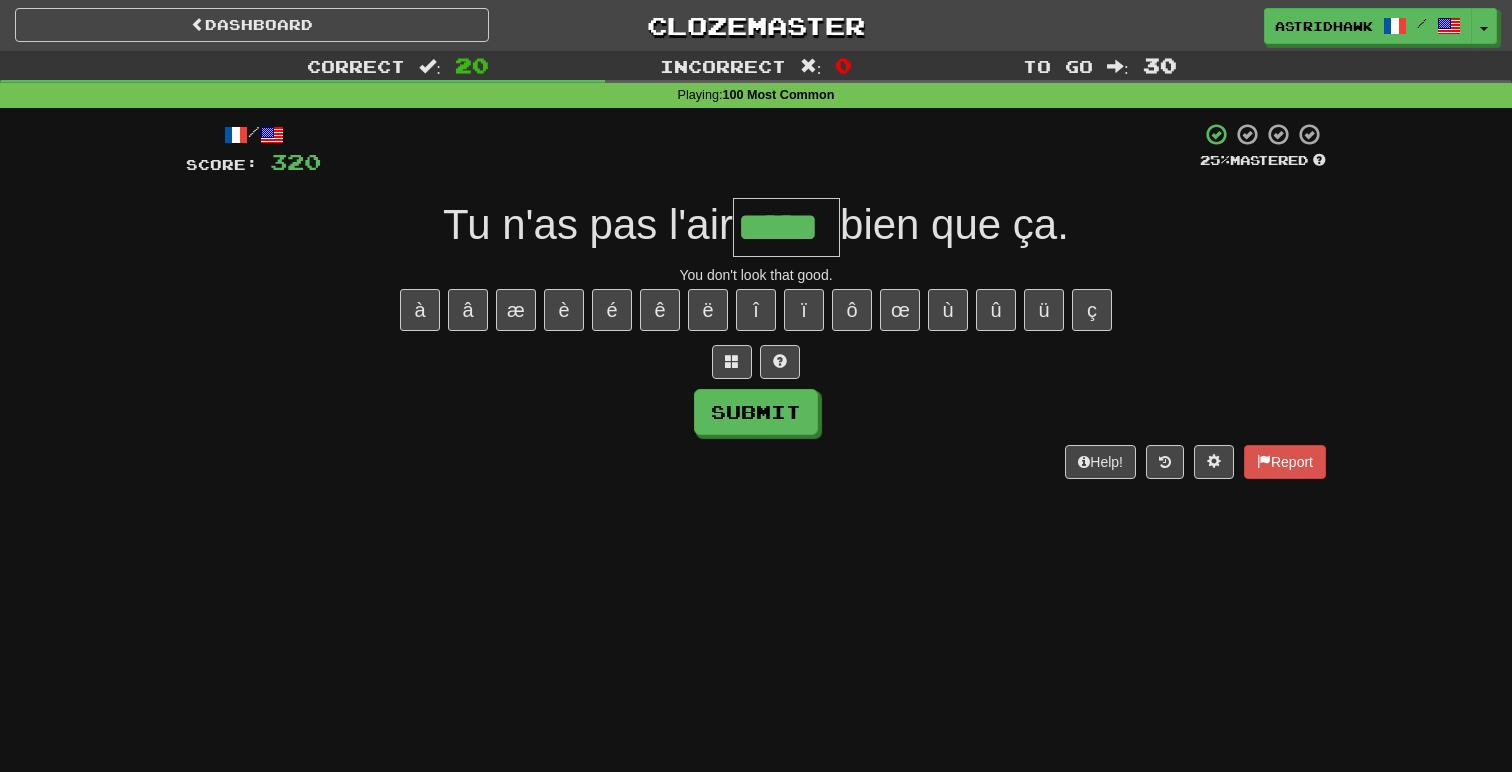 type on "*****" 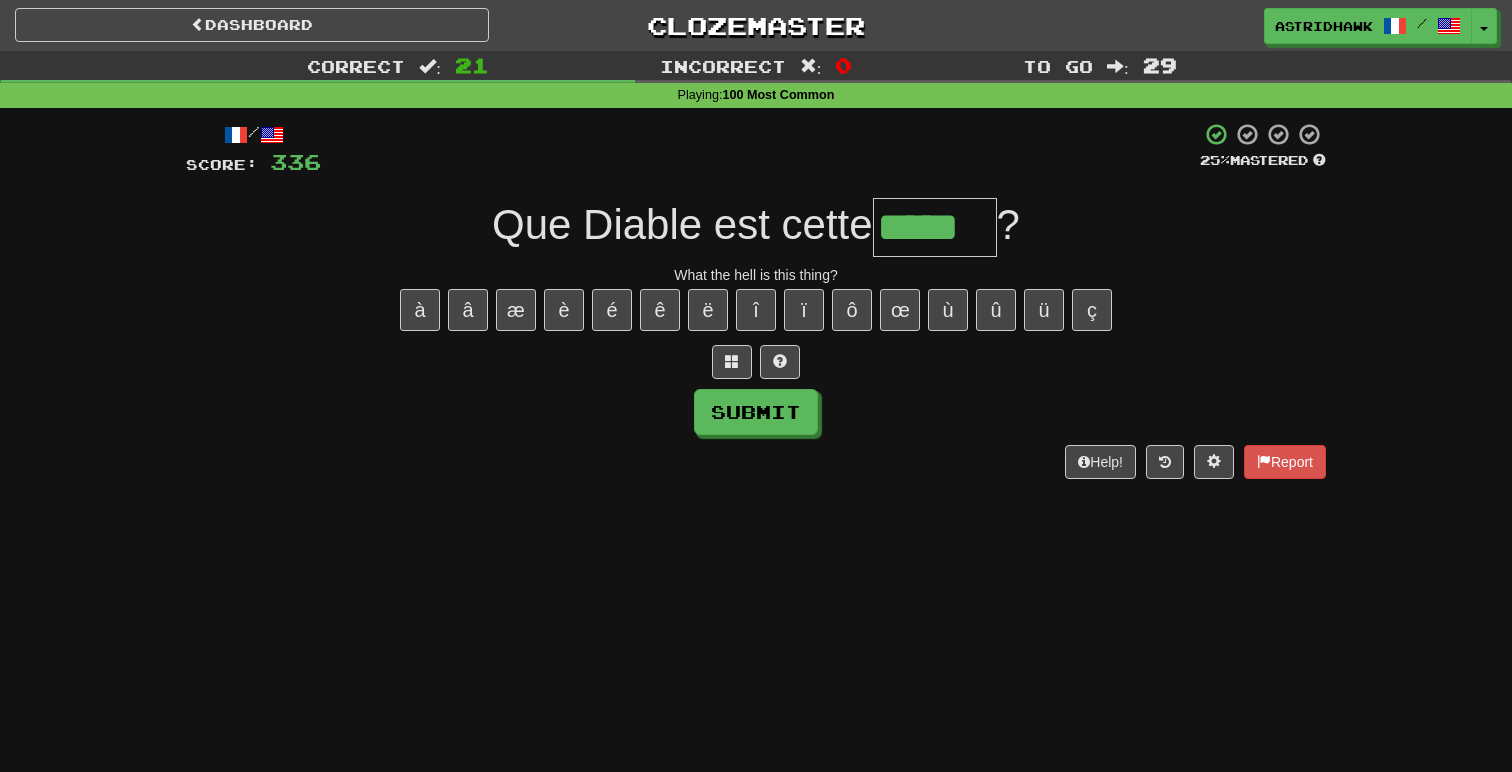 type on "*****" 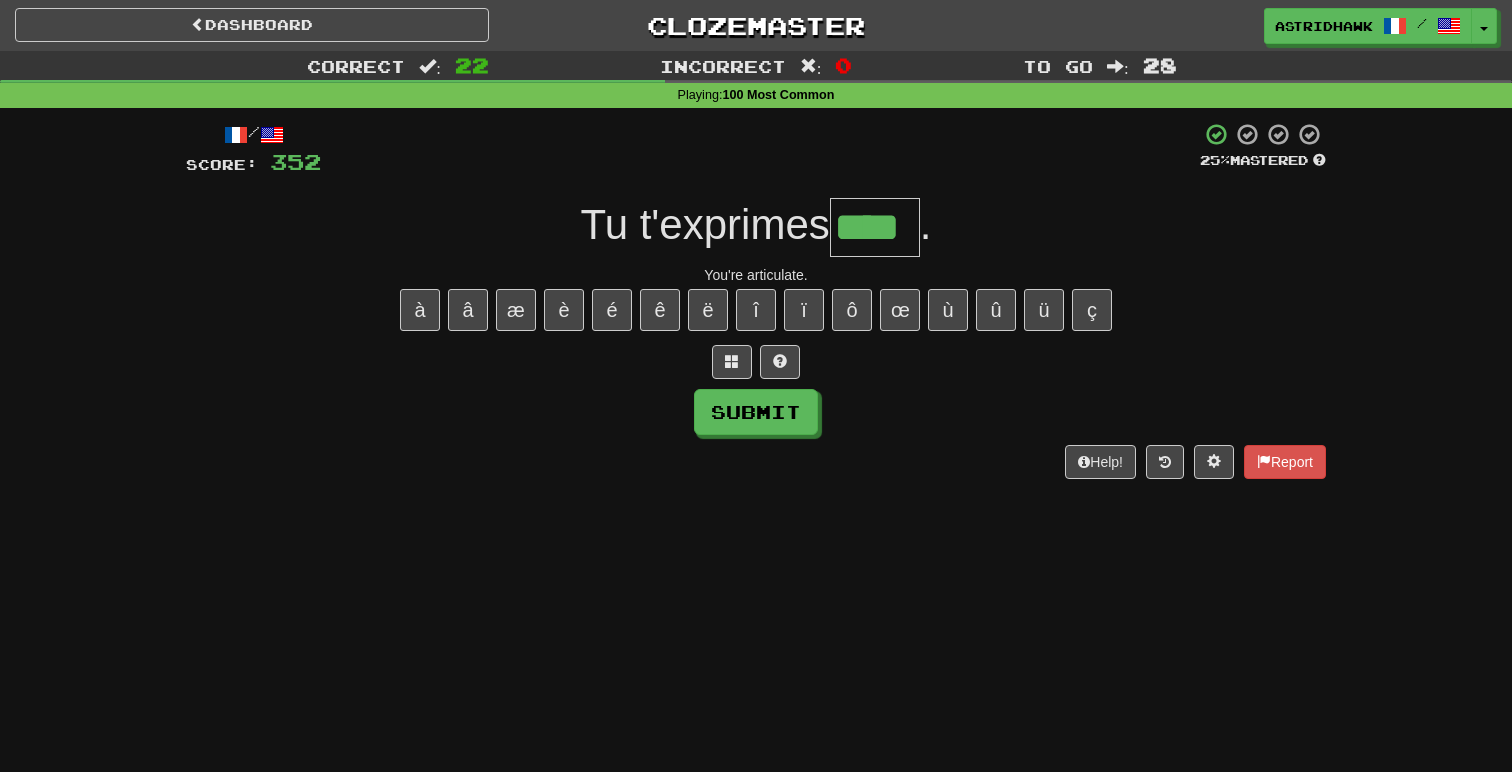 type on "****" 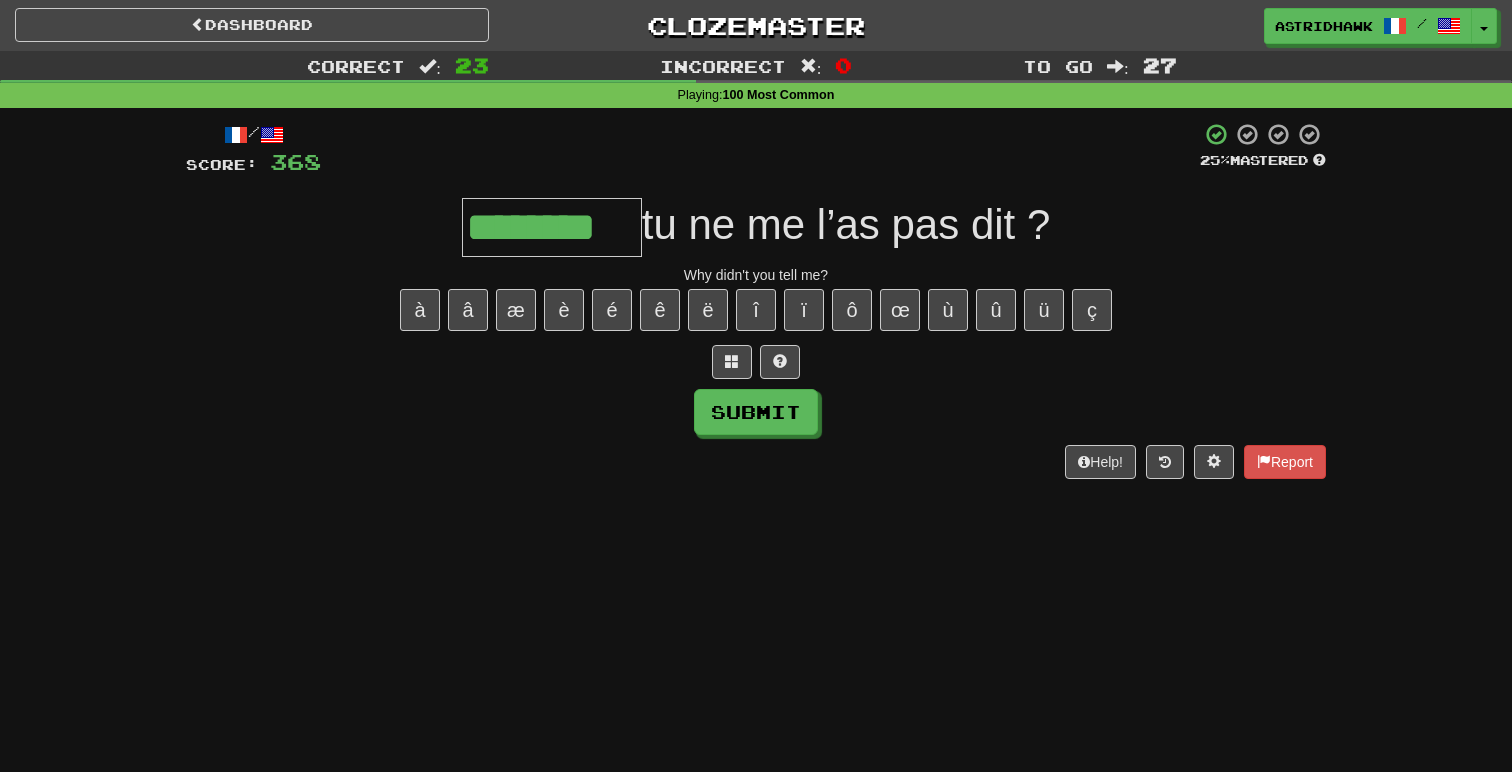 type on "********" 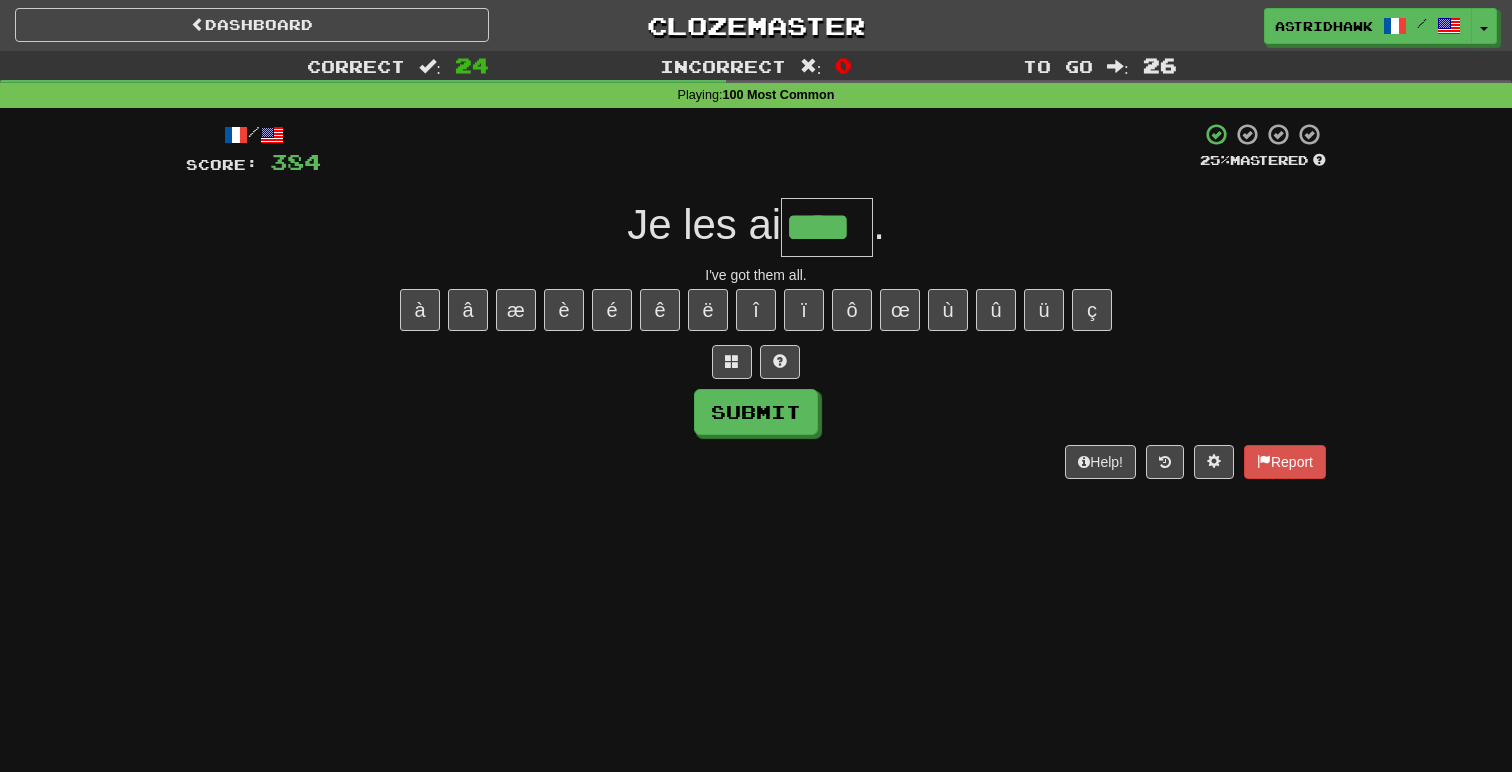 type on "****" 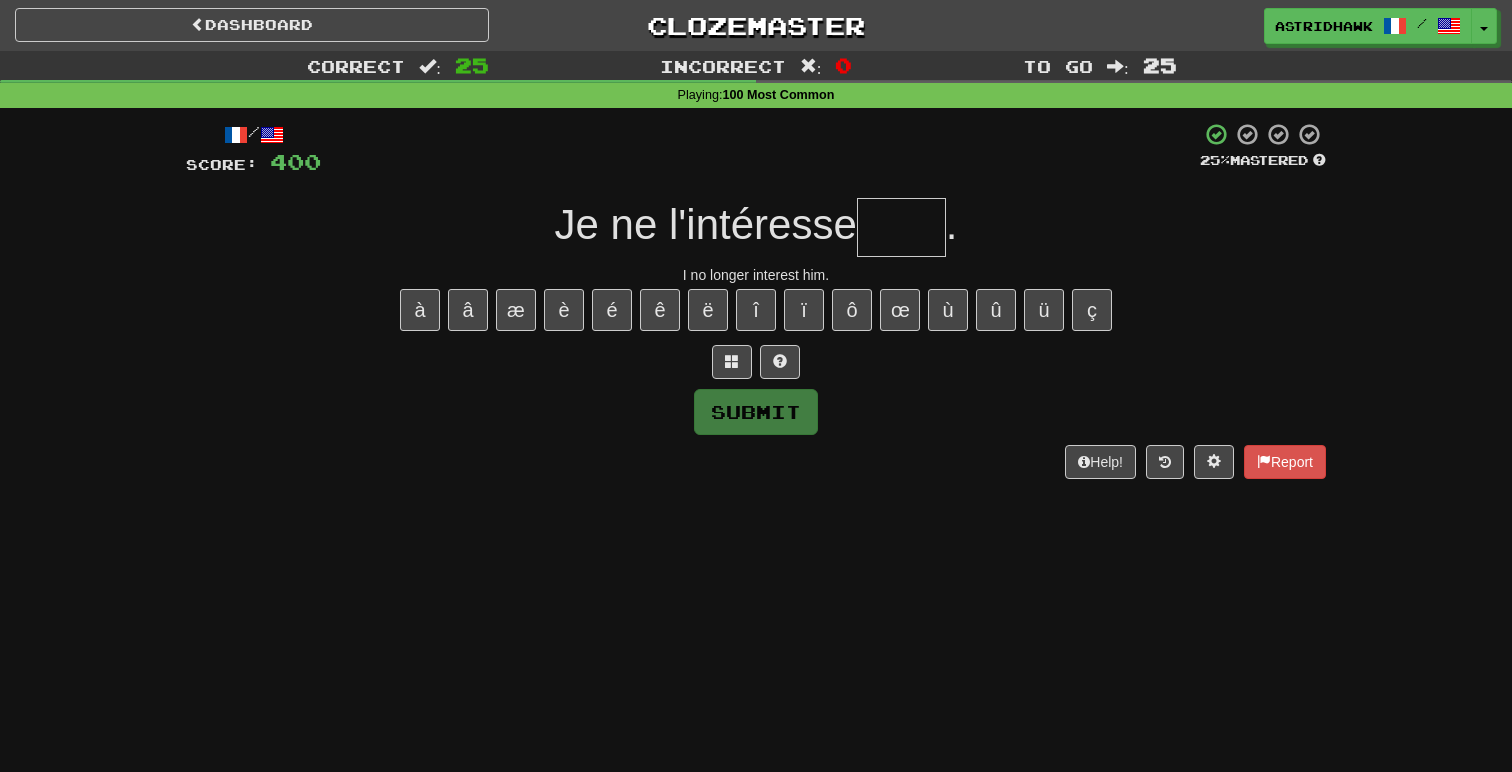 type on "*" 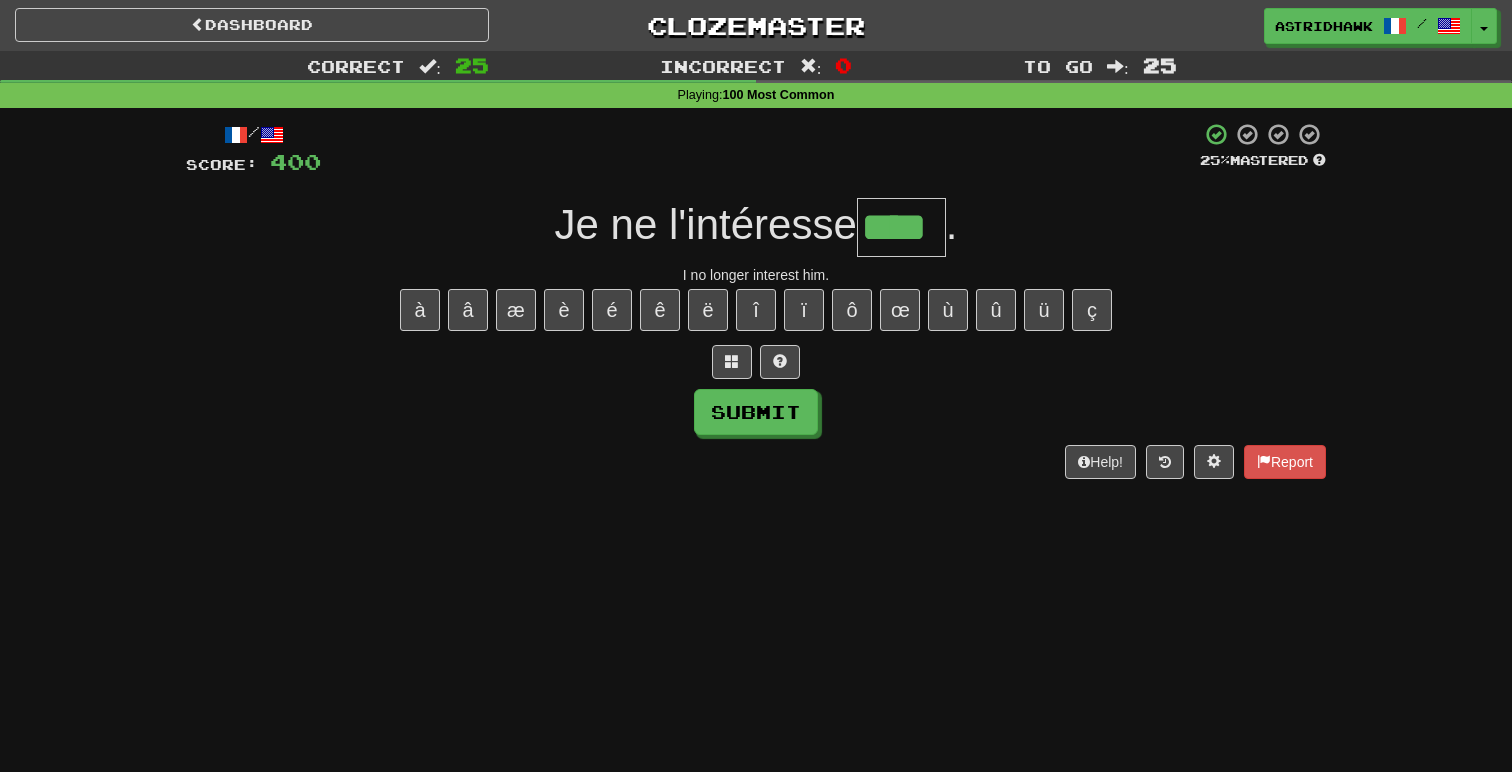 type on "****" 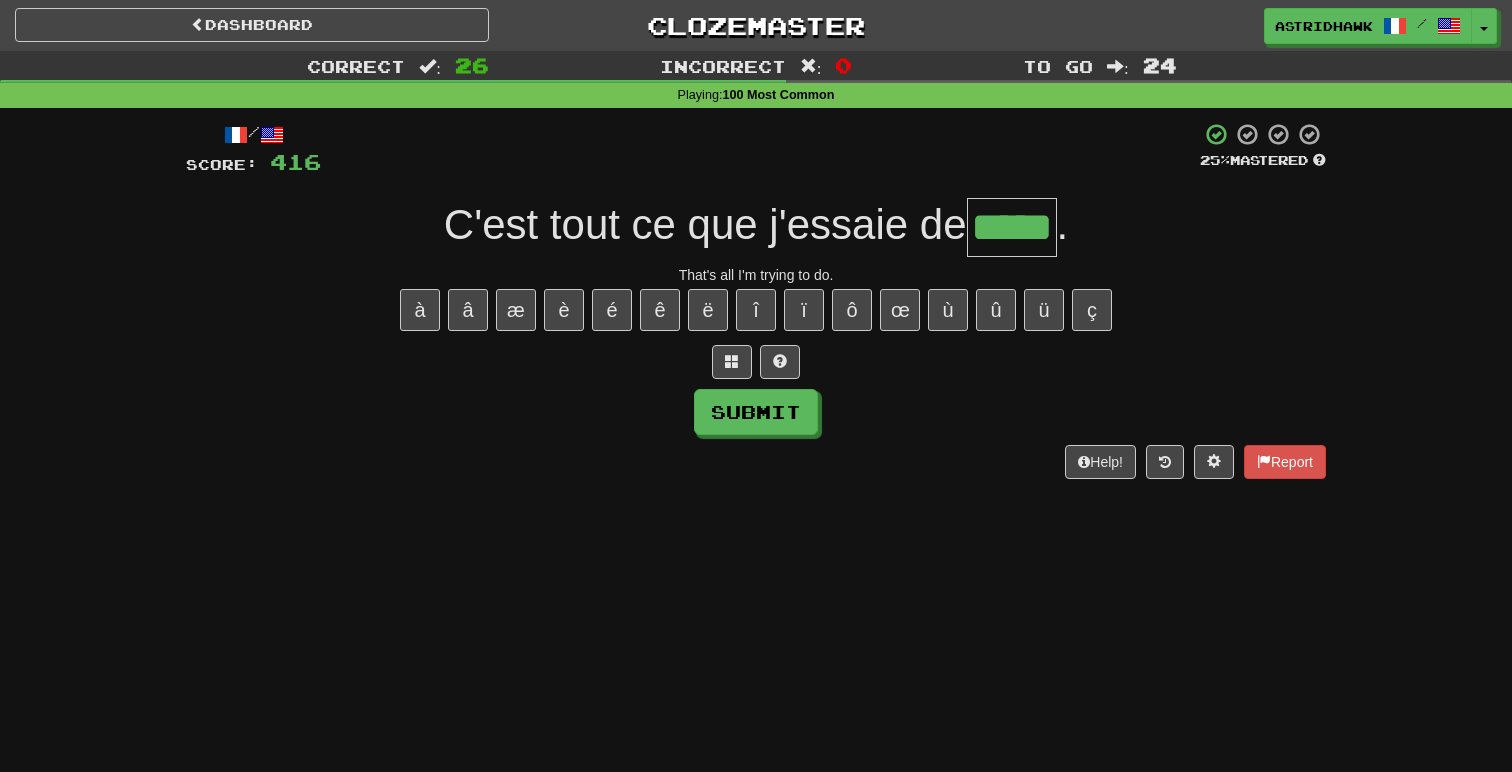 type on "*****" 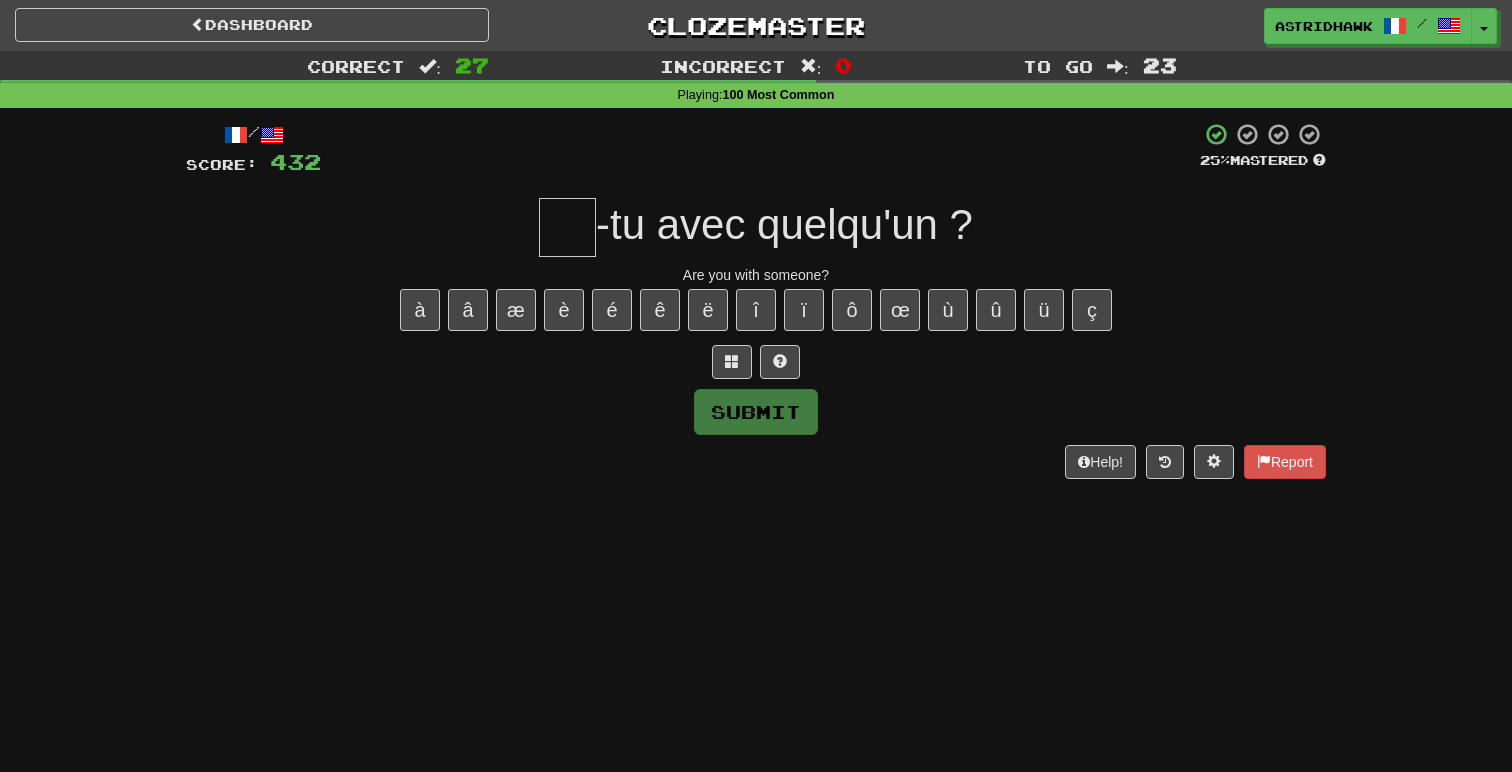 type on "*" 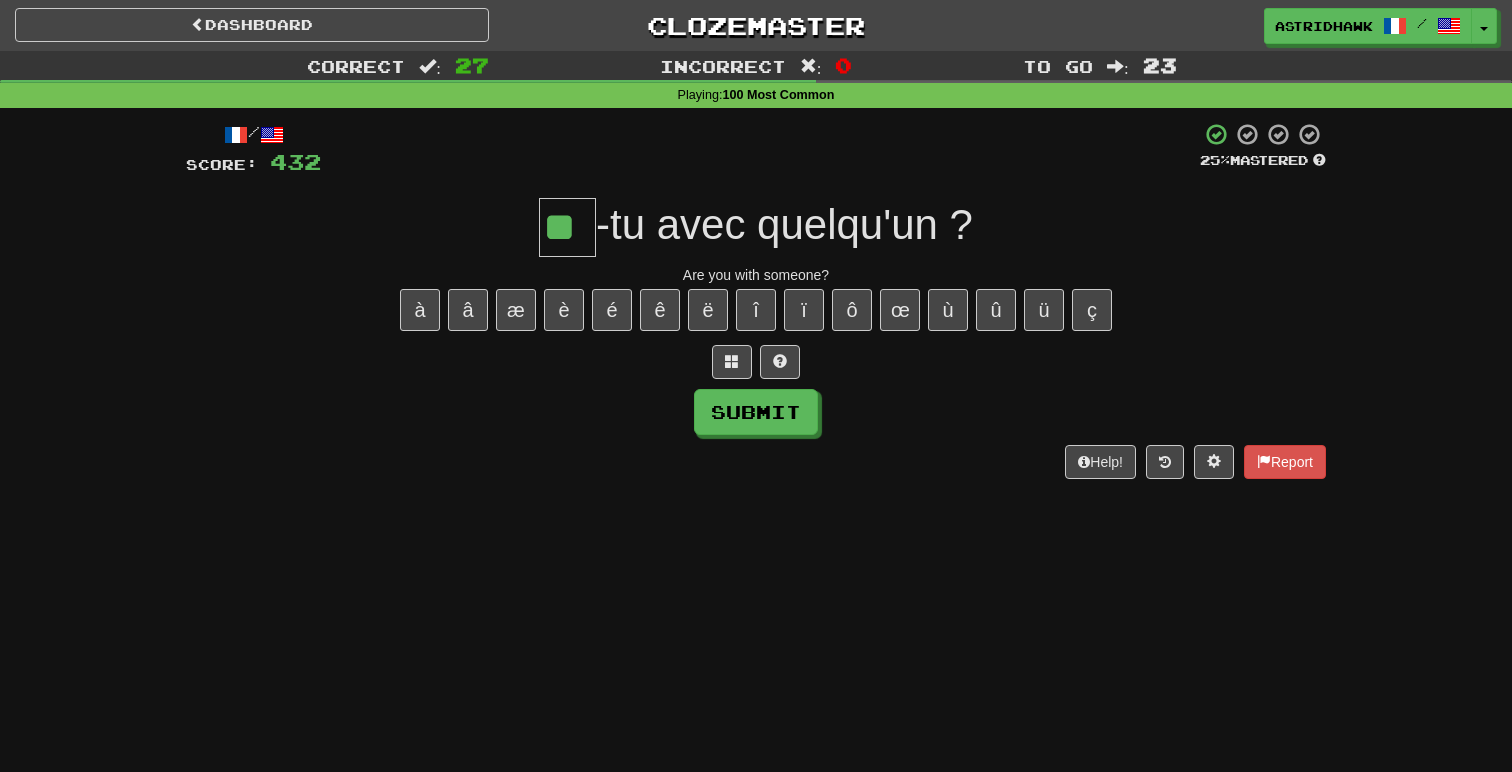 type on "**" 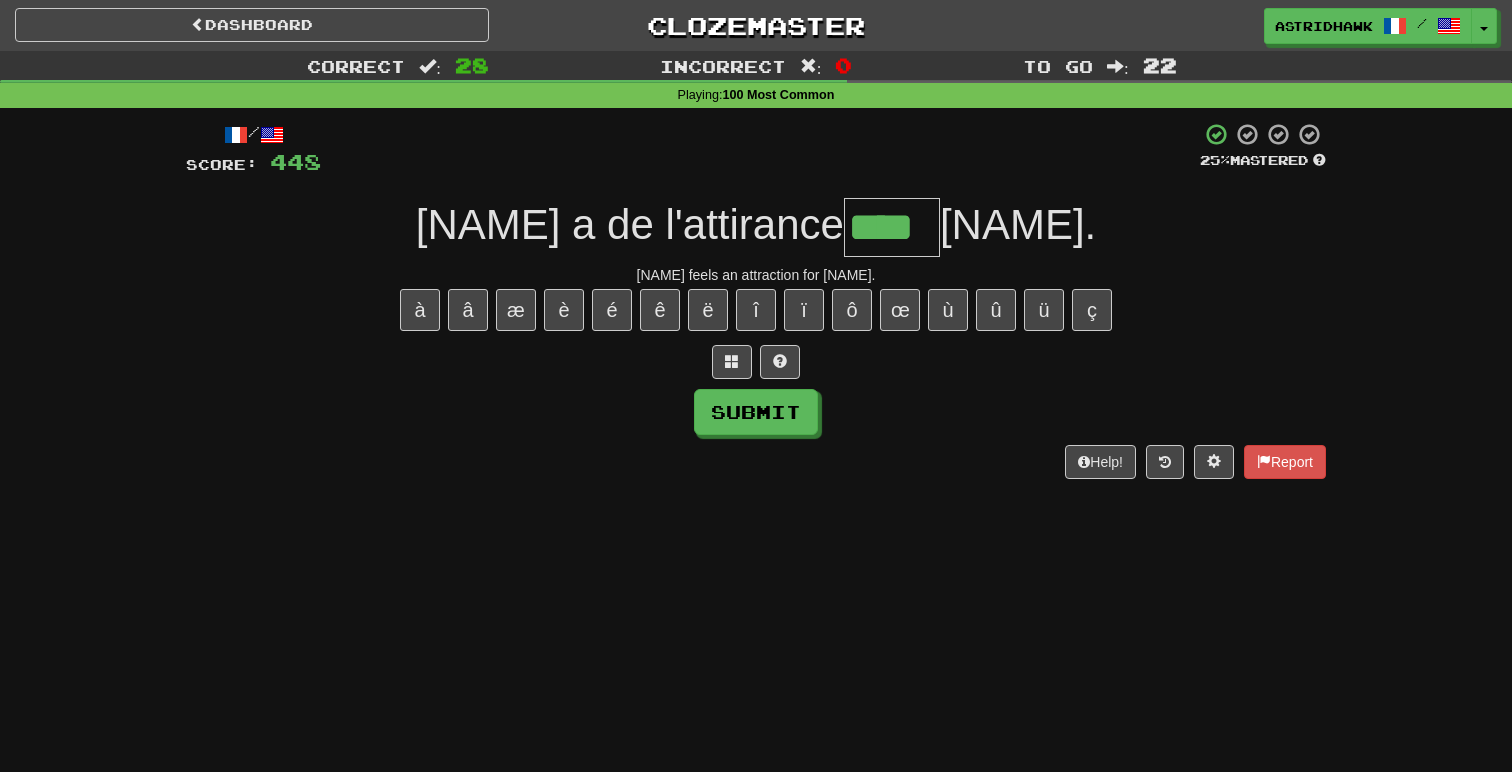 type on "****" 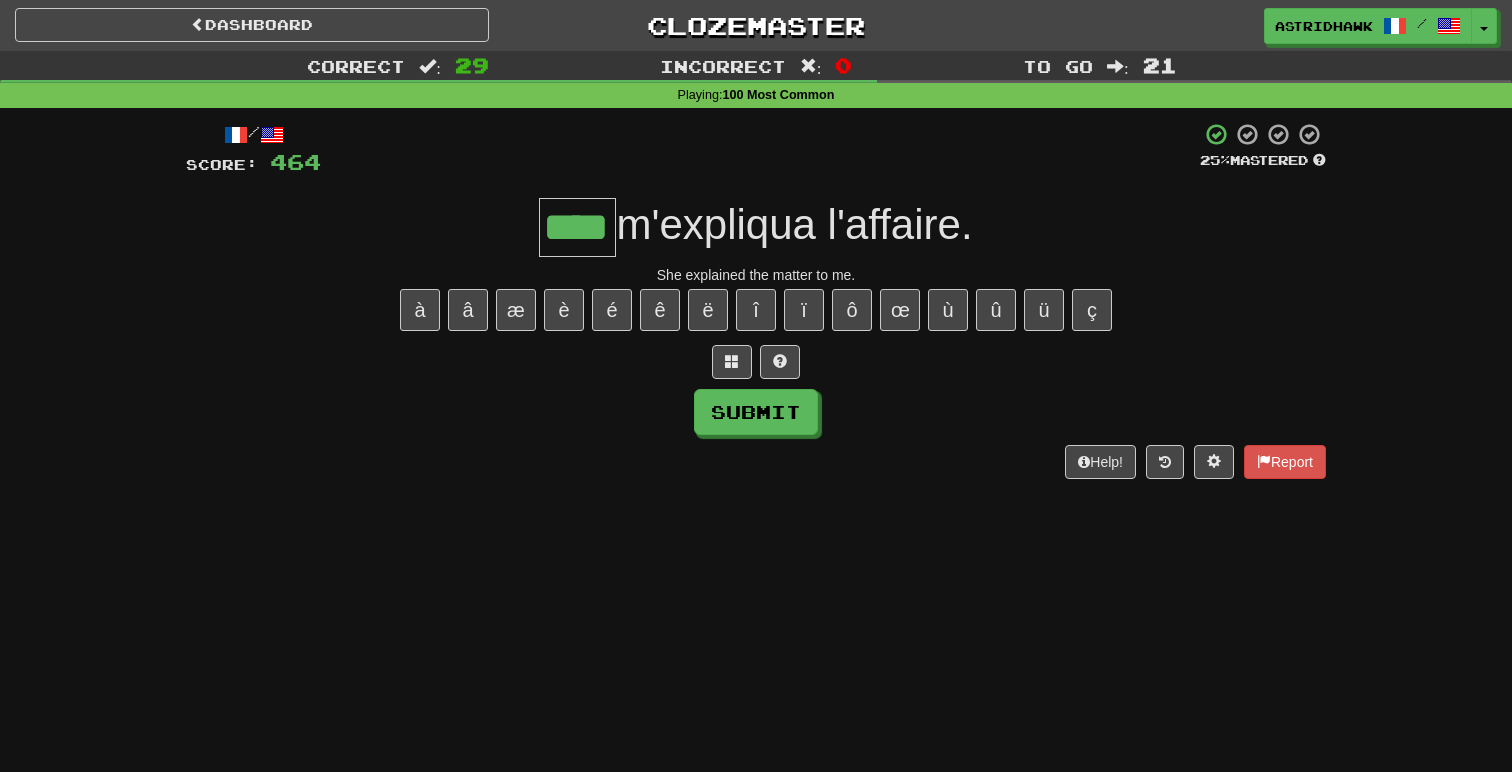 type on "****" 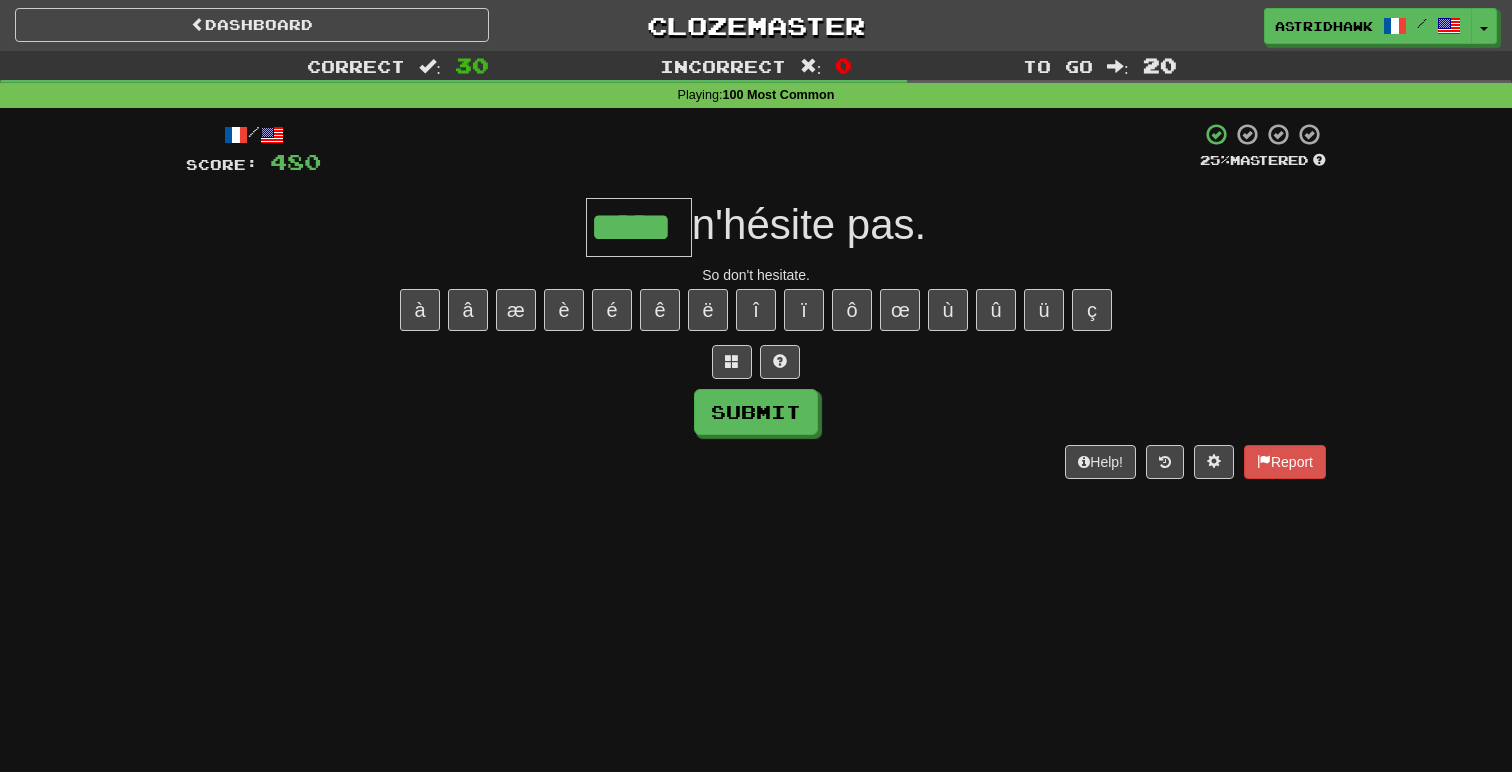 type on "*****" 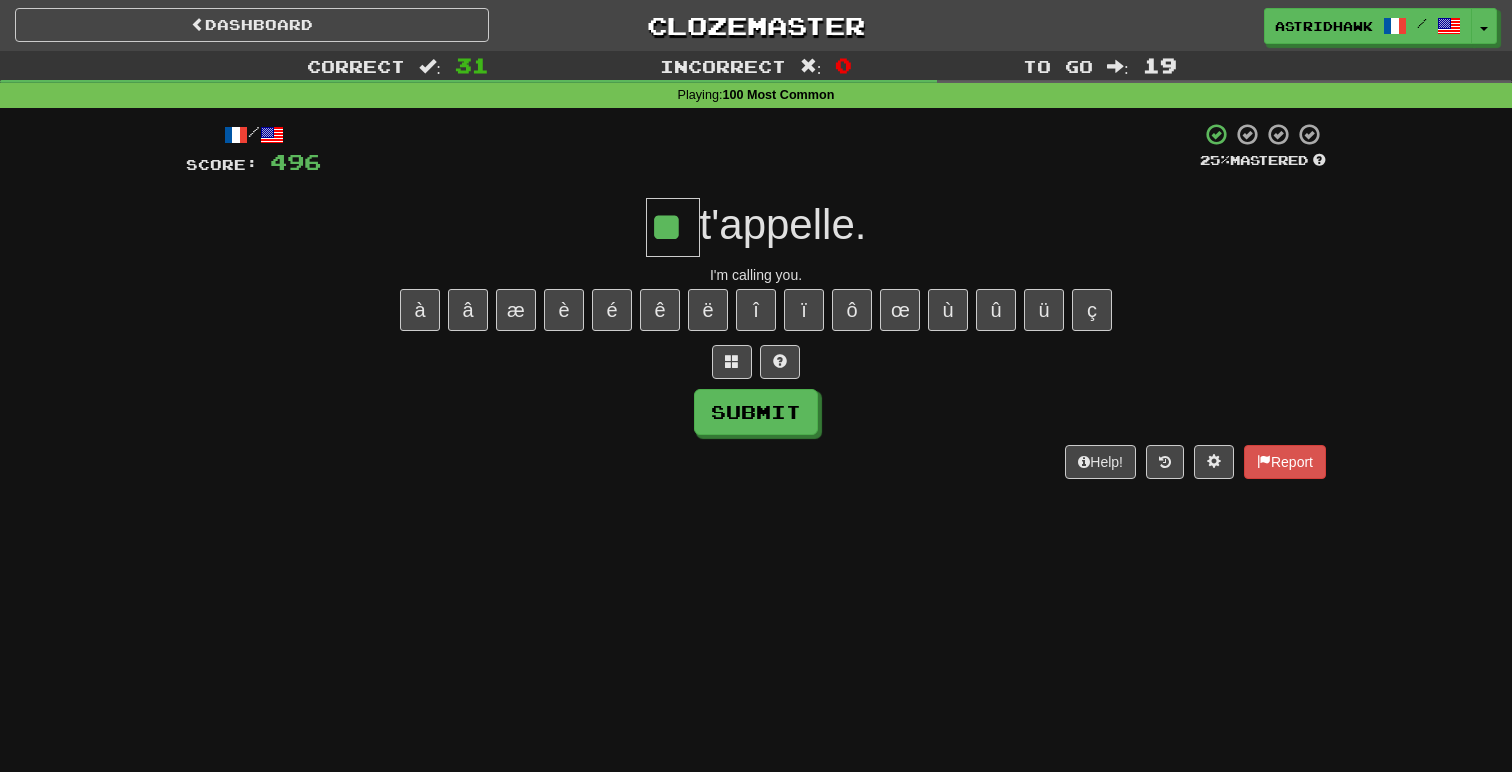 type on "**" 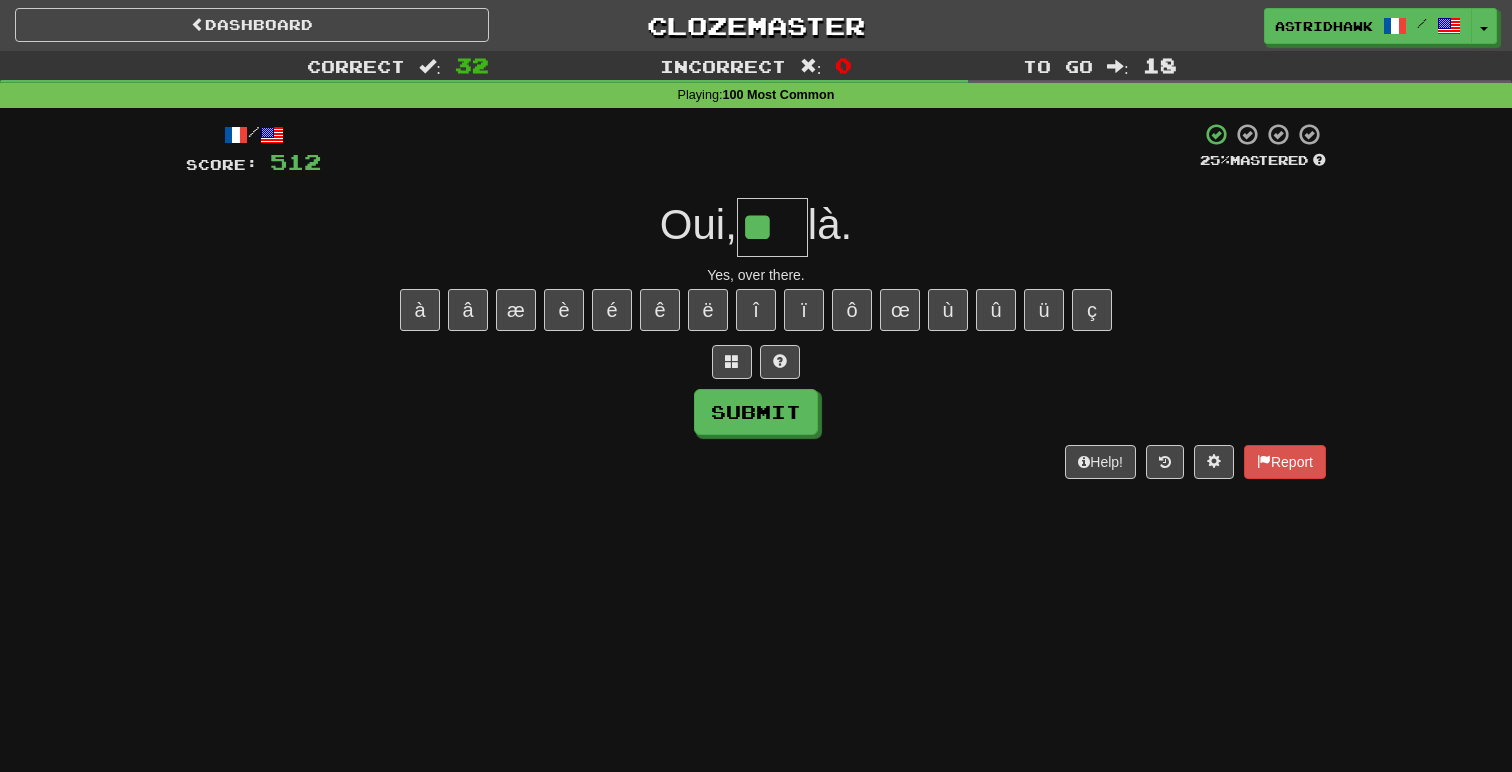 scroll, scrollTop: 0, scrollLeft: 0, axis: both 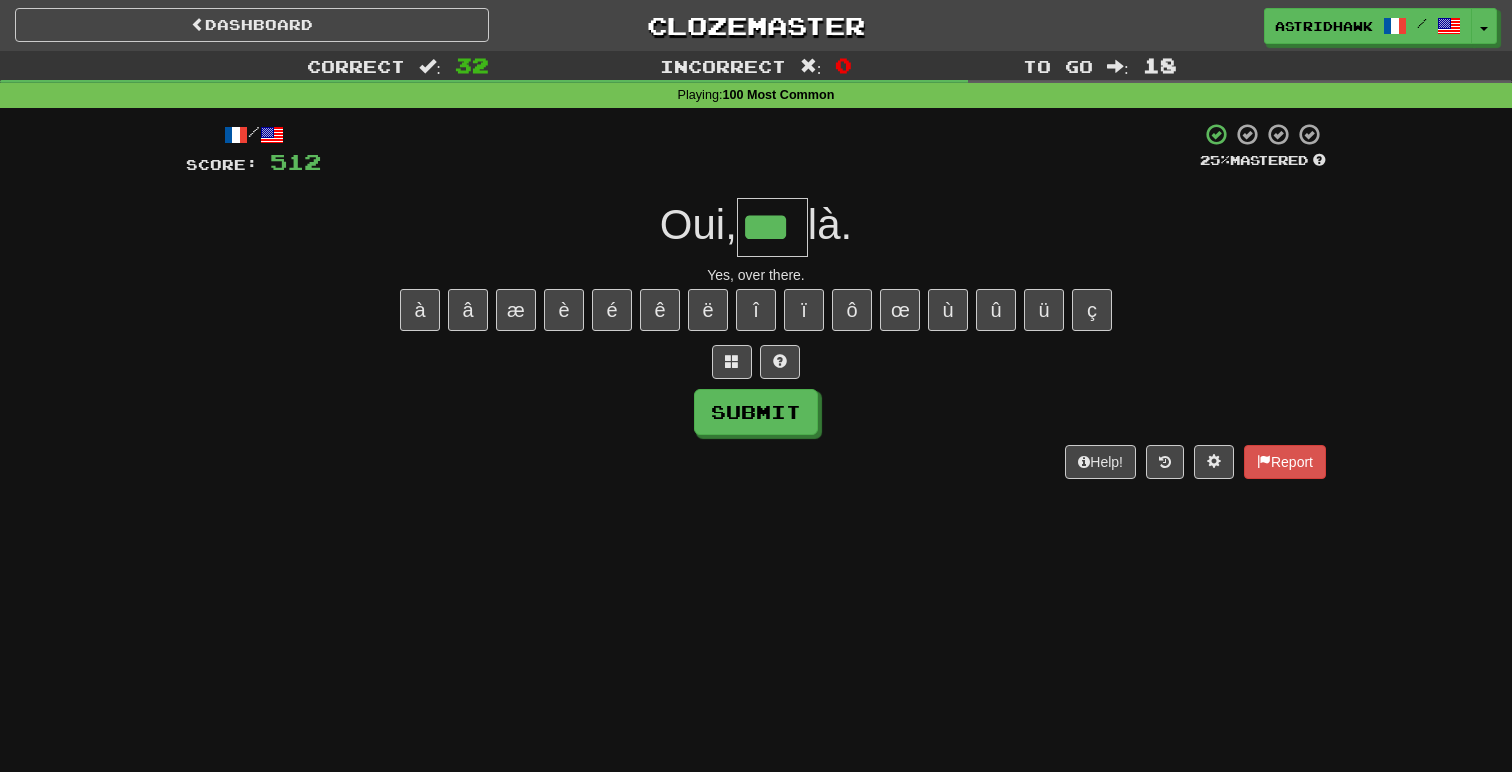 type on "***" 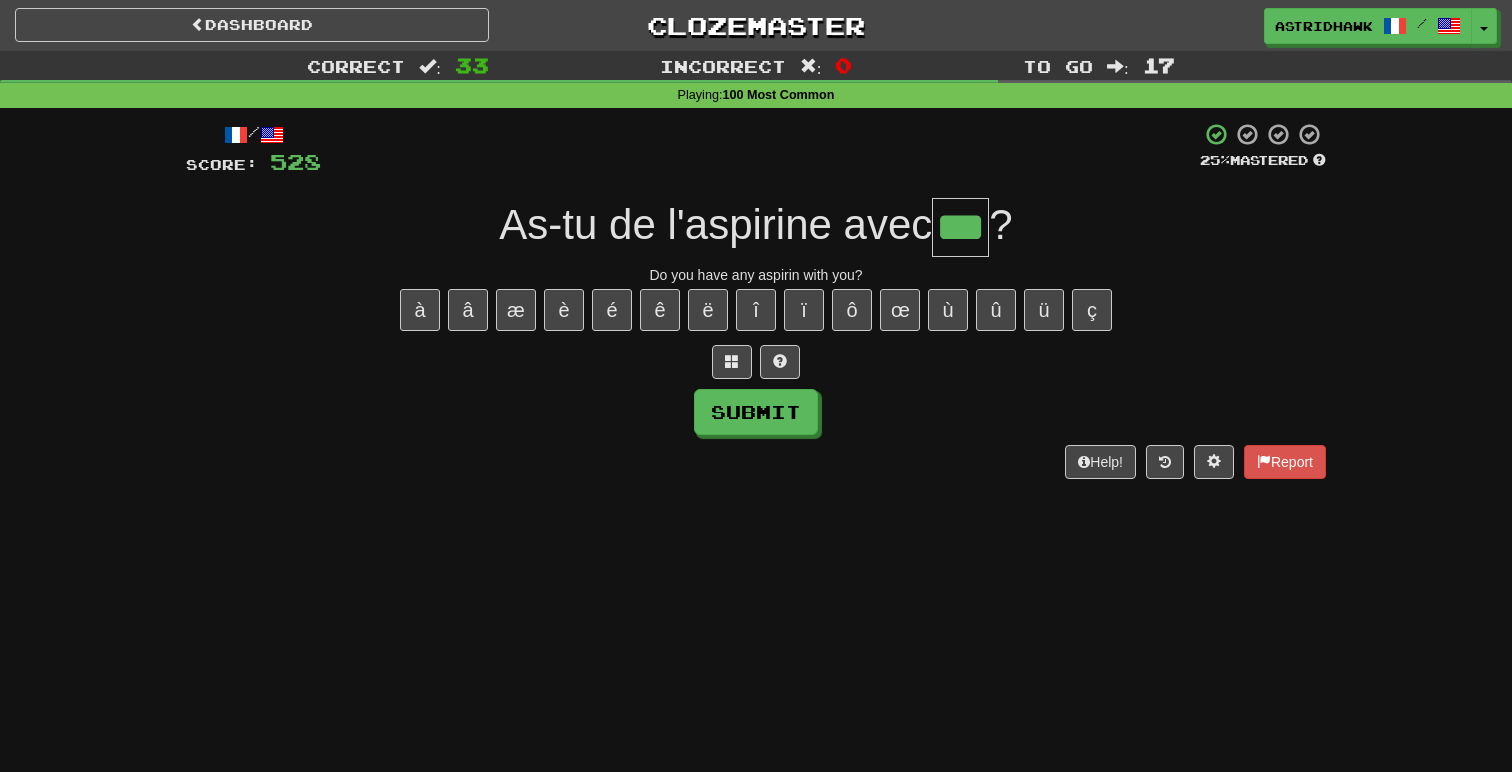 type on "***" 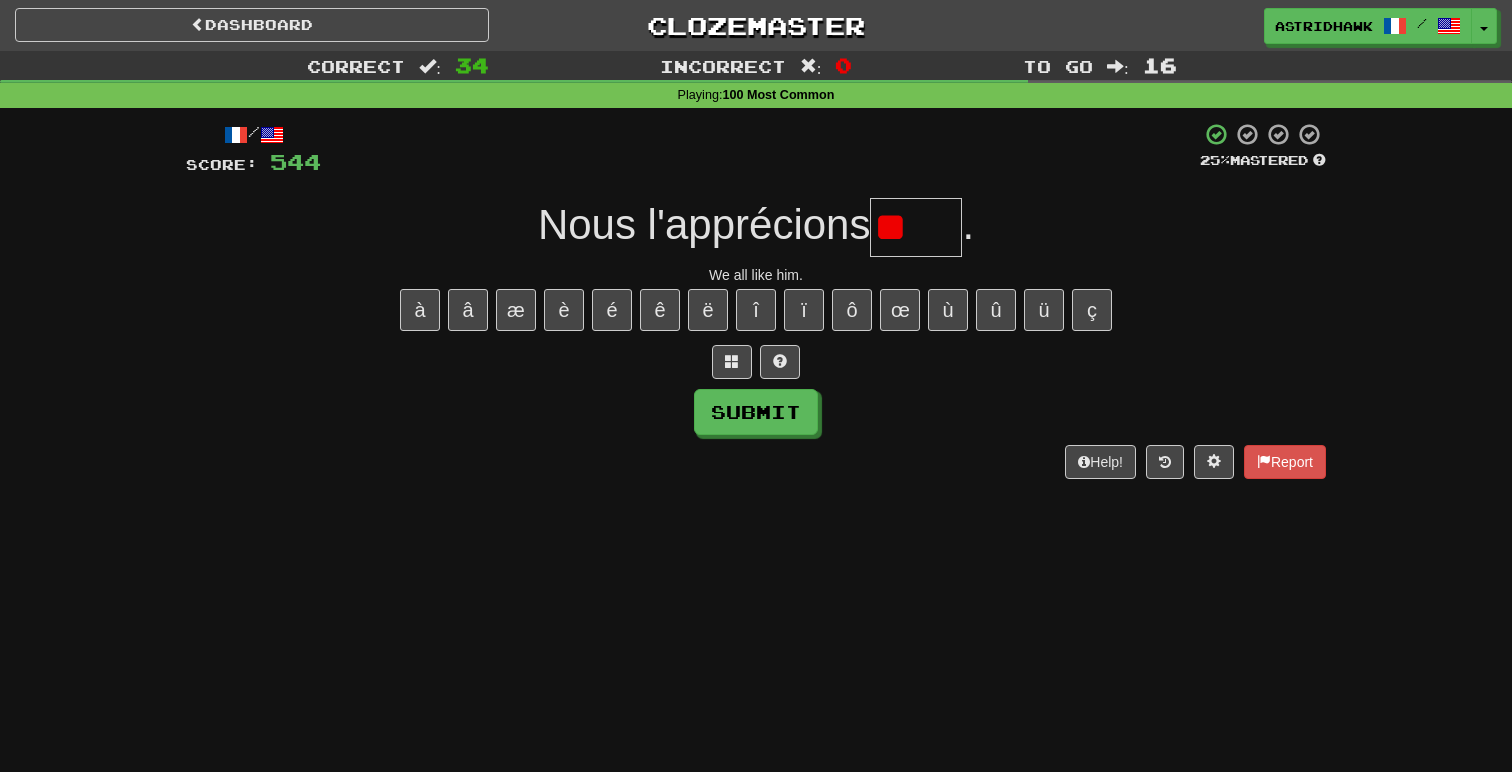 type on "*" 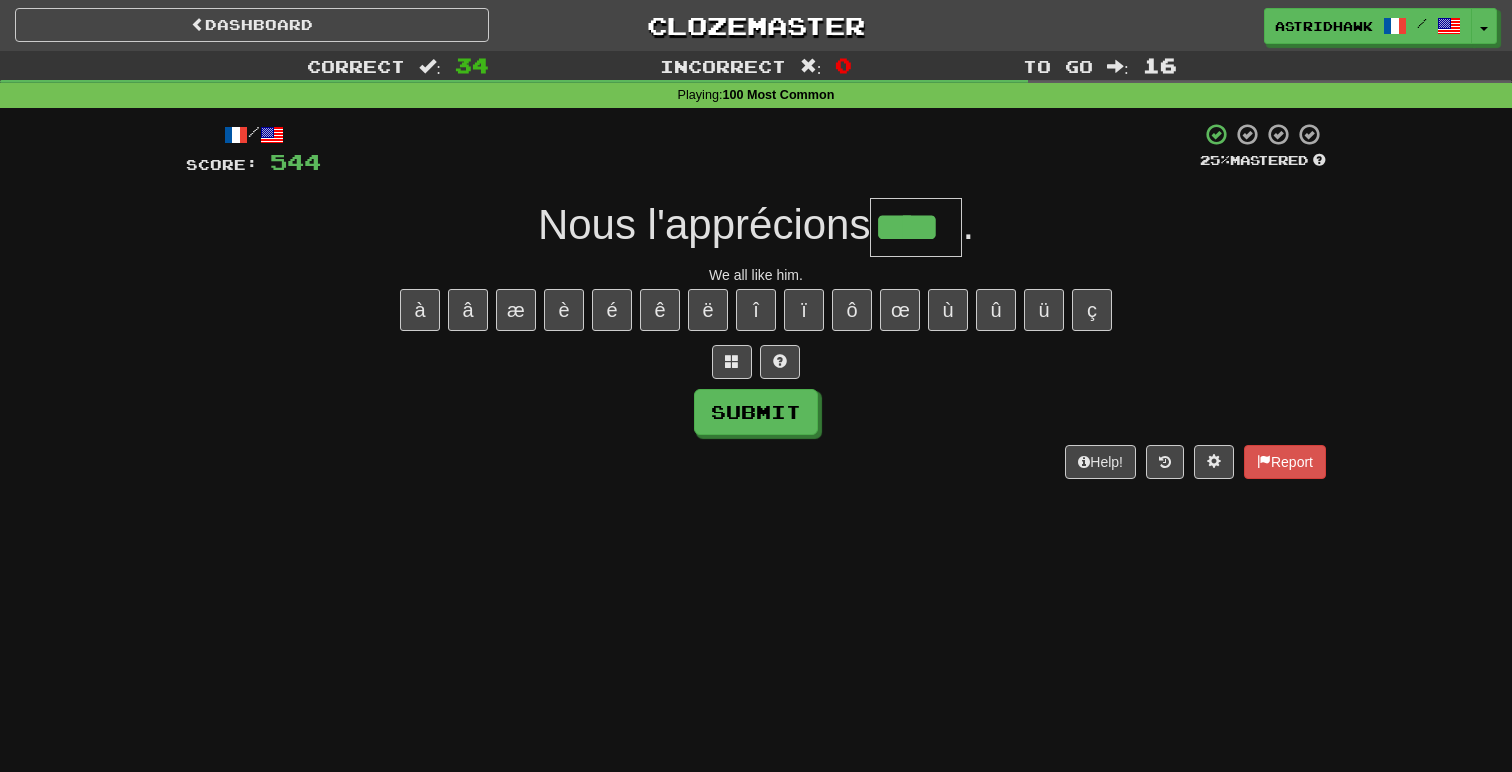 type on "****" 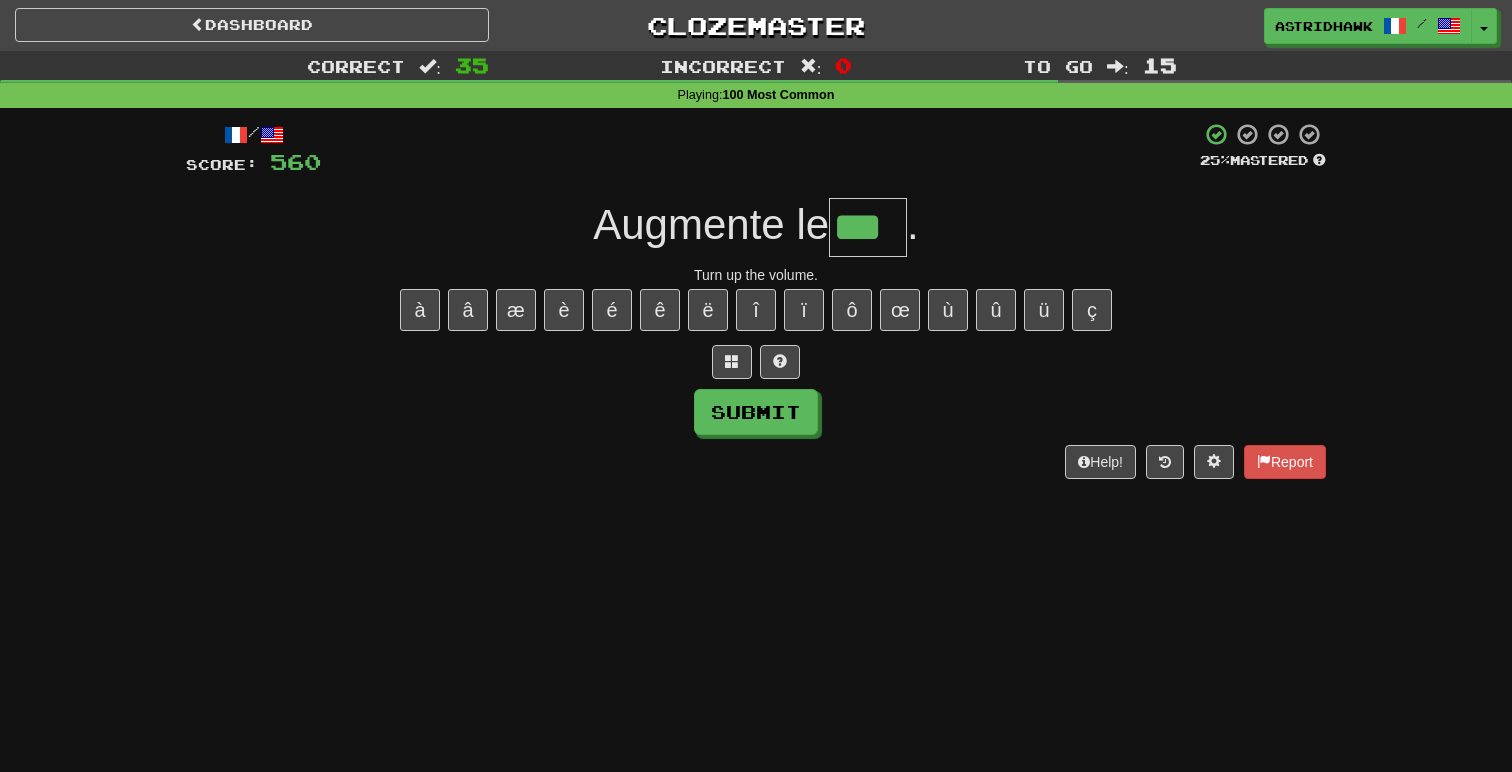 type on "***" 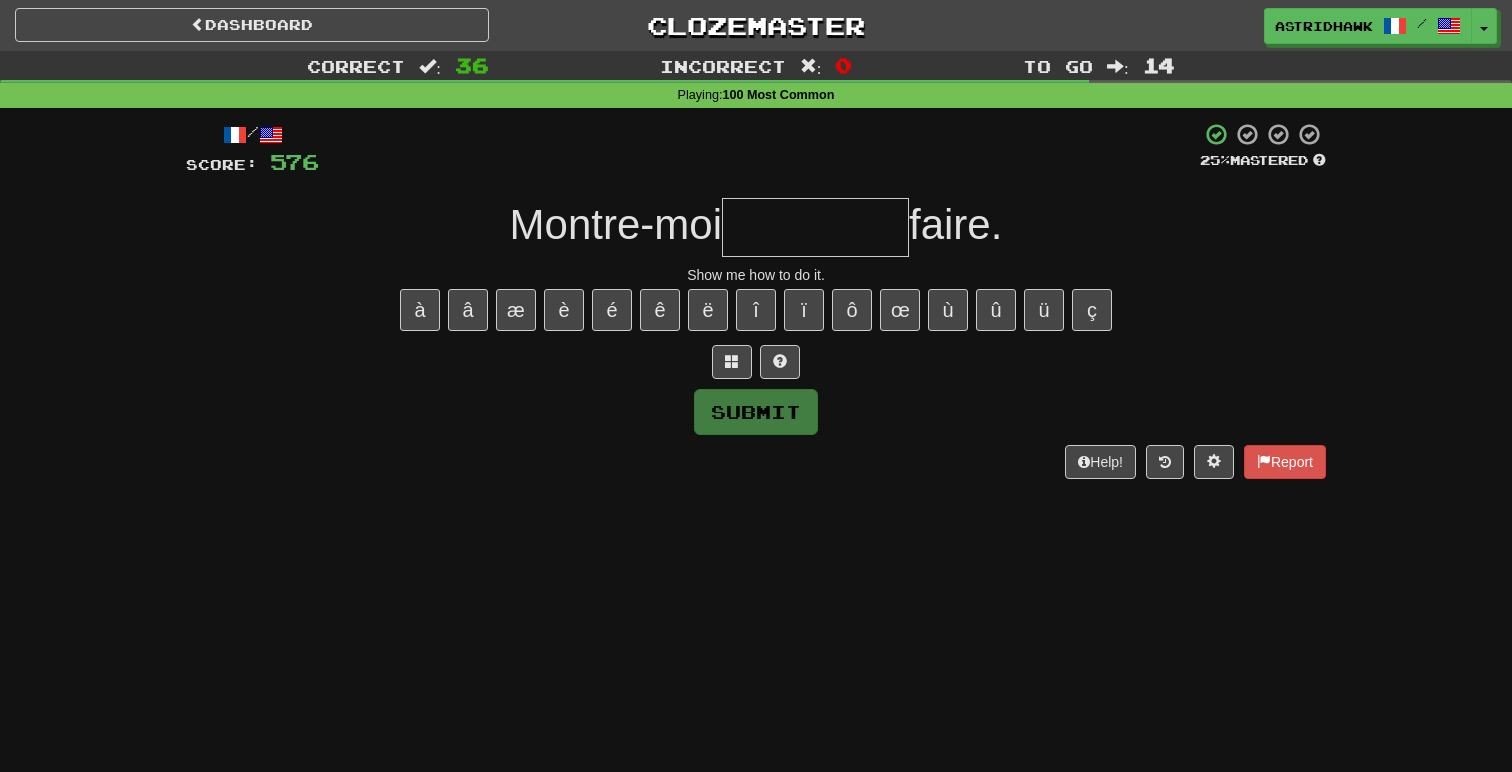 type on "*" 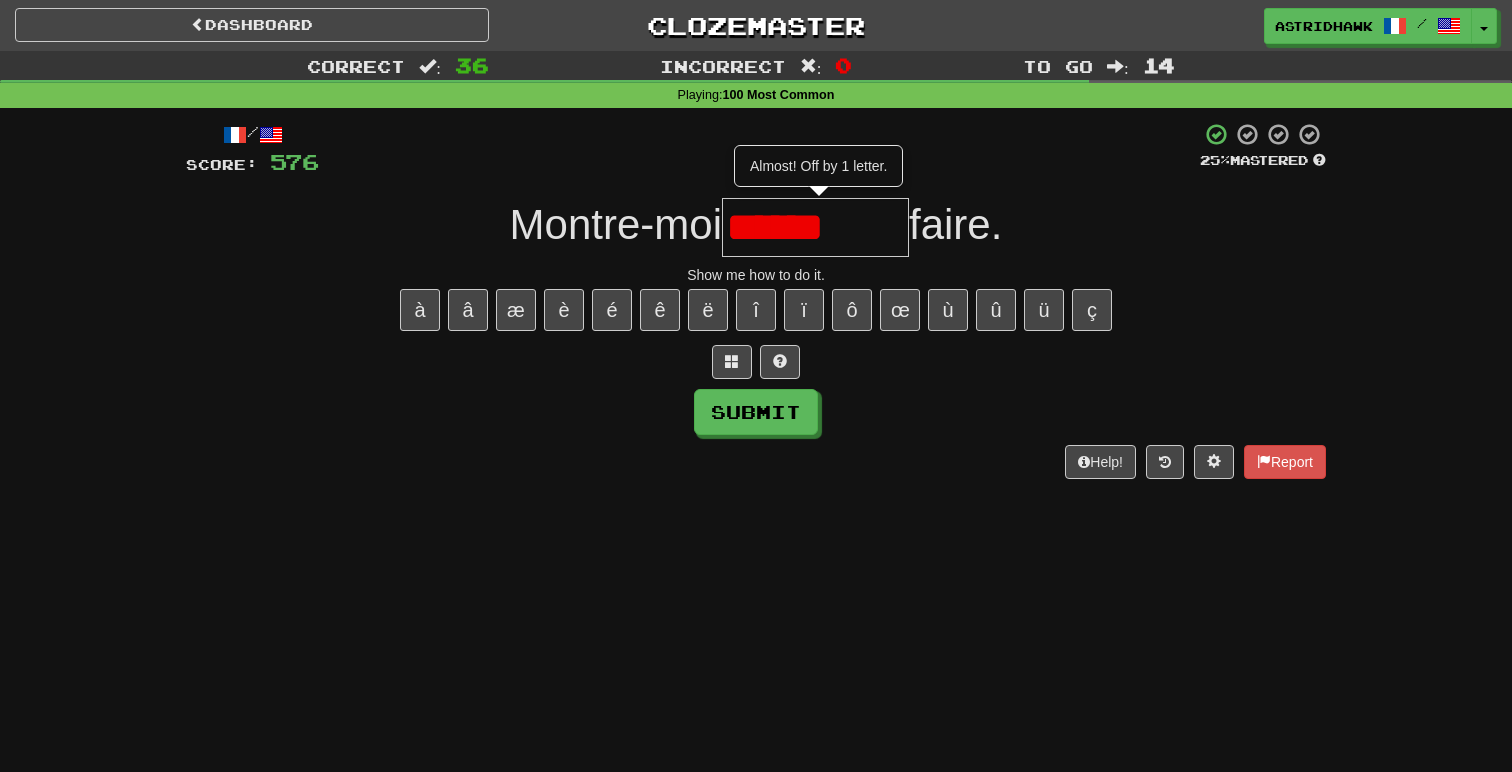 type on "*******" 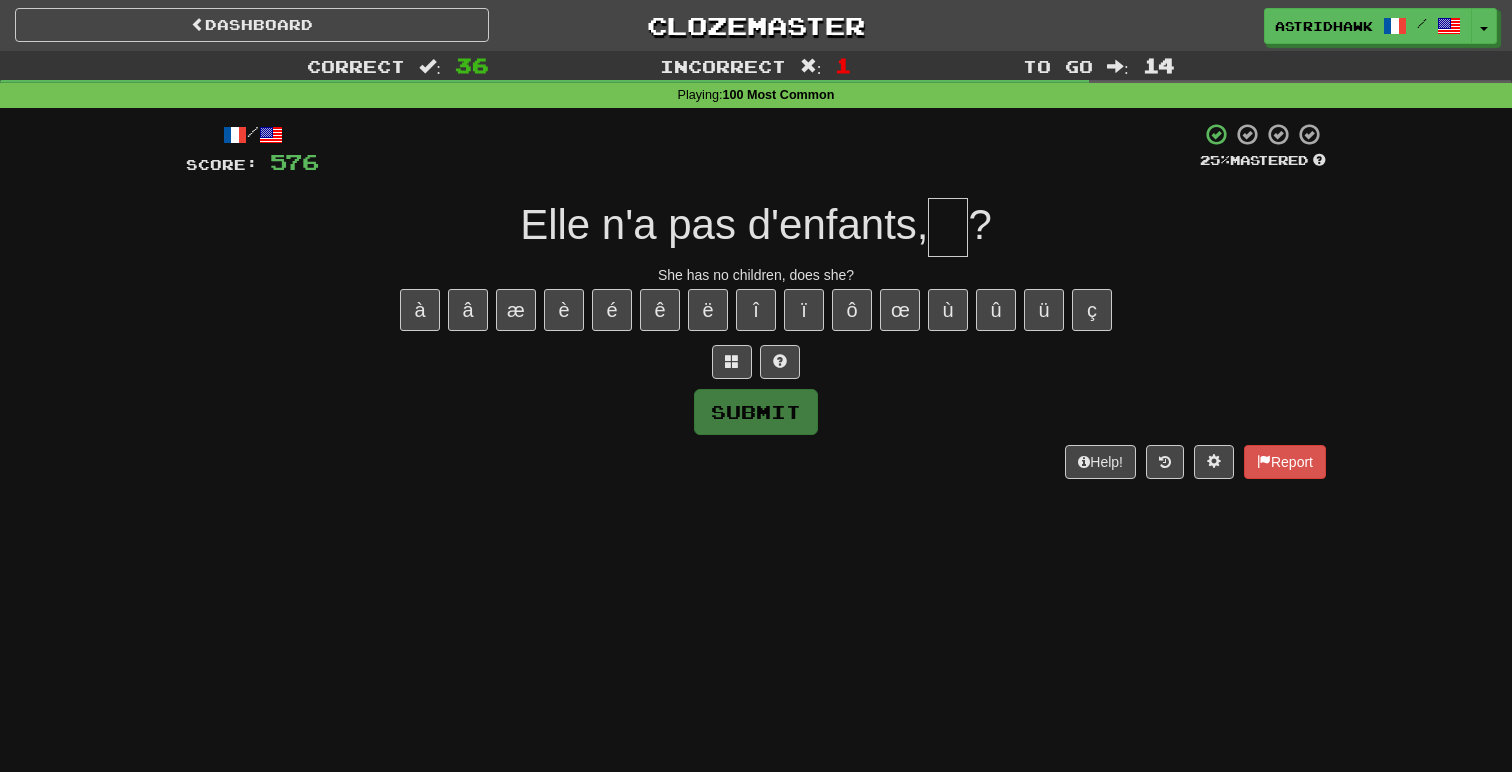 type on "*" 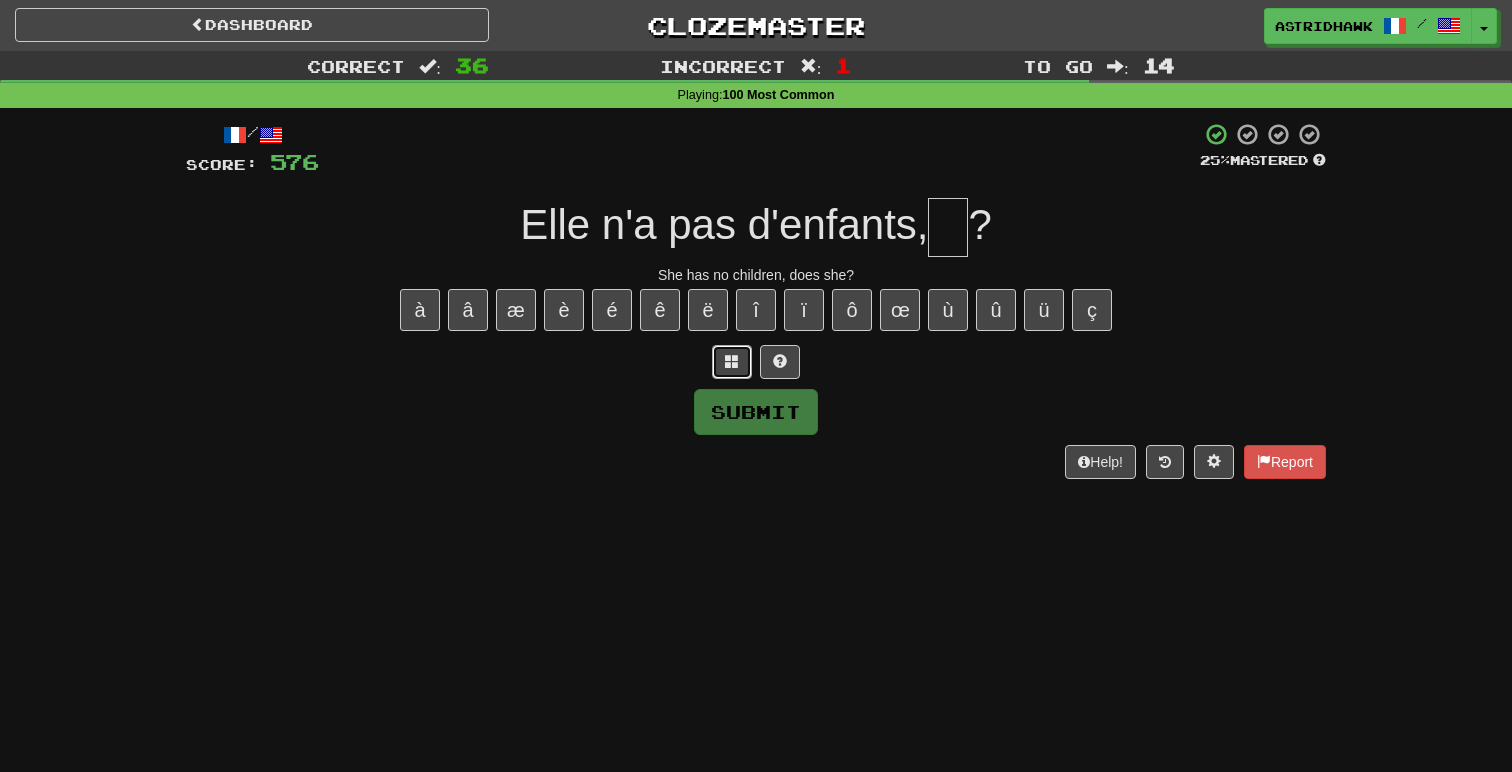 click at bounding box center [732, 362] 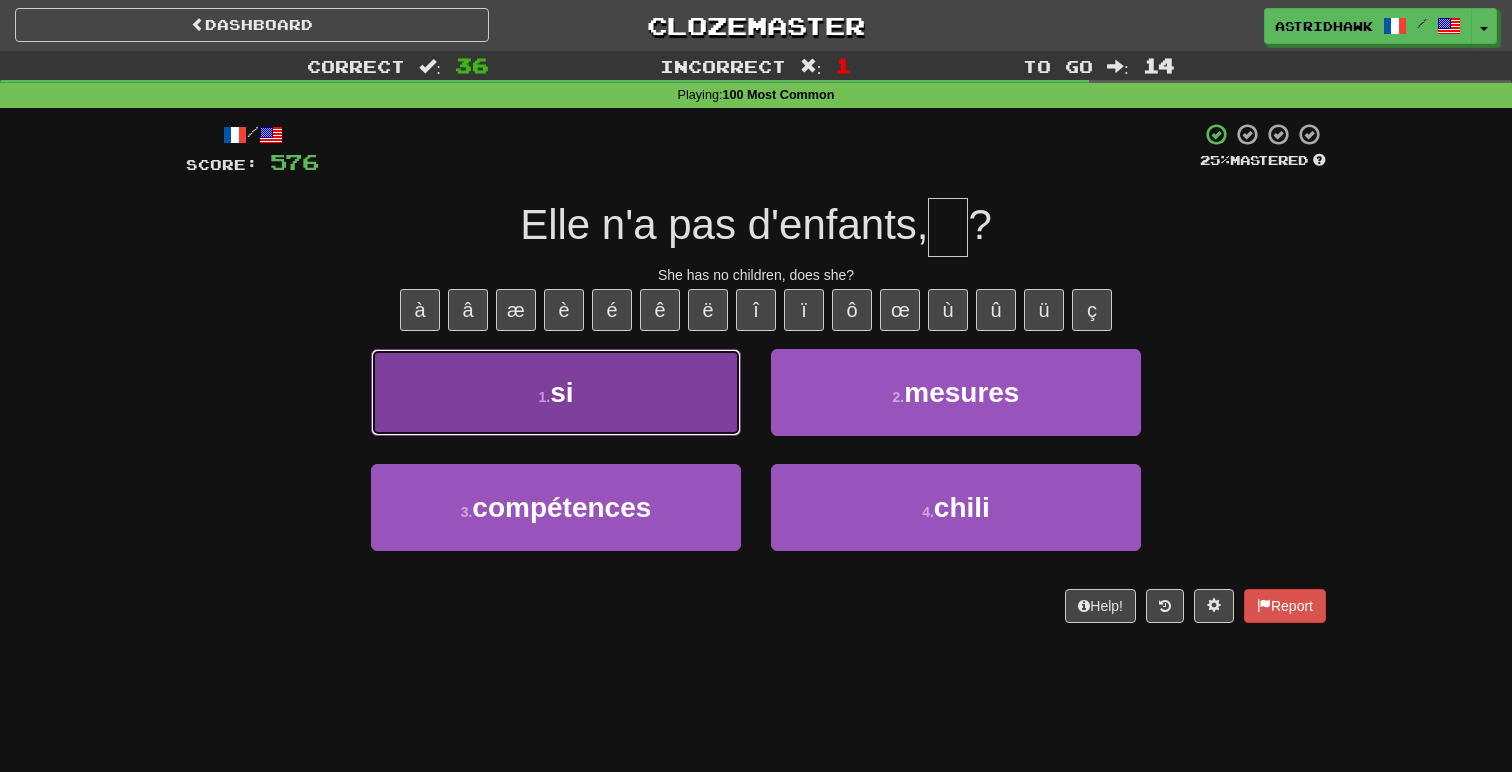 click on "1 .  si" at bounding box center [556, 392] 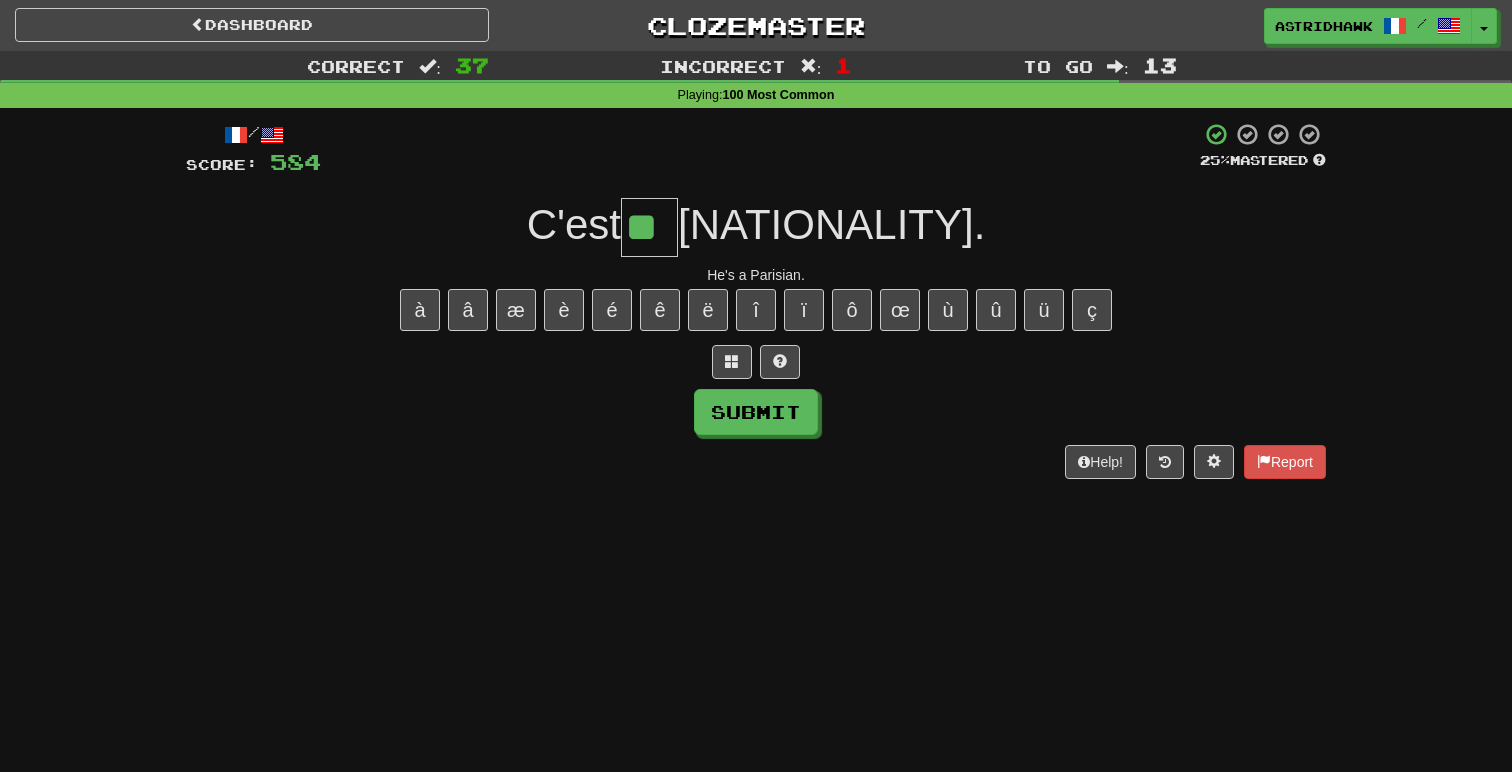 type on "**" 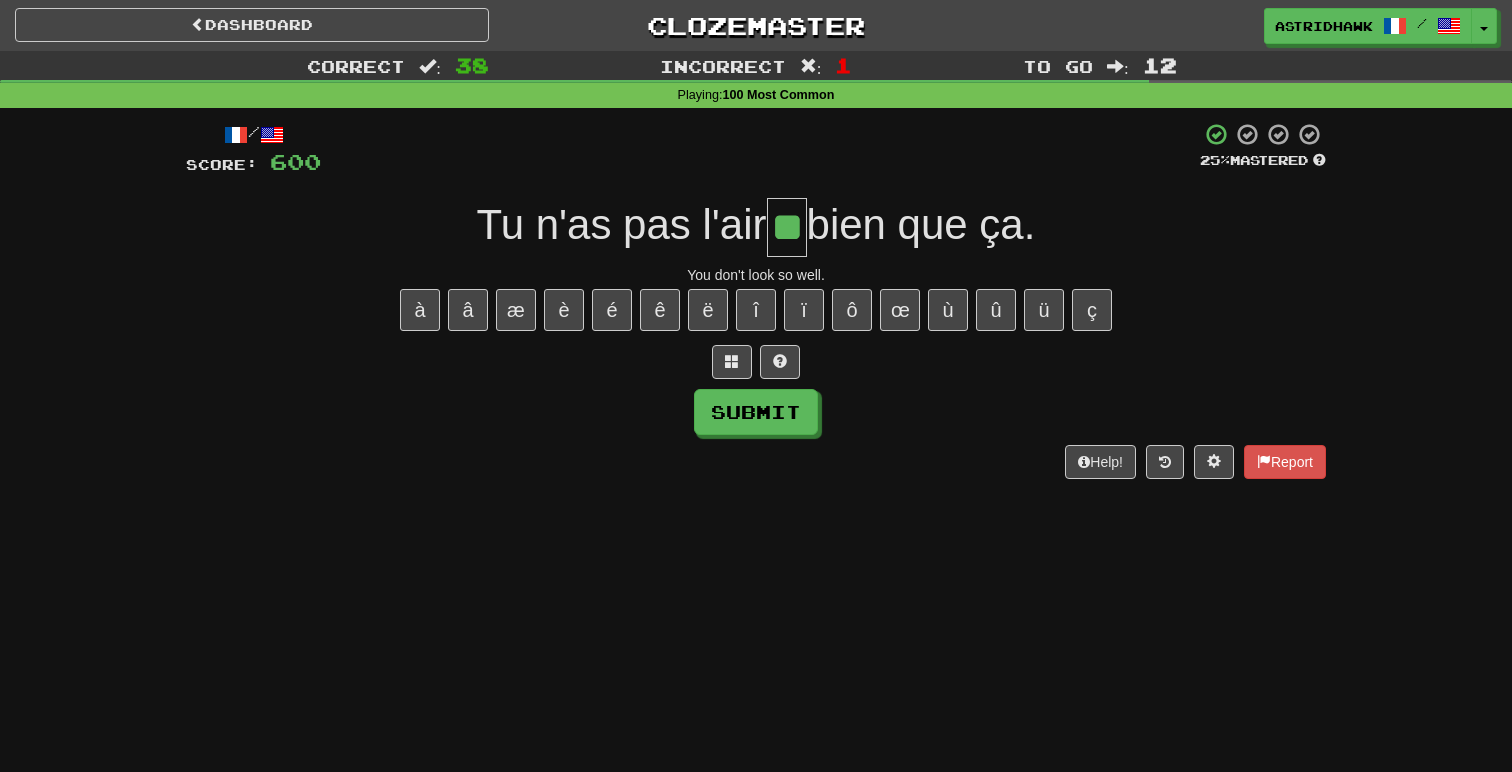 type on "**" 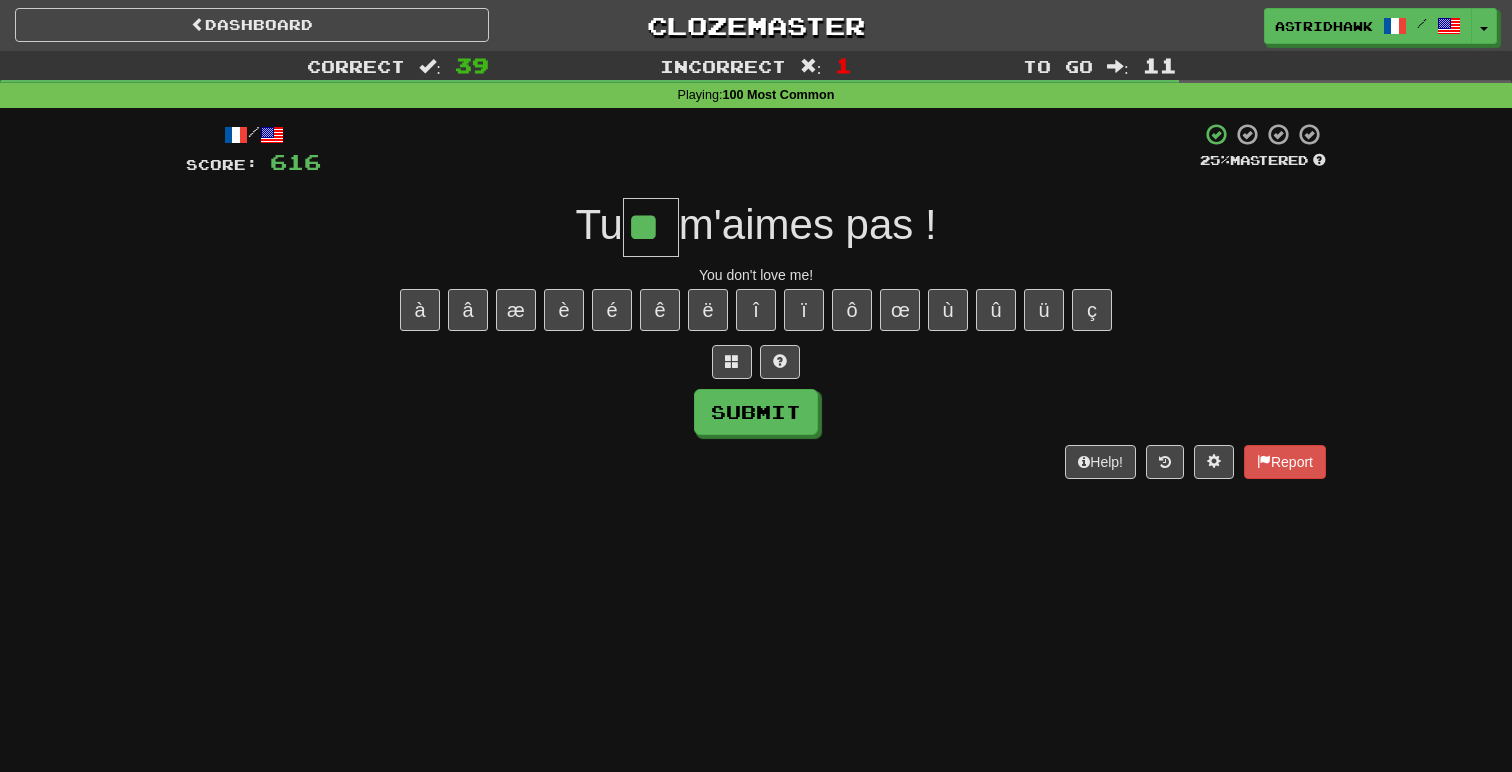 type on "**" 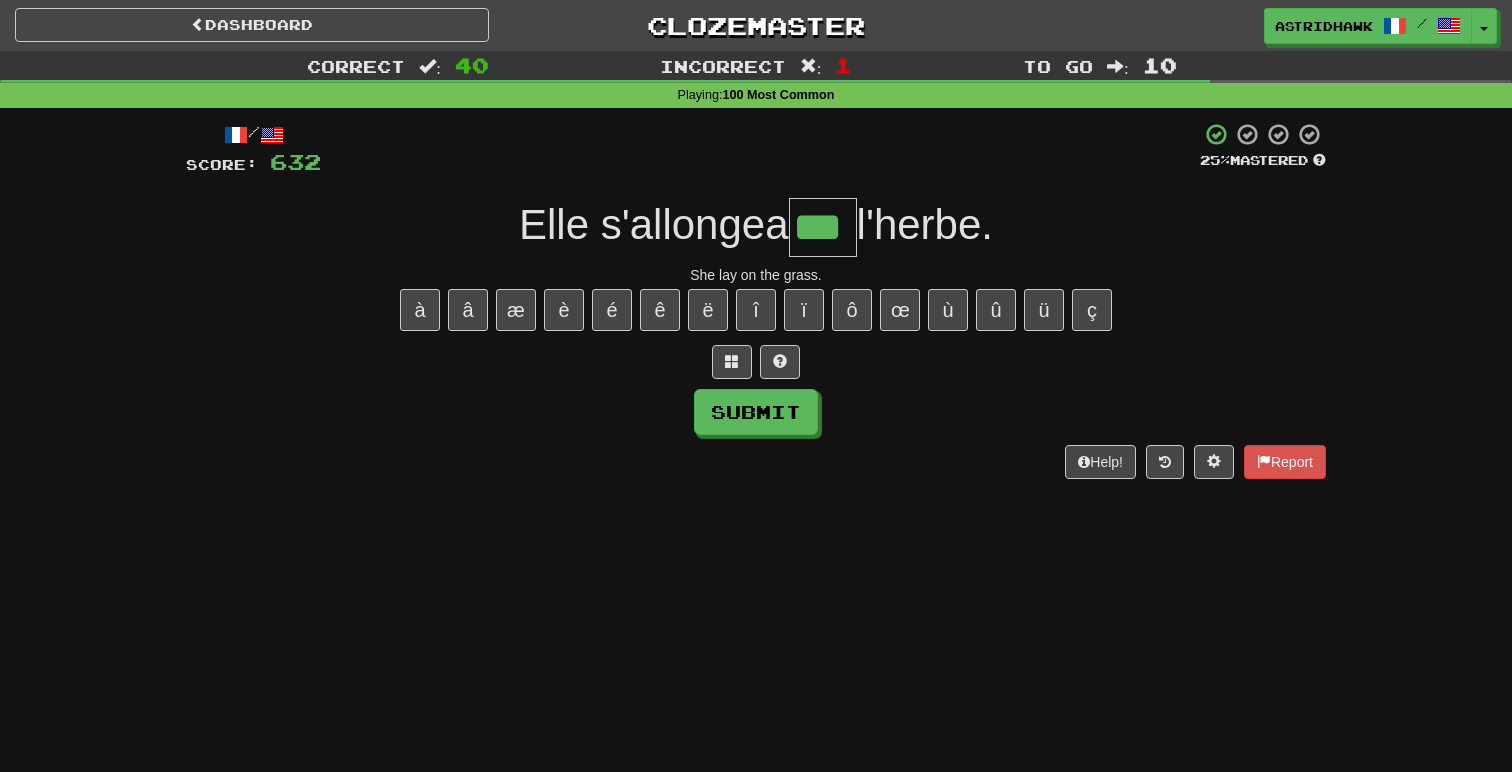 type on "***" 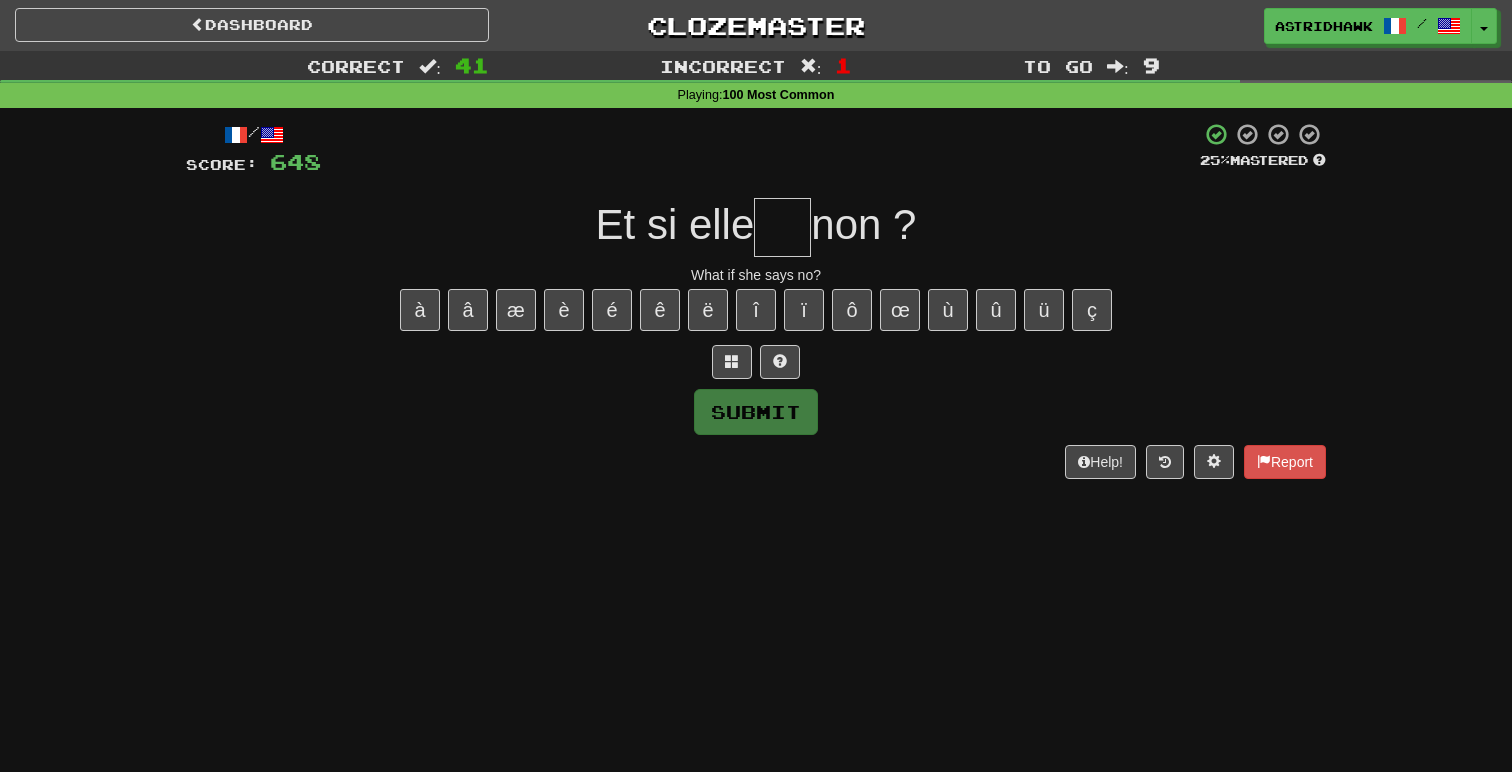 type on "*" 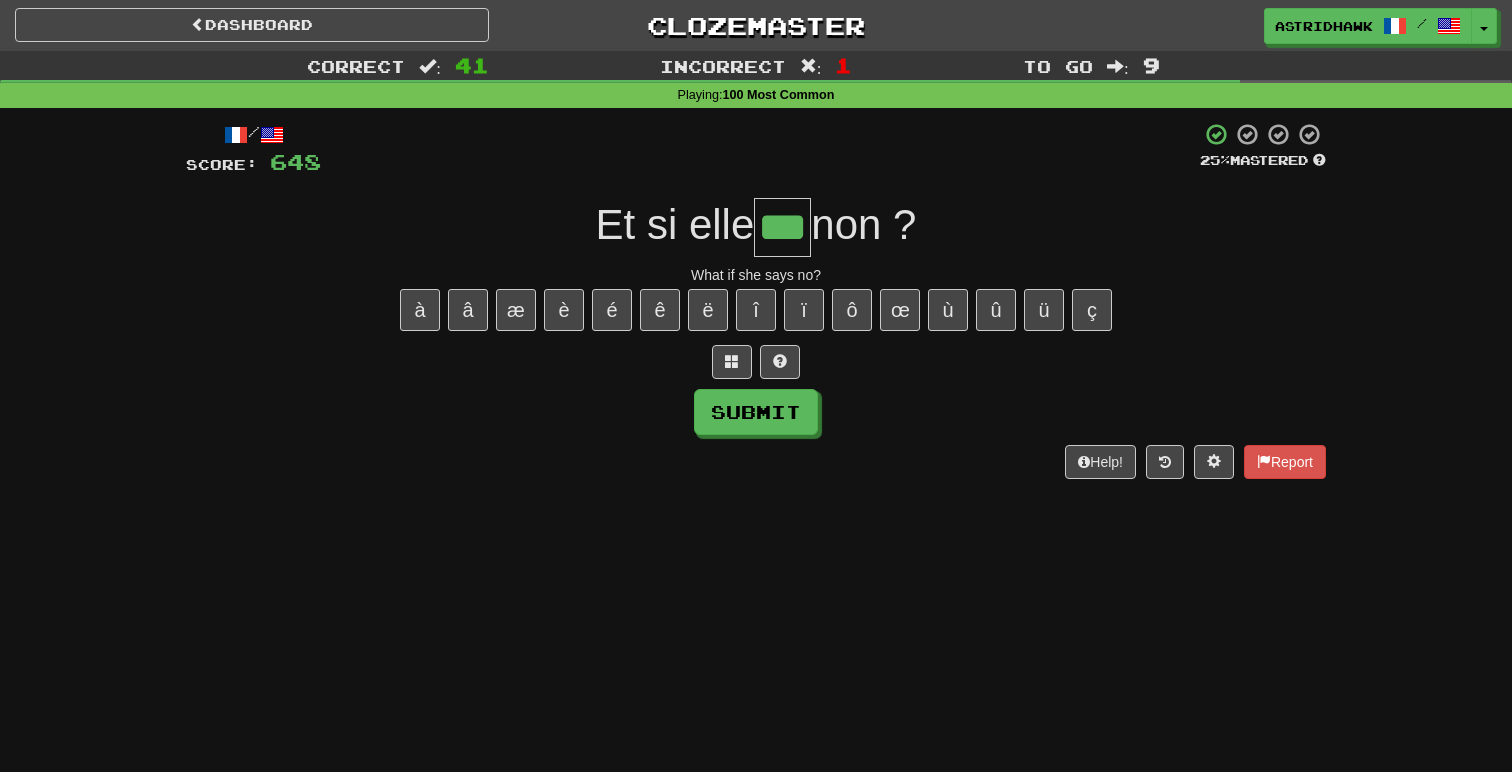 type on "***" 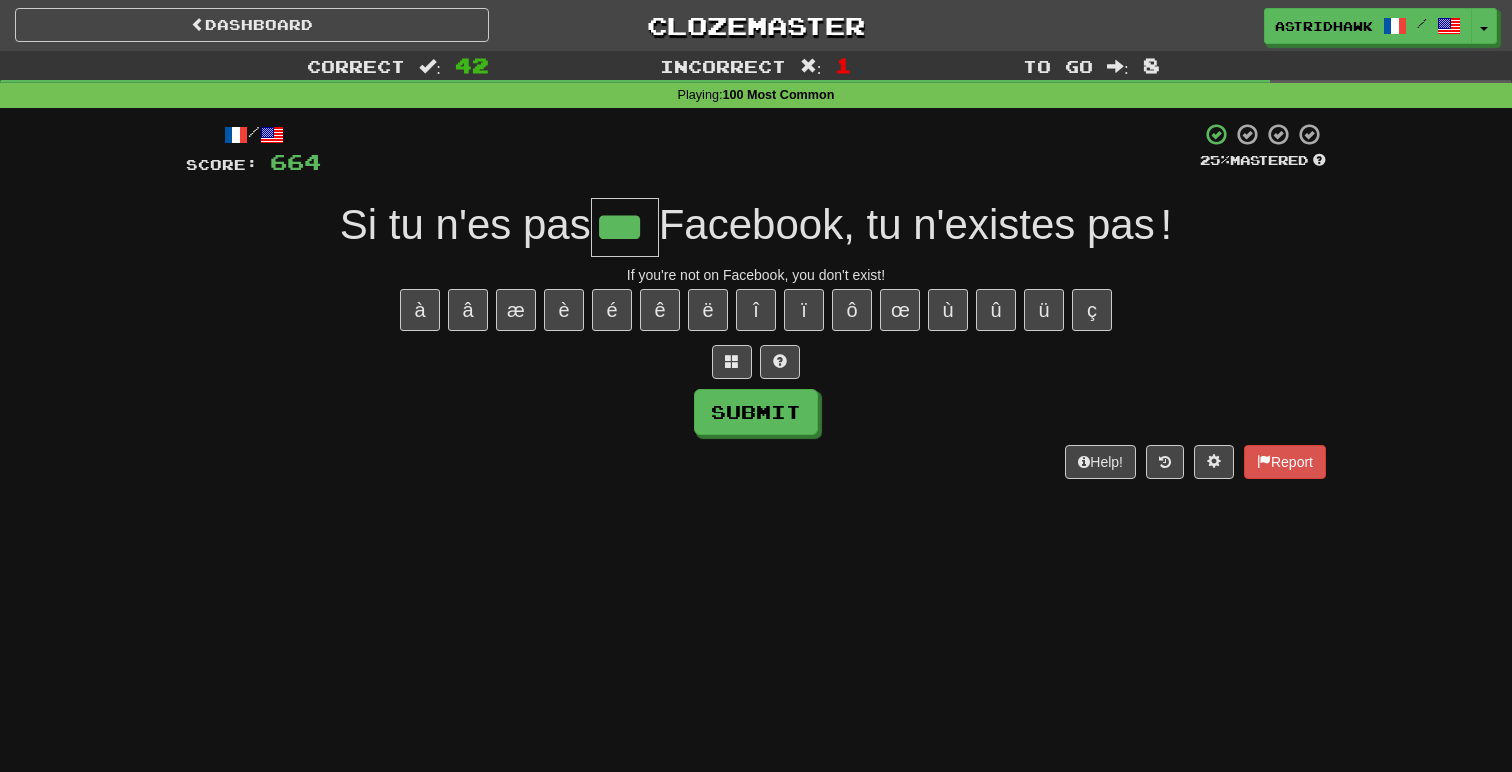 type on "***" 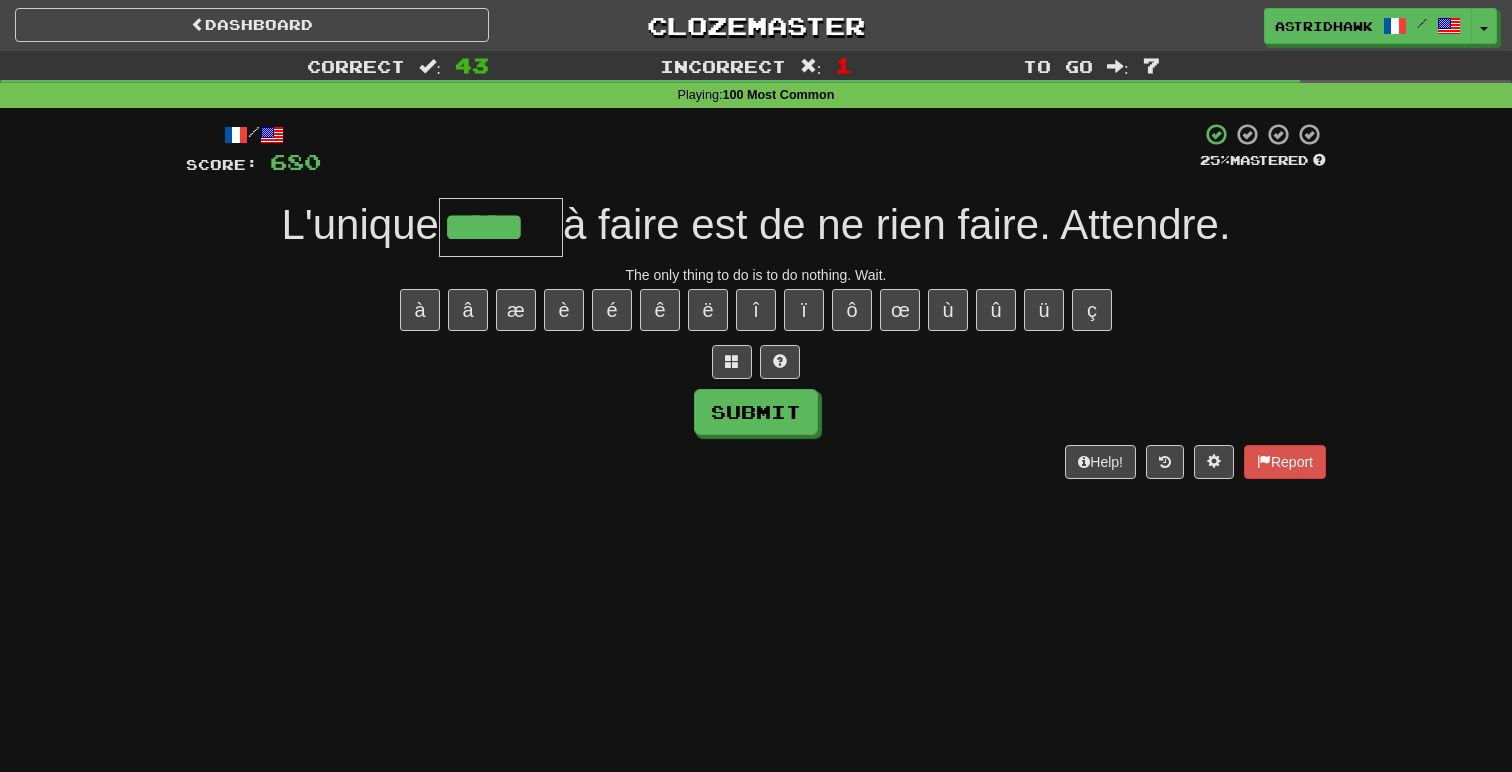 type on "*****" 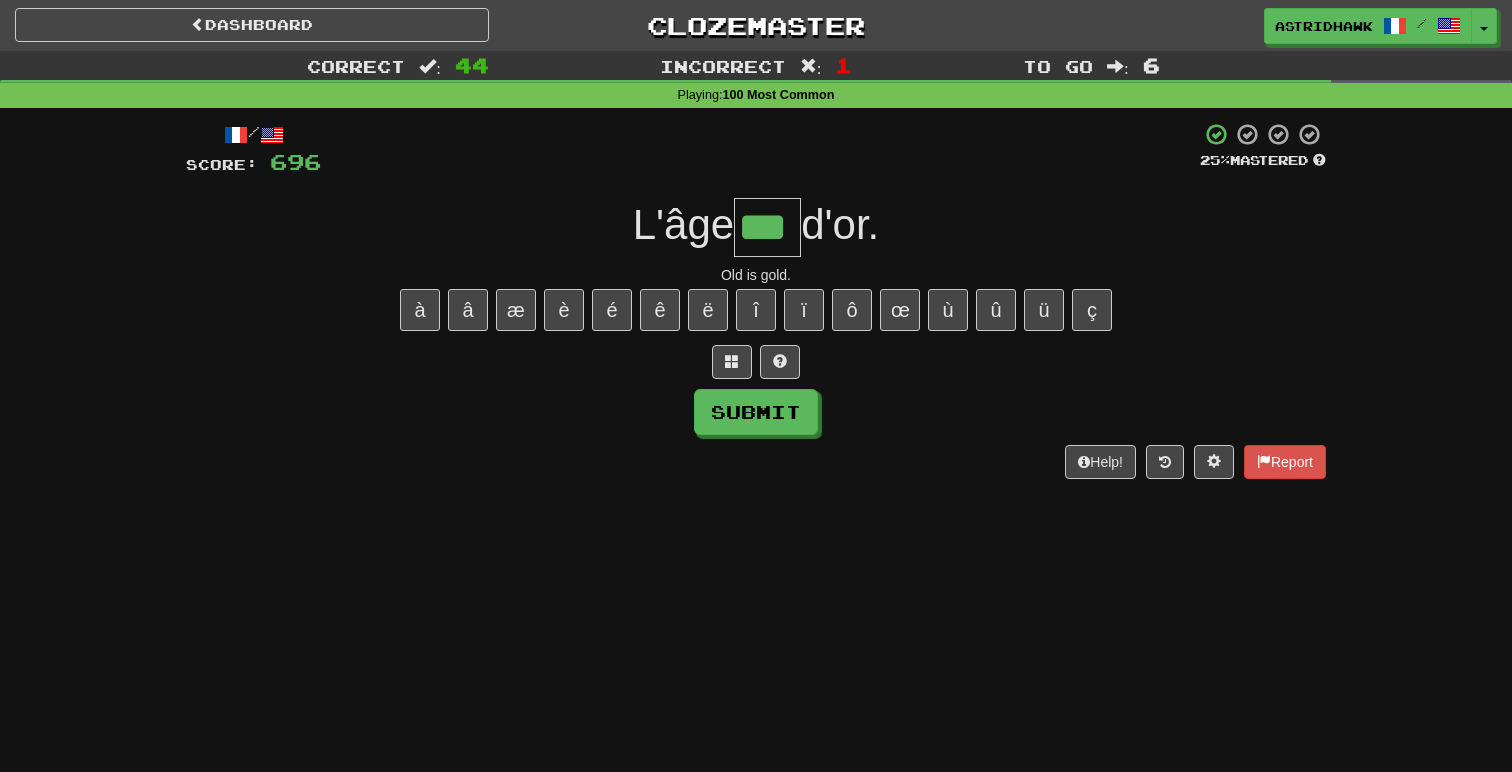 type on "***" 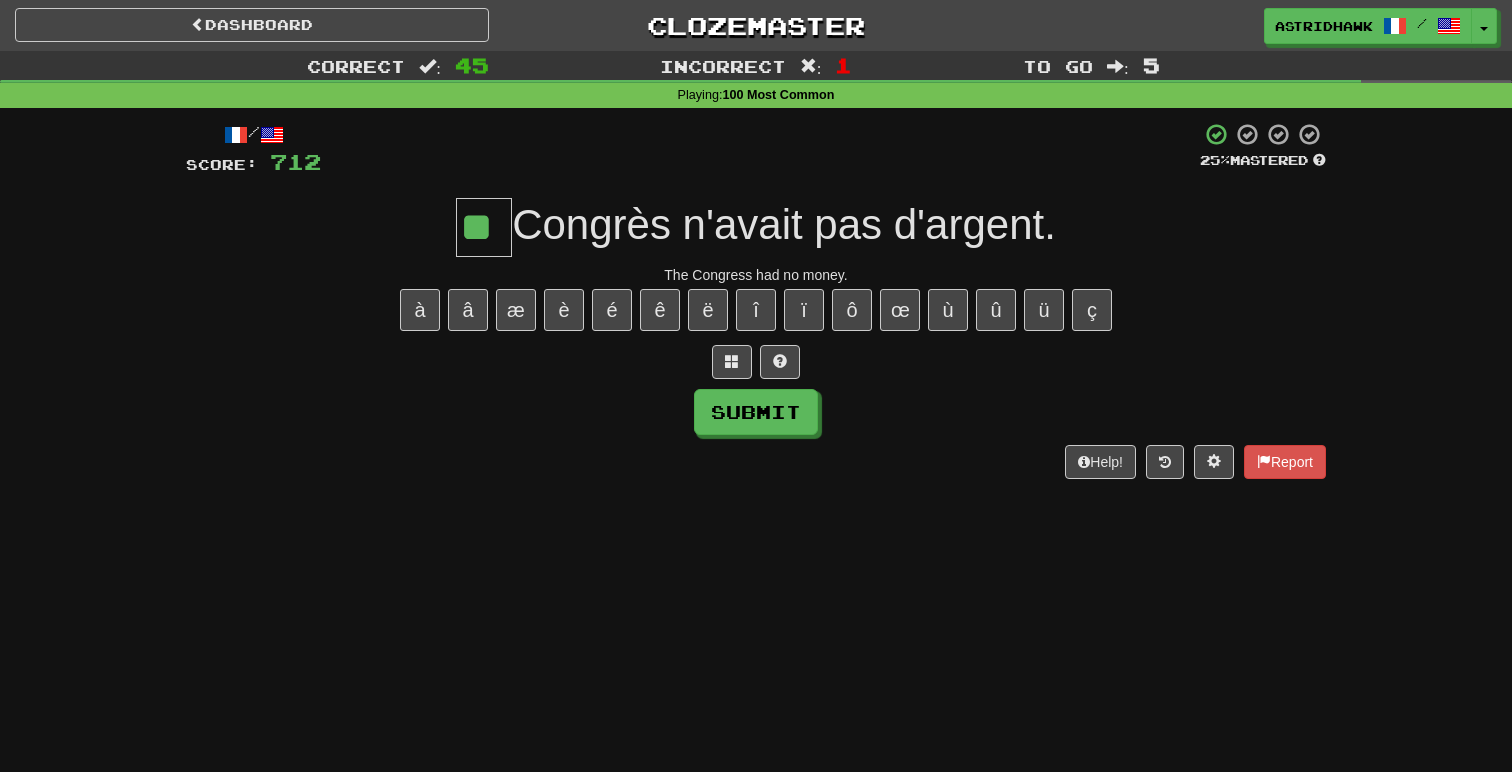 type on "**" 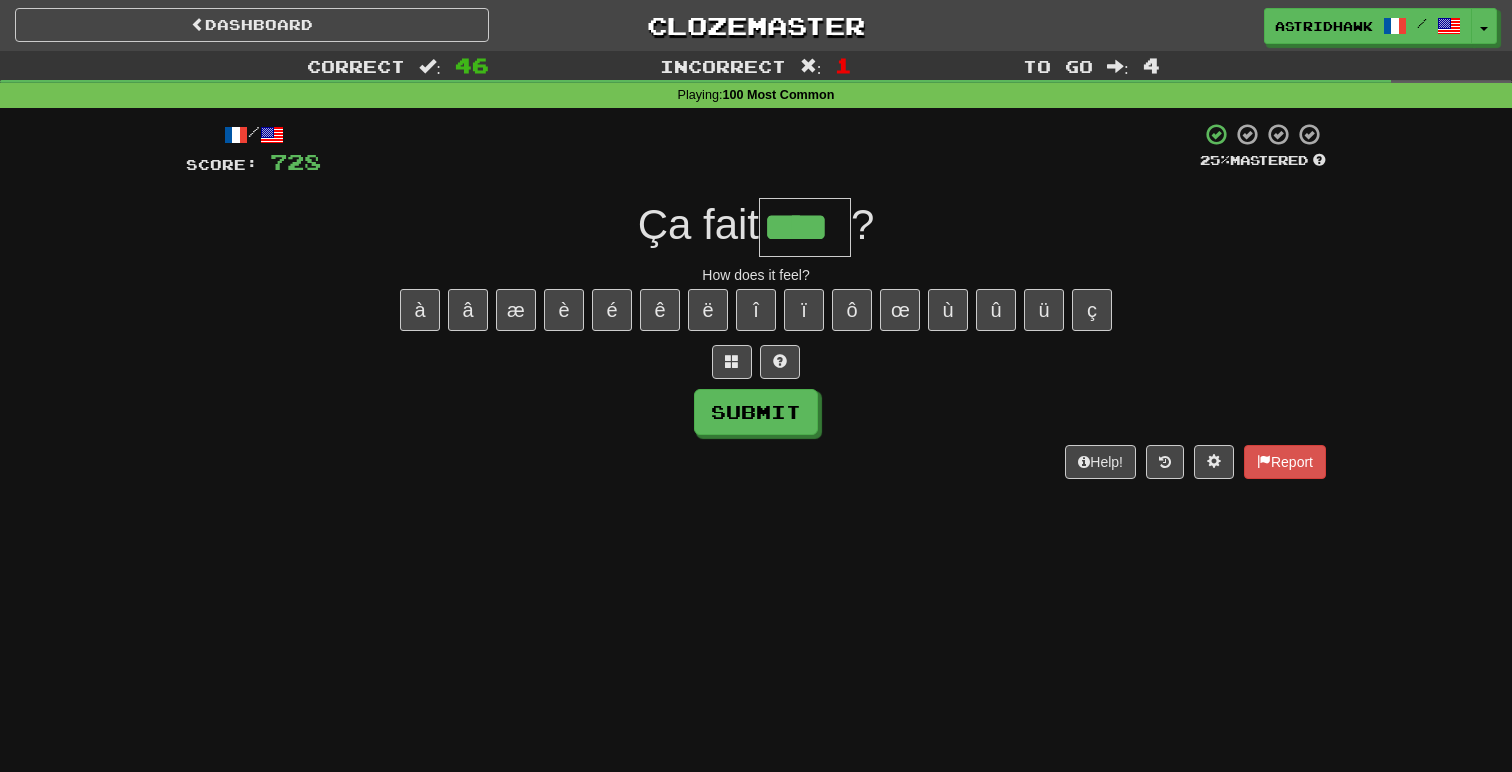 type on "****" 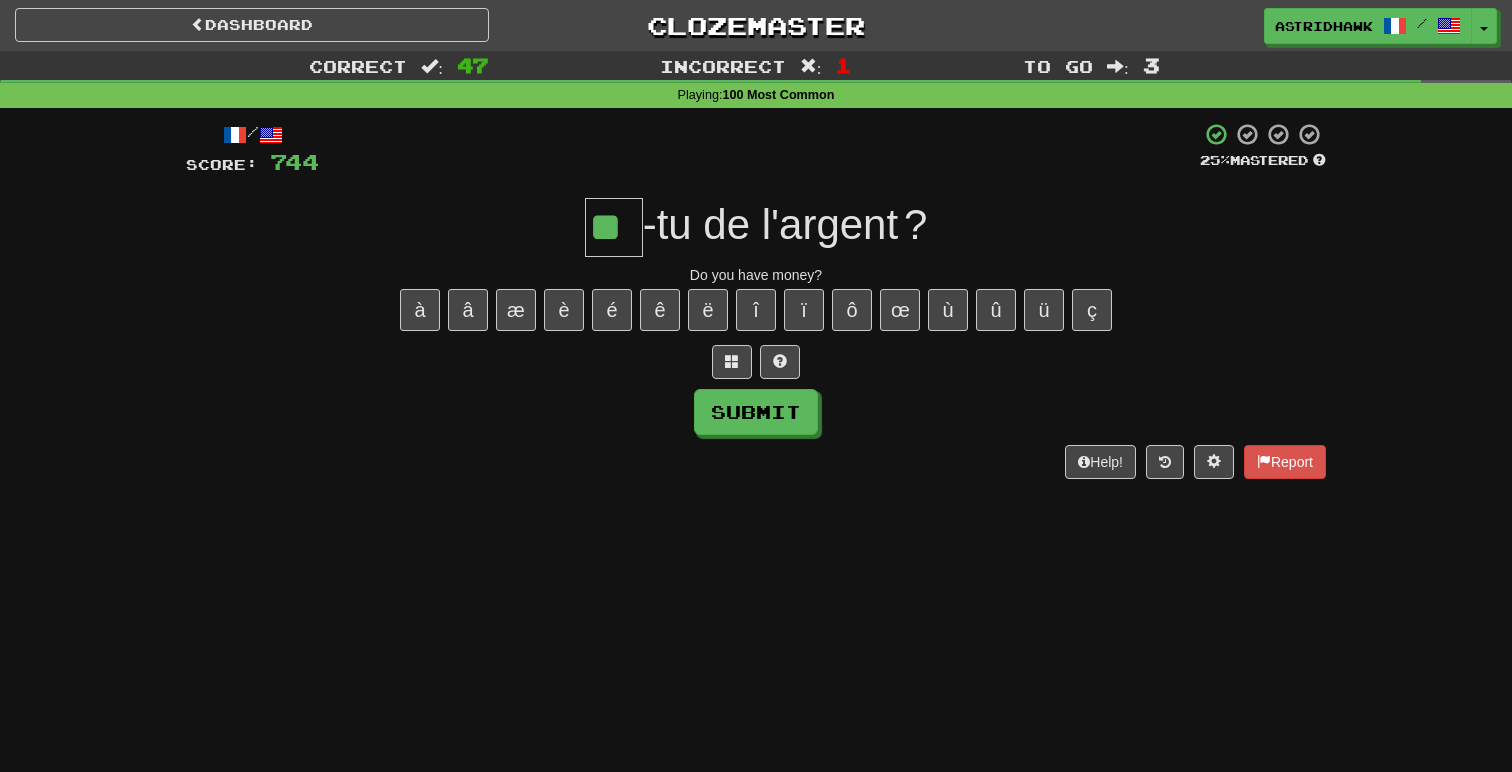 type on "**" 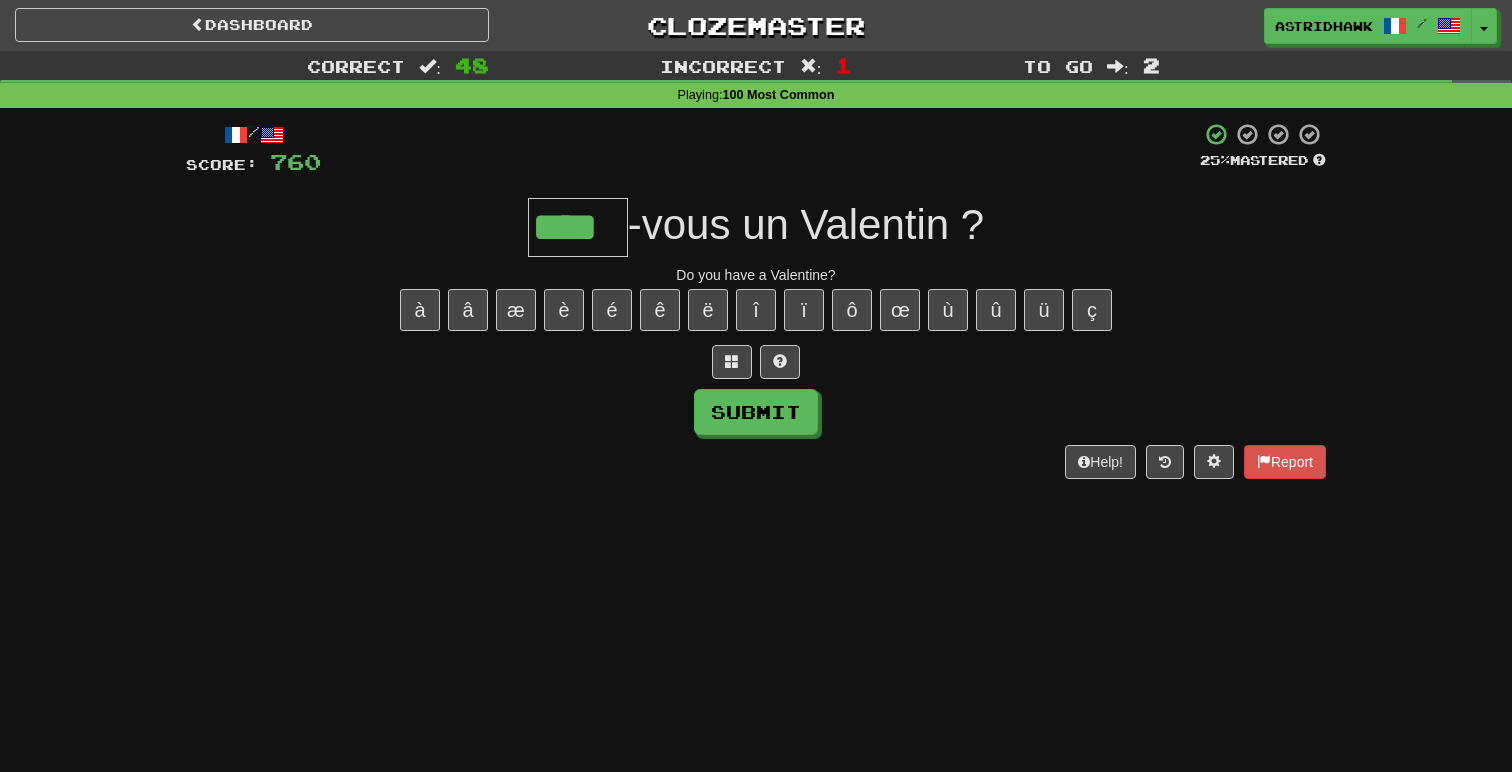 type on "****" 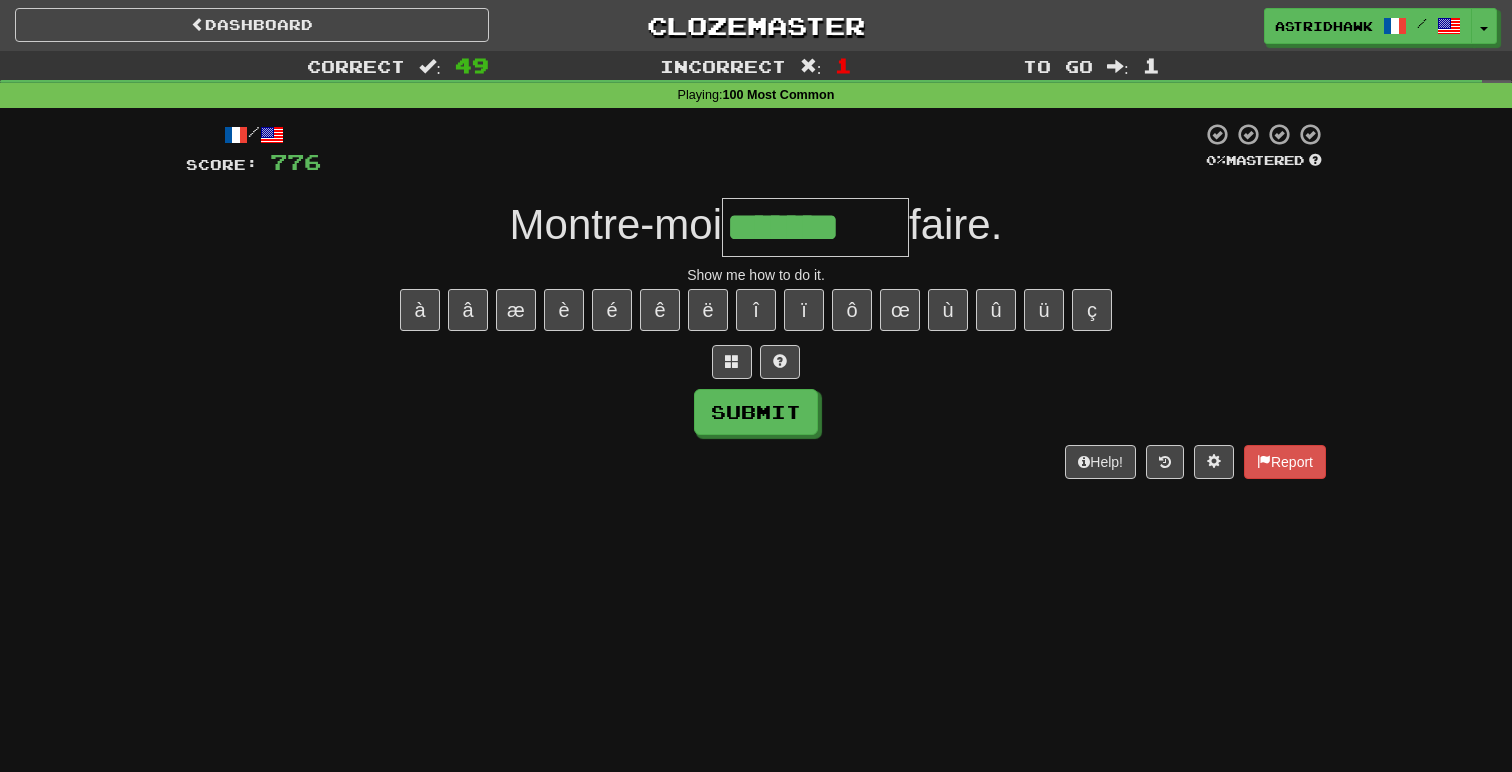 type on "*******" 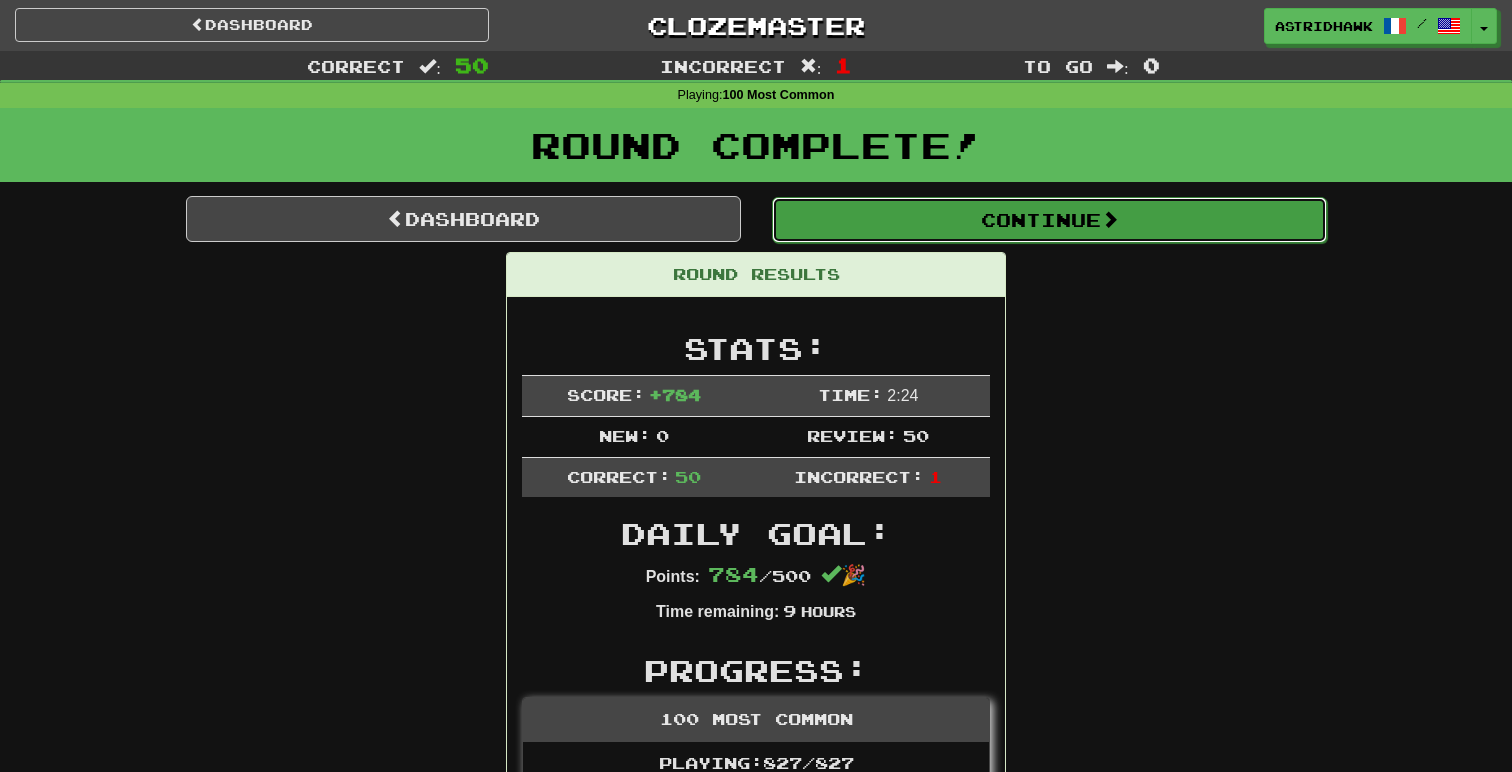 click on "Continue" at bounding box center [1049, 220] 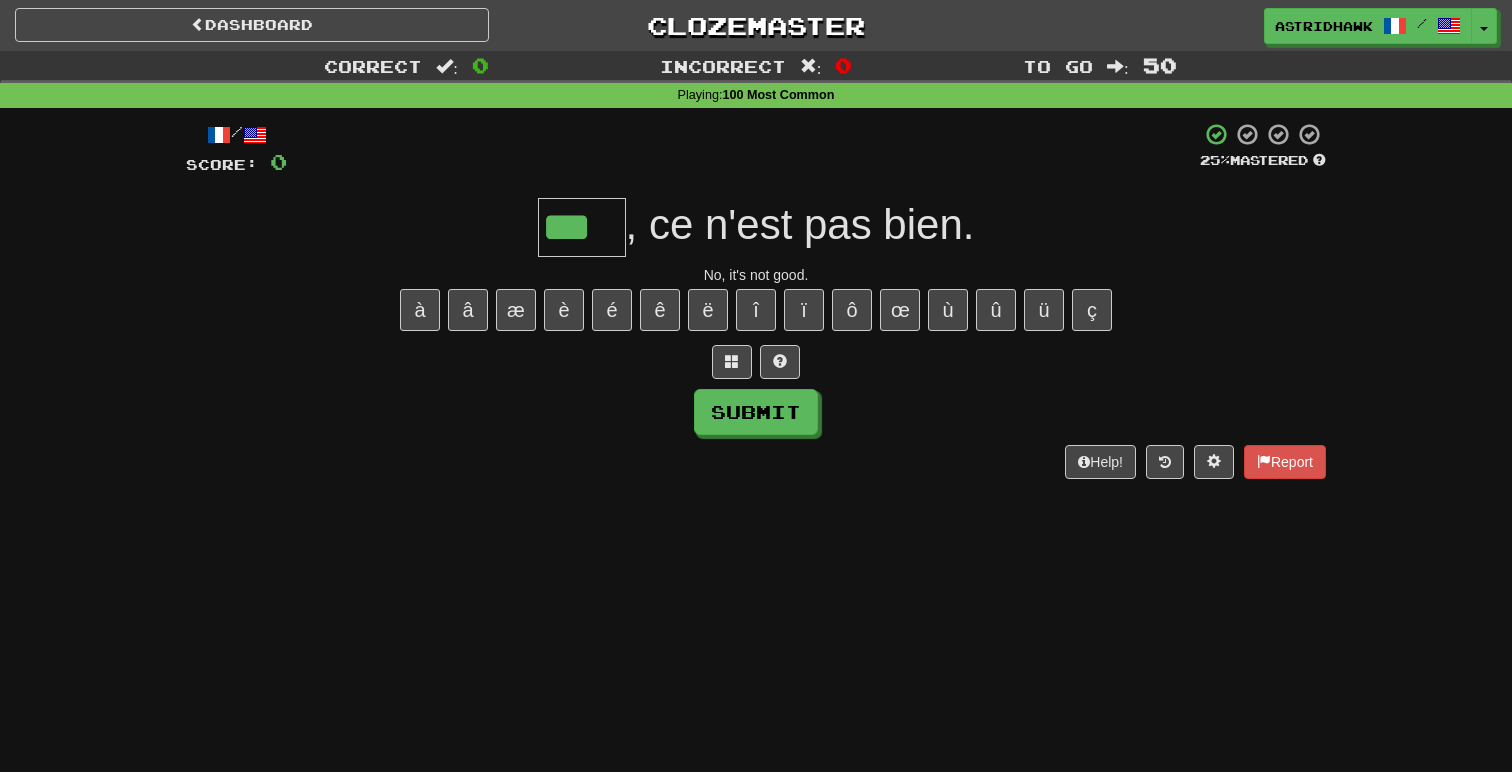 type on "***" 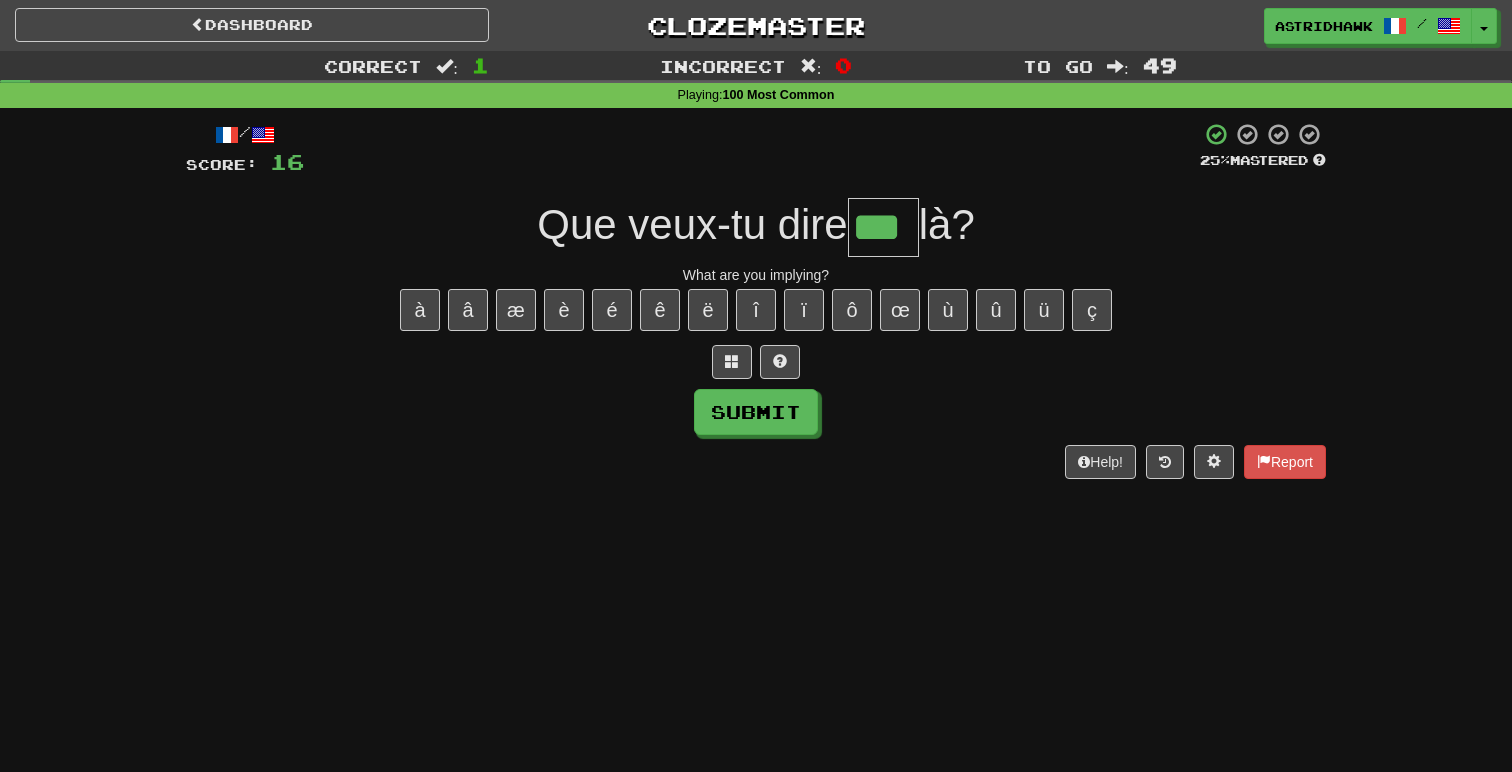 type on "***" 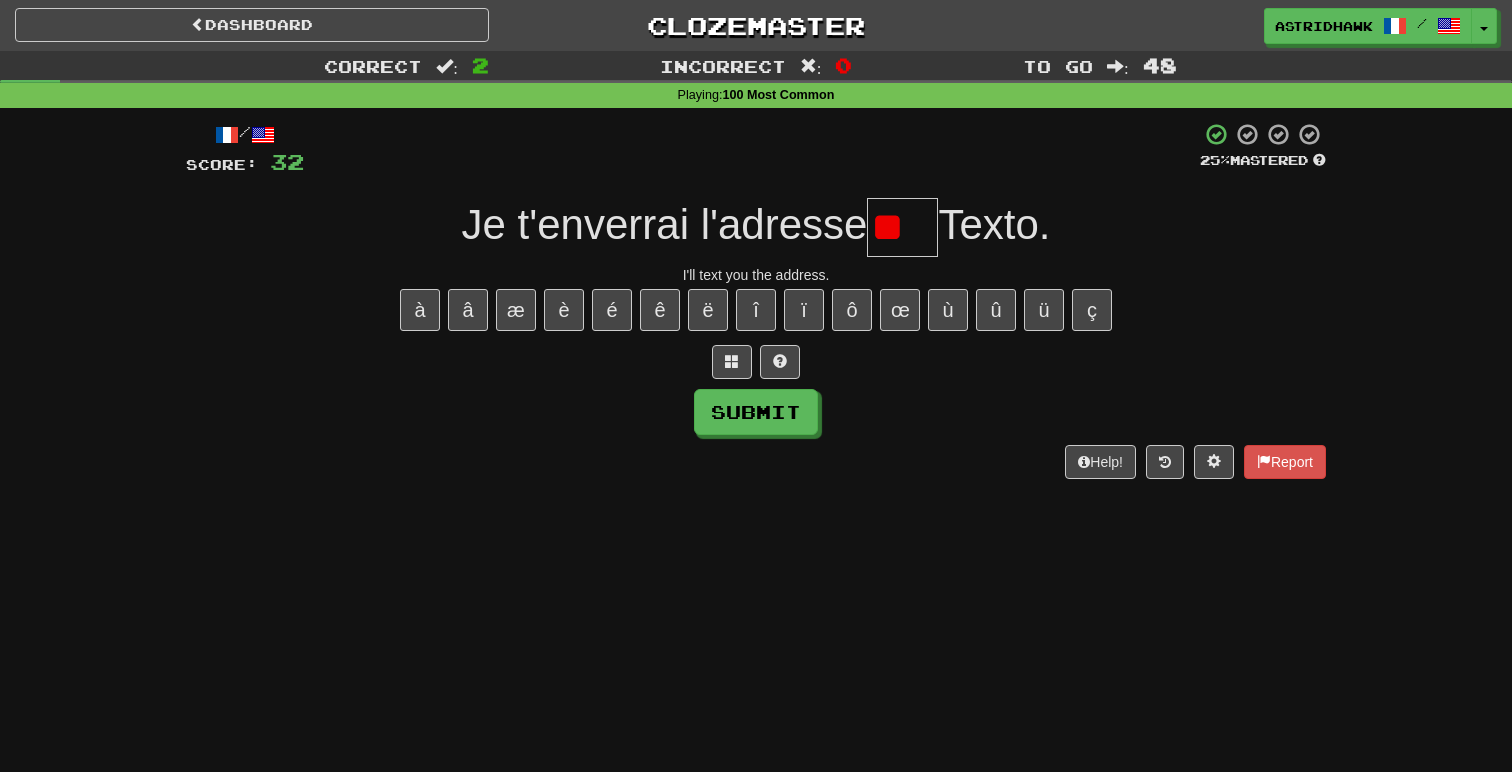 type on "*" 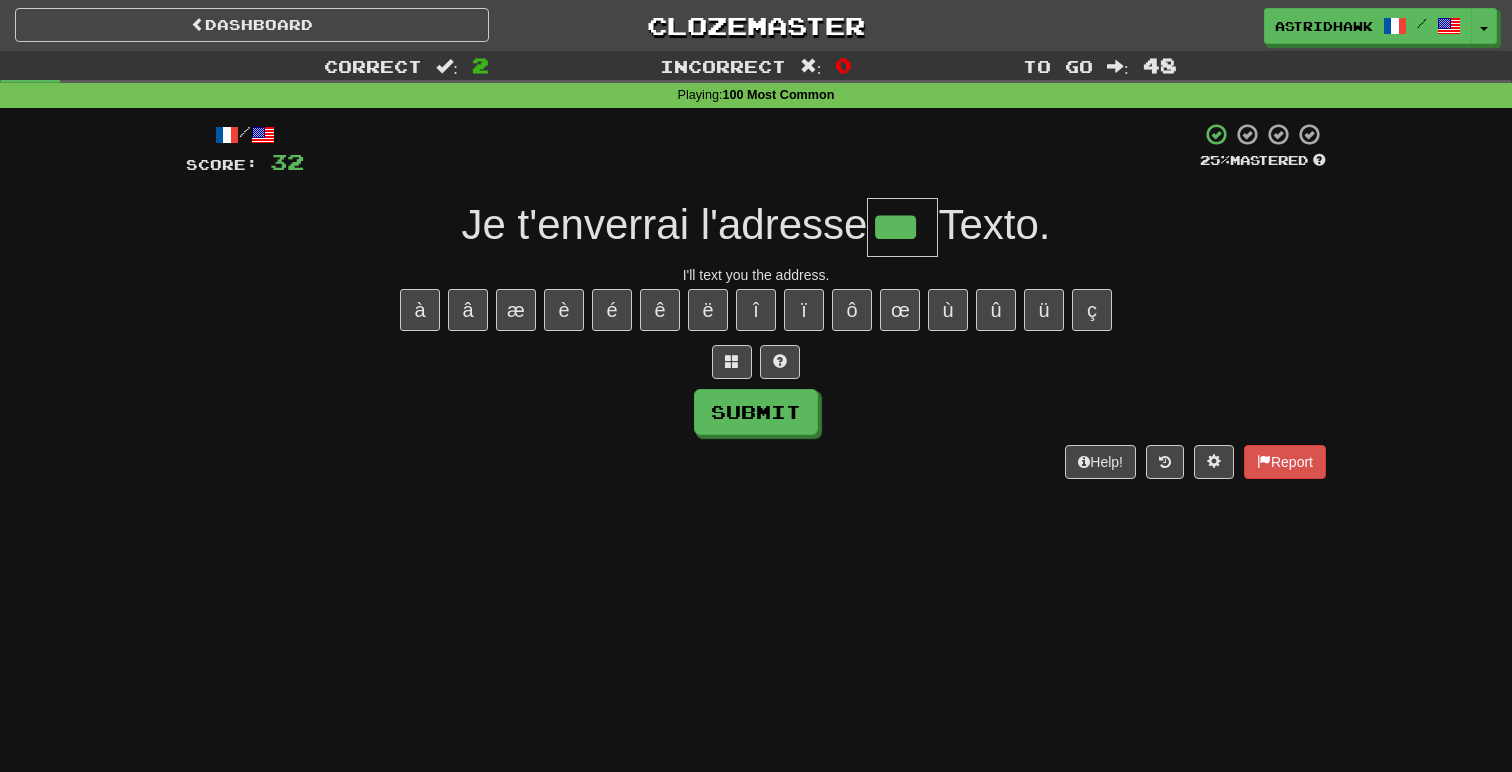 type on "***" 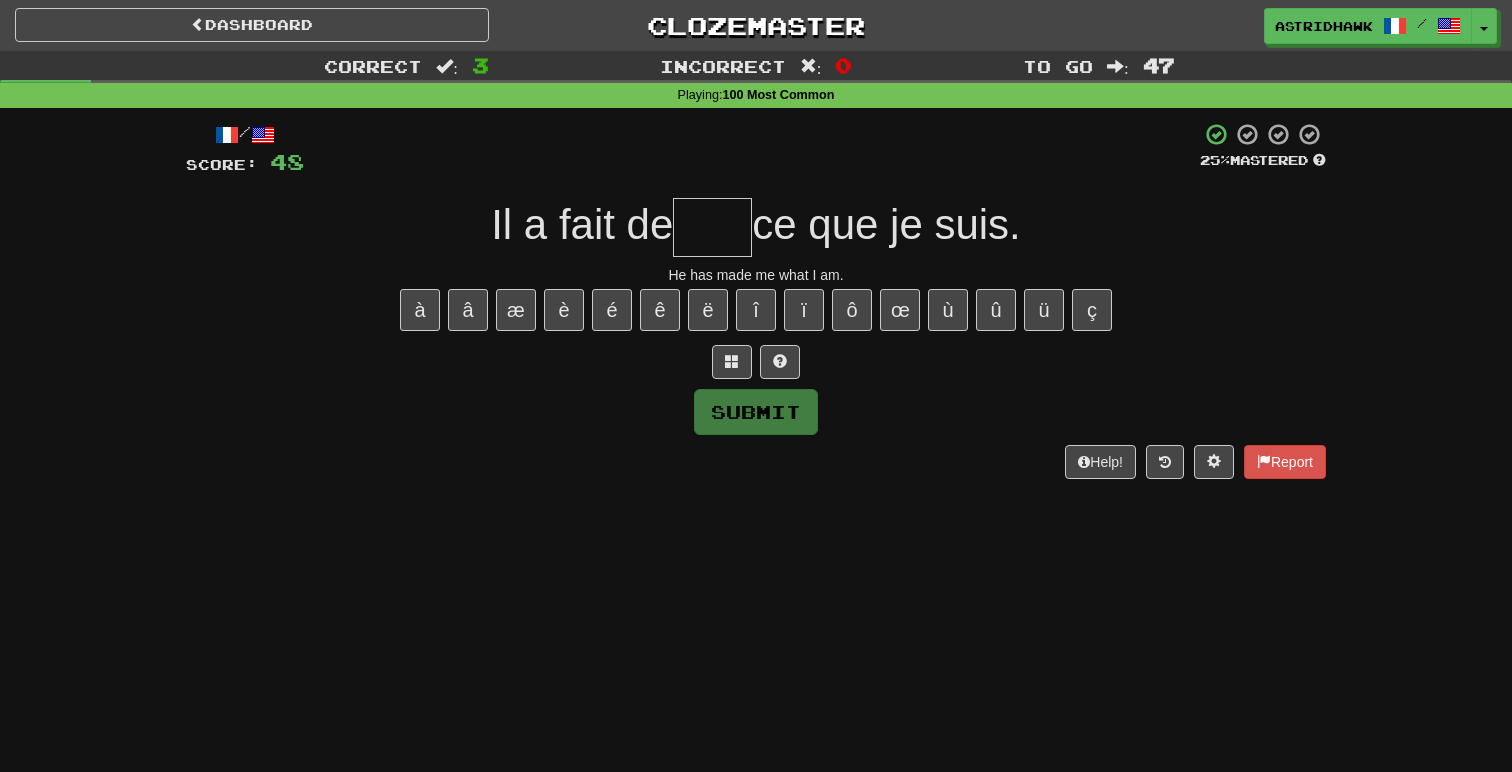 type on "*" 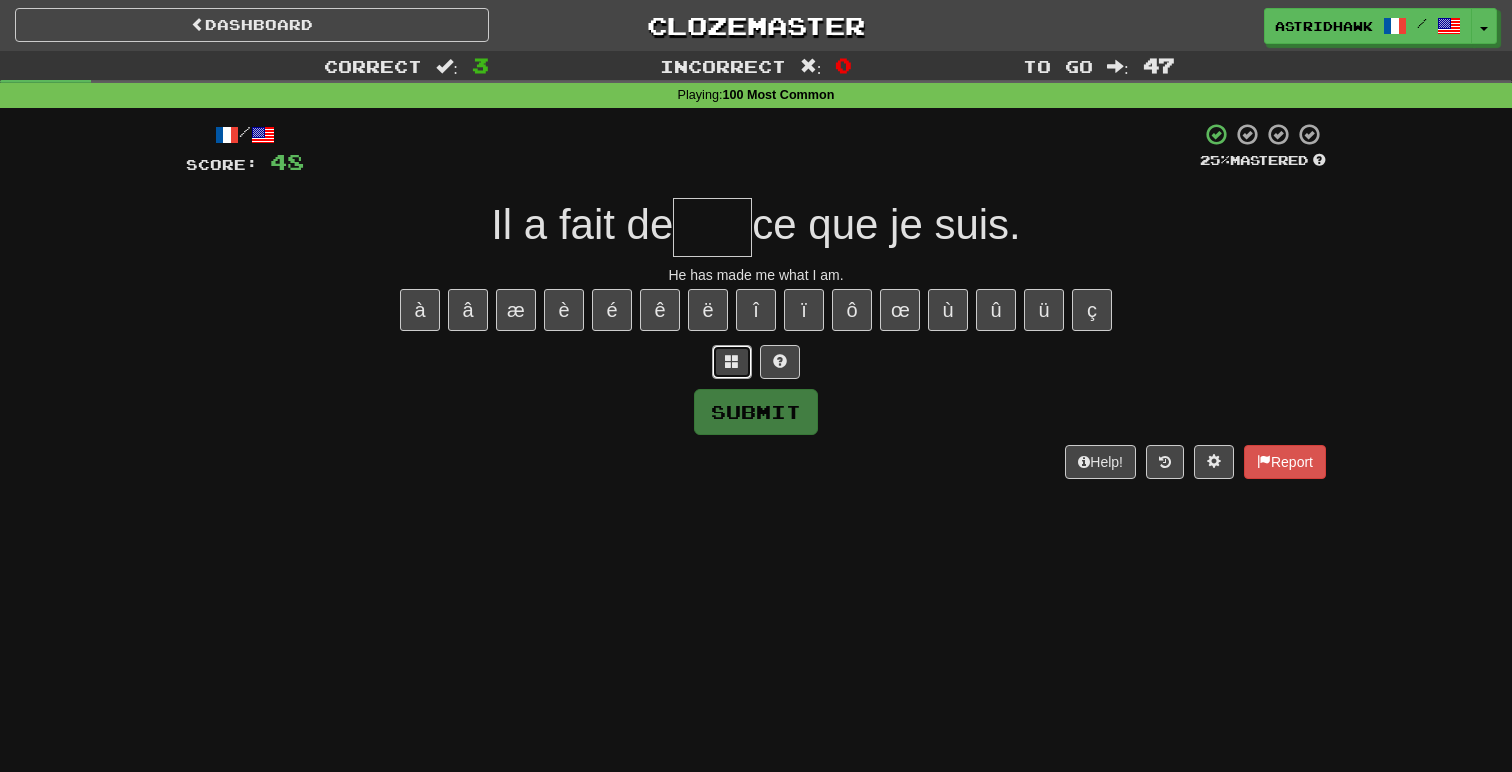 click at bounding box center [732, 362] 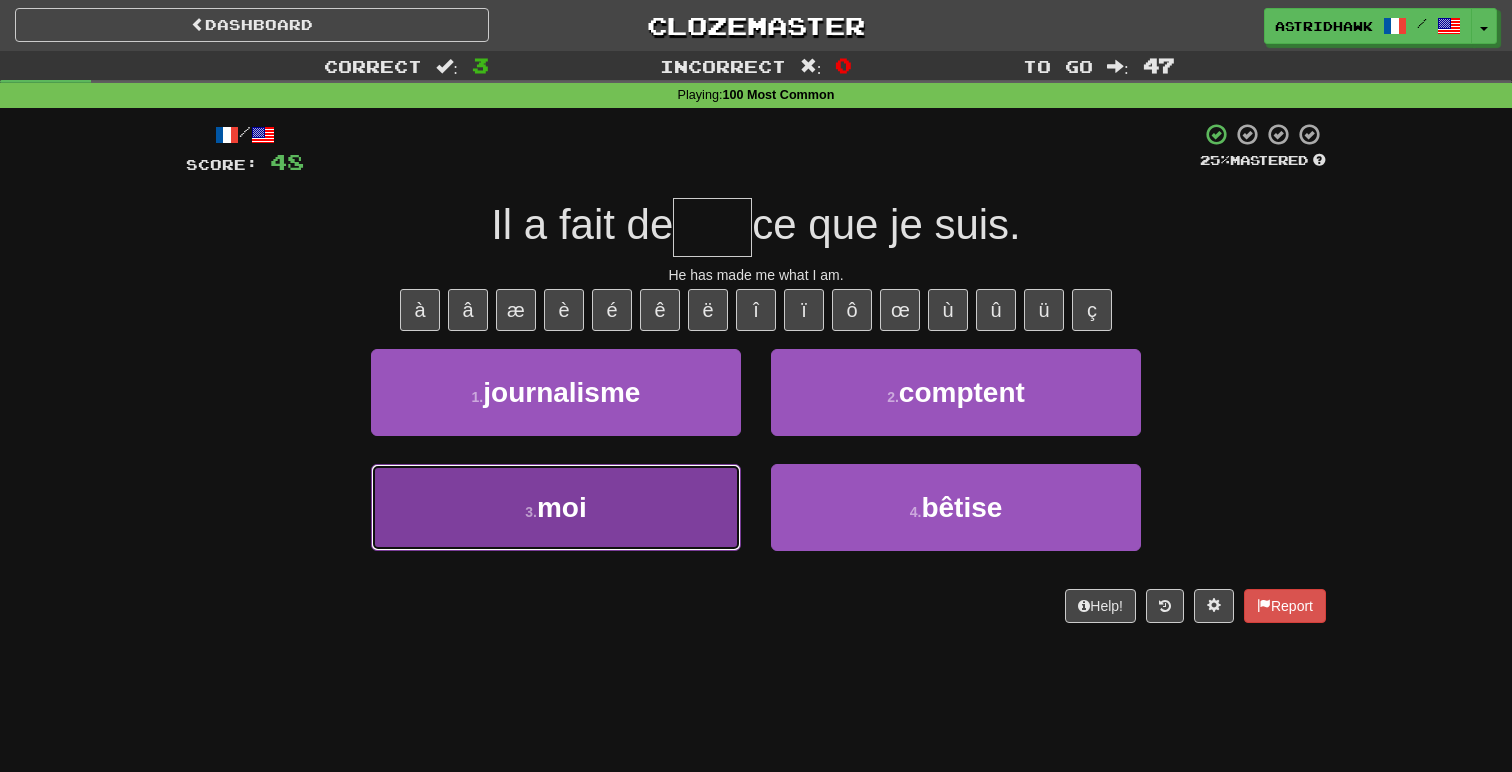 click on "3 .  moi" at bounding box center [556, 507] 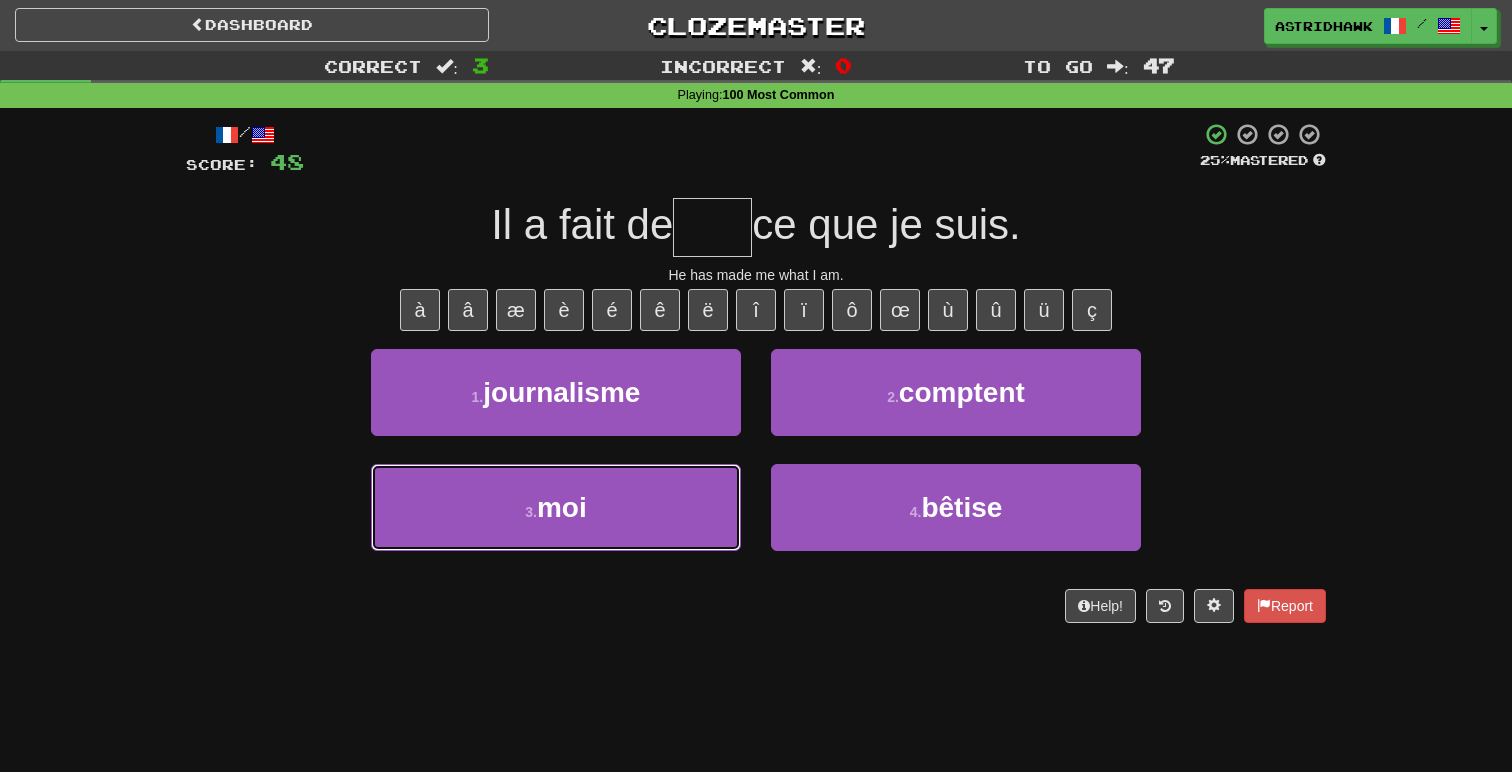 type on "***" 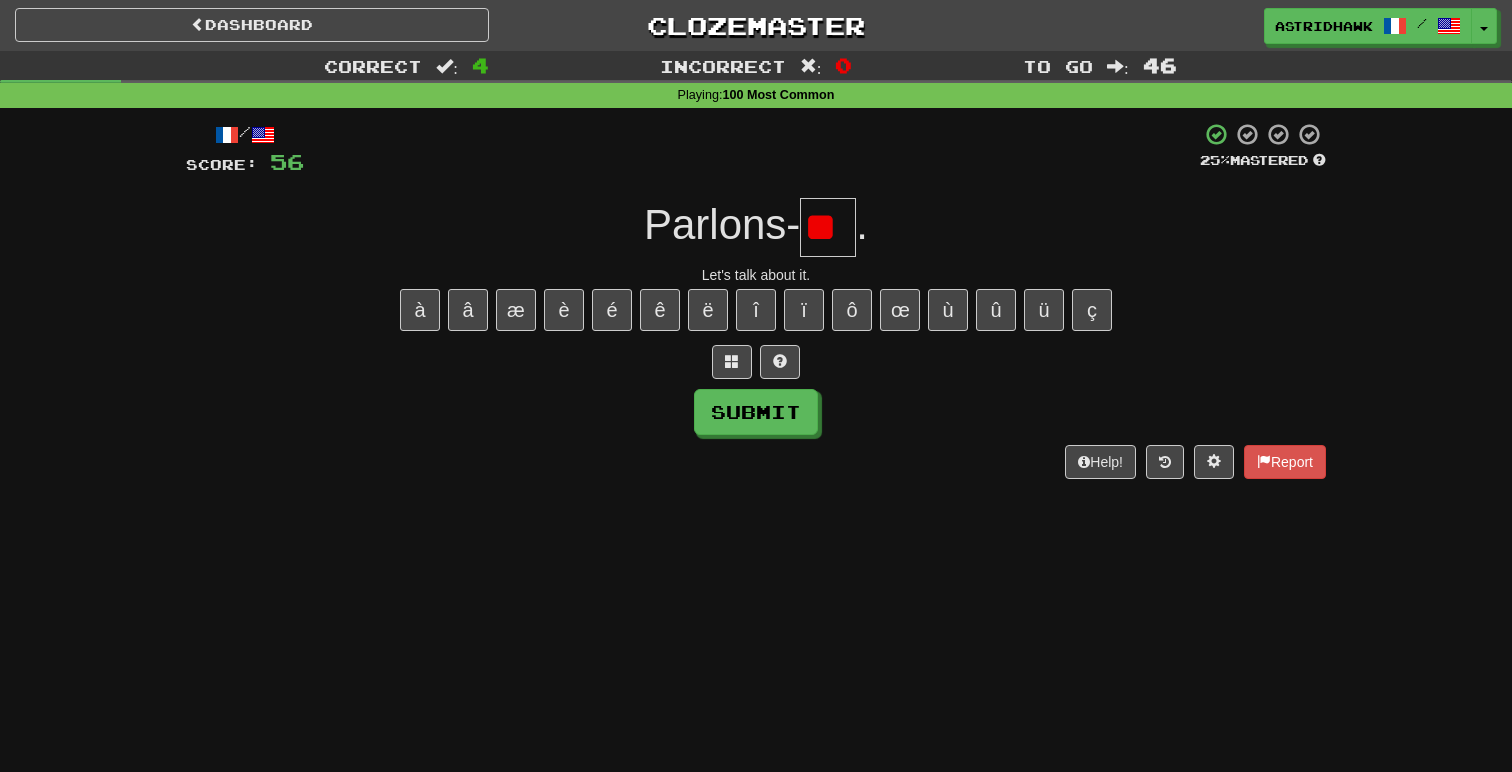 type on "*" 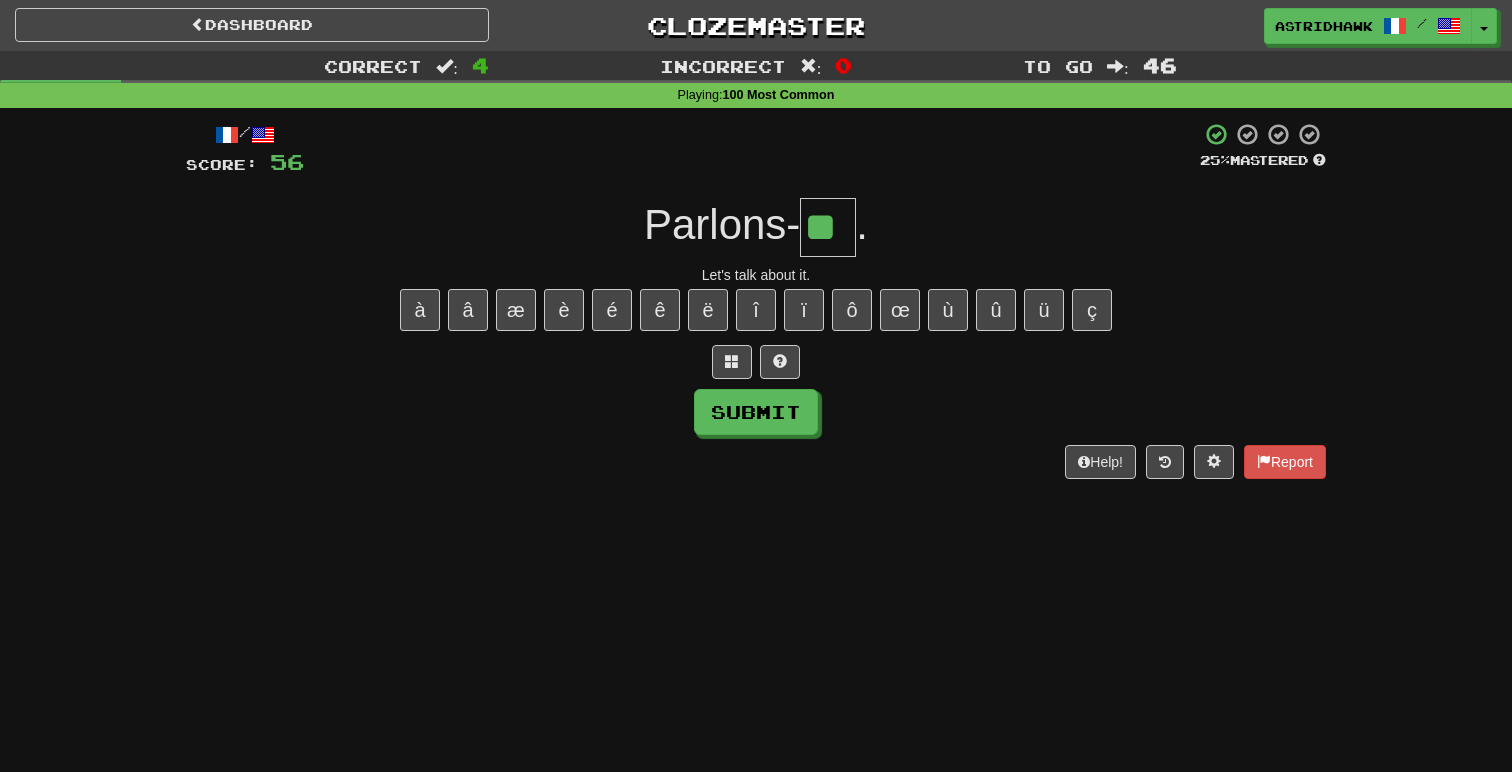 type on "**" 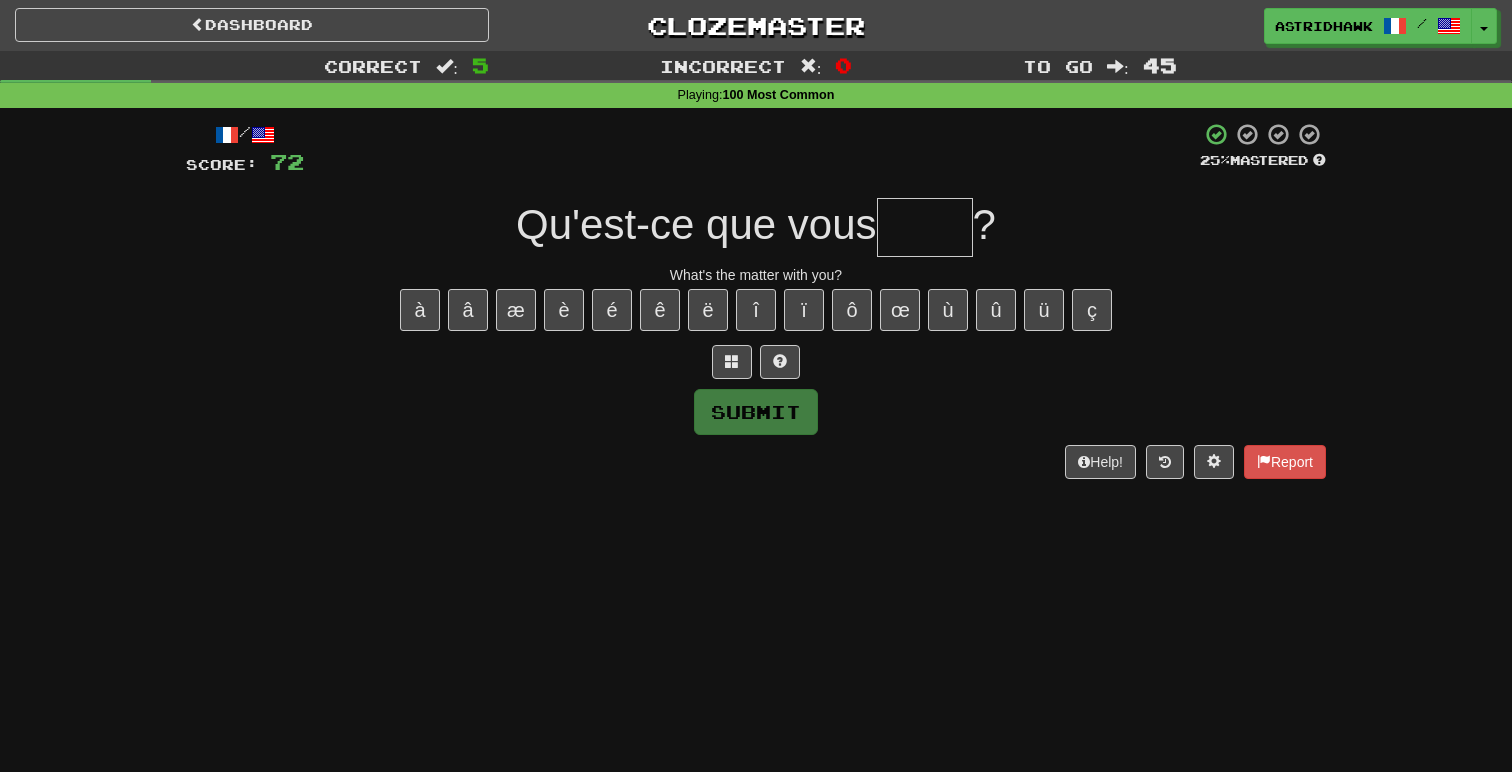 type on "*" 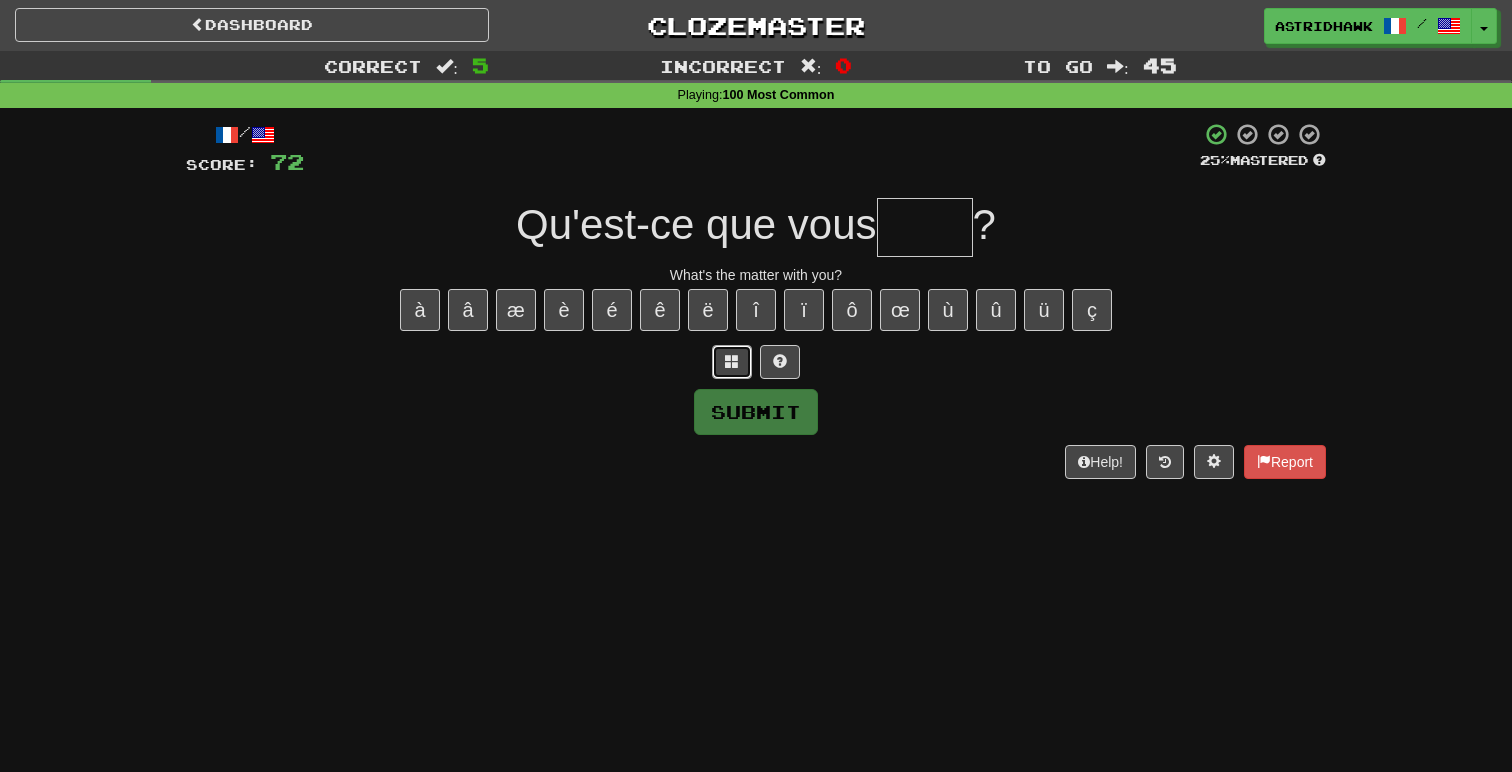 click at bounding box center (732, 362) 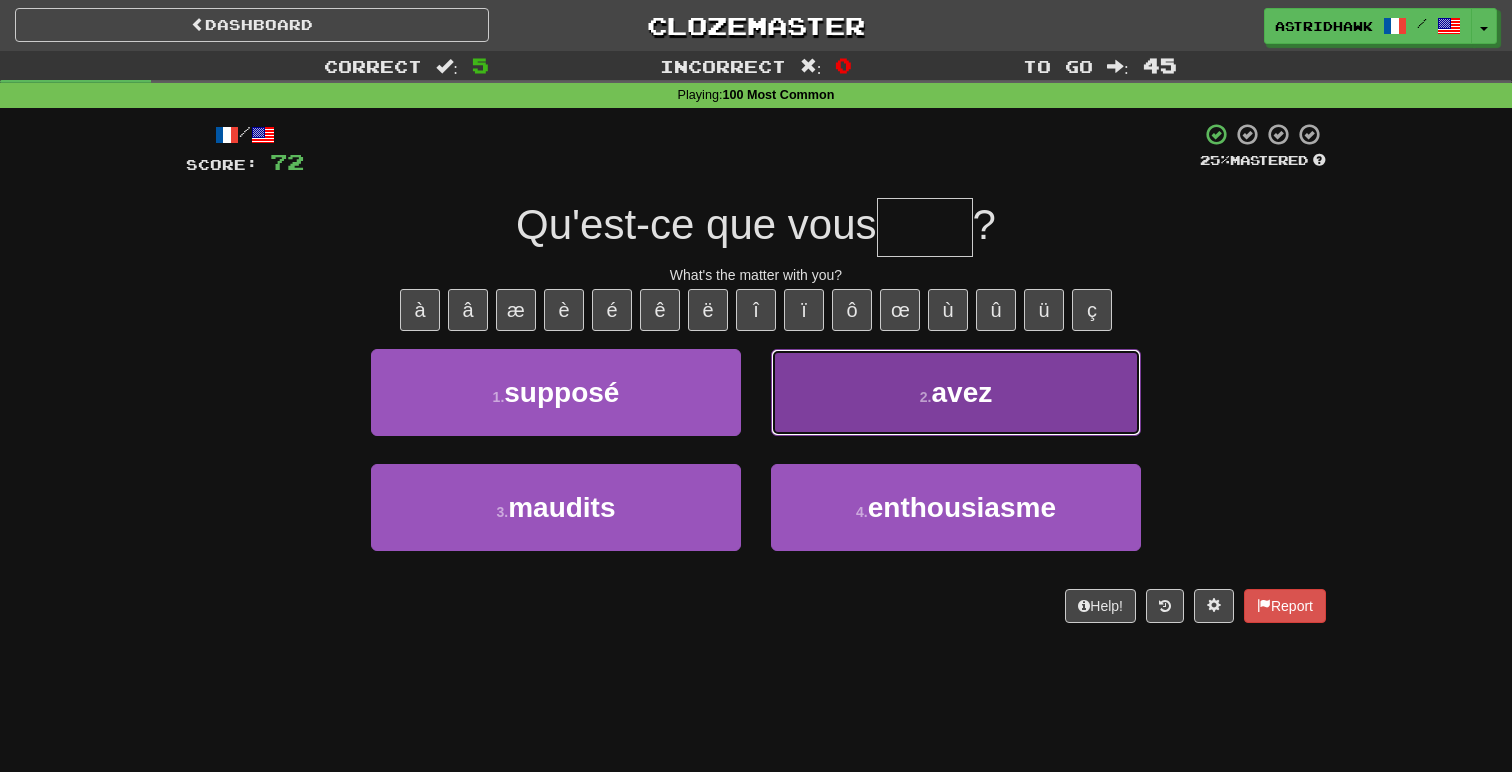click on "2 .  avez" at bounding box center [956, 392] 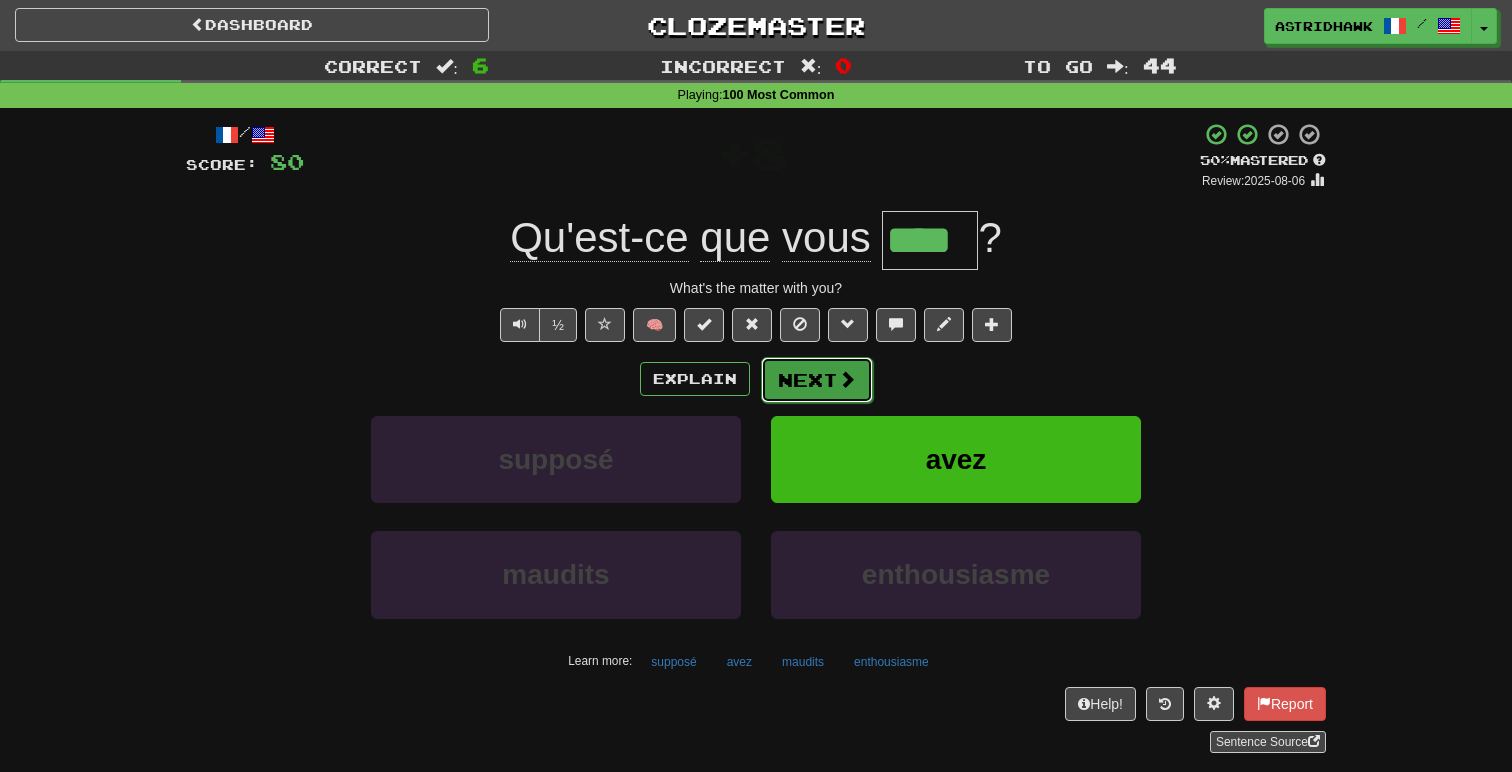 click on "Next" at bounding box center [817, 380] 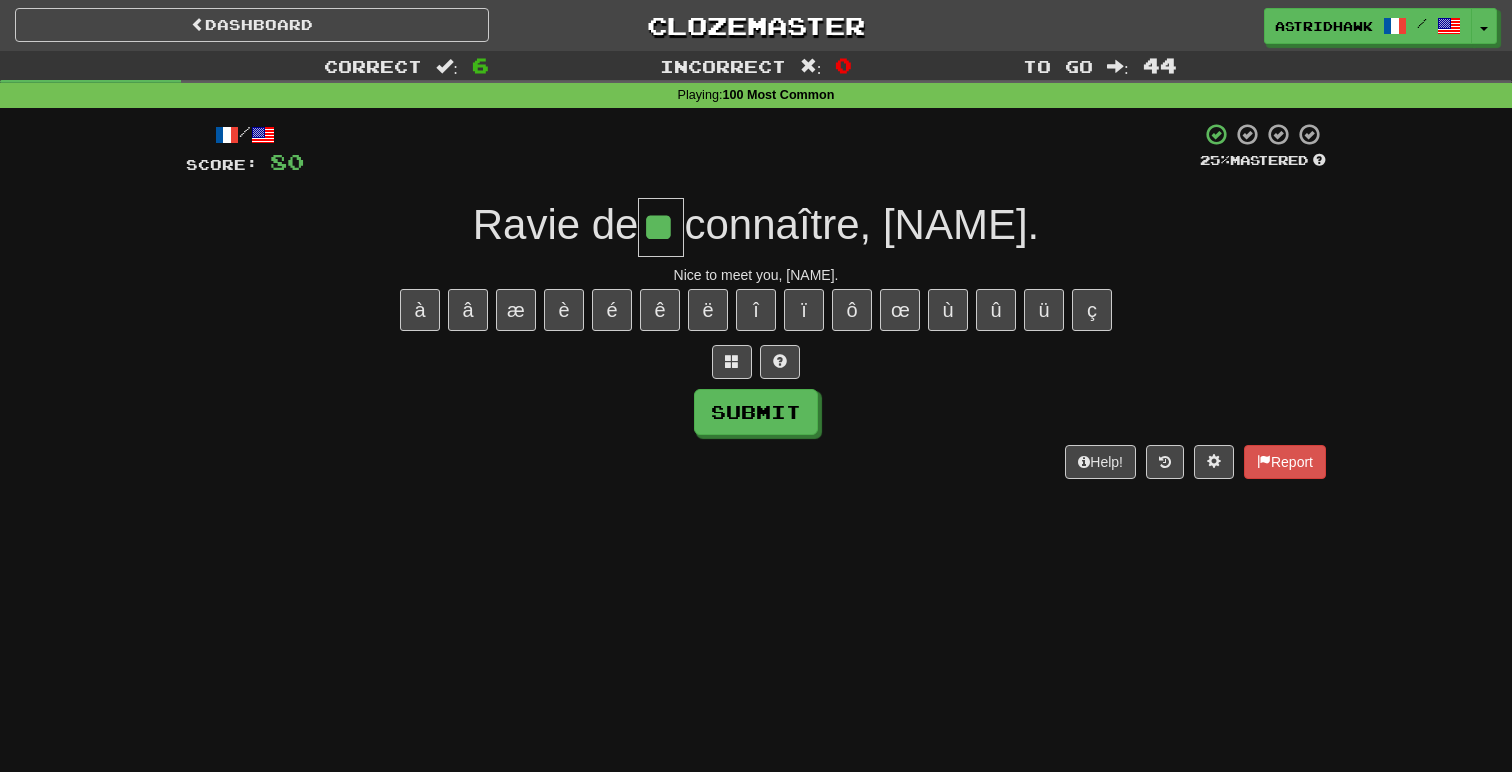 type on "**" 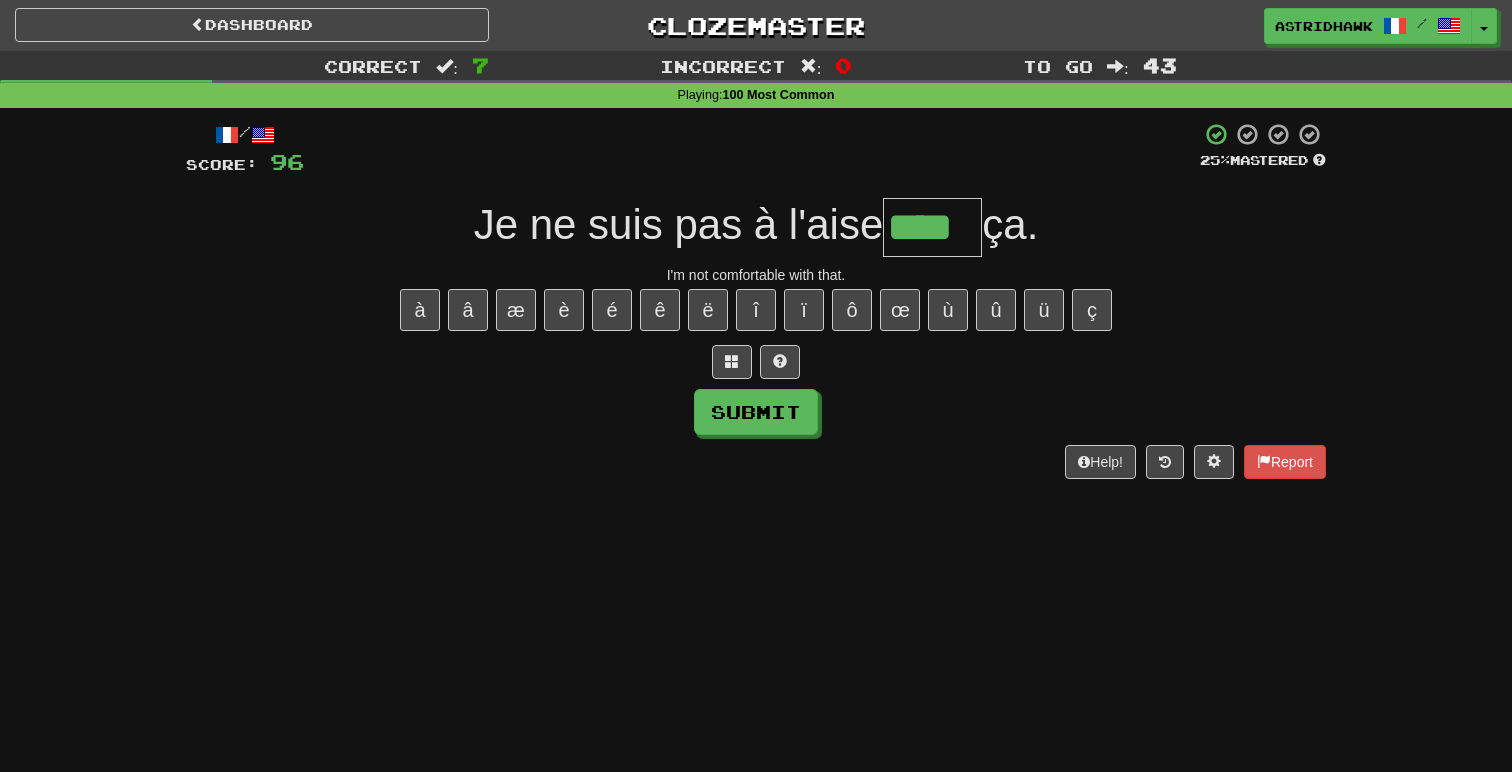 type on "****" 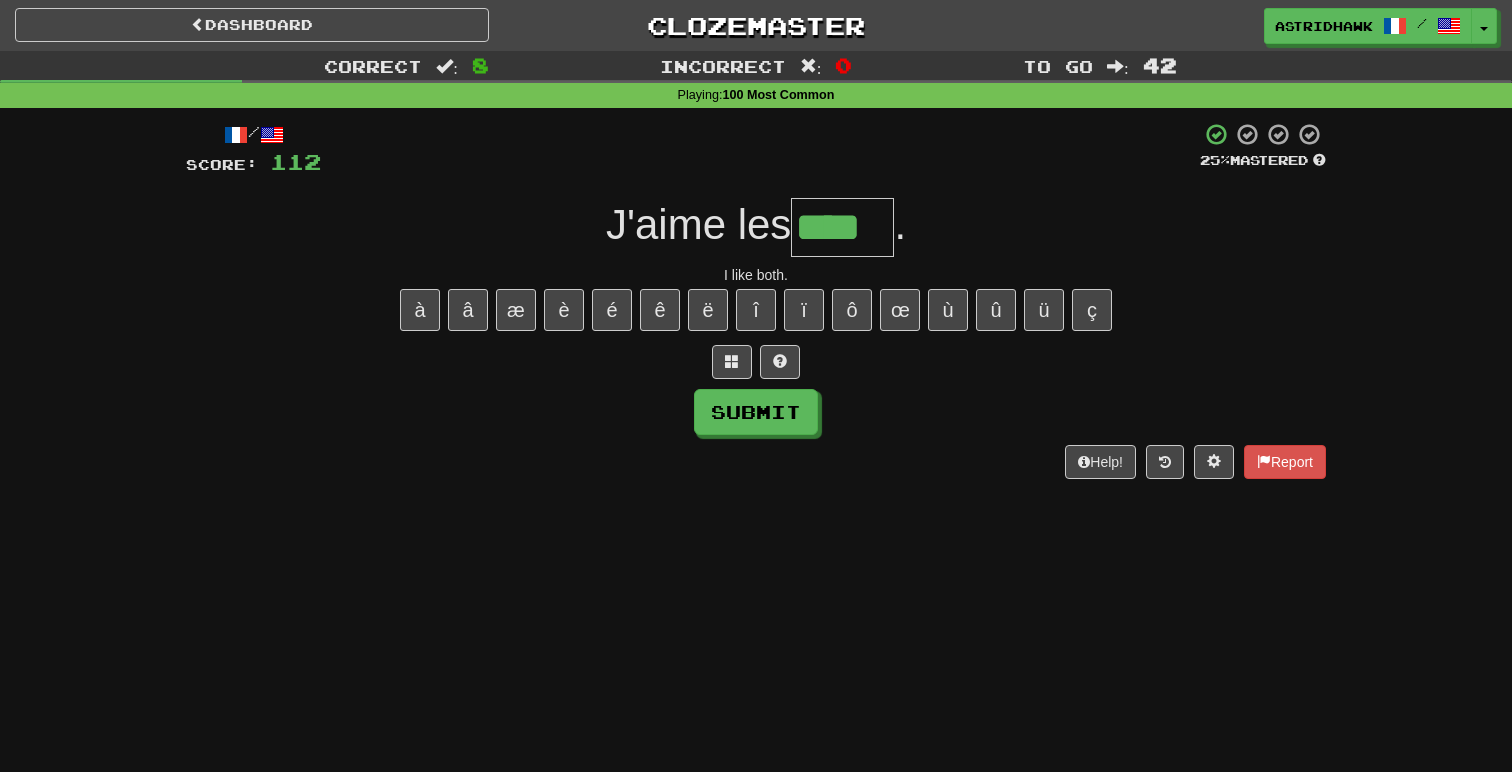 type on "****" 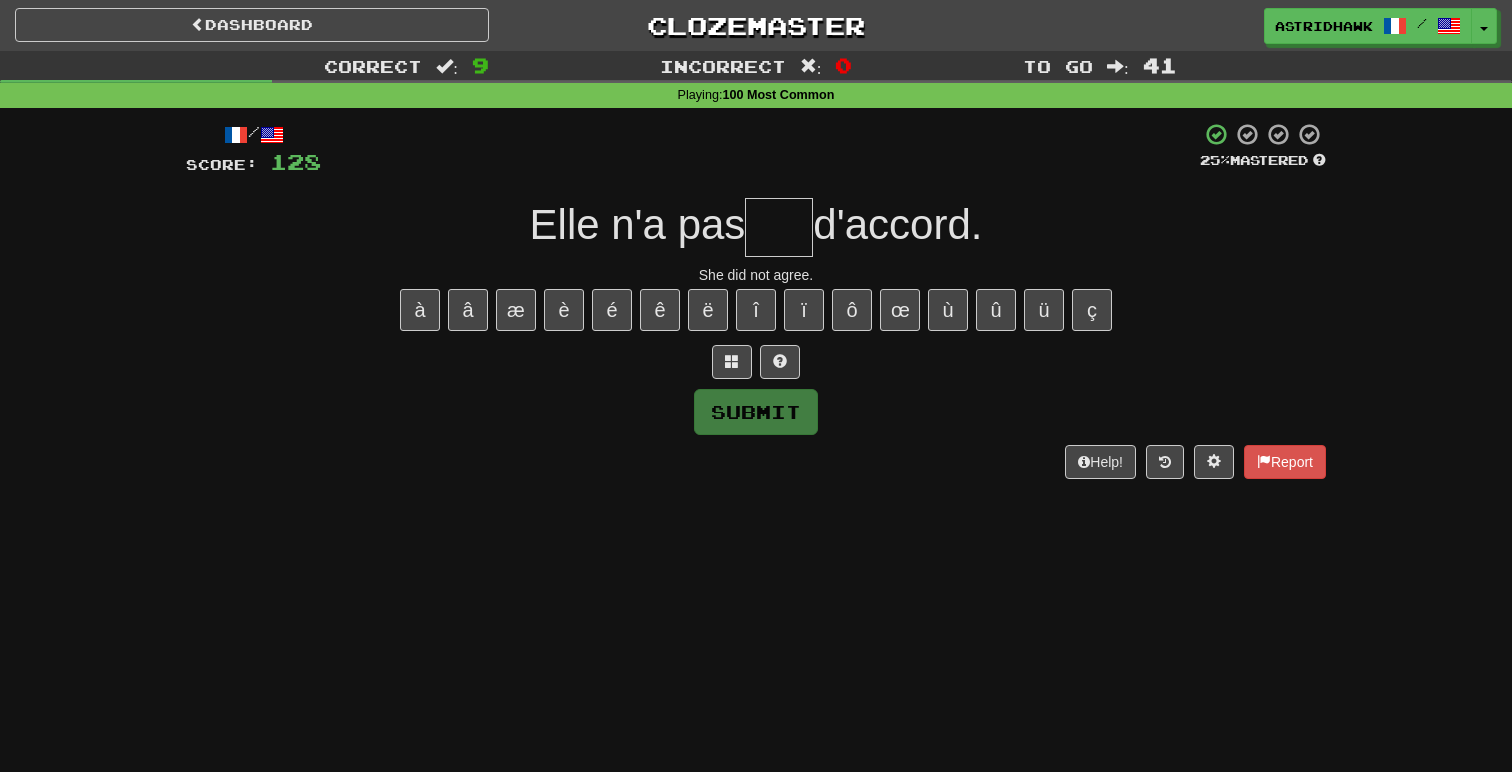 type on "*" 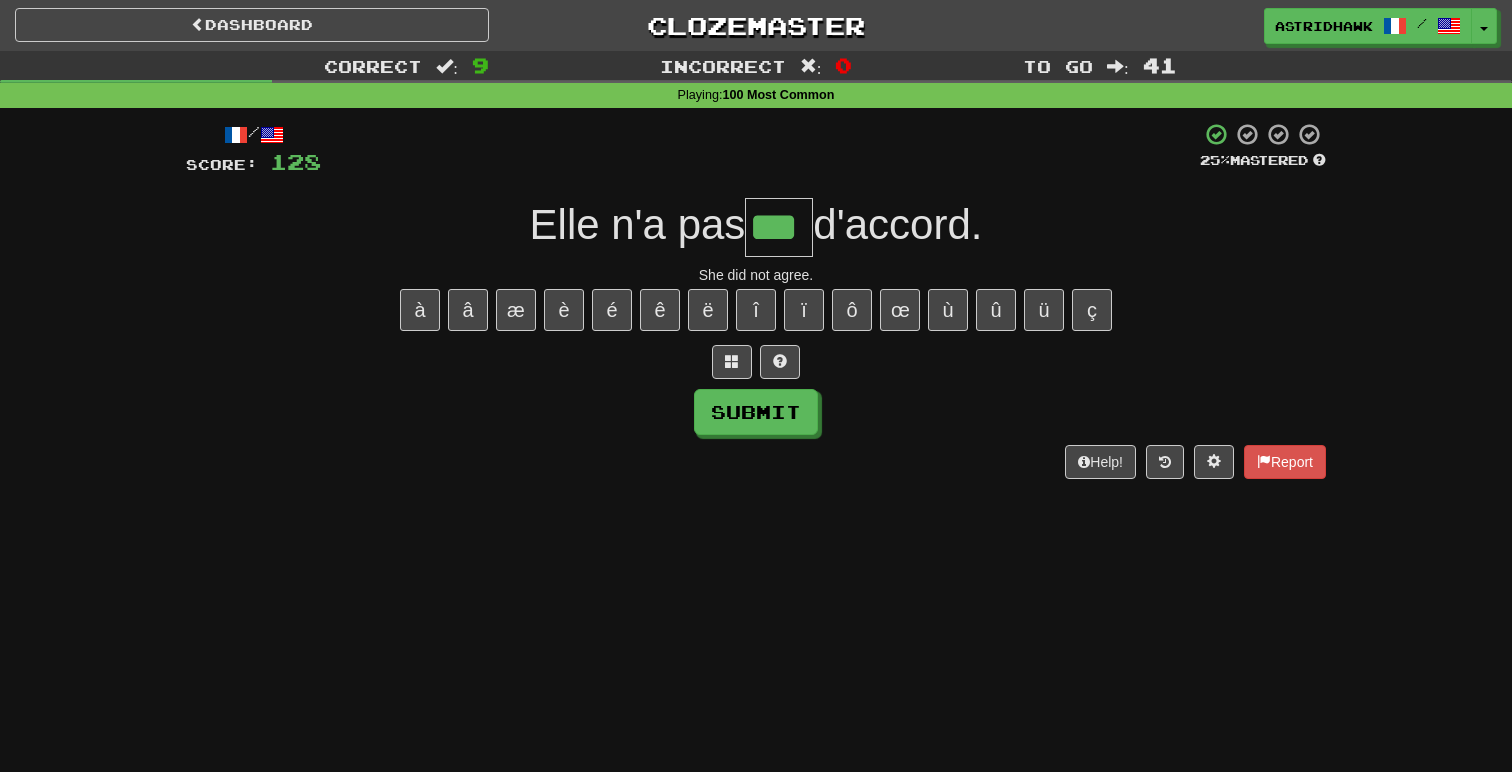 type on "***" 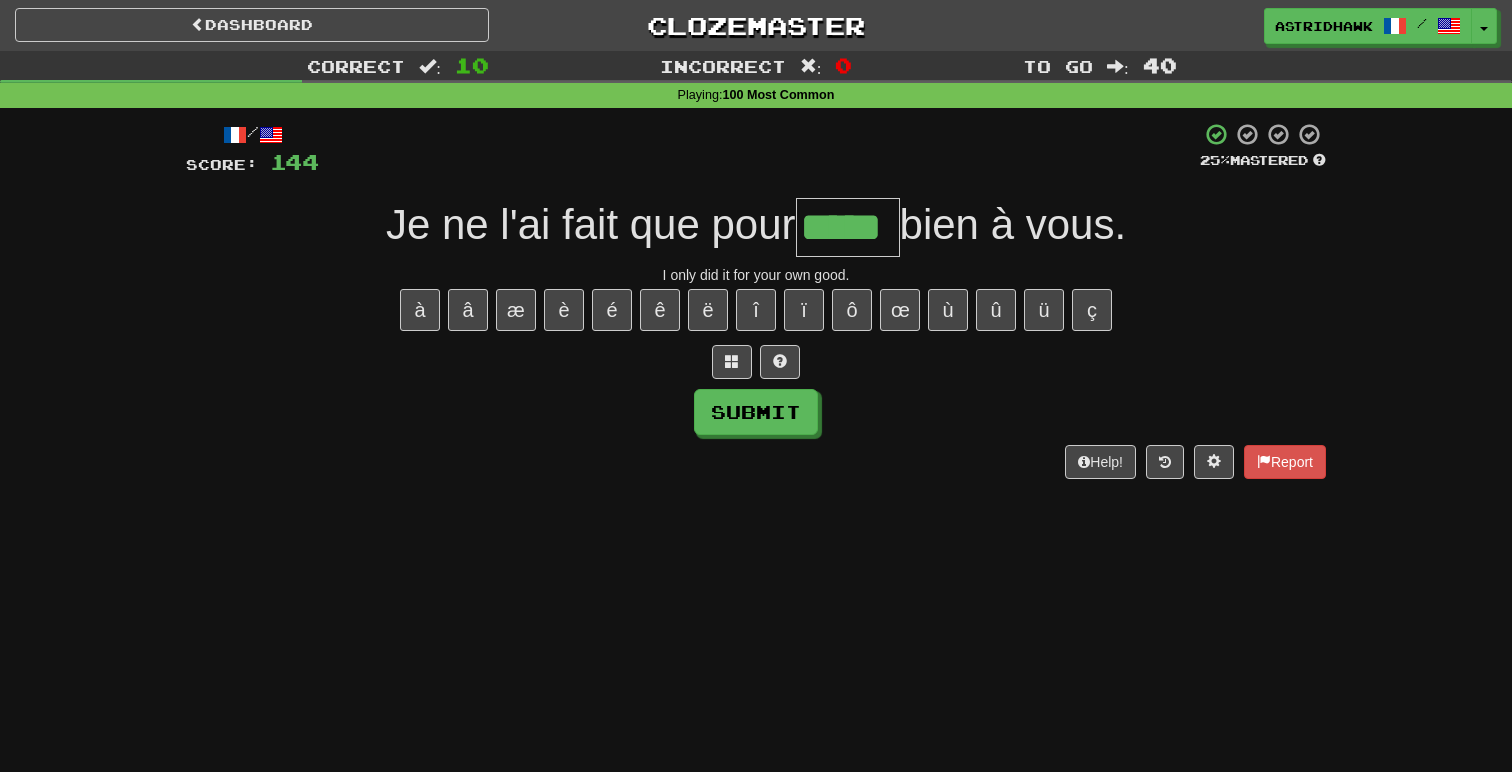 type on "*****" 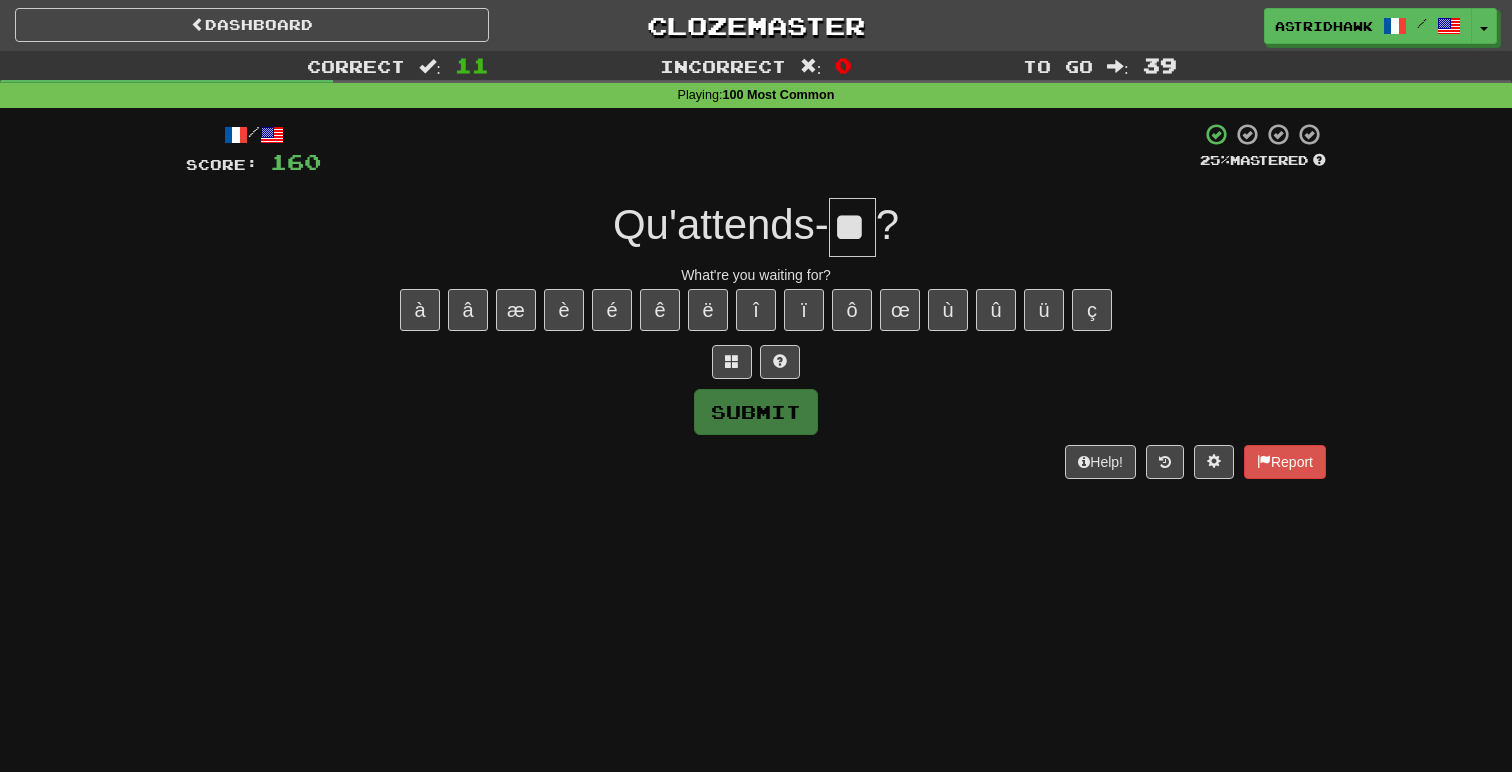 type on "**" 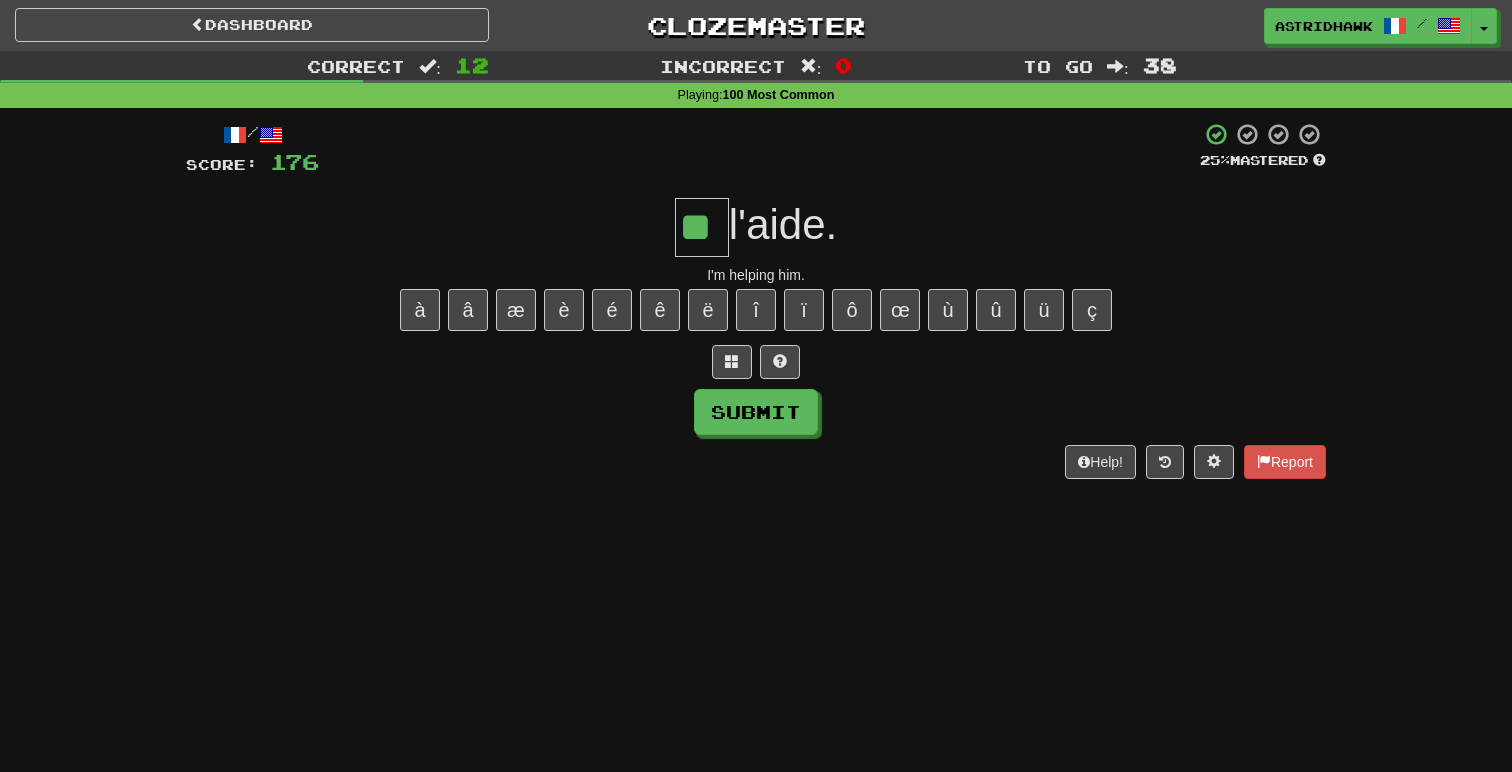 type on "**" 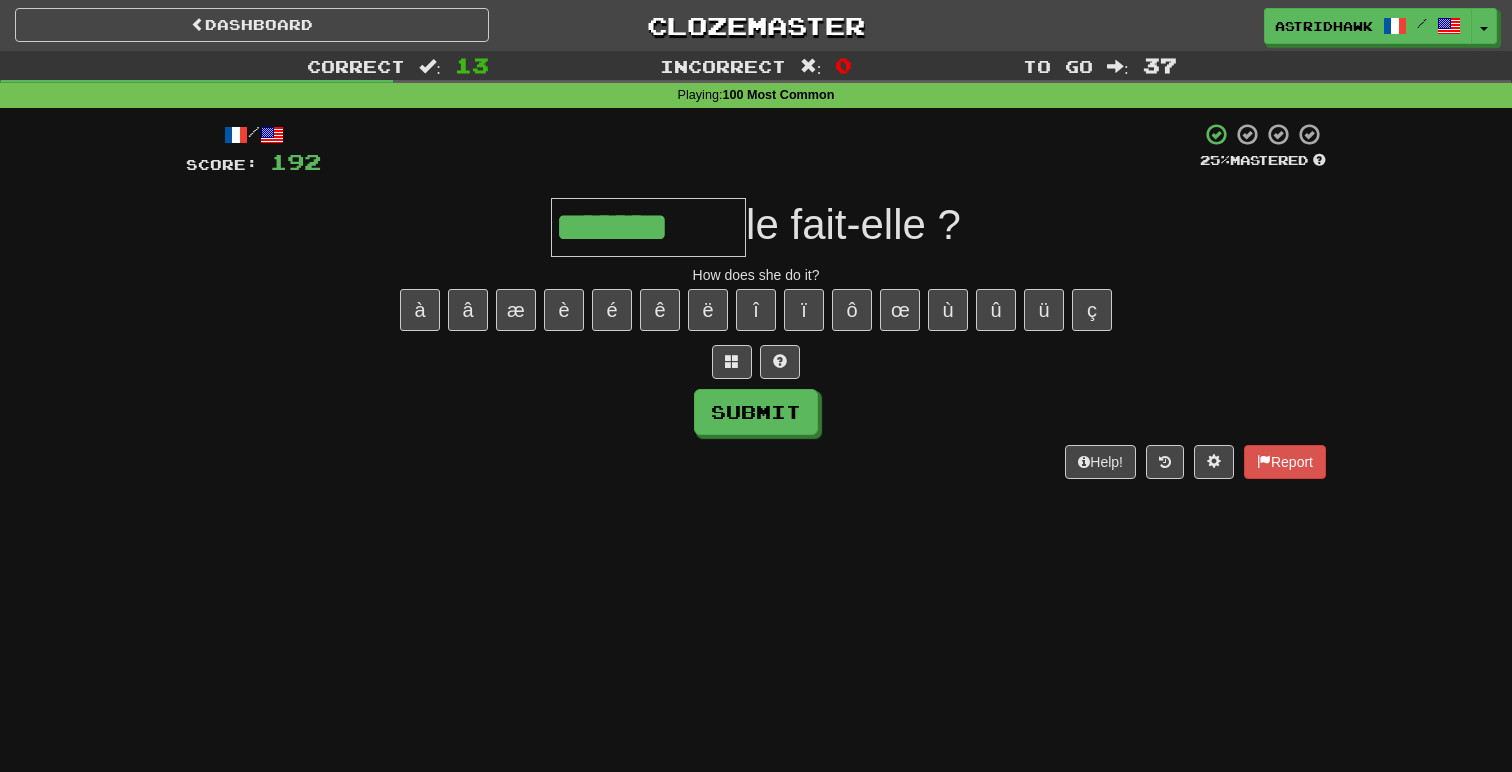 type on "*******" 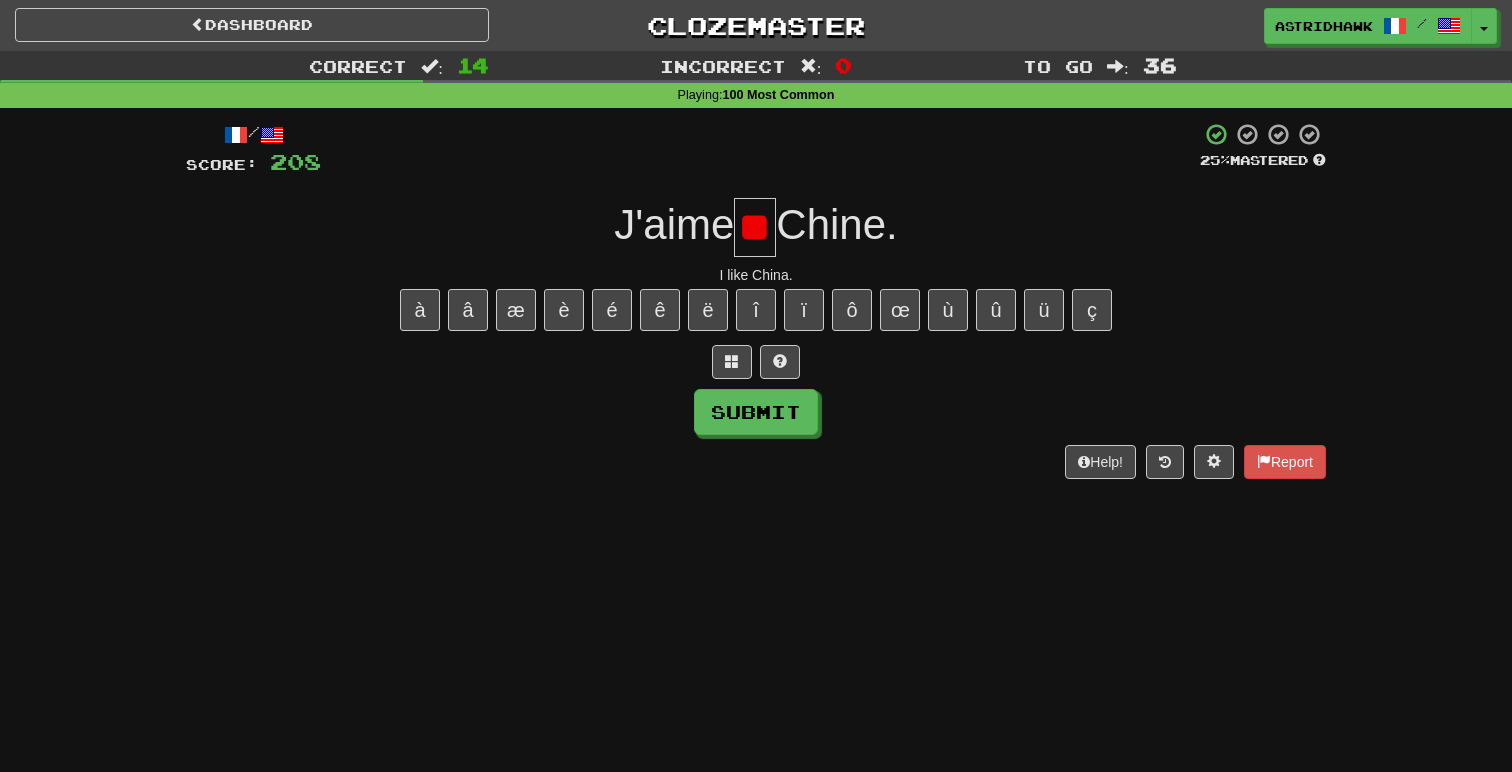 type on "**" 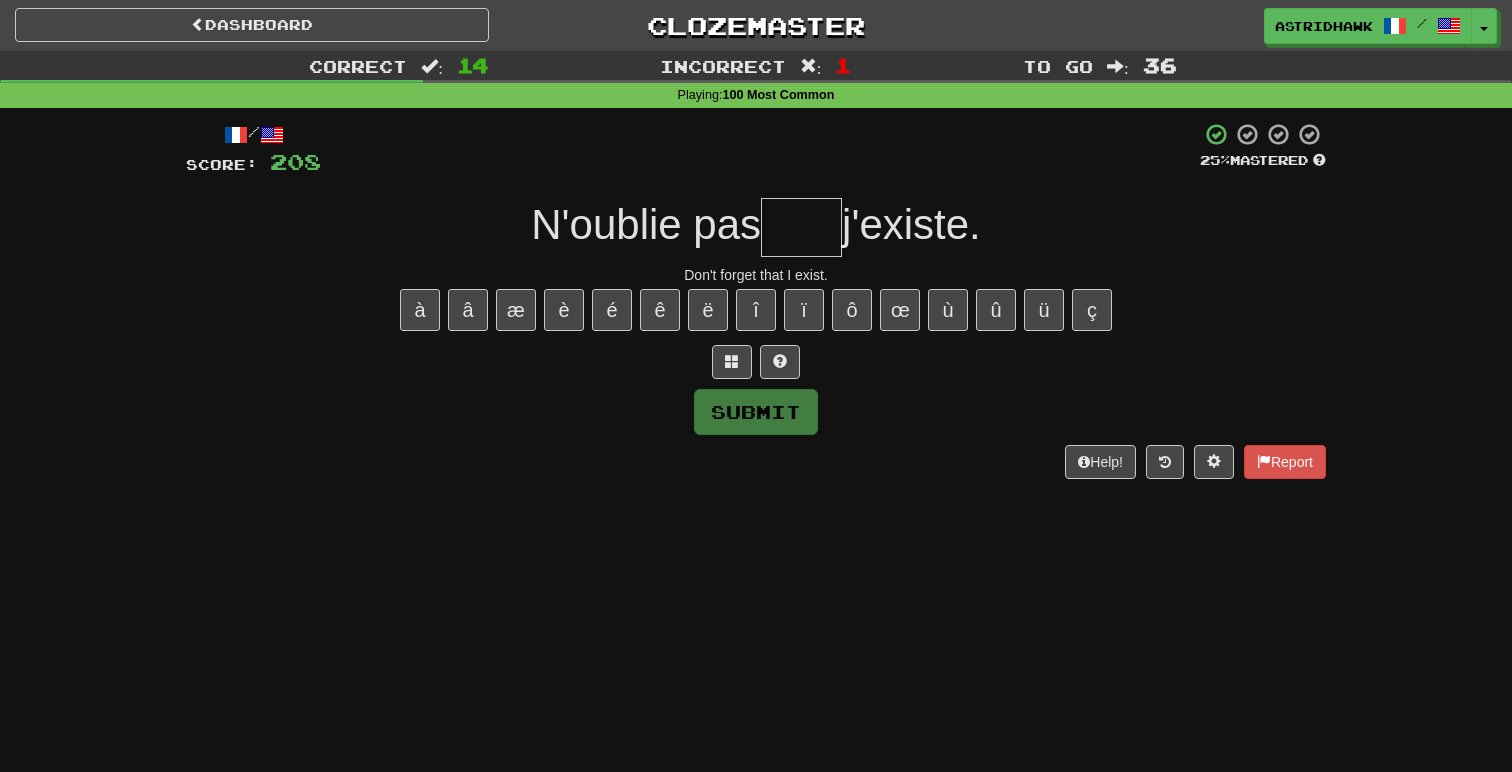 type on "*" 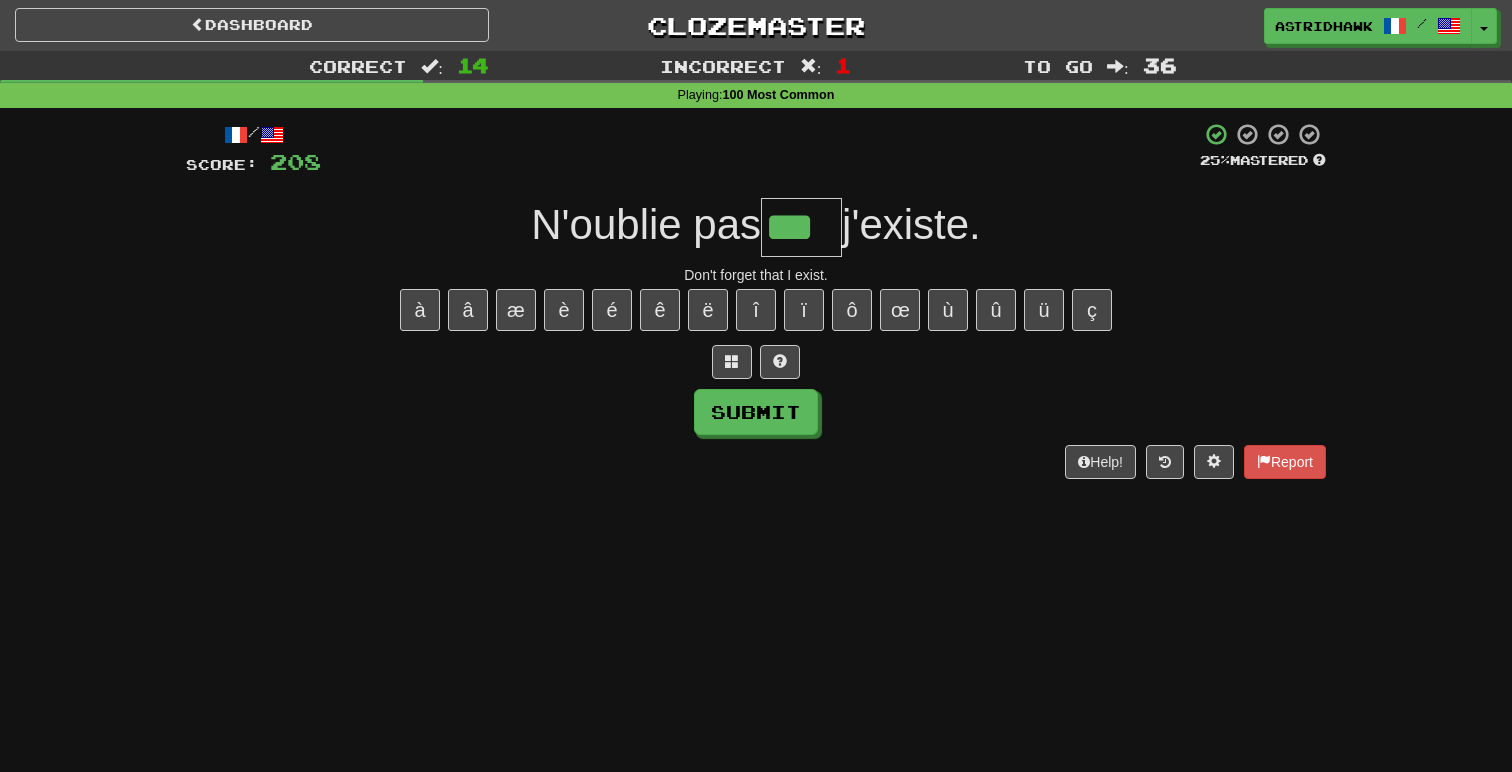 type on "***" 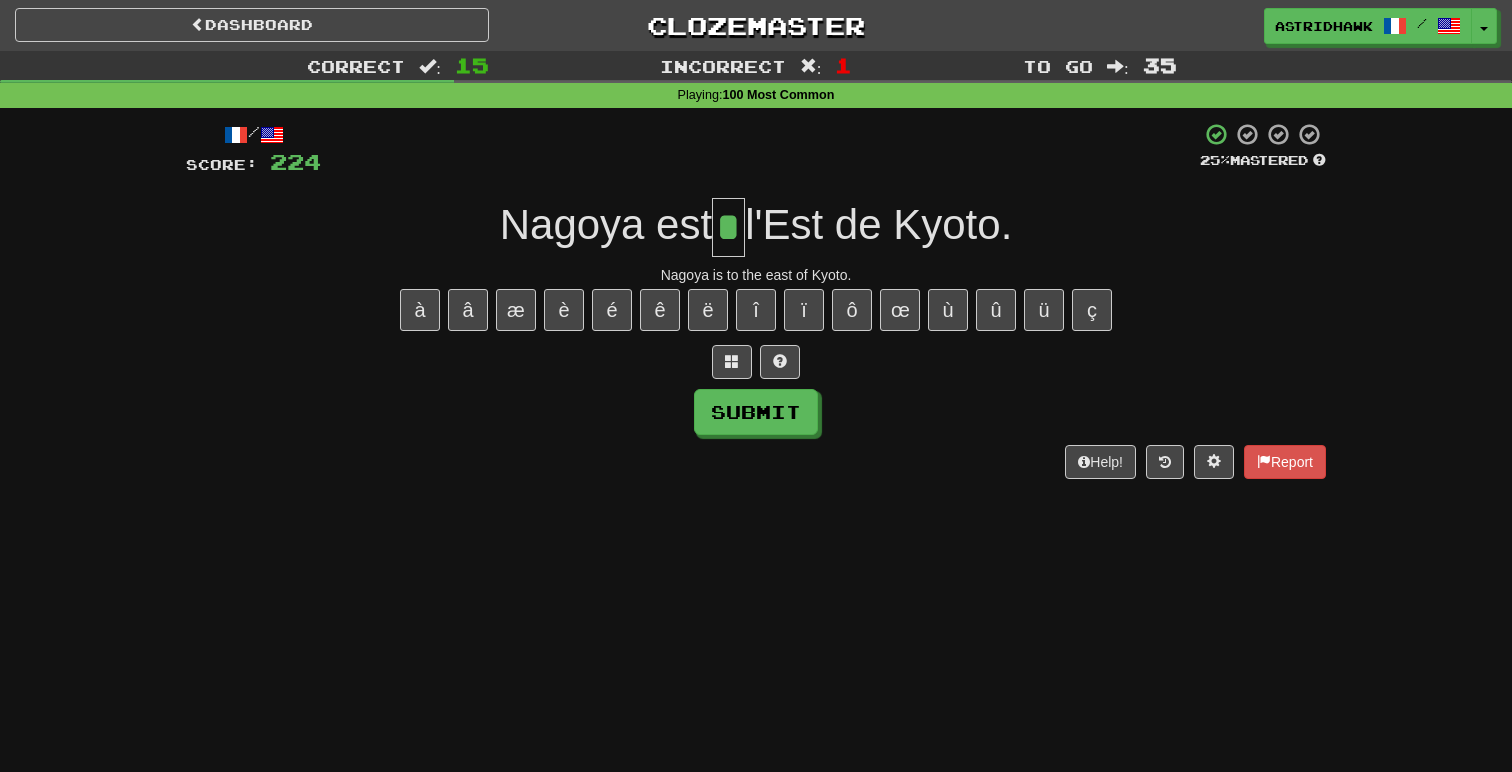 type on "*" 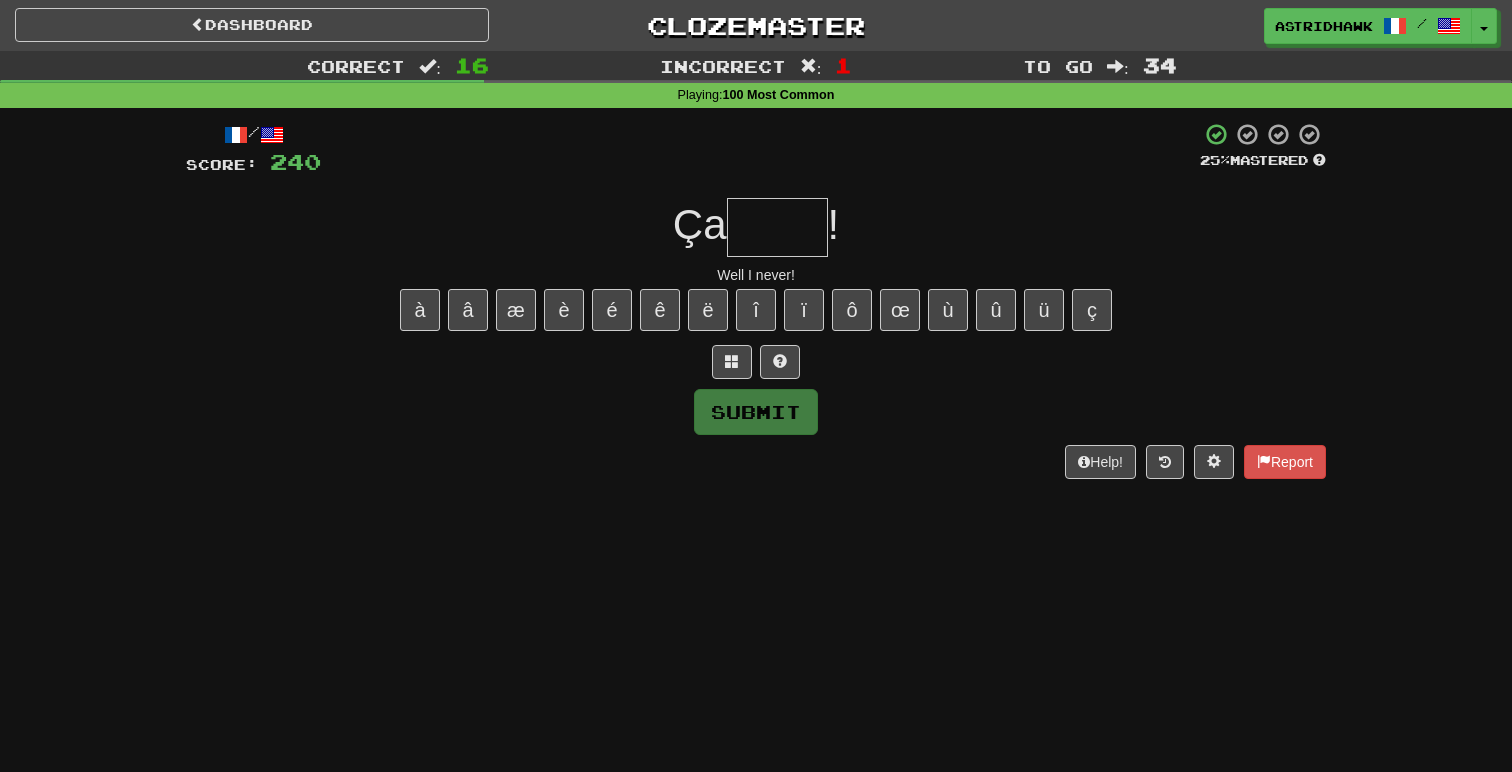type on "*" 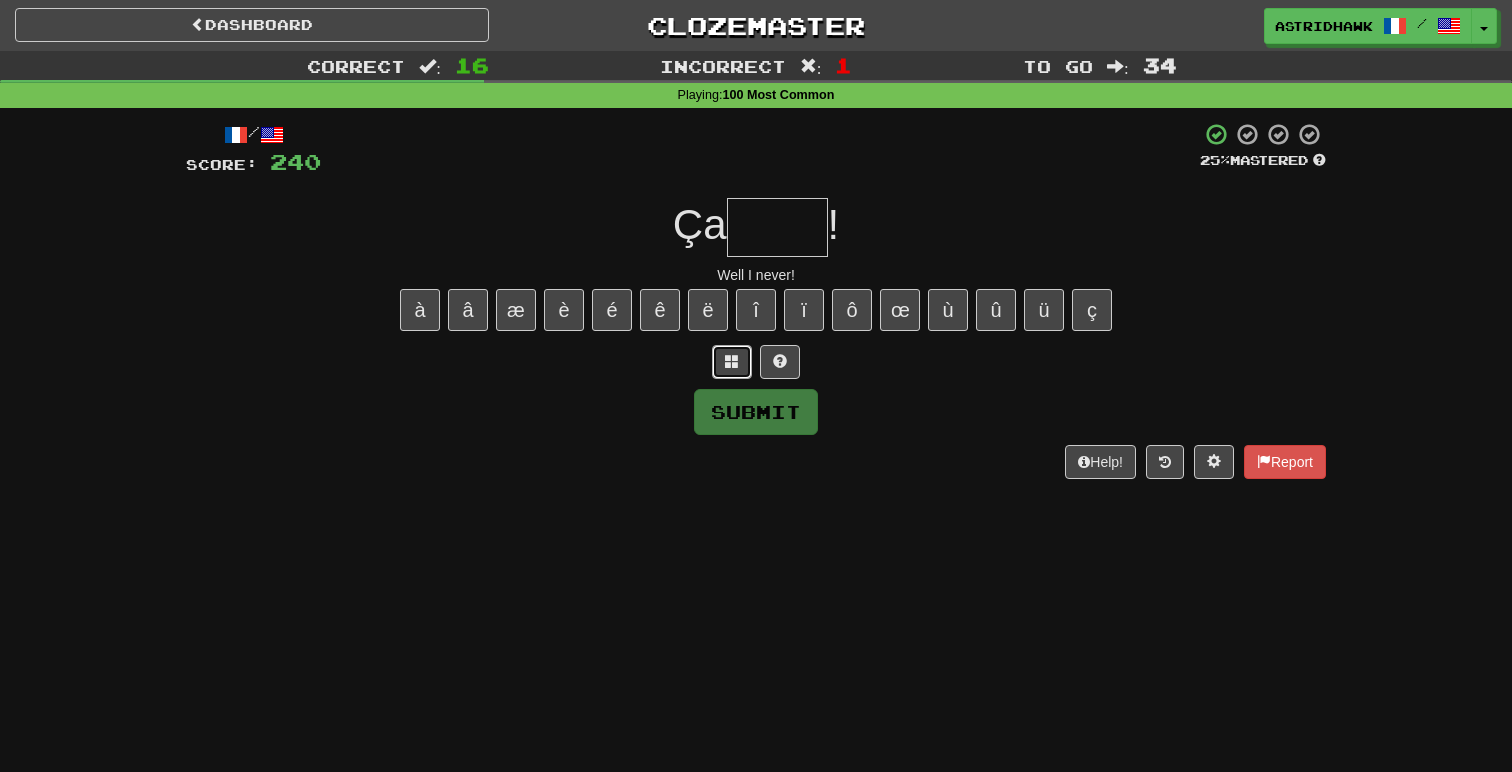 click at bounding box center [732, 361] 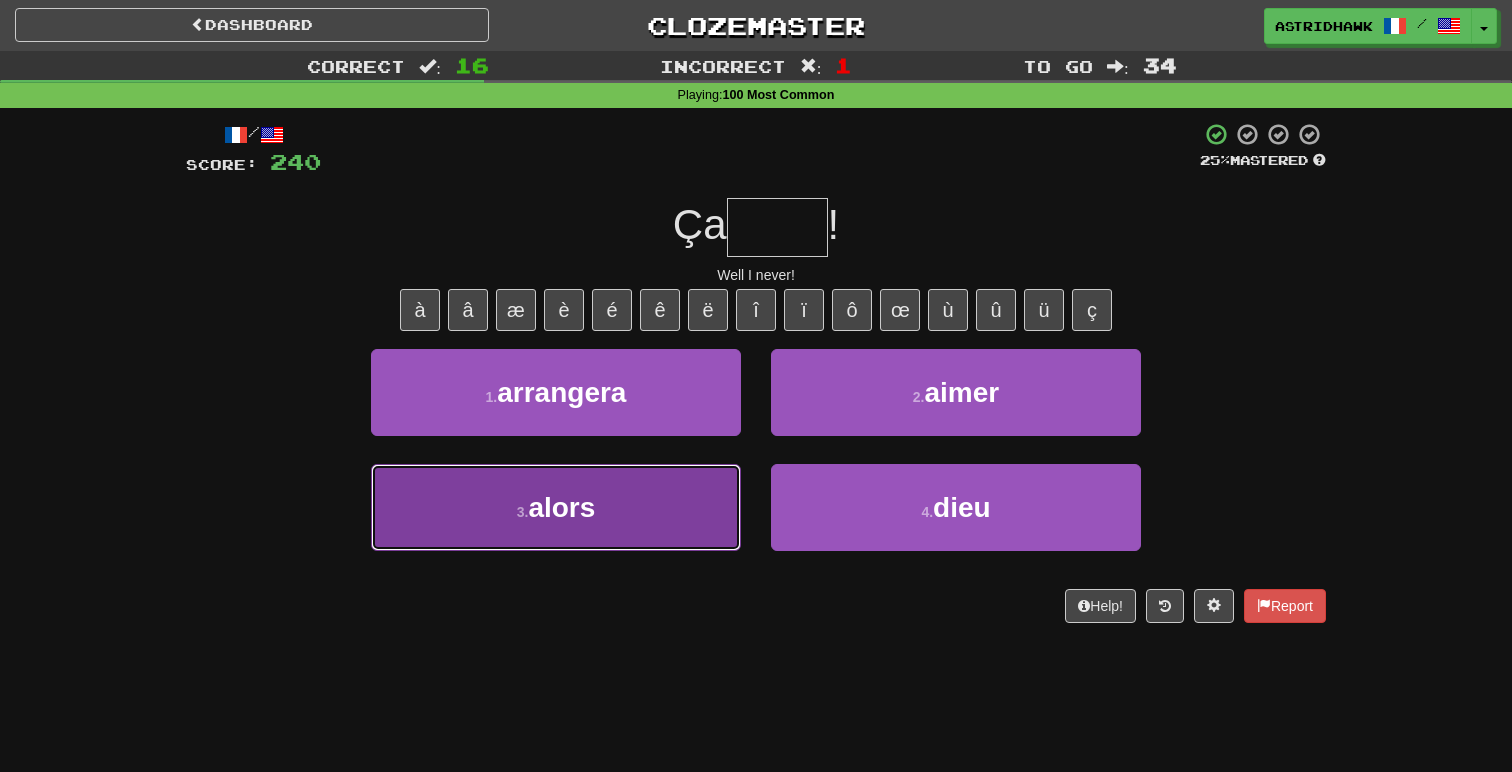 click on "3 .  alors" at bounding box center [556, 507] 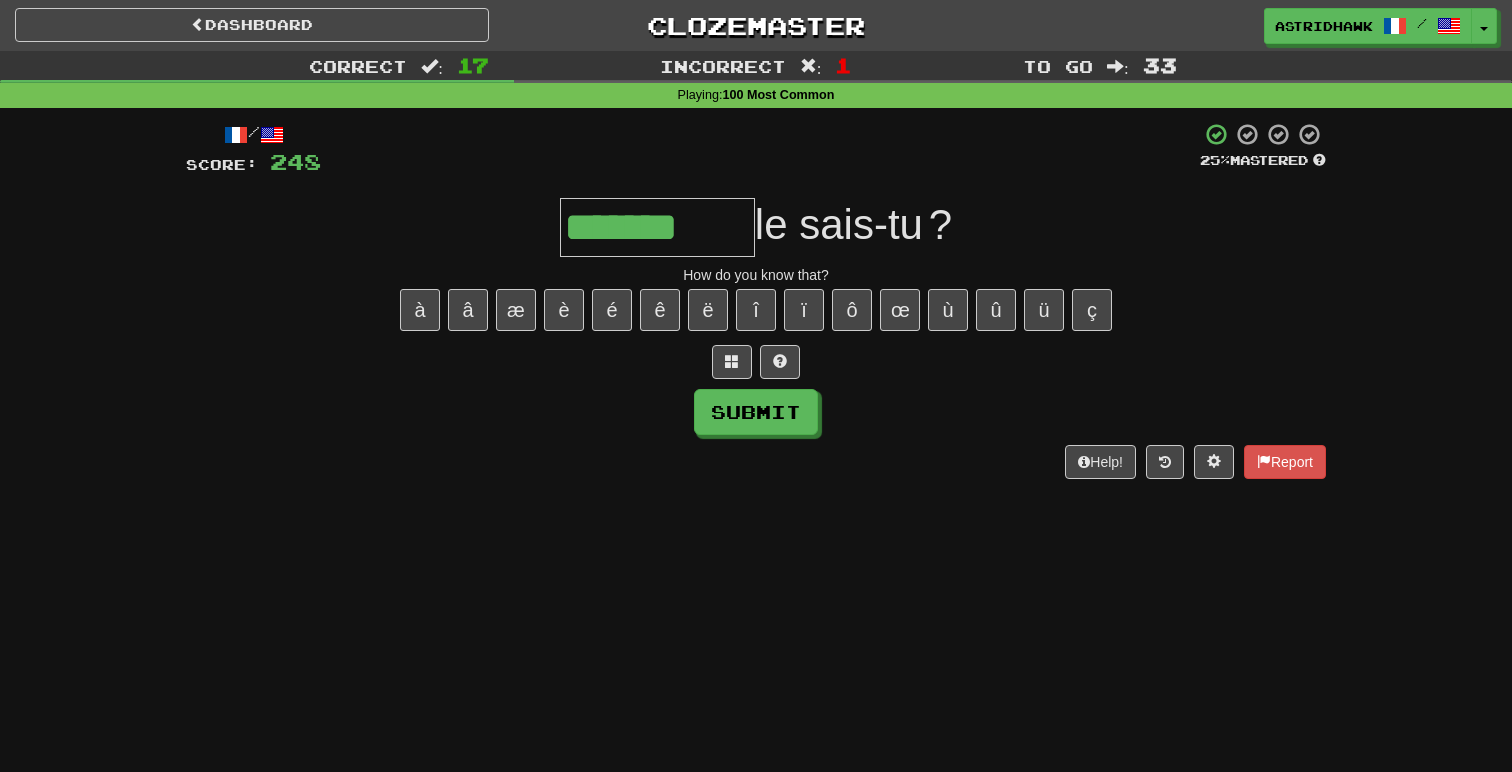 type on "*******" 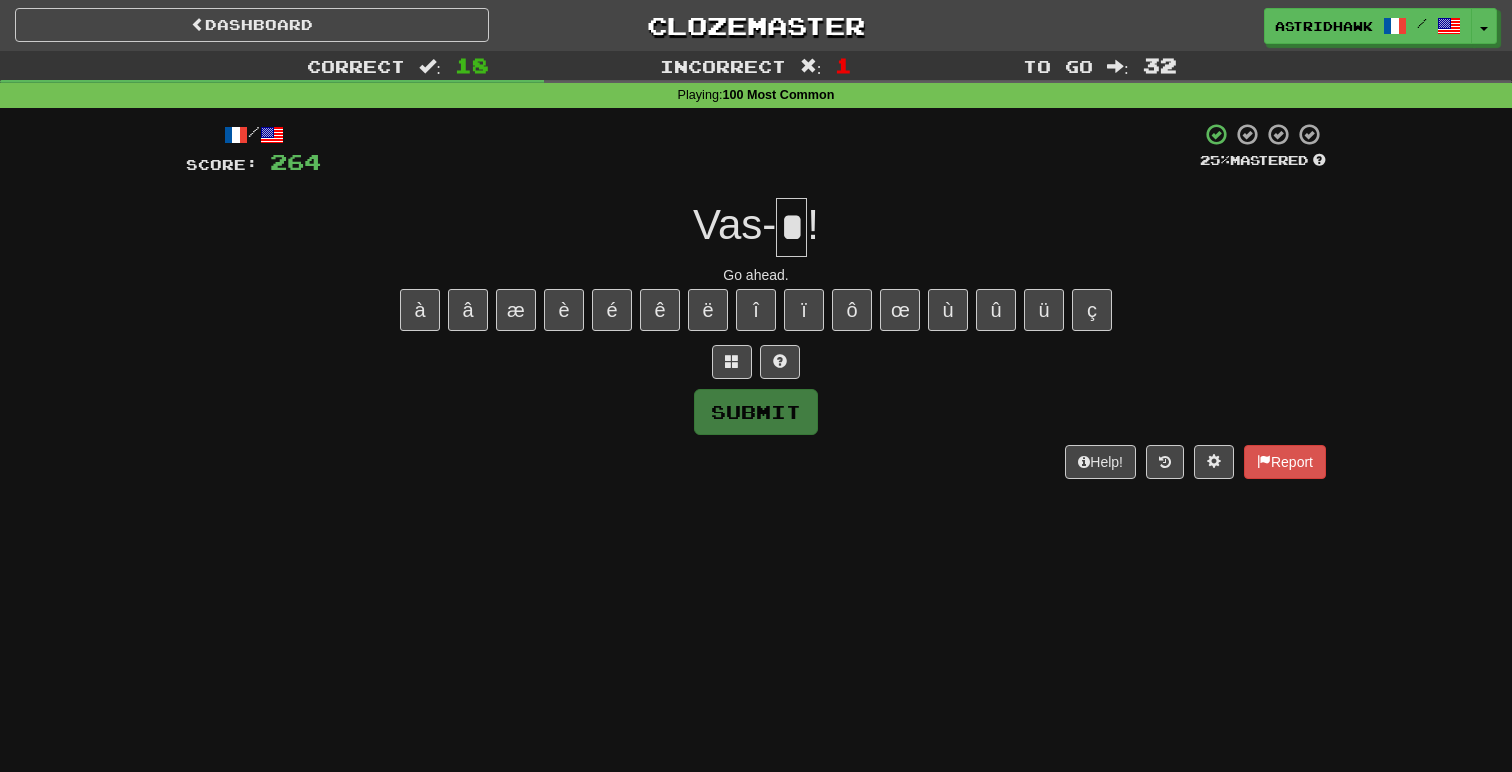 type on "*" 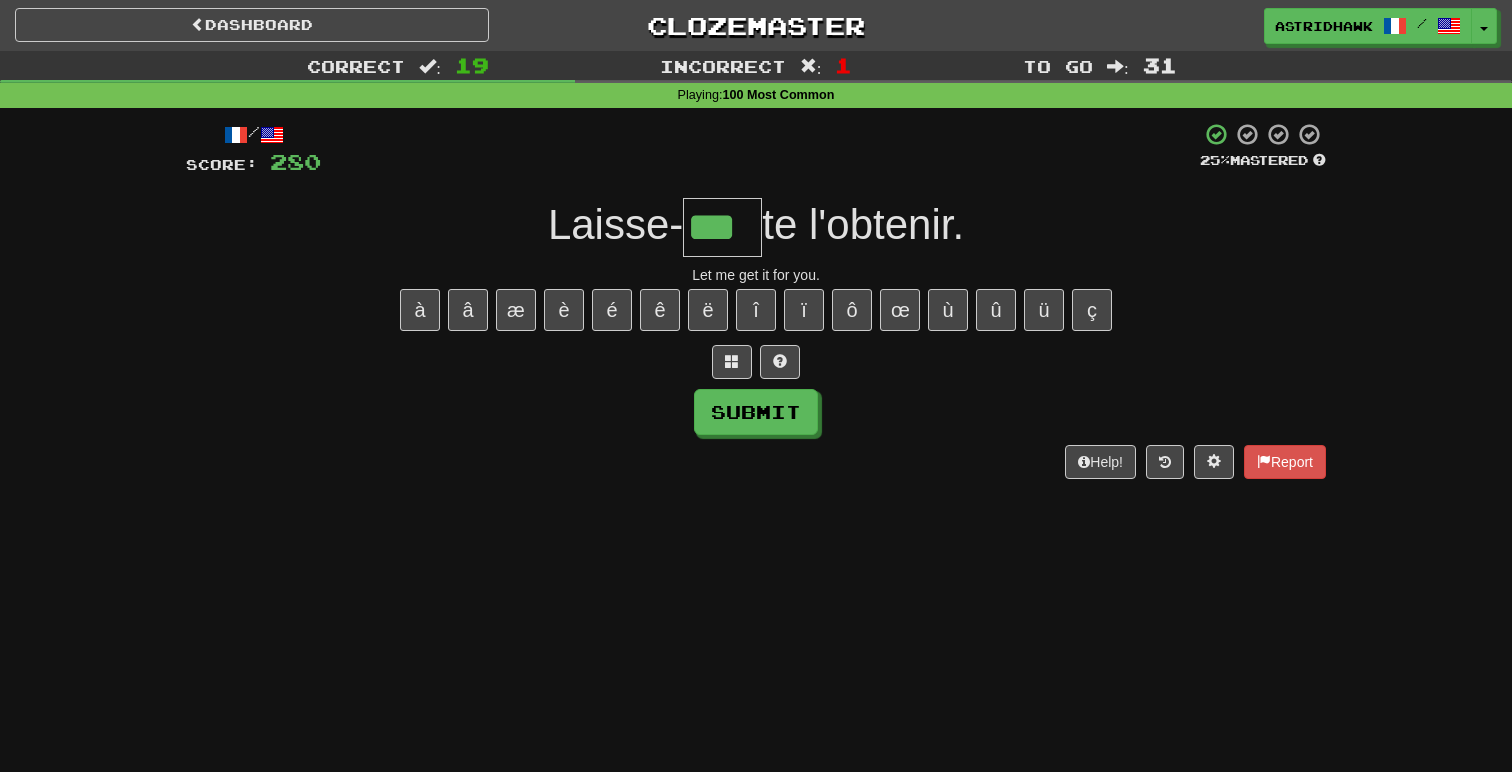 type on "***" 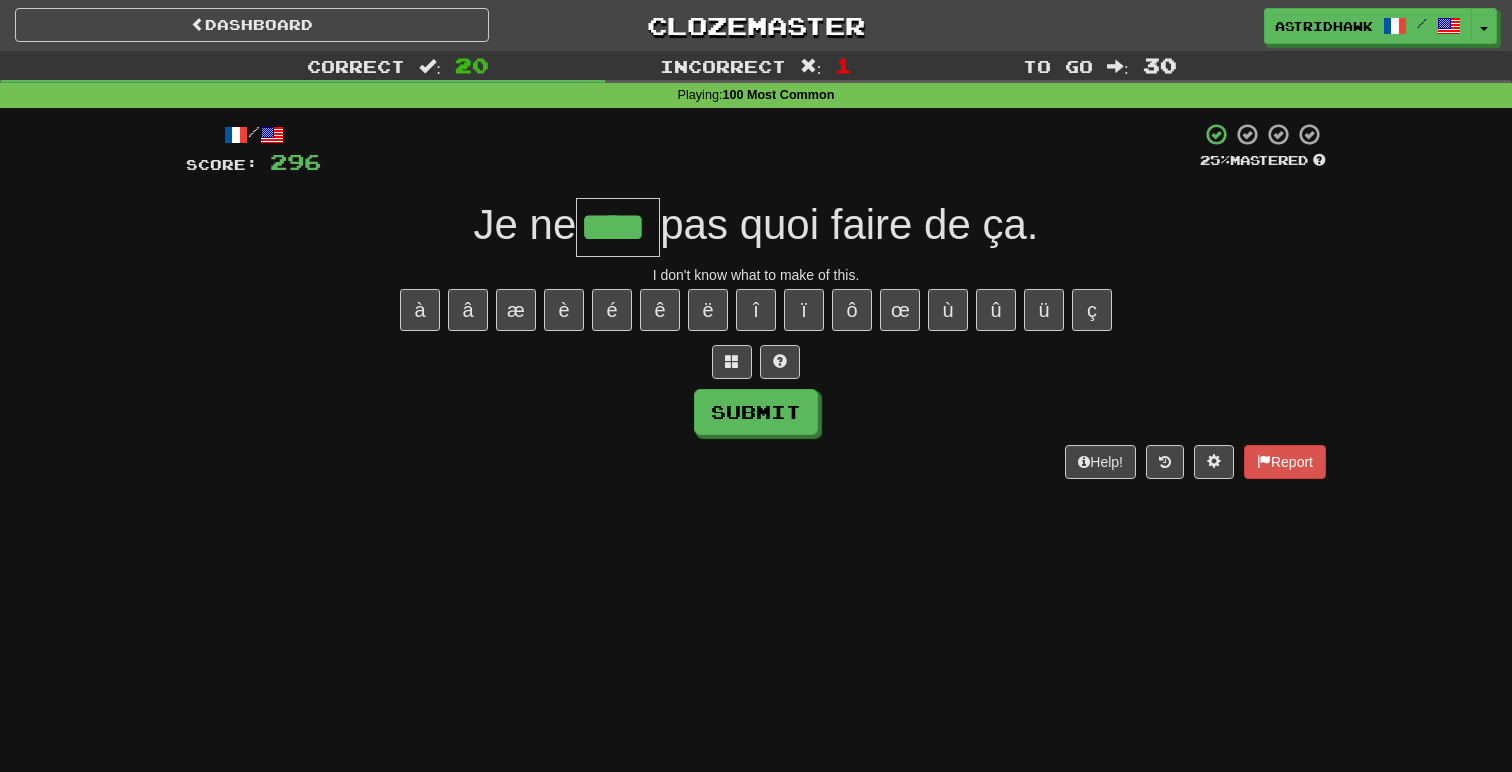 type on "****" 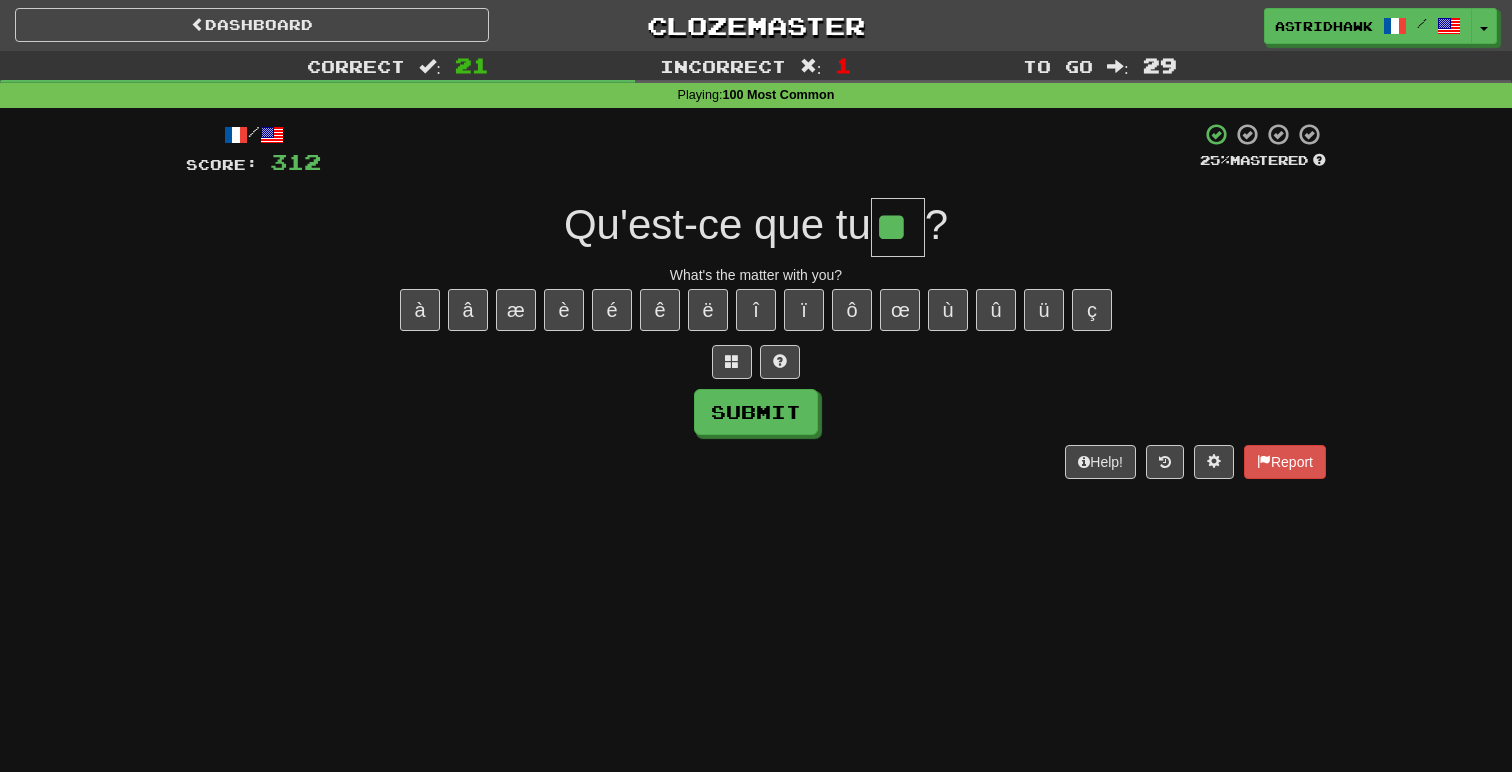 type on "**" 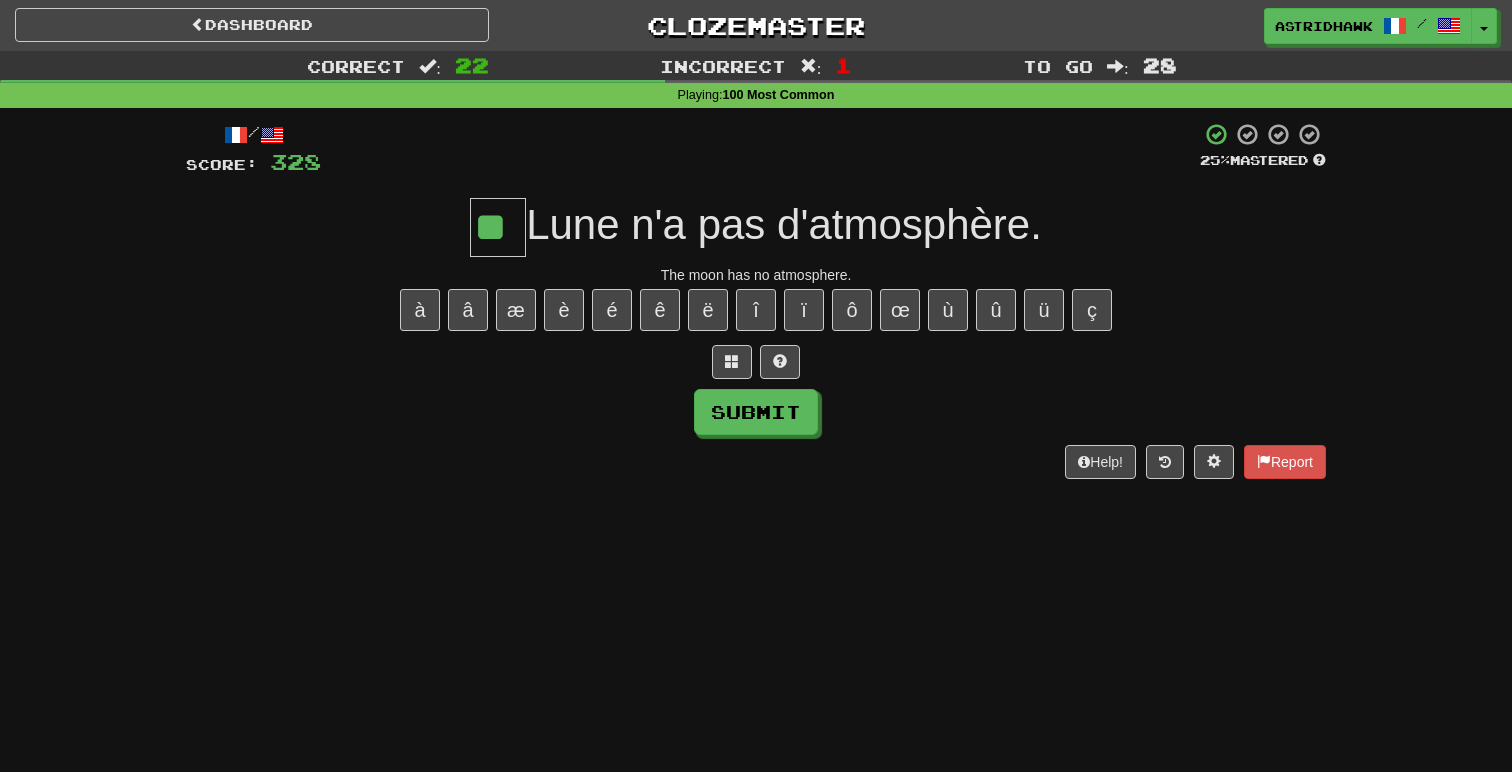 type on "**" 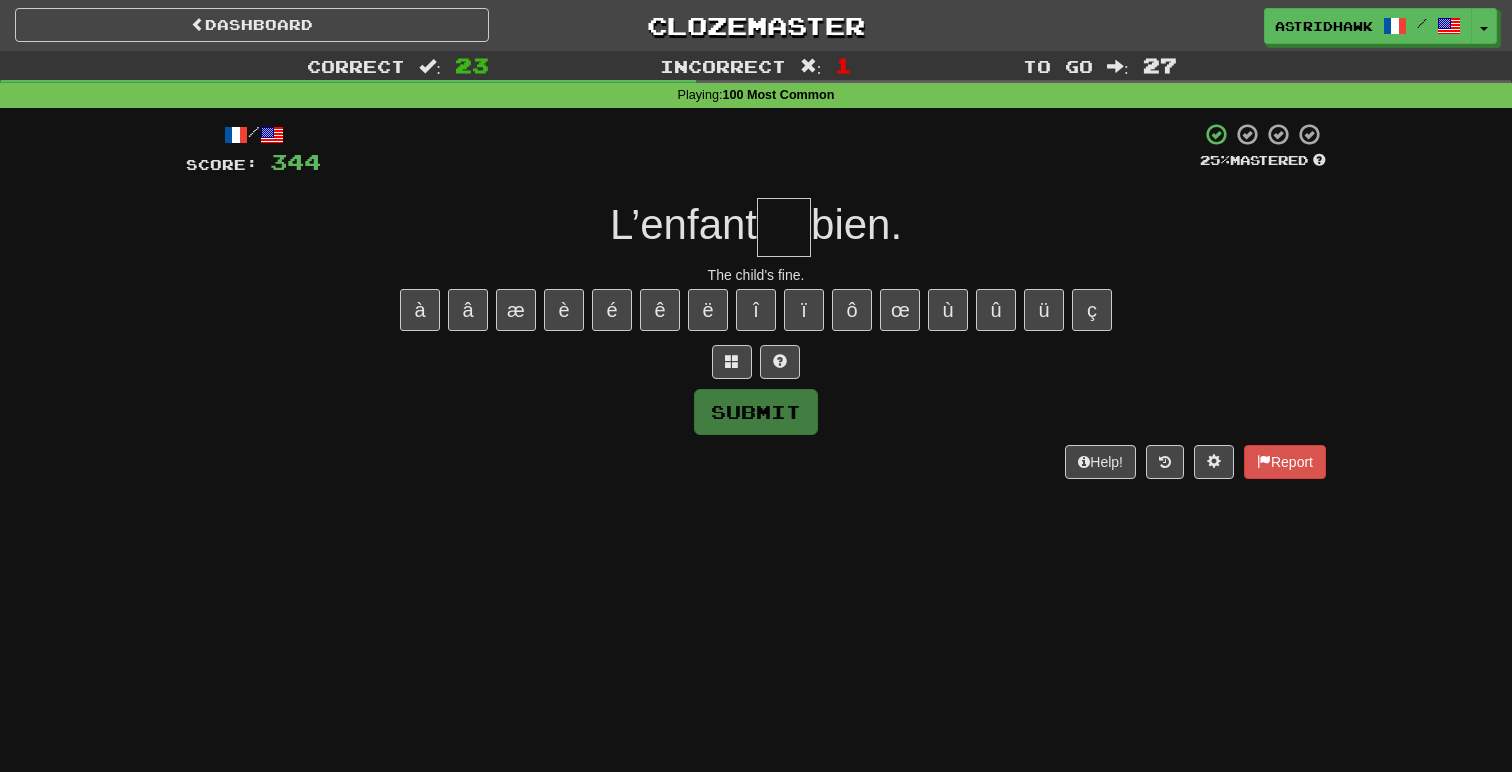type on "*" 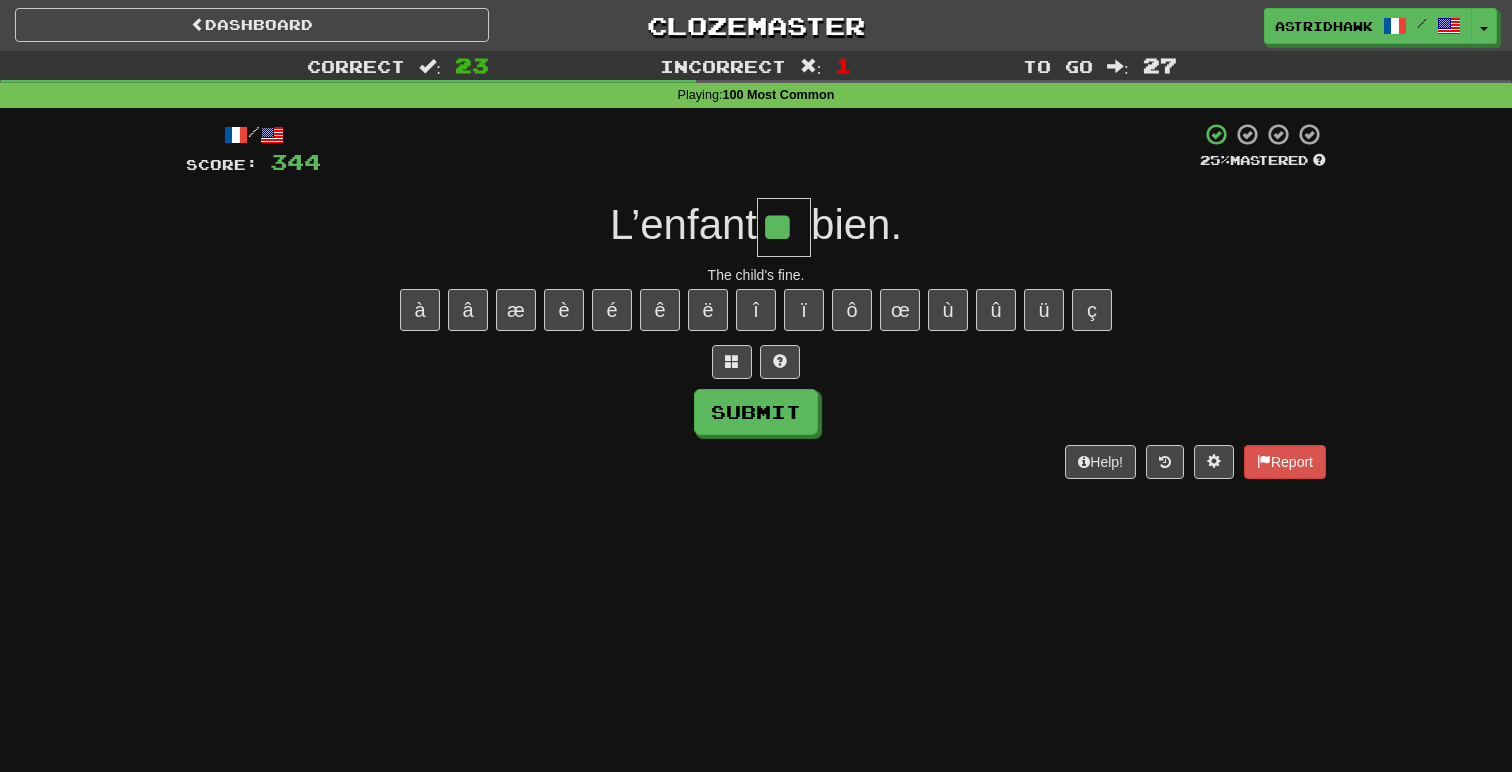 type on "**" 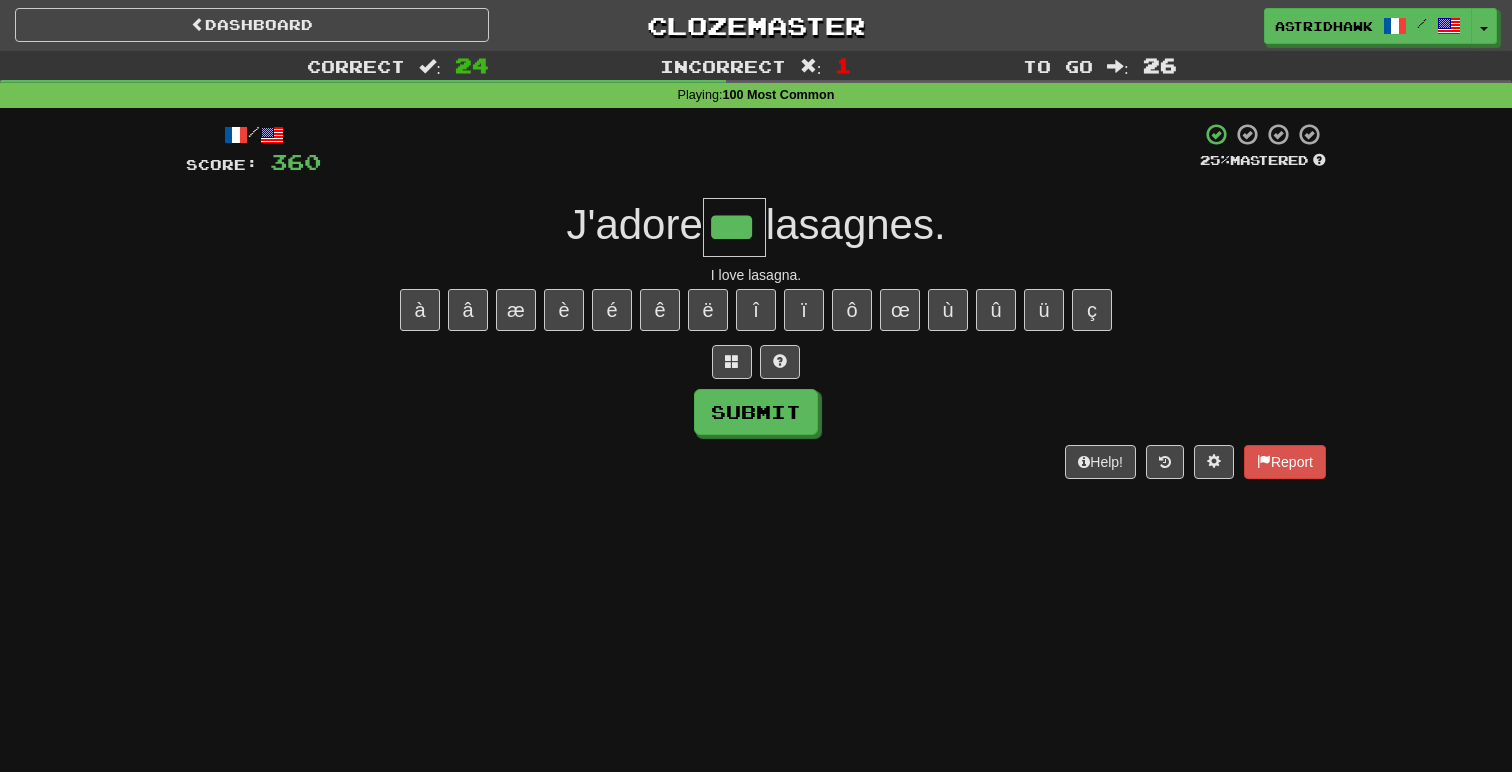 type on "***" 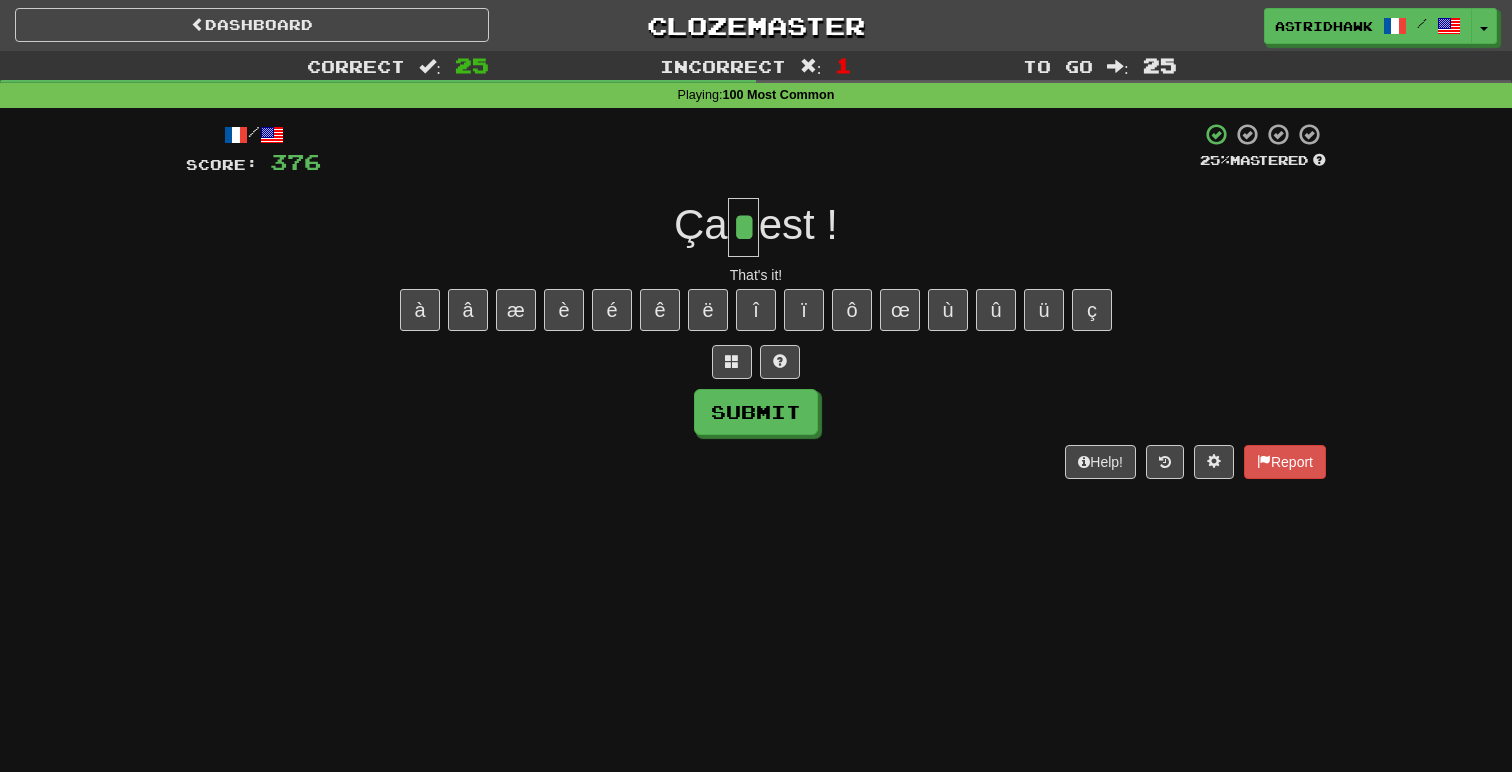 type on "*" 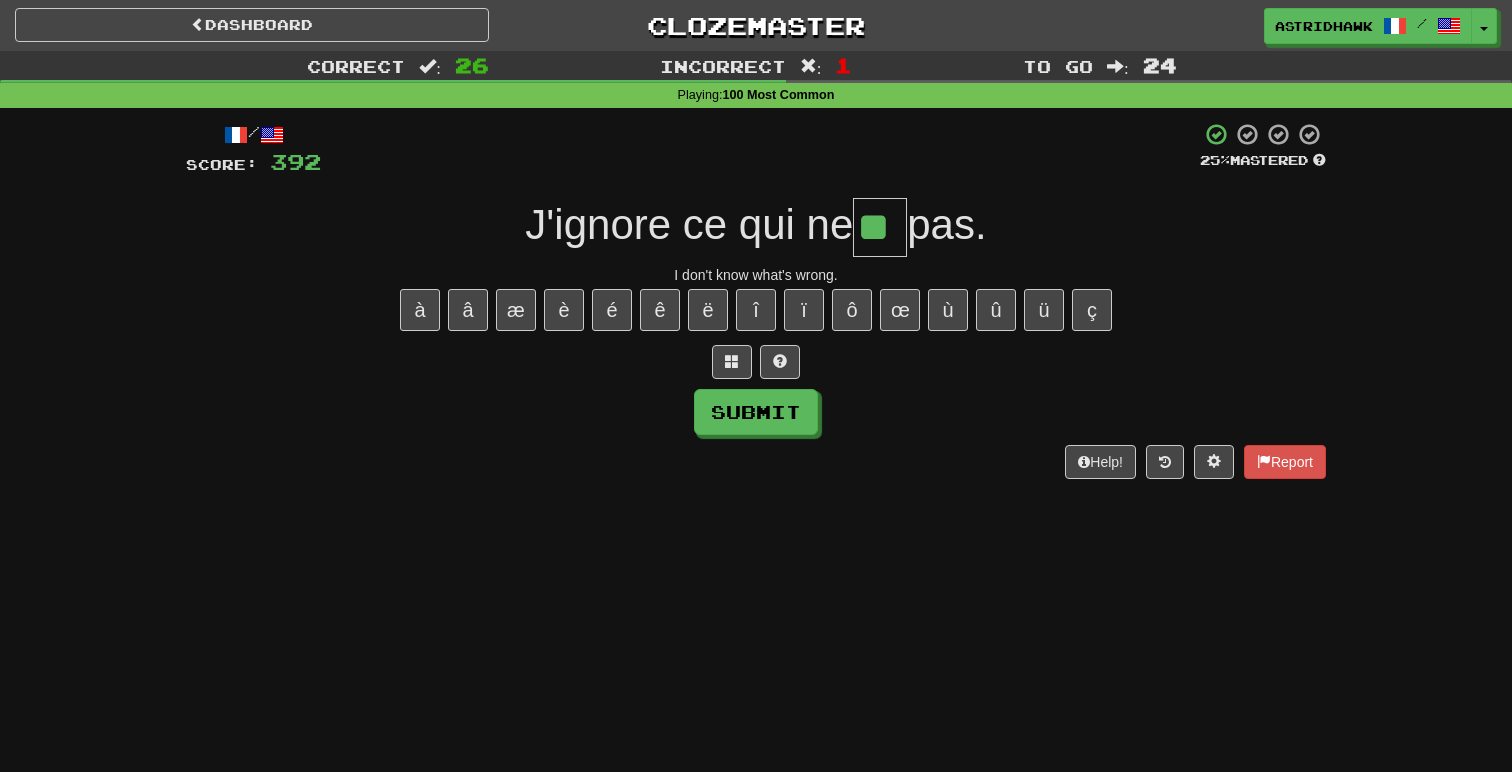 type on "**" 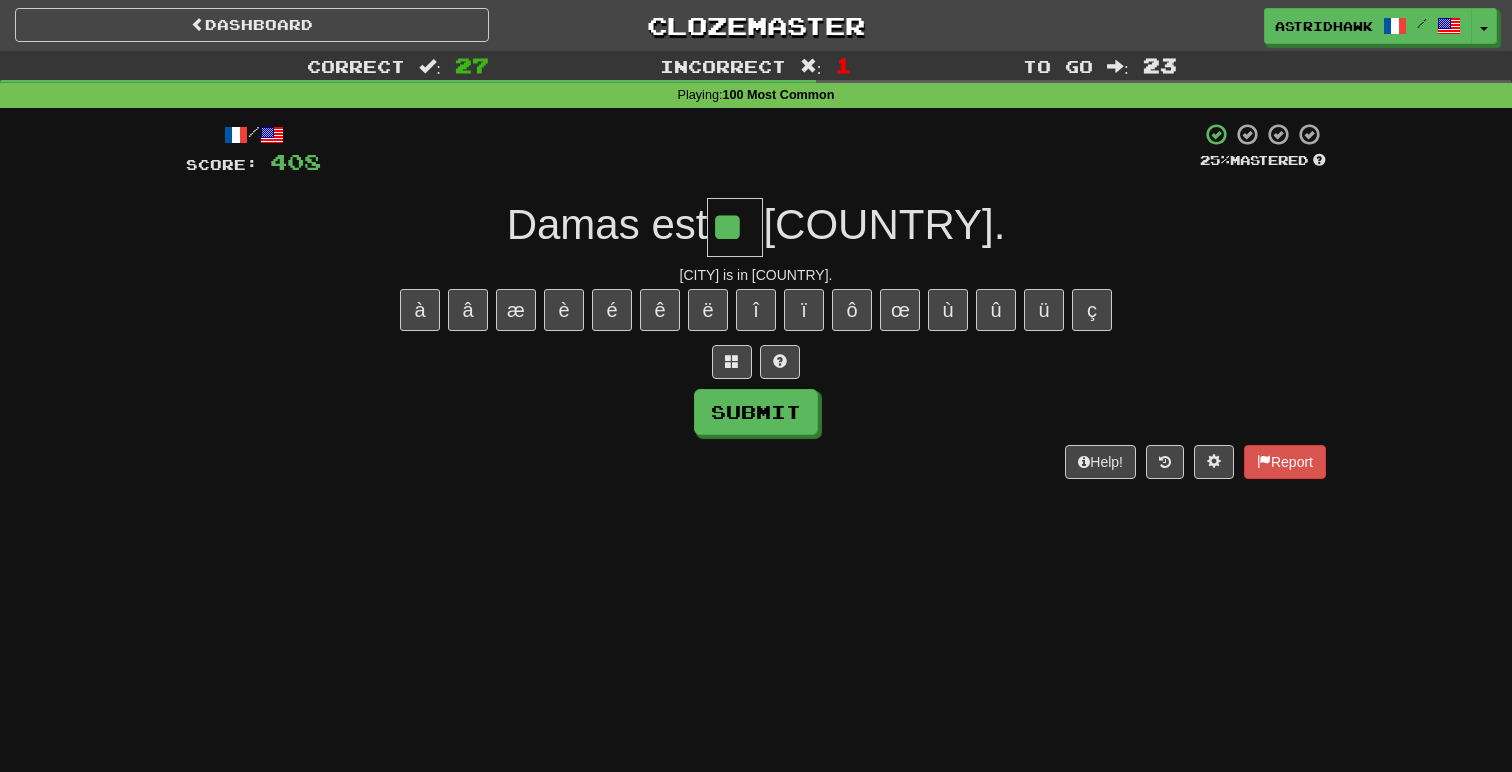 type on "**" 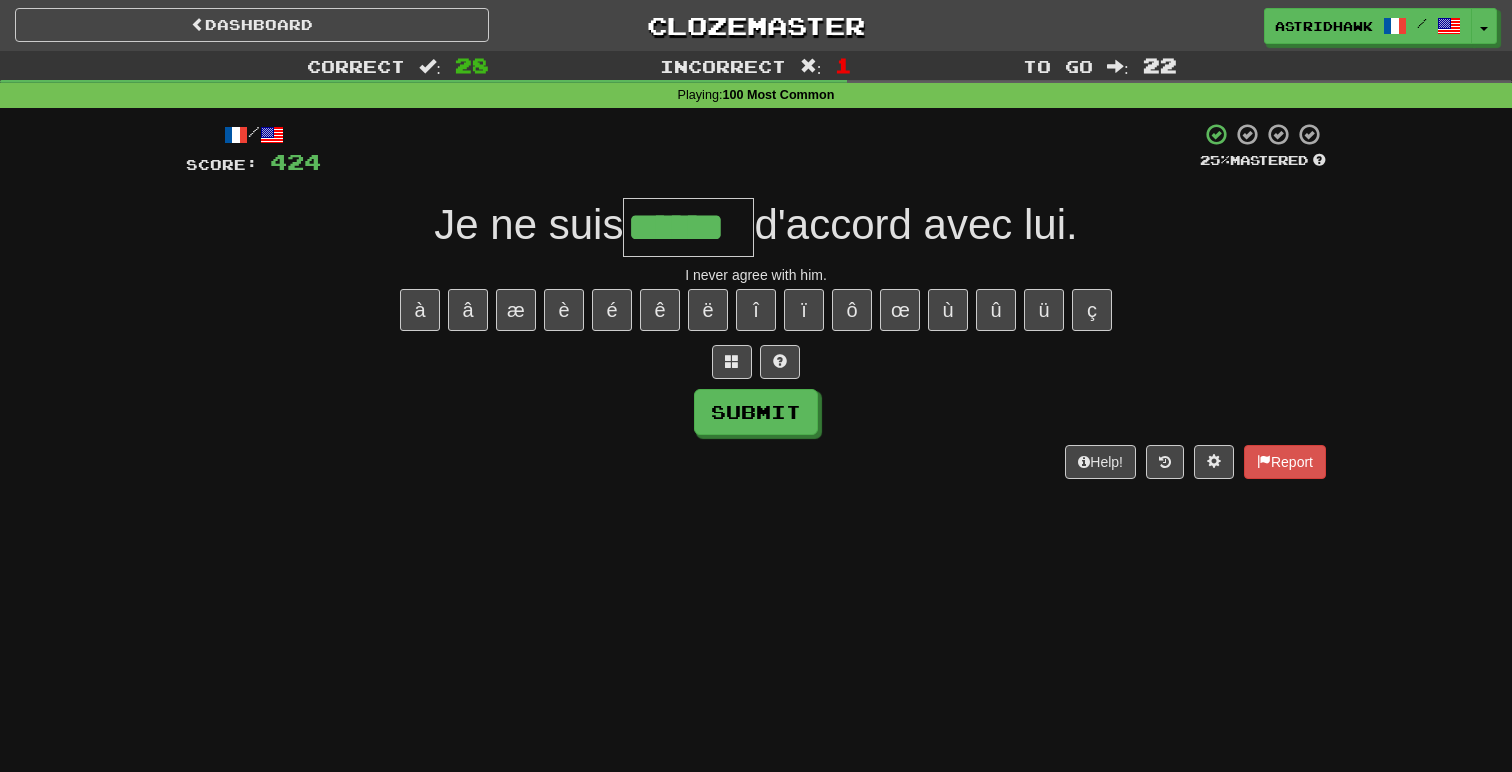 type on "******" 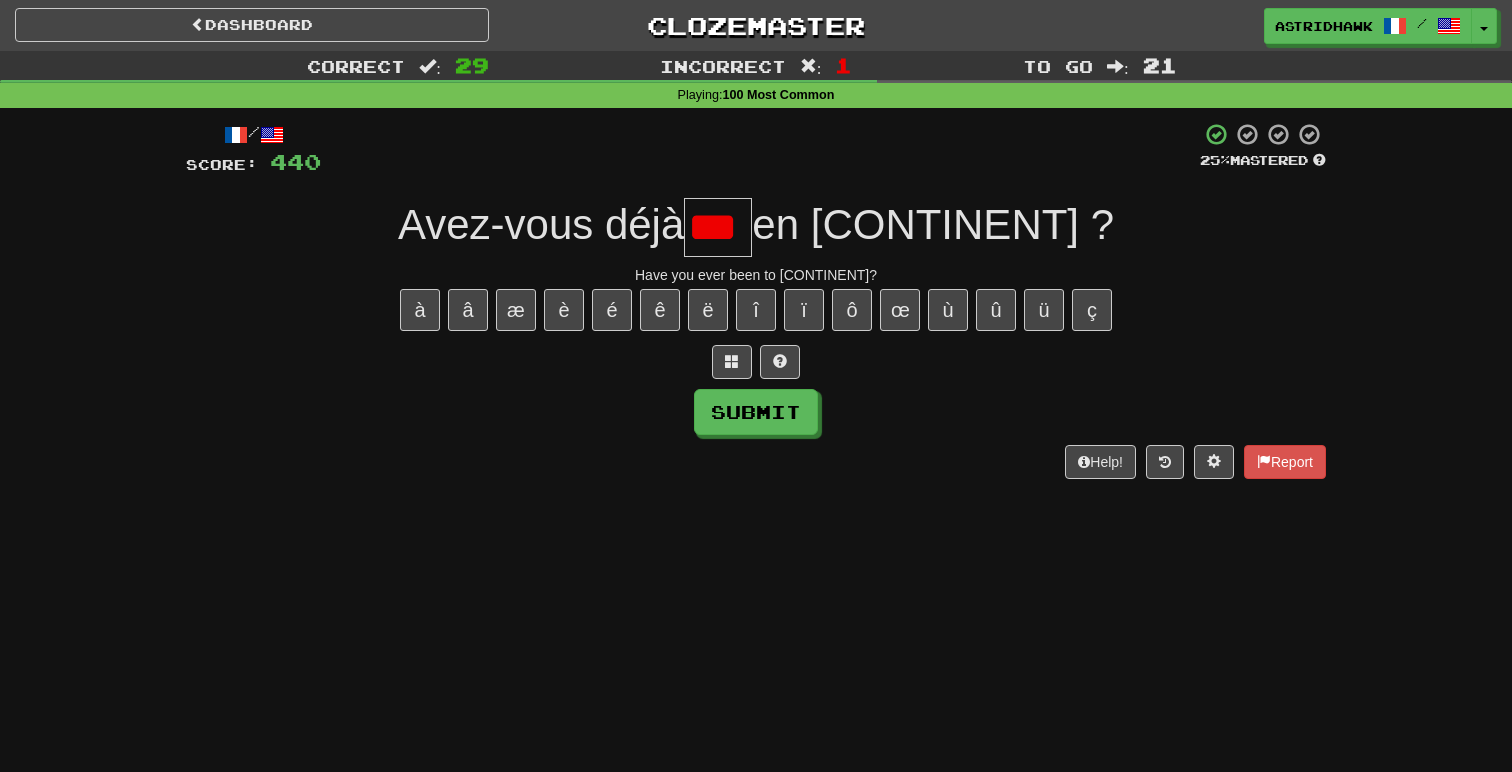 type on "***" 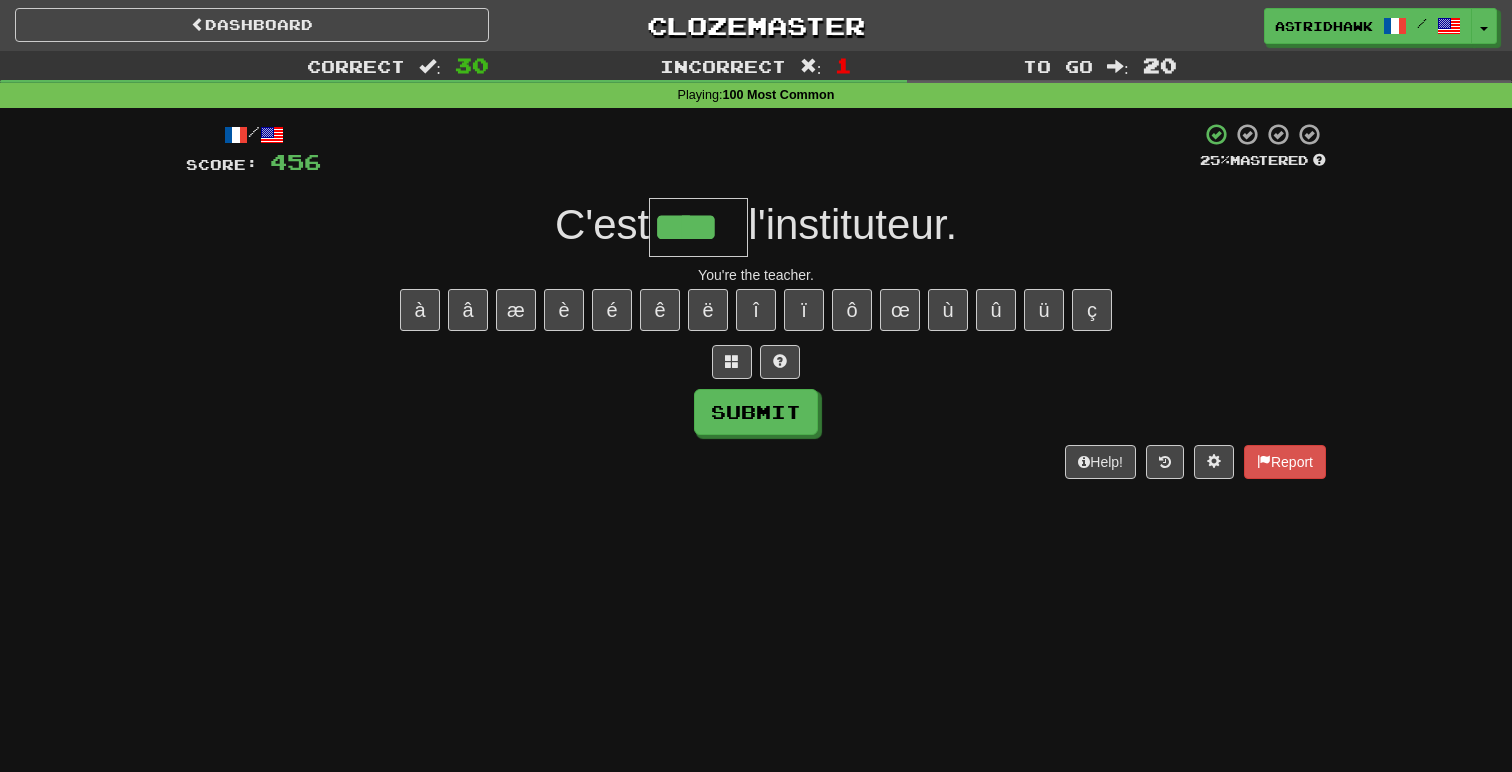 type on "****" 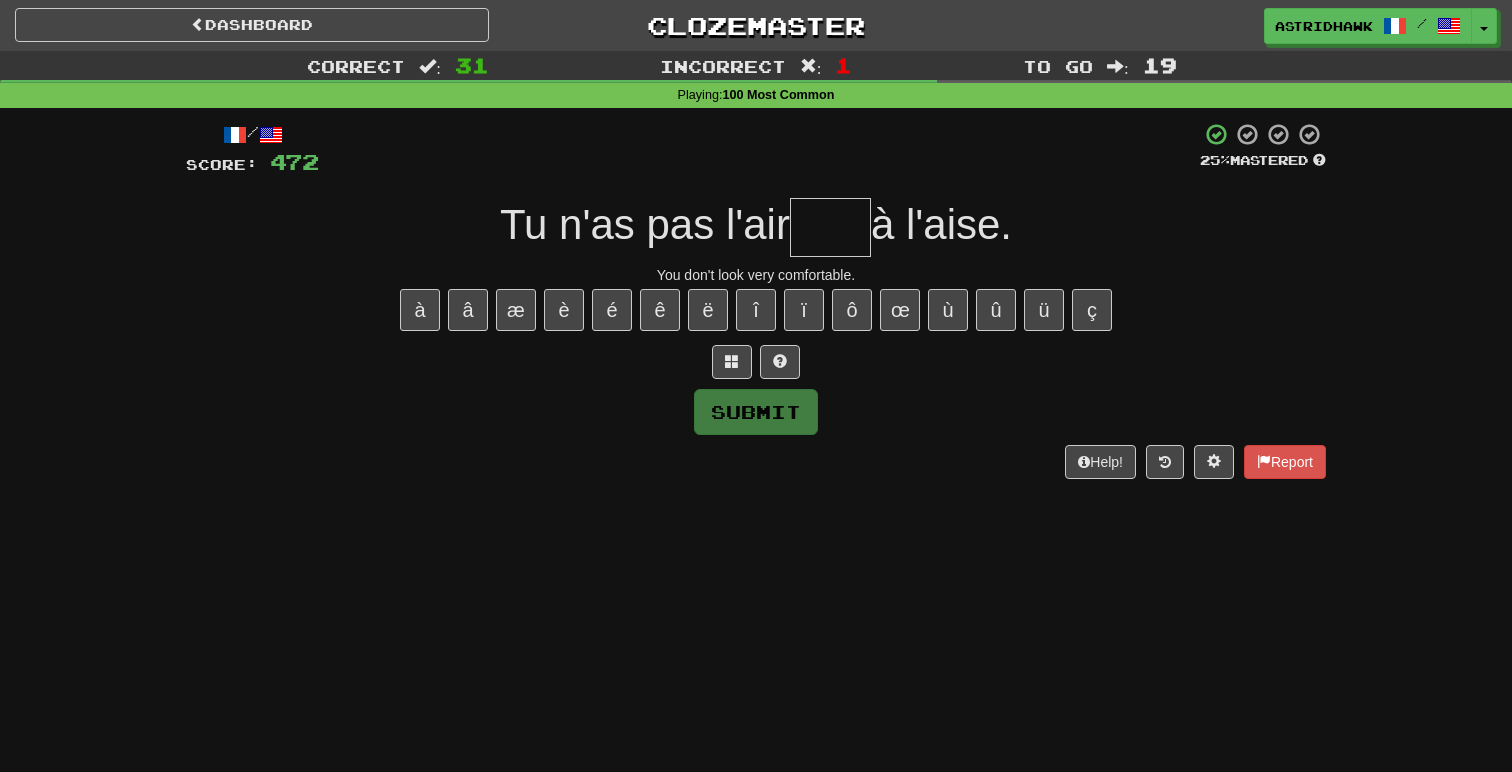 type on "*" 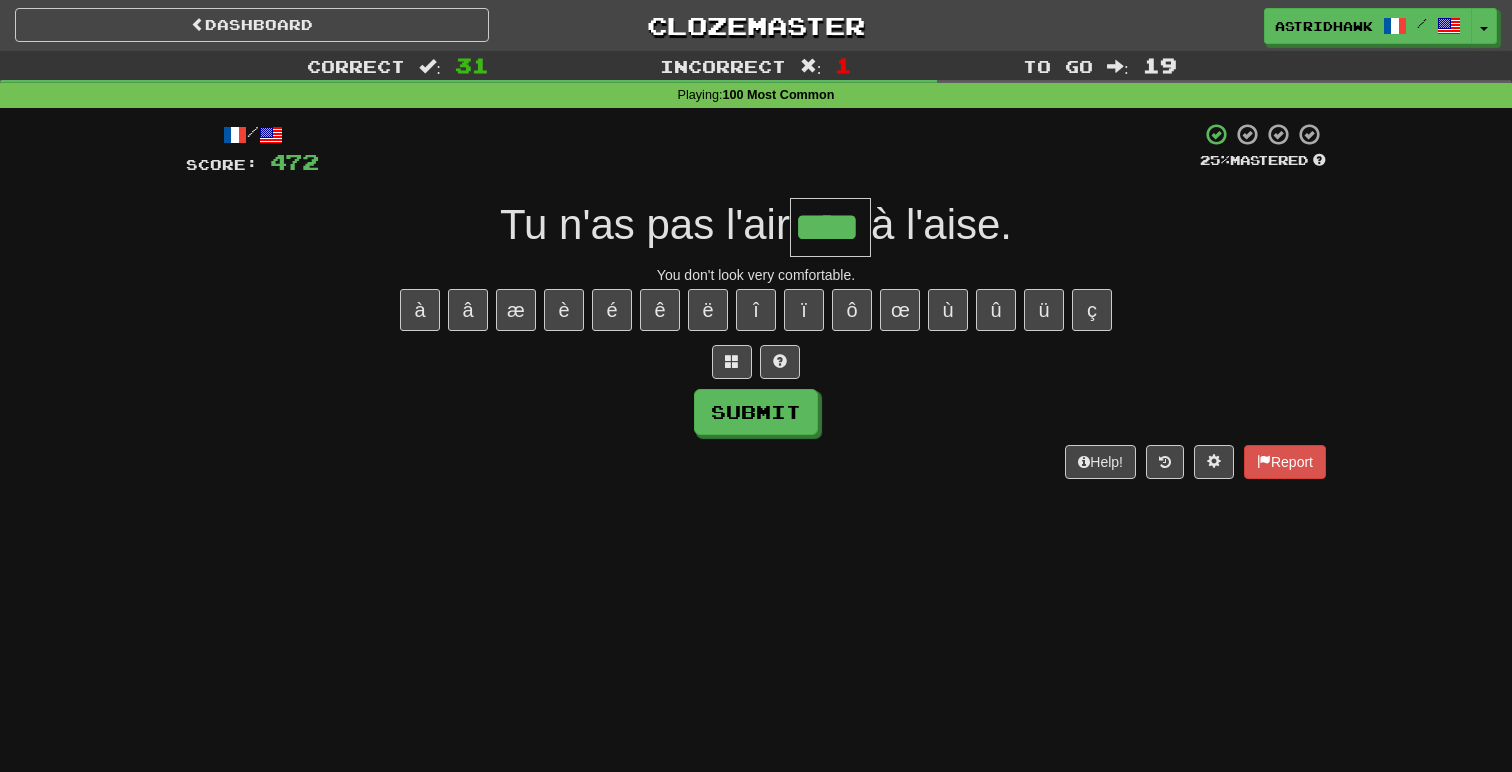 type on "****" 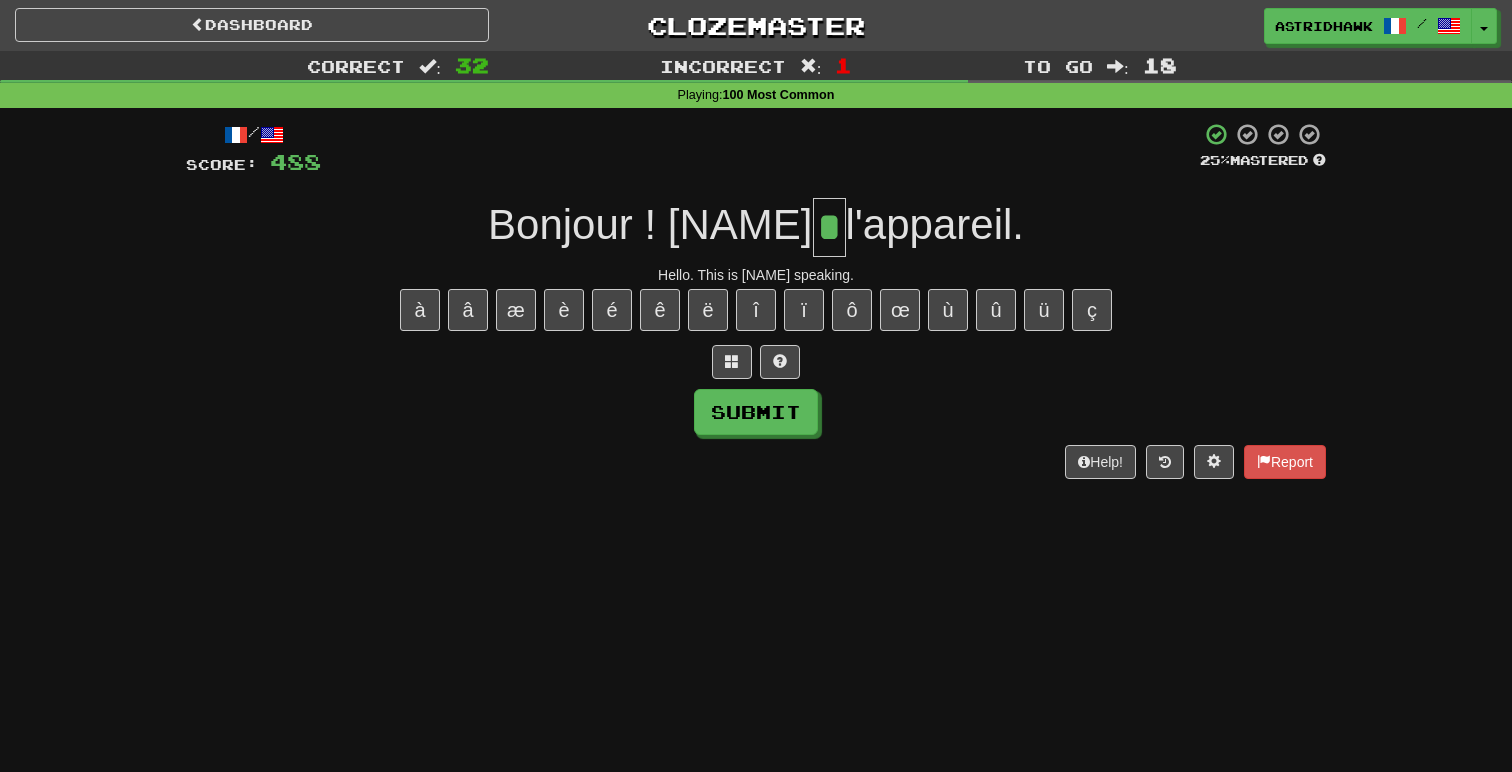 type on "*" 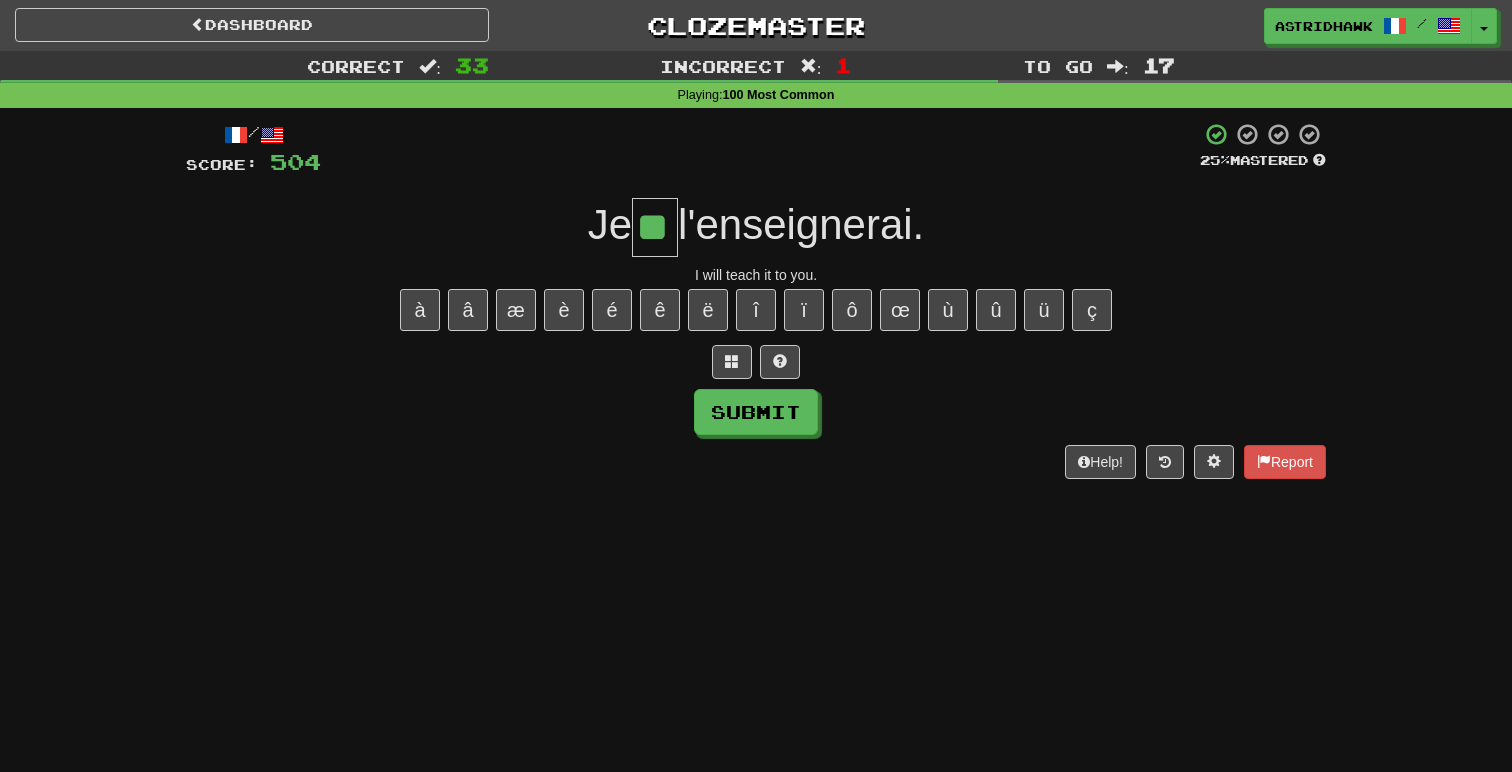 type on "**" 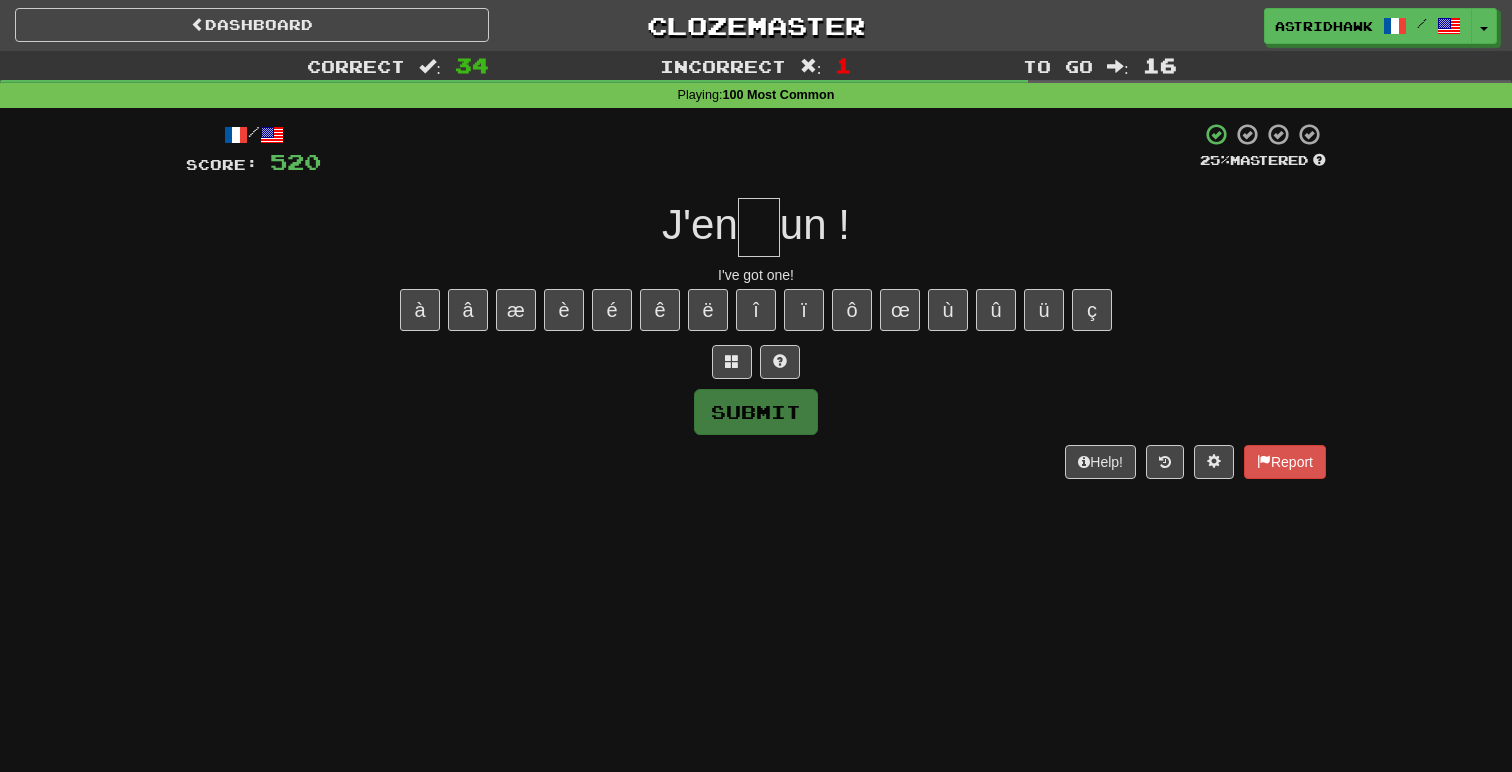 type on "*" 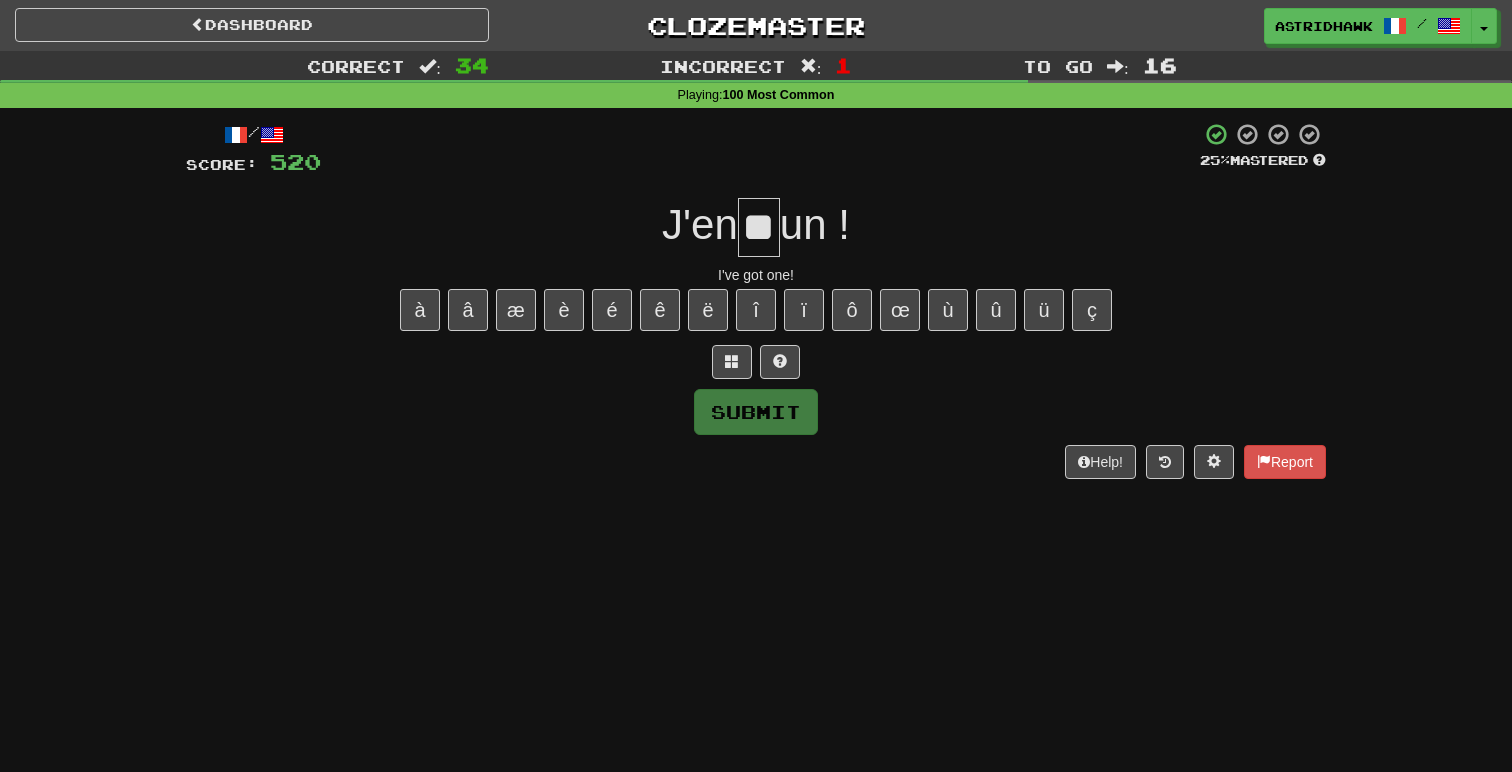 scroll, scrollTop: 0, scrollLeft: 12, axis: horizontal 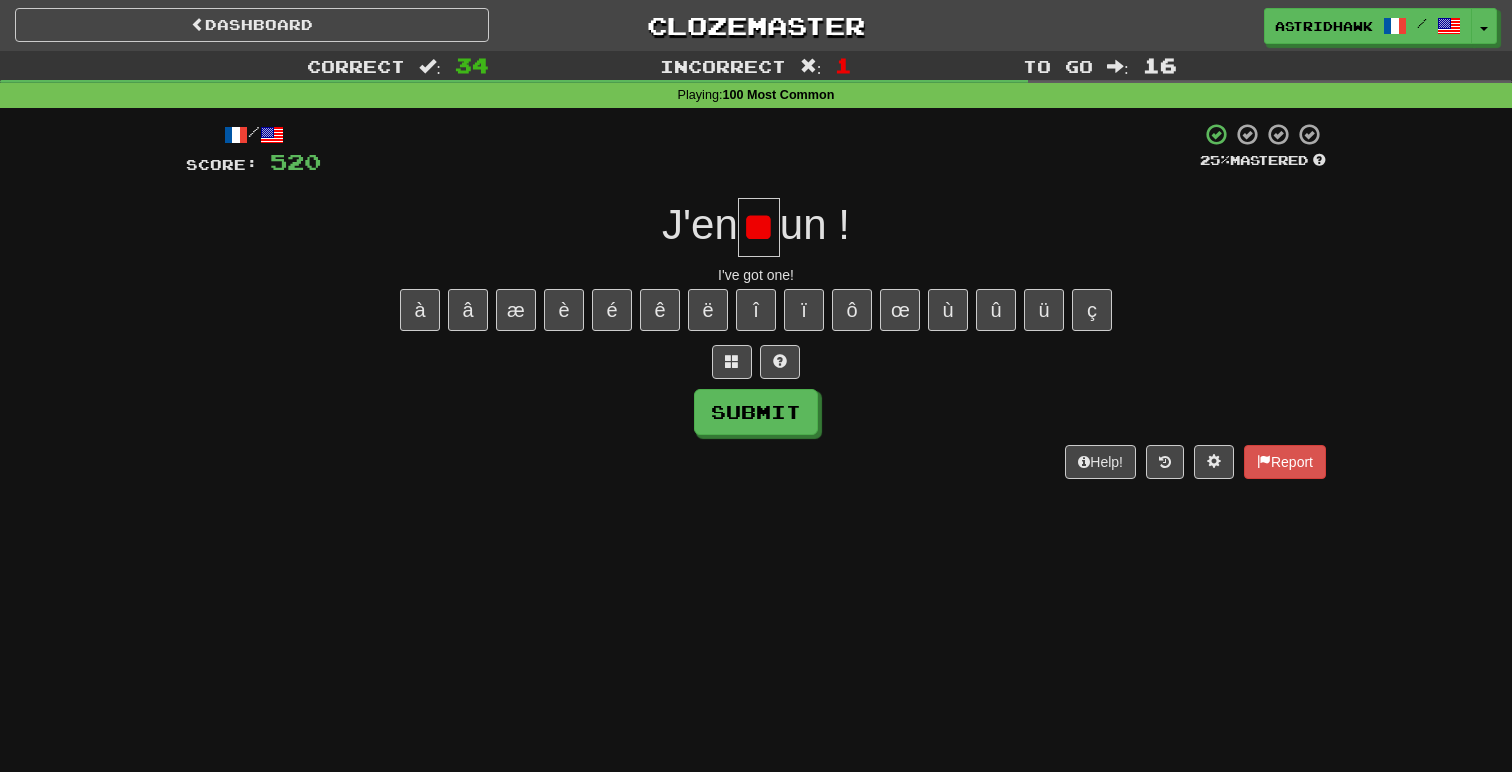 type on "**" 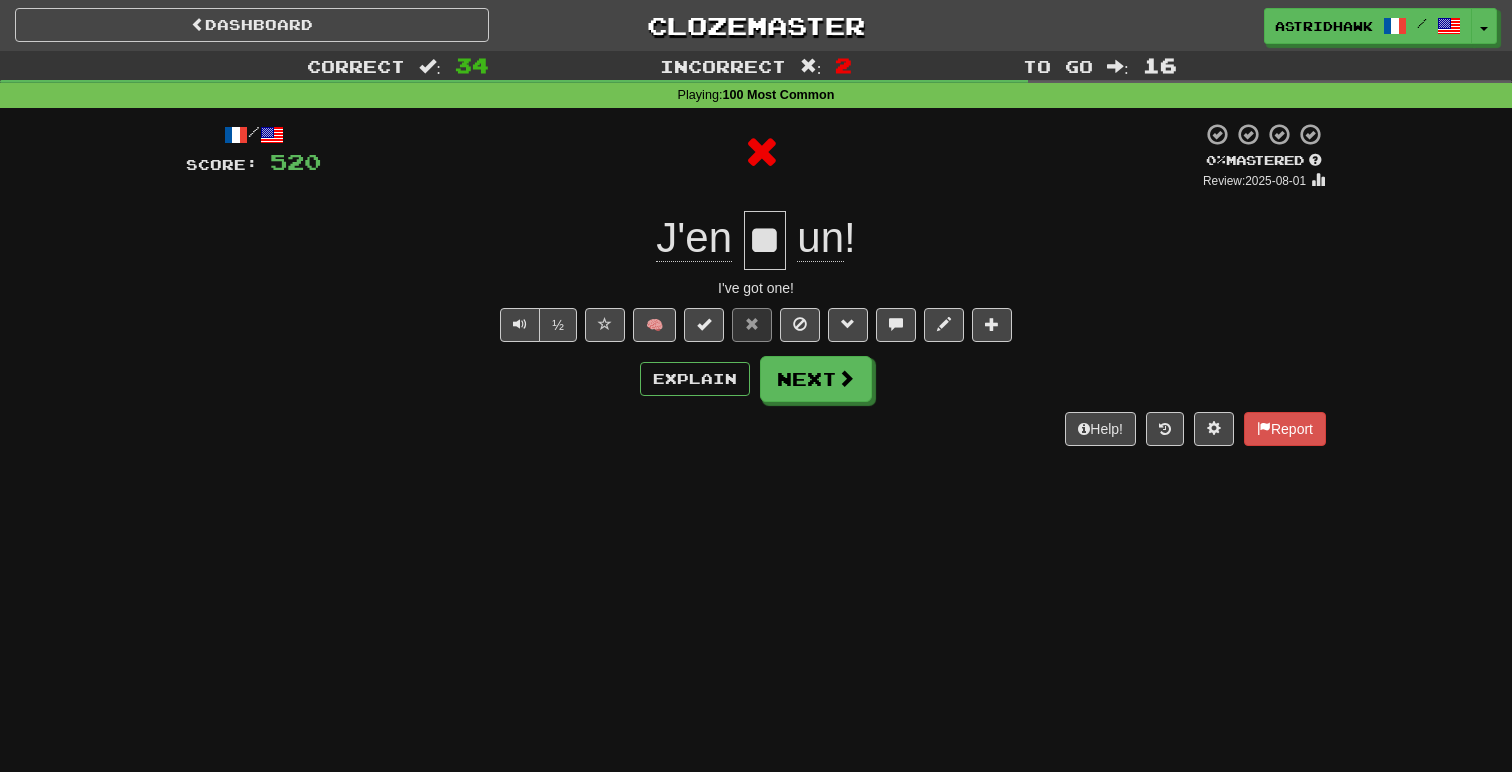 scroll, scrollTop: 0, scrollLeft: 0, axis: both 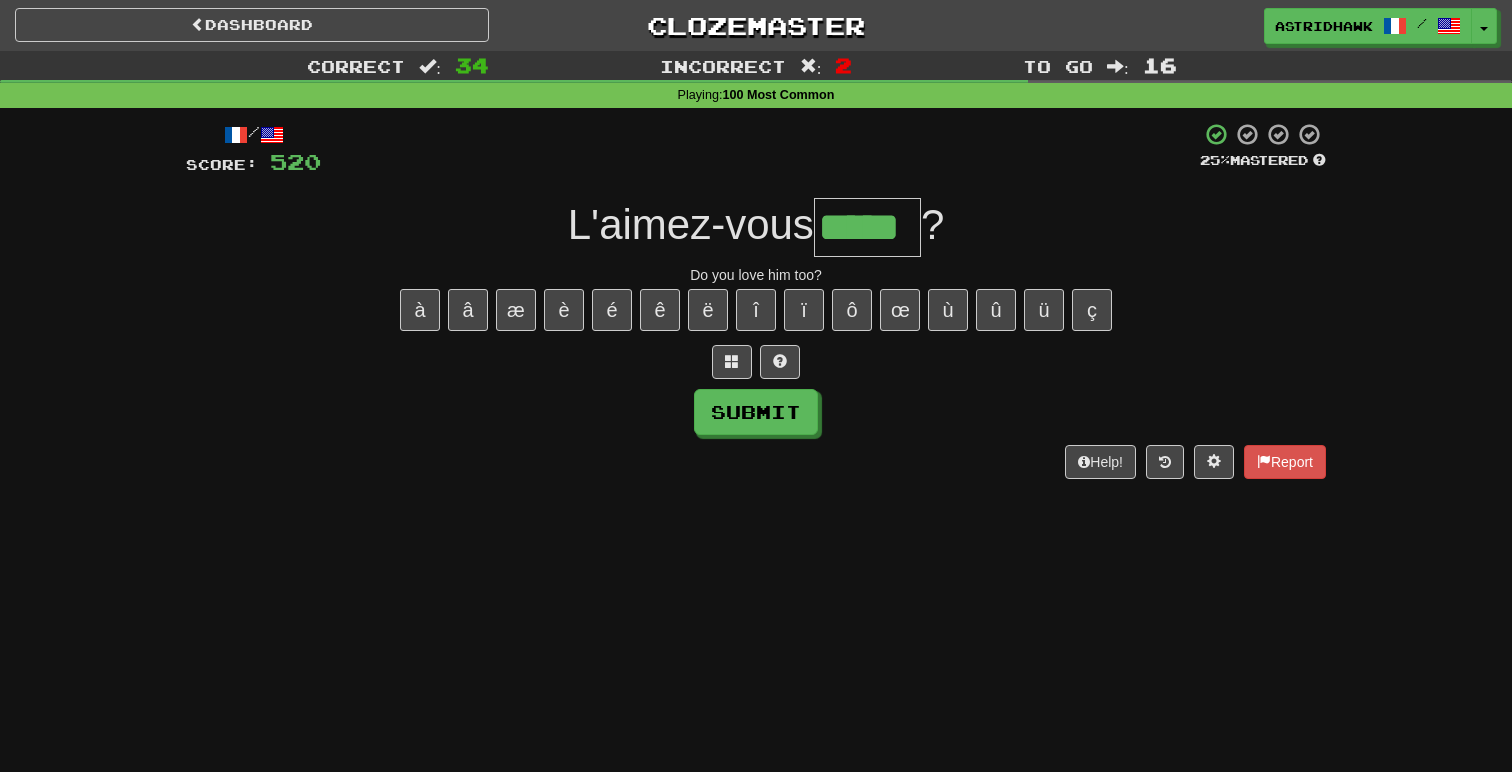 type on "*****" 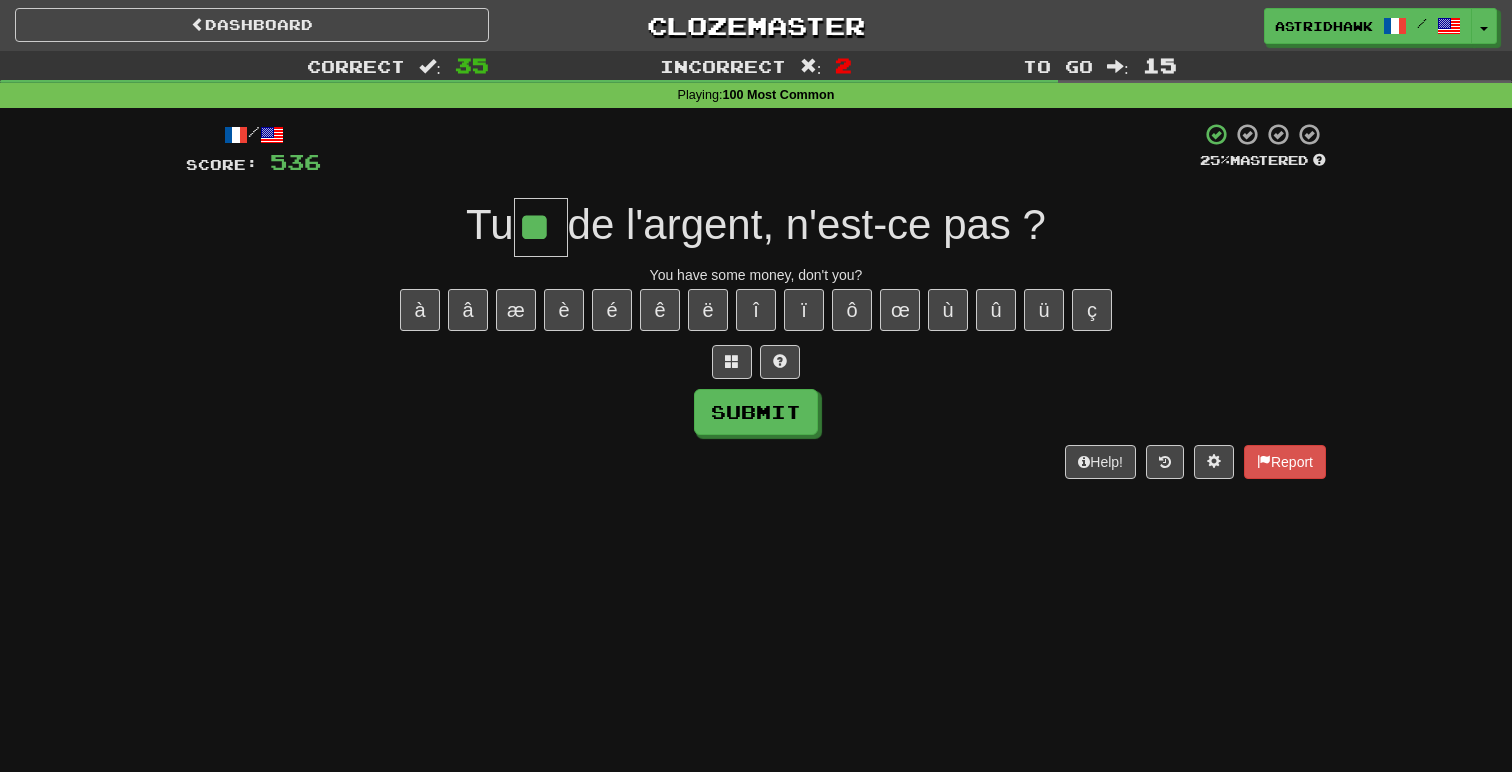 type on "**" 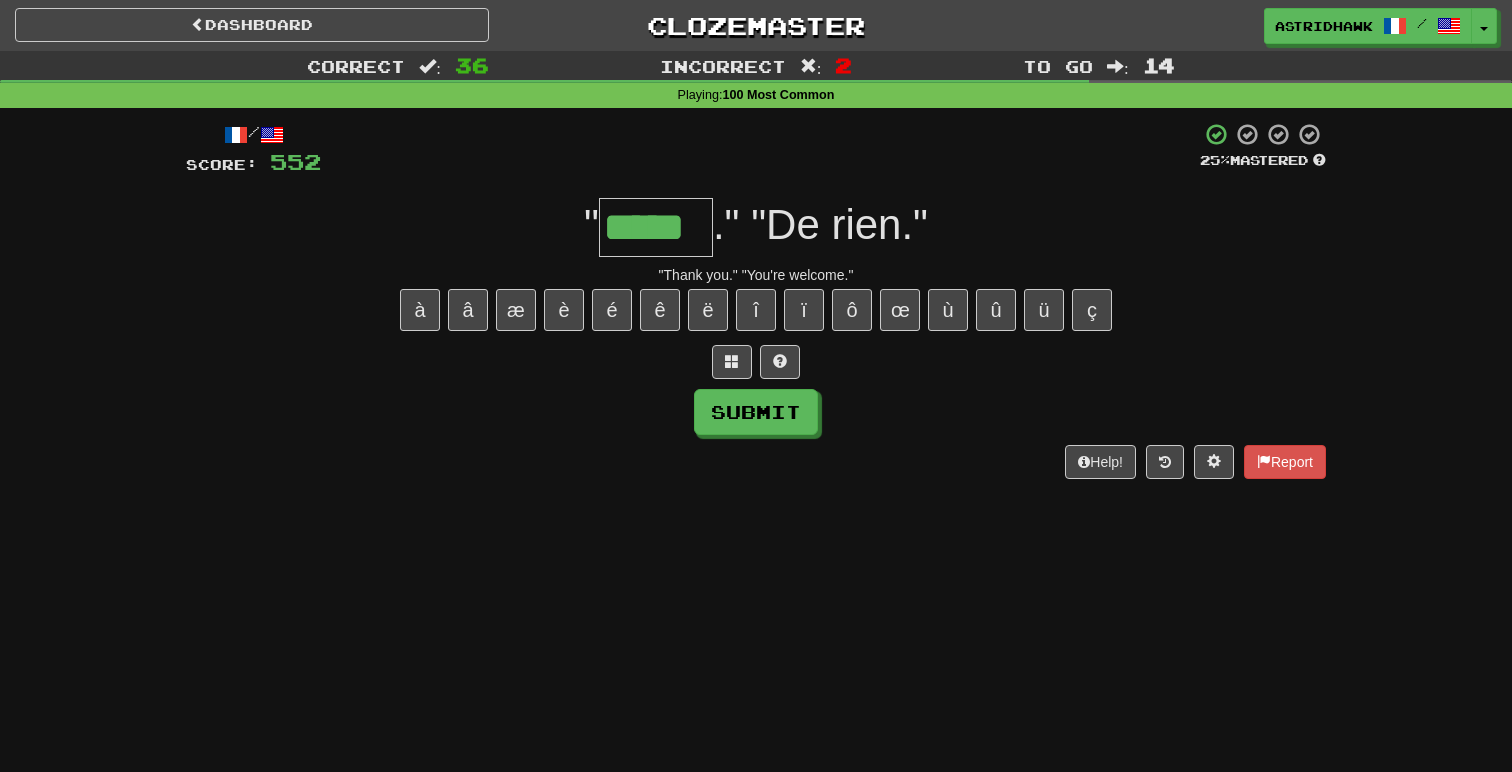 type on "*****" 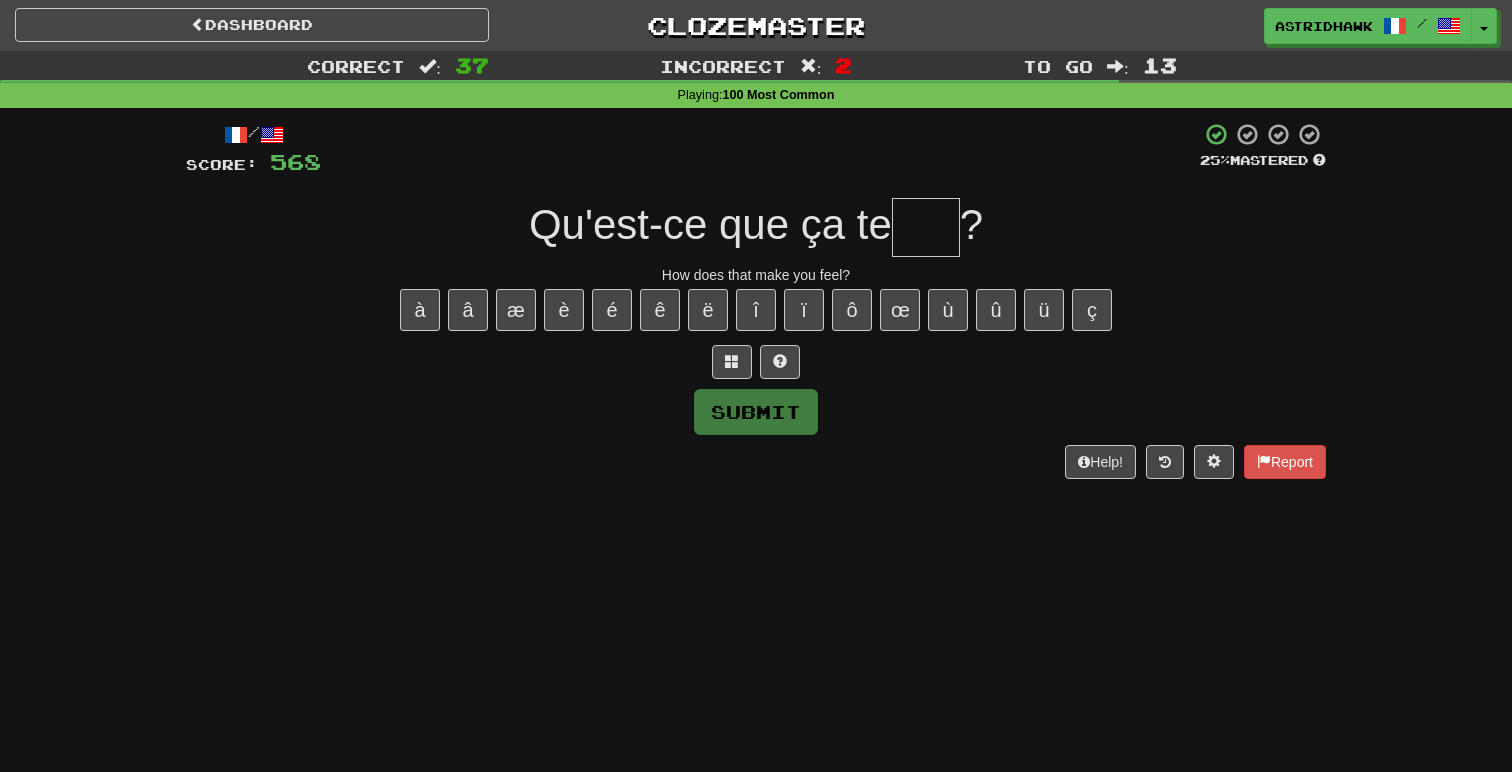 type on "*" 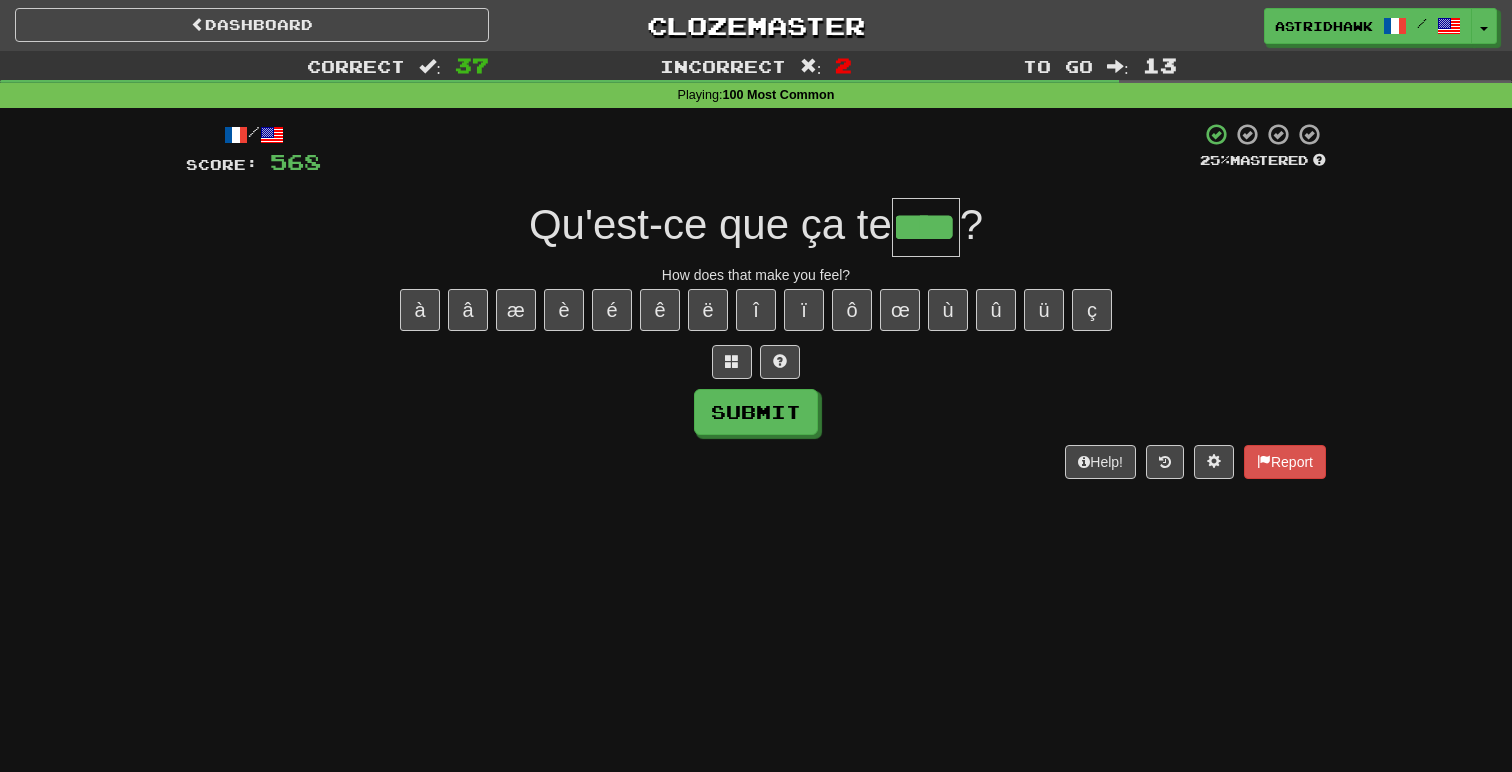 scroll, scrollTop: 0, scrollLeft: 0, axis: both 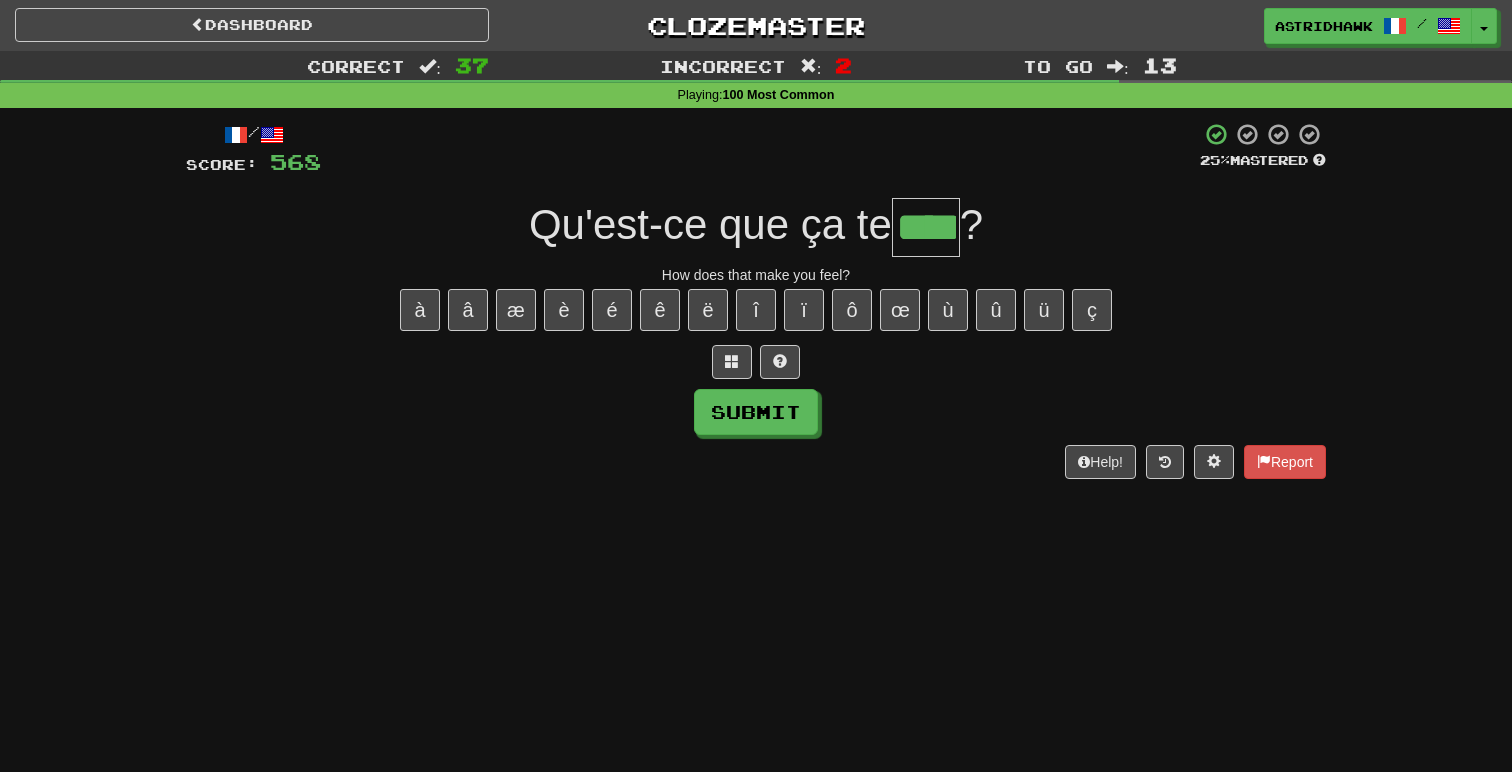 type on "****" 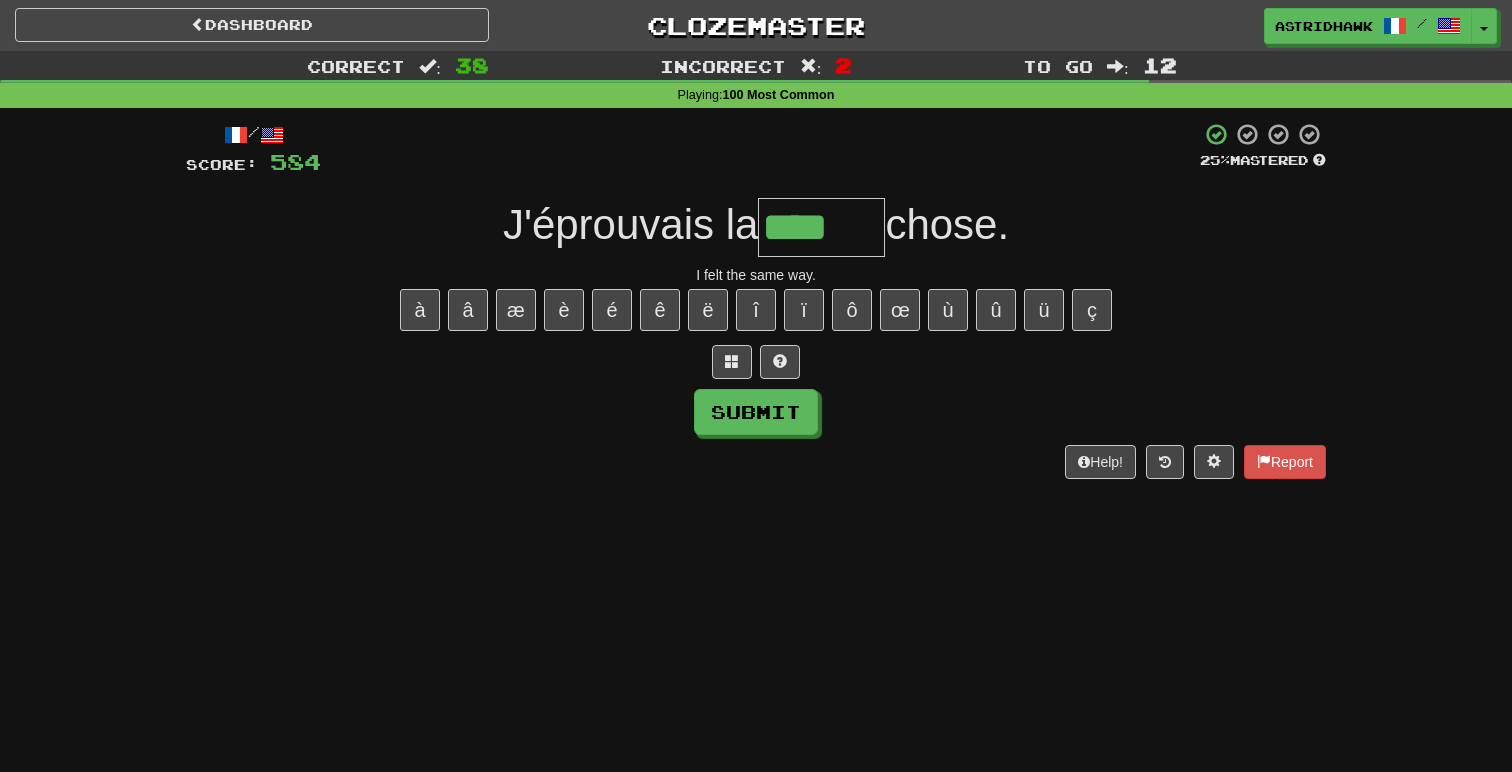 type on "****" 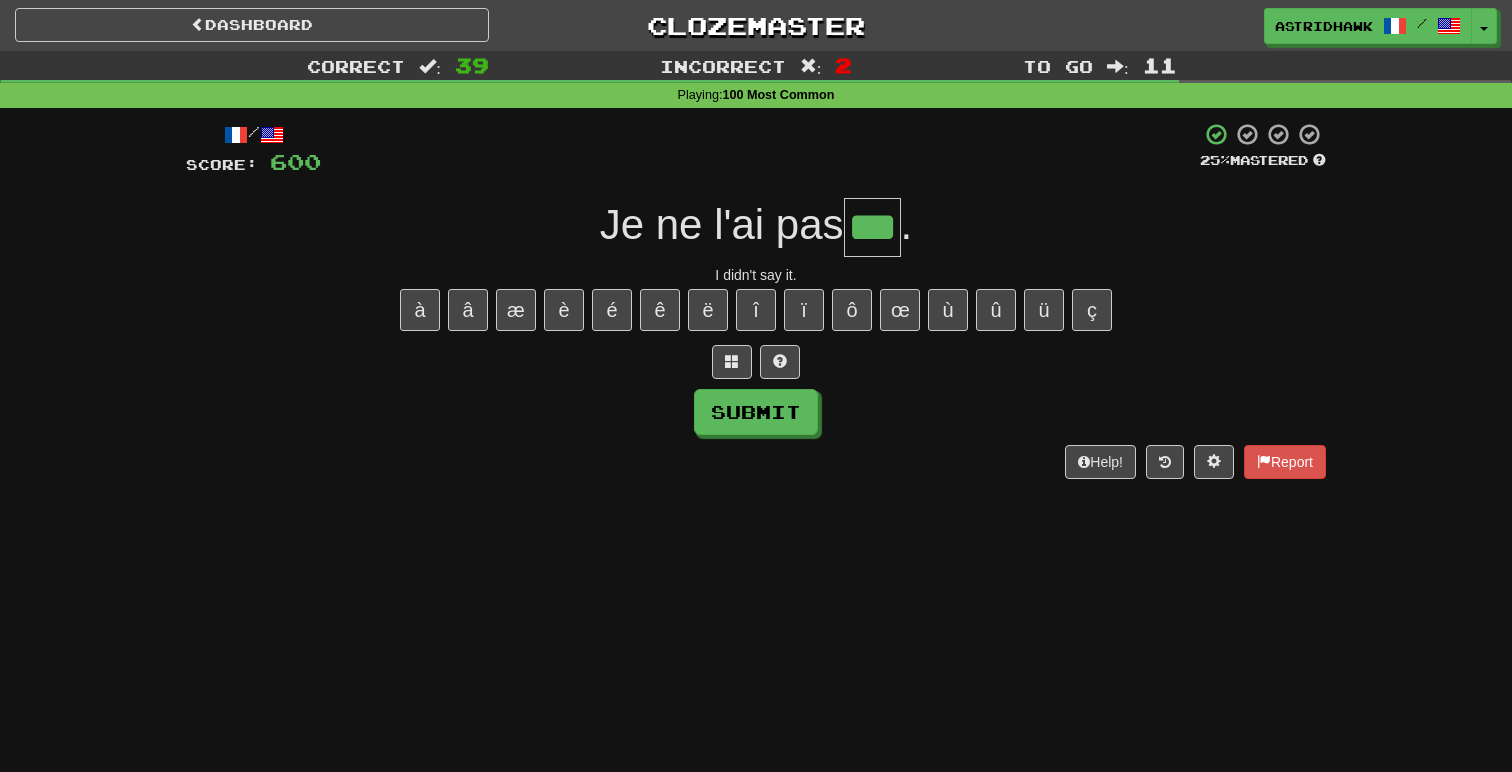 type on "***" 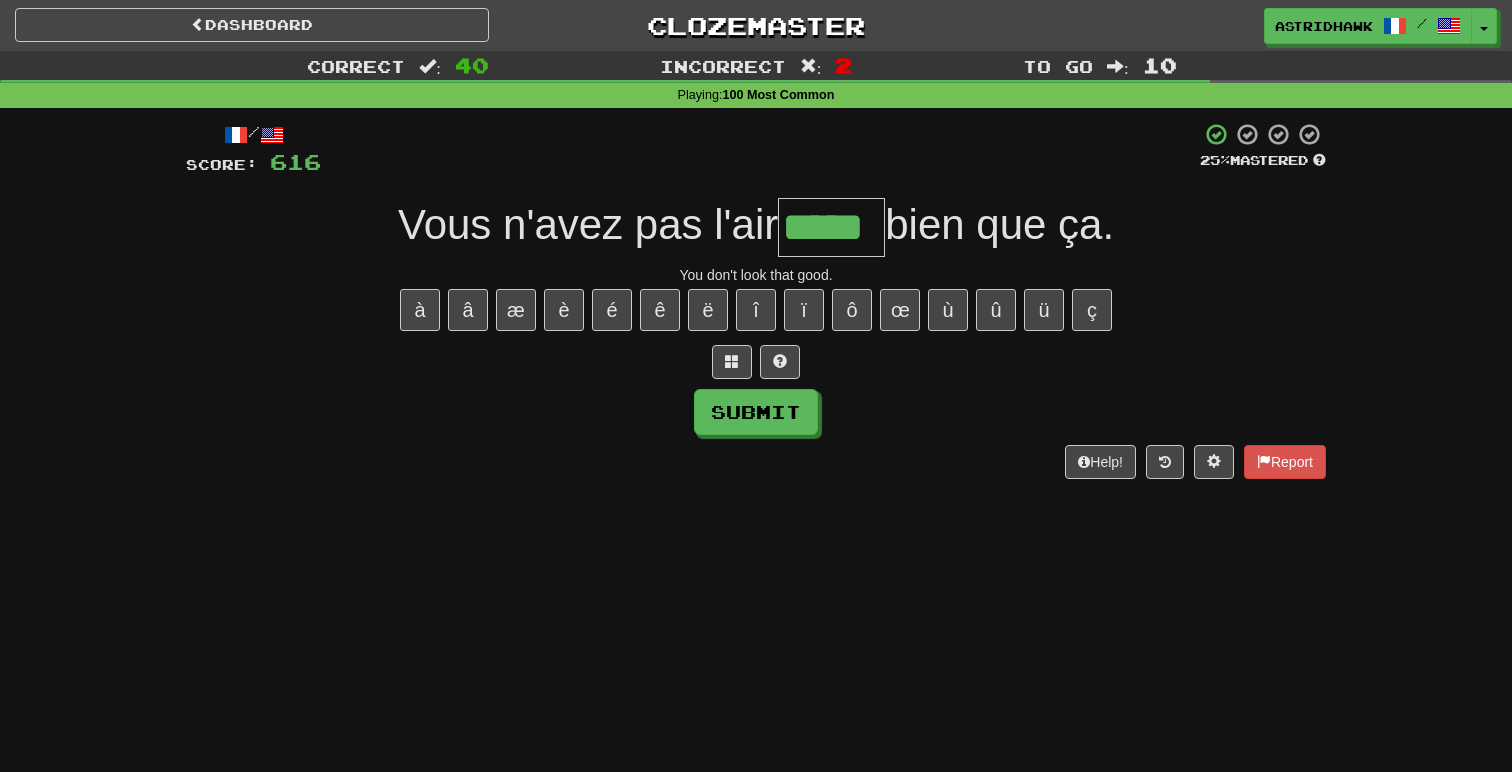 type on "*****" 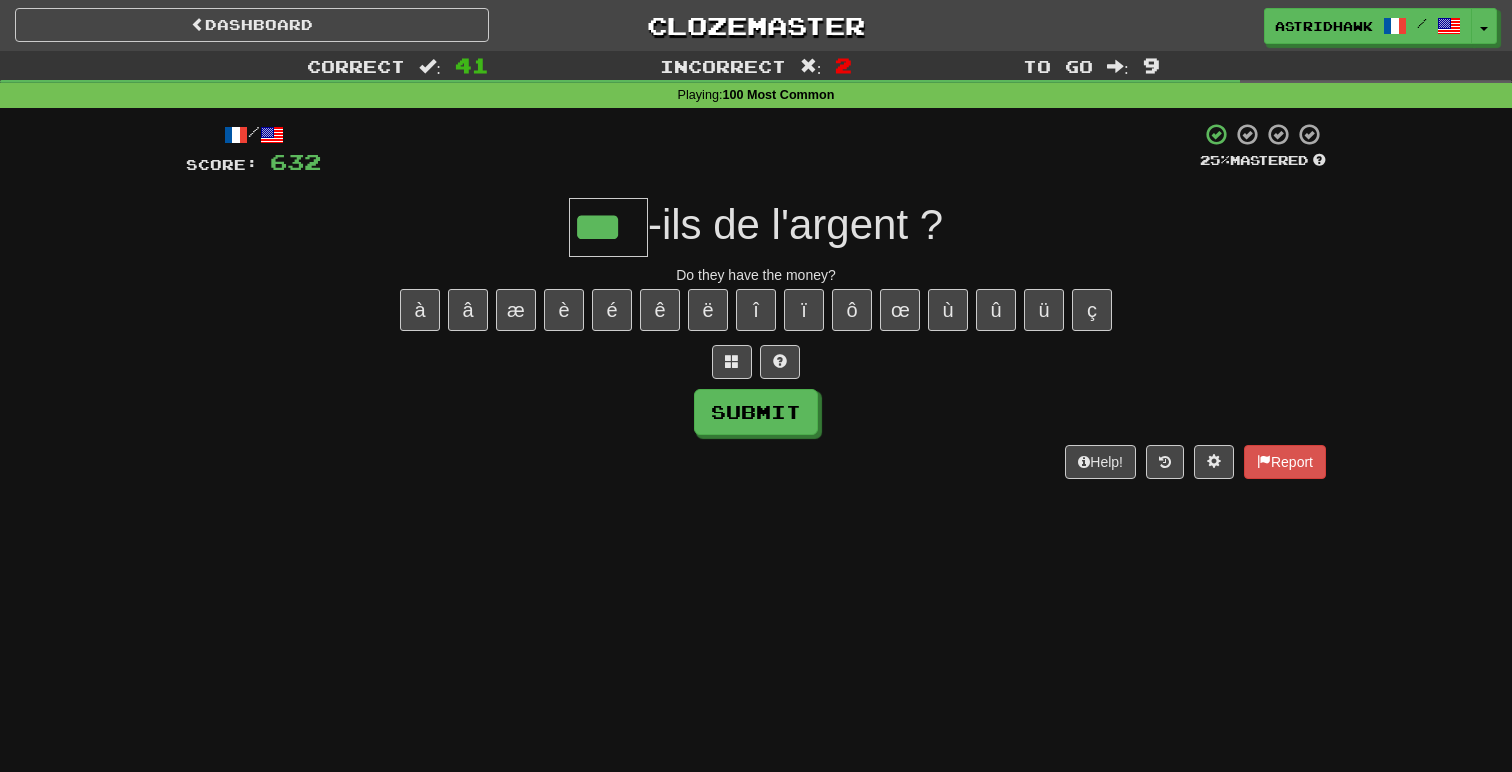 type on "***" 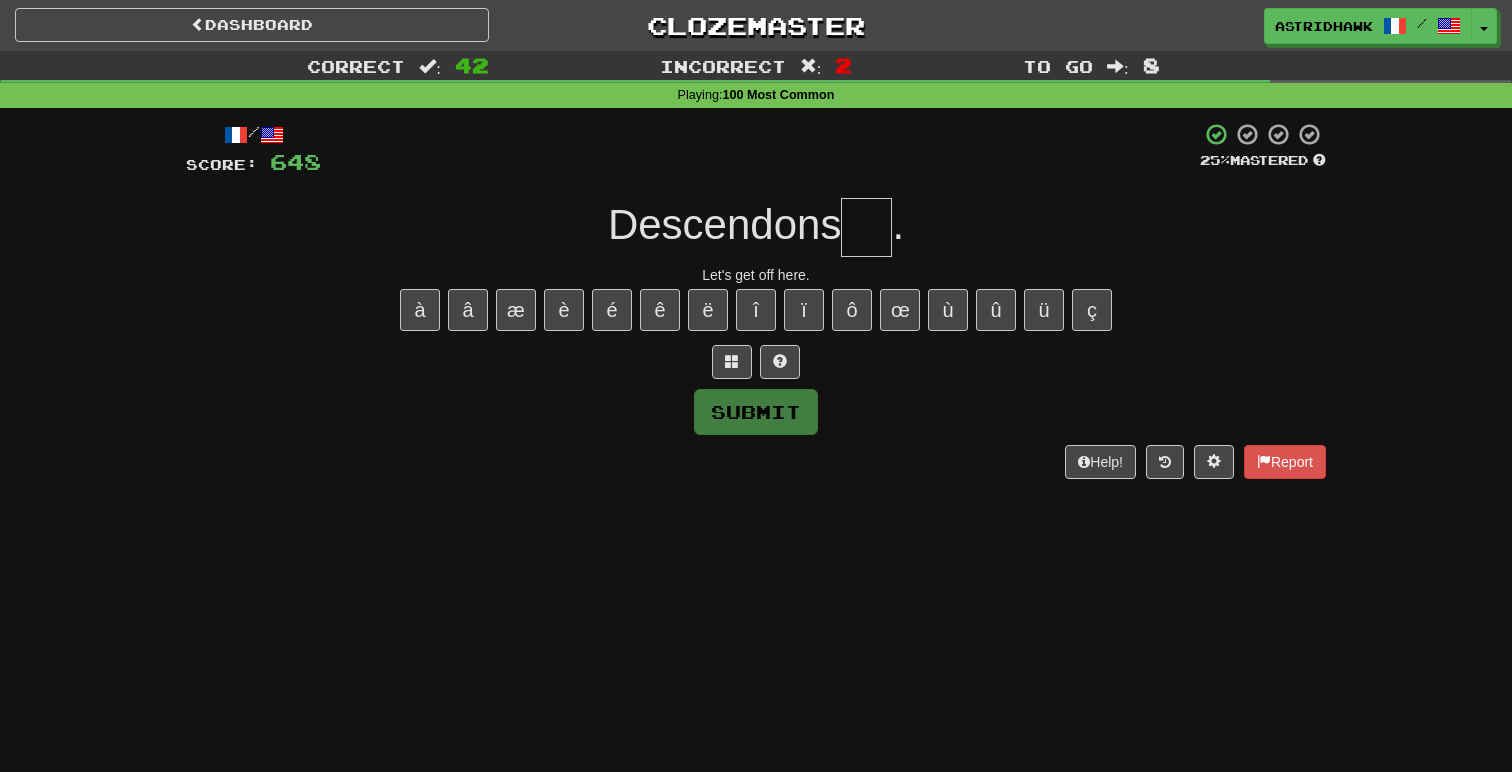 type on "*" 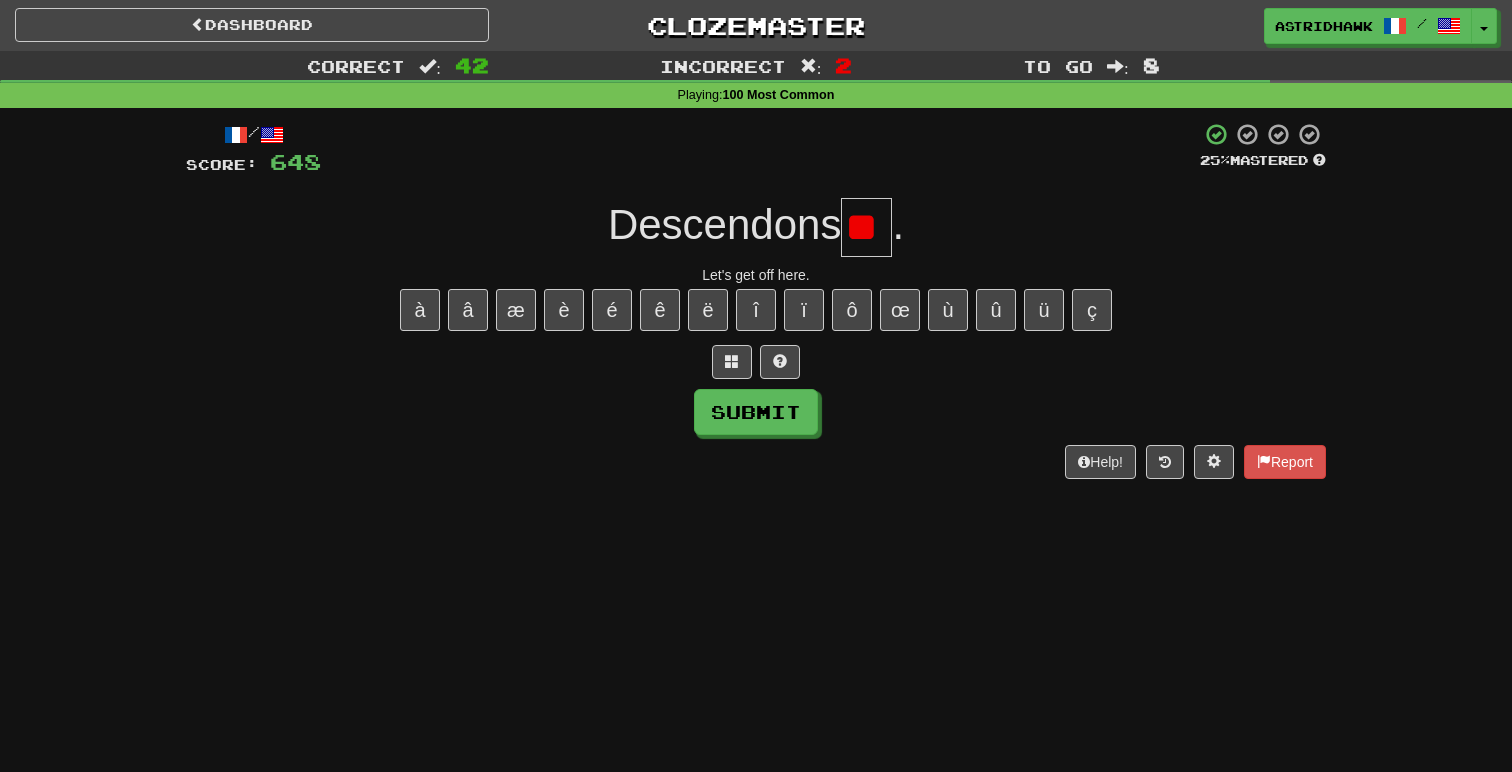 scroll, scrollTop: 0, scrollLeft: 4, axis: horizontal 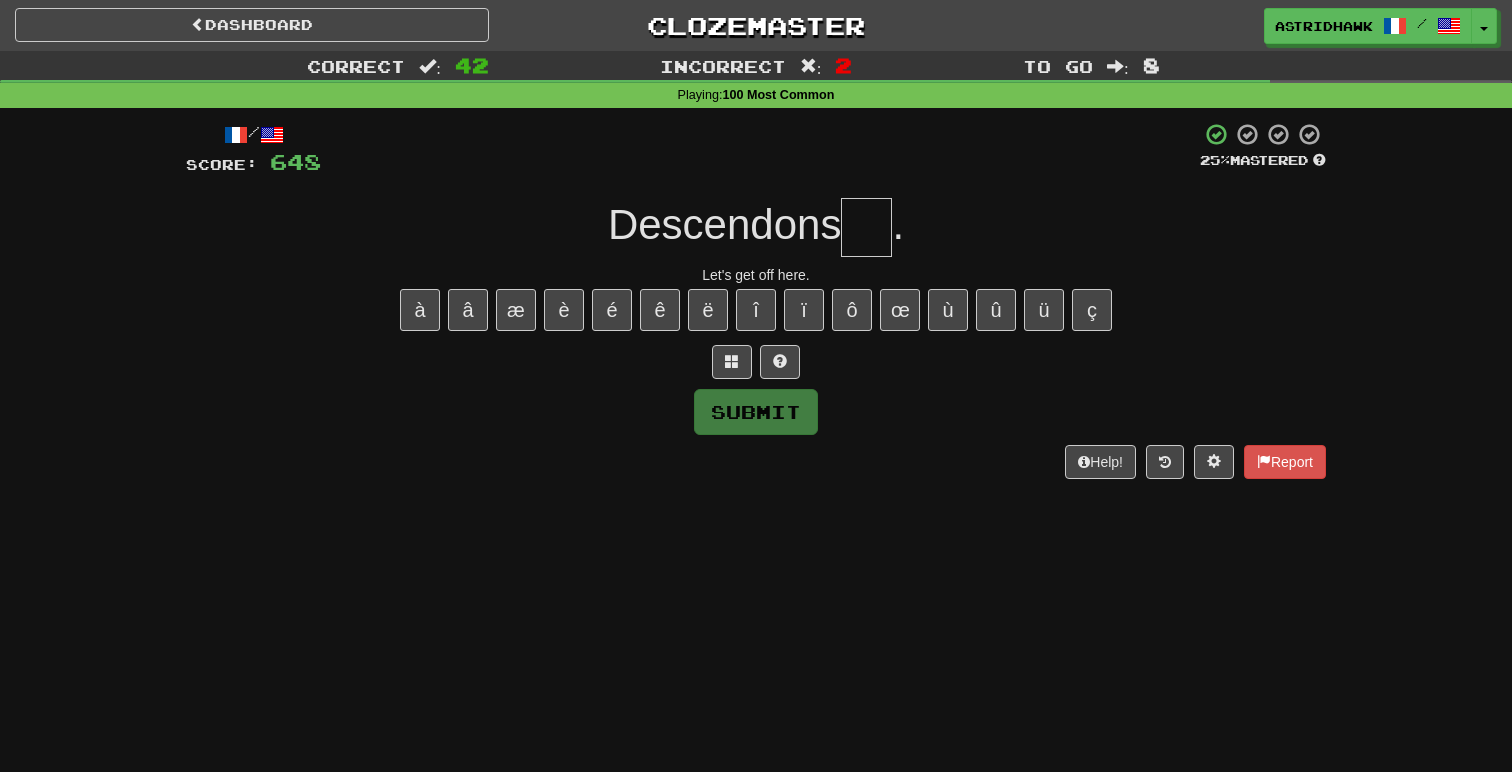 type on "*" 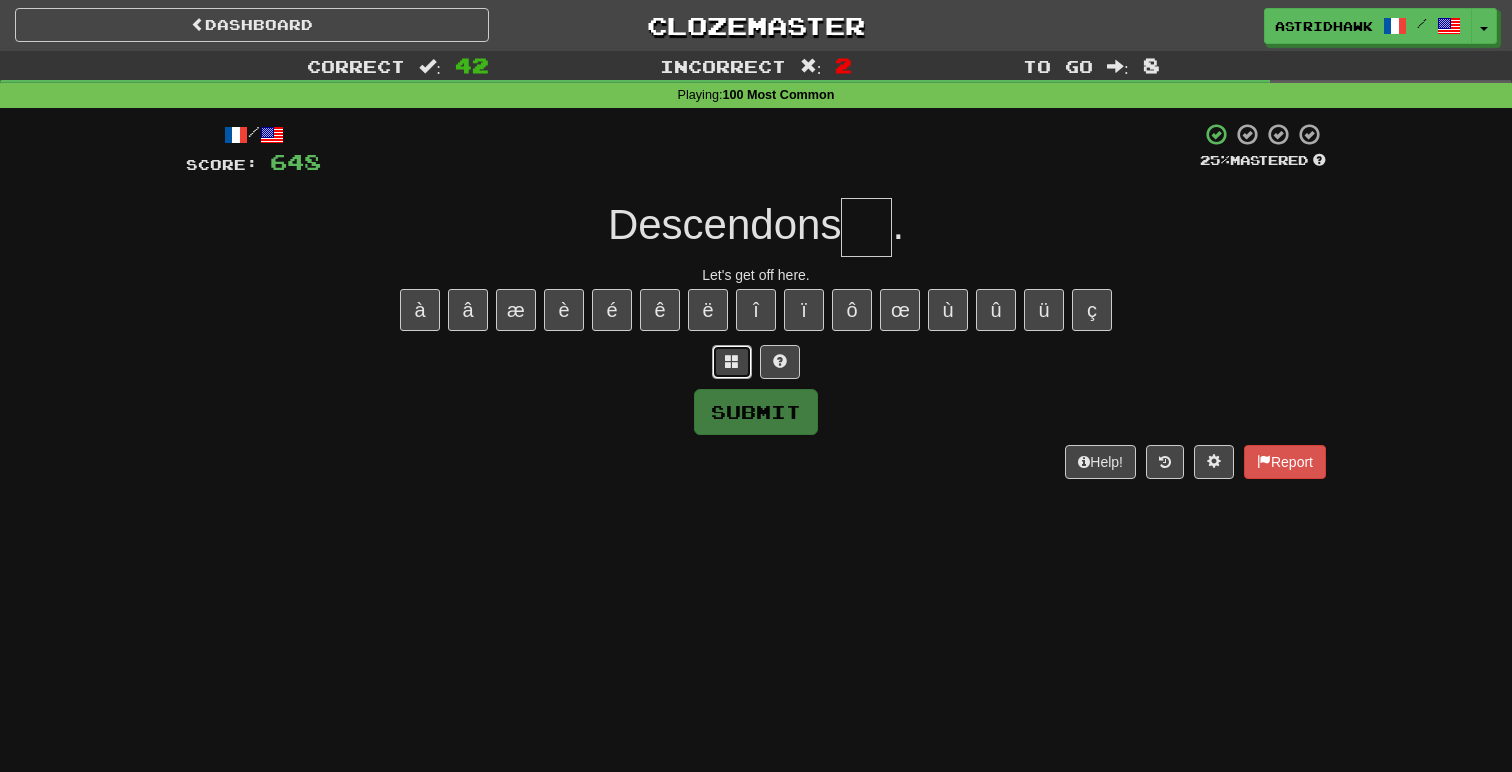 click at bounding box center [732, 361] 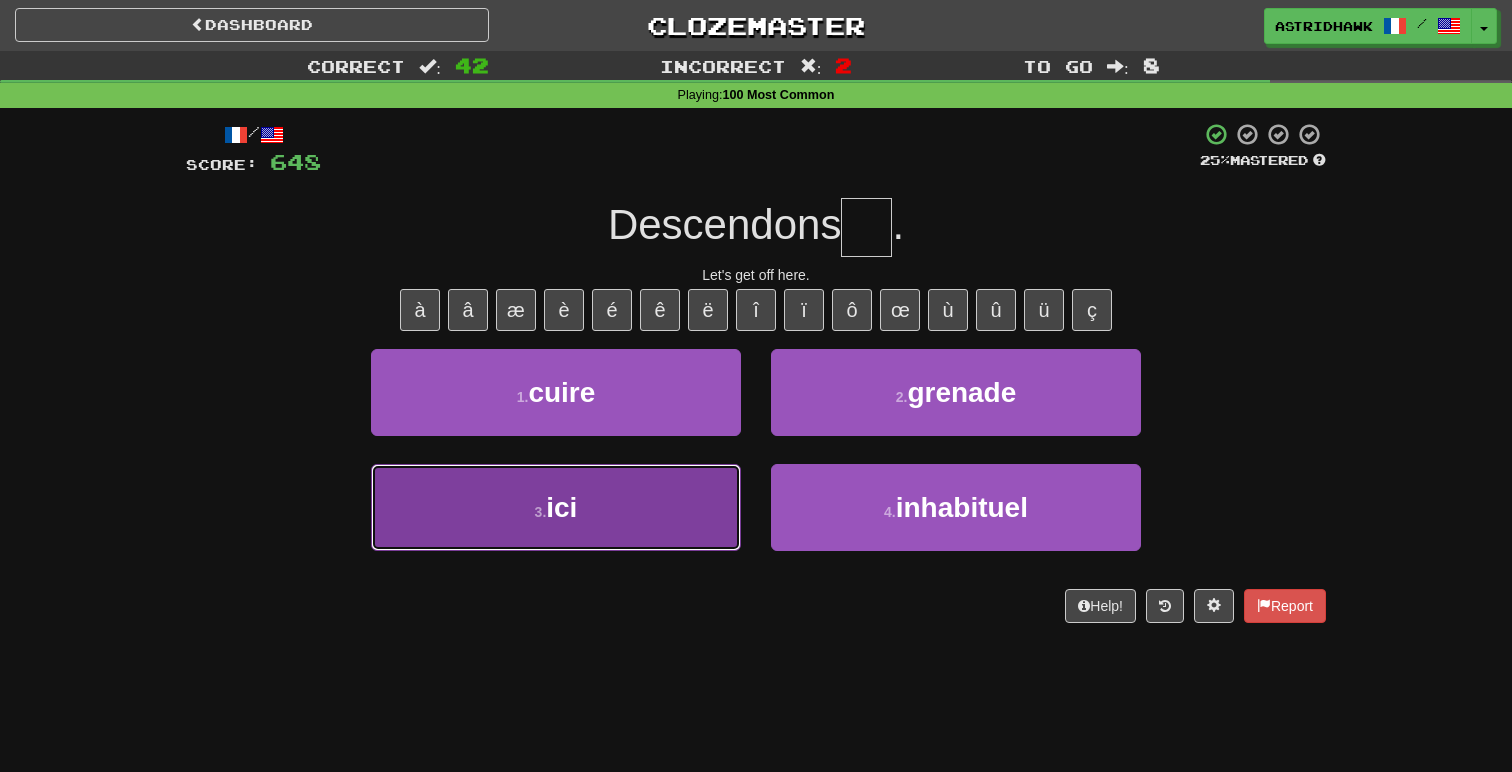 click on "3 .  ici" at bounding box center [556, 507] 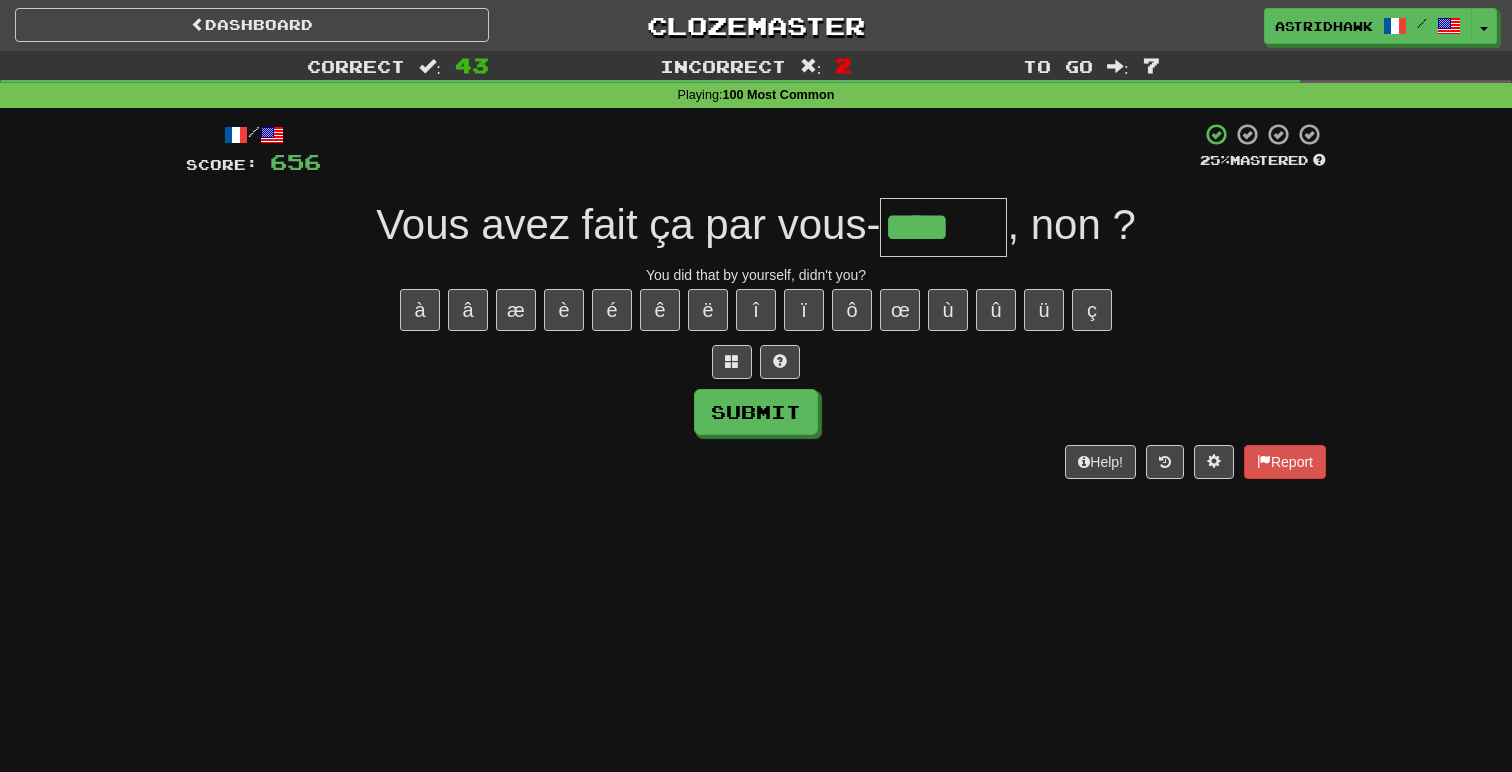 type on "****" 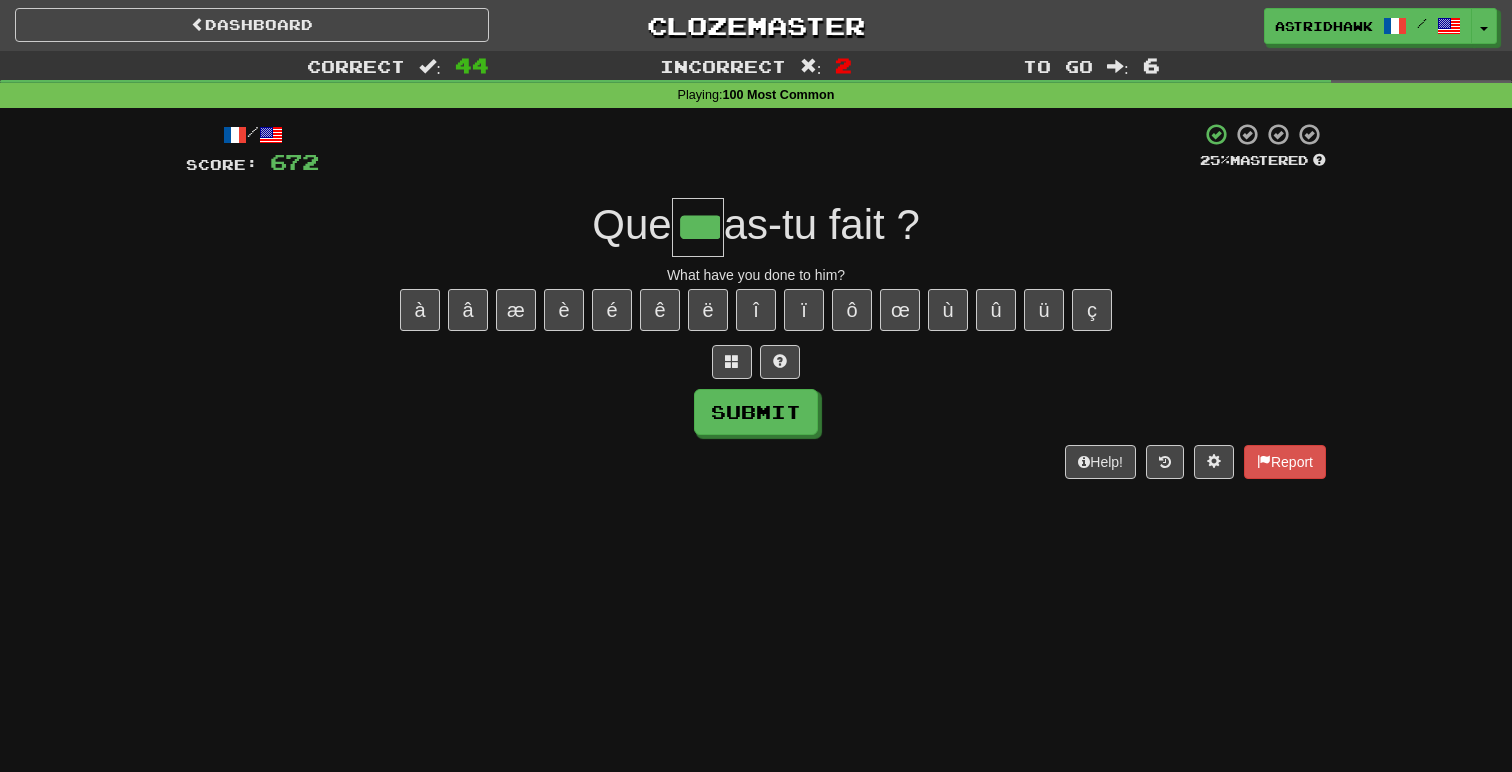 type on "***" 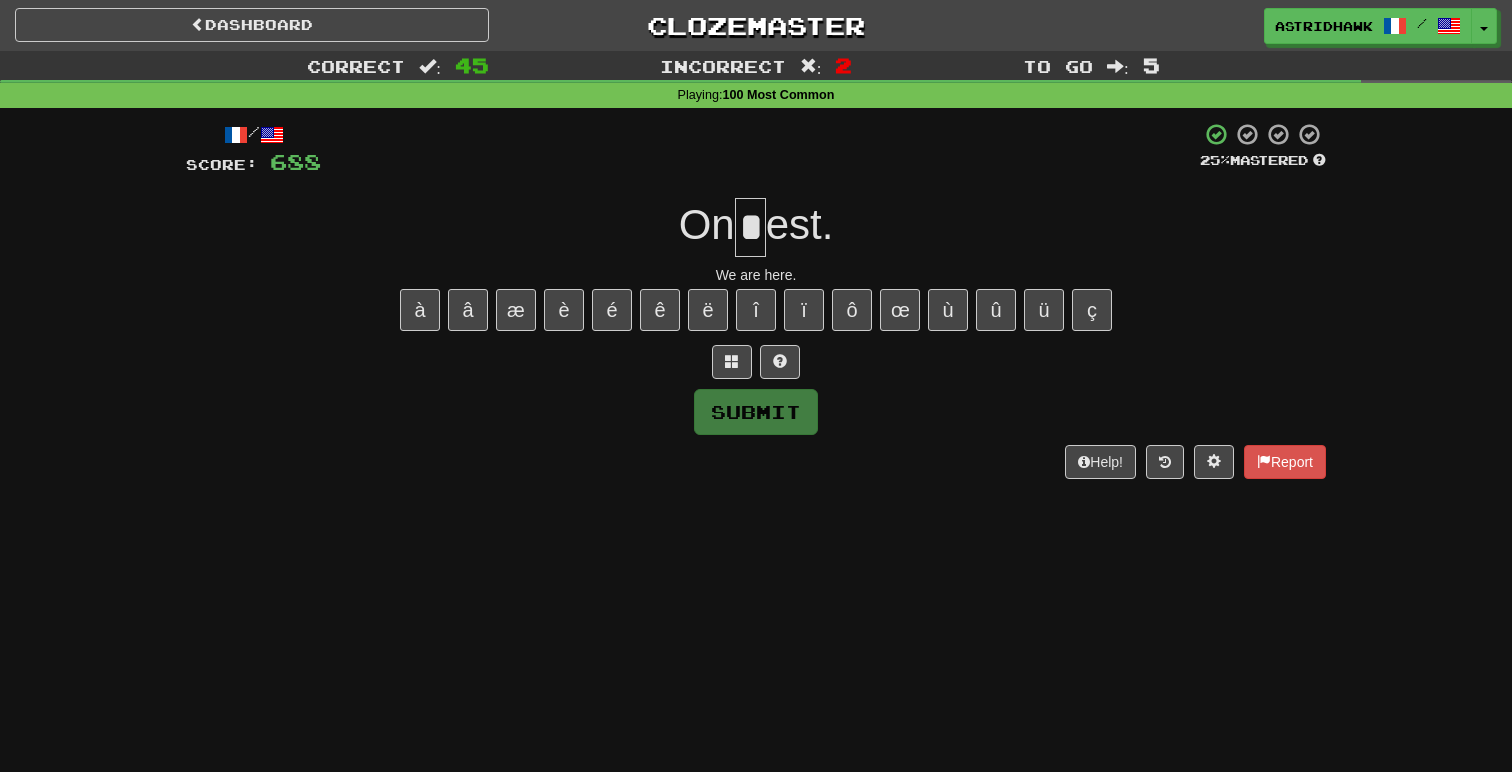 type on "*" 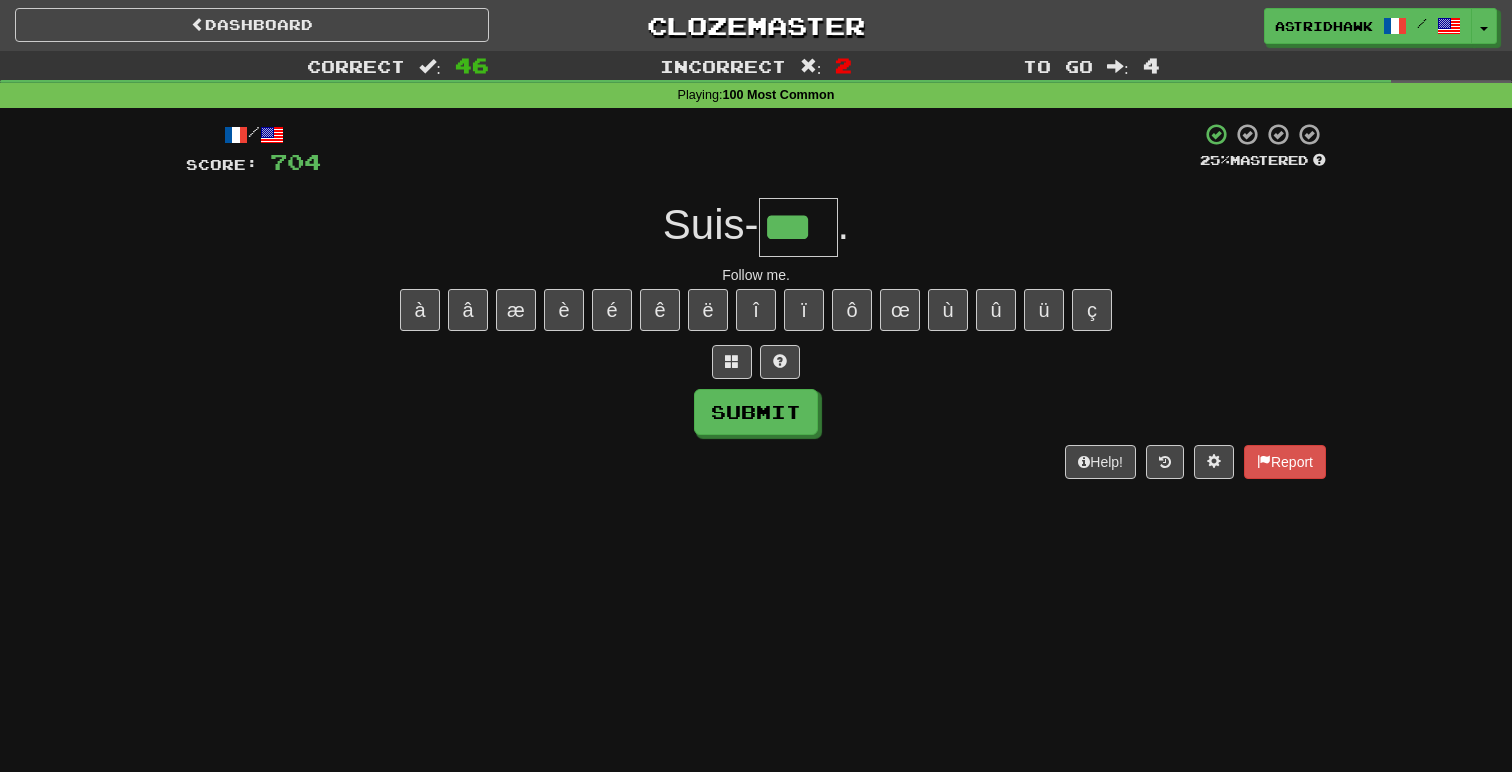 type on "***" 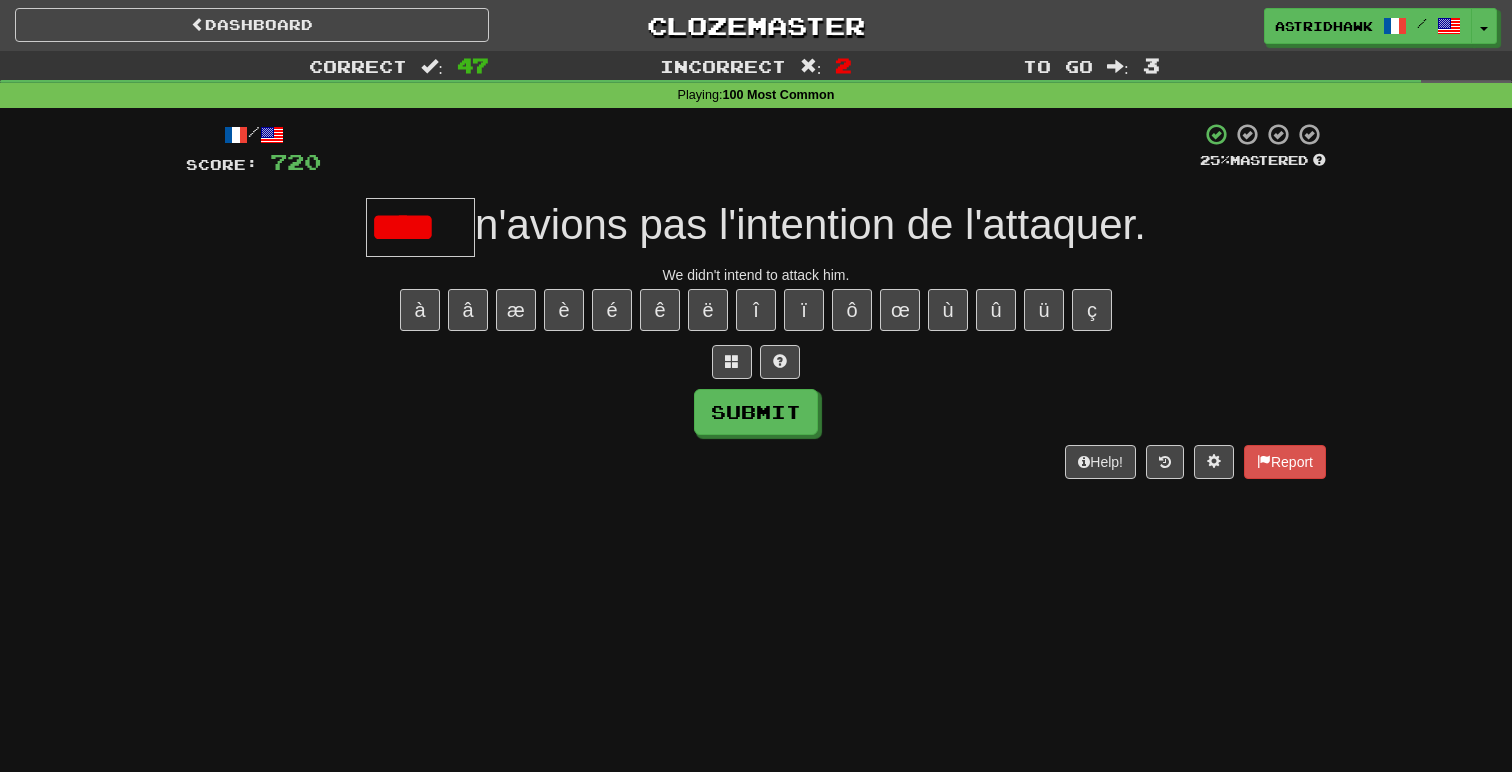 scroll, scrollTop: 0, scrollLeft: 0, axis: both 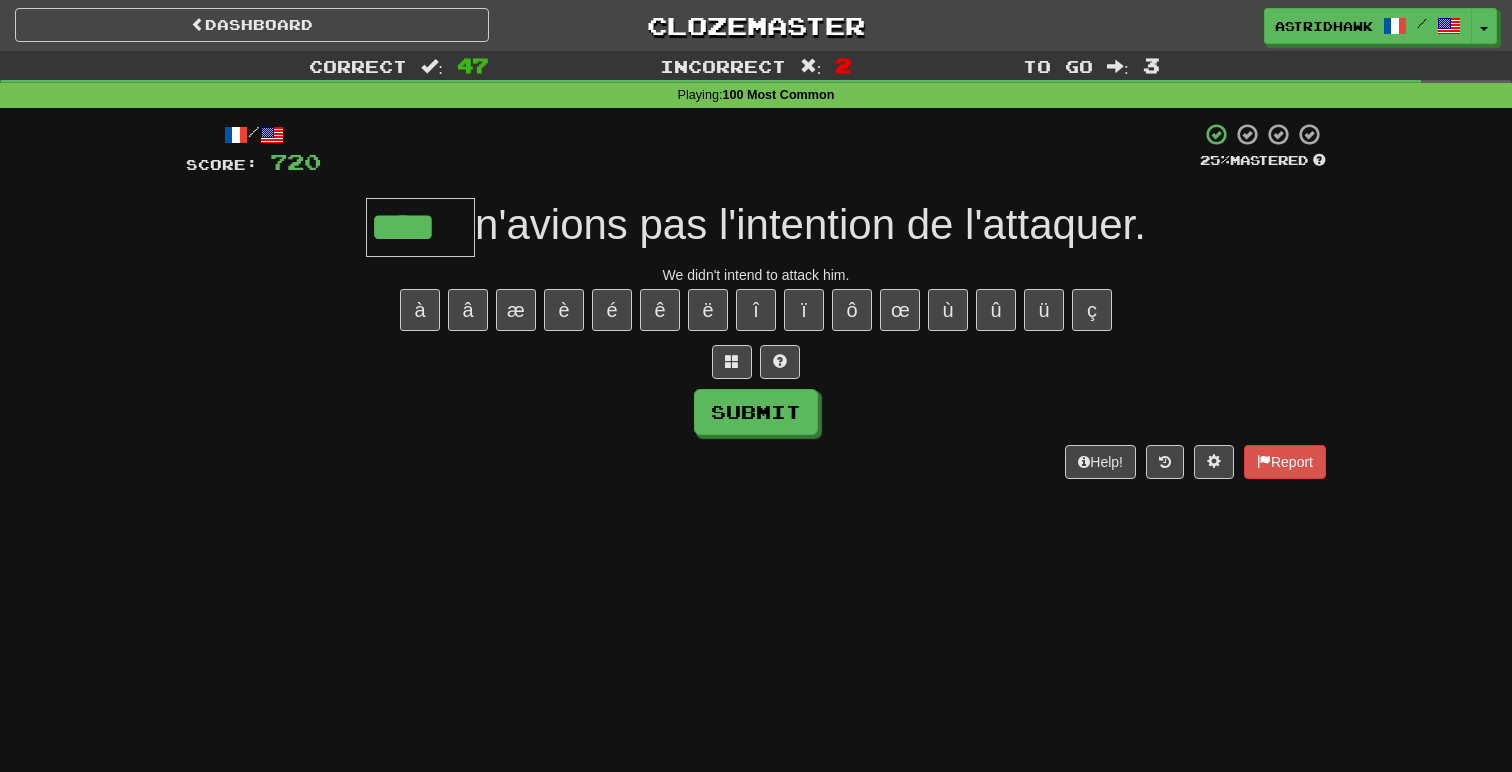 type on "****" 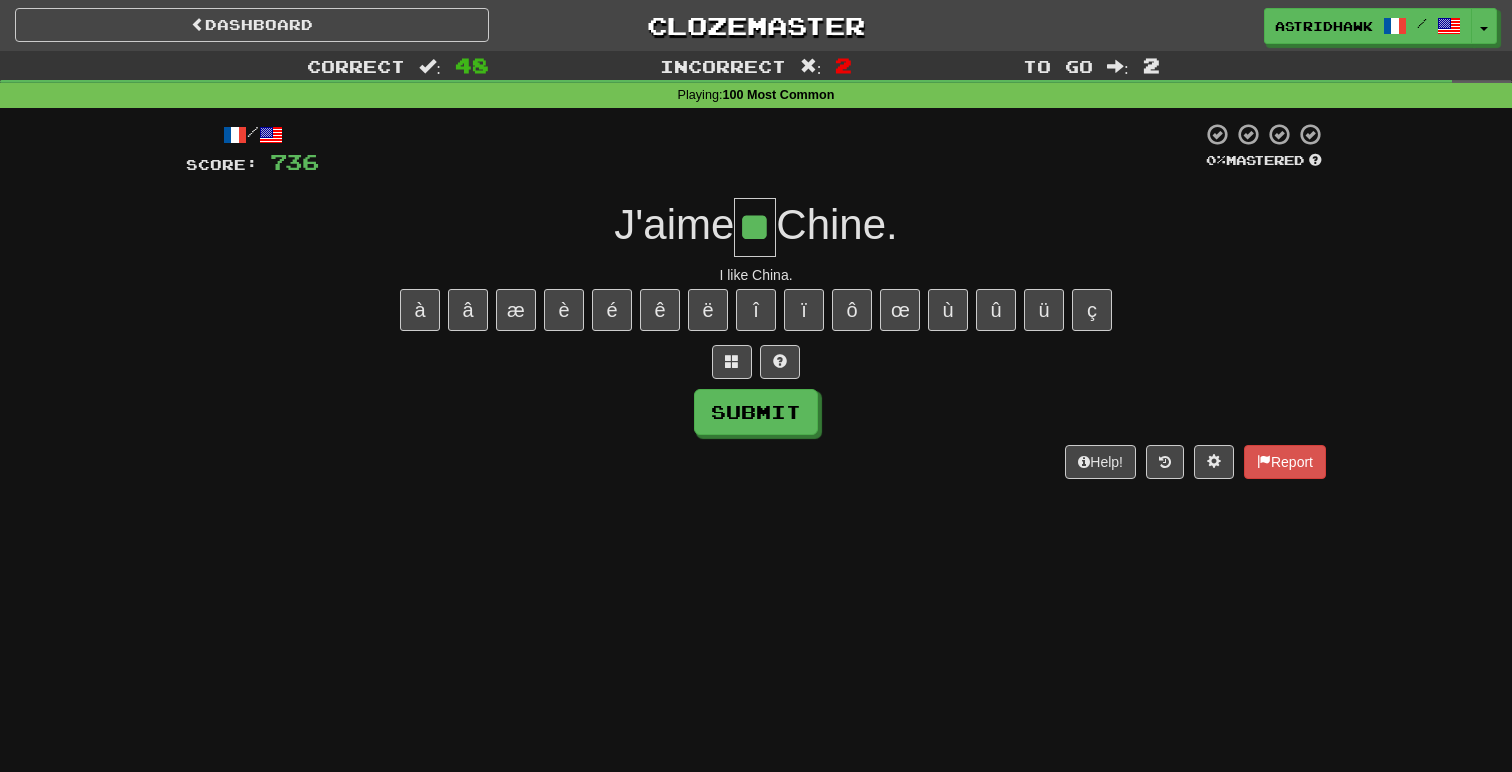 type on "**" 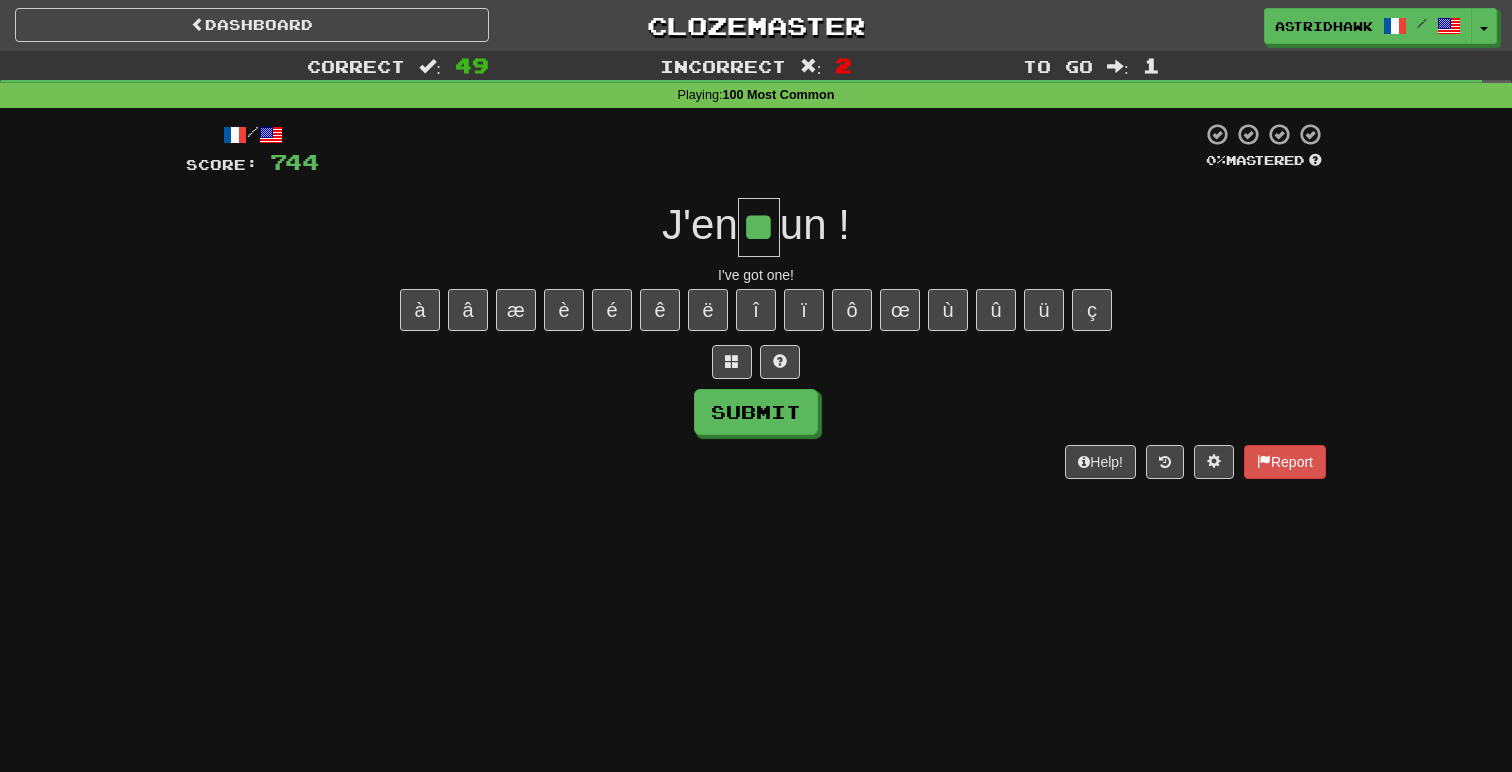 type on "**" 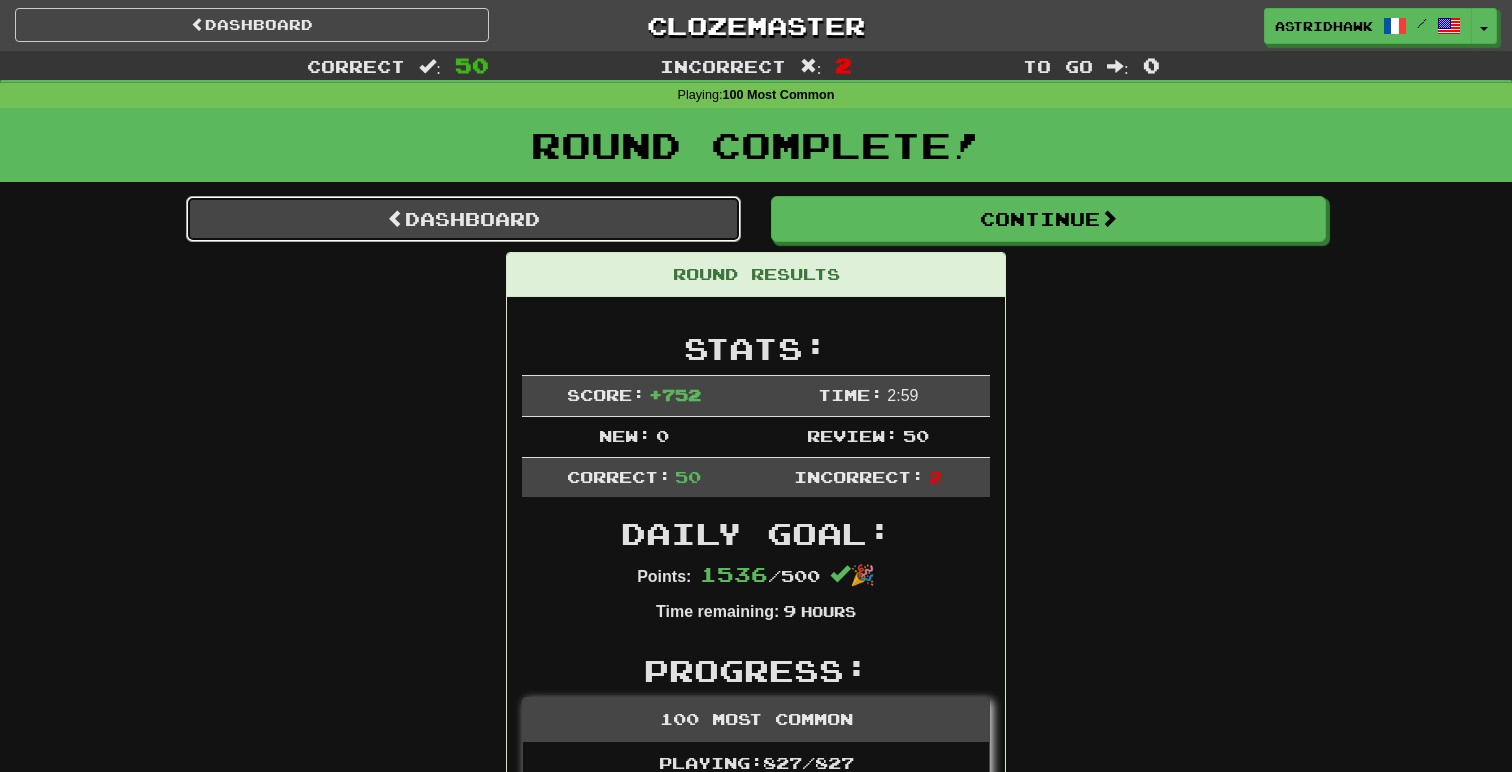 click on "Dashboard" at bounding box center (463, 219) 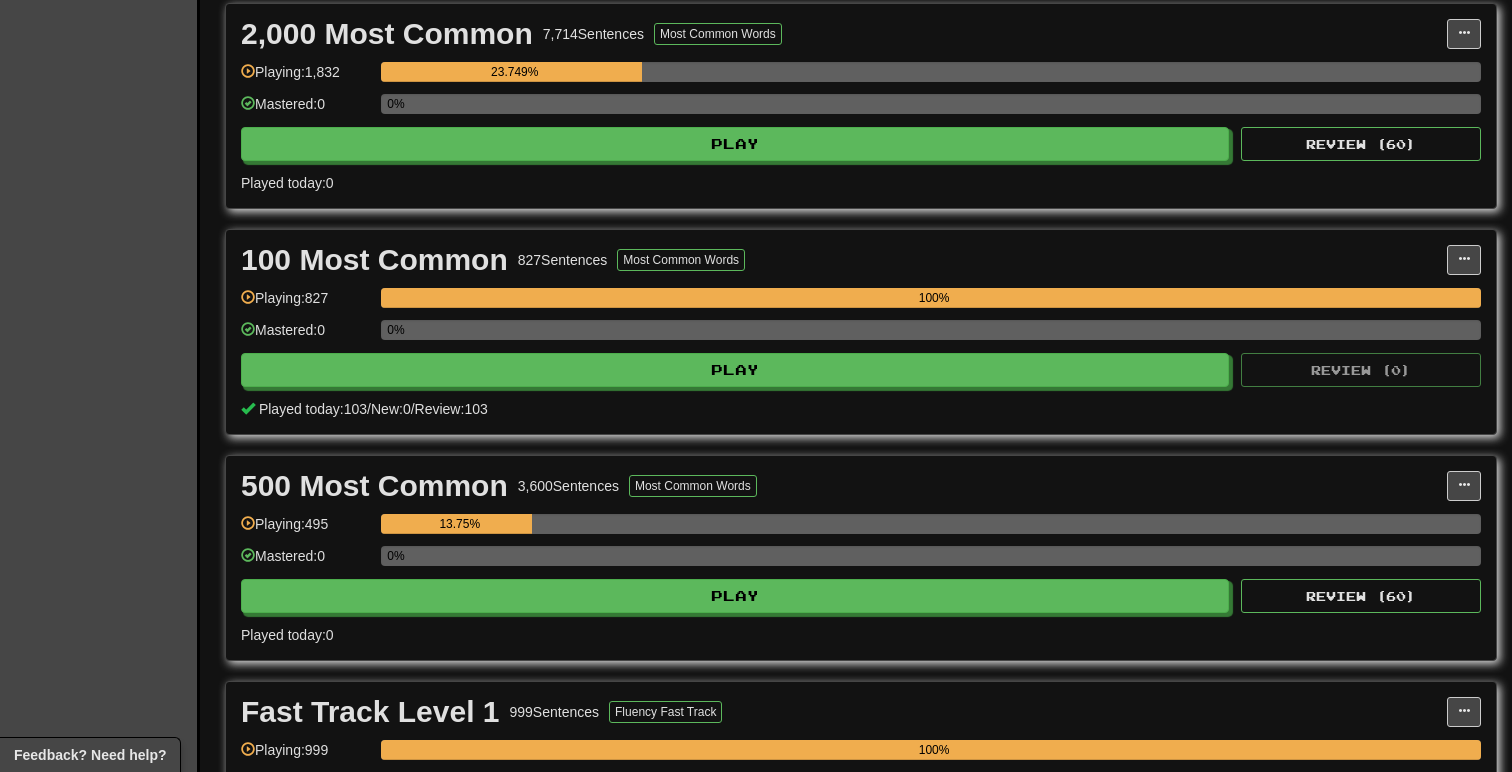 scroll, scrollTop: 462, scrollLeft: 0, axis: vertical 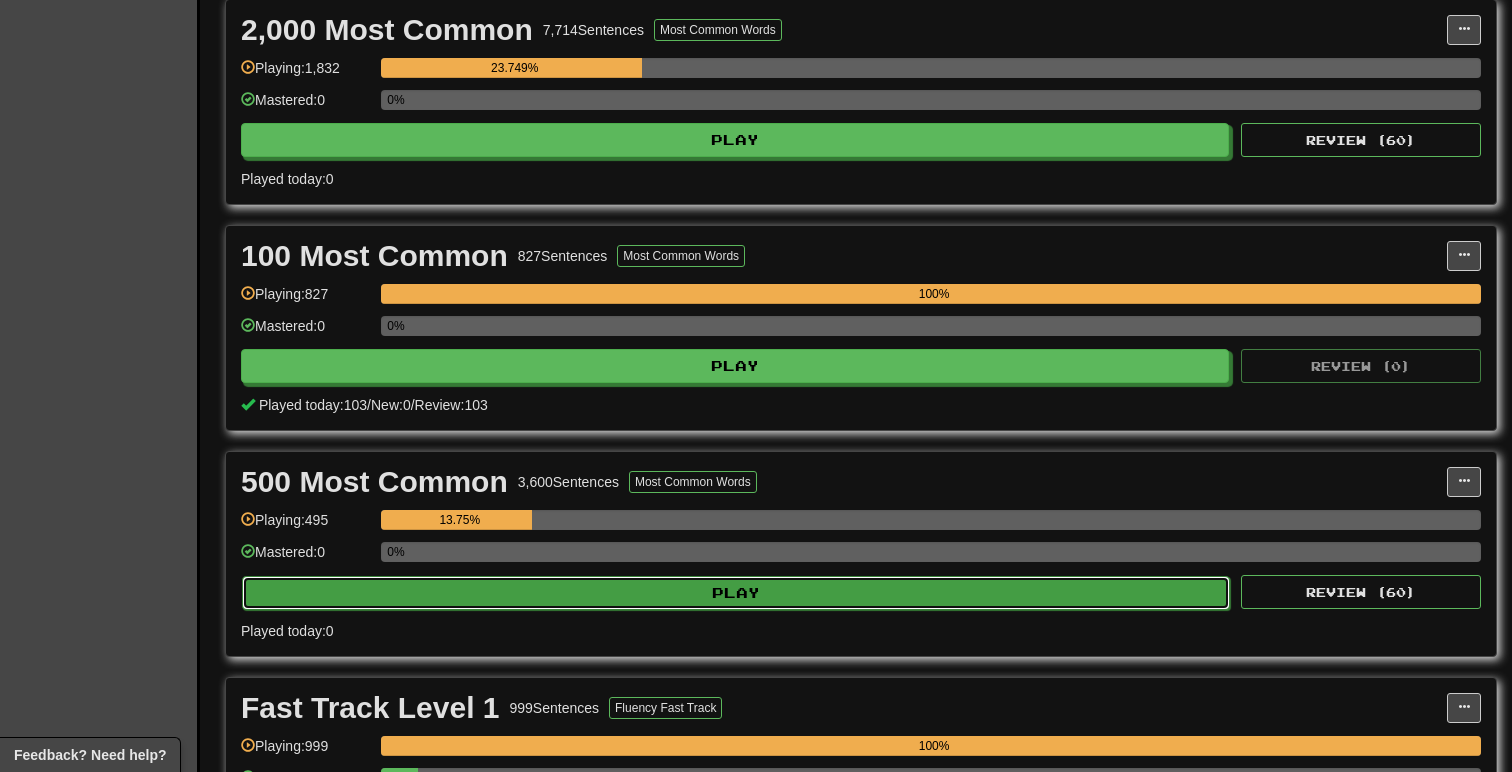 click on "Play" at bounding box center [736, 593] 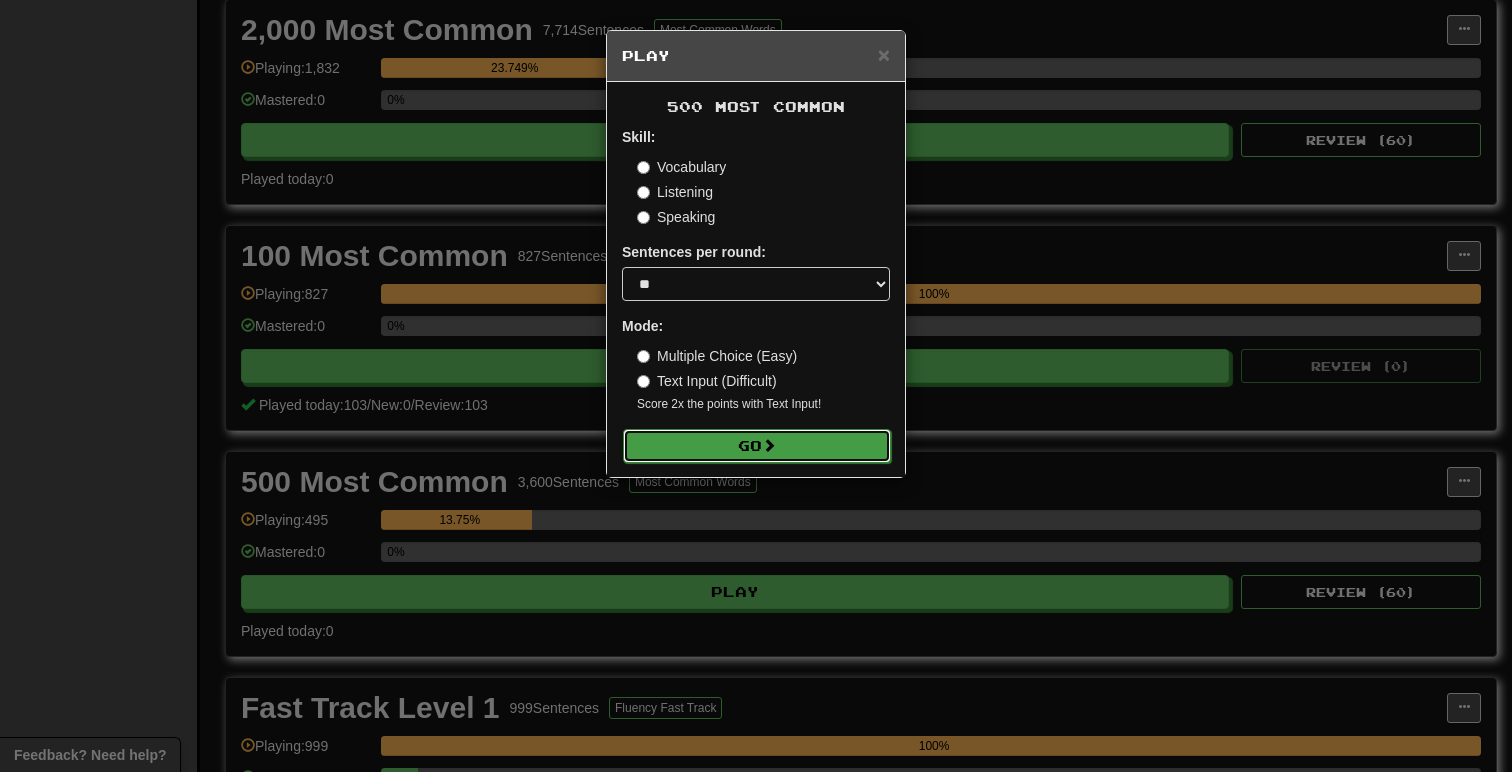 click on "Go" at bounding box center [757, 446] 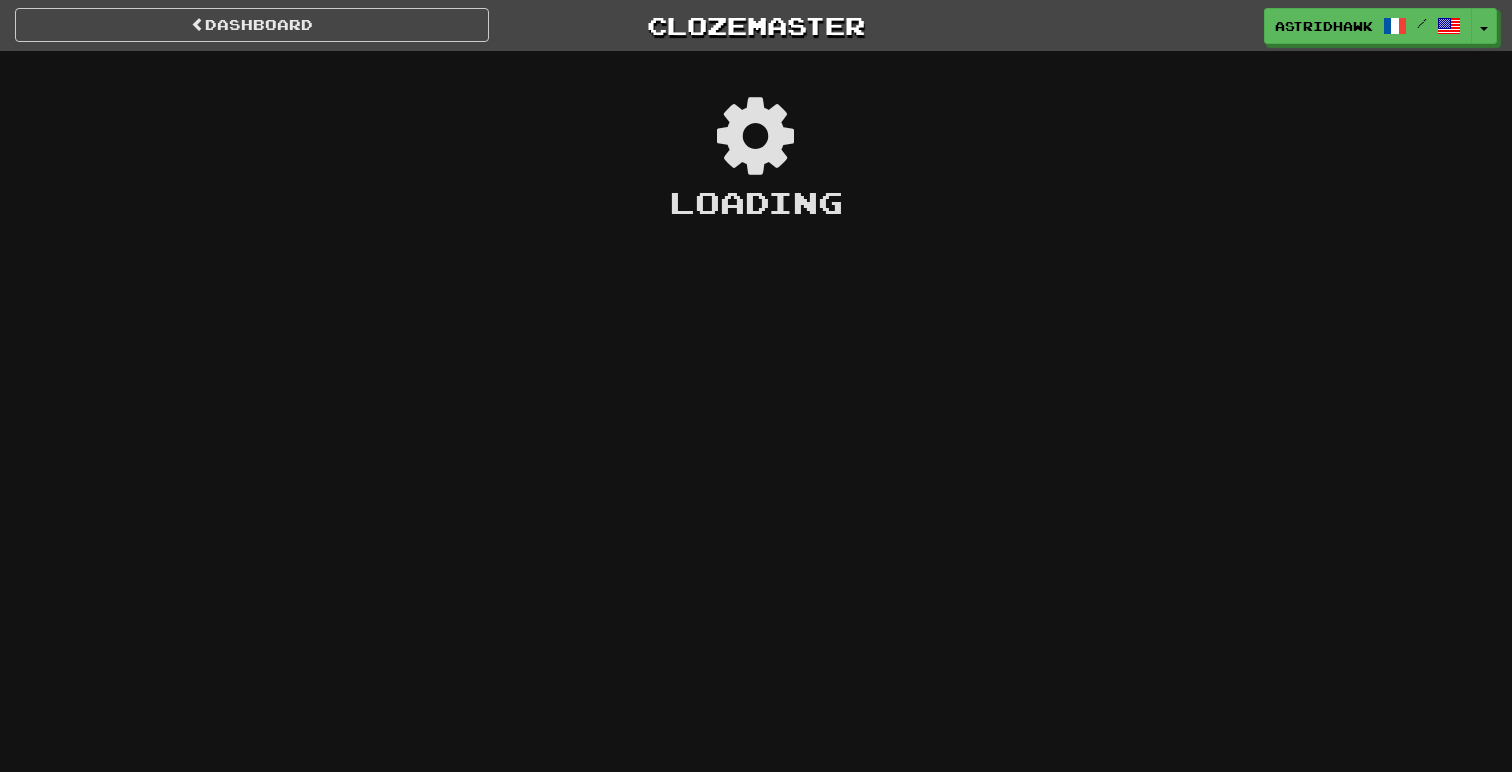 scroll, scrollTop: 0, scrollLeft: 0, axis: both 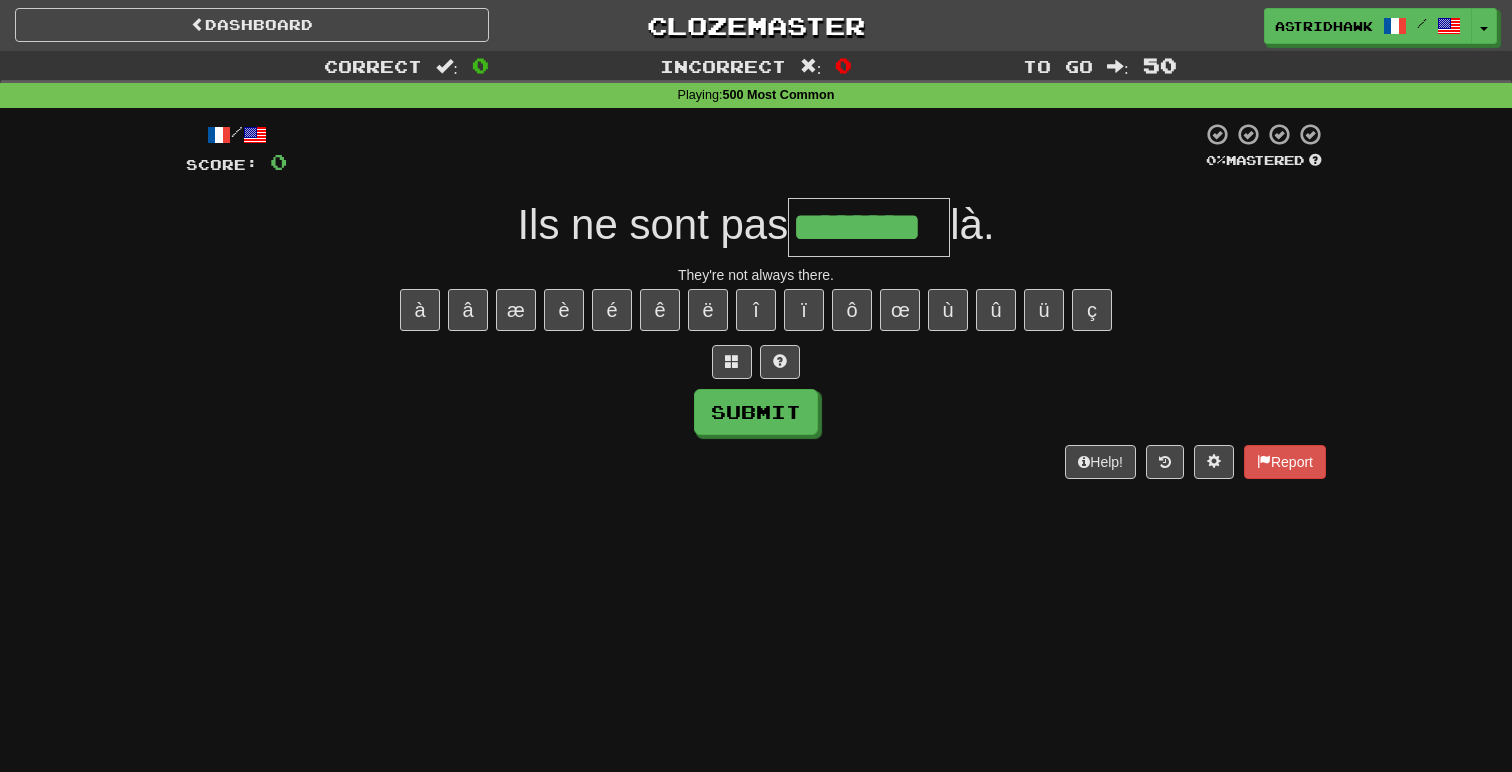 type on "********" 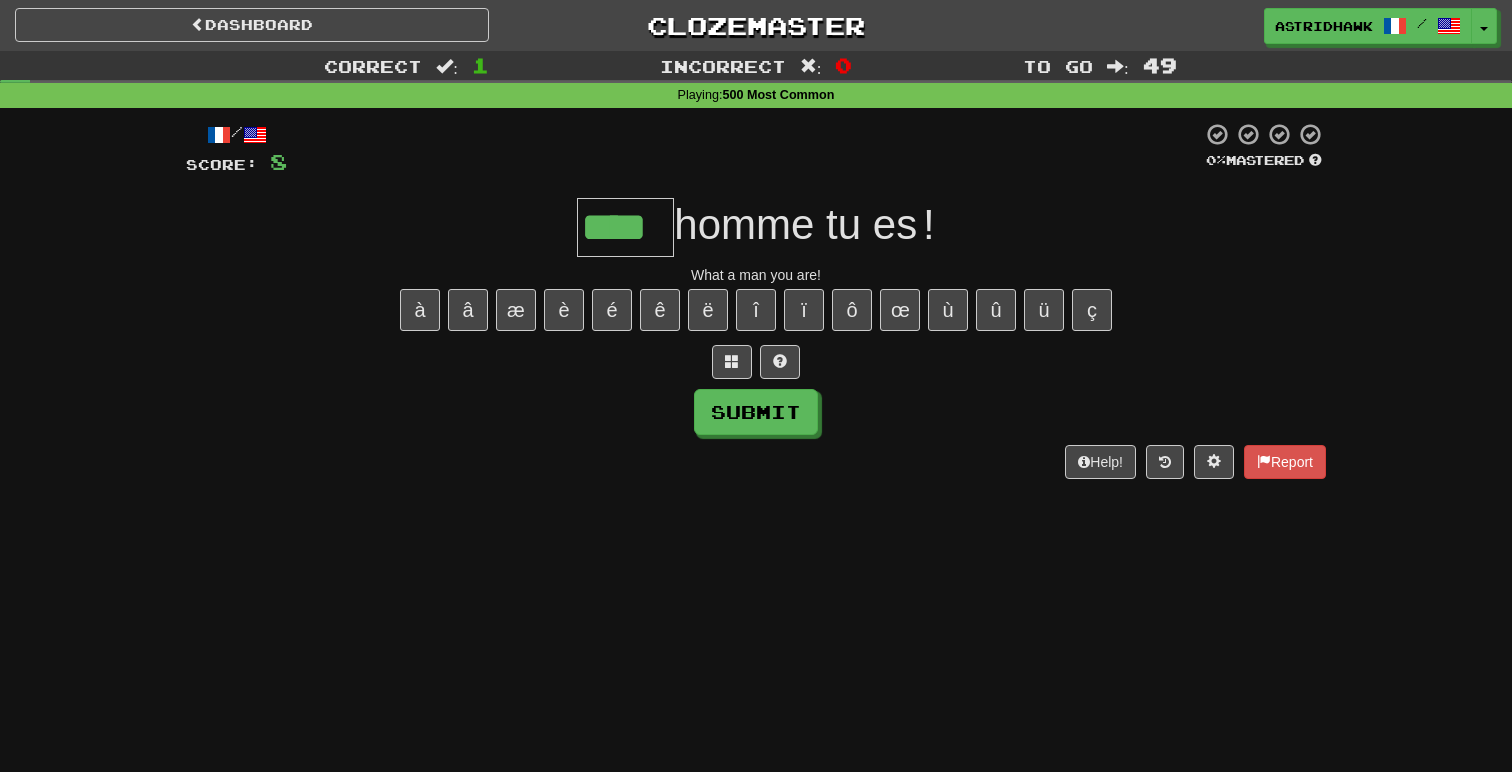 type on "****" 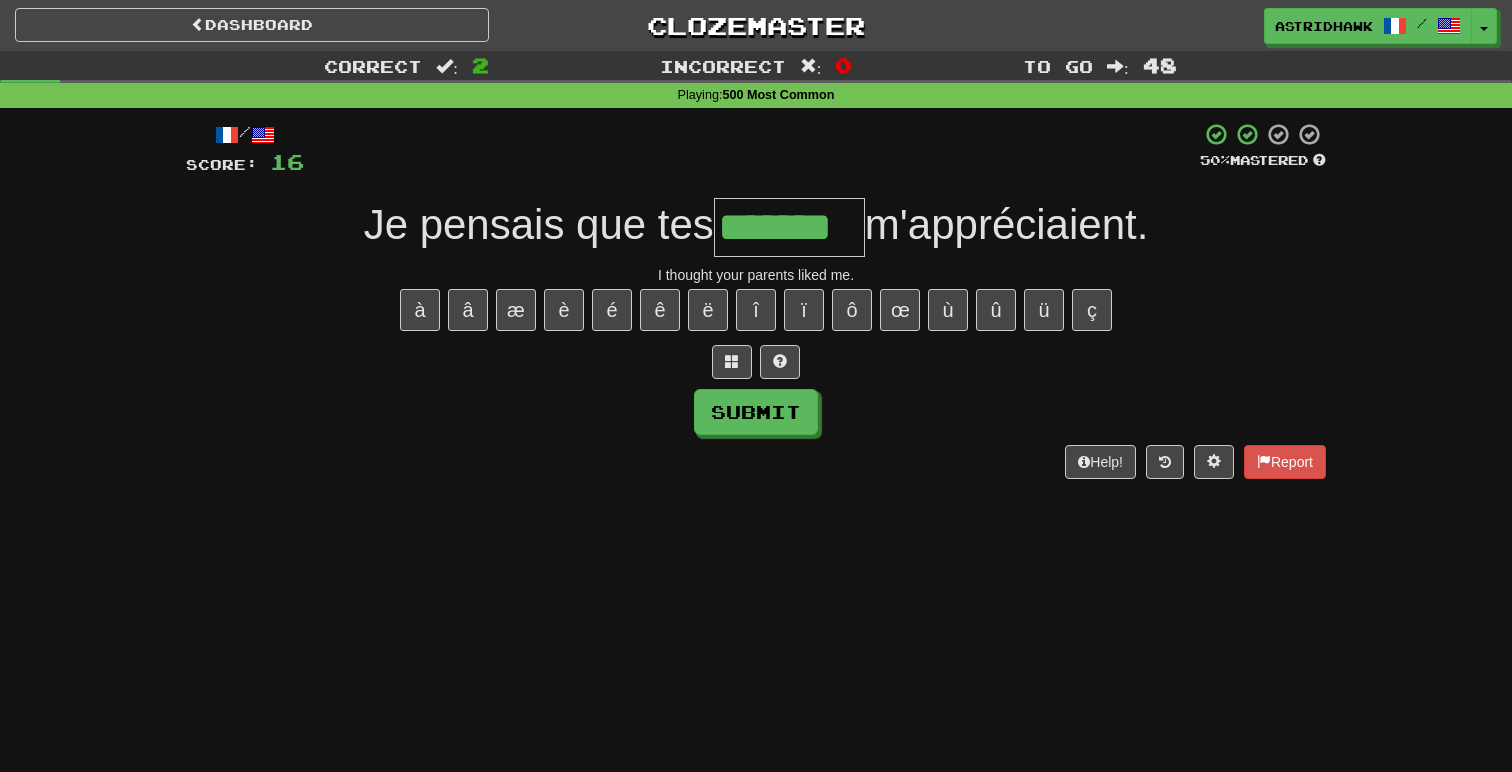 type on "*******" 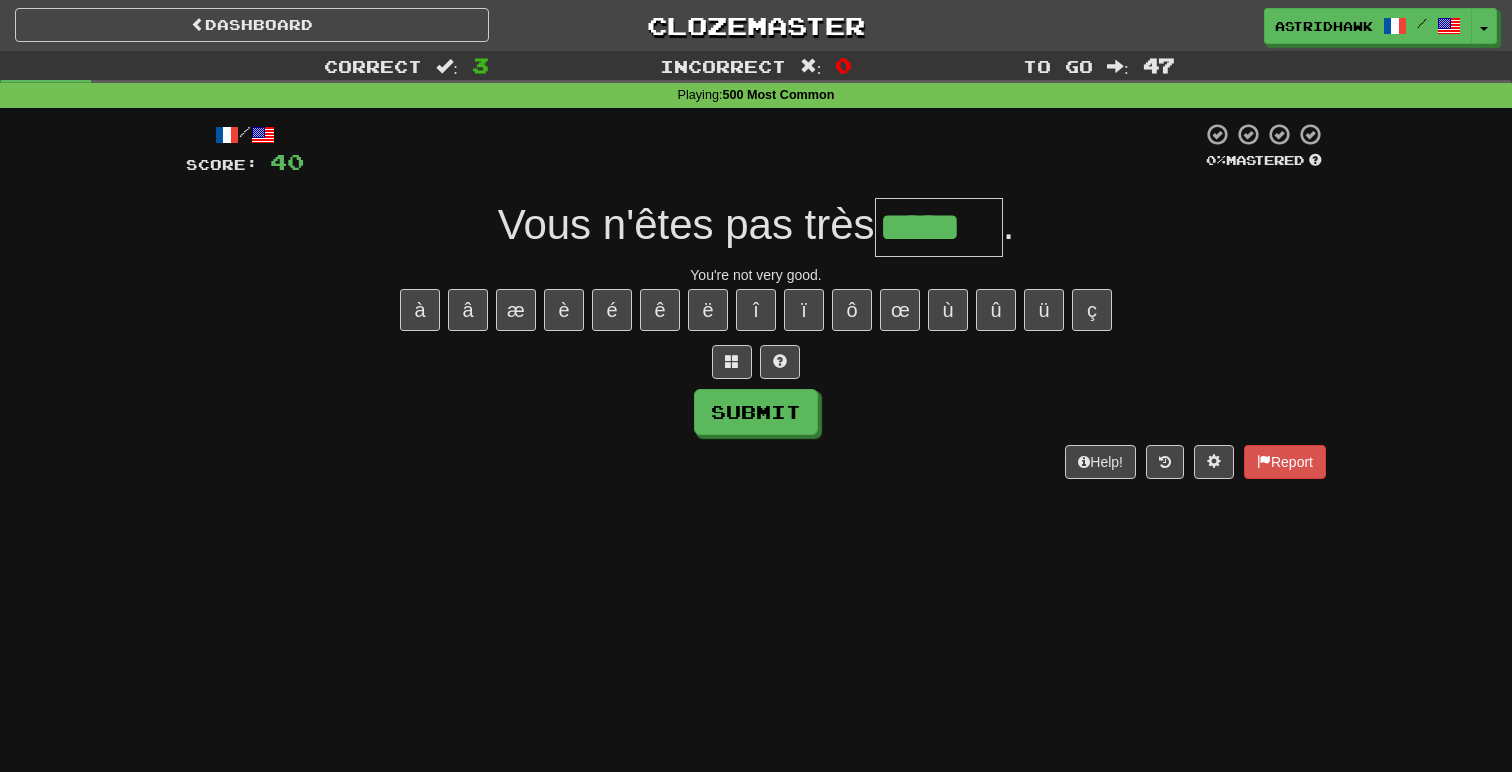 type on "*****" 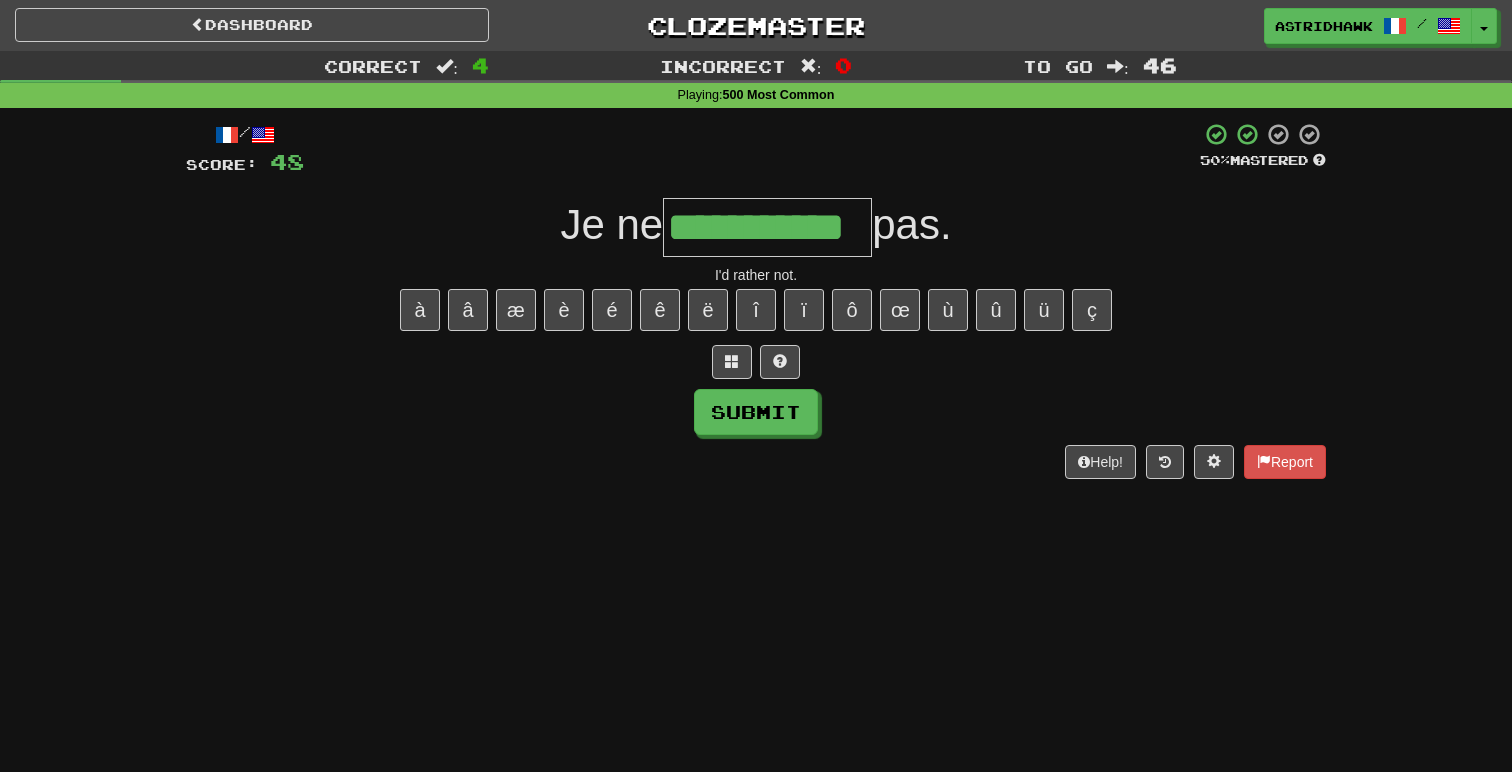 type on "**********" 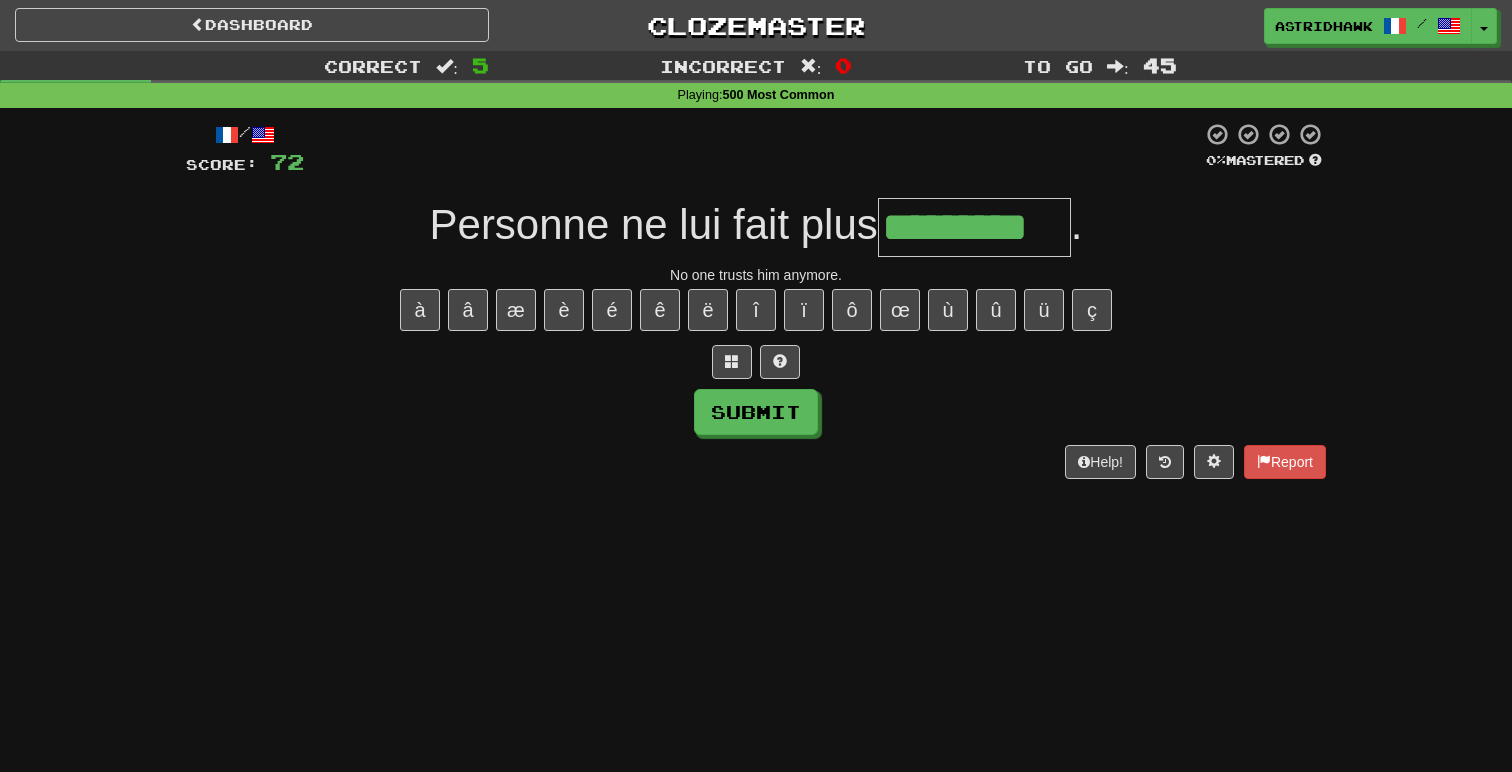 type on "*********" 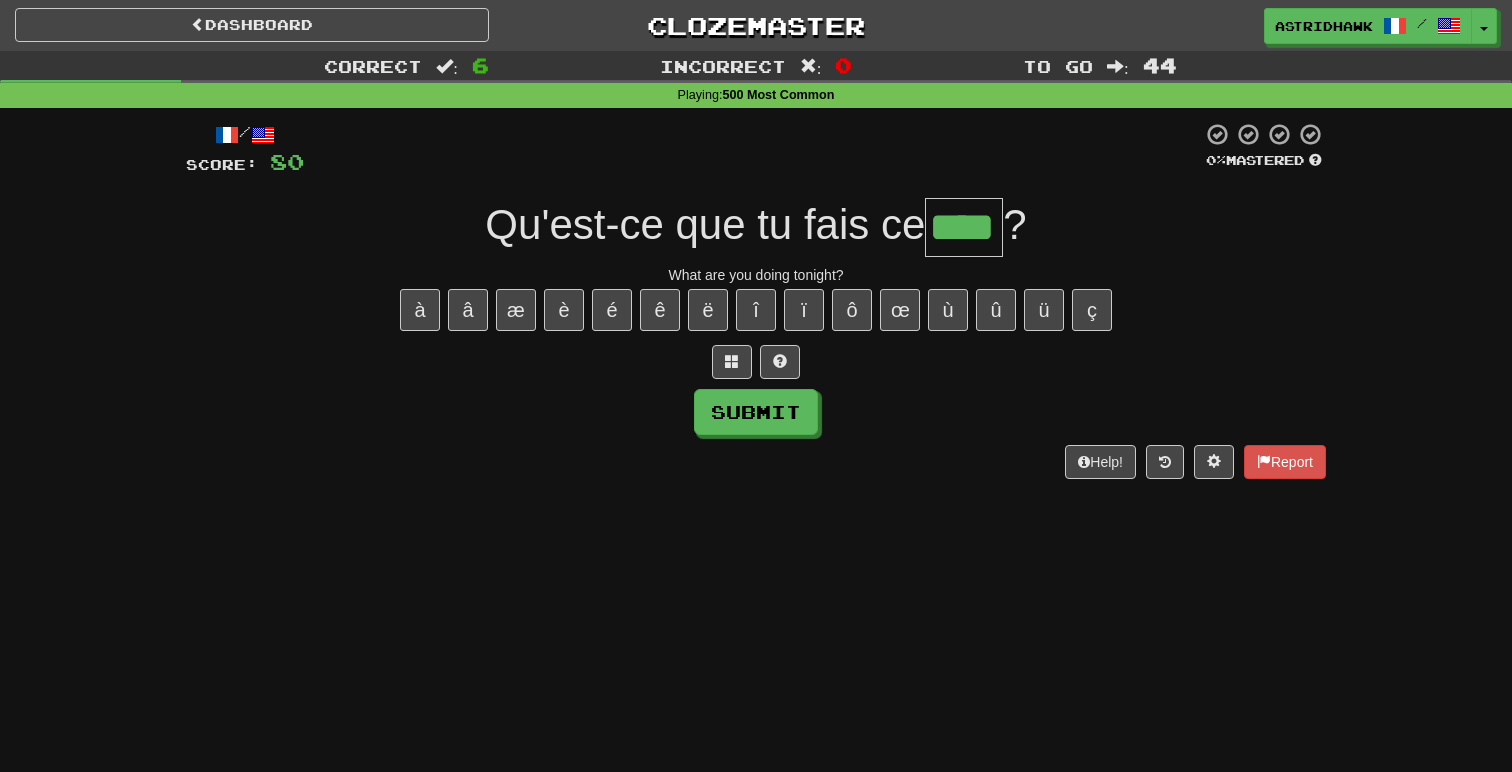 type on "****" 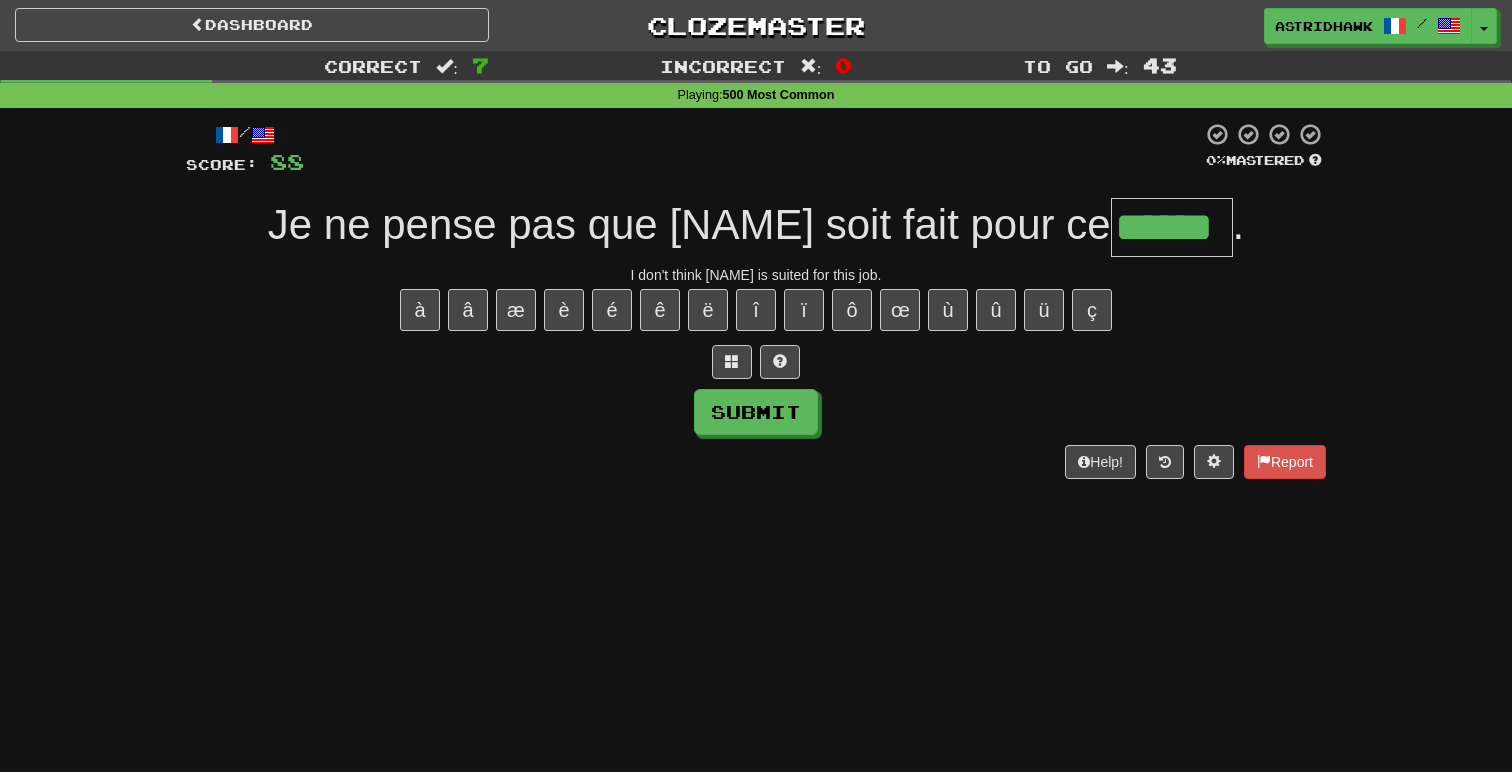 scroll, scrollTop: 0, scrollLeft: 0, axis: both 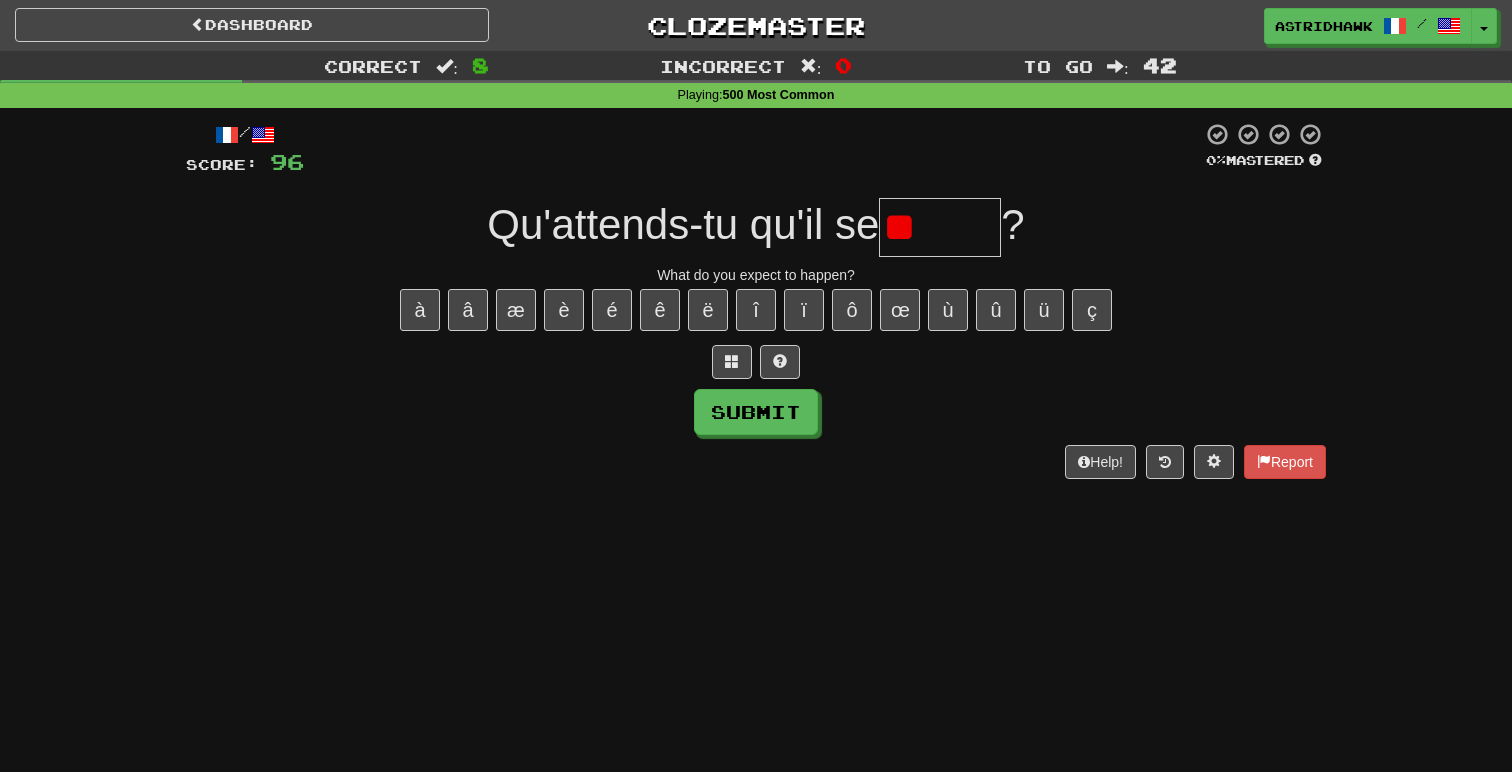 type on "*" 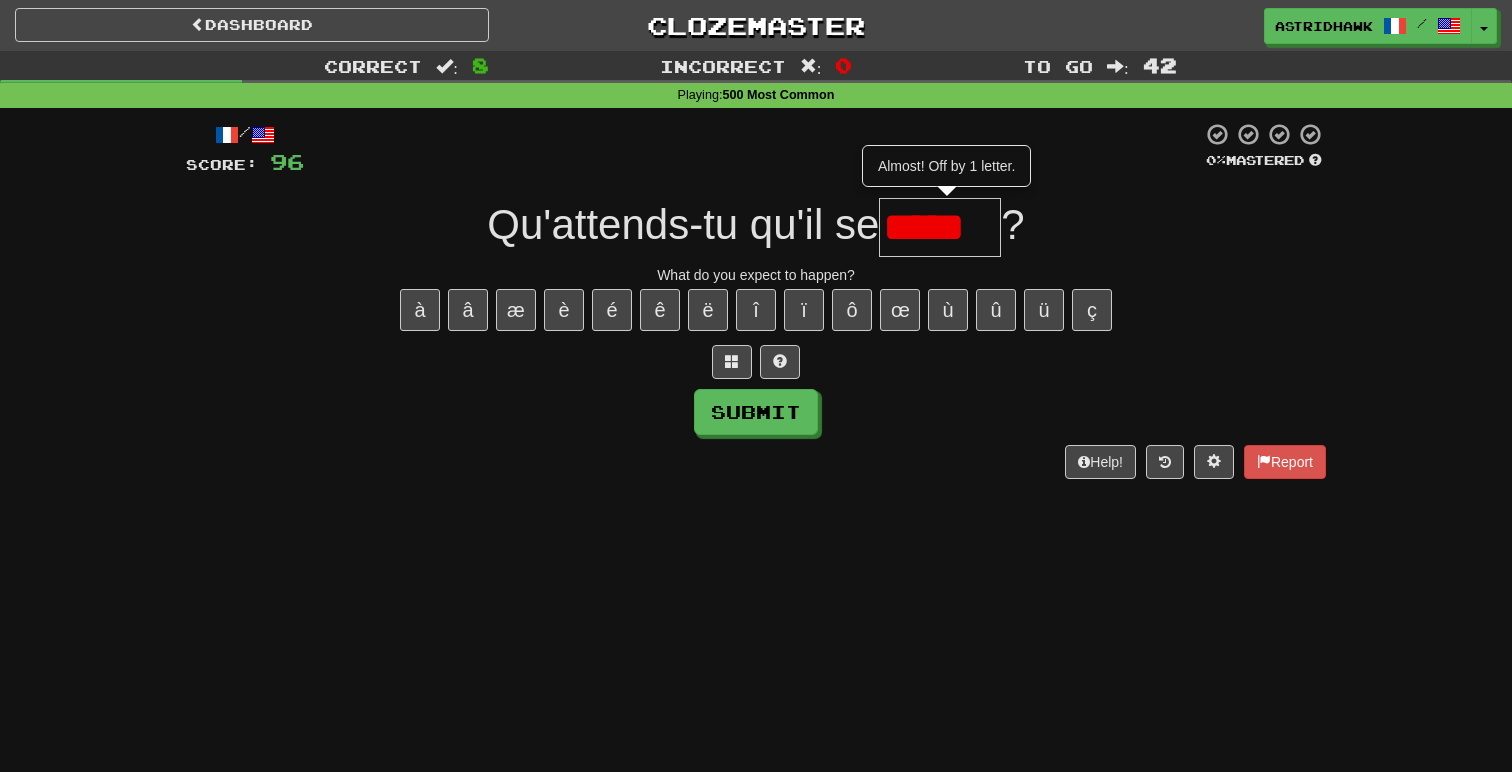scroll, scrollTop: 0, scrollLeft: 0, axis: both 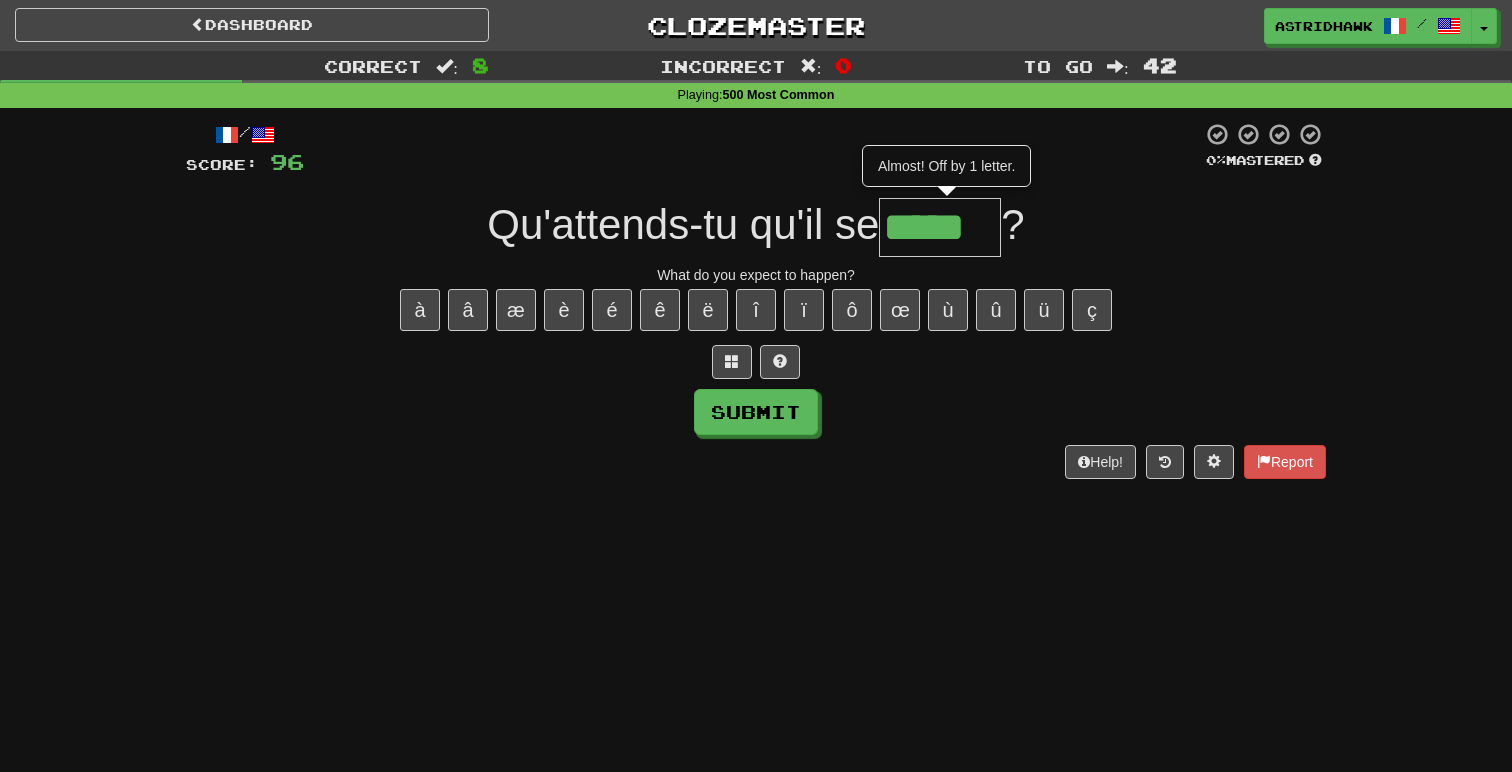 type on "*****" 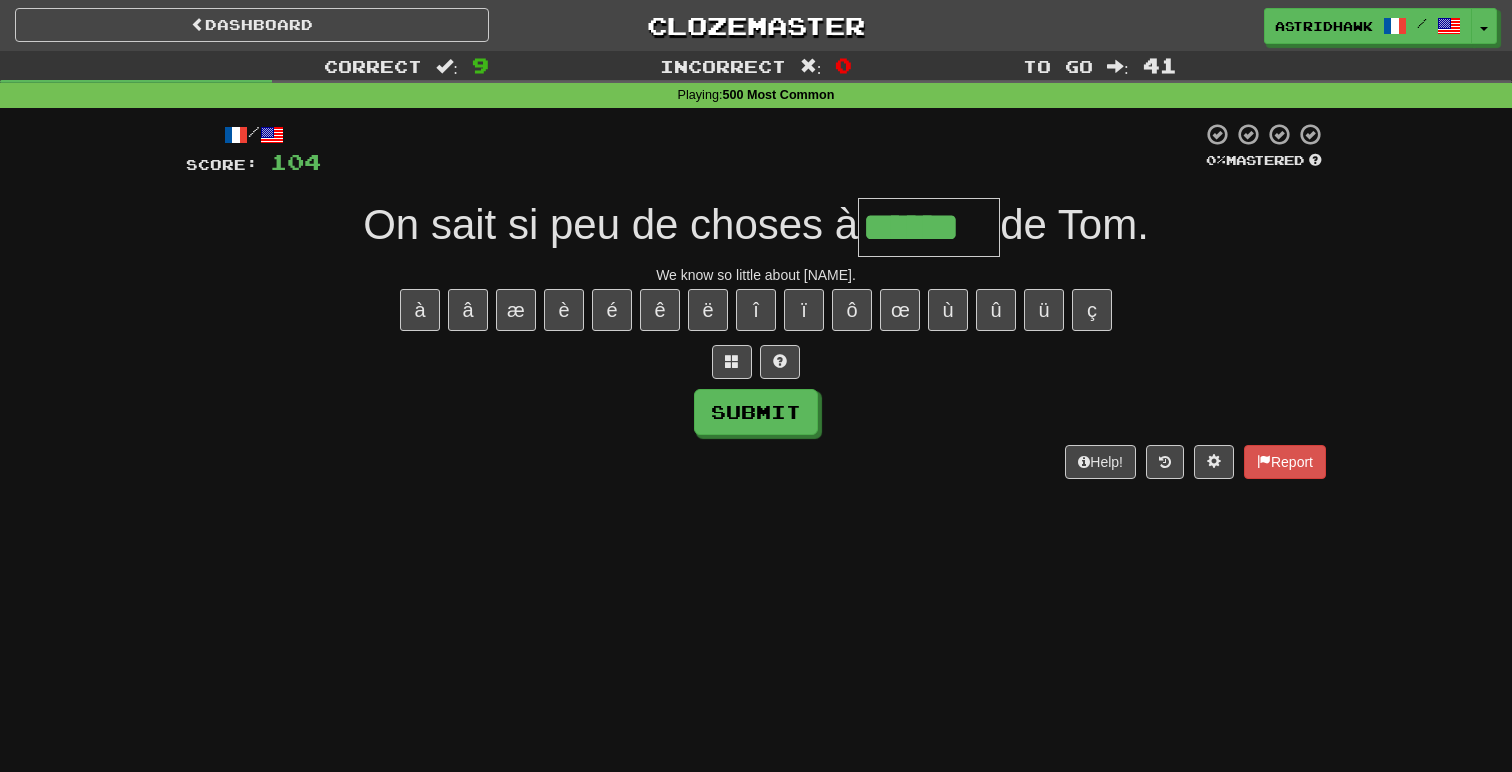 type on "******" 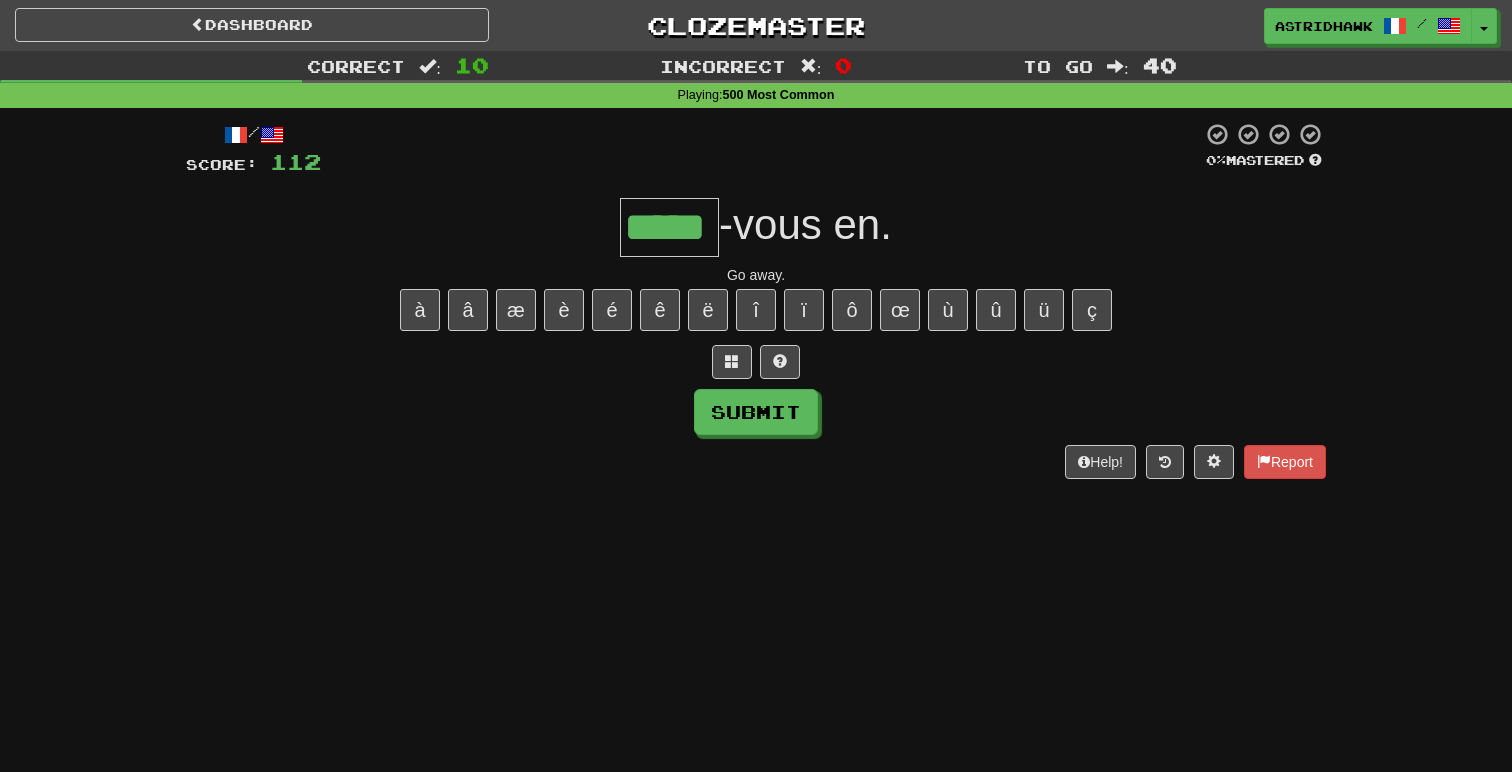type on "*****" 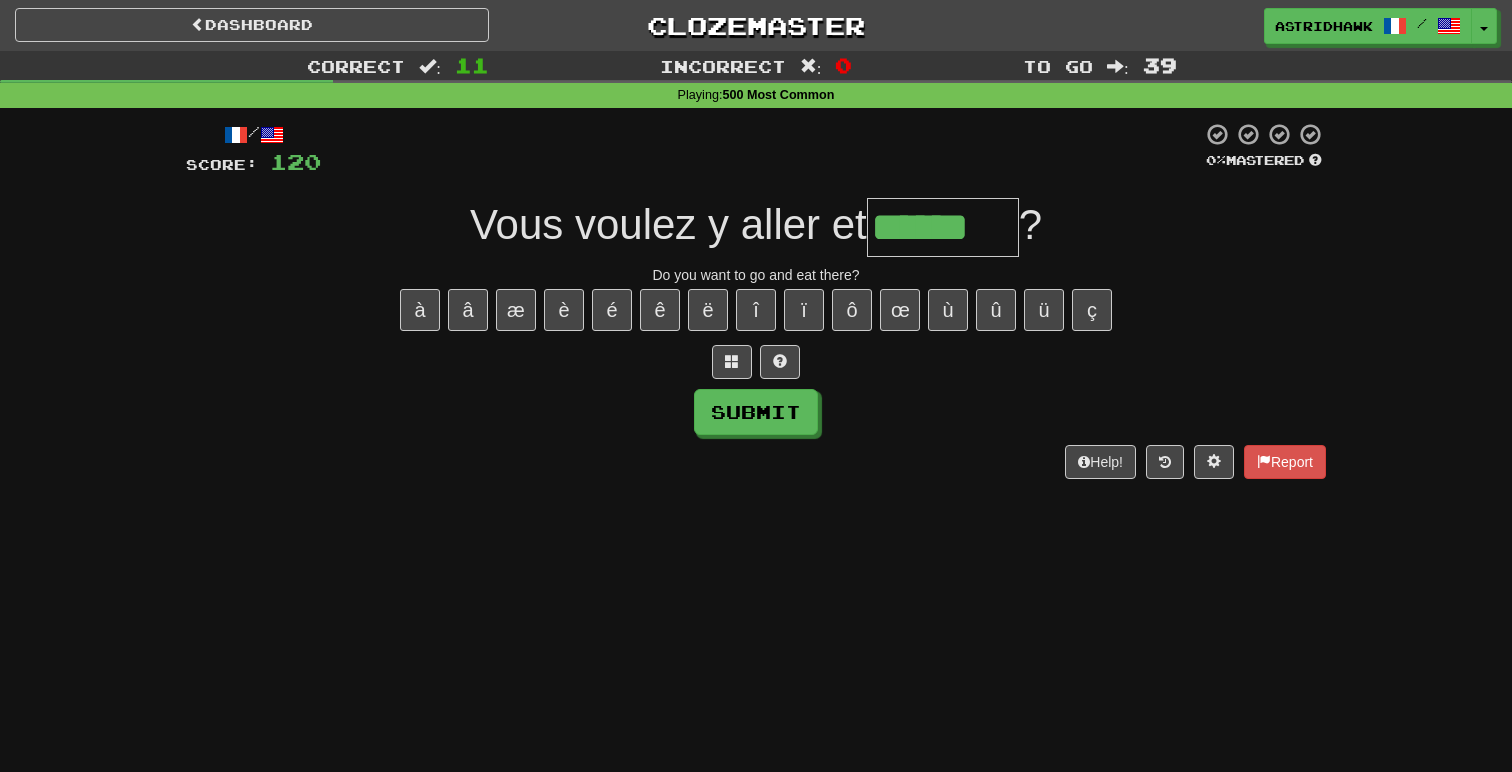 type on "******" 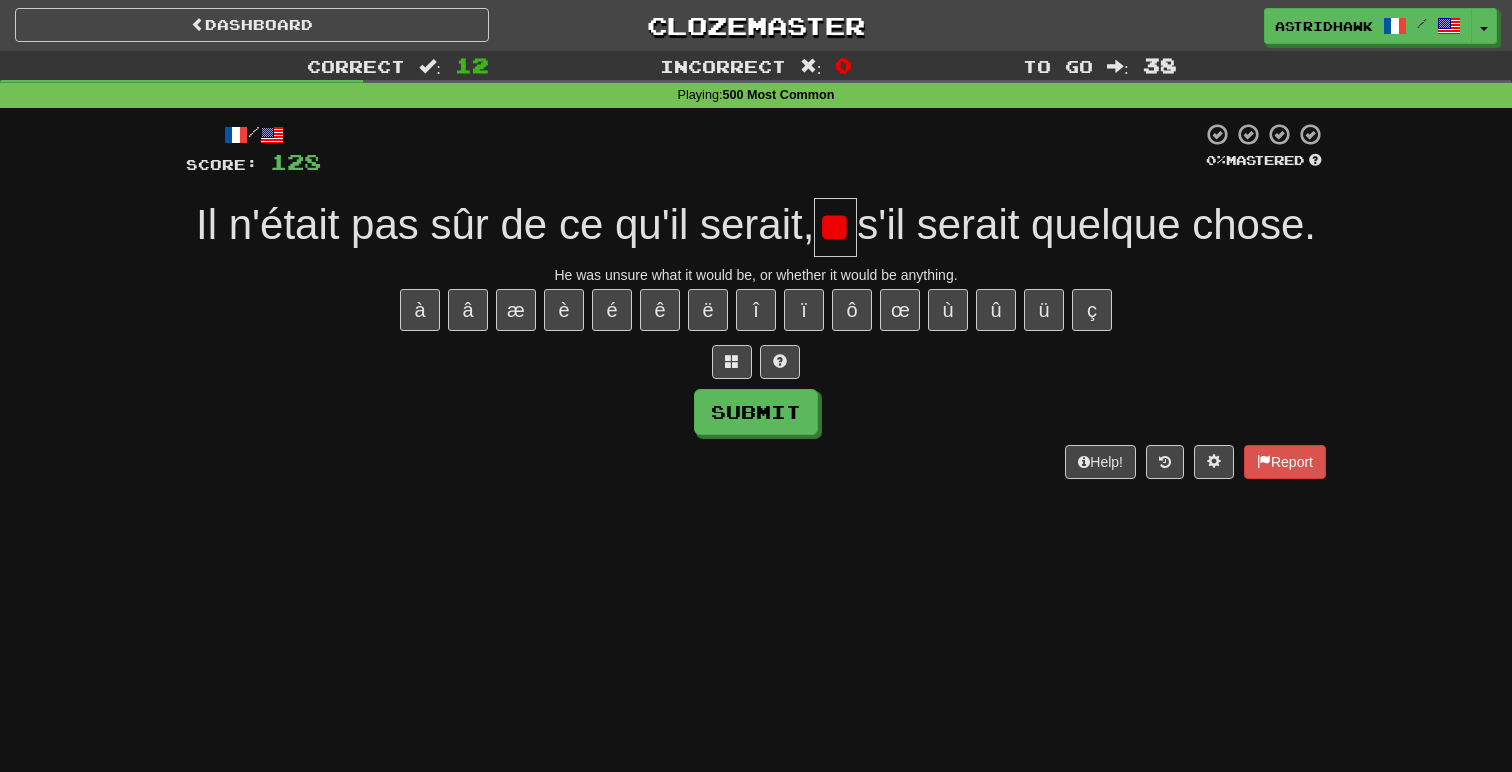scroll, scrollTop: 0, scrollLeft: 12, axis: horizontal 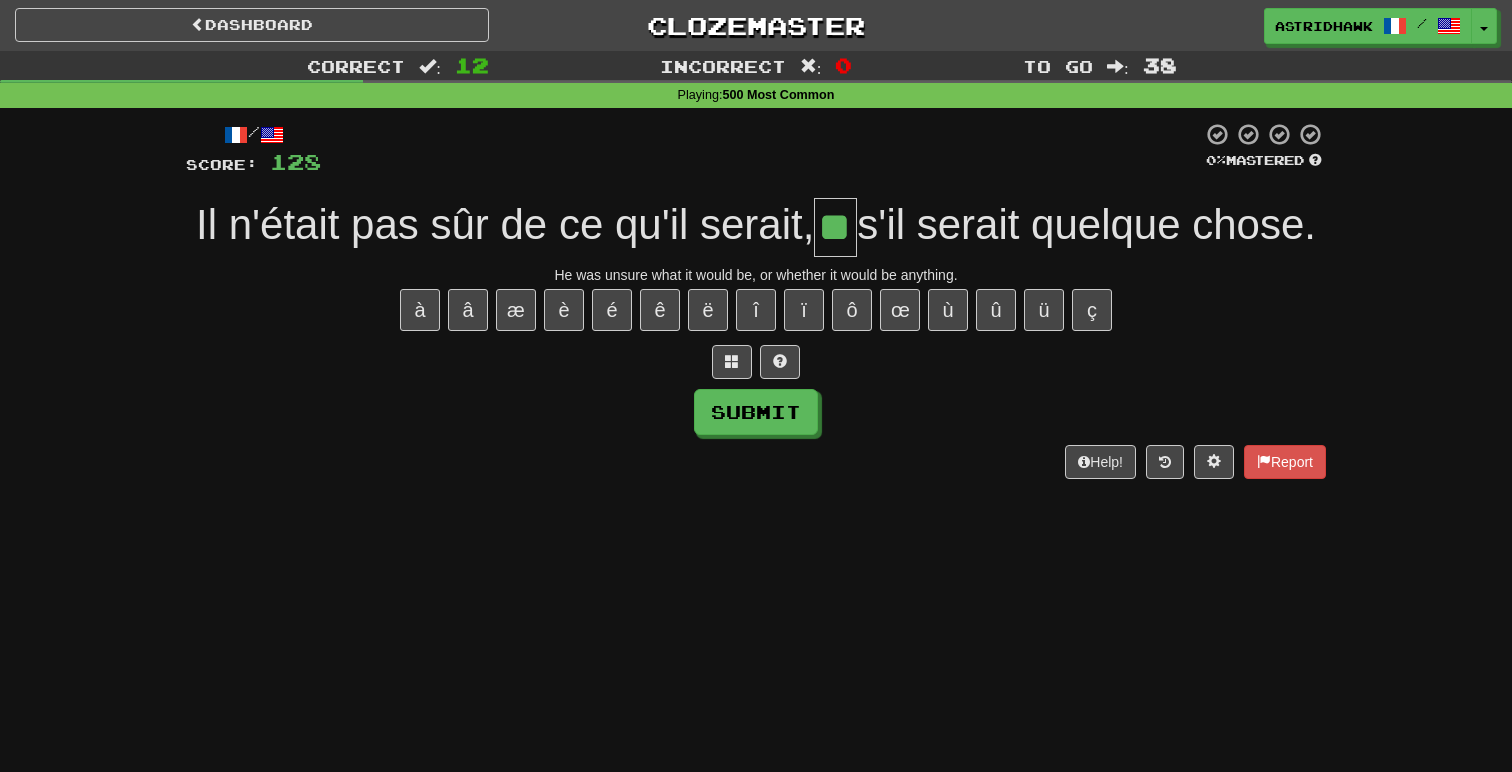 type on "**" 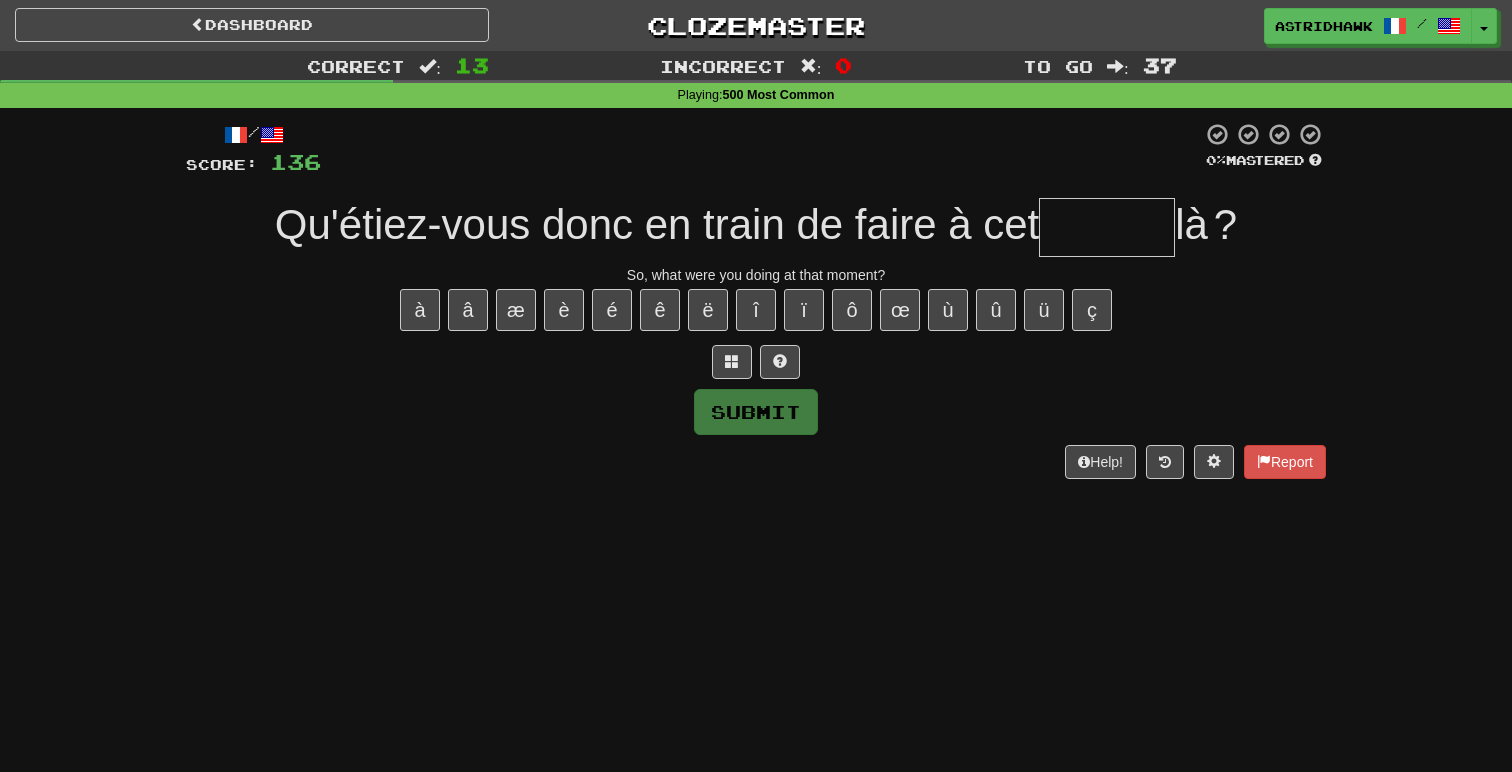 type on "*" 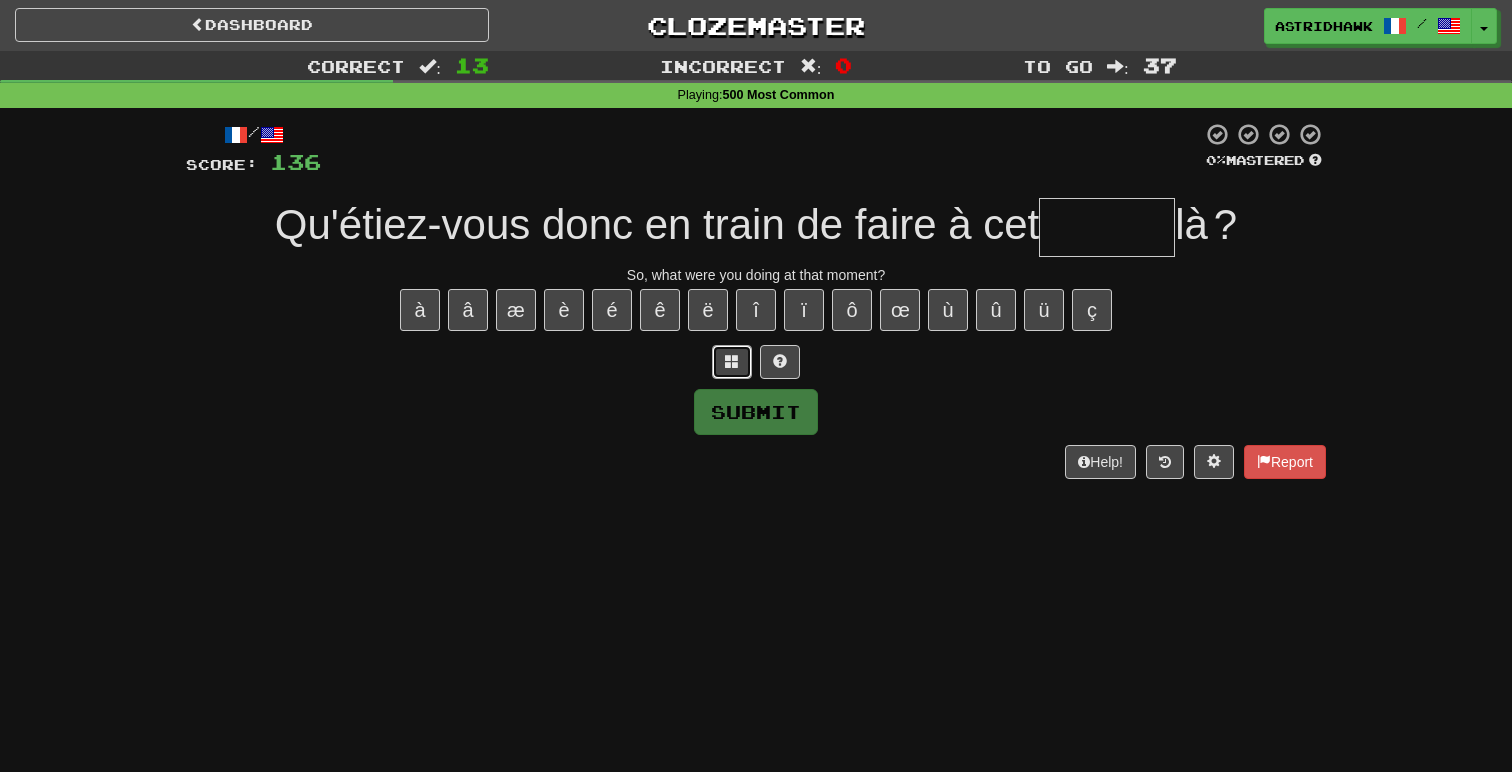 click at bounding box center (732, 362) 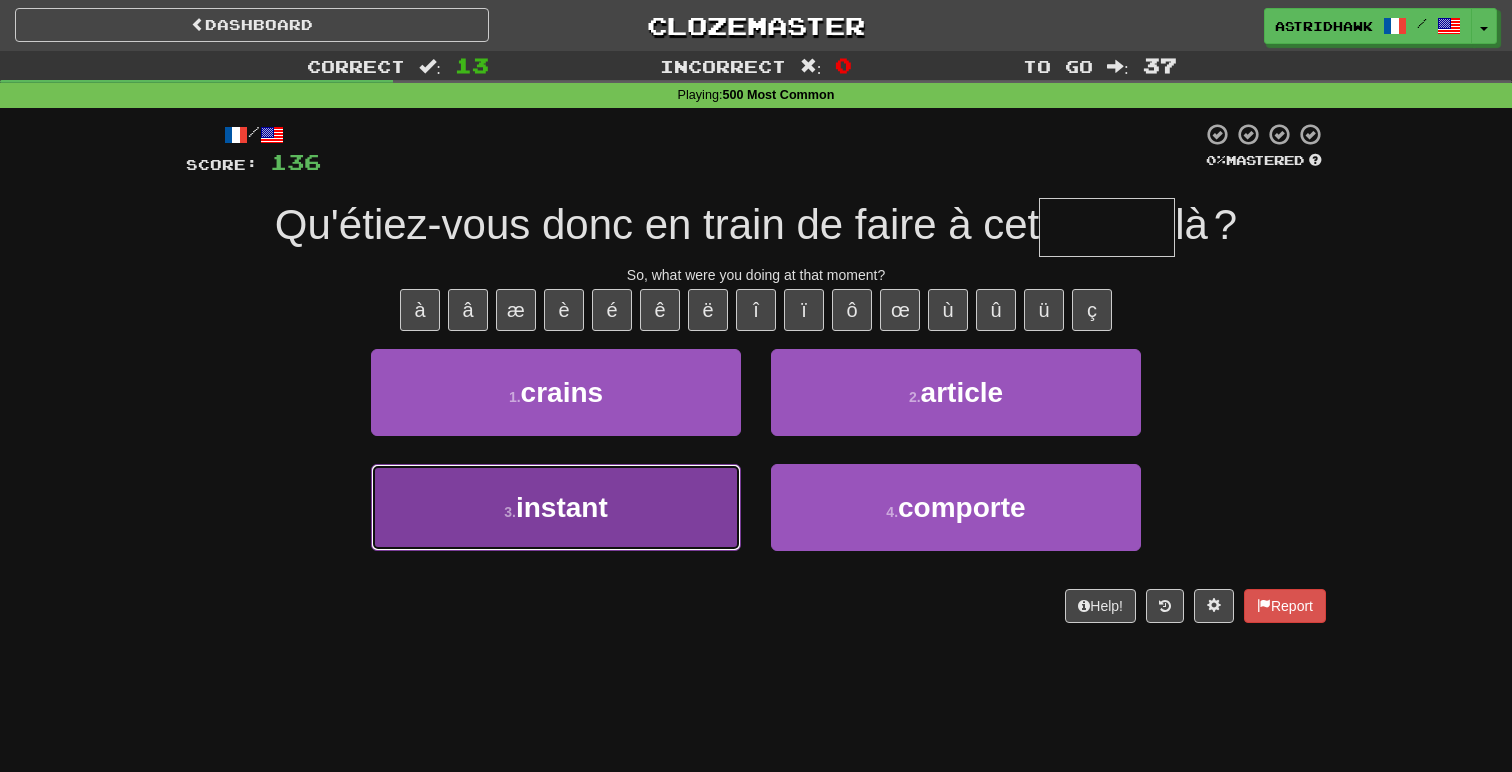 click on "3 .  instant" at bounding box center (556, 507) 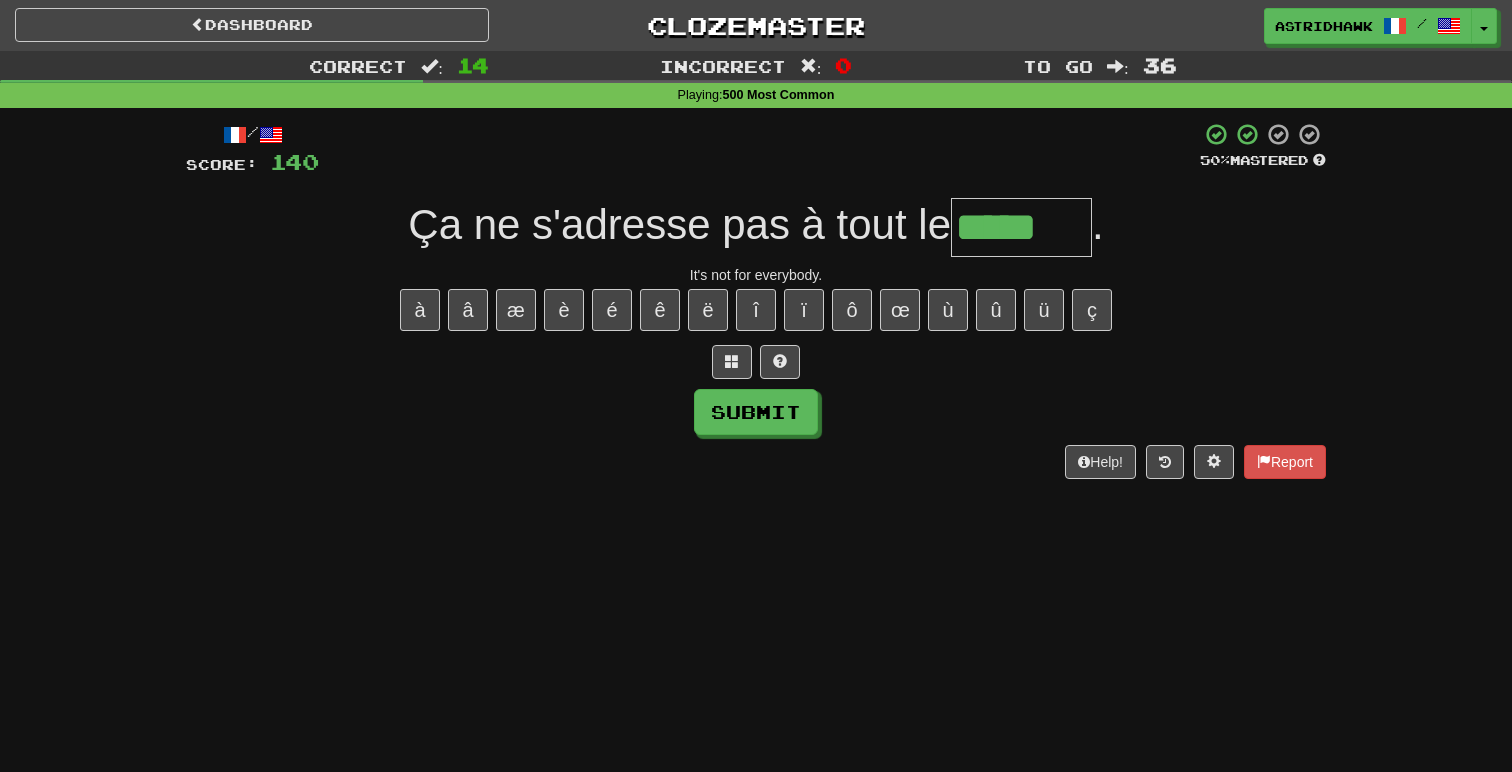 type on "*****" 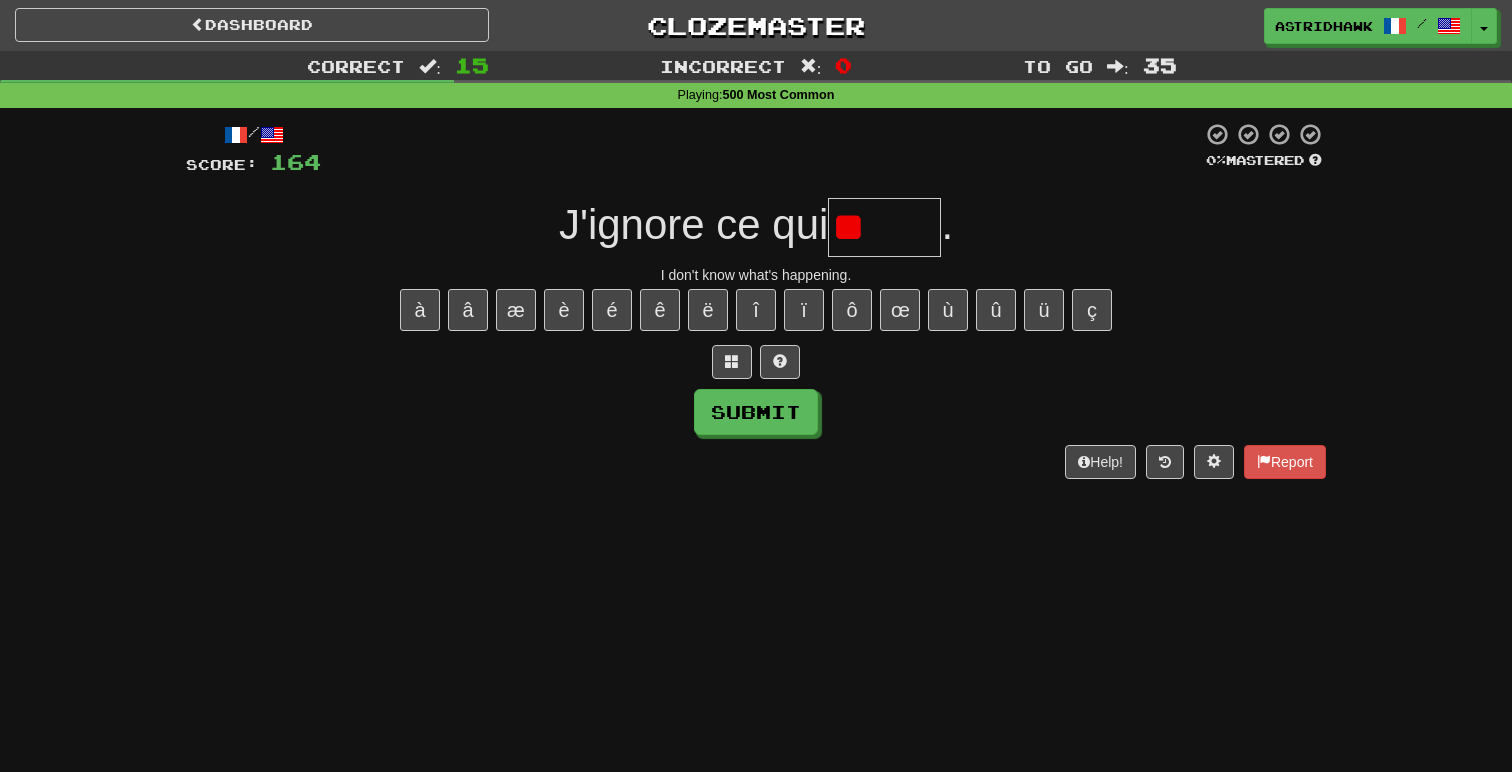 type on "*" 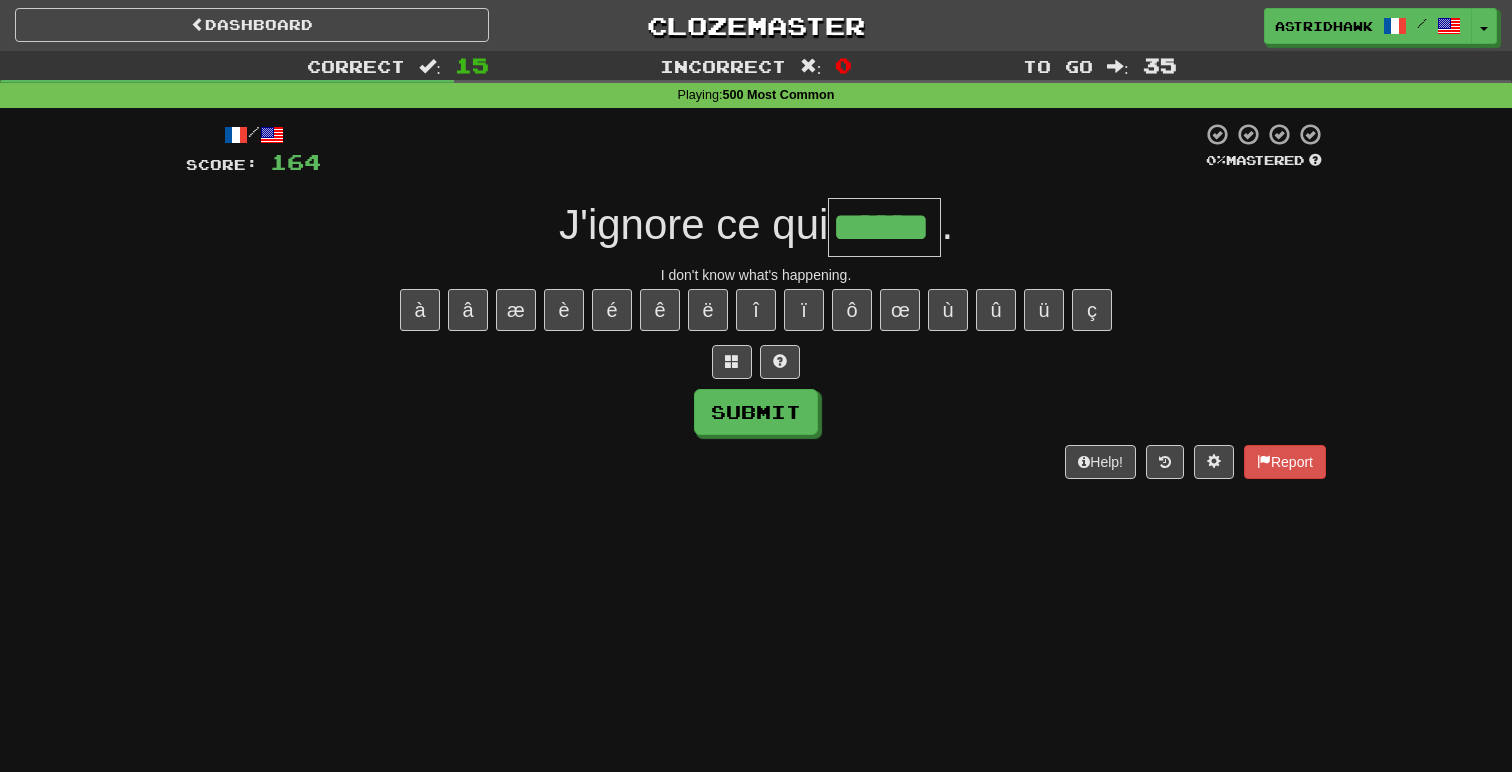 type on "******" 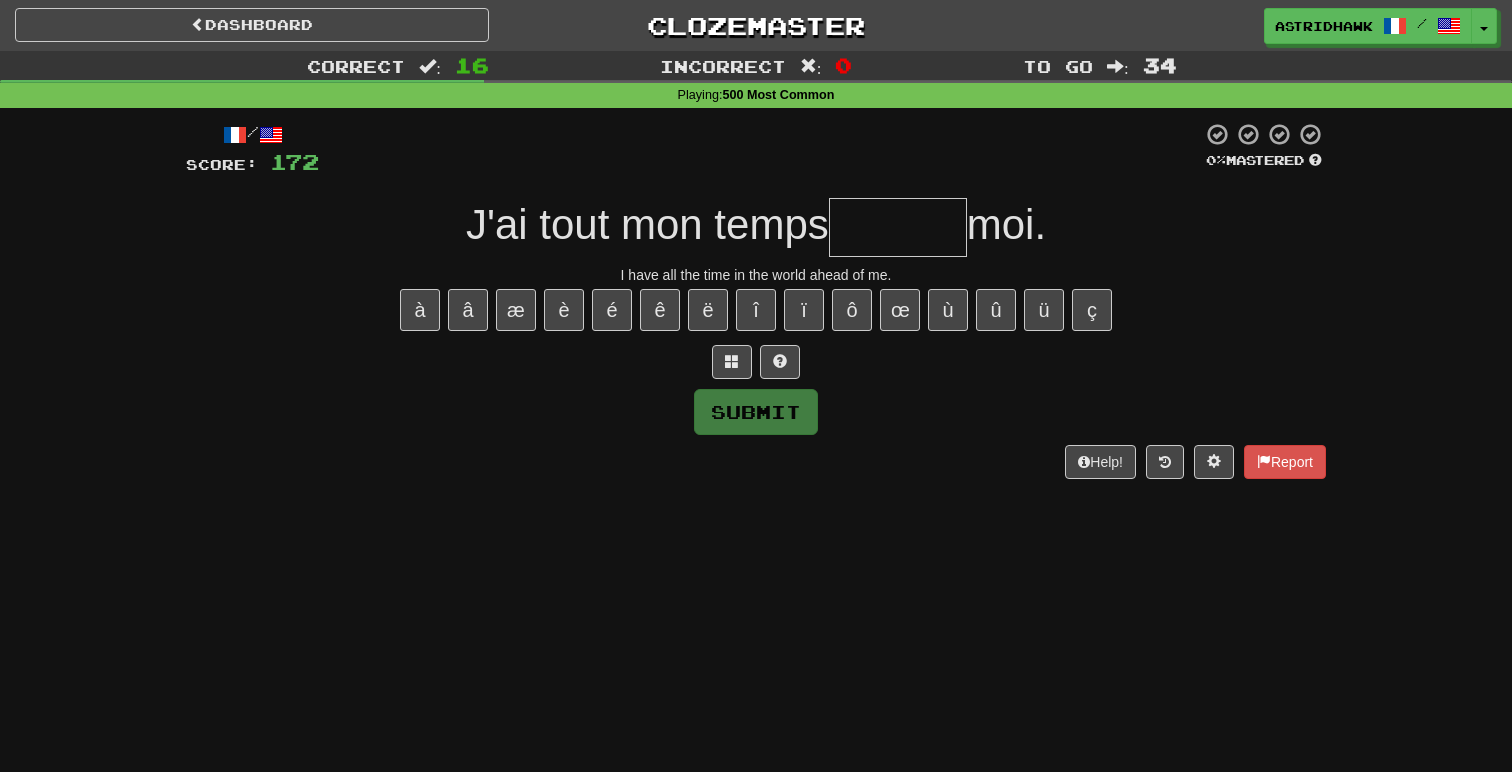 type on "*" 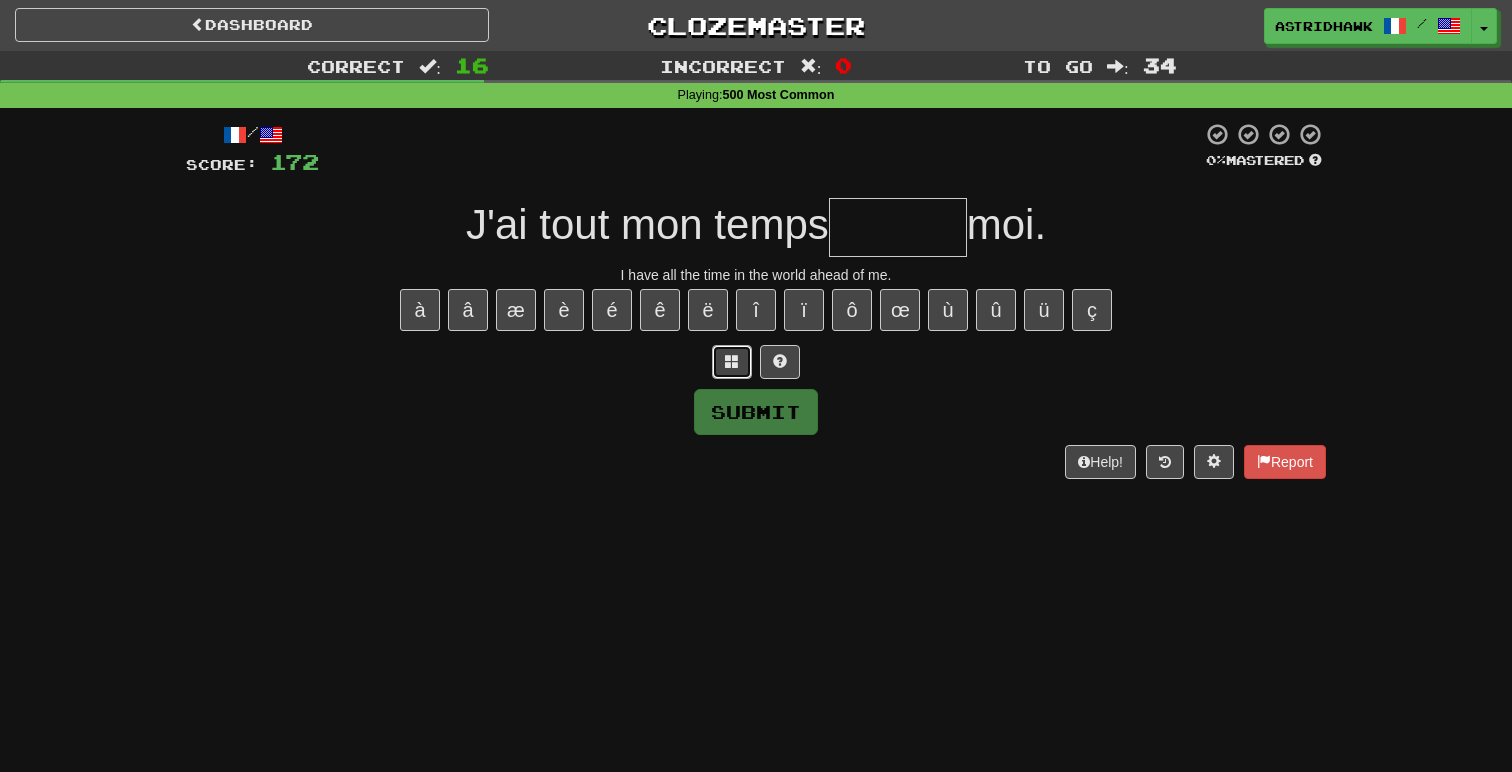 click at bounding box center (732, 361) 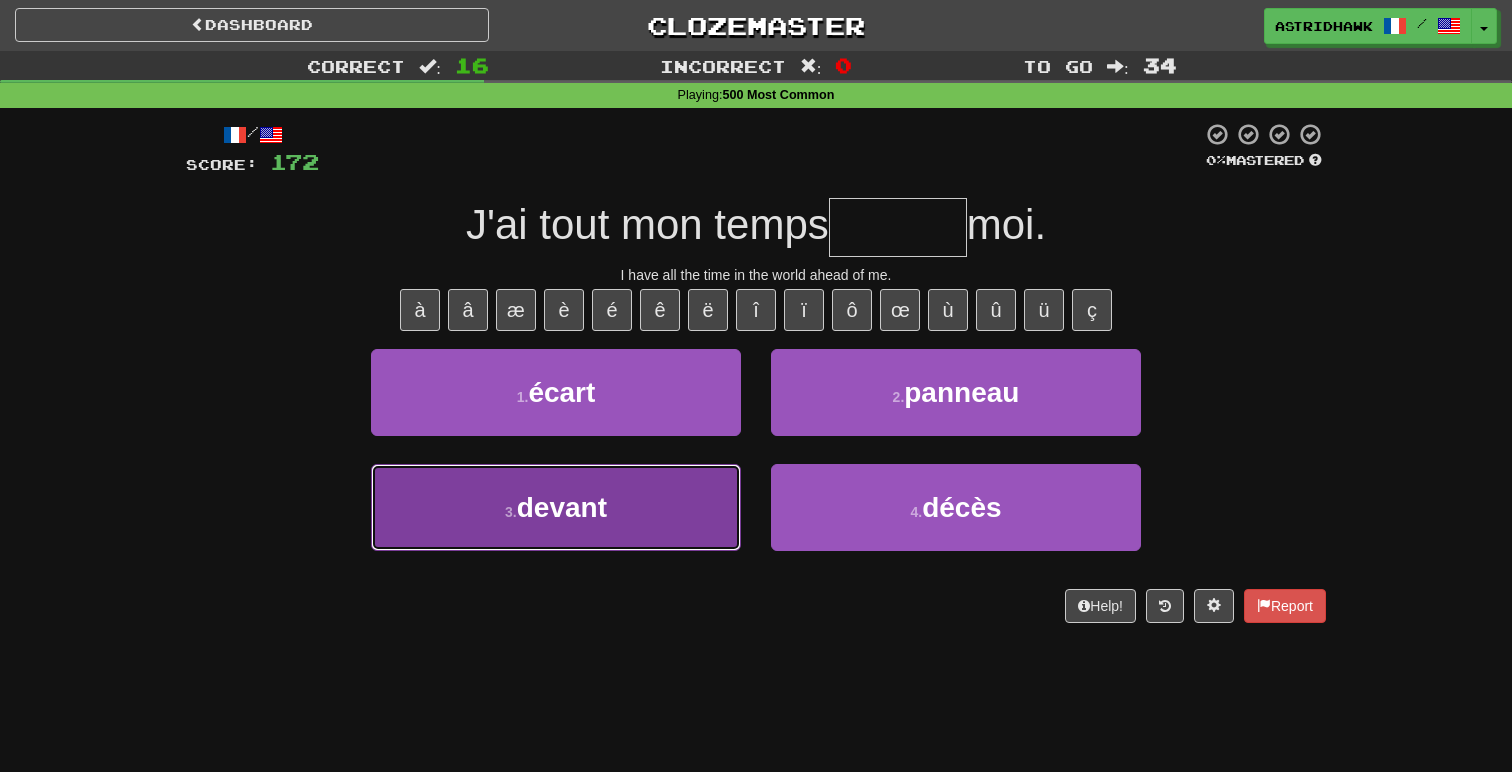 click on "3 .  devant" at bounding box center [556, 507] 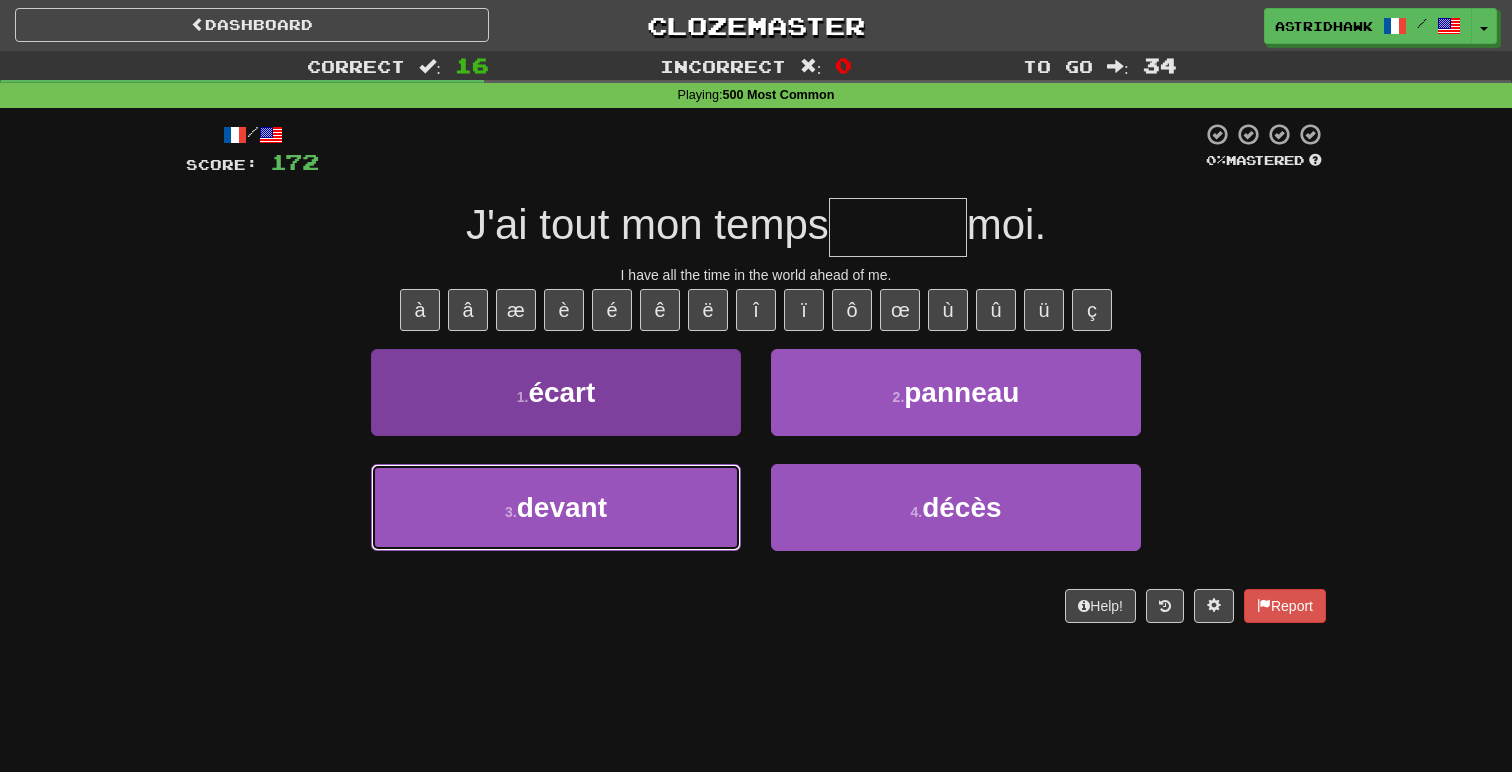 type on "******" 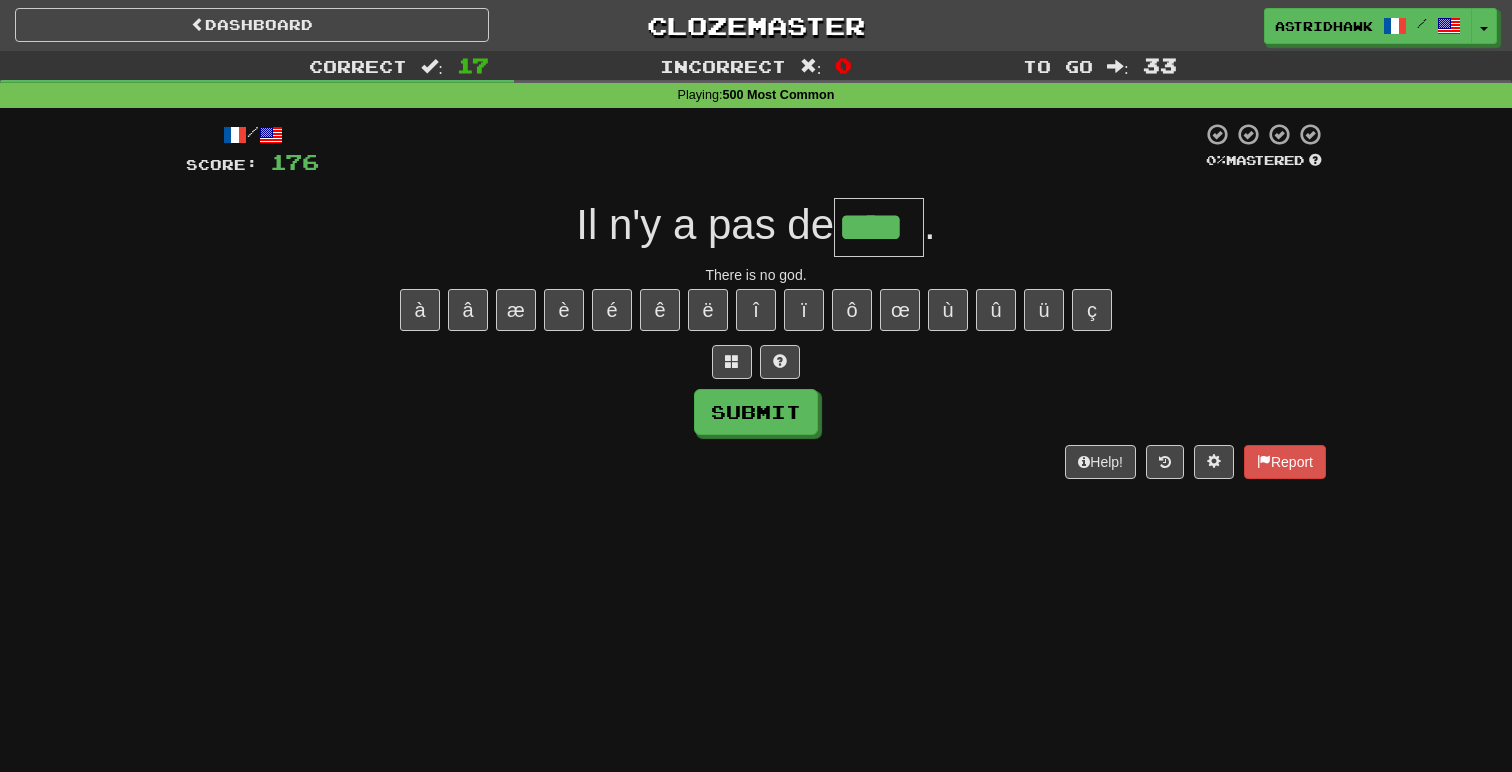 type on "****" 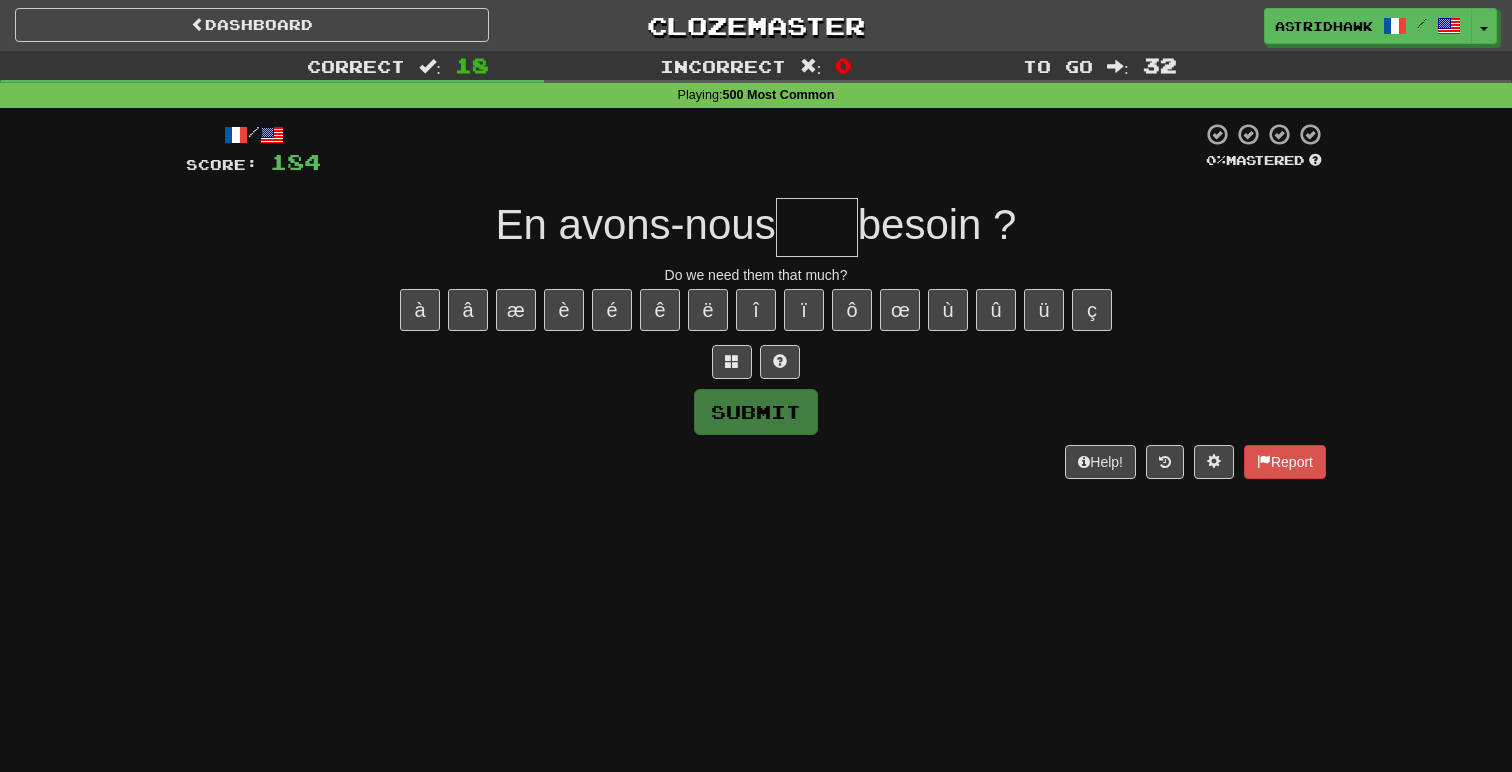 type on "*" 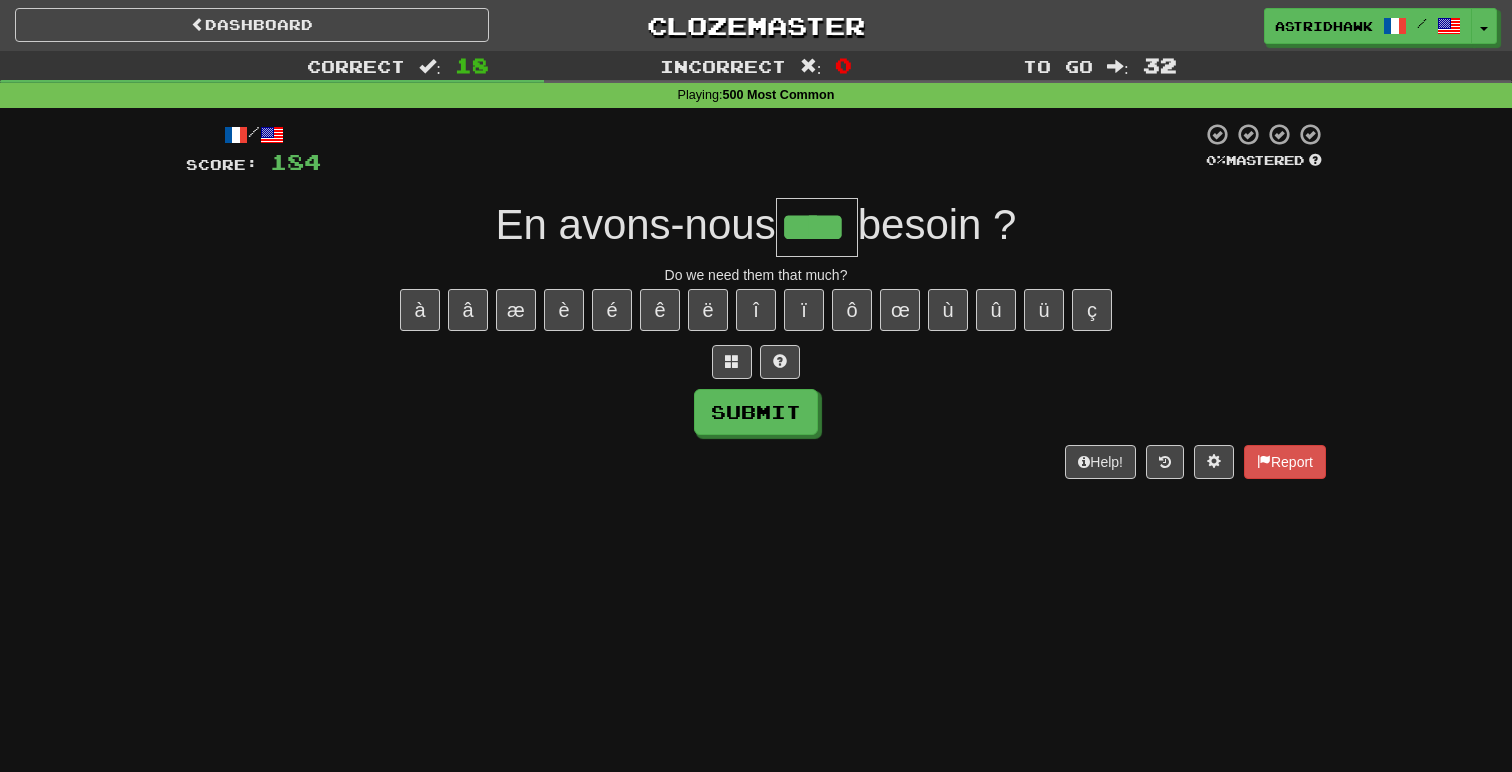 type on "****" 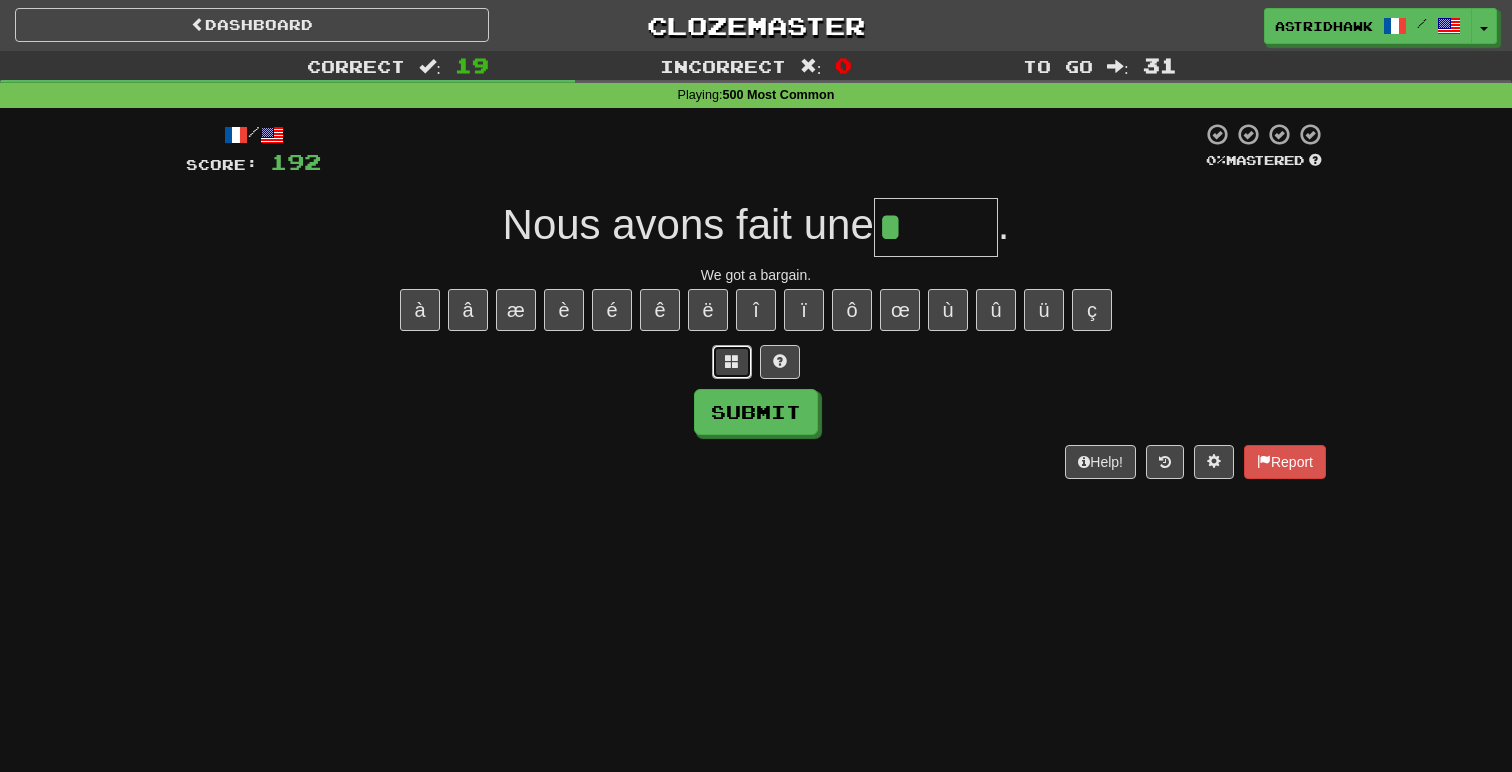 click at bounding box center (732, 361) 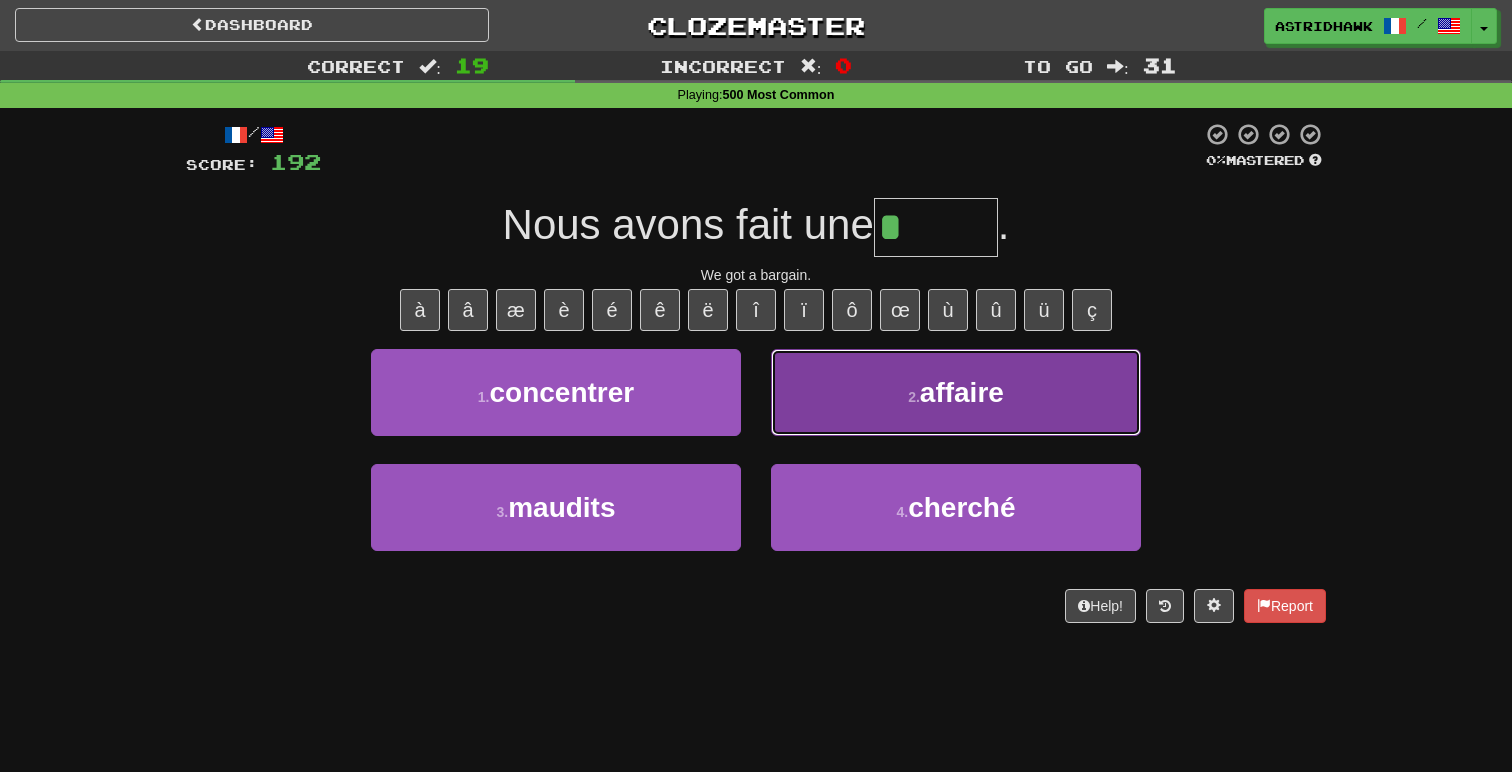 click on "2 .  affaire" at bounding box center (956, 392) 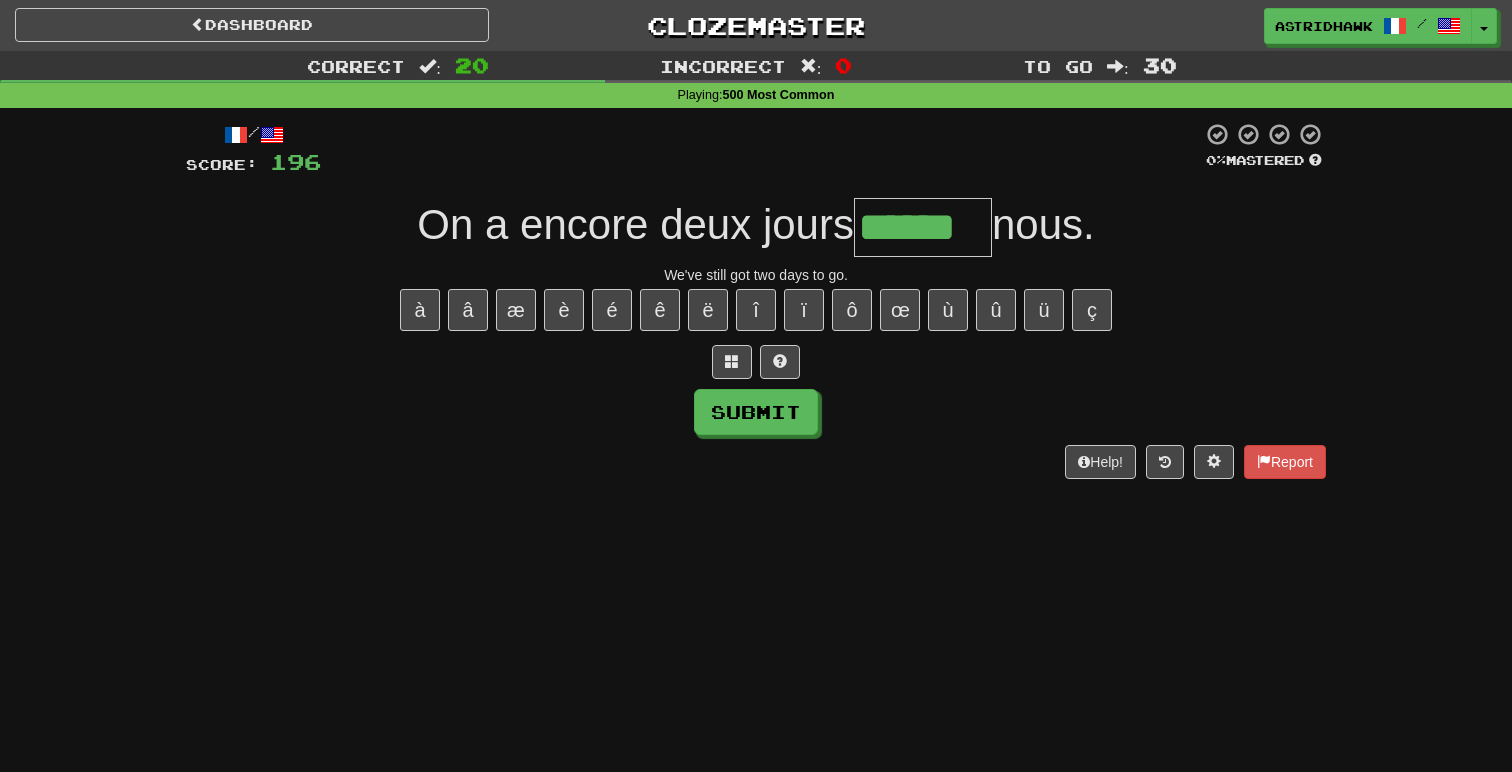 type on "******" 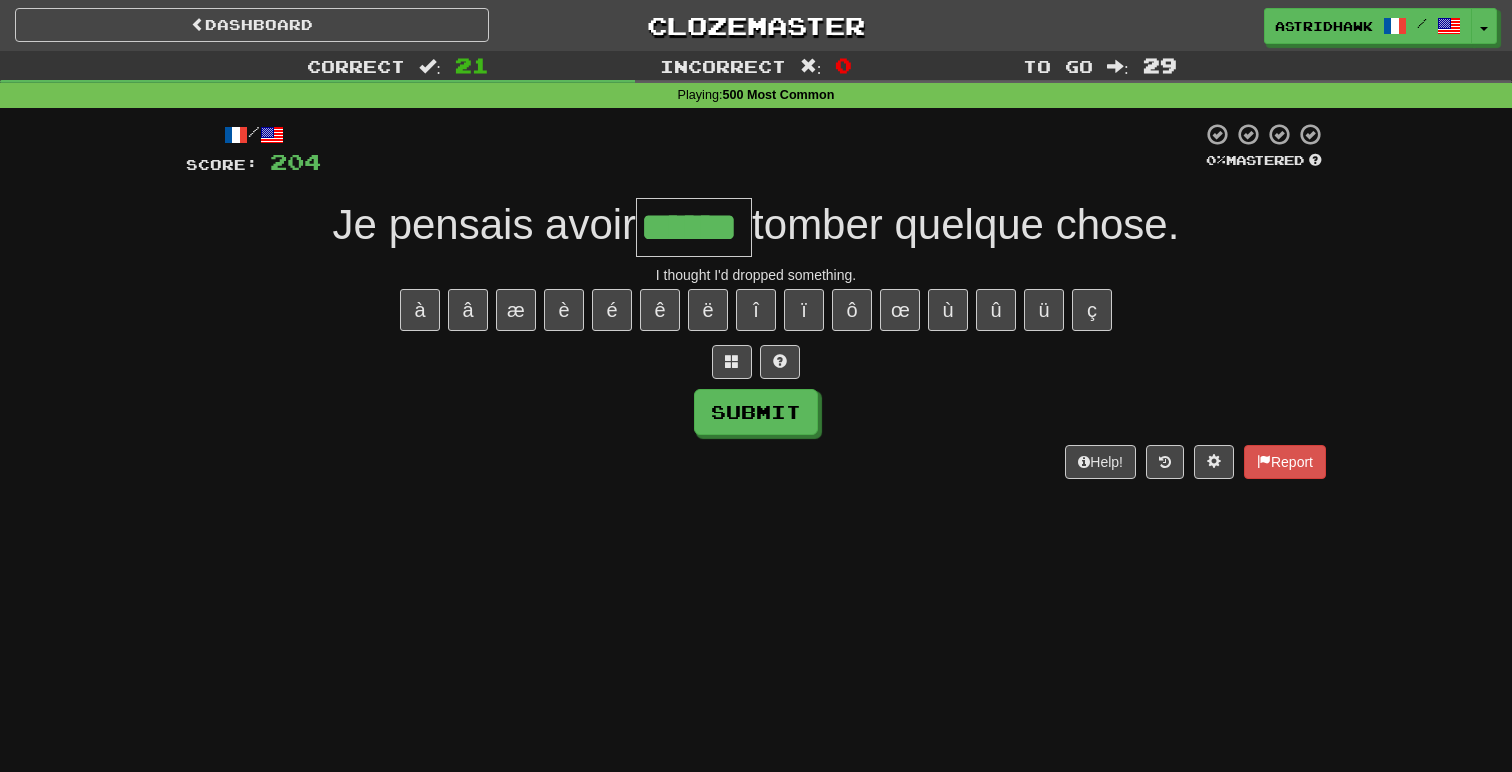 type on "******" 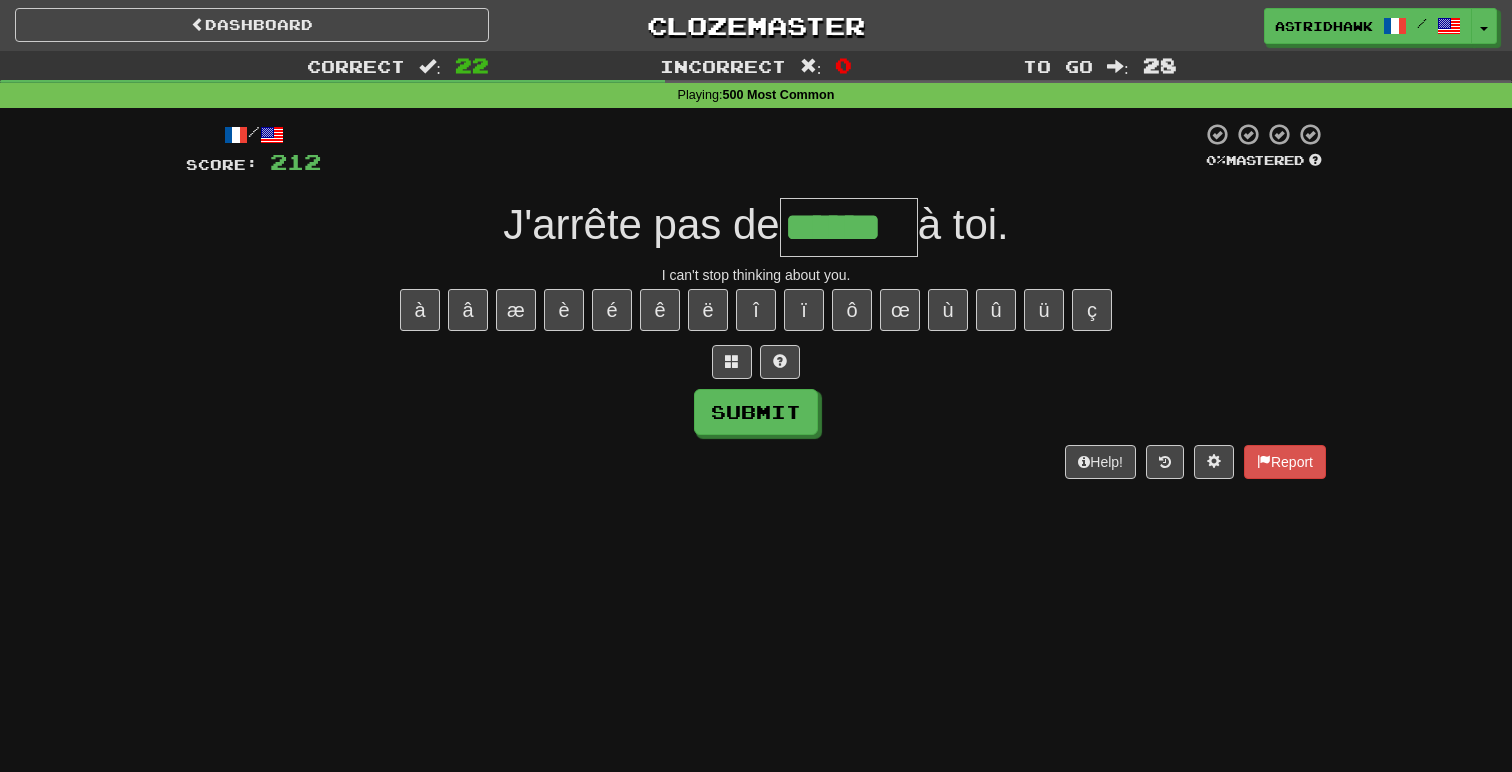 type on "******" 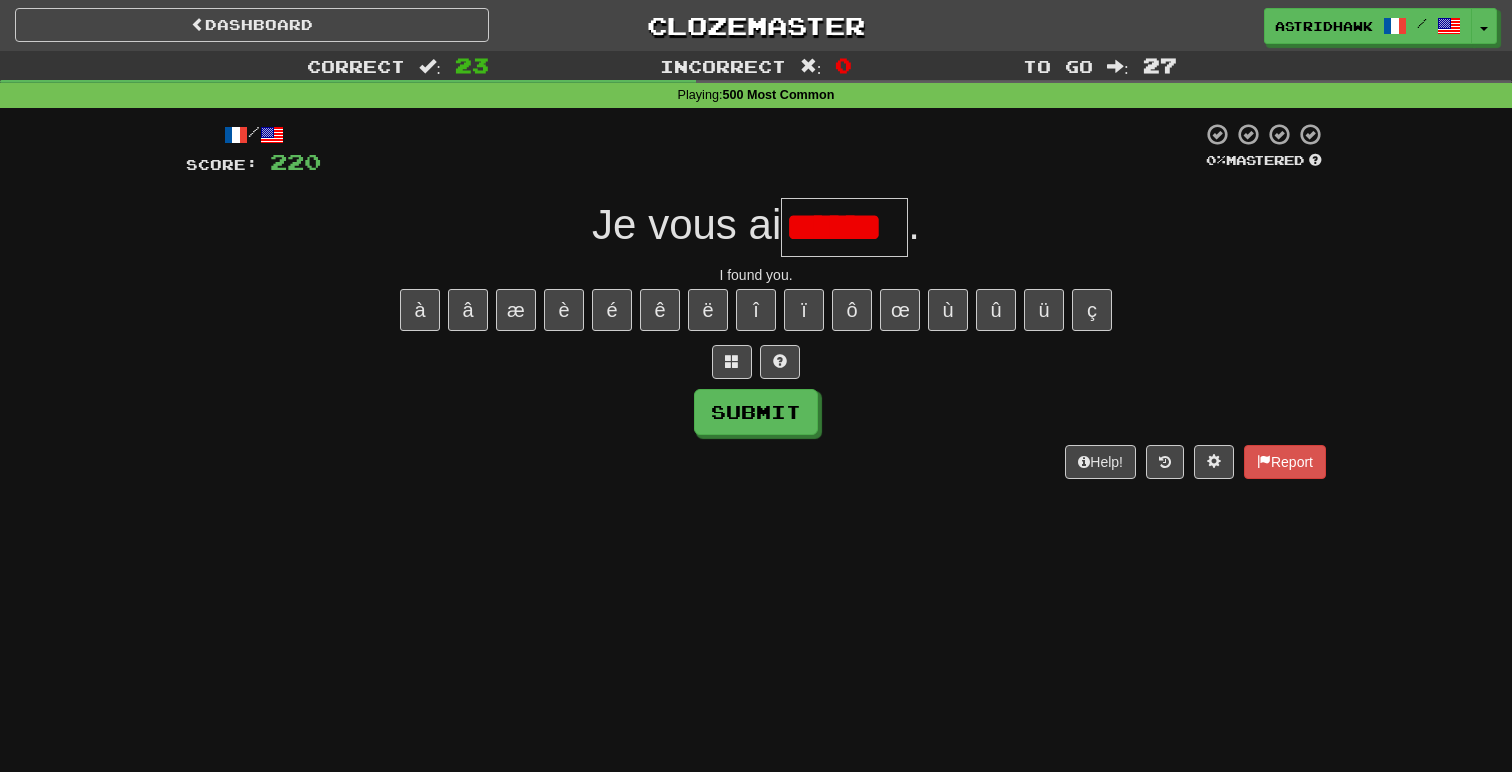 type on "******" 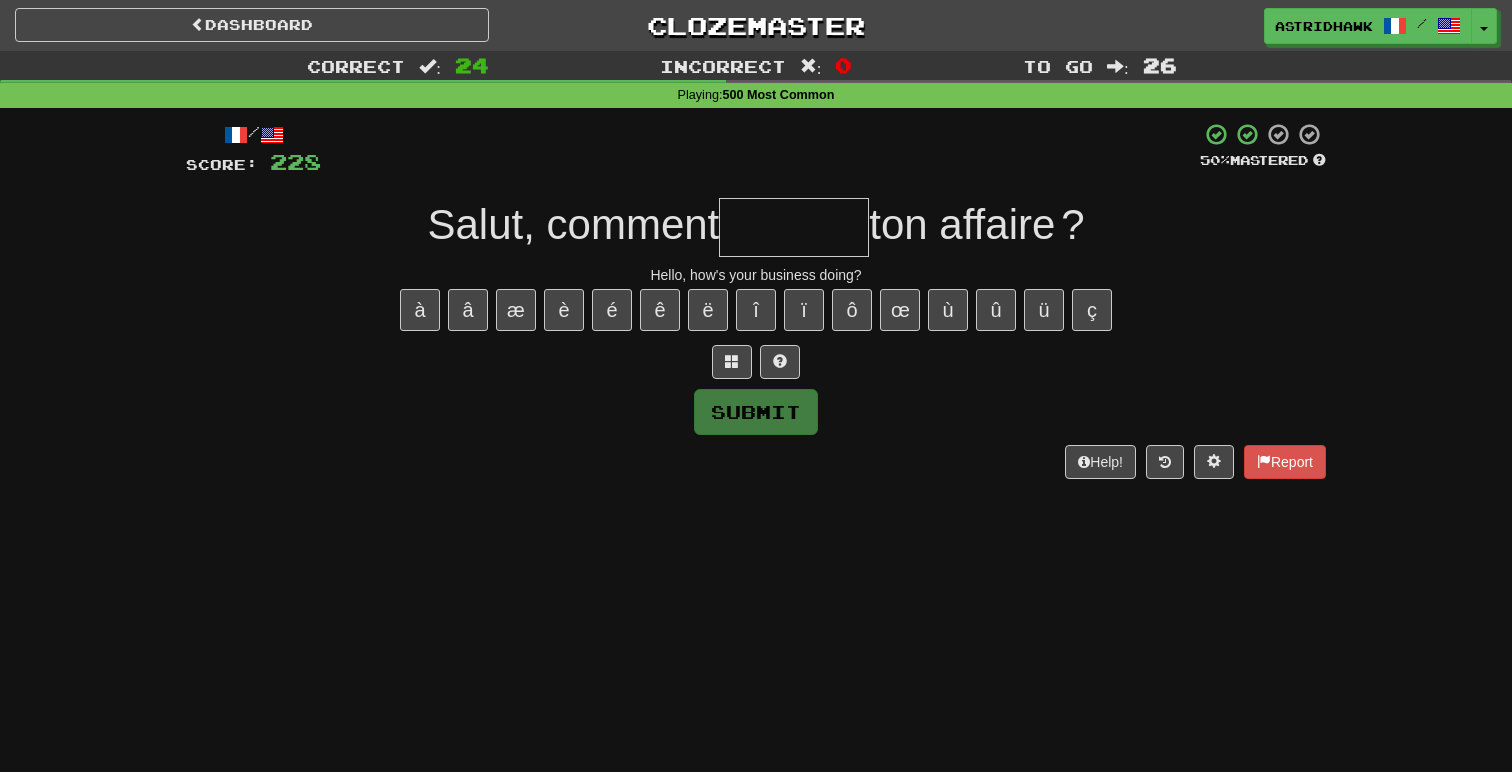 type on "*" 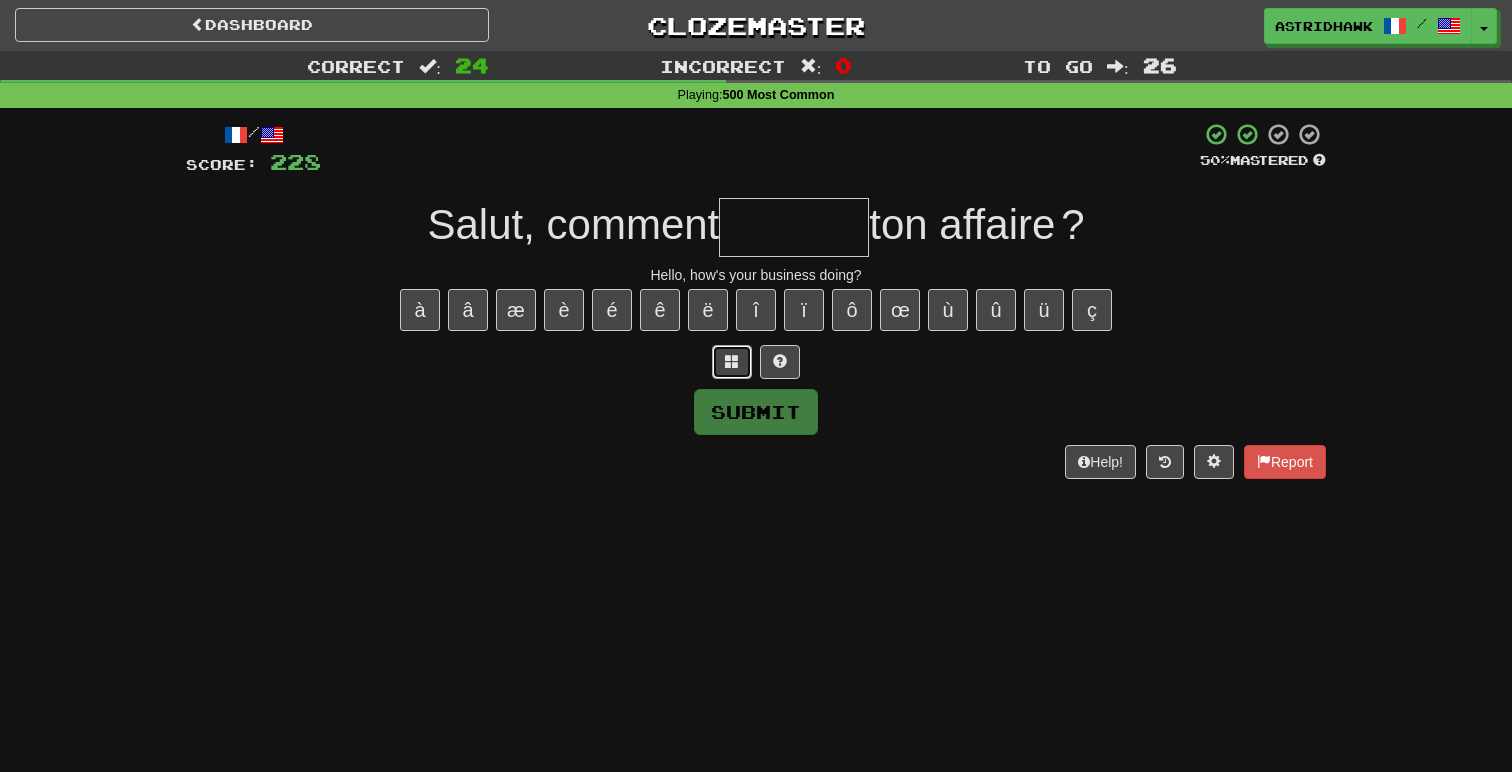 click at bounding box center (732, 362) 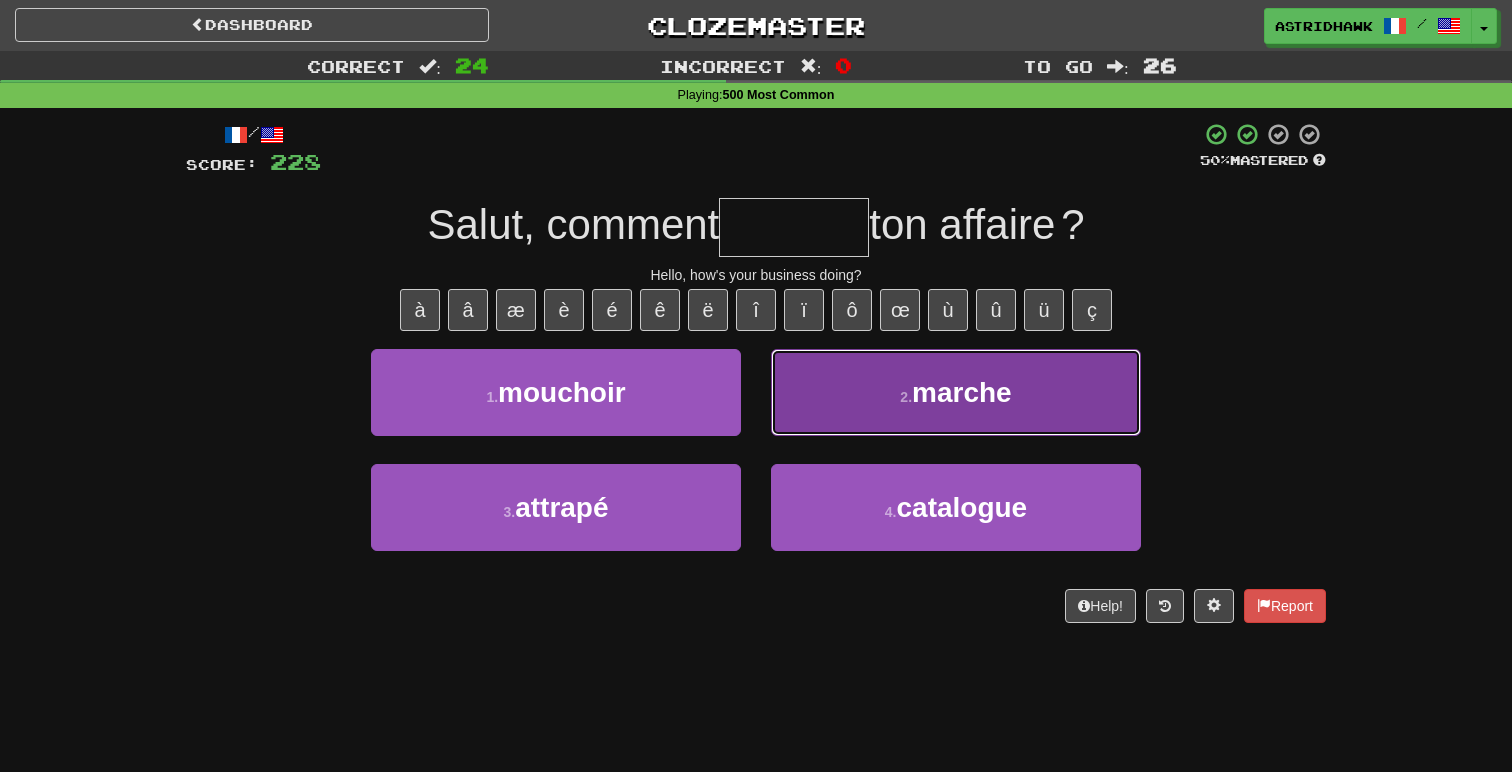 click on "2 .  marche" at bounding box center [956, 392] 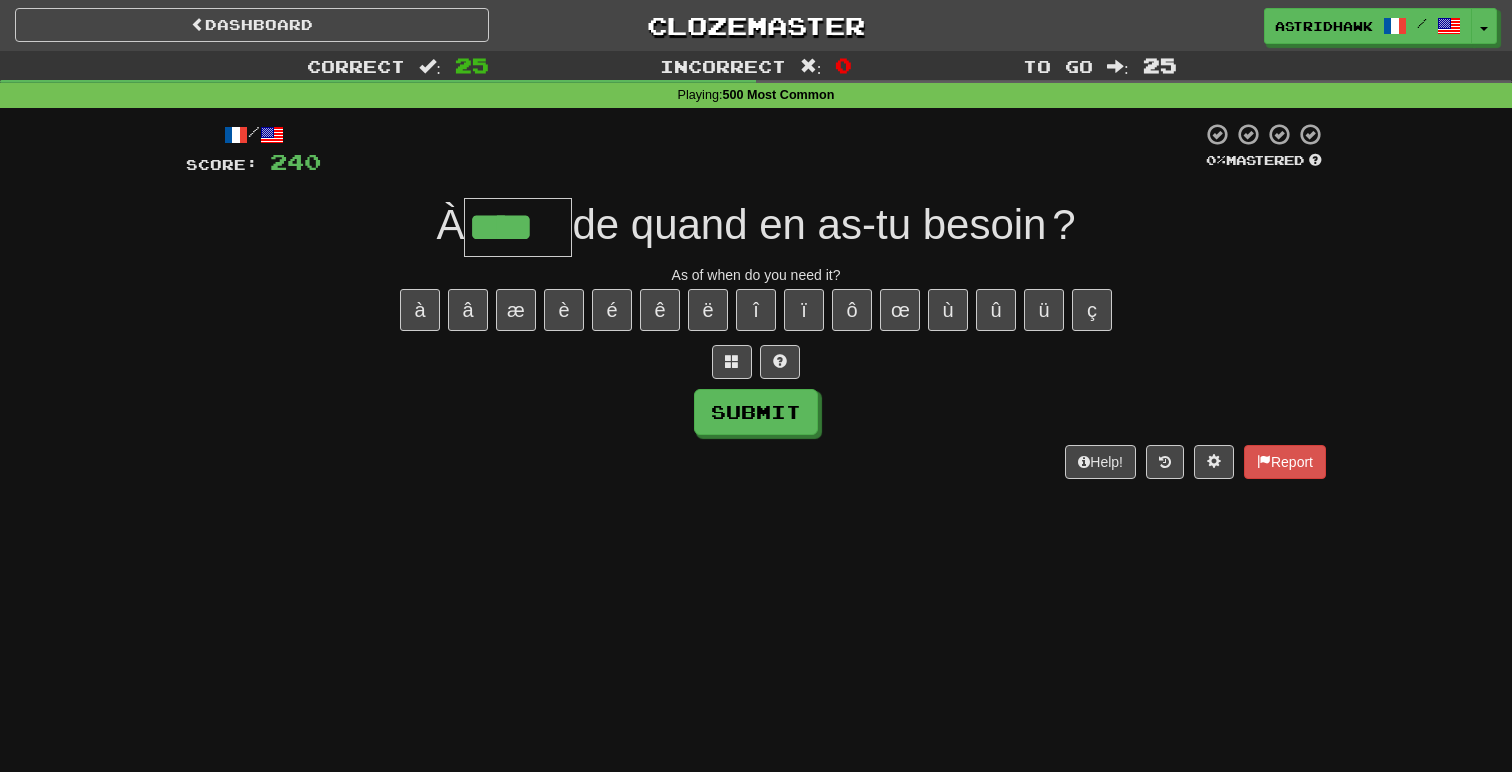 type on "******" 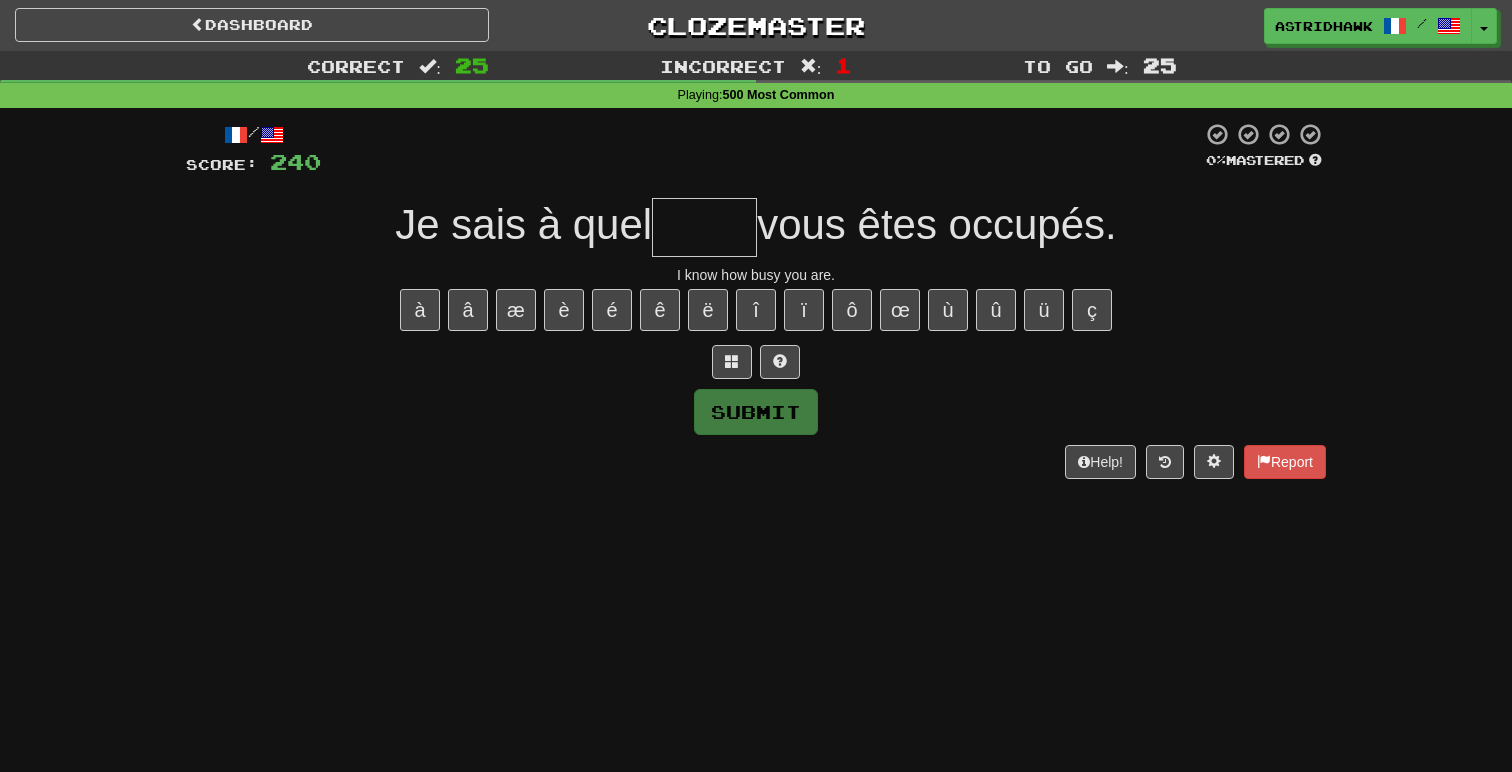 type on "*" 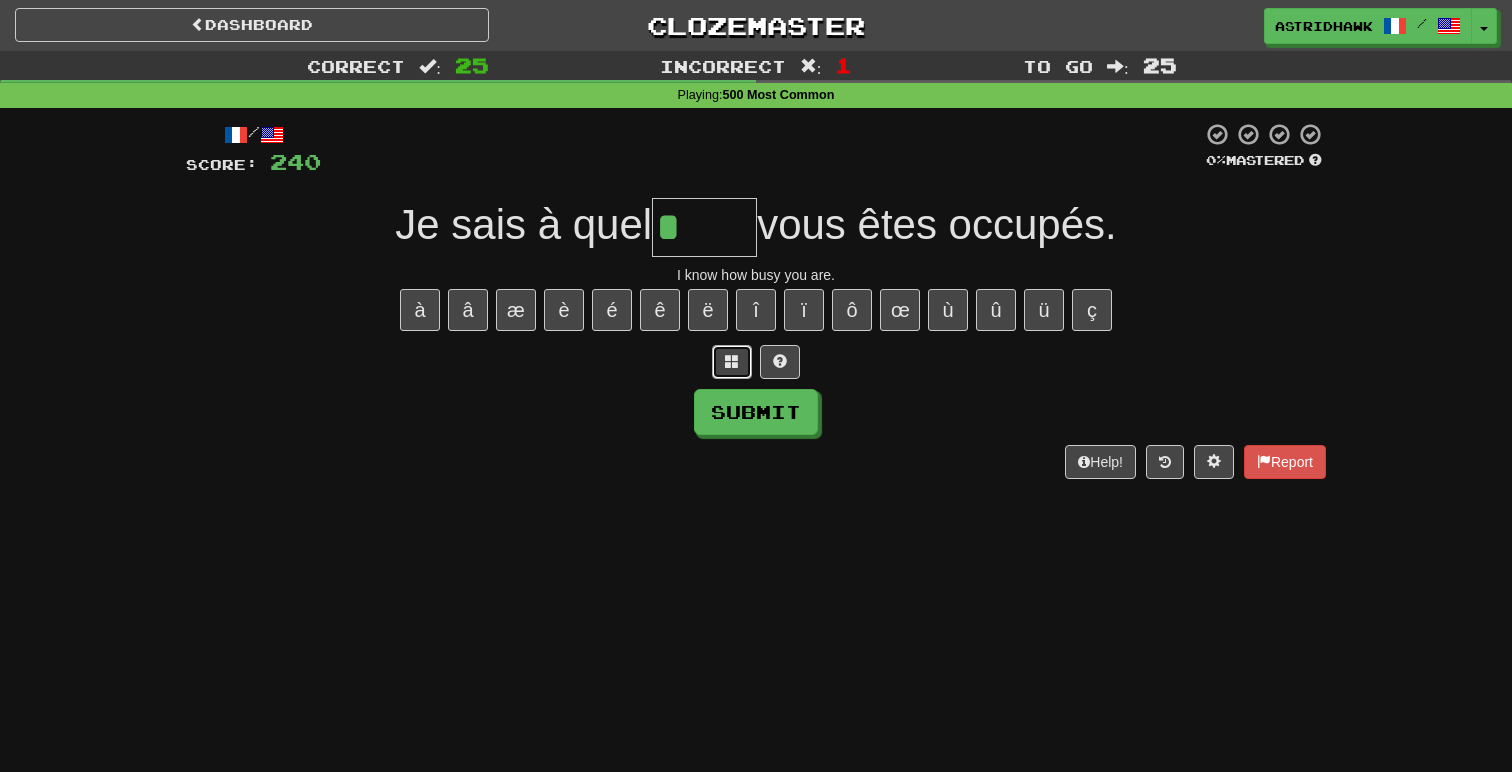 click at bounding box center (732, 362) 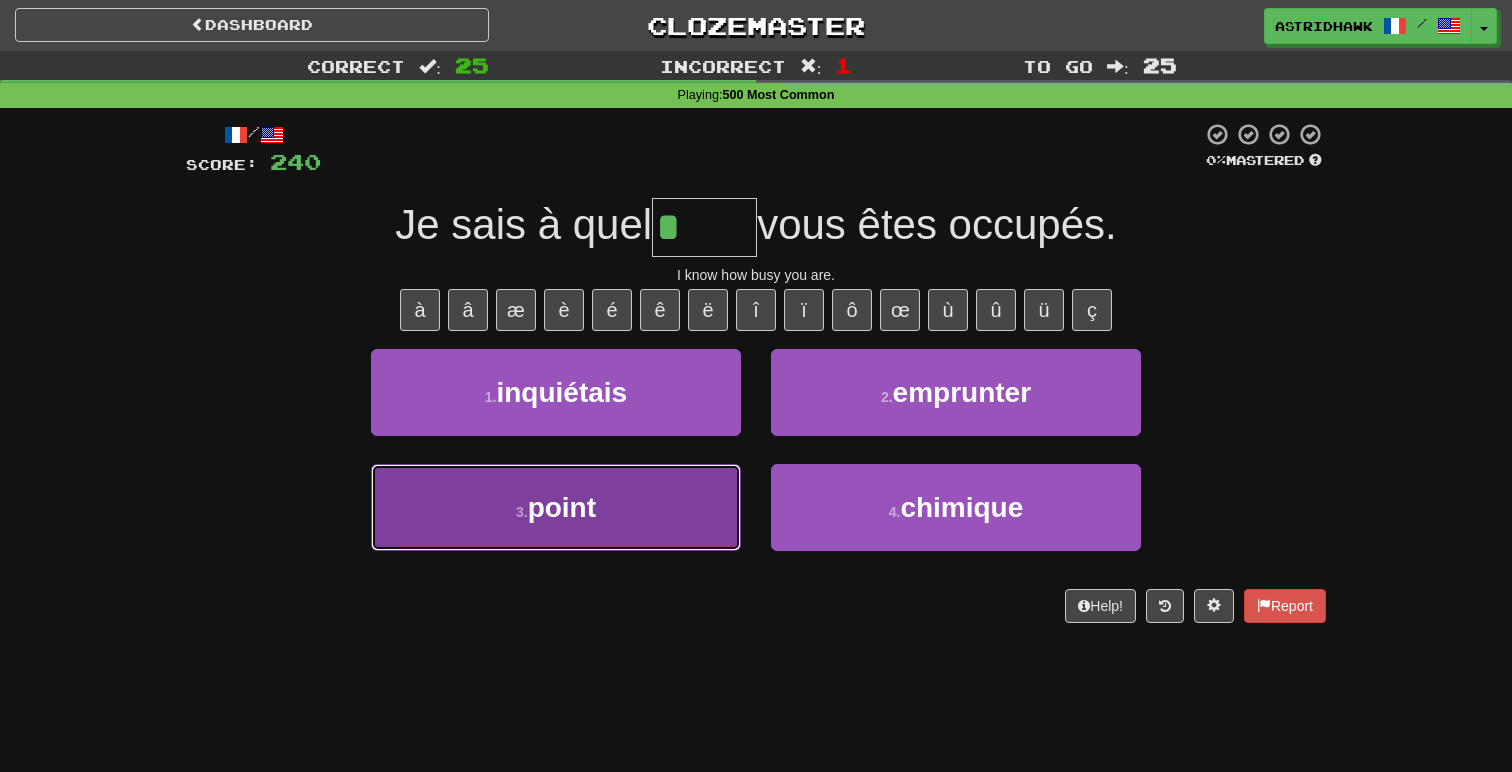 click on "3 .  point" at bounding box center [556, 507] 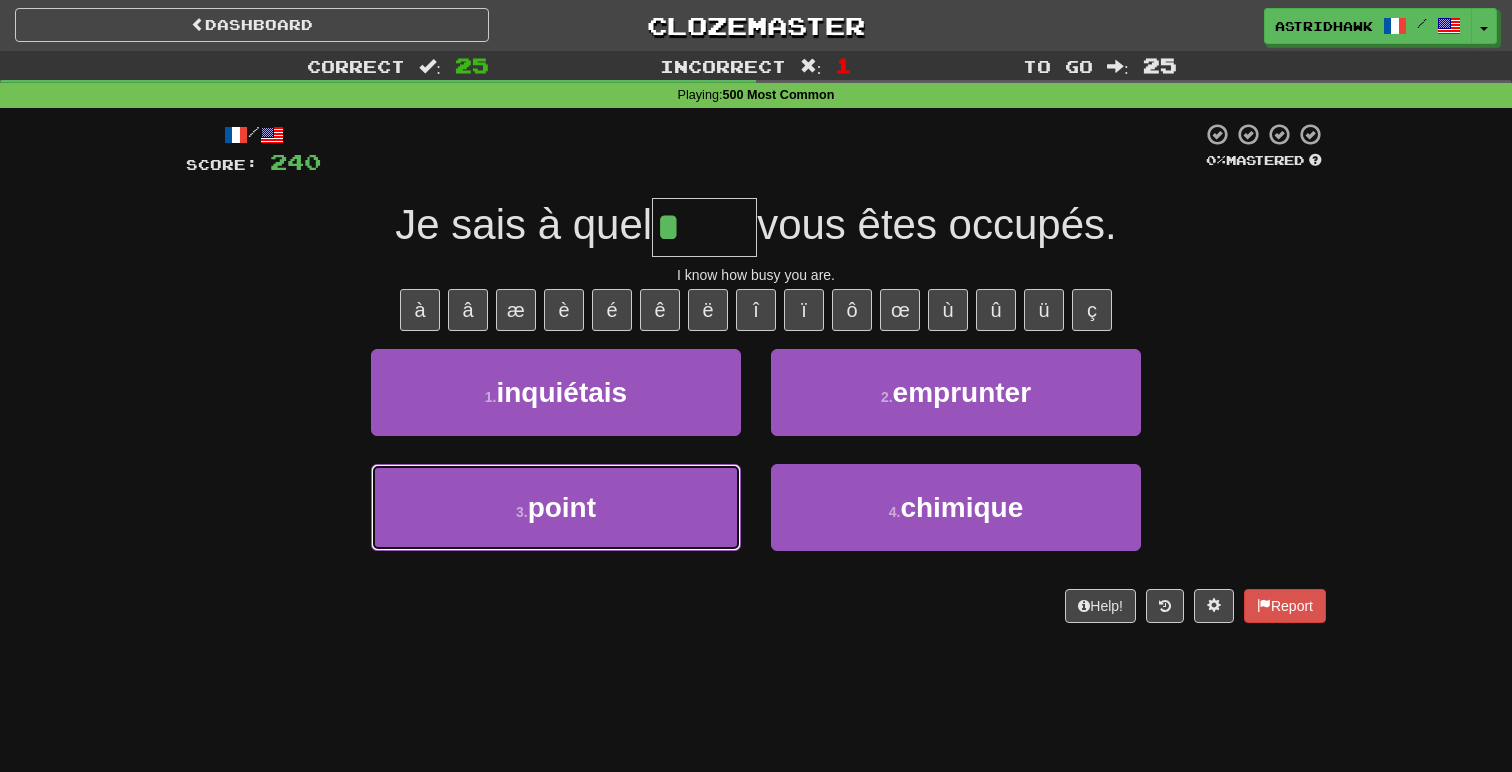 type on "*****" 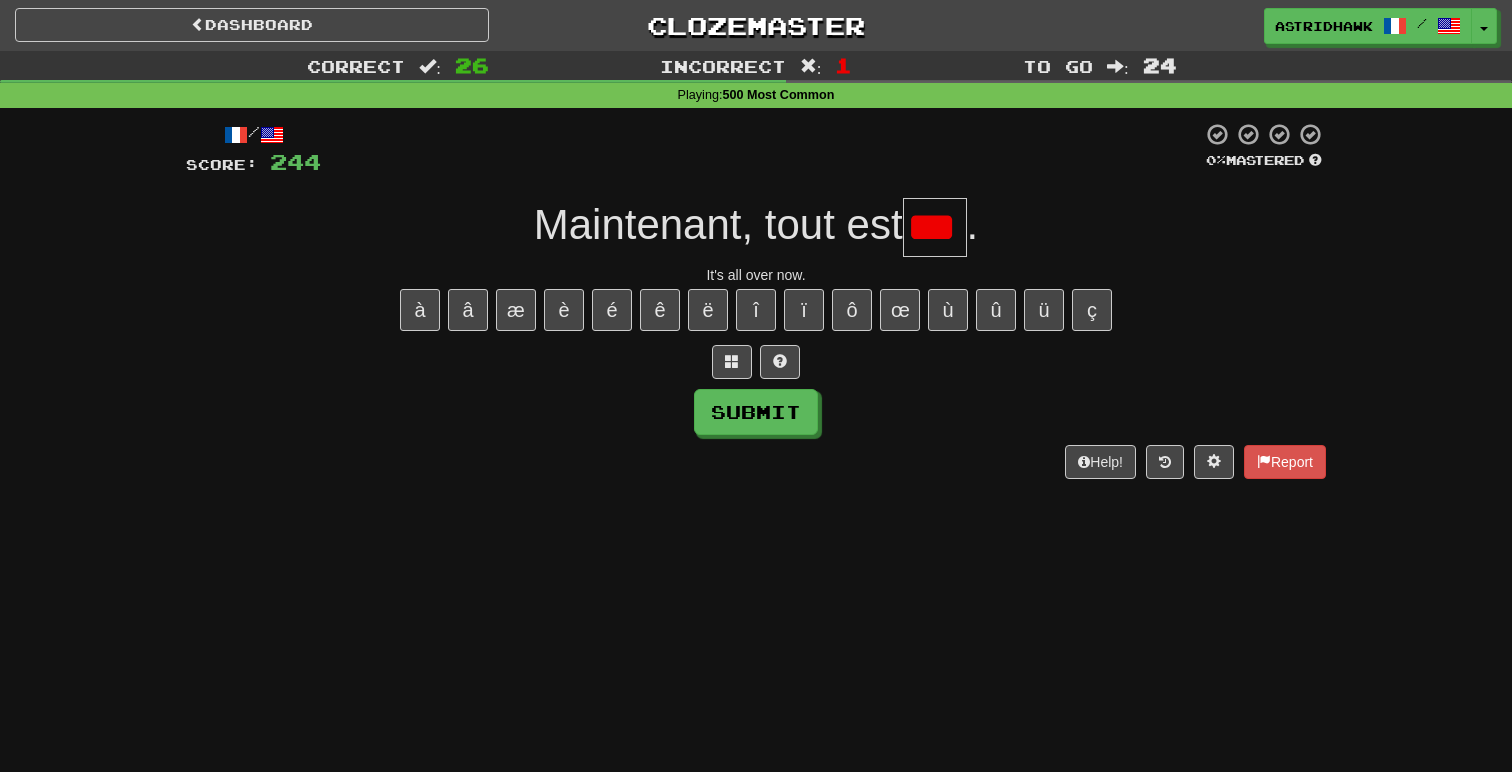 scroll, scrollTop: 0, scrollLeft: 0, axis: both 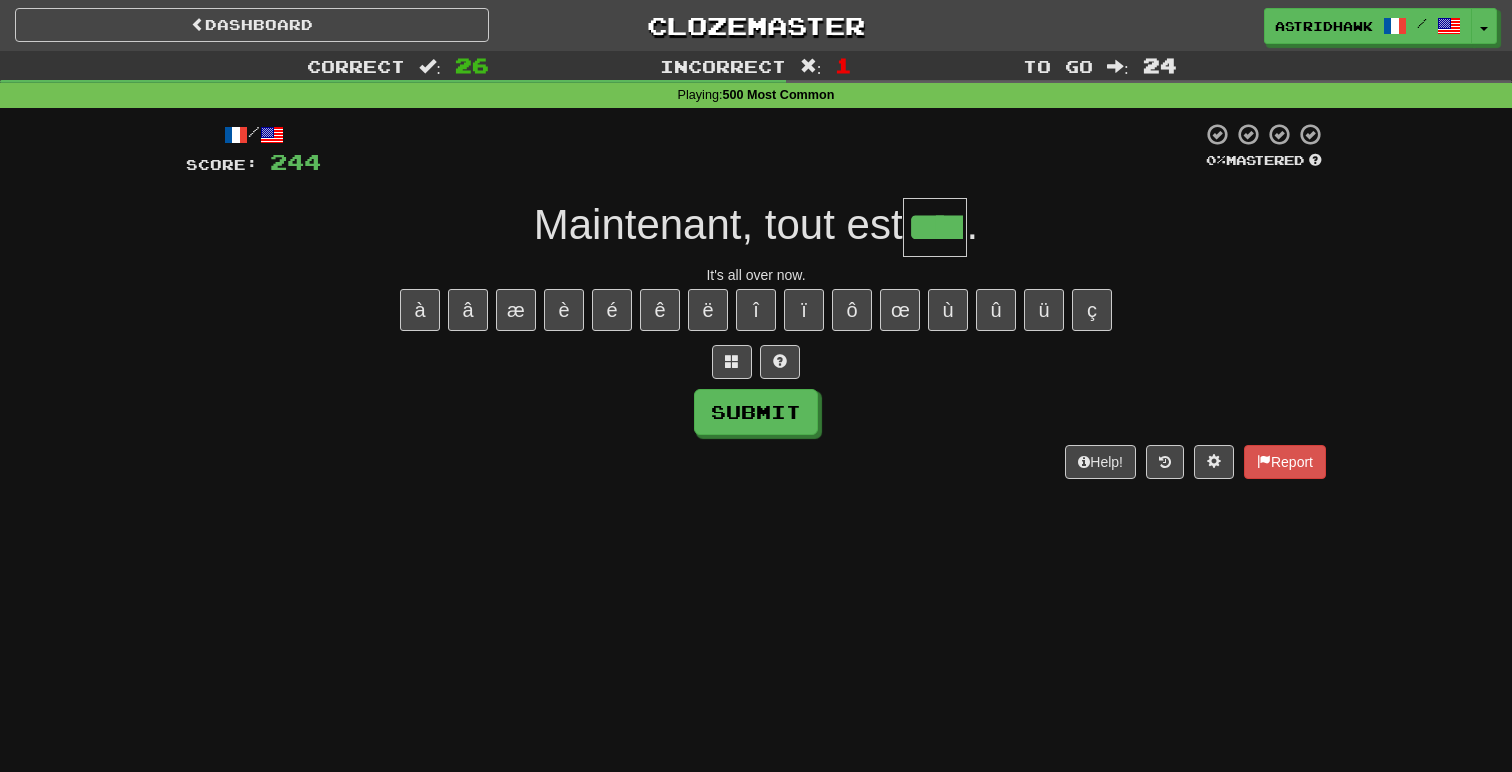 type on "****" 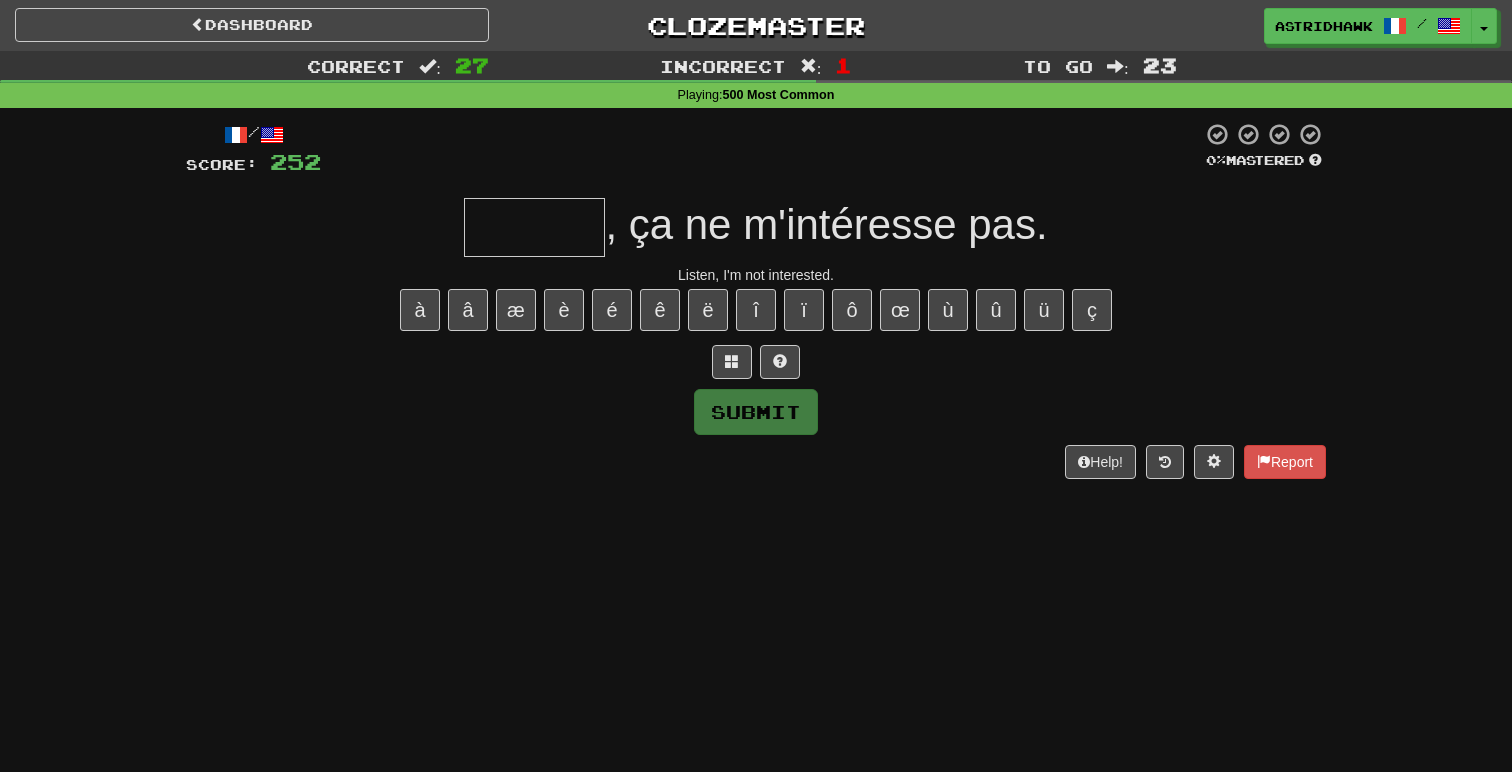 type on "*" 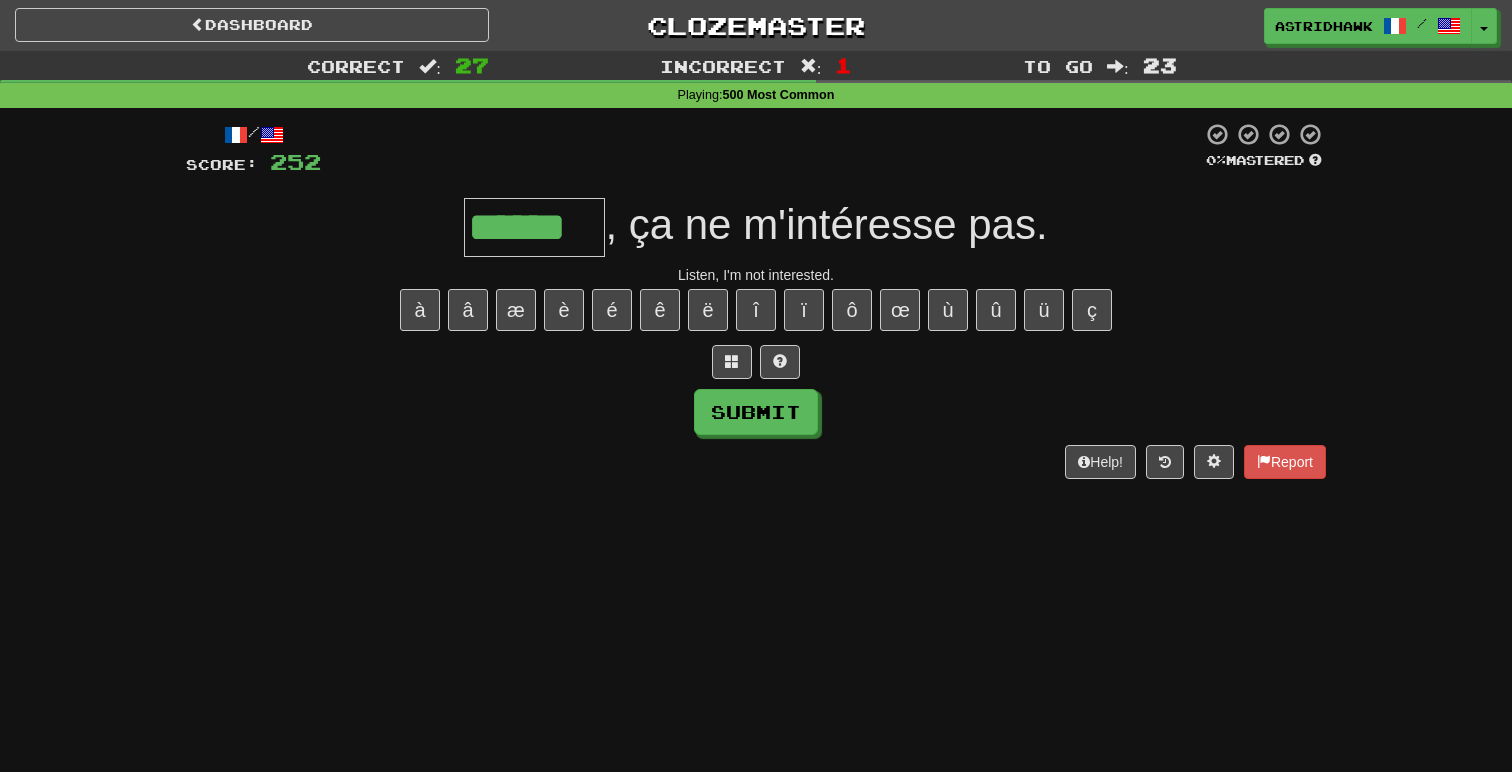 type on "******" 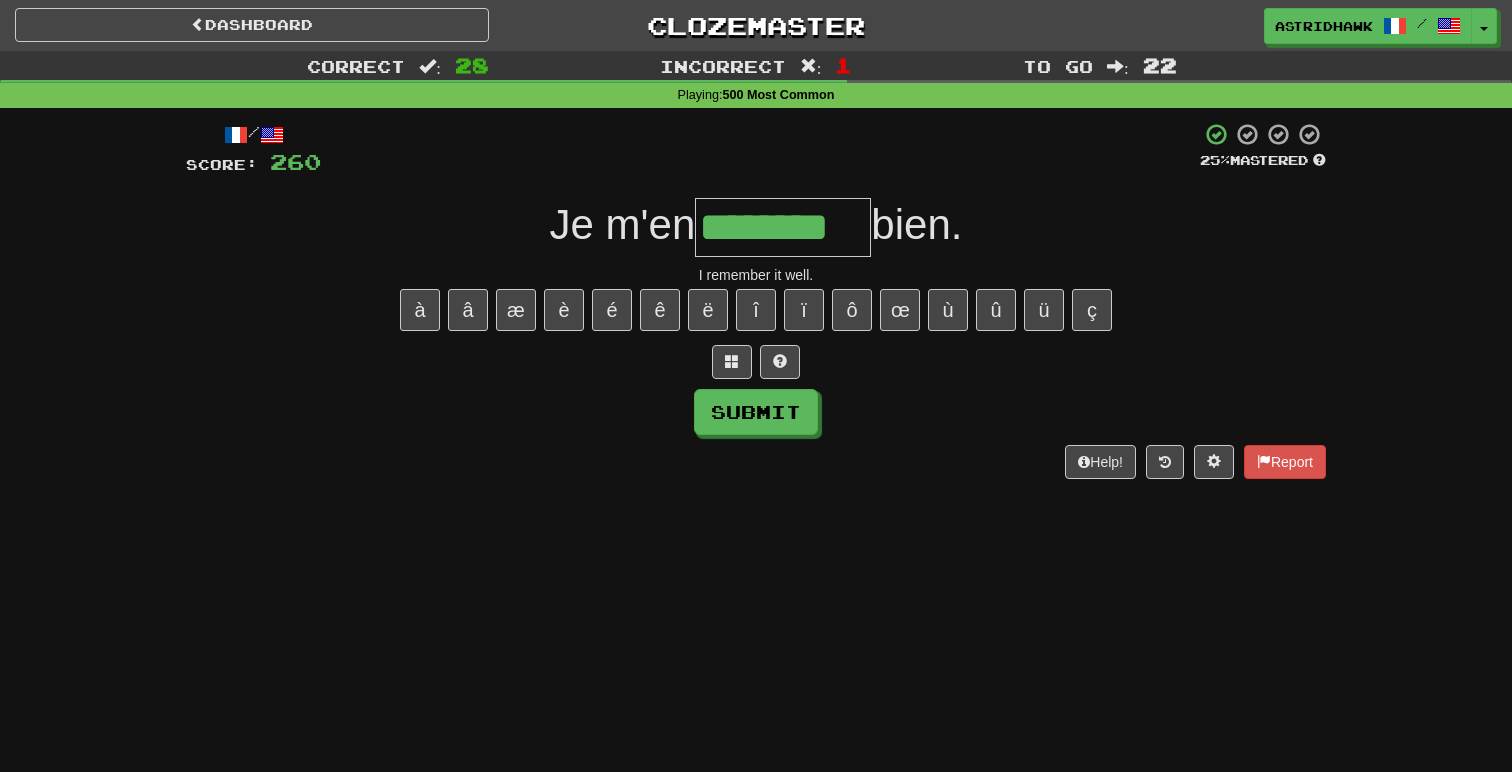 type on "********" 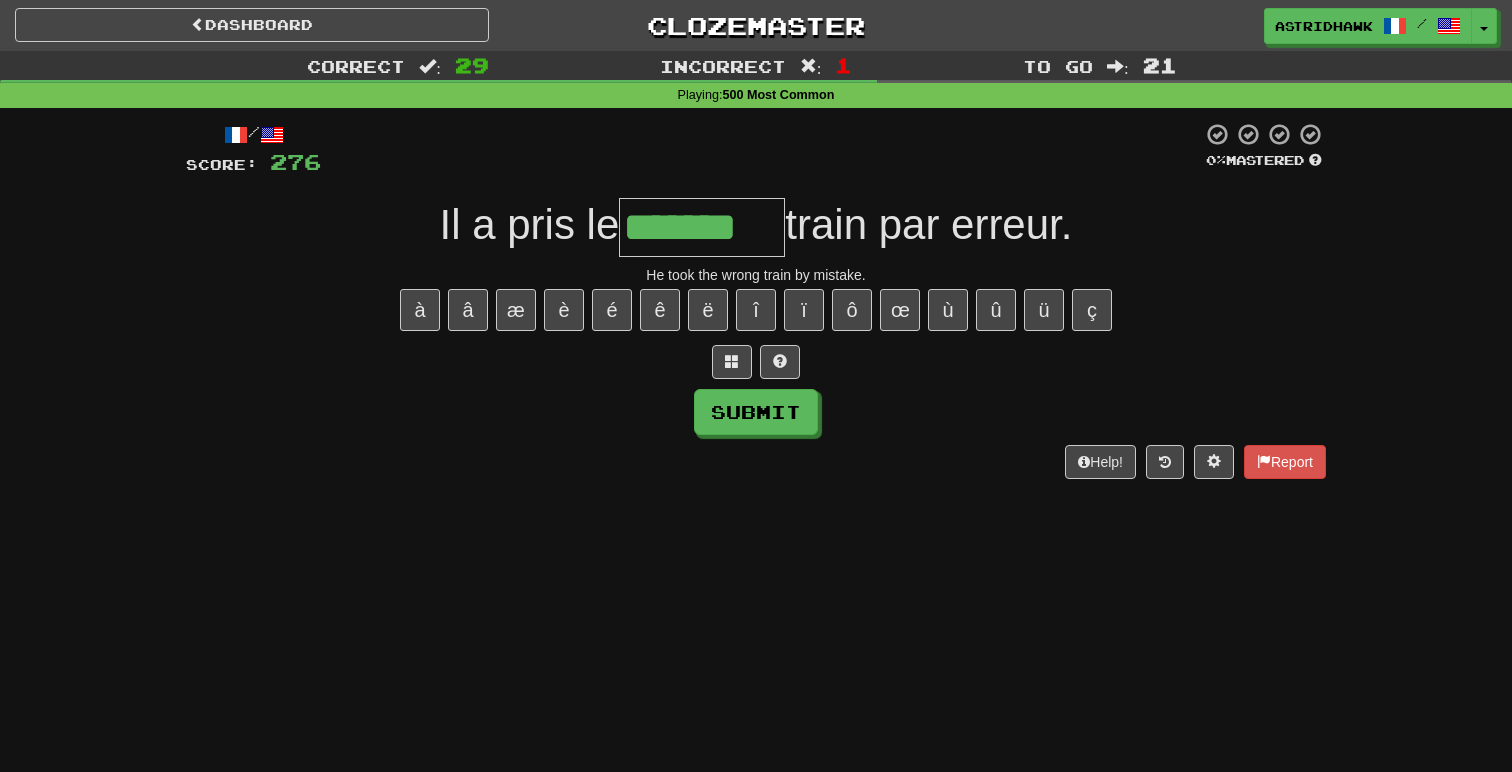 type on "*******" 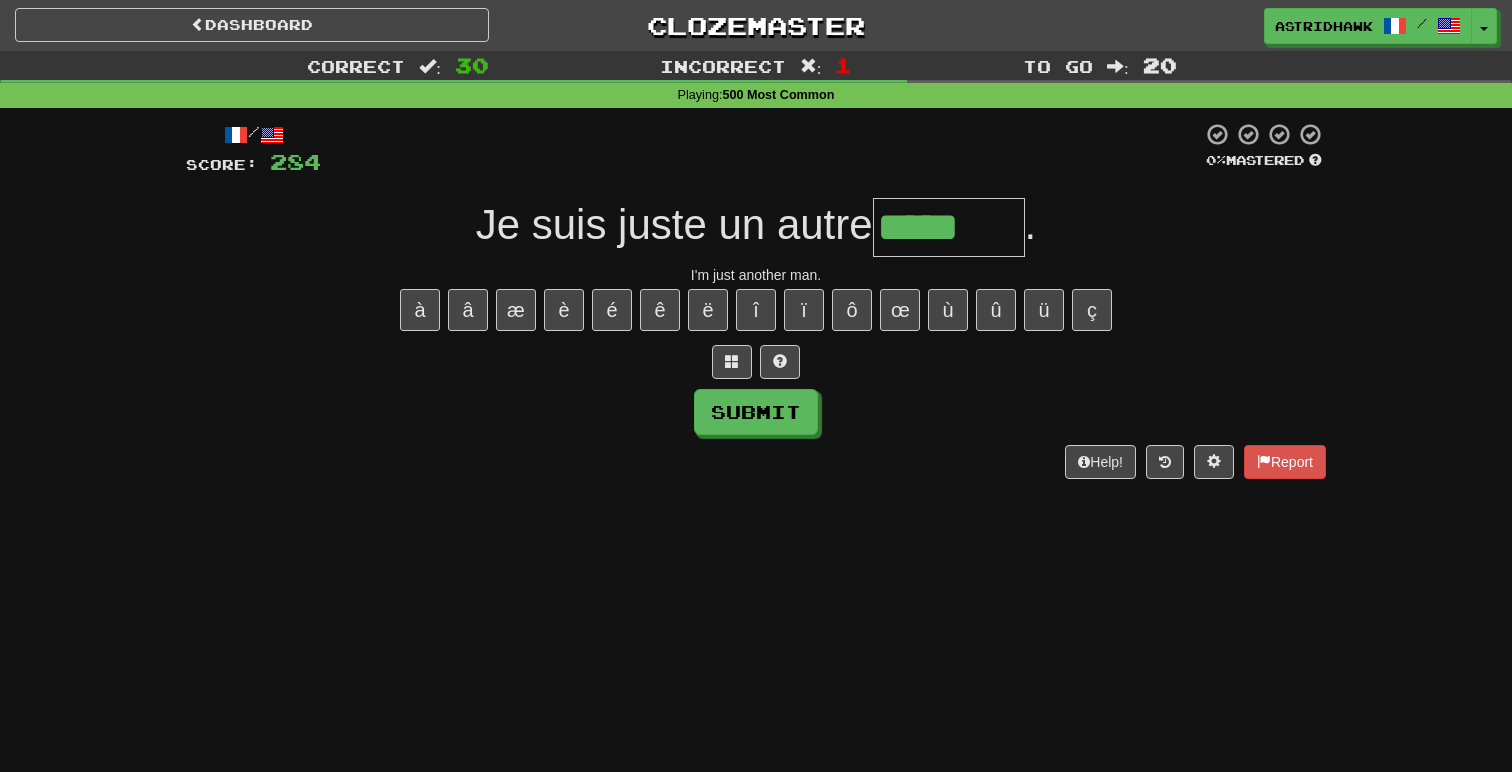 type on "*****" 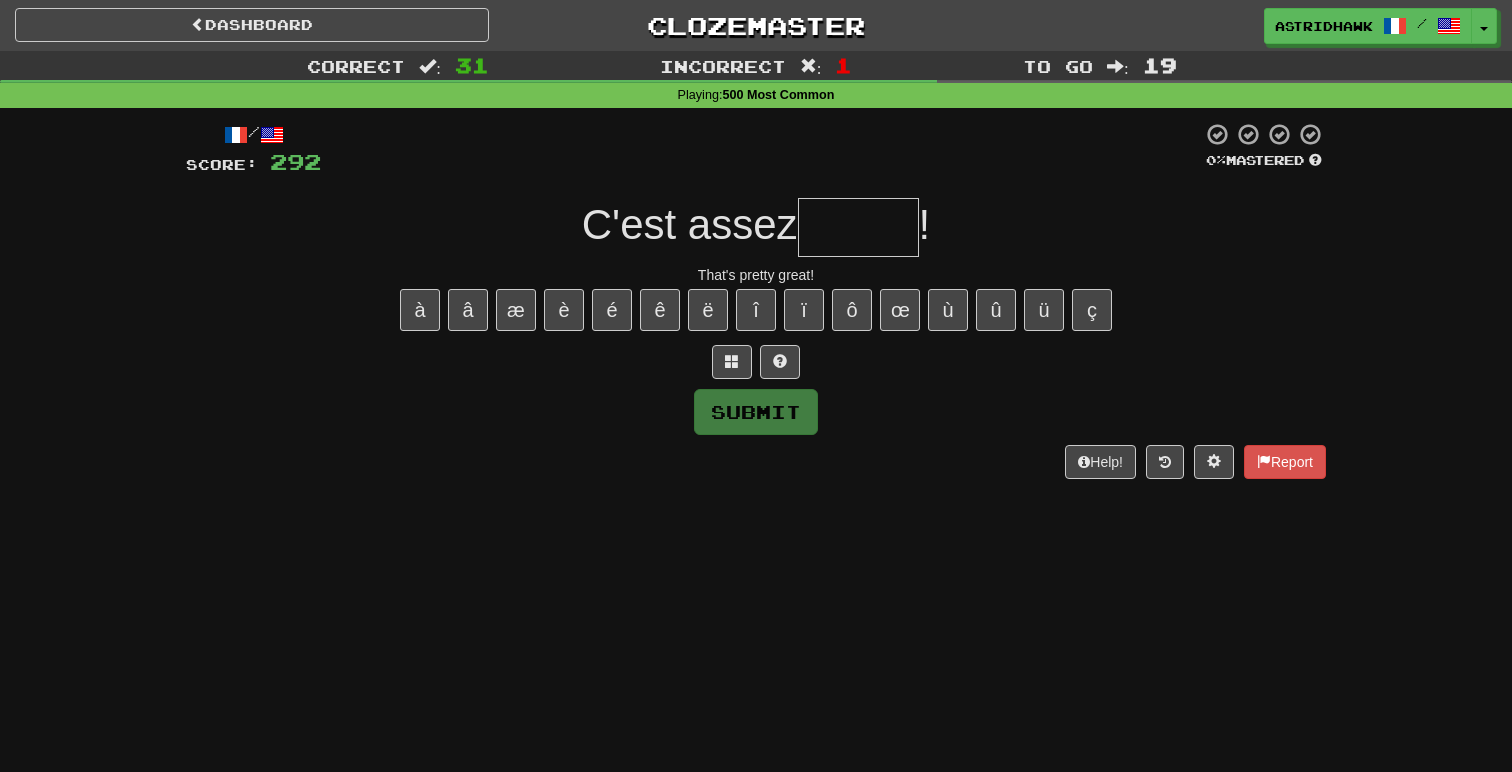 type on "*" 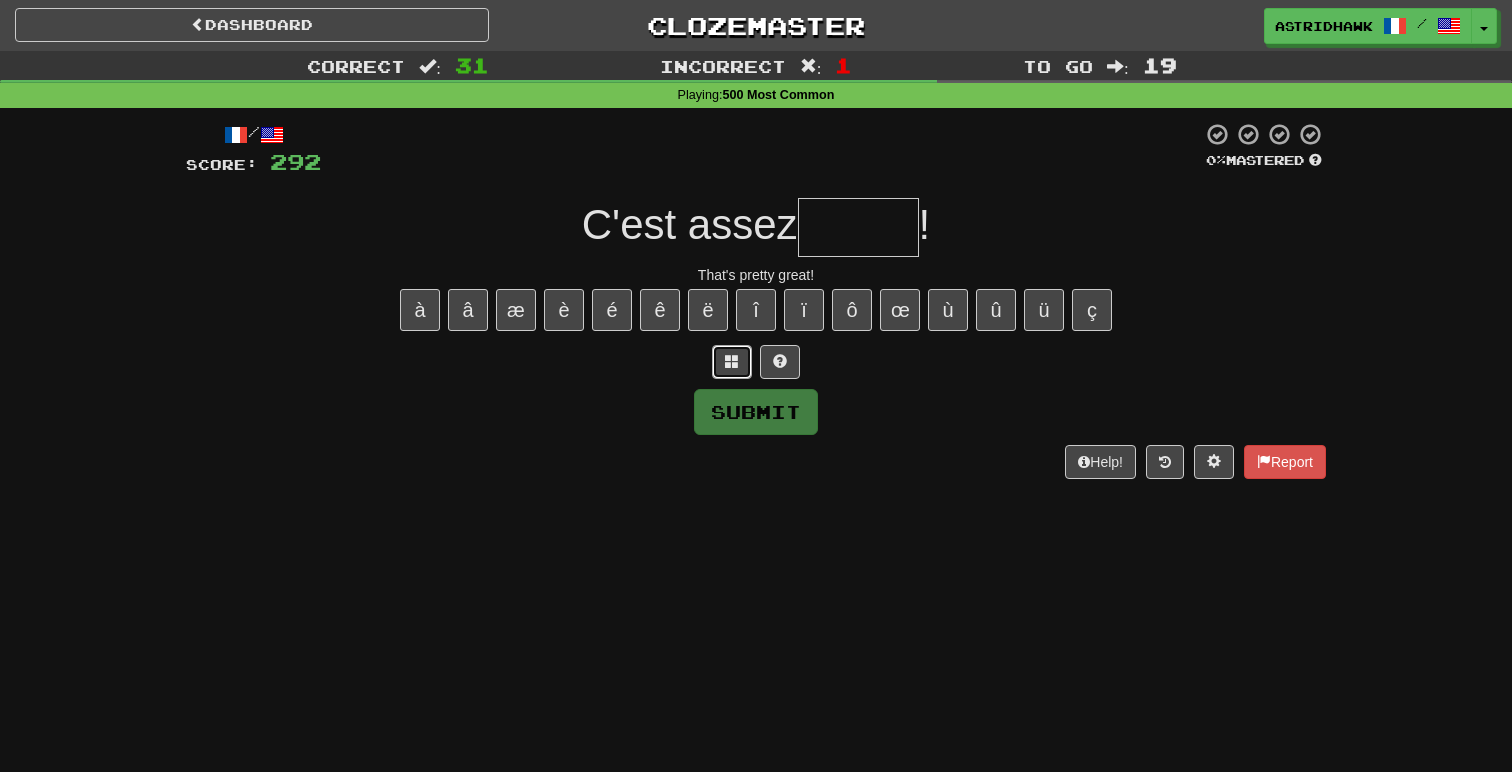 click at bounding box center [732, 362] 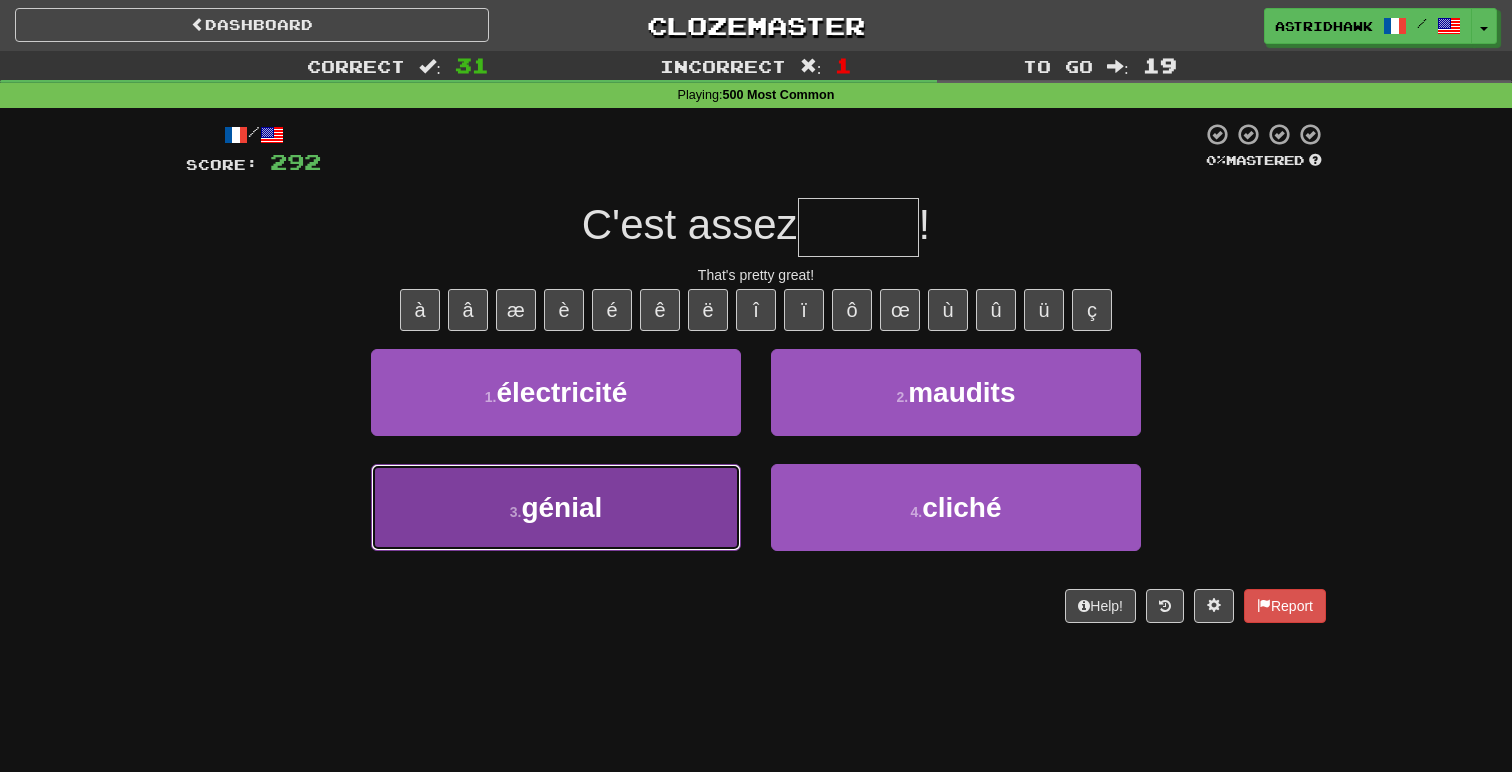 click on "3 .  génial" at bounding box center (556, 507) 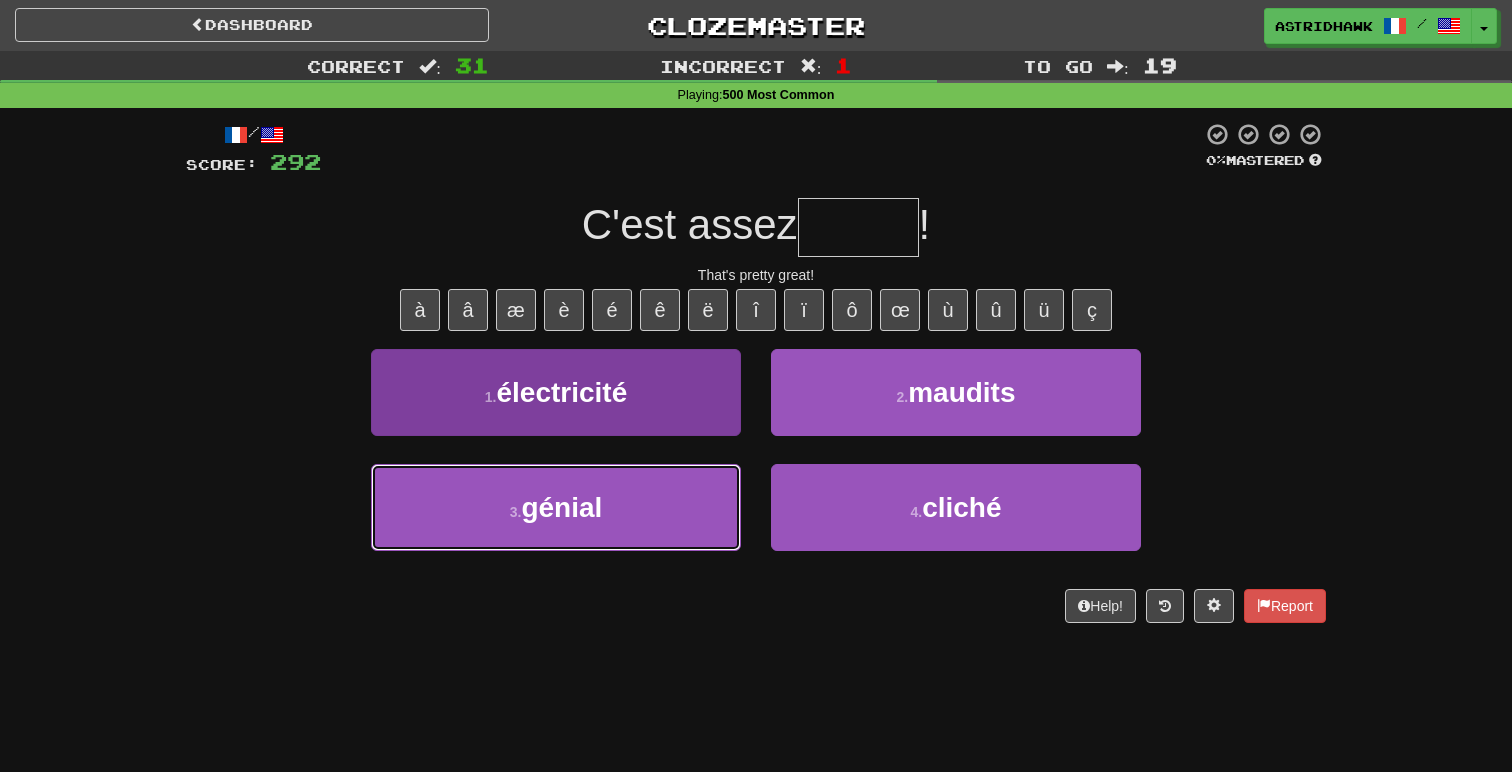 type on "******" 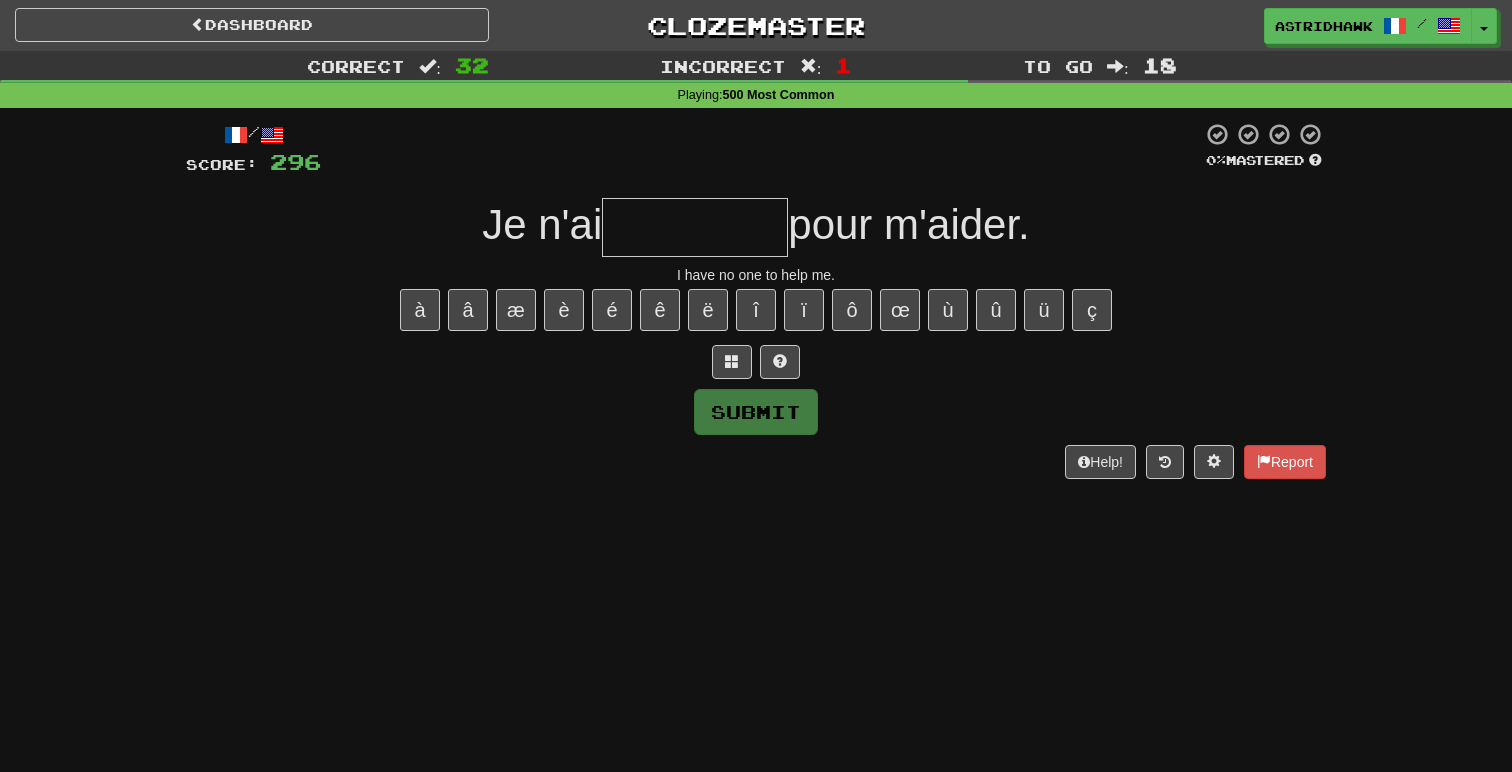 type on "*" 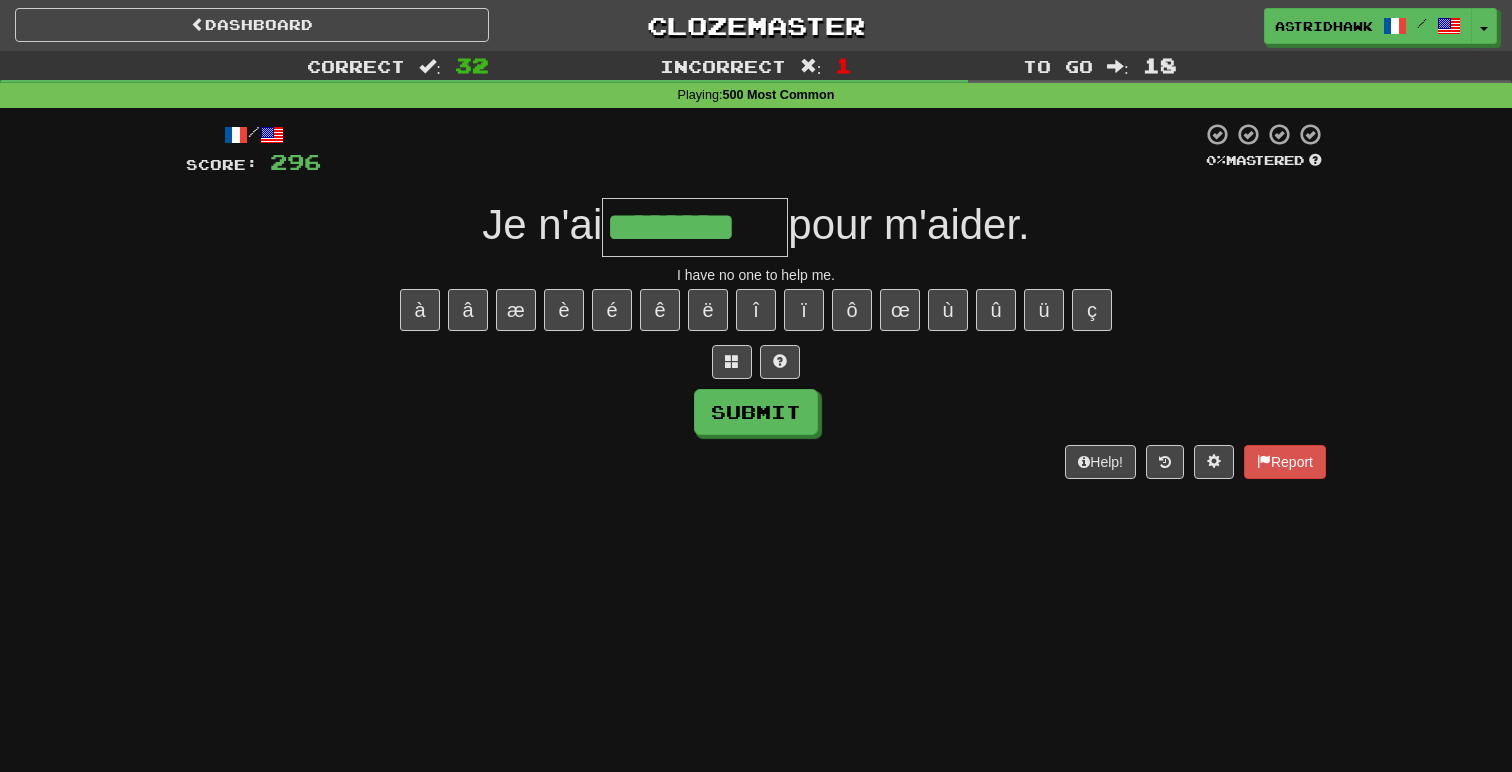 type on "********" 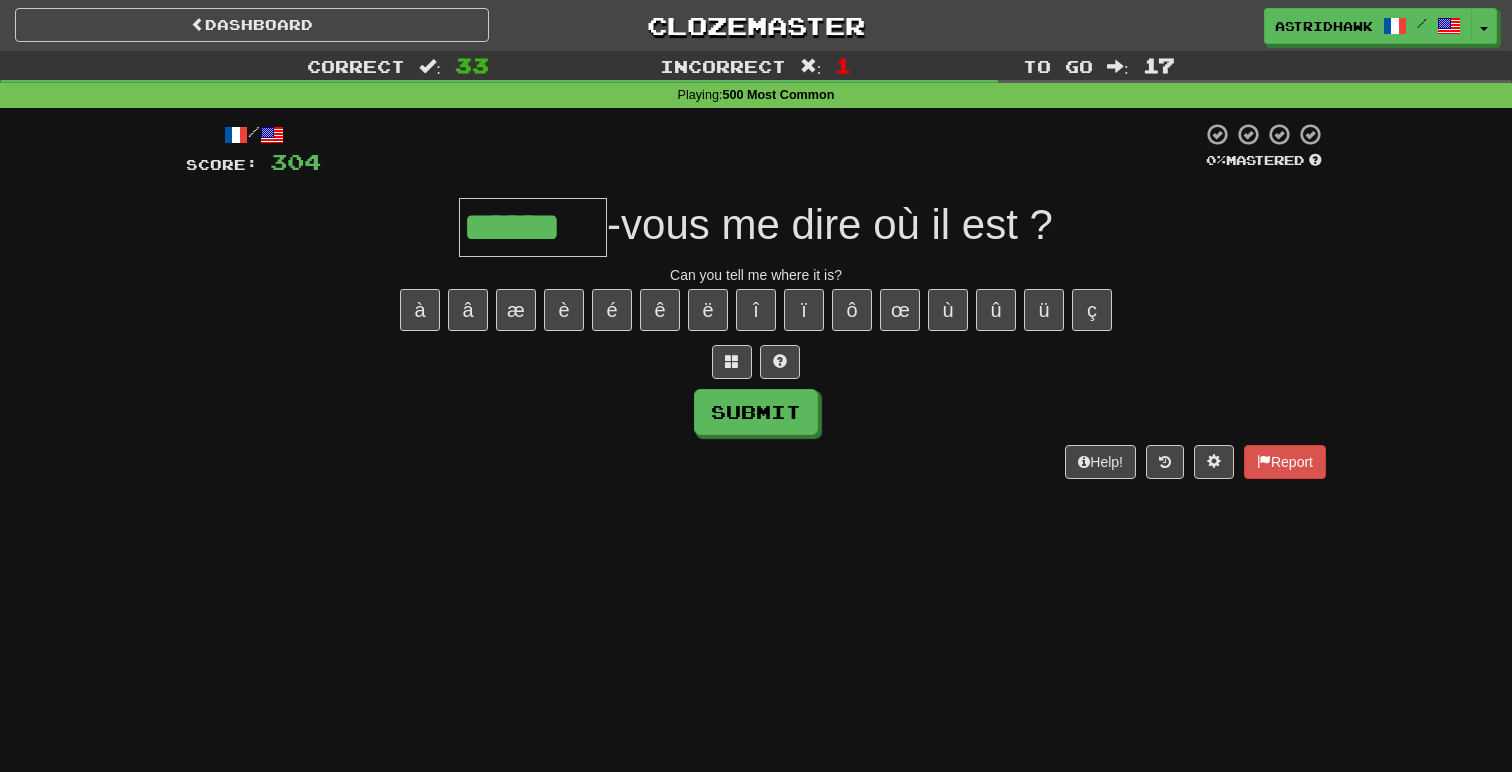 type on "******" 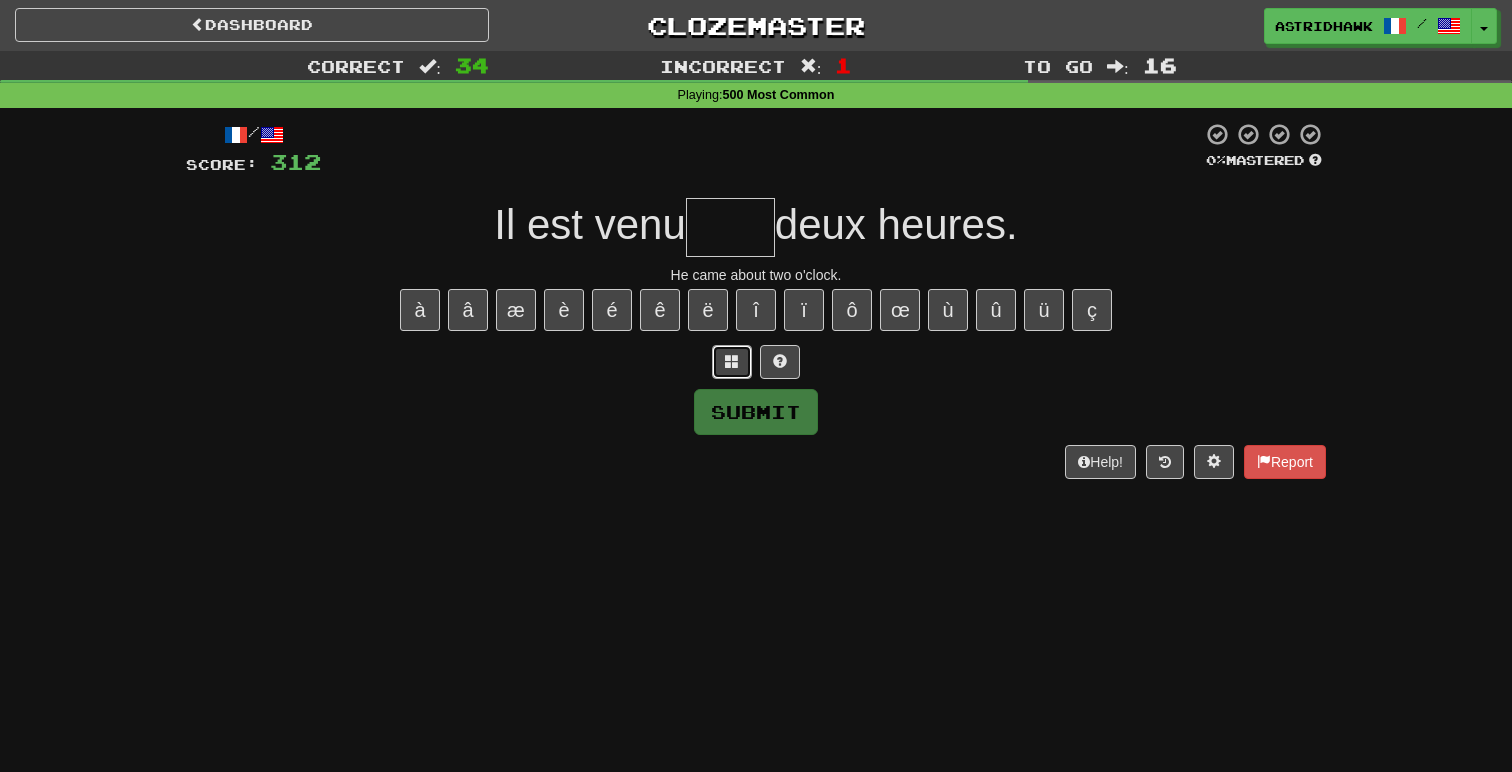 click at bounding box center [732, 361] 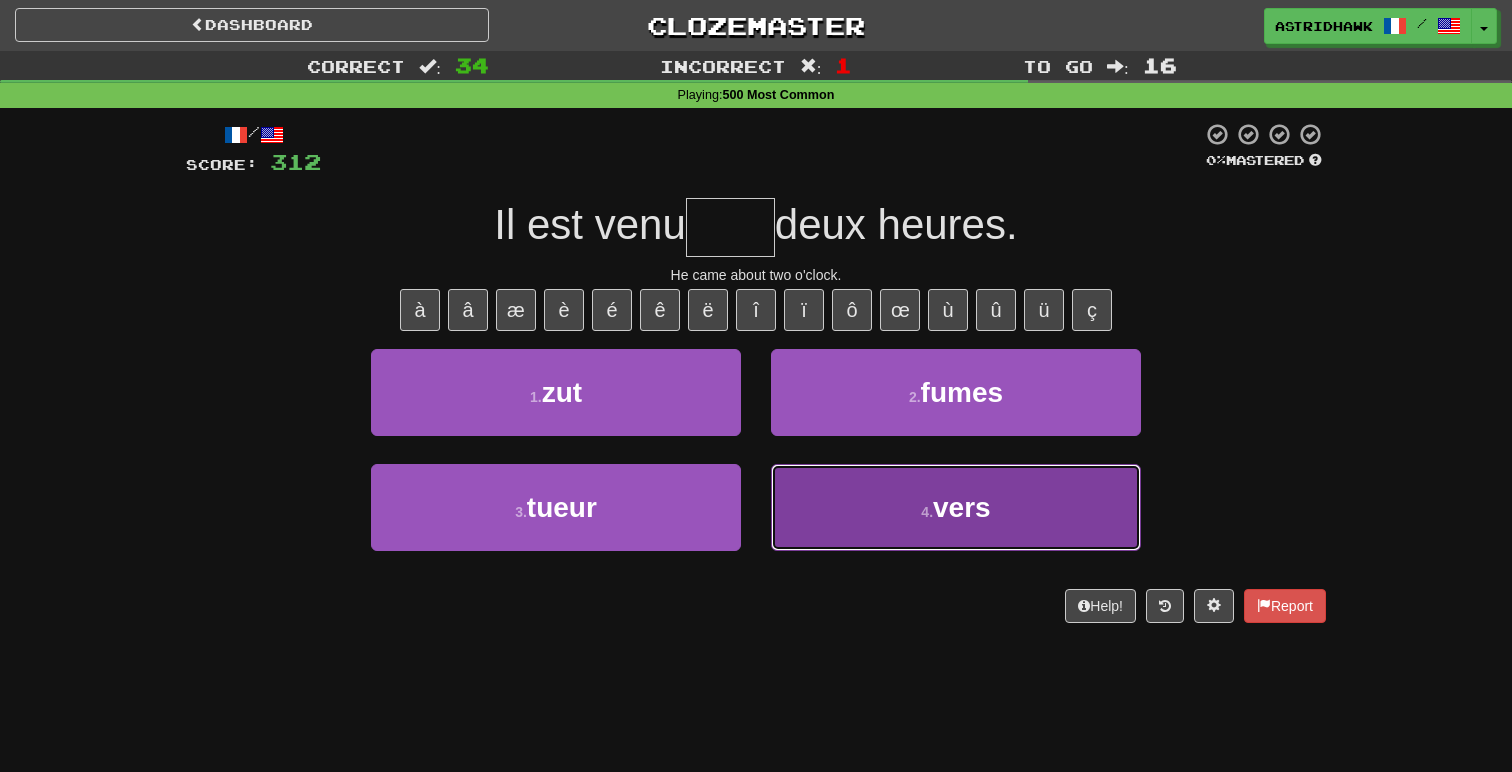 click on "4 .  vers" at bounding box center (956, 507) 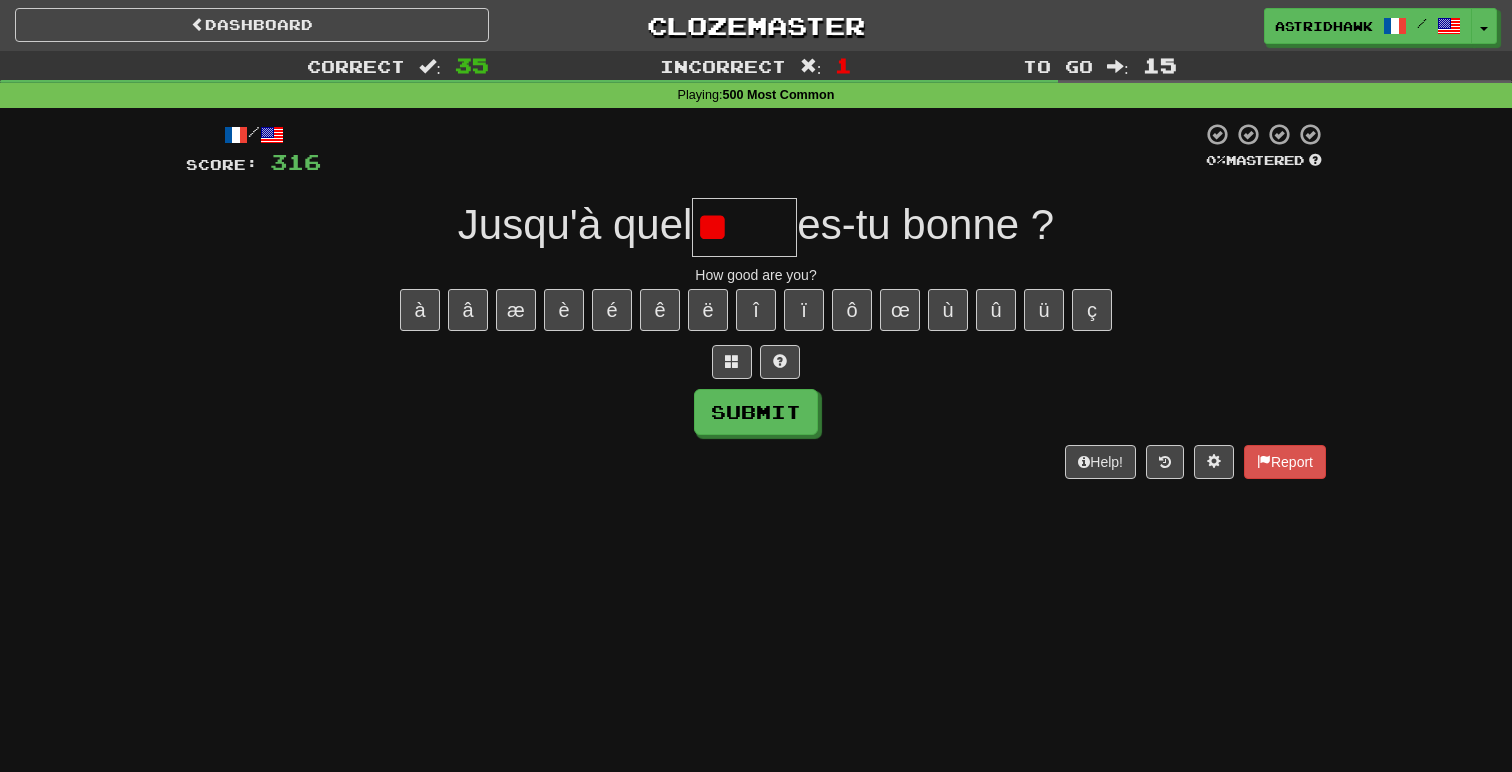 type on "*" 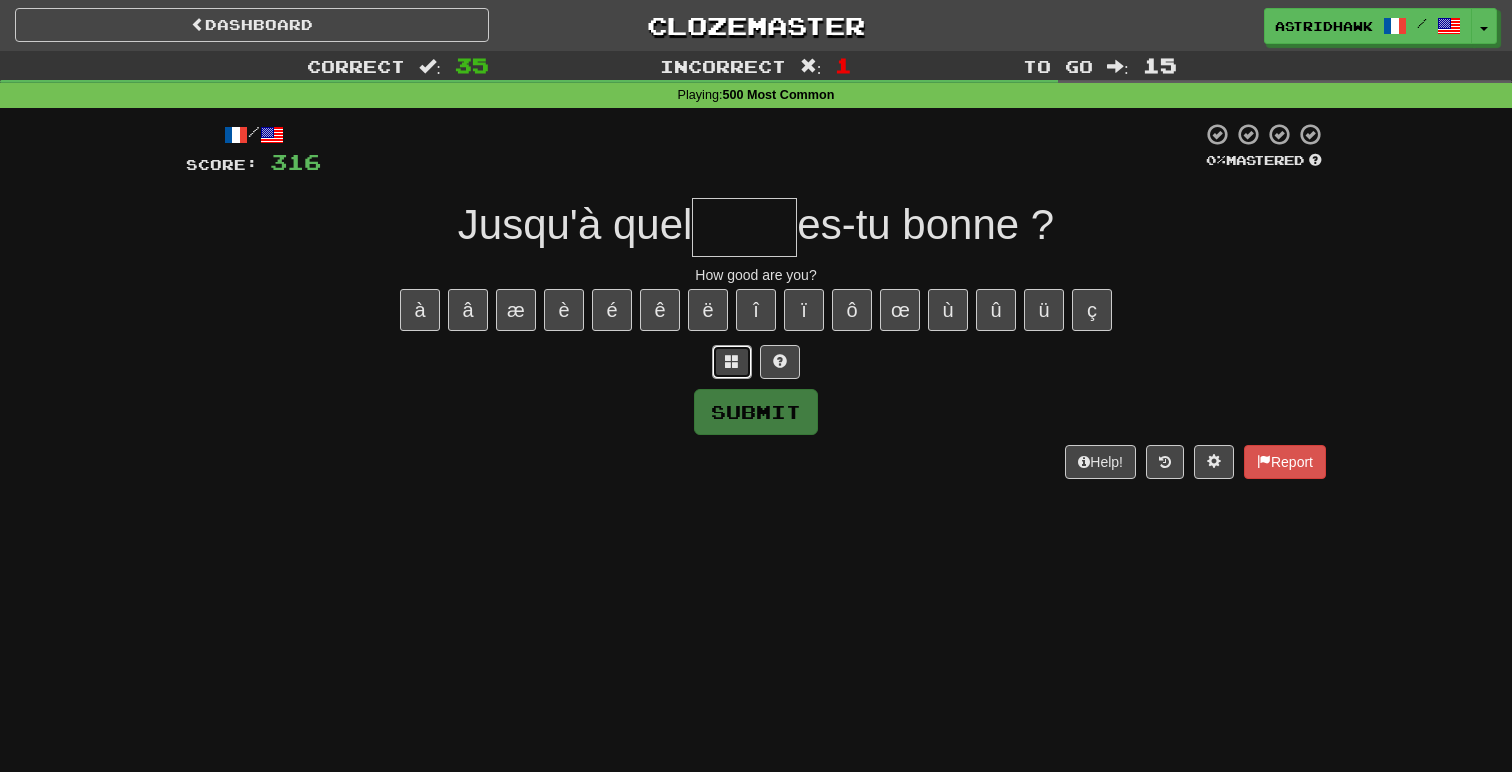 click at bounding box center [732, 362] 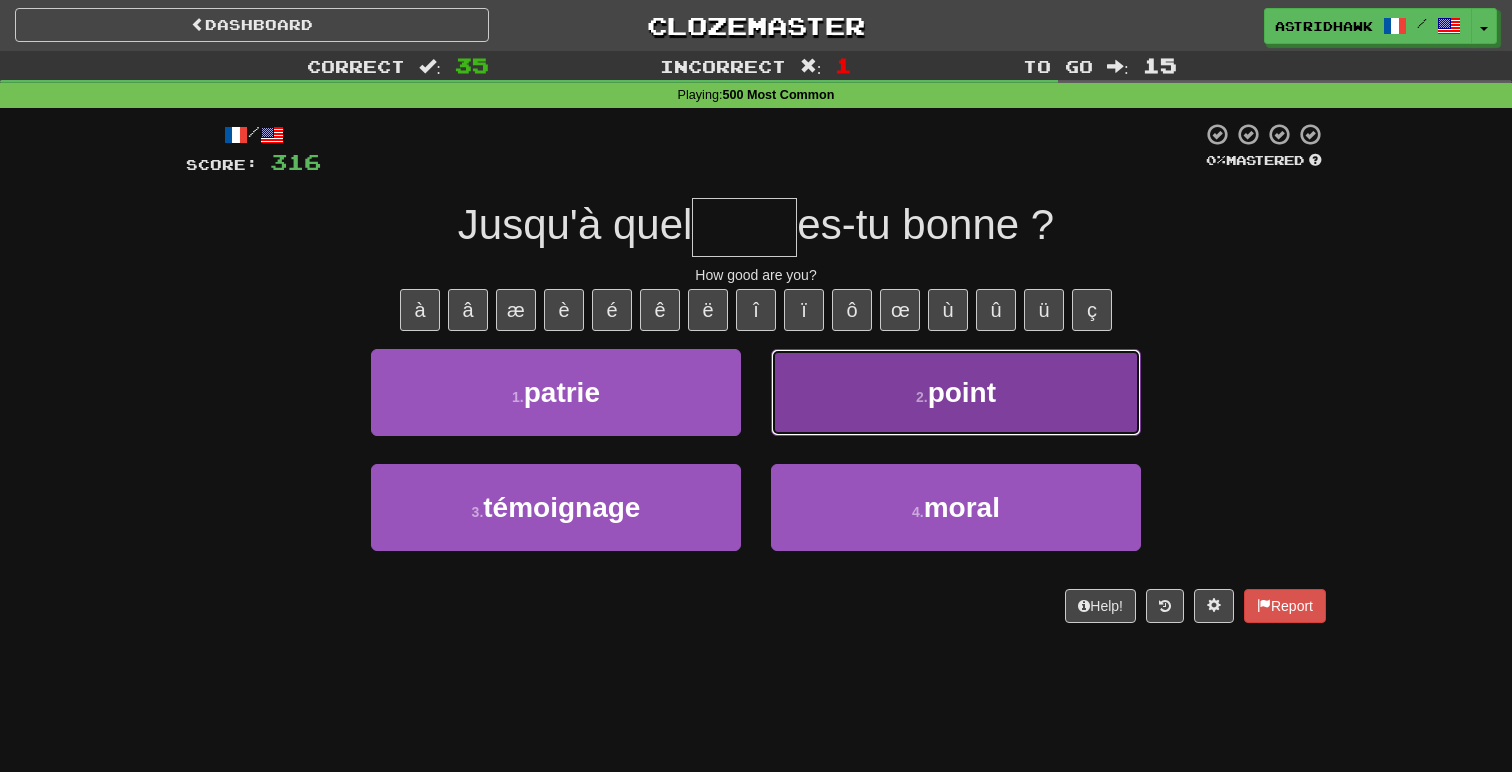 click on "2 .  point" at bounding box center [956, 392] 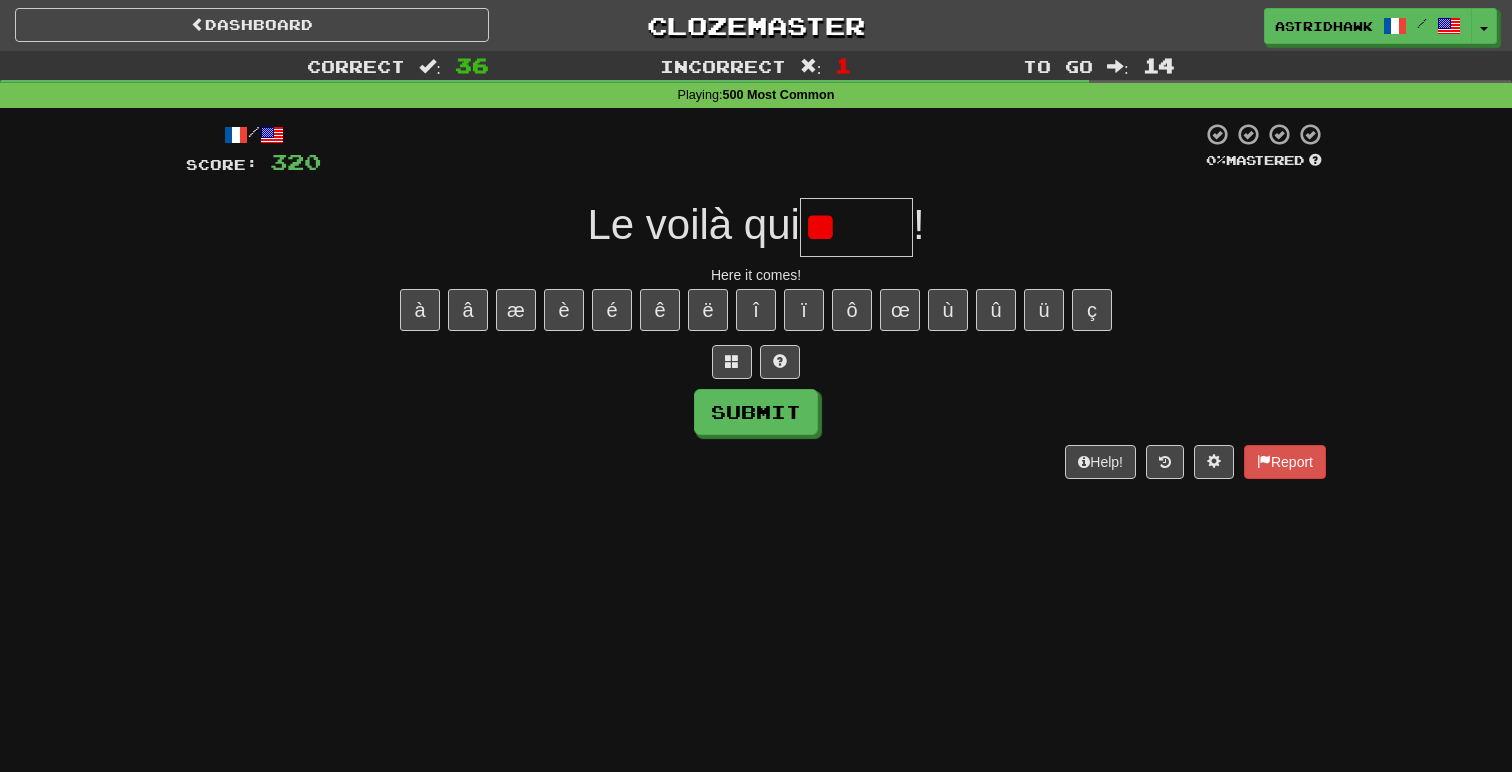 type on "*" 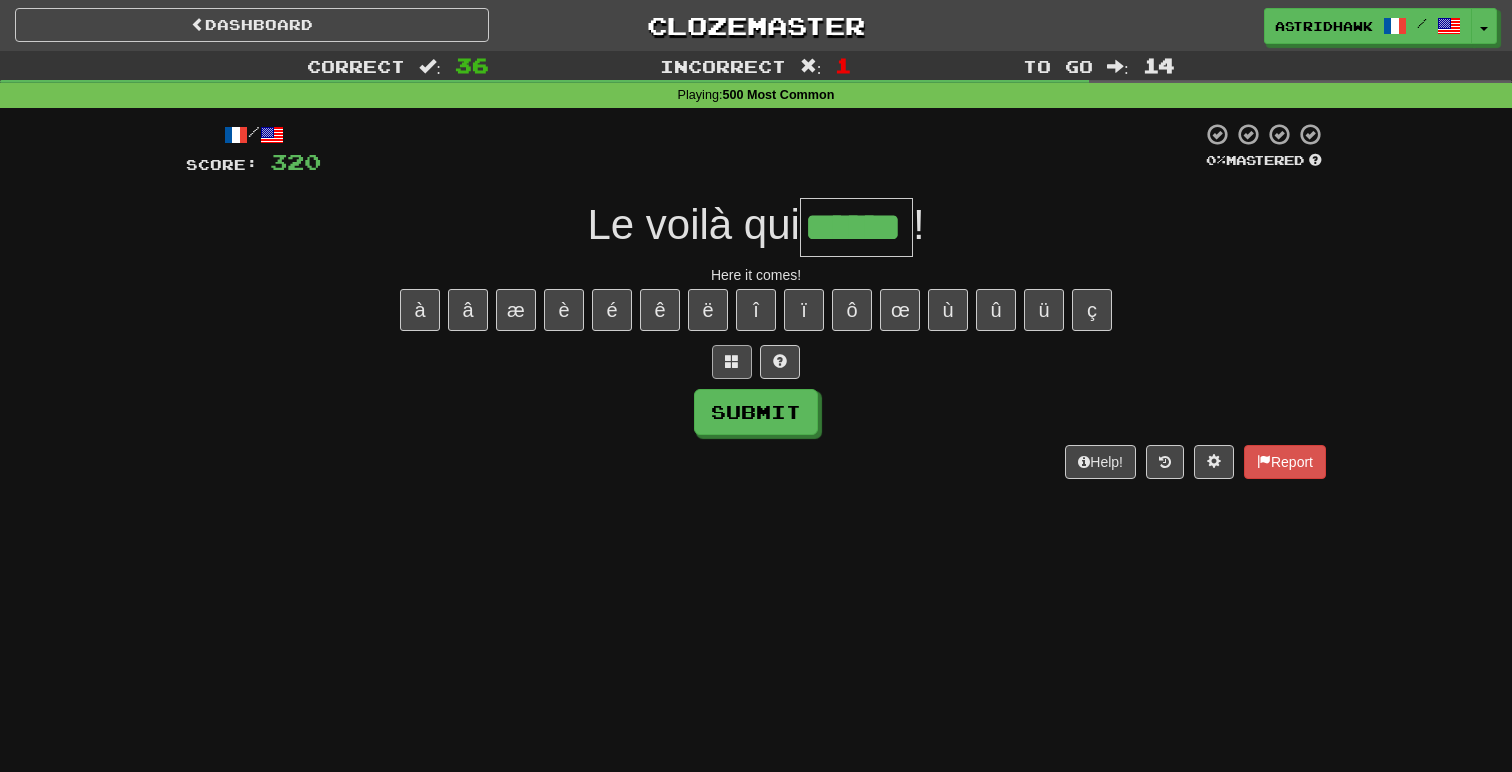 type on "******" 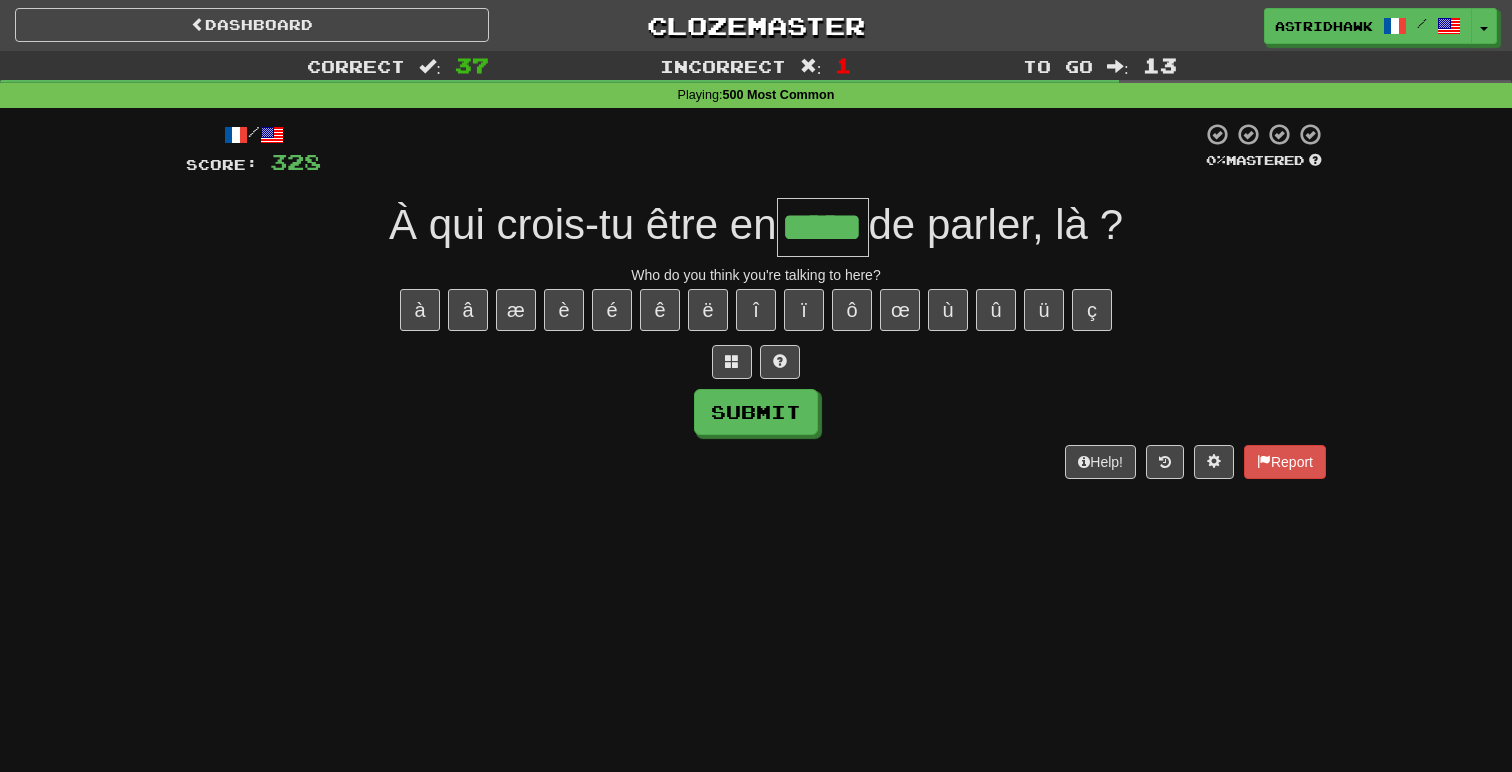 type on "*****" 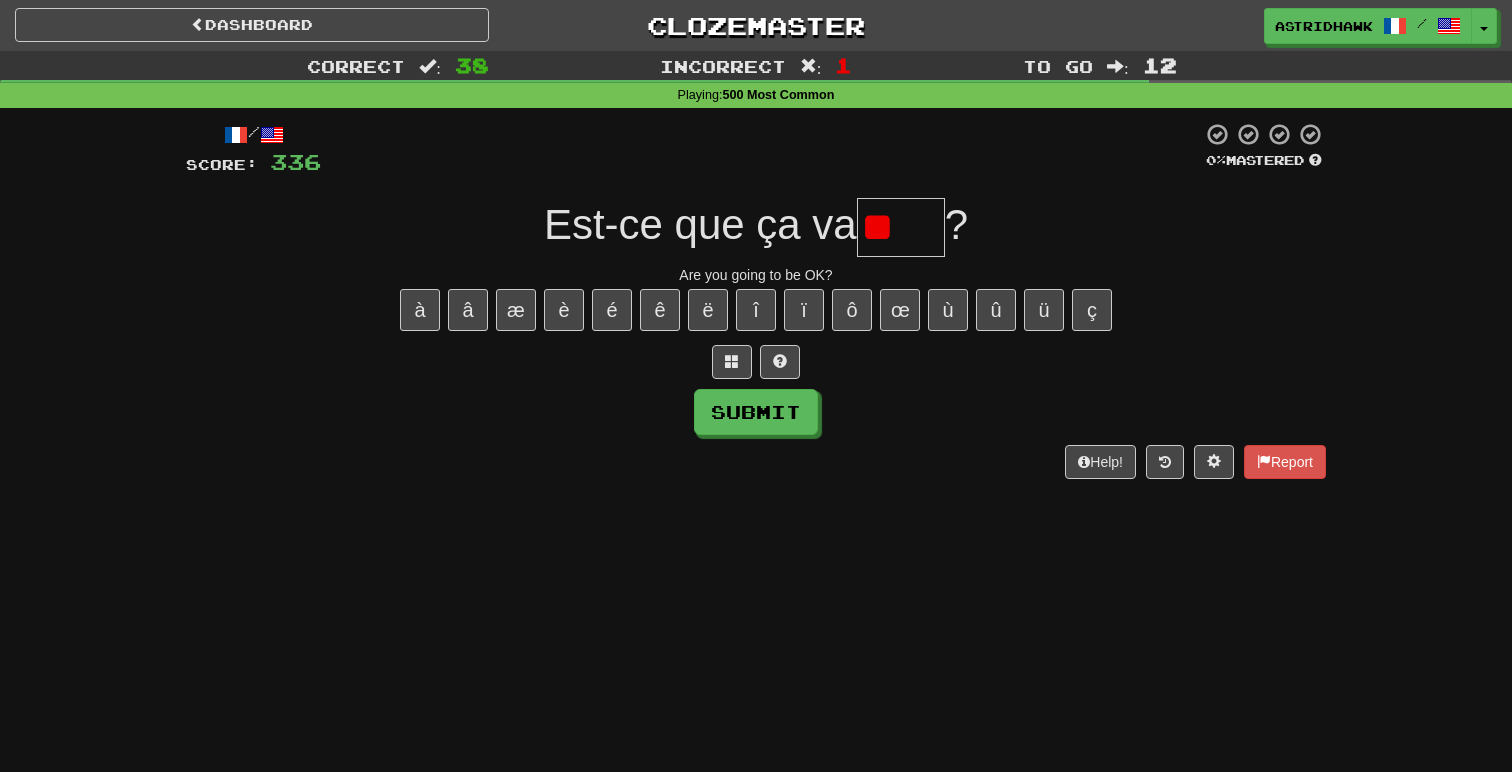 type on "*" 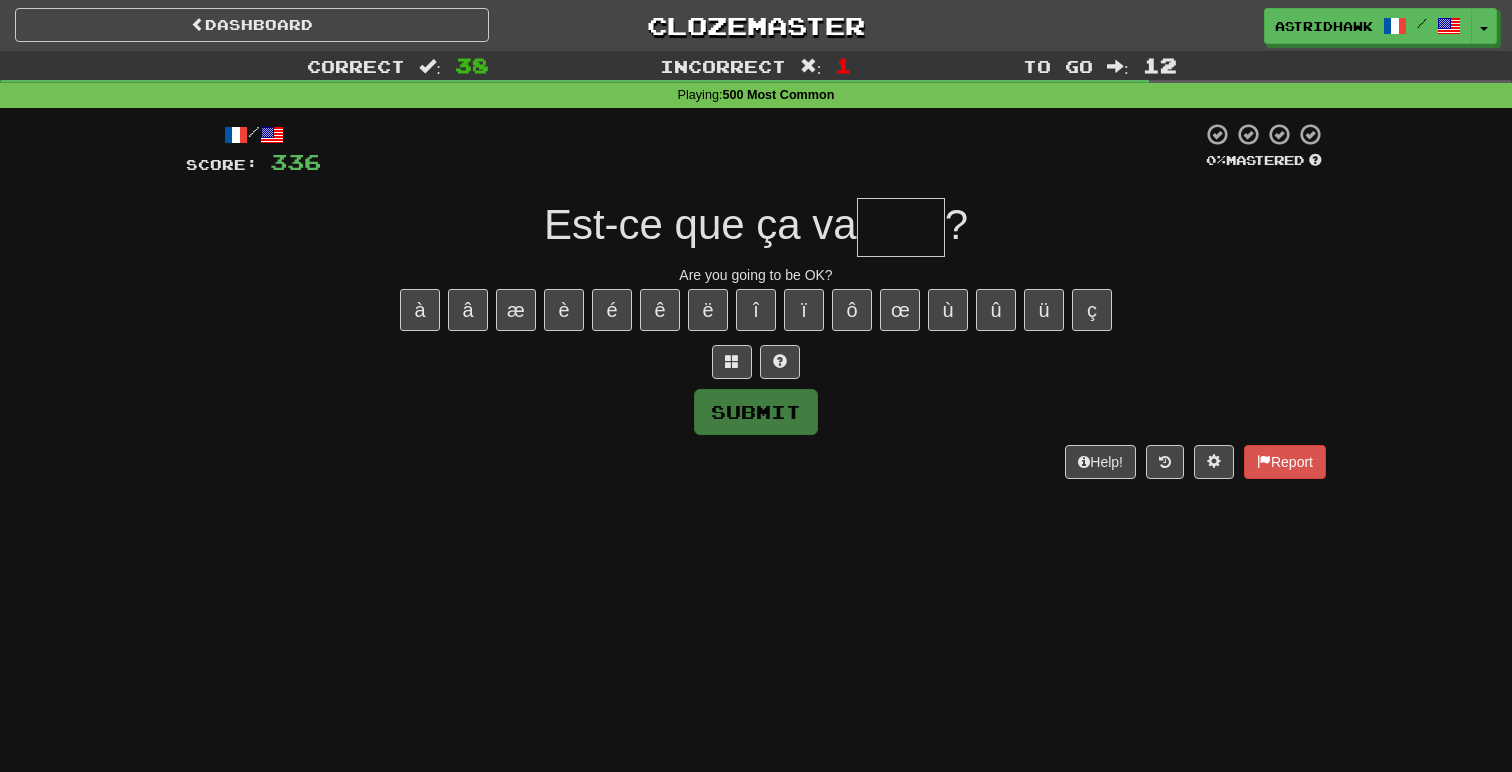 type on "*" 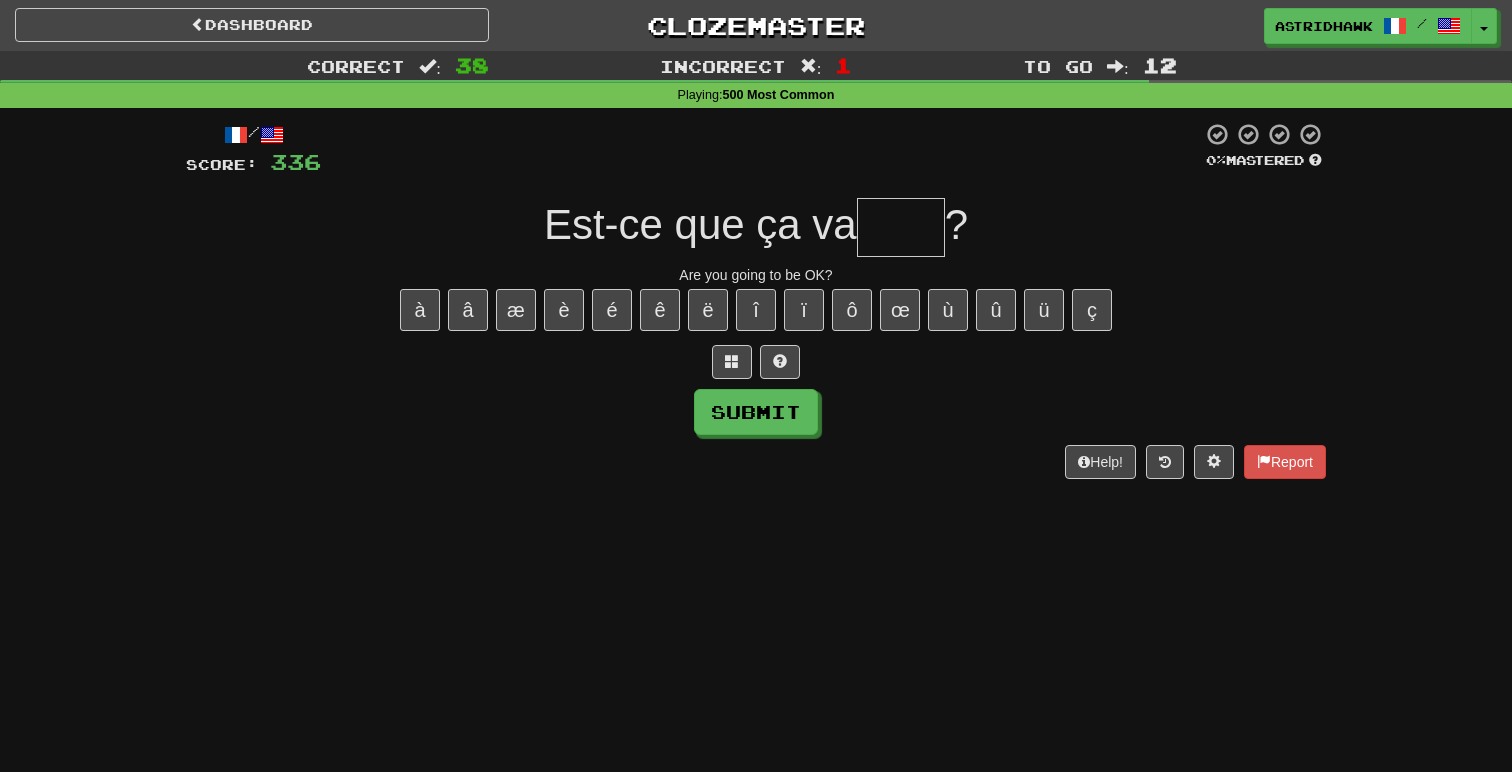 type on "*" 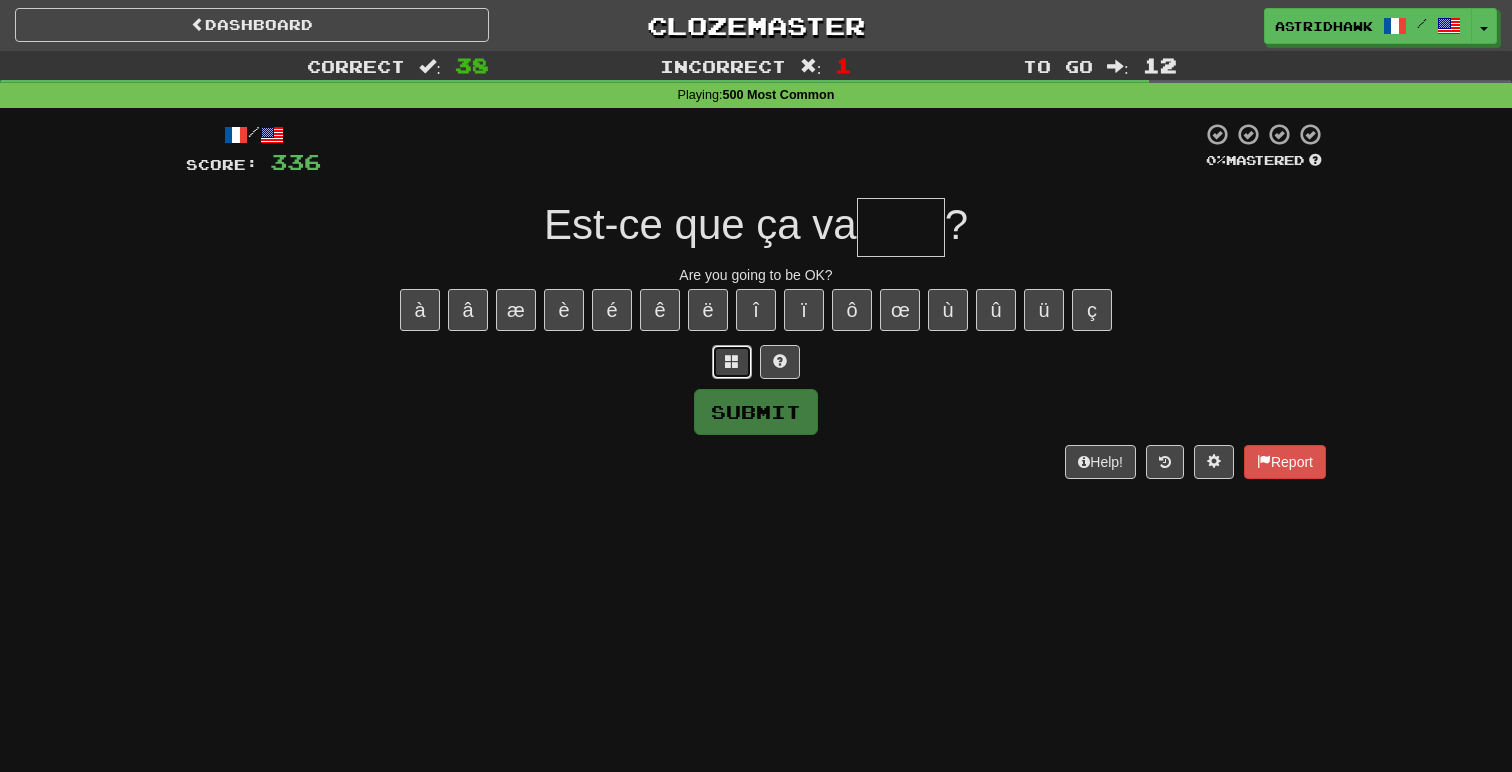click at bounding box center [732, 361] 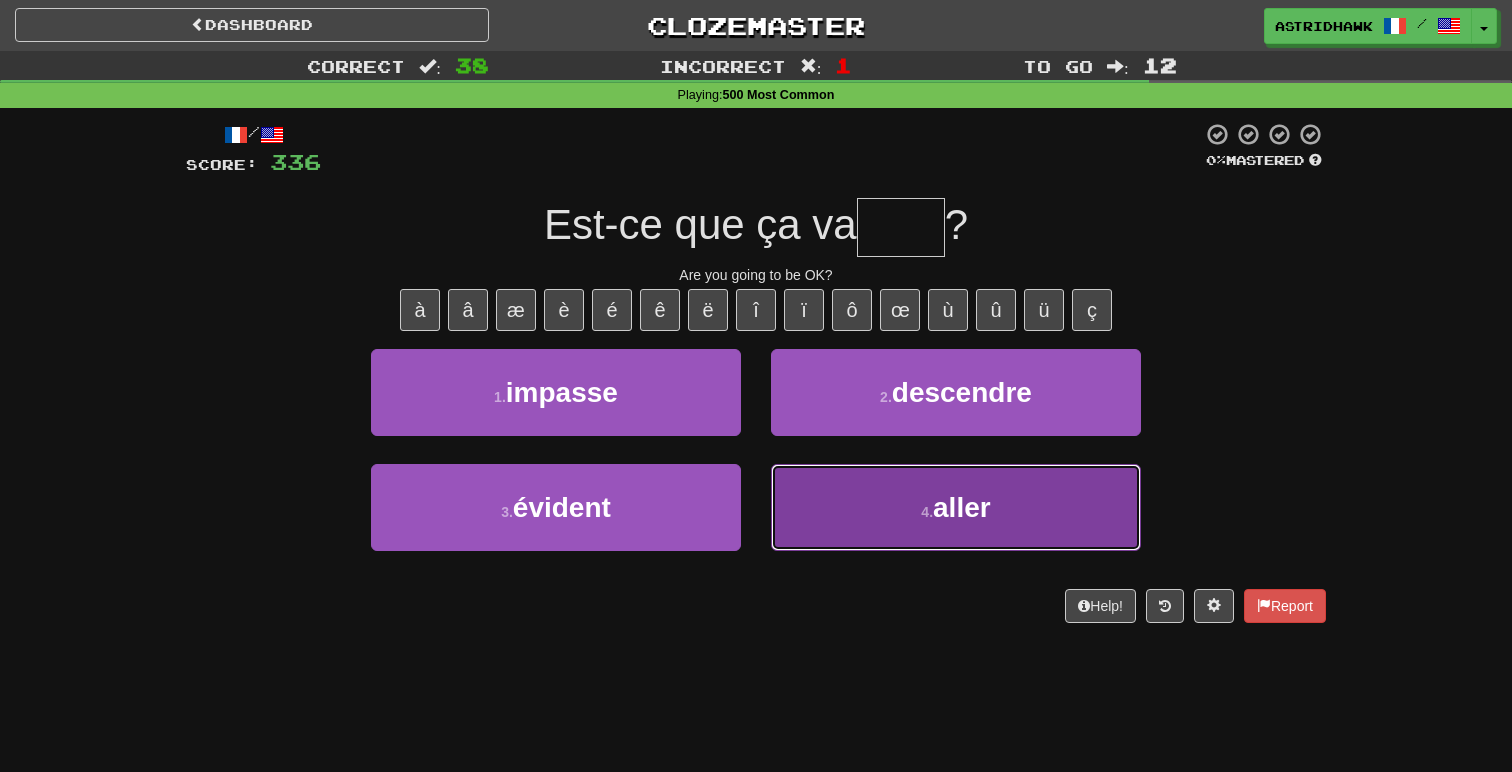 click on "4 .  aller" at bounding box center [956, 507] 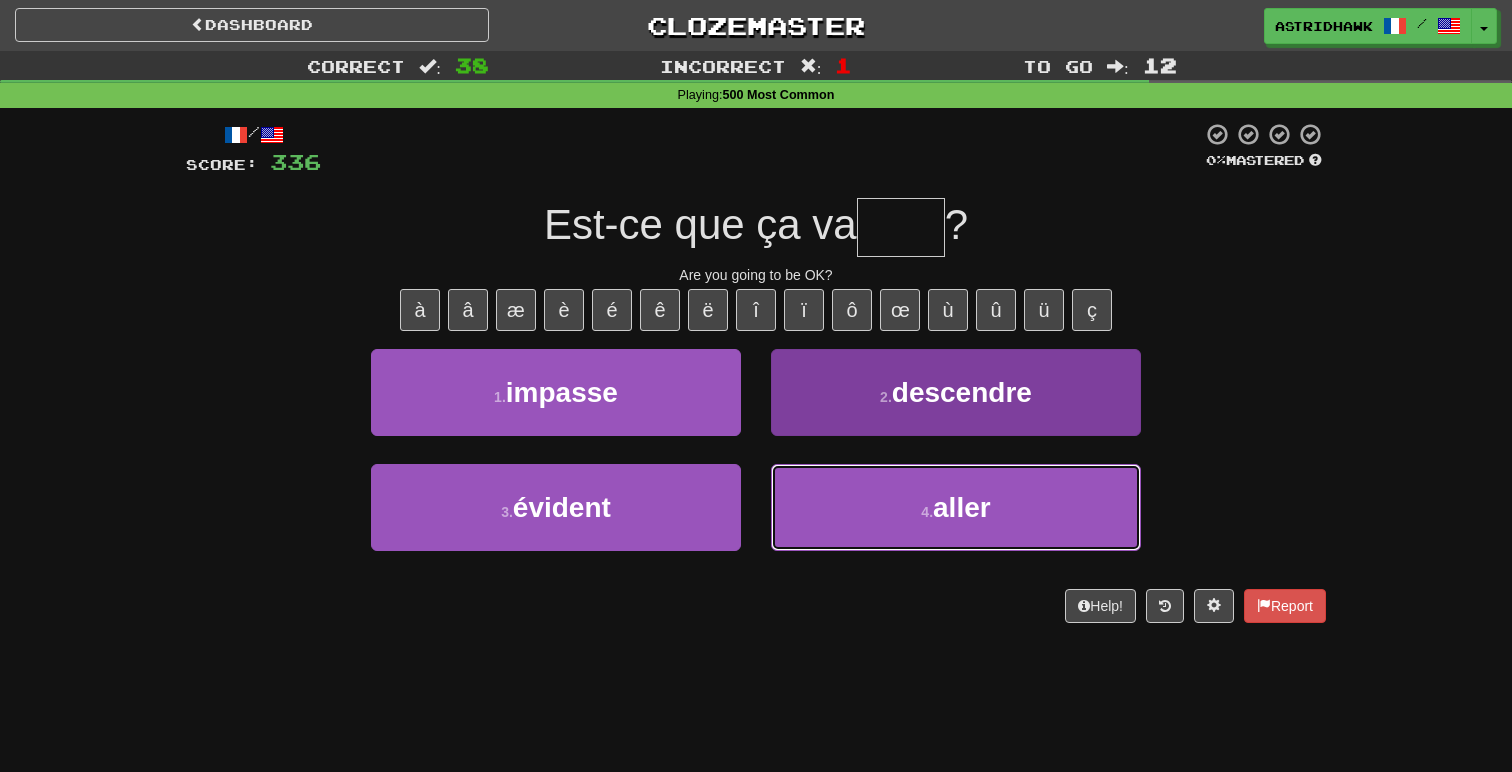 type on "*****" 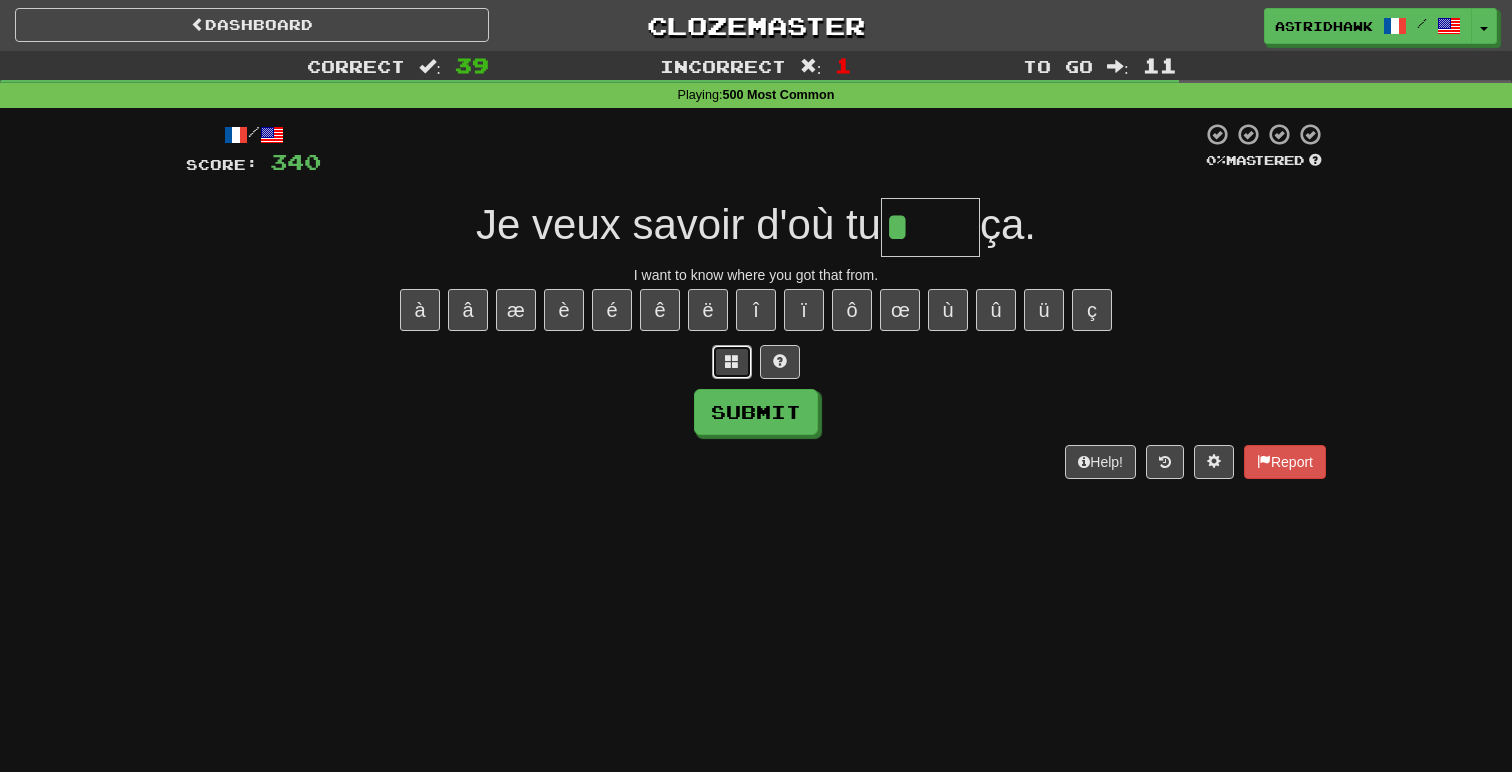 click at bounding box center [732, 361] 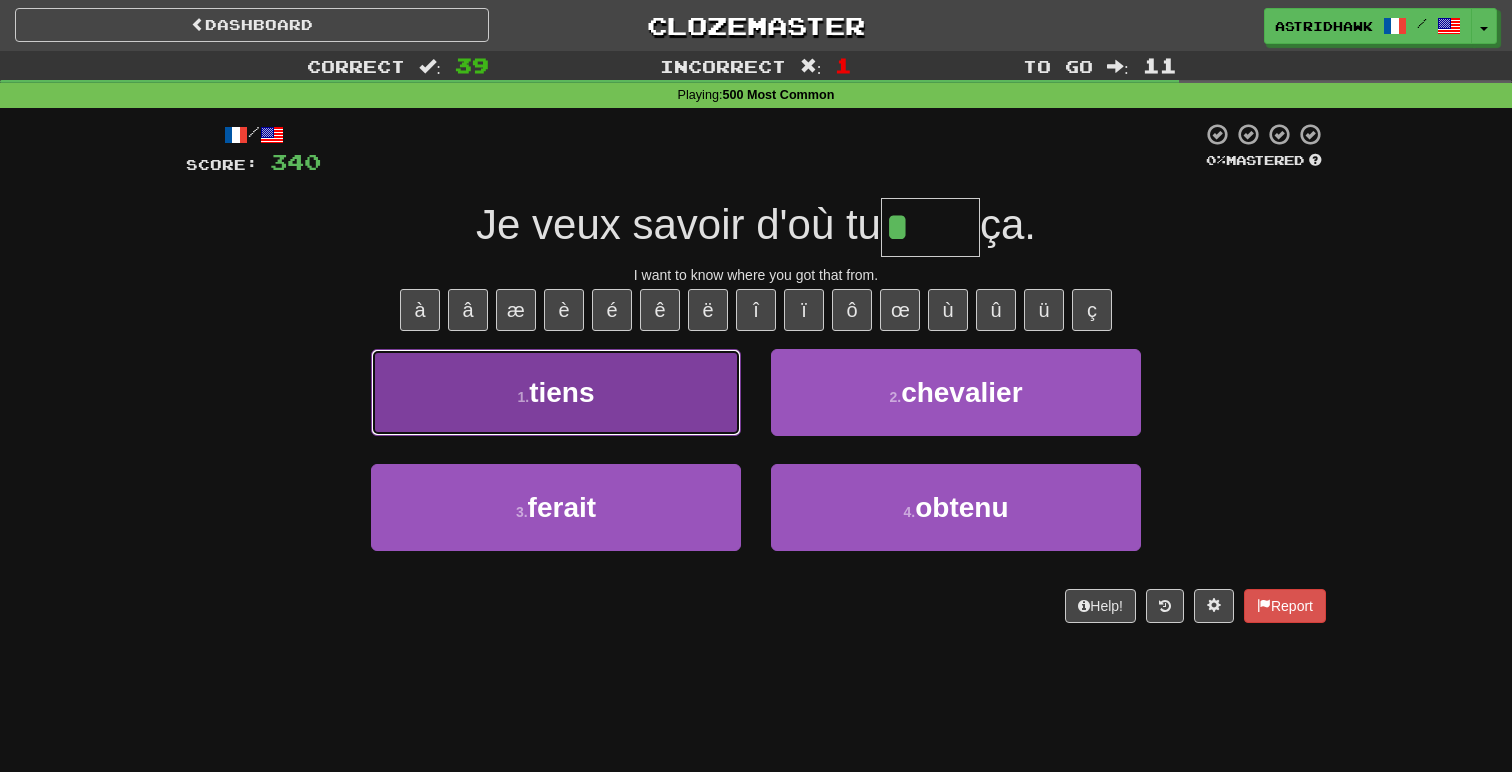 click on "1 .  tiens" at bounding box center [556, 392] 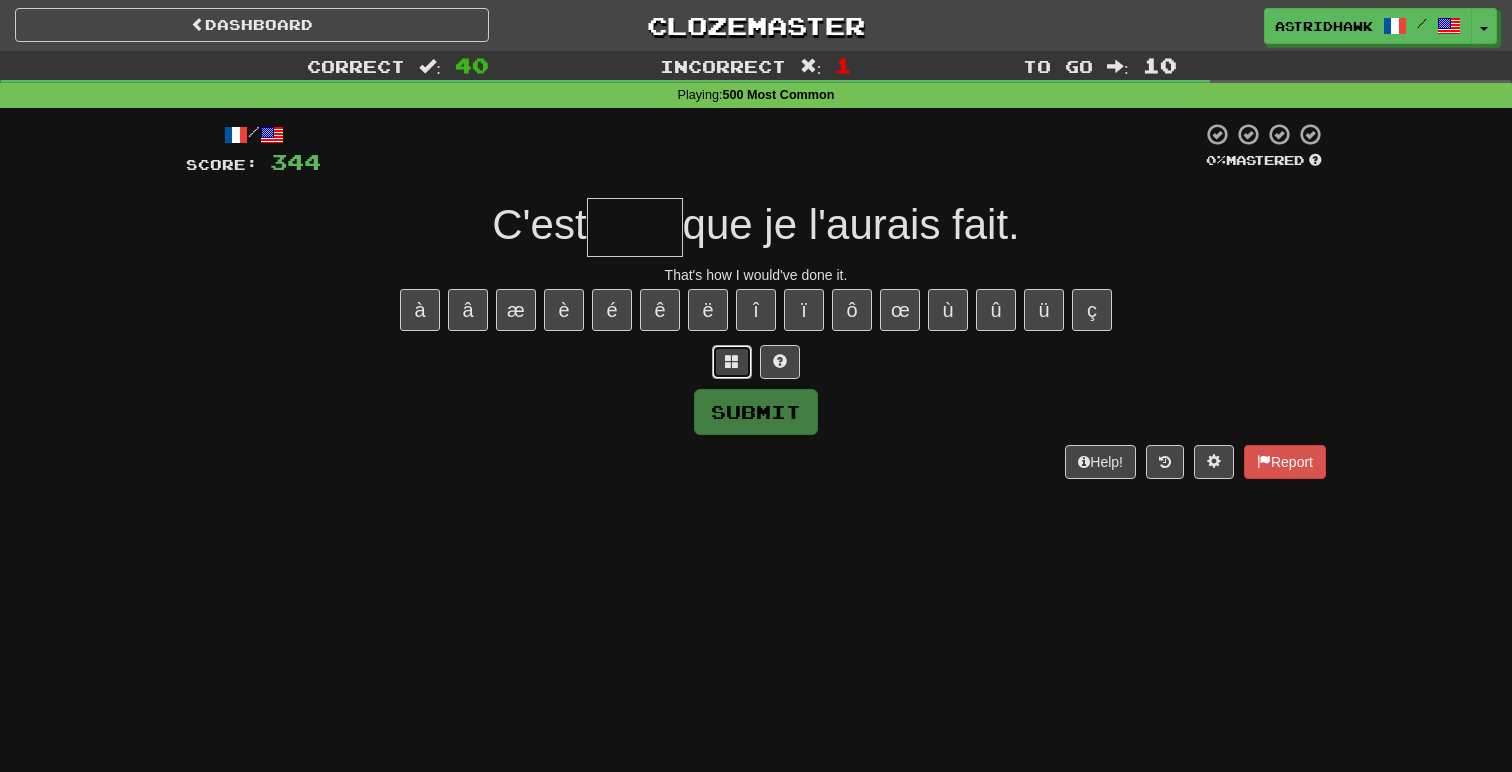 click at bounding box center (732, 361) 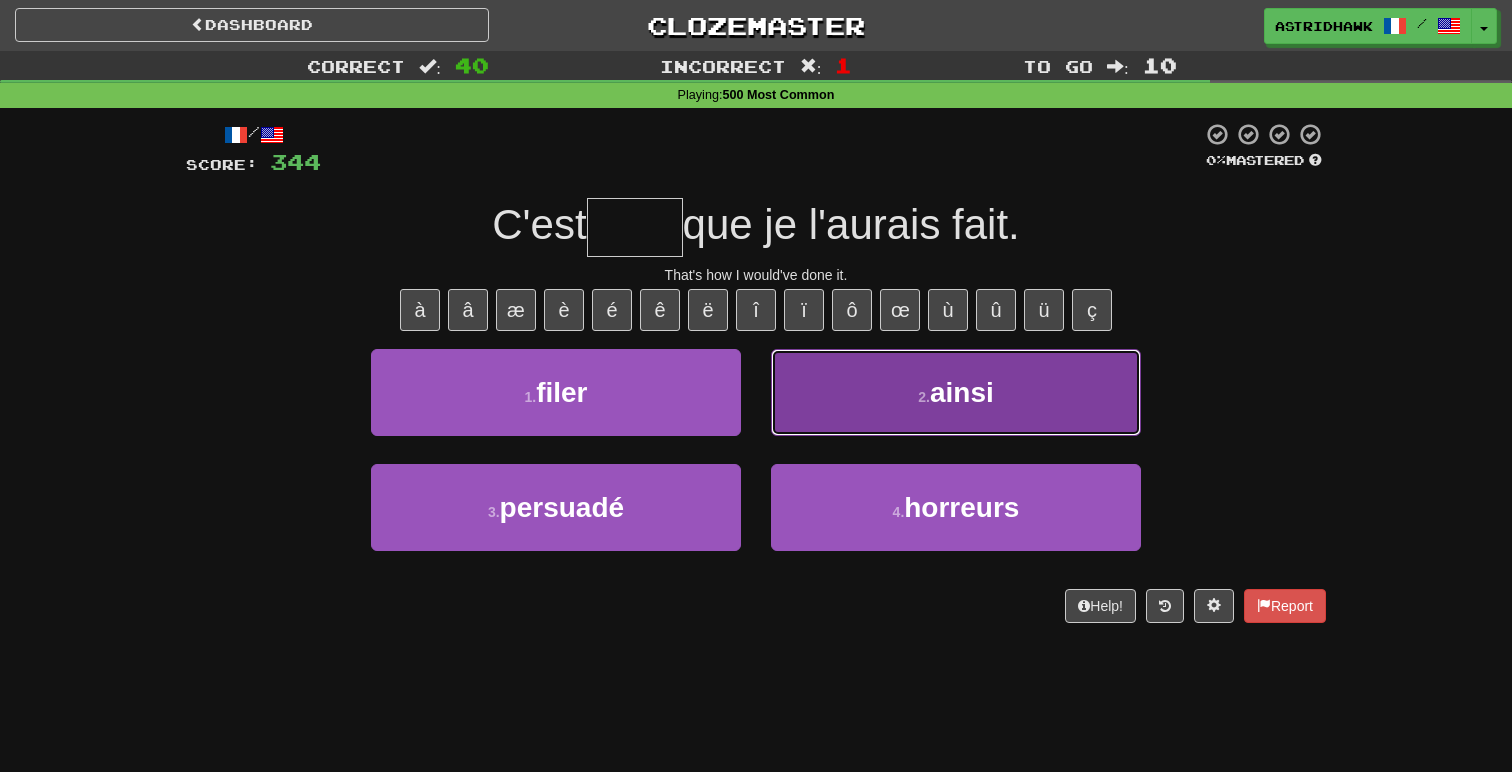 click on "2 .  ainsi" at bounding box center (956, 392) 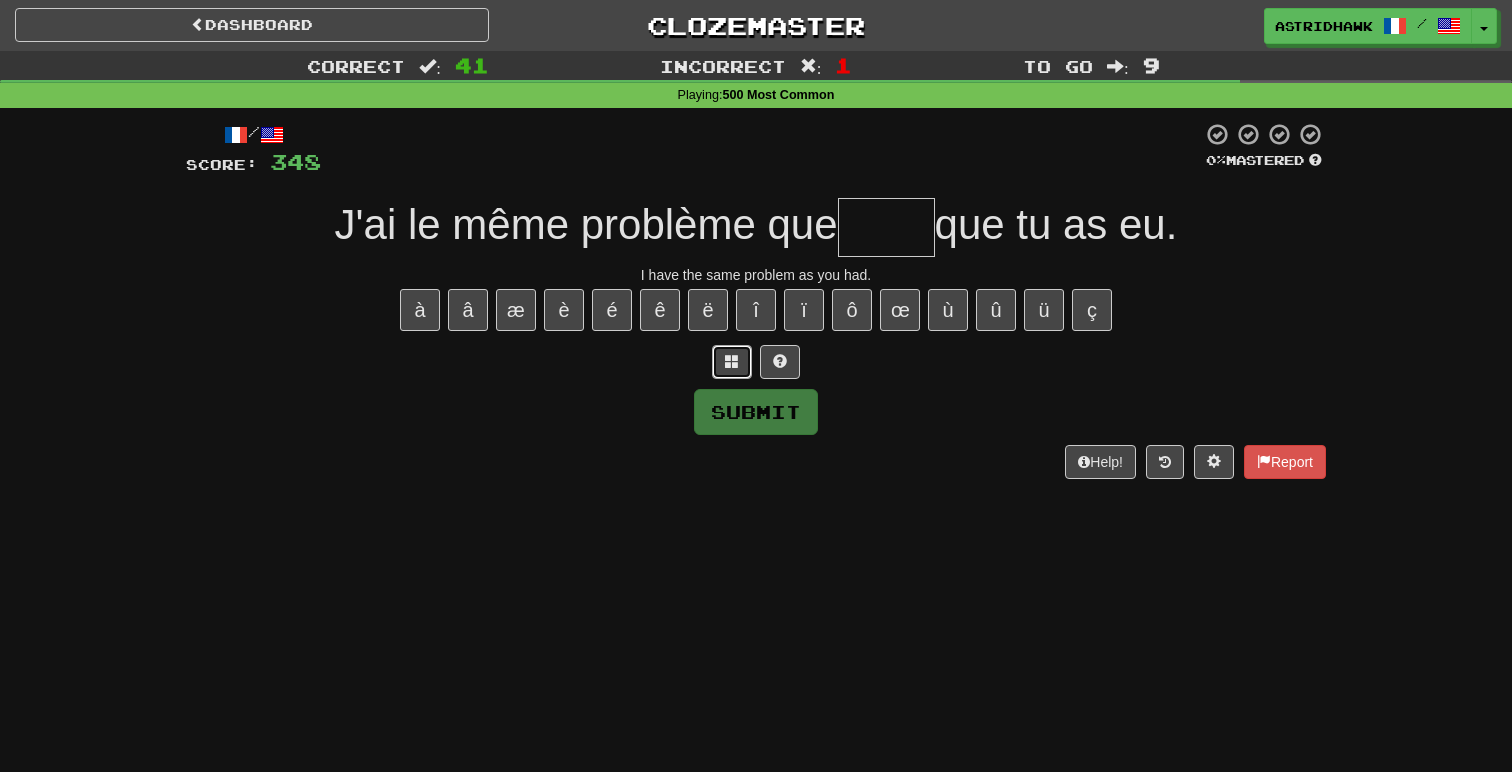 click at bounding box center (732, 362) 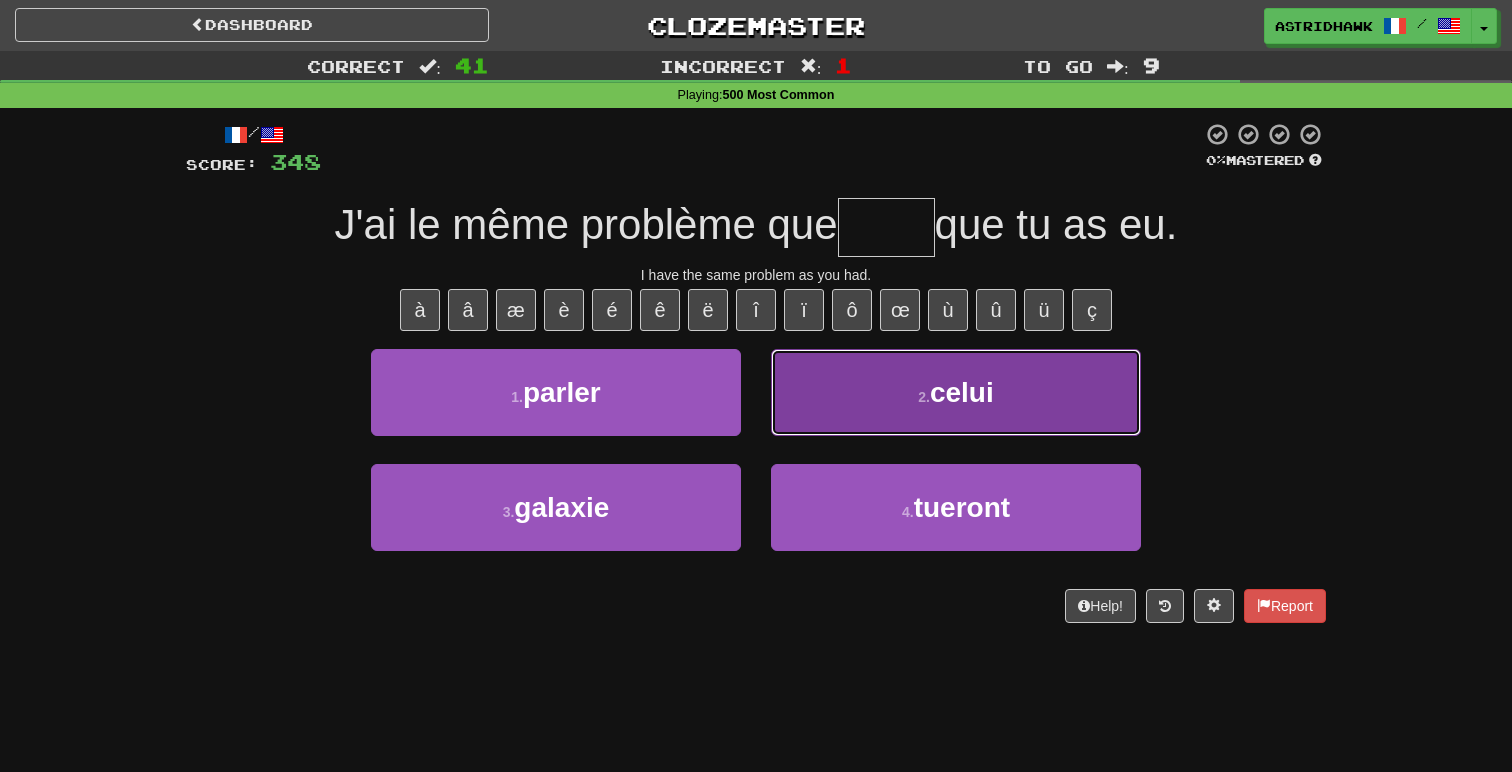 click on "2 .  celui" at bounding box center (956, 392) 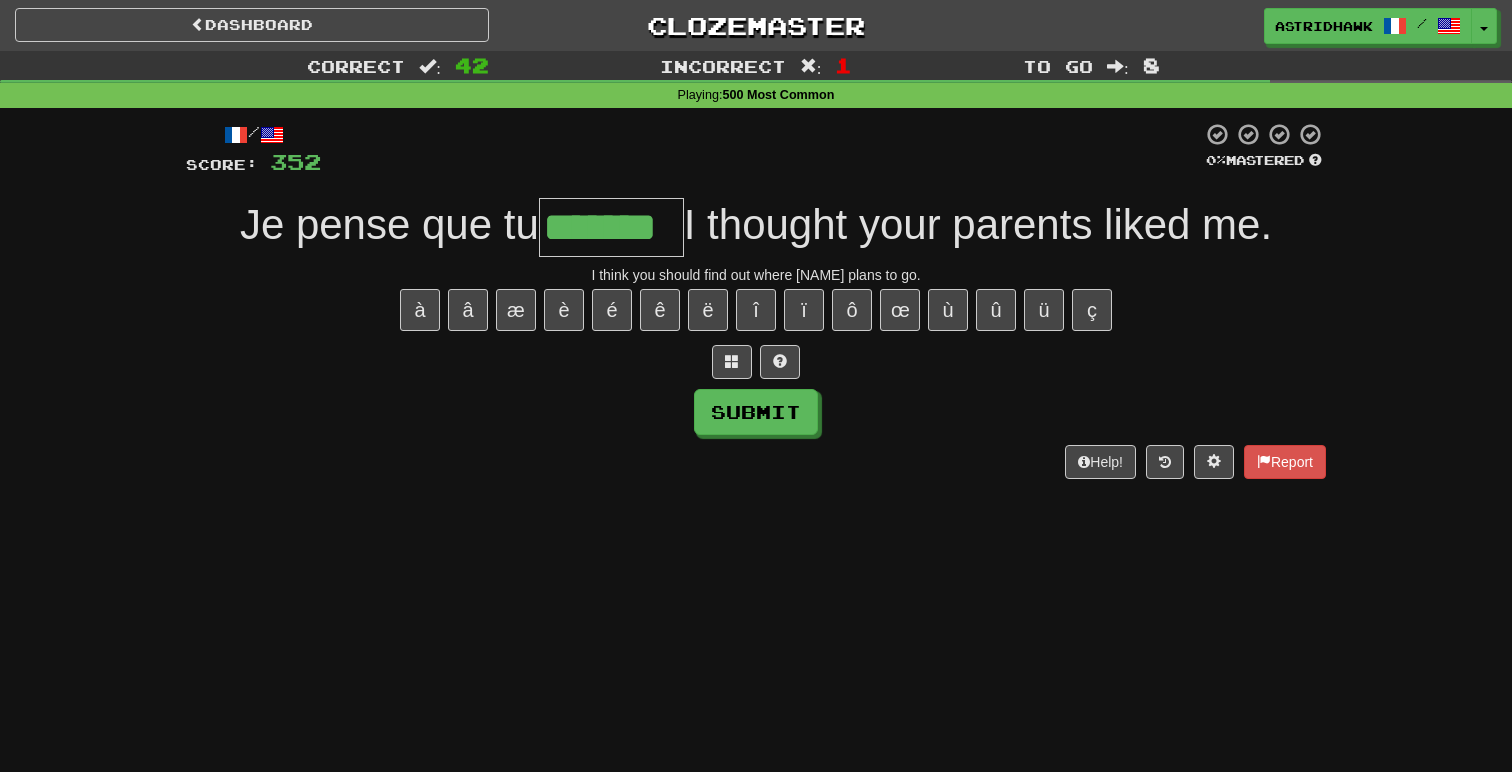 type on "*******" 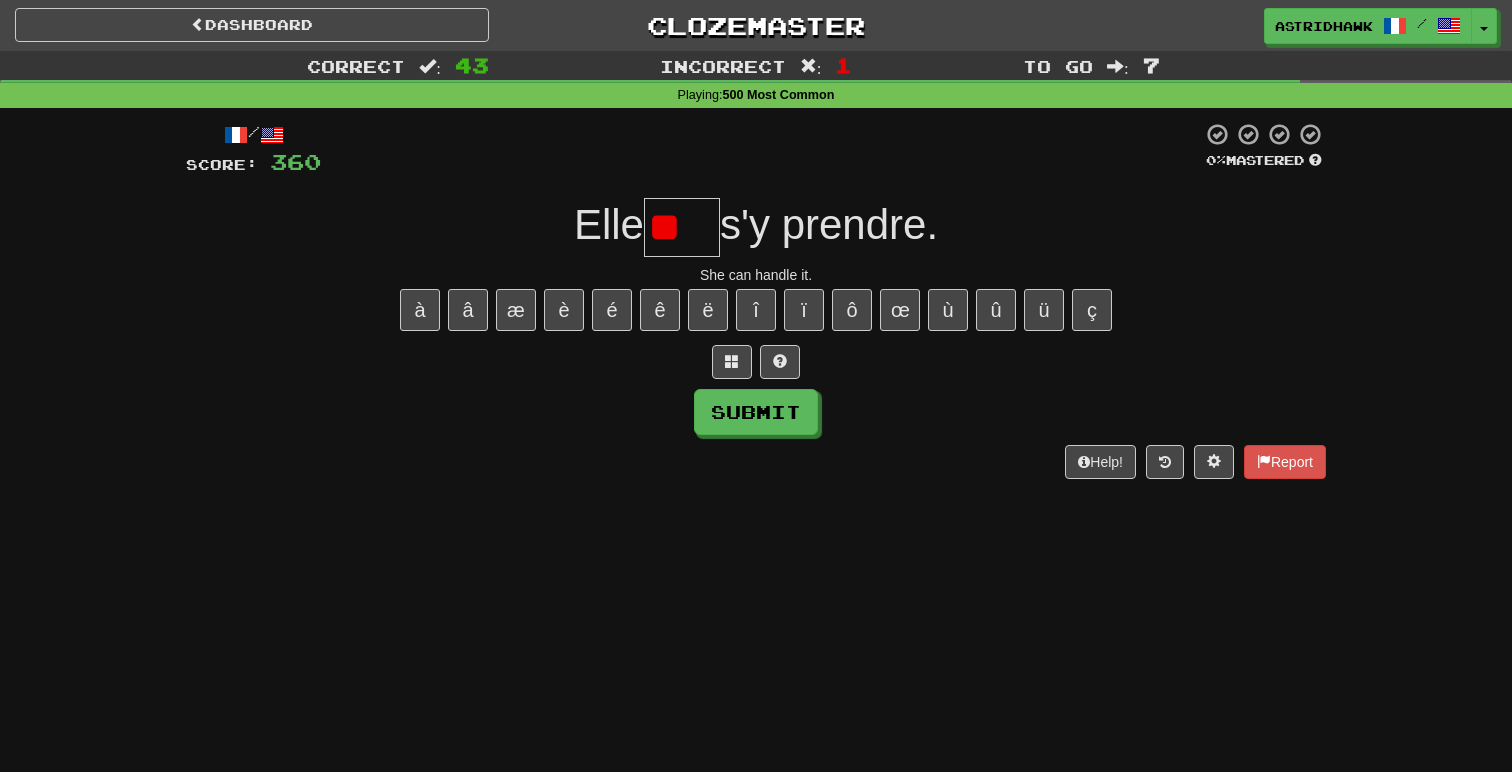 scroll, scrollTop: 0, scrollLeft: 0, axis: both 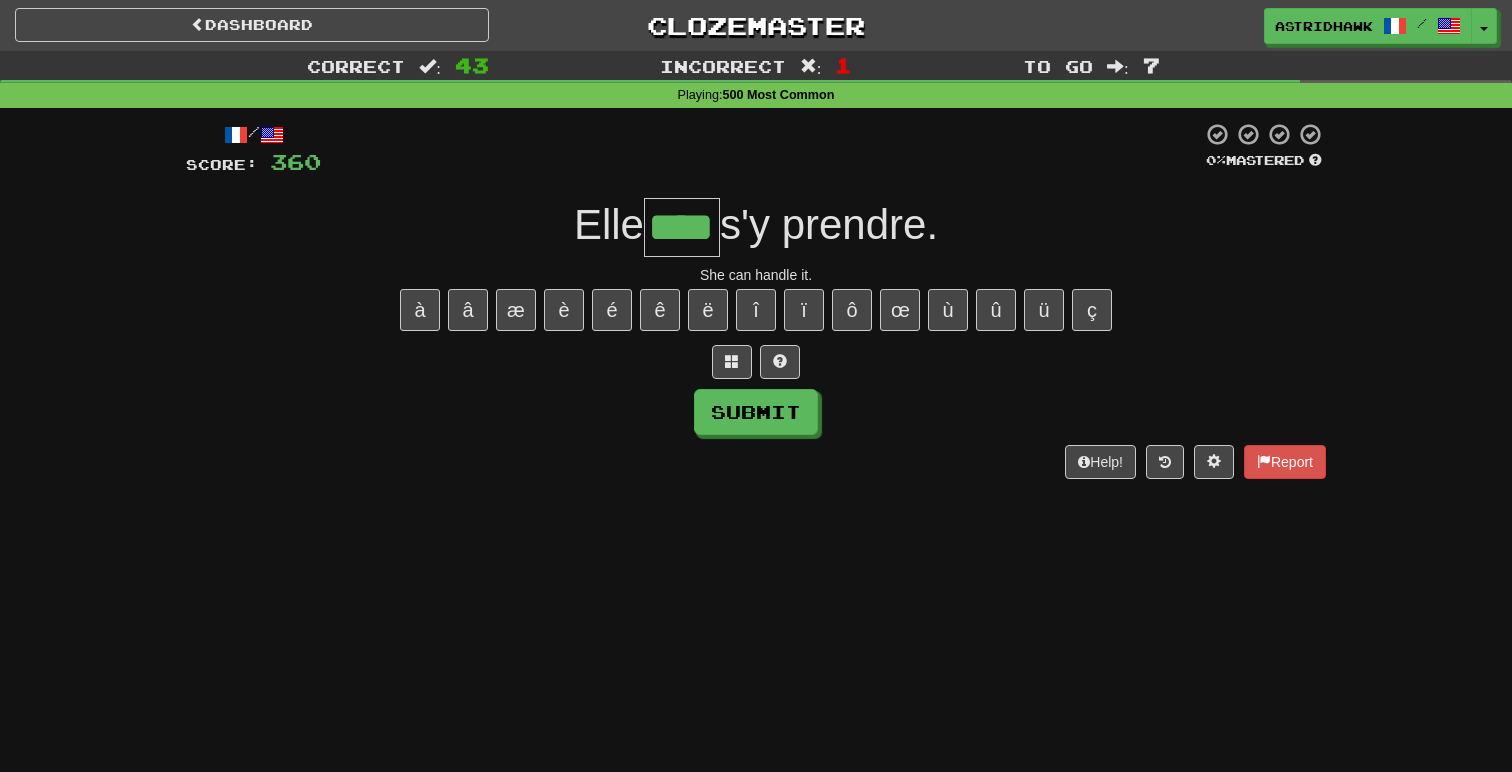 type on "****" 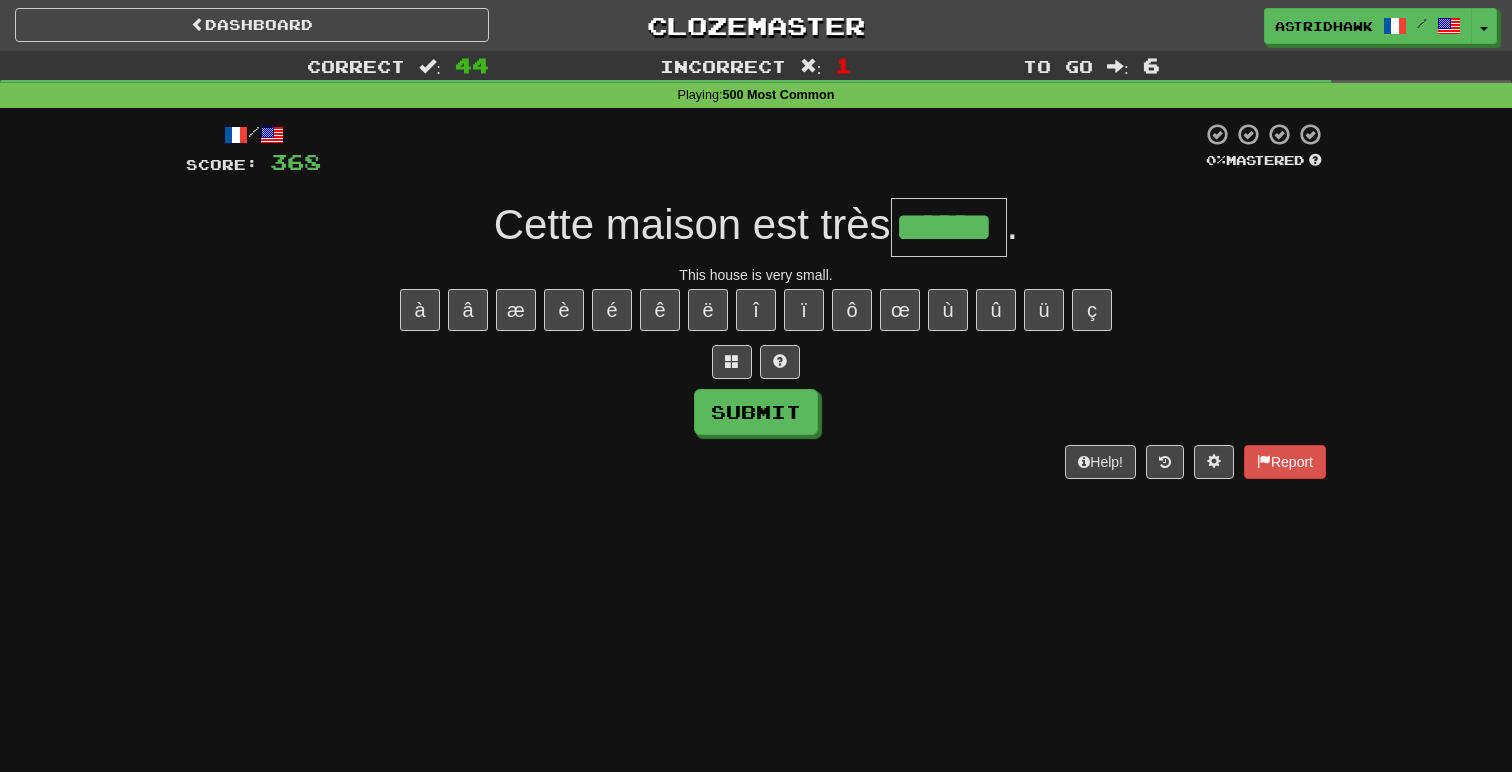 type on "******" 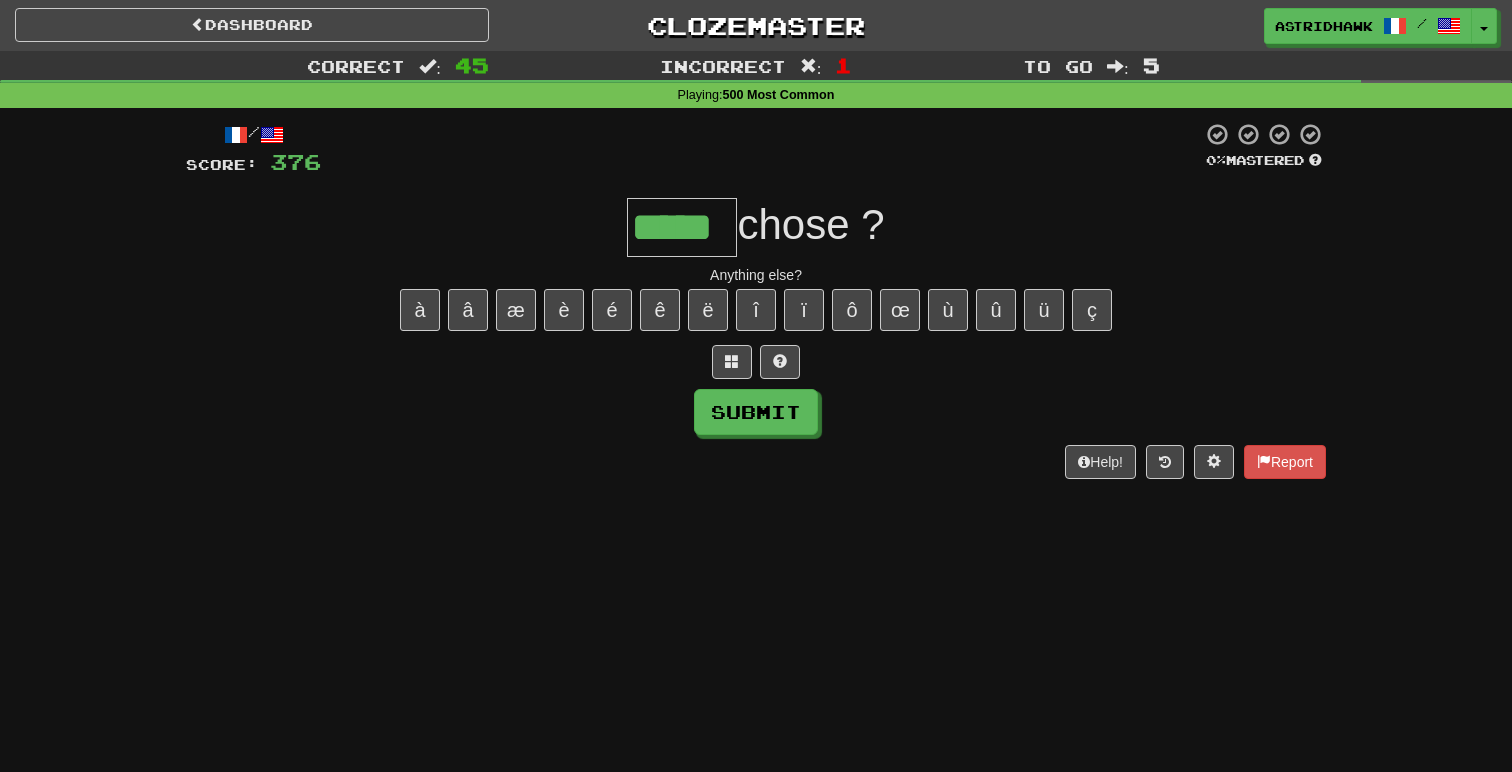 type on "*****" 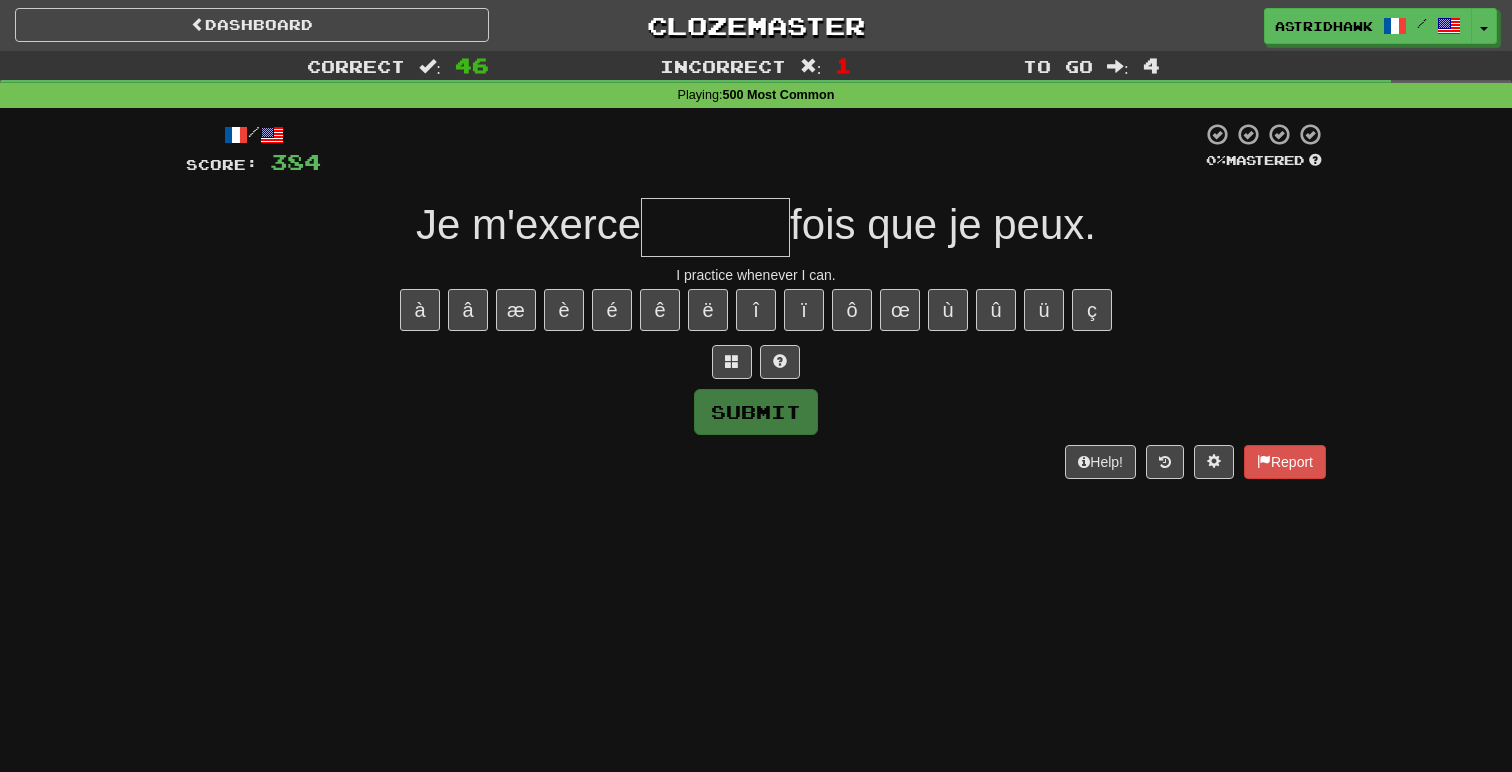 type on "*" 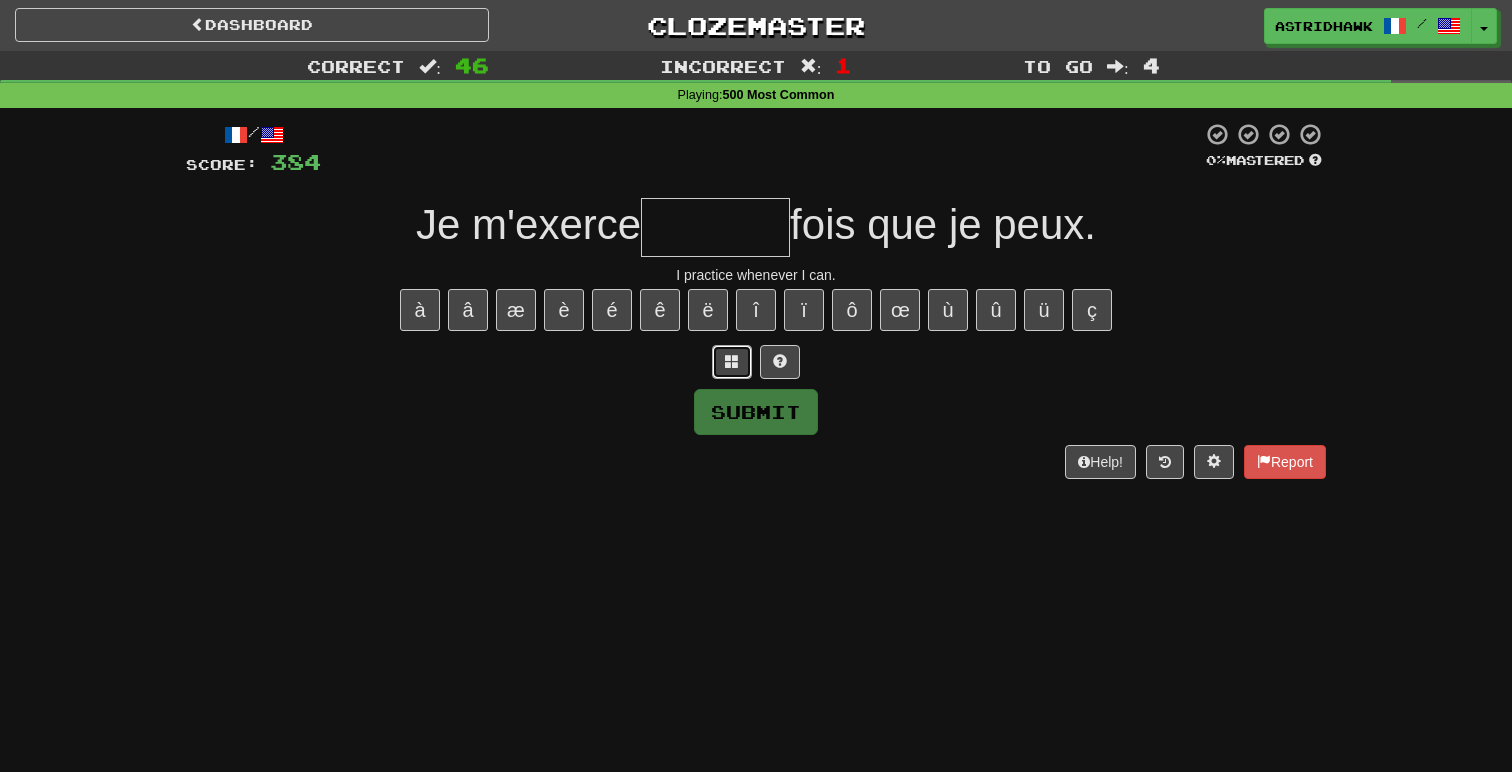 click at bounding box center (732, 362) 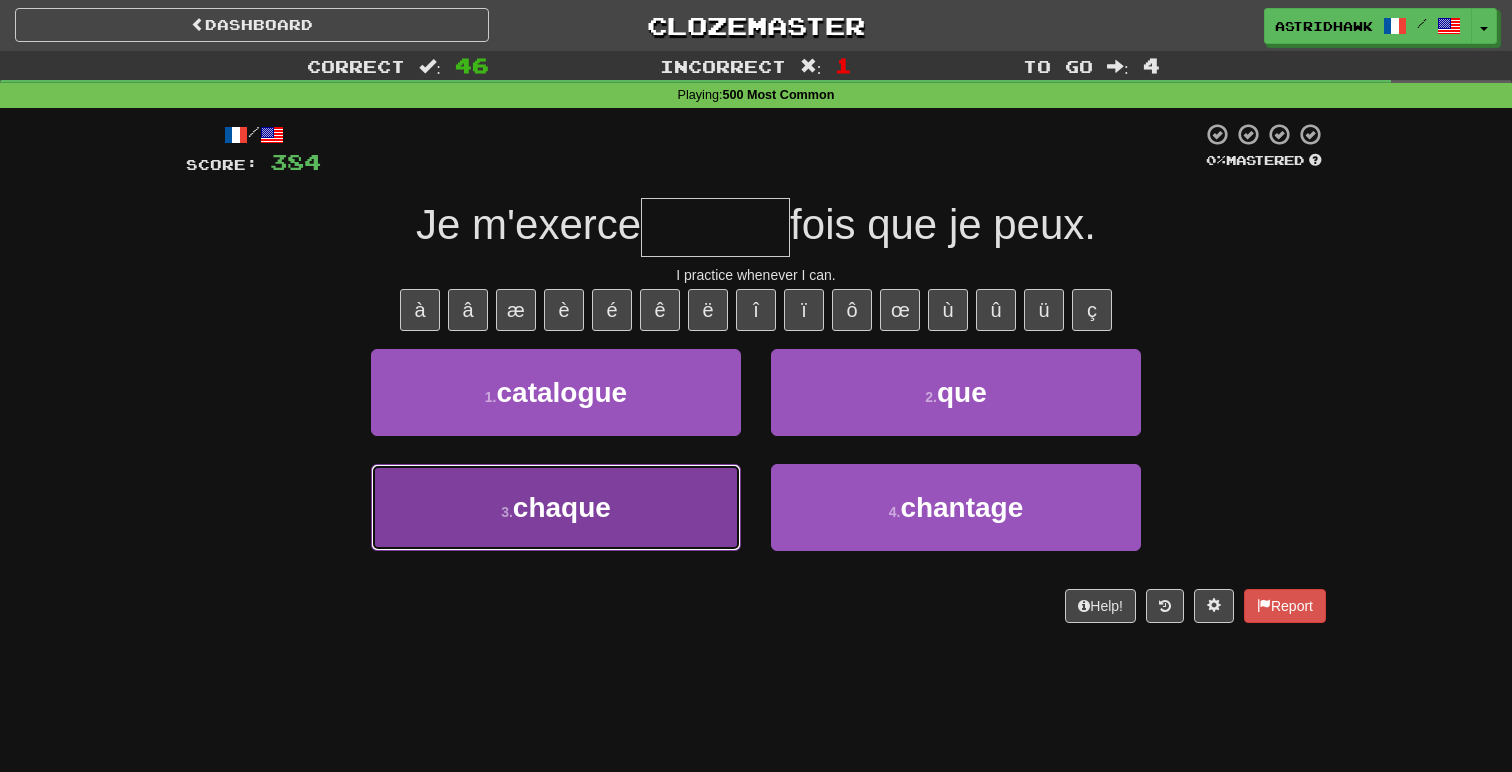click on "3 .  chaque" at bounding box center [556, 507] 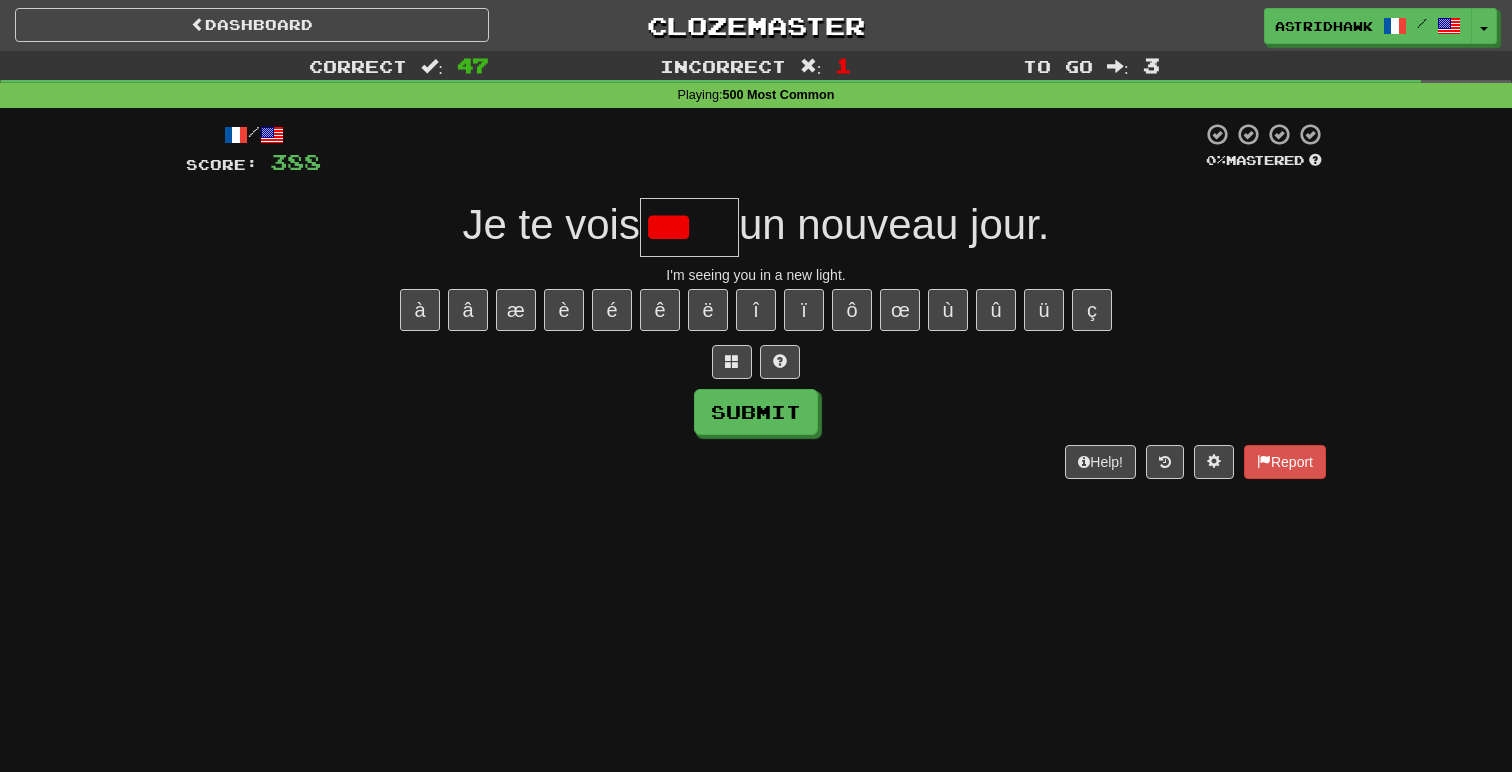 scroll, scrollTop: 0, scrollLeft: 0, axis: both 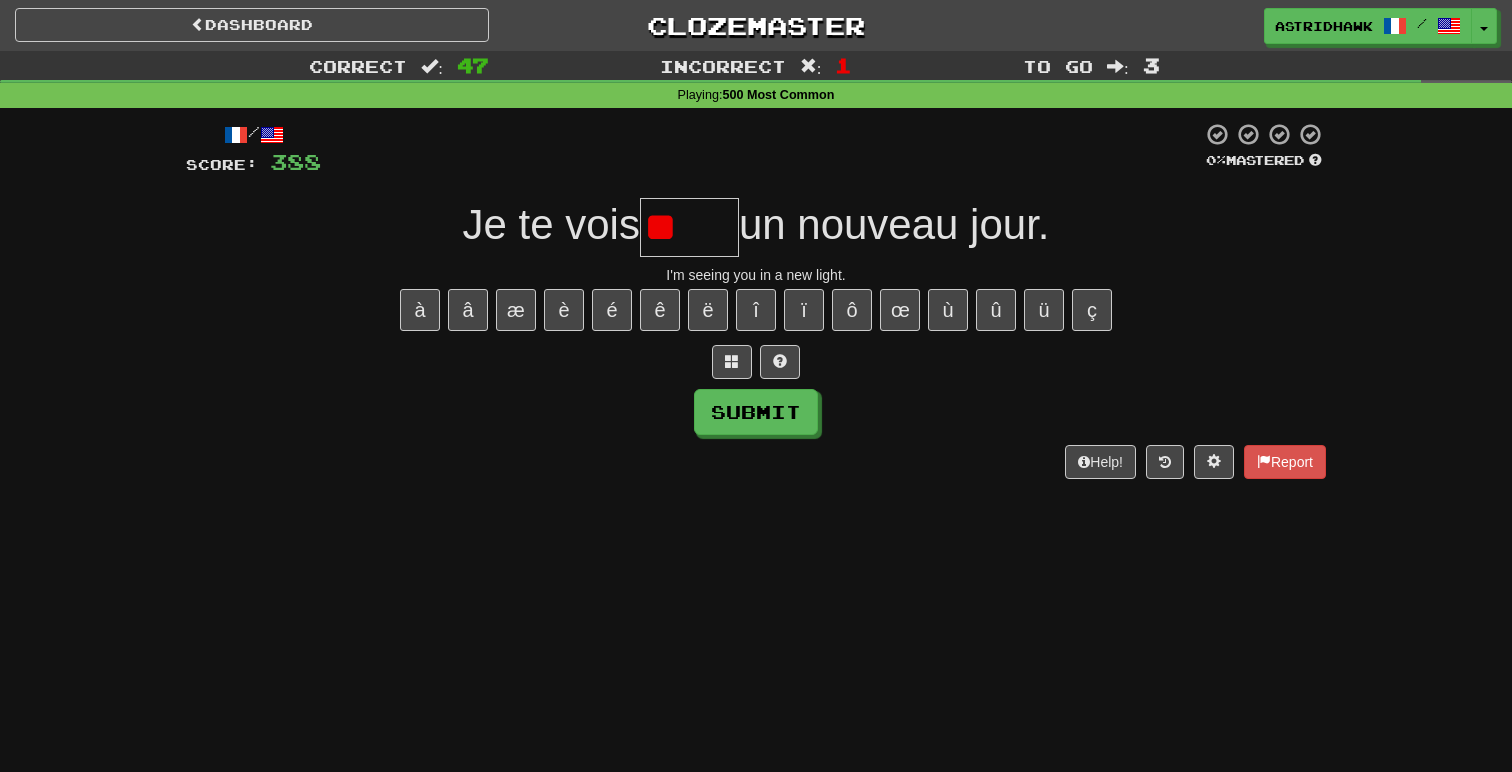 type on "*" 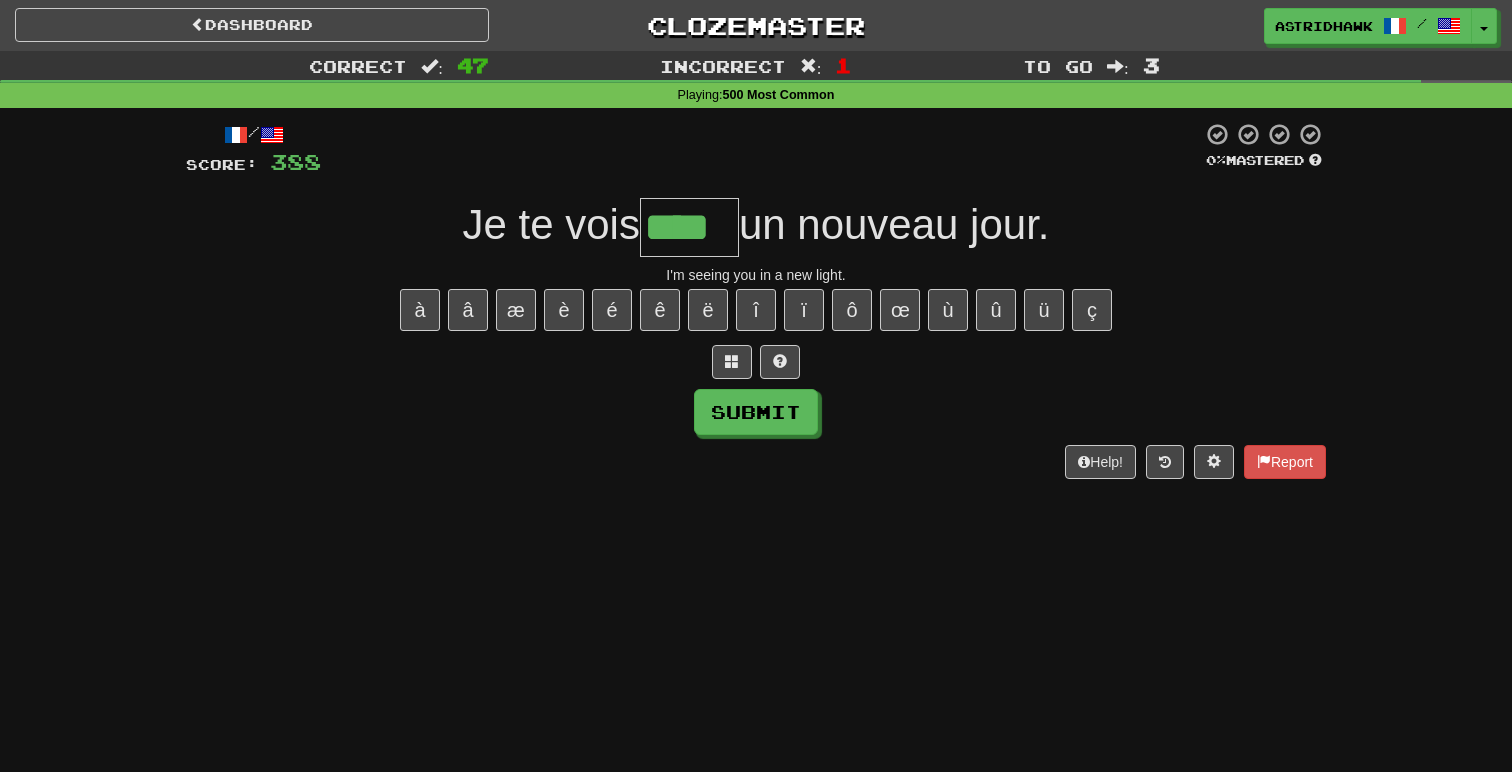 type on "****" 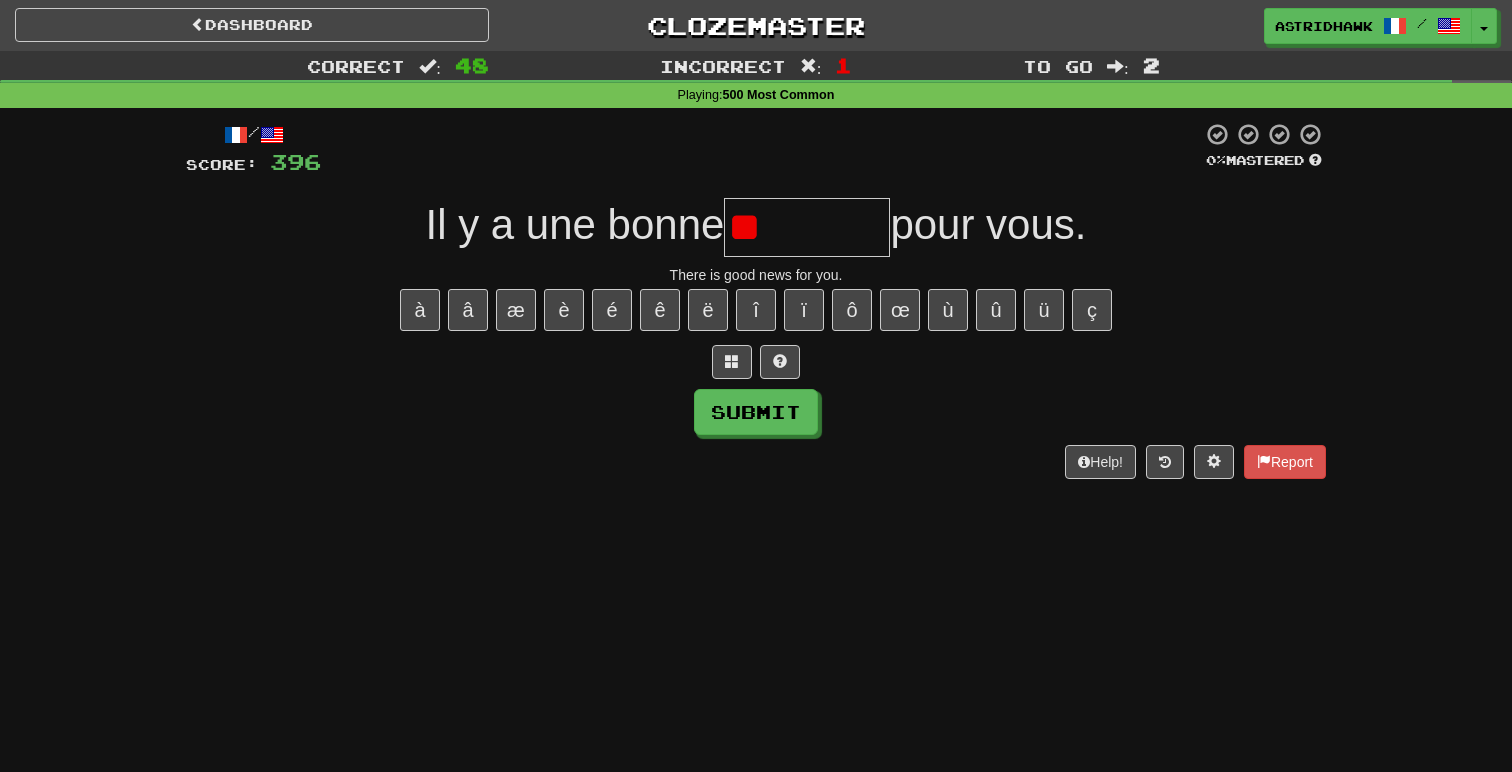 type on "*" 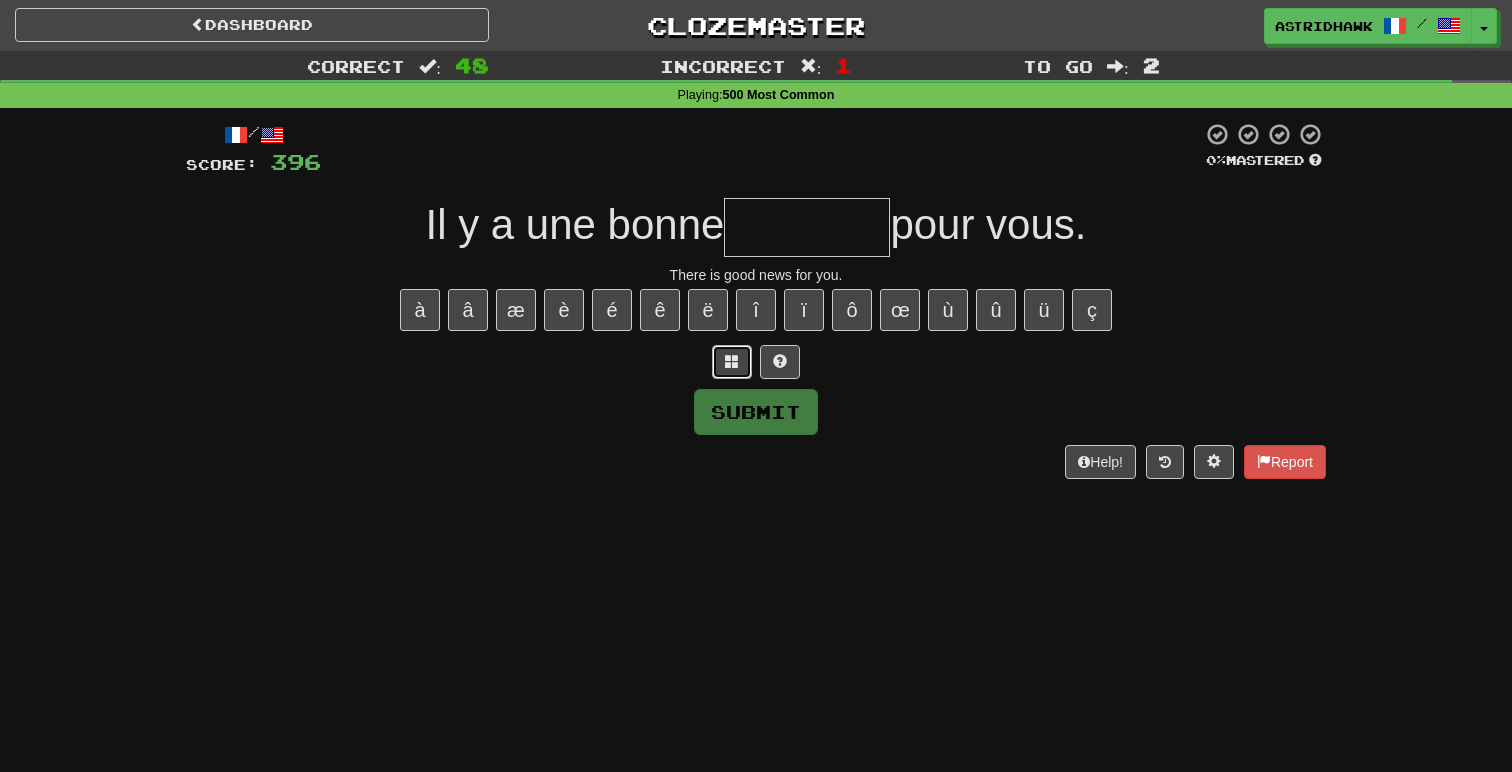 click at bounding box center (732, 361) 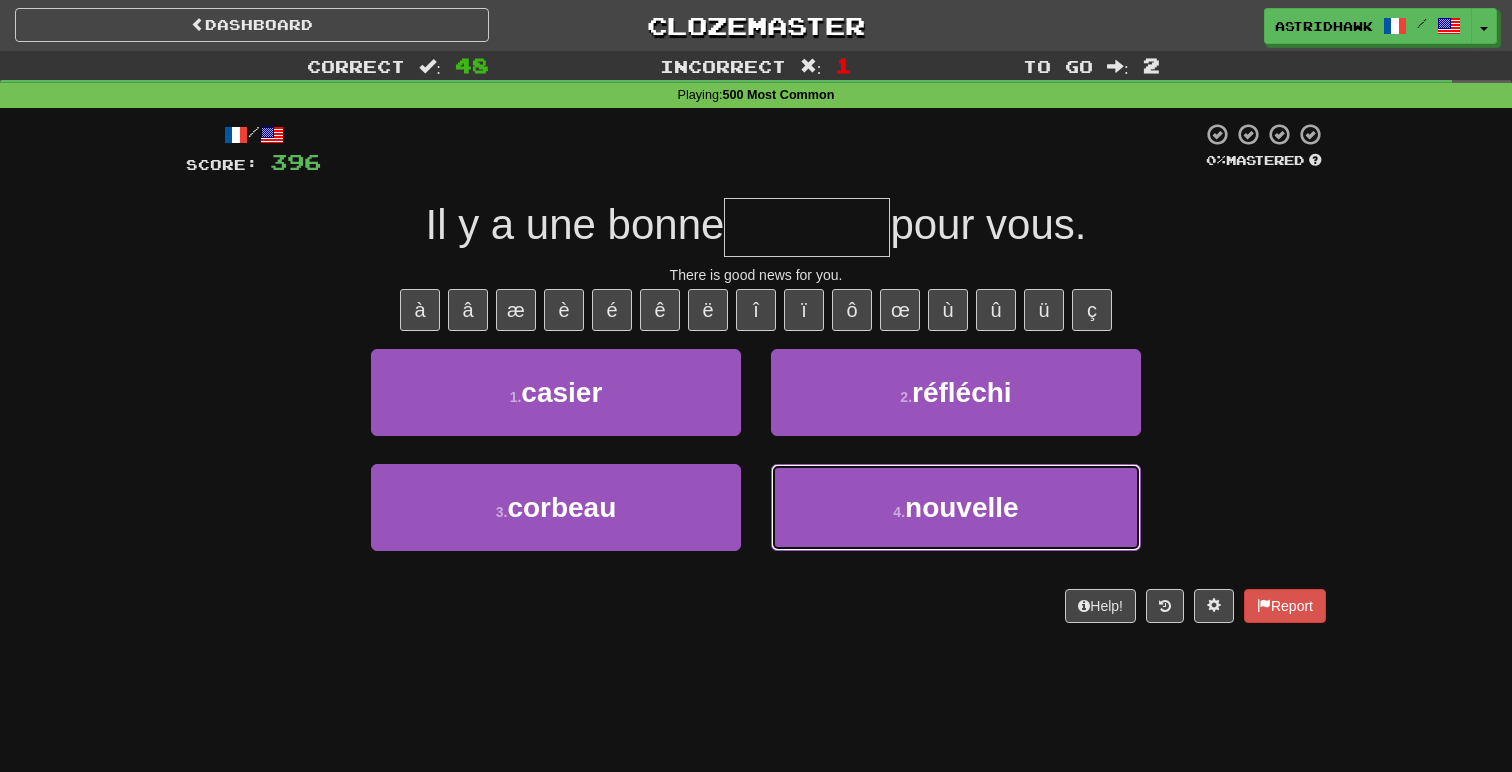 click on "4 ." at bounding box center [899, 512] 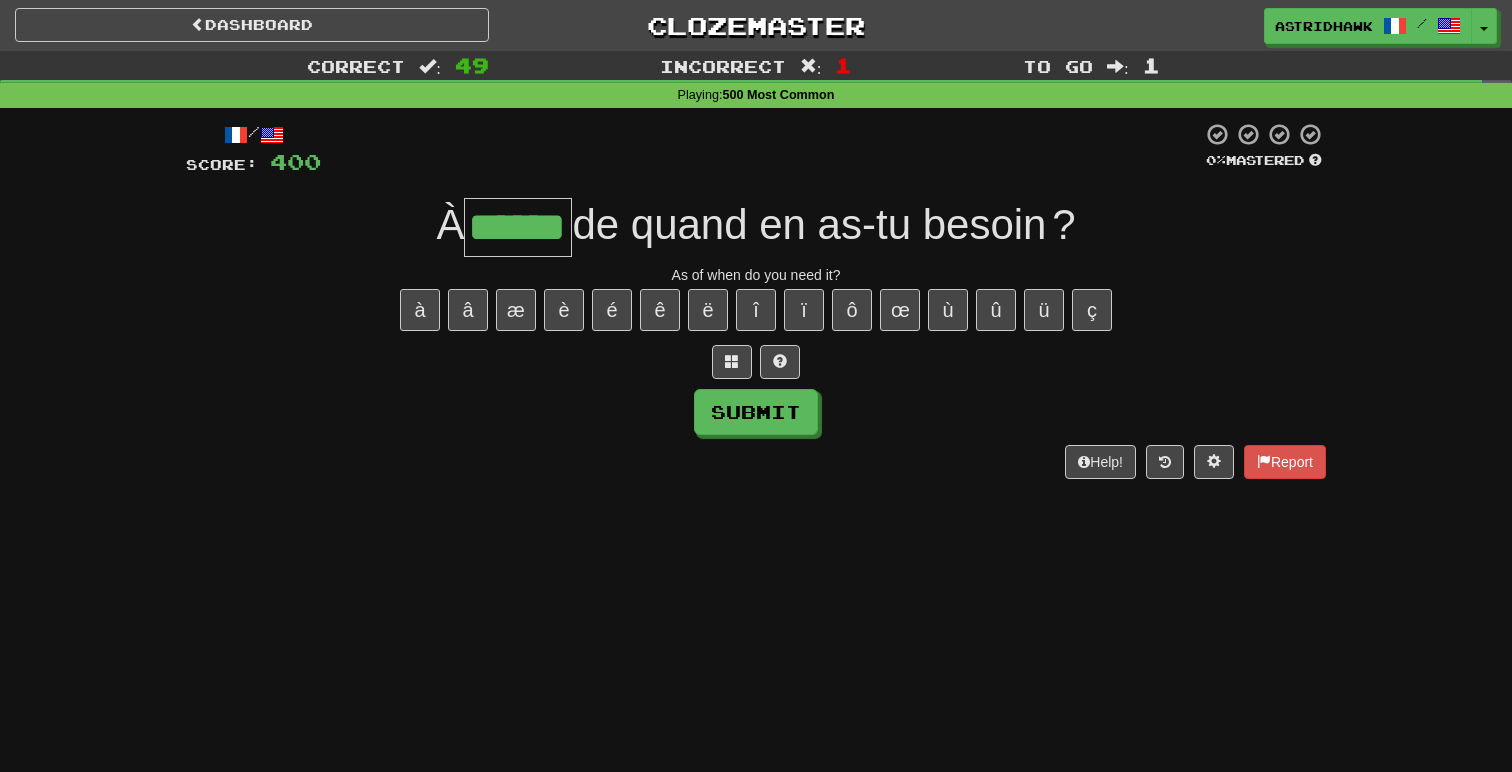 type on "******" 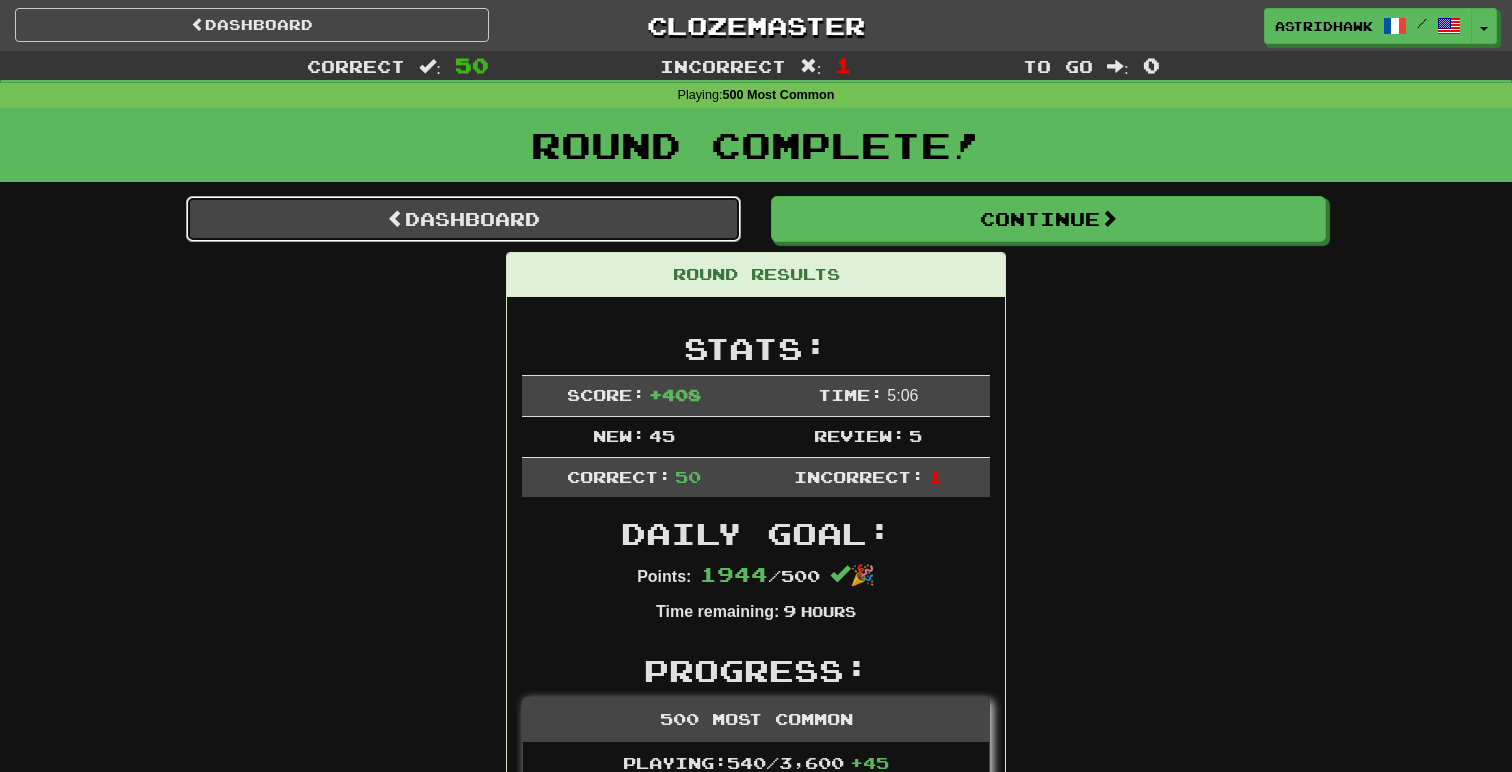 click on "Dashboard" at bounding box center [463, 219] 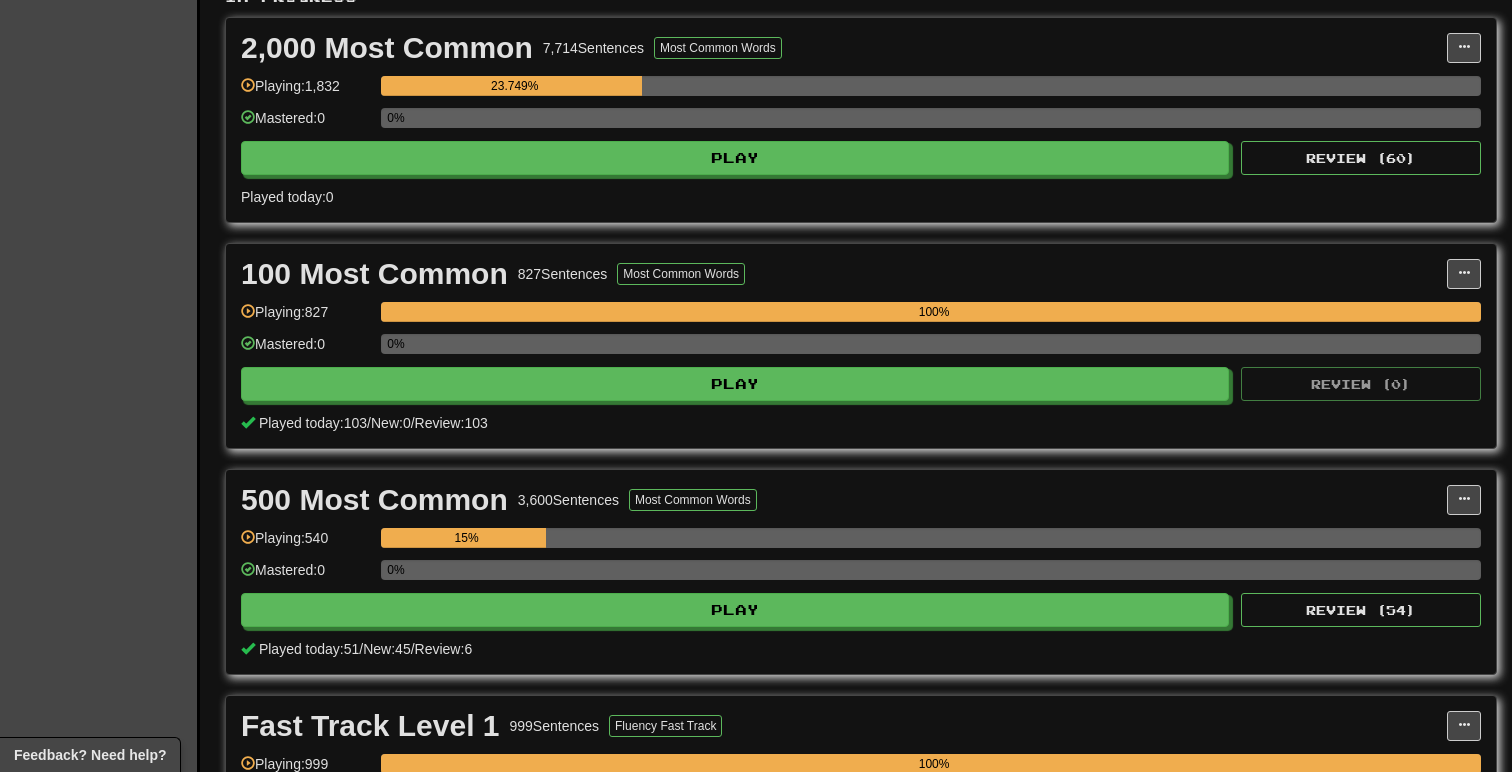 scroll, scrollTop: 481, scrollLeft: 0, axis: vertical 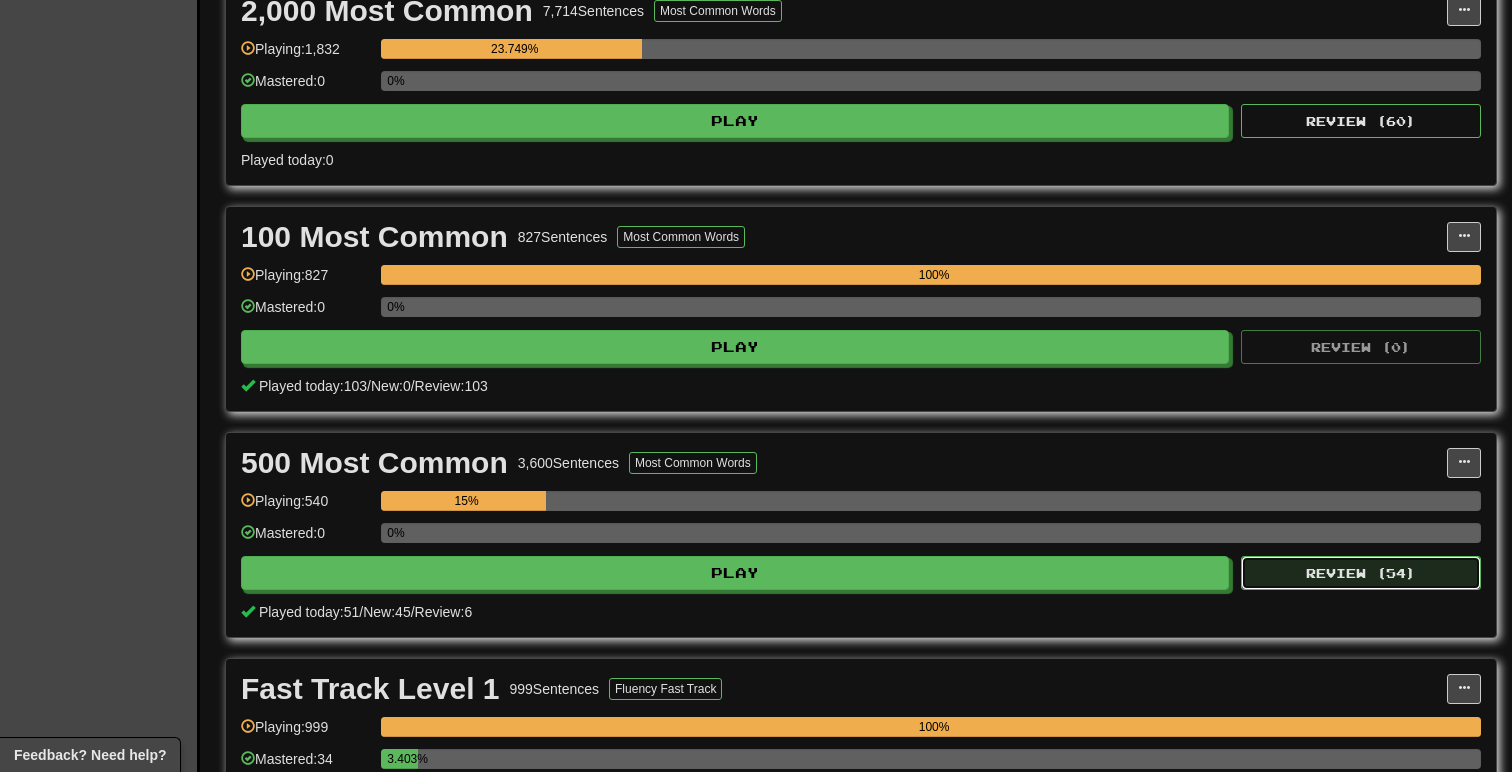 click on "Review ( 54 )" at bounding box center [1361, 573] 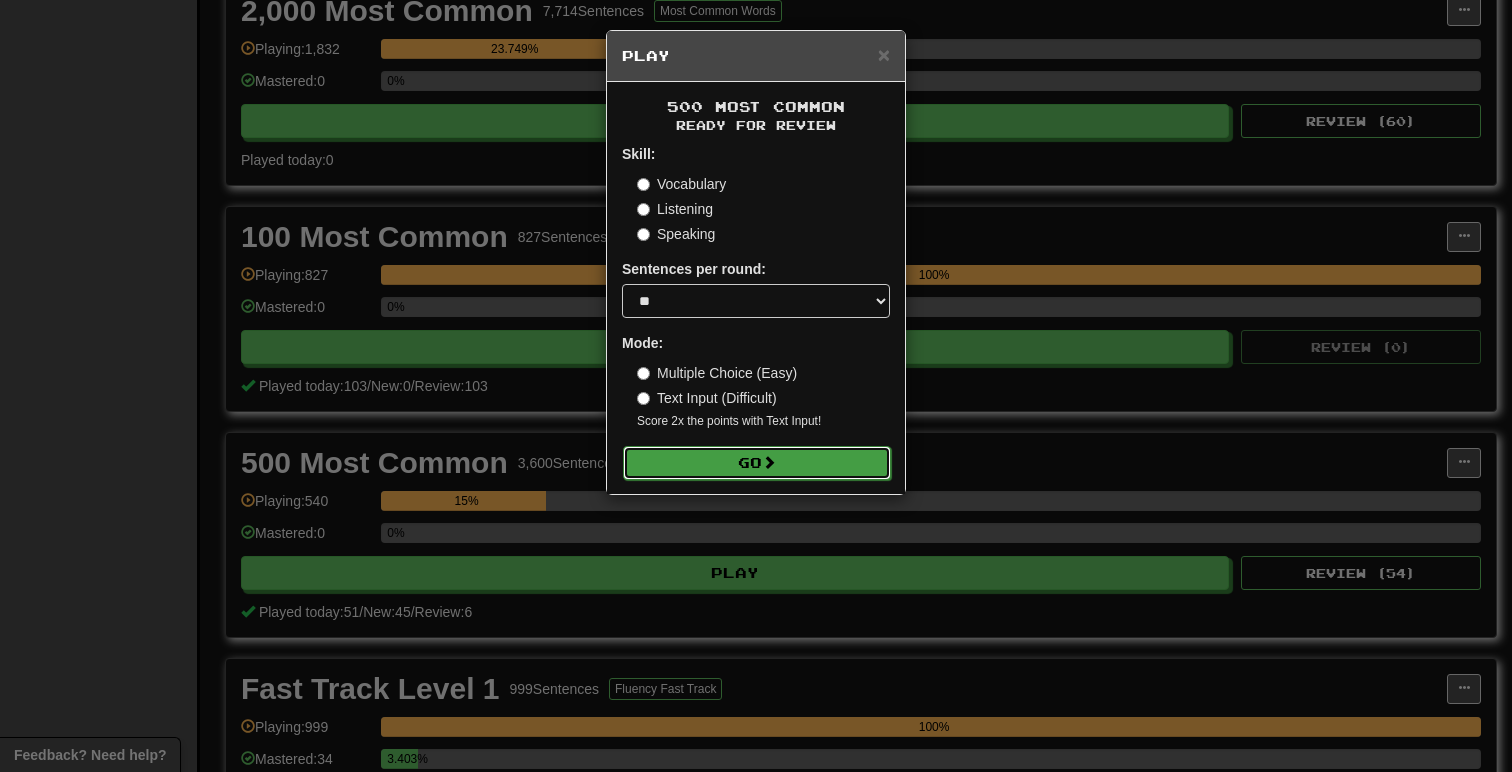 click on "Go" at bounding box center (757, 463) 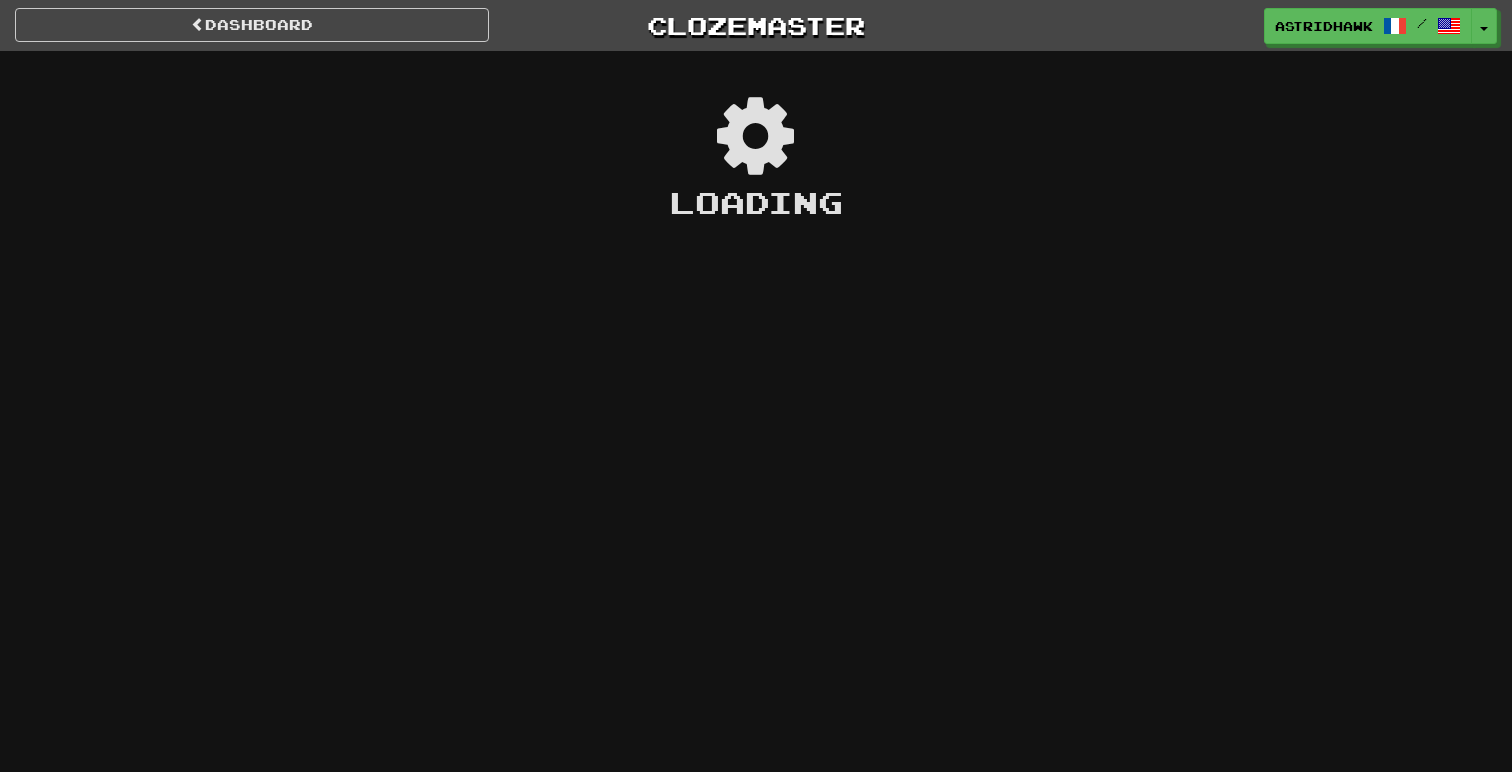 scroll, scrollTop: 0, scrollLeft: 0, axis: both 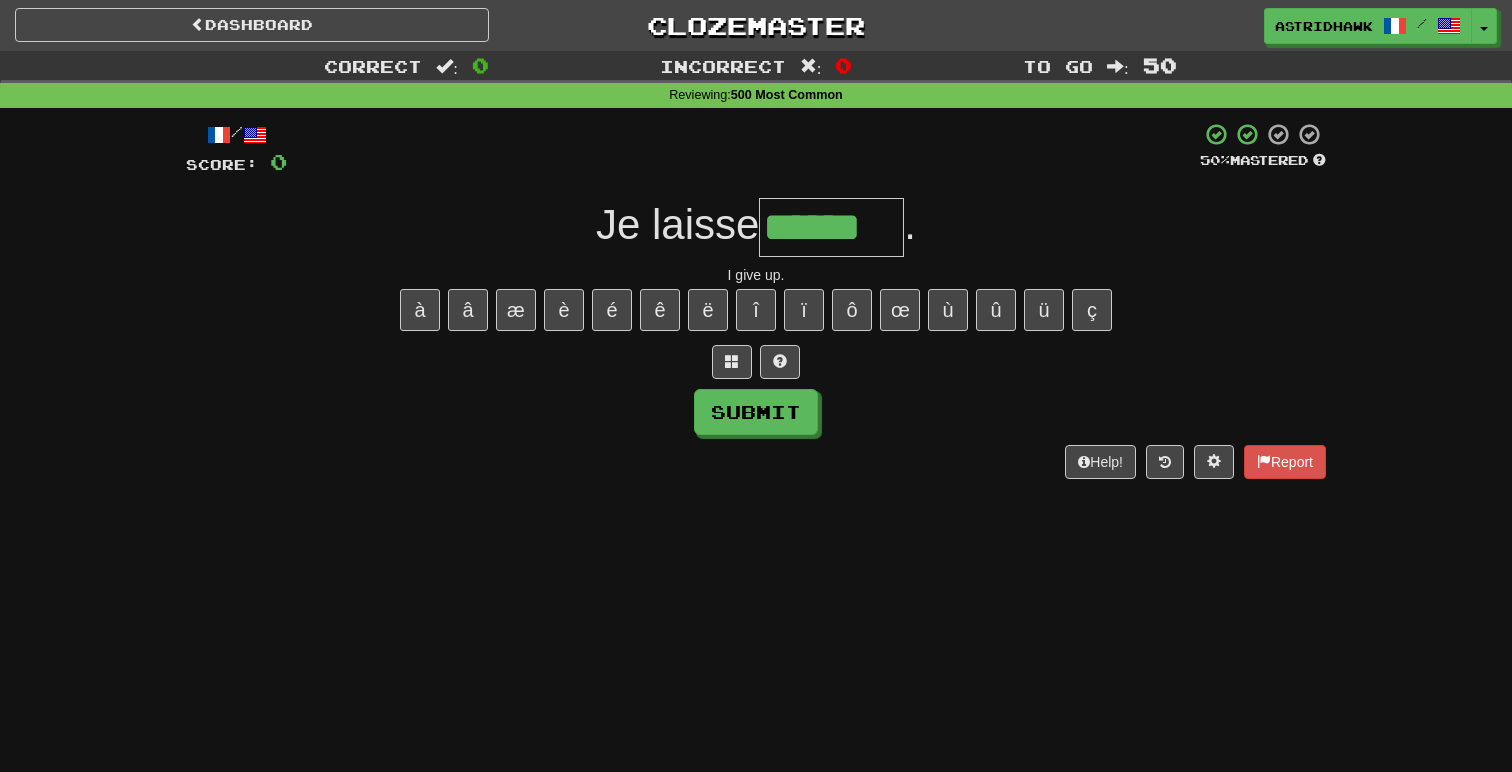 type on "******" 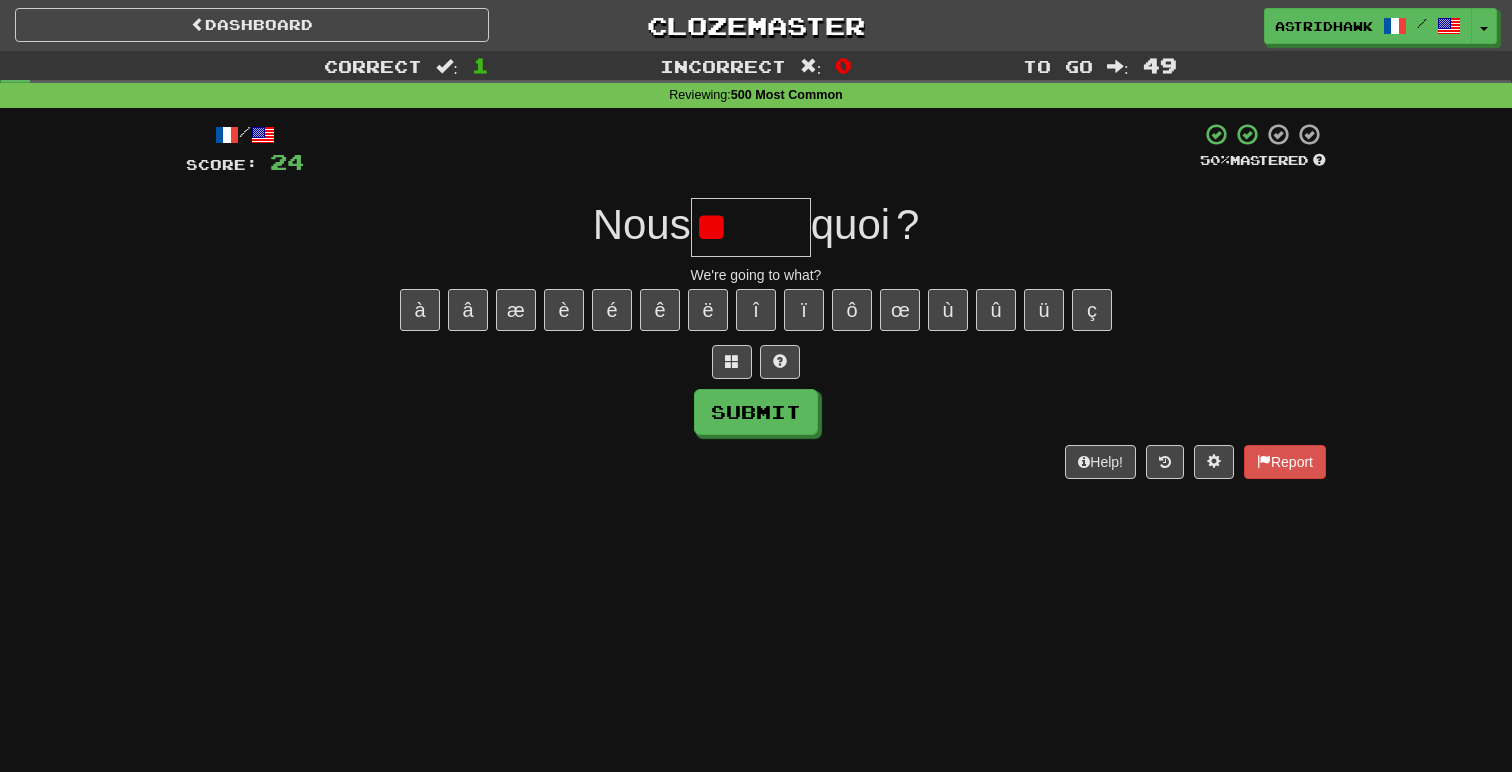 type on "*" 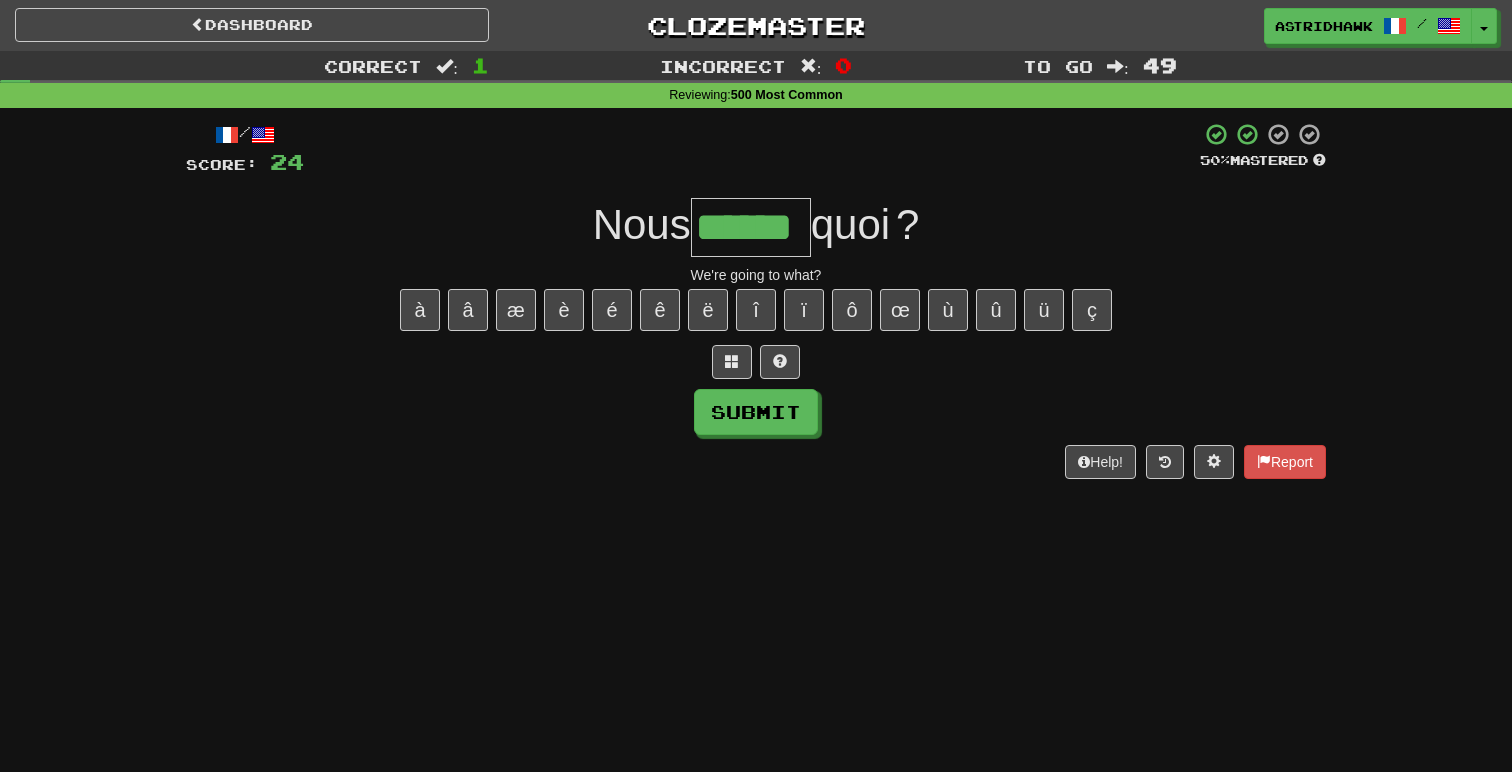 type on "******" 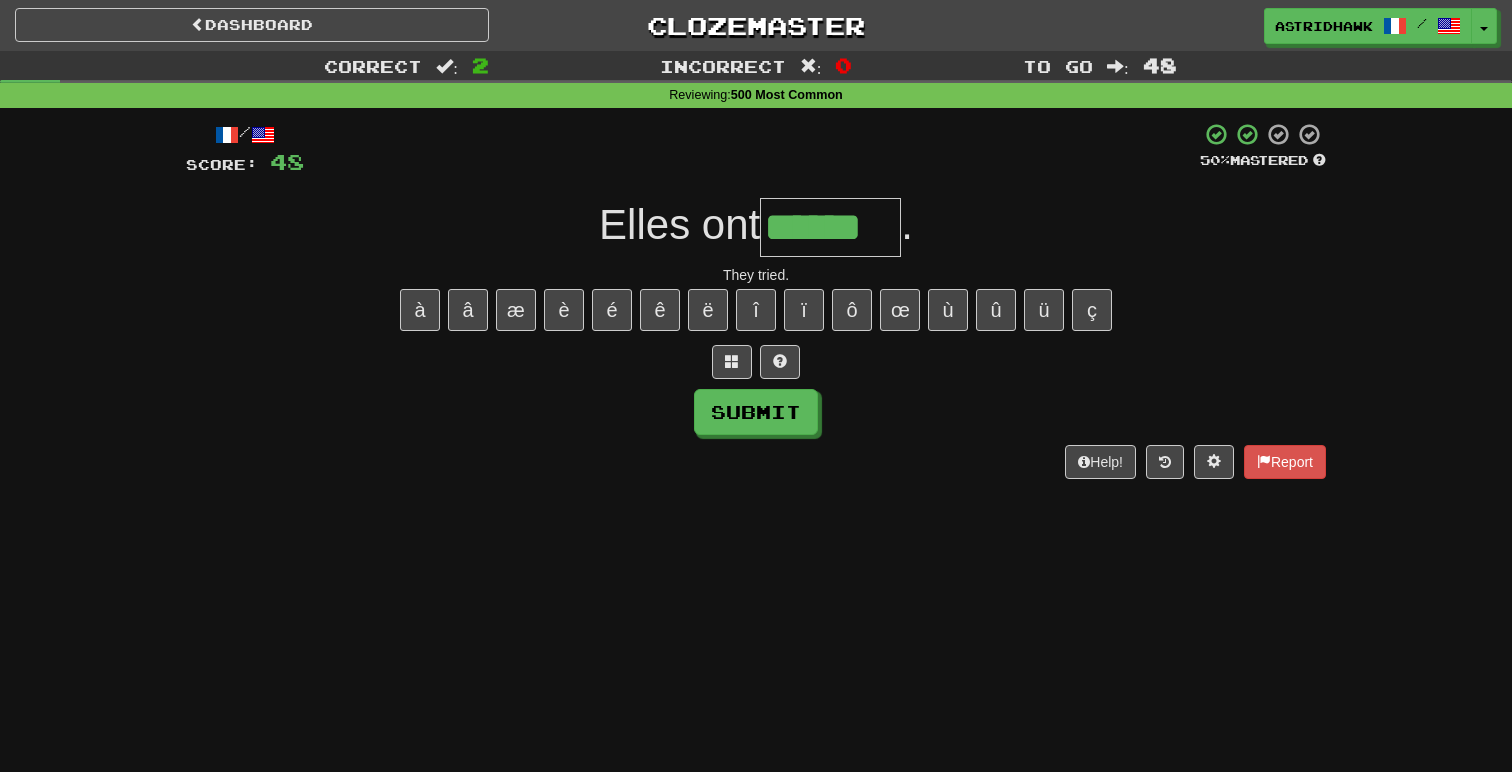 type on "******" 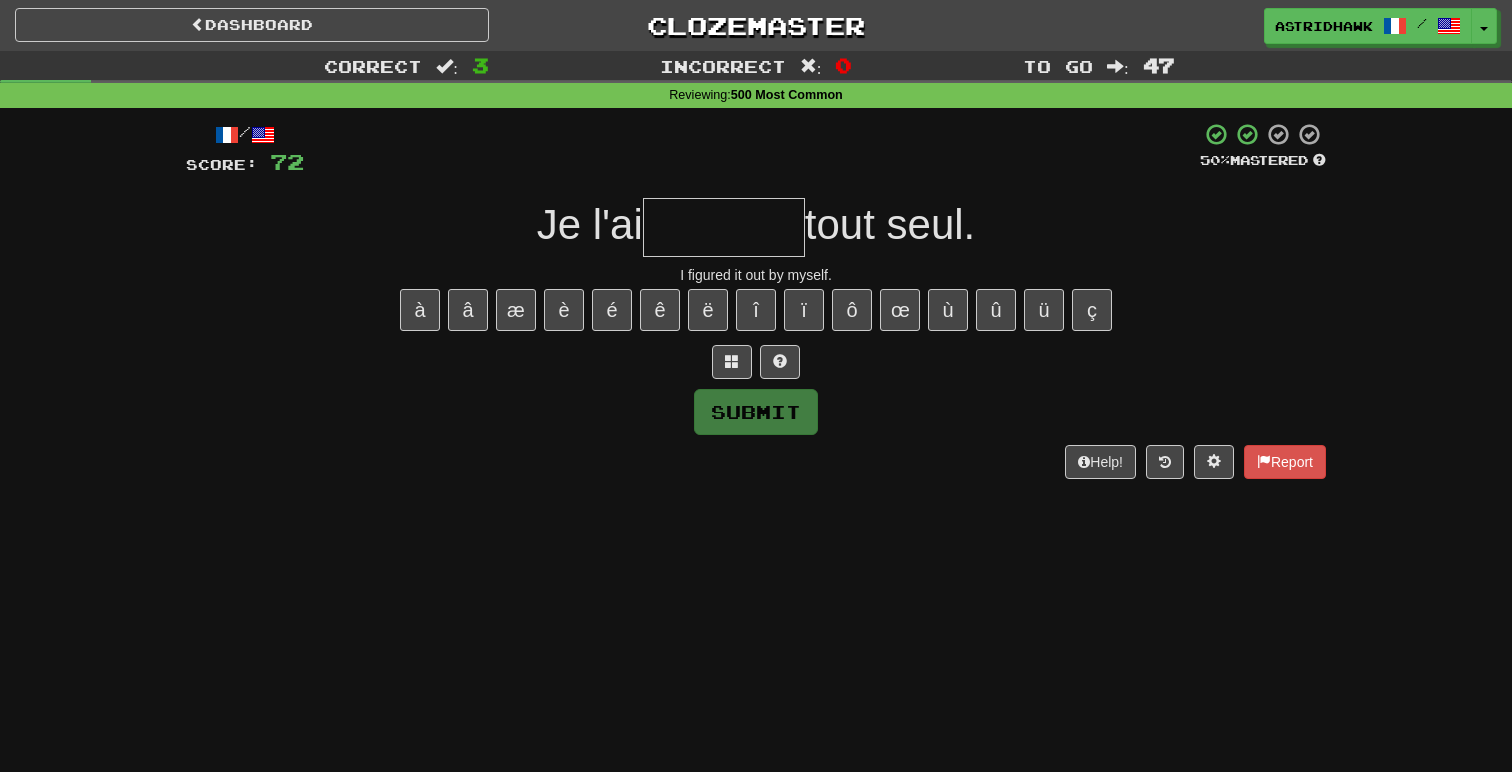 type on "*" 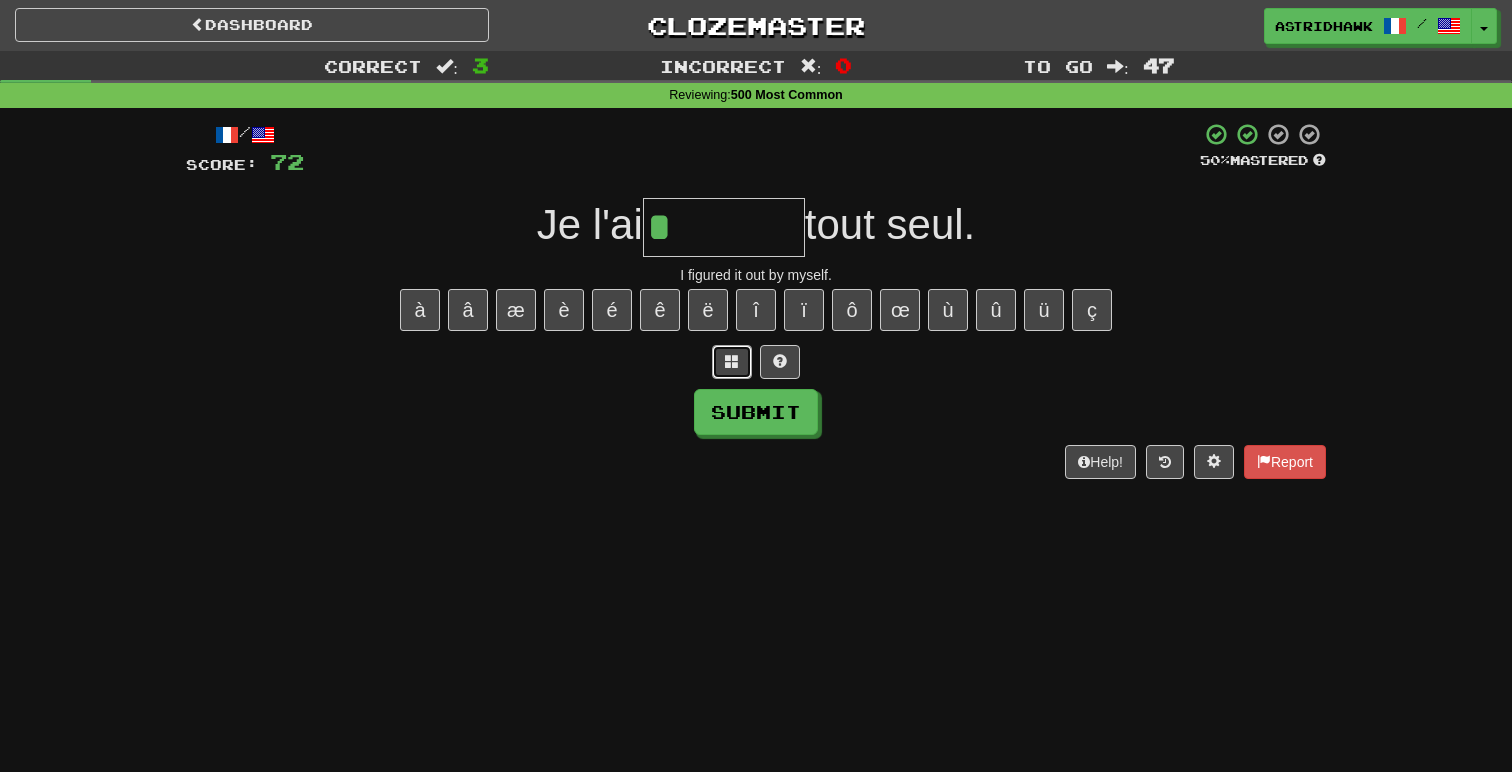 click at bounding box center [732, 362] 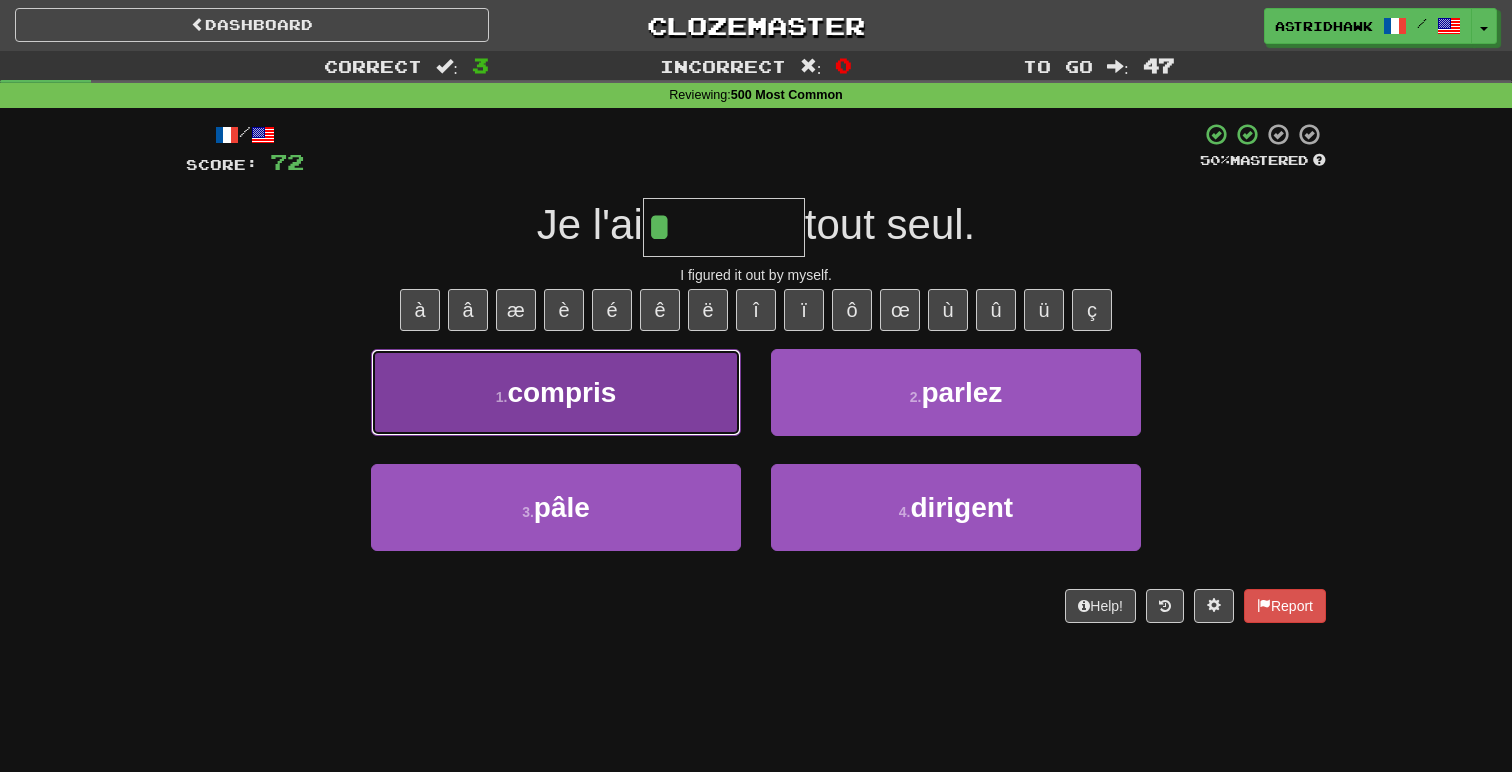 click on "1 .  compris" at bounding box center [556, 392] 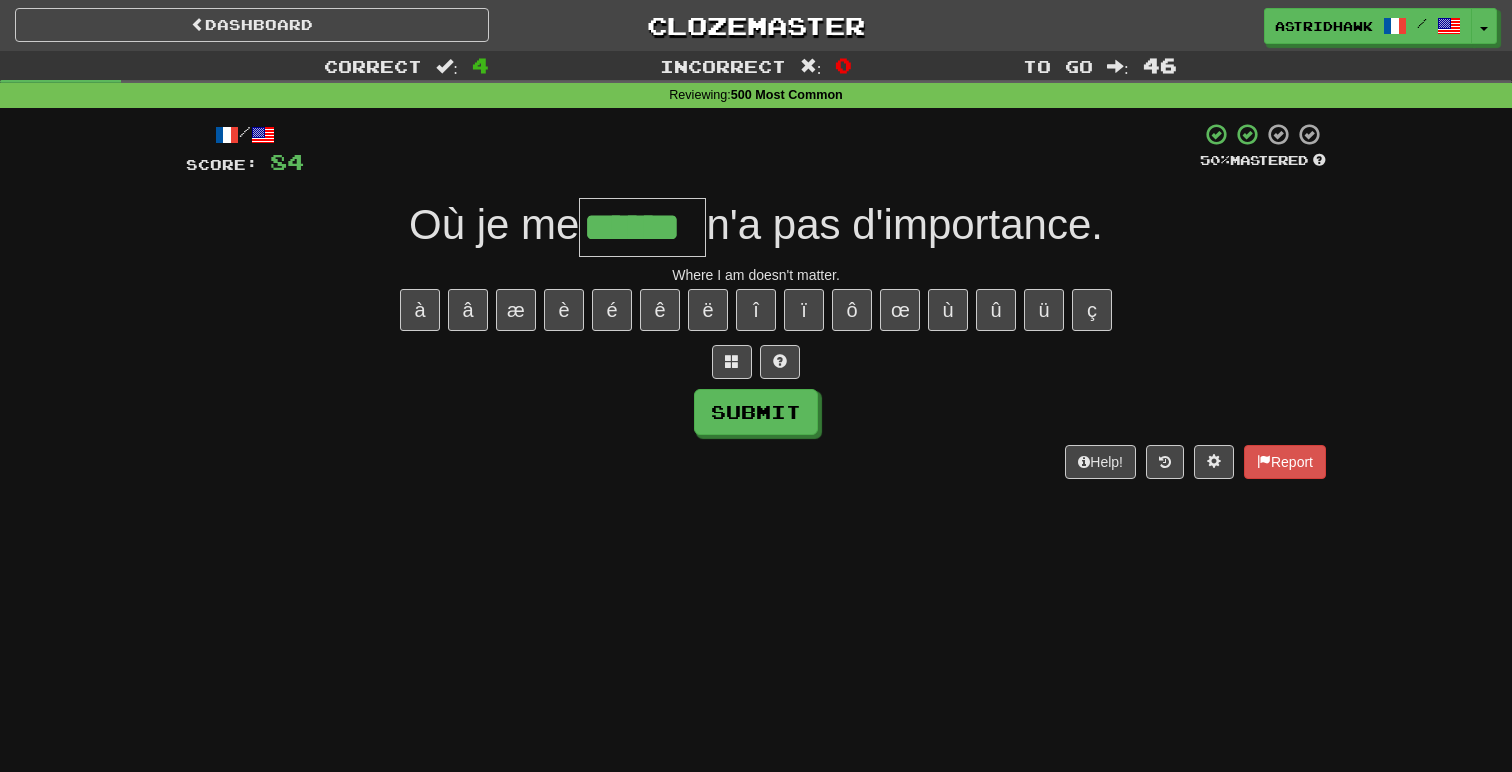 type on "******" 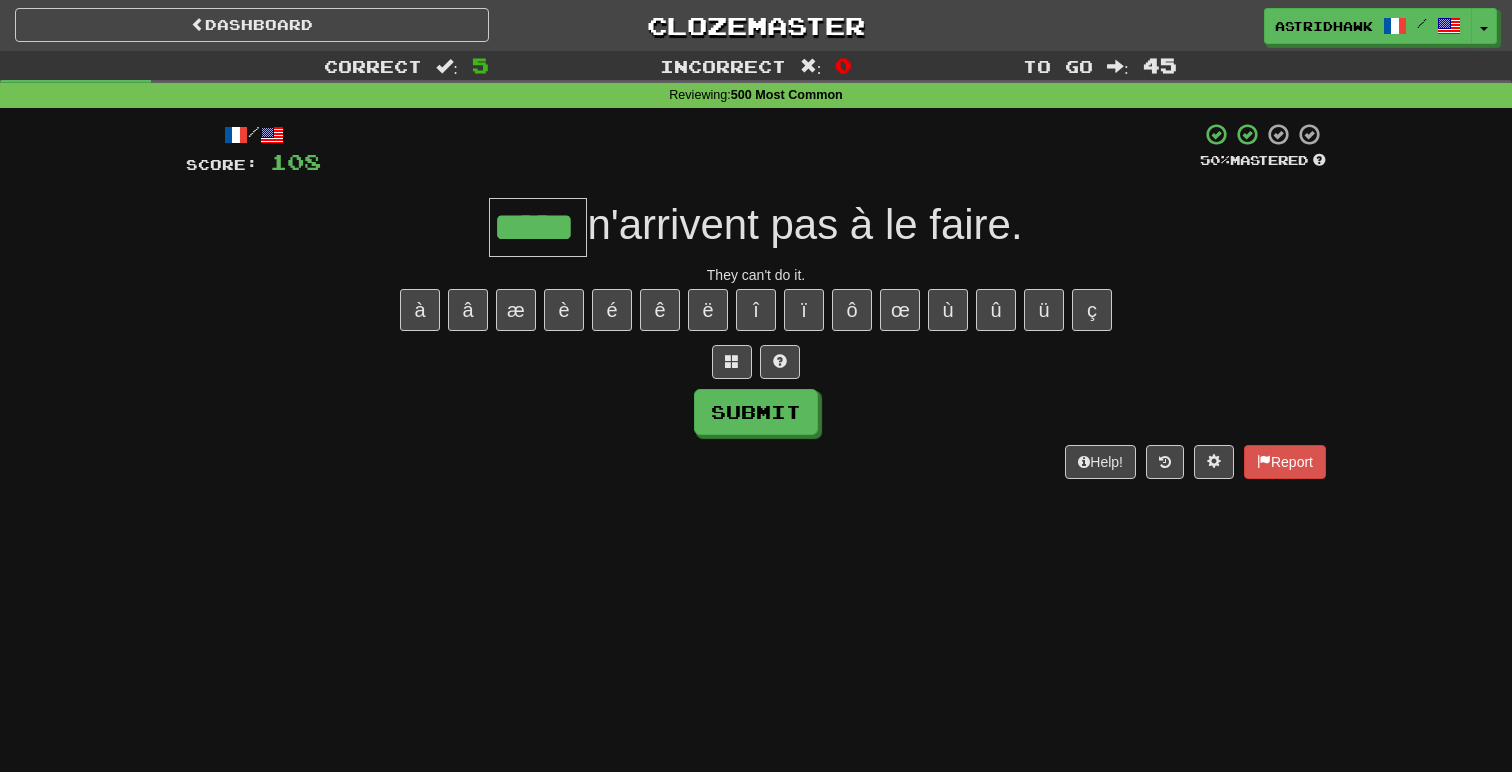 type on "*****" 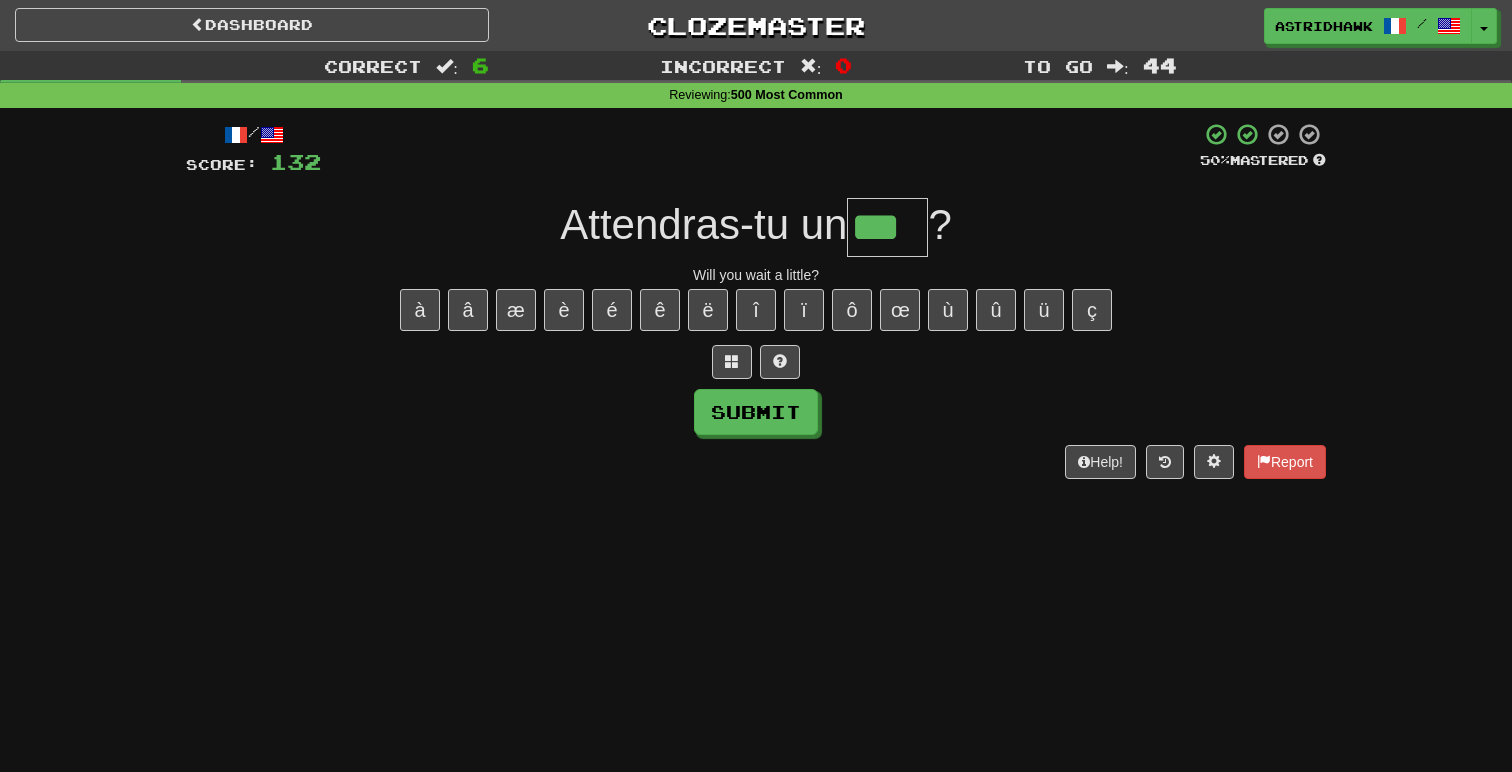 type on "***" 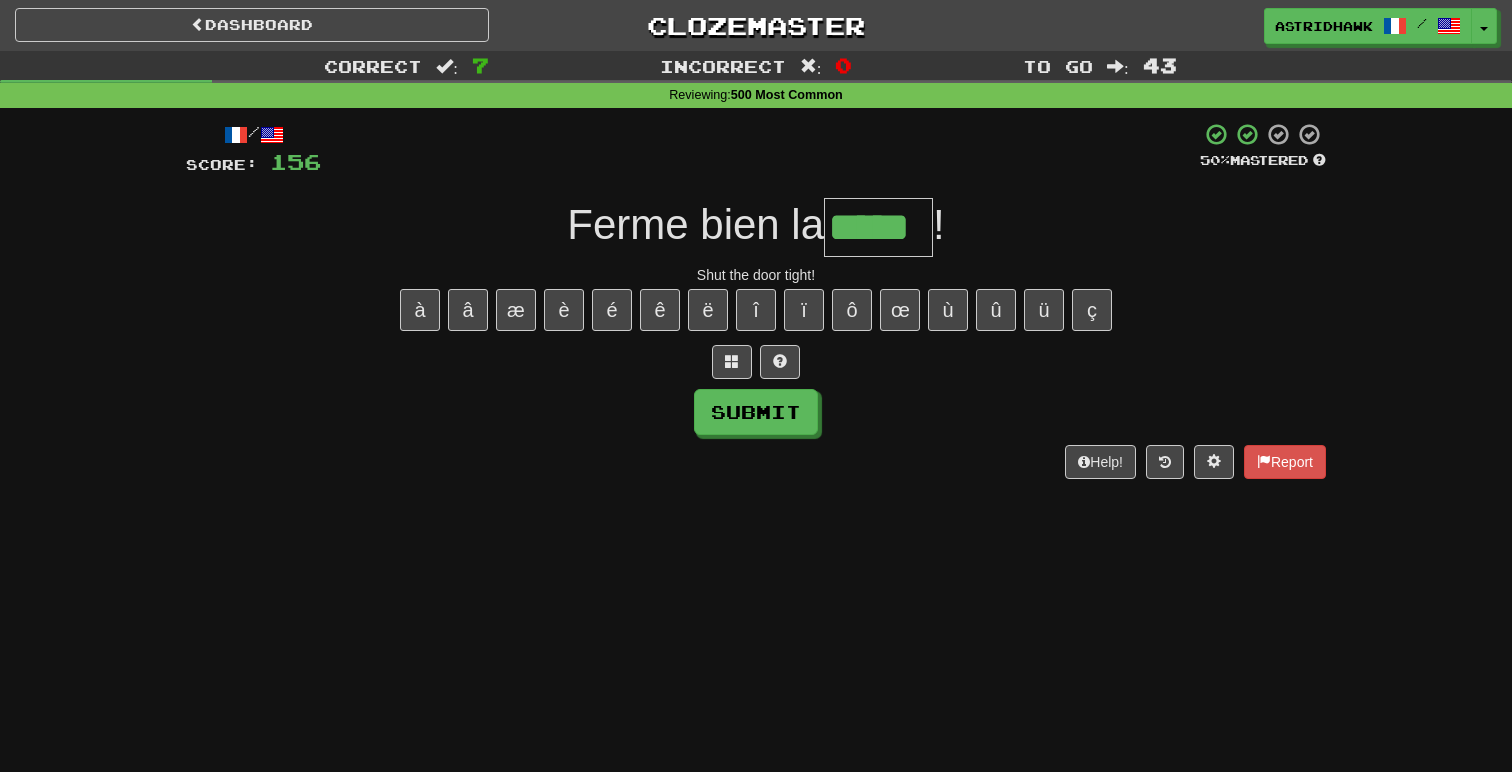 type on "*****" 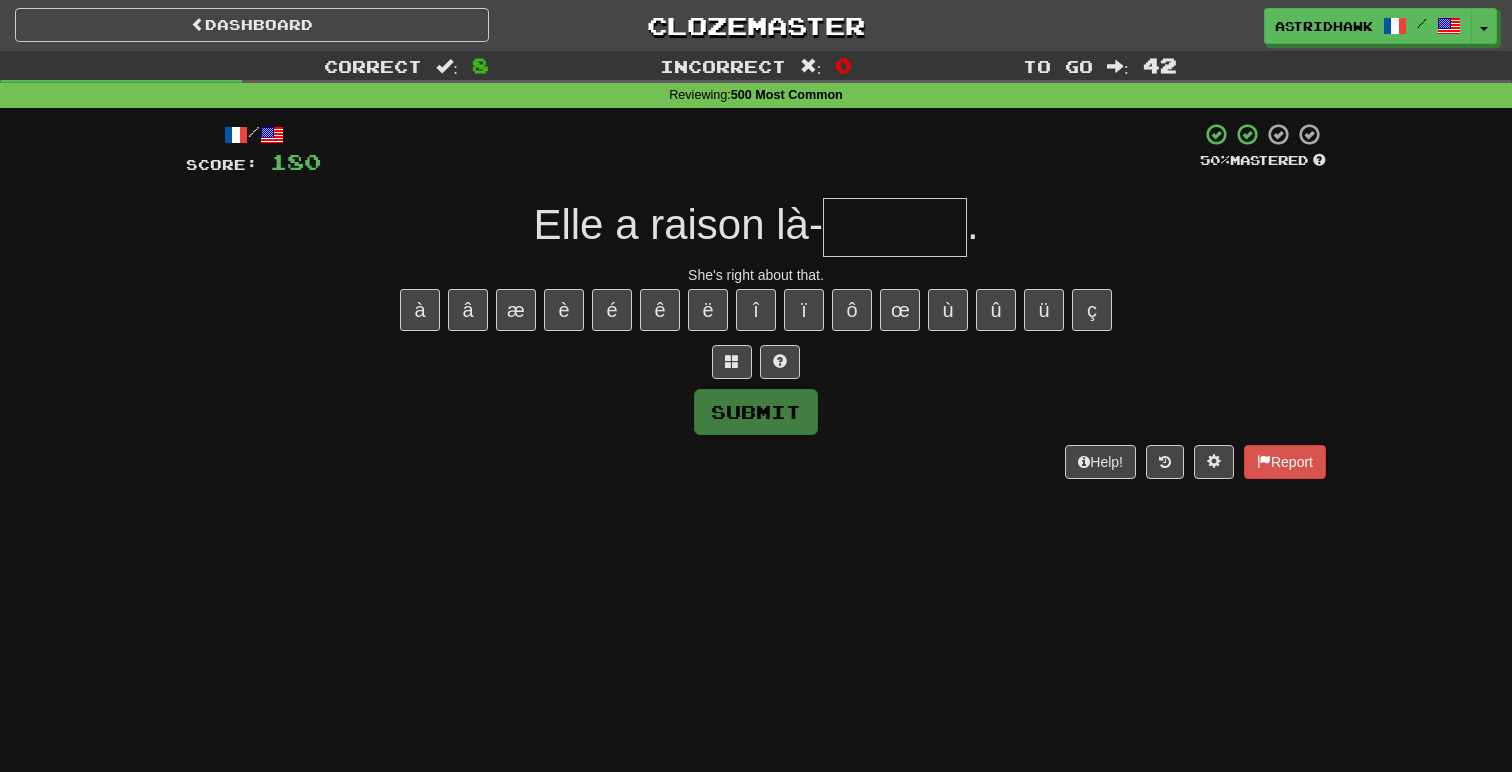type on "*" 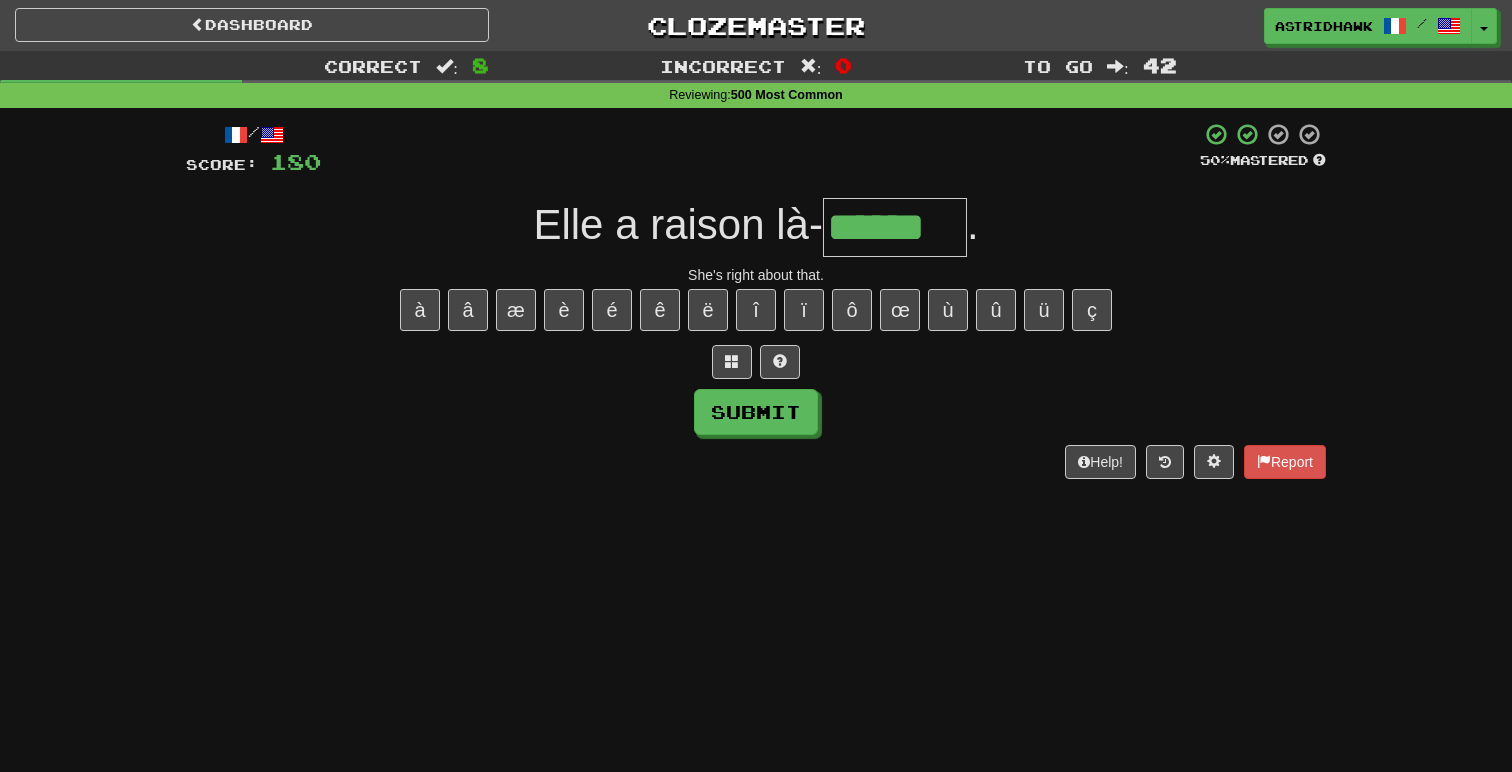 type on "******" 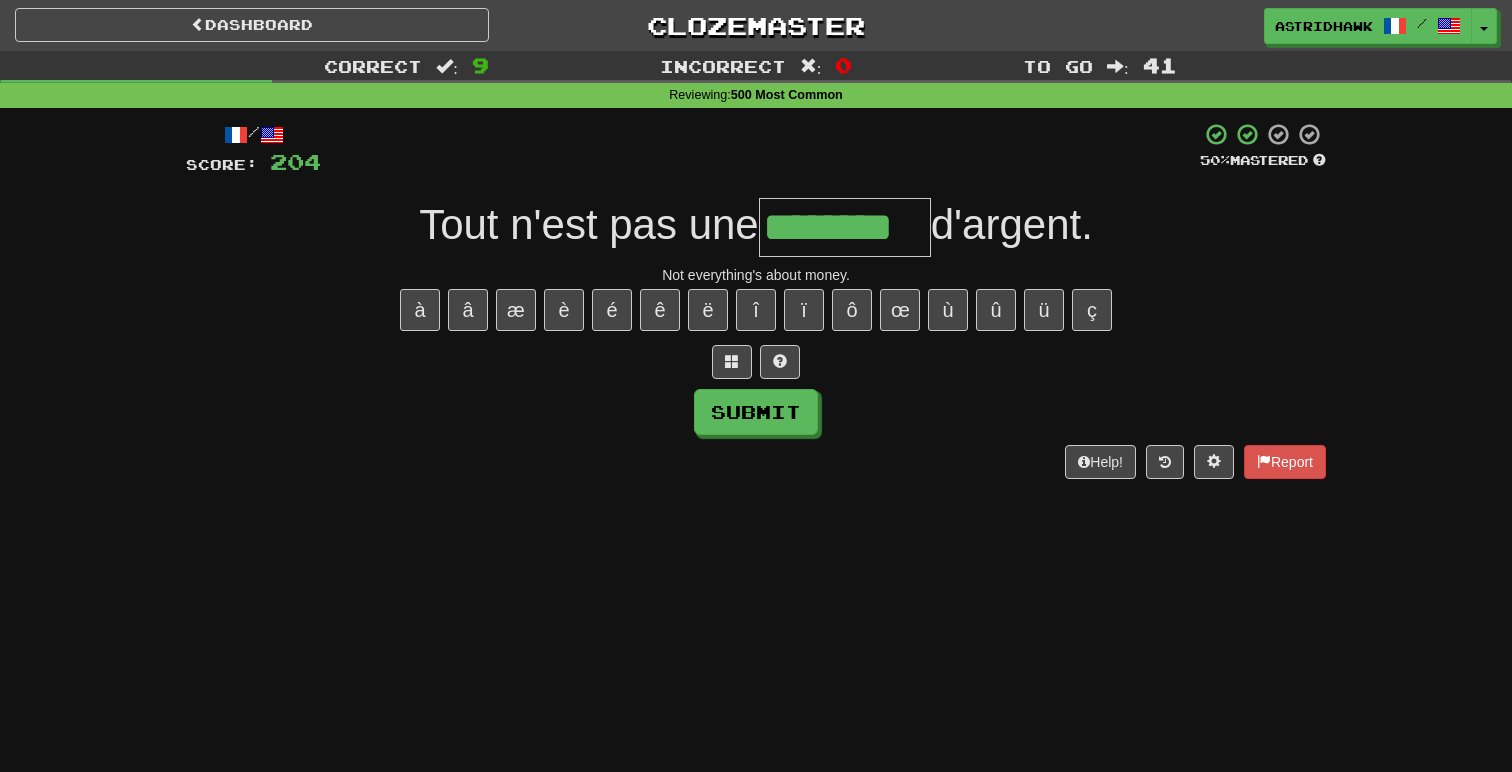 type on "********" 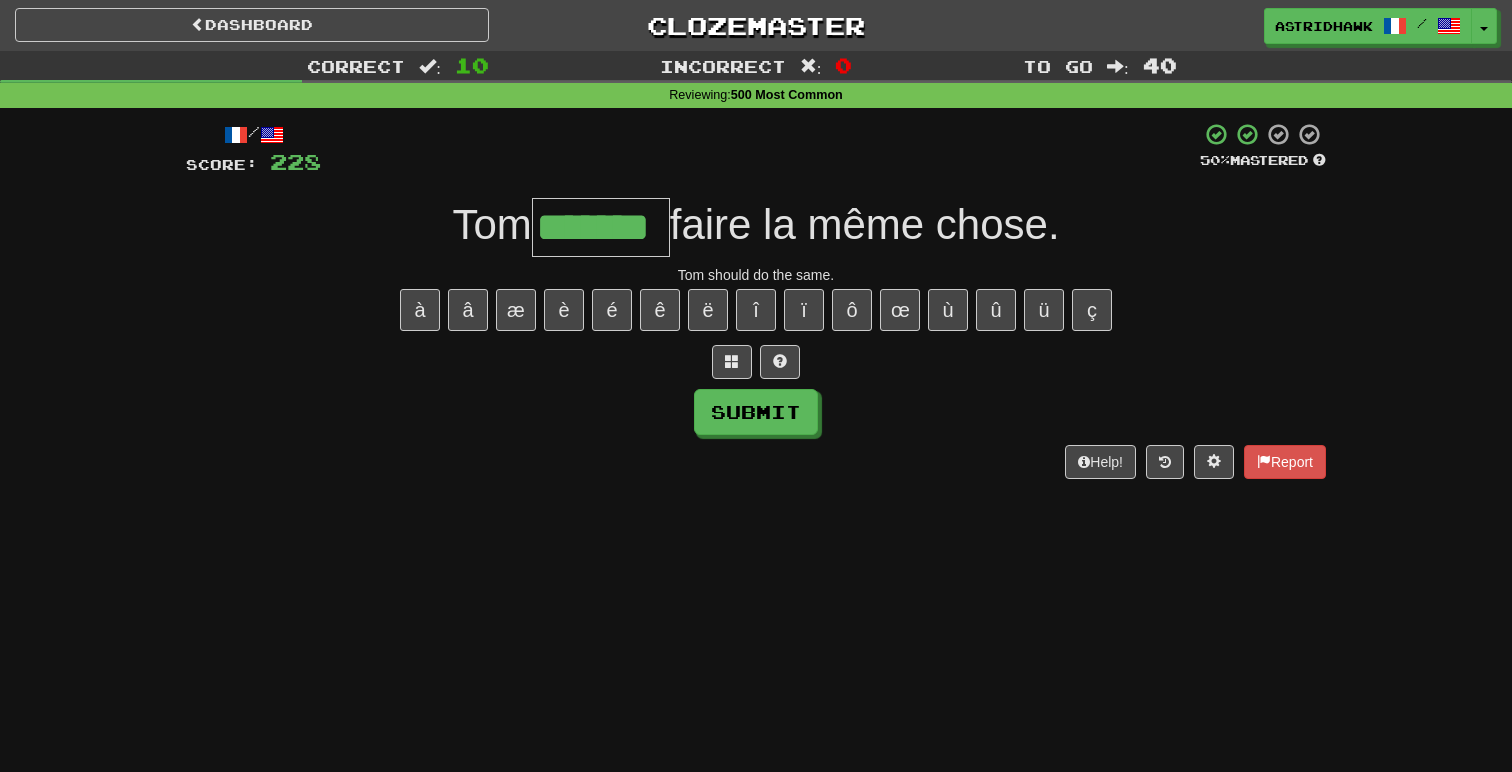 type on "*******" 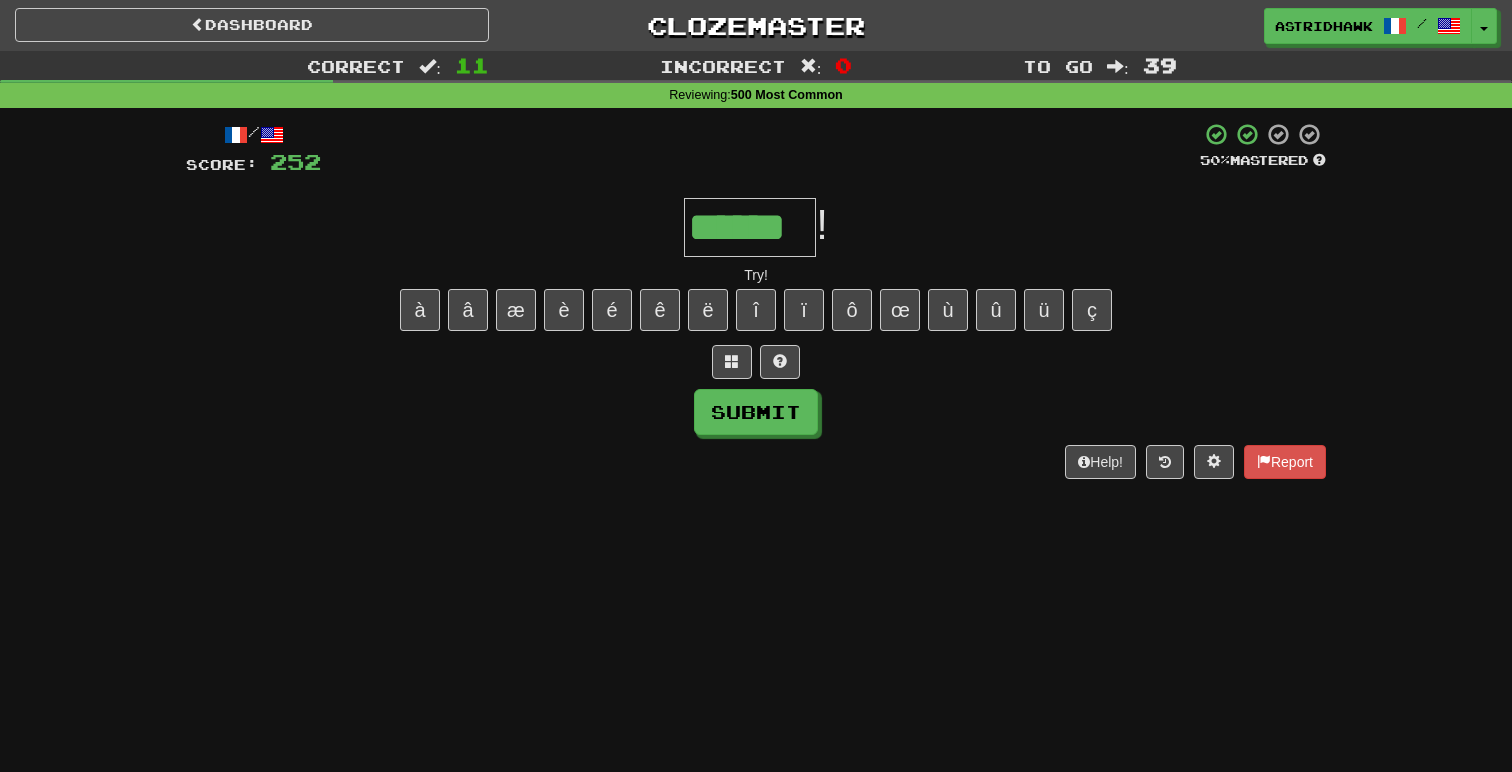 type on "******" 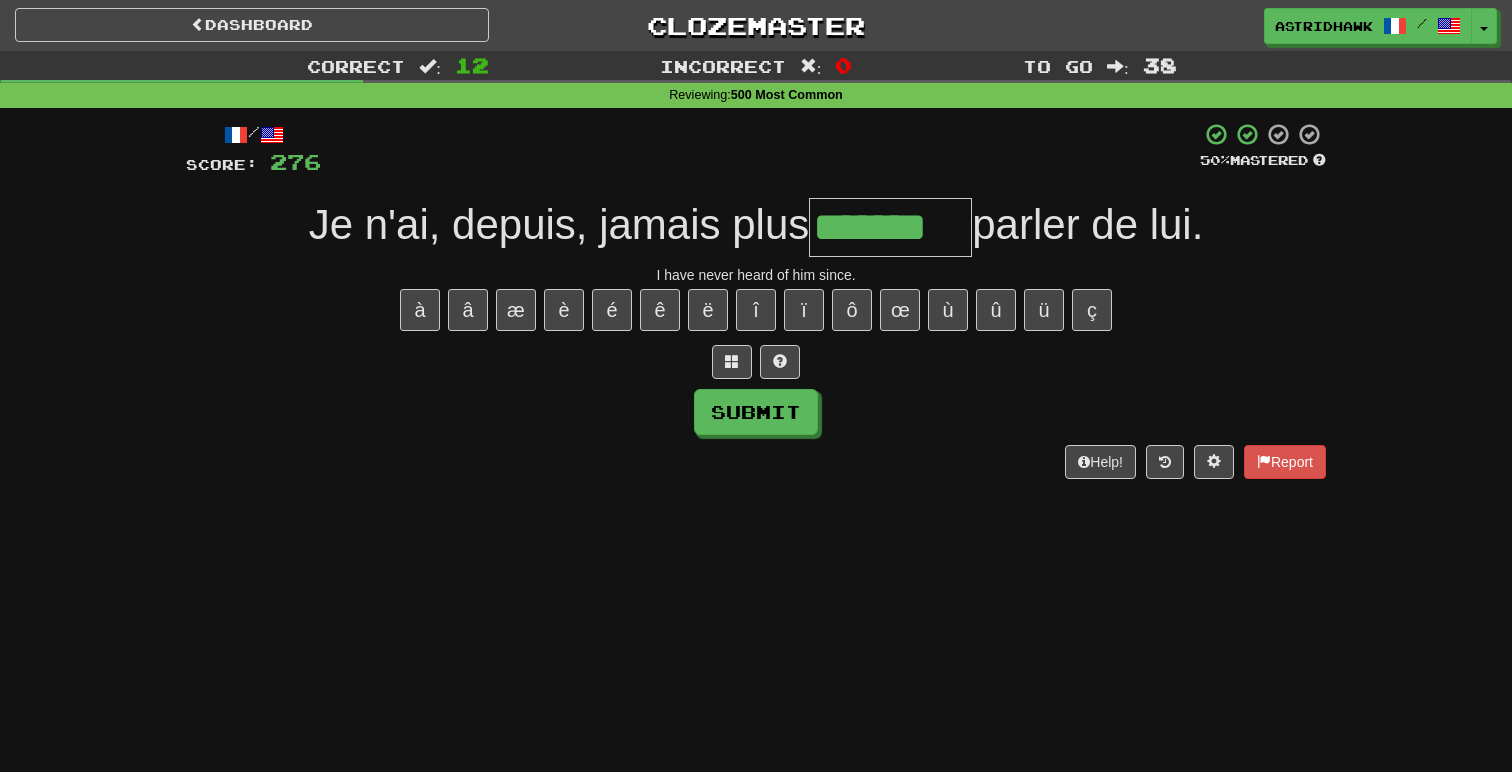 type on "*******" 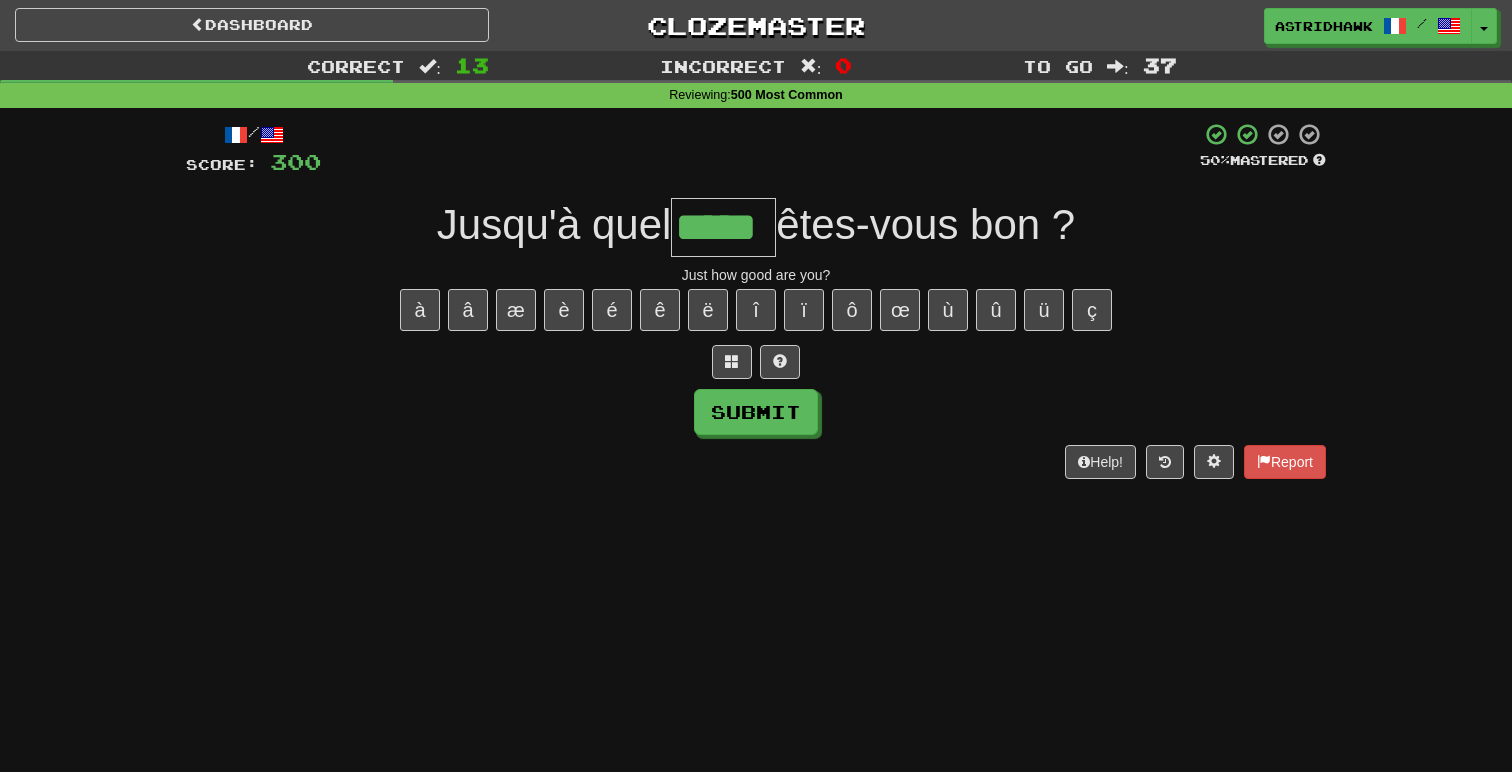 type on "*****" 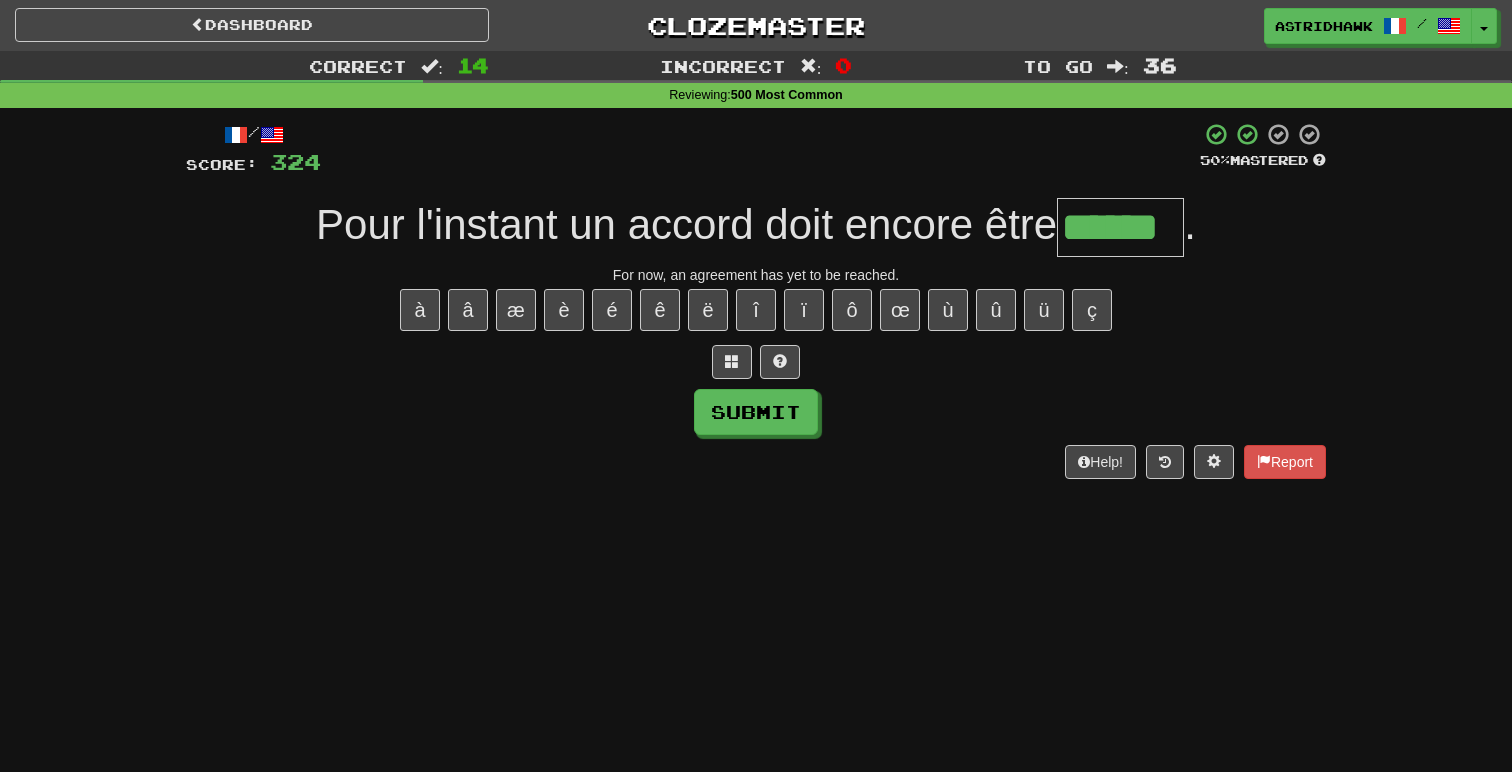 type on "******" 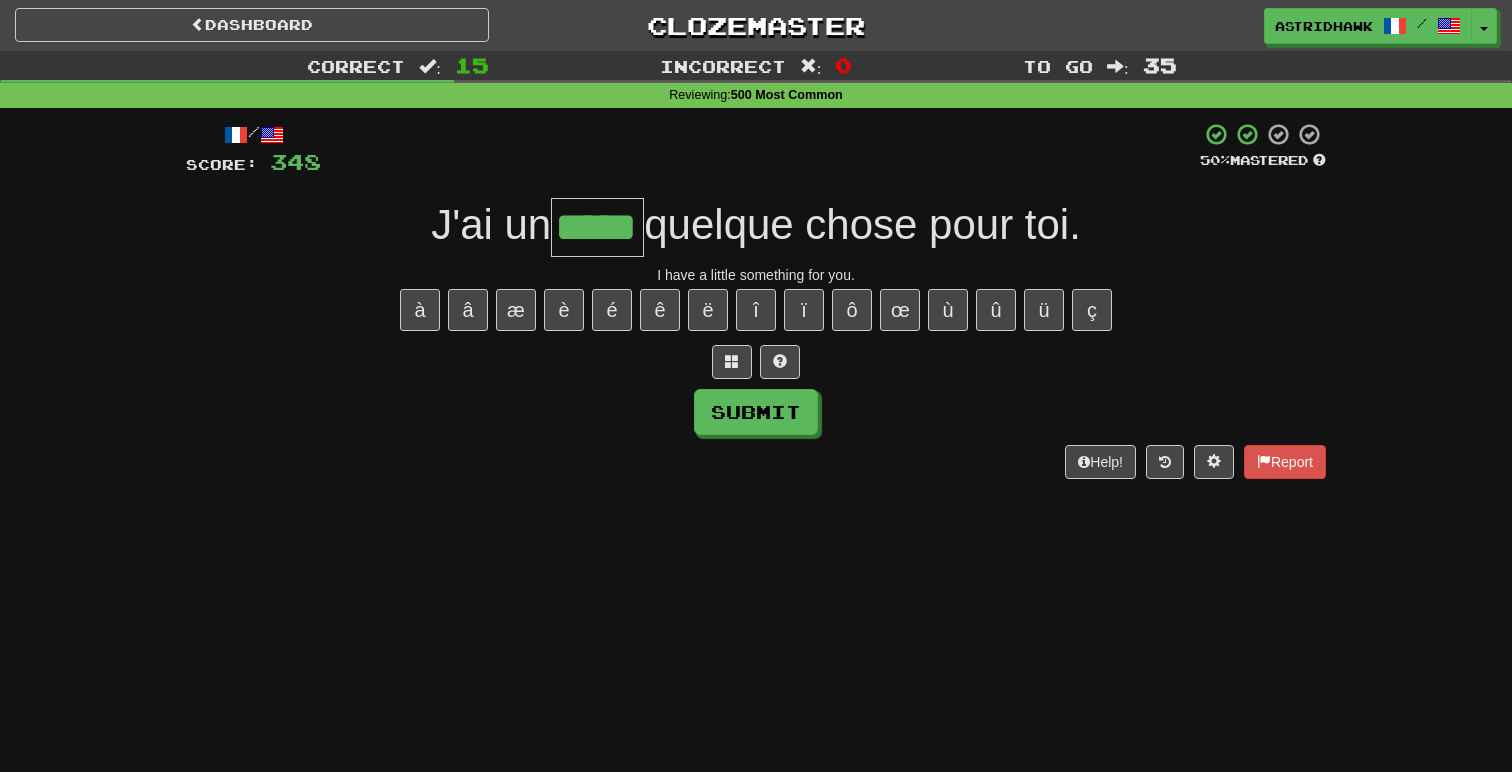 type on "*****" 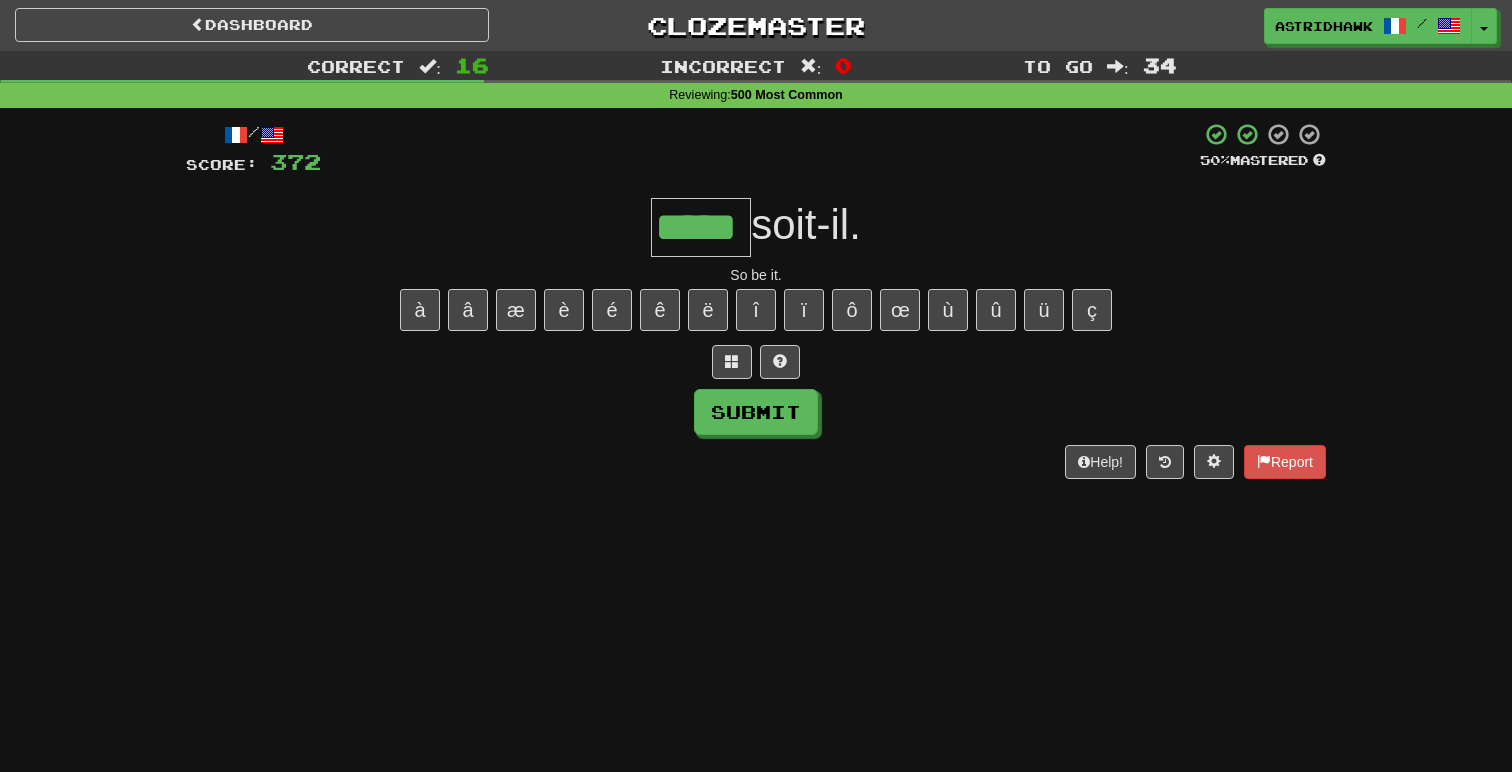type on "*****" 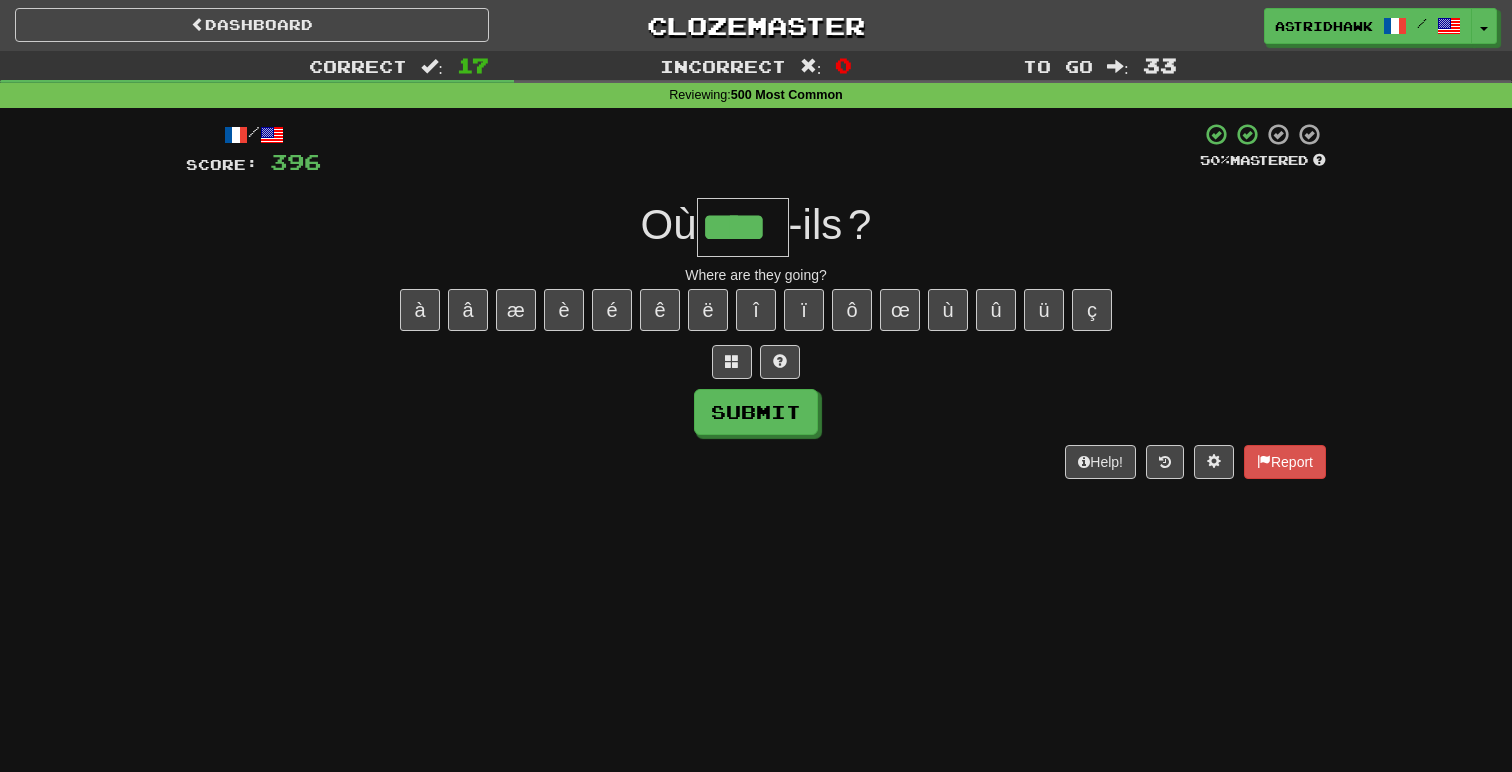 type on "****" 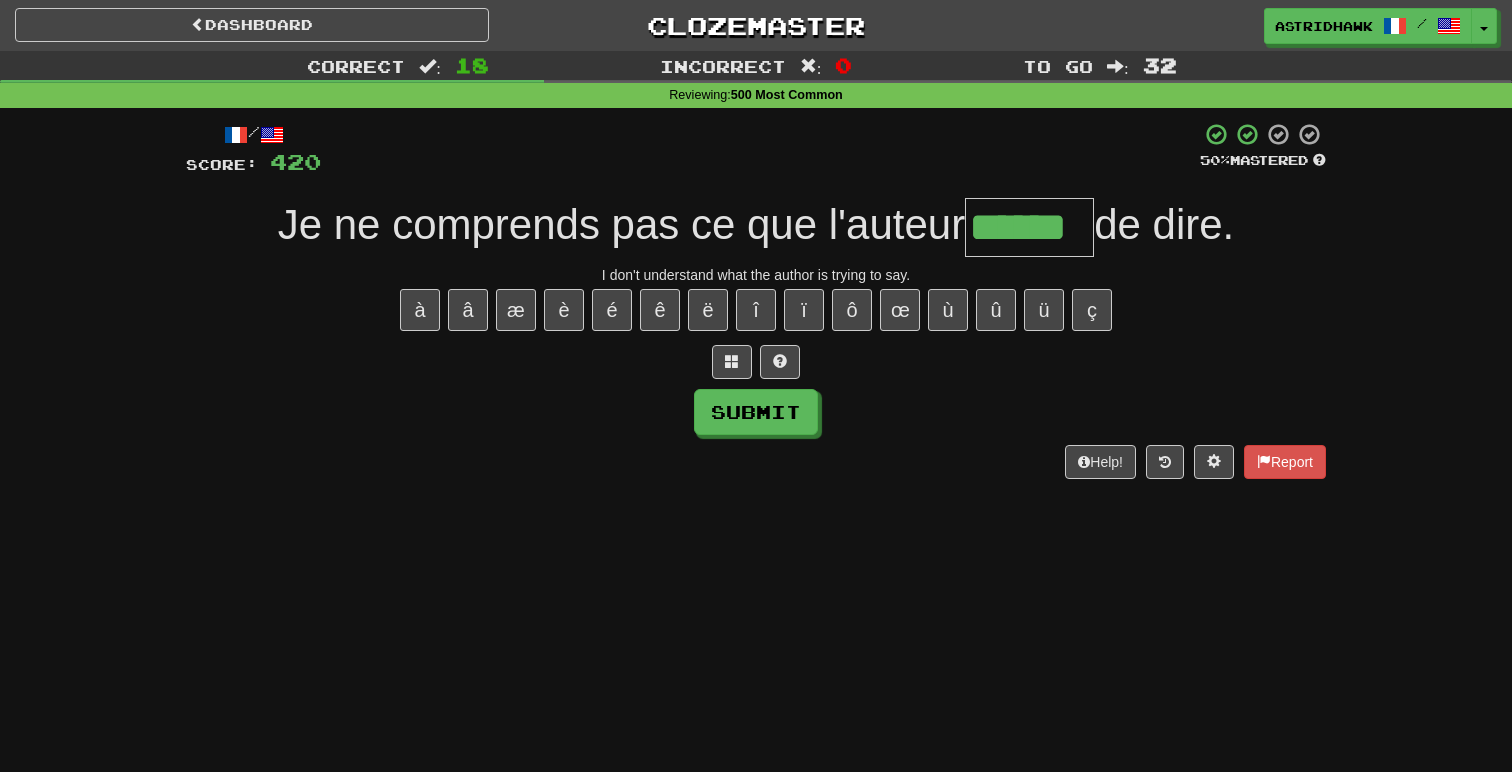 type on "******" 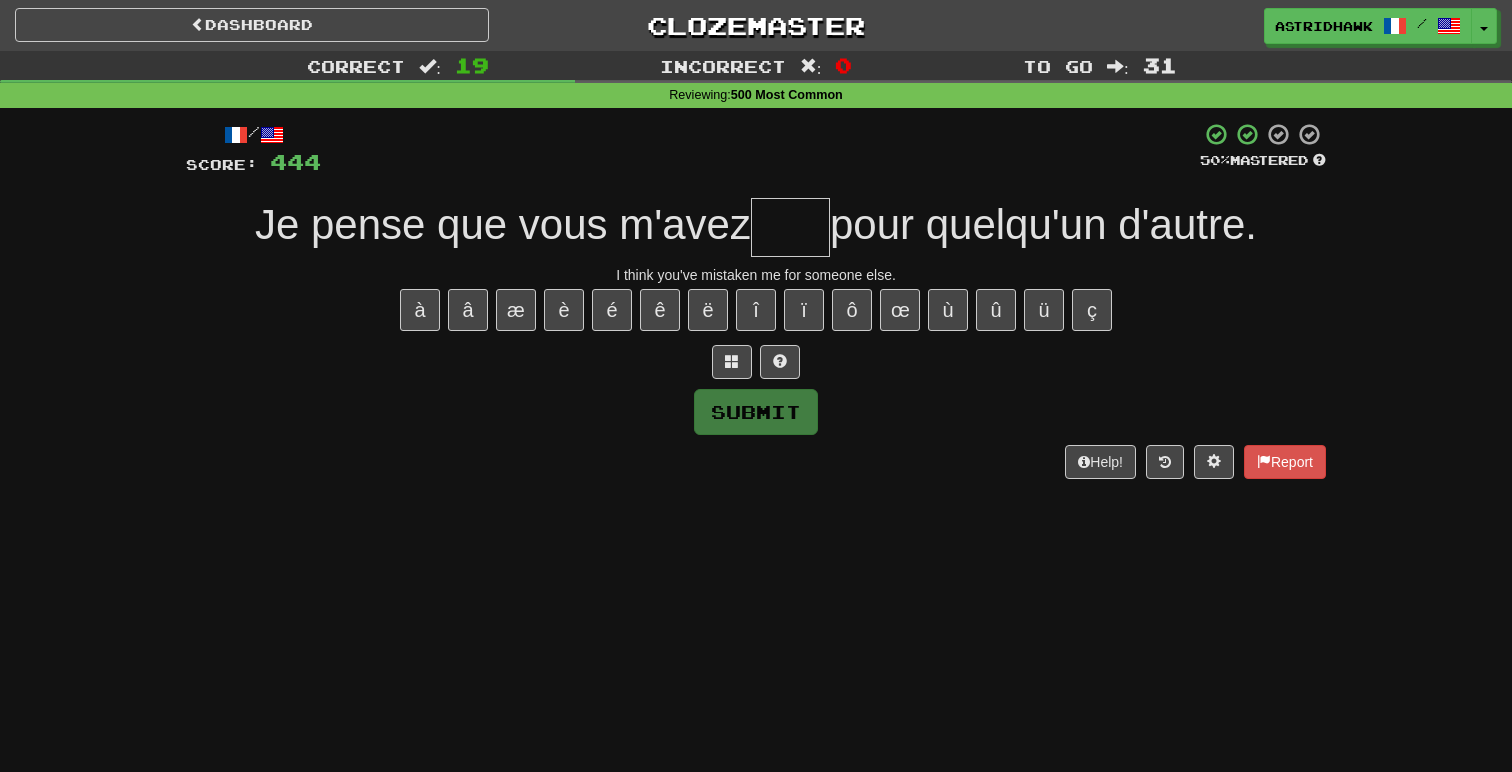 type on "*" 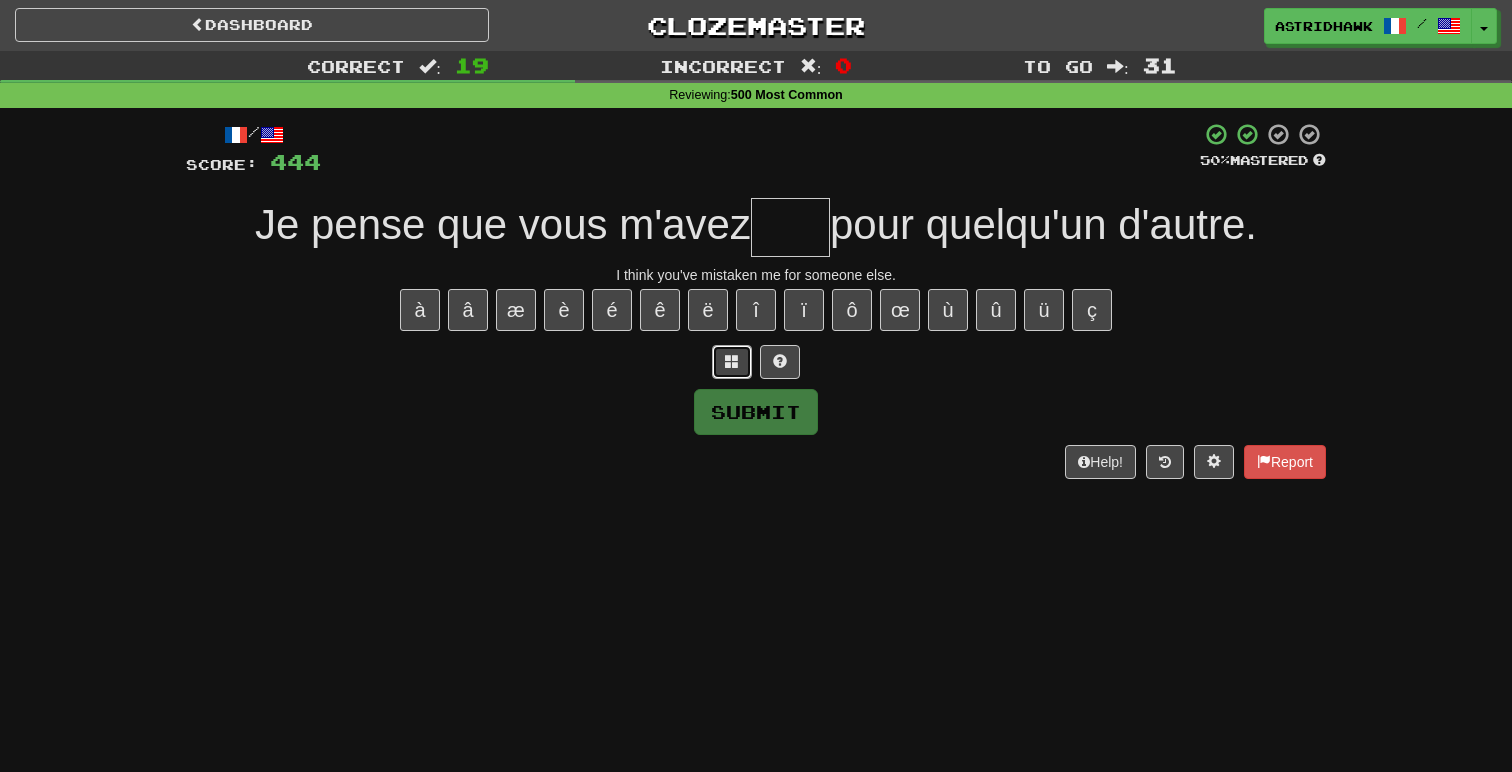 click at bounding box center (732, 362) 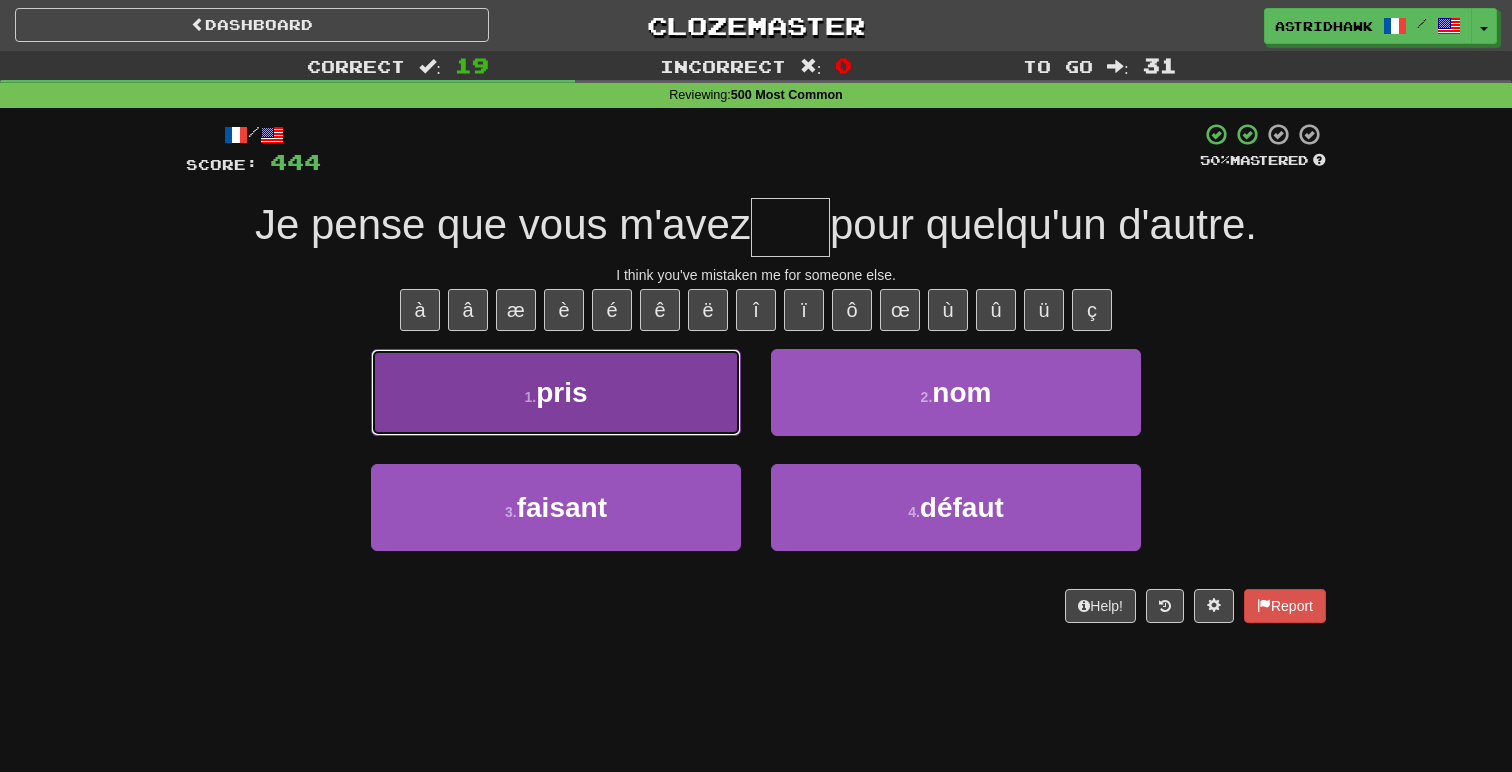 click on "1 .  pris" at bounding box center (556, 392) 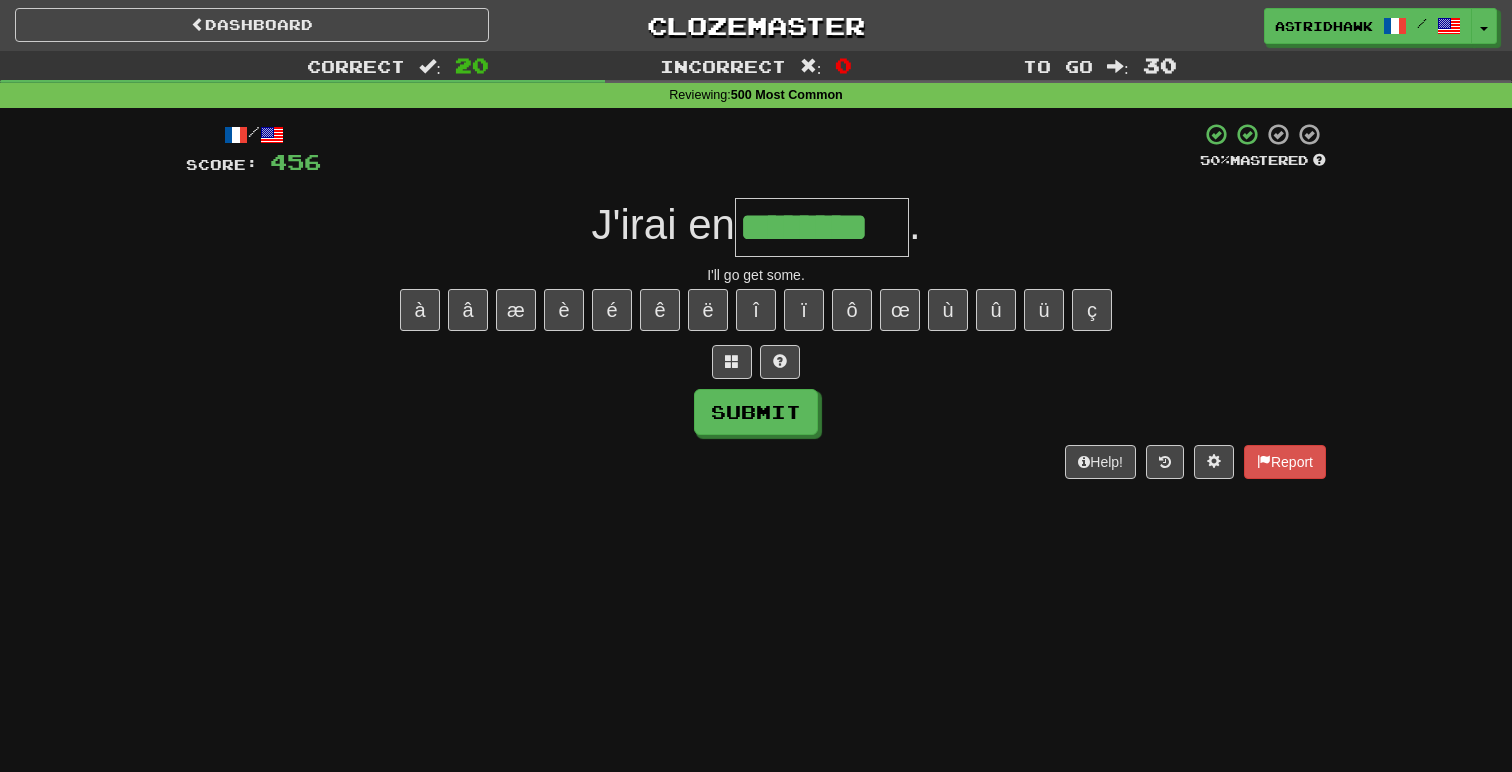 type on "********" 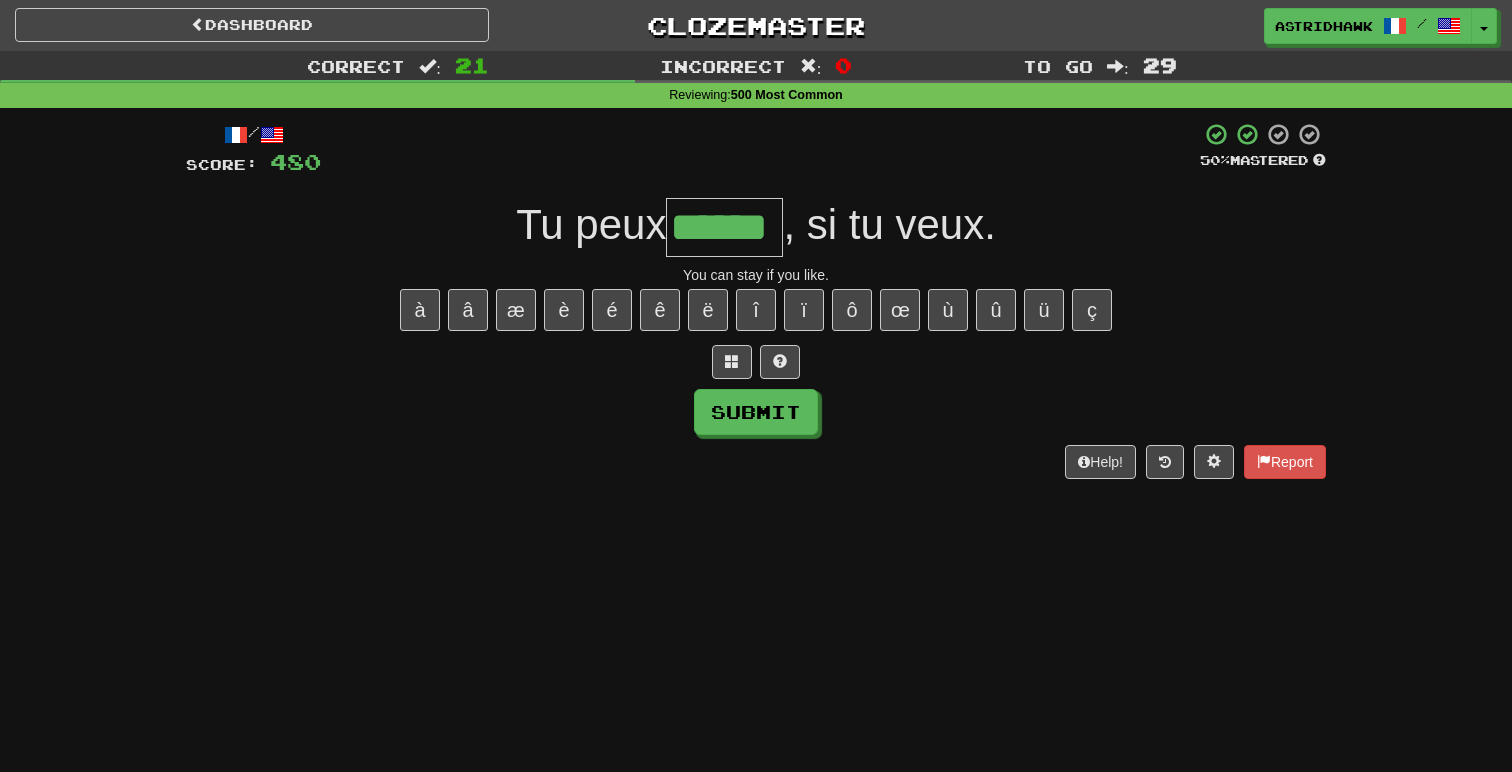 type on "******" 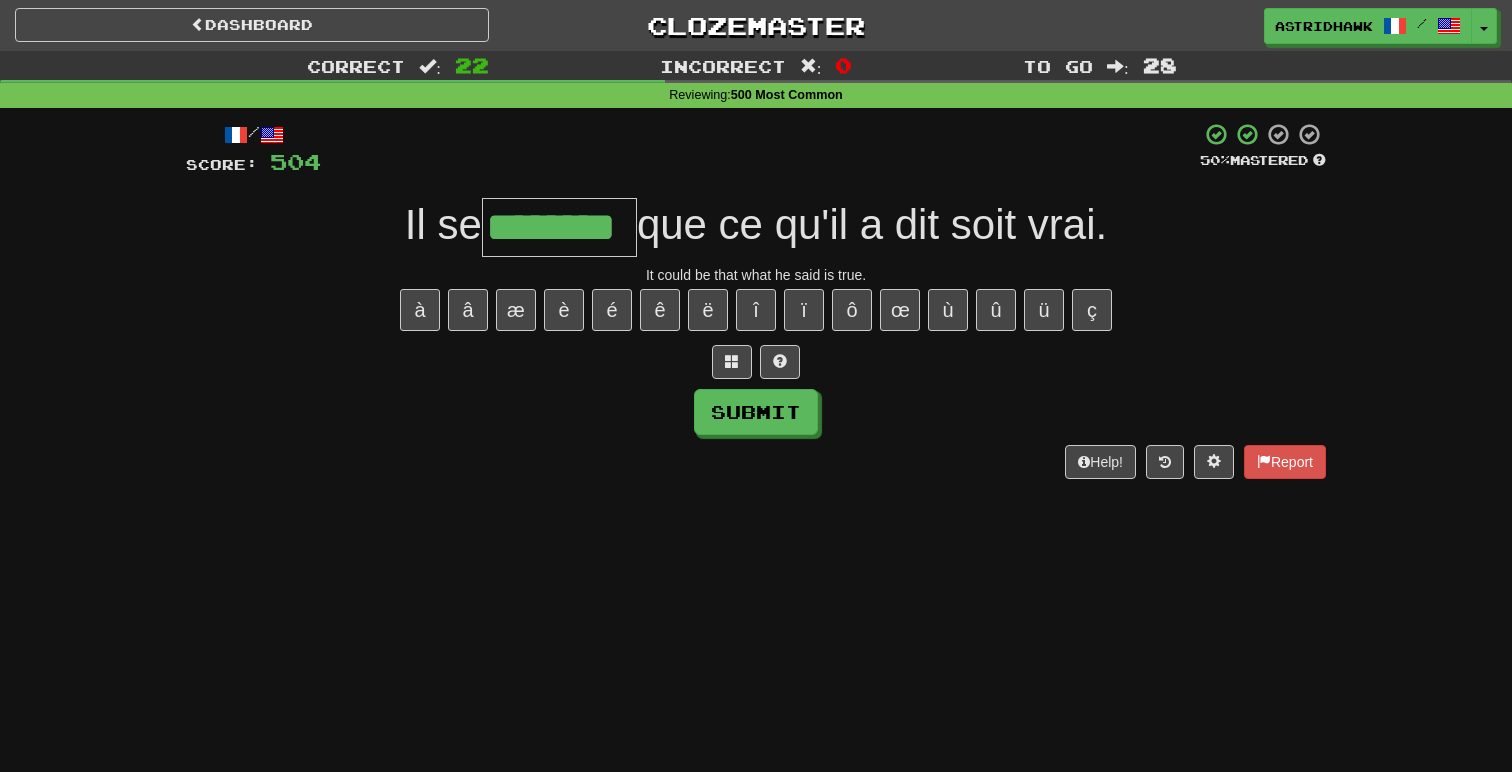 type on "********" 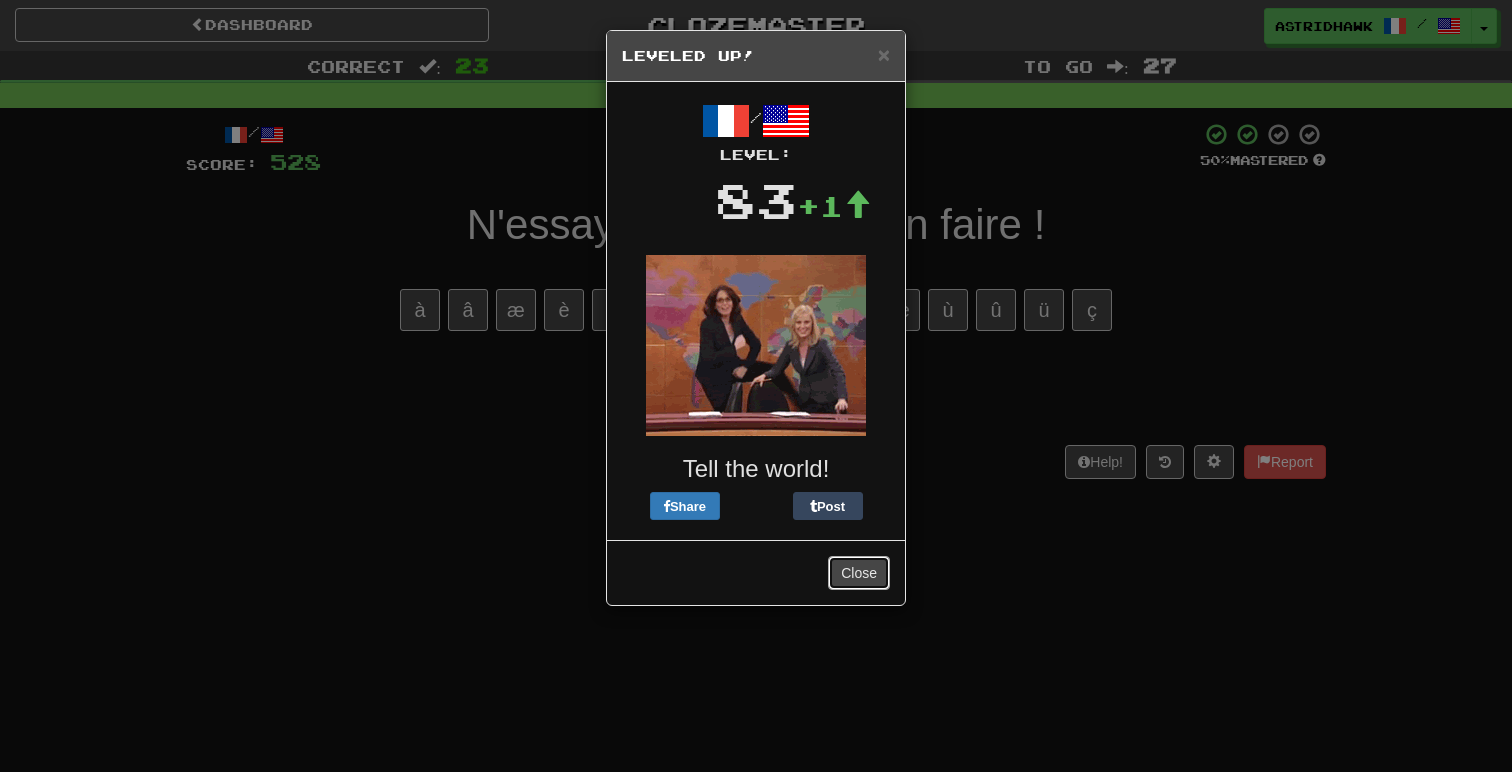 click on "Close" at bounding box center [859, 573] 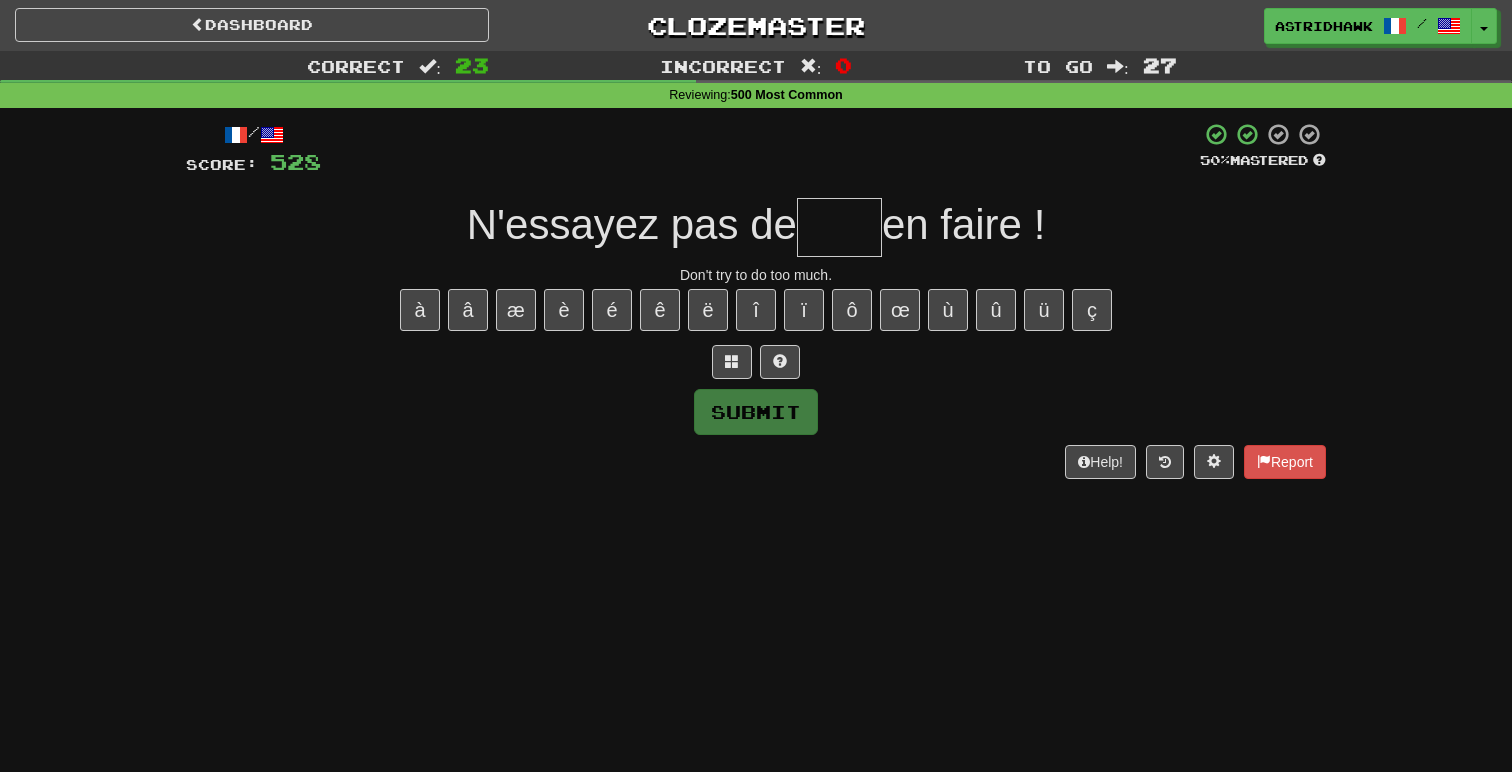 click at bounding box center (839, 227) 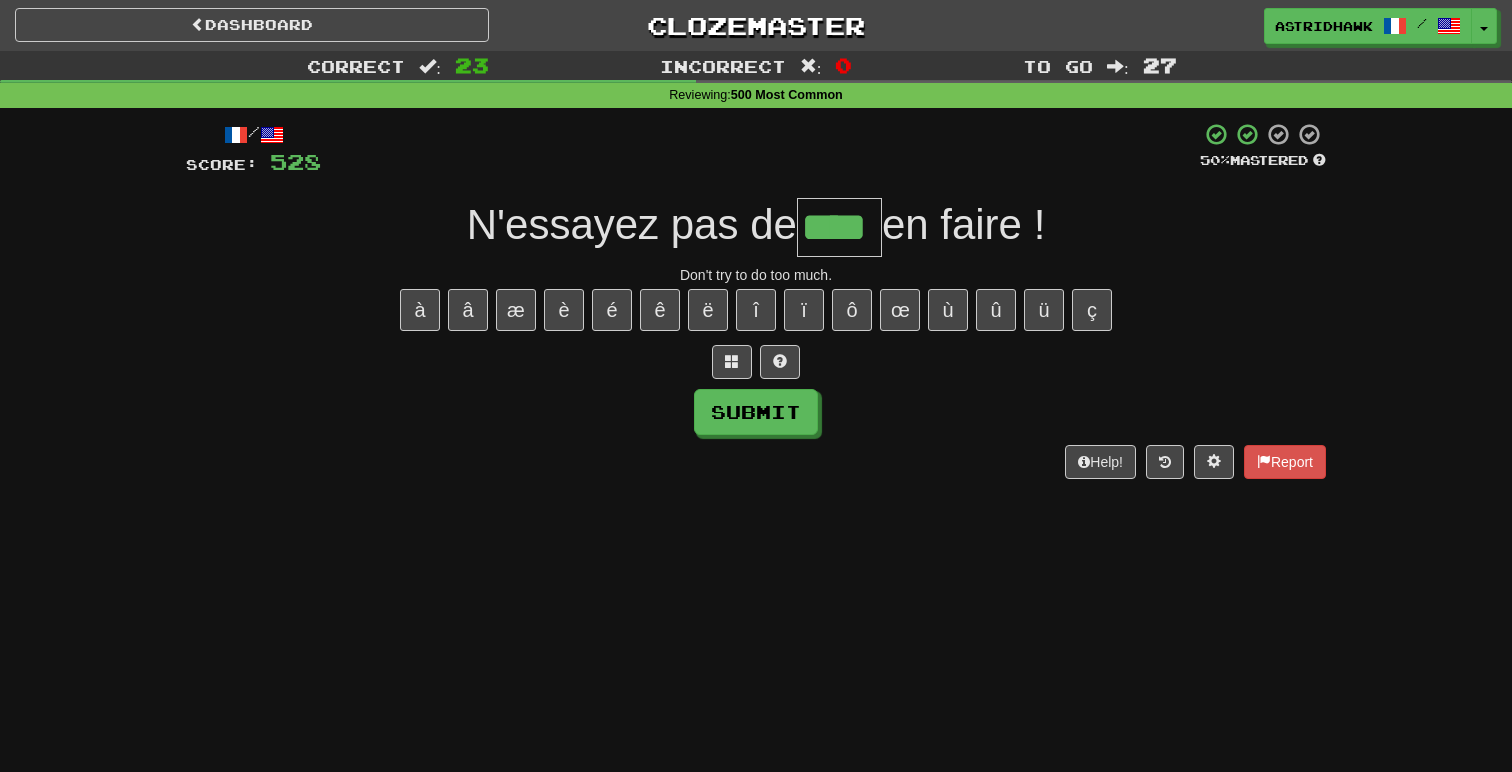 type on "****" 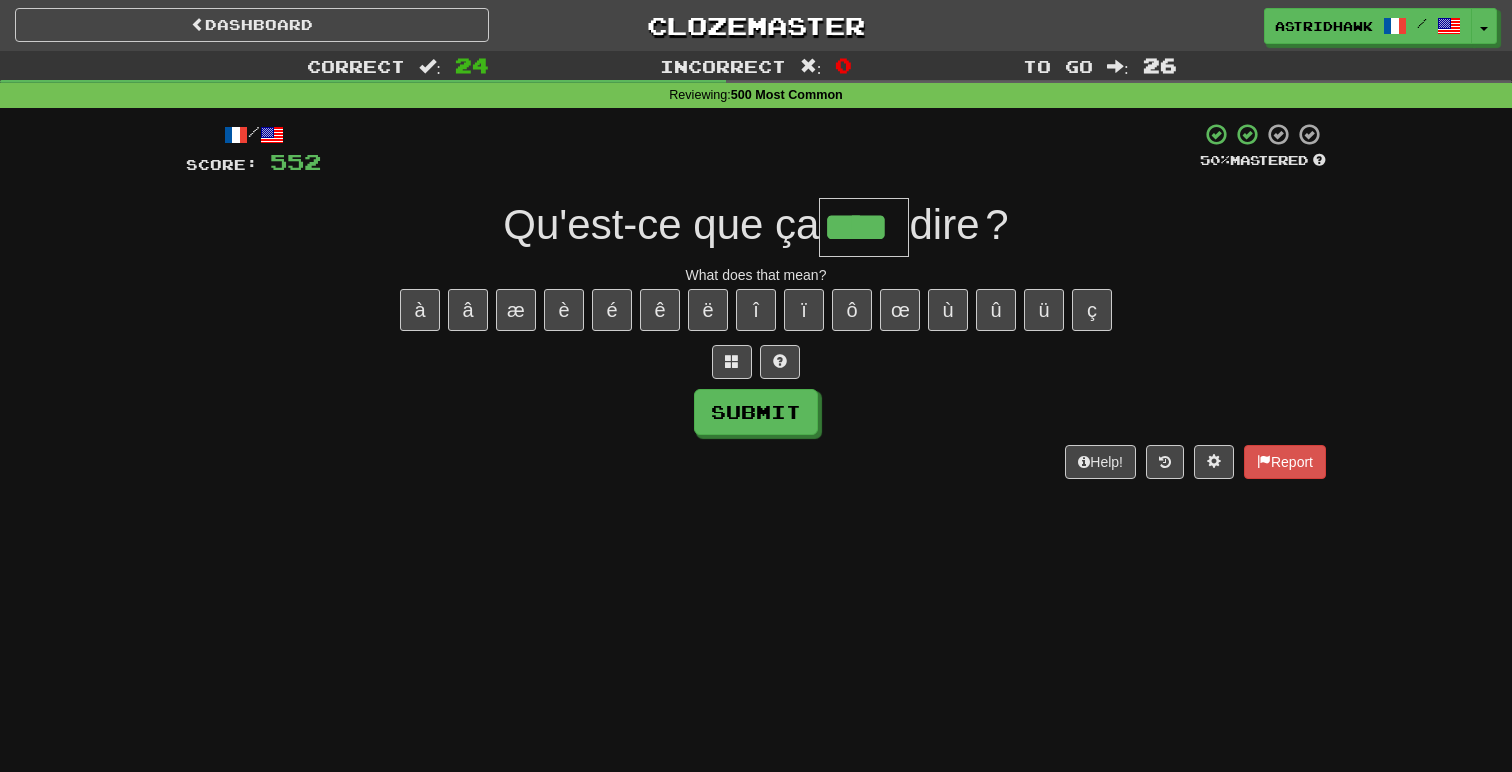 type on "****" 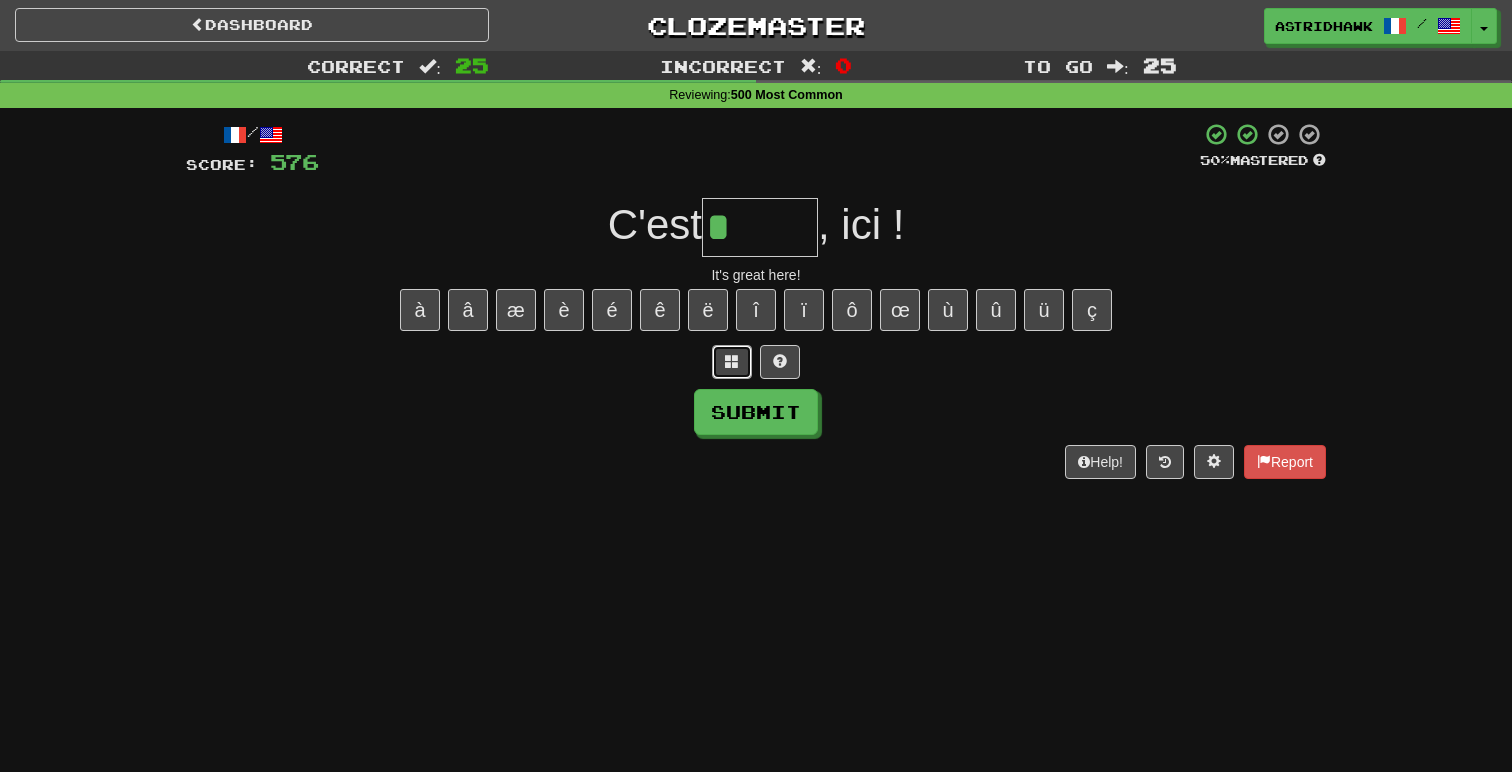 click at bounding box center [732, 362] 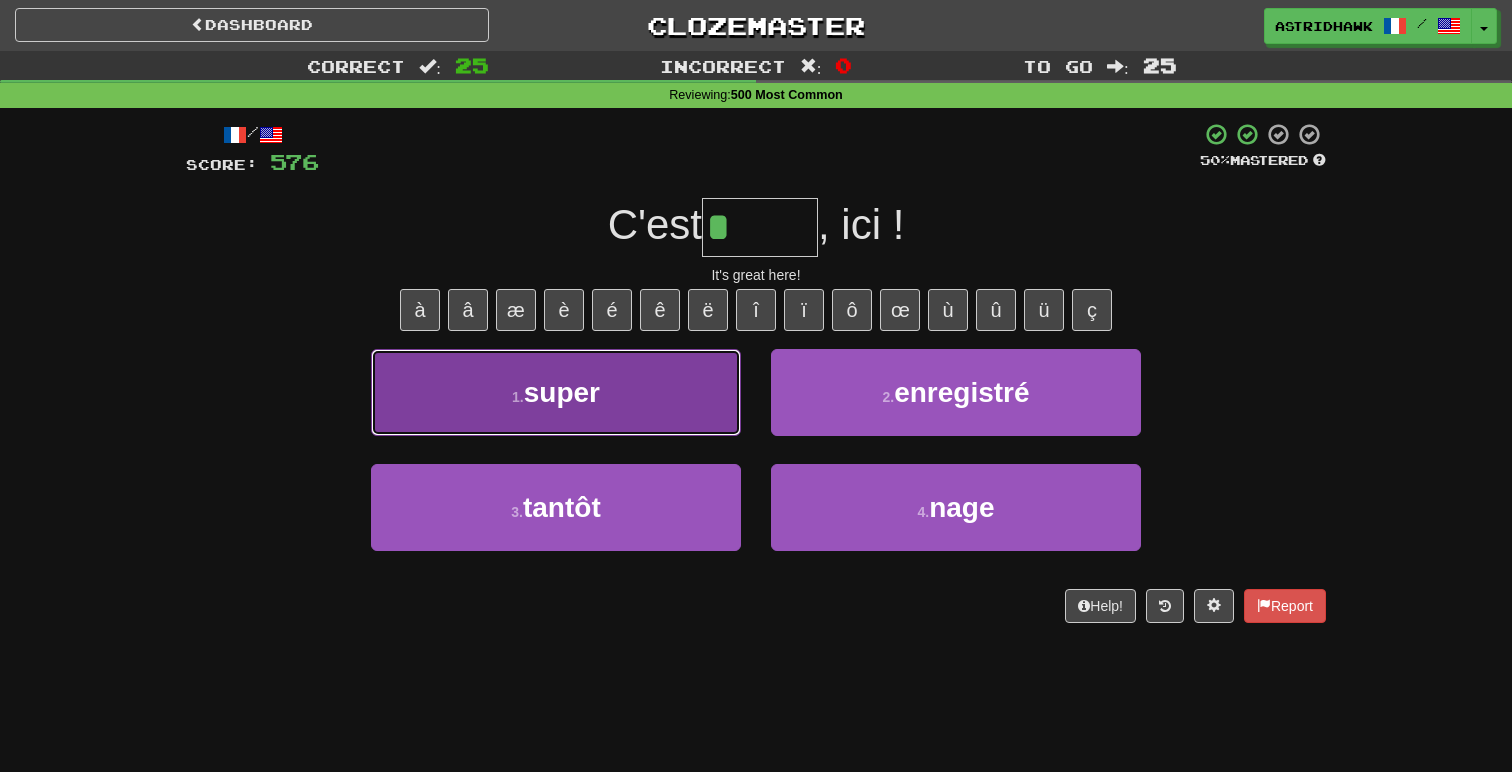 click on "1 .  super" at bounding box center (556, 392) 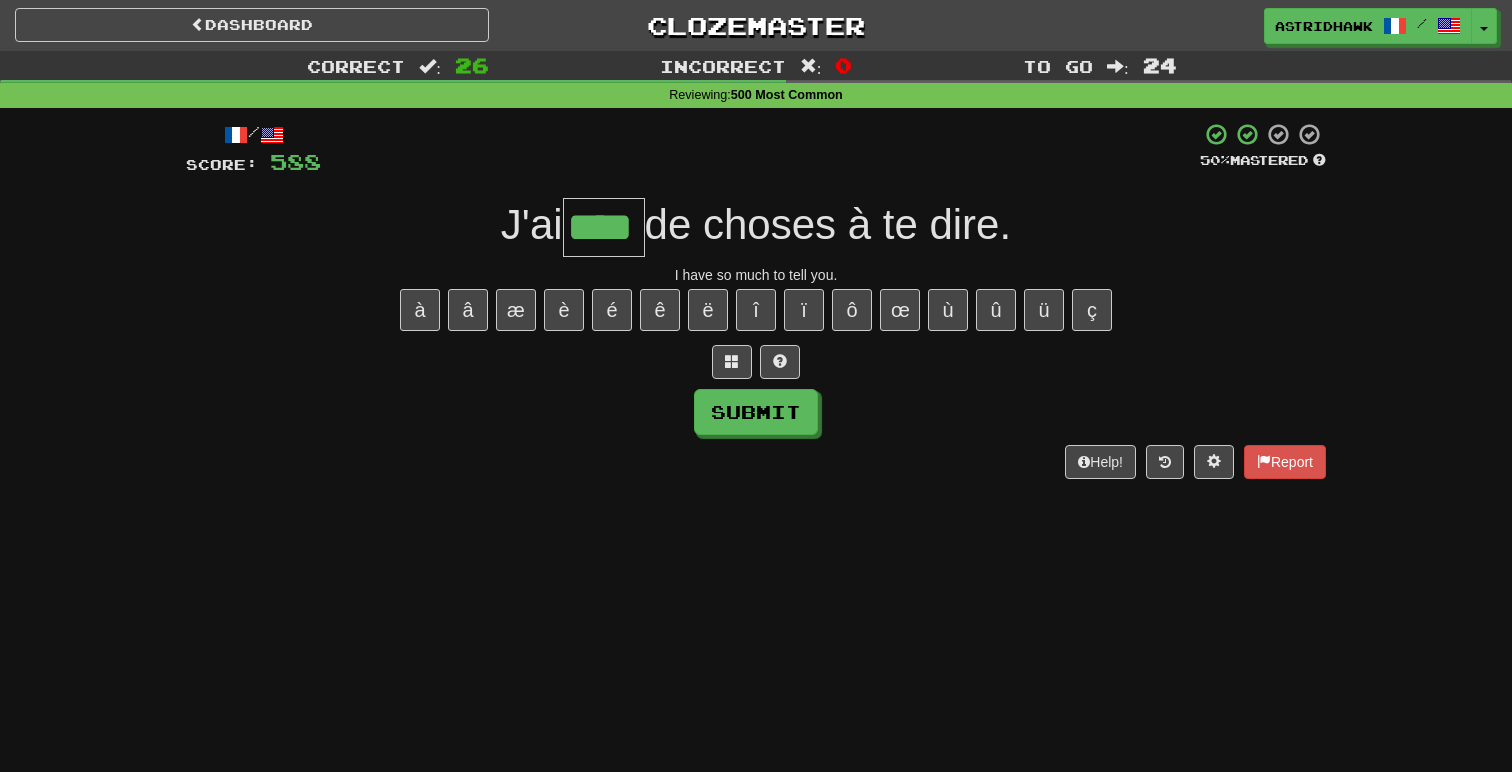 type on "****" 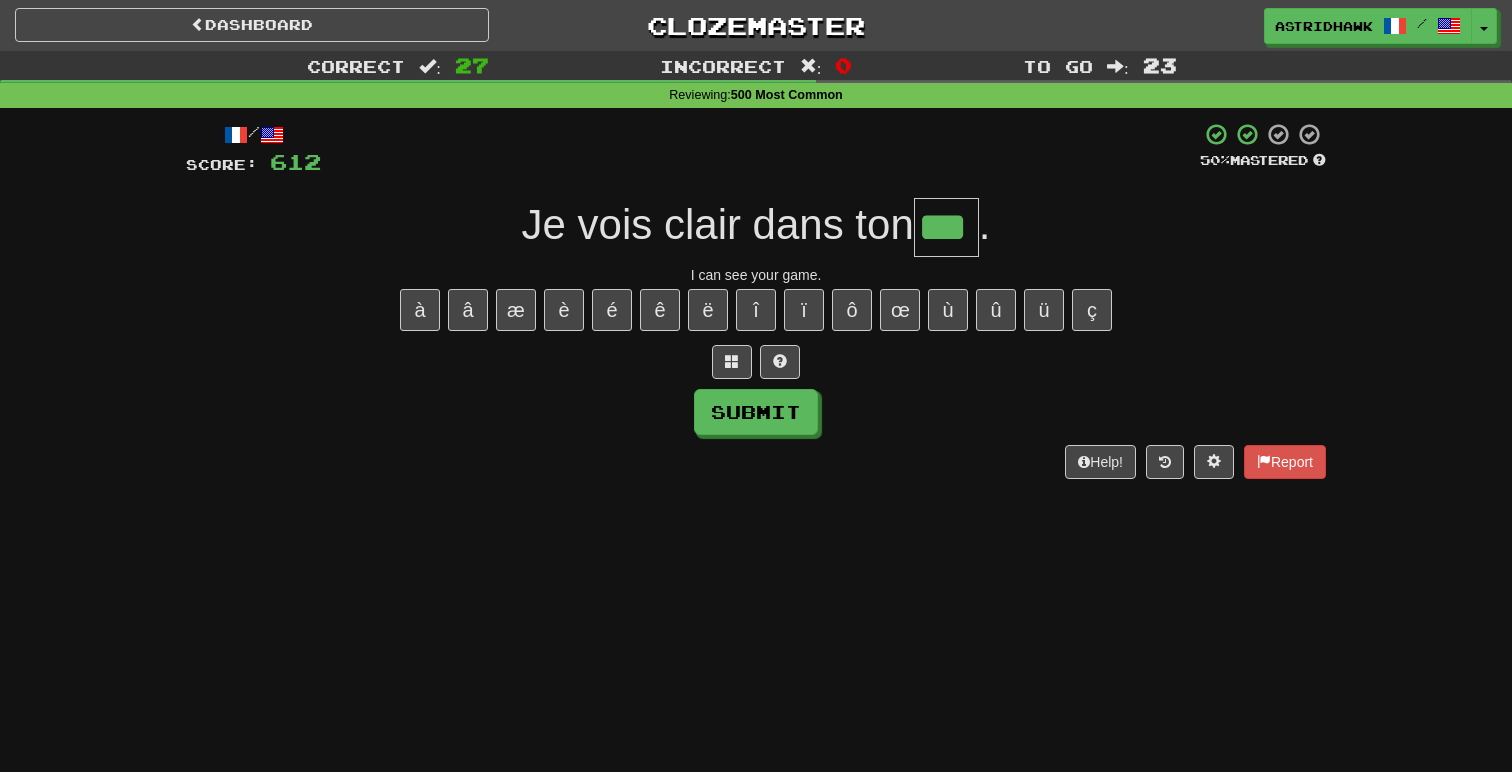type on "***" 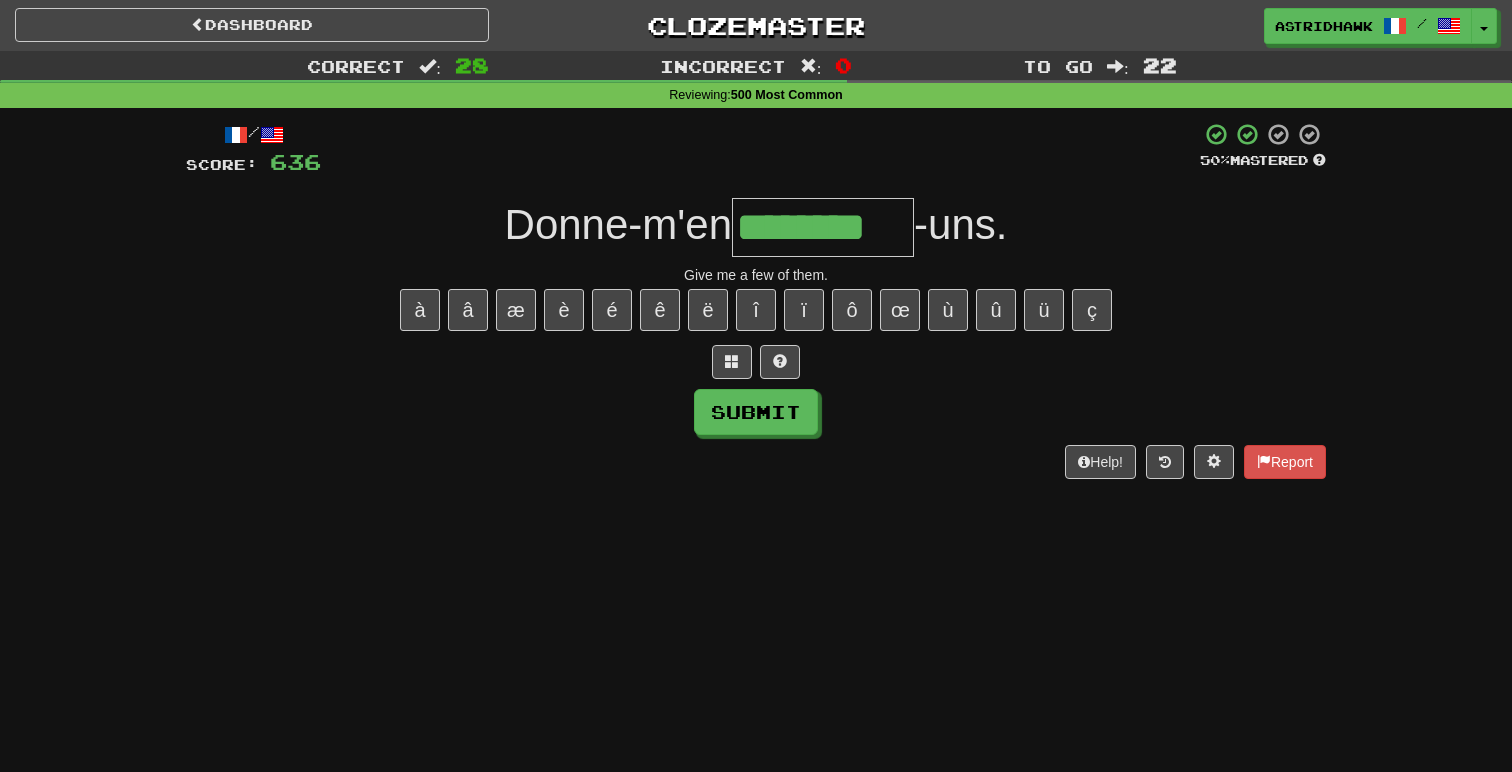 type on "********" 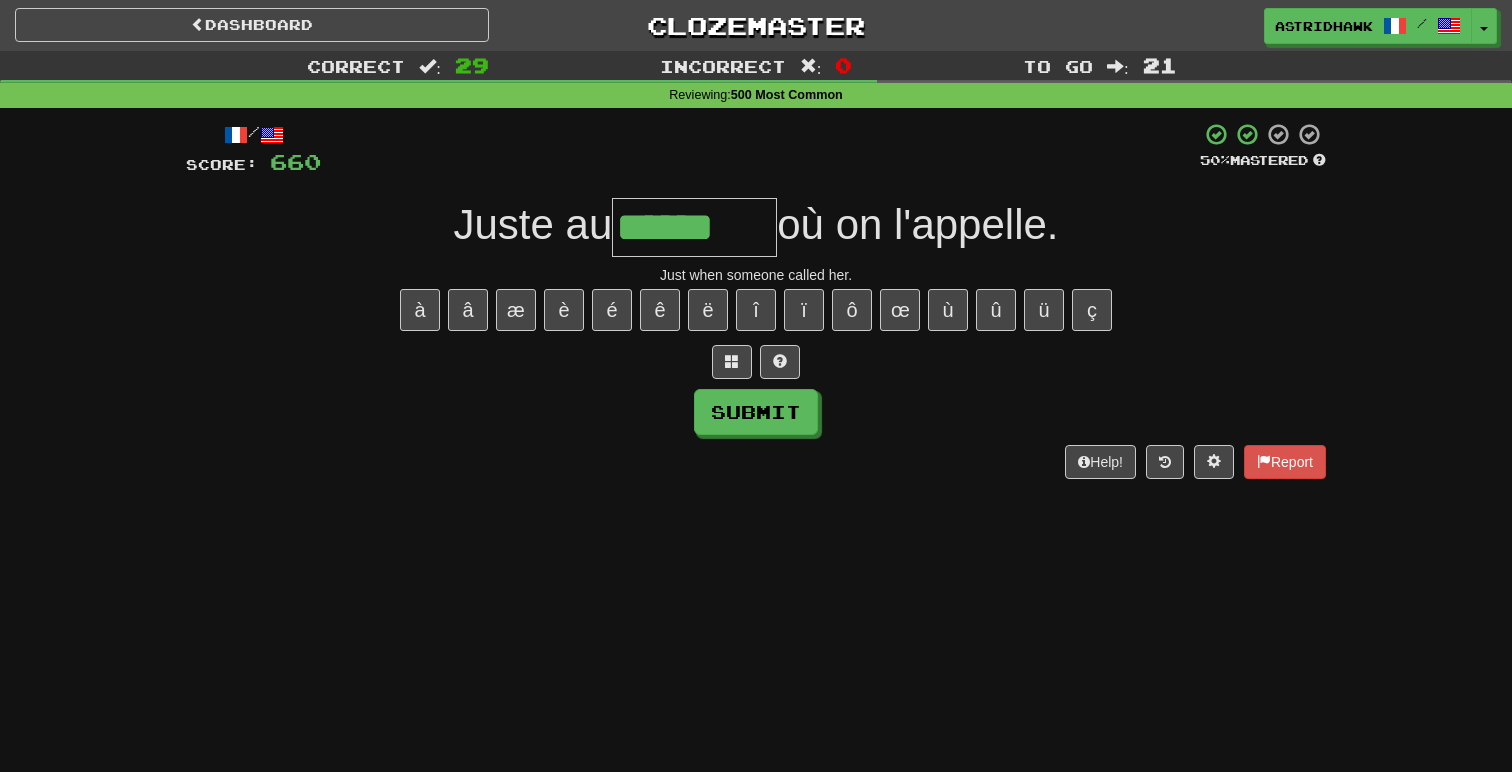 type on "******" 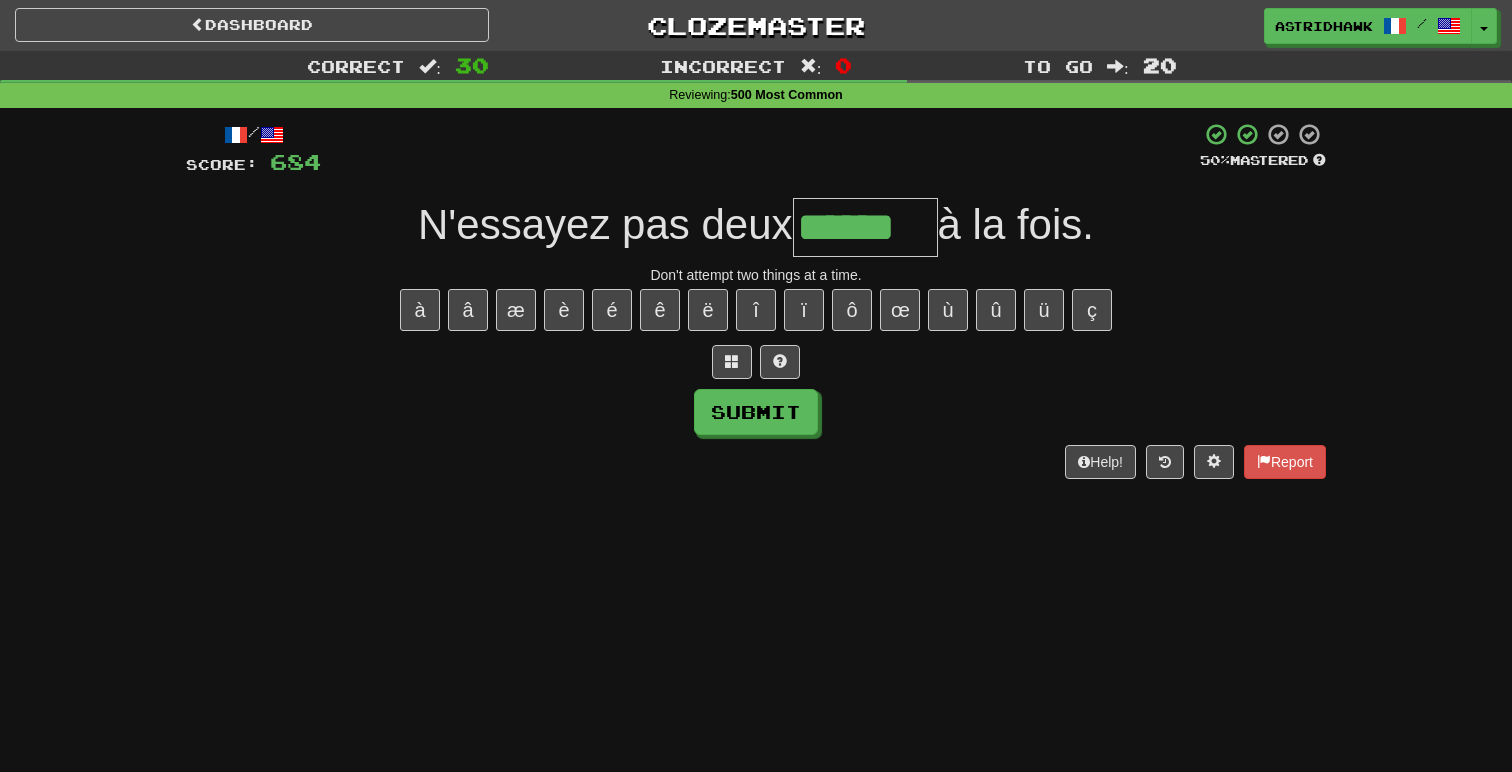 type on "******" 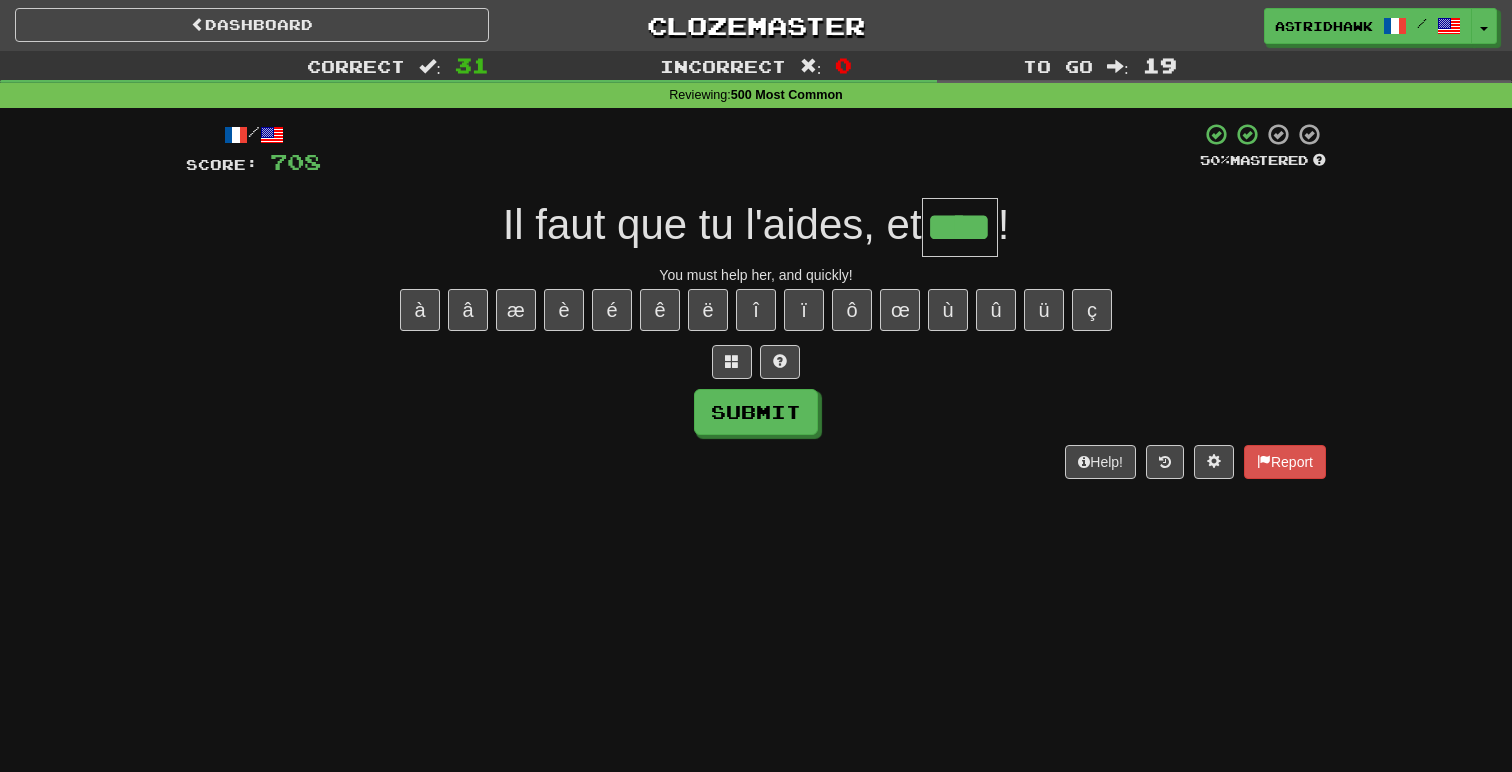 type on "****" 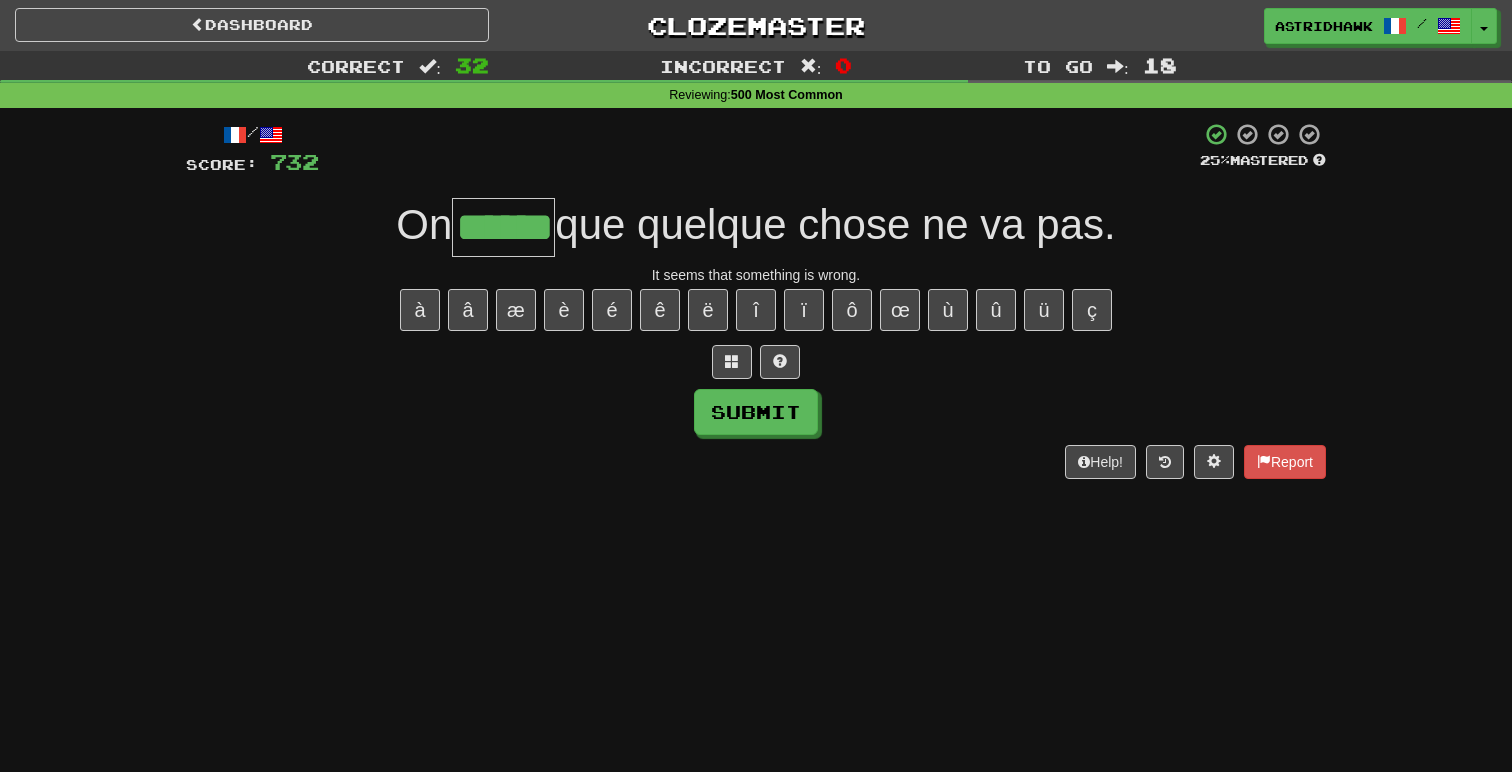 type on "******" 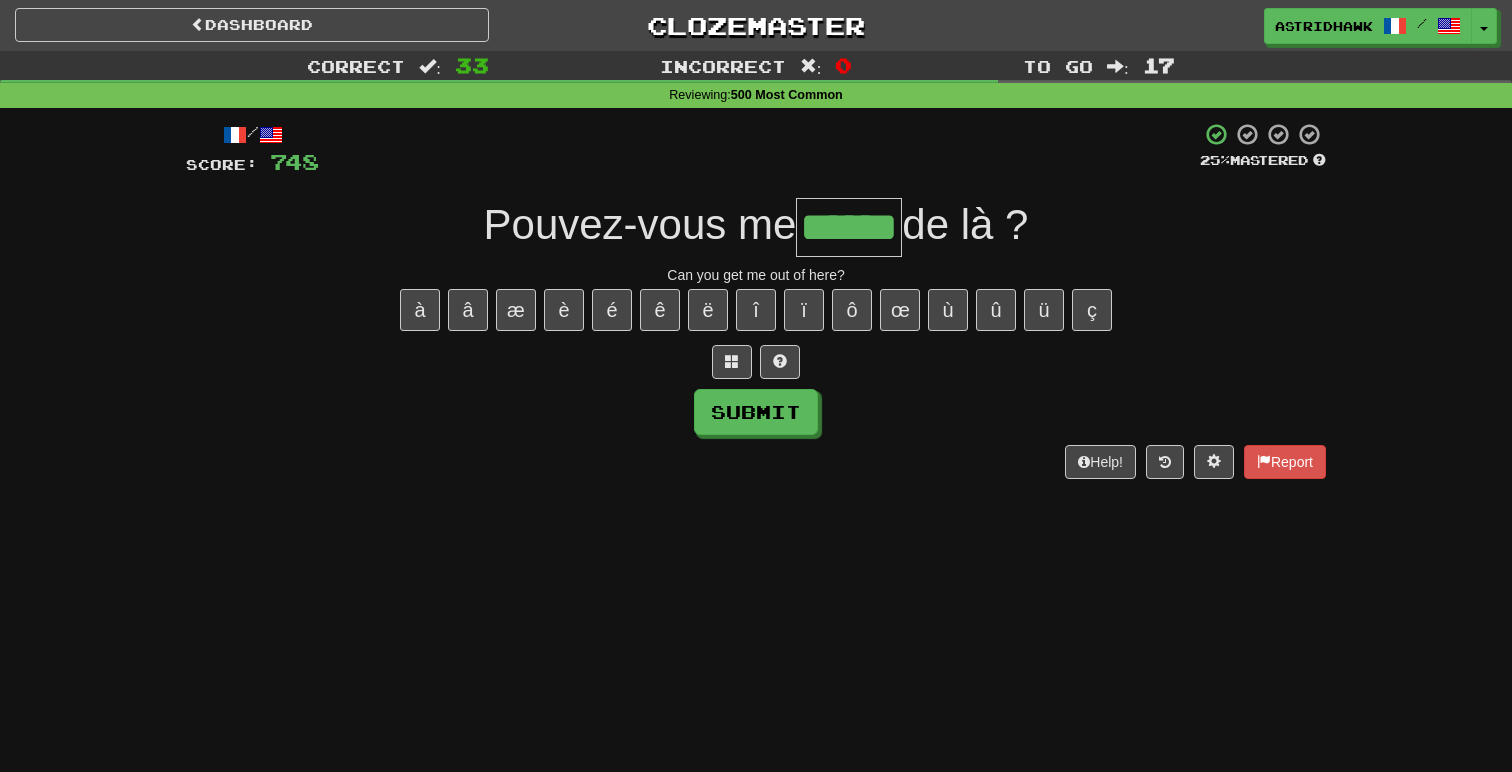 type on "******" 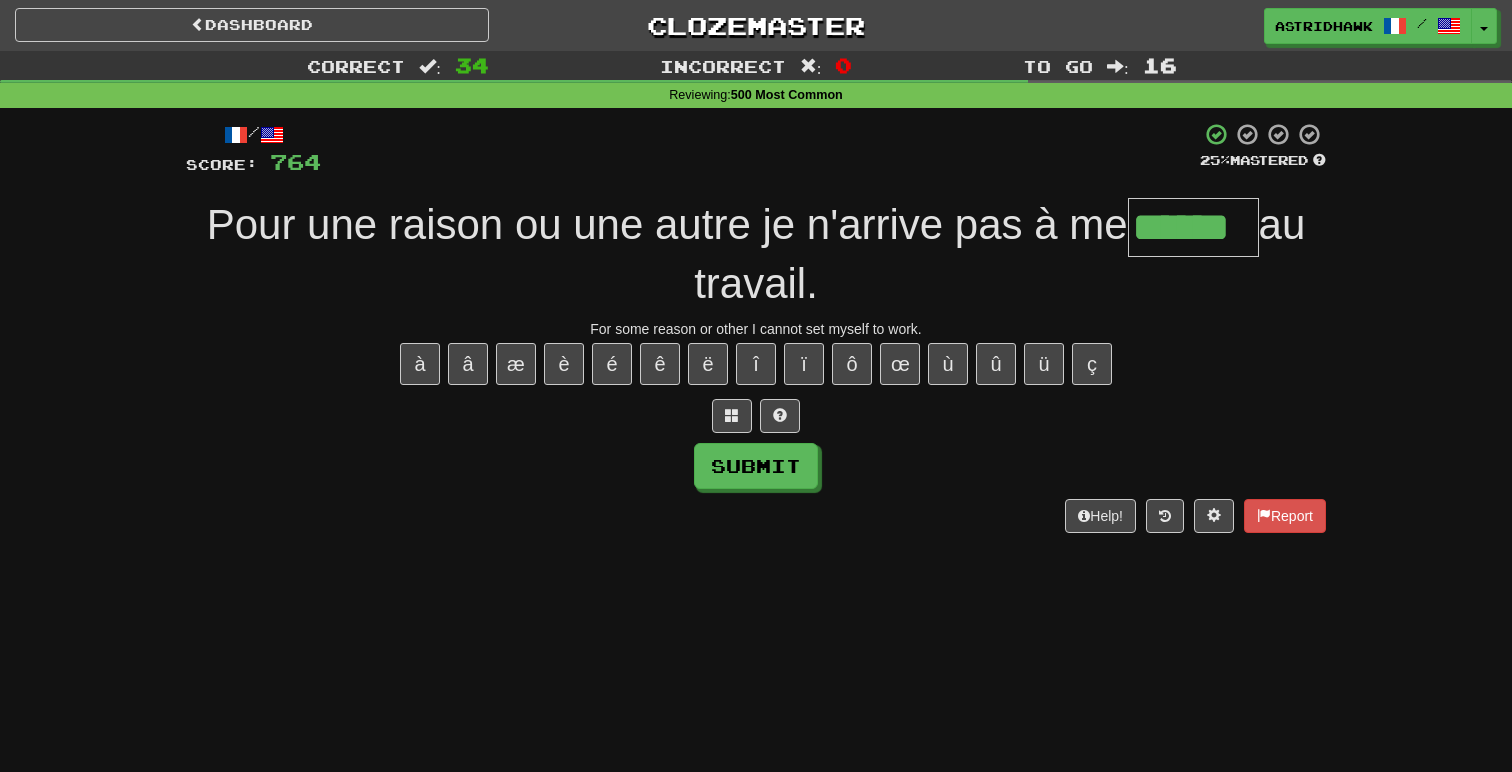type on "******" 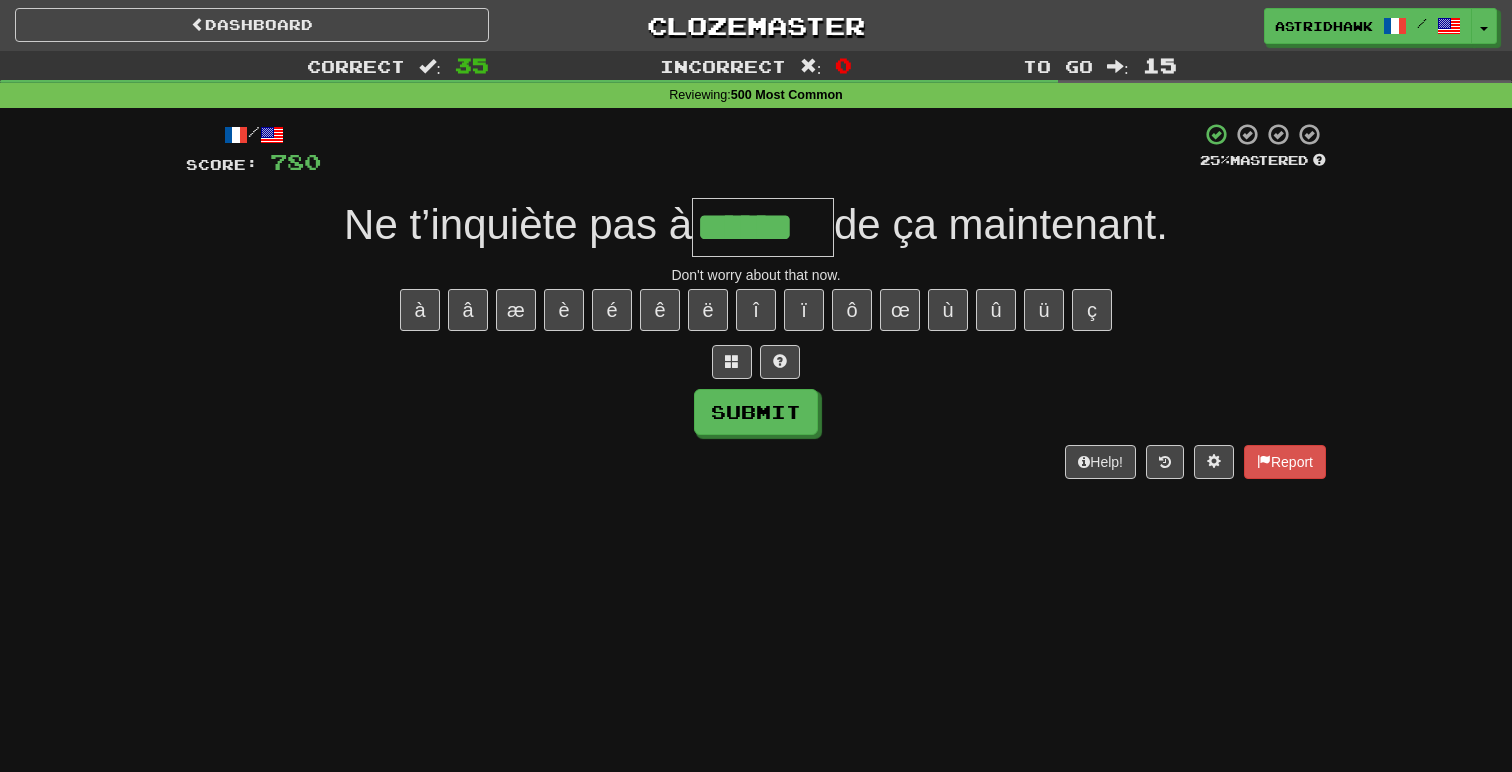 type on "******" 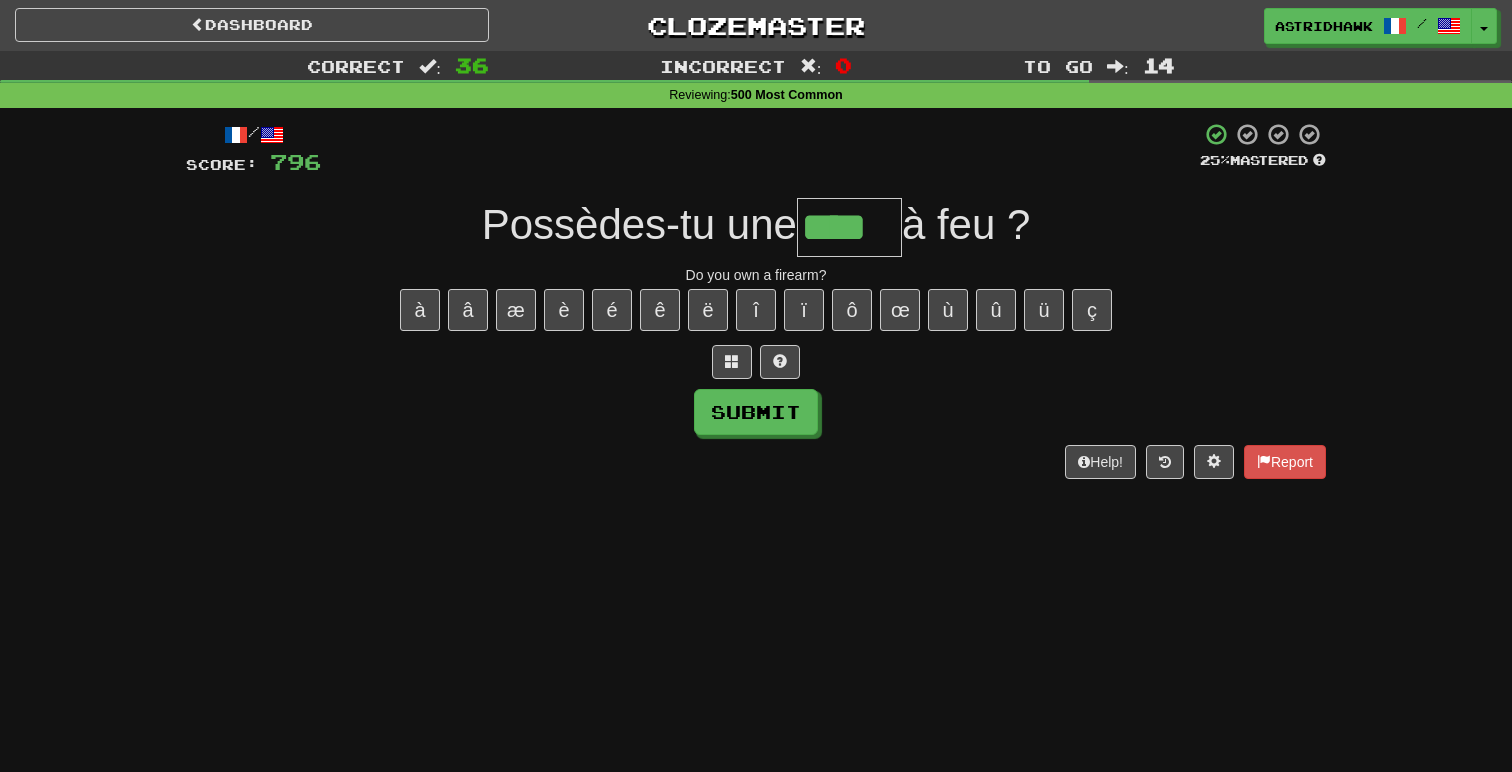 type on "****" 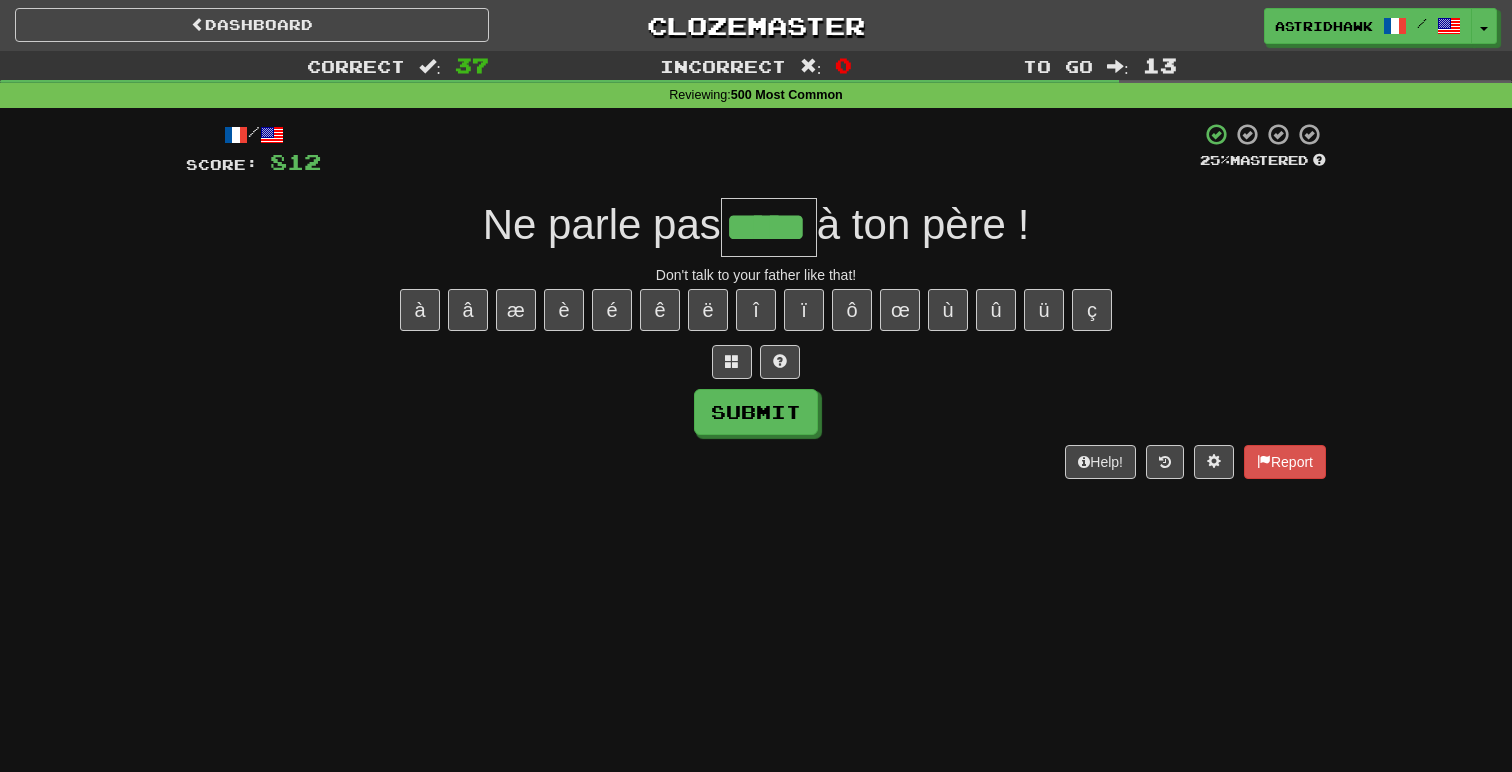type on "*****" 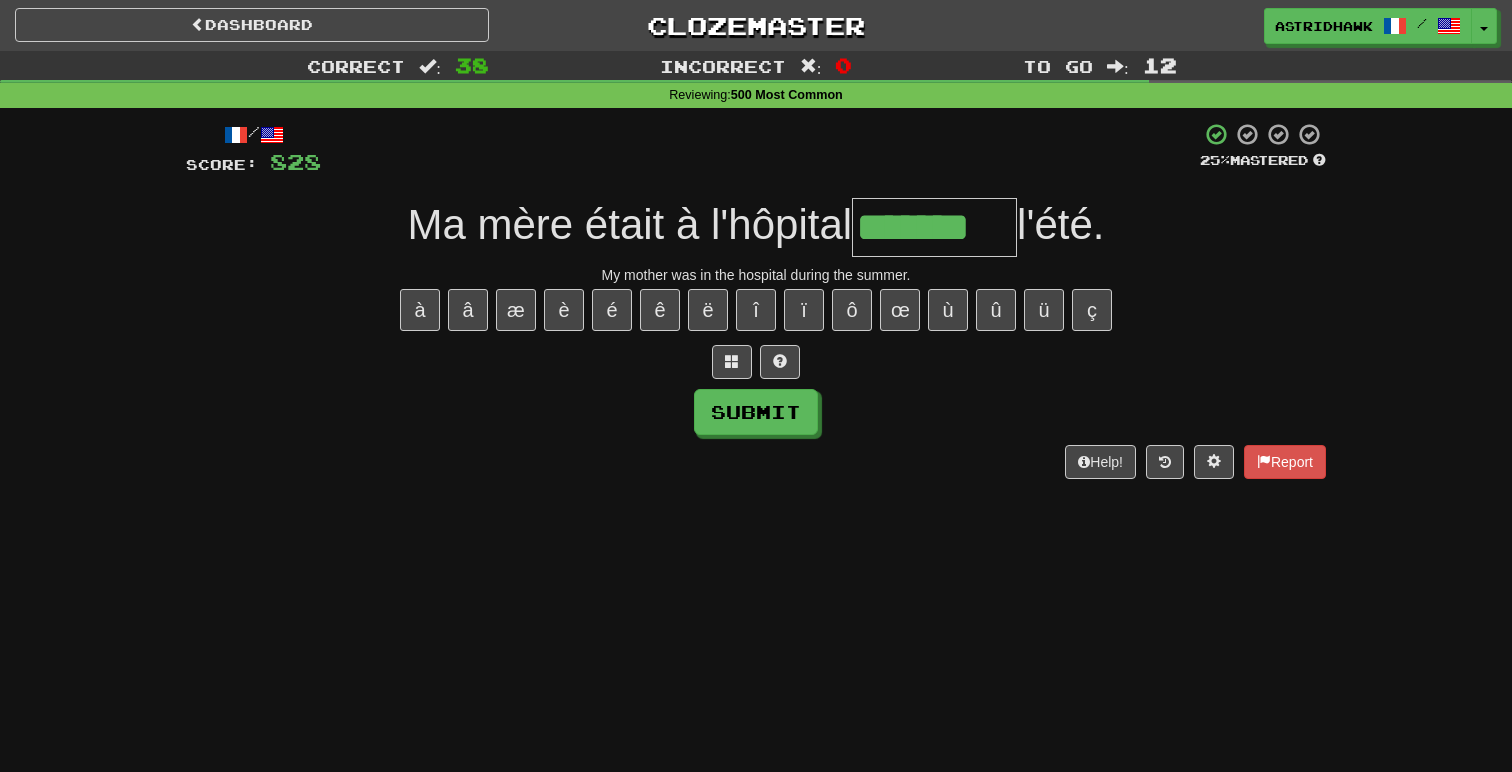 type on "*******" 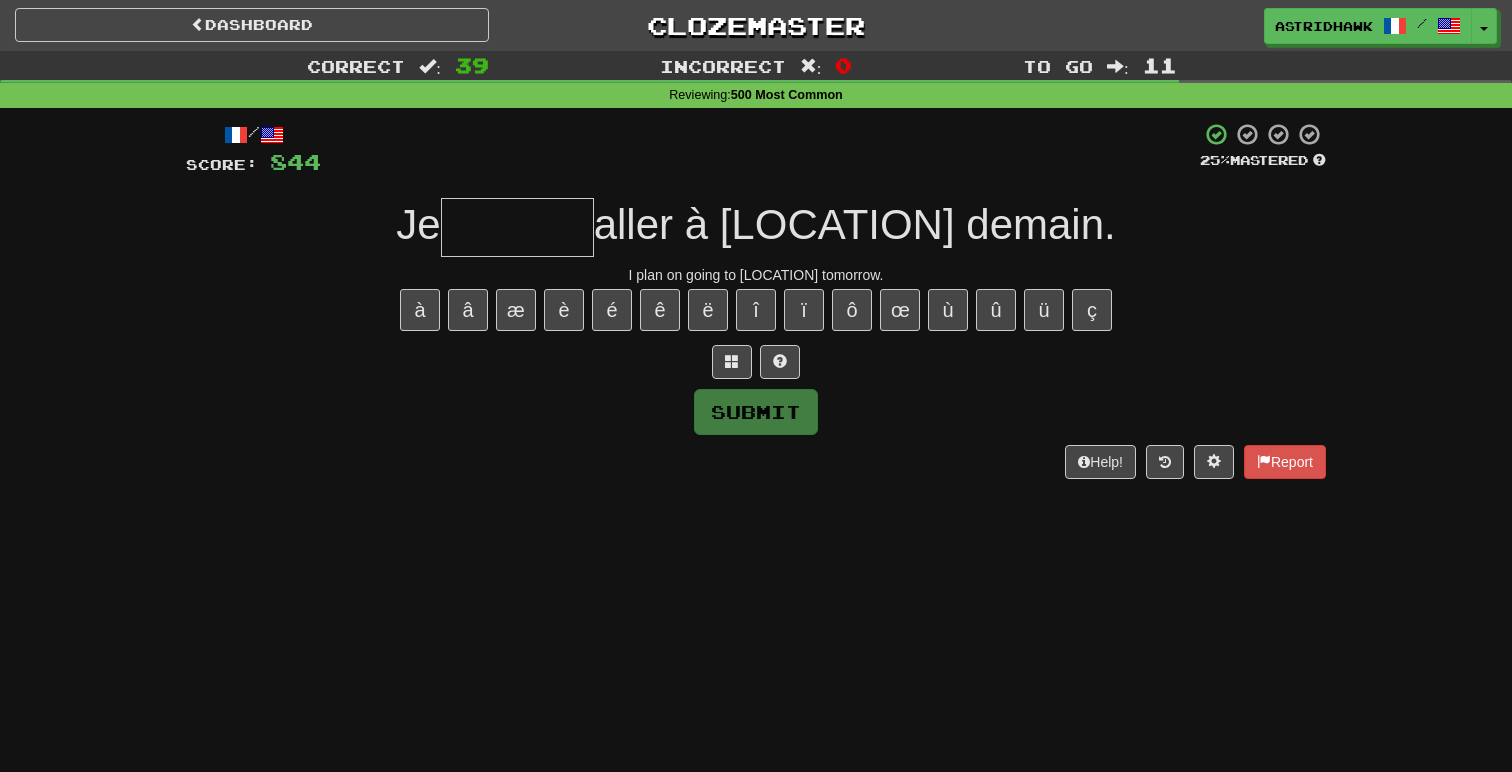 type on "*" 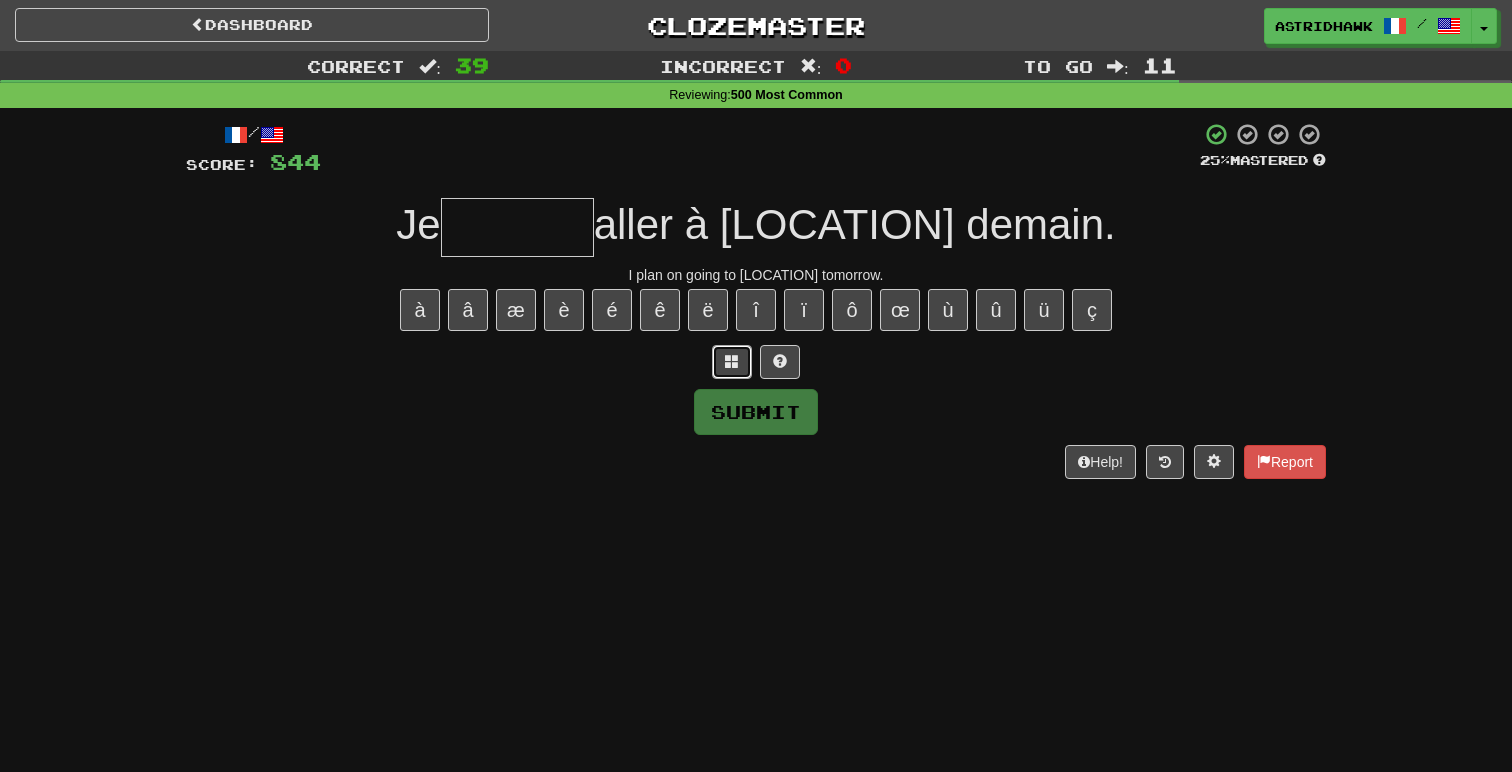 click at bounding box center (732, 361) 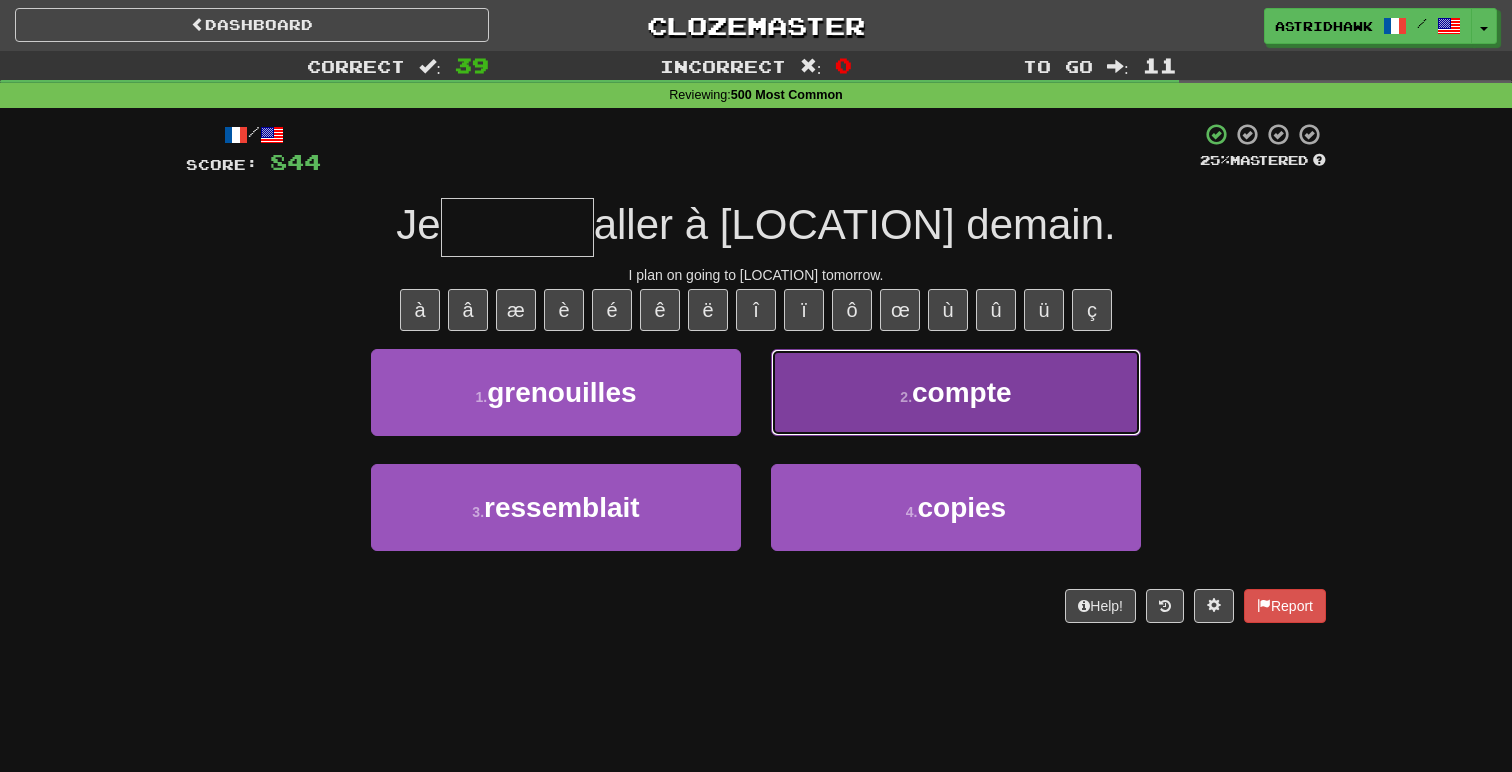 click on "2 .  compte" at bounding box center [956, 392] 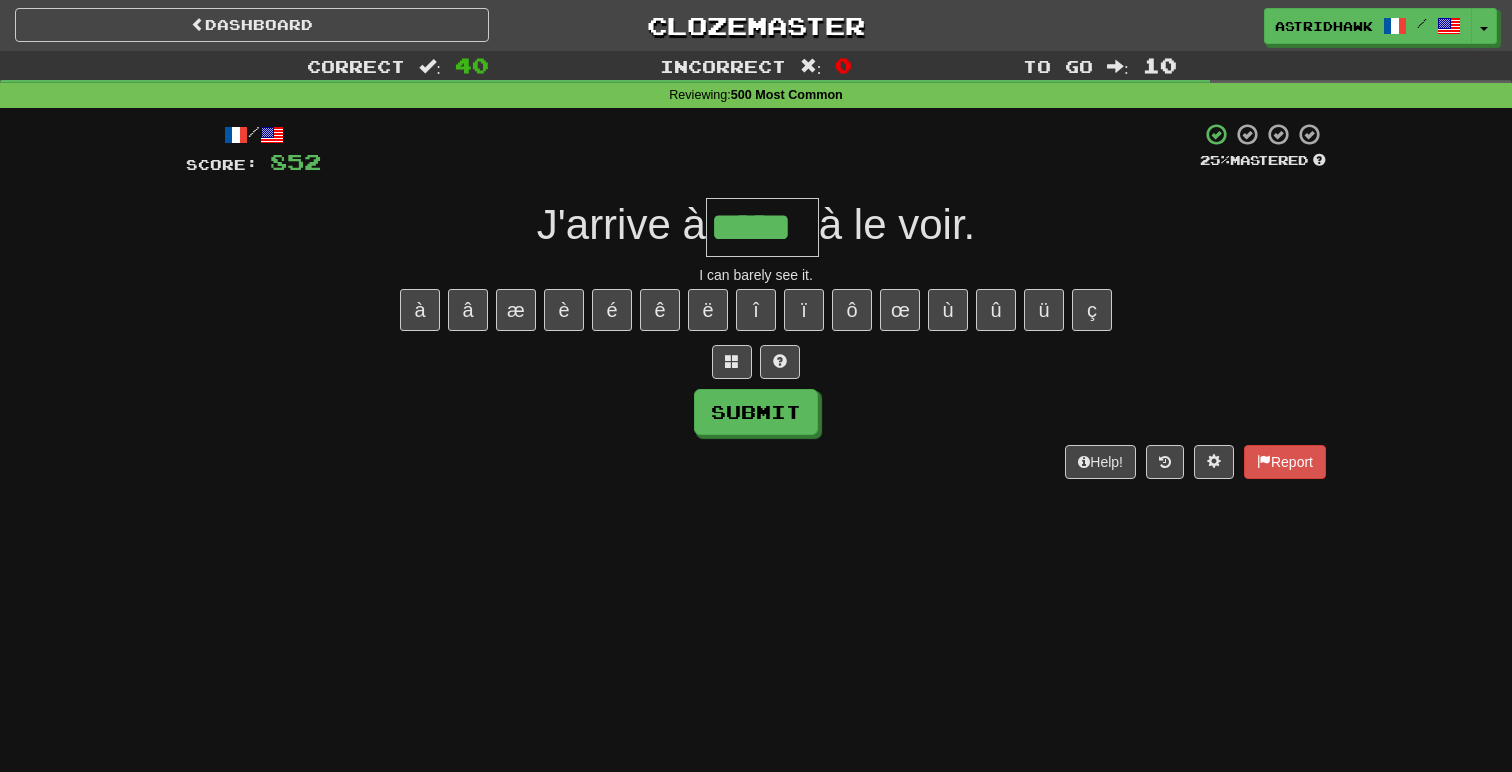 type on "*****" 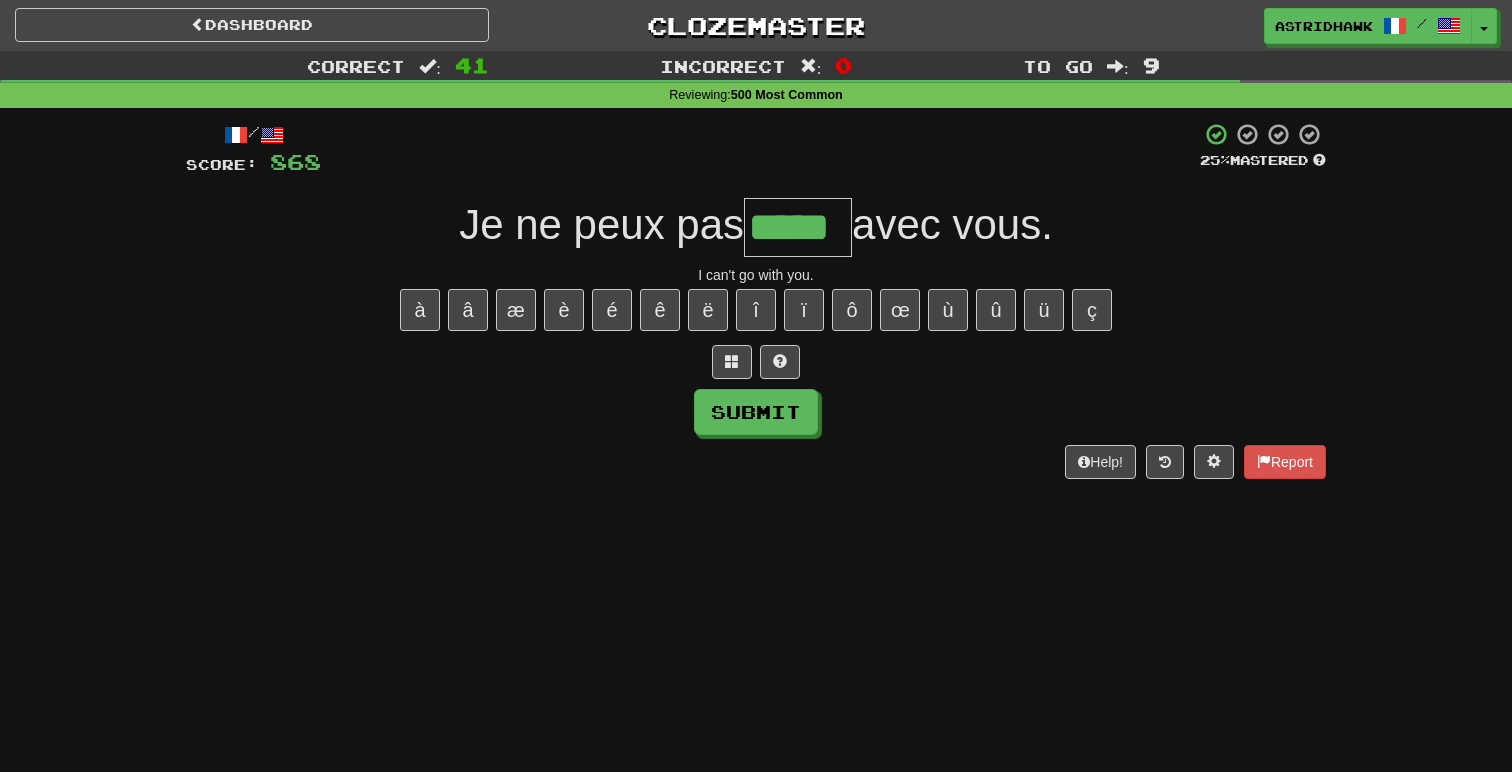 type on "******" 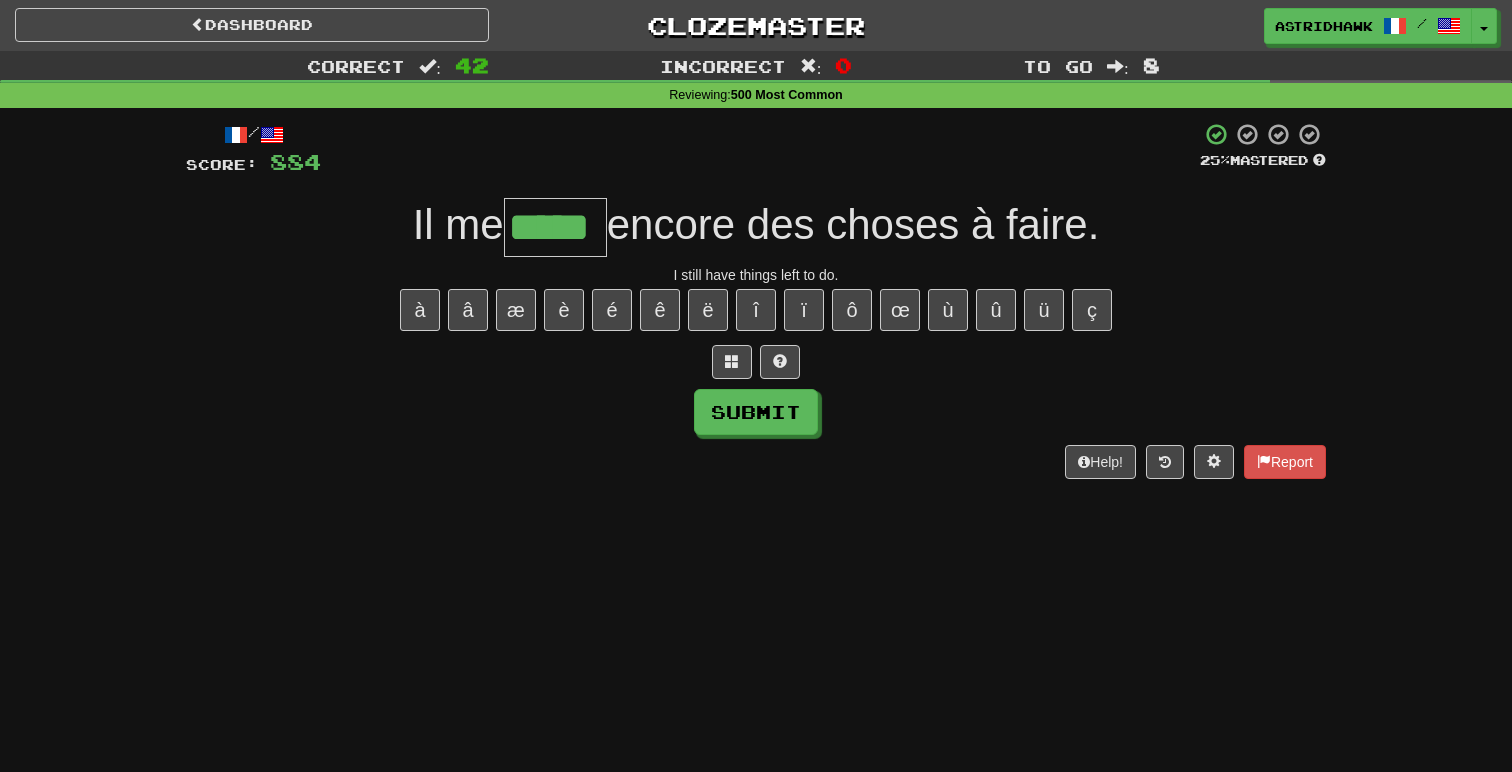 type on "*****" 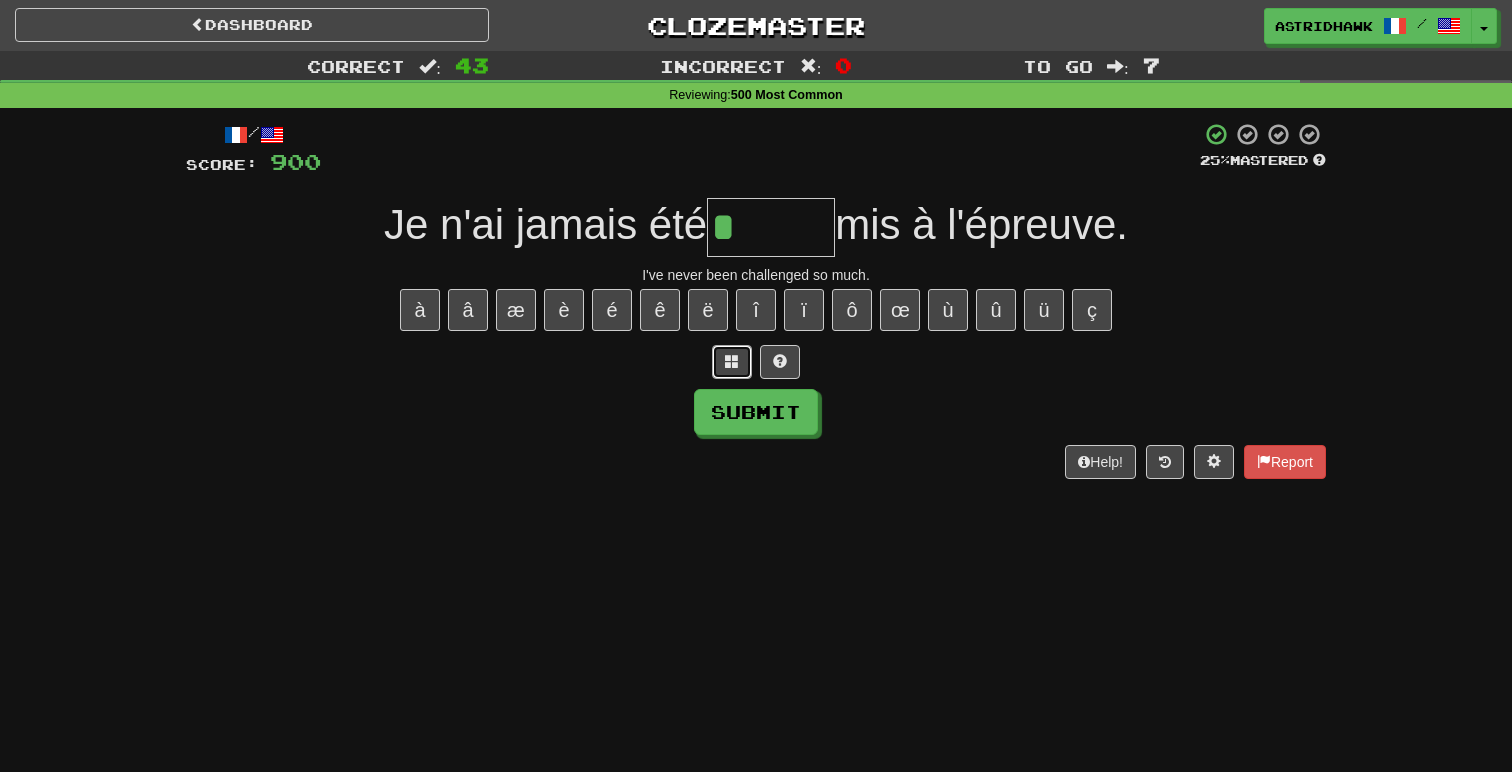 click at bounding box center [732, 361] 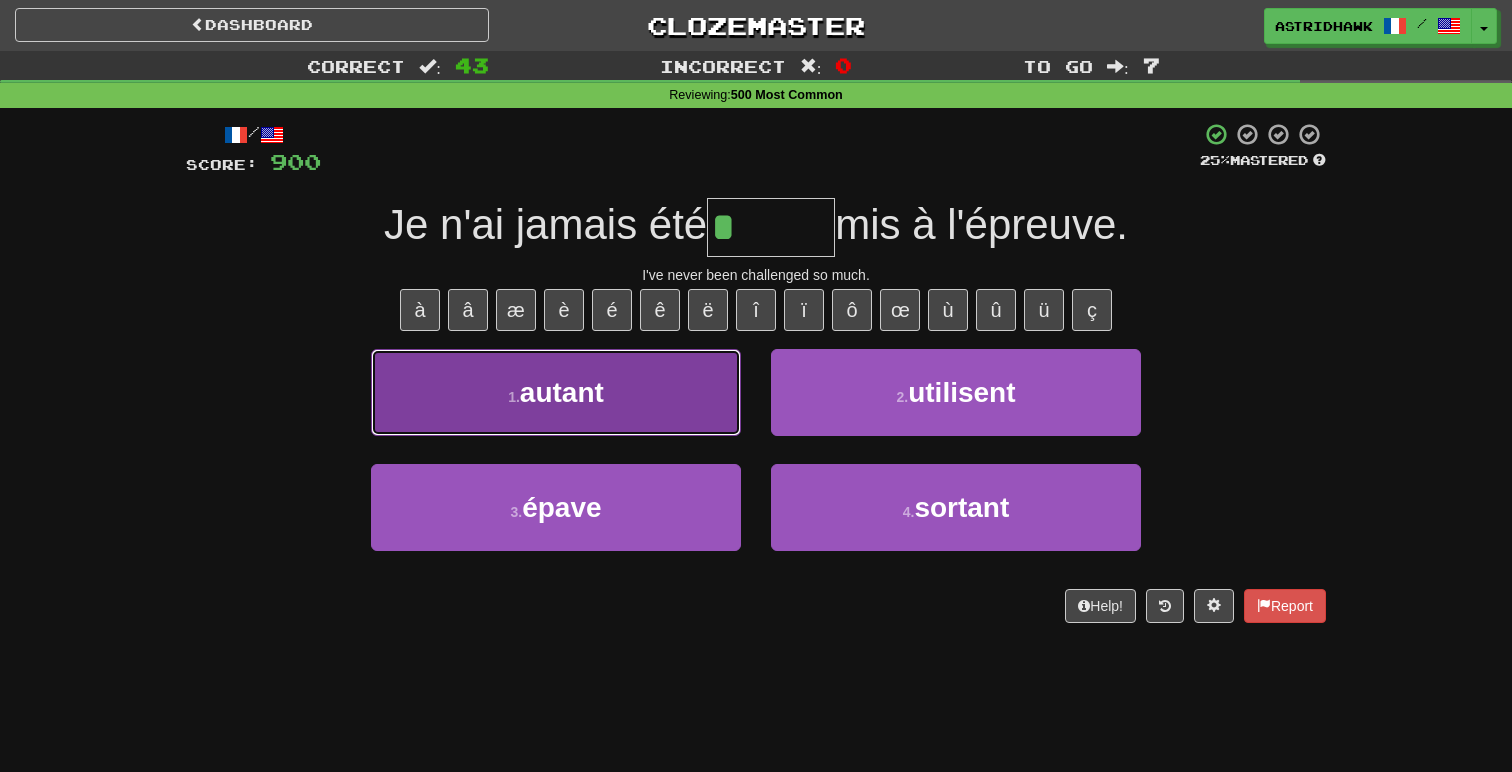 click on "1 .  autant" at bounding box center (556, 392) 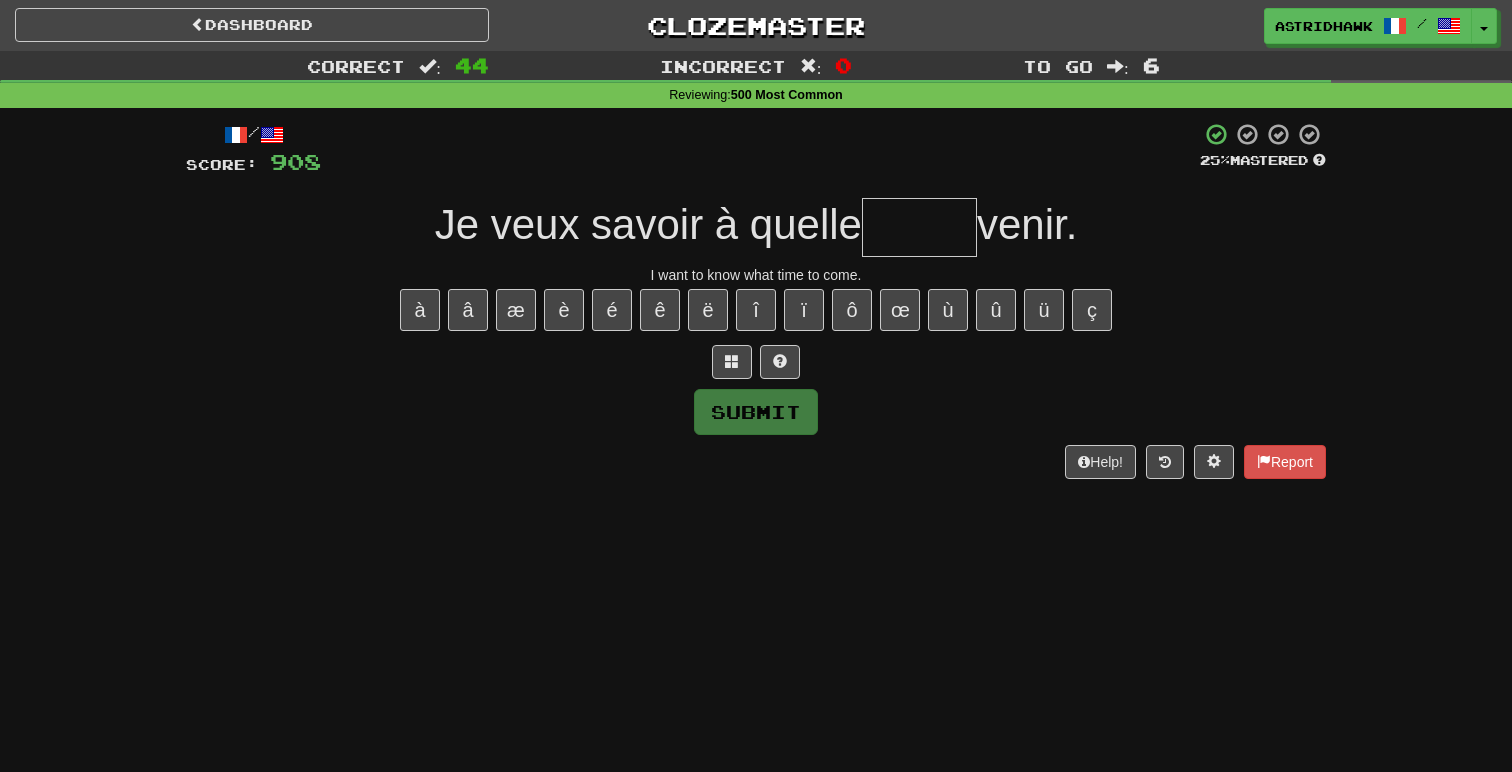 type on "*" 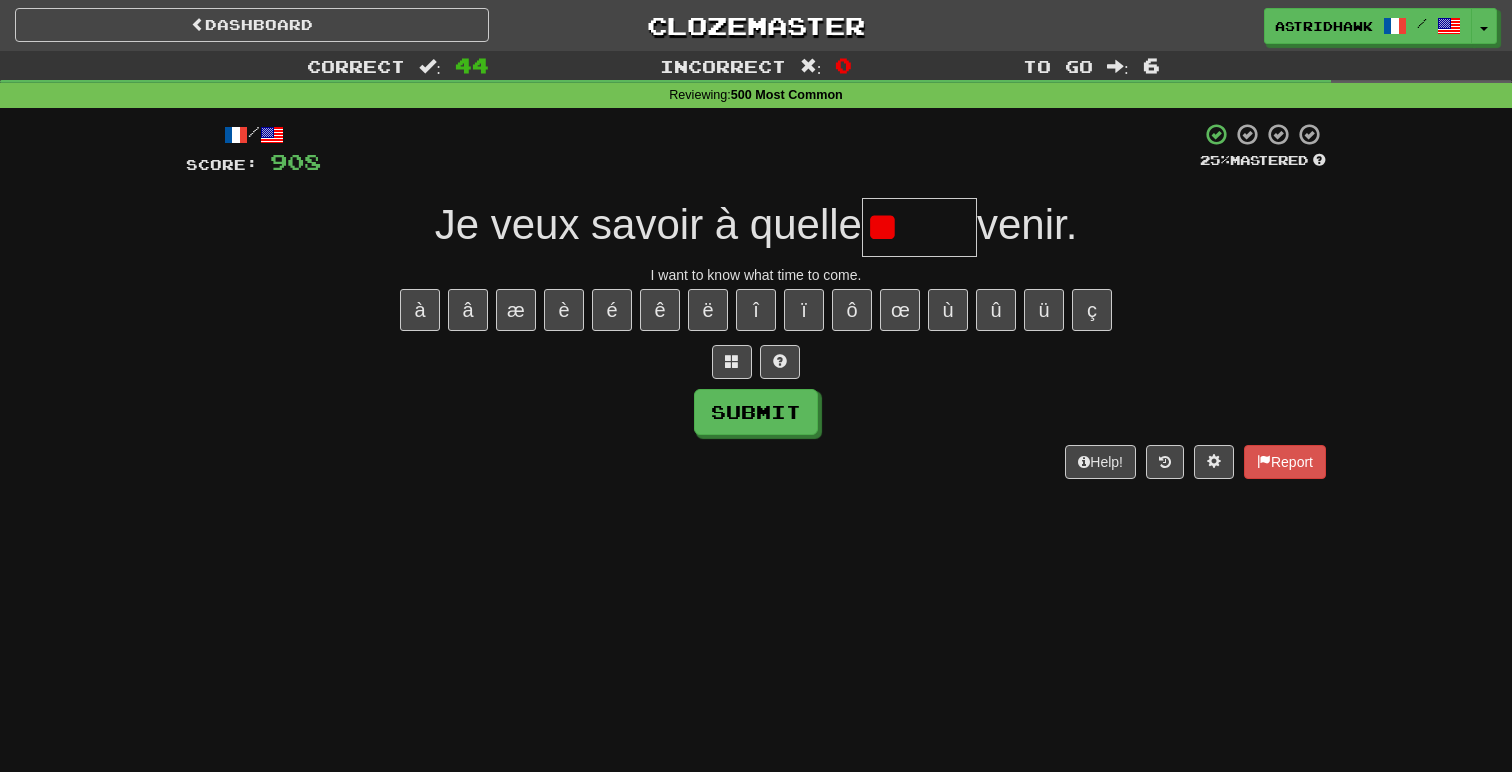 type on "*" 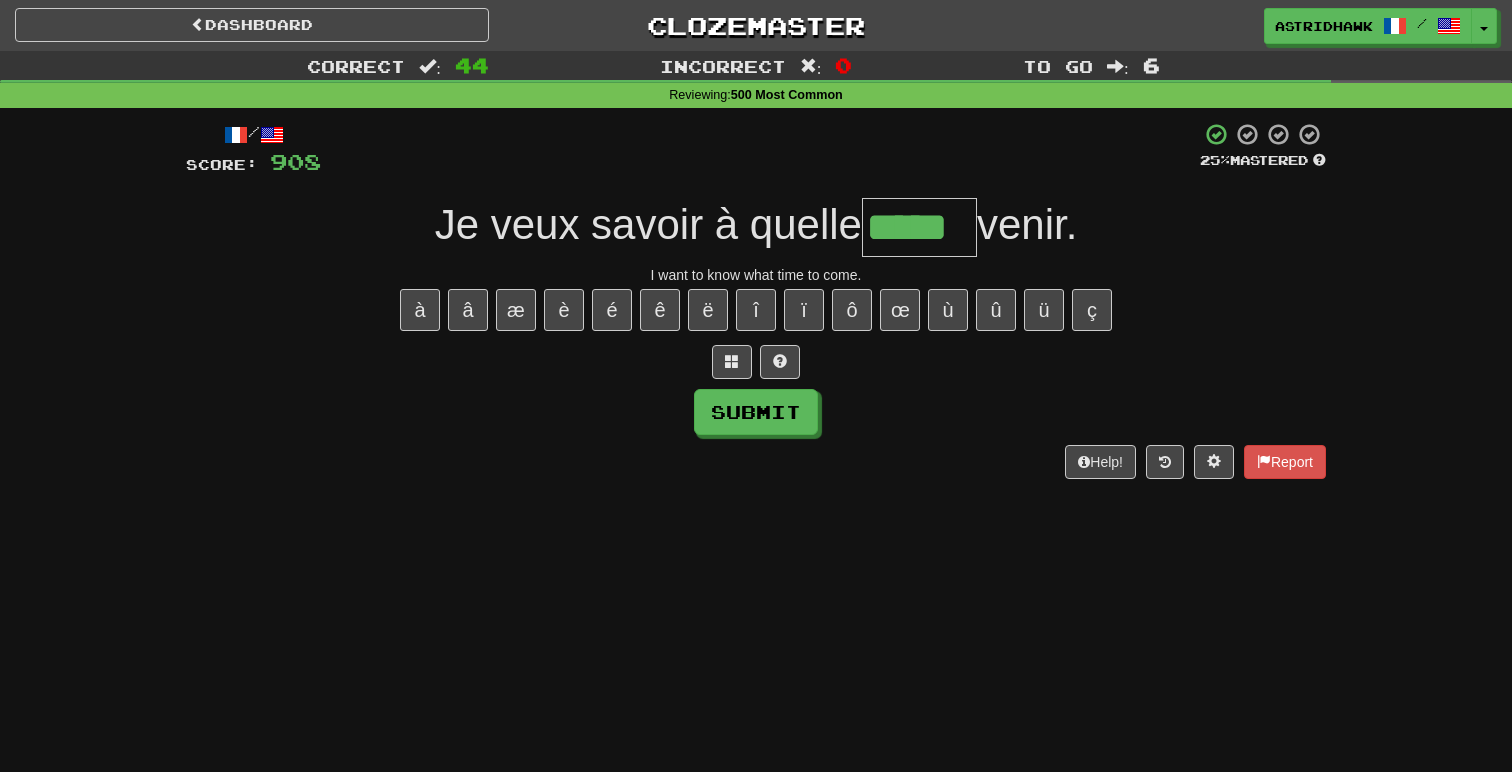 type on "*****" 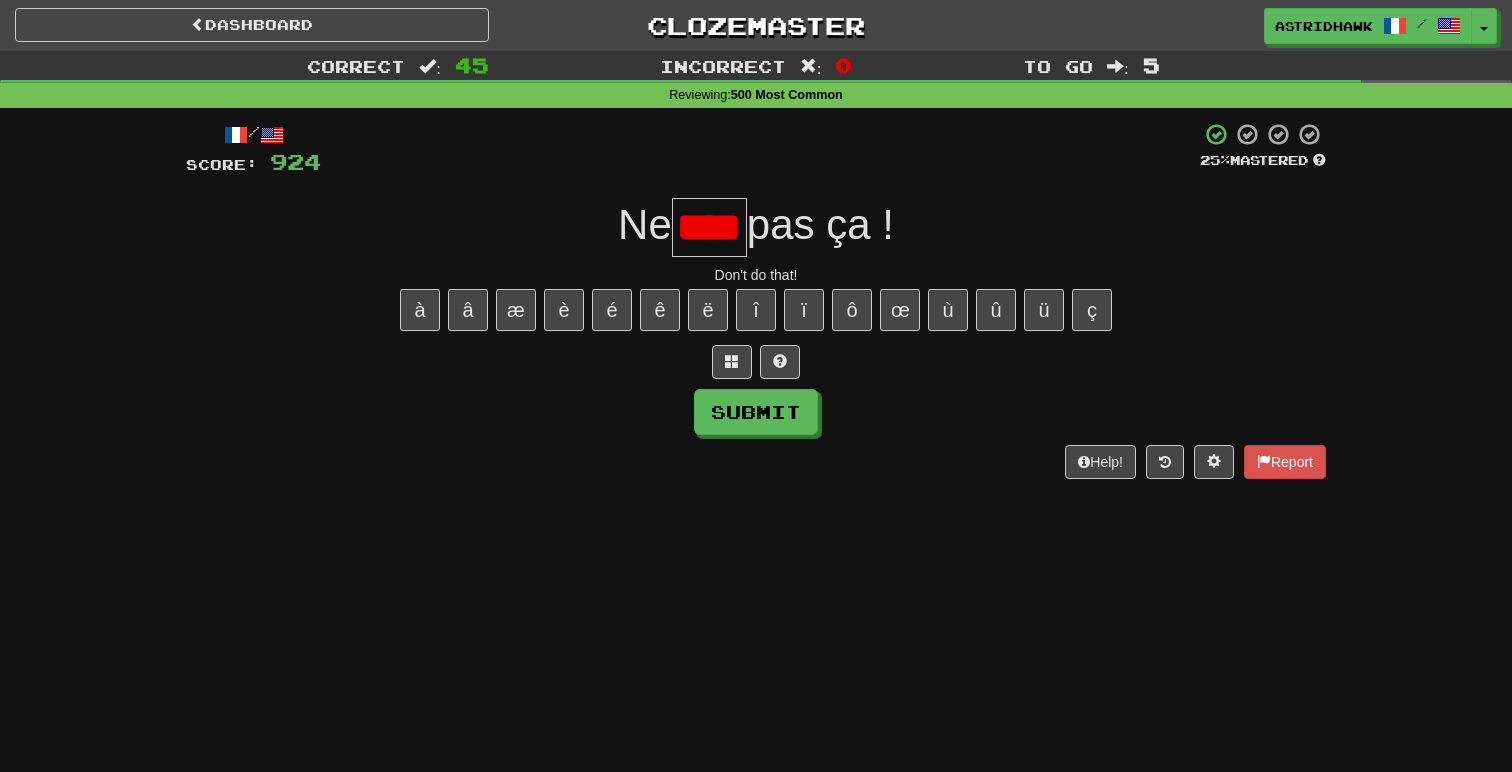 type on "****" 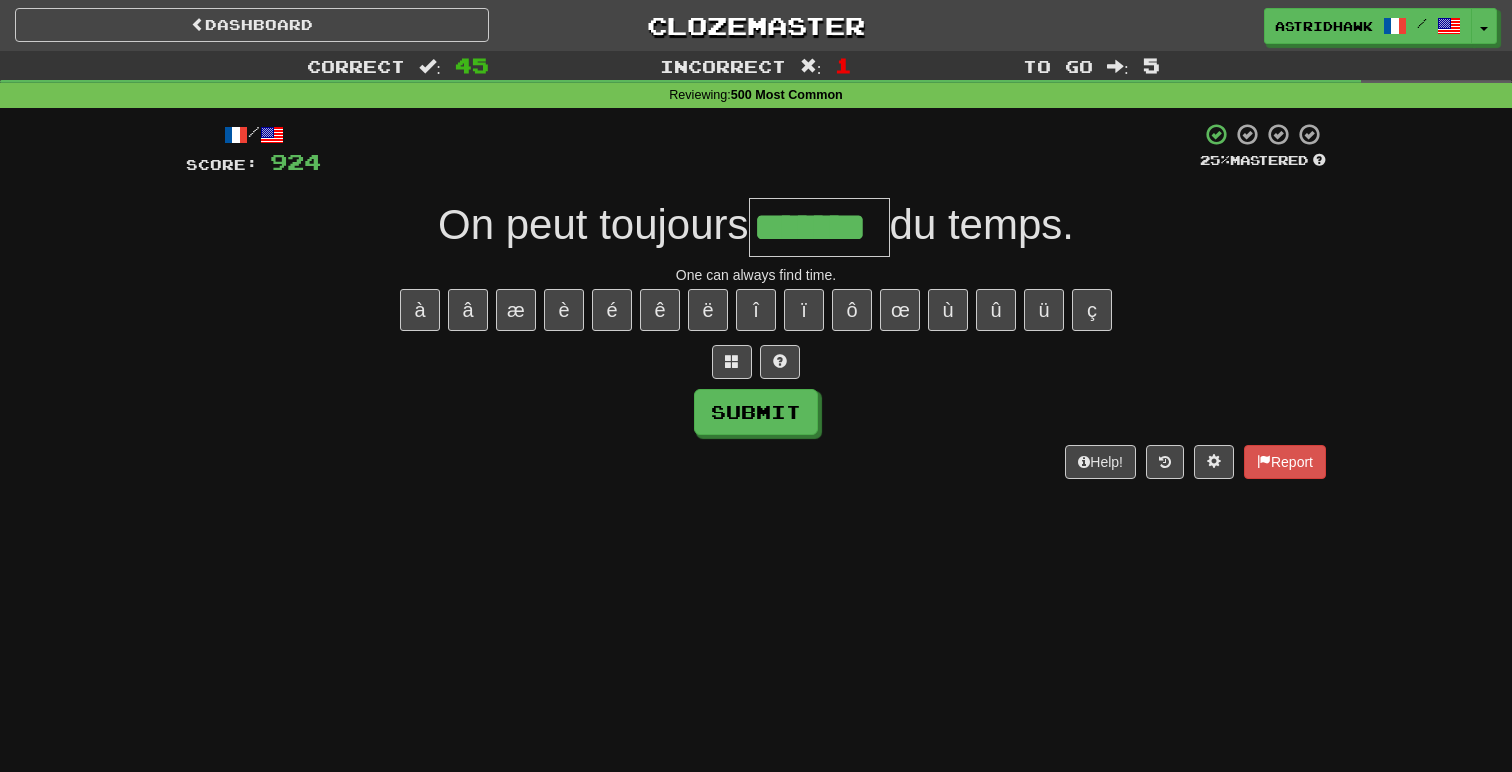 type on "*******" 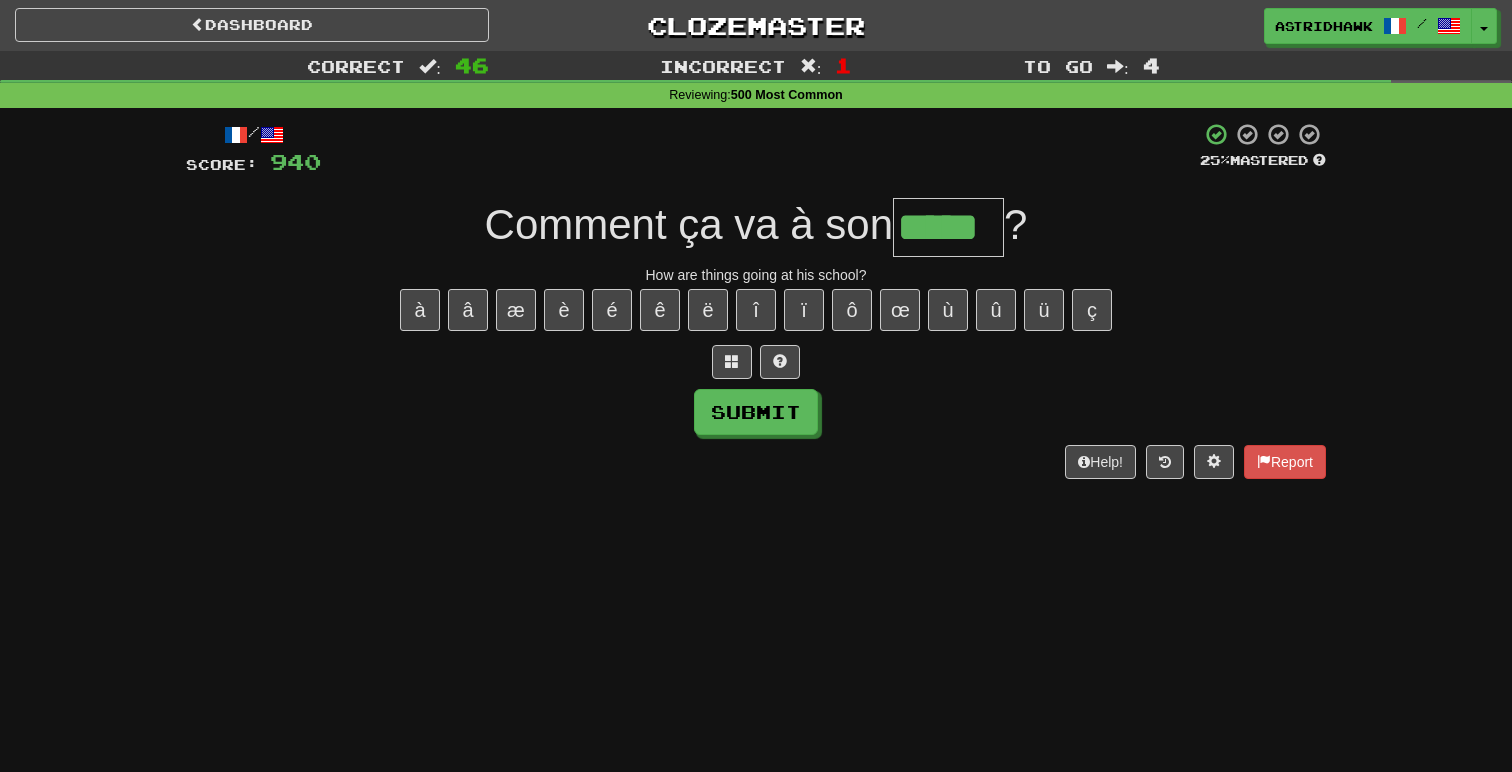 type on "*****" 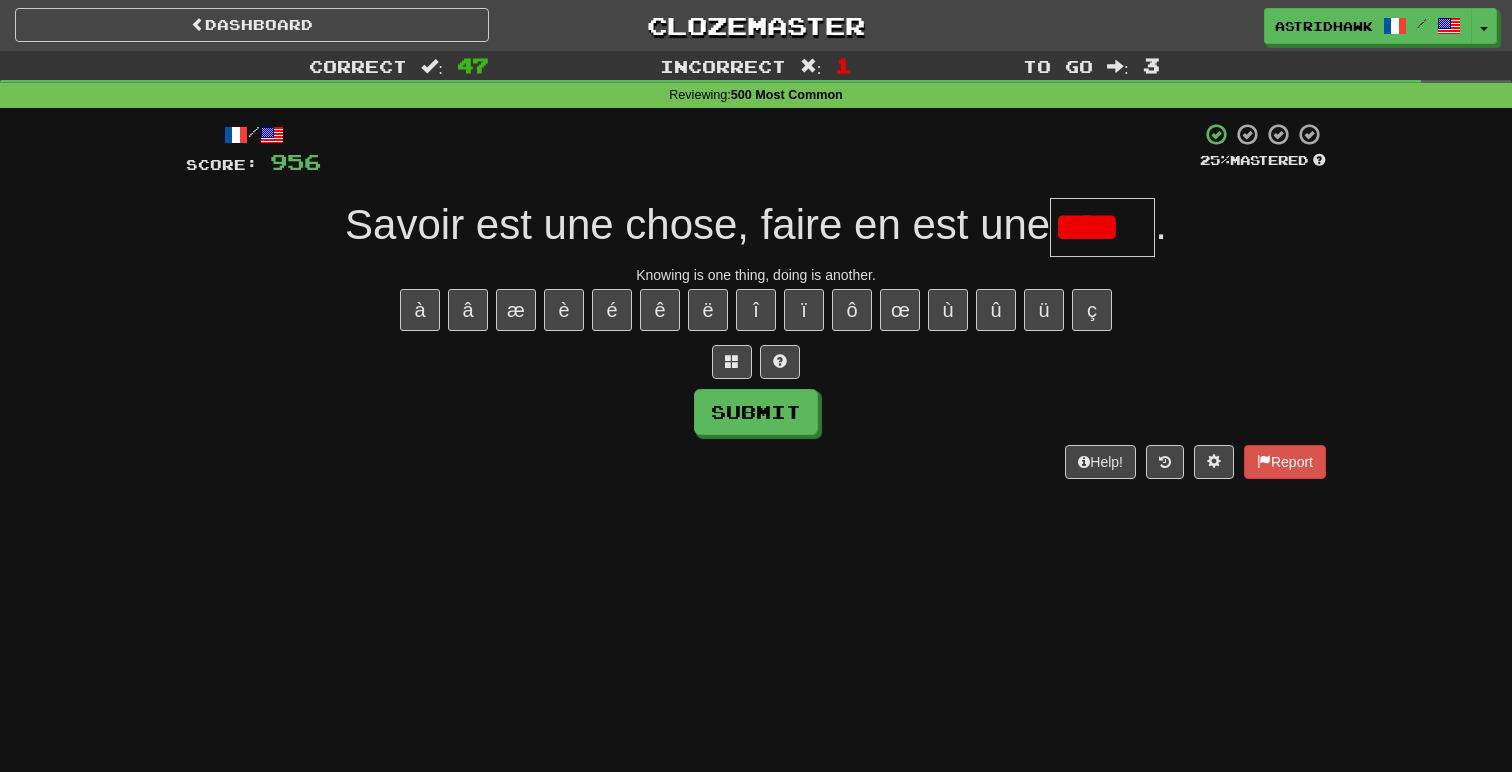 scroll, scrollTop: 0, scrollLeft: 0, axis: both 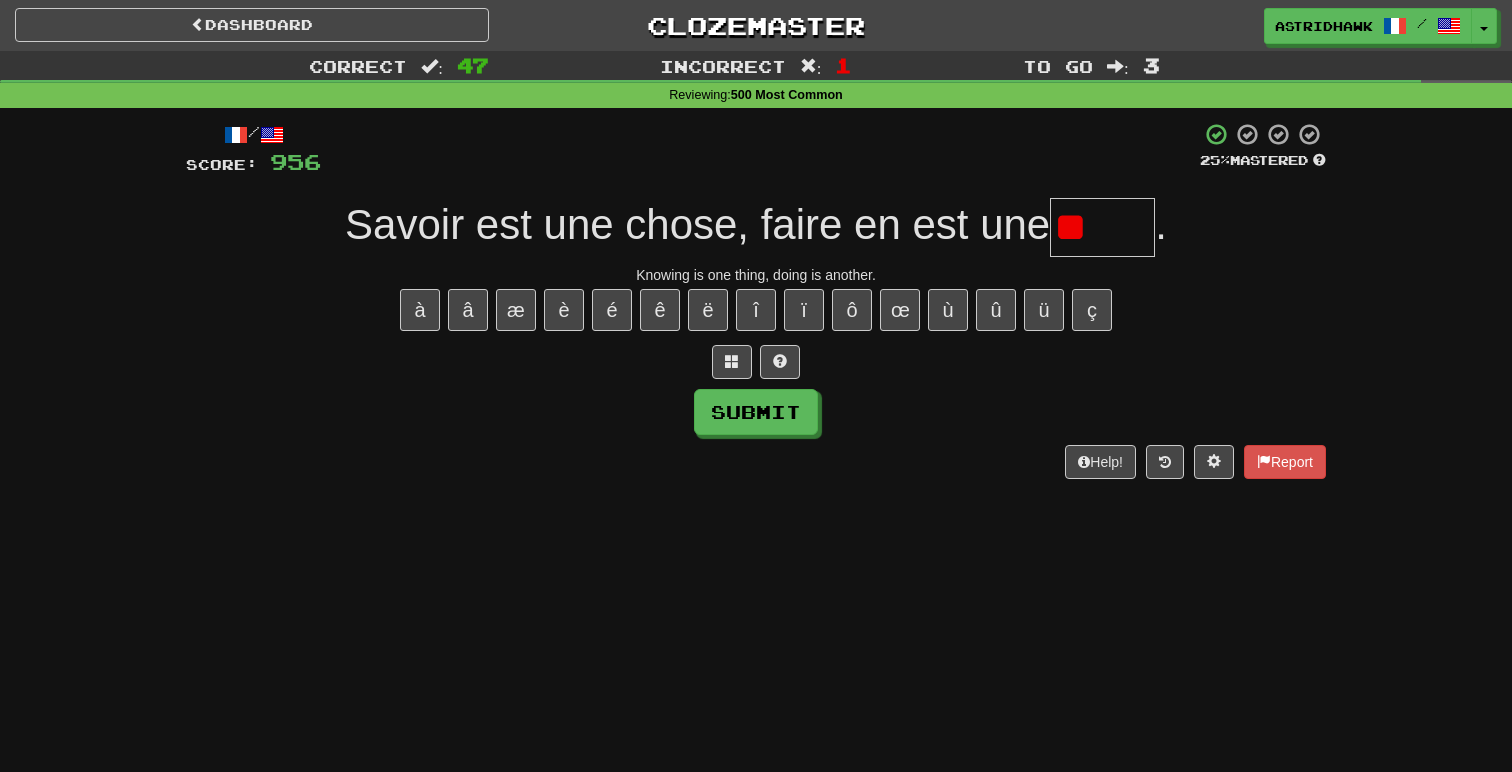 type on "*" 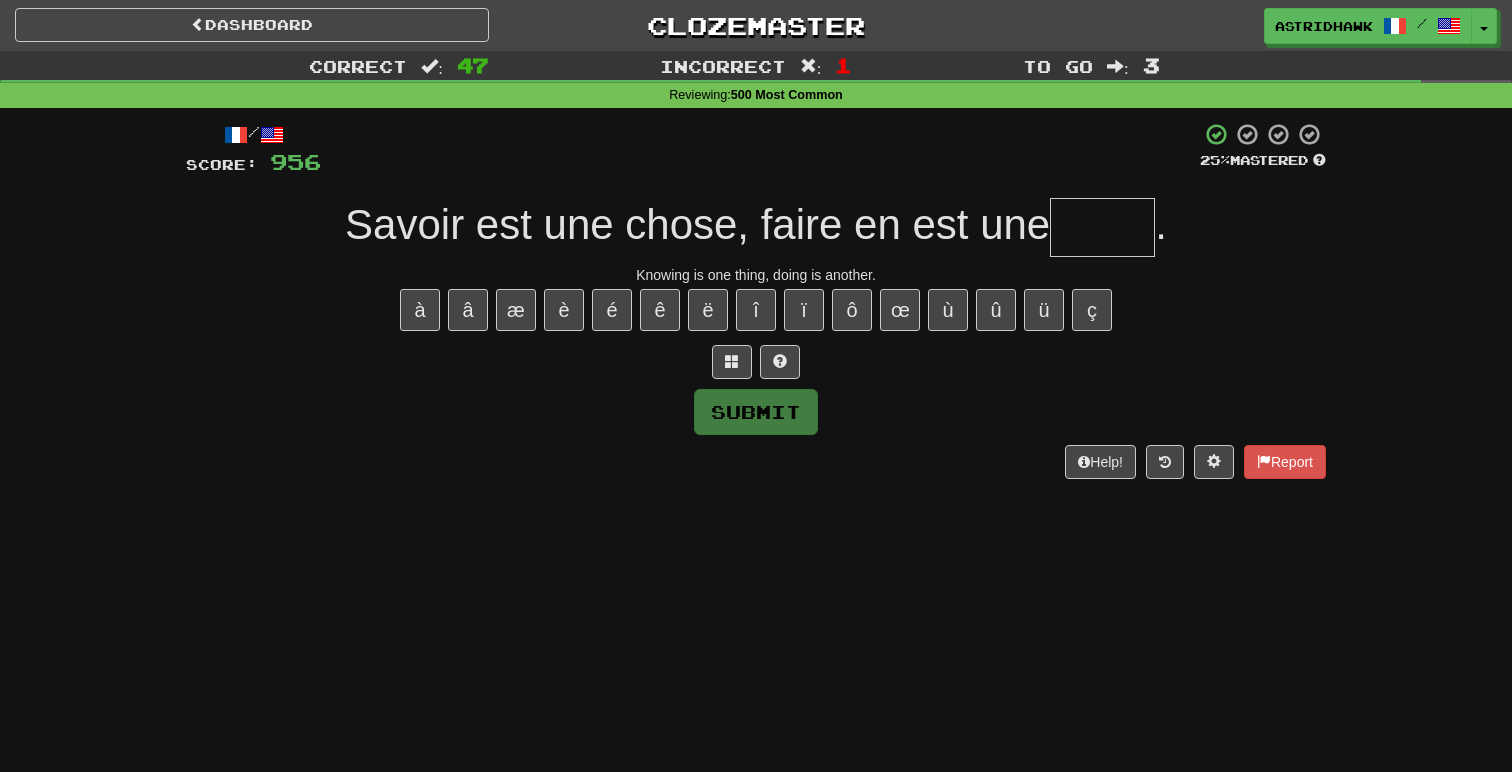 type on "*" 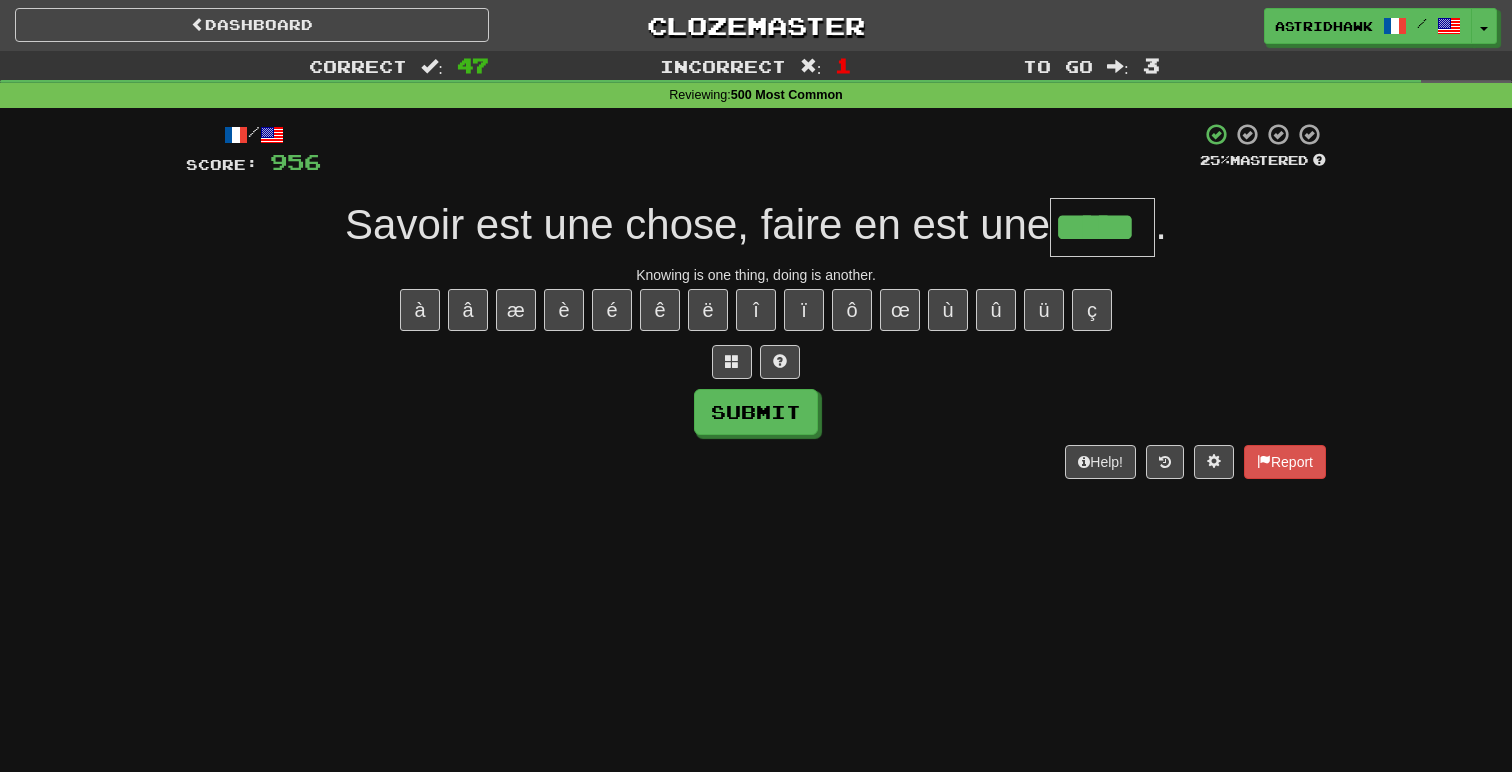 type on "*****" 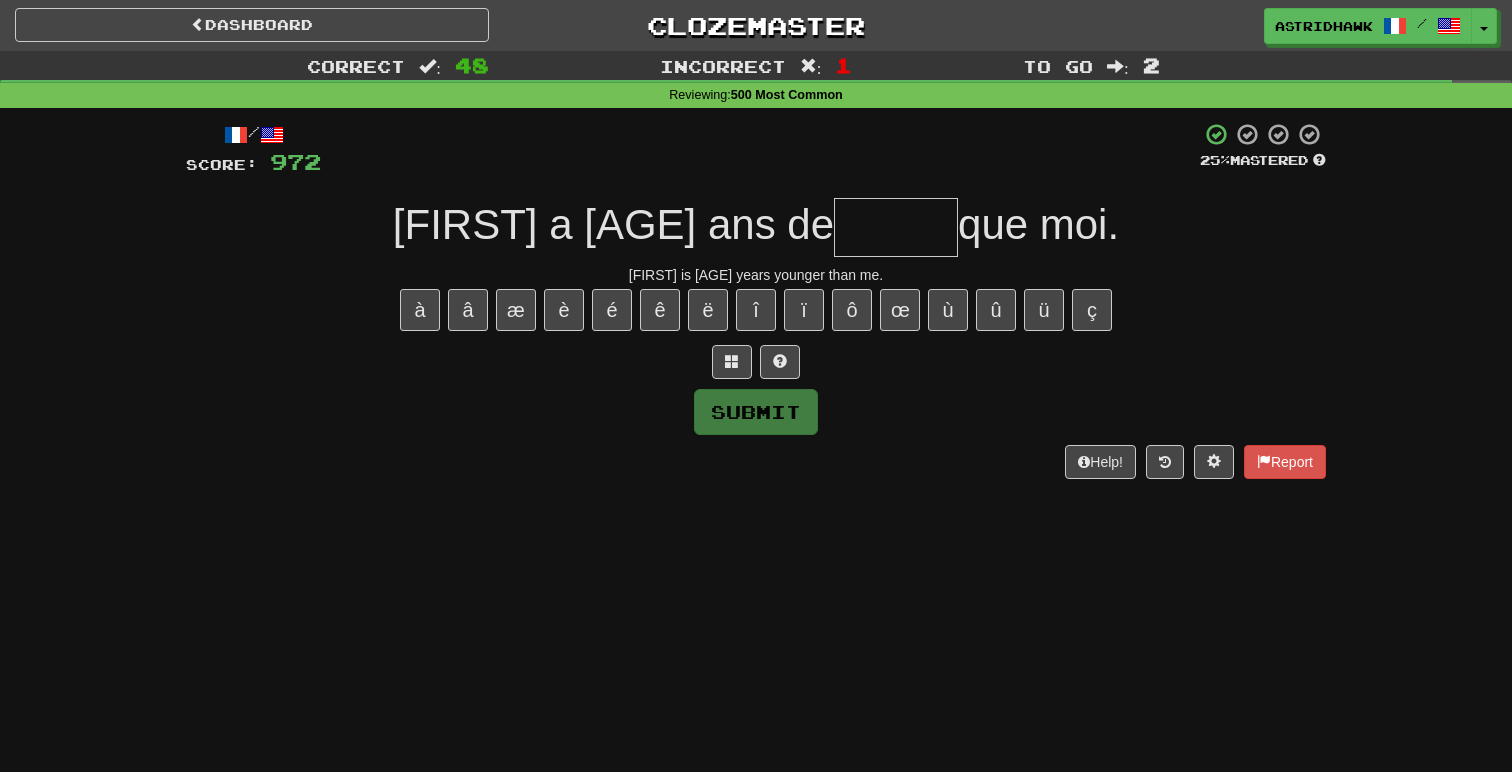 type on "*" 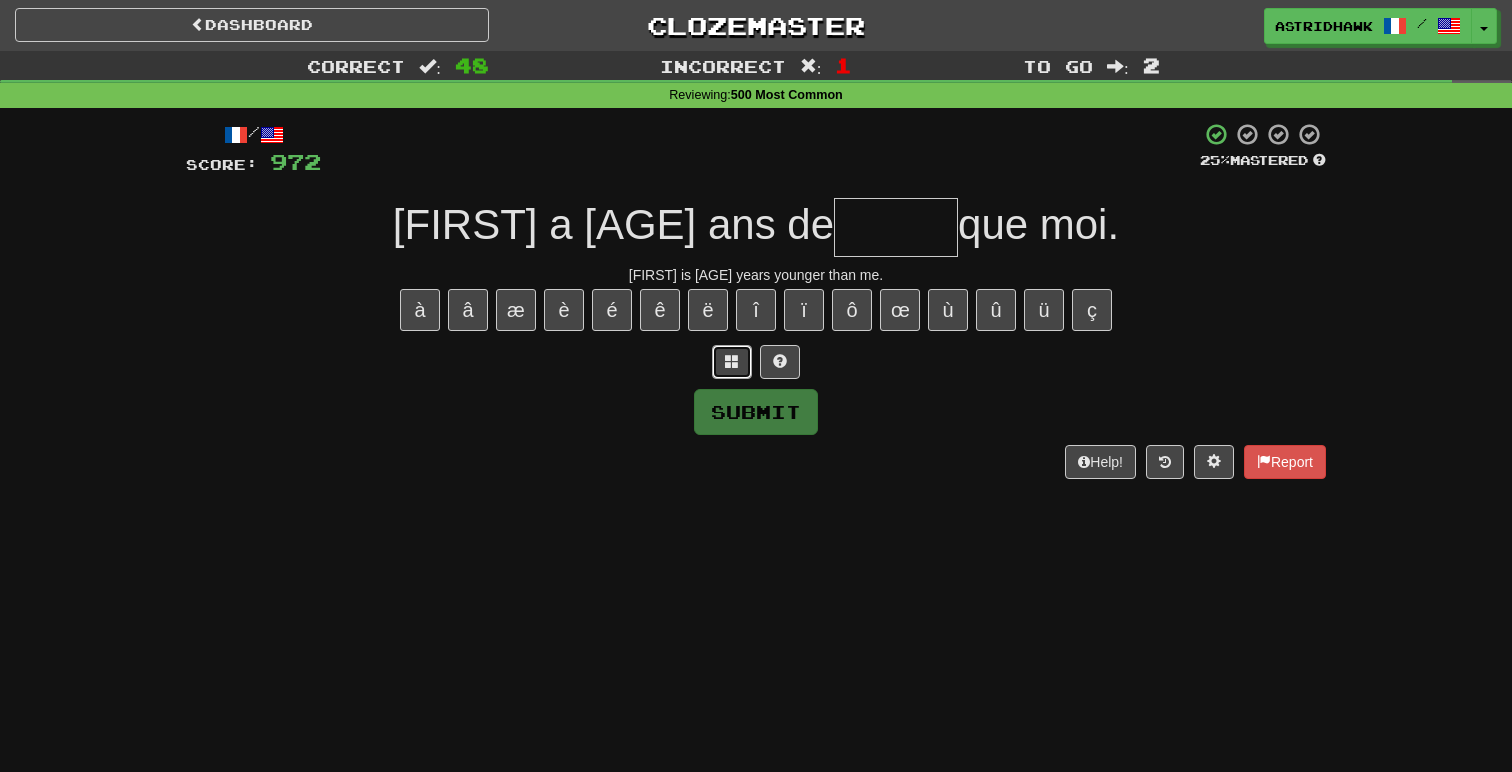 click at bounding box center [732, 362] 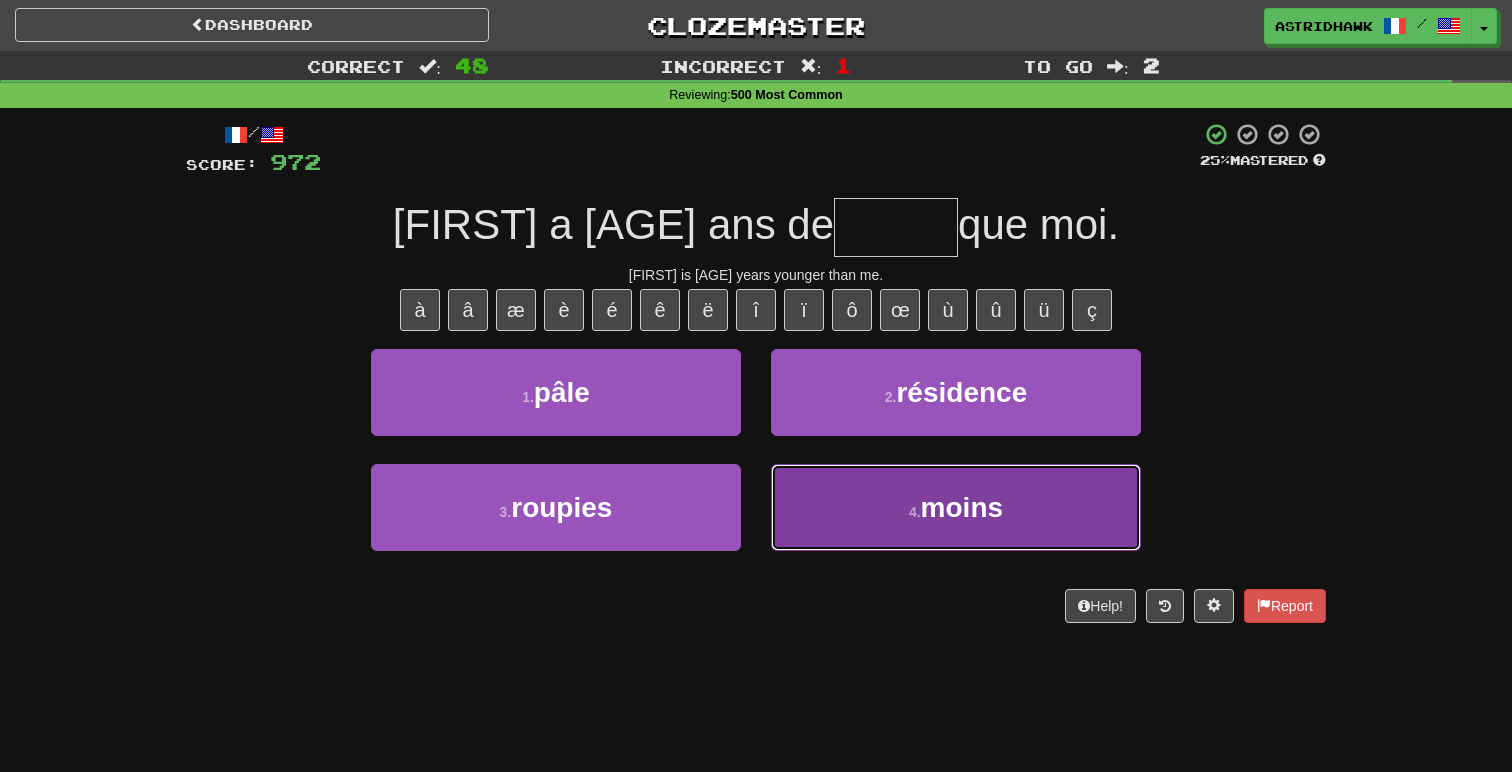 click on "4 .  moins" at bounding box center [956, 507] 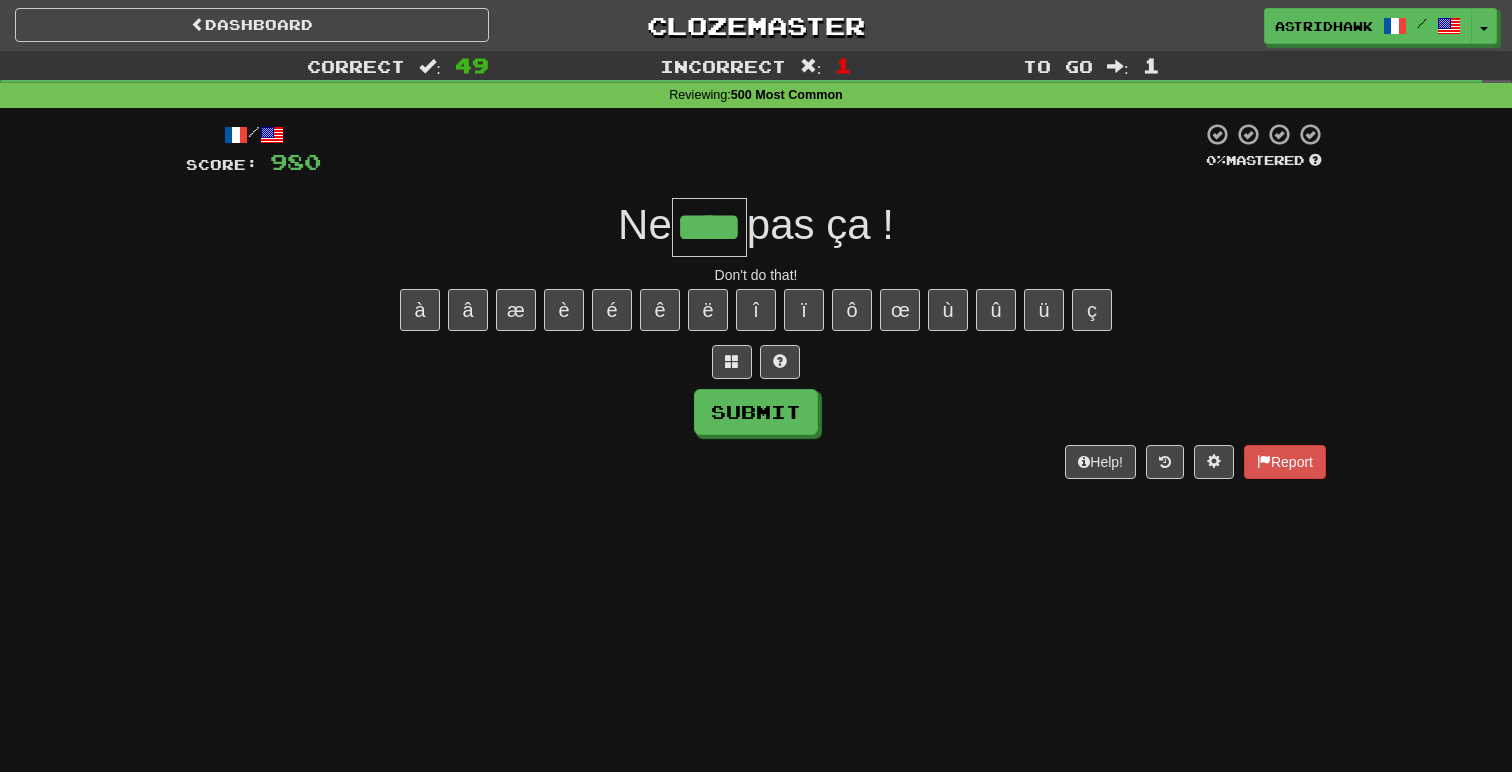 type on "****" 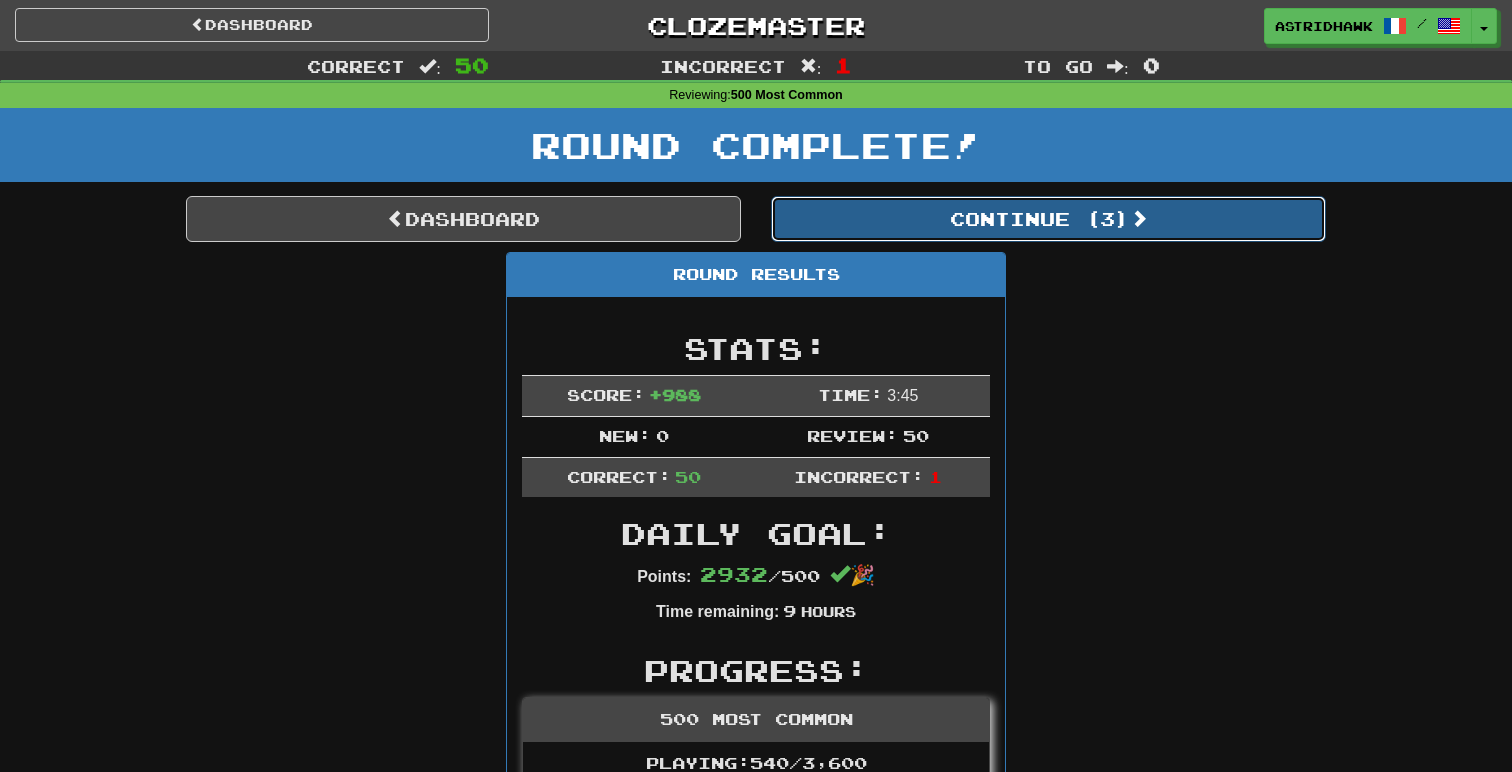 click on "Continue ( 3 )" at bounding box center [1048, 219] 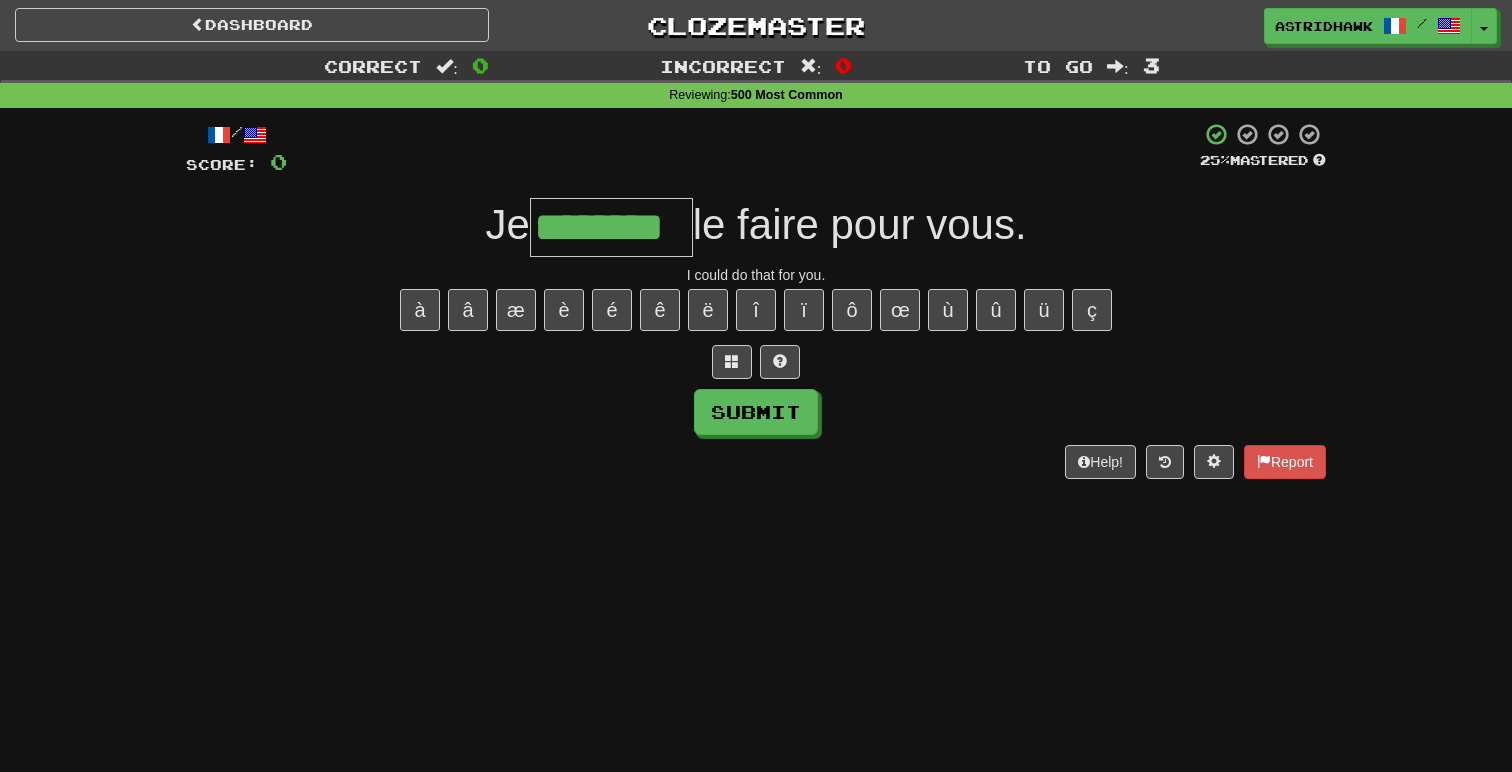 type on "********" 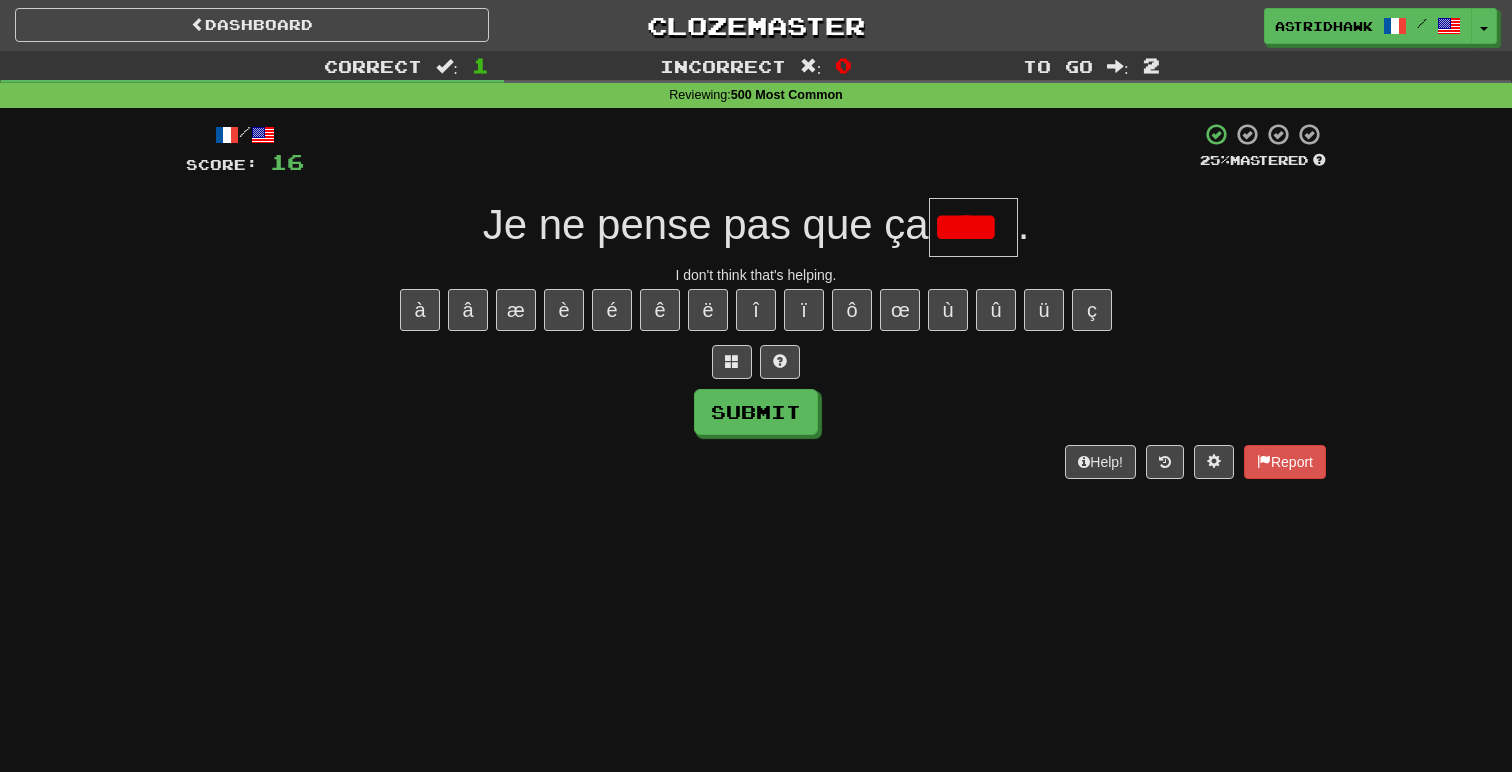 scroll, scrollTop: 0, scrollLeft: 0, axis: both 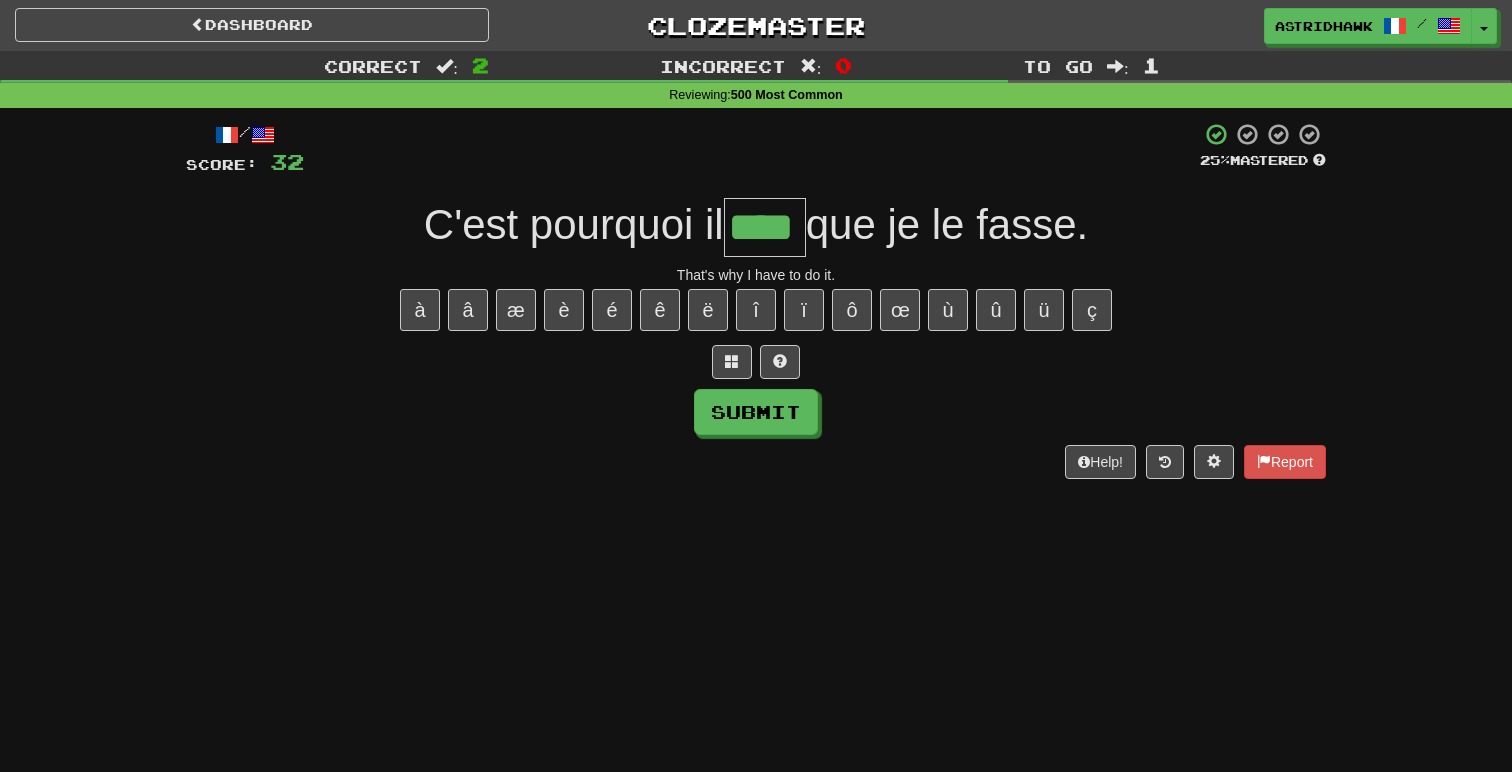 type on "****" 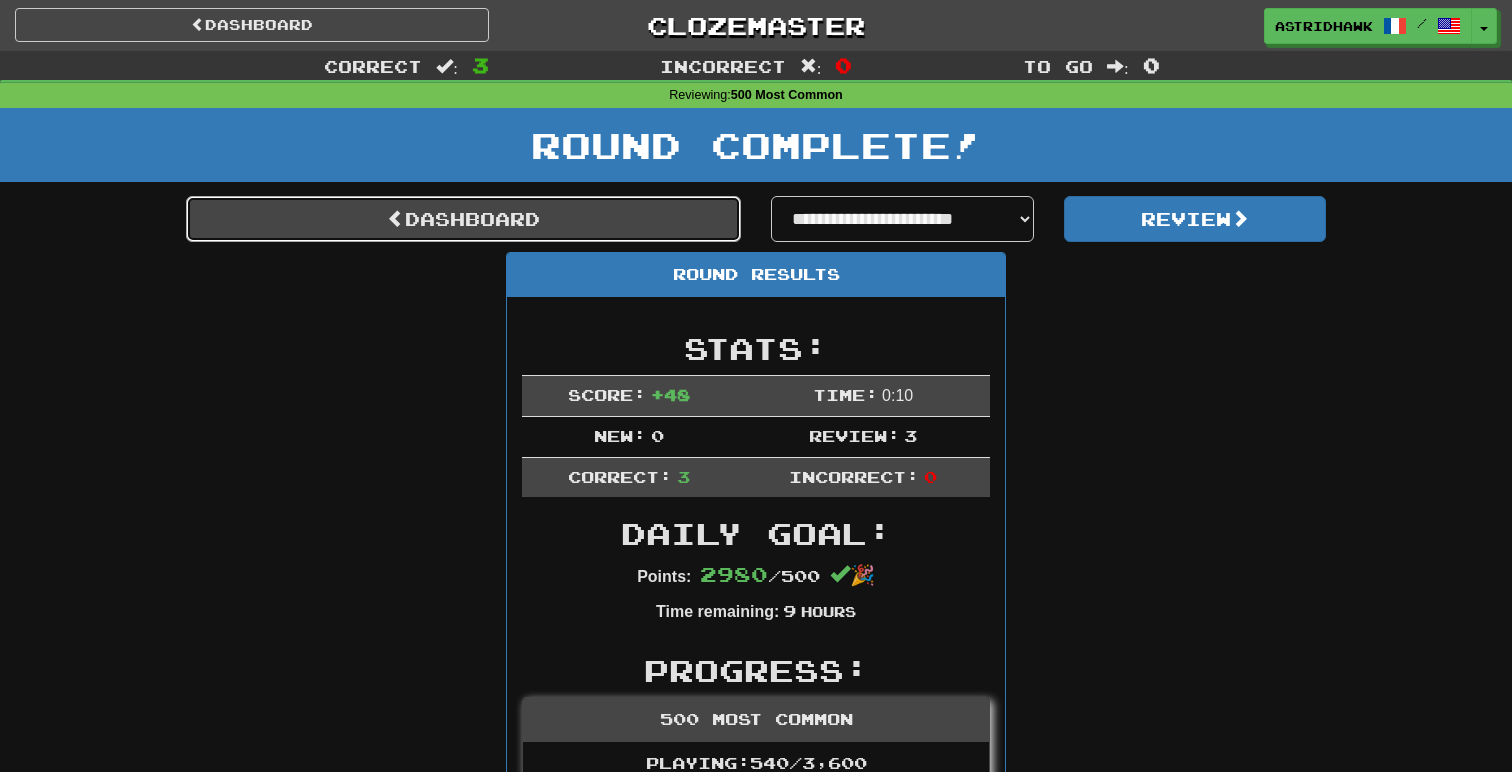 click on "Dashboard" at bounding box center [463, 219] 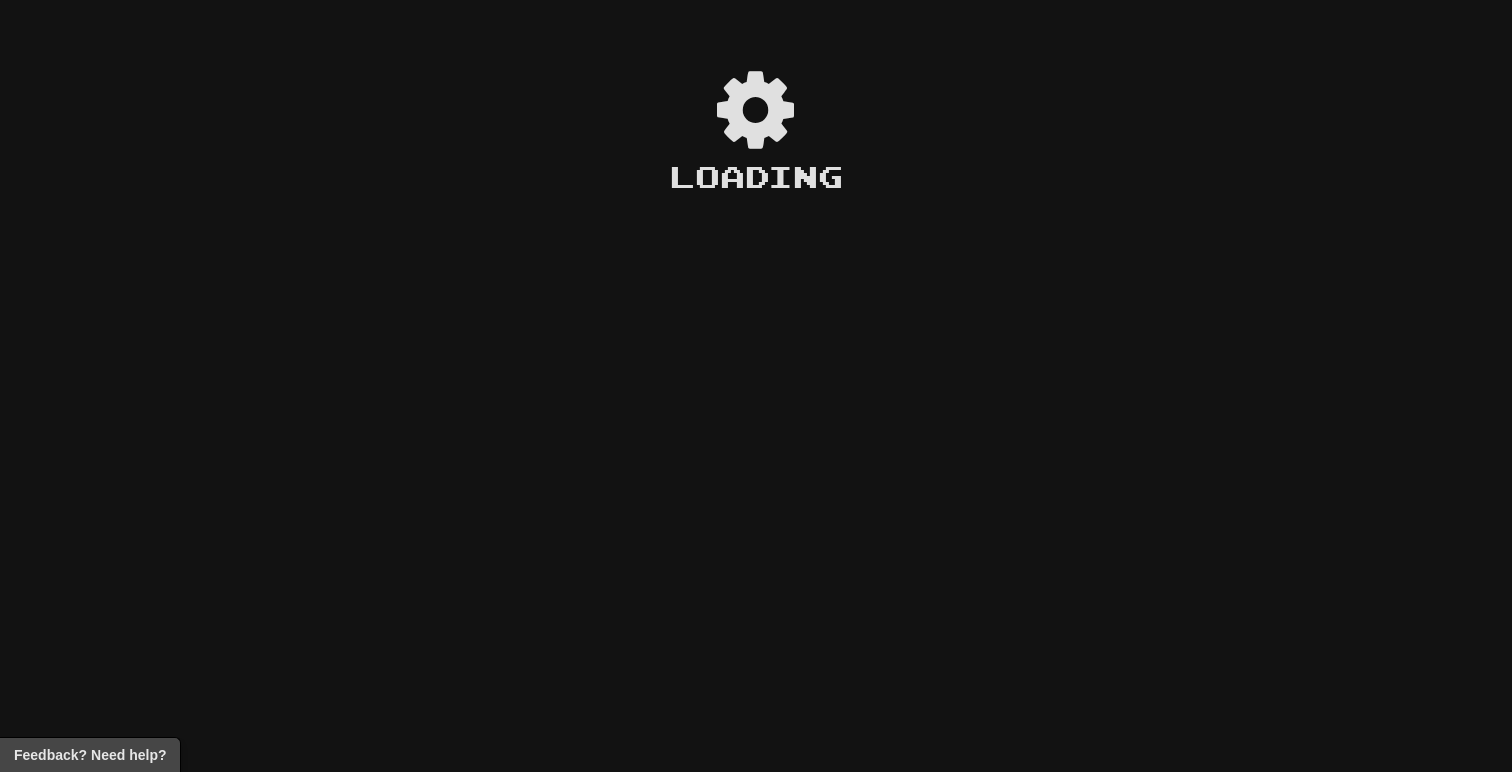 scroll, scrollTop: 0, scrollLeft: 0, axis: both 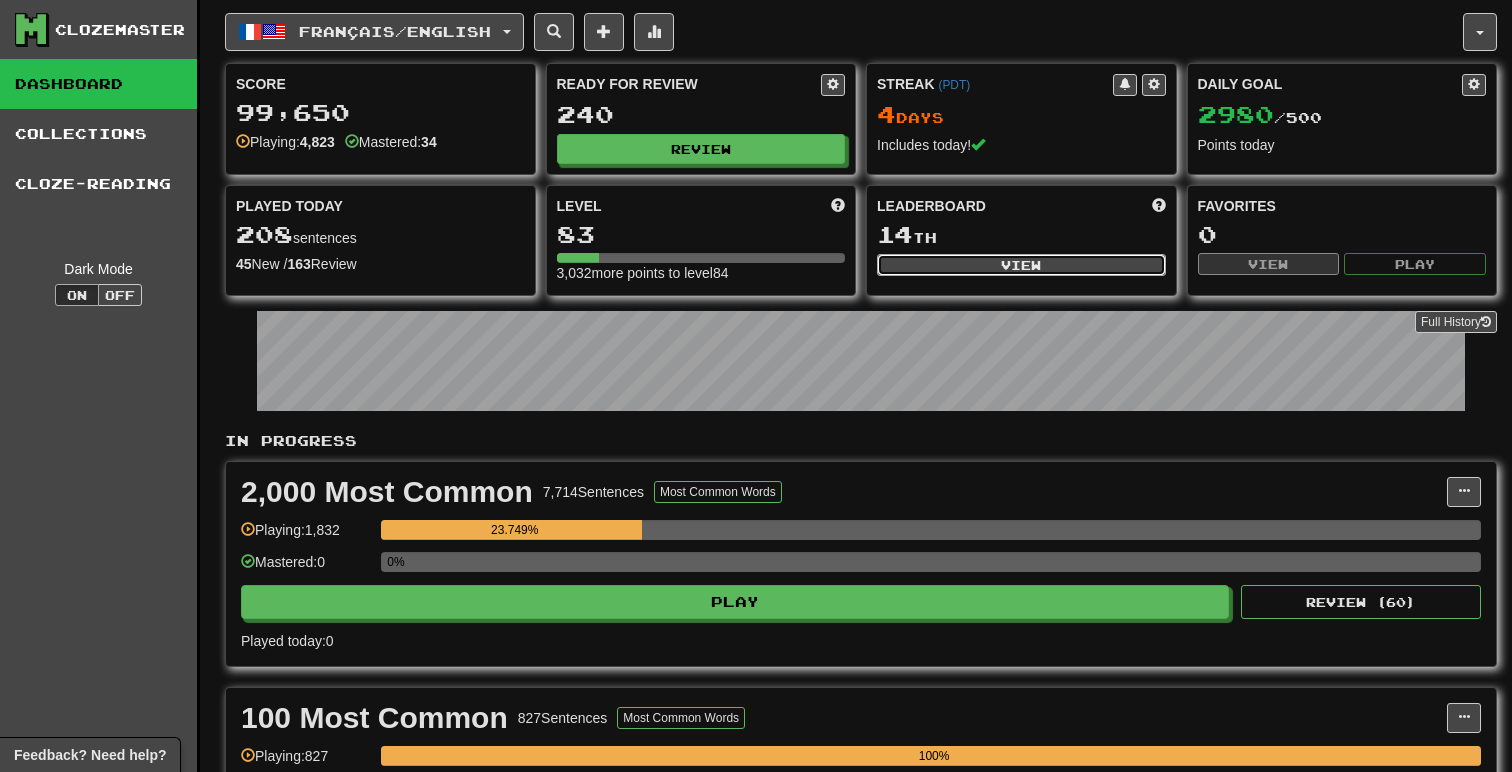 click on "View" at bounding box center (1021, 265) 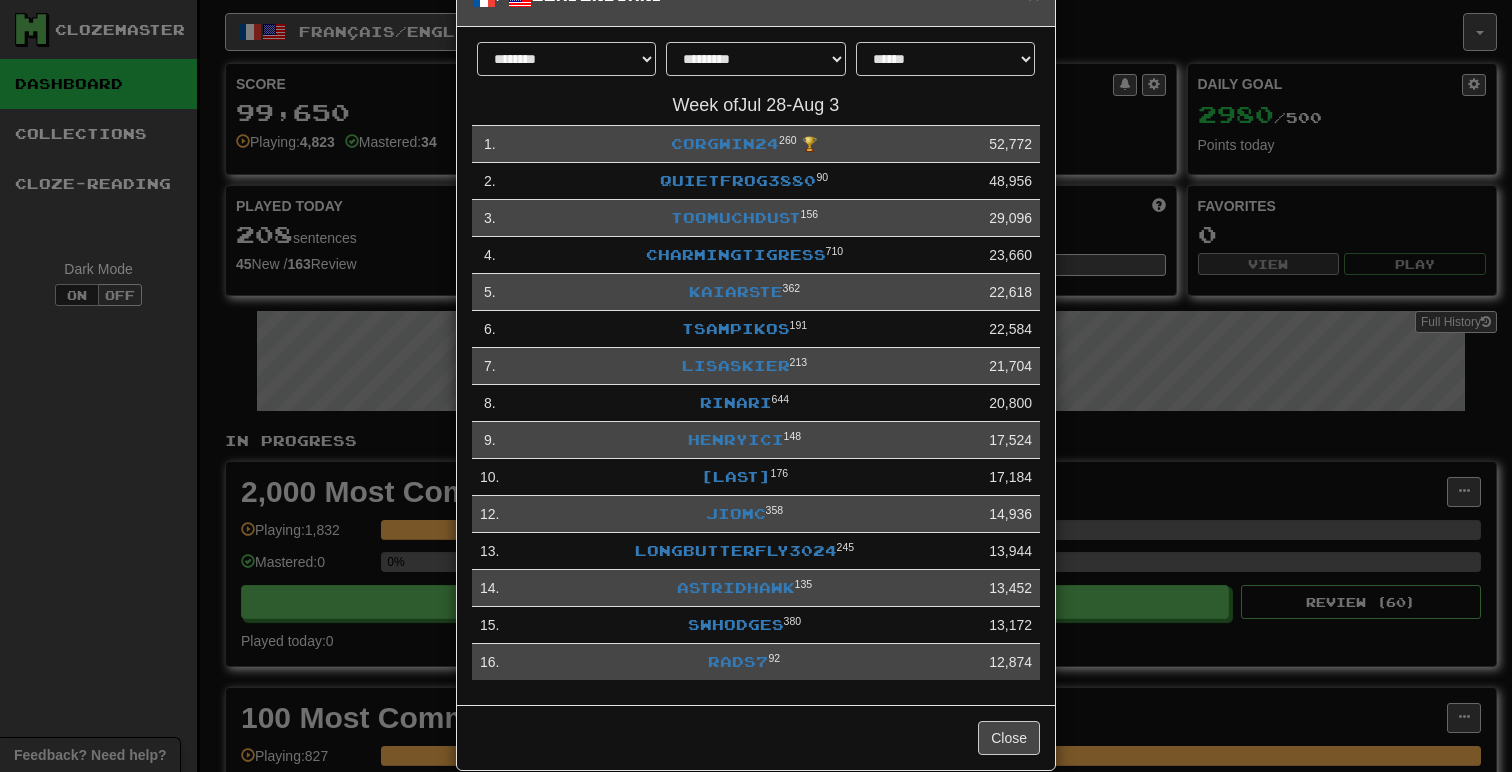 scroll, scrollTop: 77, scrollLeft: 0, axis: vertical 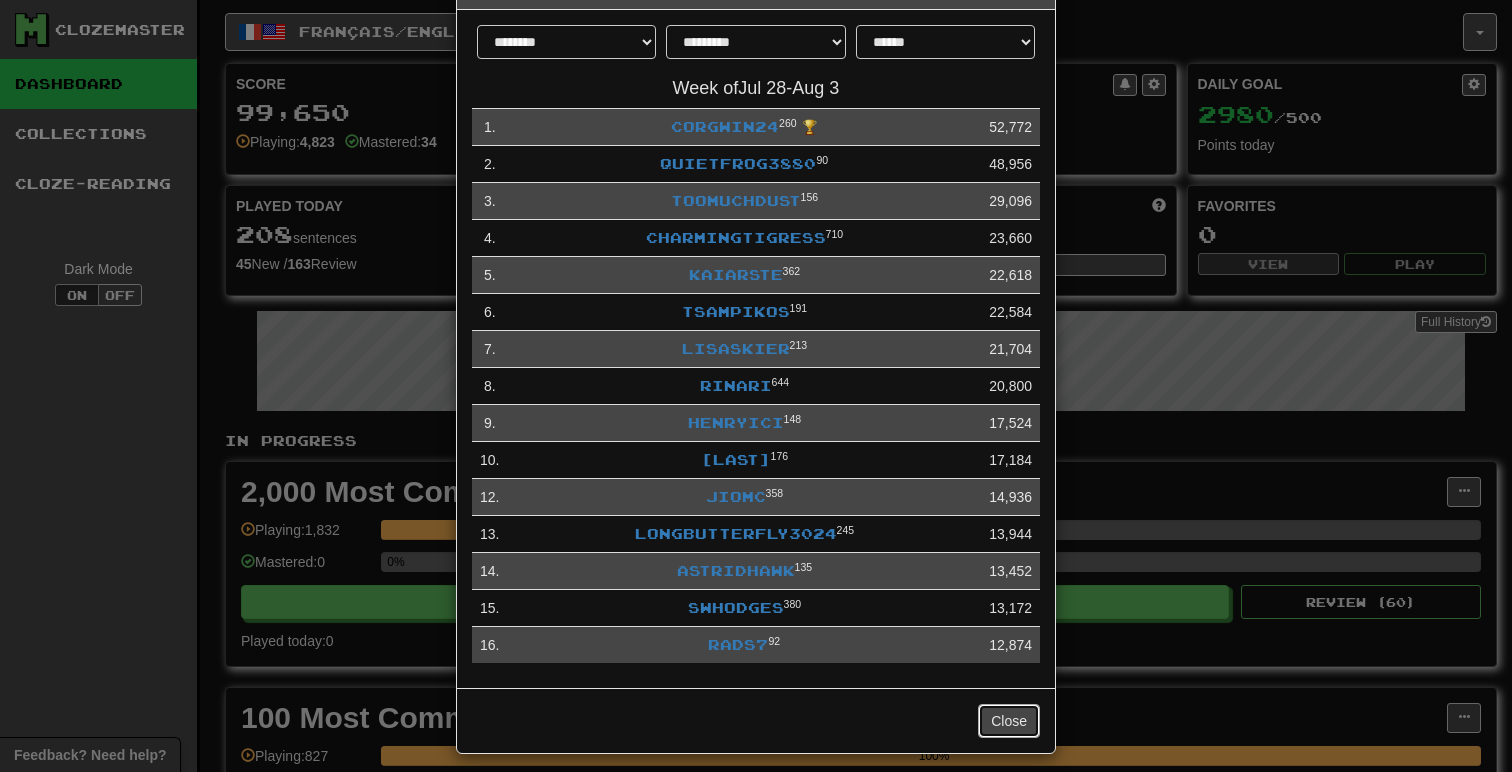 click on "Close" at bounding box center (1009, 721) 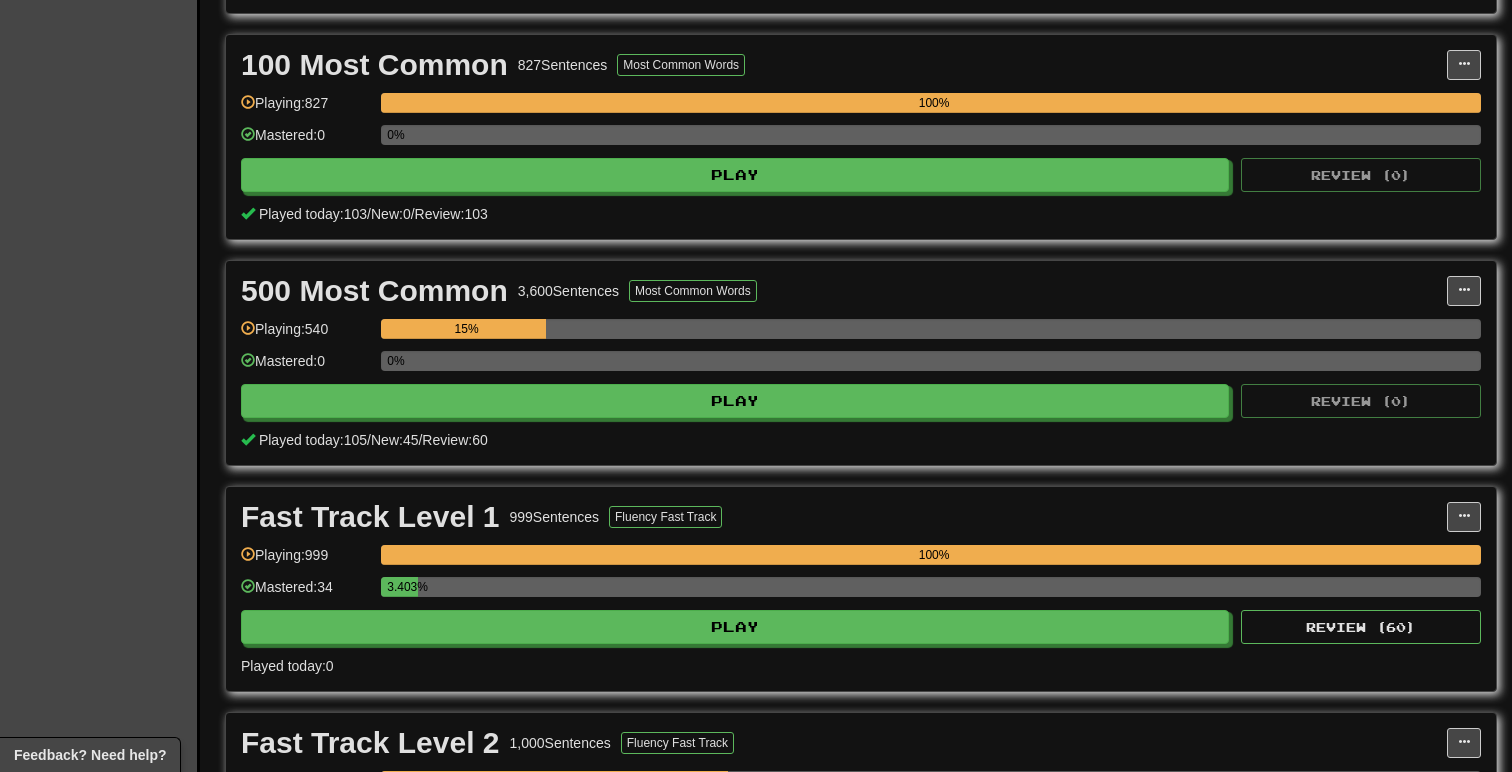 scroll, scrollTop: 655, scrollLeft: 0, axis: vertical 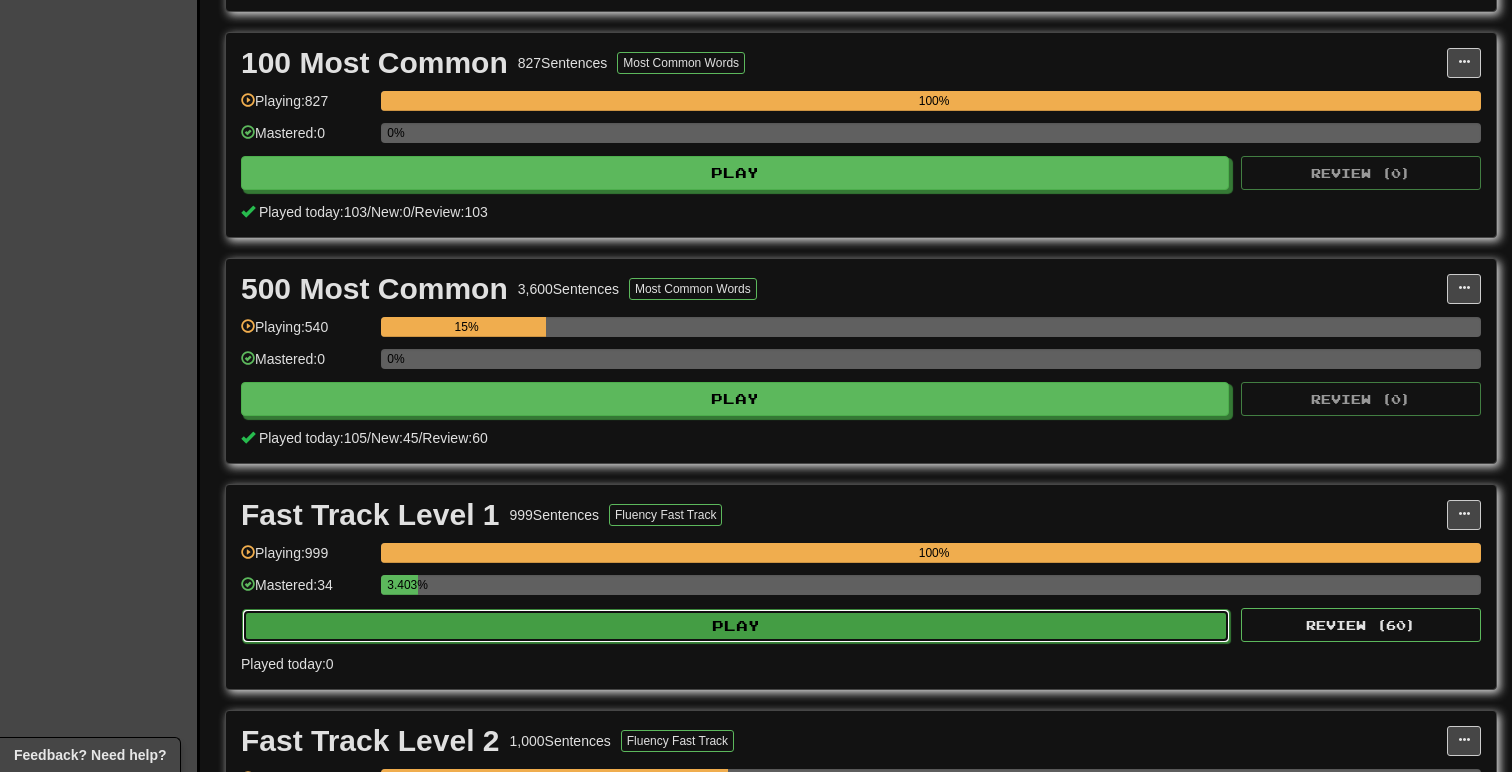 click on "Play" at bounding box center [736, 626] 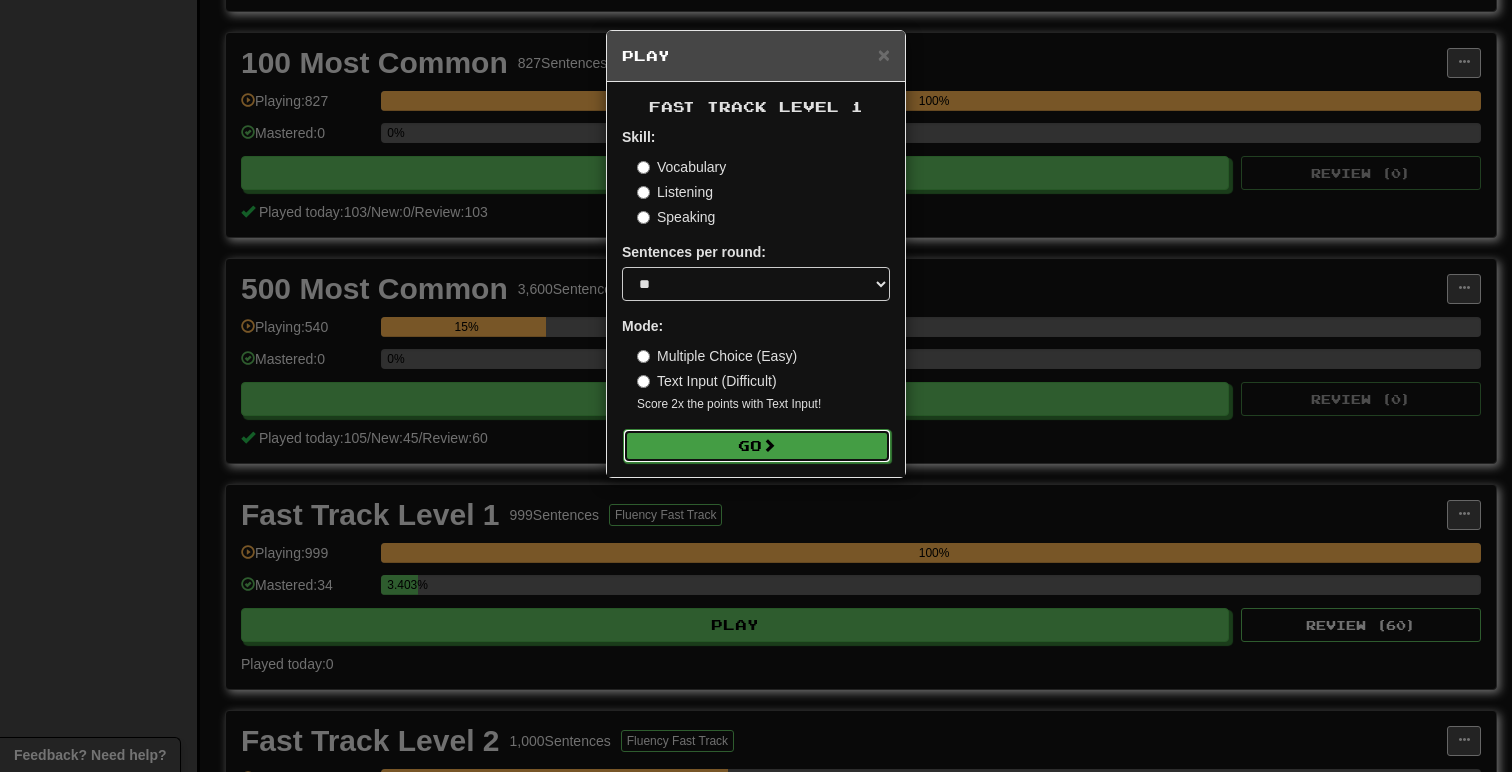 click on "Go" at bounding box center [757, 446] 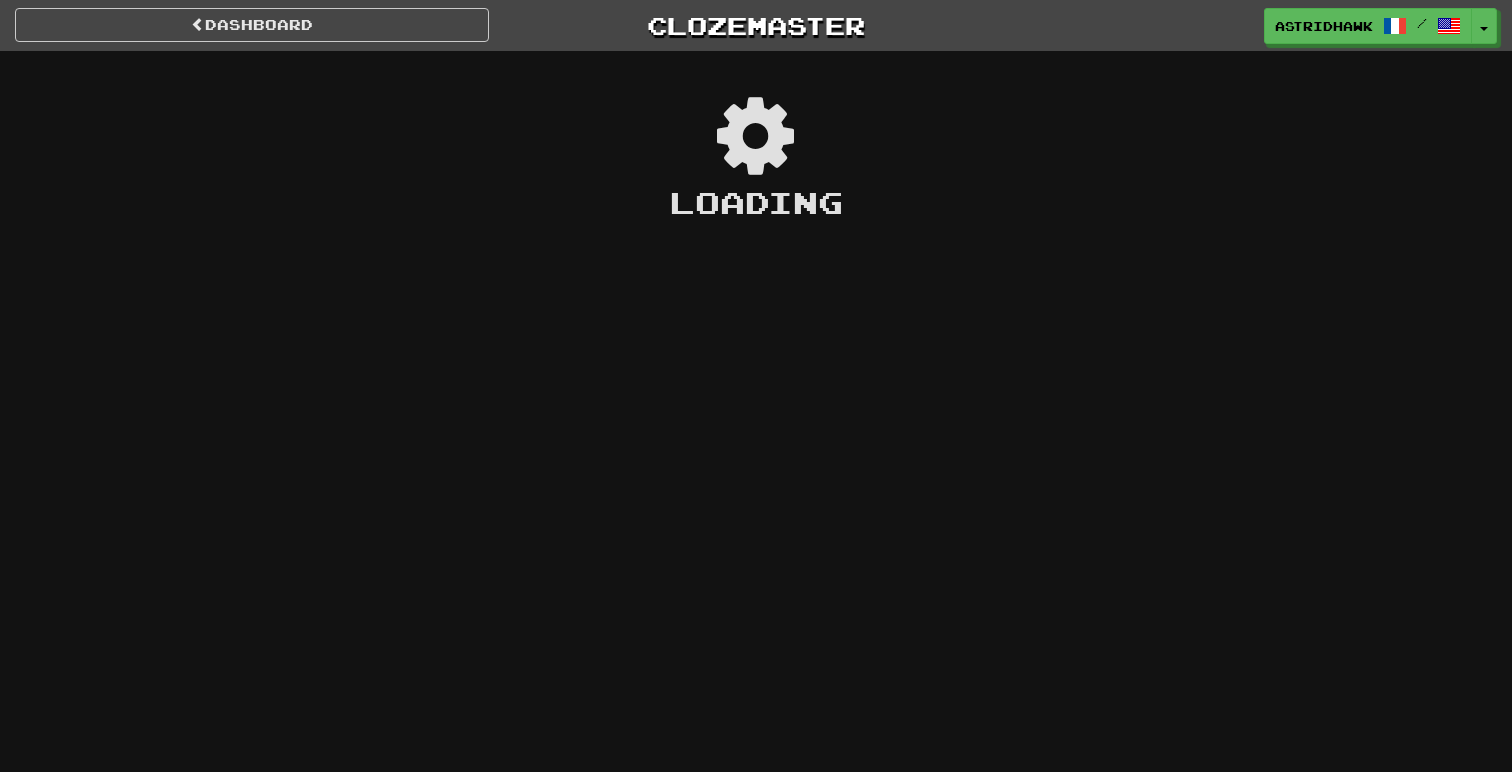 scroll, scrollTop: 0, scrollLeft: 0, axis: both 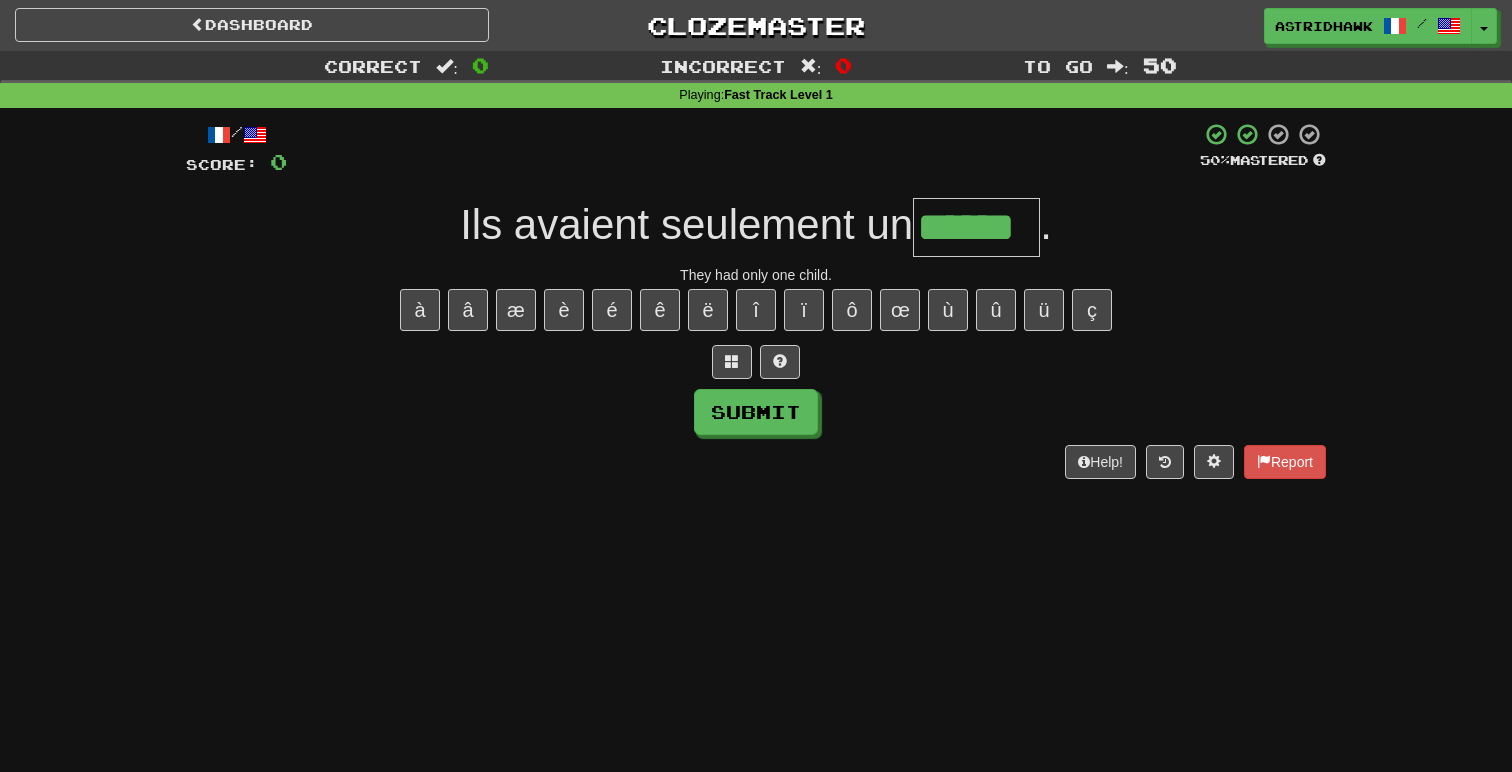 type on "******" 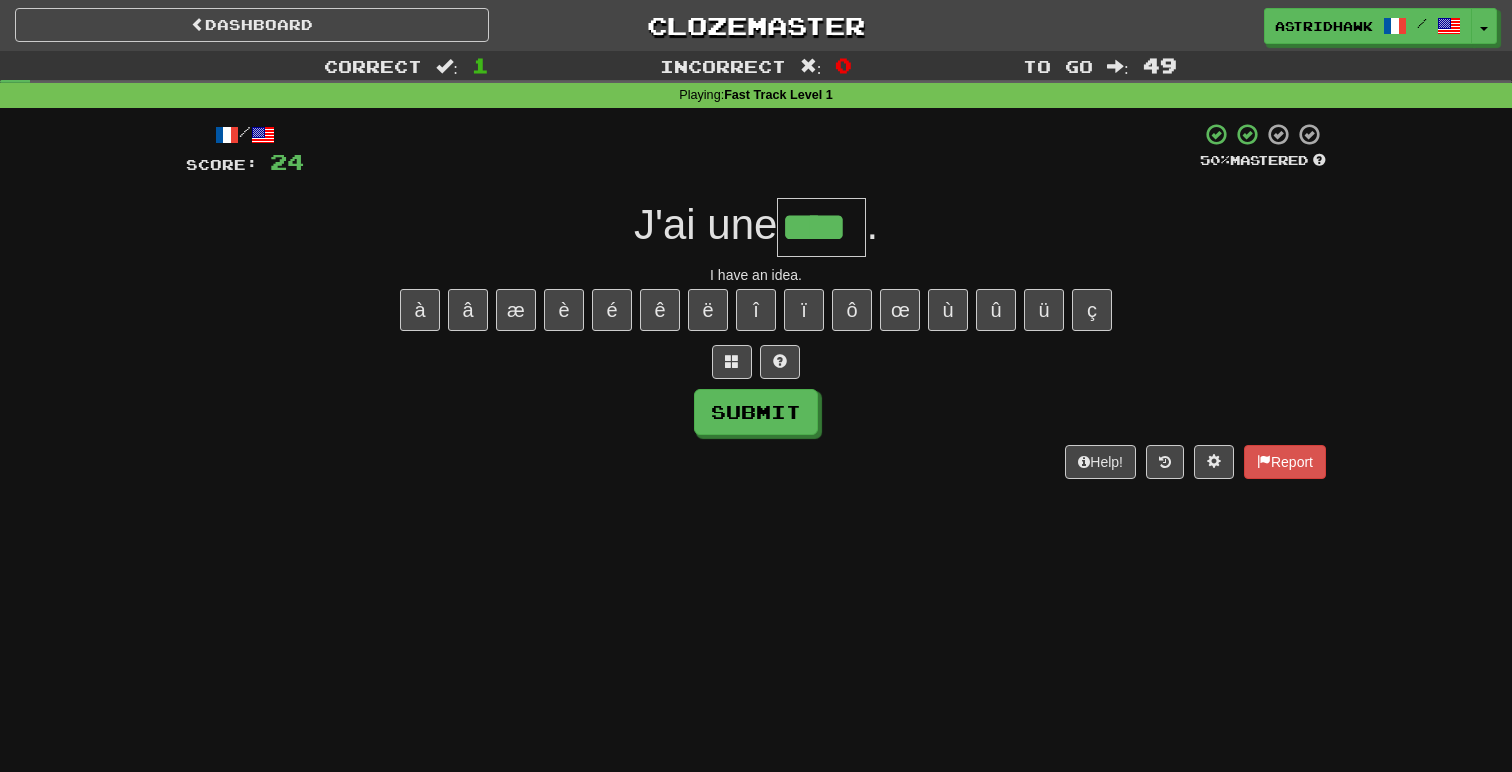 type on "****" 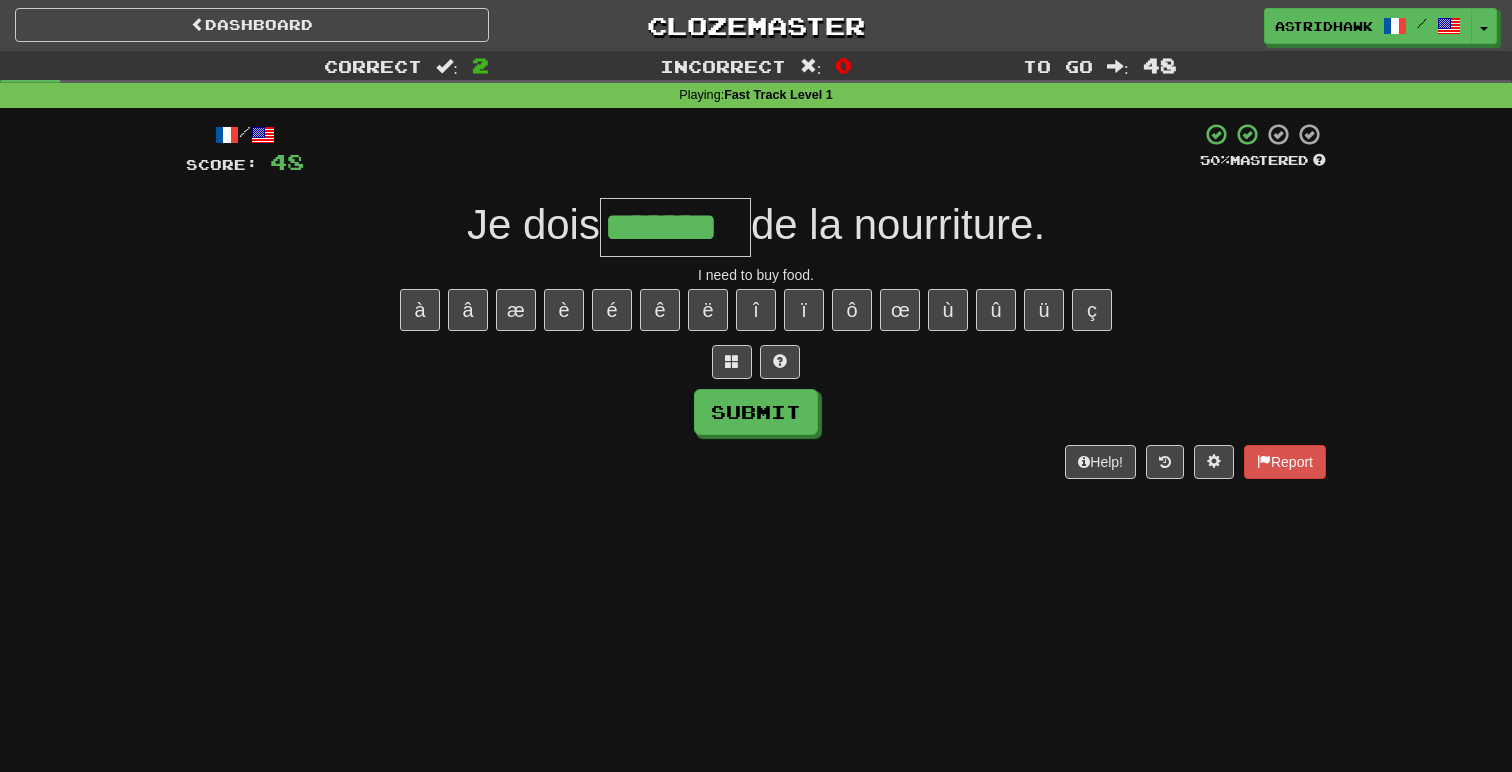 type on "*******" 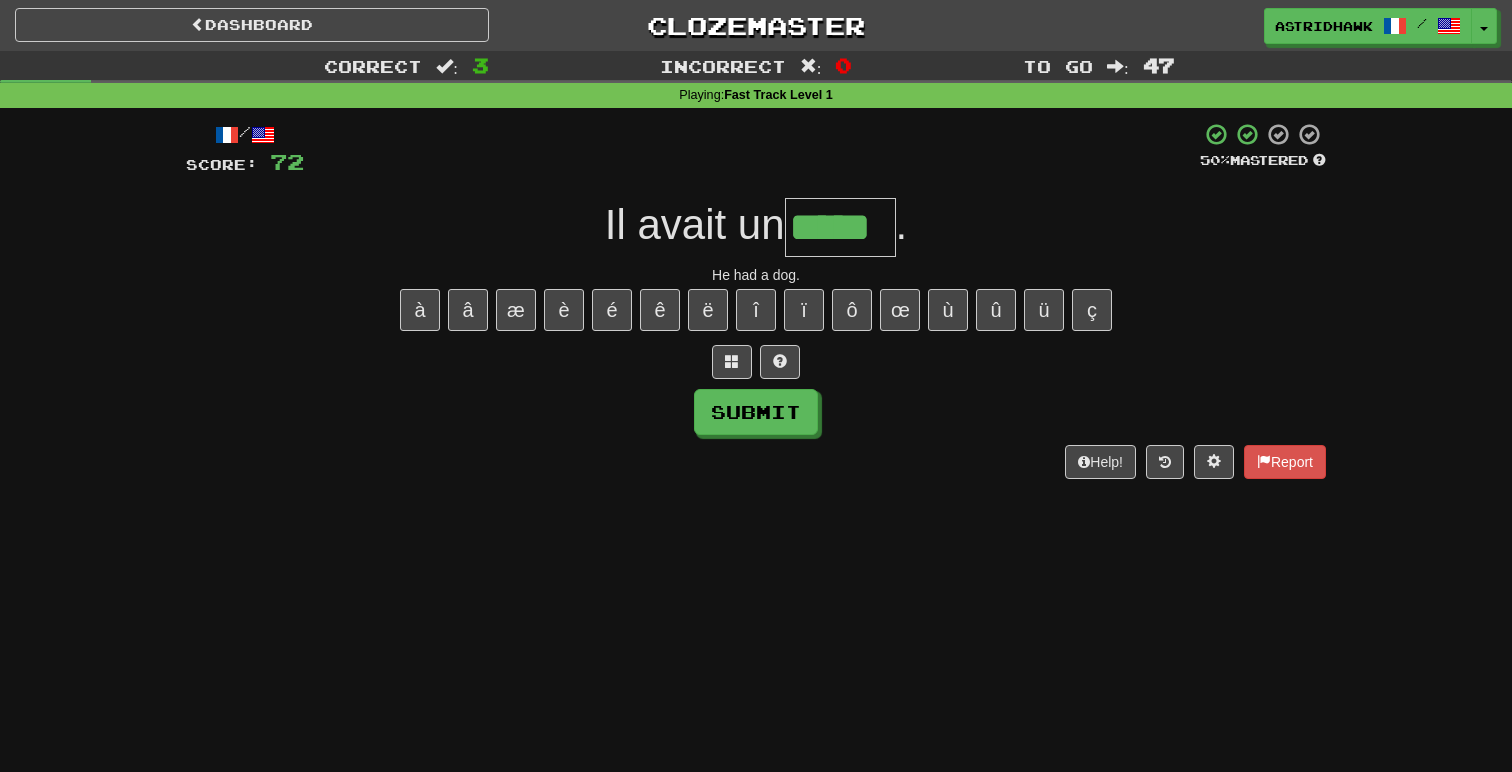 type on "*****" 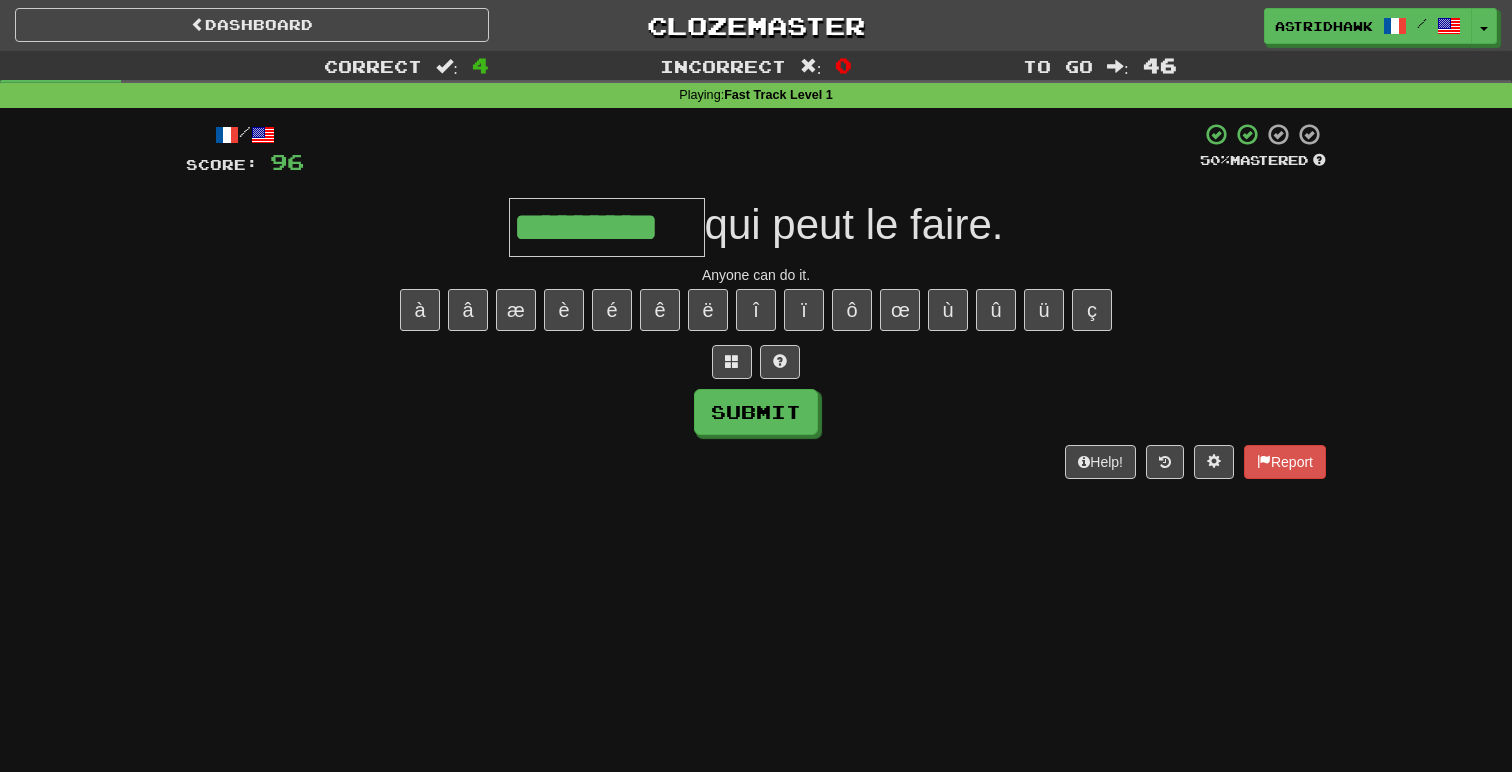 type on "*********" 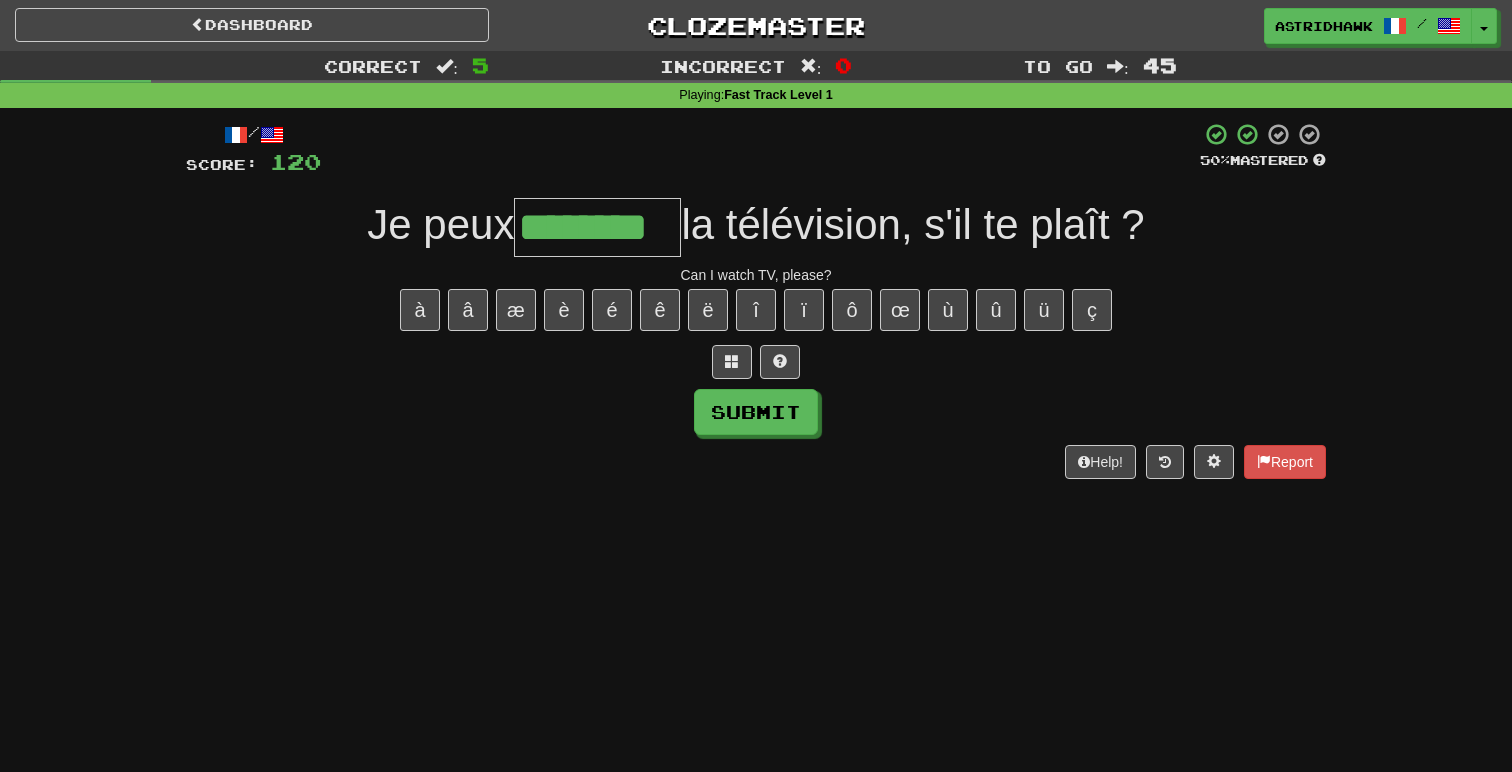 type on "********" 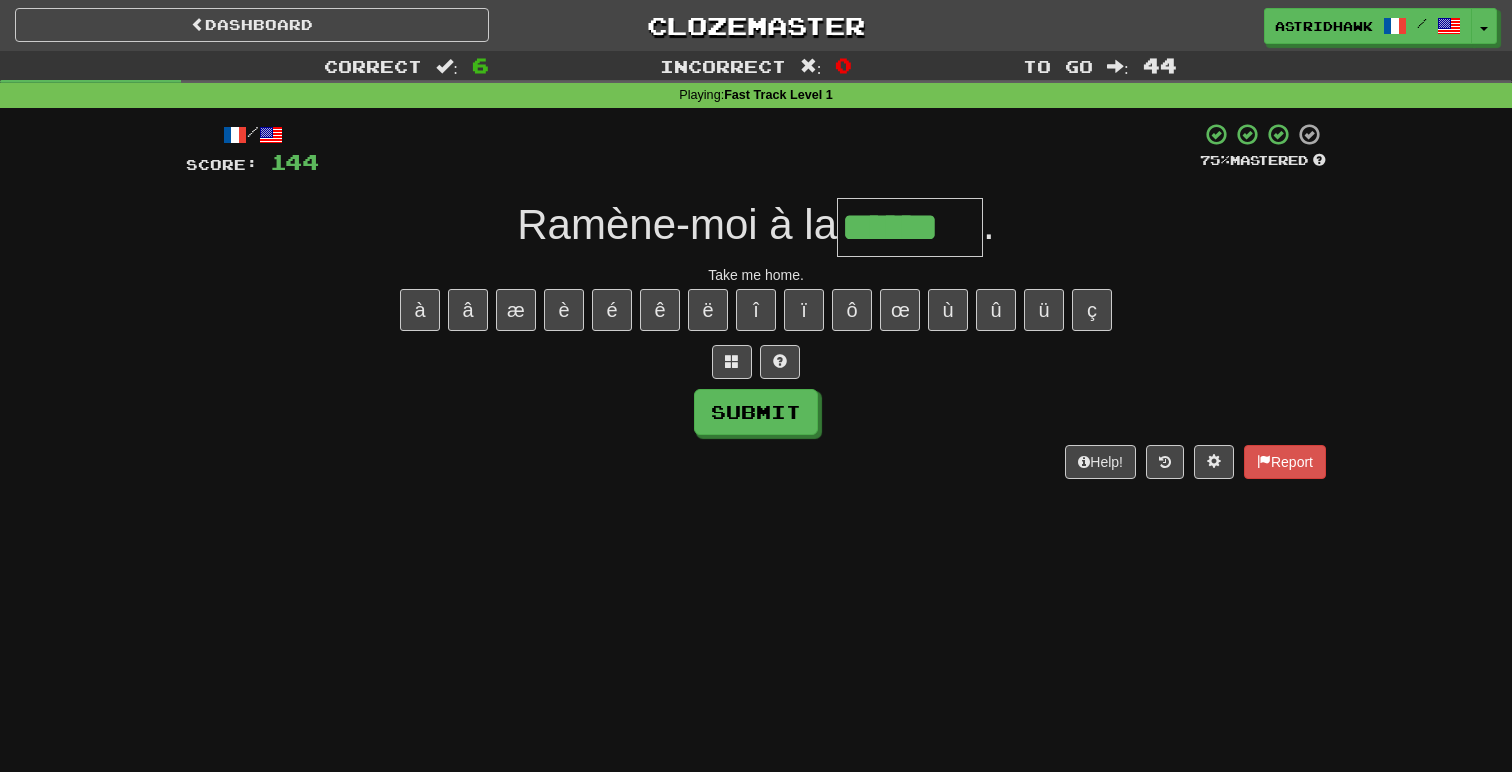 type on "******" 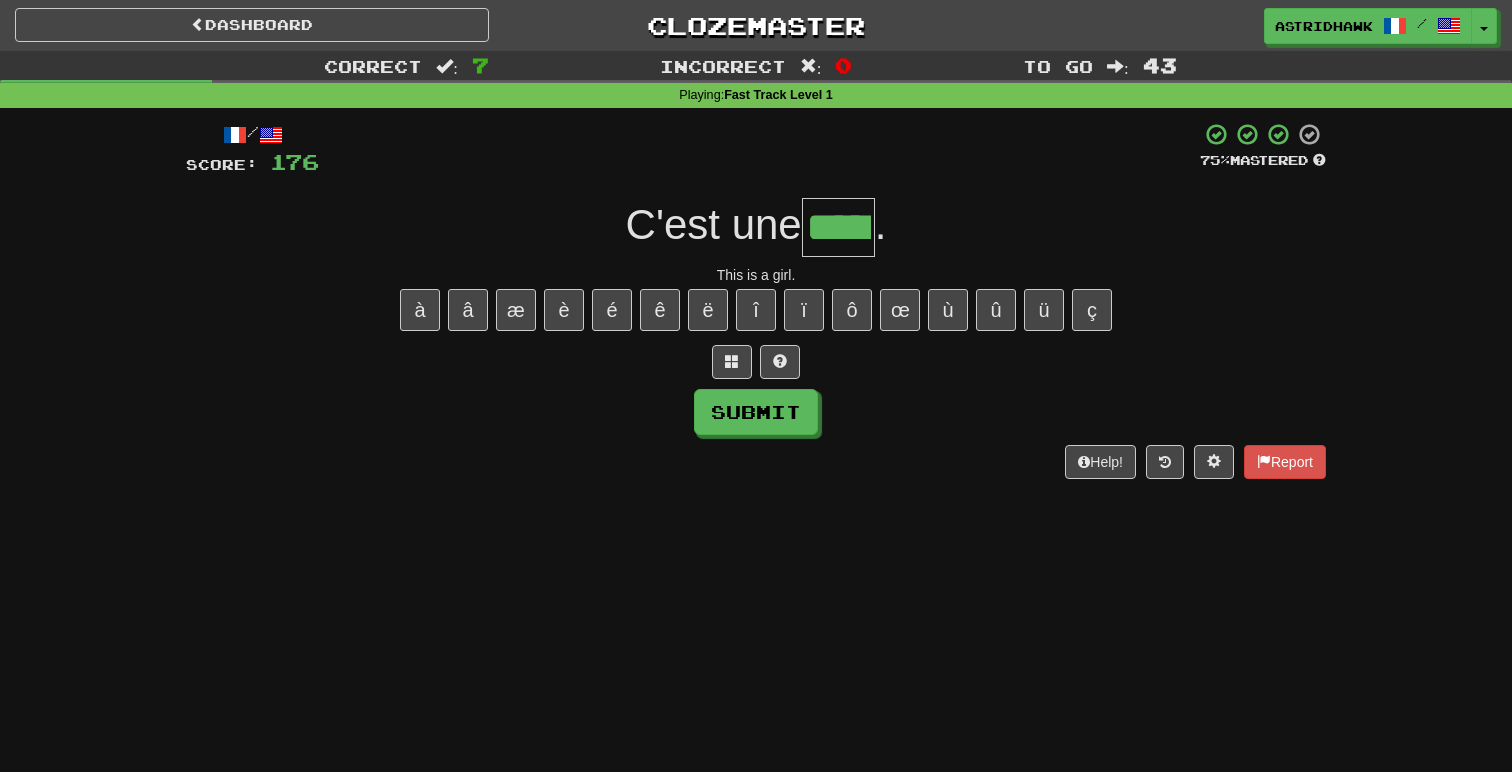 type on "*****" 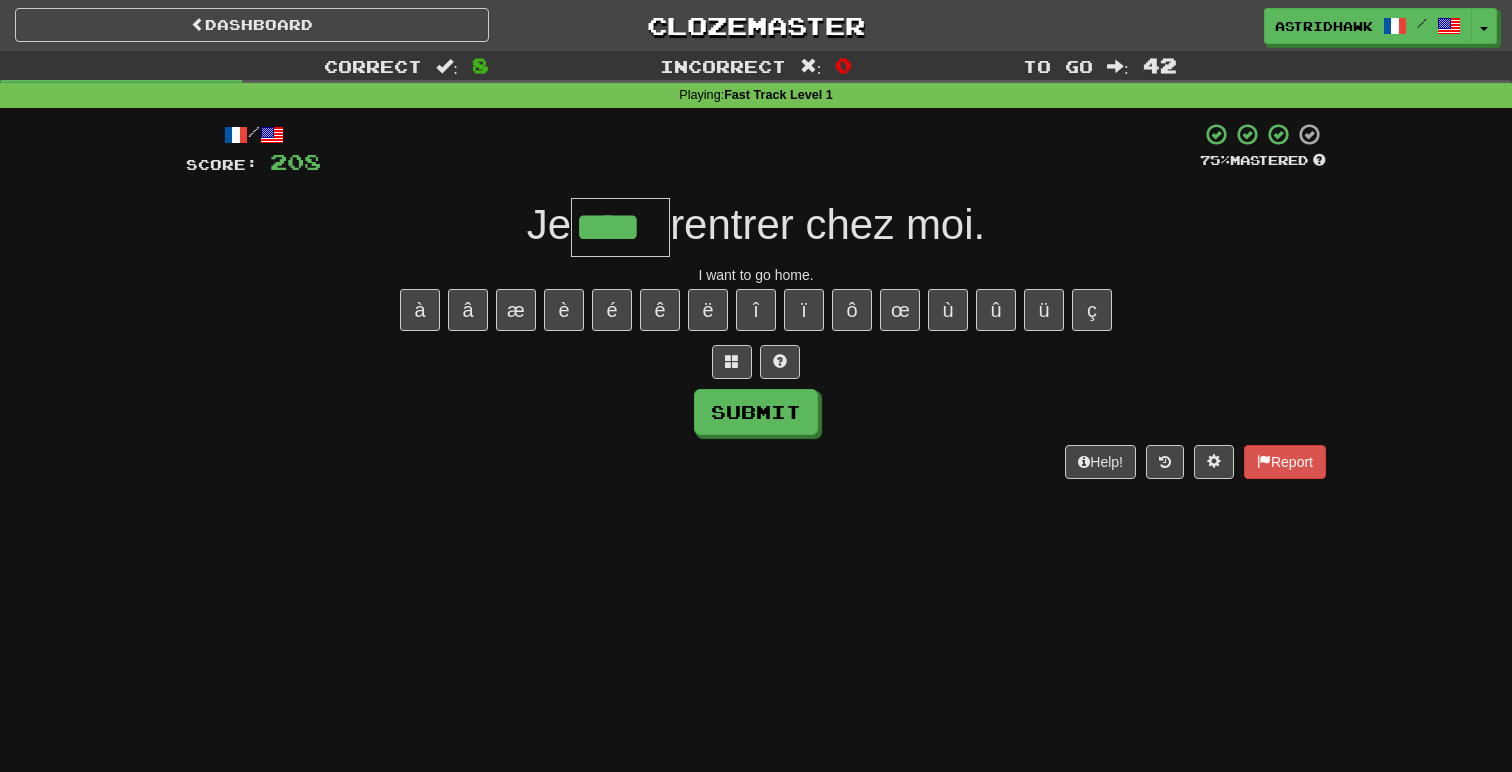 type on "****" 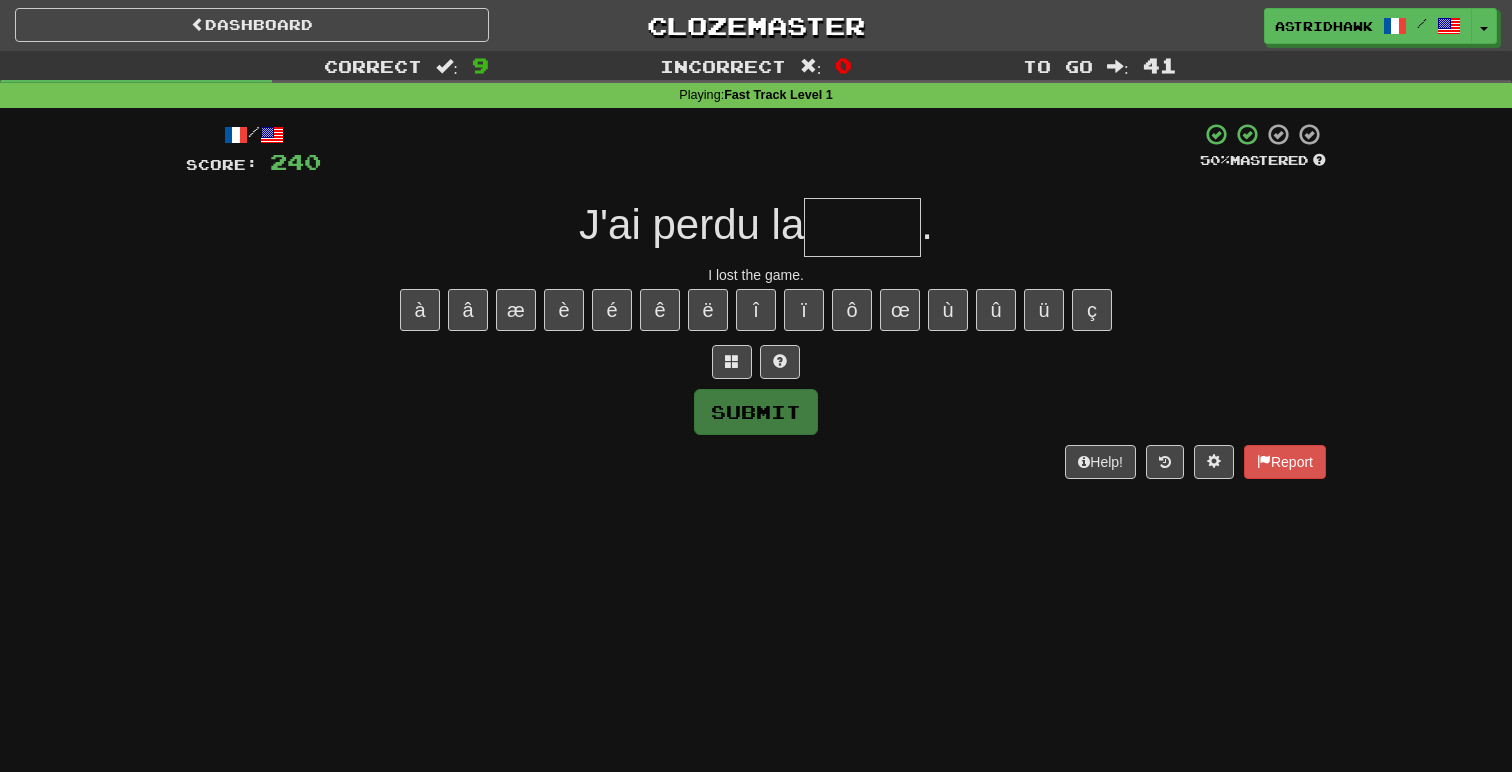 type on "*" 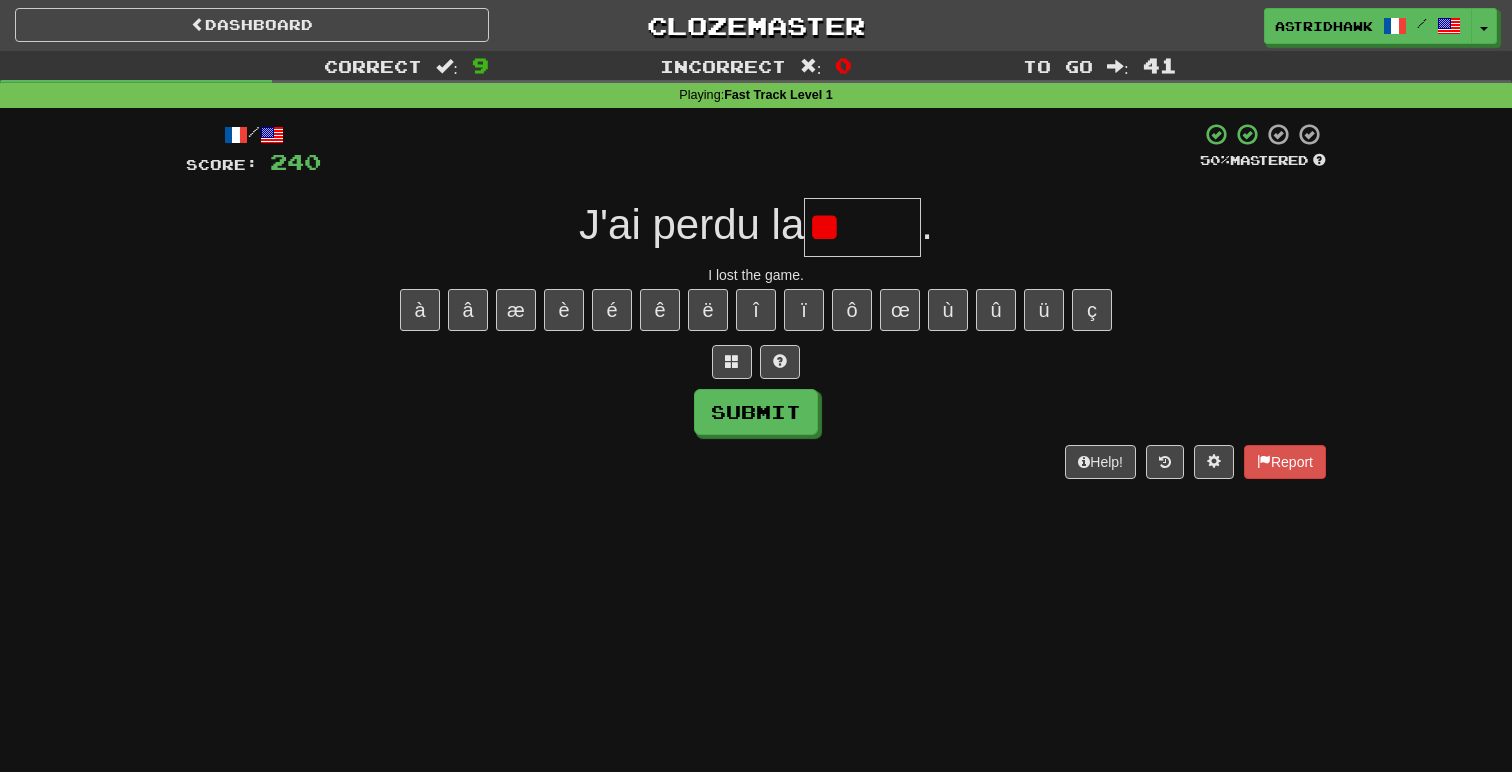 type on "*" 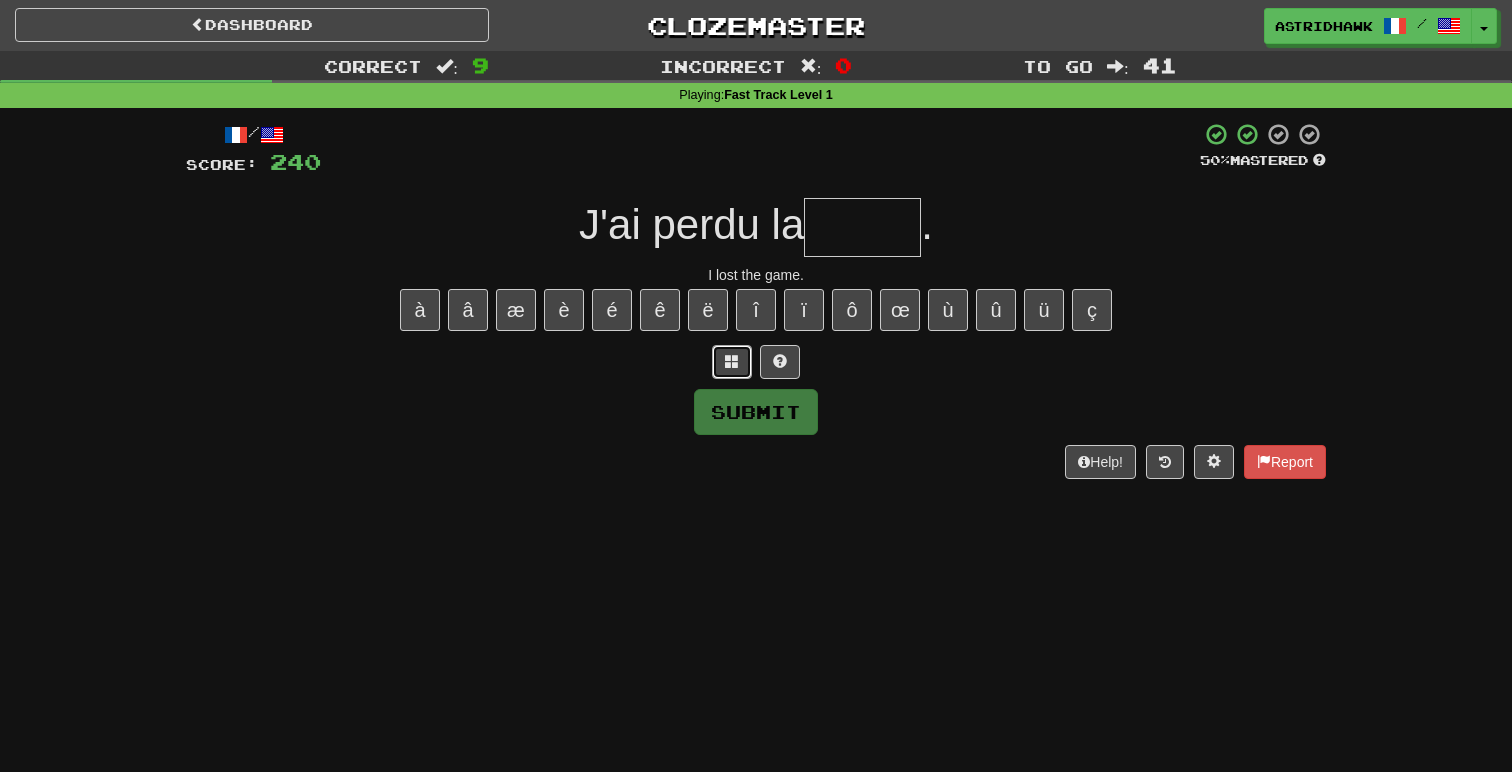 click at bounding box center [732, 361] 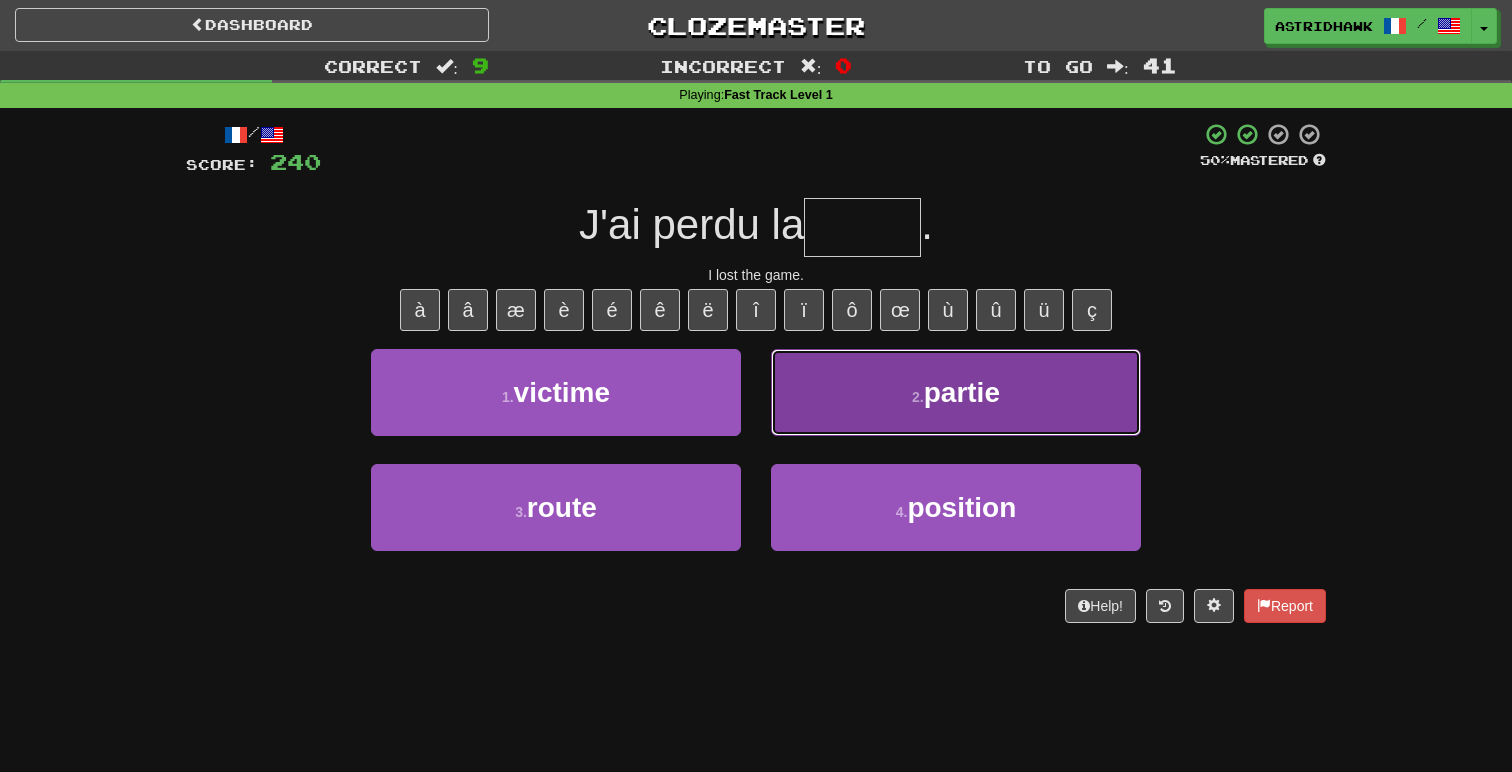 click on "2 ." at bounding box center [918, 397] 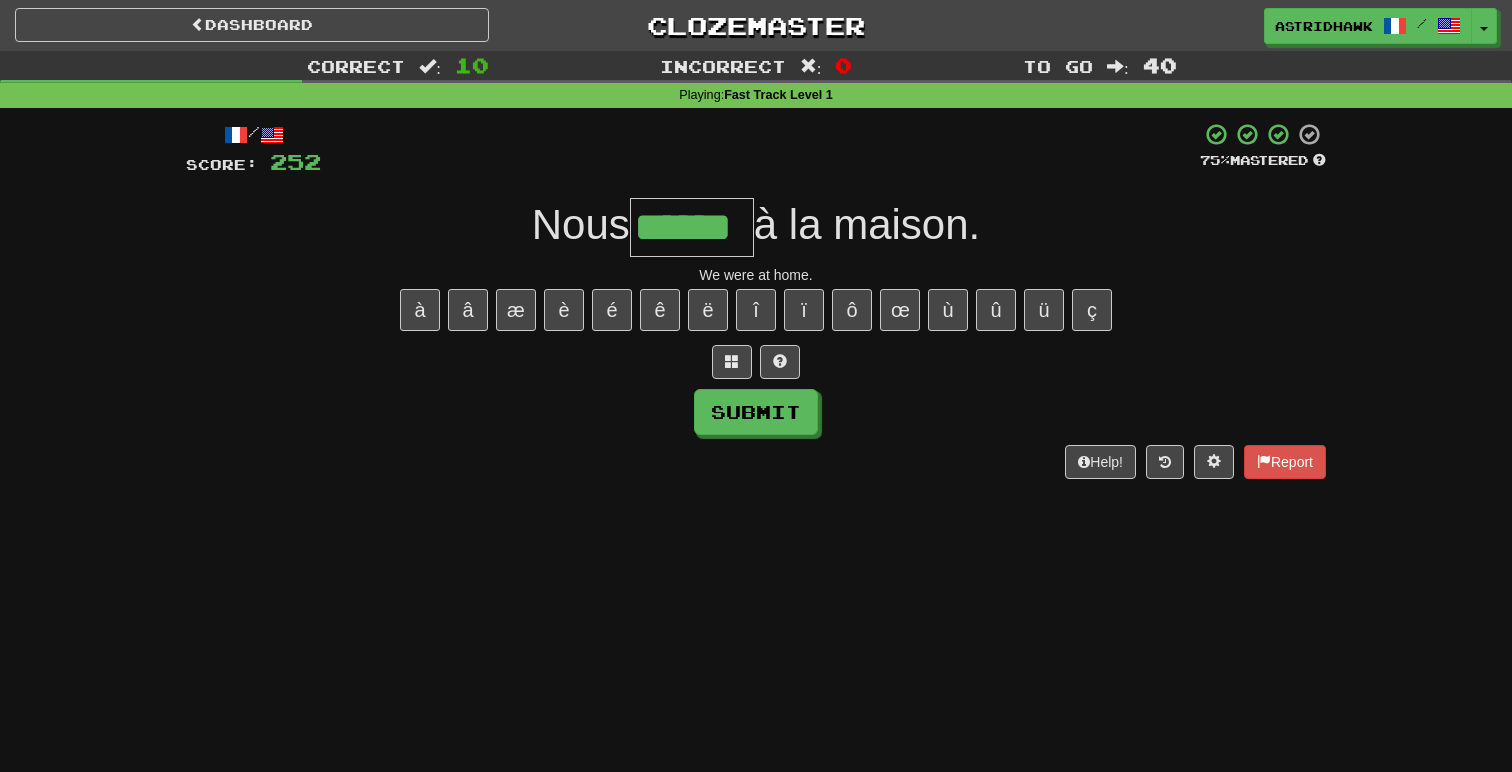 type on "******" 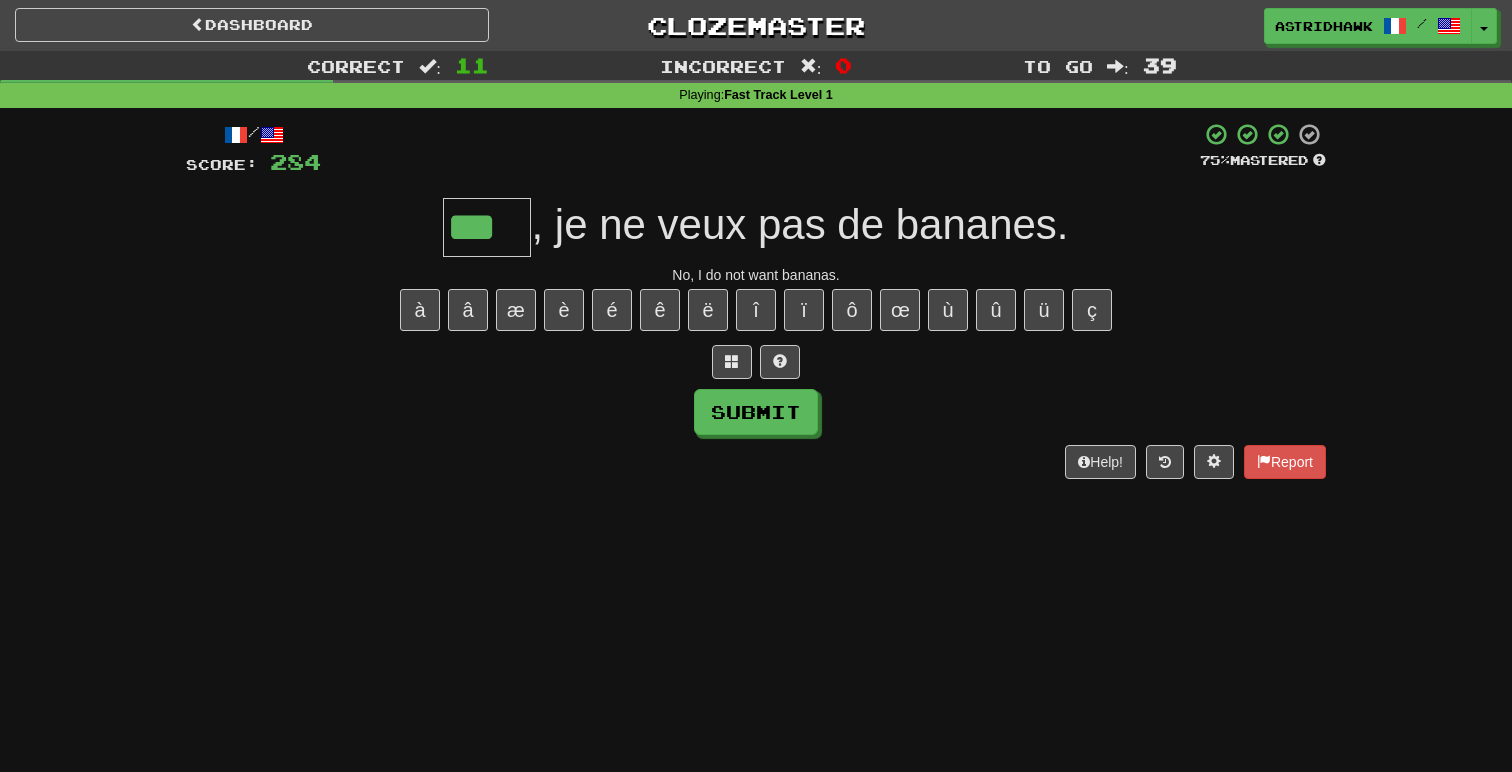 type on "***" 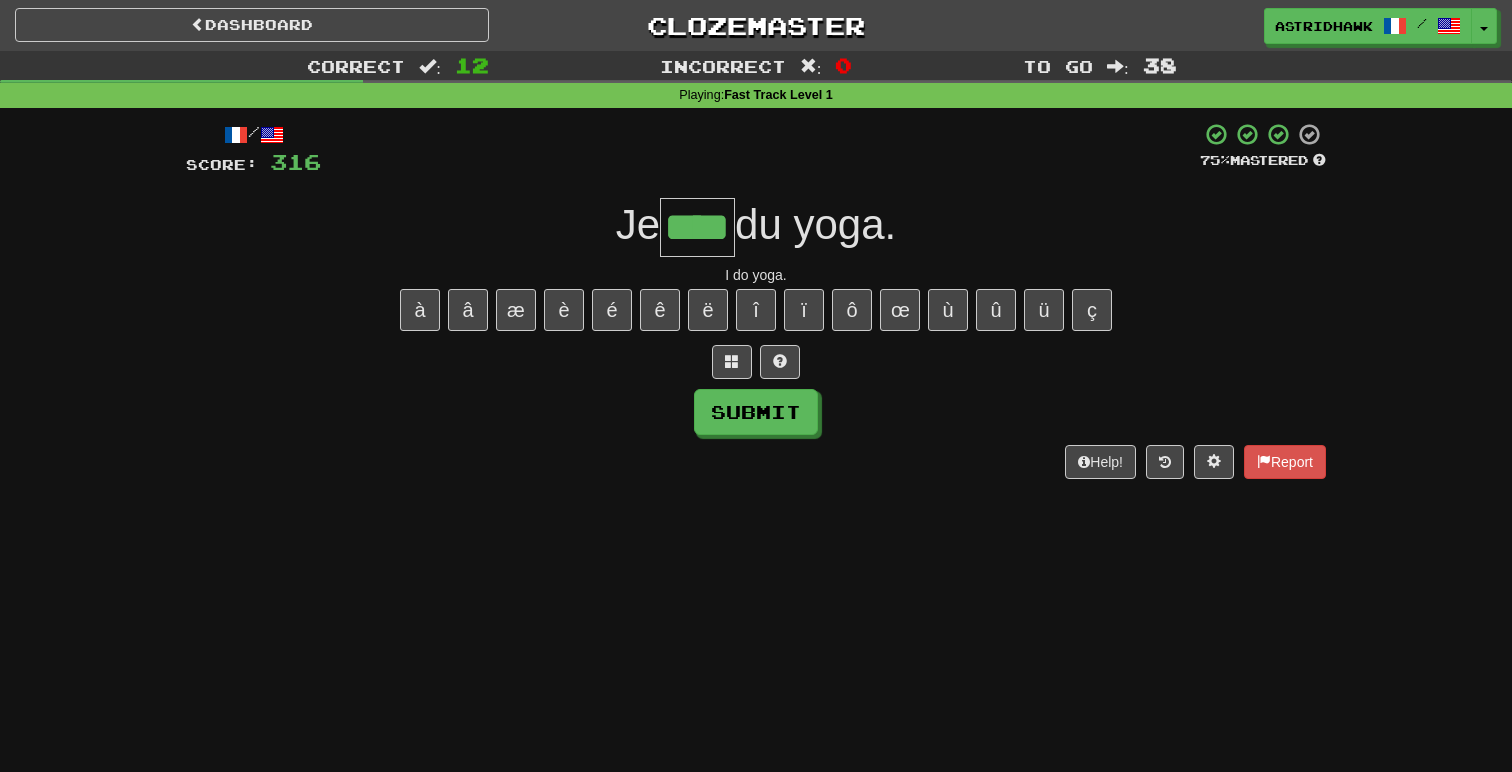 type on "****" 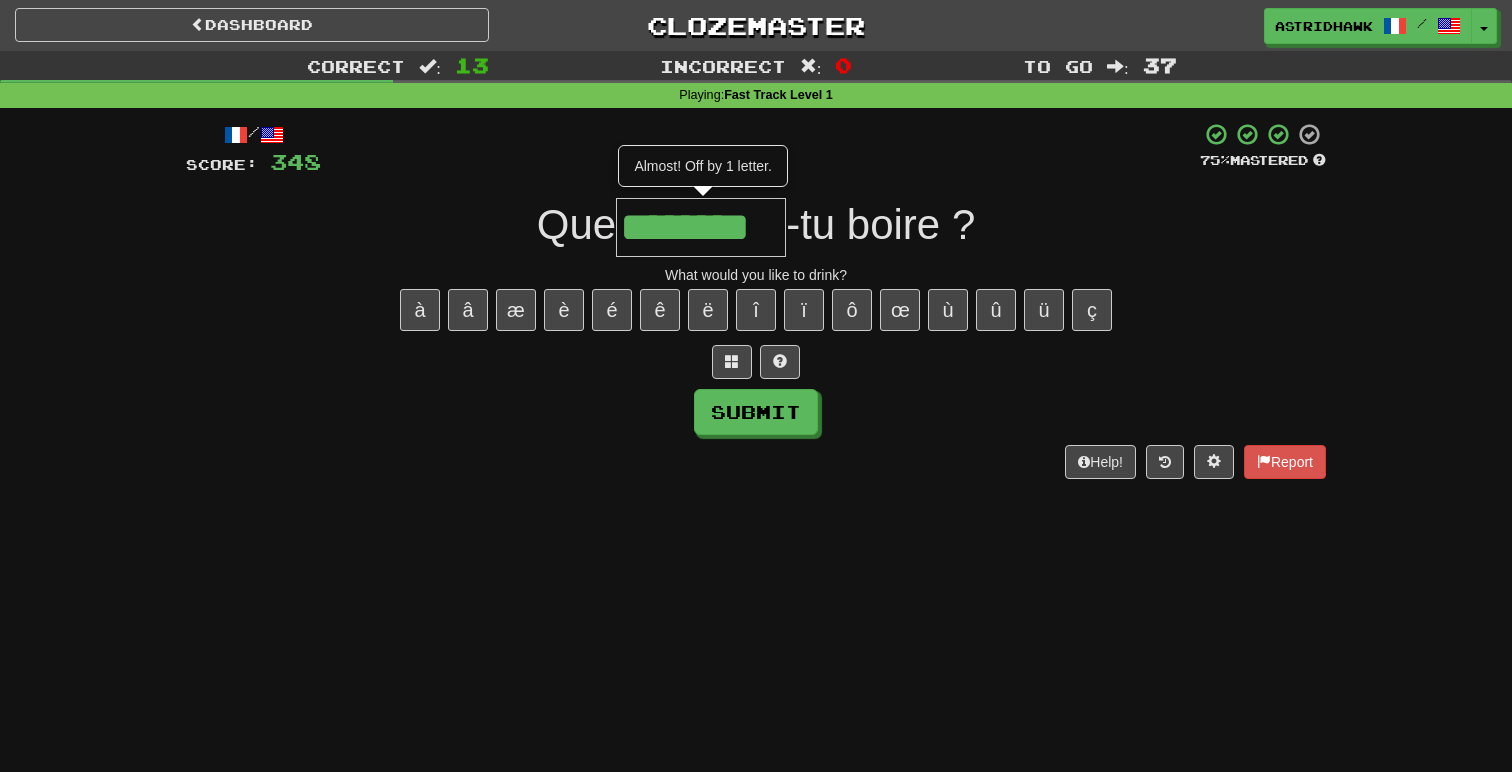 type on "********" 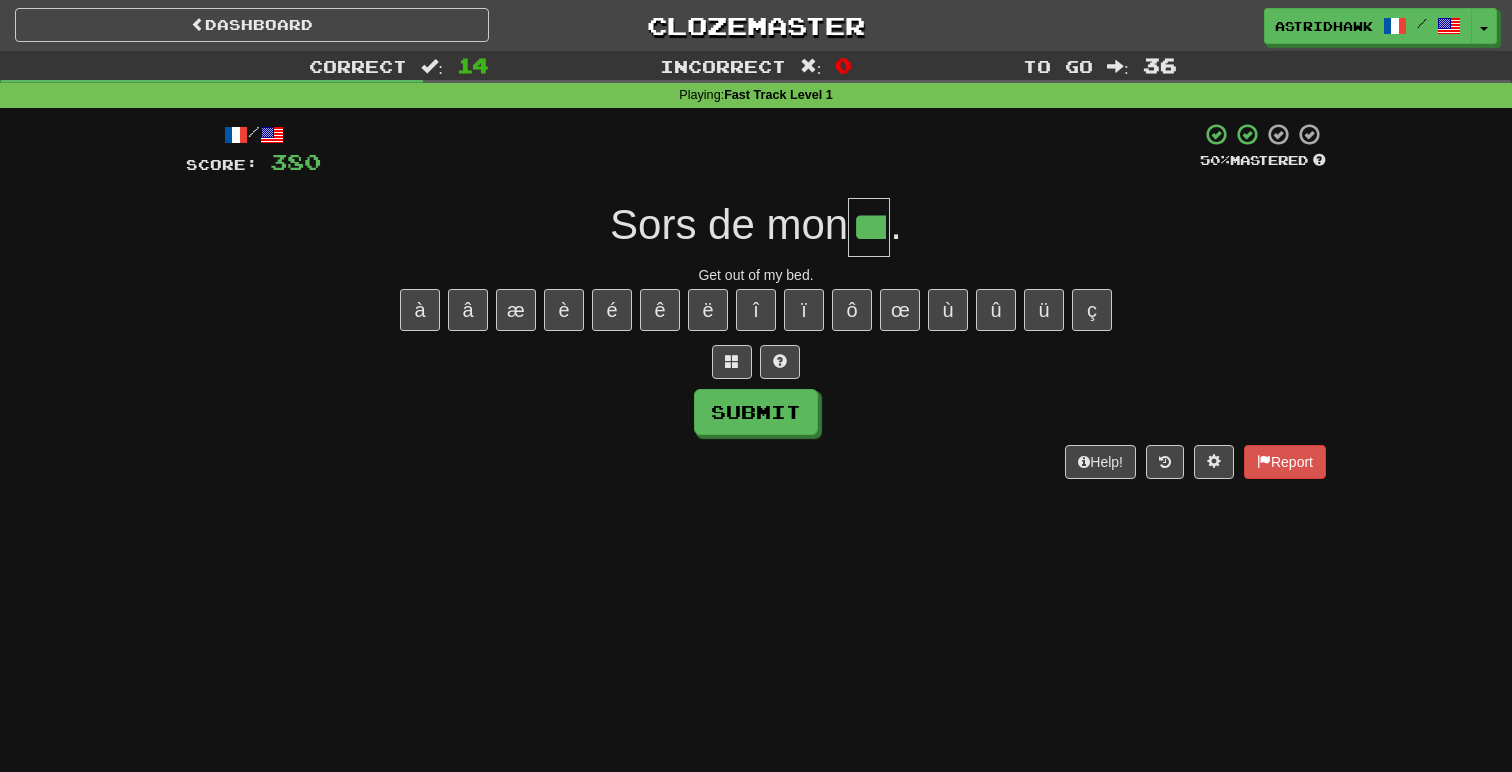 type on "***" 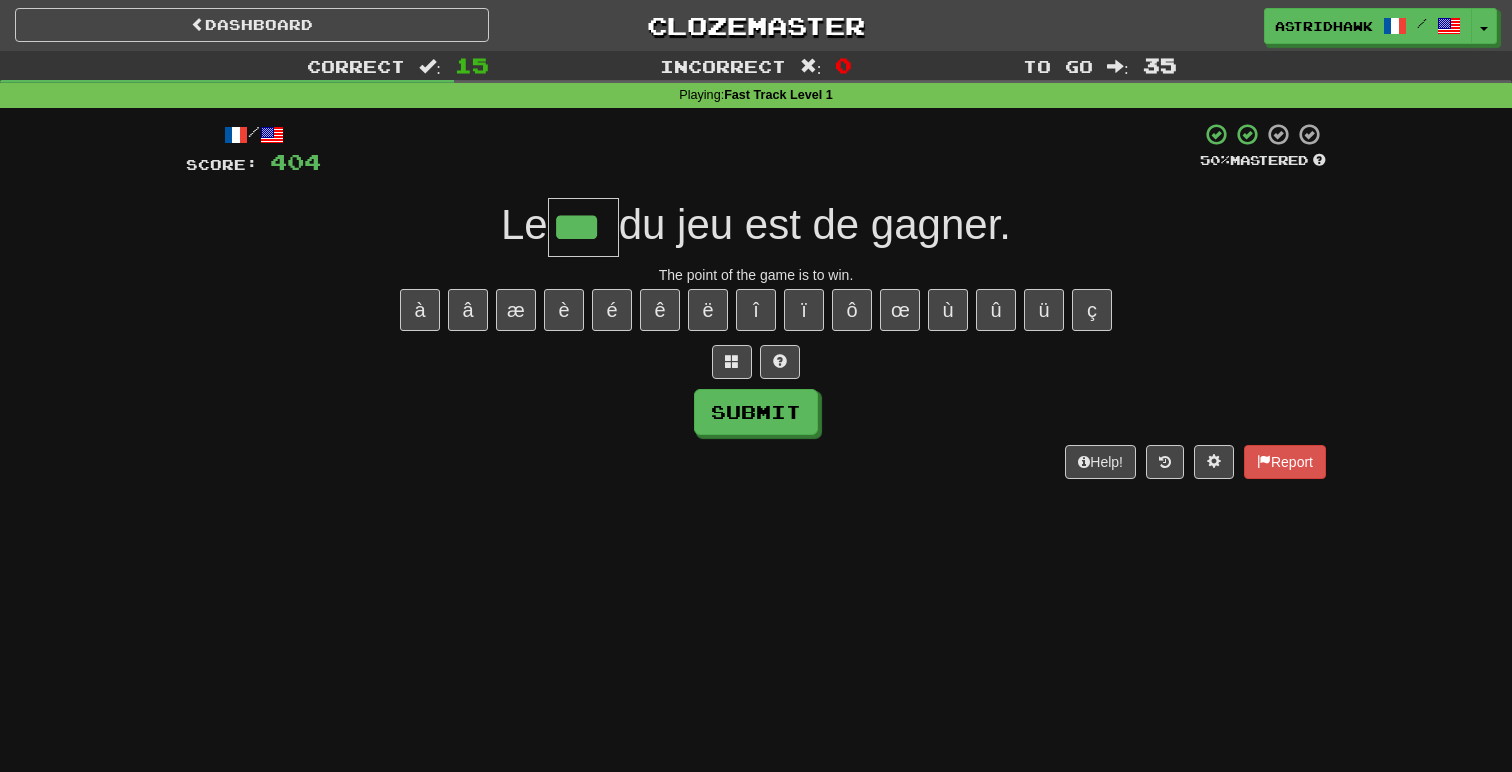 type on "***" 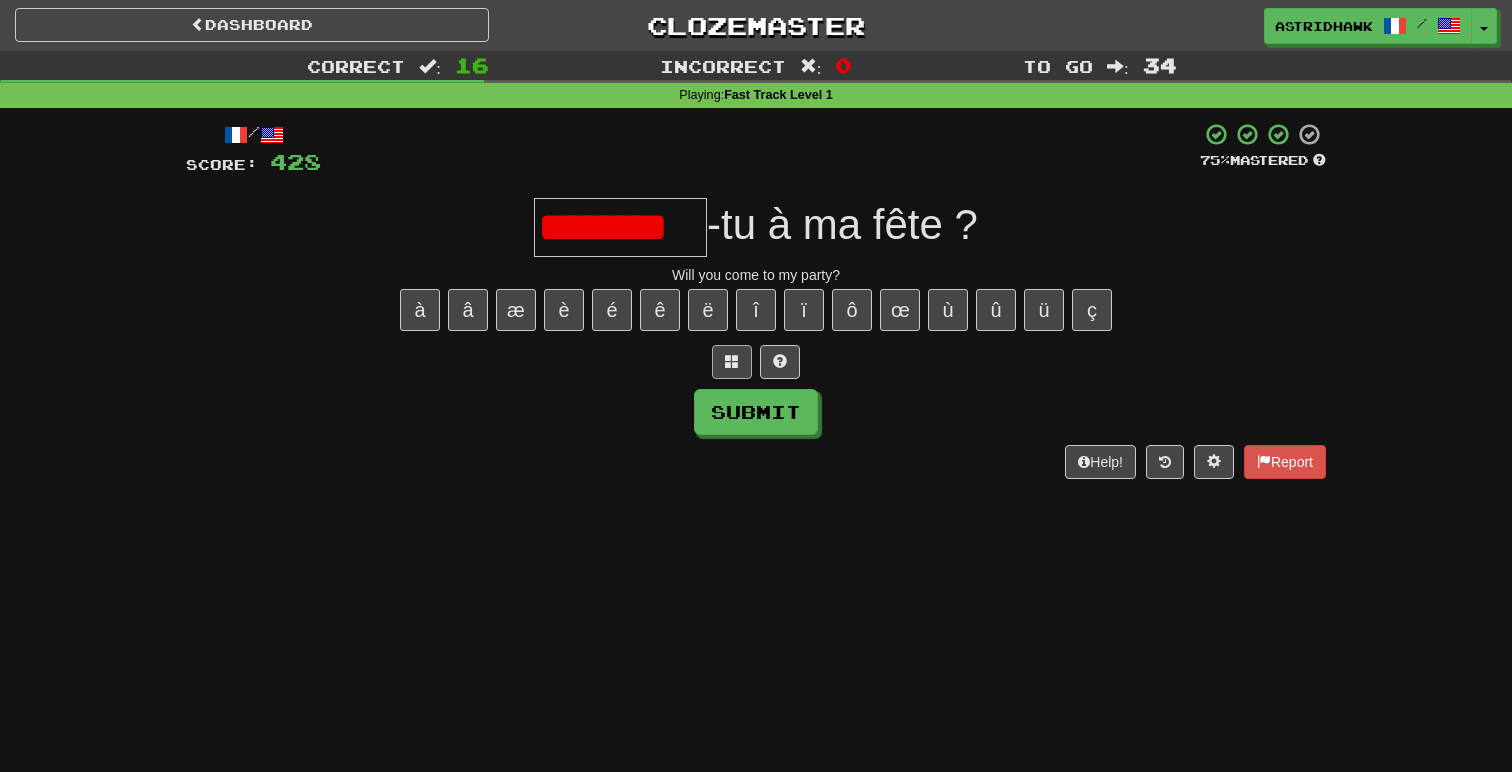 scroll, scrollTop: 0, scrollLeft: 0, axis: both 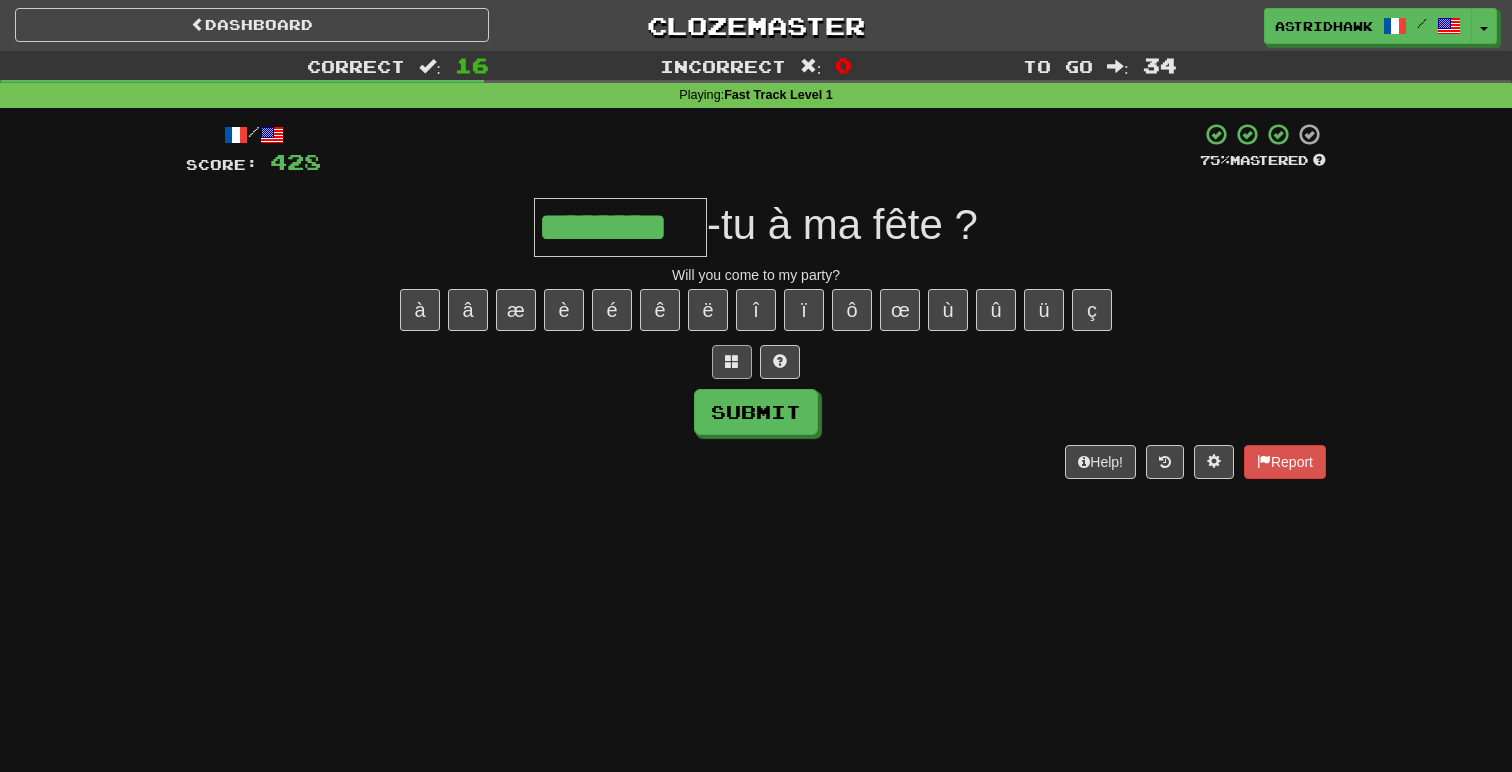 type on "********" 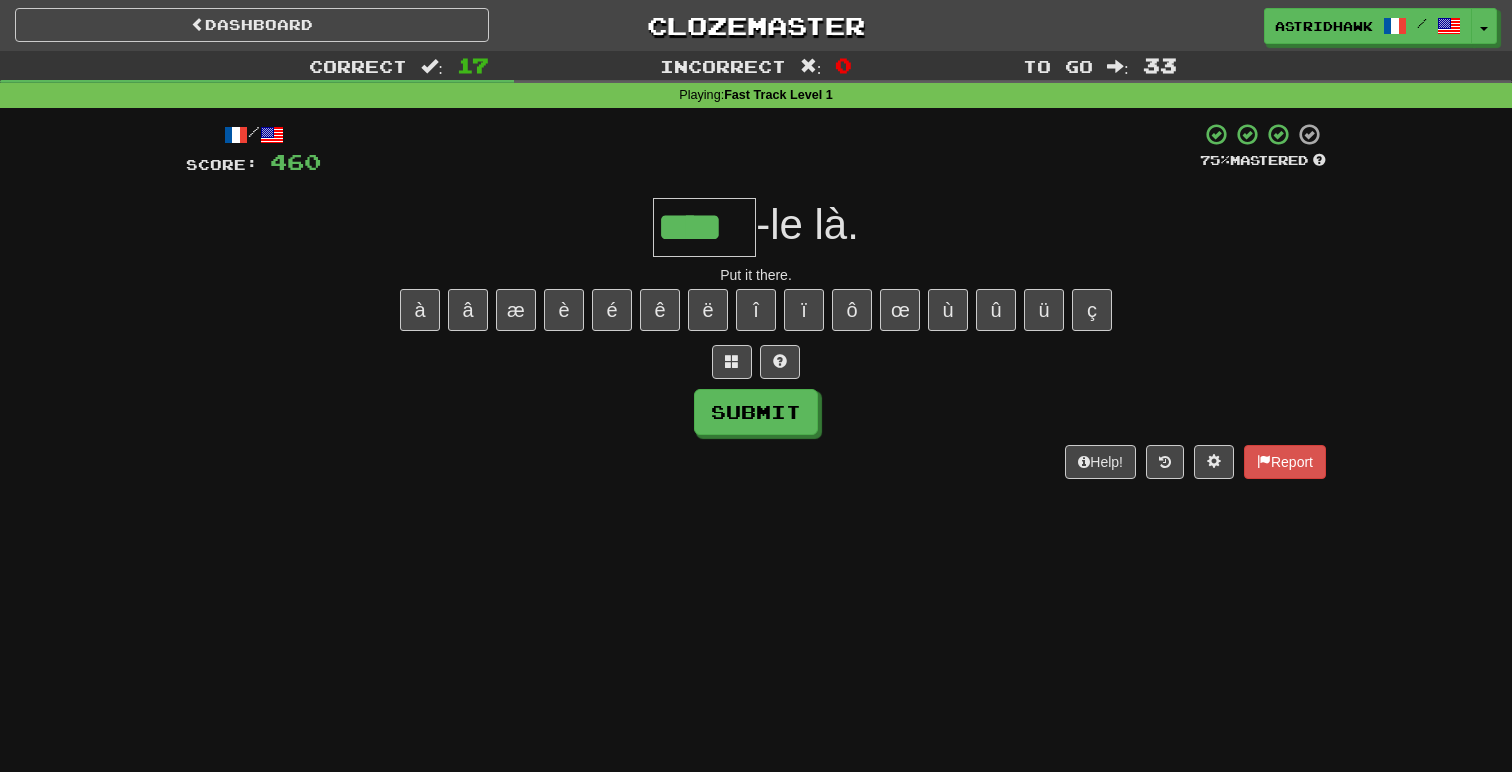type on "****" 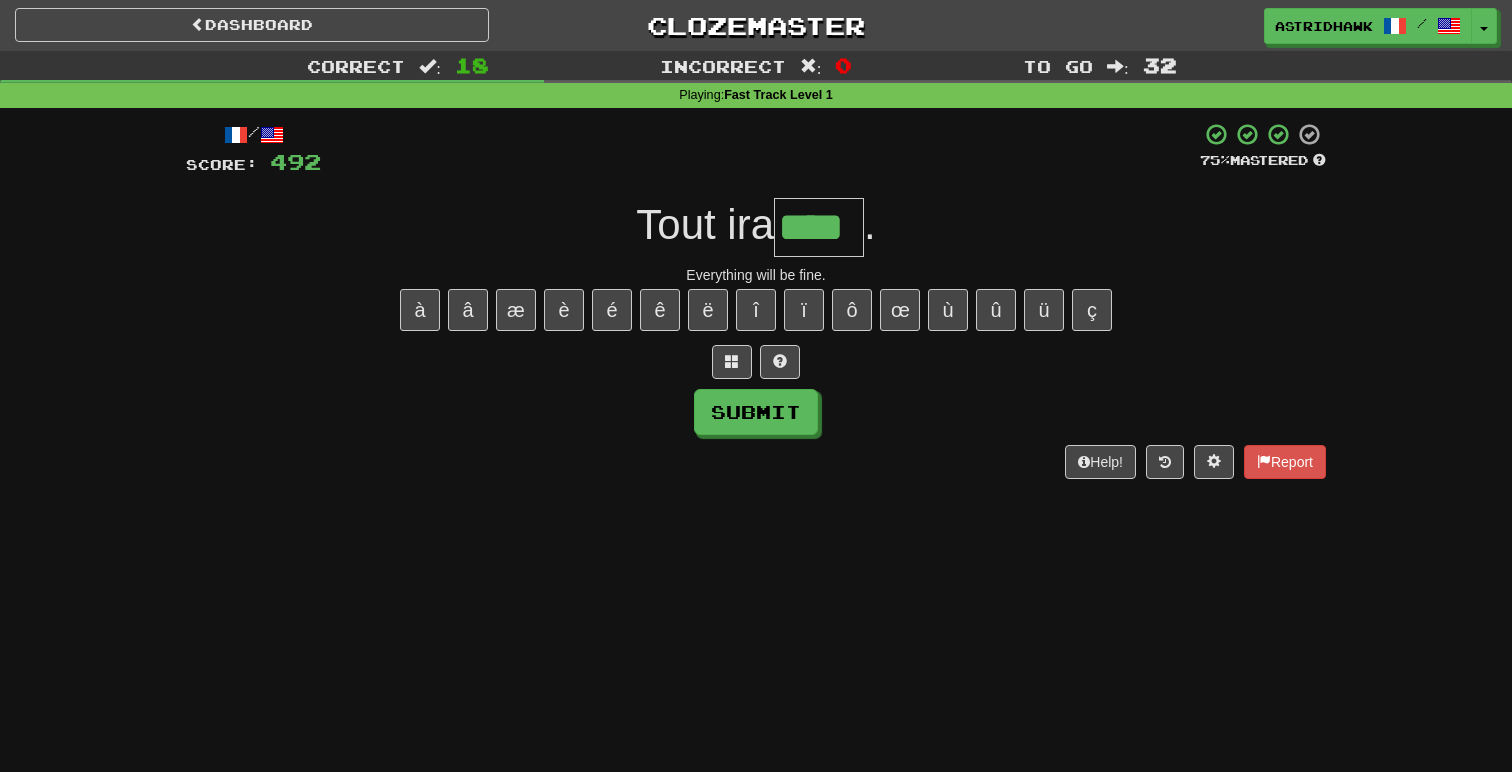 type on "****" 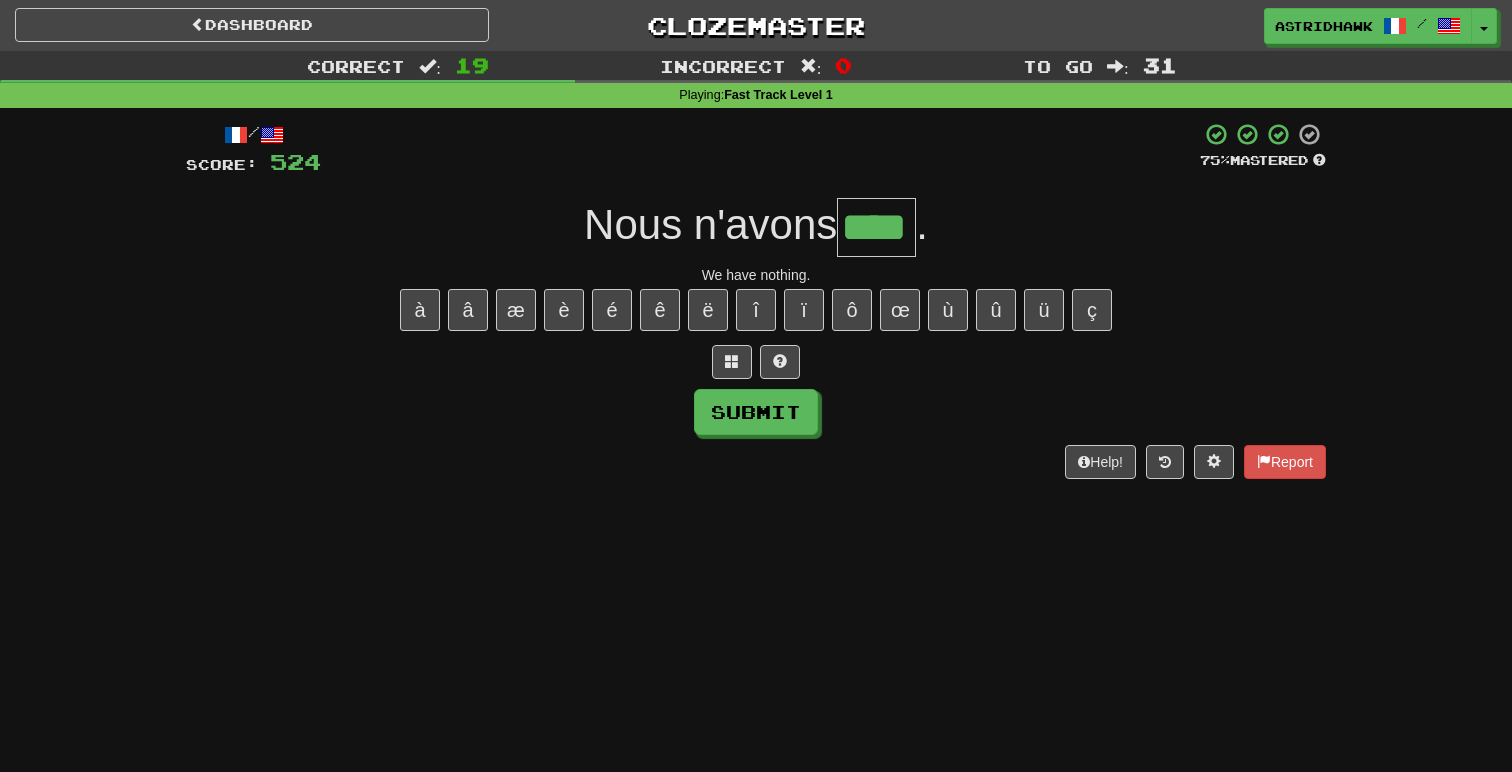 type on "****" 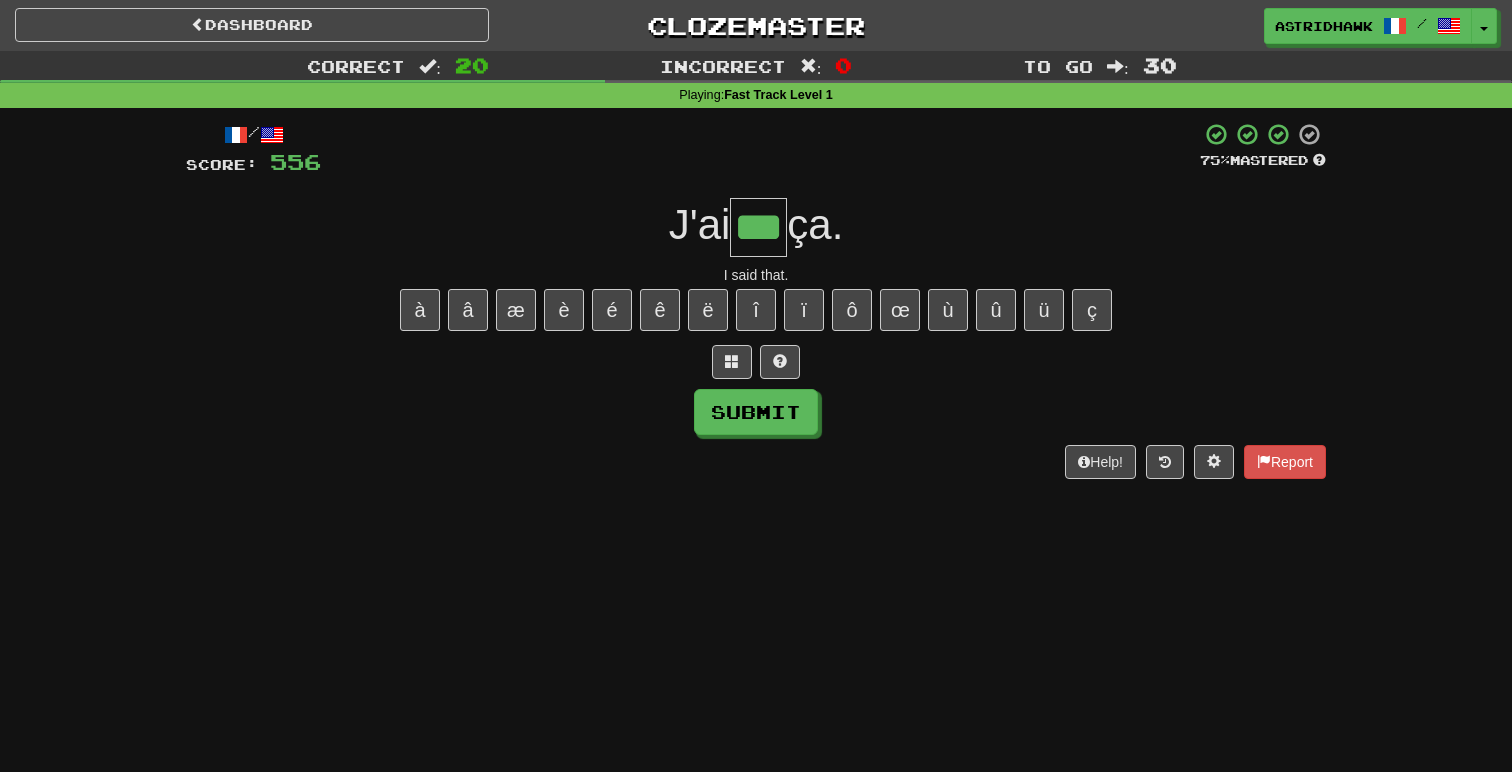 type on "***" 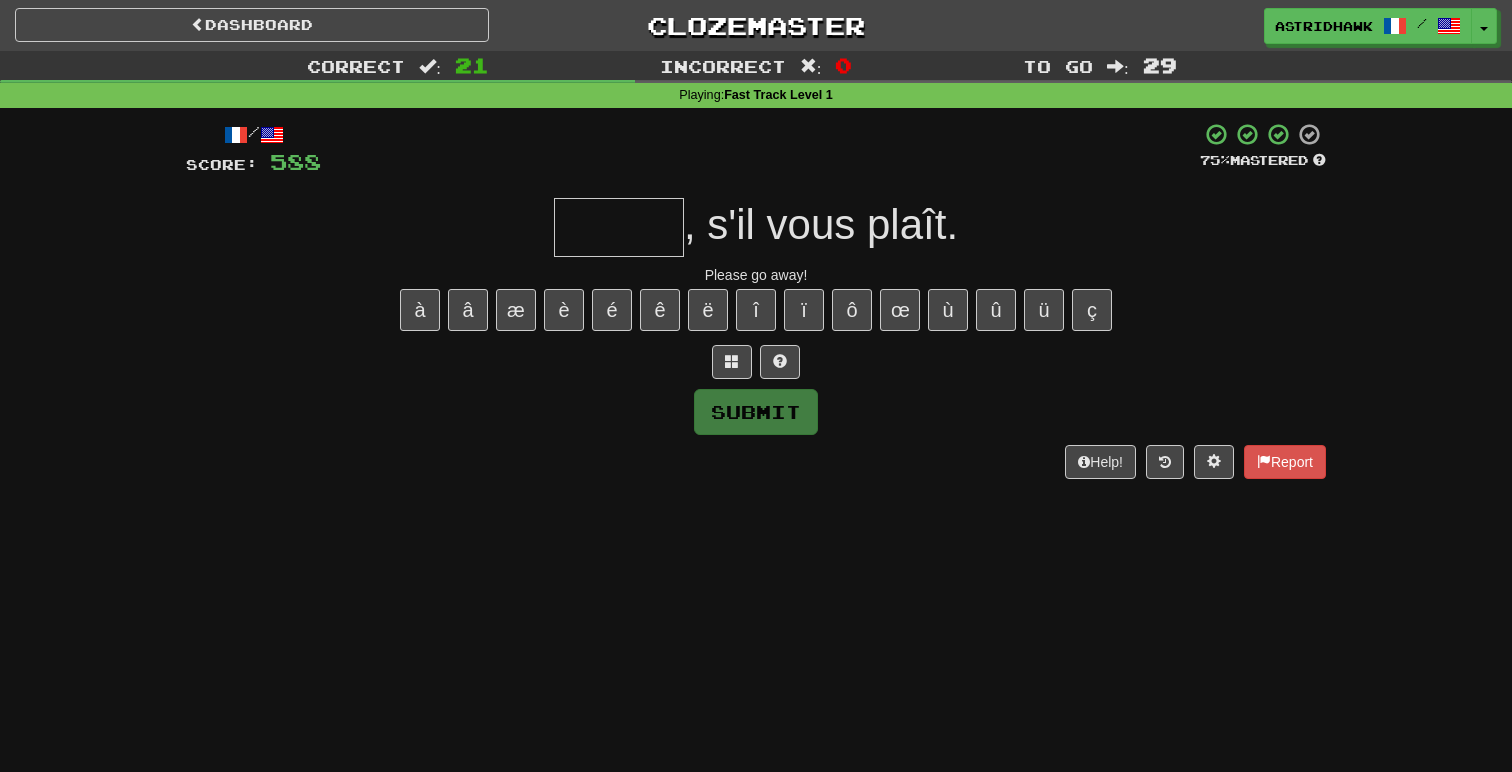 type on "*" 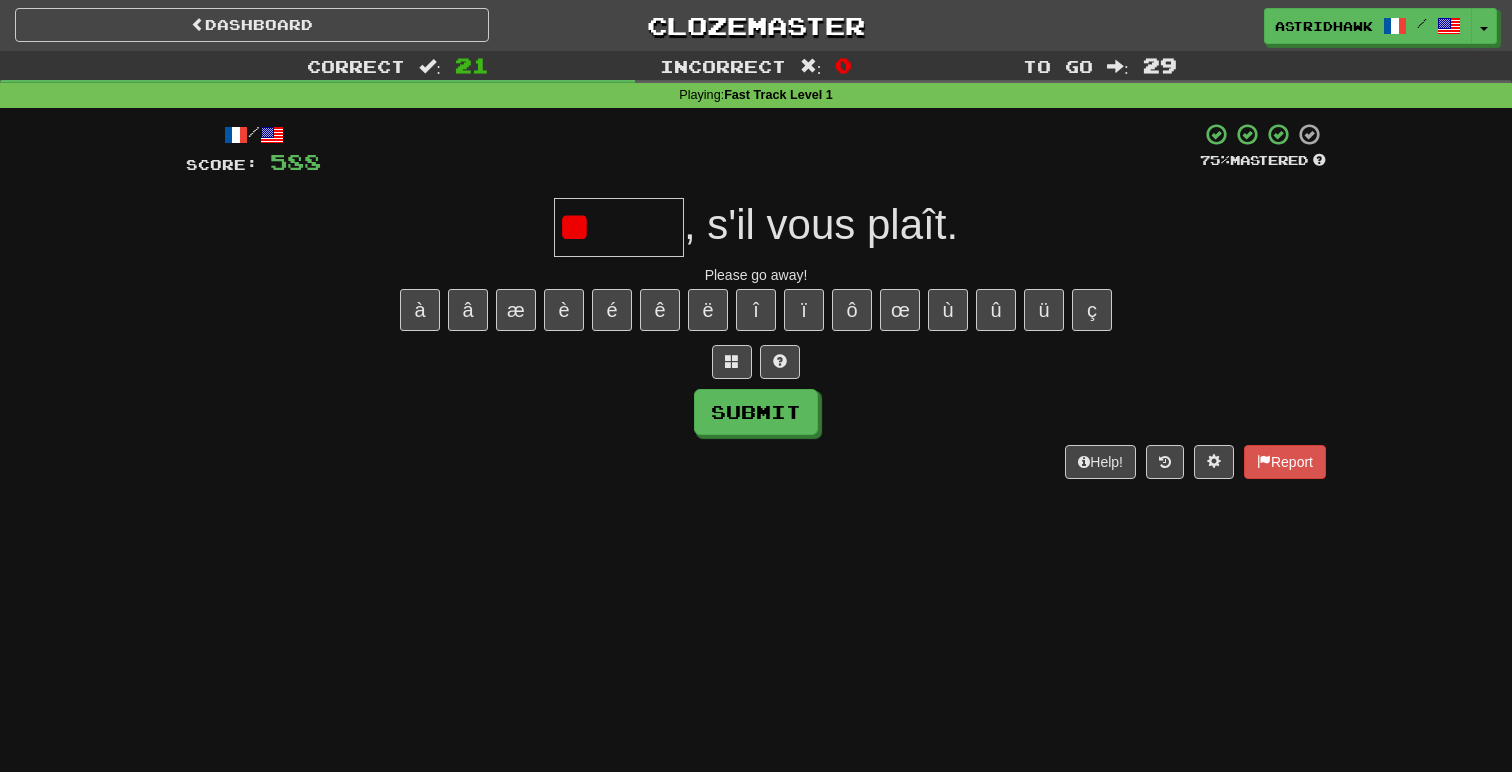 type on "*" 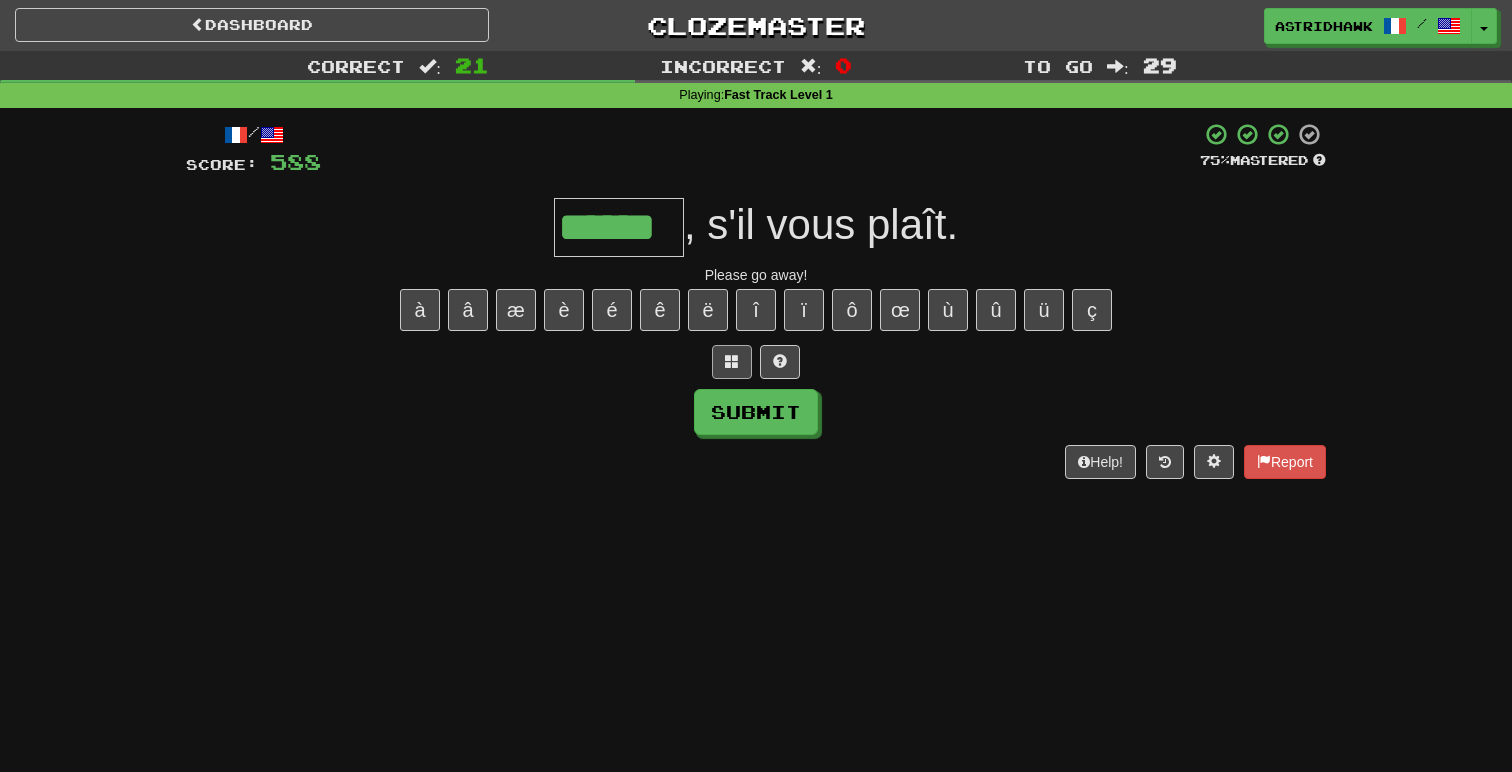 type on "******" 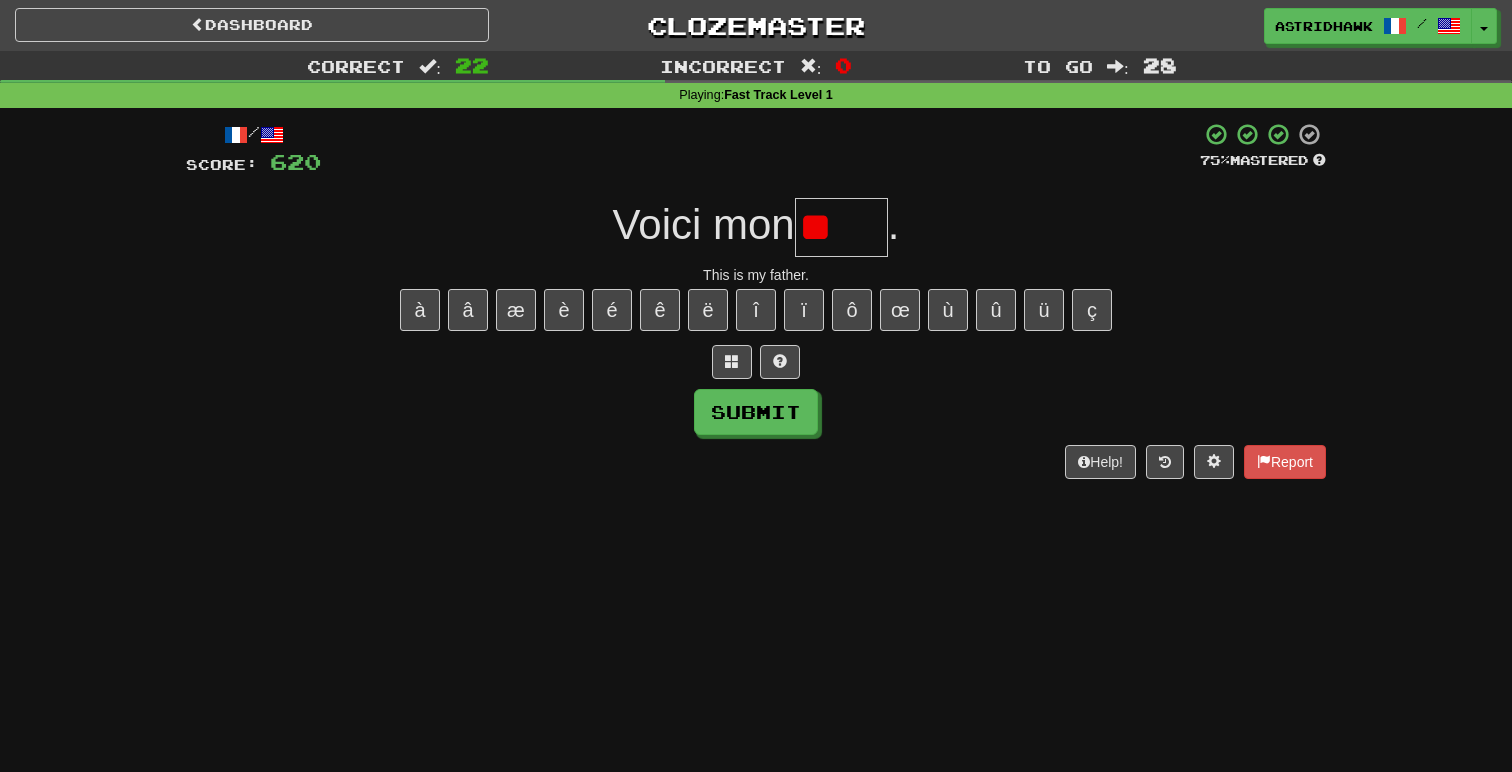 type on "*" 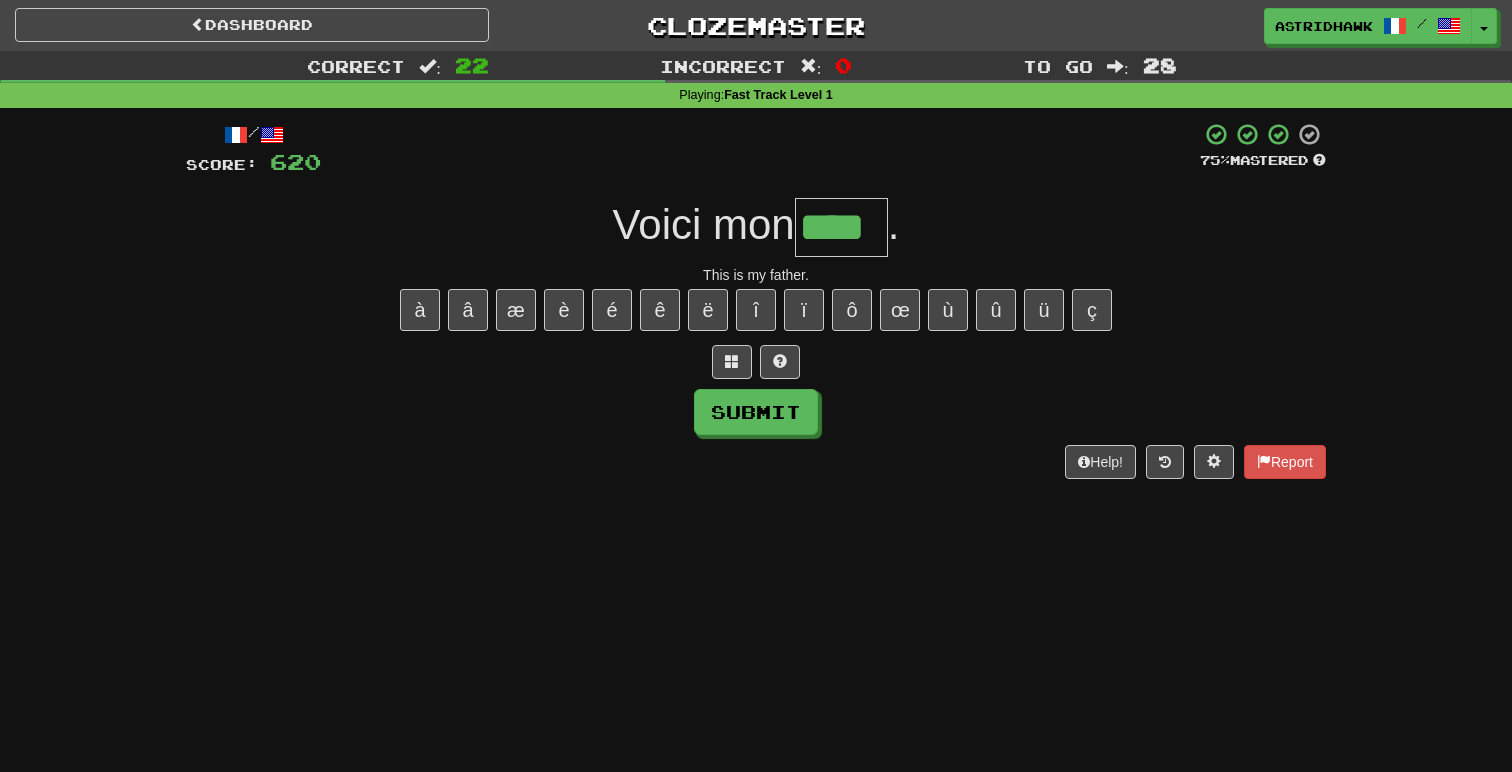 type on "****" 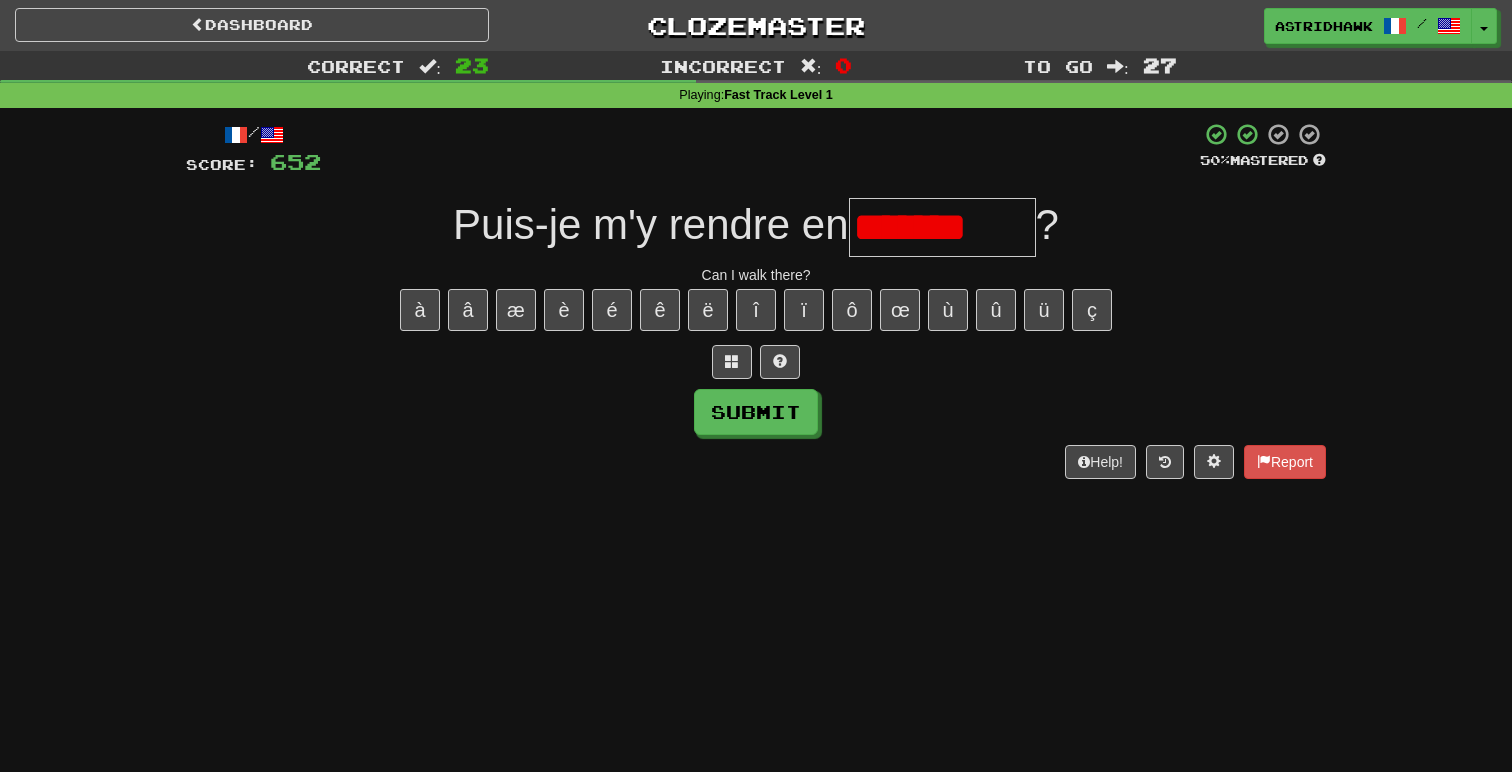 scroll, scrollTop: 0, scrollLeft: 0, axis: both 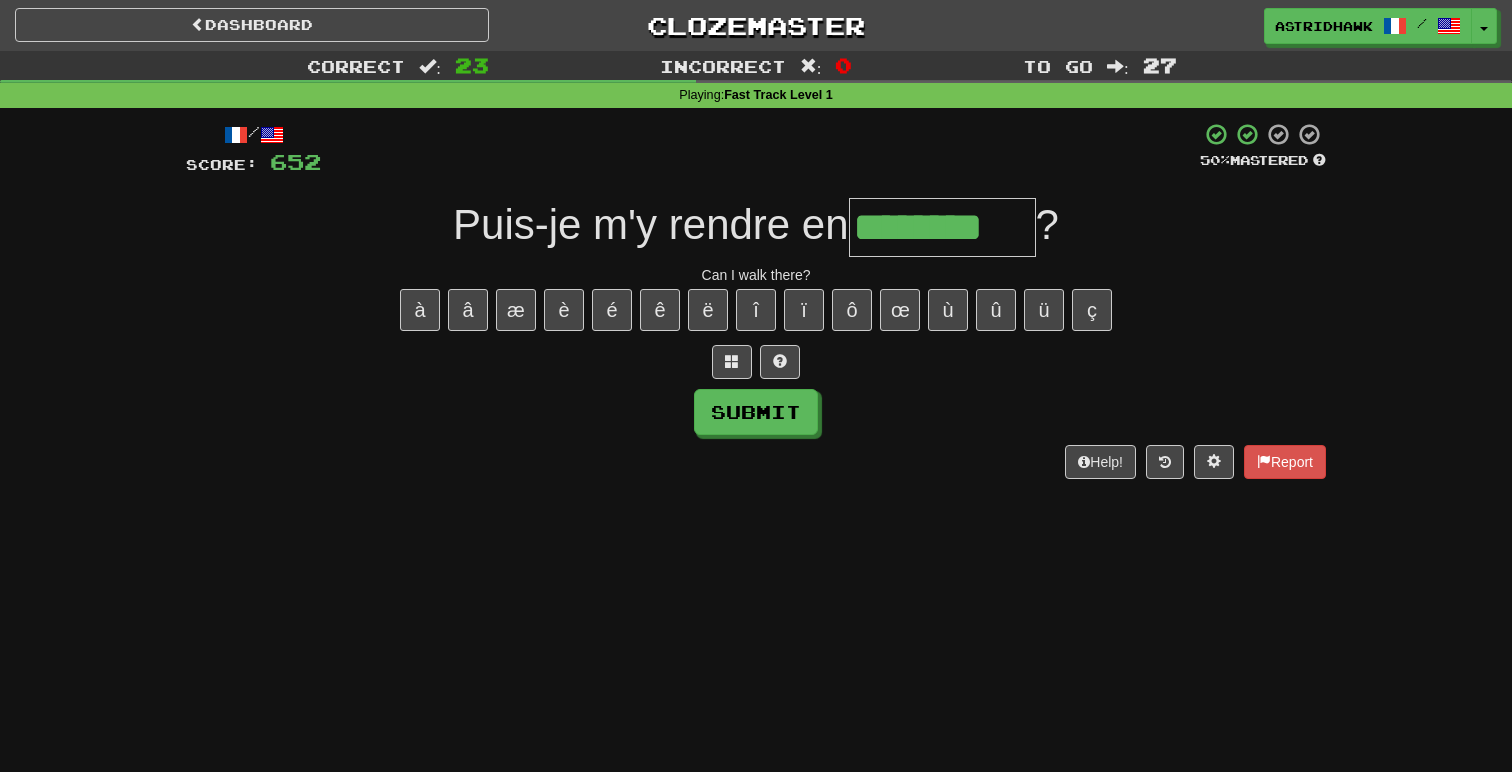 type on "********" 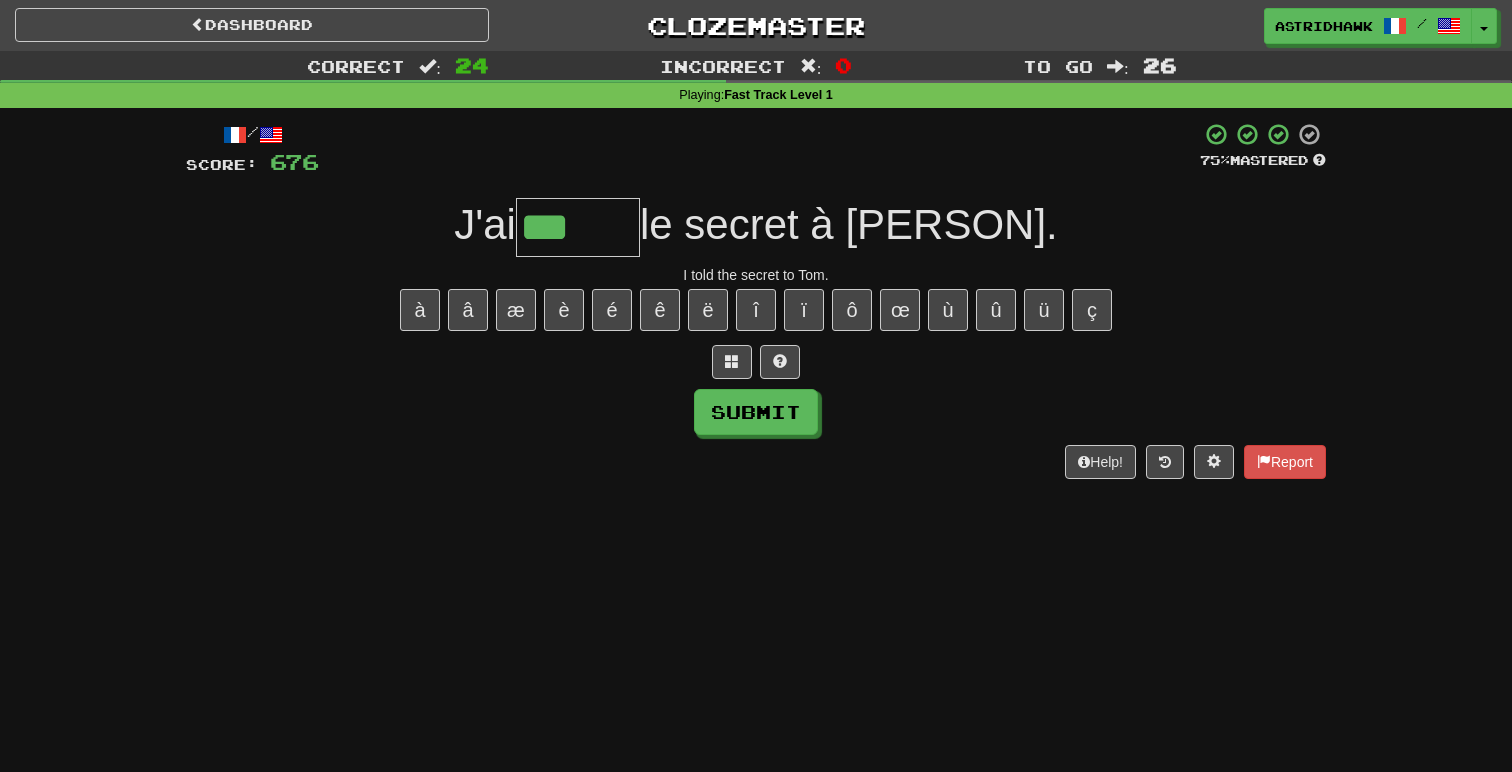 type on "******" 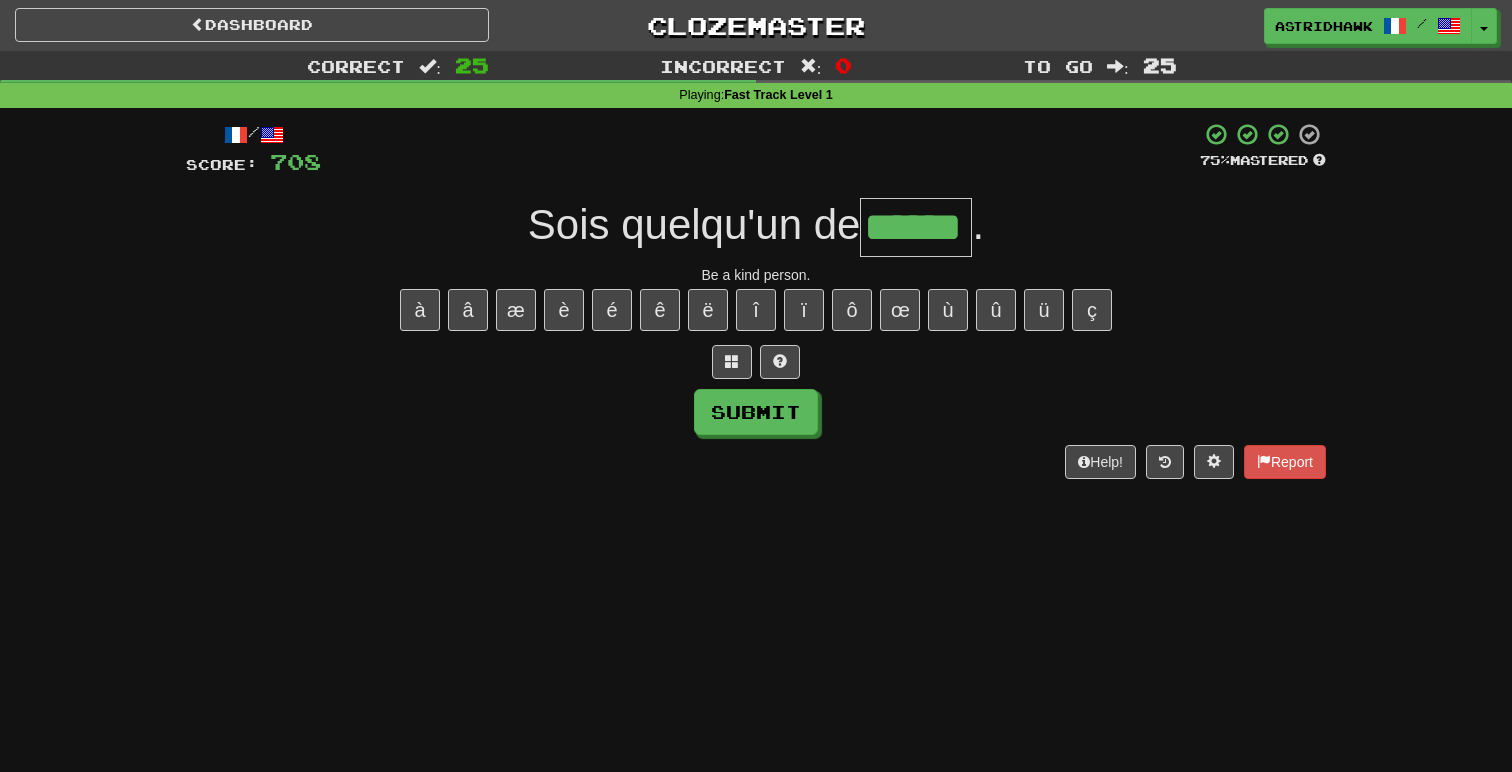 type on "******" 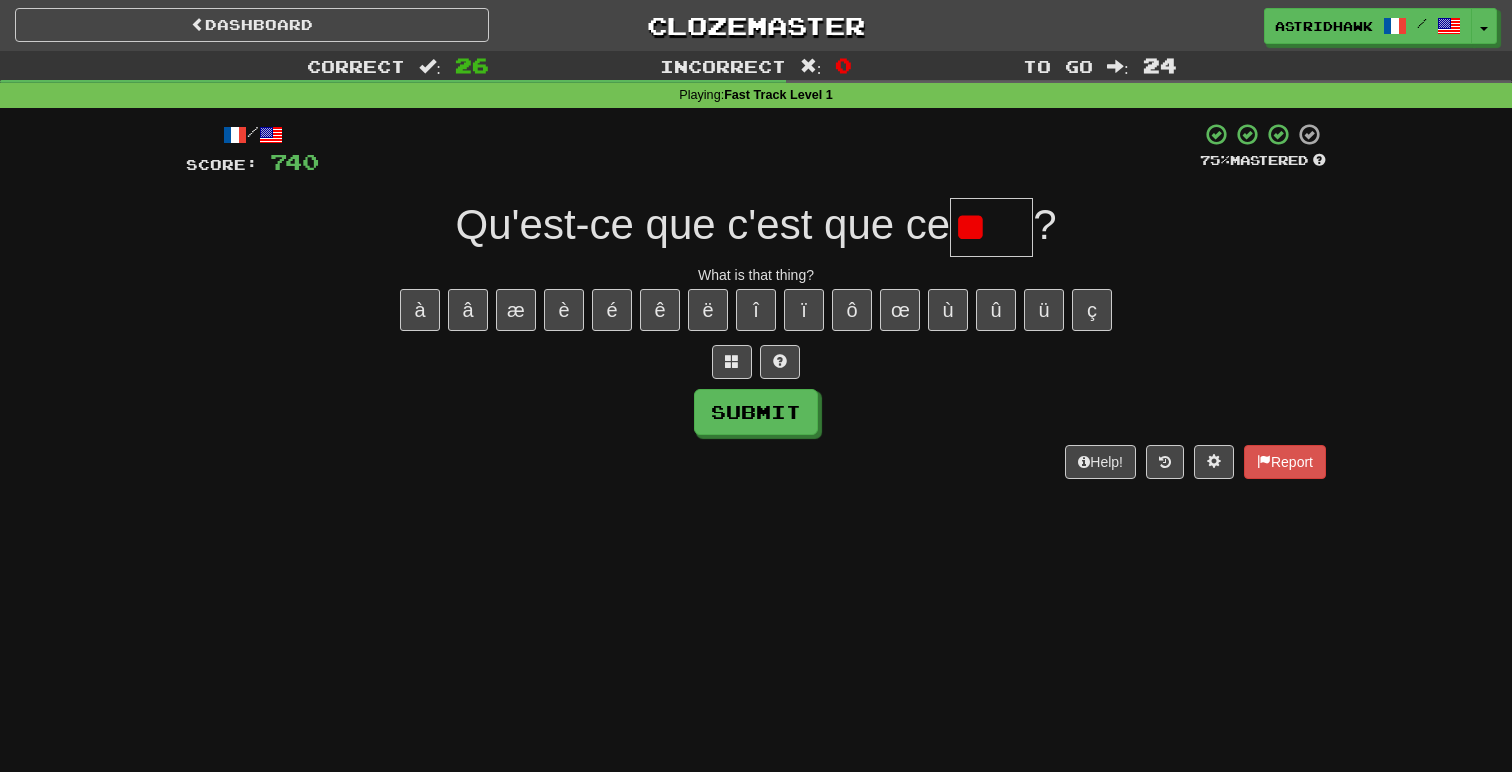 type on "*" 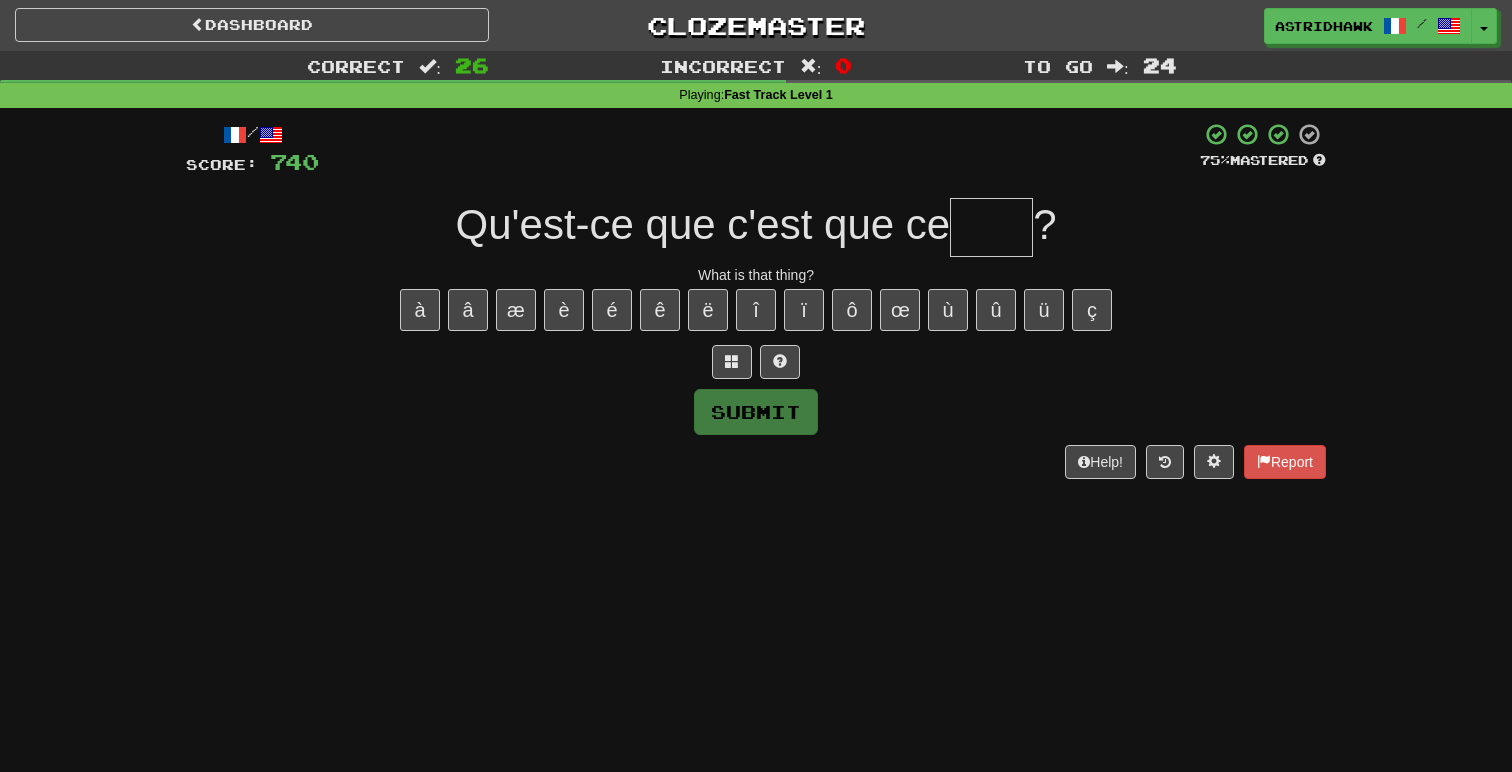type on "*" 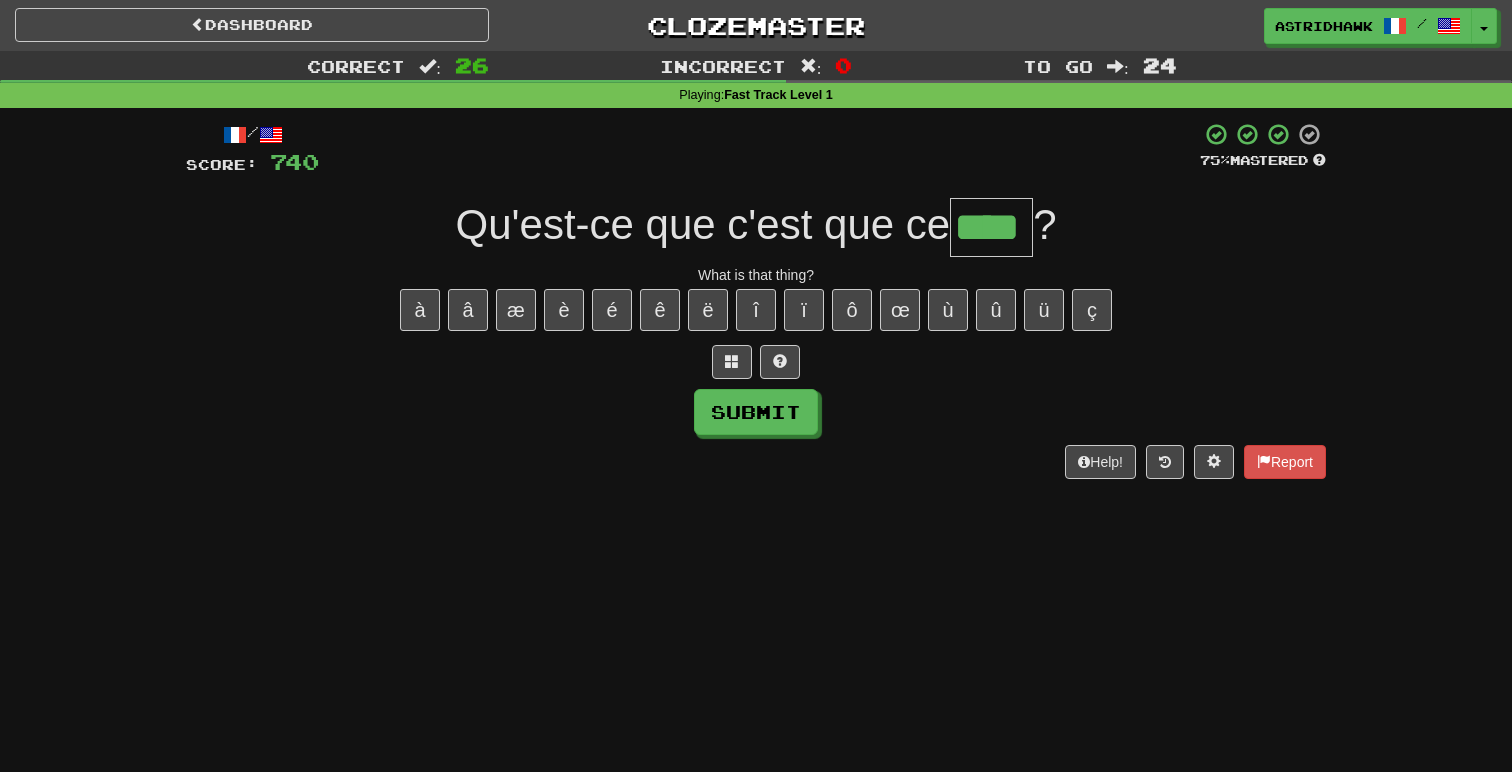 type on "****" 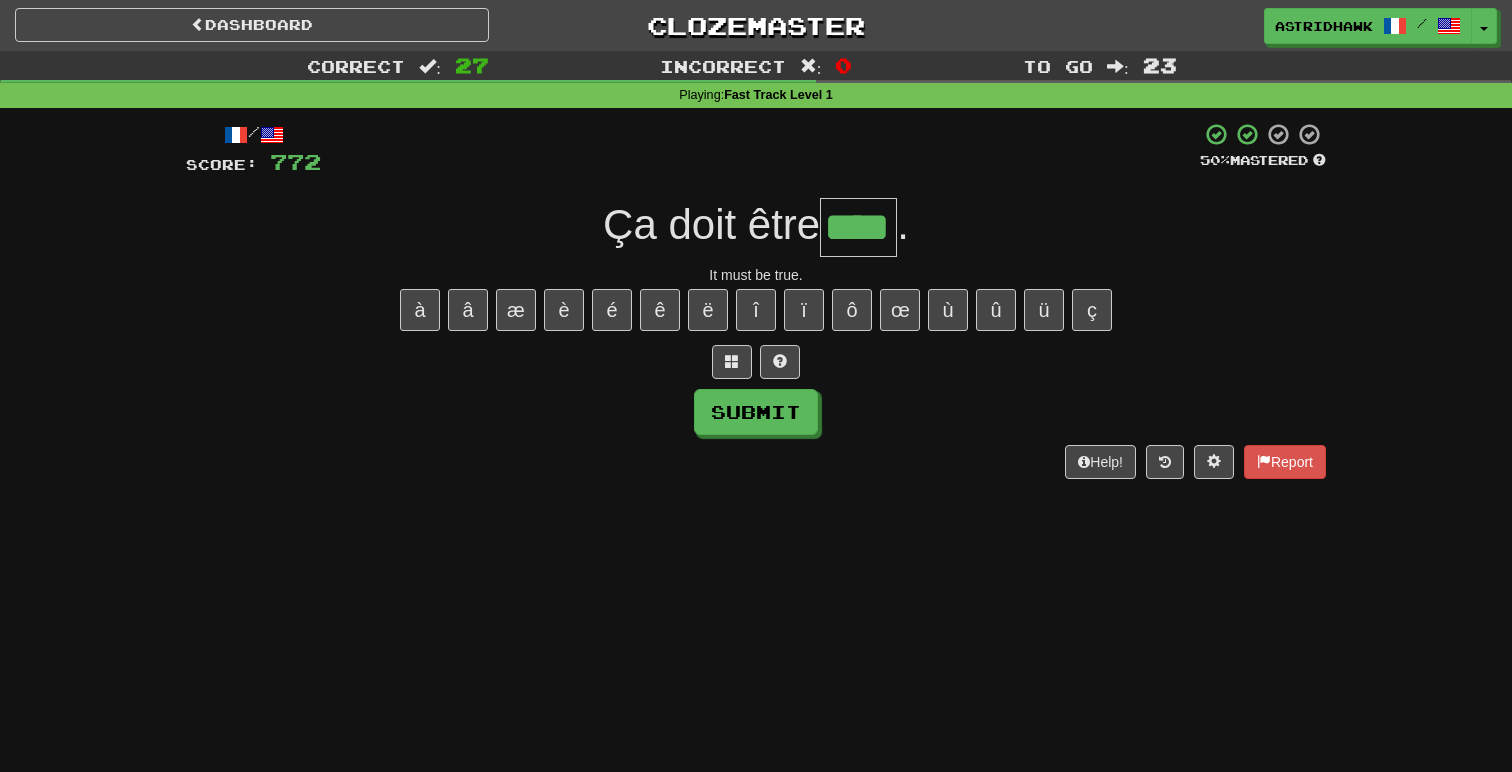 type on "****" 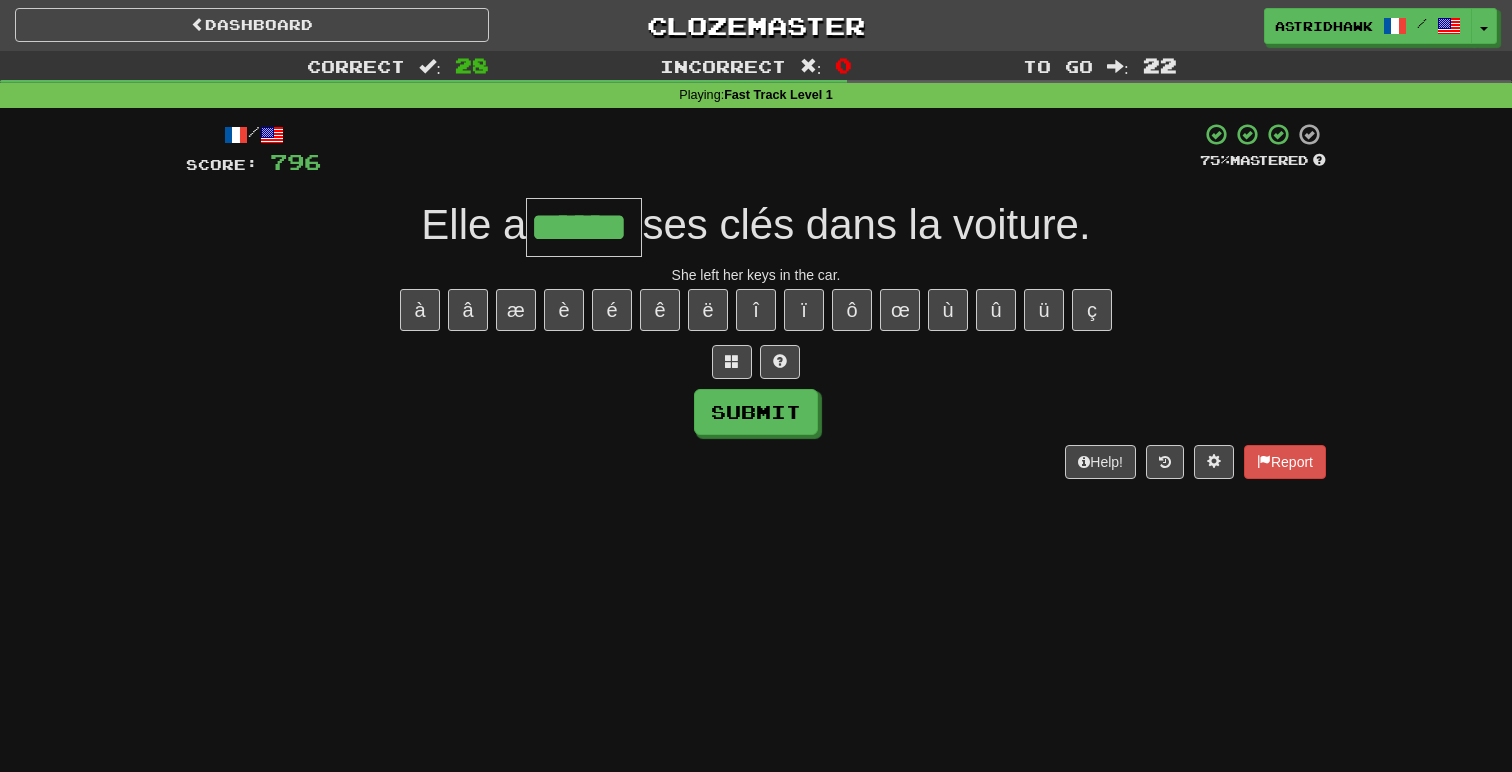 type on "******" 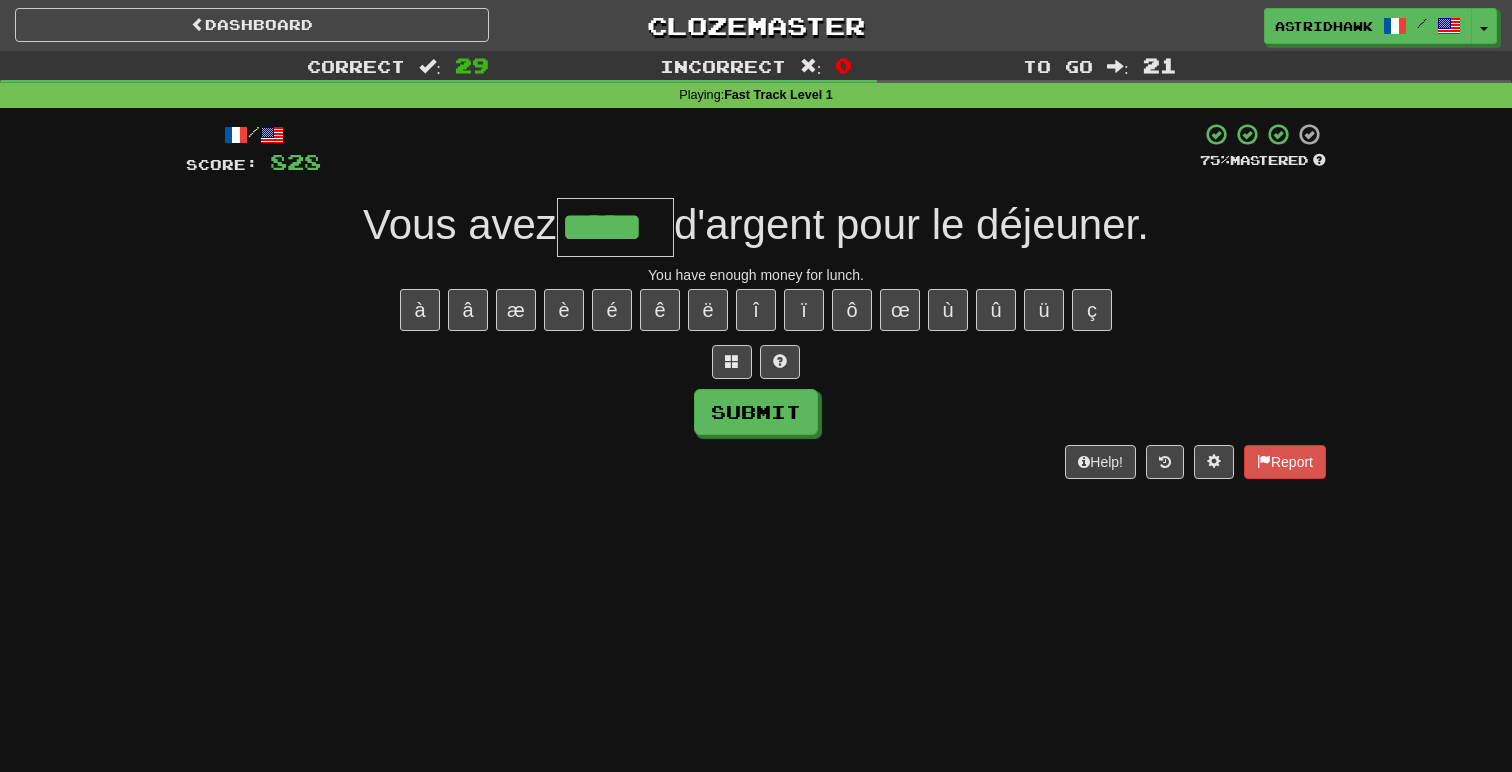 type on "*****" 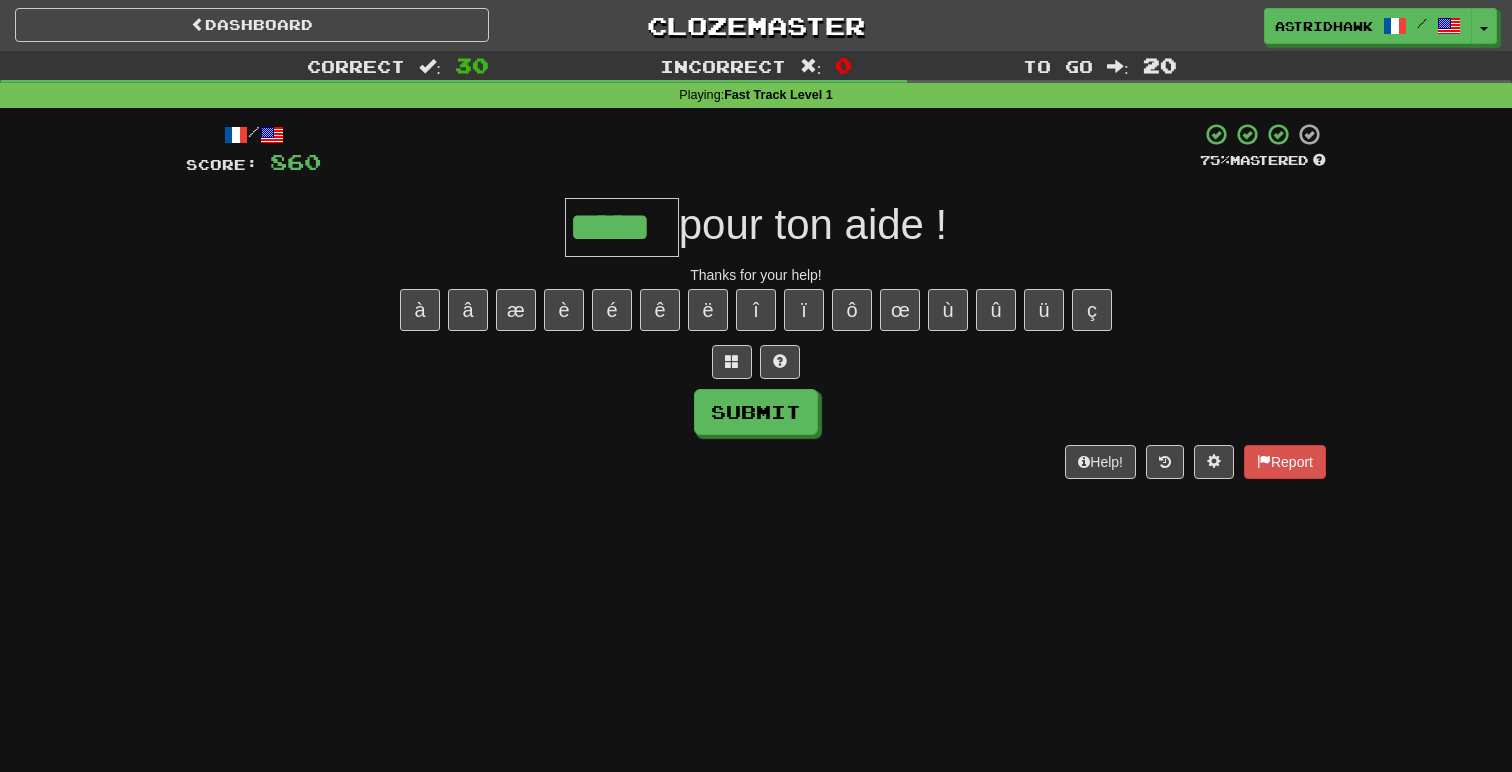 type on "*****" 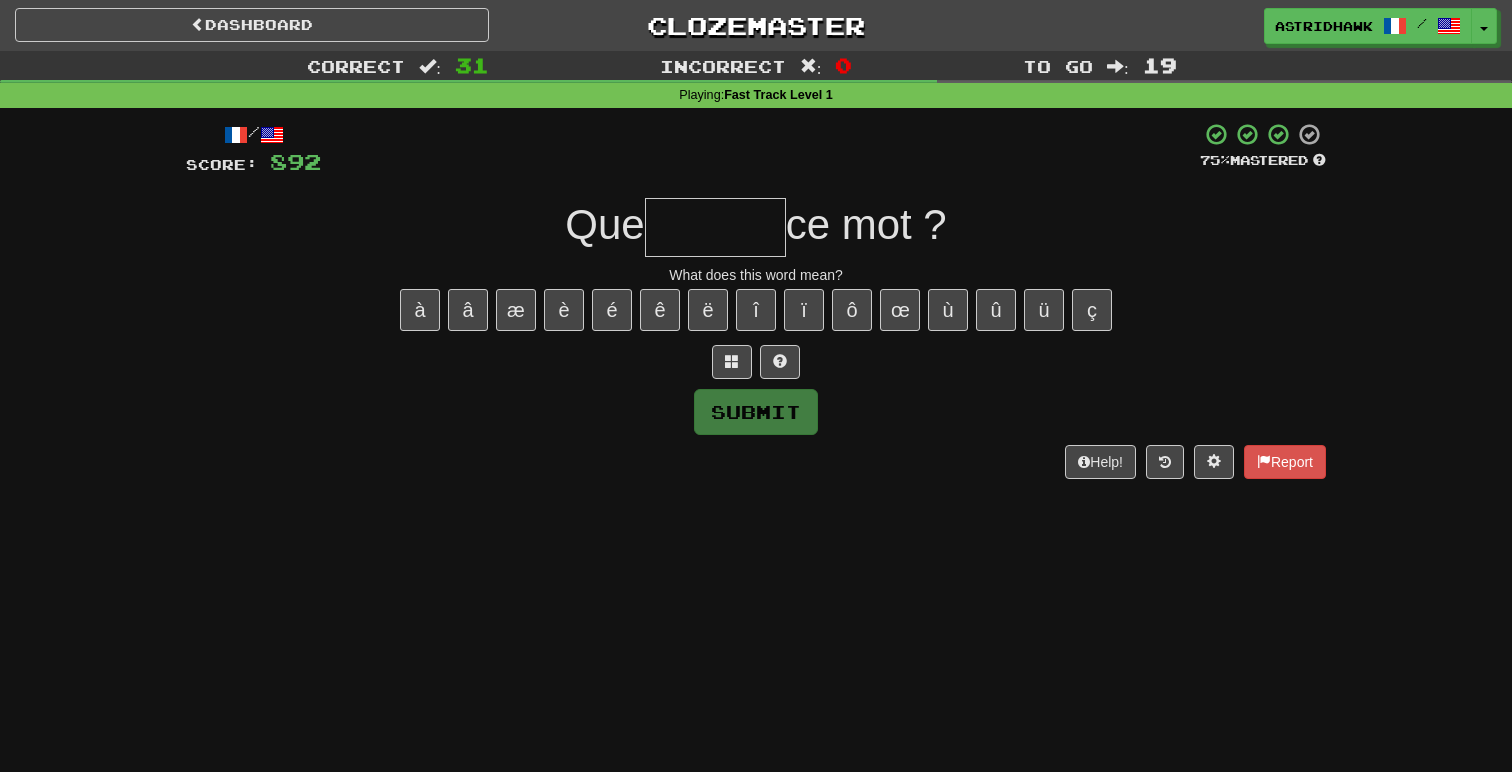 type on "*" 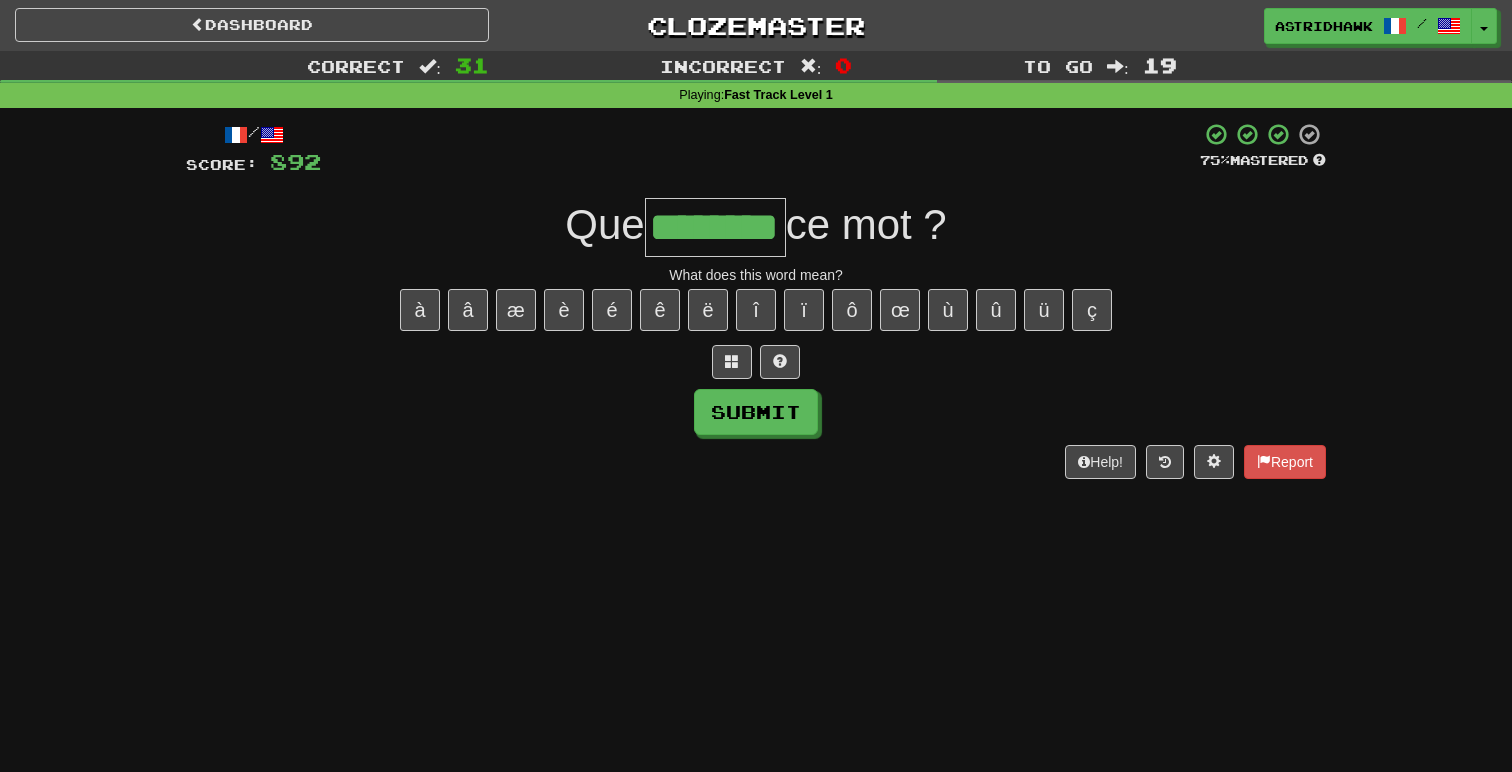 type on "********" 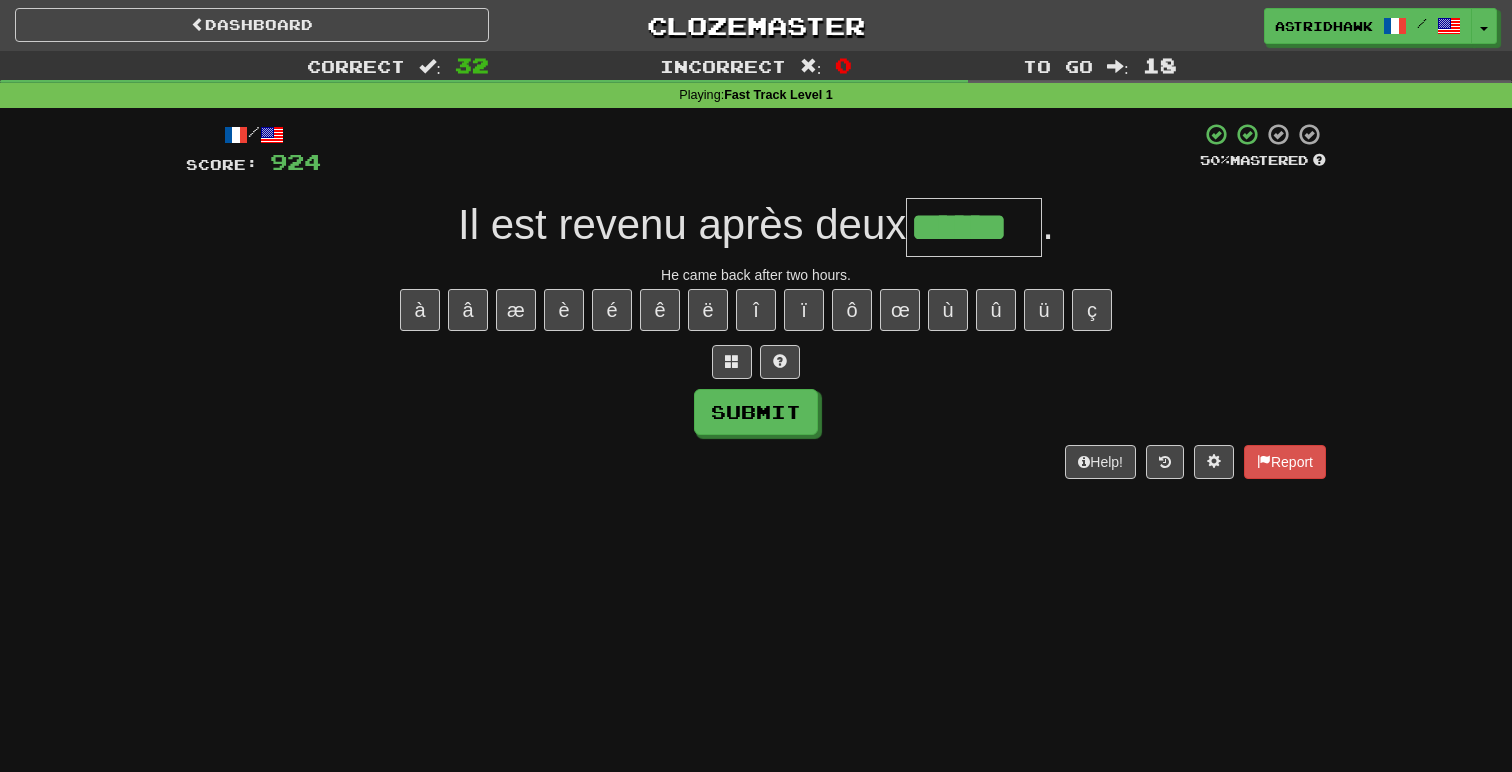 type on "******" 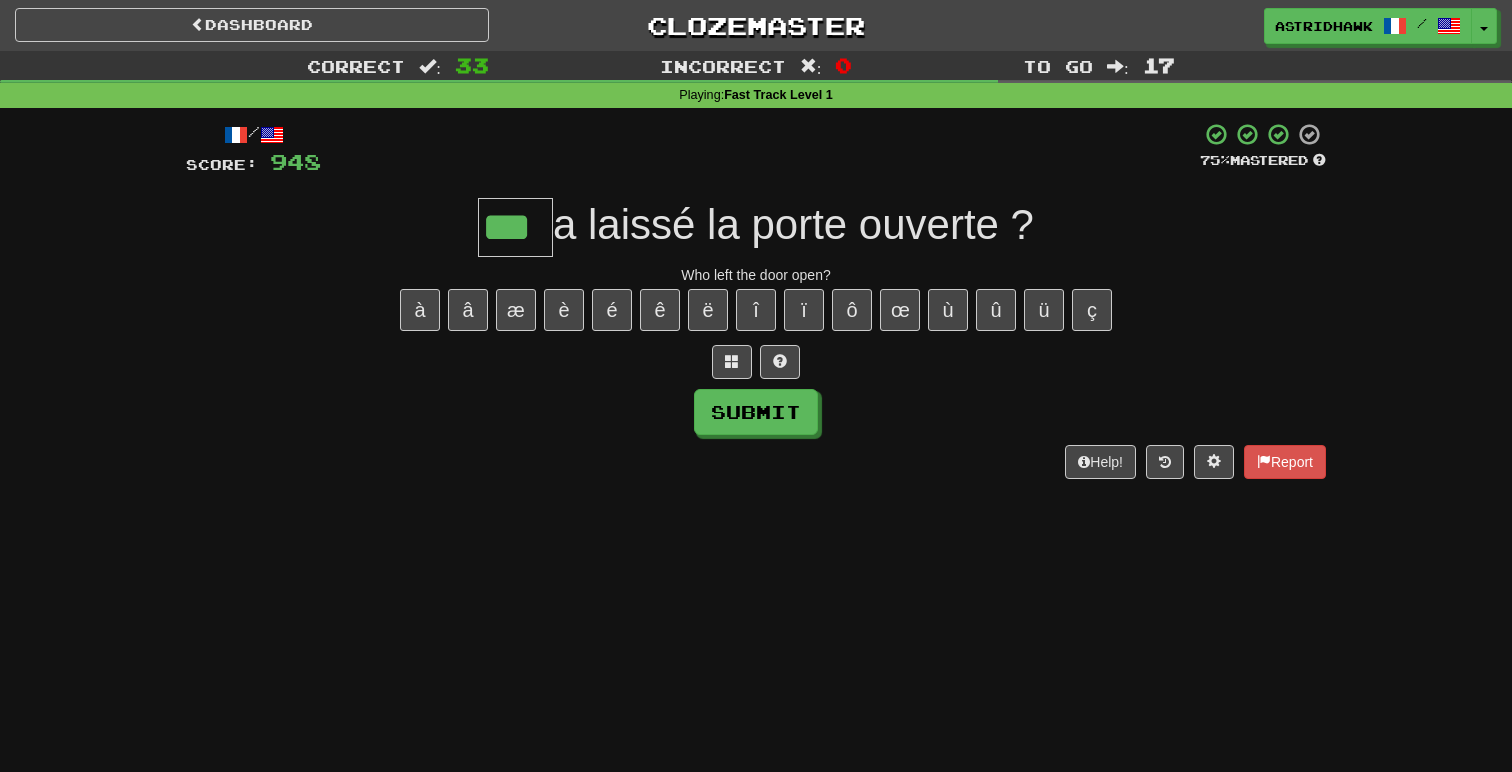 type on "***" 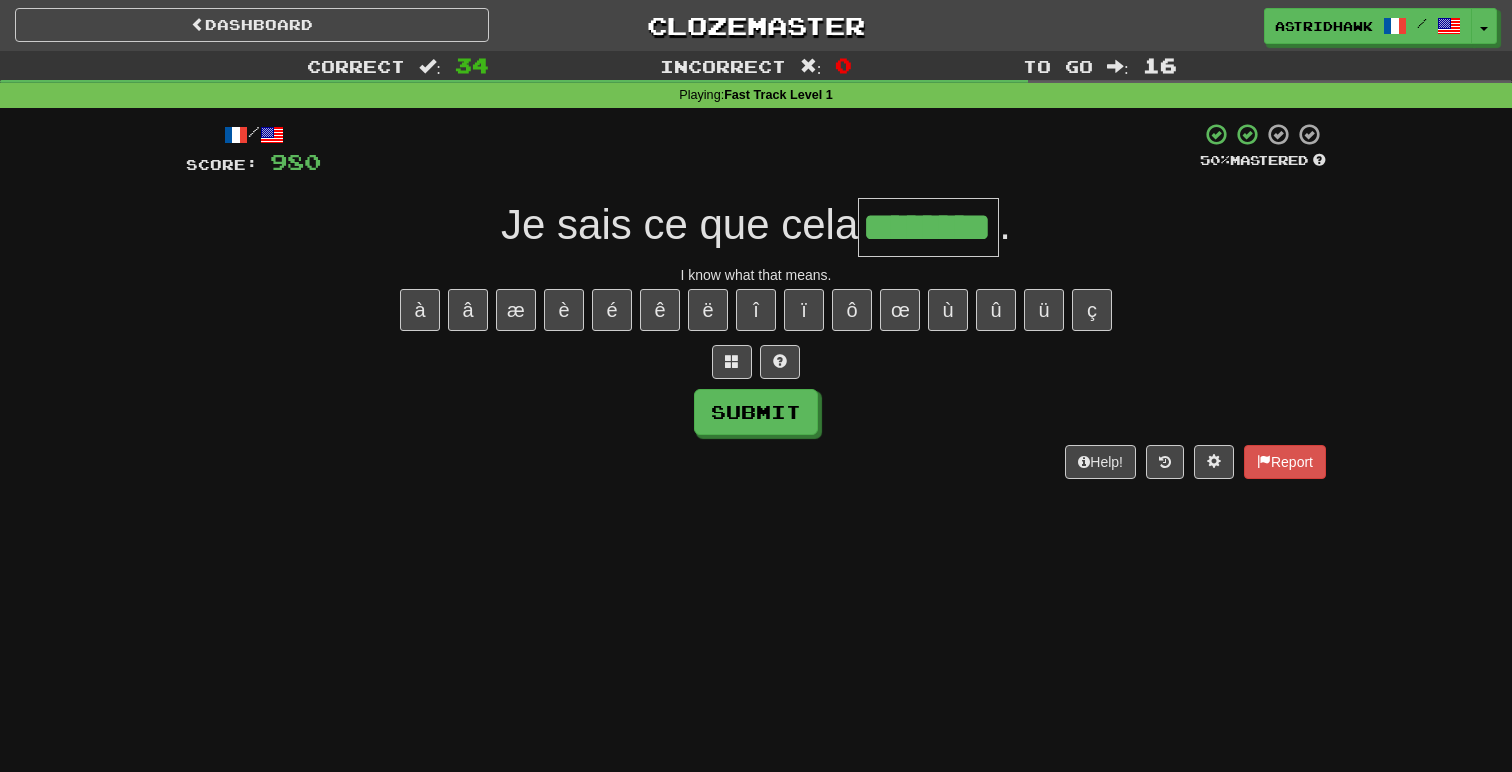 type on "********" 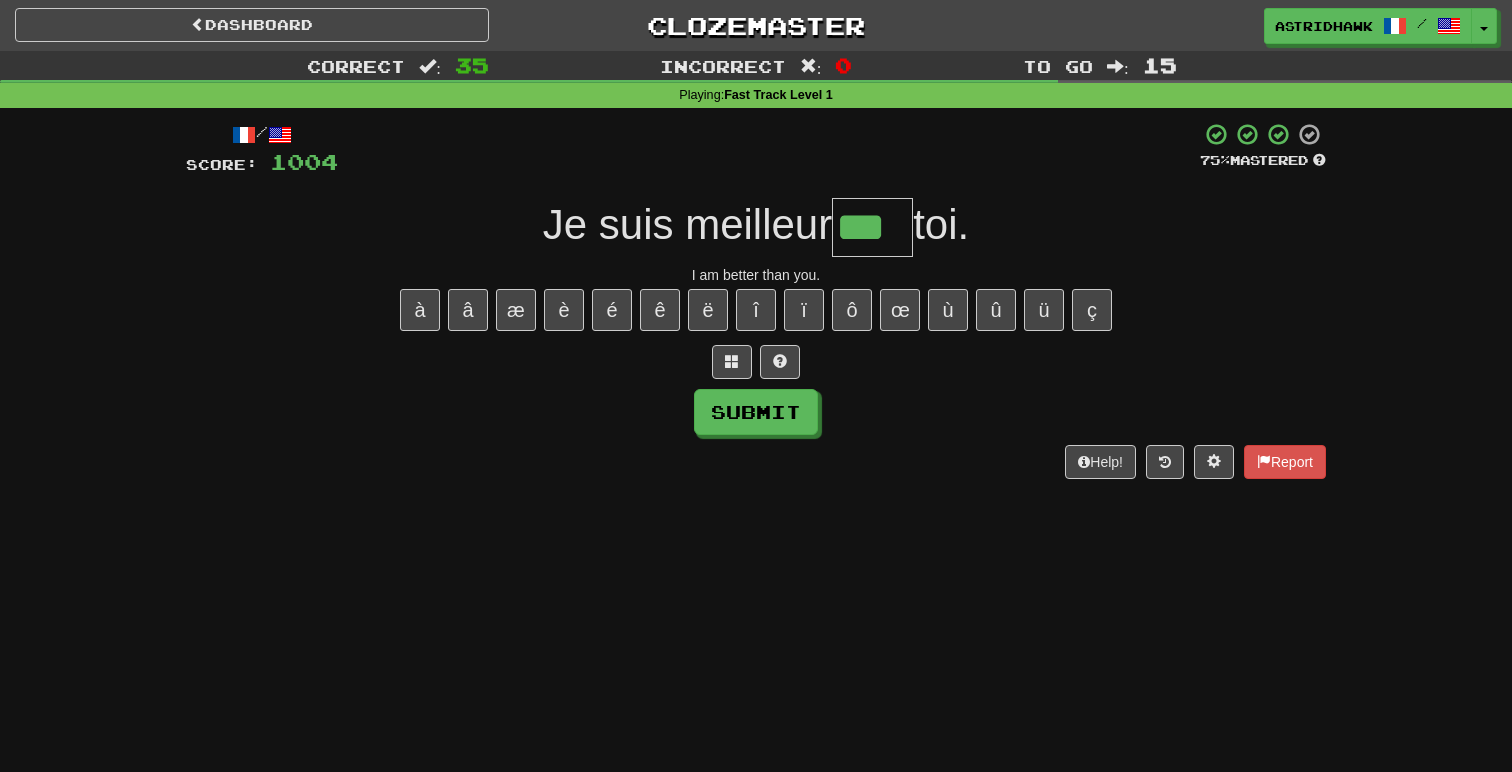 type on "***" 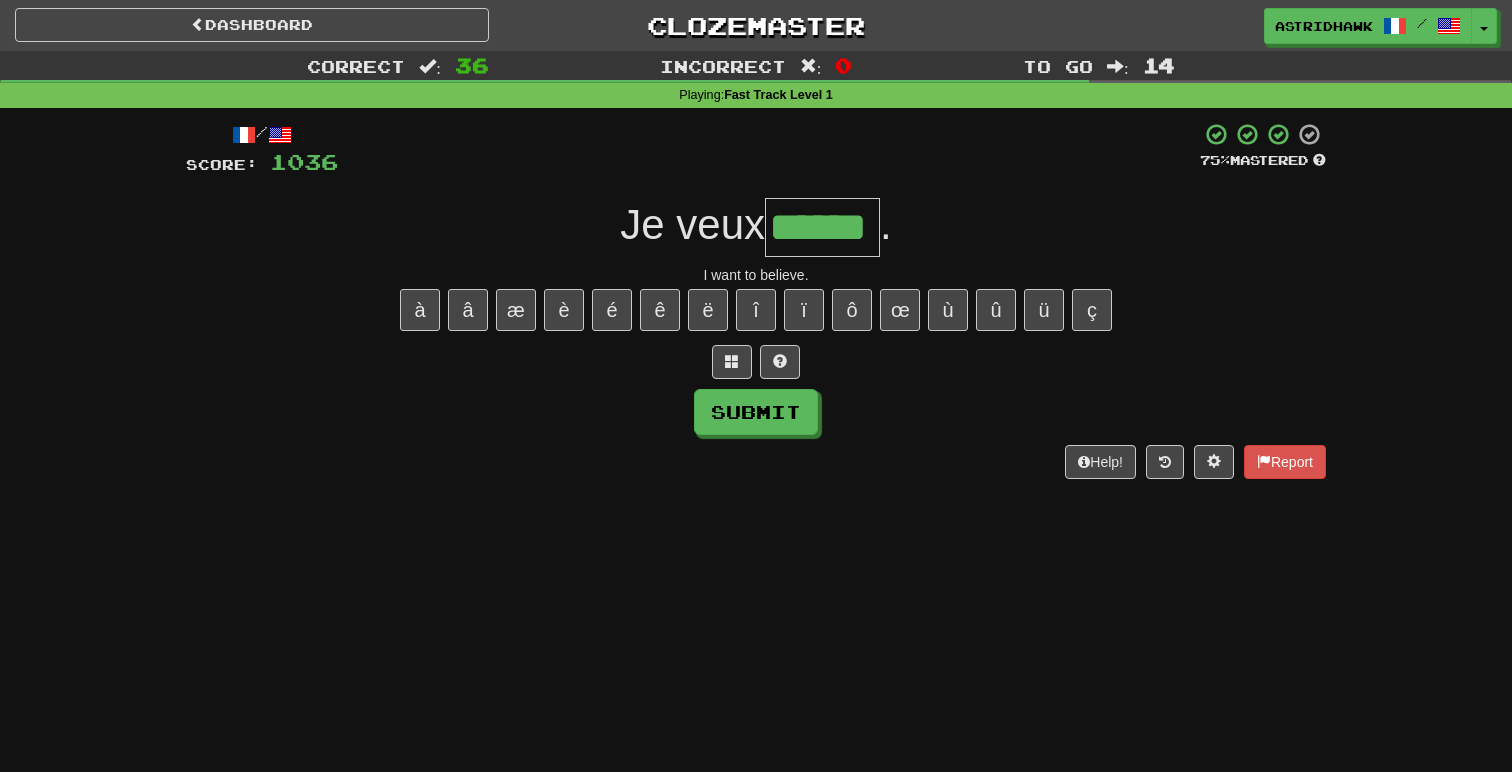 type on "******" 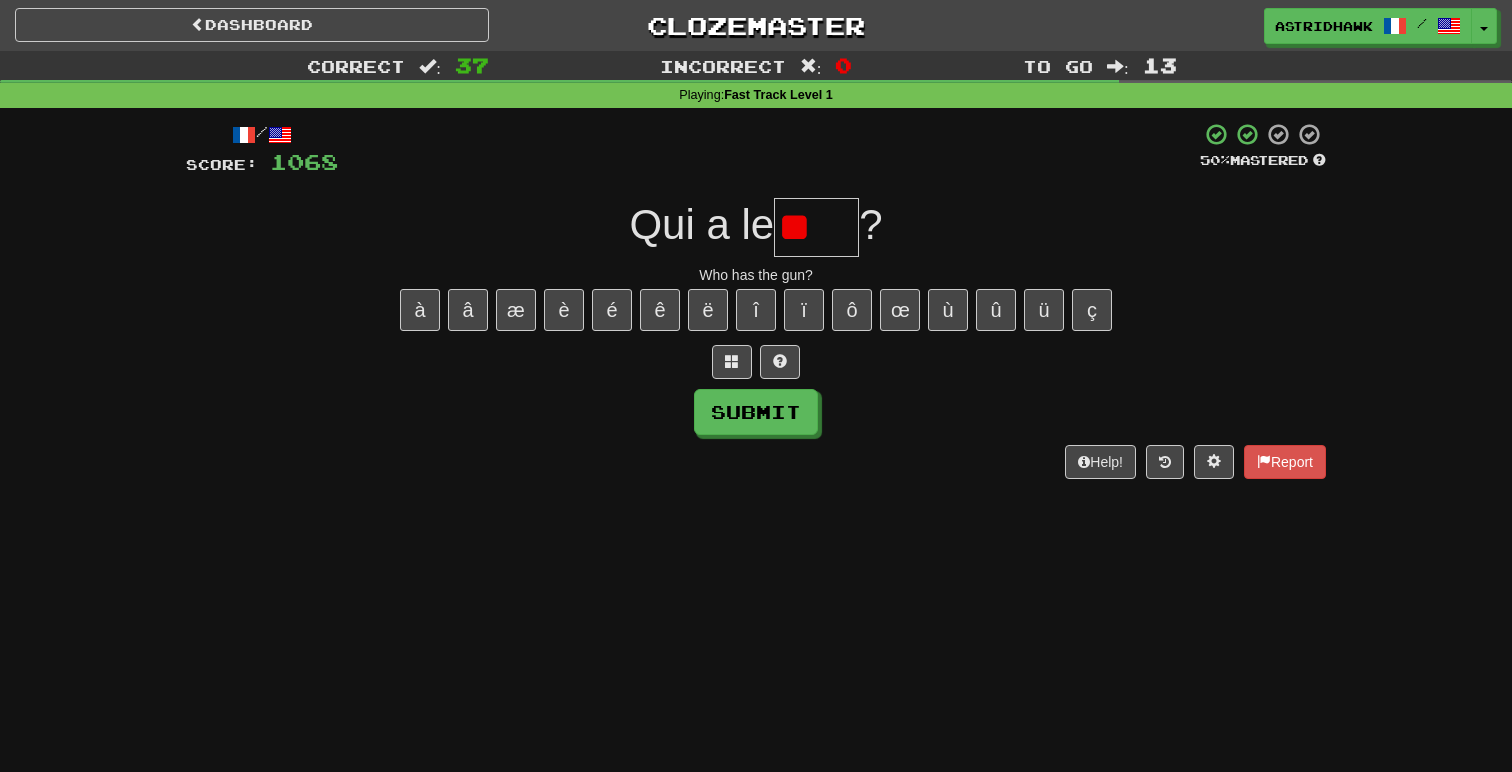 type on "*" 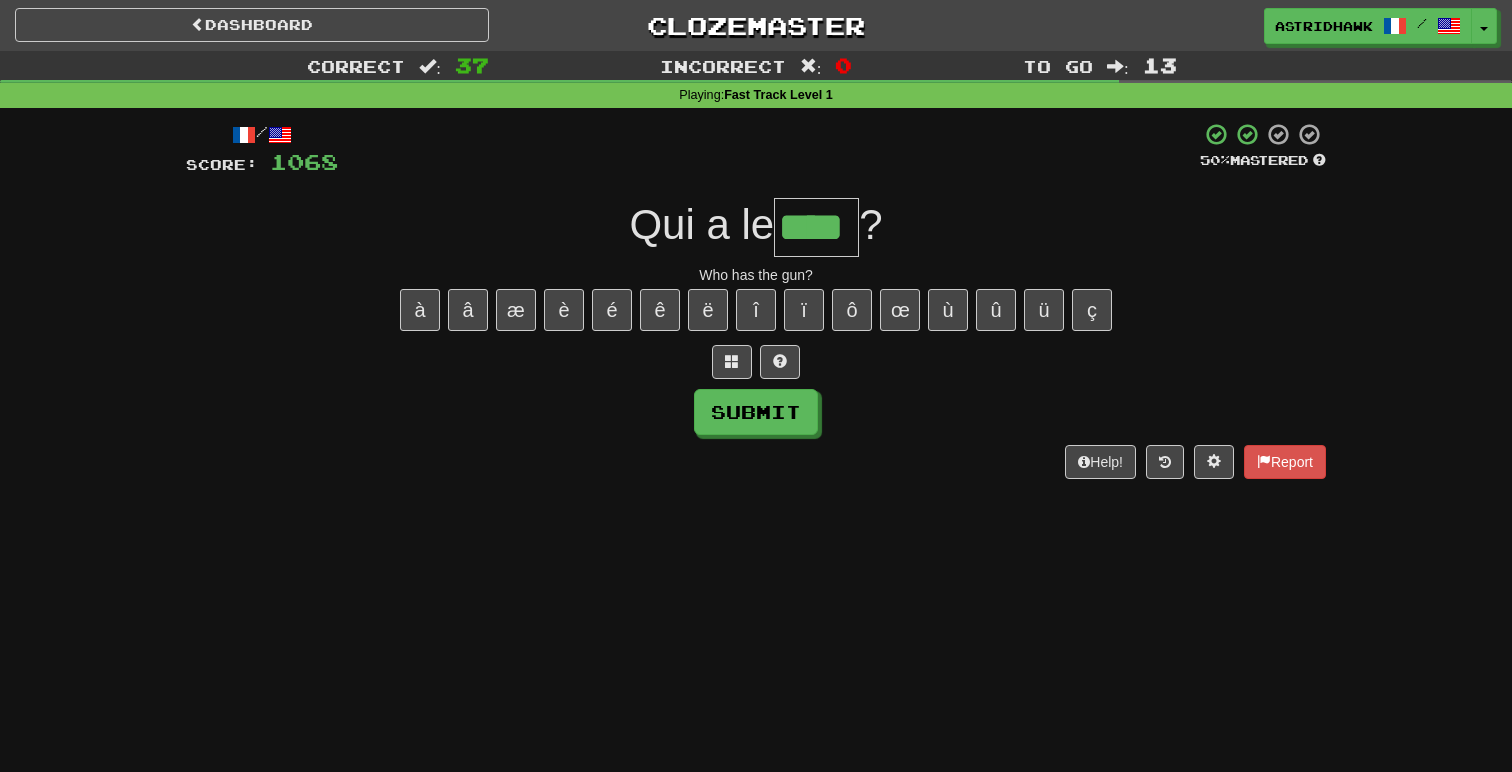 scroll, scrollTop: 0, scrollLeft: 0, axis: both 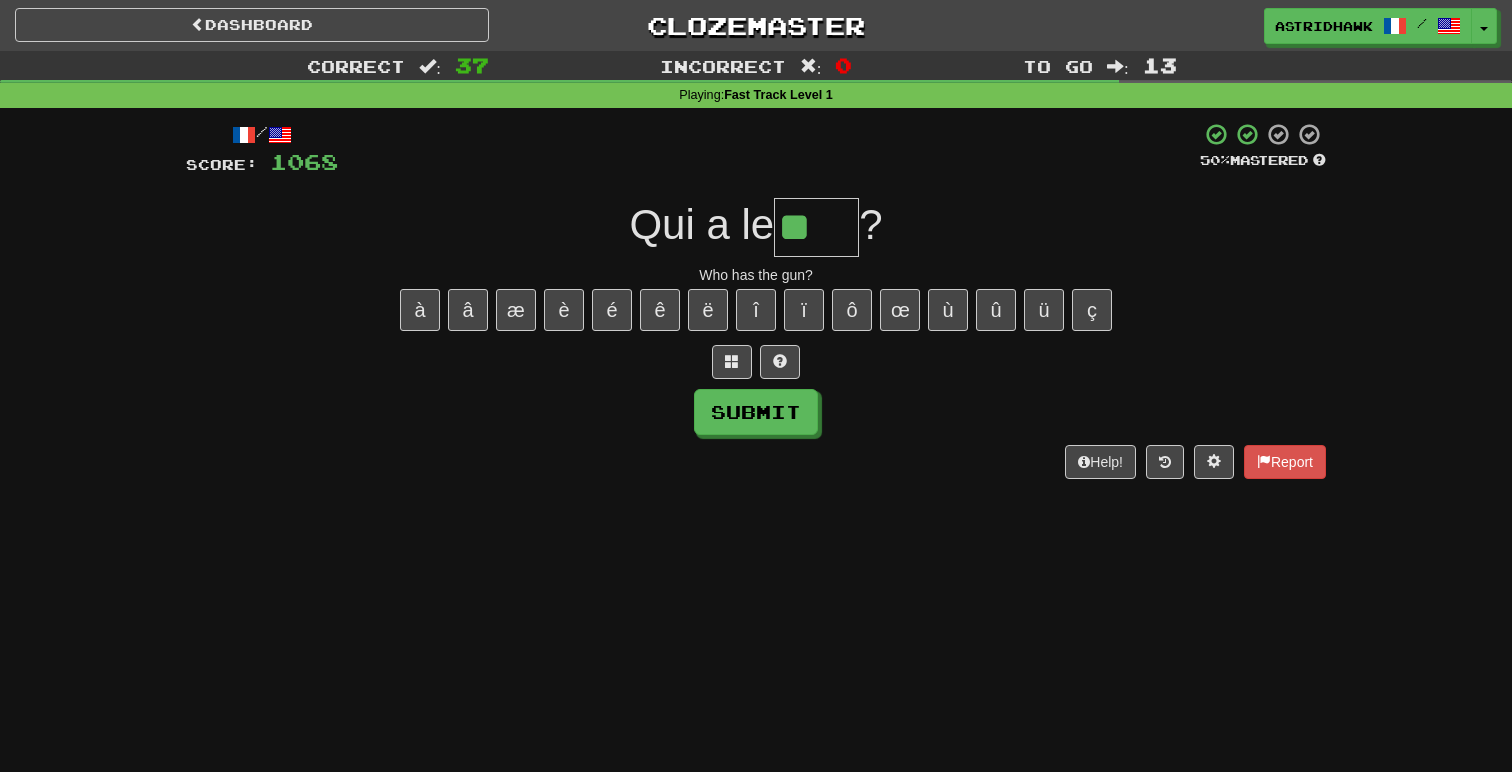 type on "*" 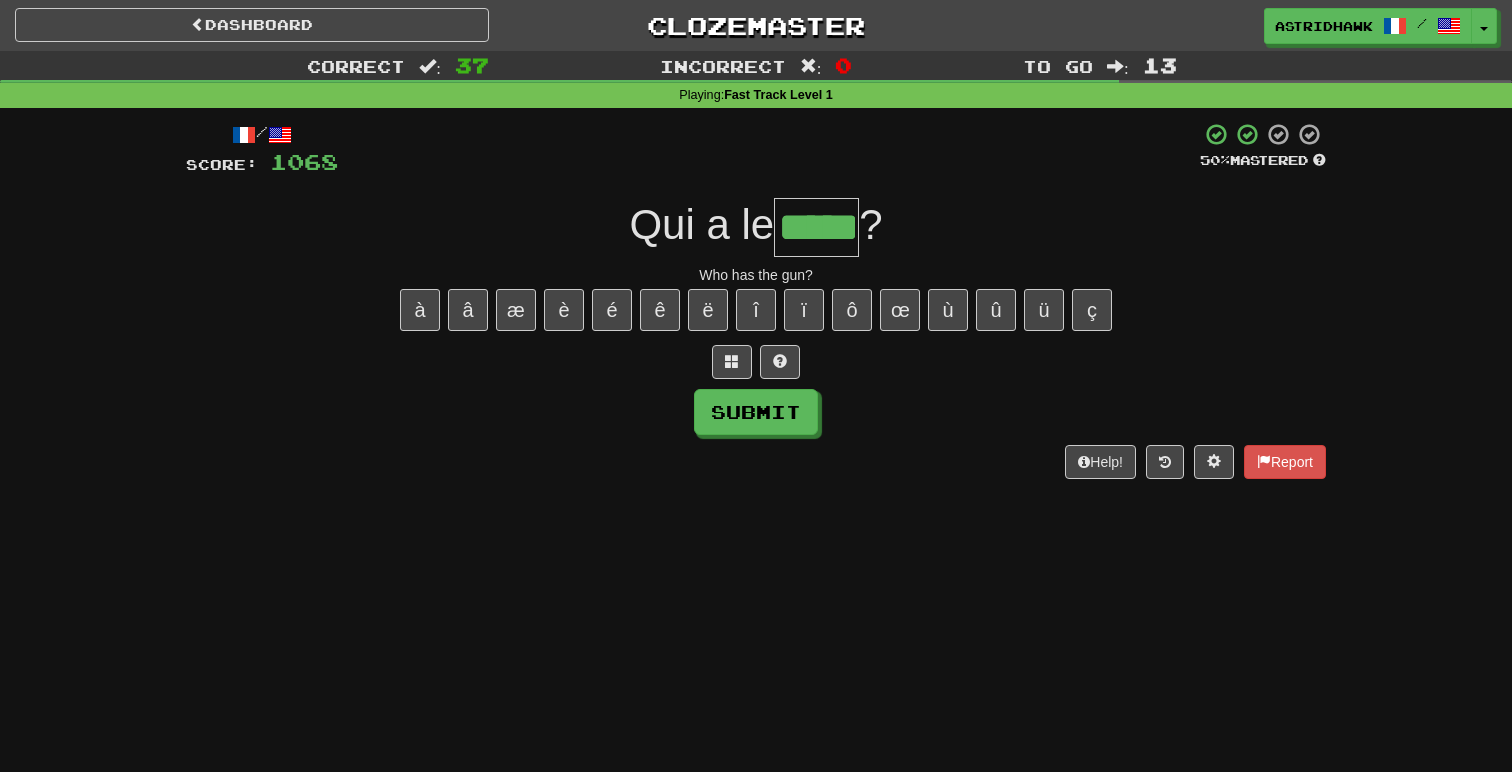 type on "*****" 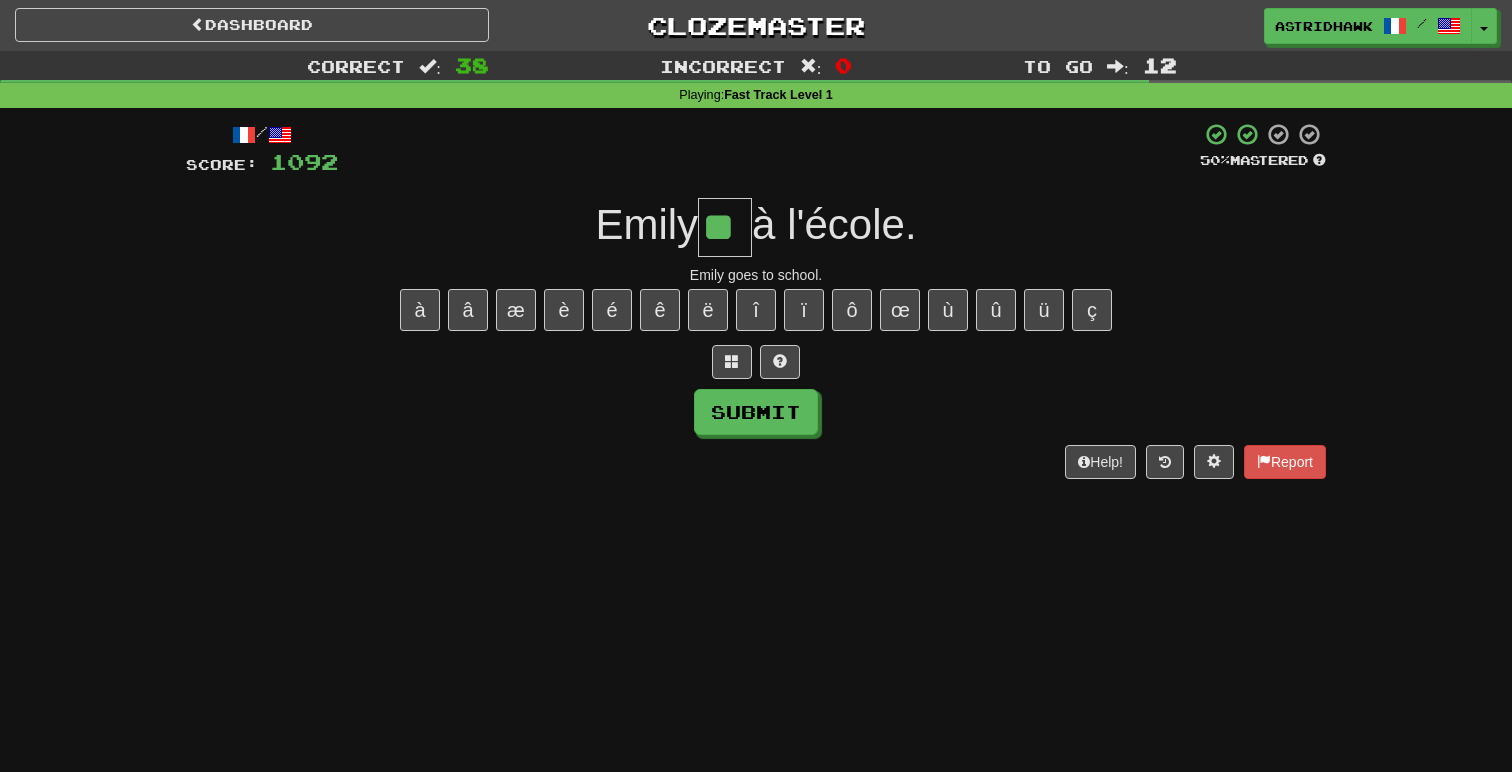 type on "**" 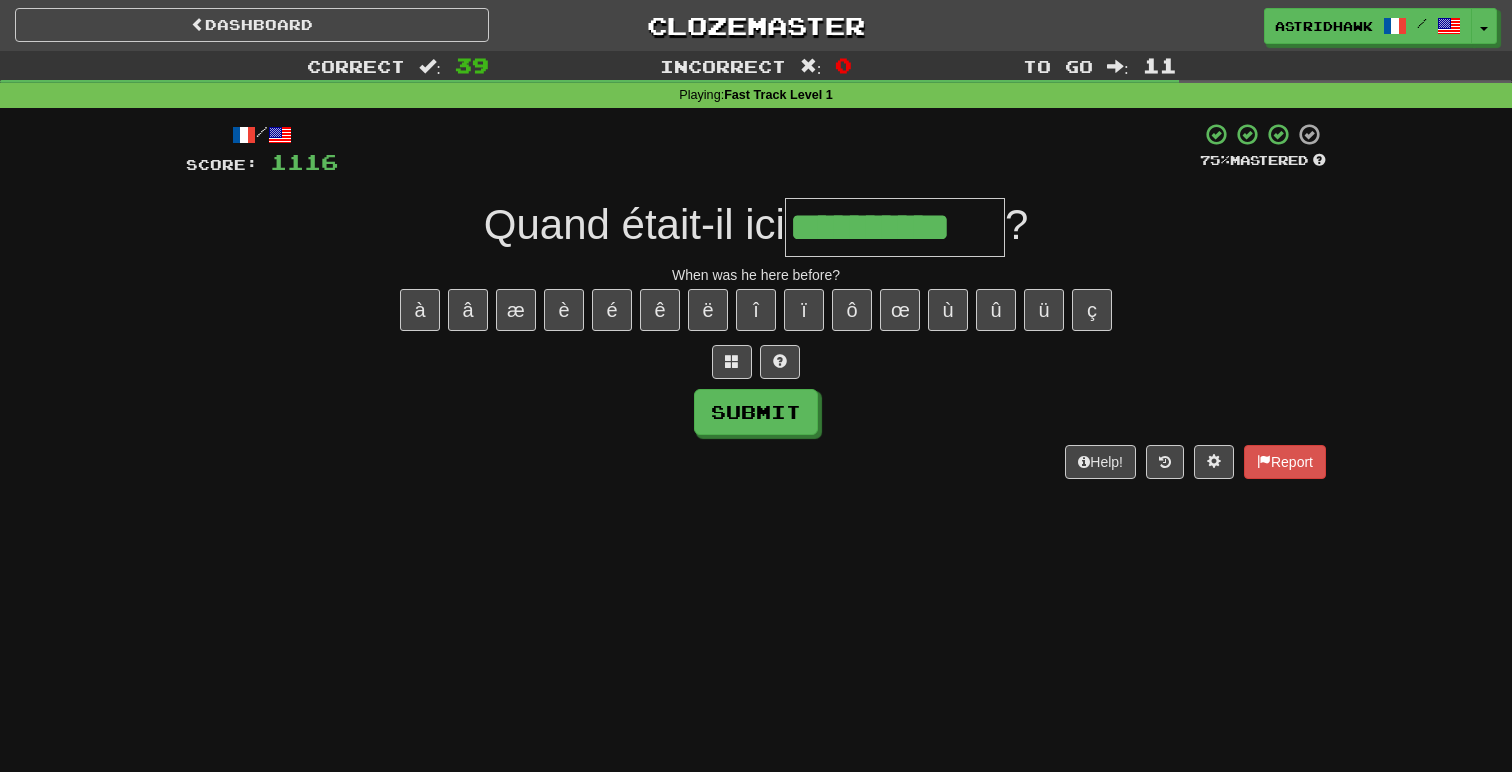 type on "**********" 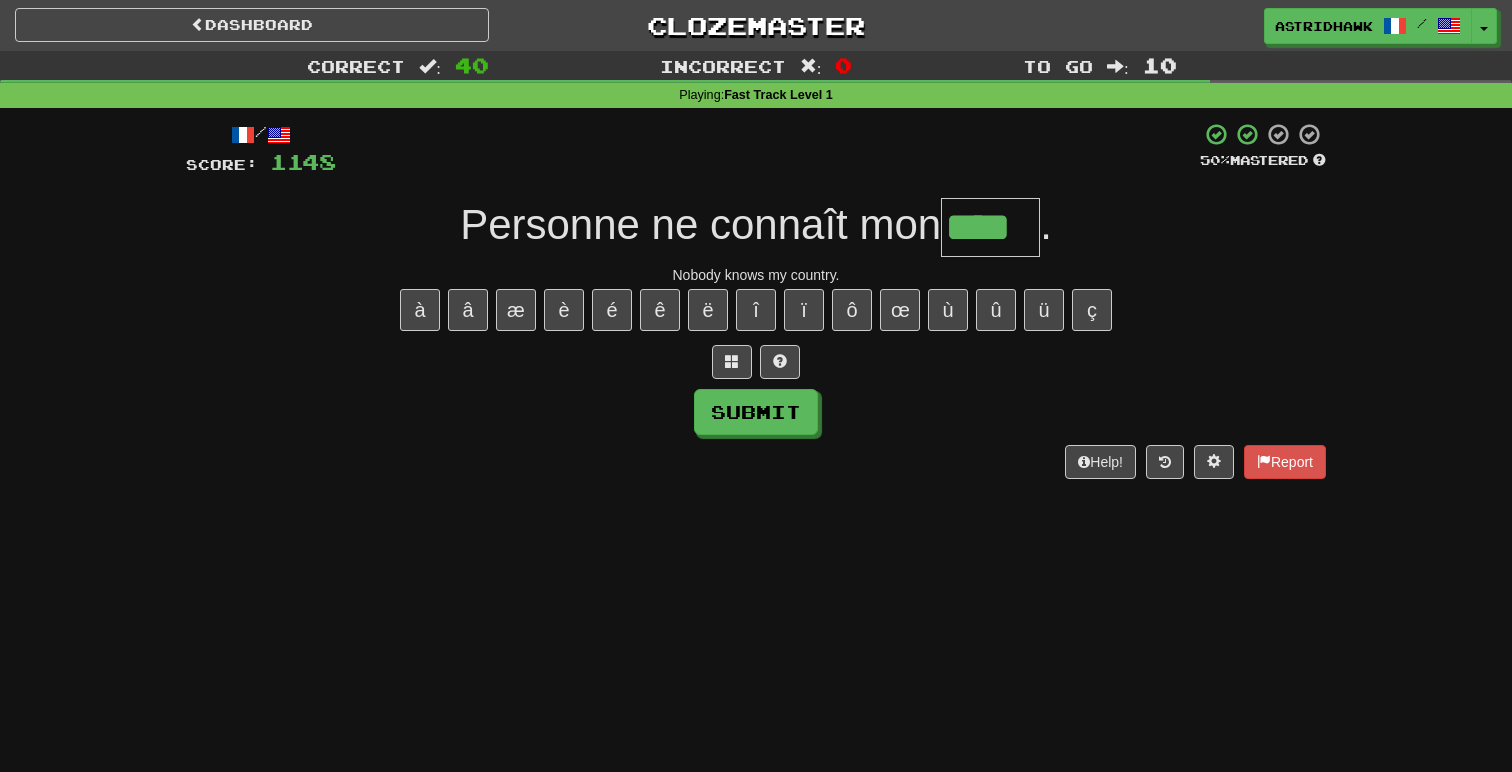 type on "****" 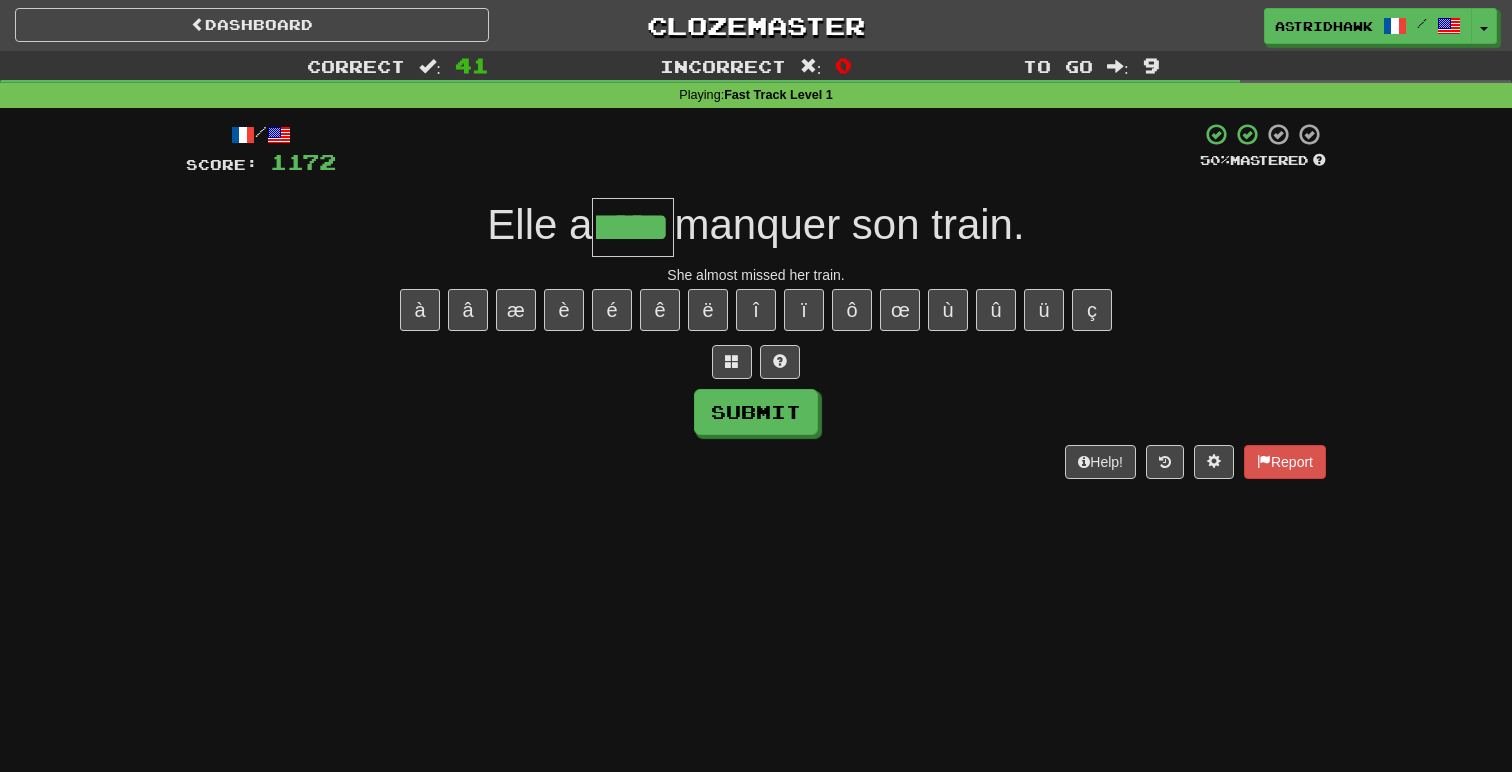 scroll, scrollTop: 0, scrollLeft: 0, axis: both 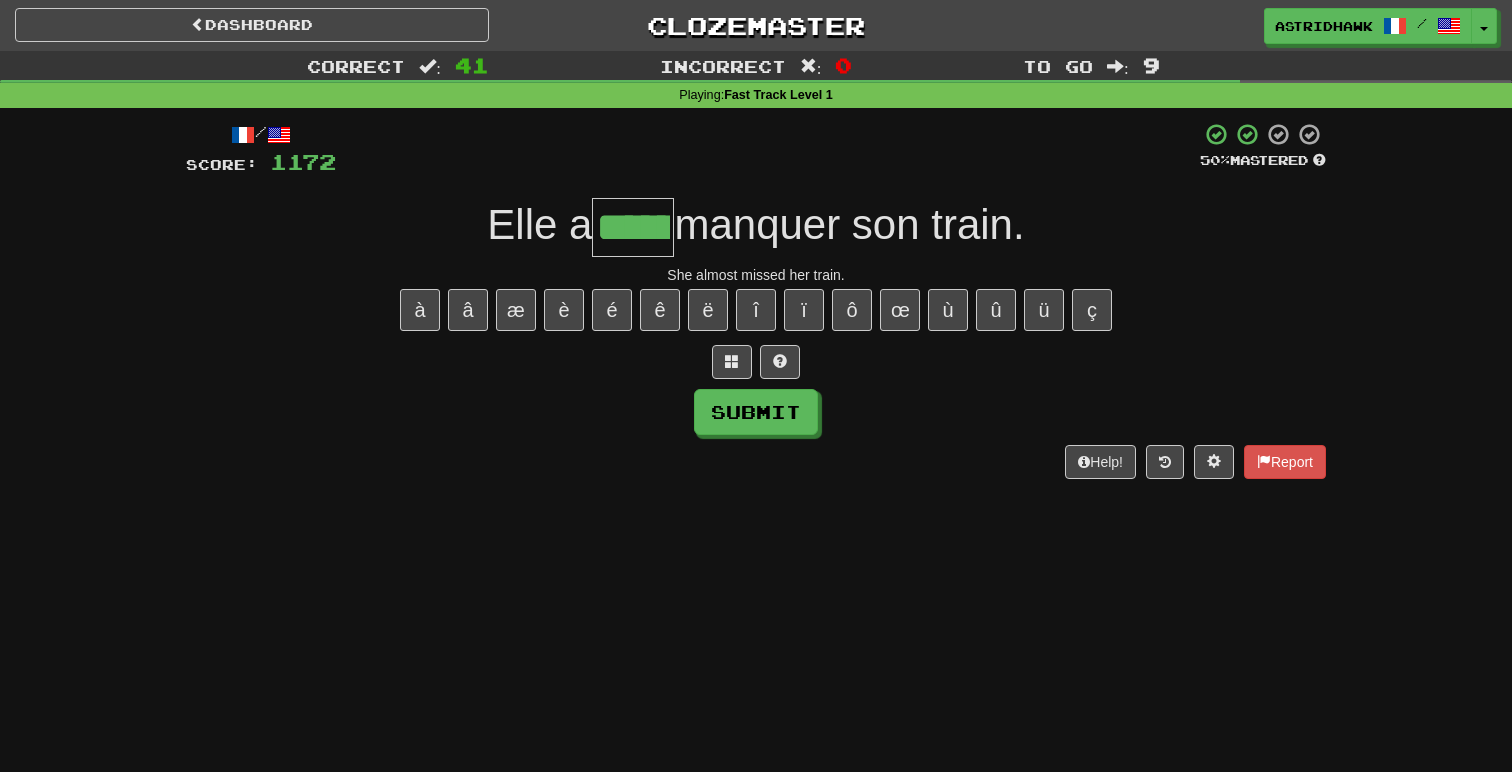 type on "******" 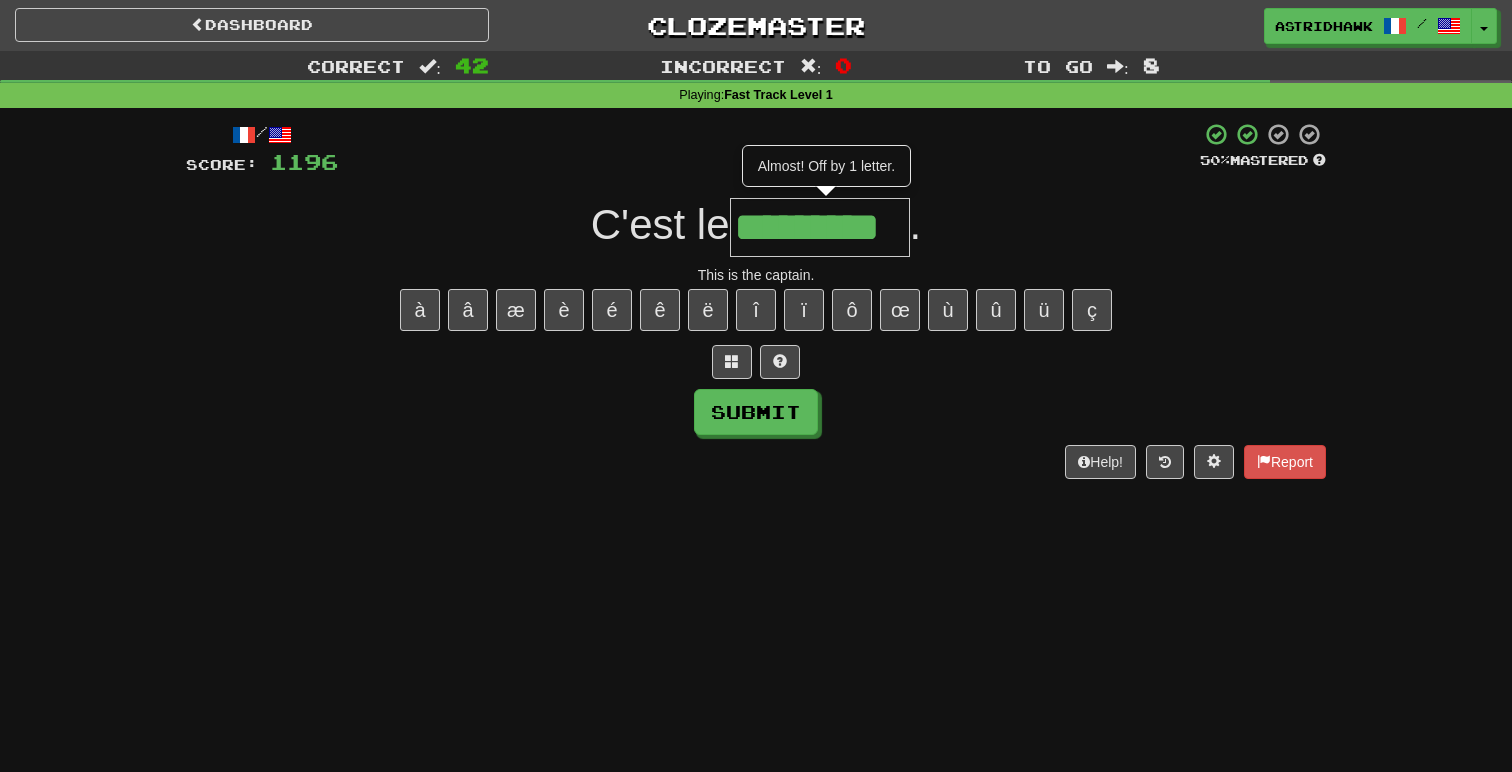 type on "*********" 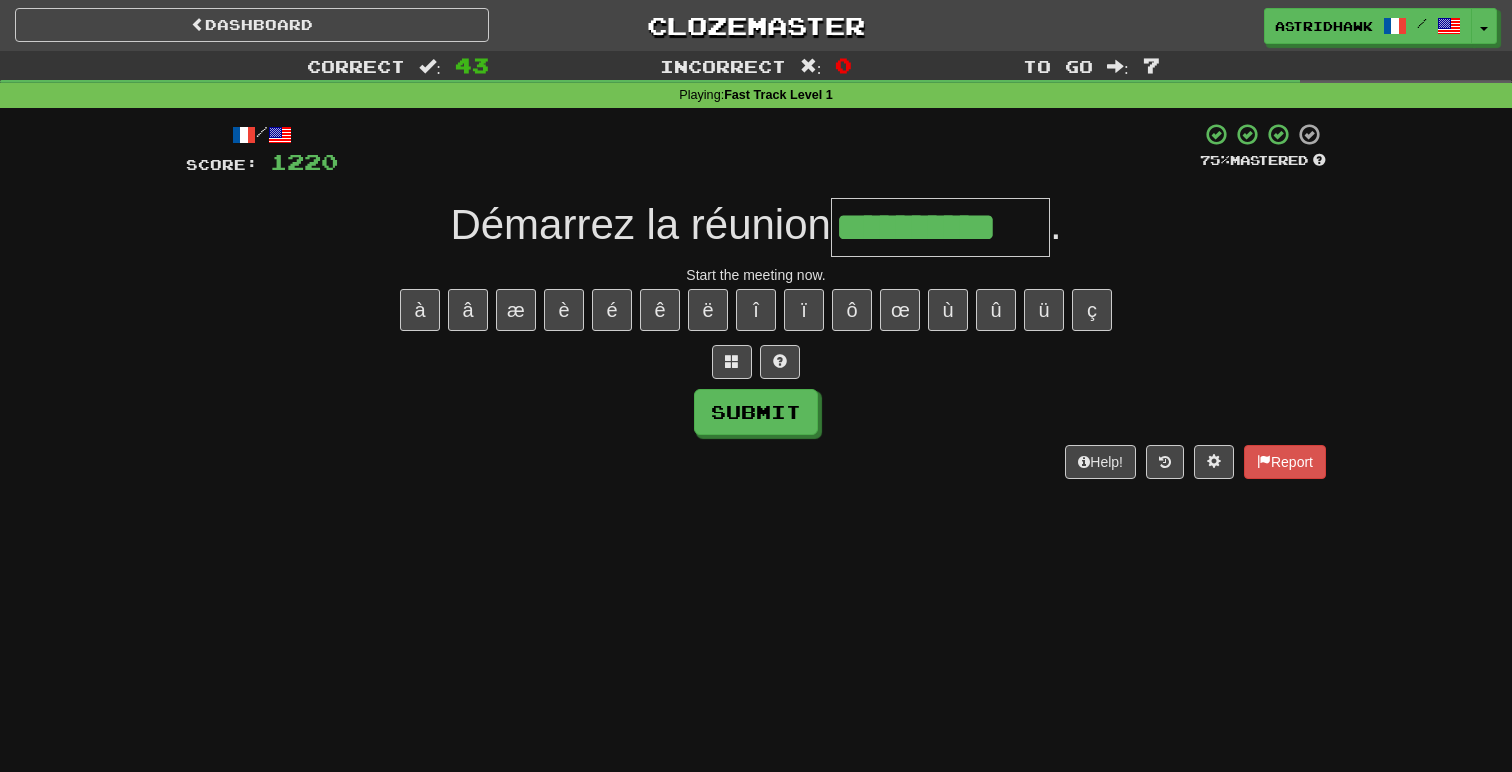 type on "**********" 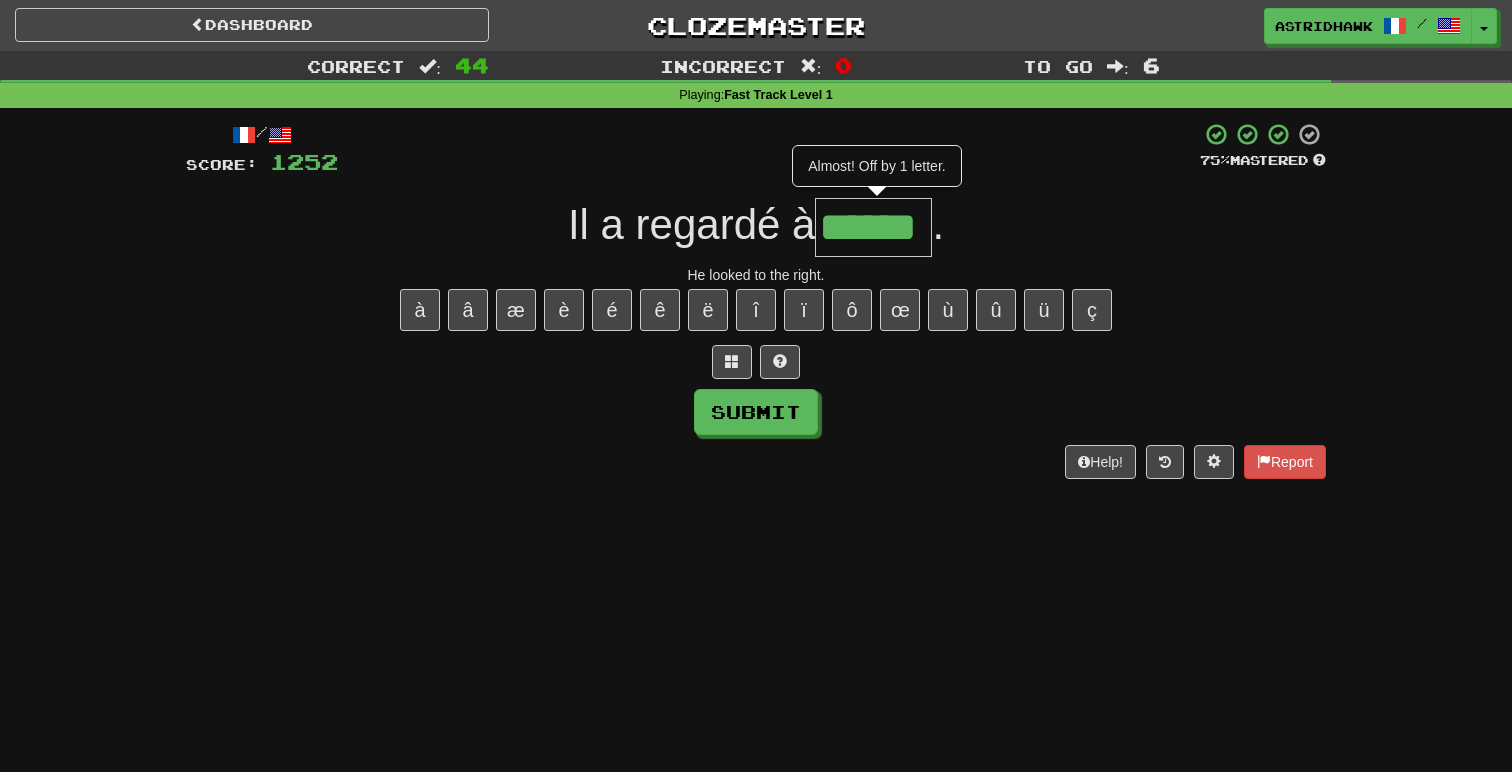 type on "******" 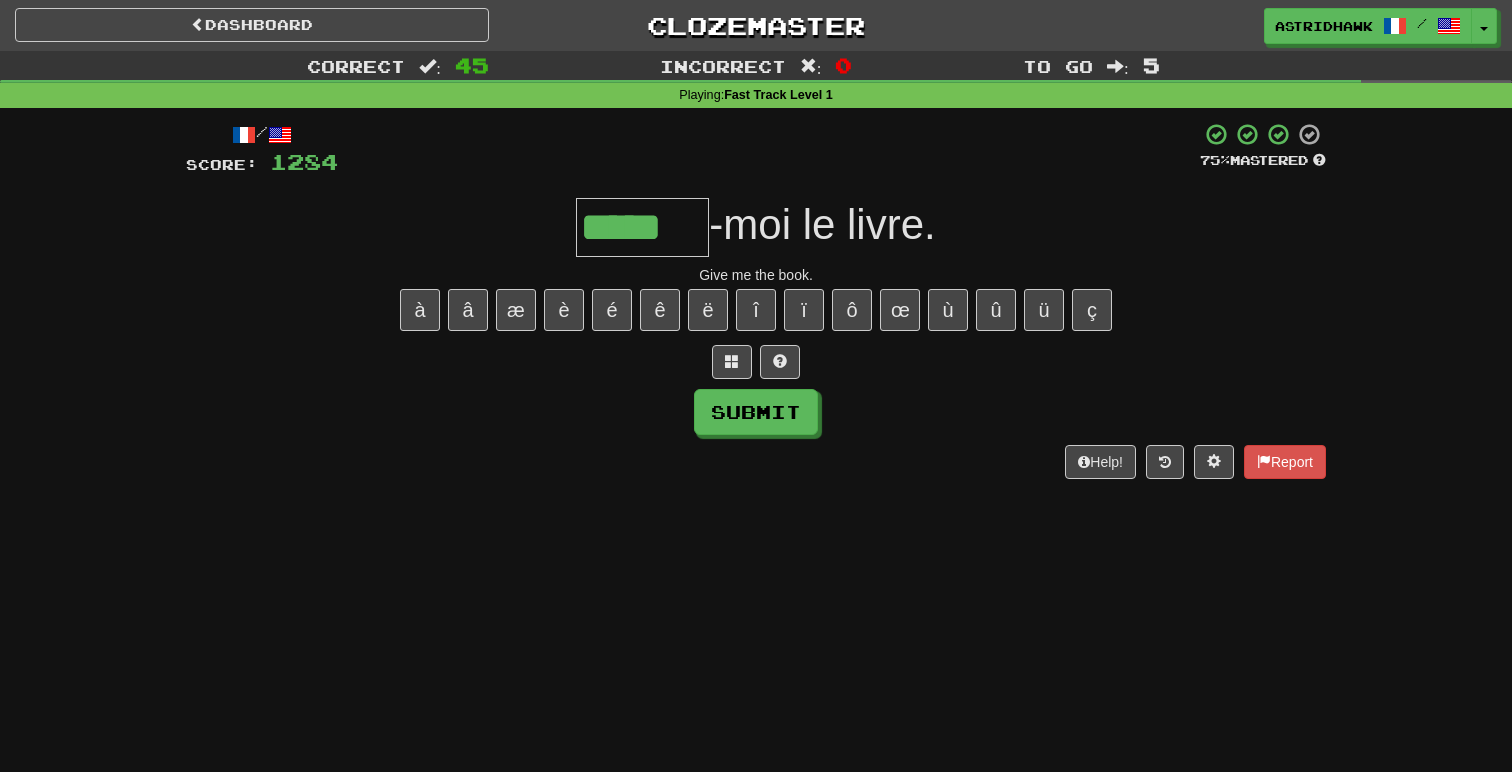 type on "*****" 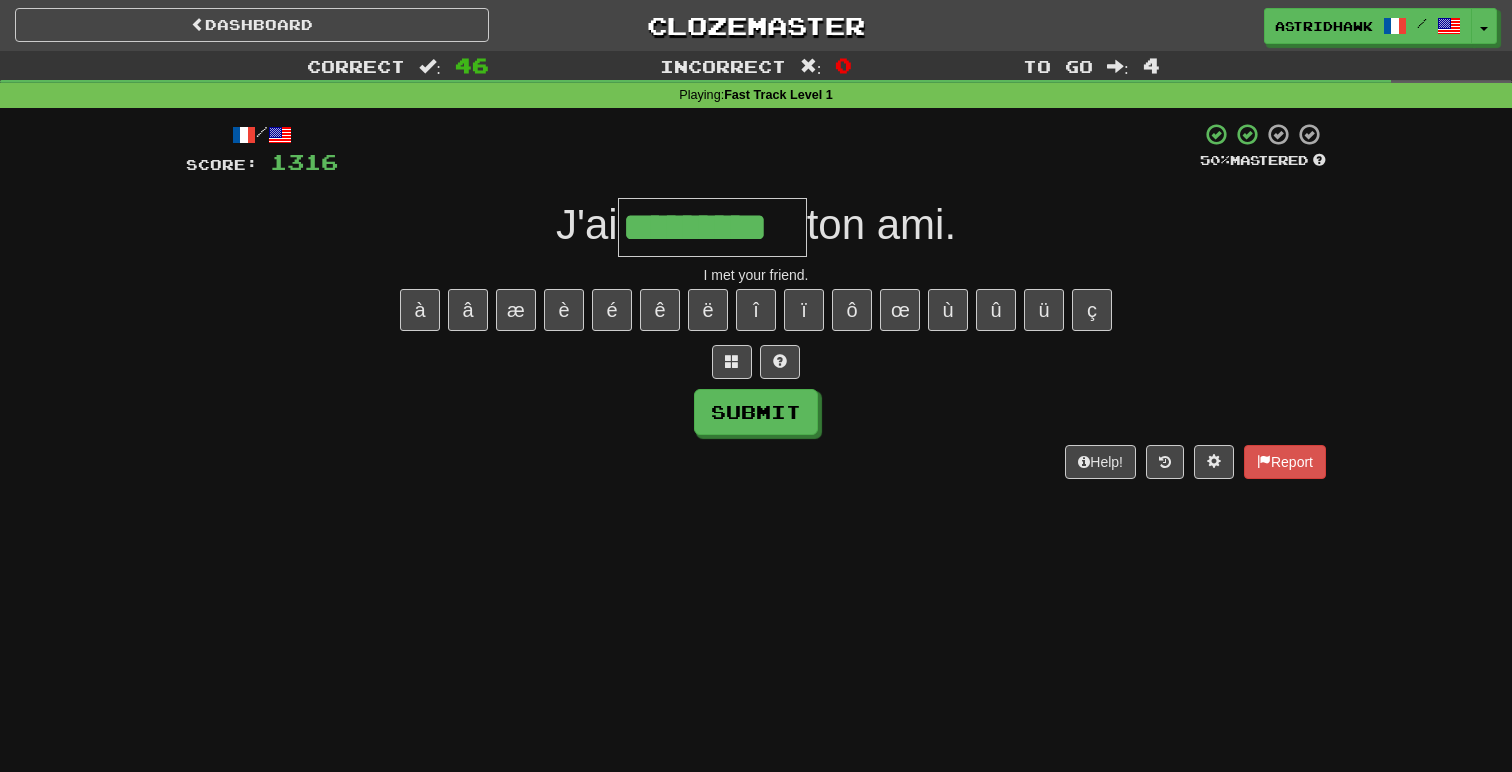 type on "*********" 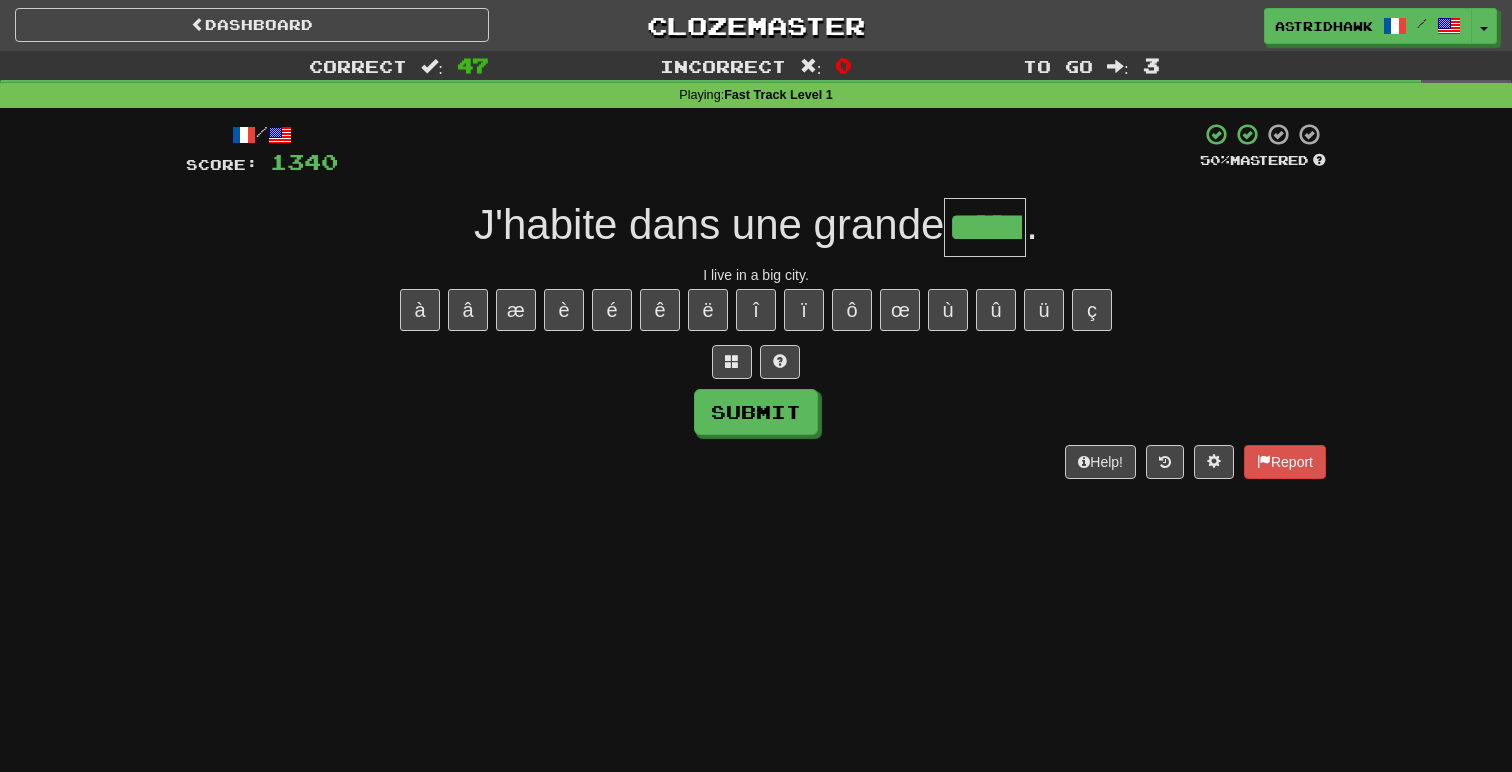 type on "*****" 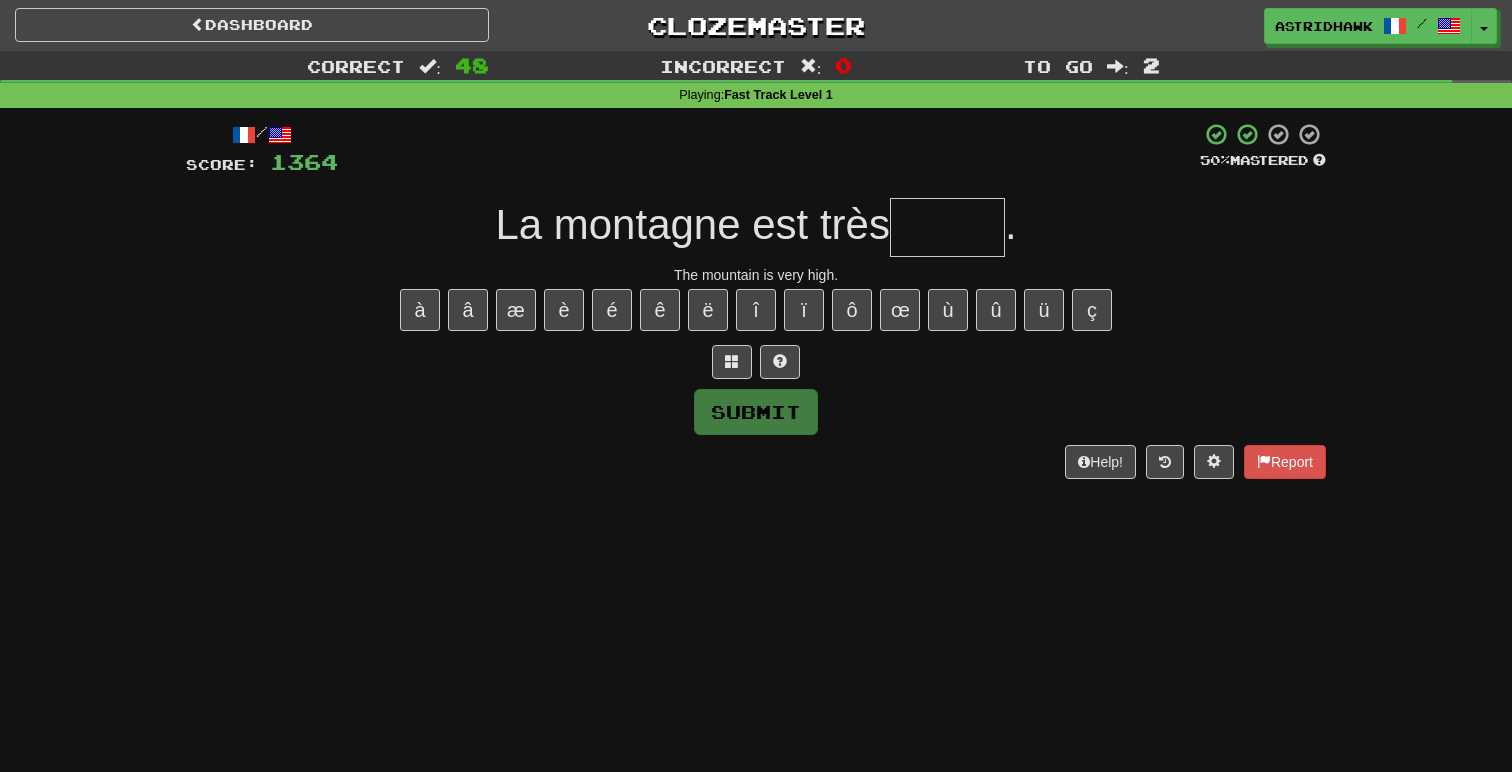 type on "*" 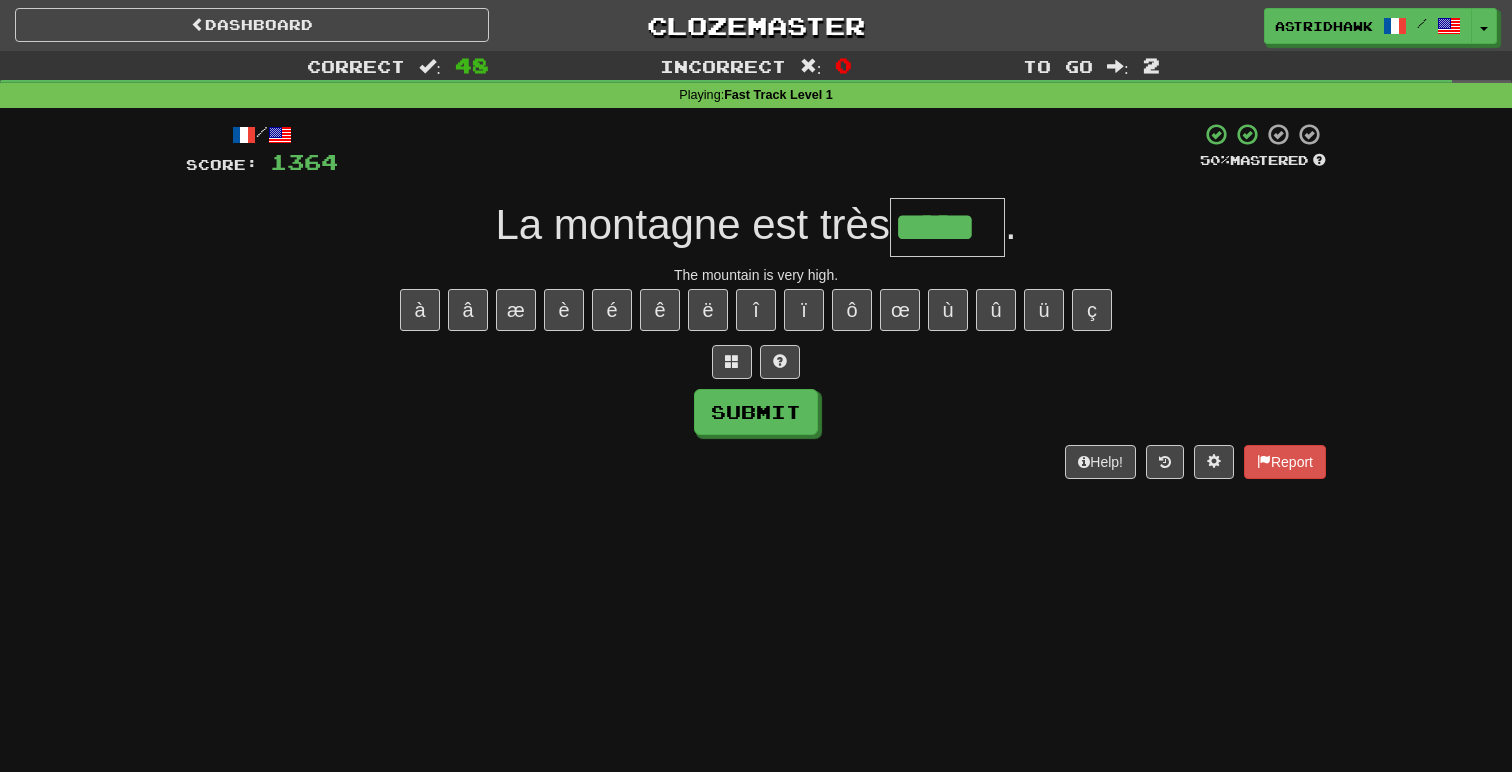 type on "*****" 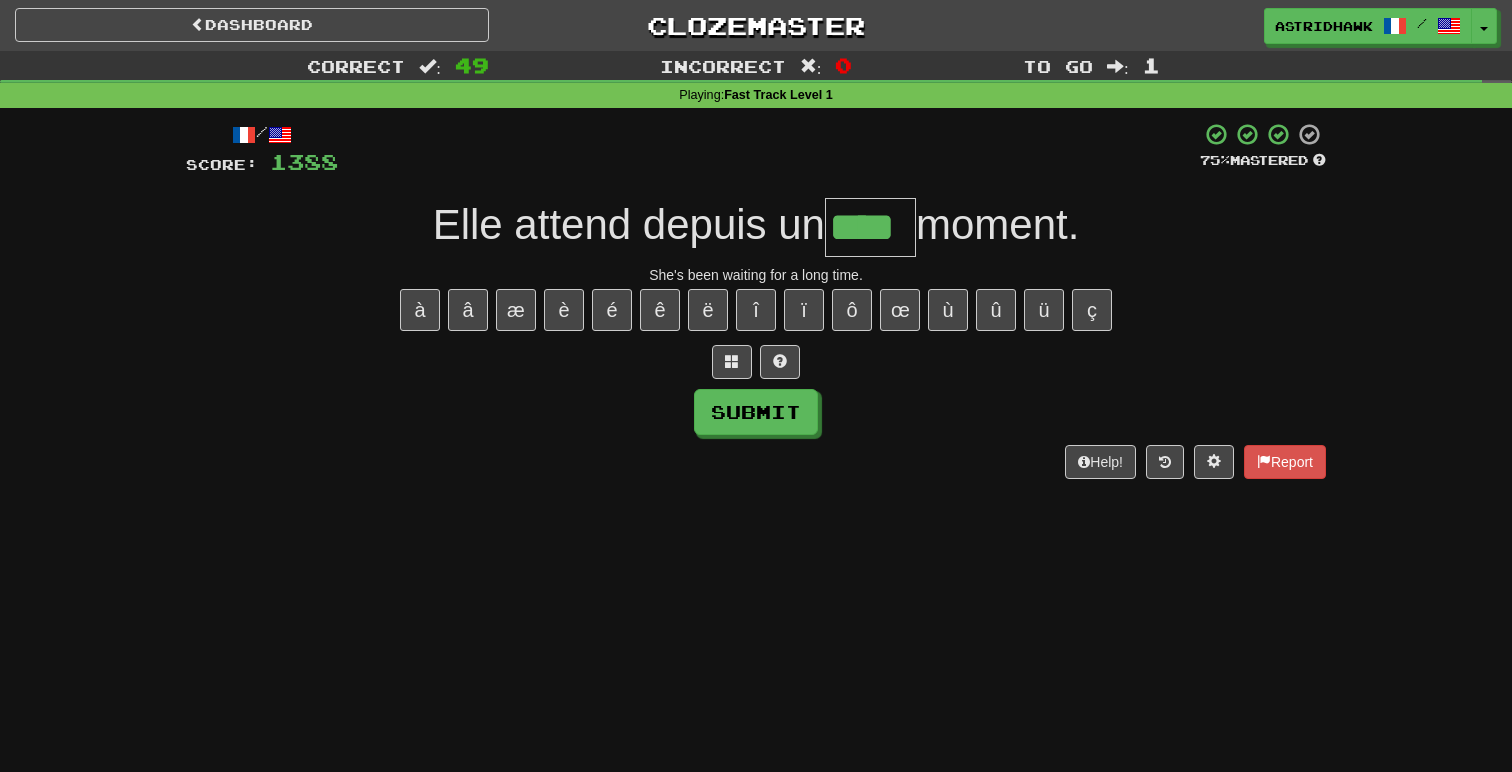 type on "****" 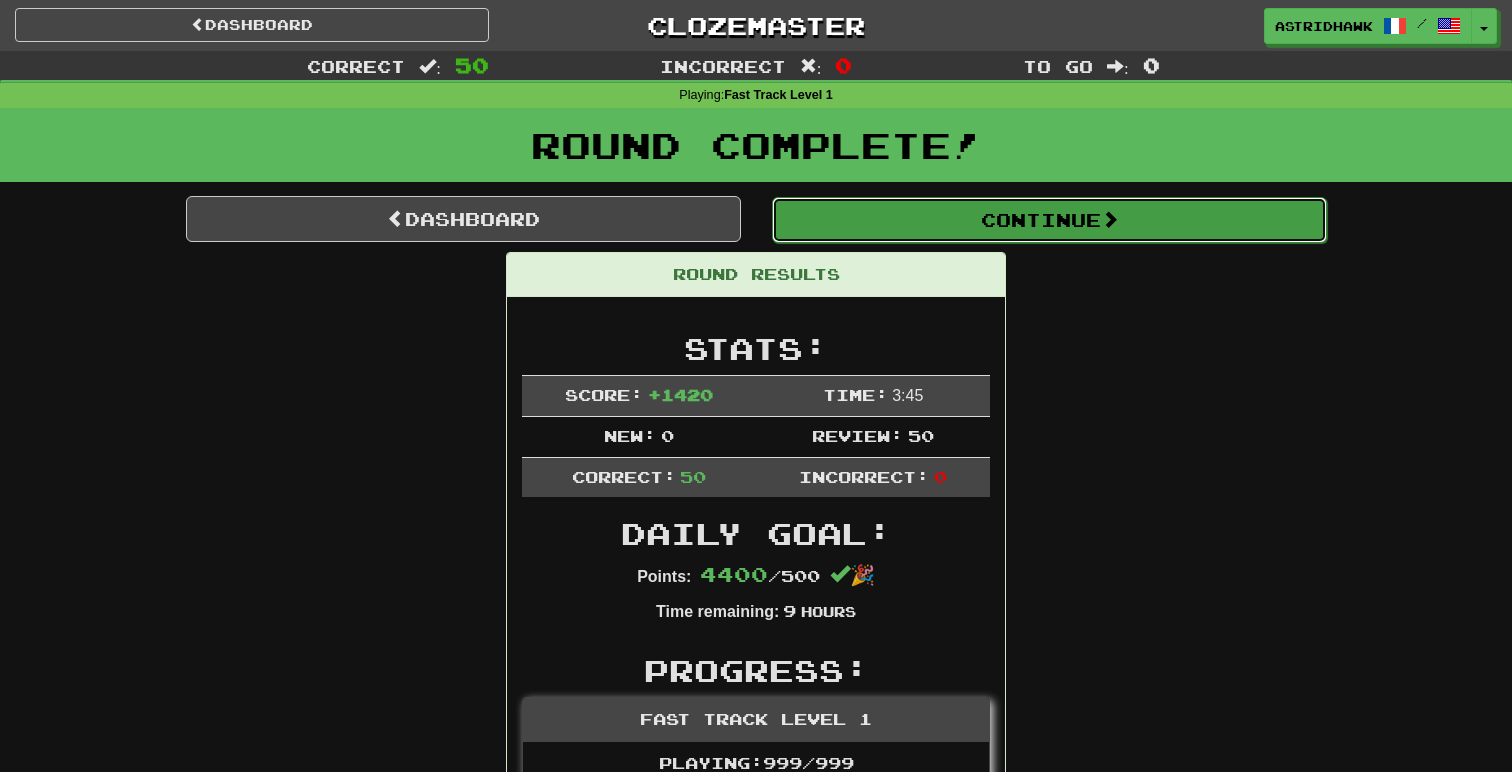 click on "Continue" at bounding box center (1049, 220) 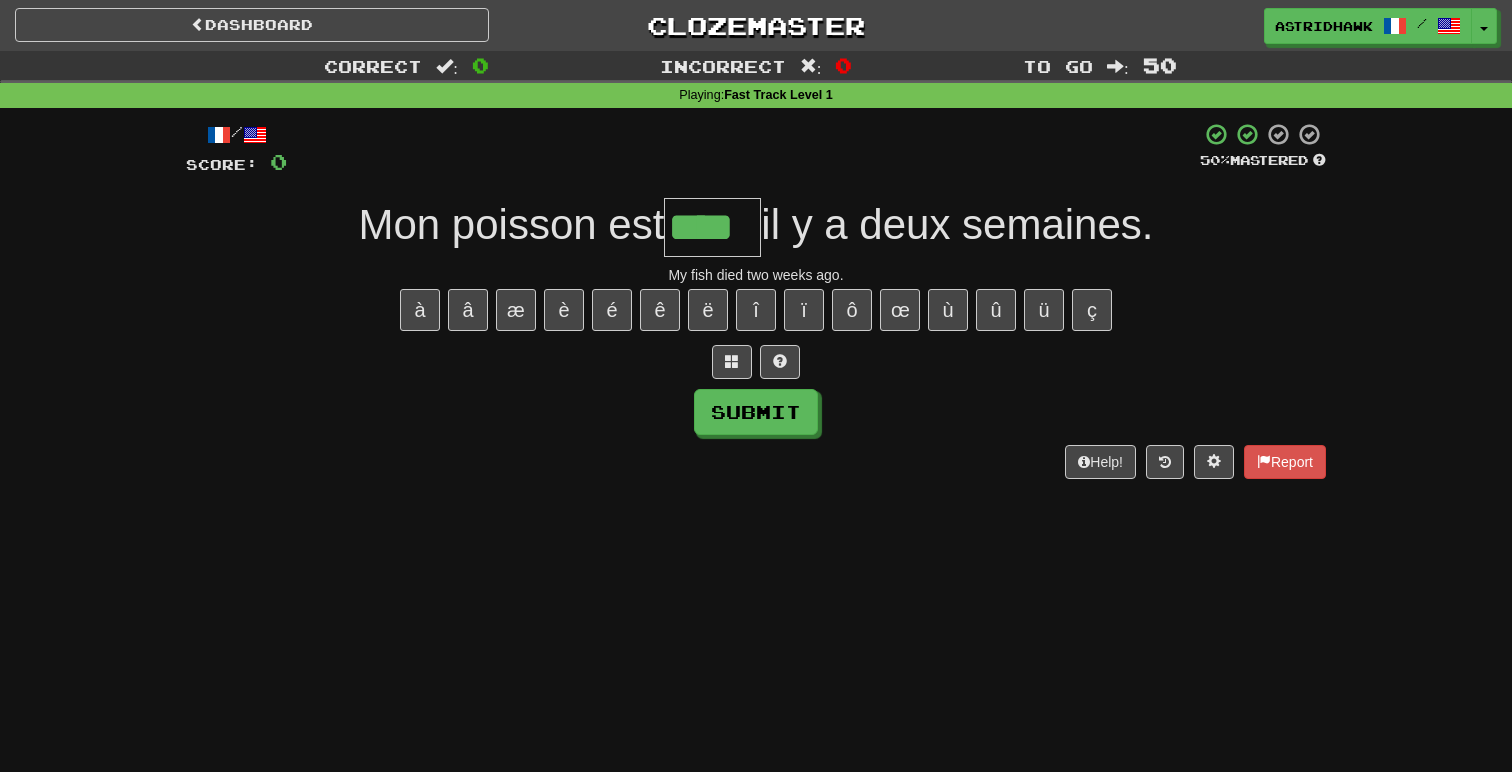 type on "****" 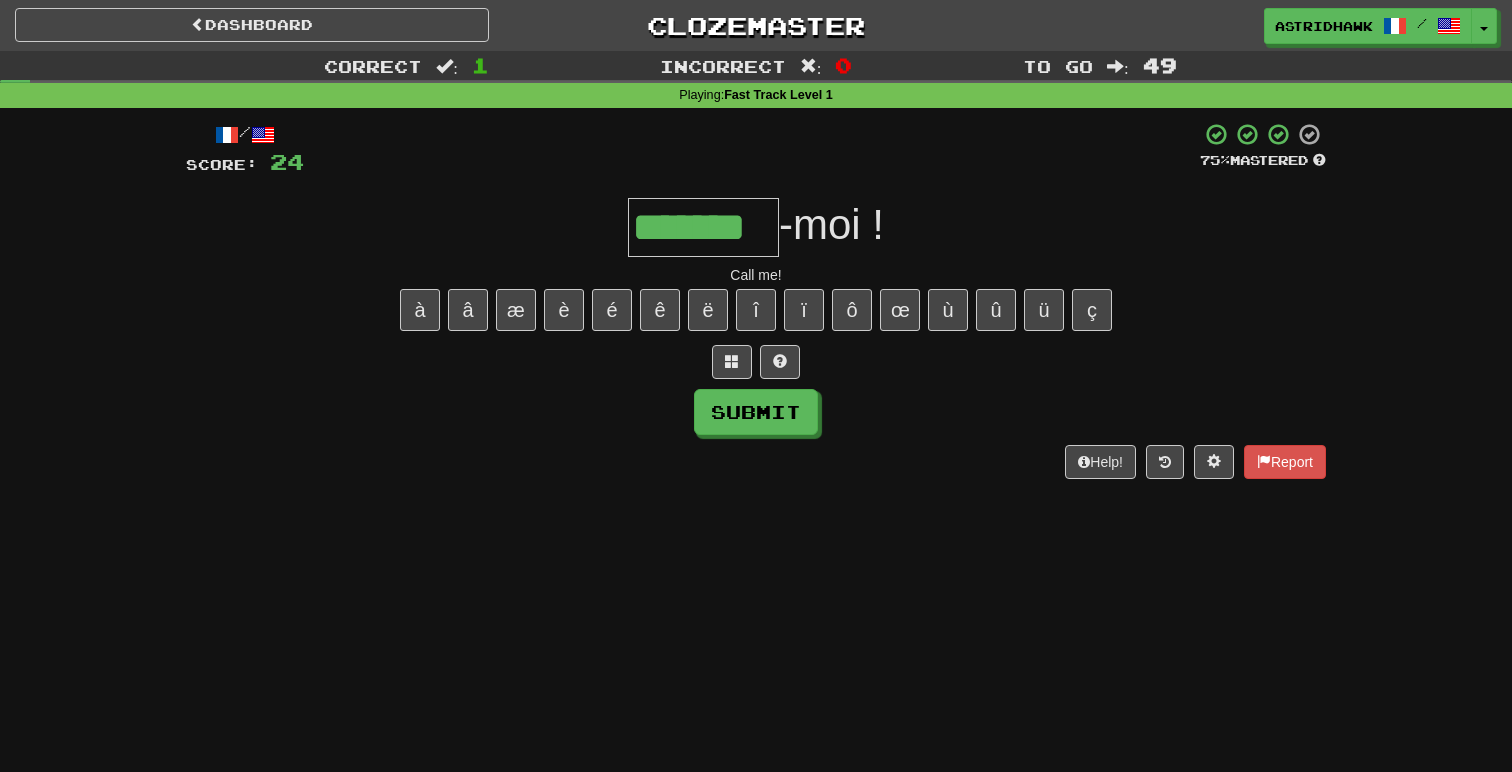 type on "*******" 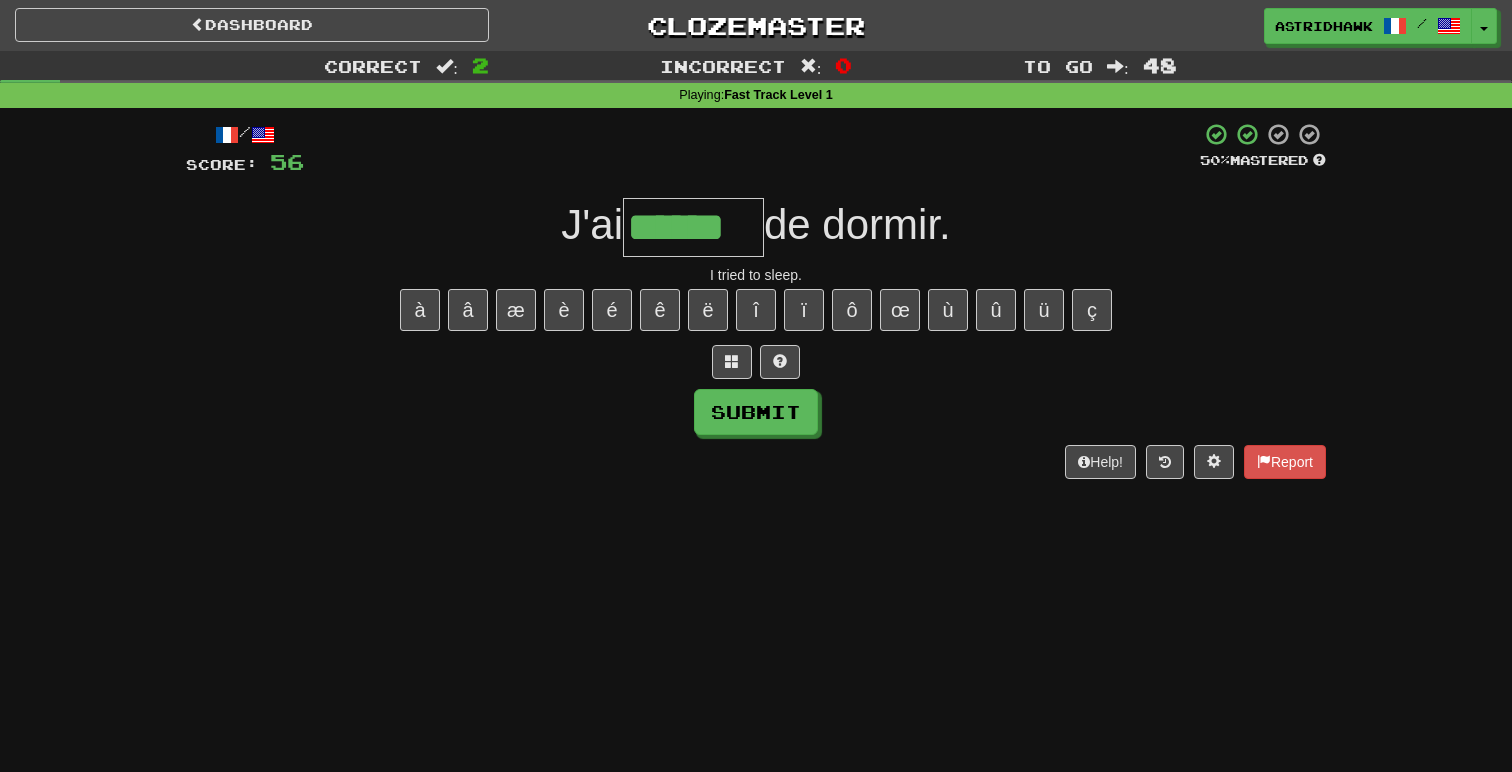 type on "******" 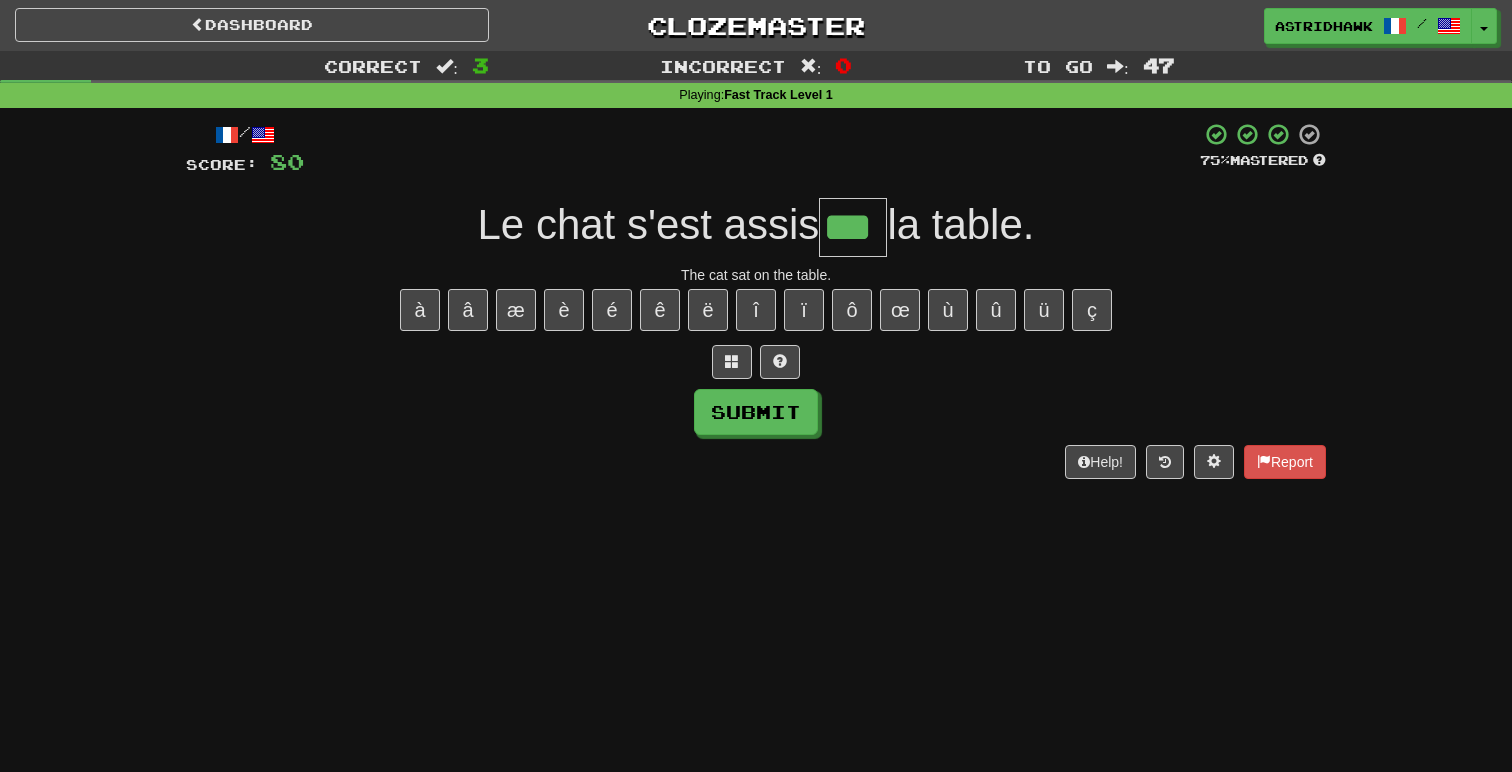 type on "***" 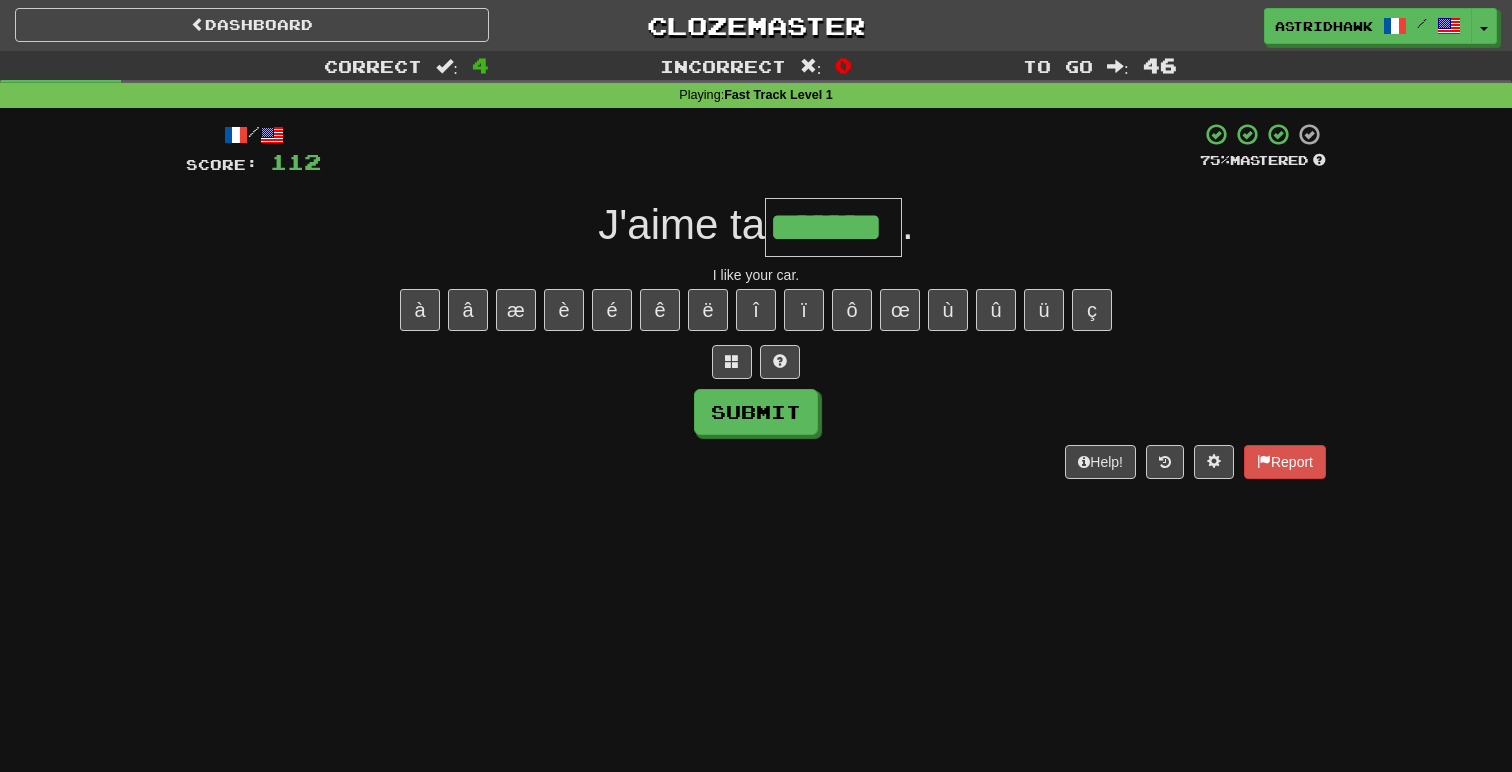 type on "*******" 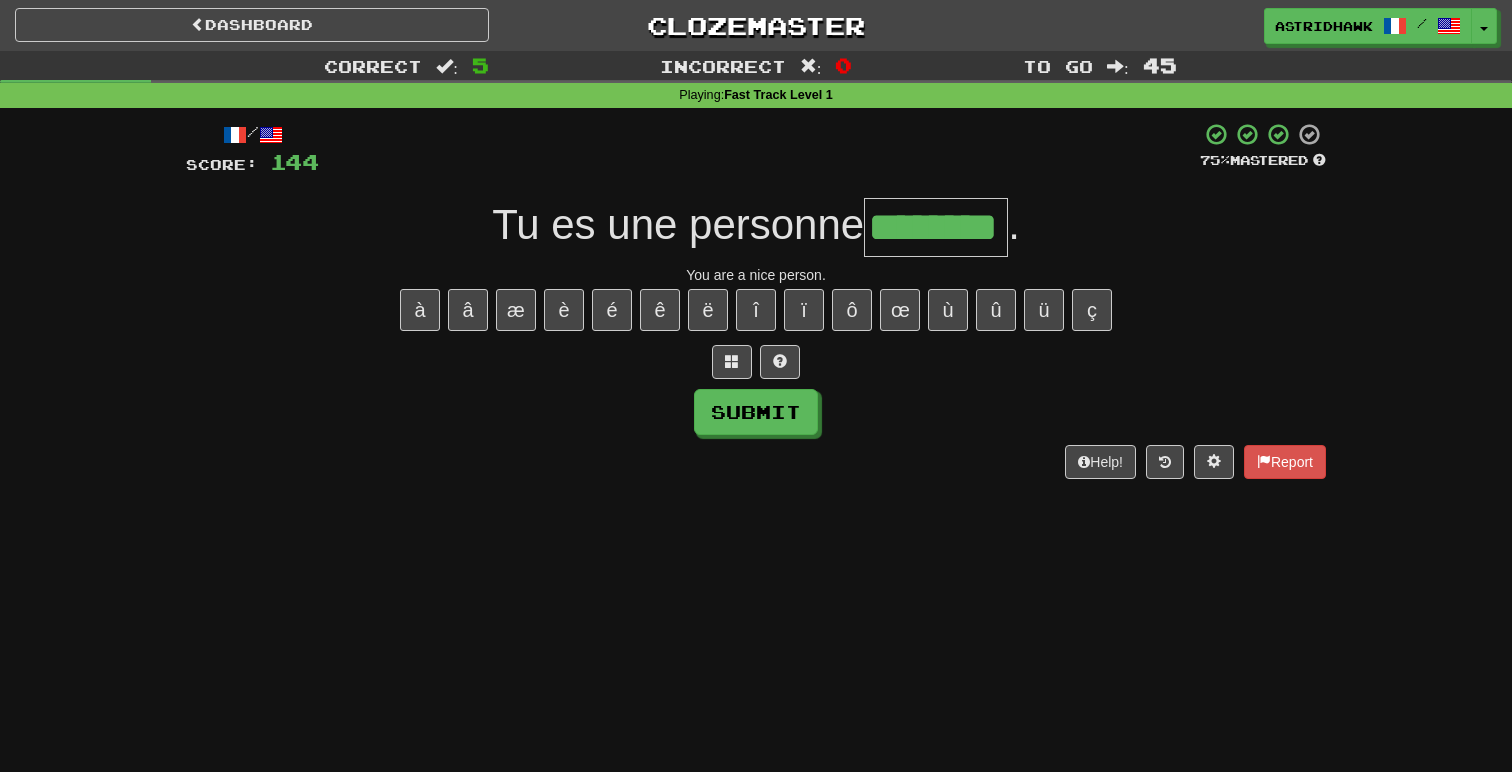 type on "********" 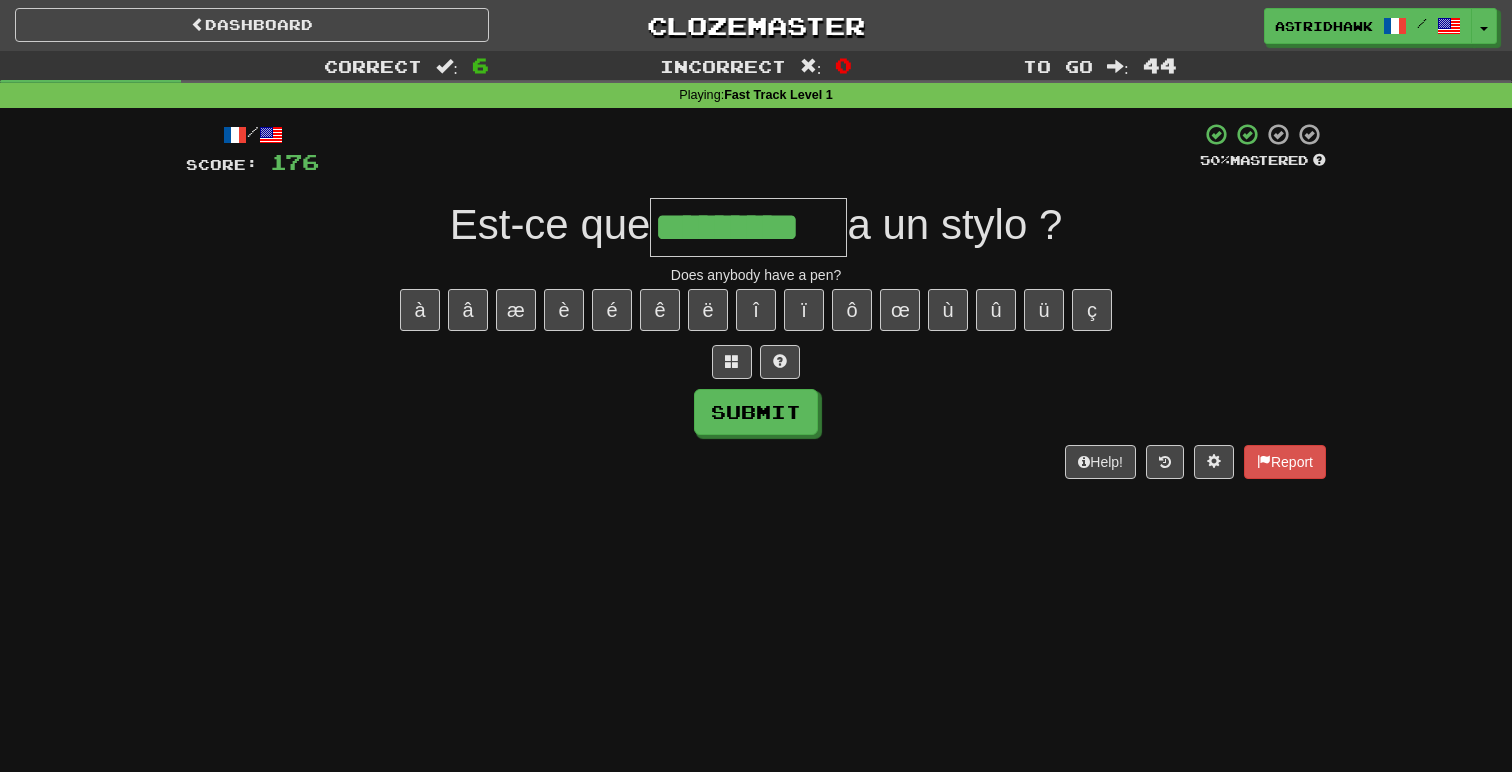 type on "*********" 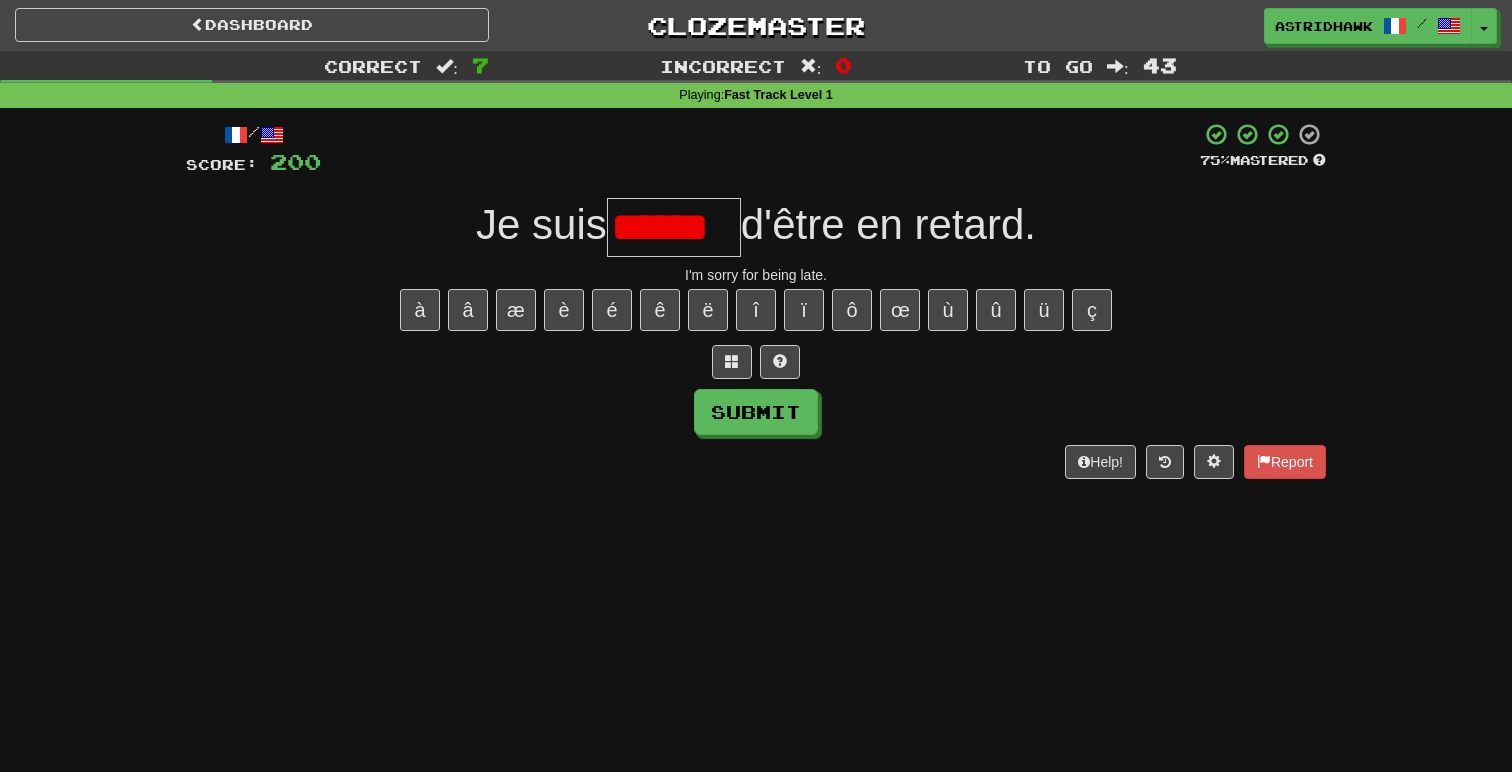 type on "******" 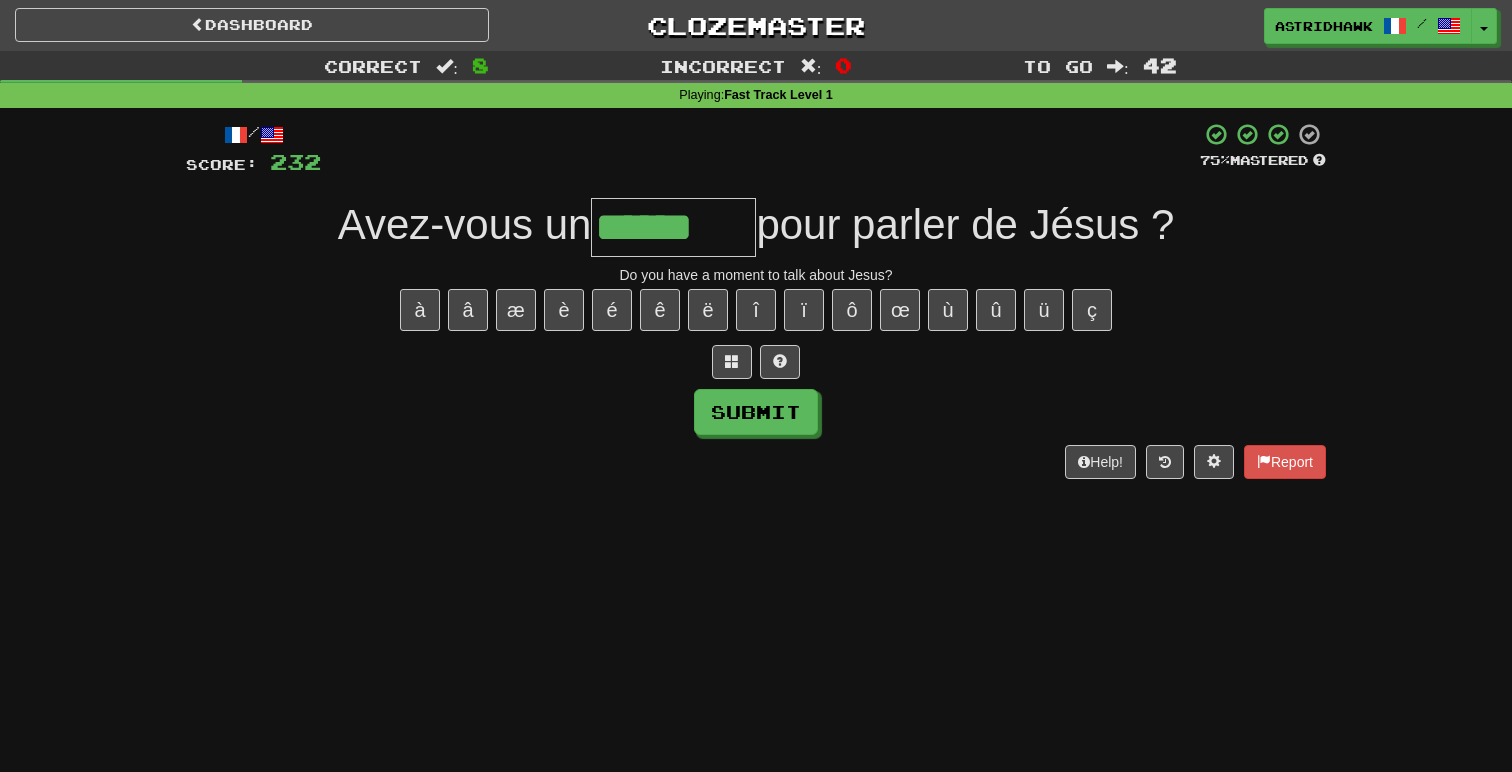 type on "******" 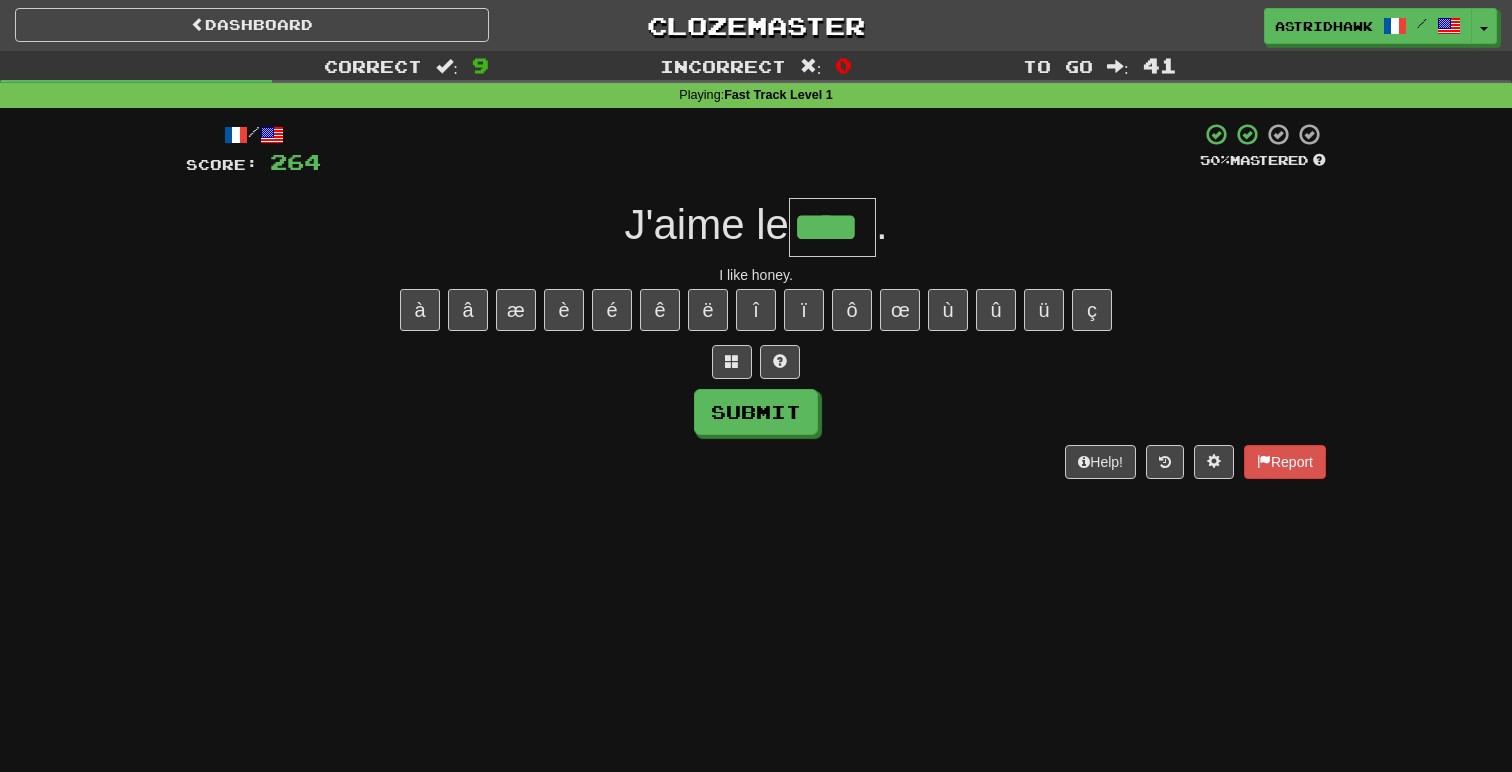 type on "****" 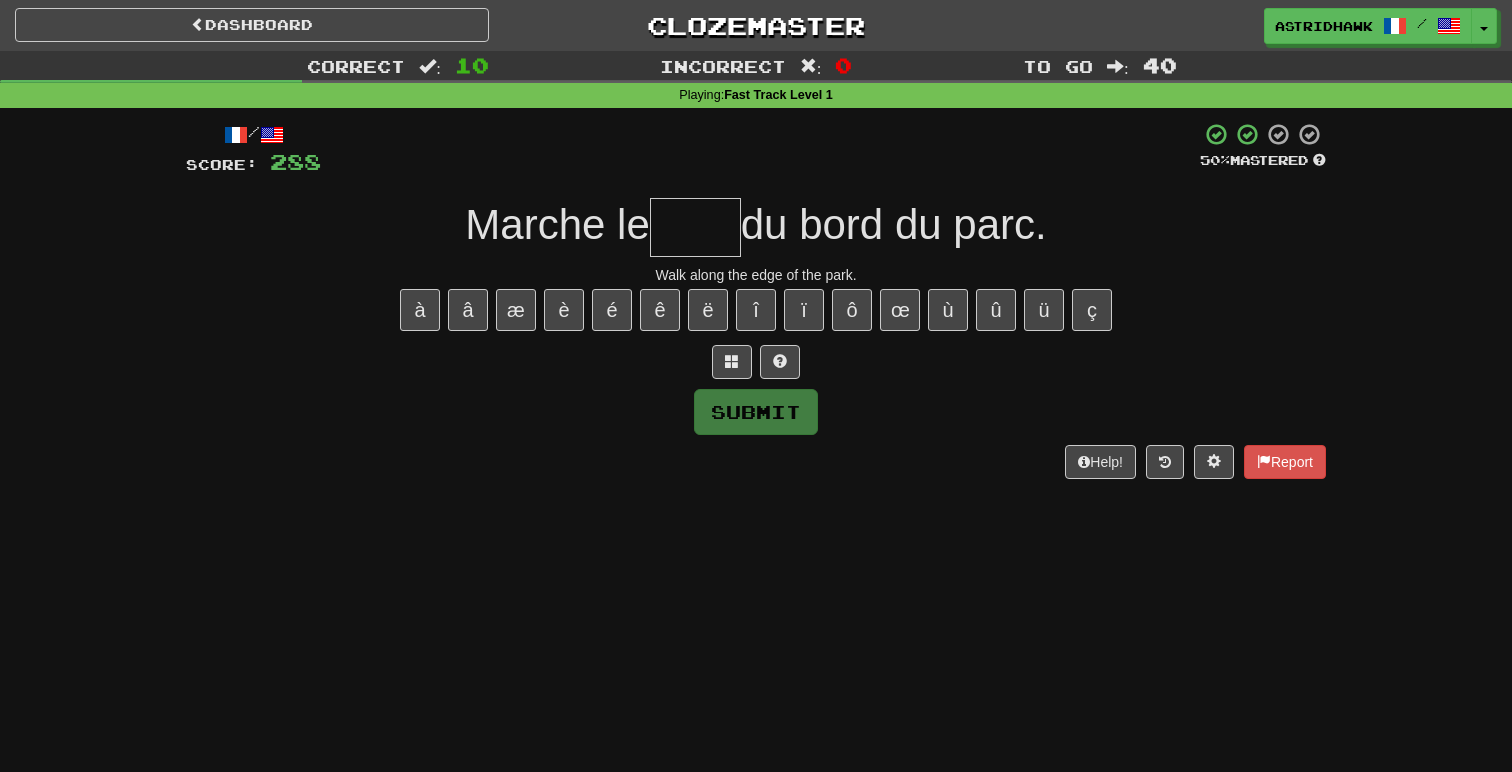 type on "*" 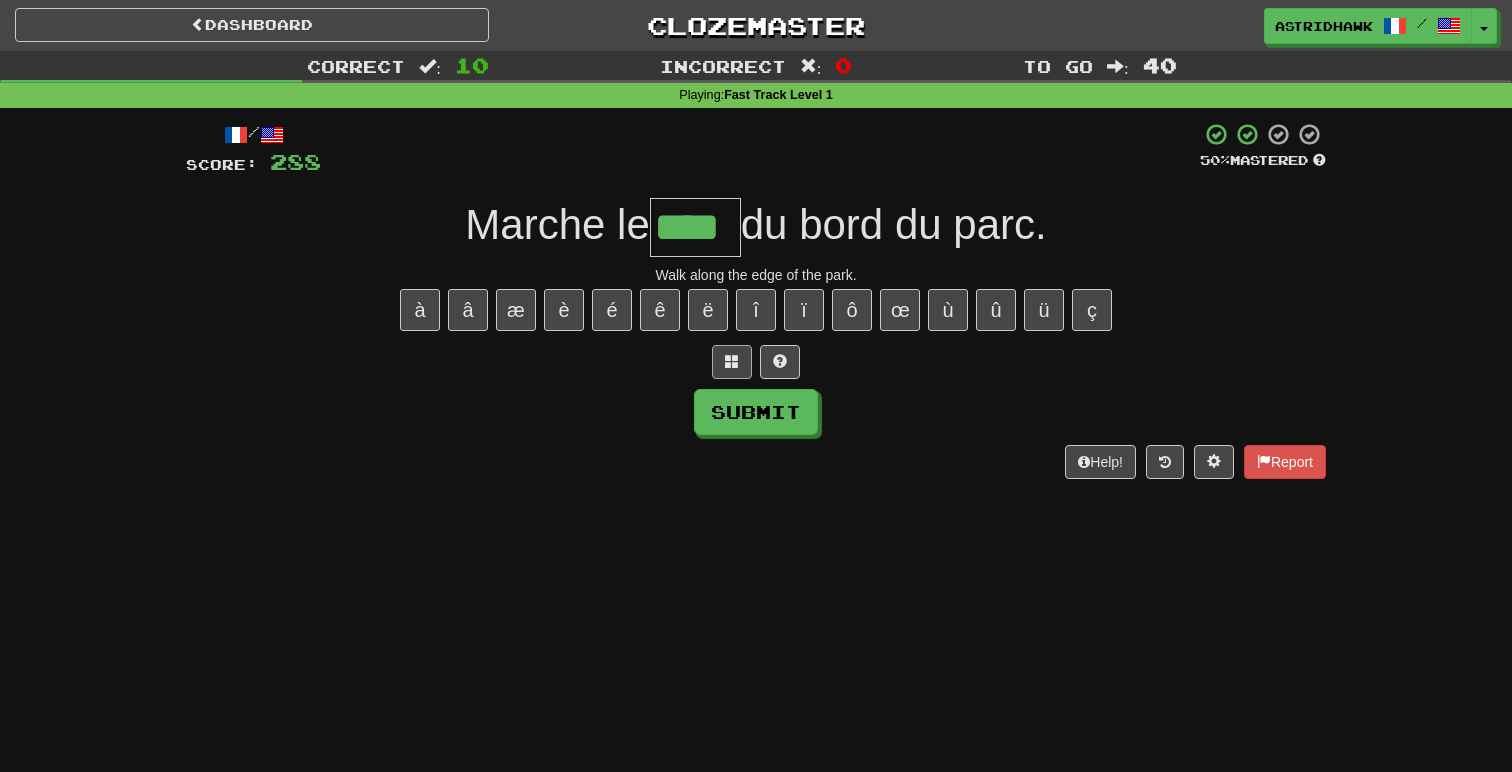 type on "****" 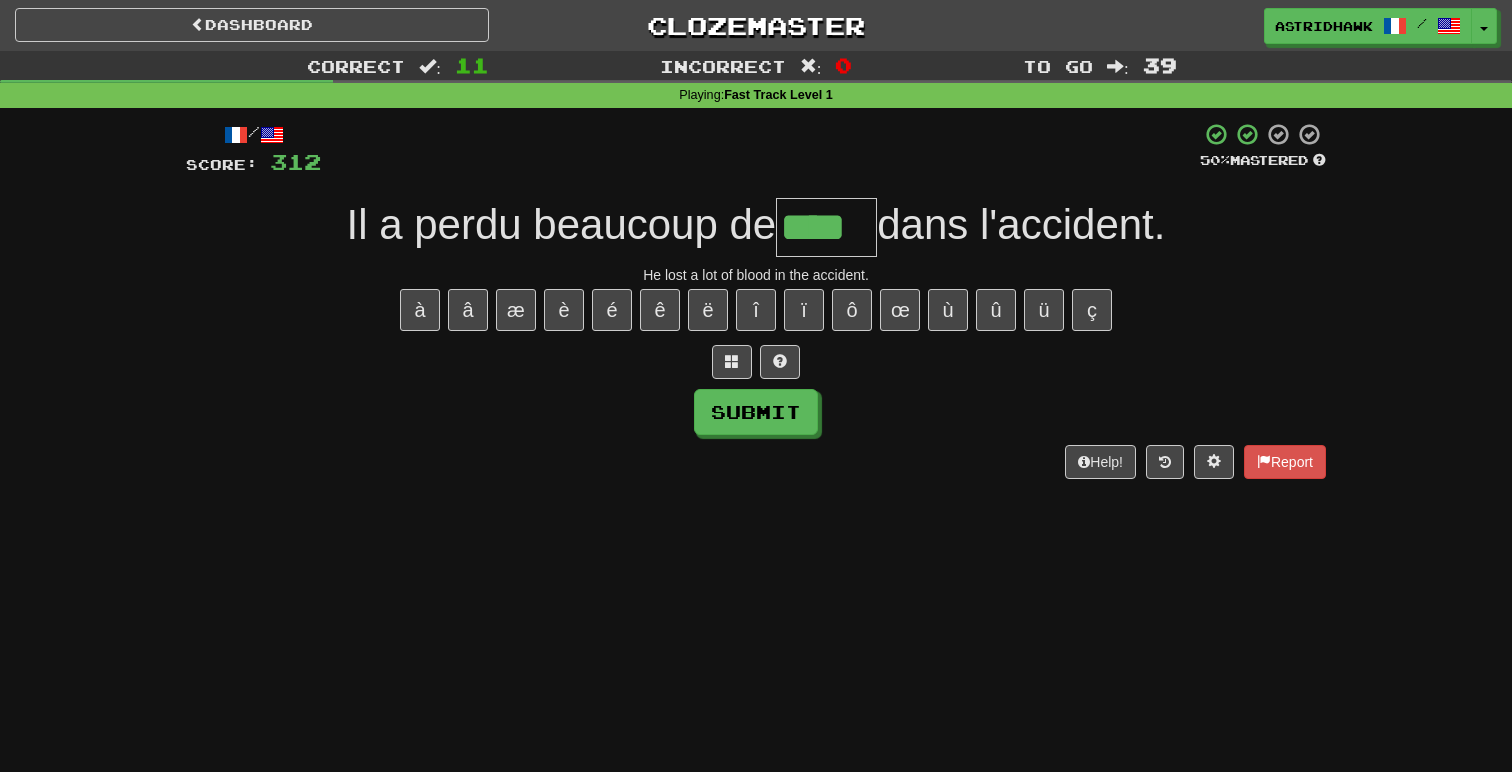 type on "****" 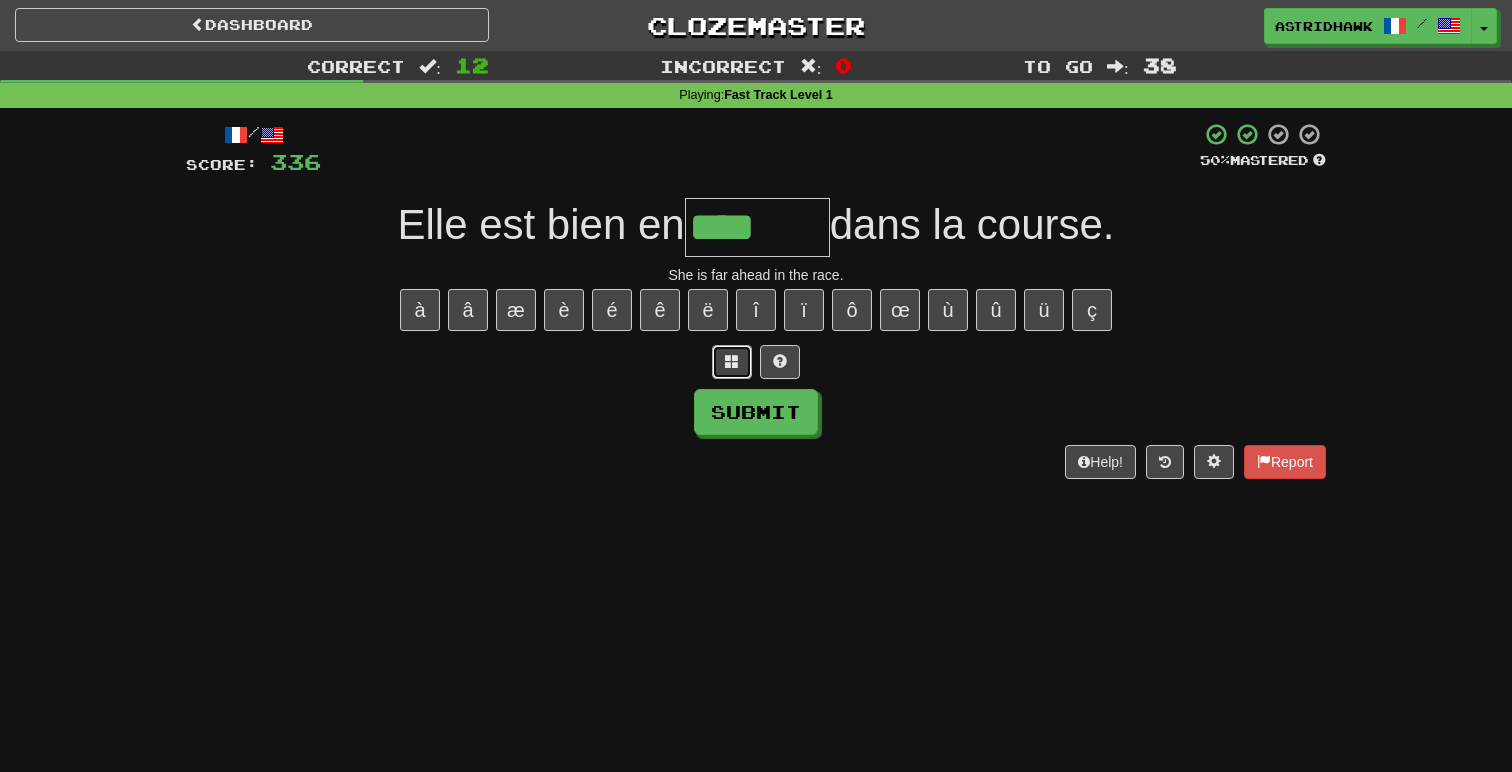 click at bounding box center (732, 361) 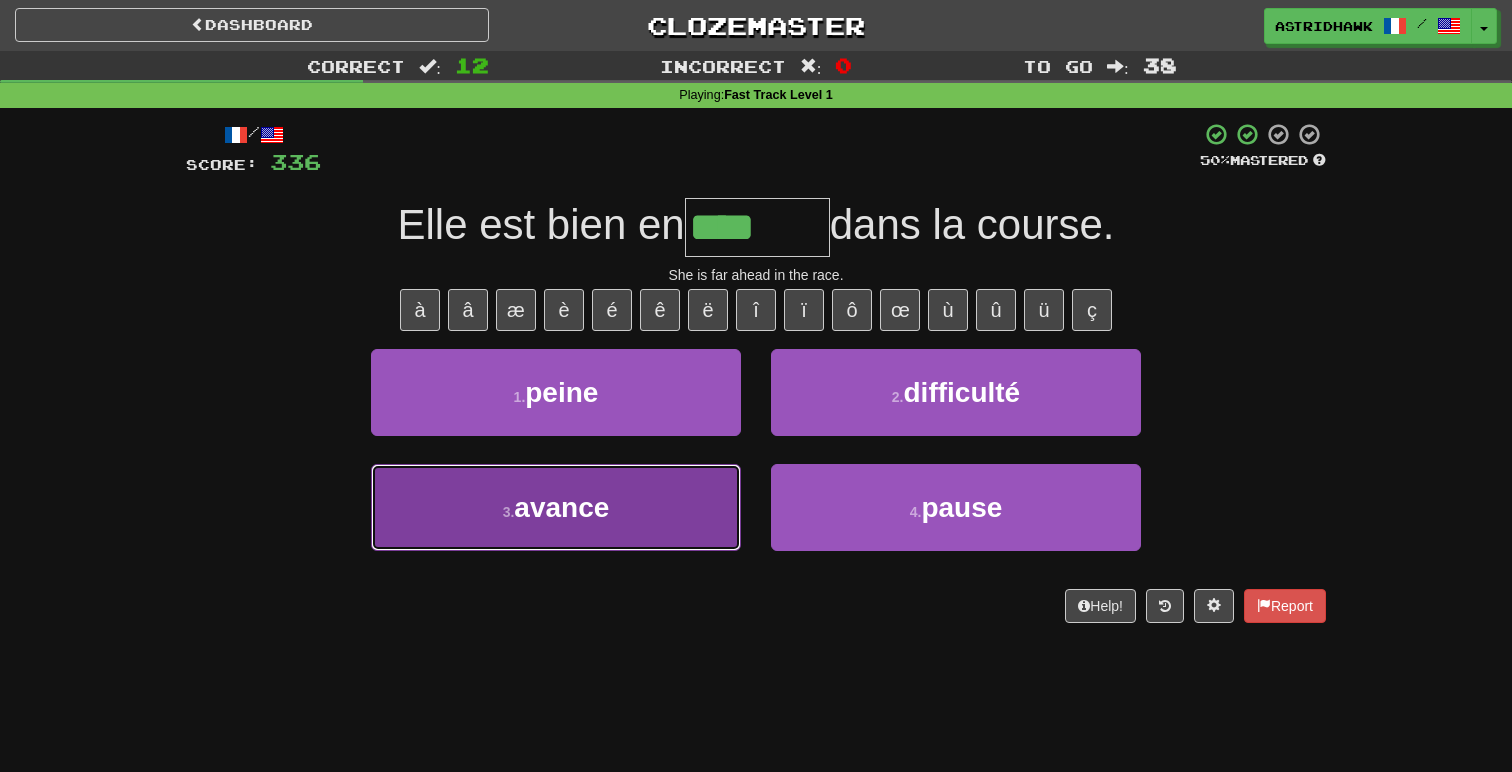 click on "3 .  avance" at bounding box center (556, 507) 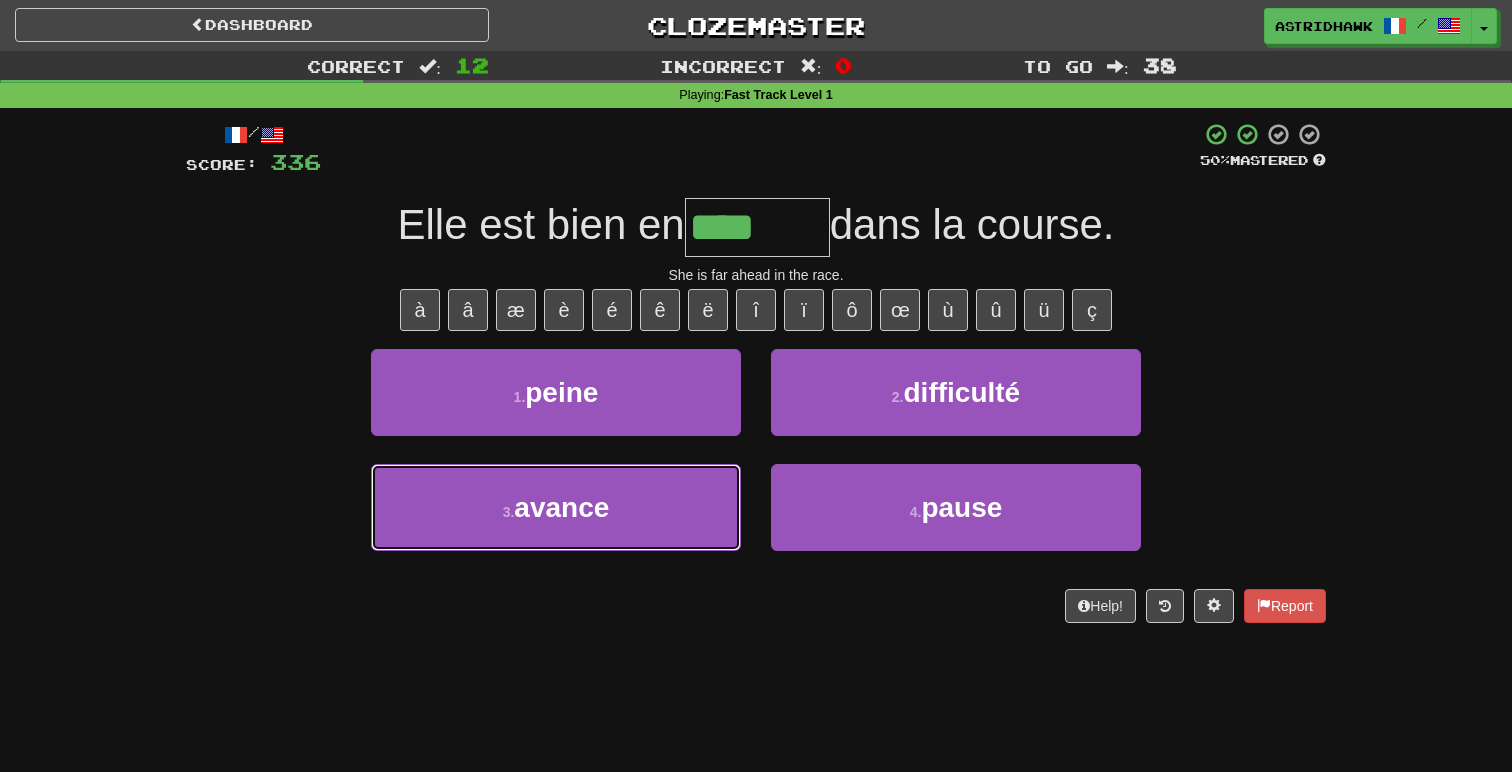 type on "******" 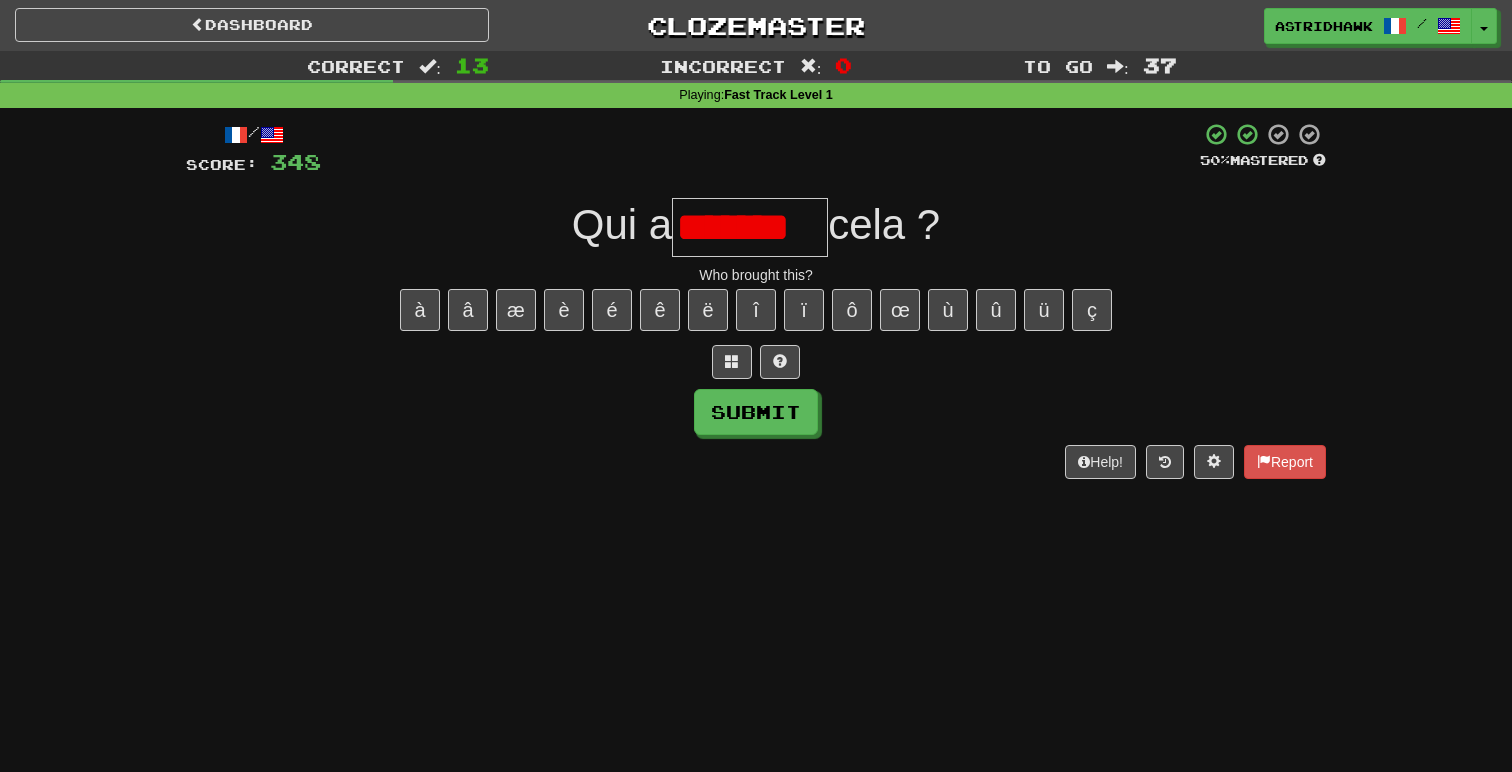 type on "*******" 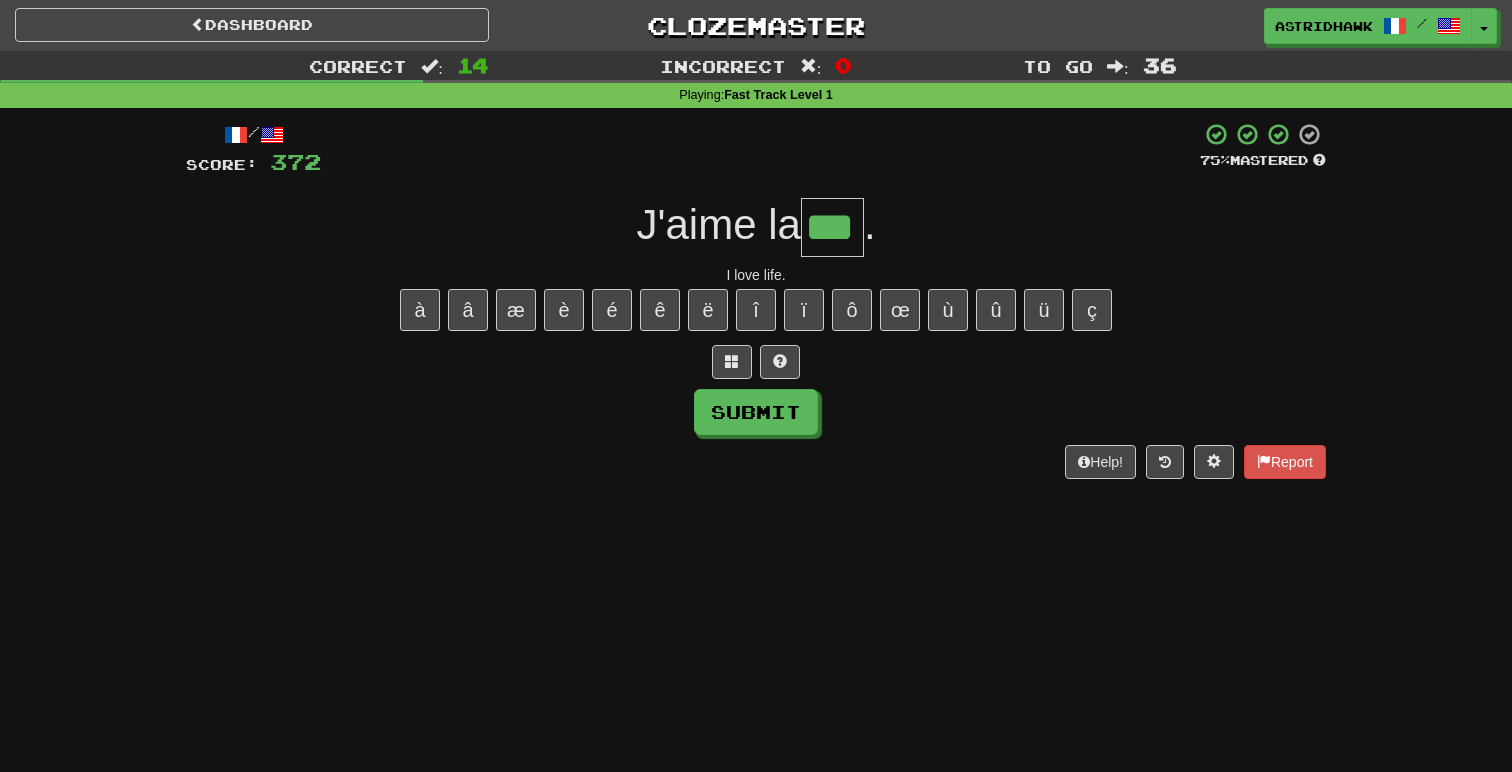 type on "***" 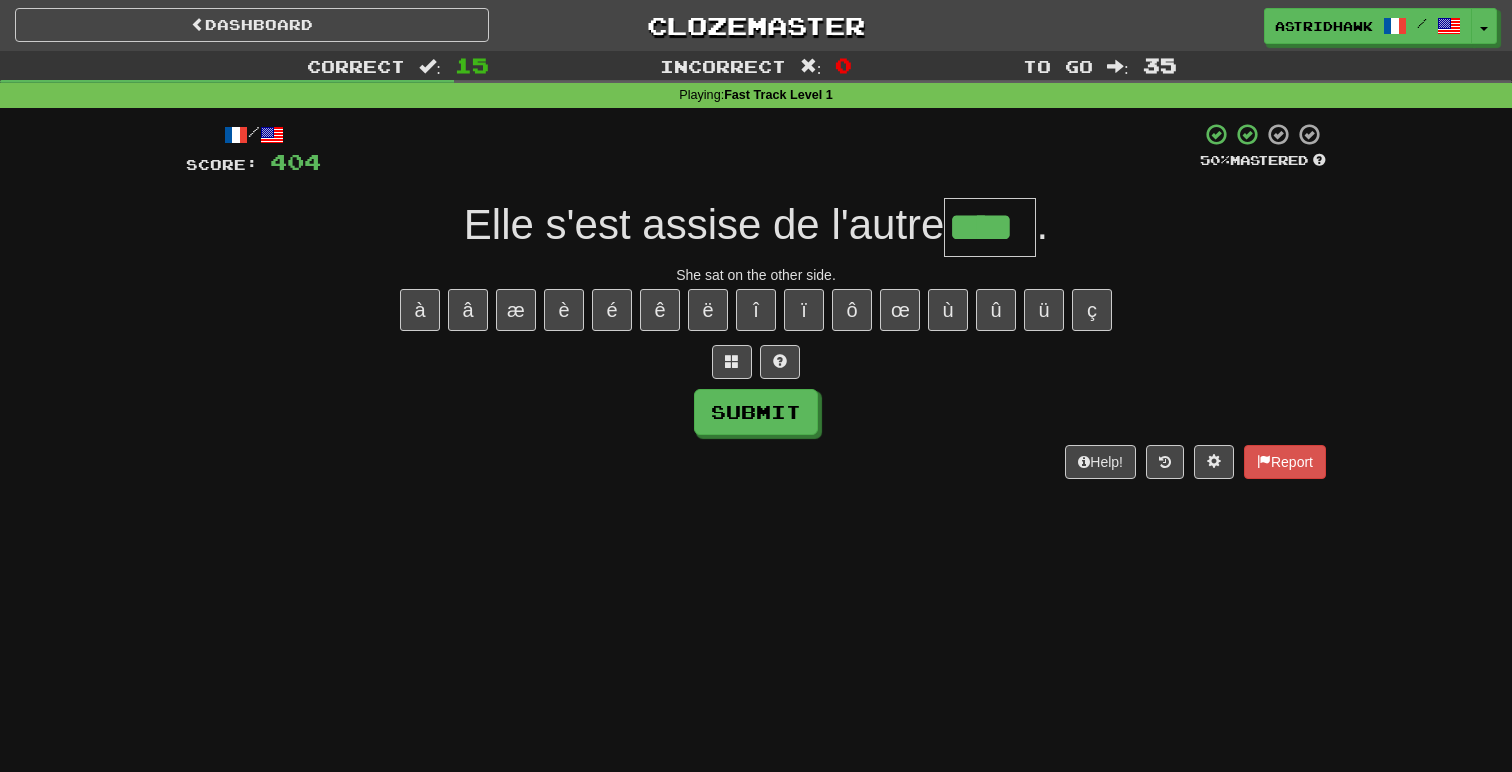 type on "****" 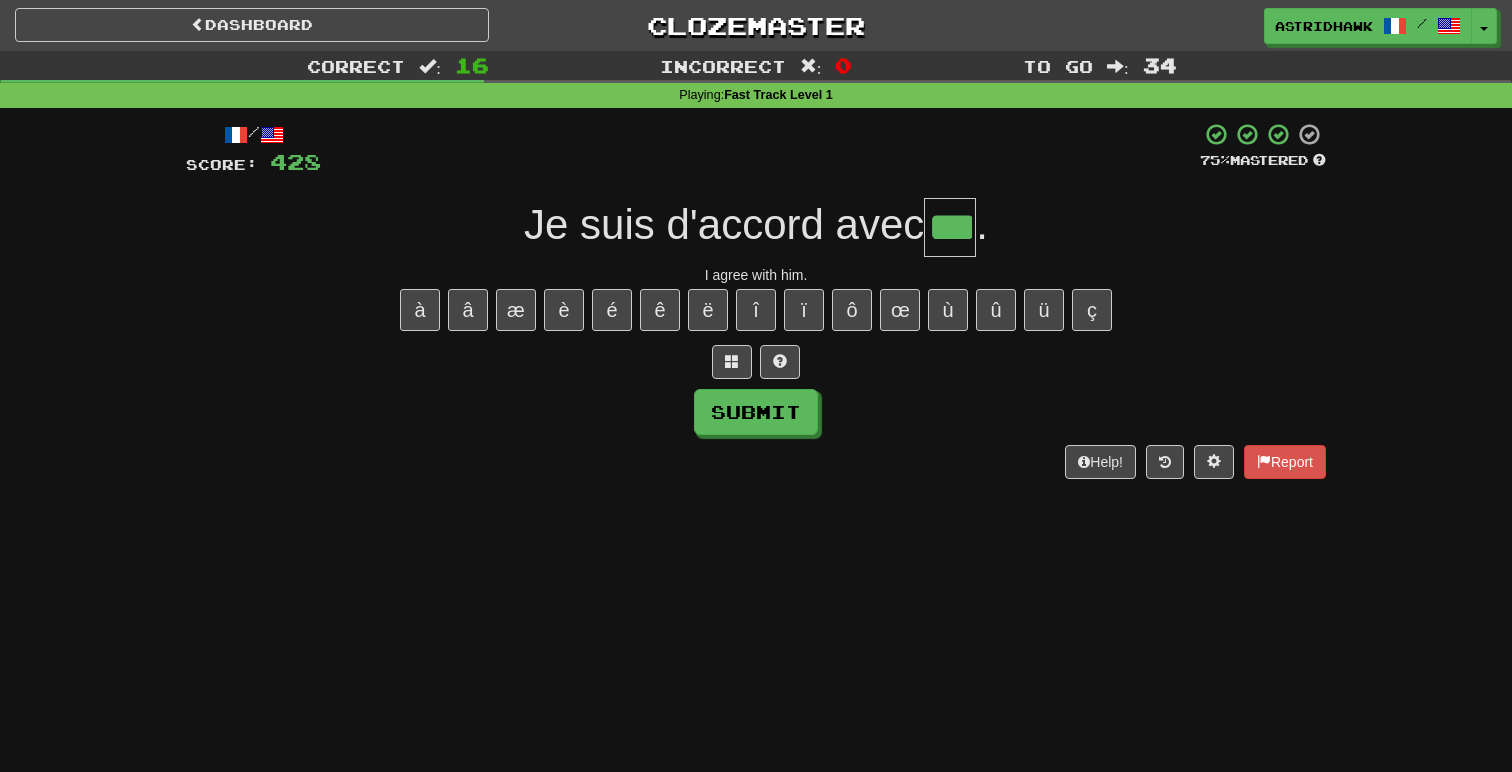 type on "***" 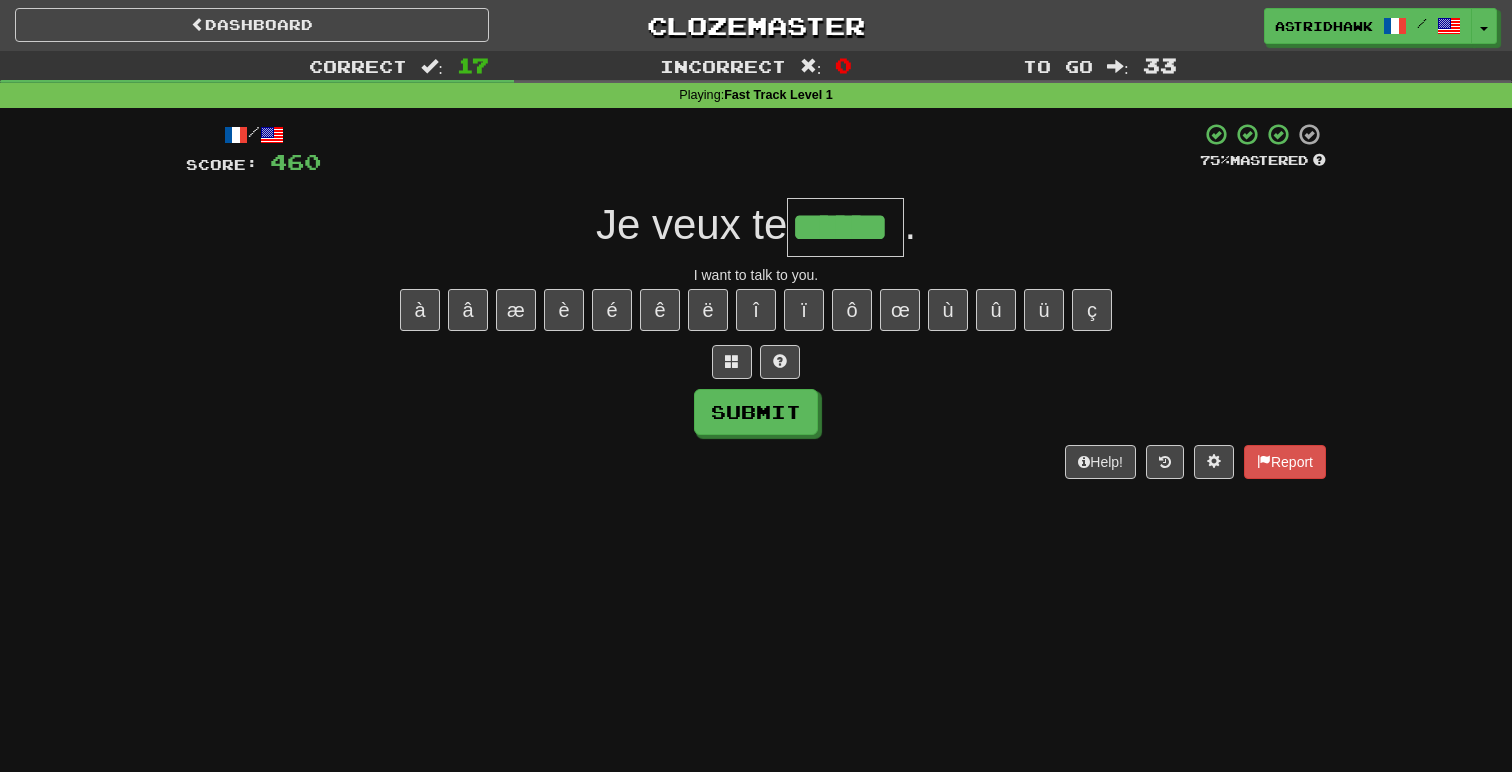 type on "******" 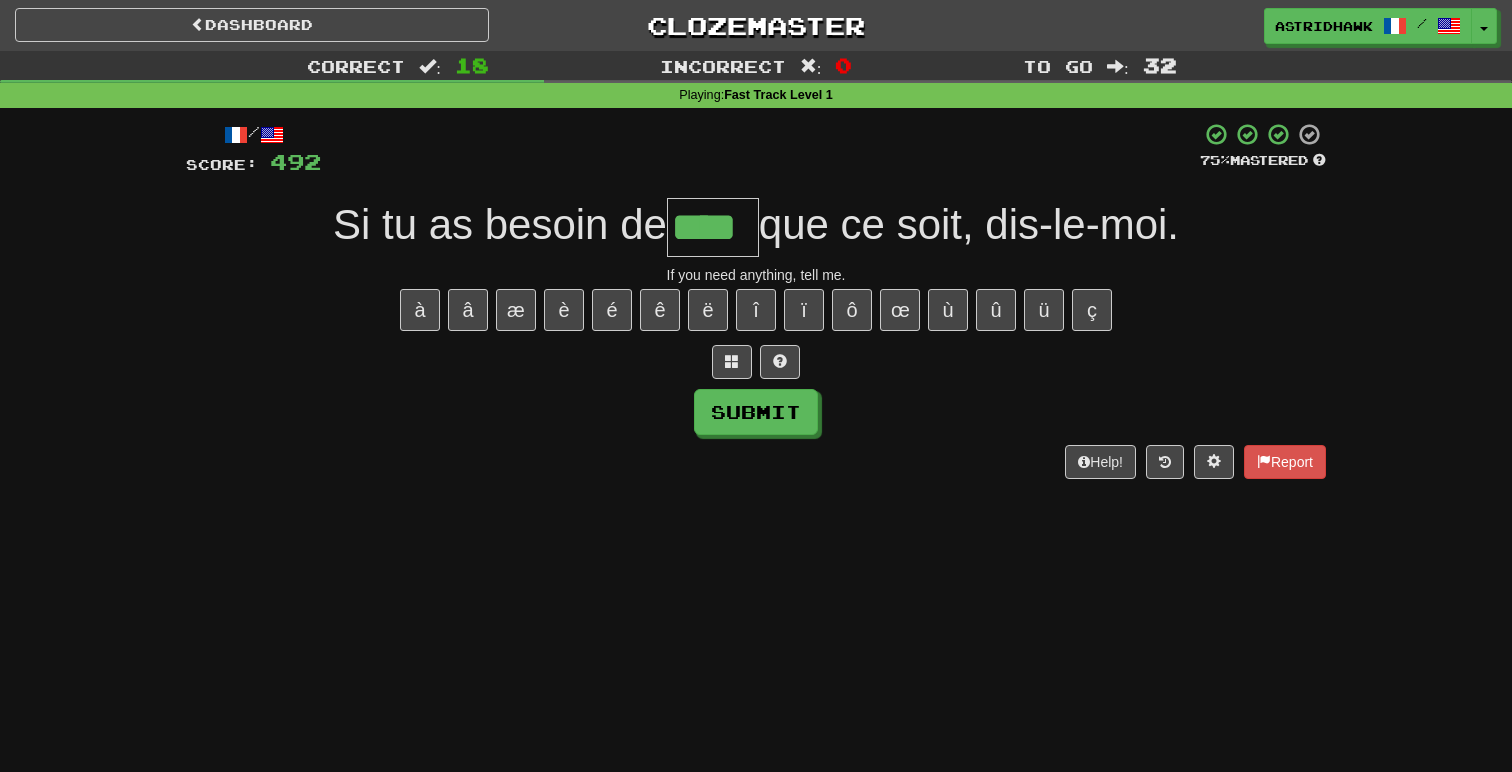 type on "****" 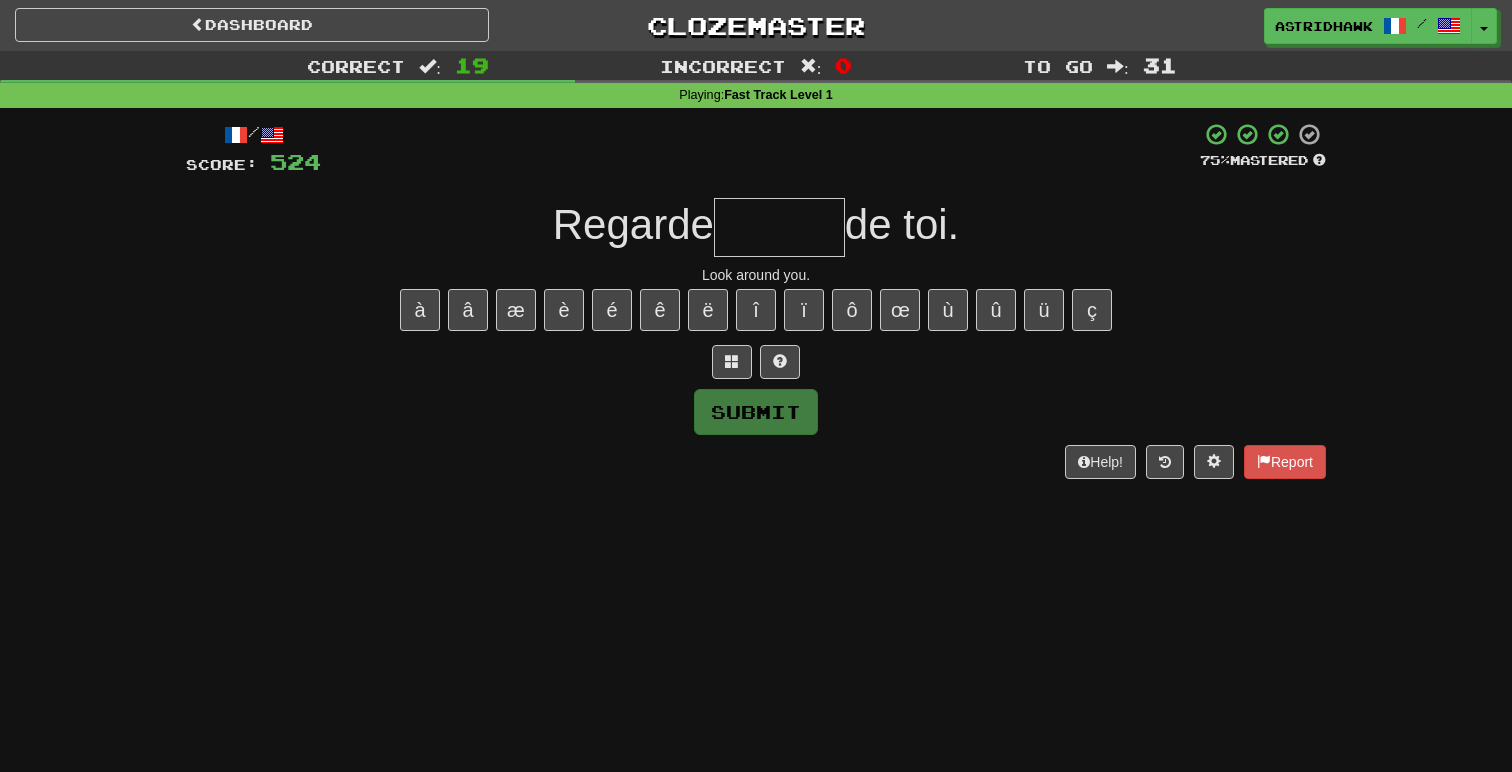 type on "*" 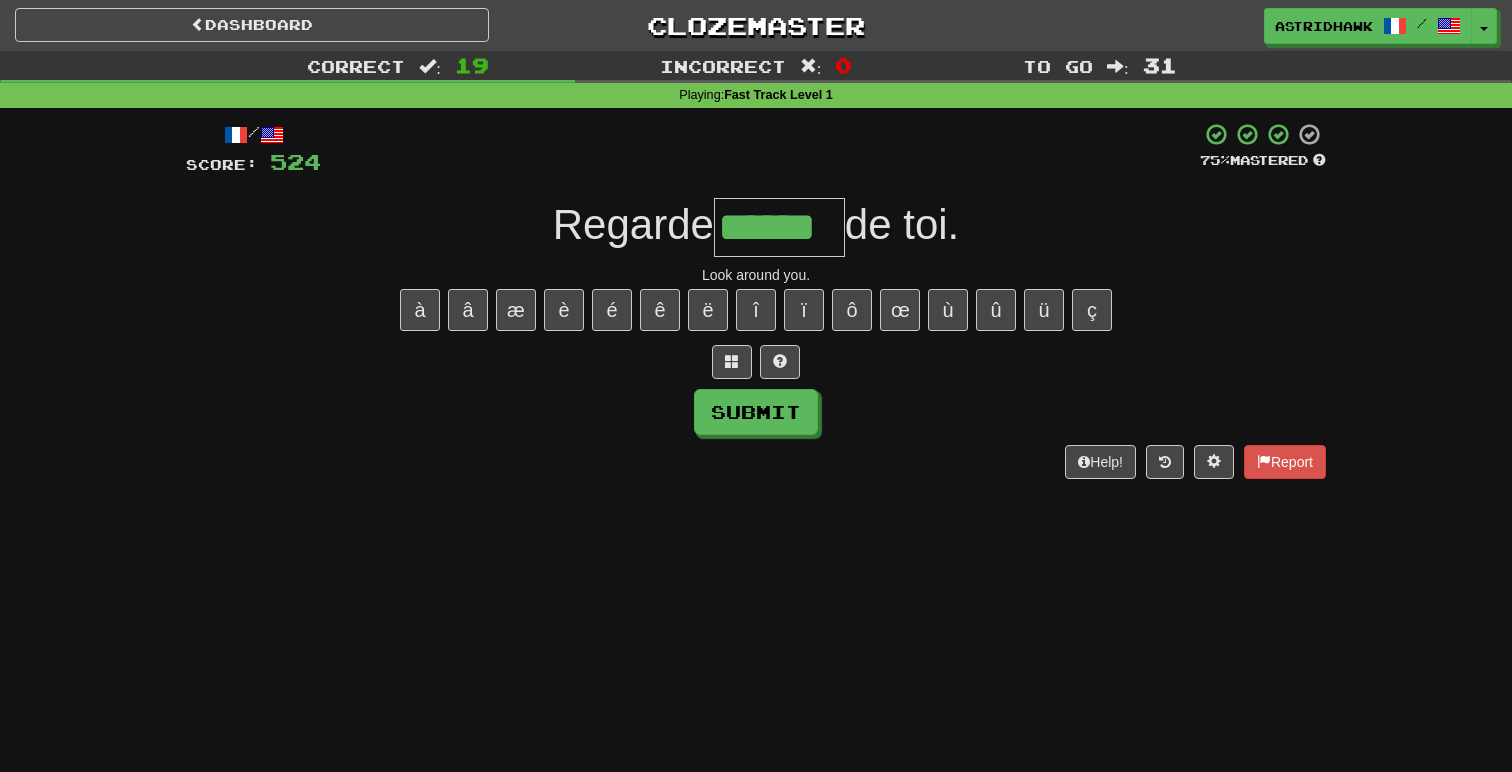 type on "******" 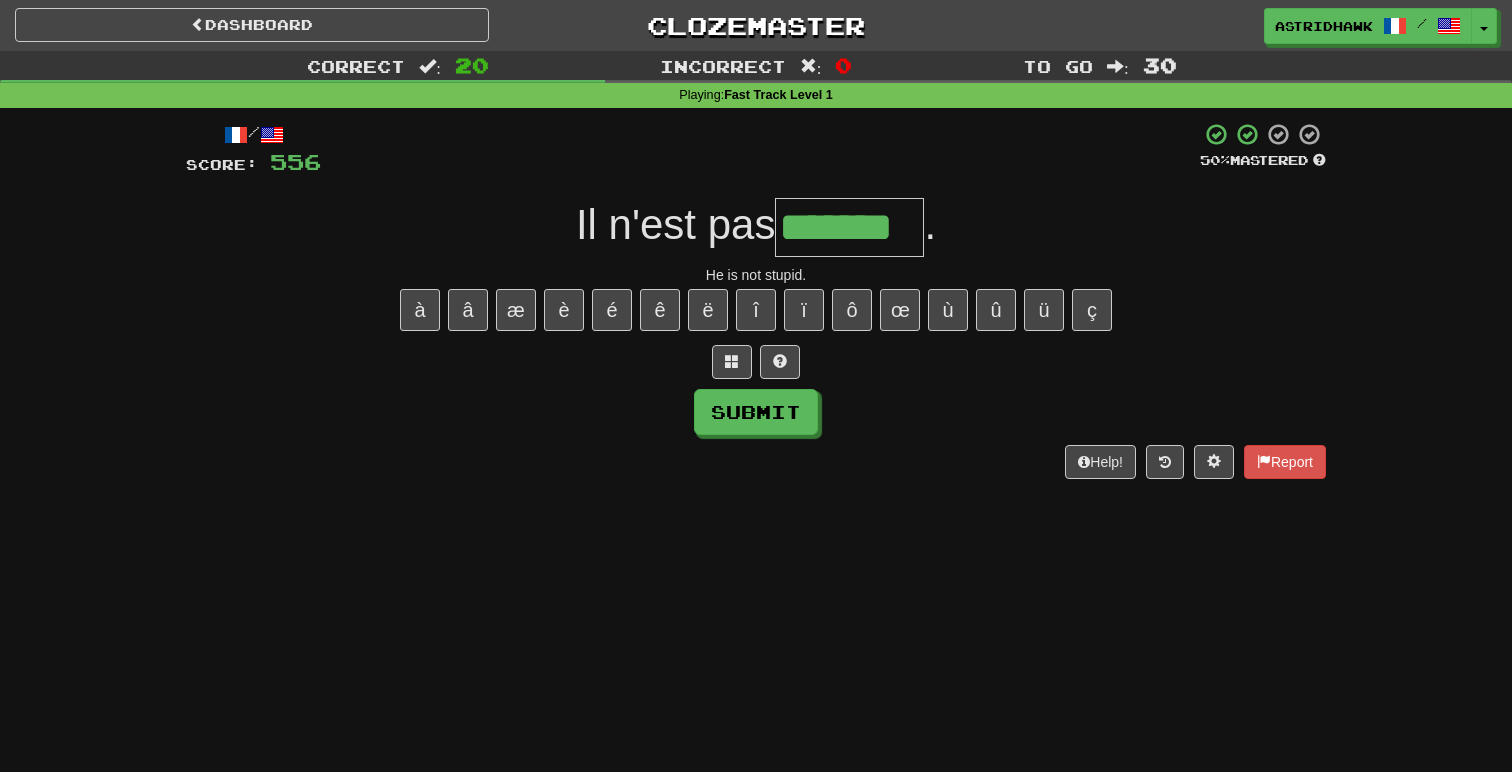 type on "*******" 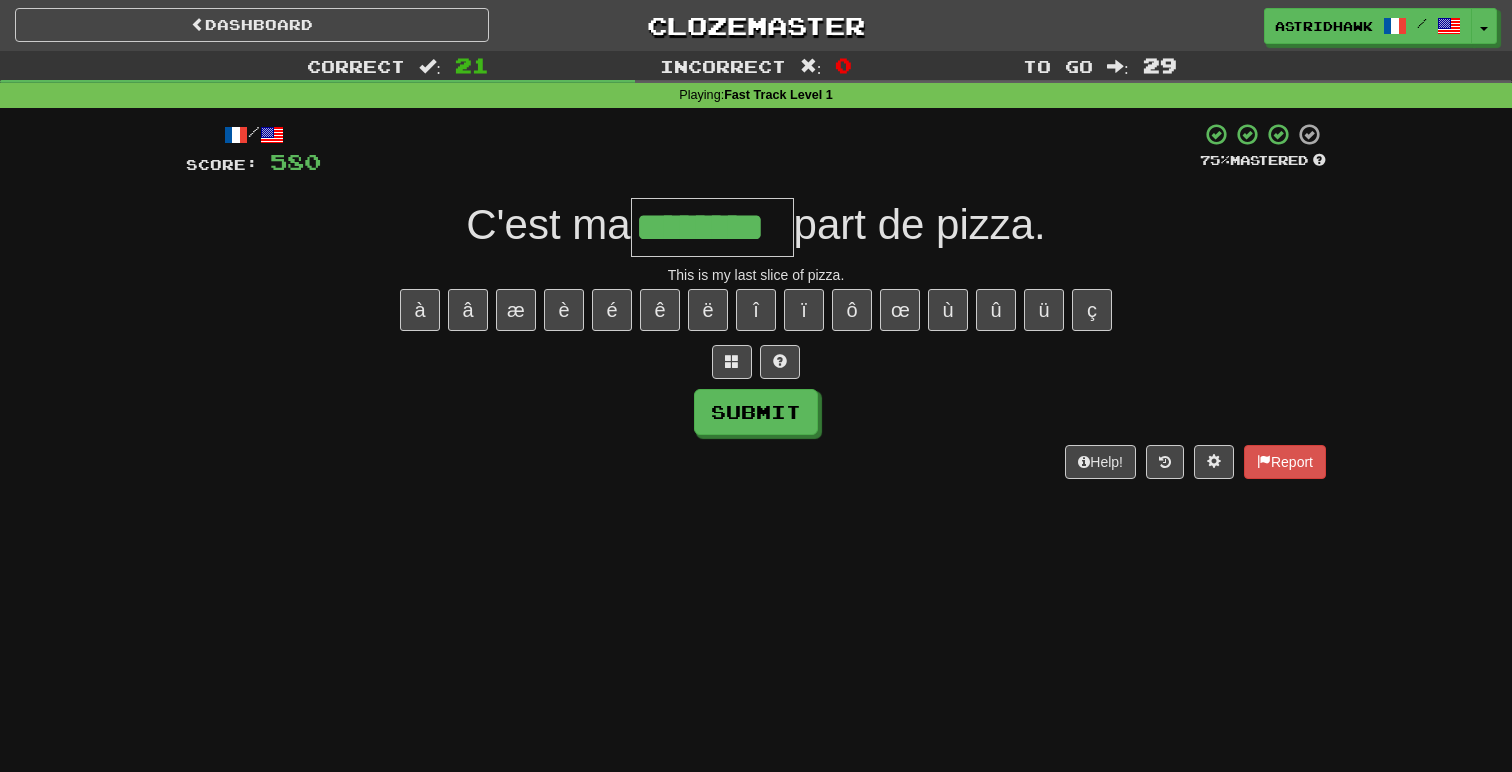type on "********" 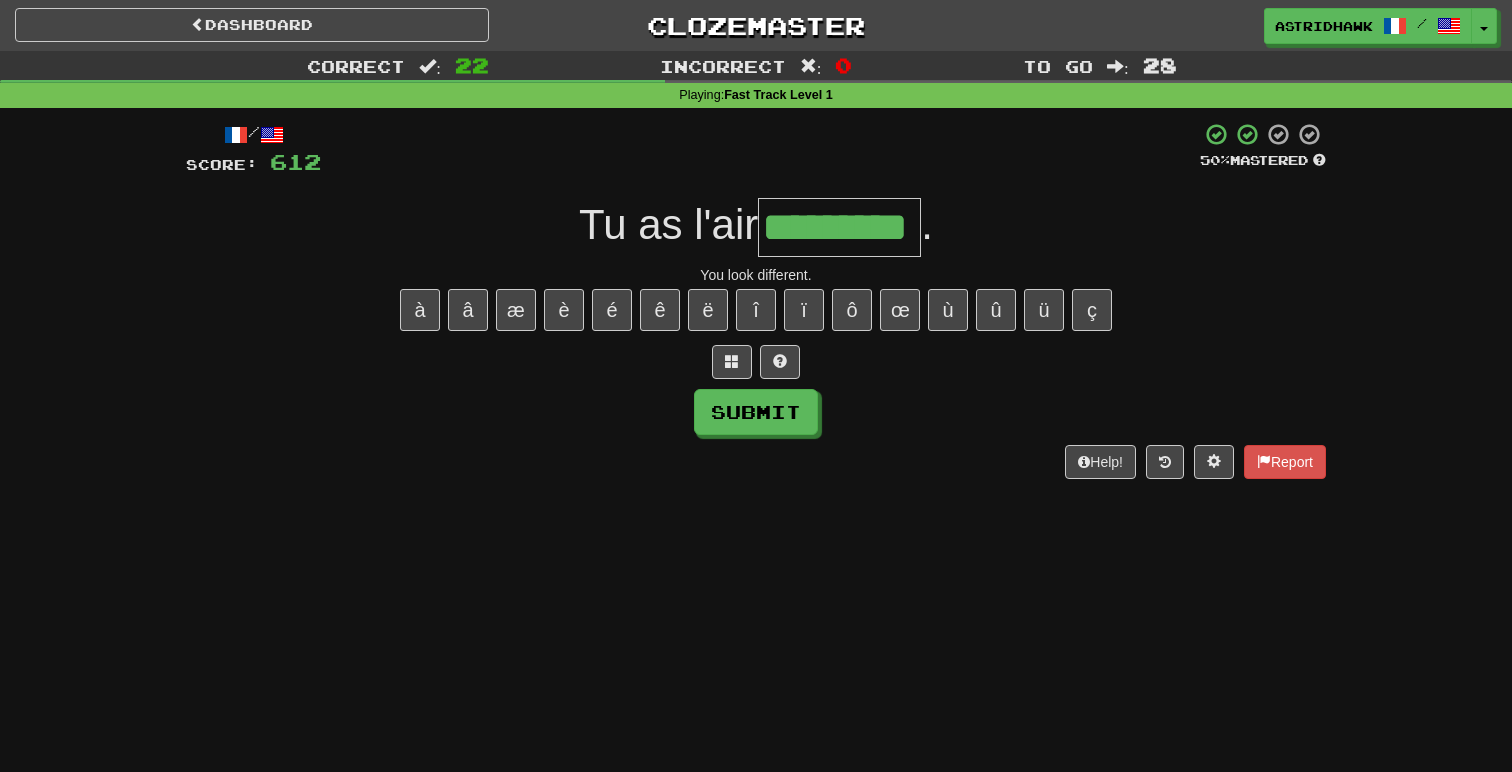 type on "*********" 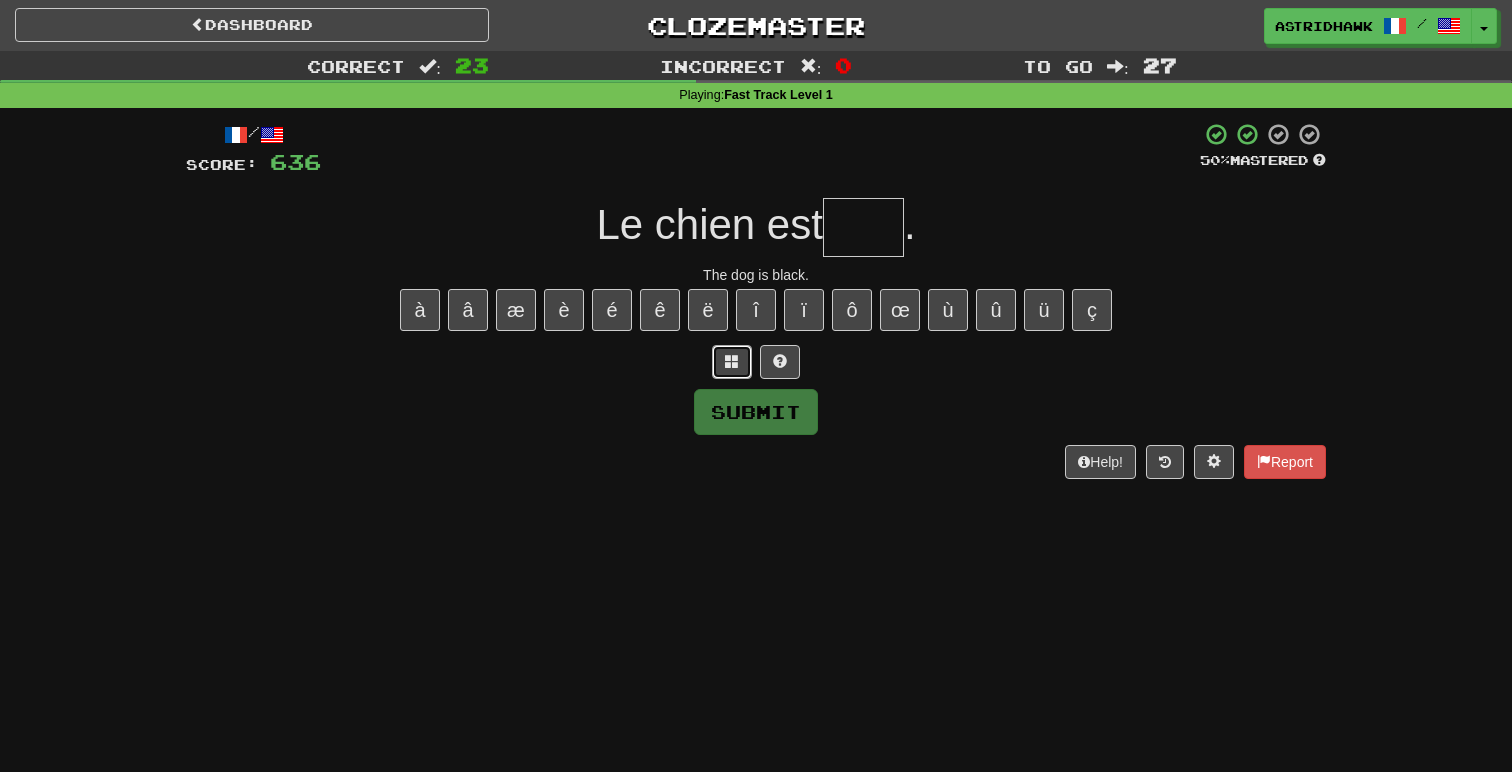 click at bounding box center [732, 361] 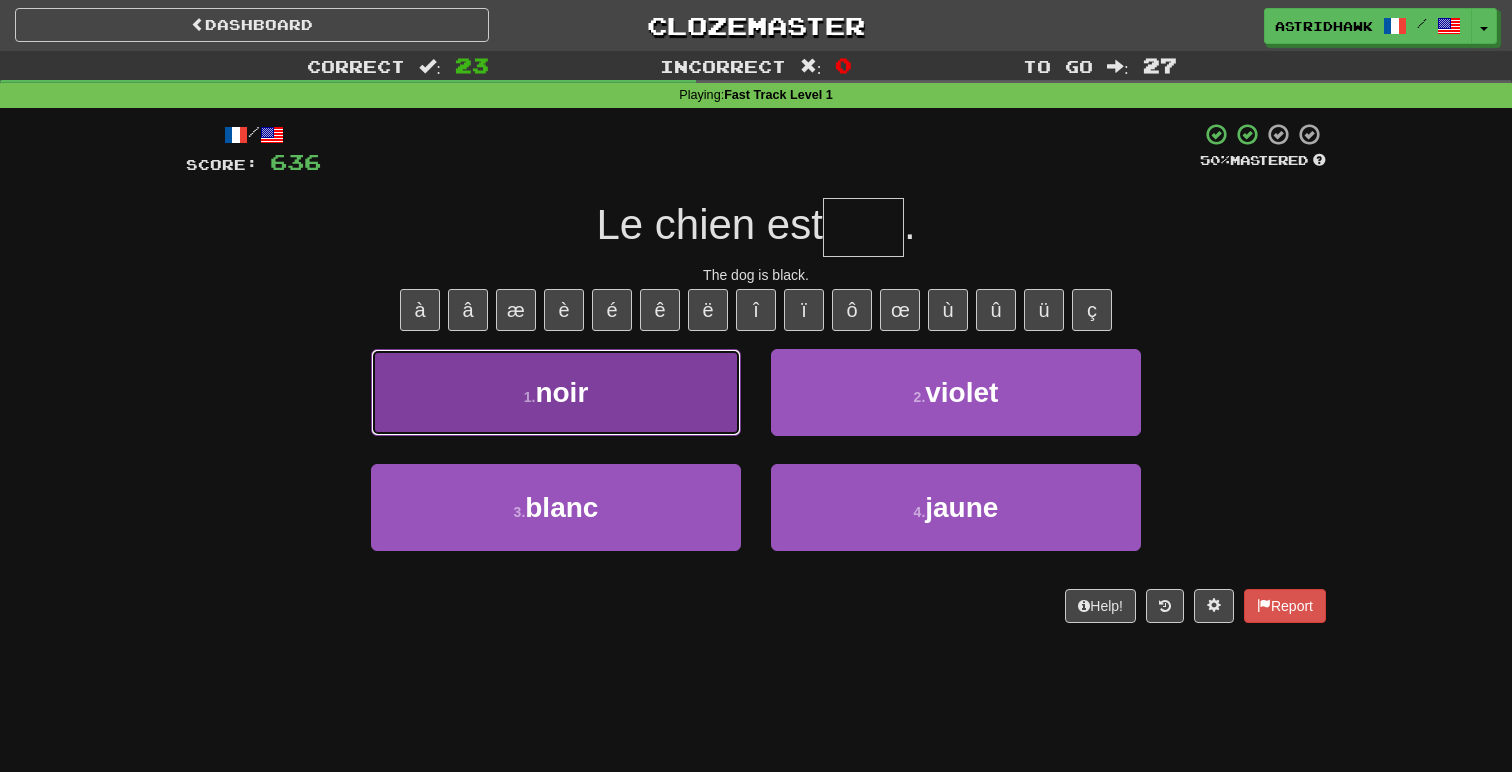click on "1 .  noir" at bounding box center [556, 392] 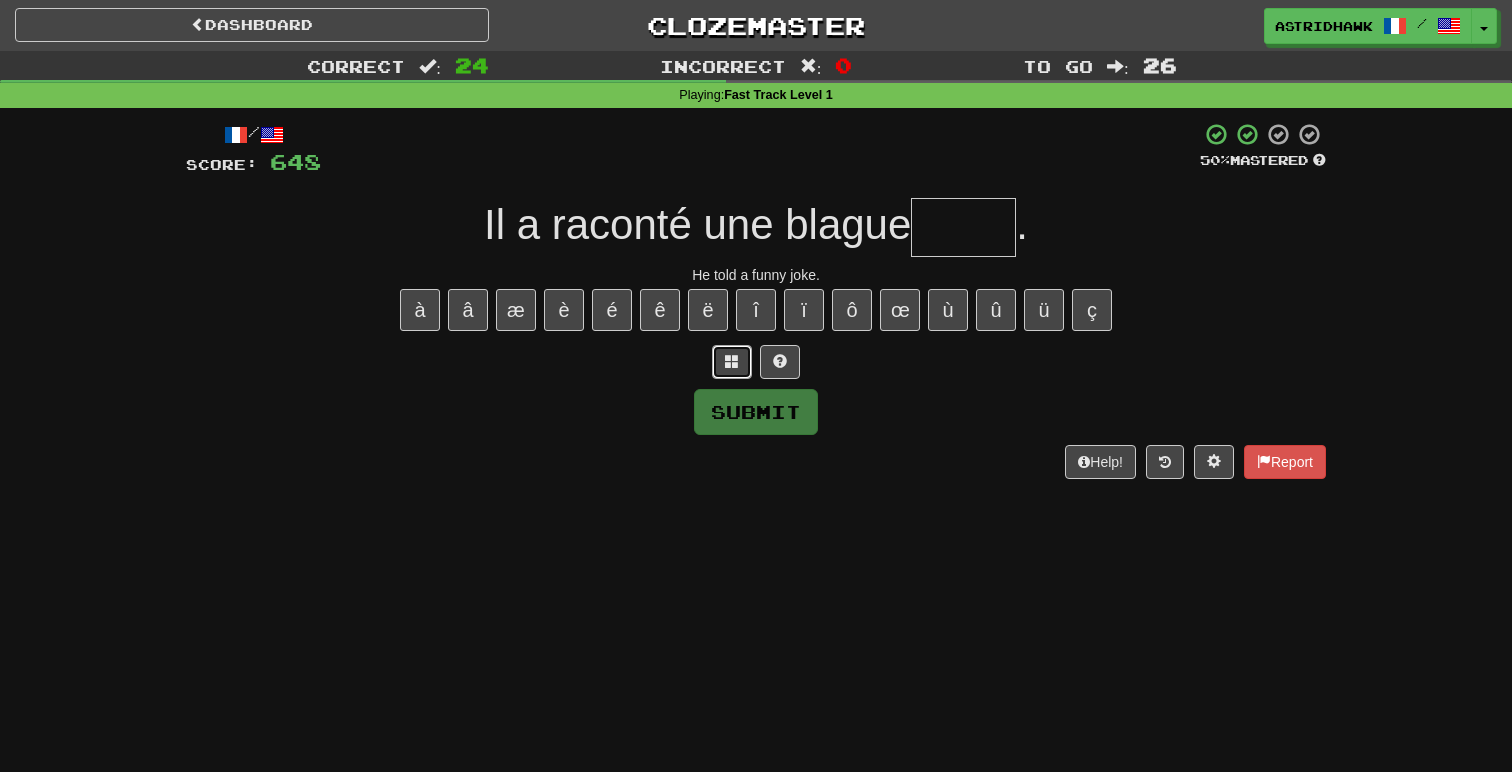 click at bounding box center (732, 361) 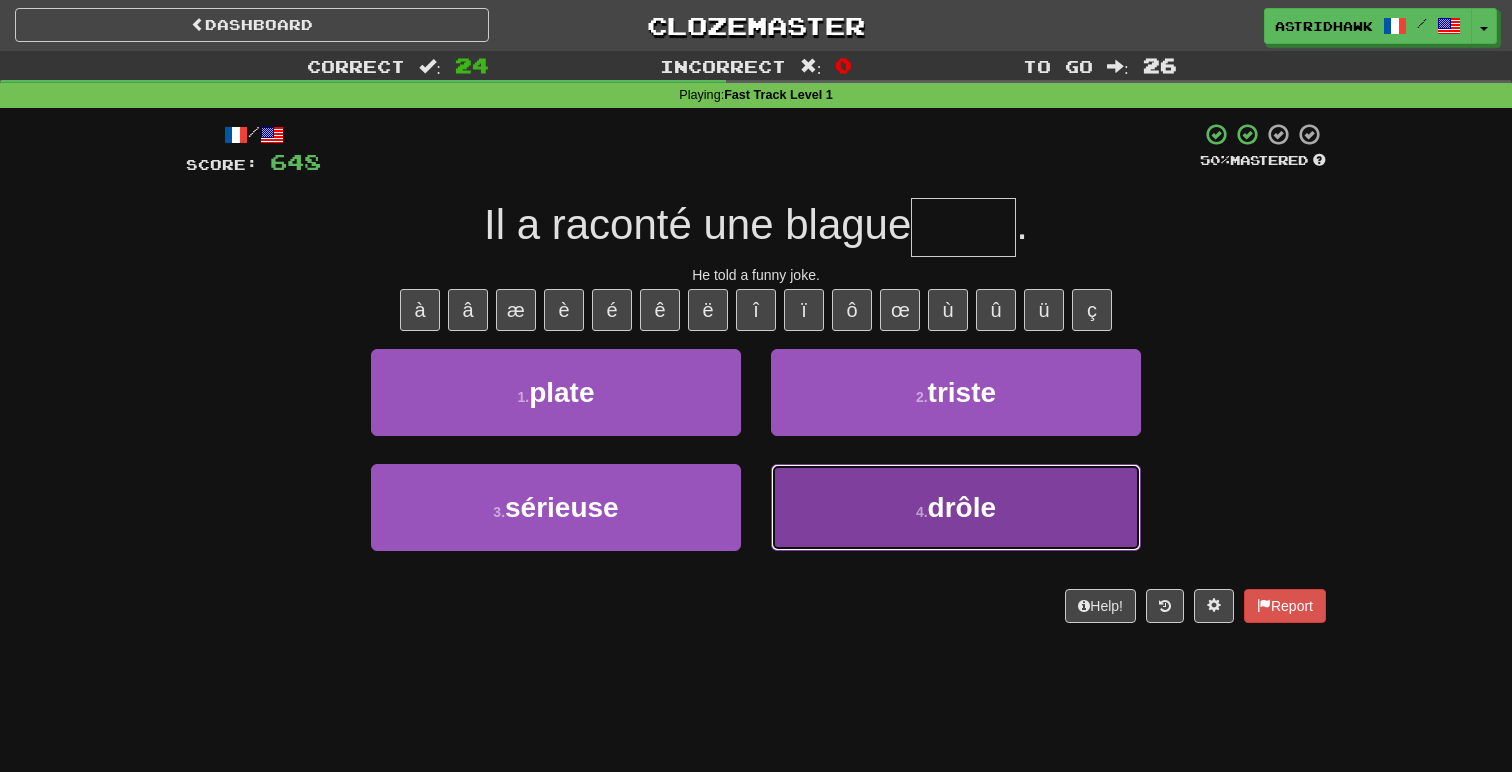 click on "4 .  drôle" at bounding box center (956, 507) 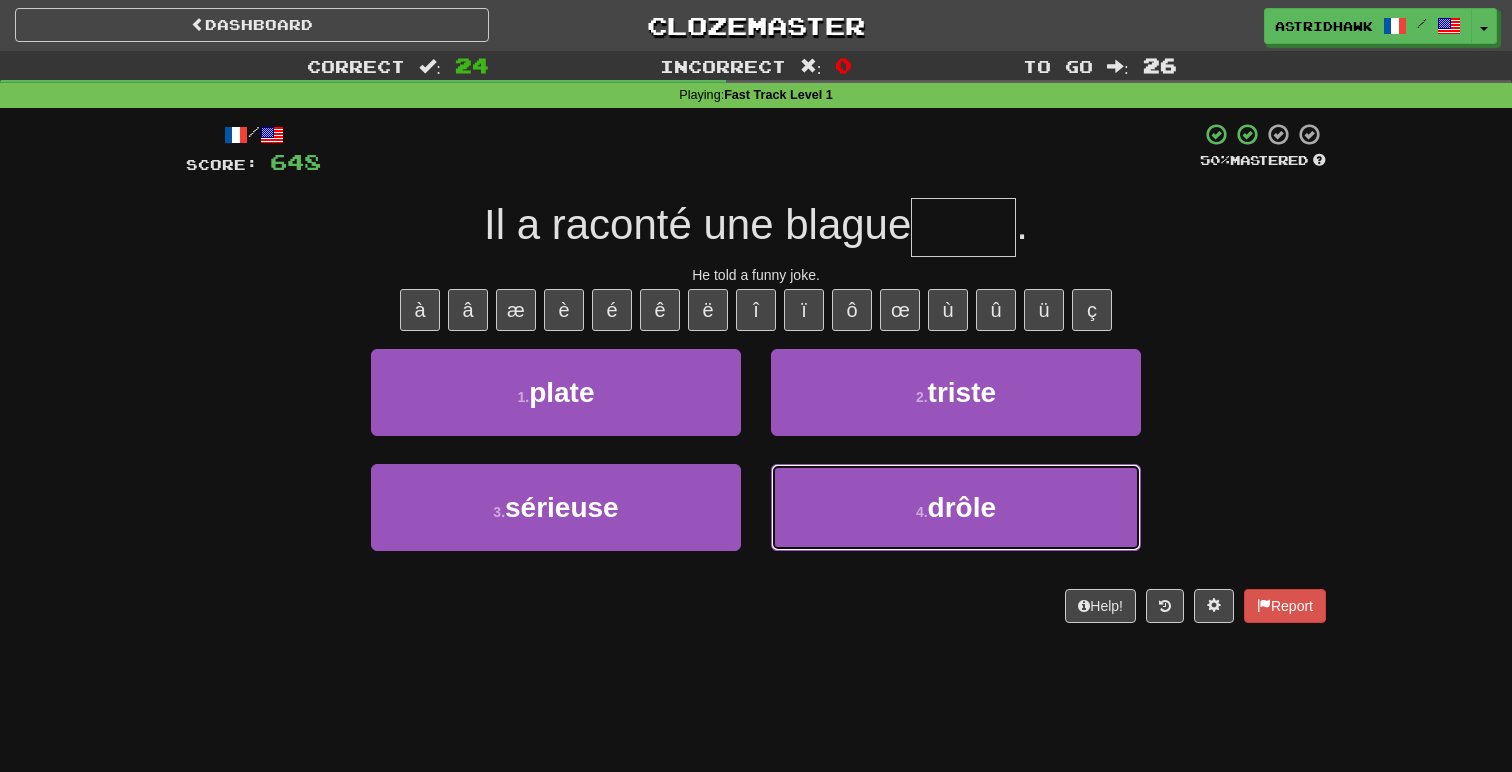 type on "*****" 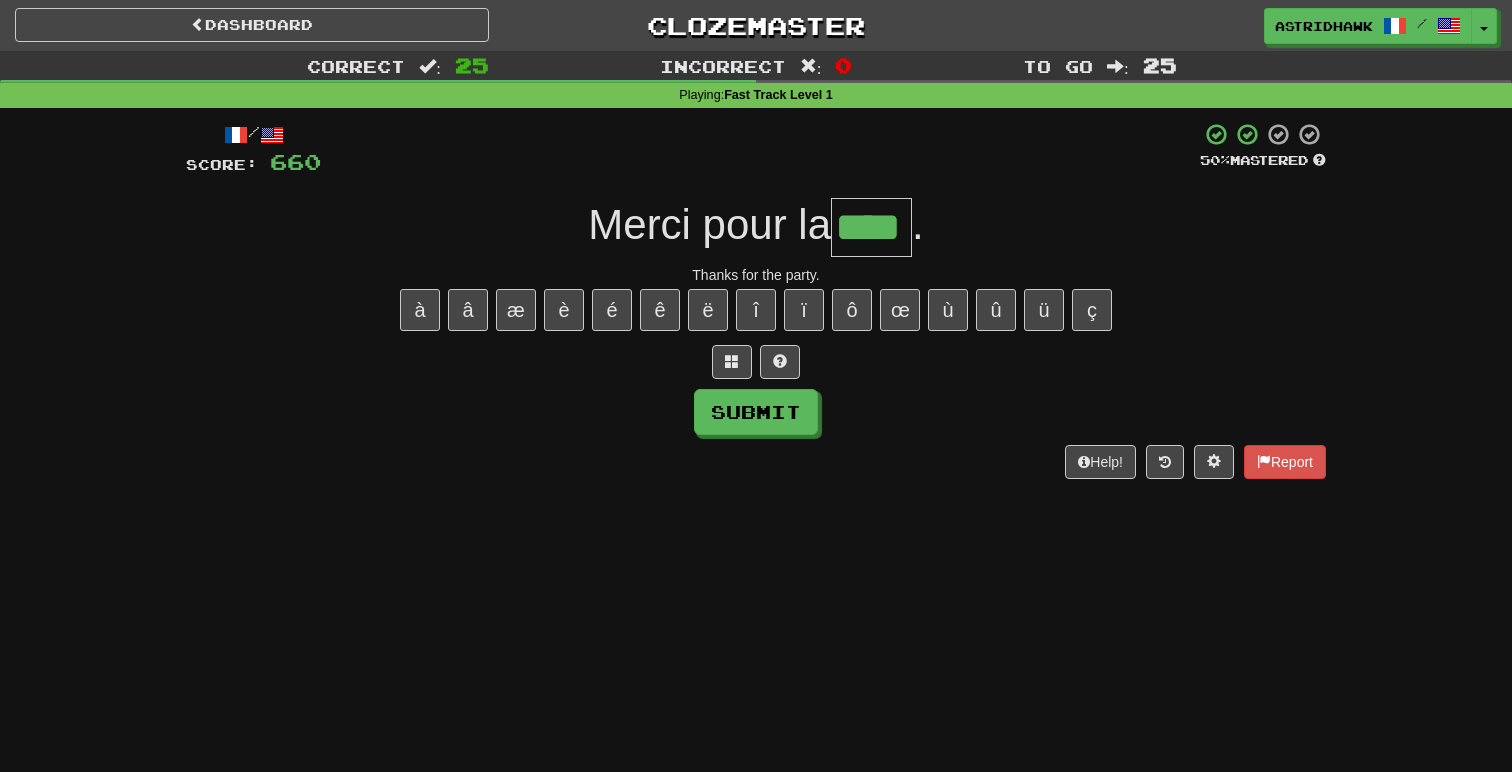 type on "****" 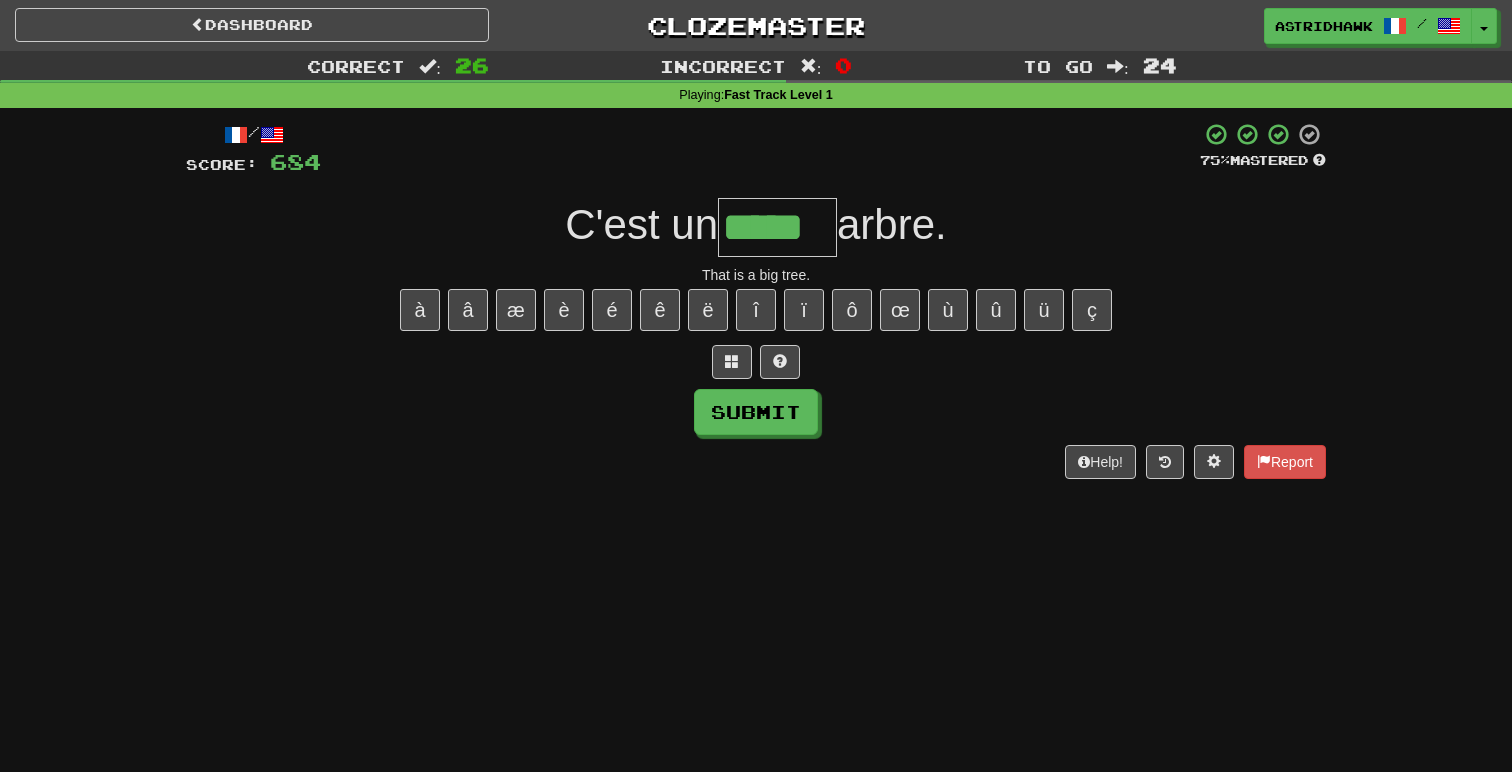 type on "*****" 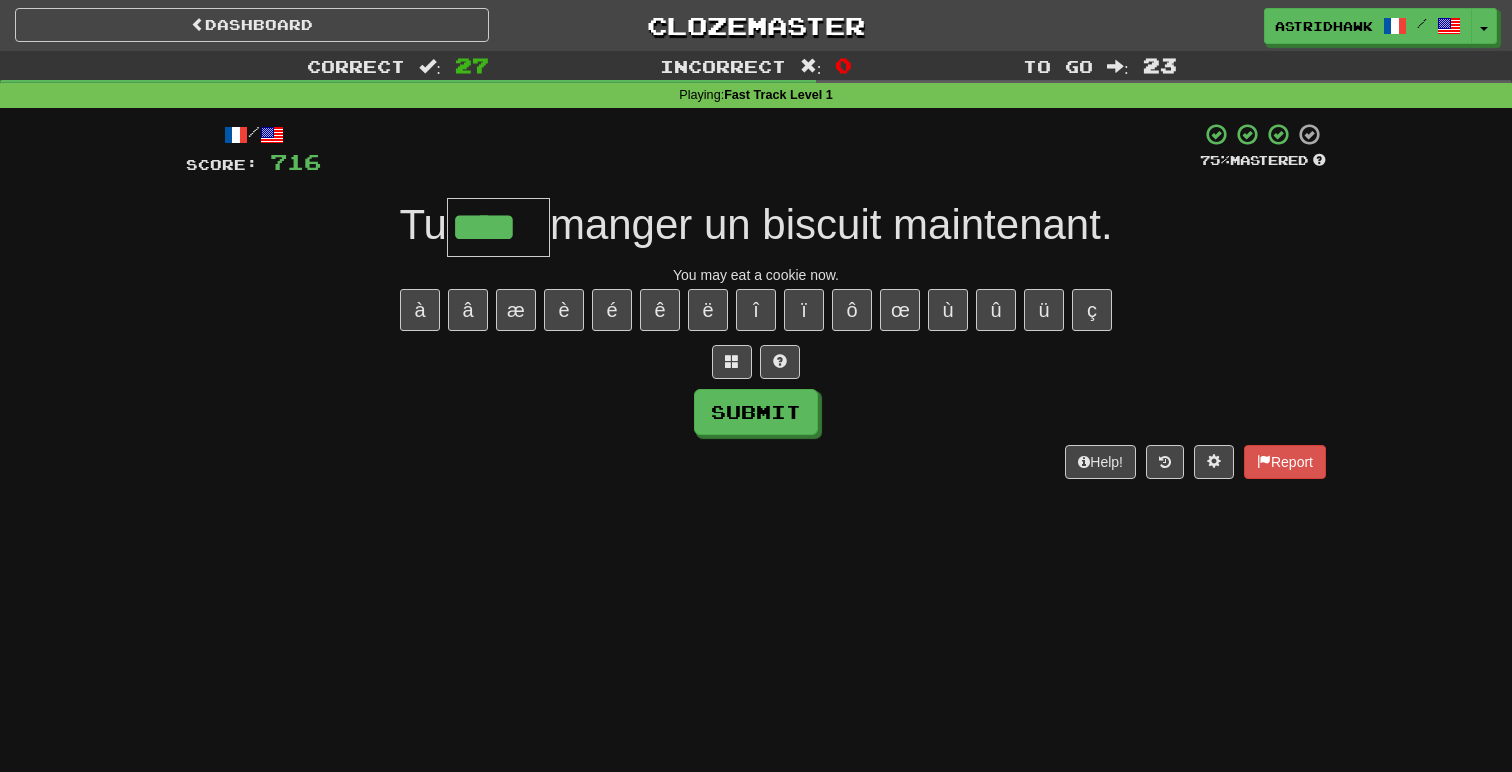 type on "****" 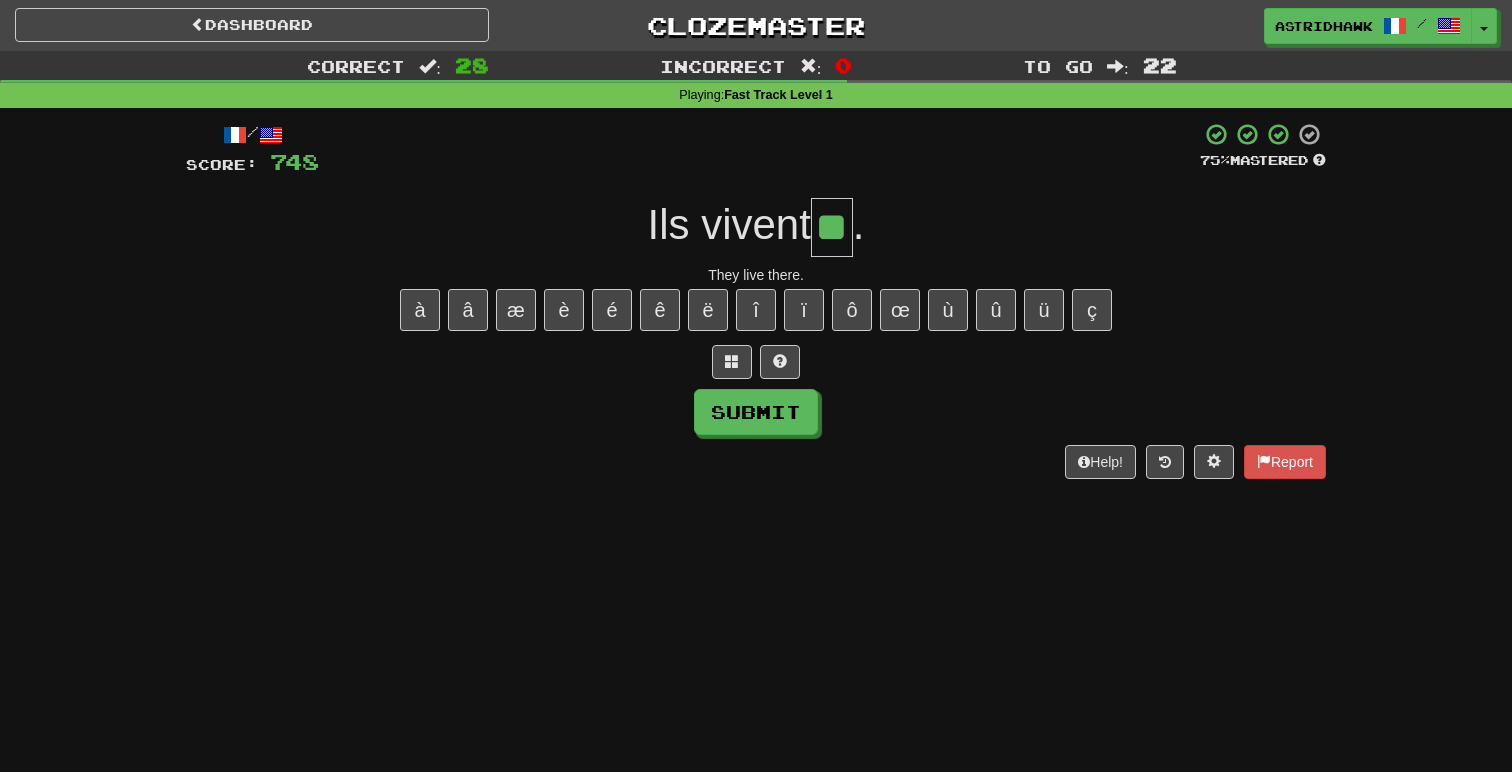 type on "**" 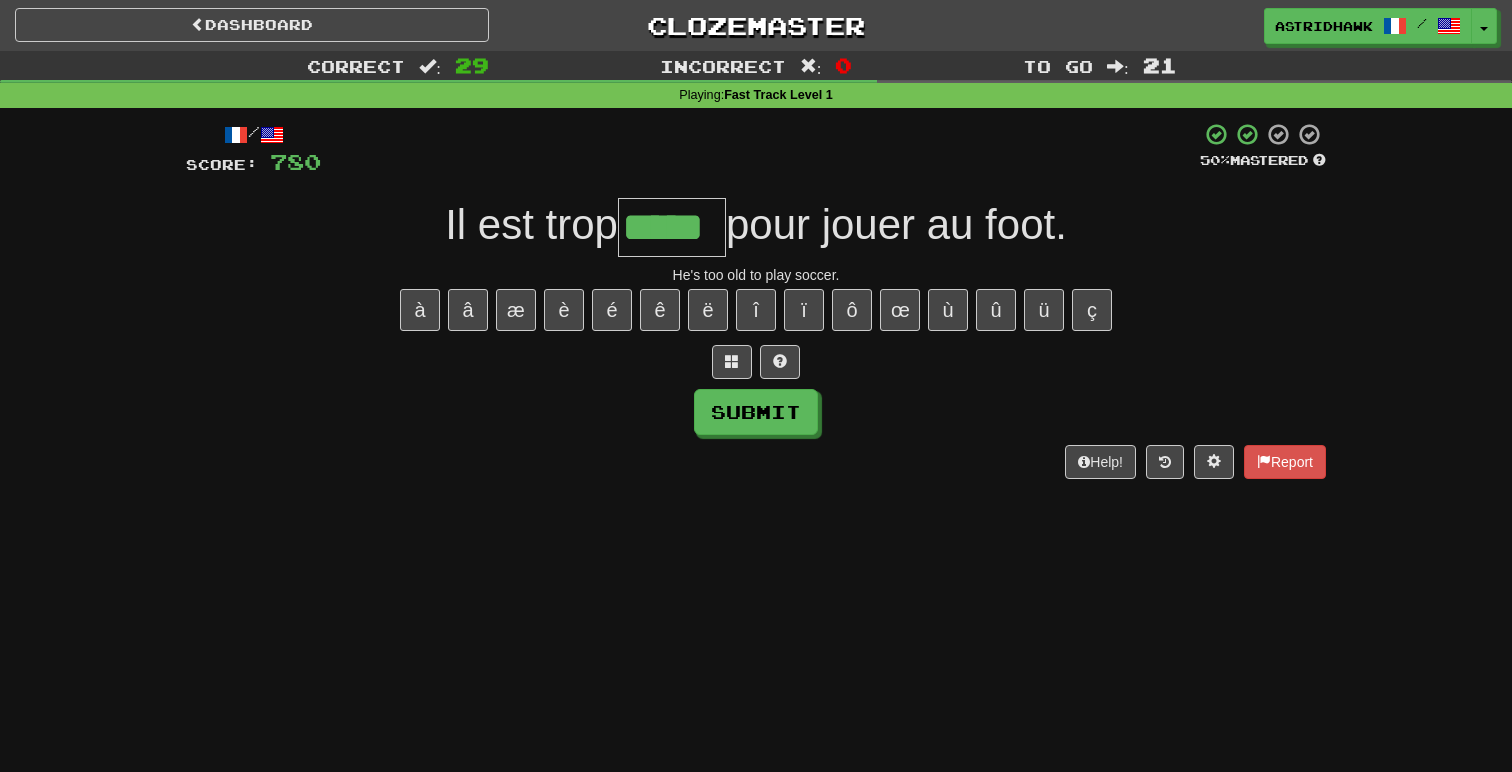 type on "*****" 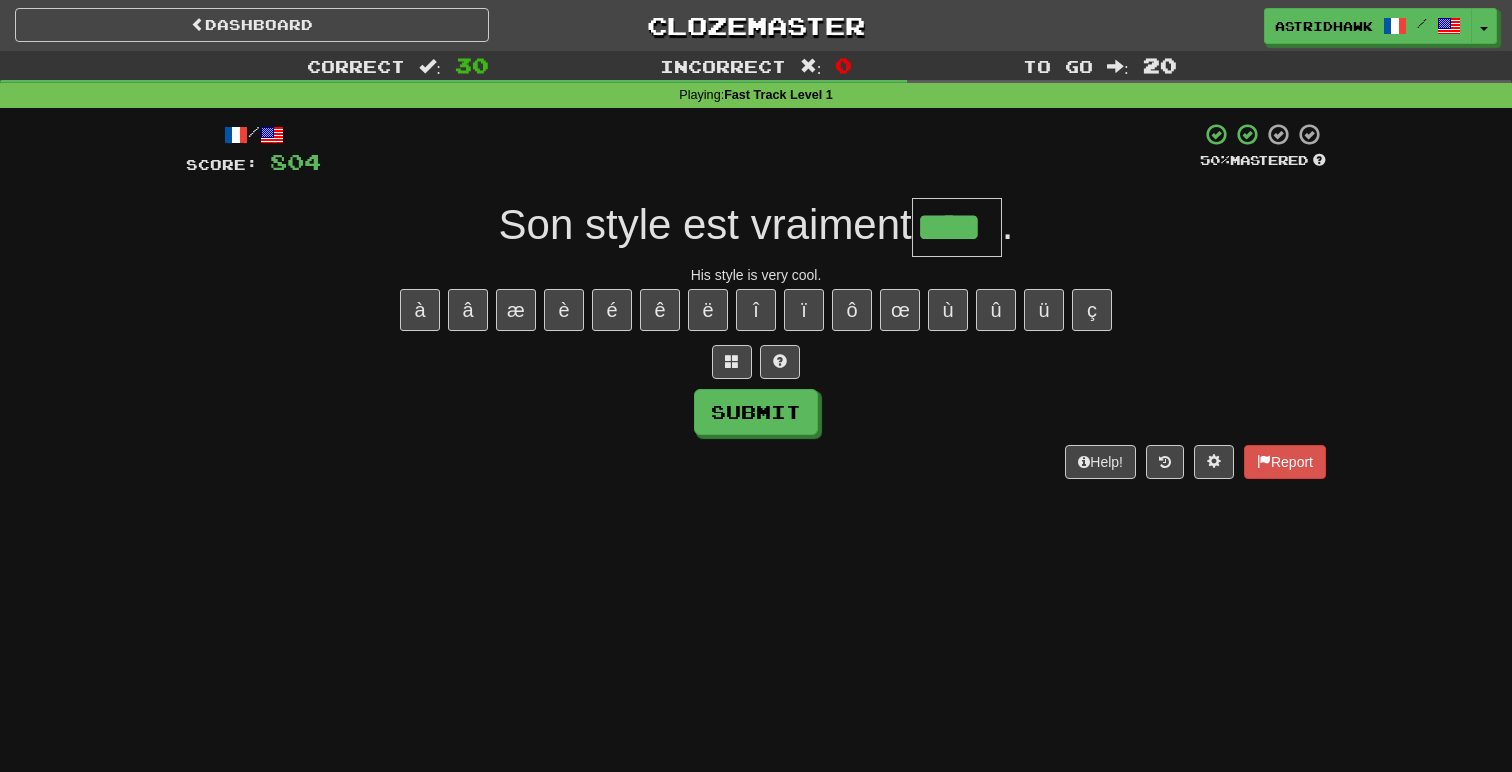 type on "****" 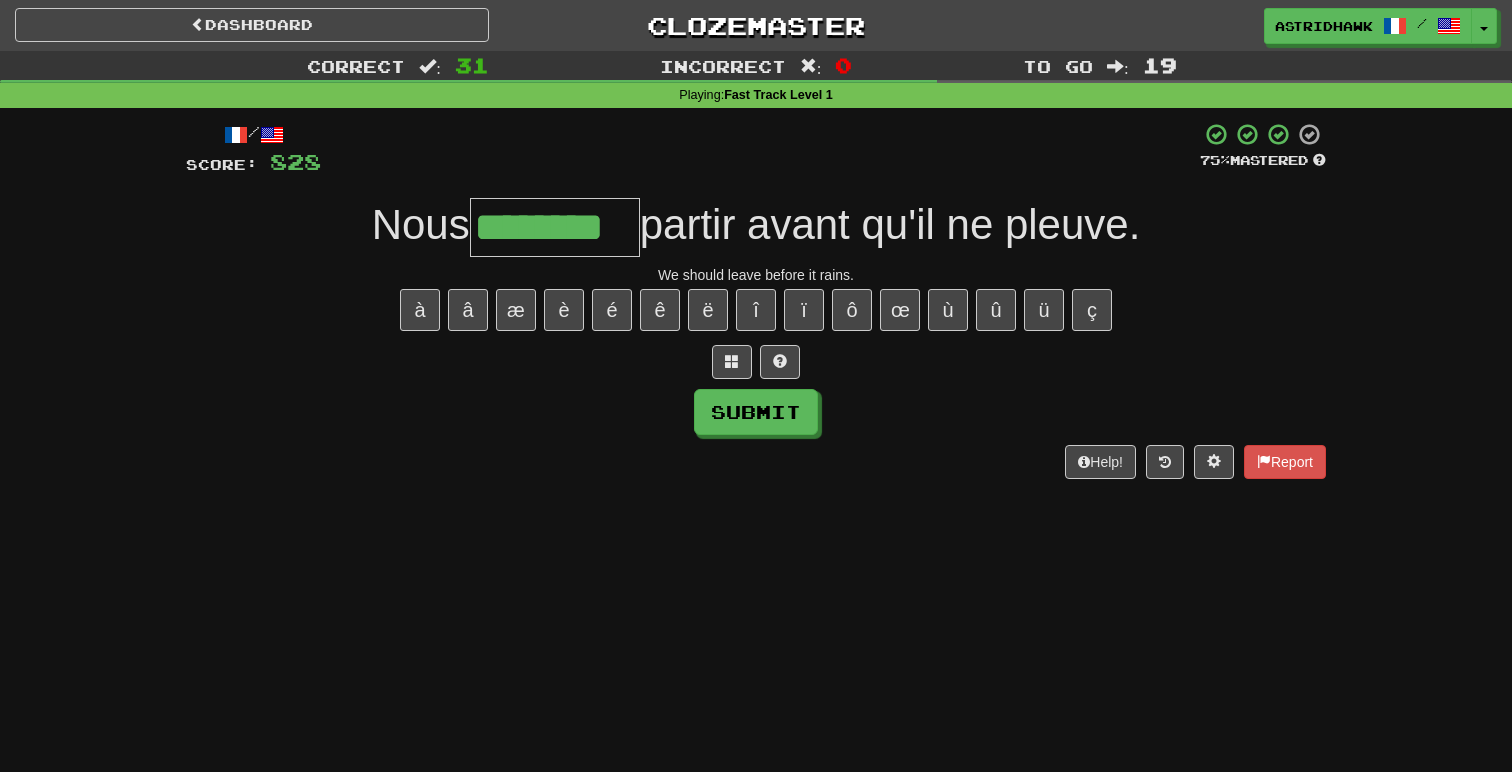 type on "********" 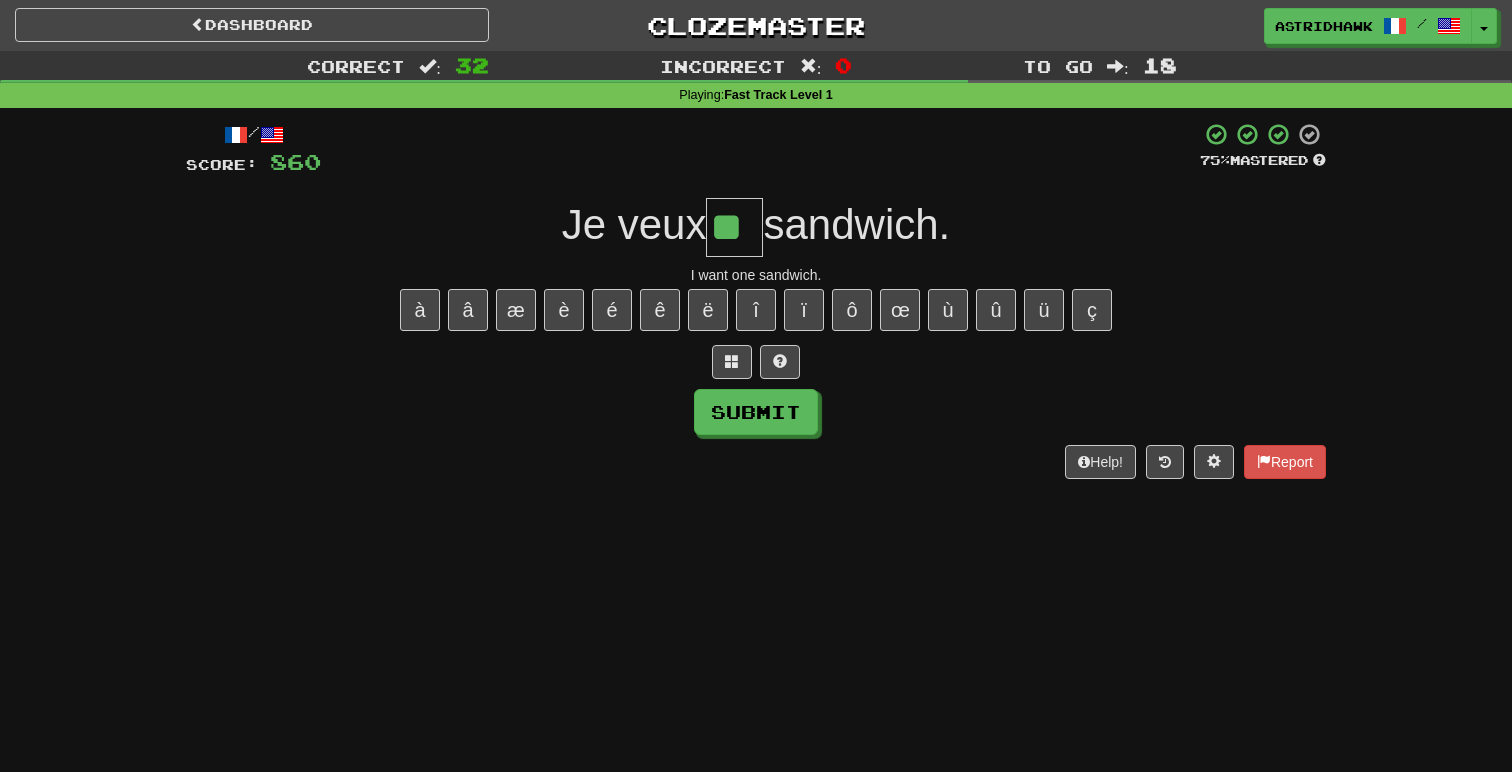 type on "**" 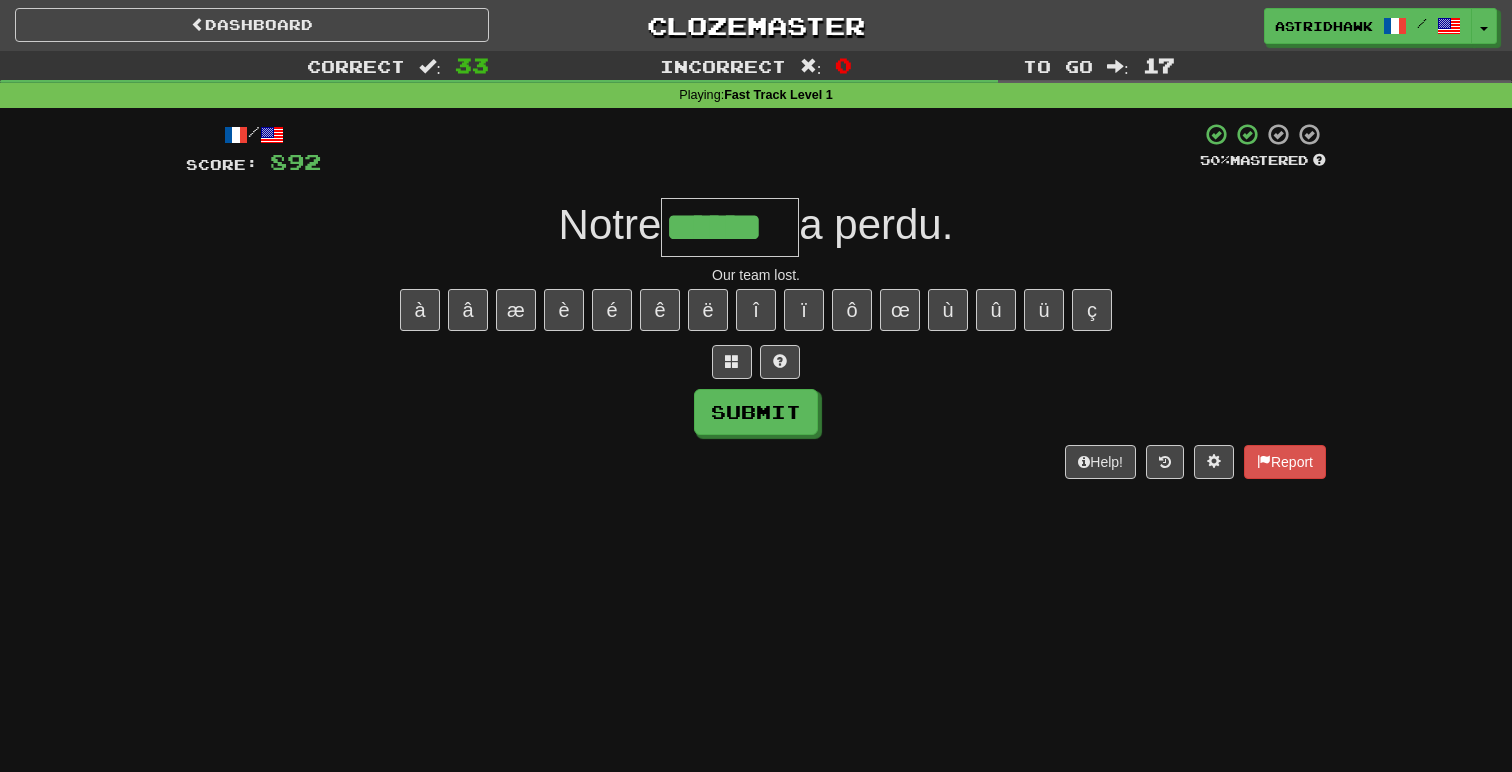 type on "******" 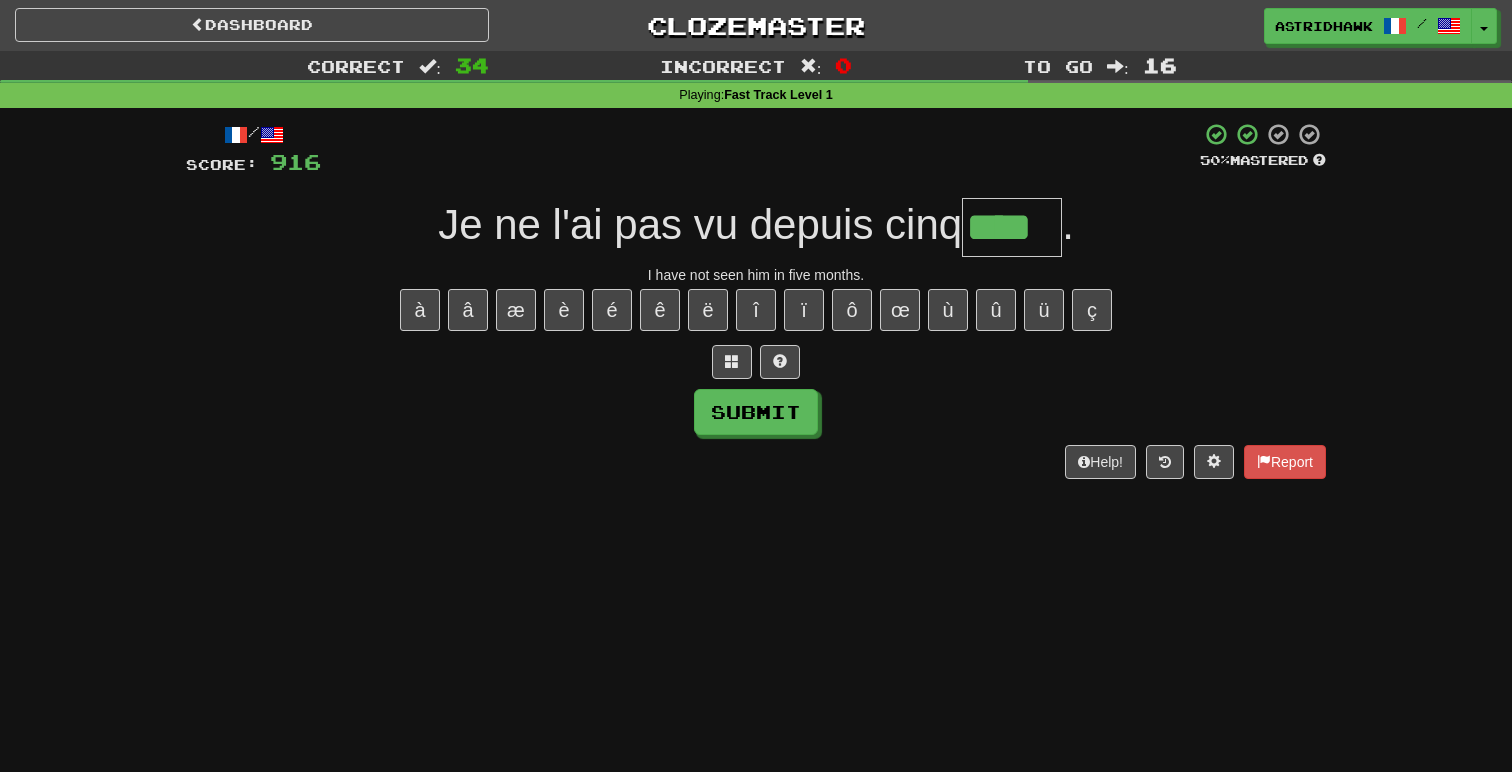 type on "****" 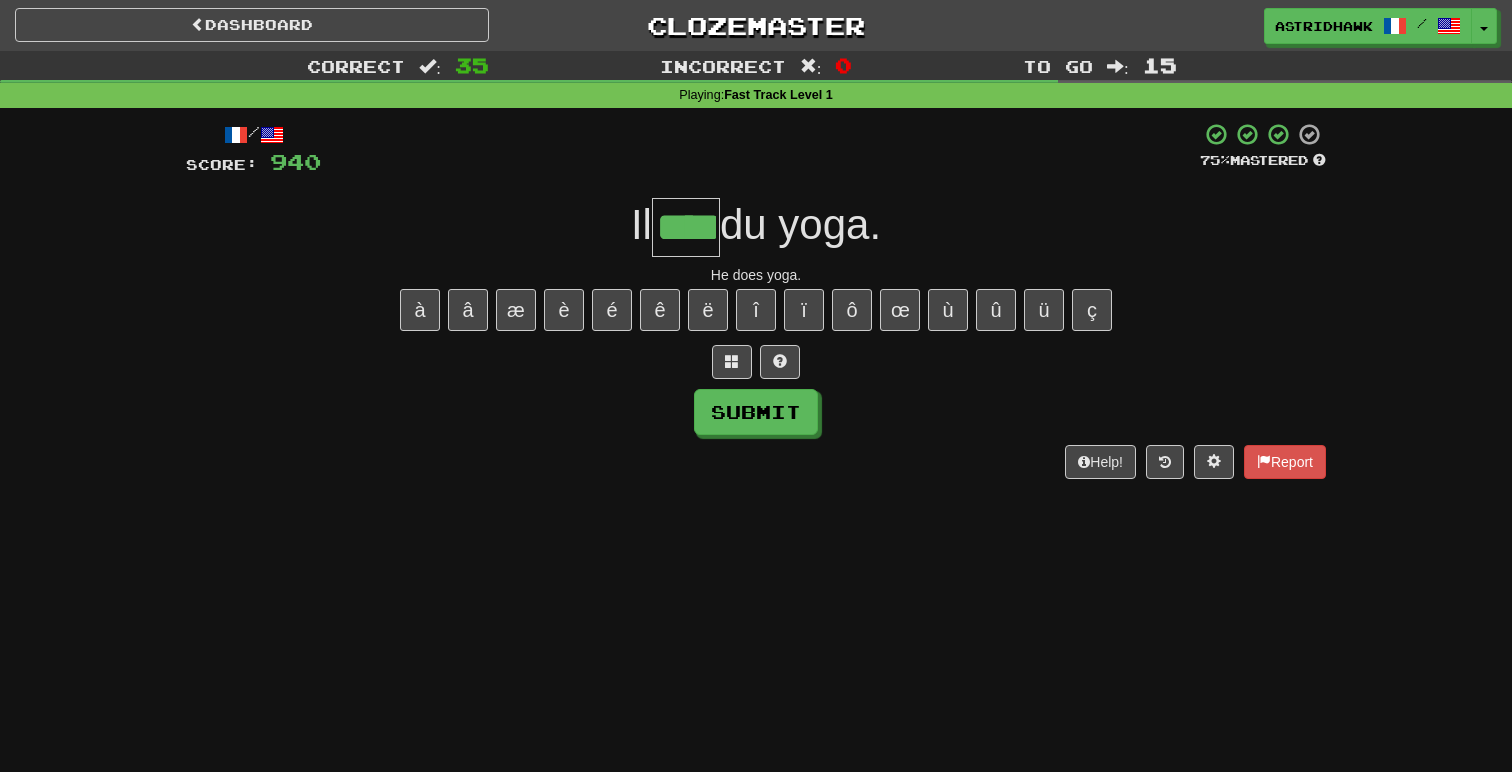 type on "****" 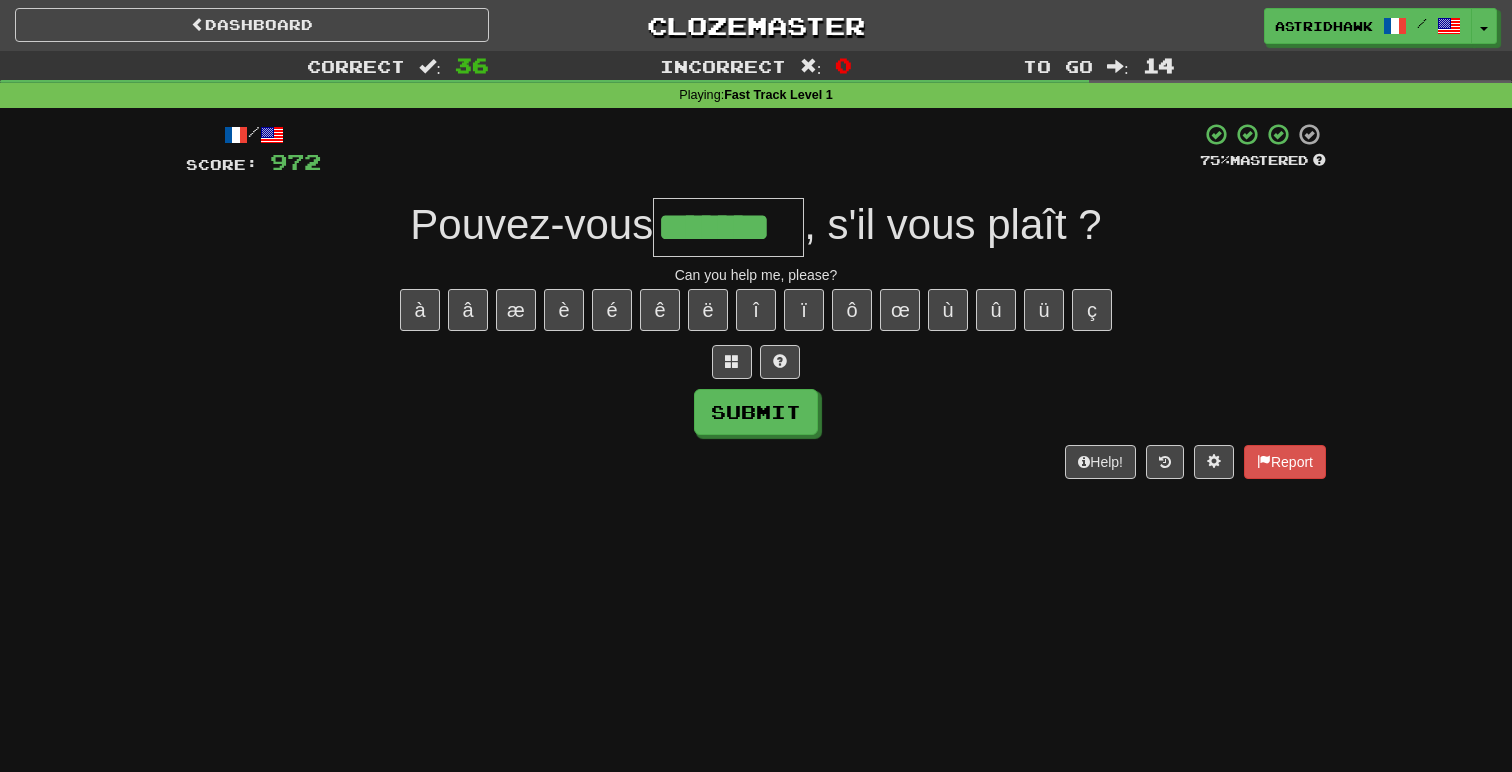 type on "*******" 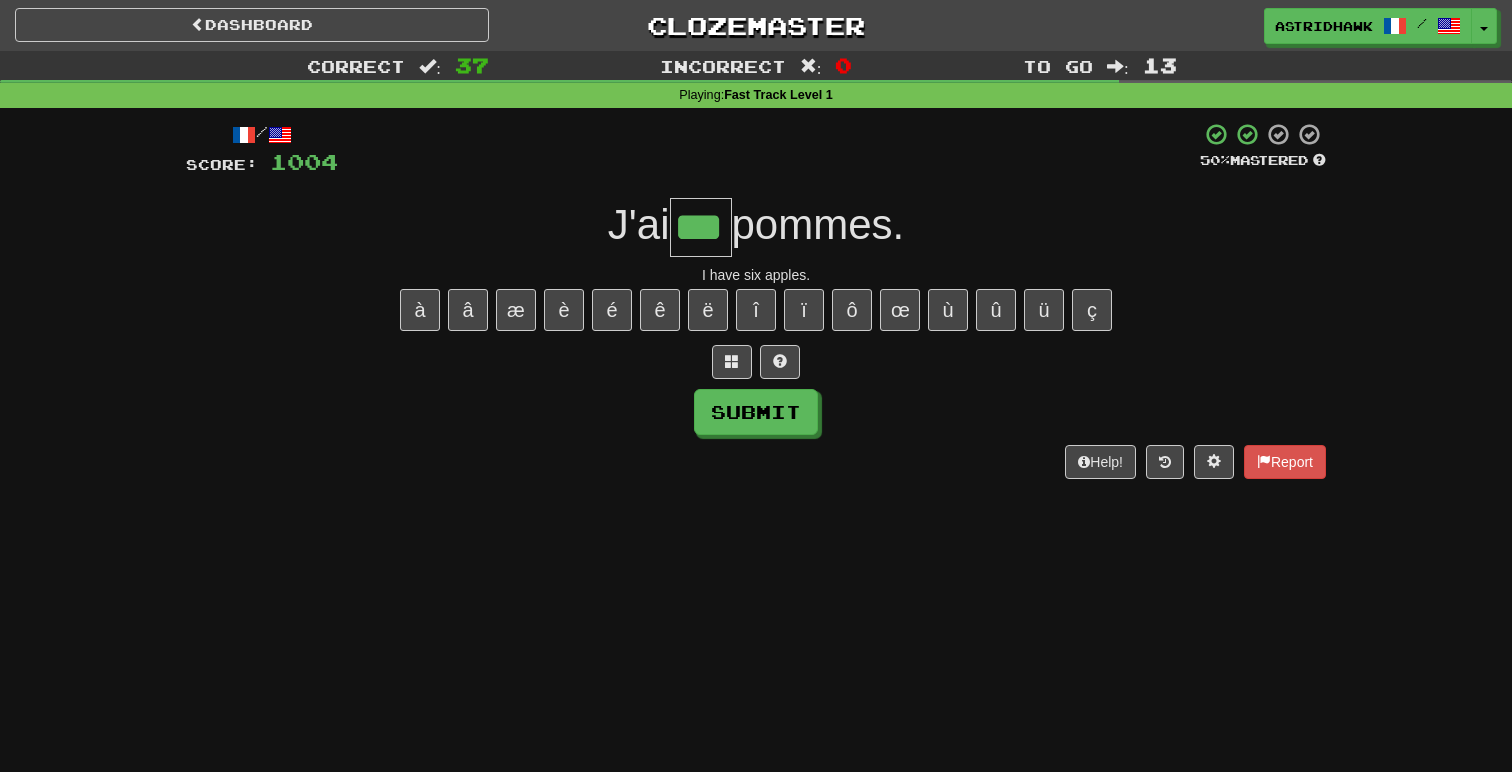 type on "***" 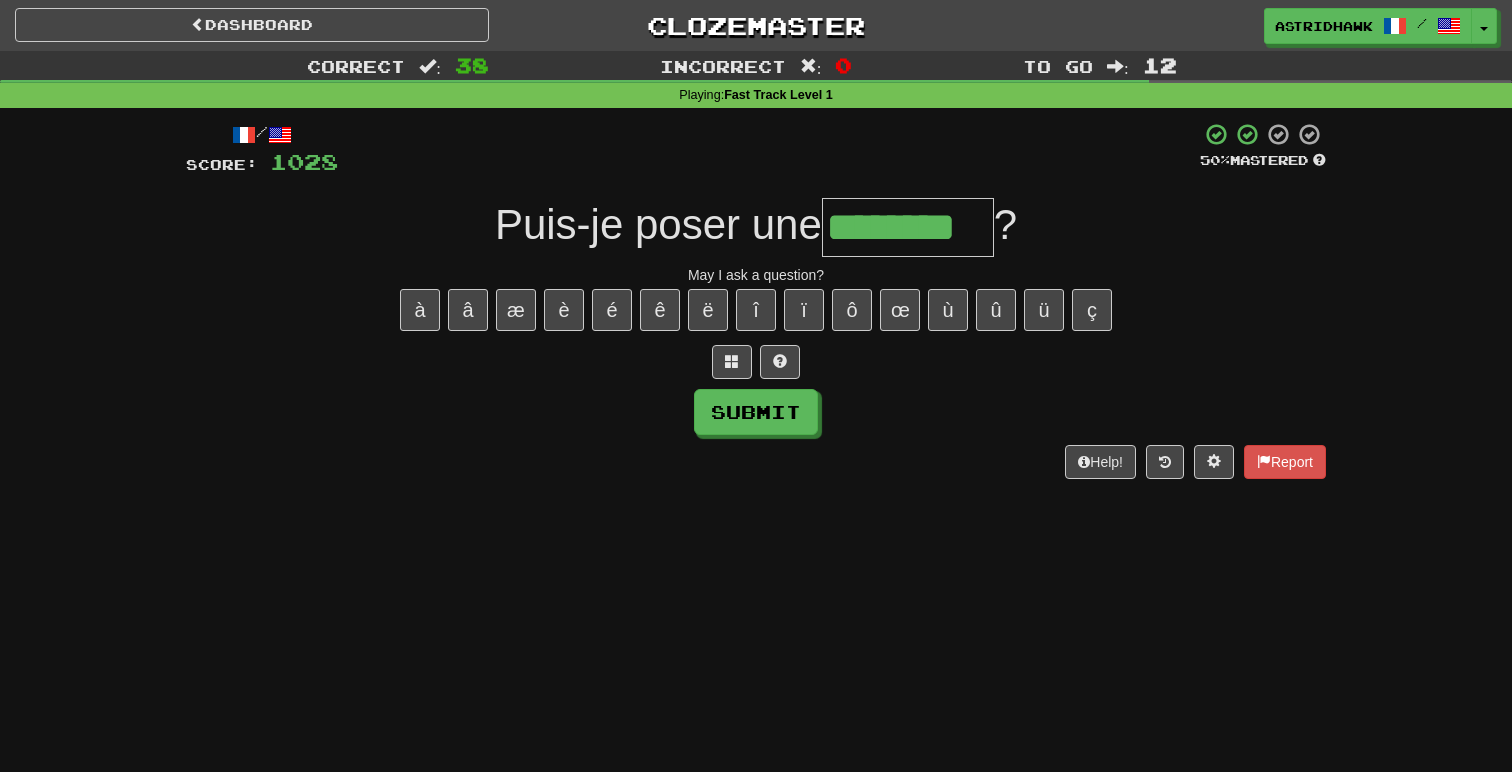 type on "********" 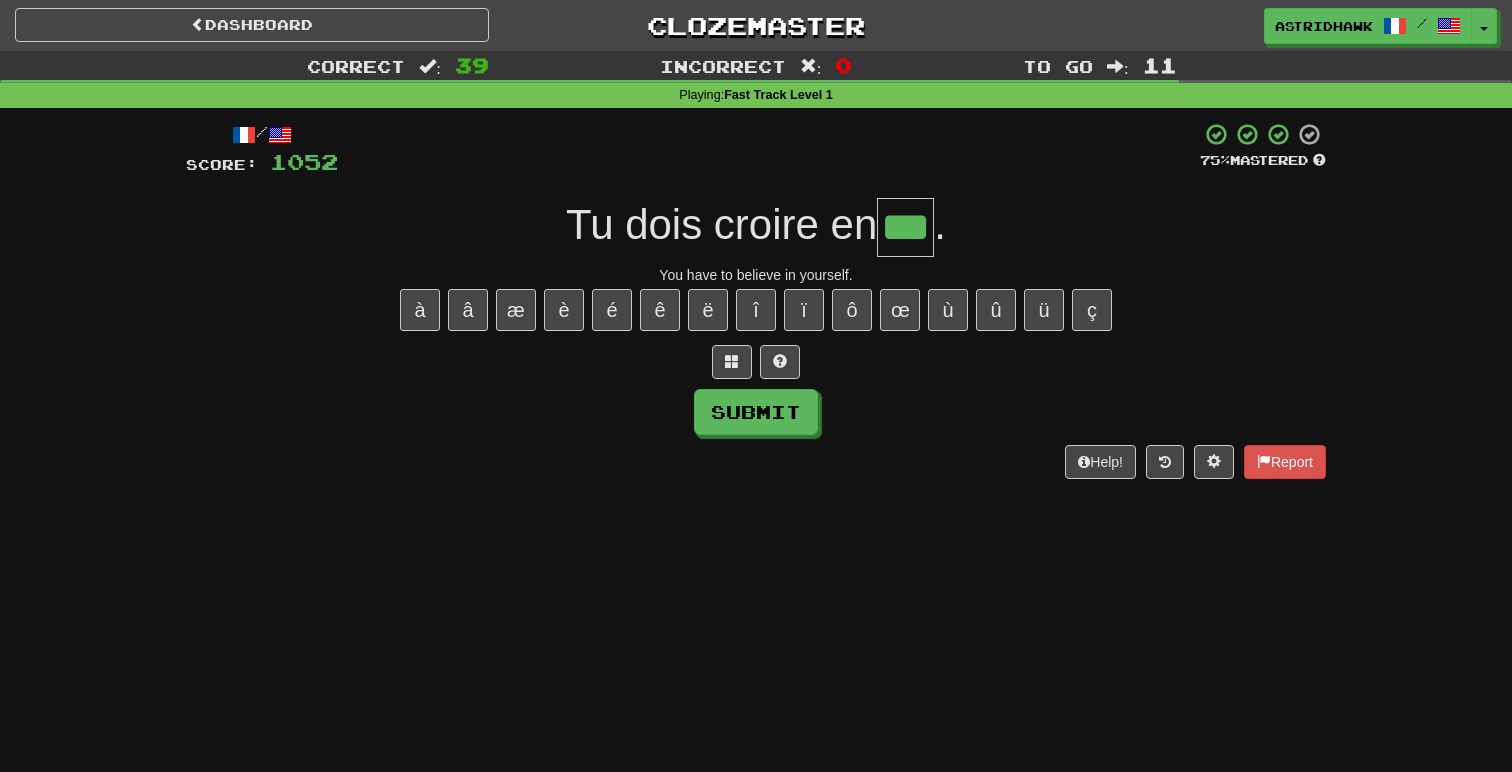 type on "***" 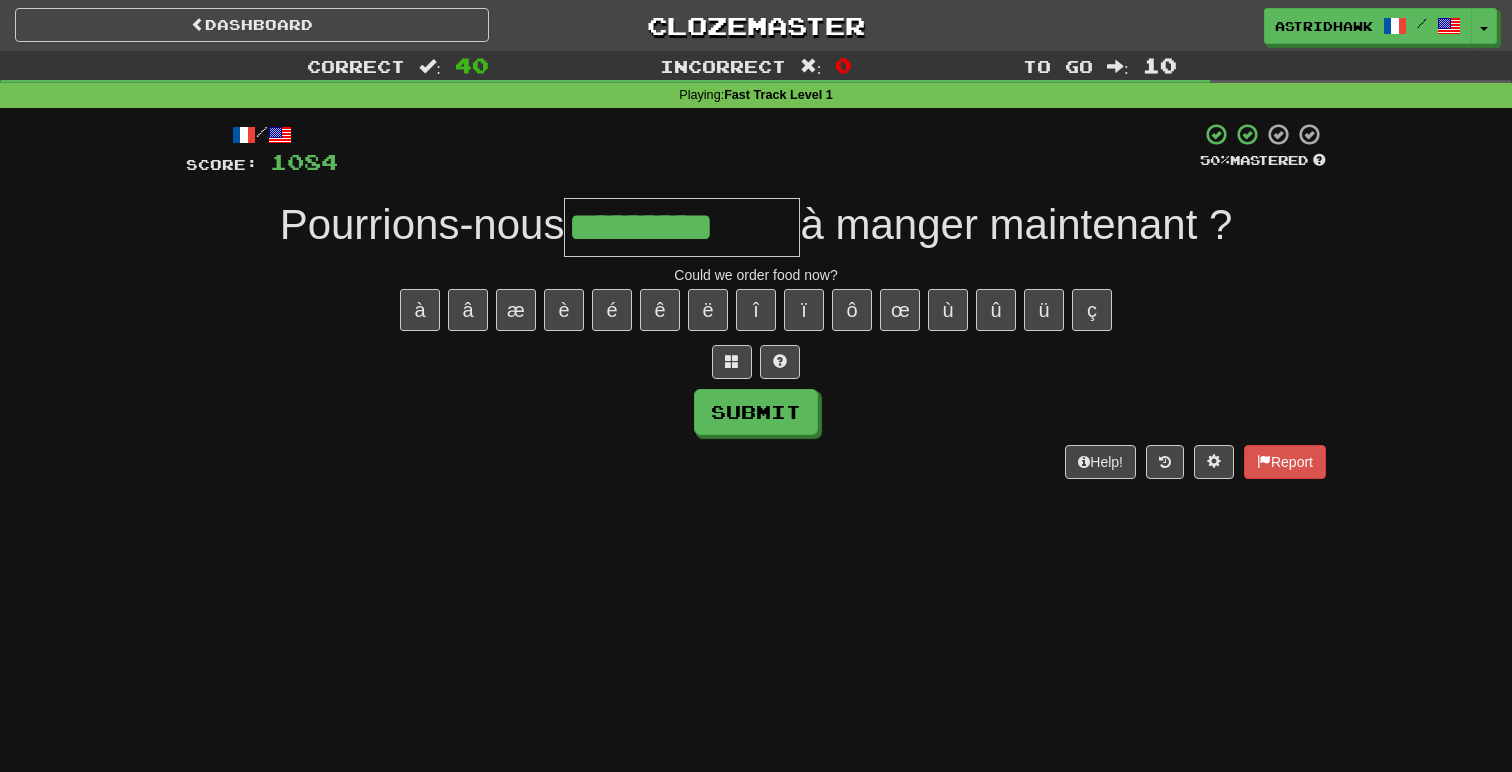 type on "*********" 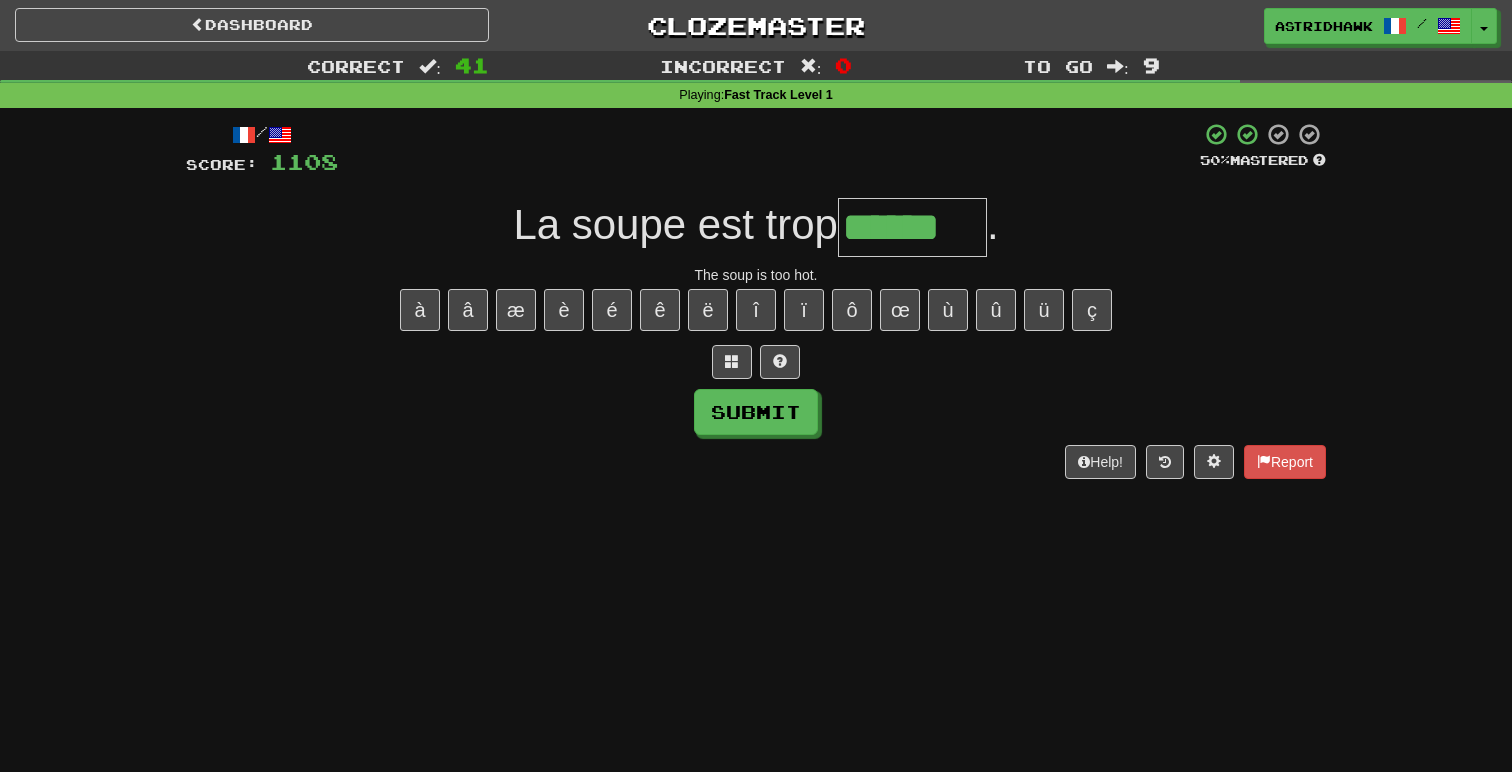 type on "******" 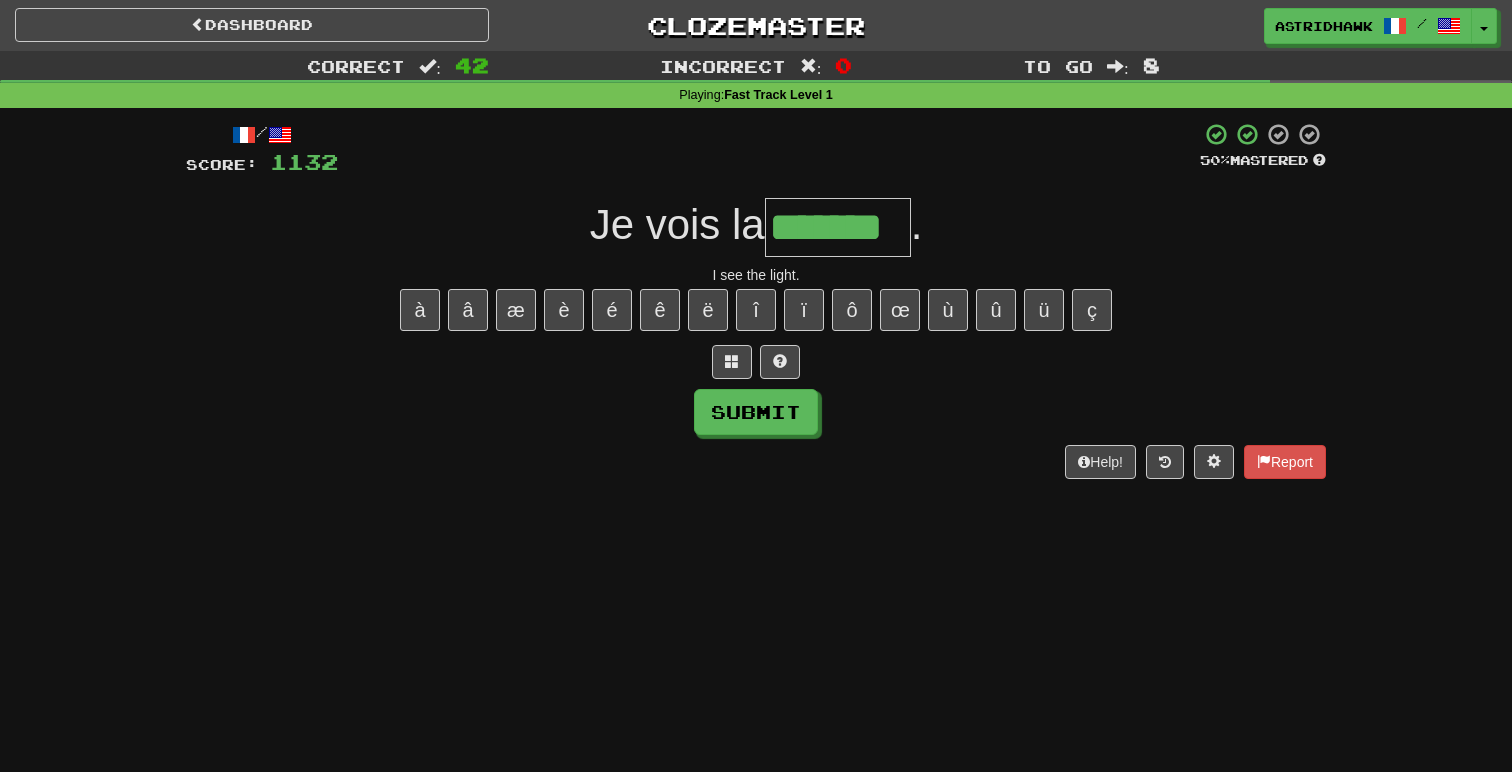 type on "*******" 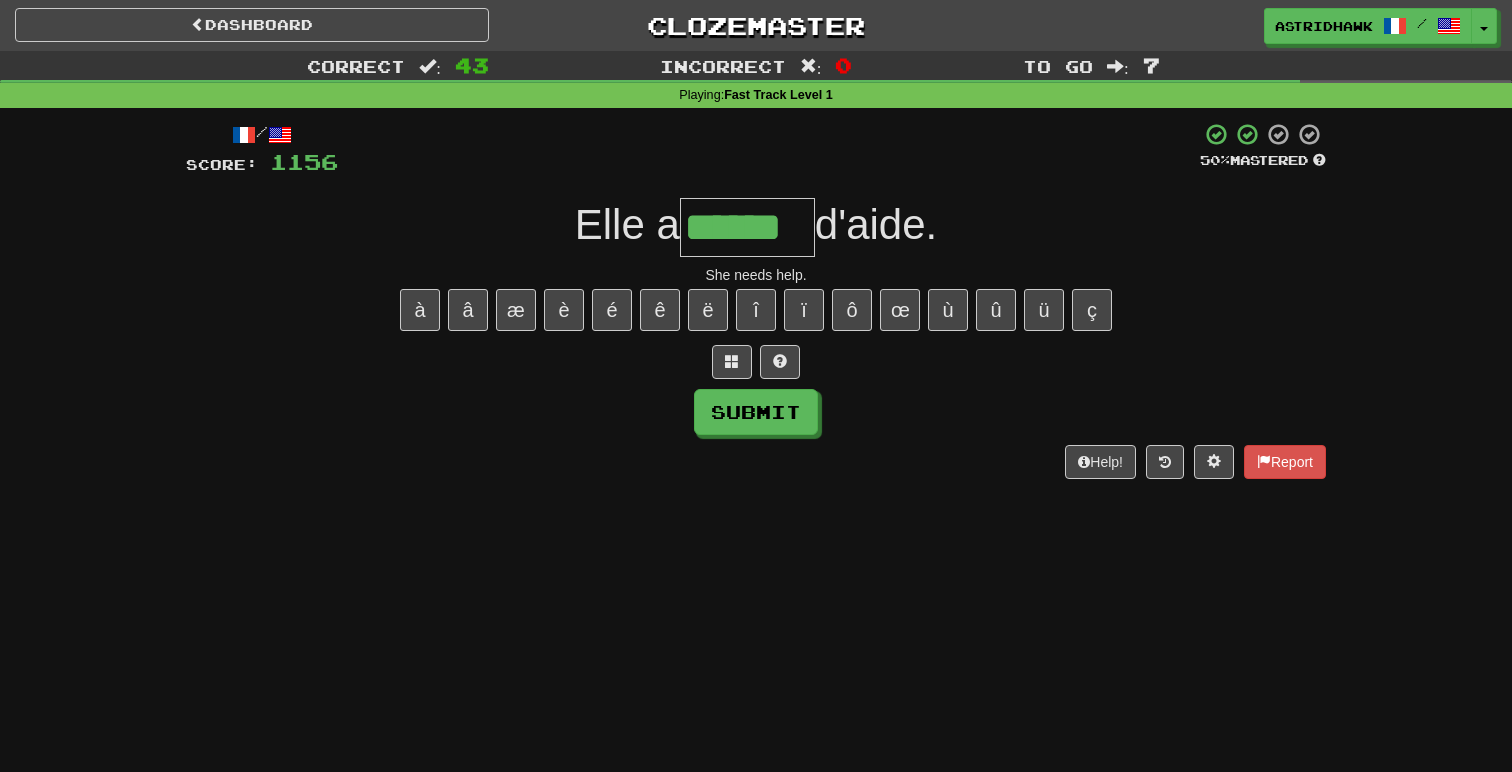 type on "******" 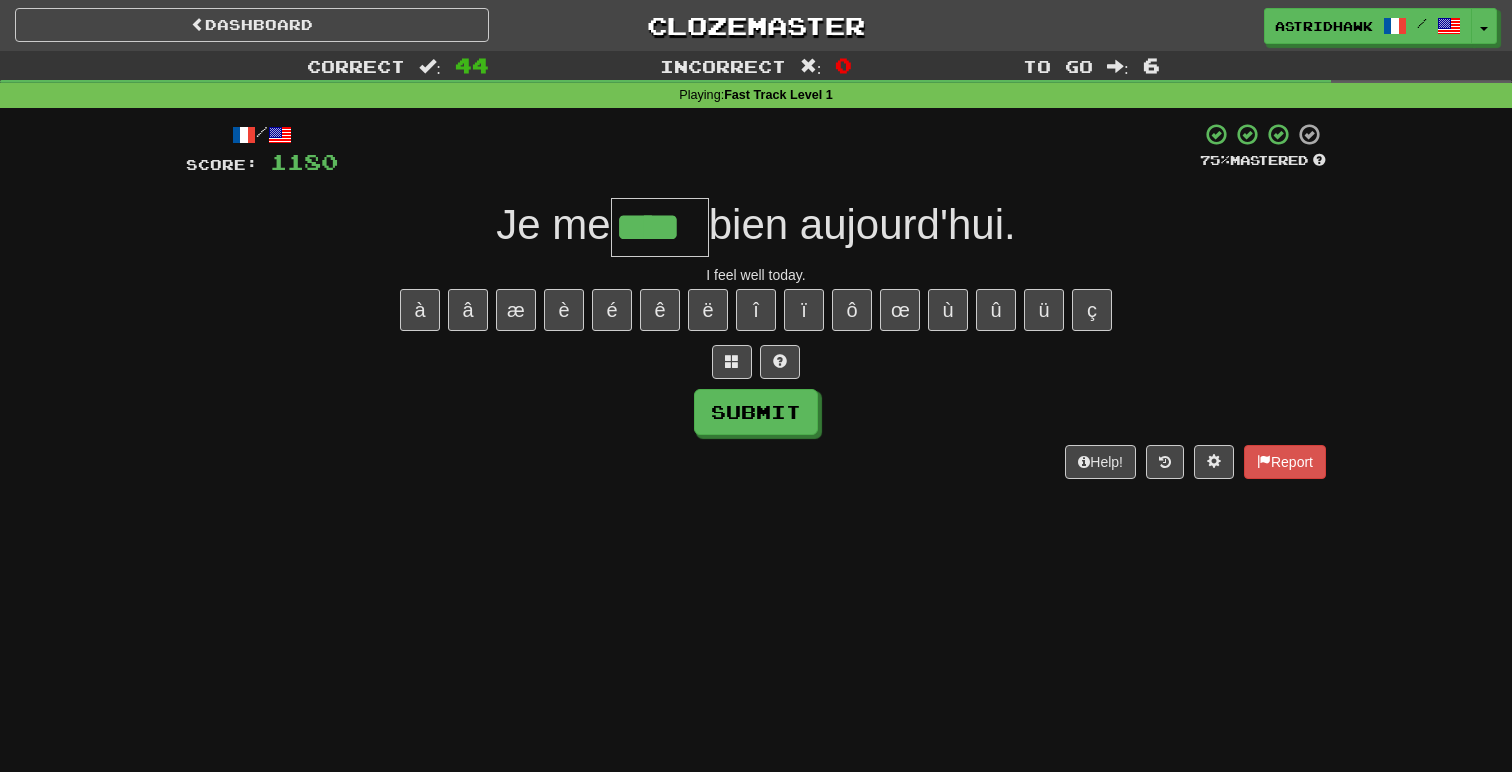 type on "****" 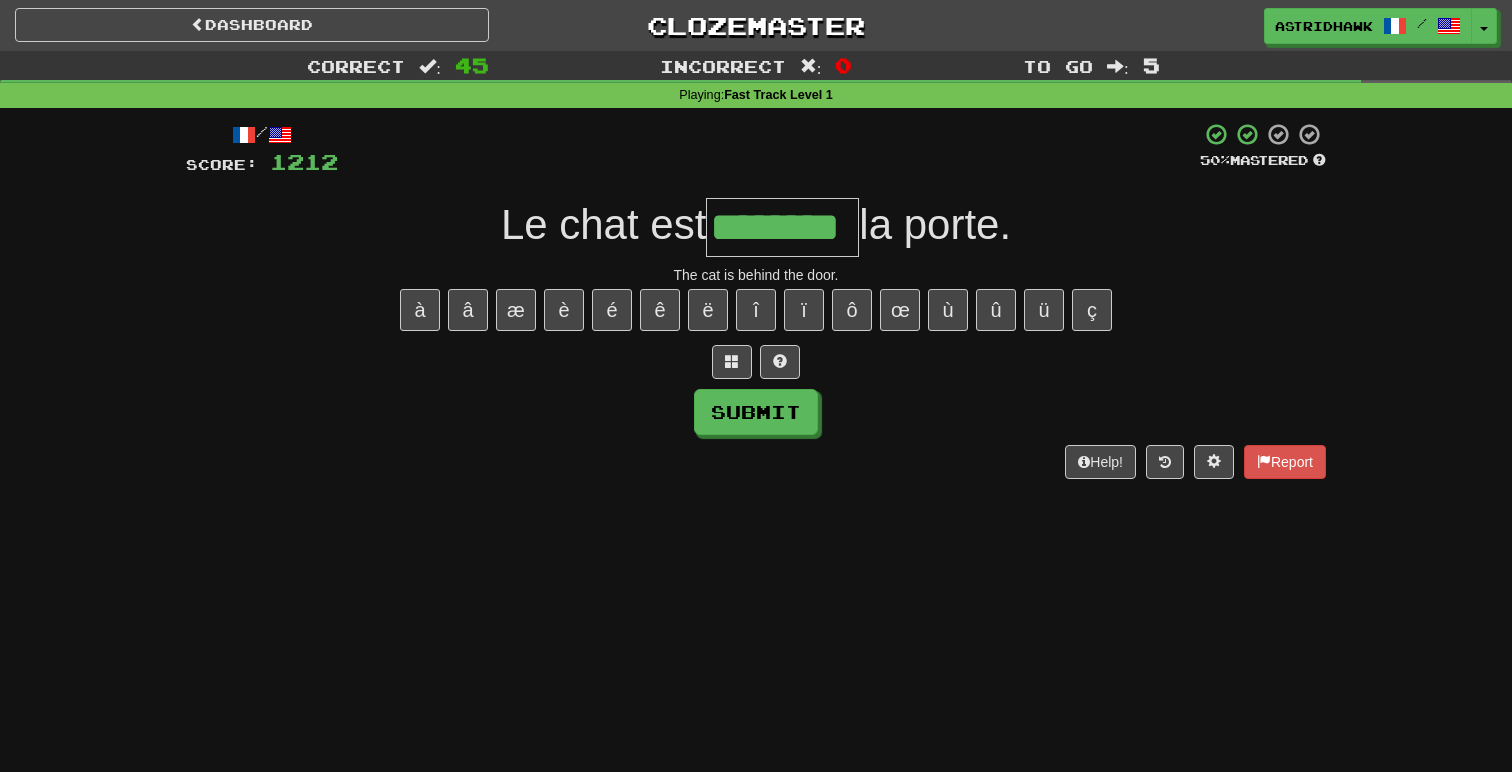 type on "********" 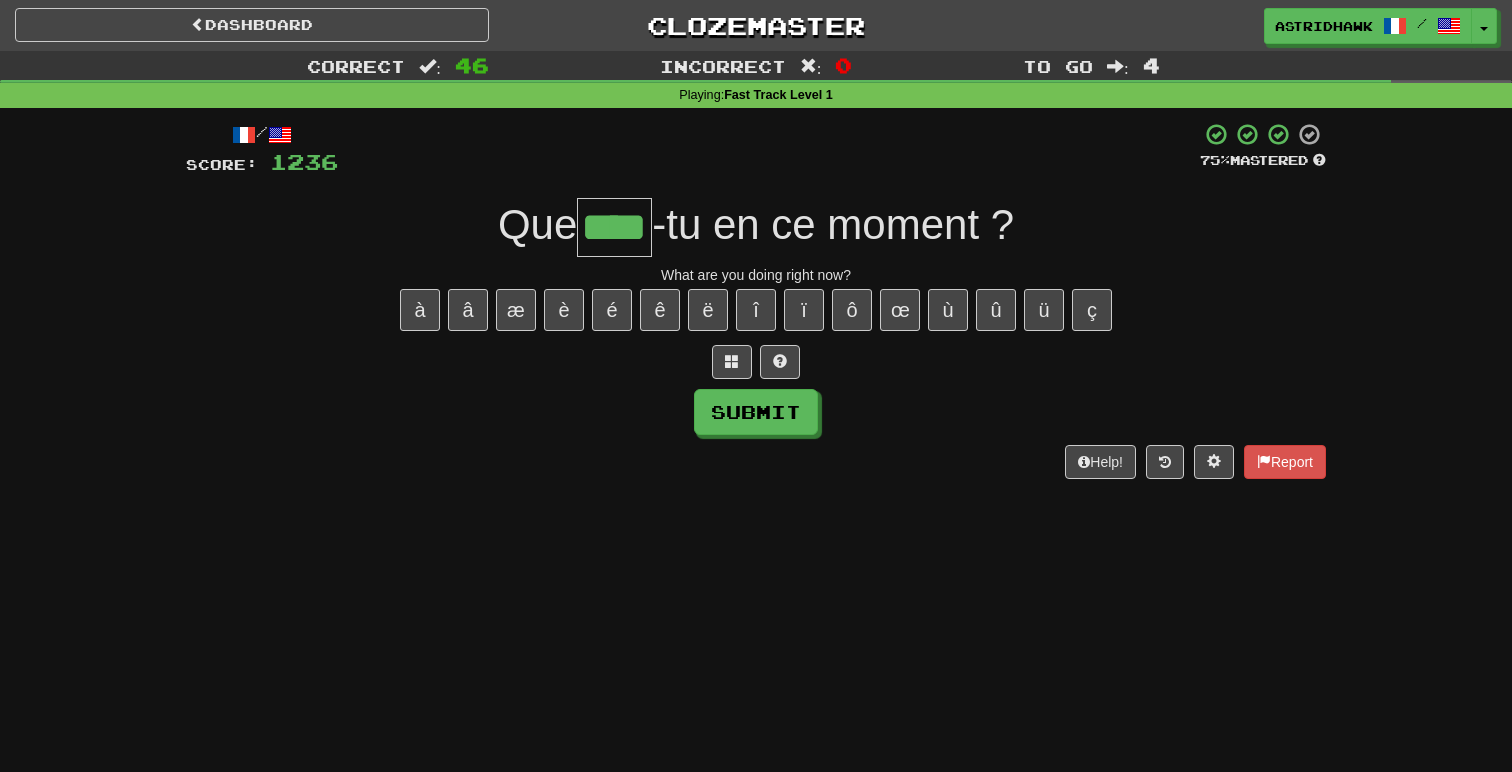 type on "****" 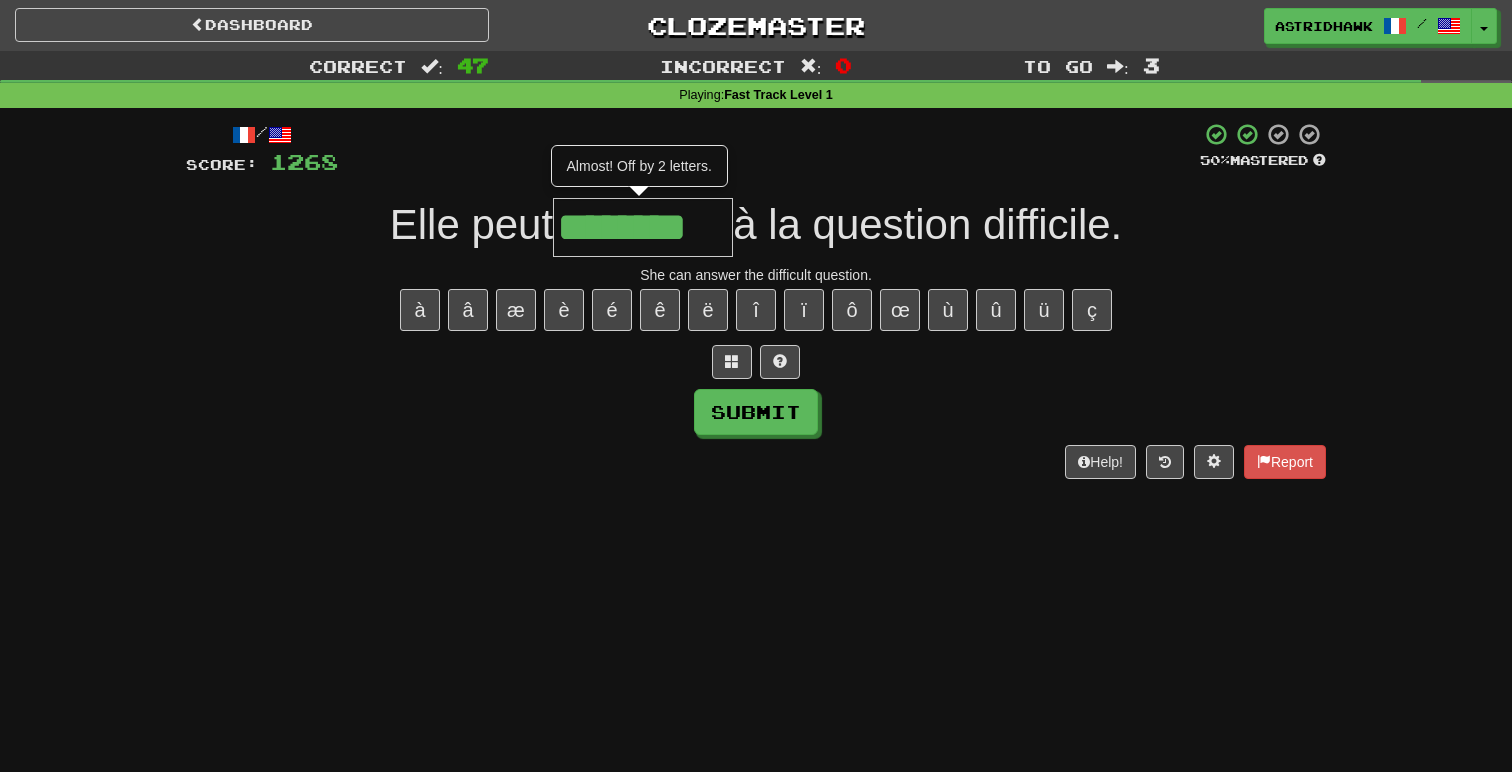 type on "********" 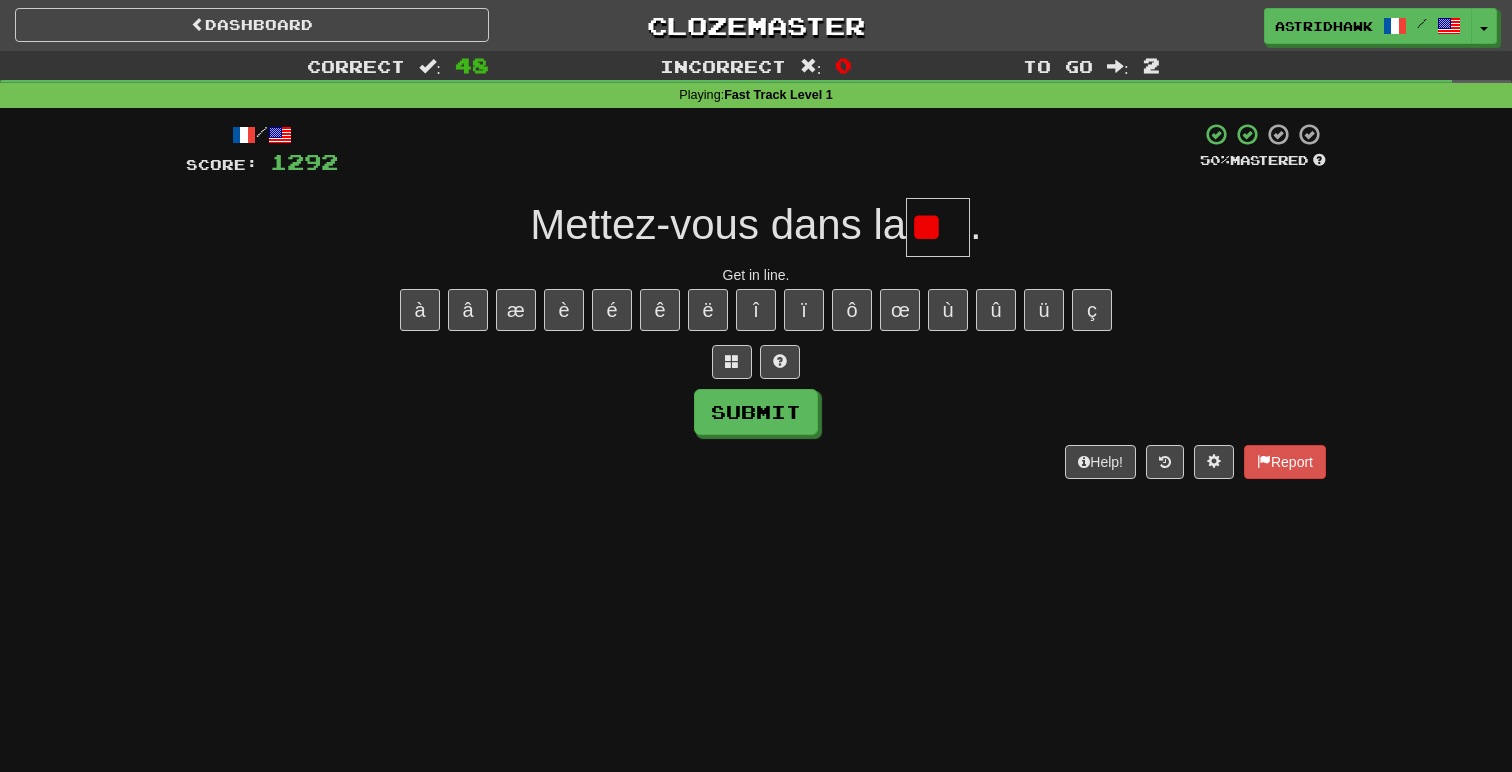 type on "*" 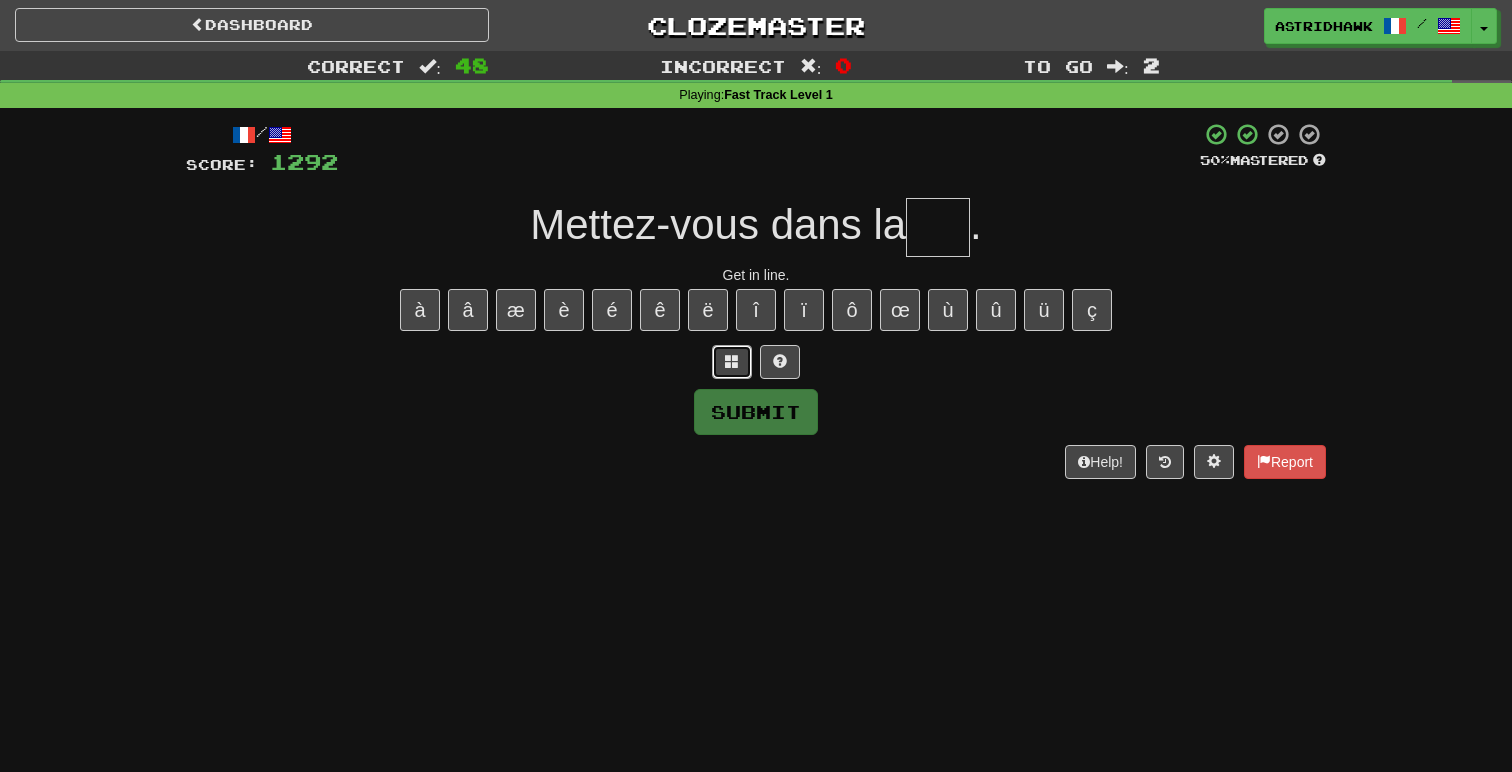 click at bounding box center [732, 361] 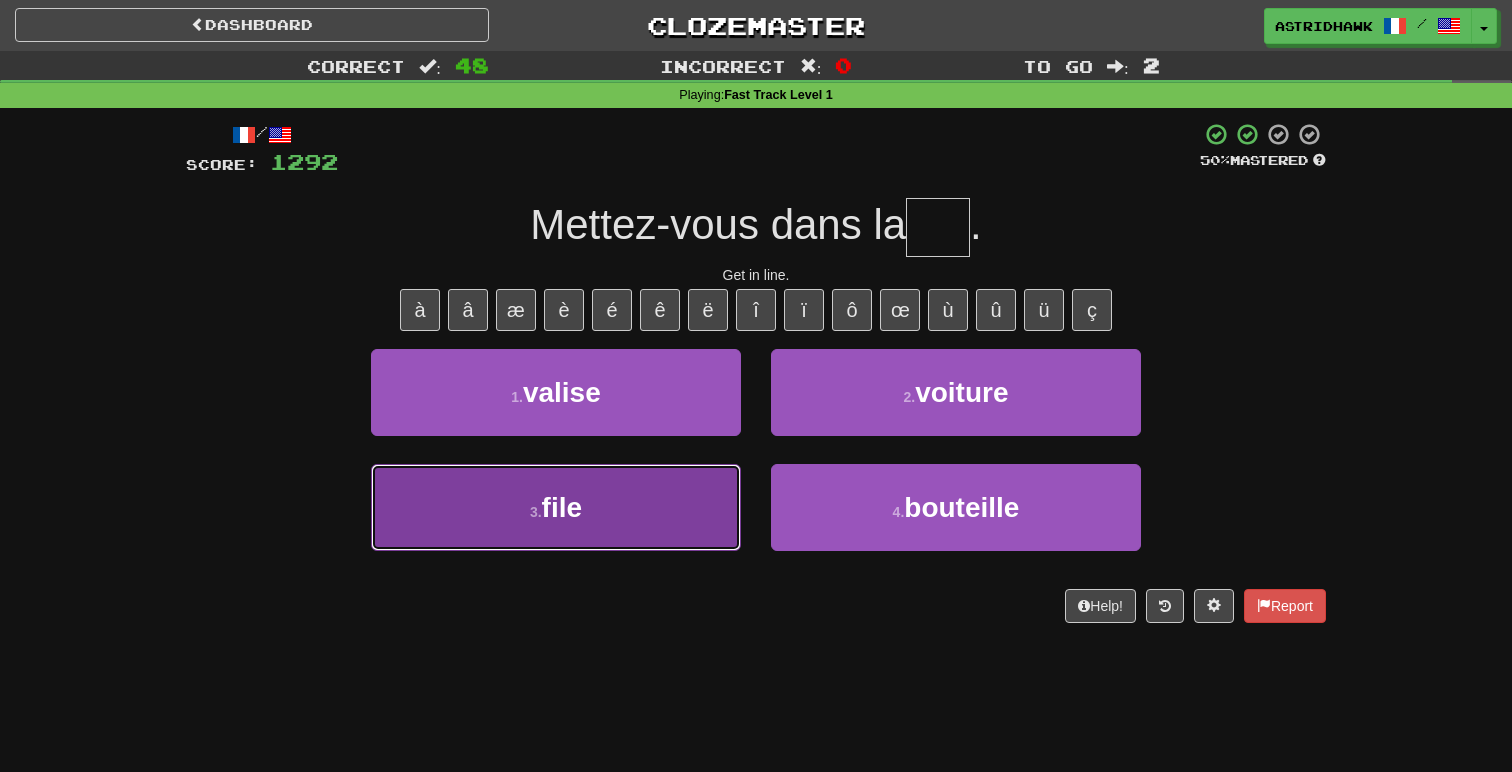click on "3 .  file" at bounding box center (556, 507) 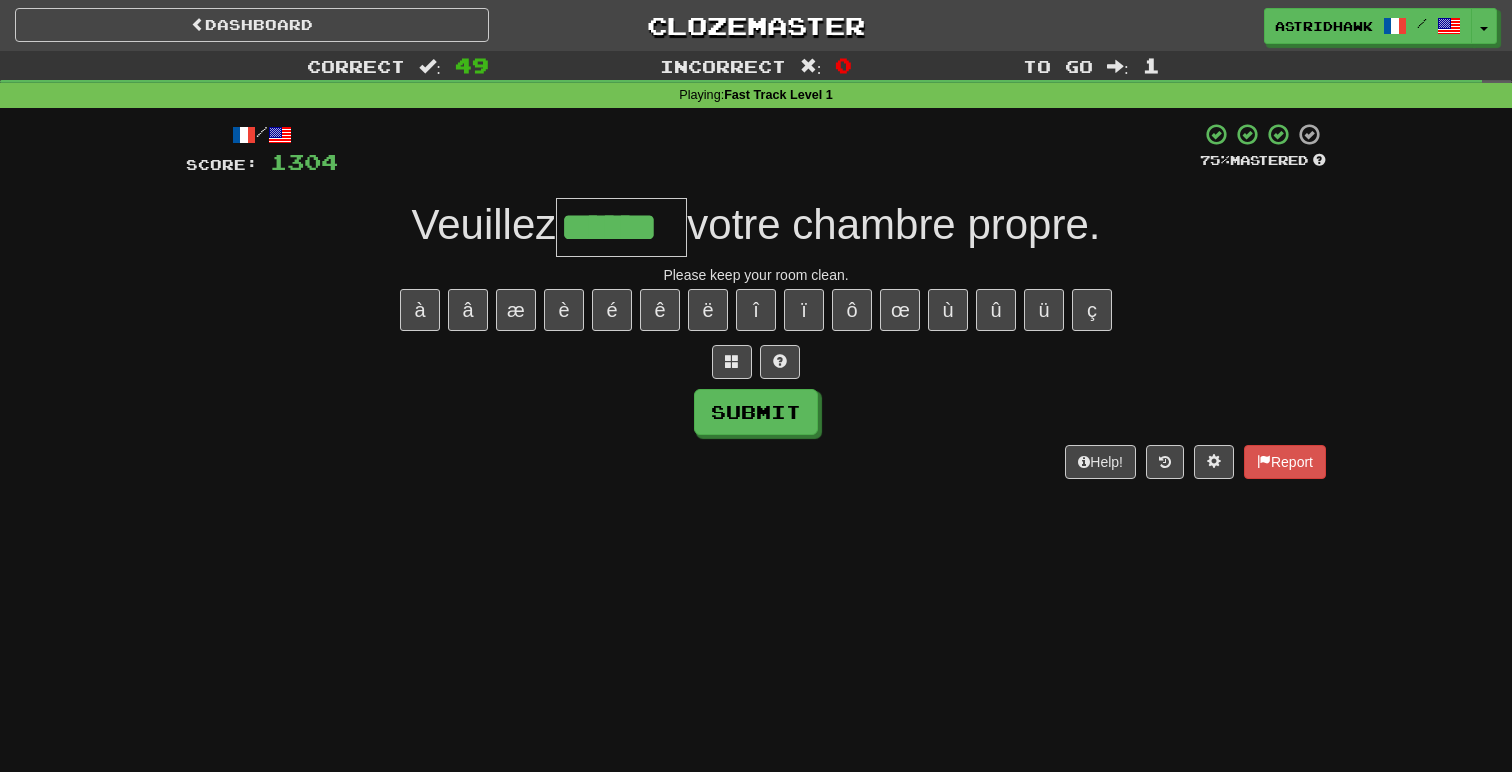 type on "******" 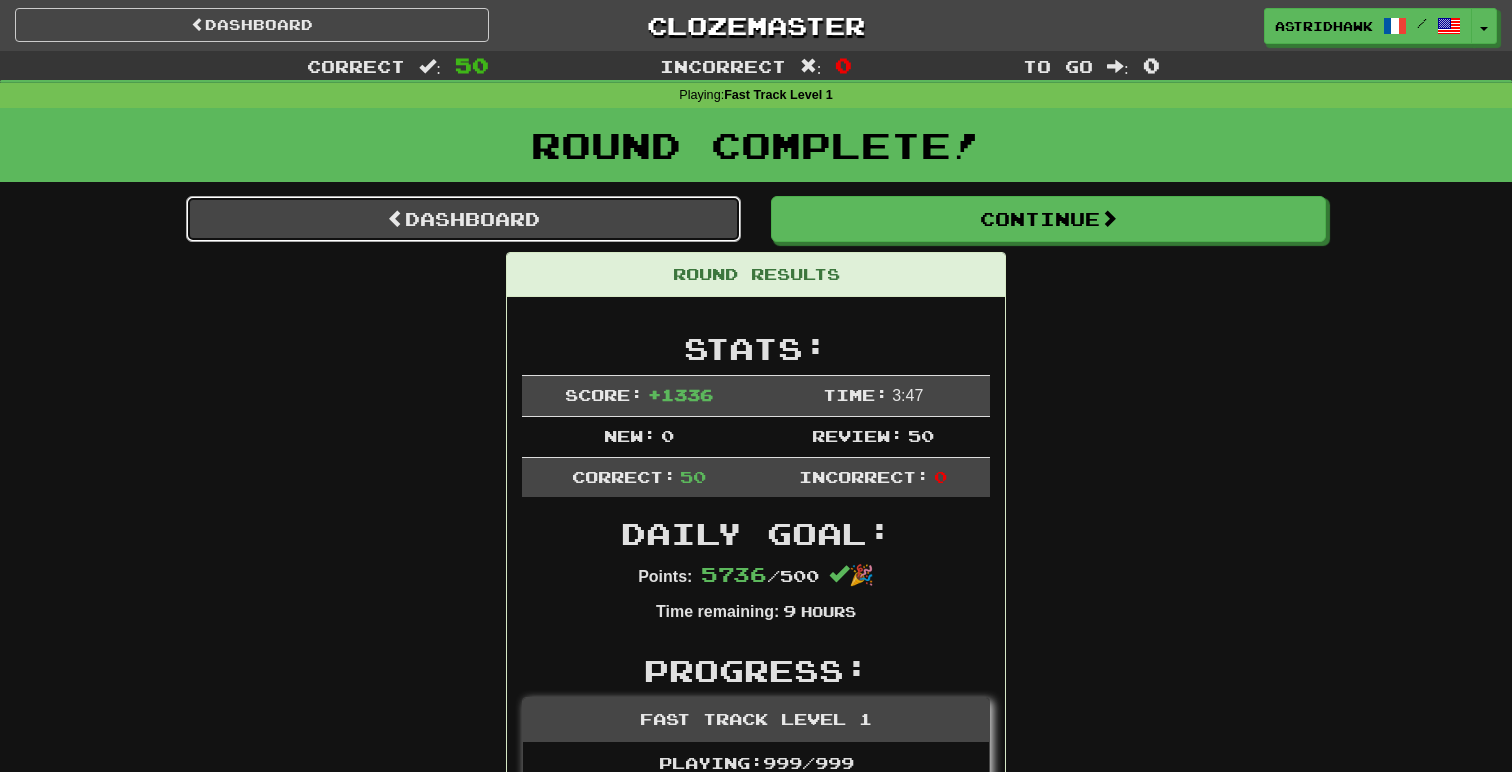 click on "Dashboard" at bounding box center [463, 219] 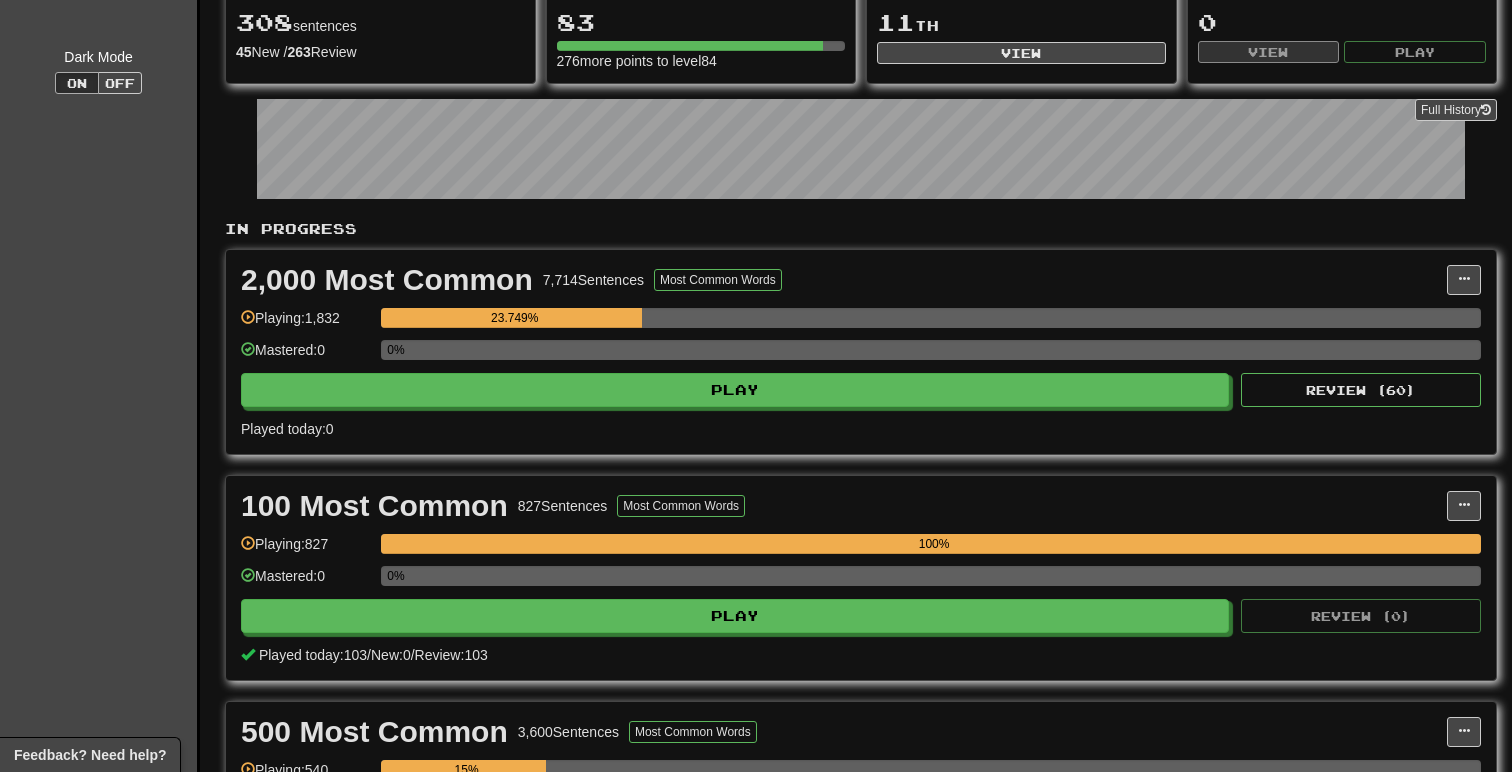 scroll, scrollTop: 0, scrollLeft: 0, axis: both 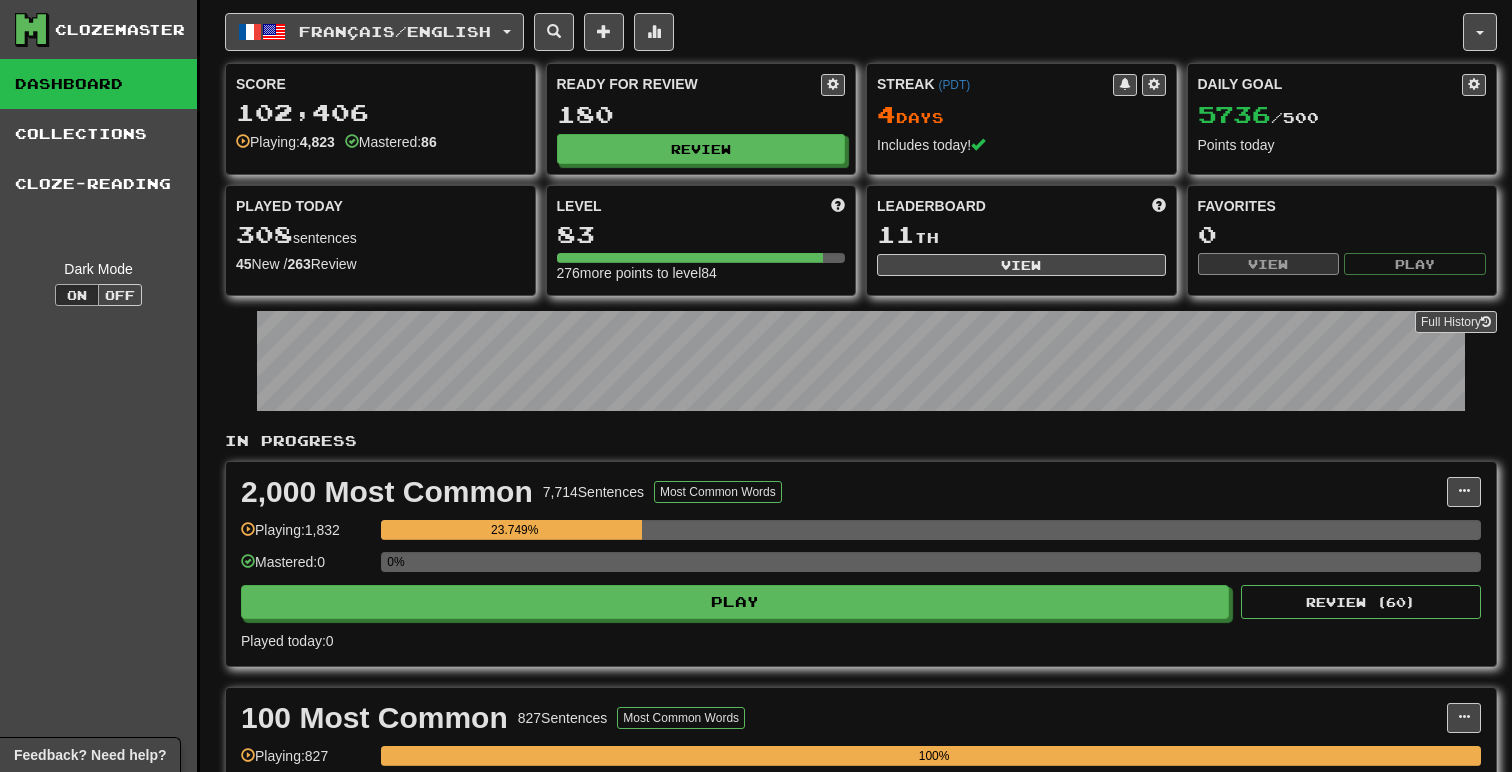 click on "Leaderboard 11 th View" at bounding box center (1021, 236) 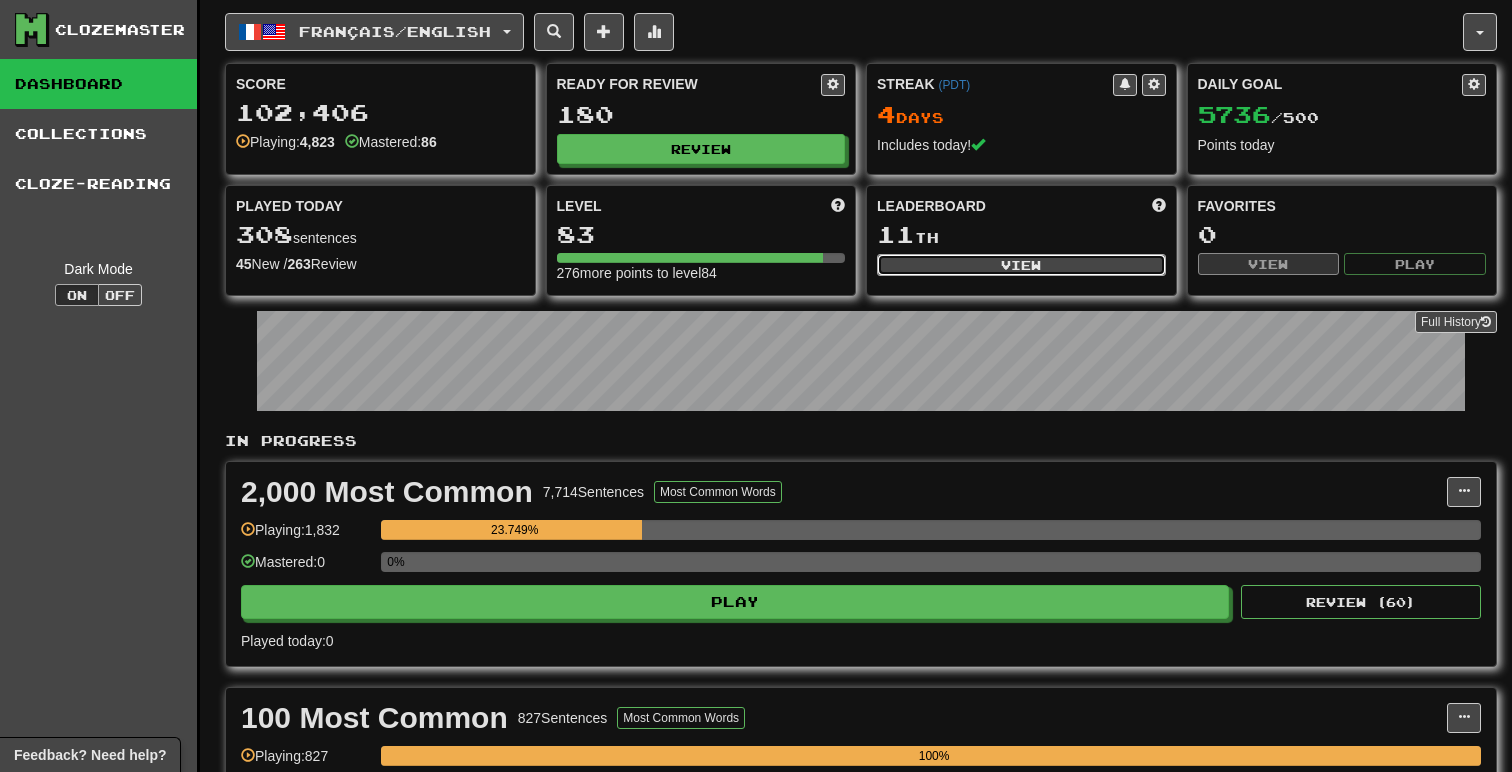 click on "View" at bounding box center (1021, 265) 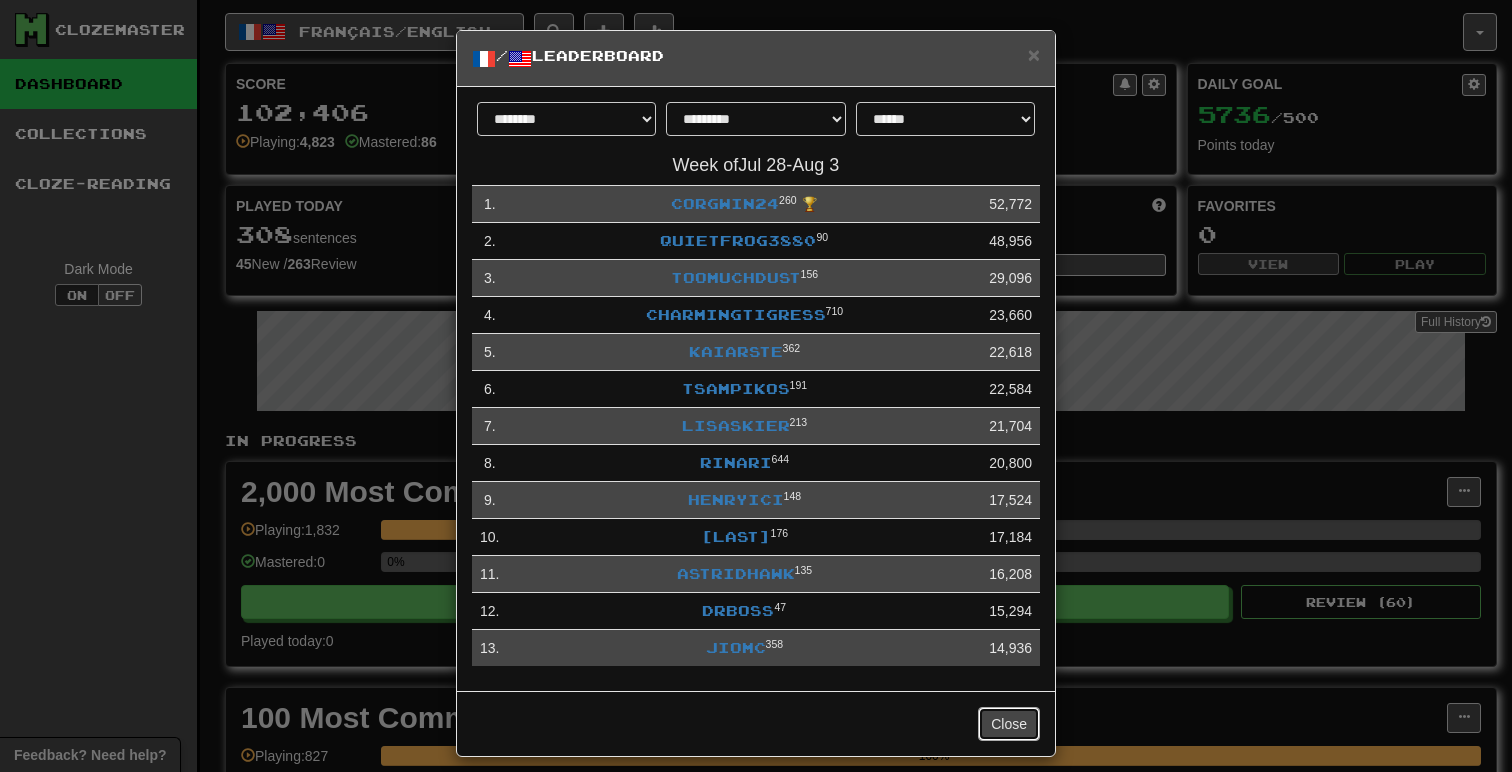 click on "Close" at bounding box center [1009, 724] 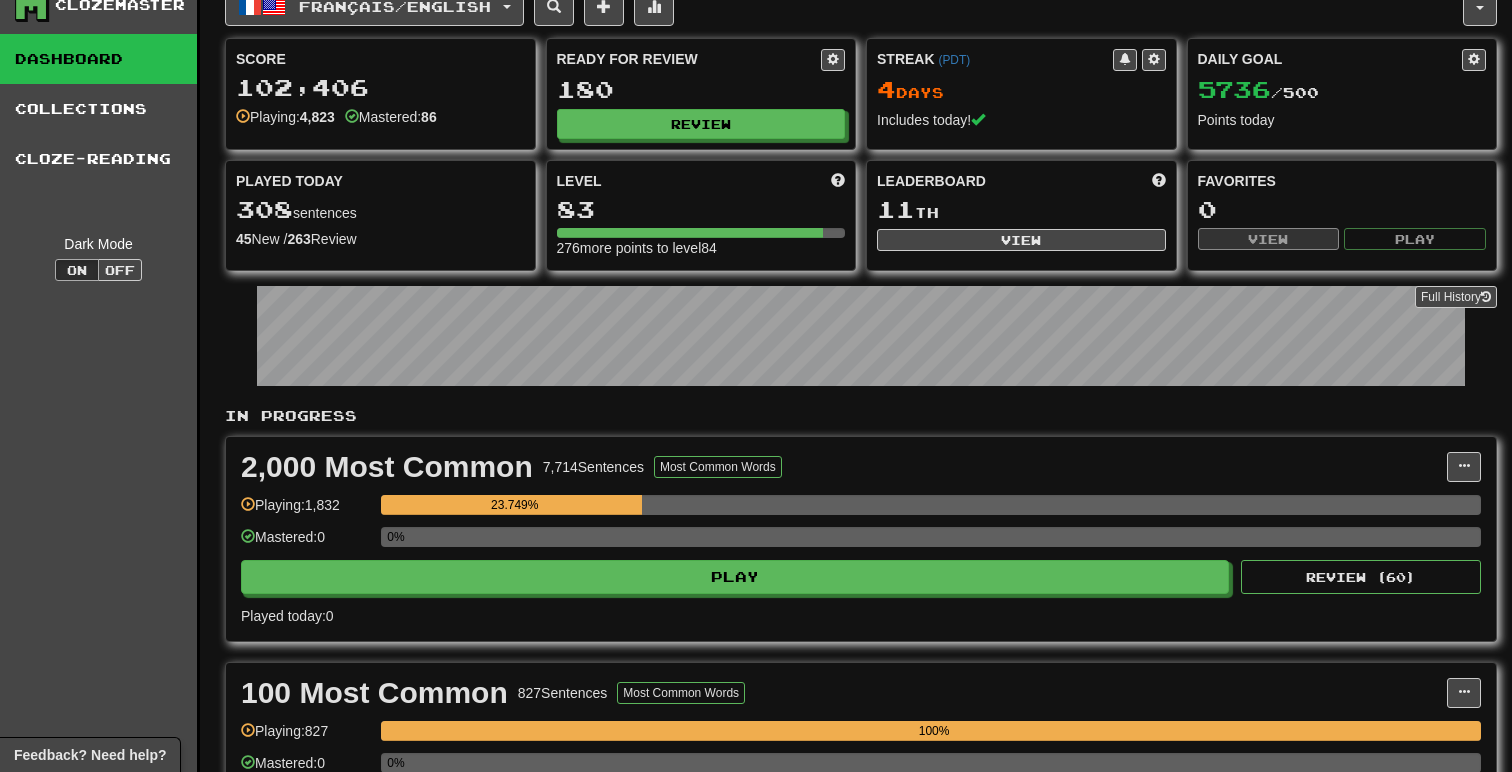 scroll, scrollTop: 39, scrollLeft: 0, axis: vertical 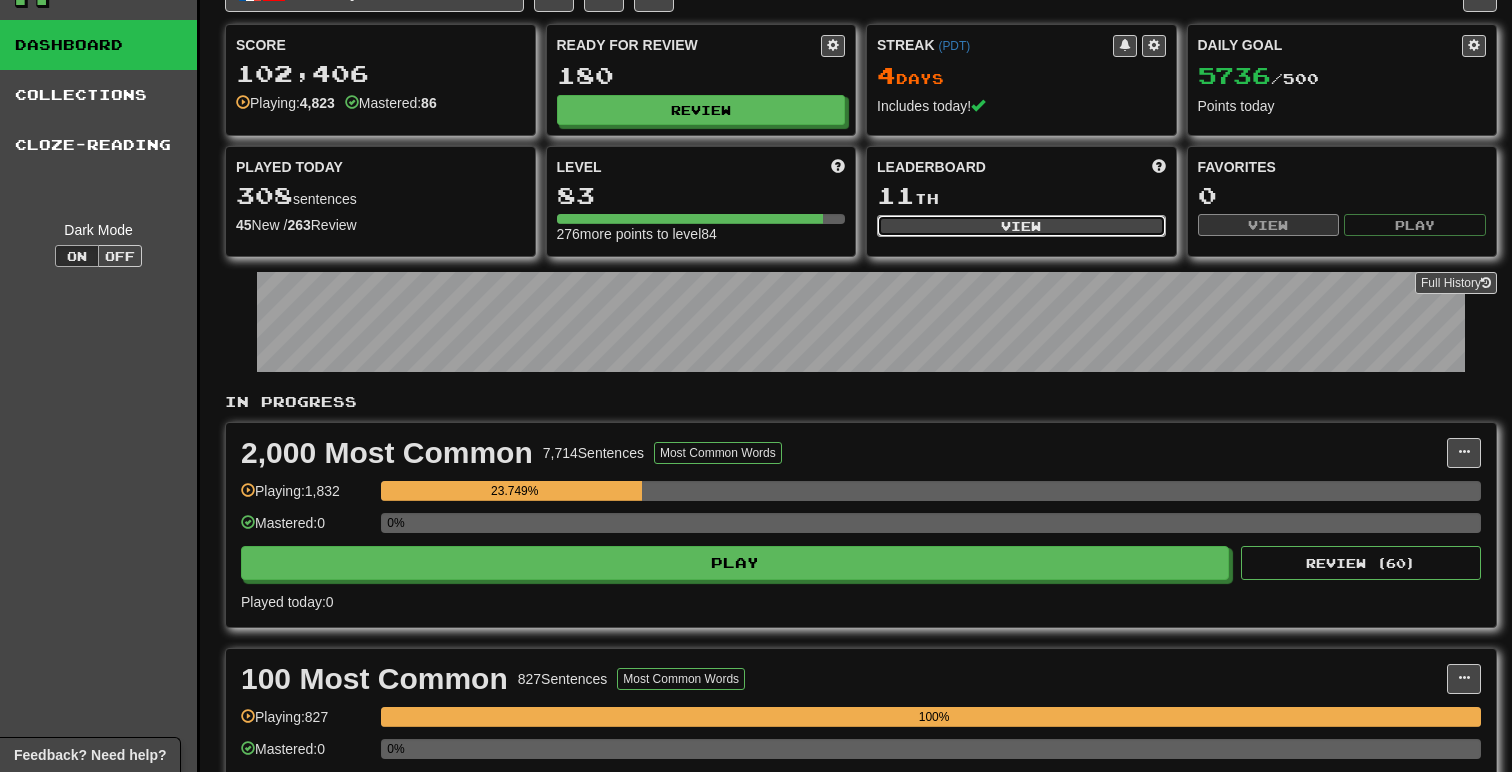 click on "View" at bounding box center (1021, 226) 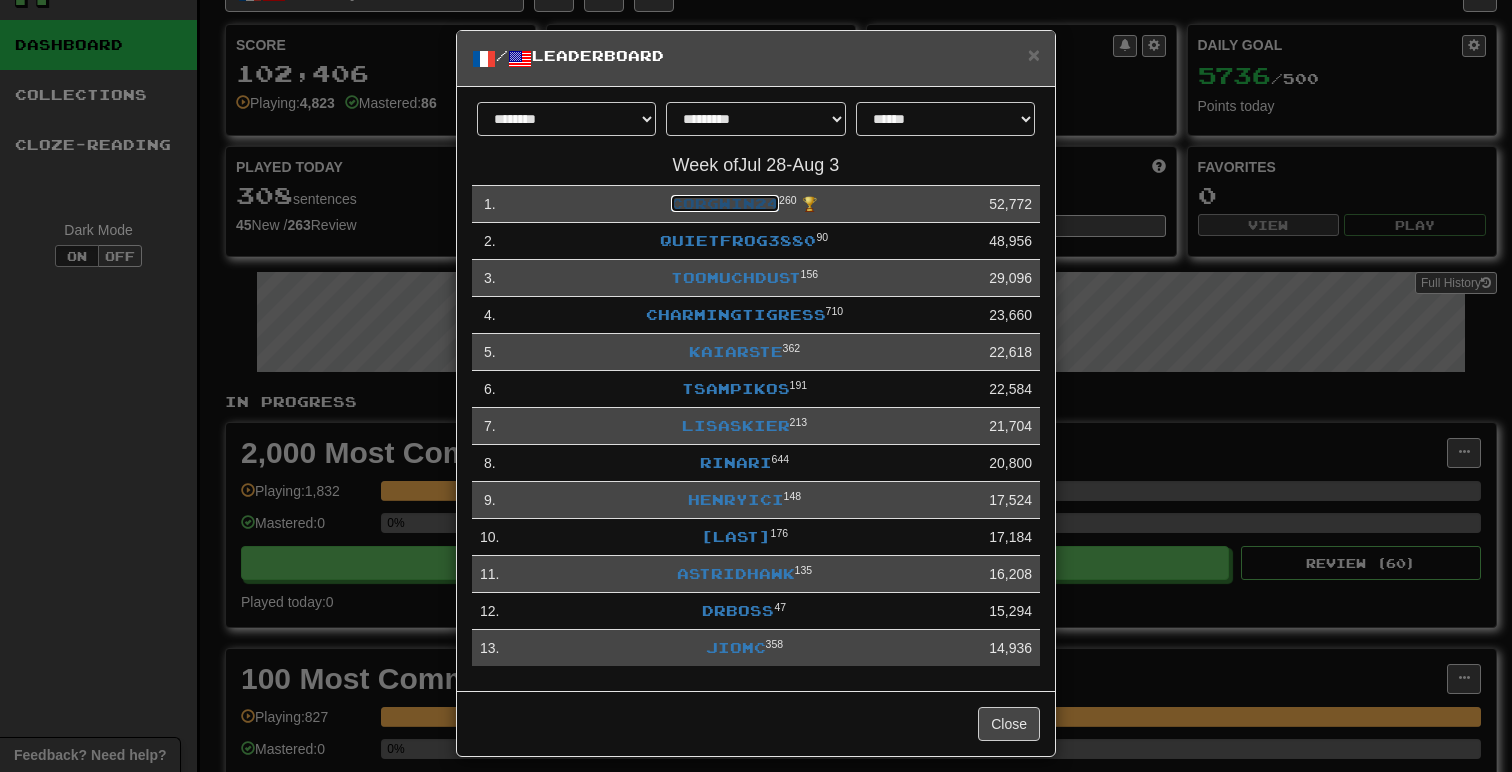 click on "corgwin24" at bounding box center [725, 203] 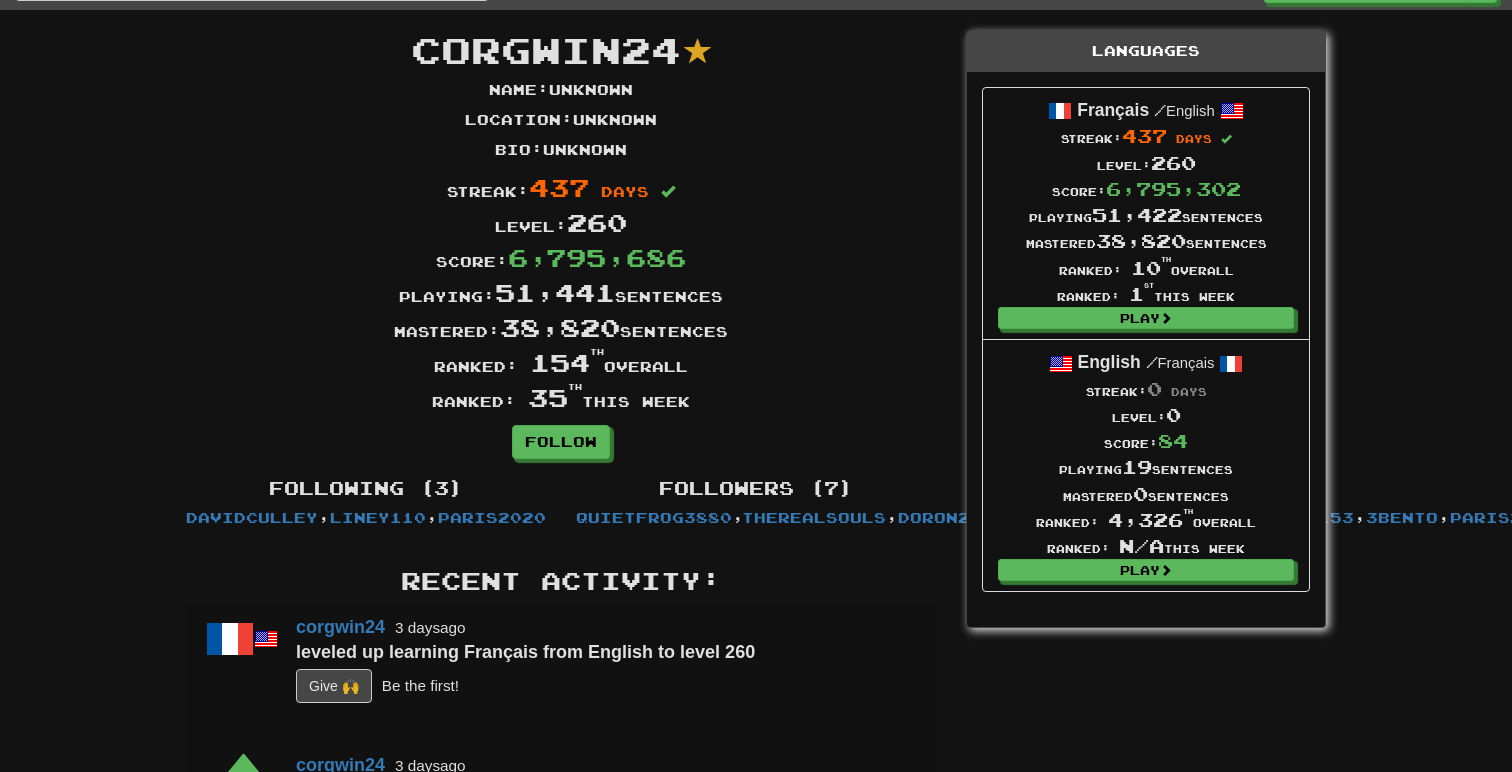 scroll, scrollTop: 0, scrollLeft: 0, axis: both 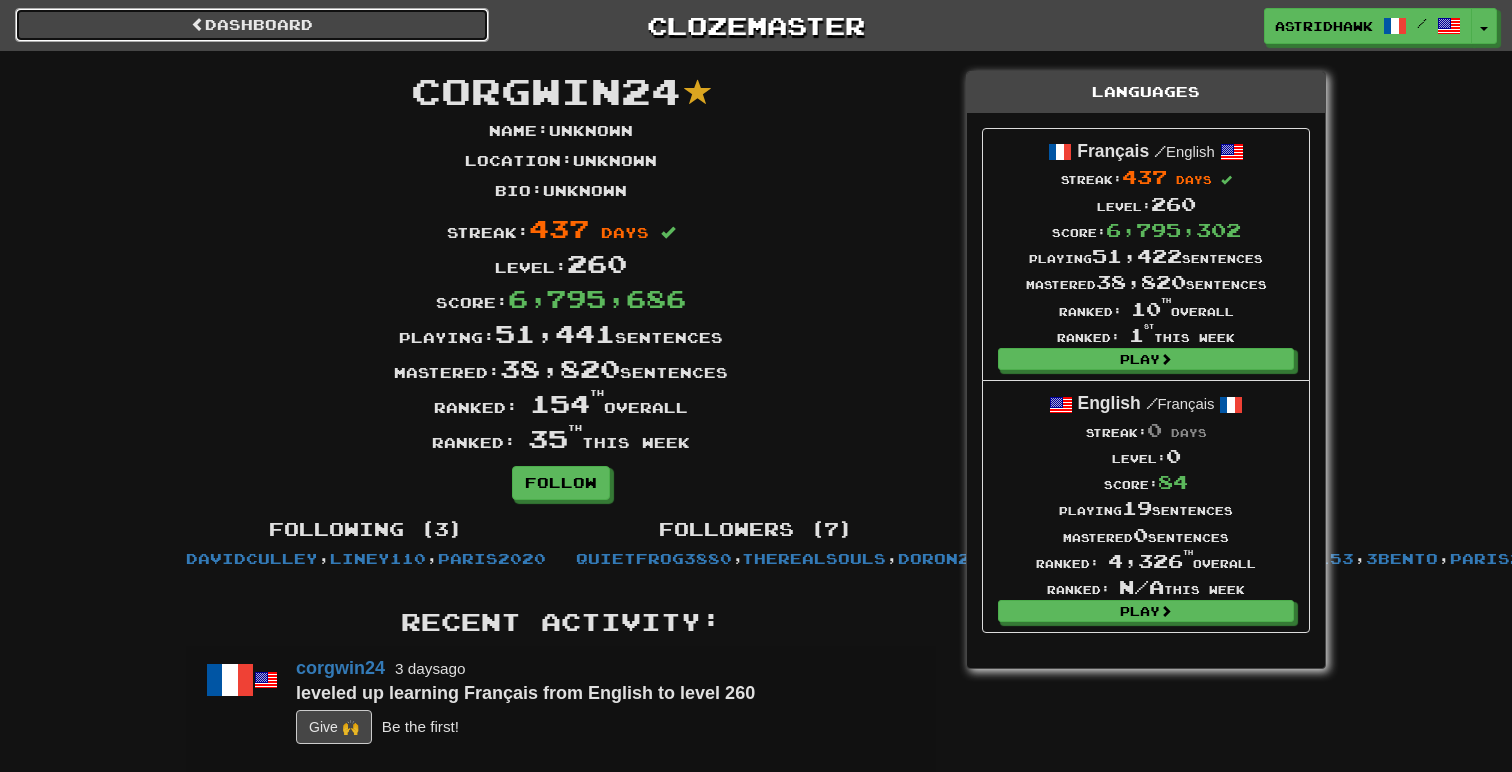click on "Dashboard" at bounding box center (252, 25) 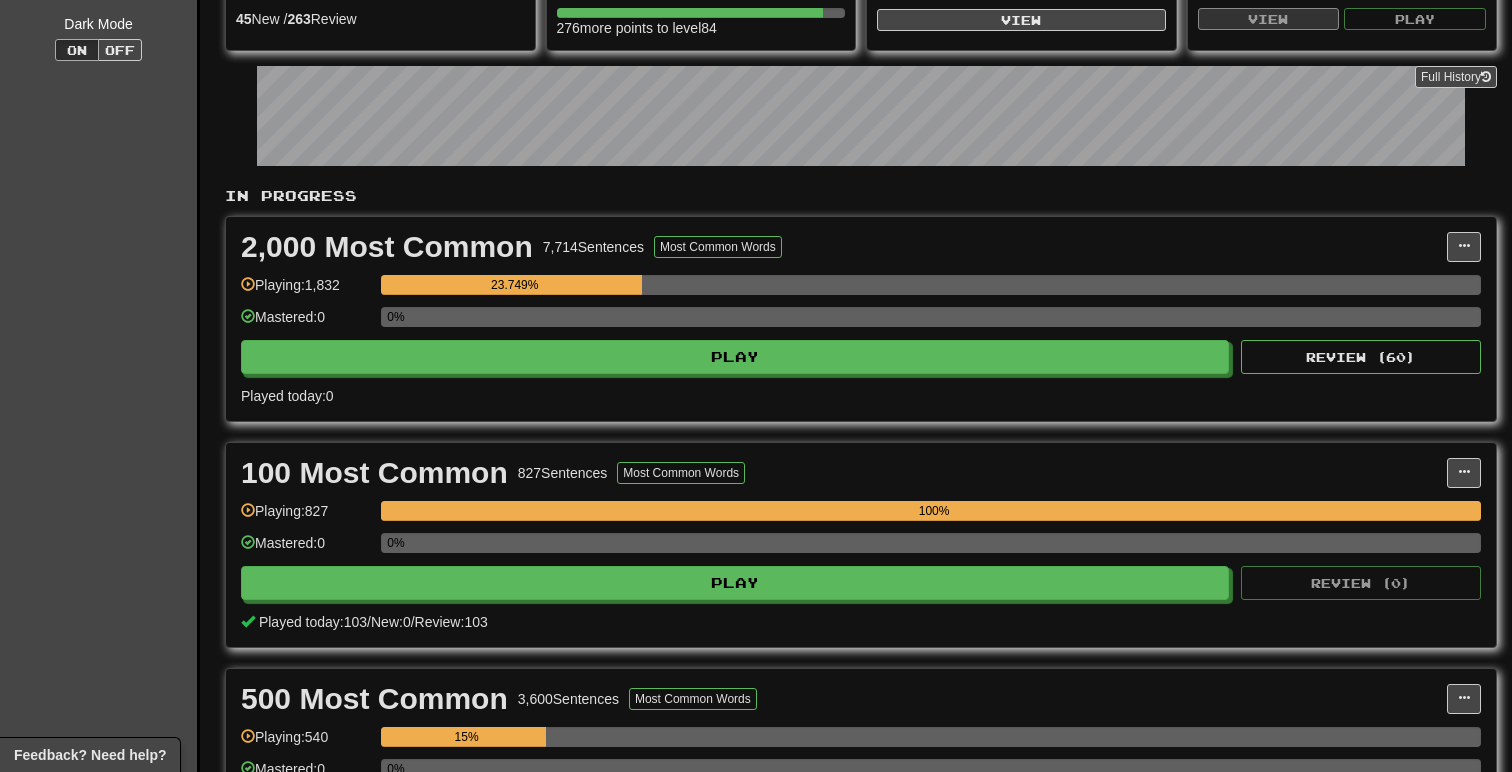 scroll, scrollTop: 193, scrollLeft: 0, axis: vertical 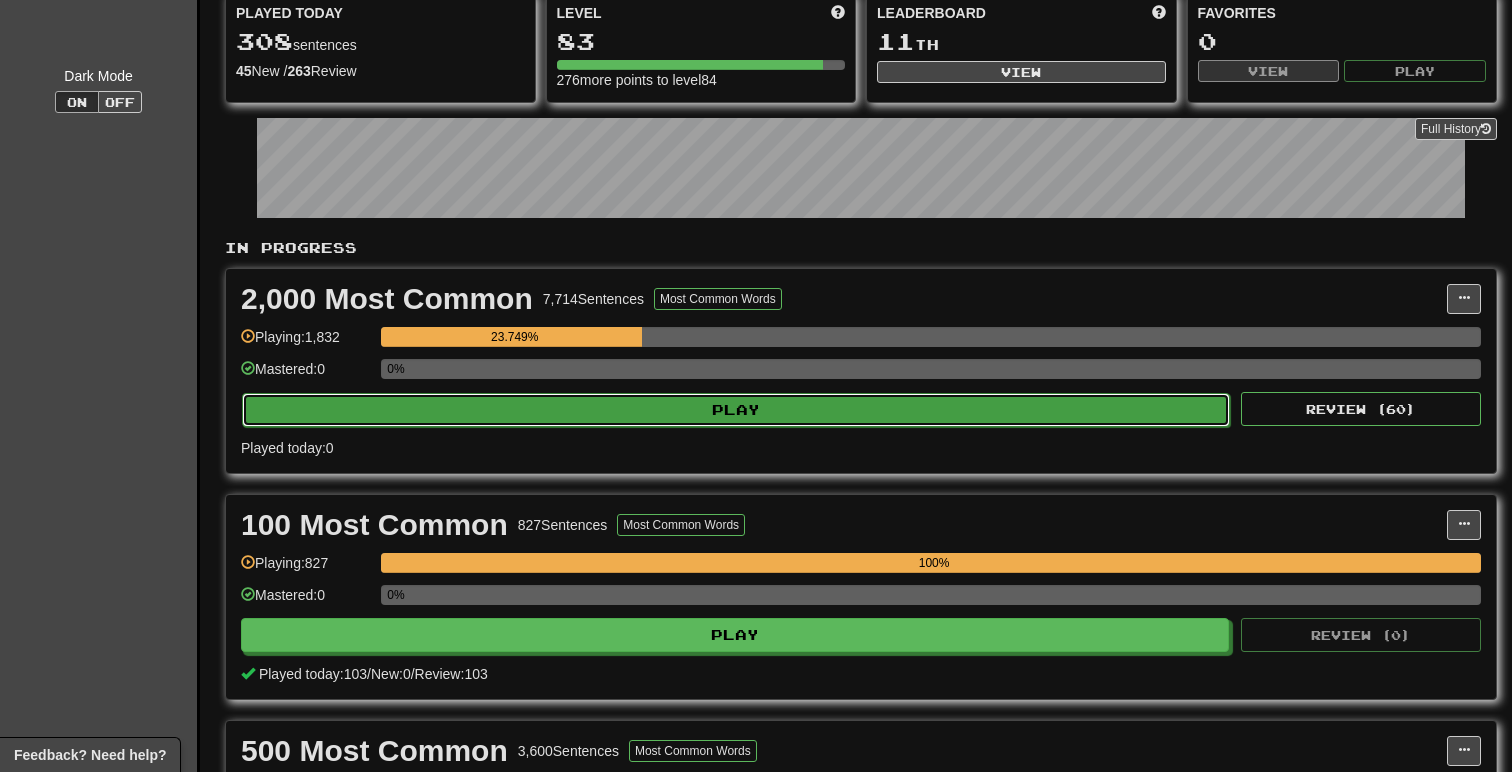 click on "Play" at bounding box center (736, 410) 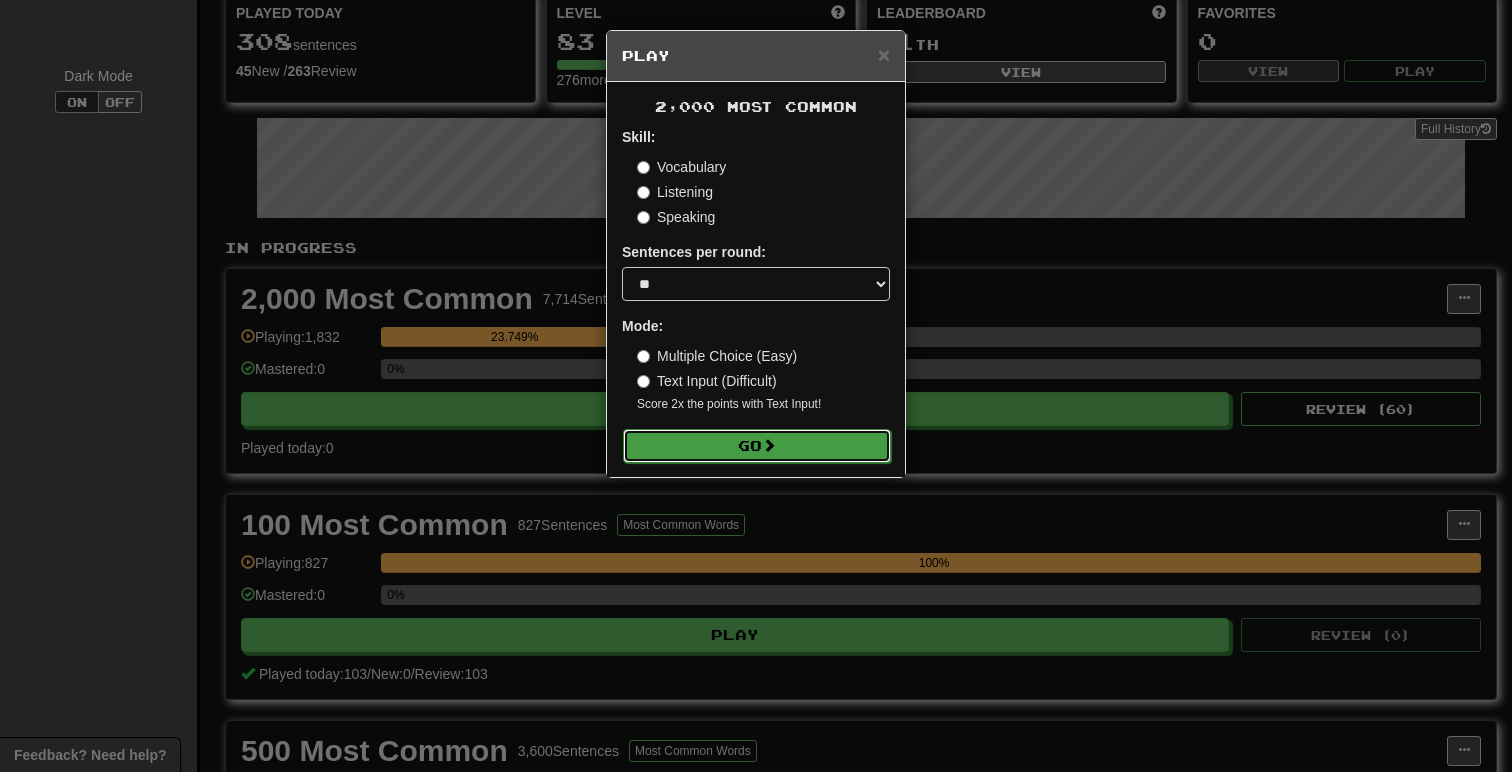 click on "Go" at bounding box center (757, 446) 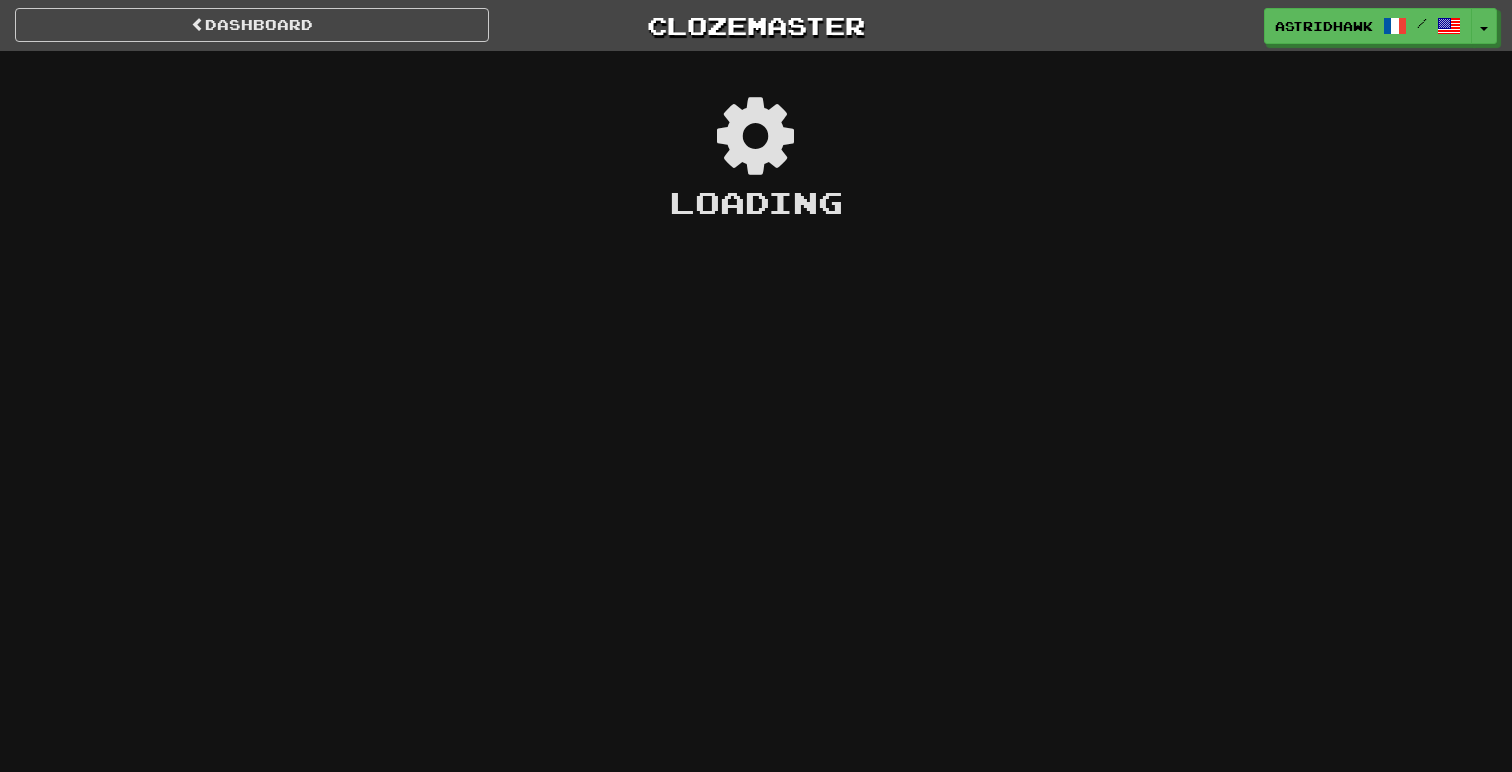 scroll, scrollTop: 0, scrollLeft: 0, axis: both 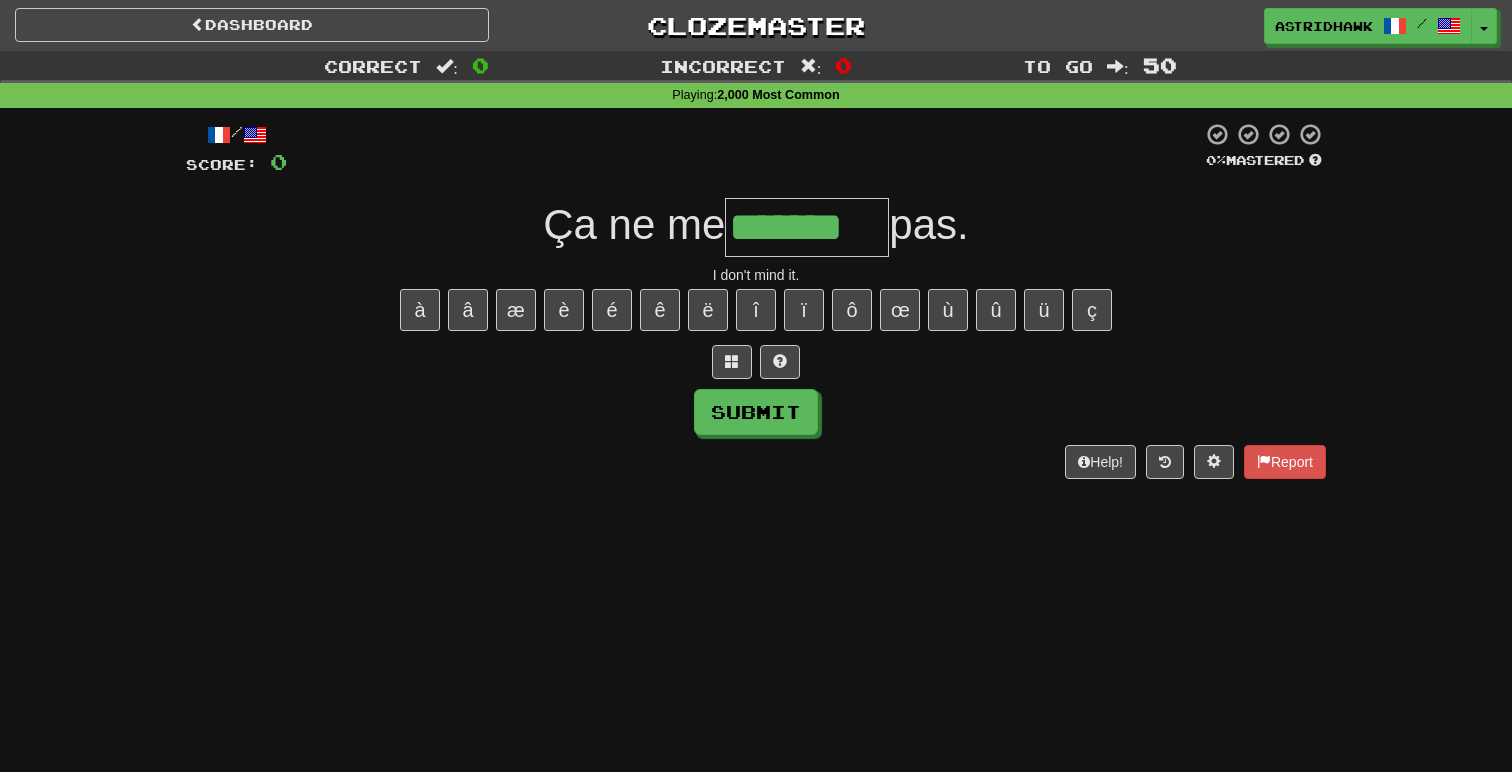 type on "*******" 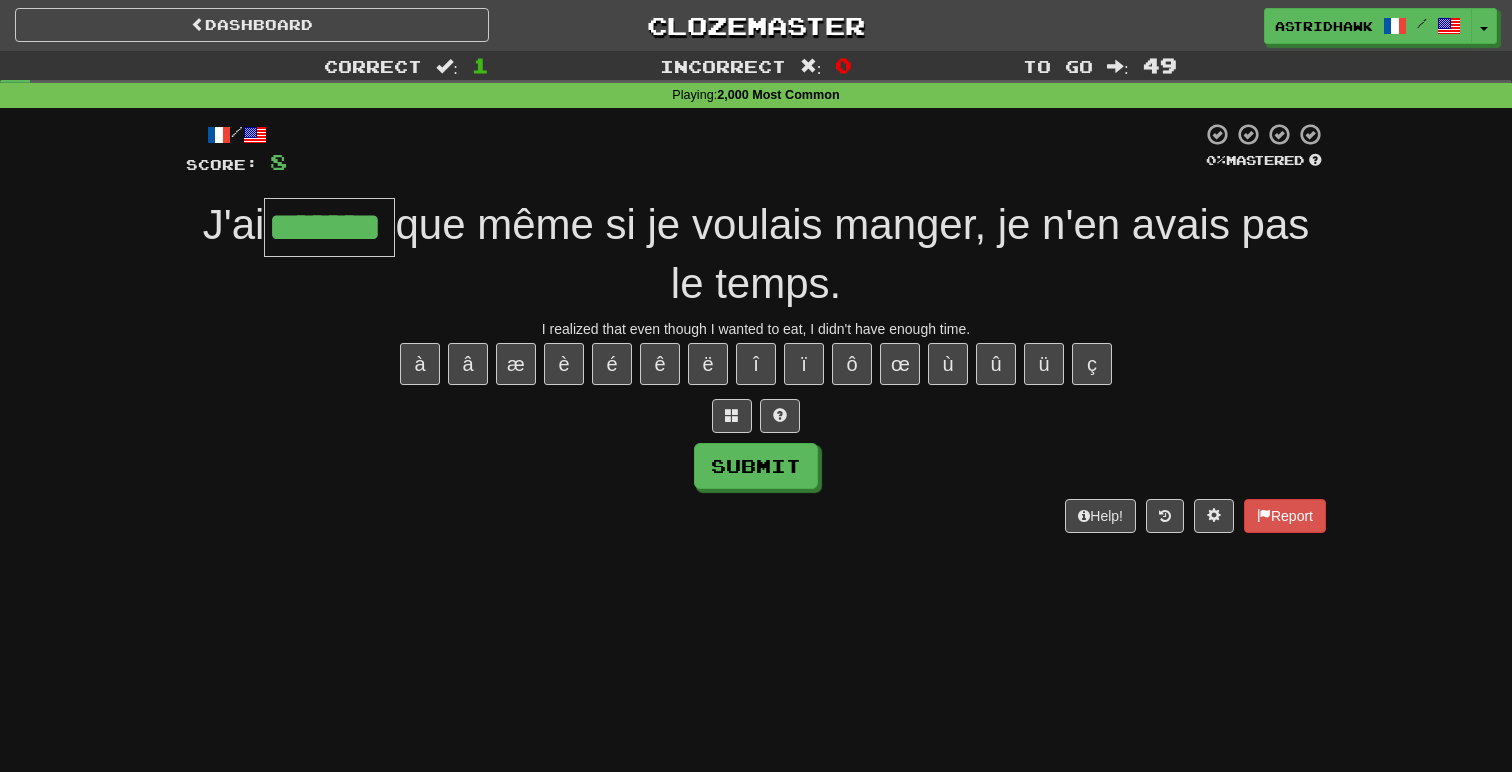 type on "*******" 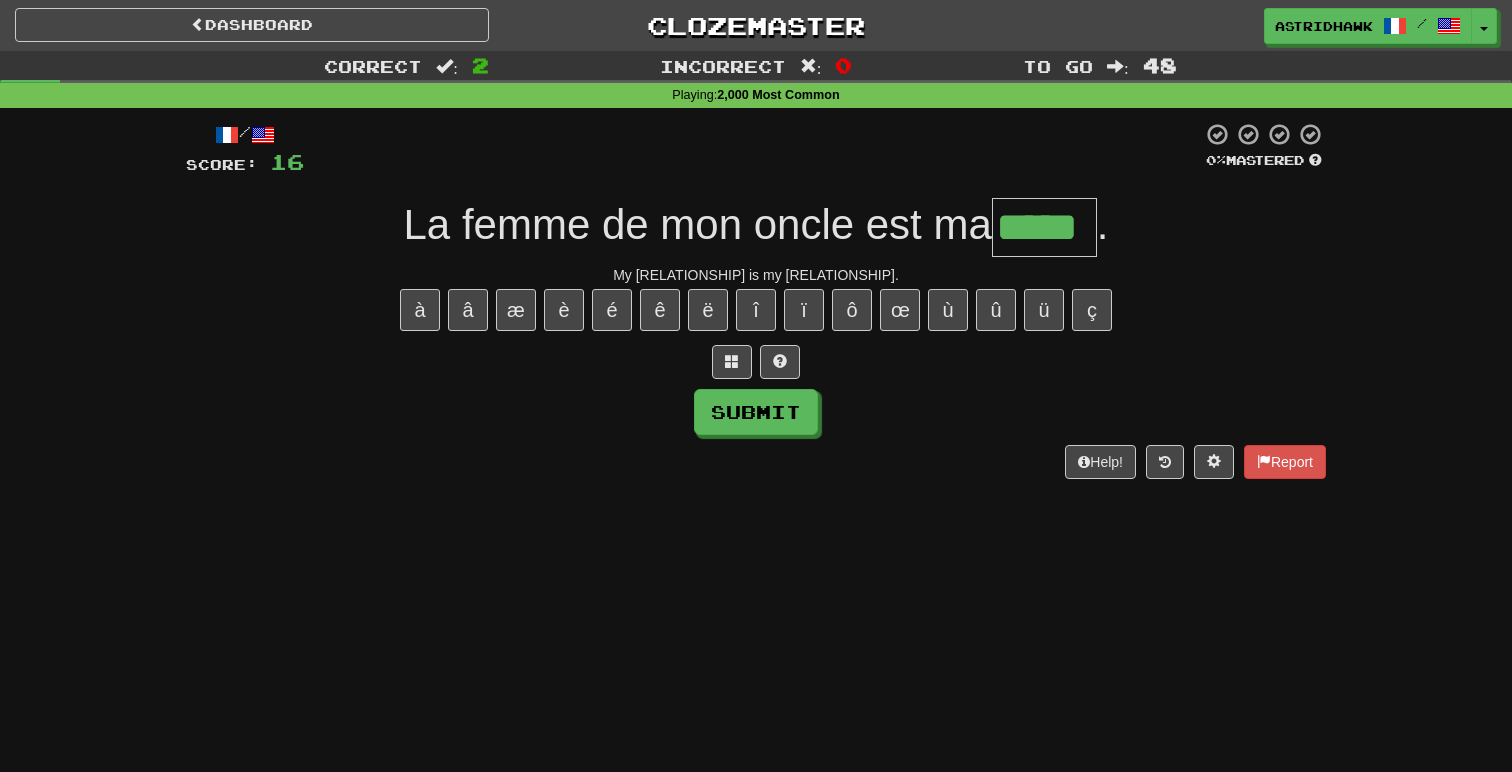 type on "*****" 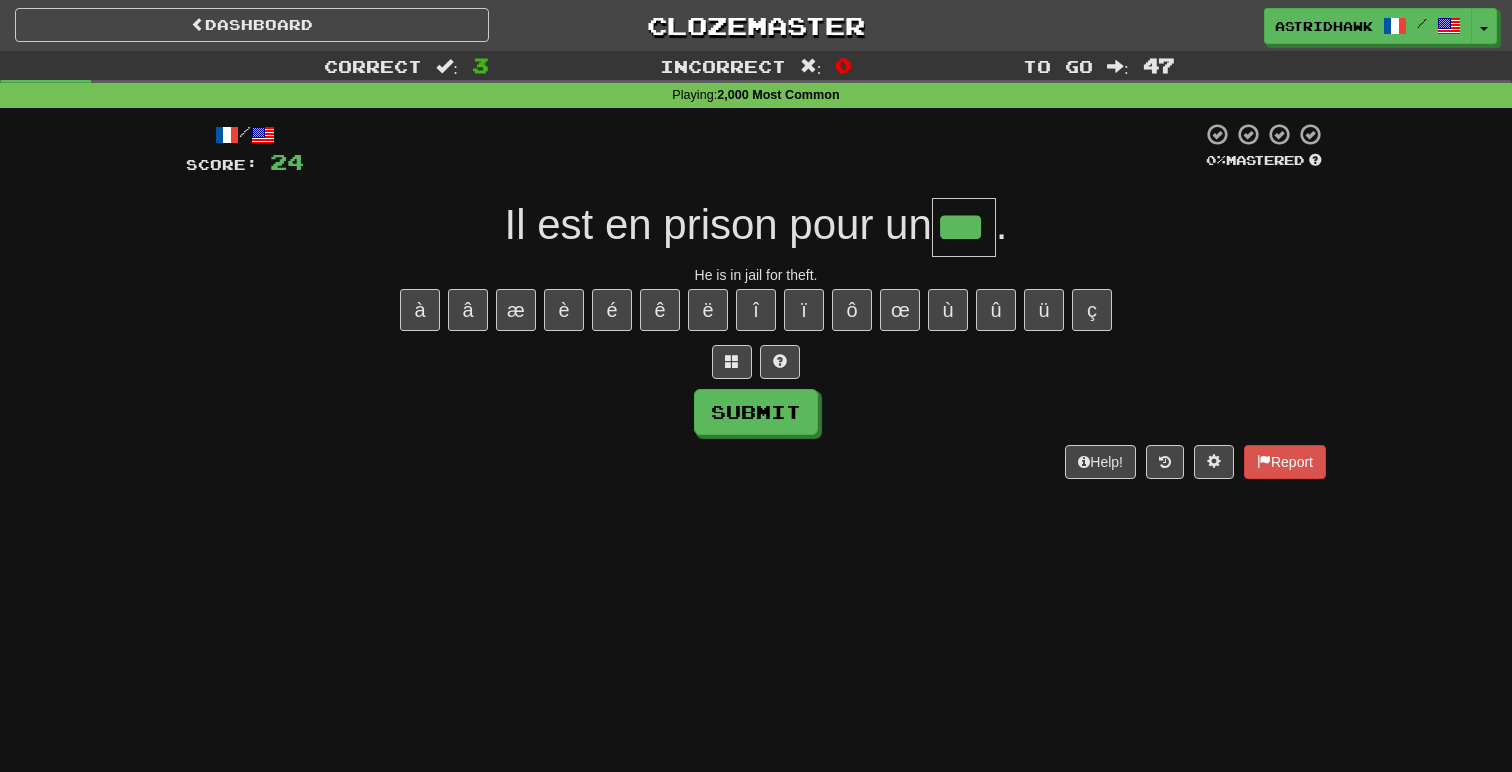 type on "***" 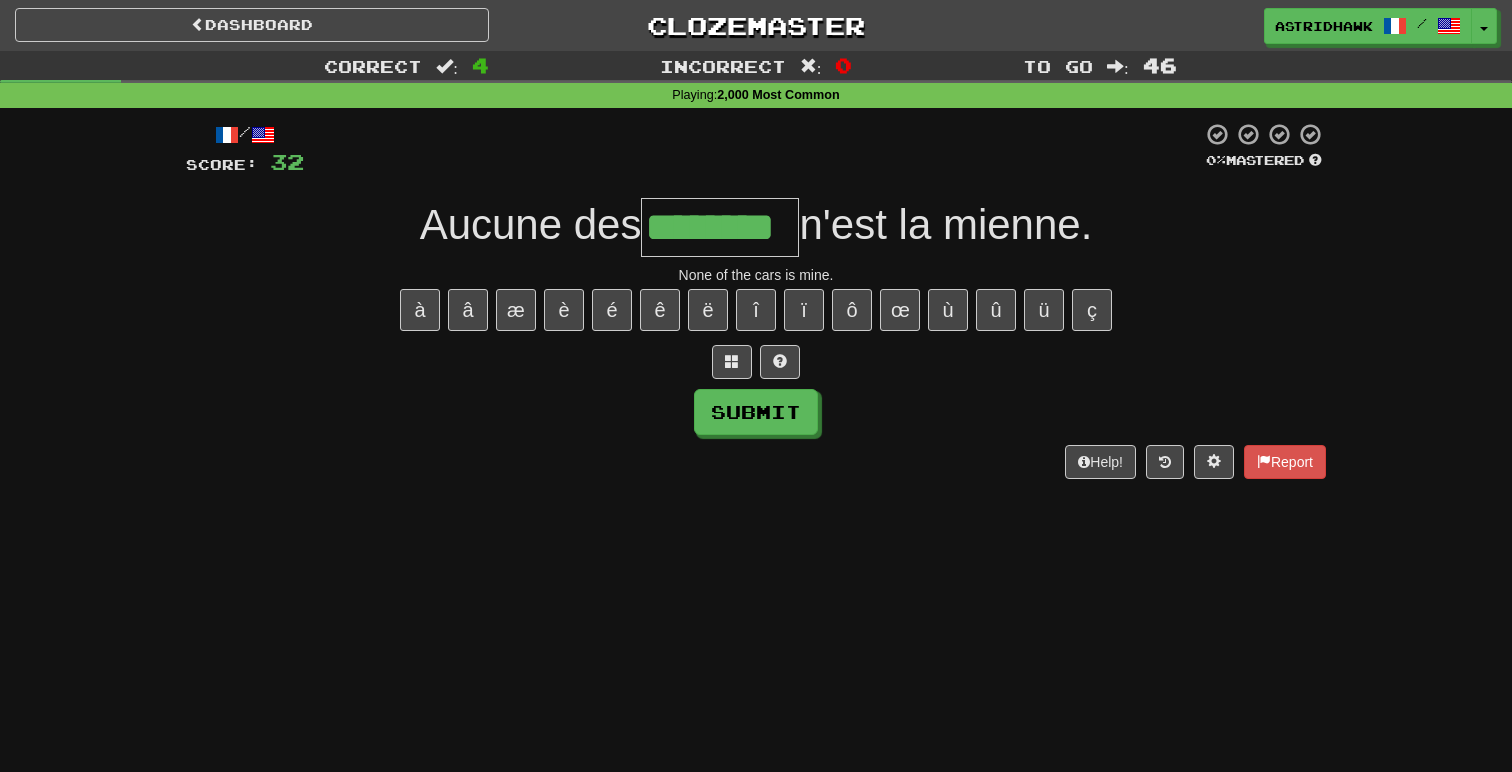 type on "********" 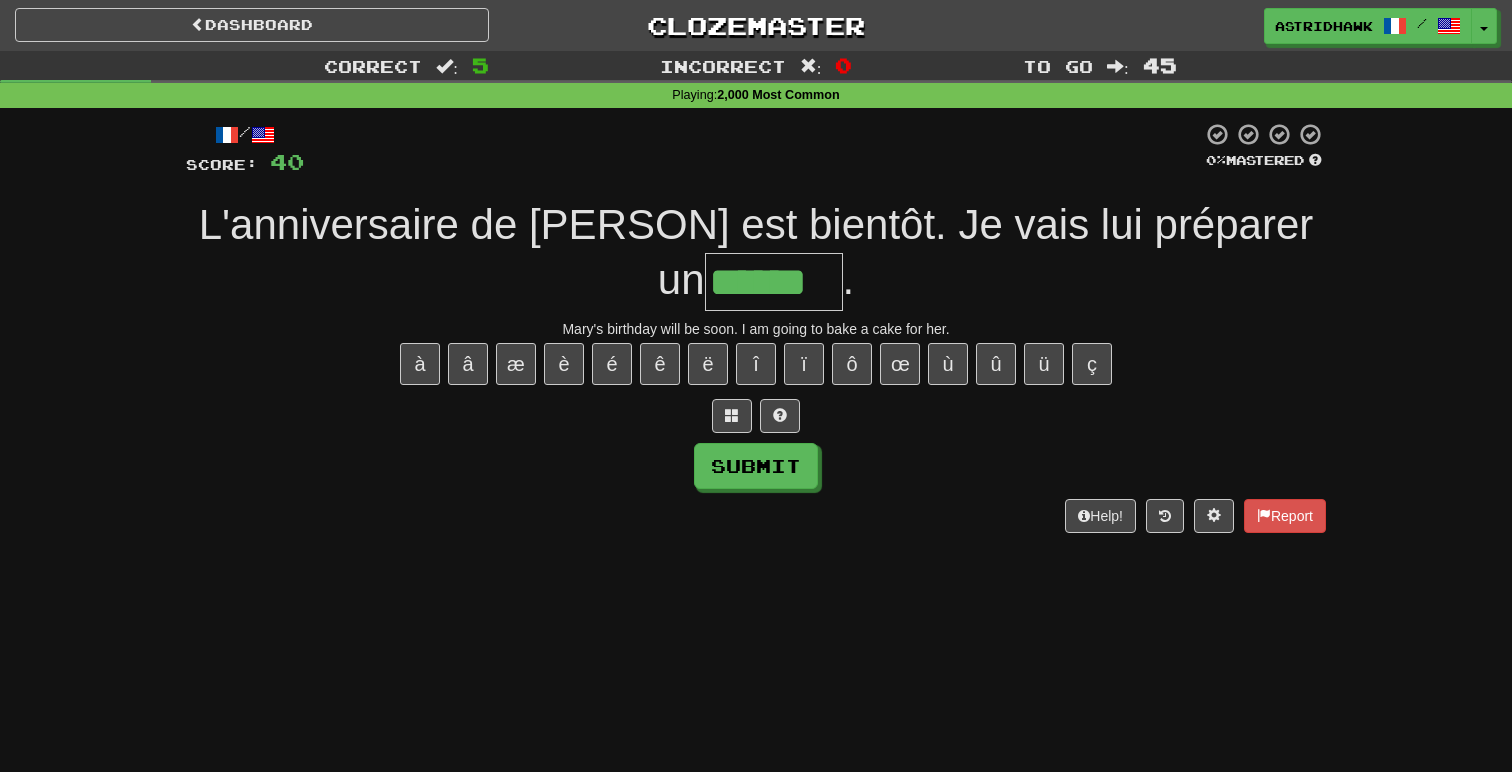 type on "******" 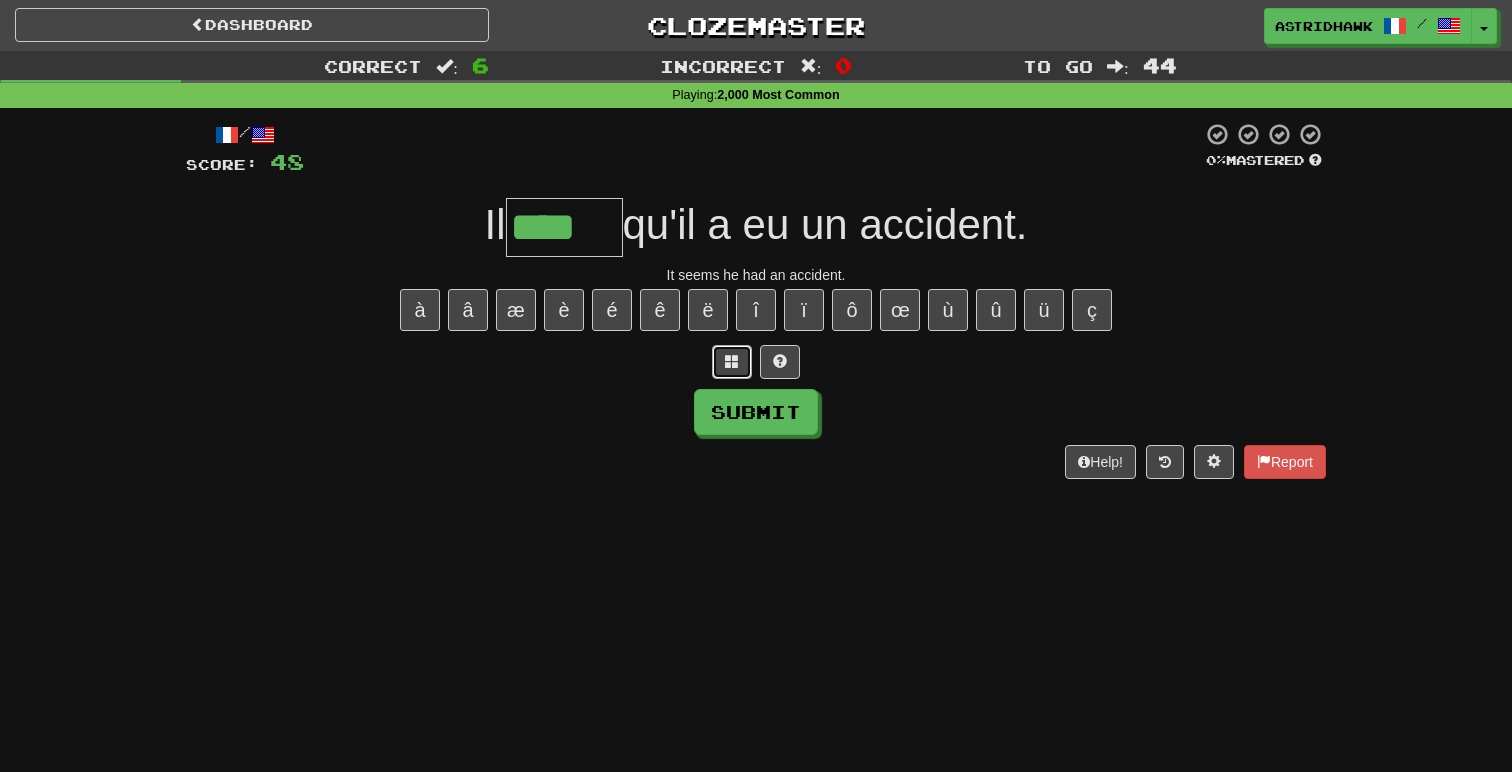 click at bounding box center (732, 362) 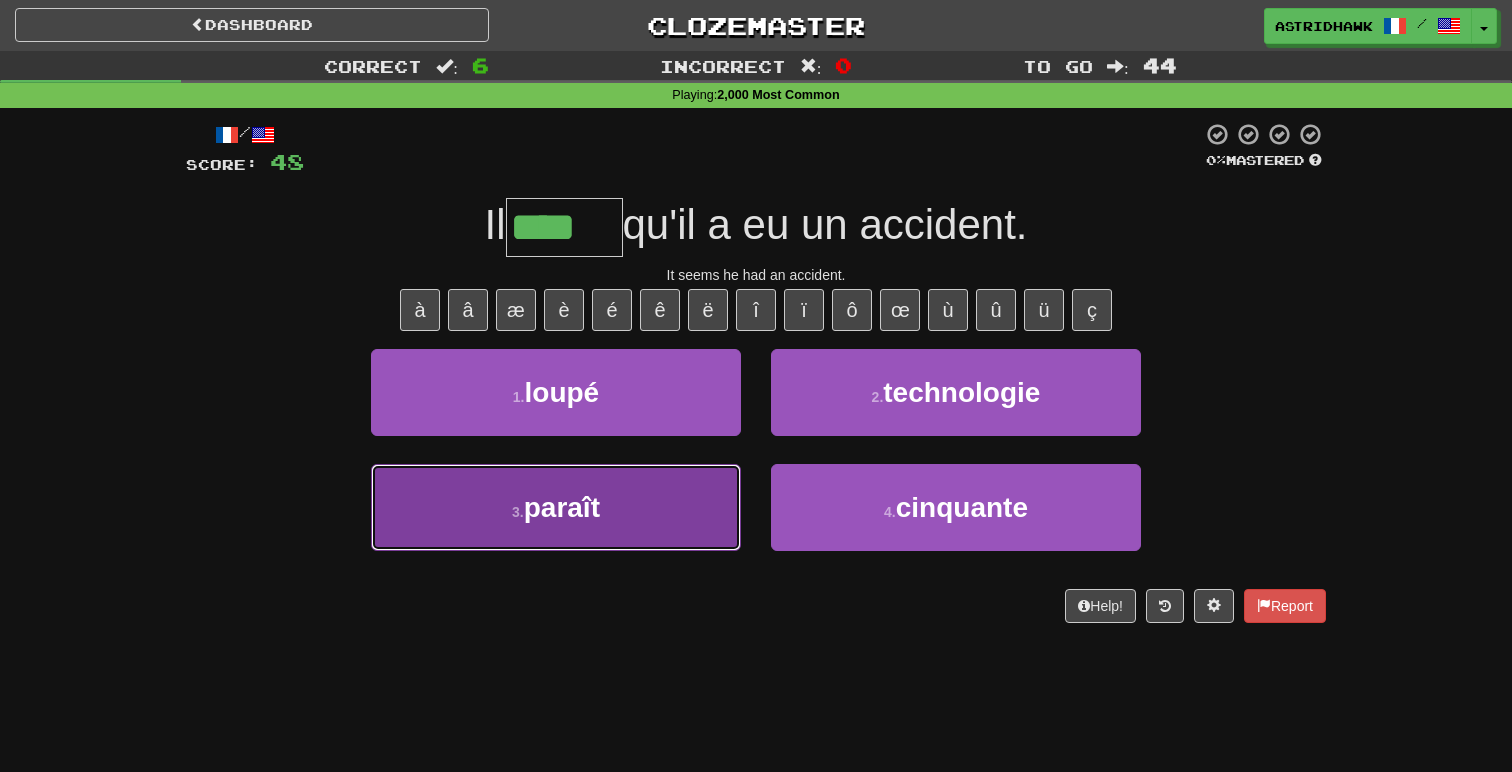 click on "3 .  paraît" at bounding box center [556, 507] 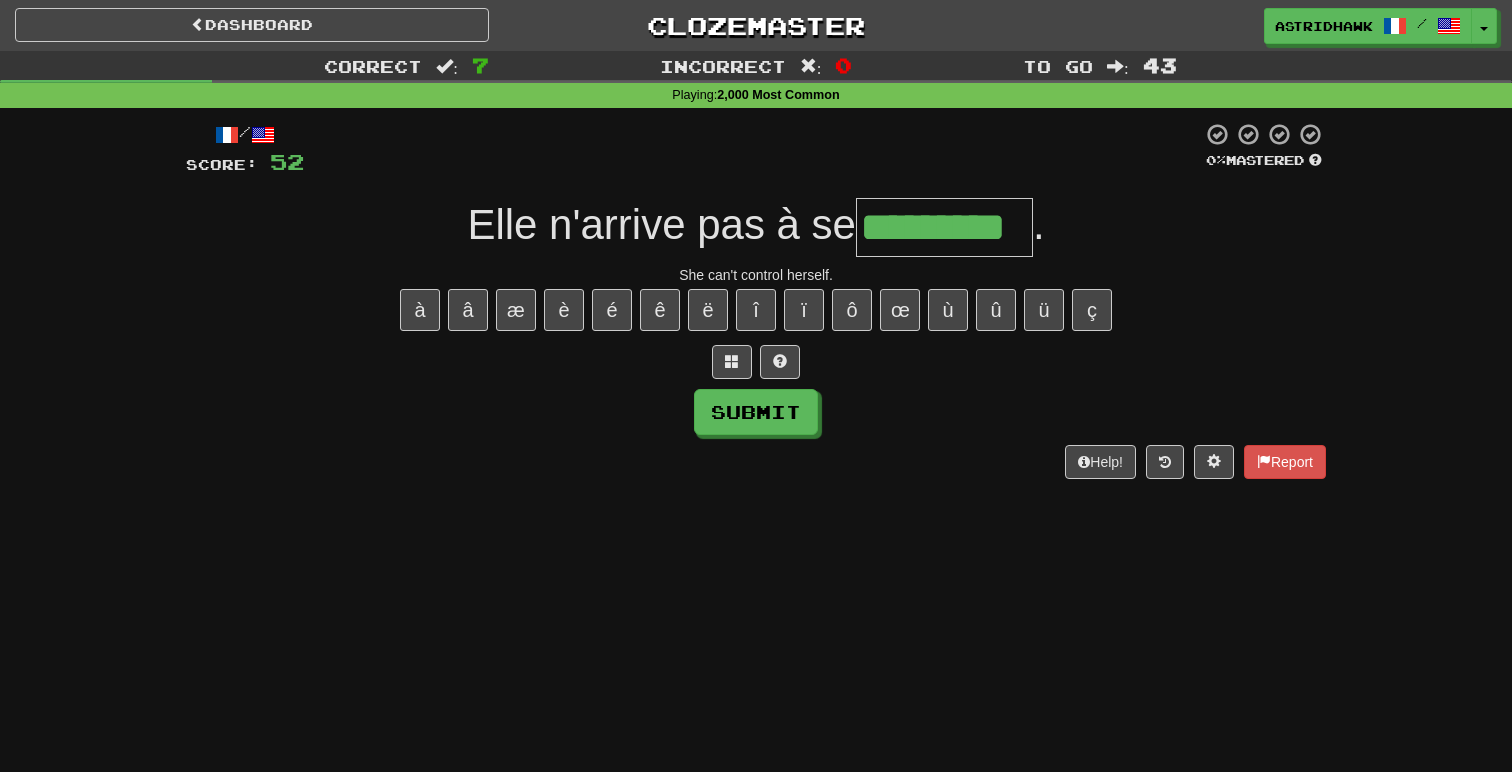 type on "*********" 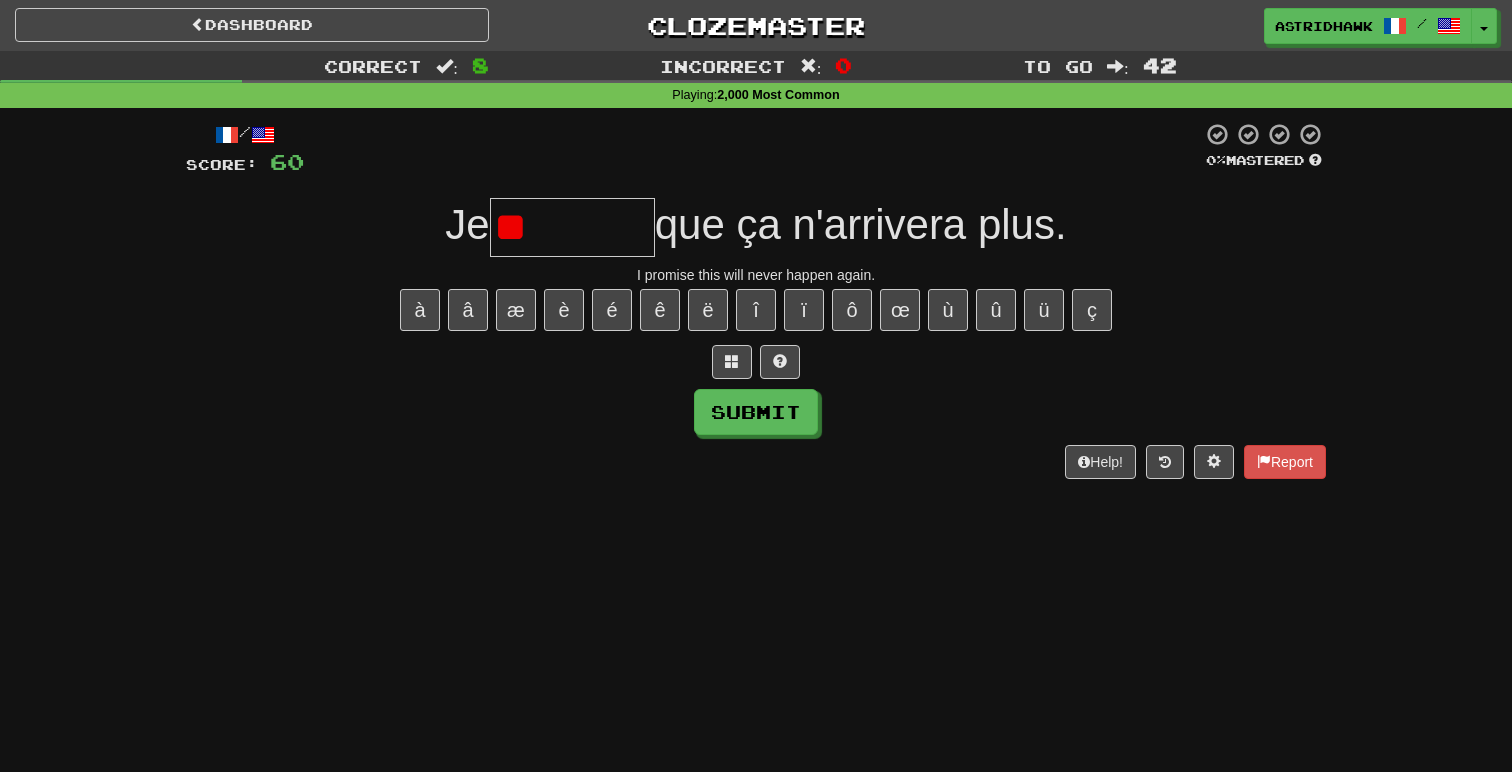 type on "*" 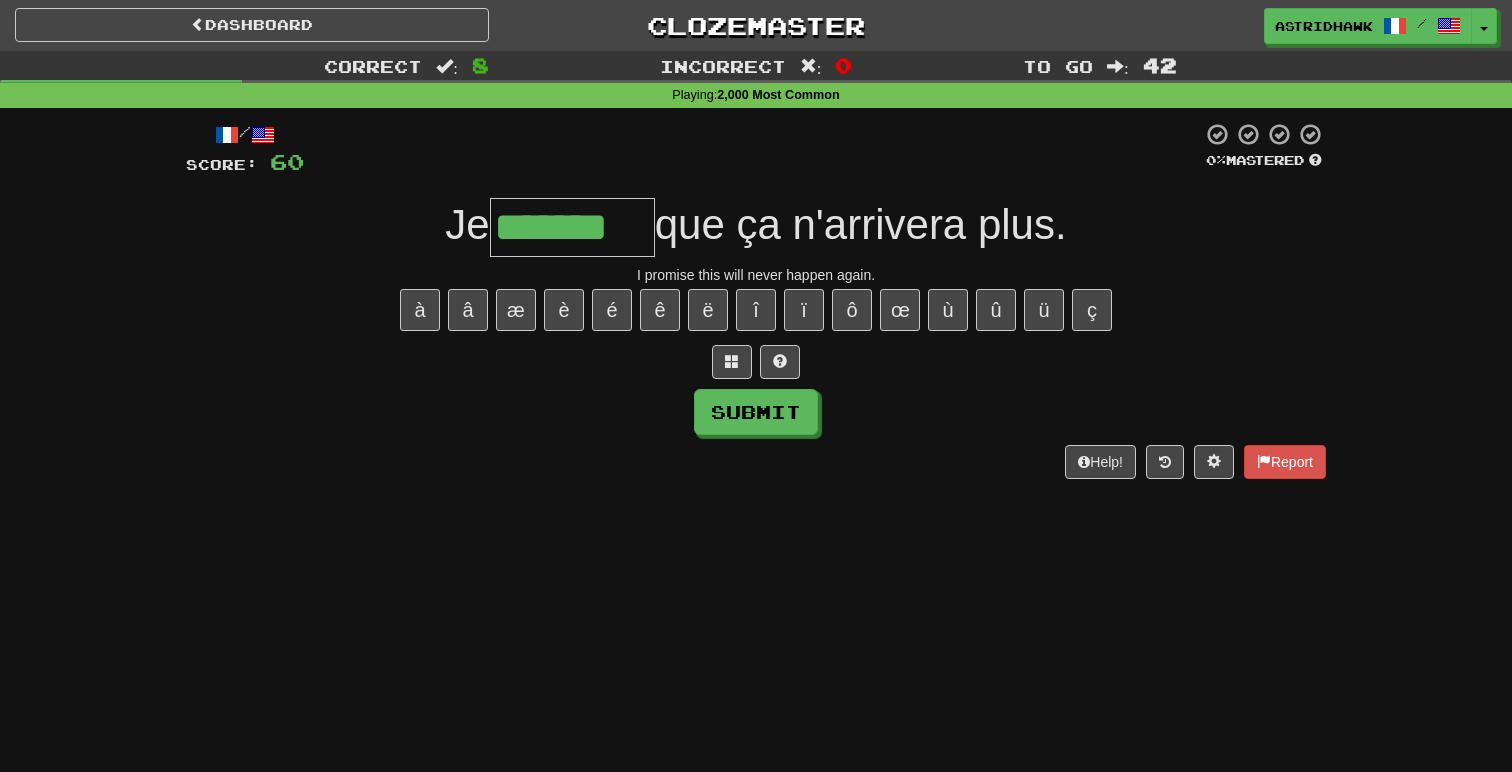 type on "*******" 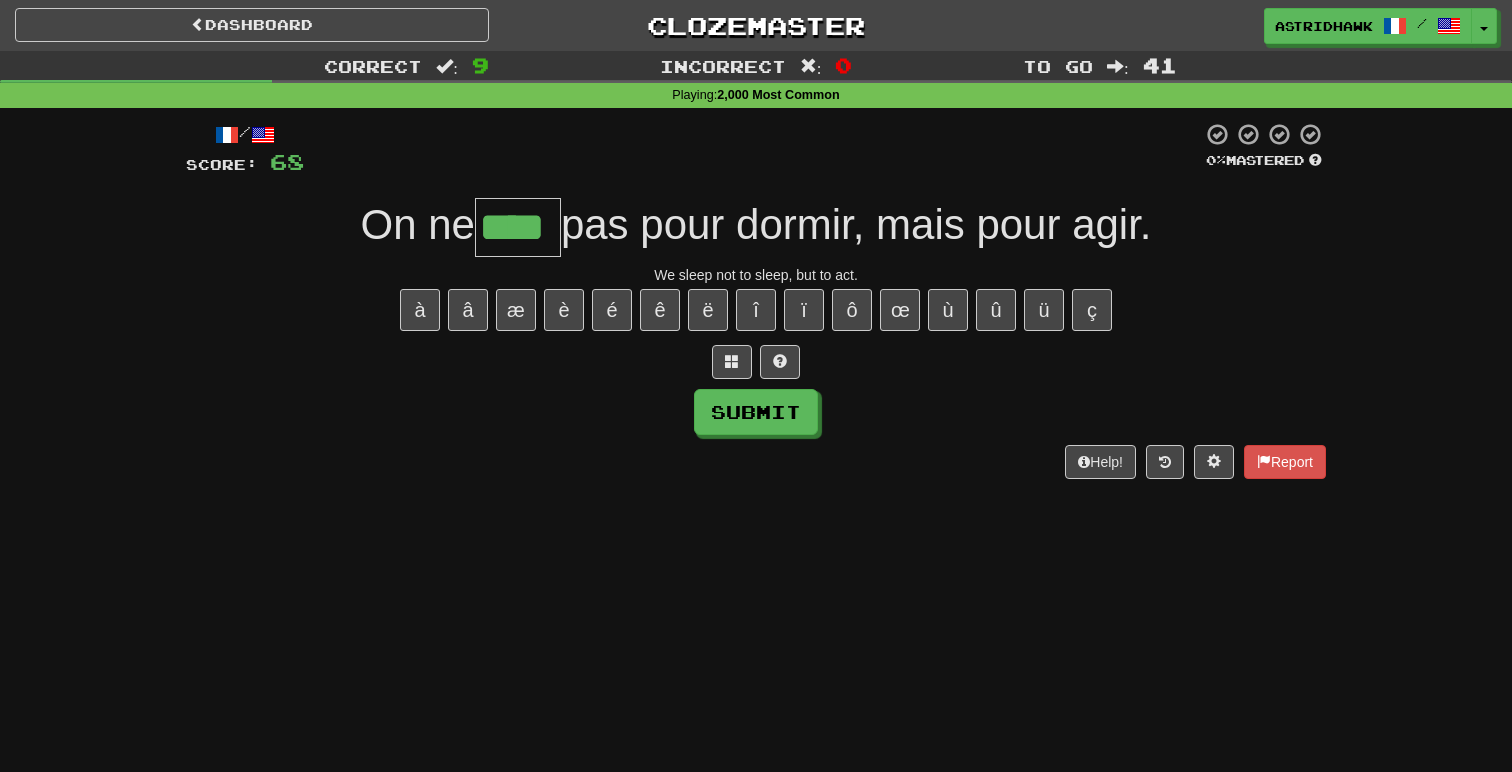 type on "****" 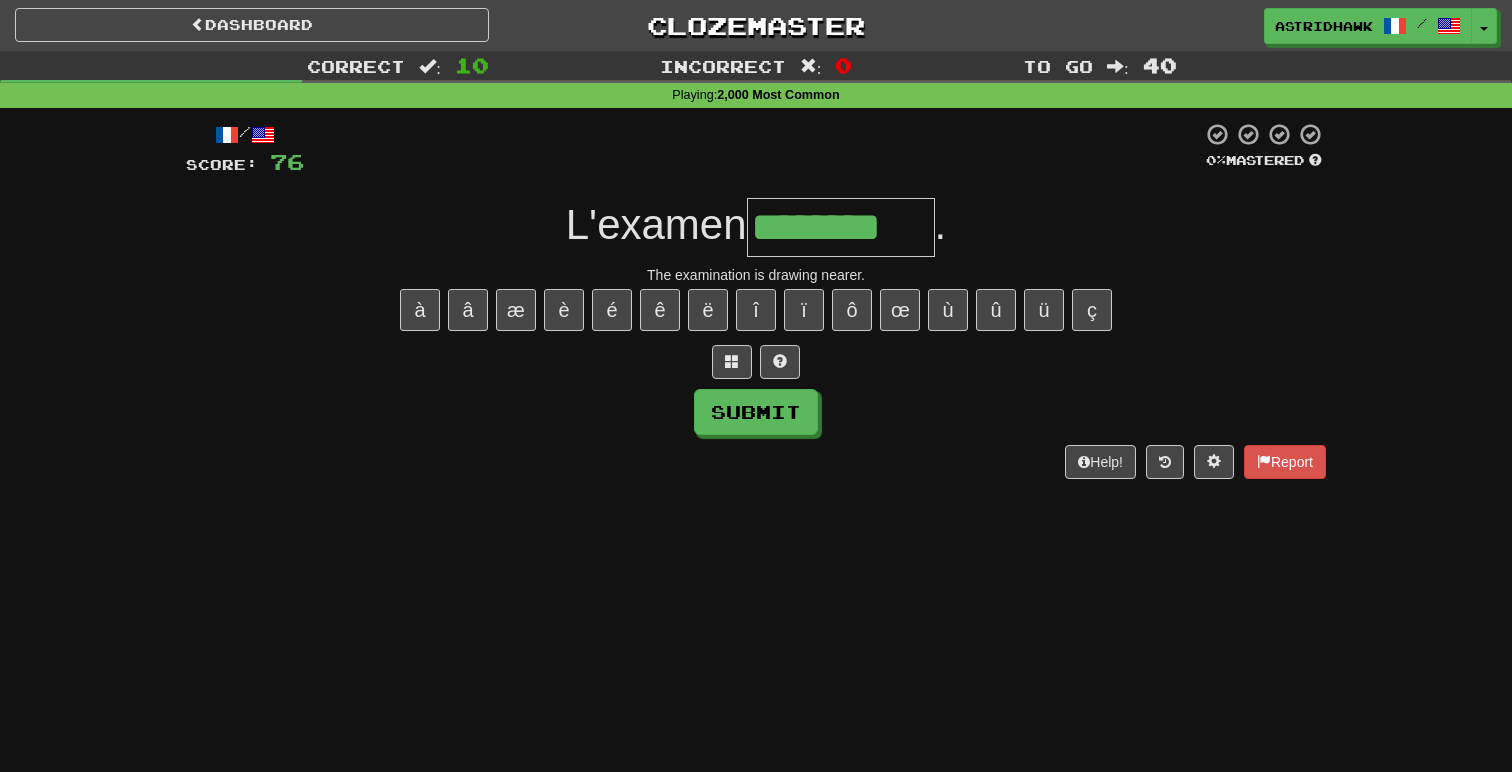 type on "********" 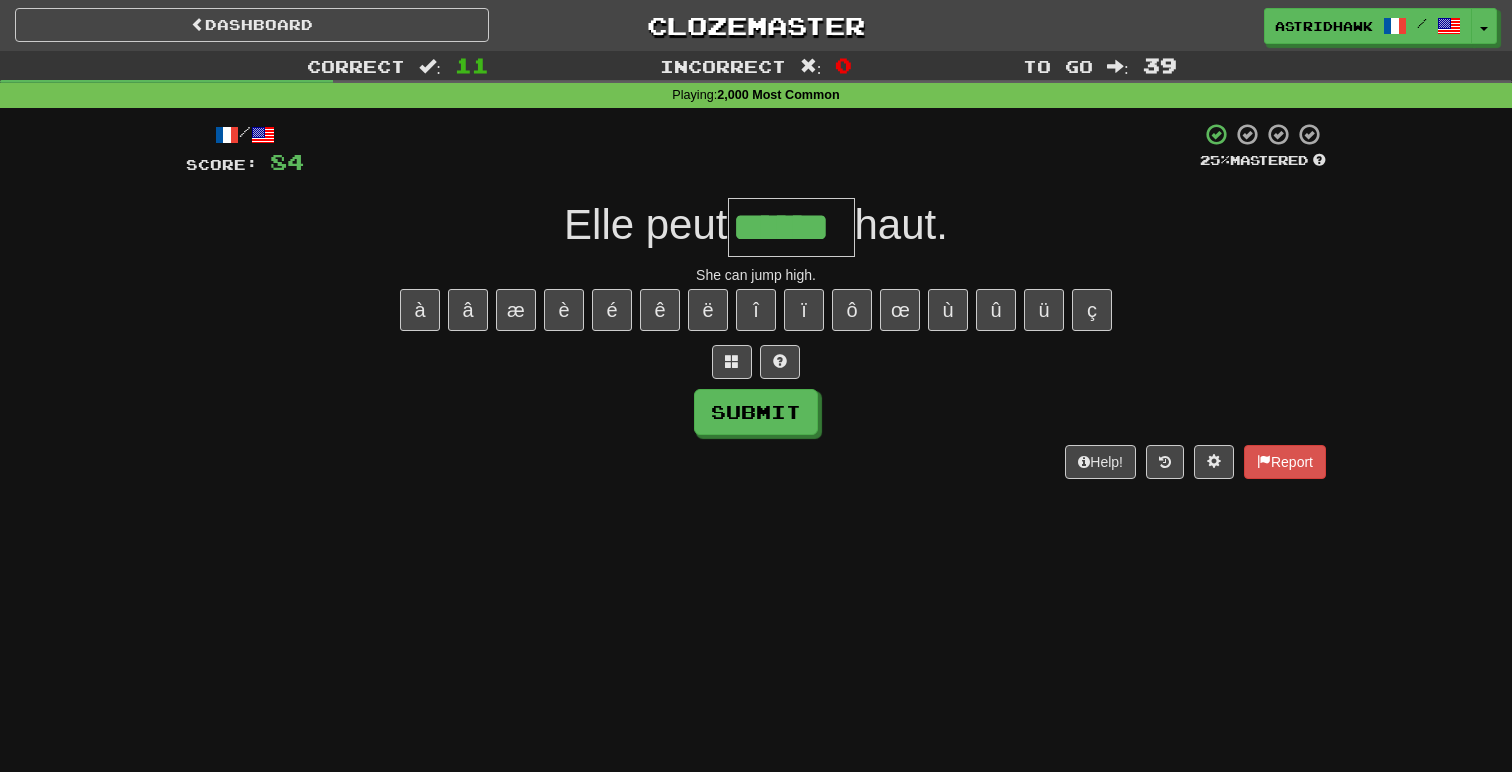type on "******" 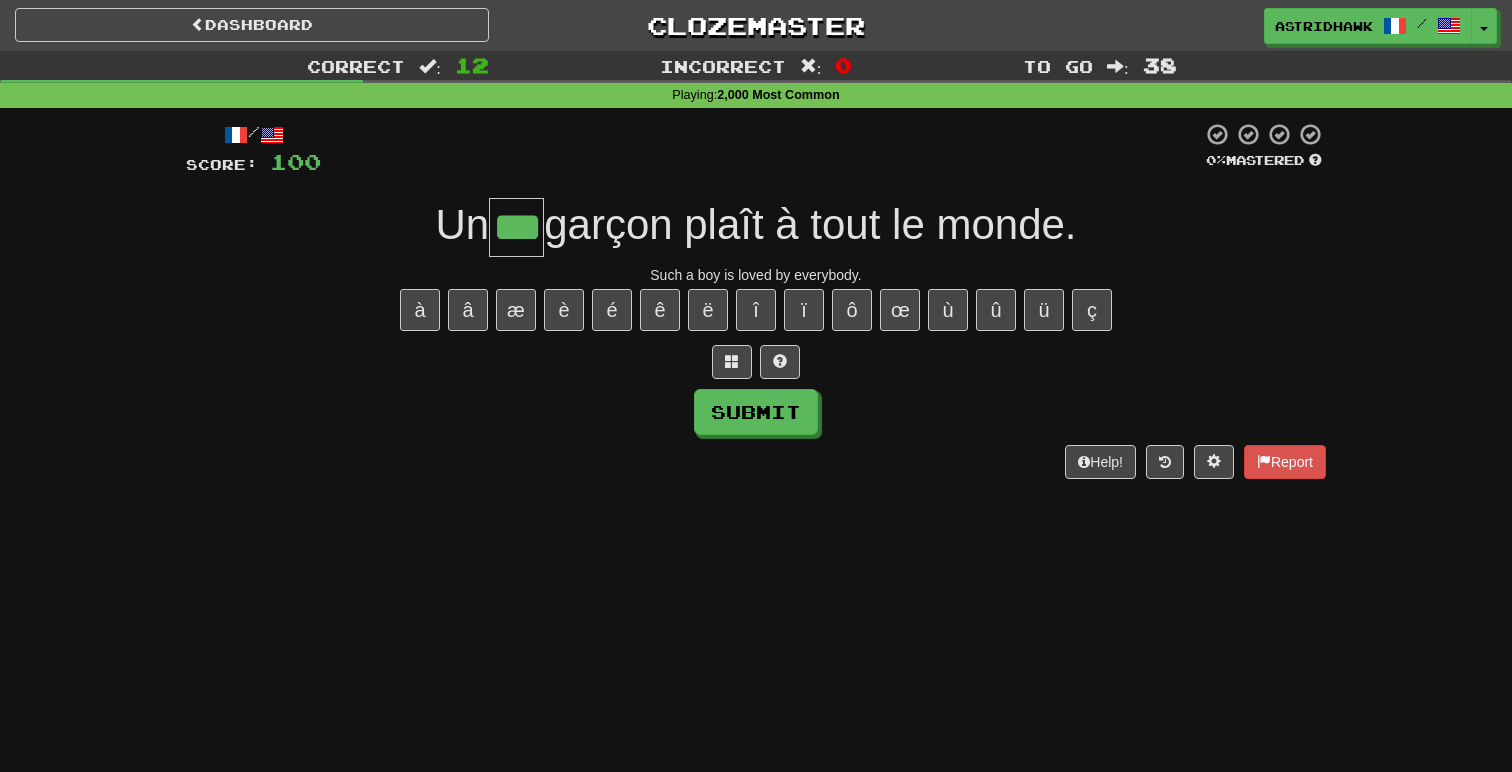 type on "***" 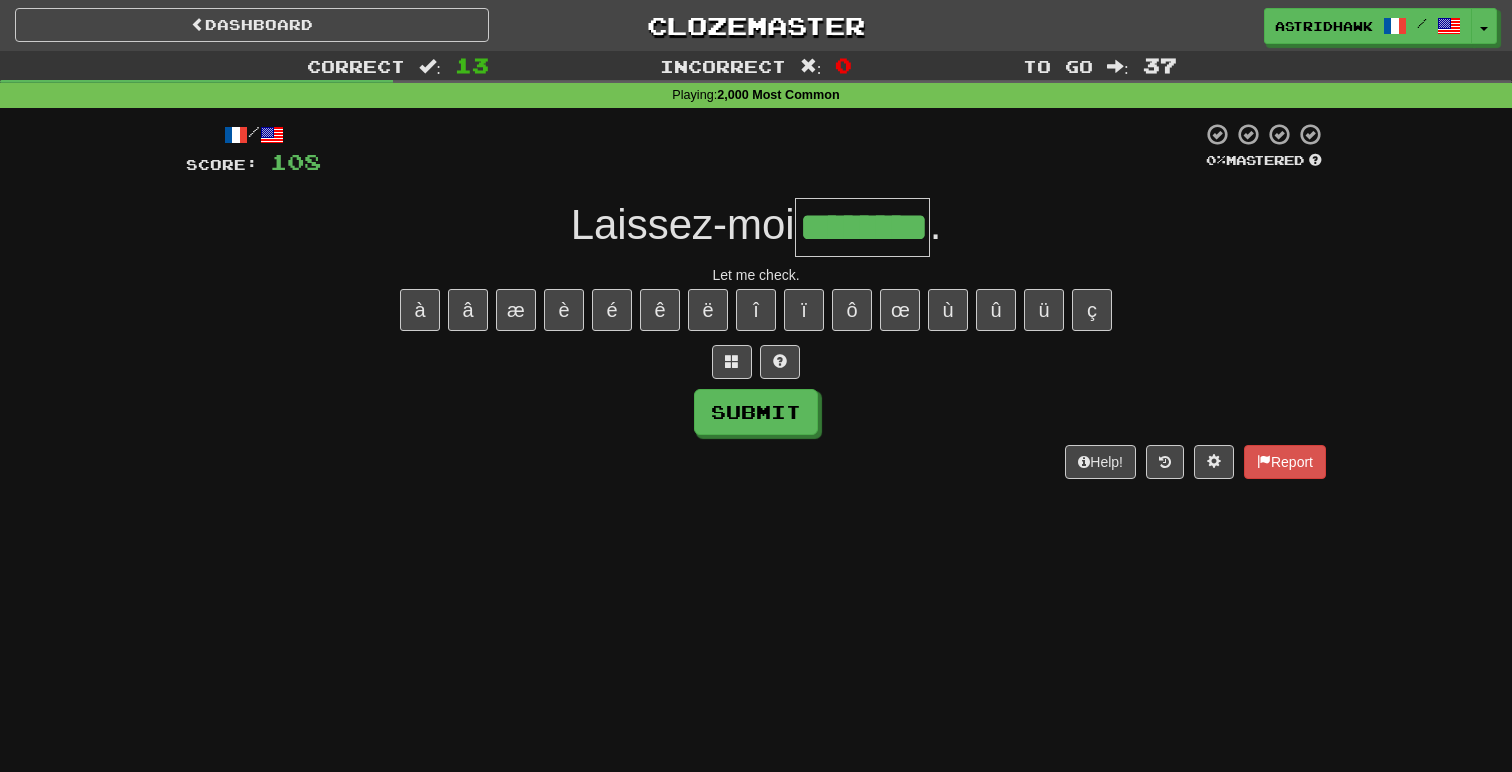 type on "********" 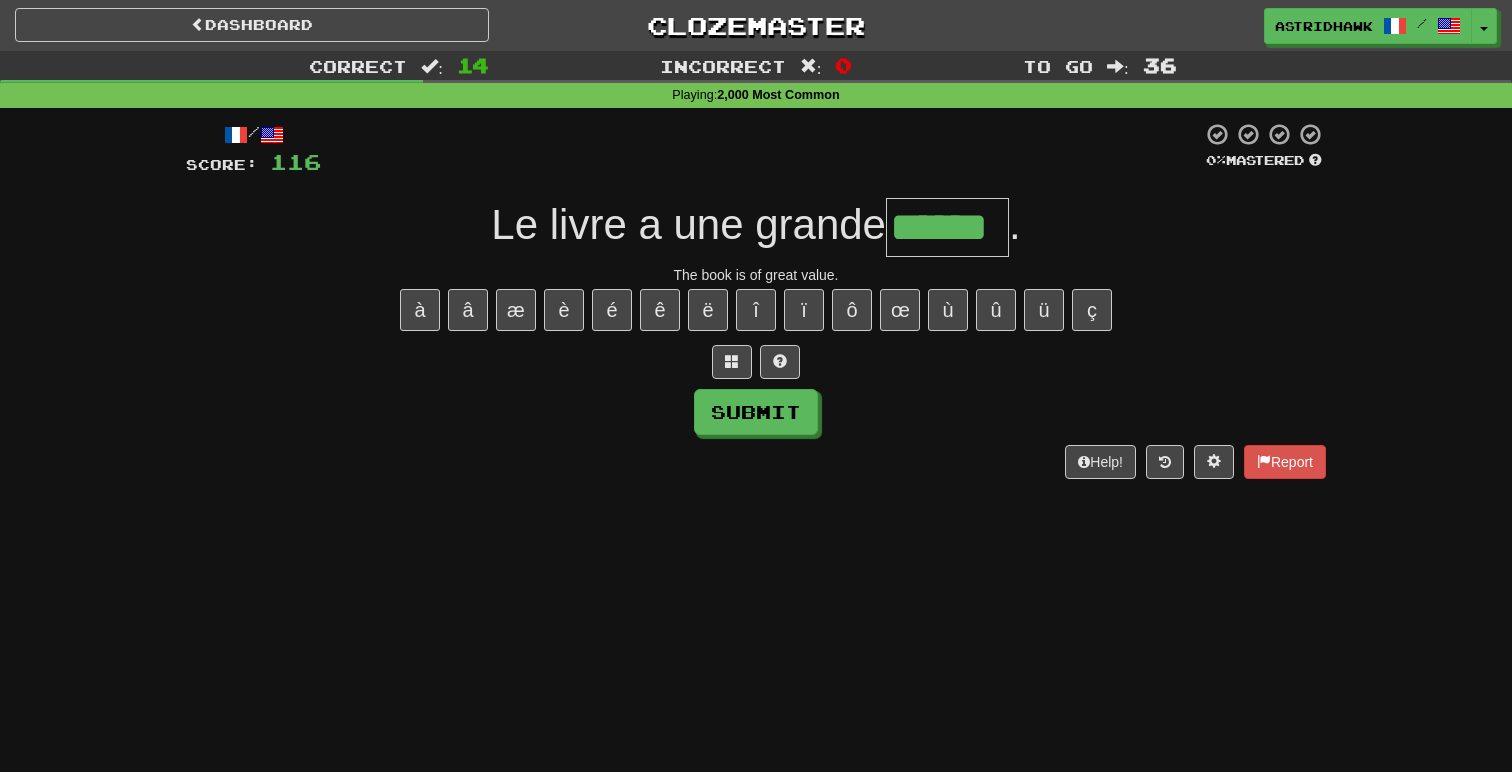 type on "******" 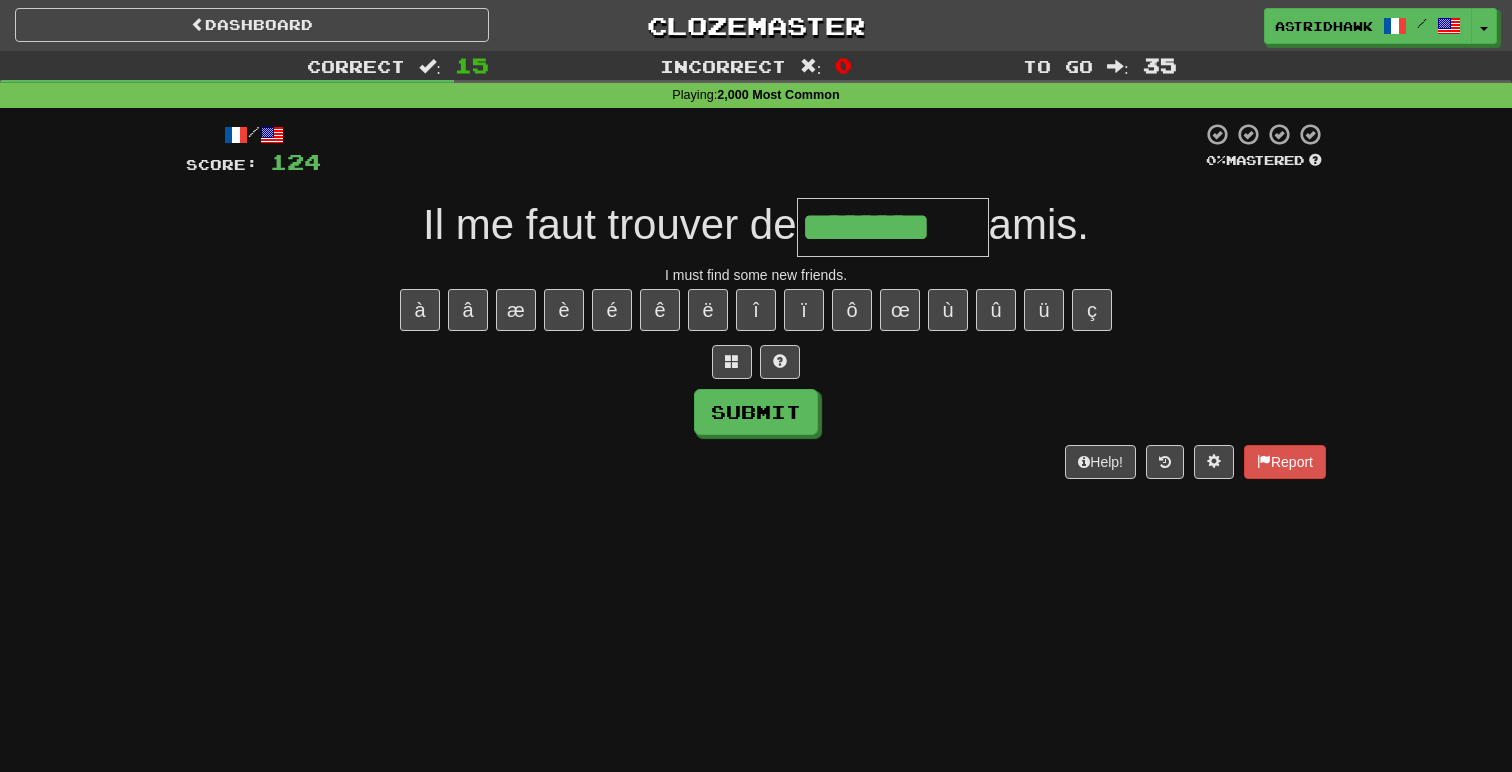 type on "********" 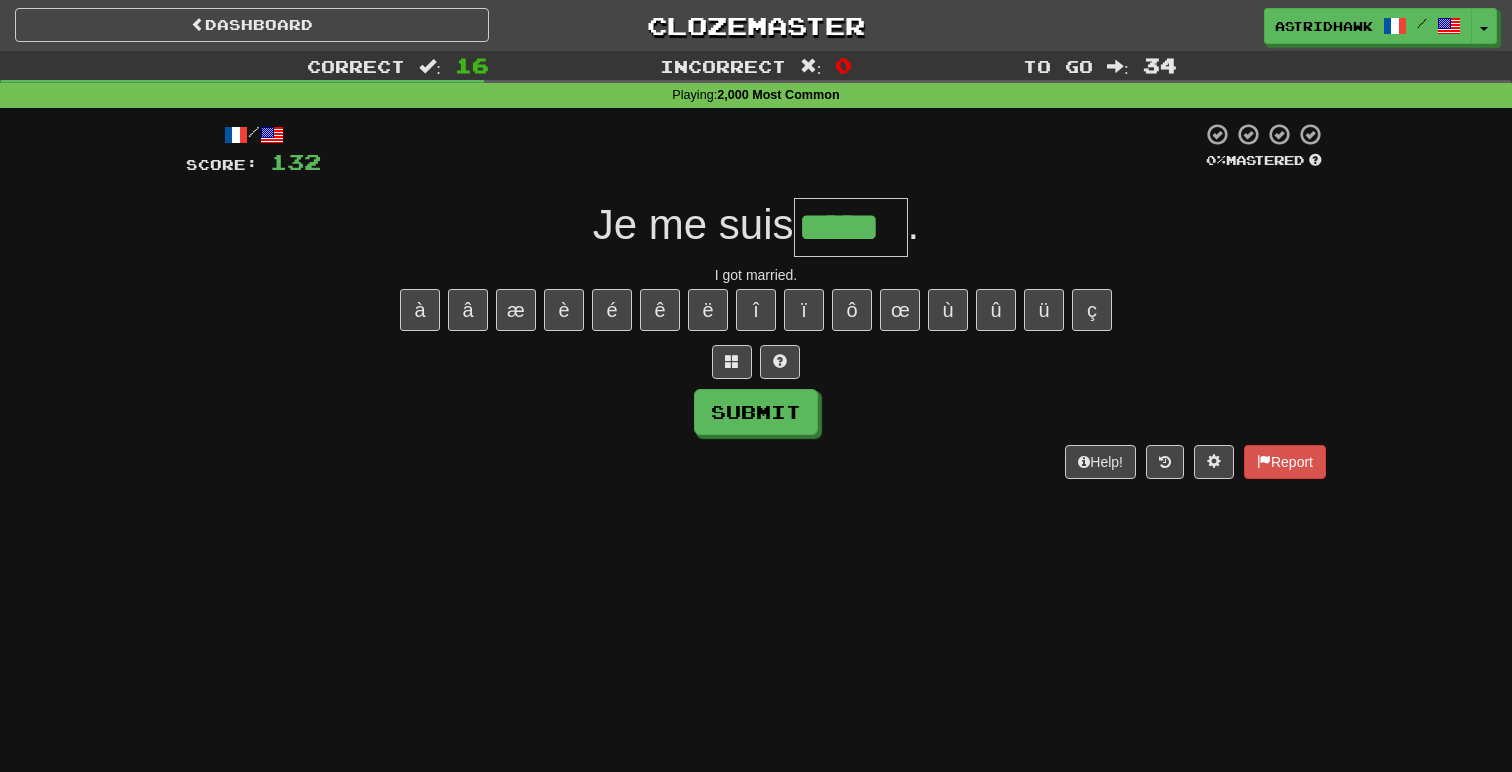 type on "*****" 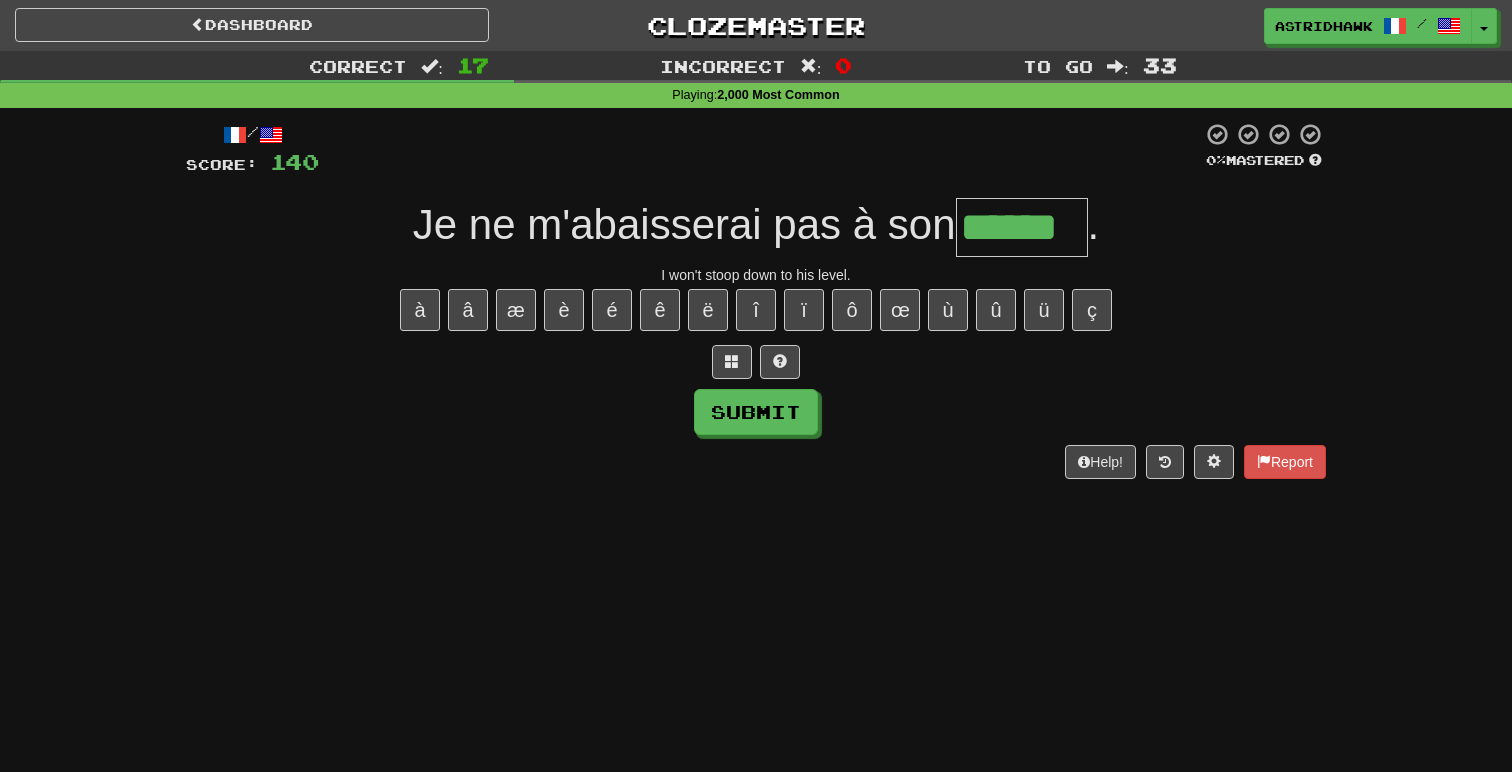 type on "******" 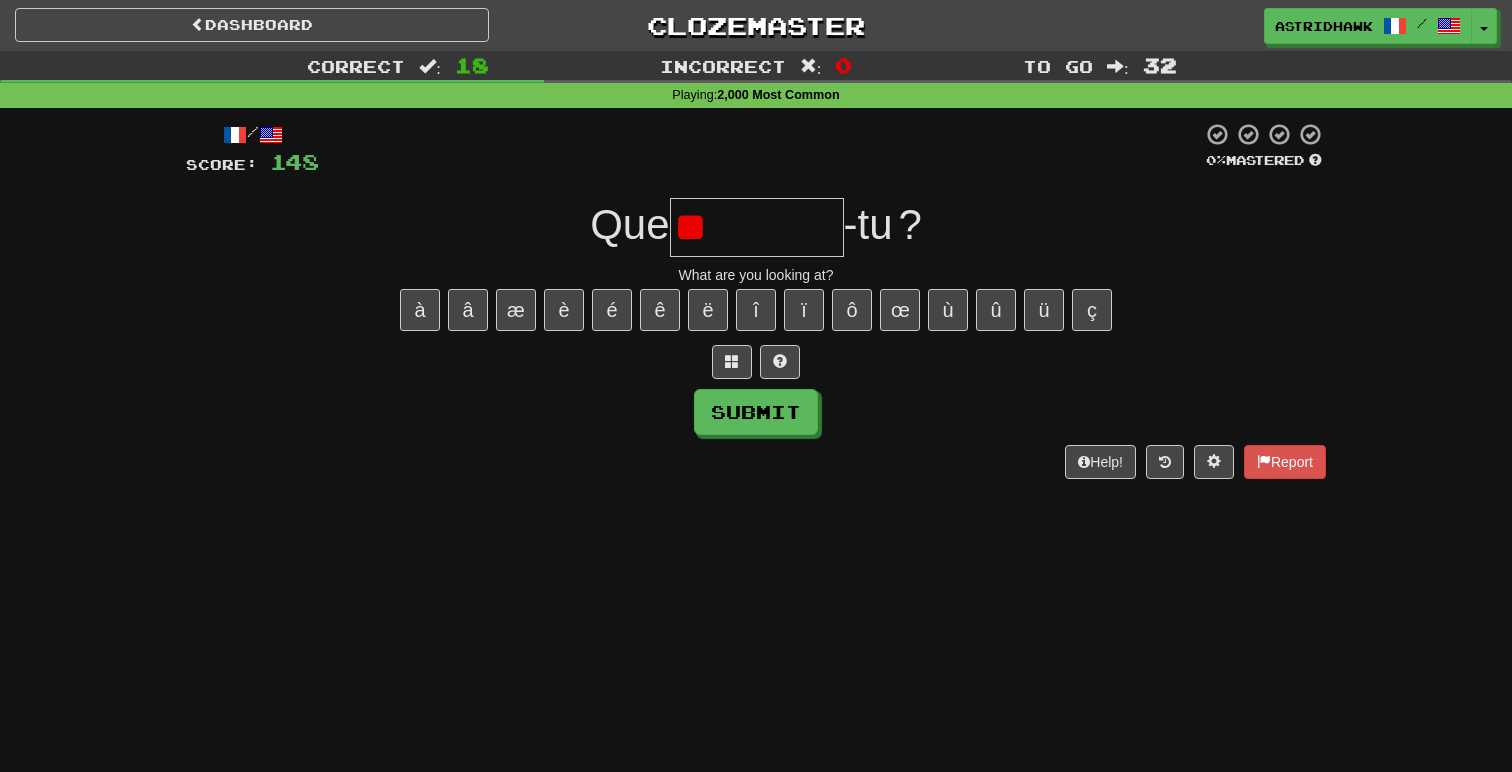 type on "*" 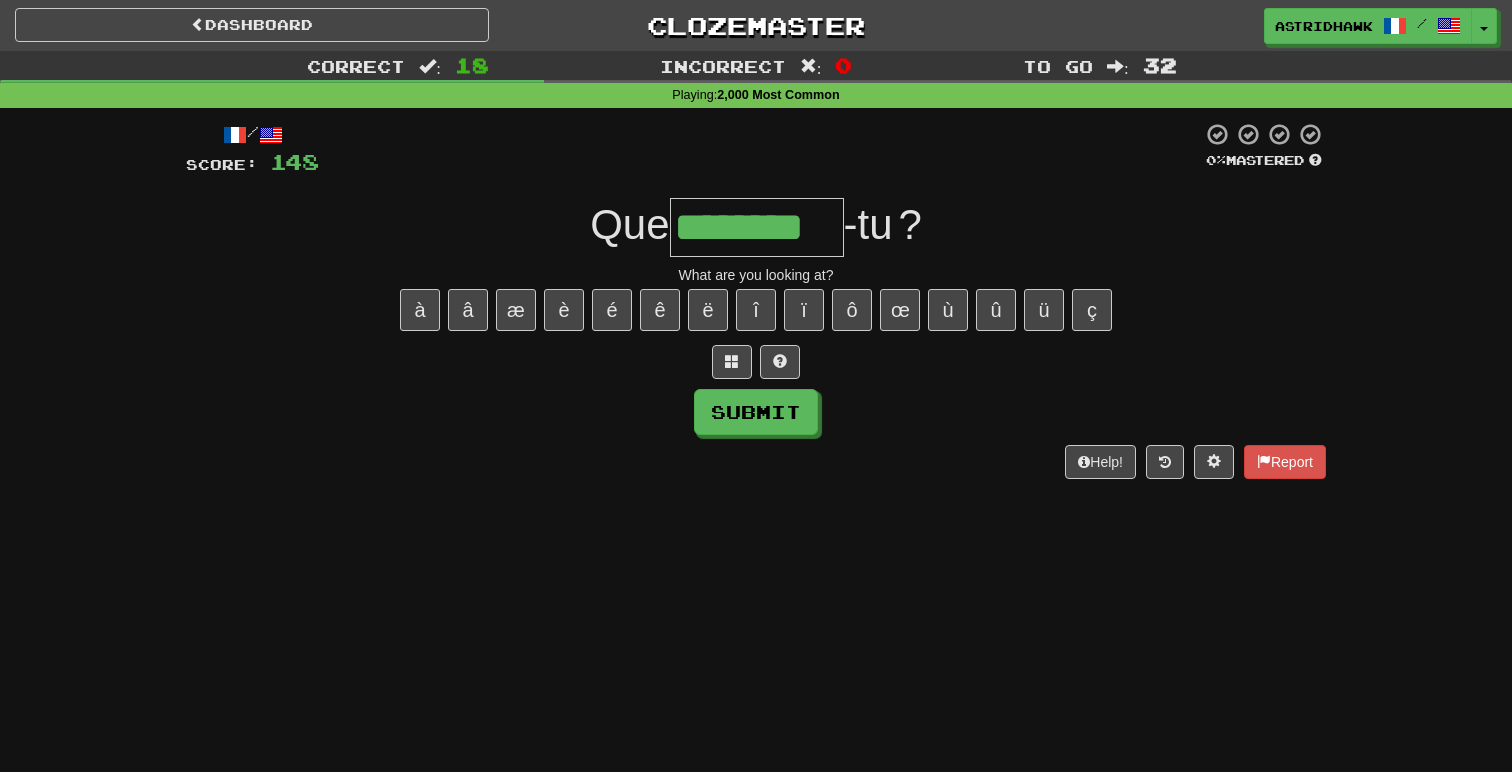 type on "********" 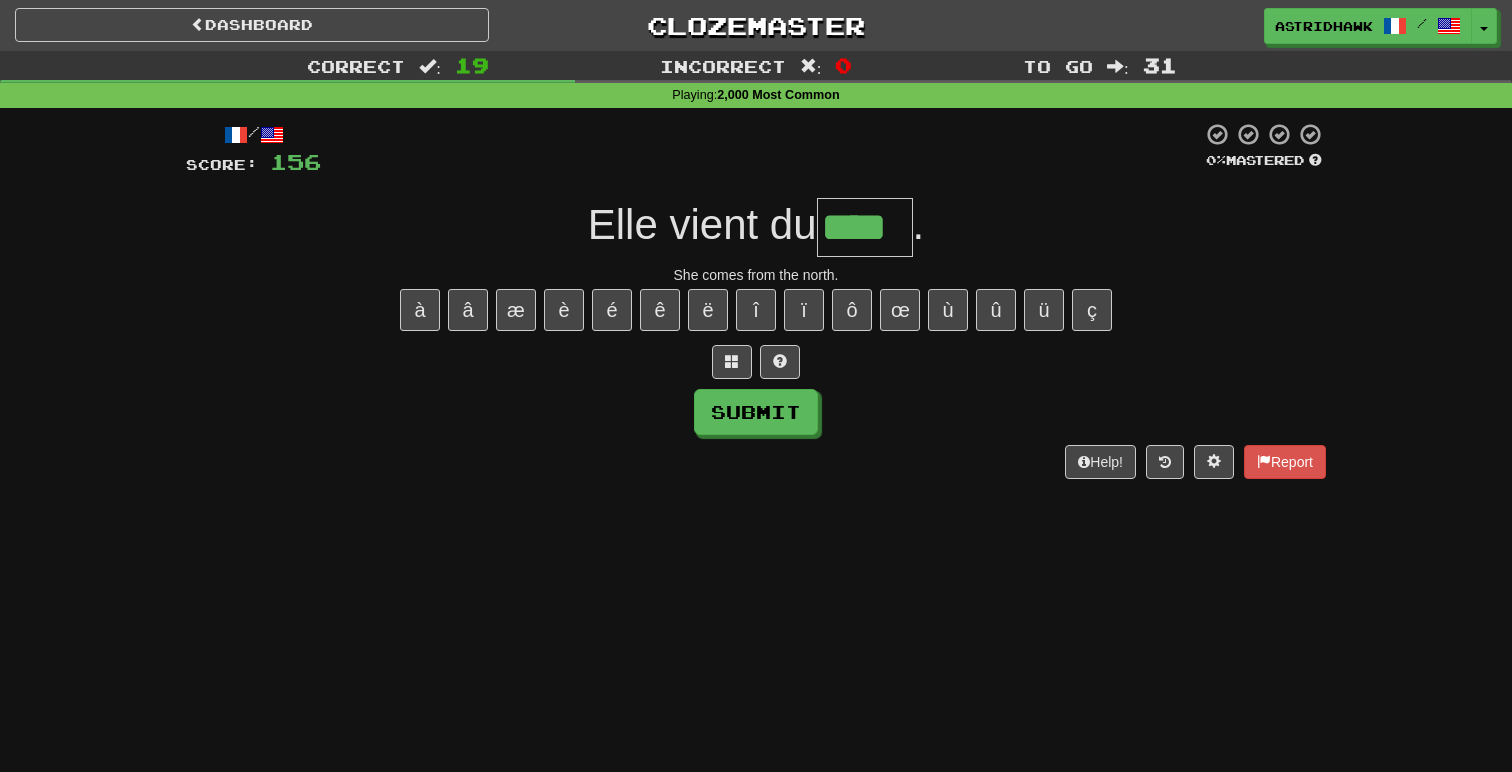 type on "****" 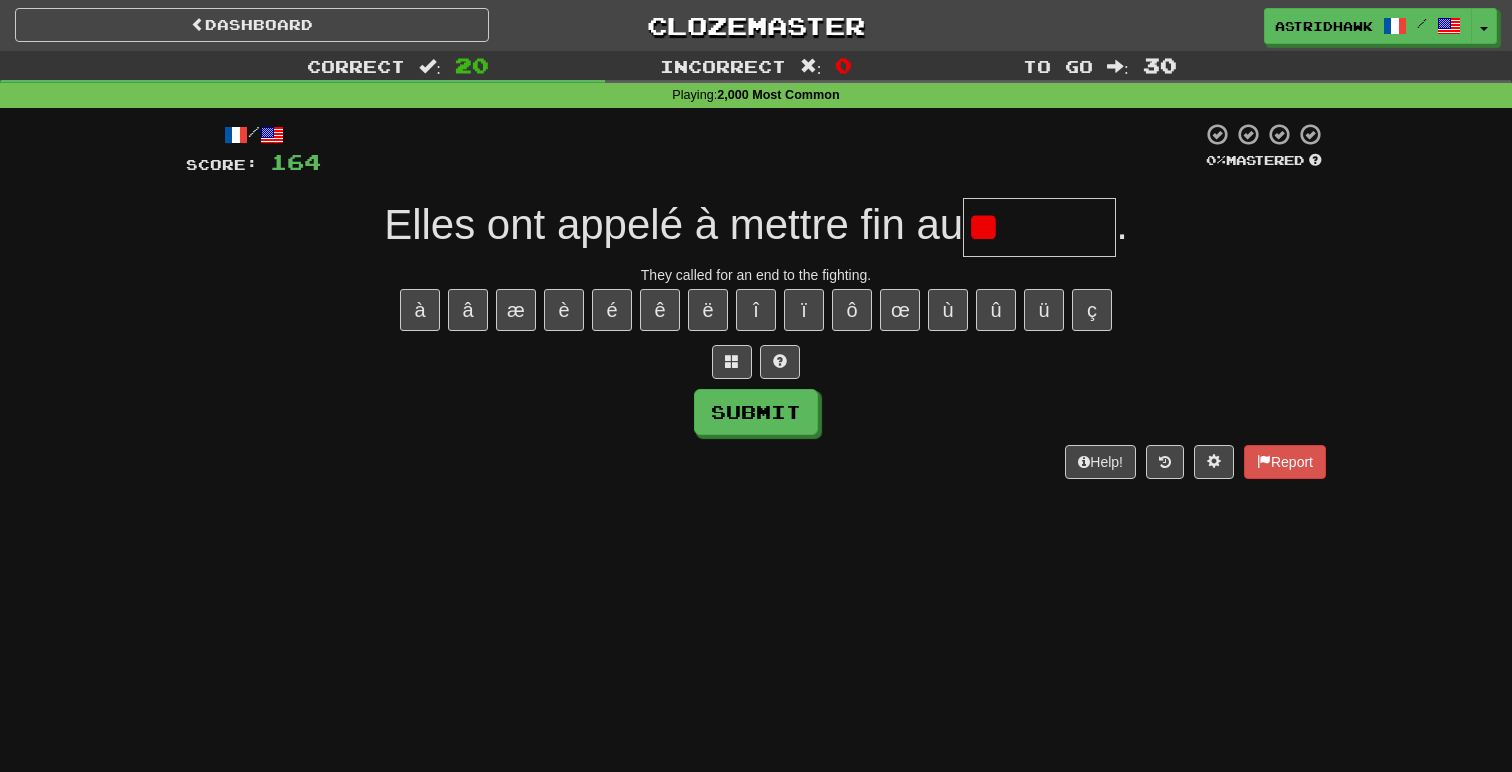 type on "*" 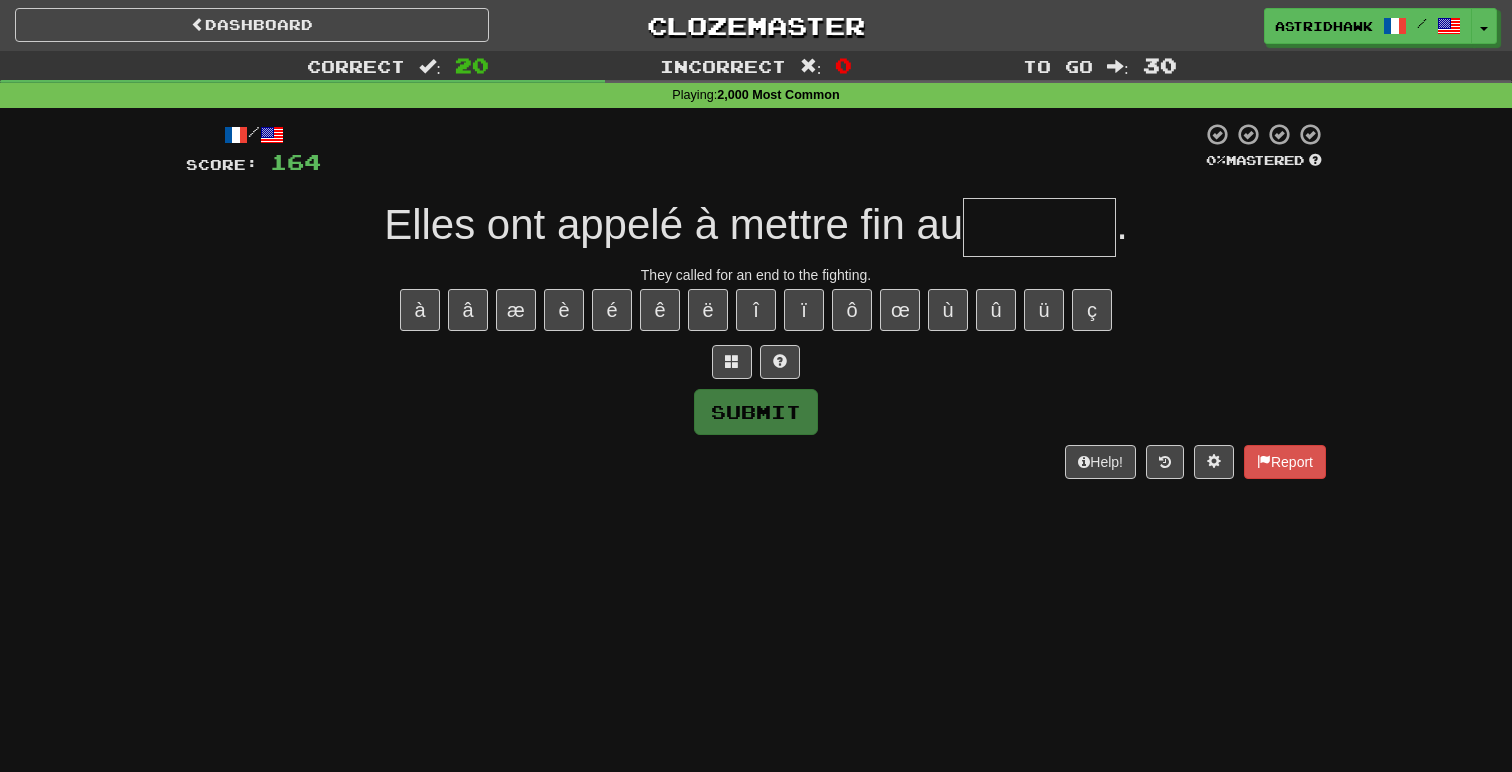 type on "*" 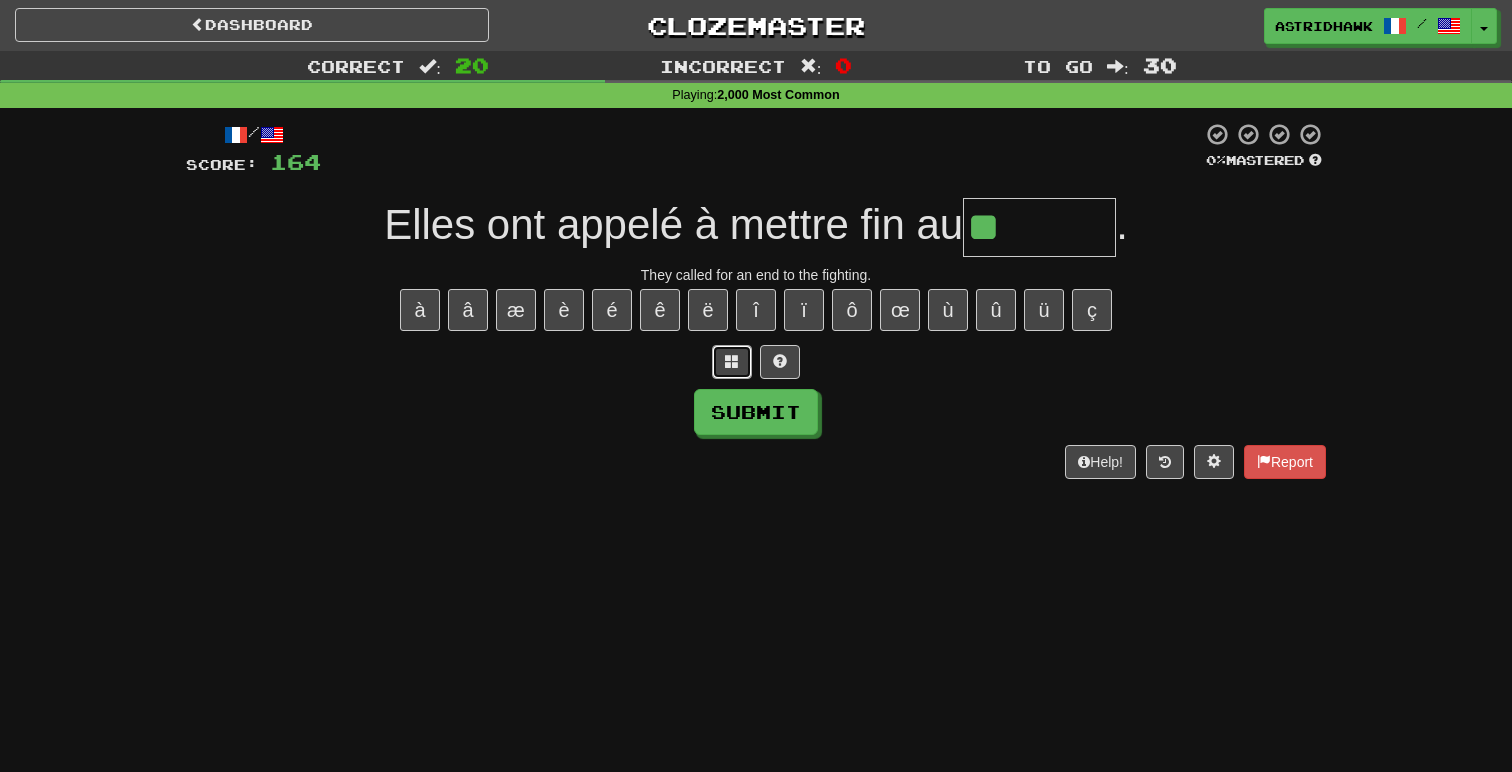 click at bounding box center (732, 362) 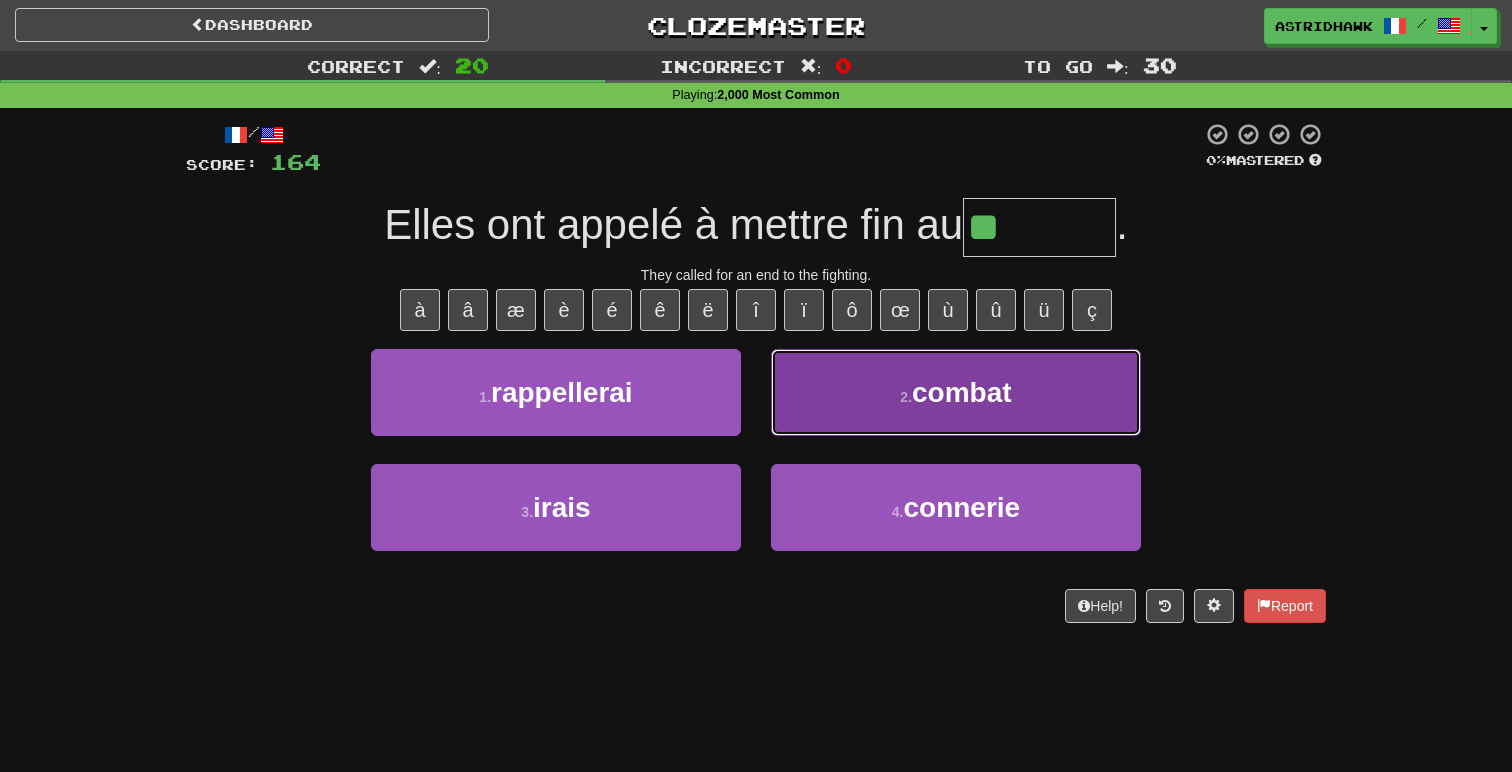 click on "combat" at bounding box center [962, 392] 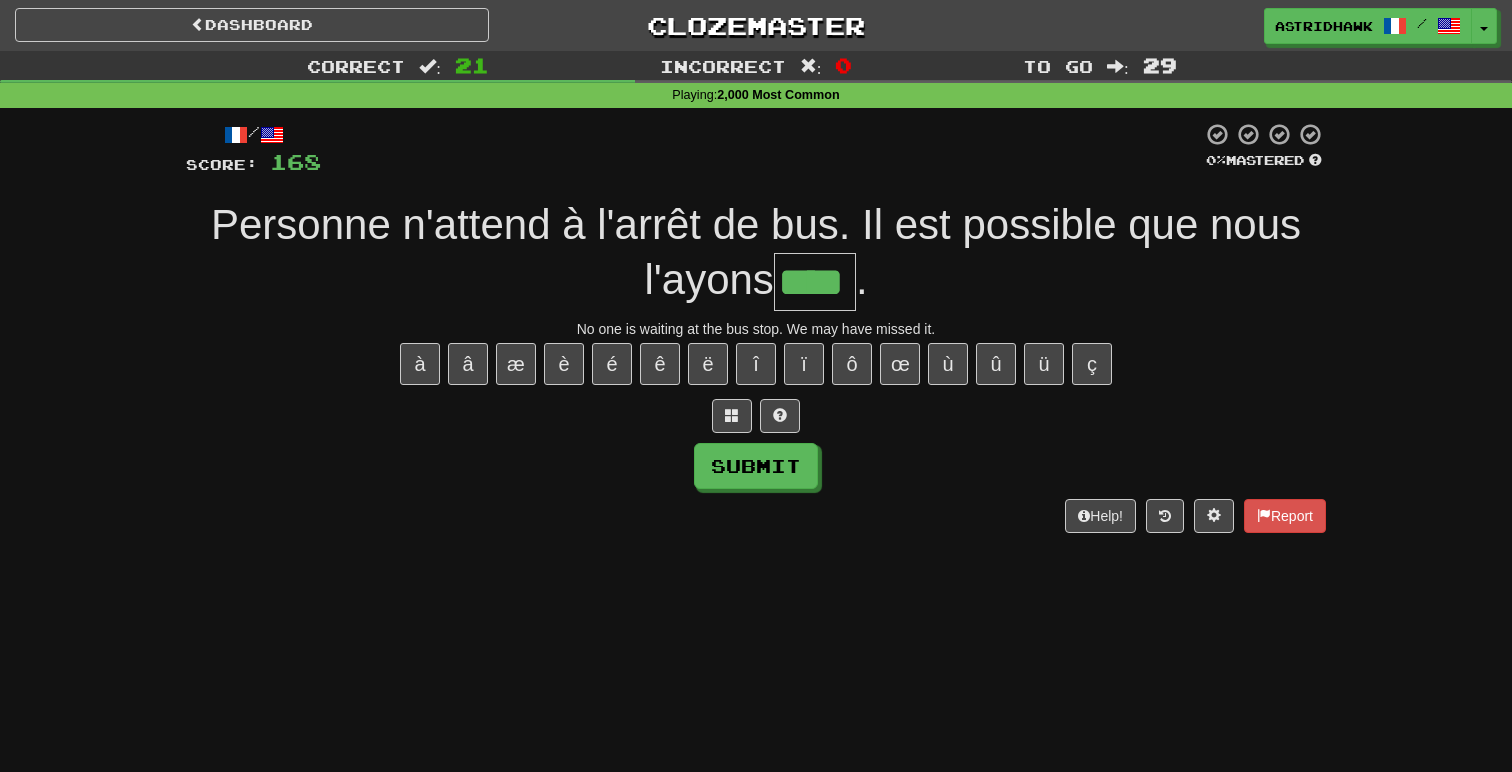 type on "****" 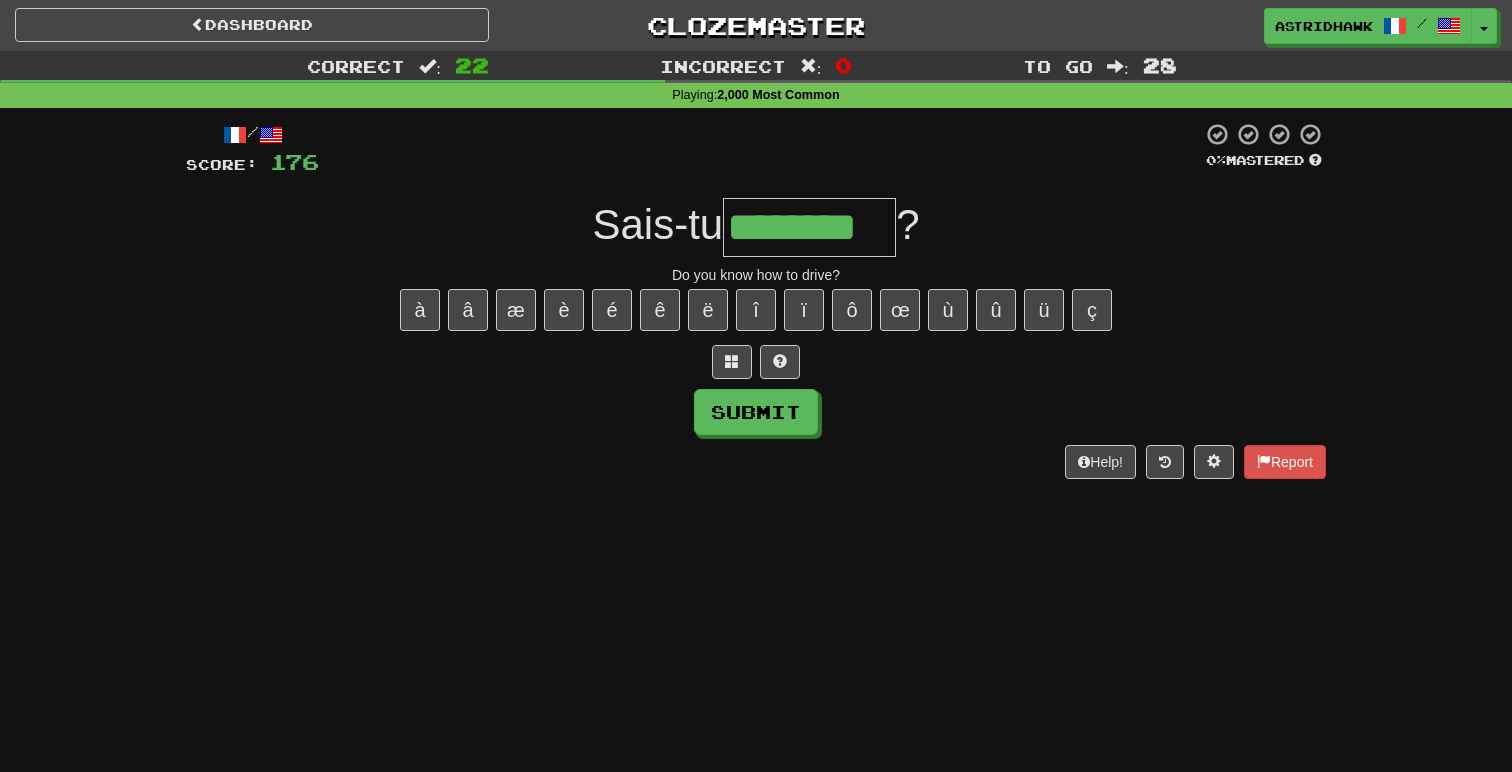 type on "********" 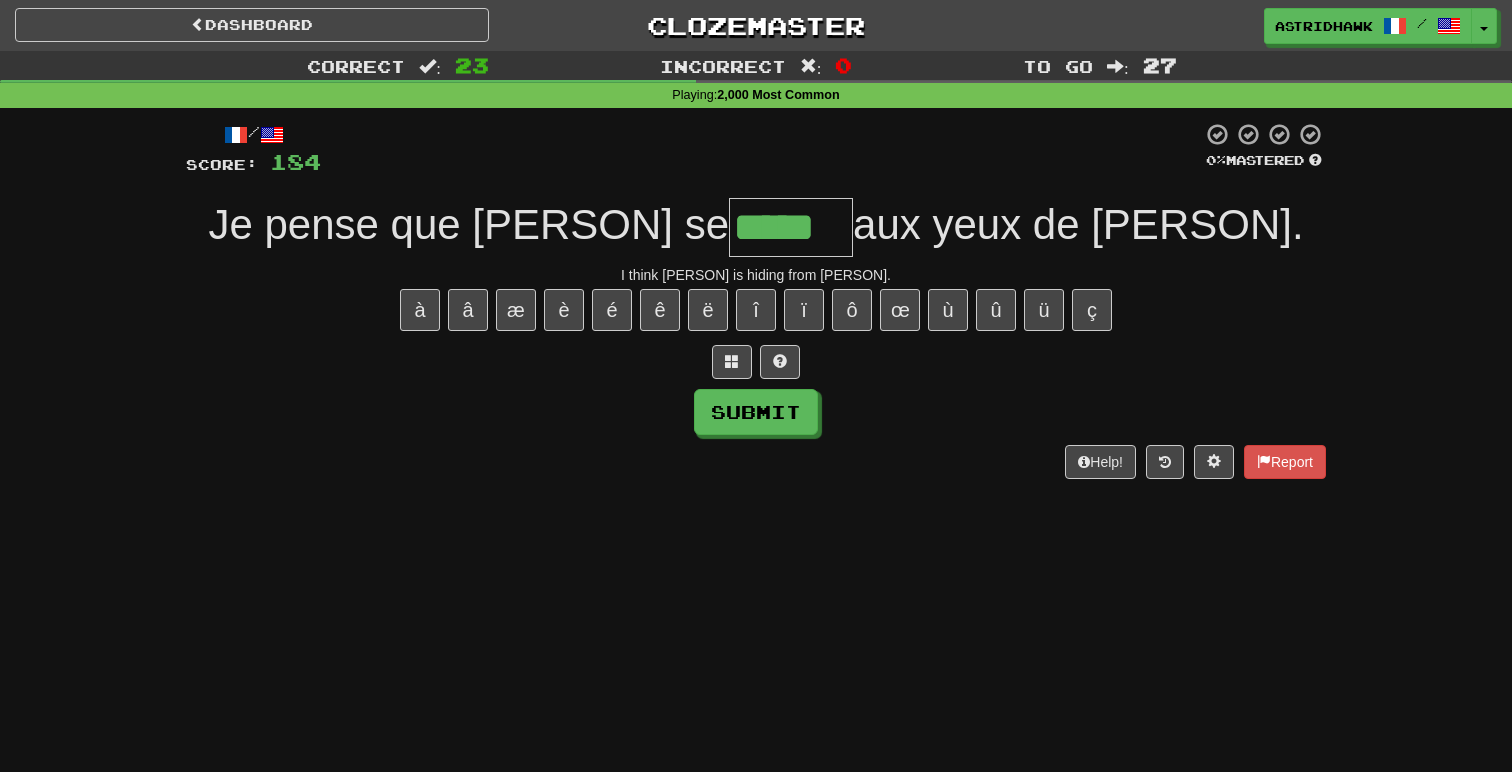 type on "*****" 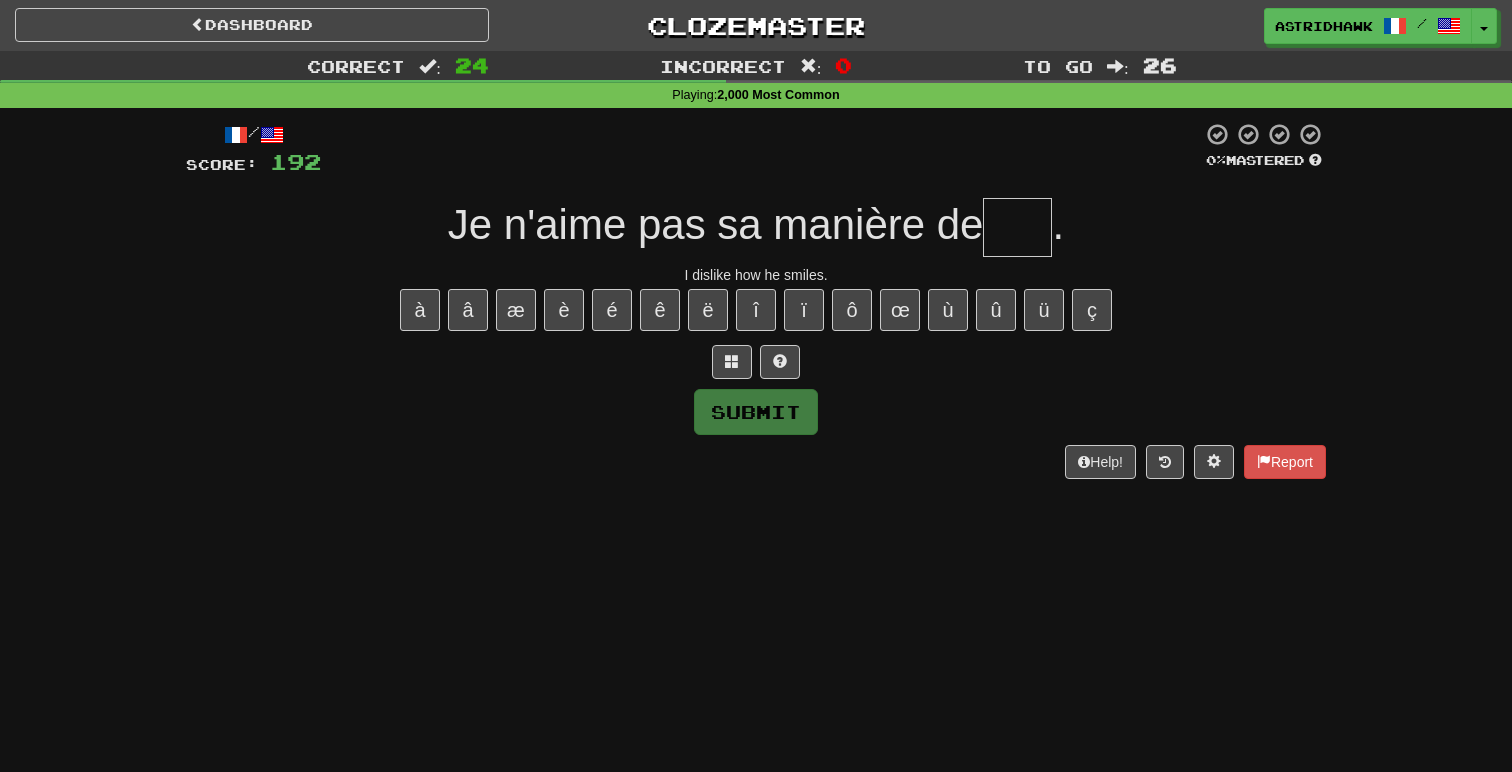 type on "*" 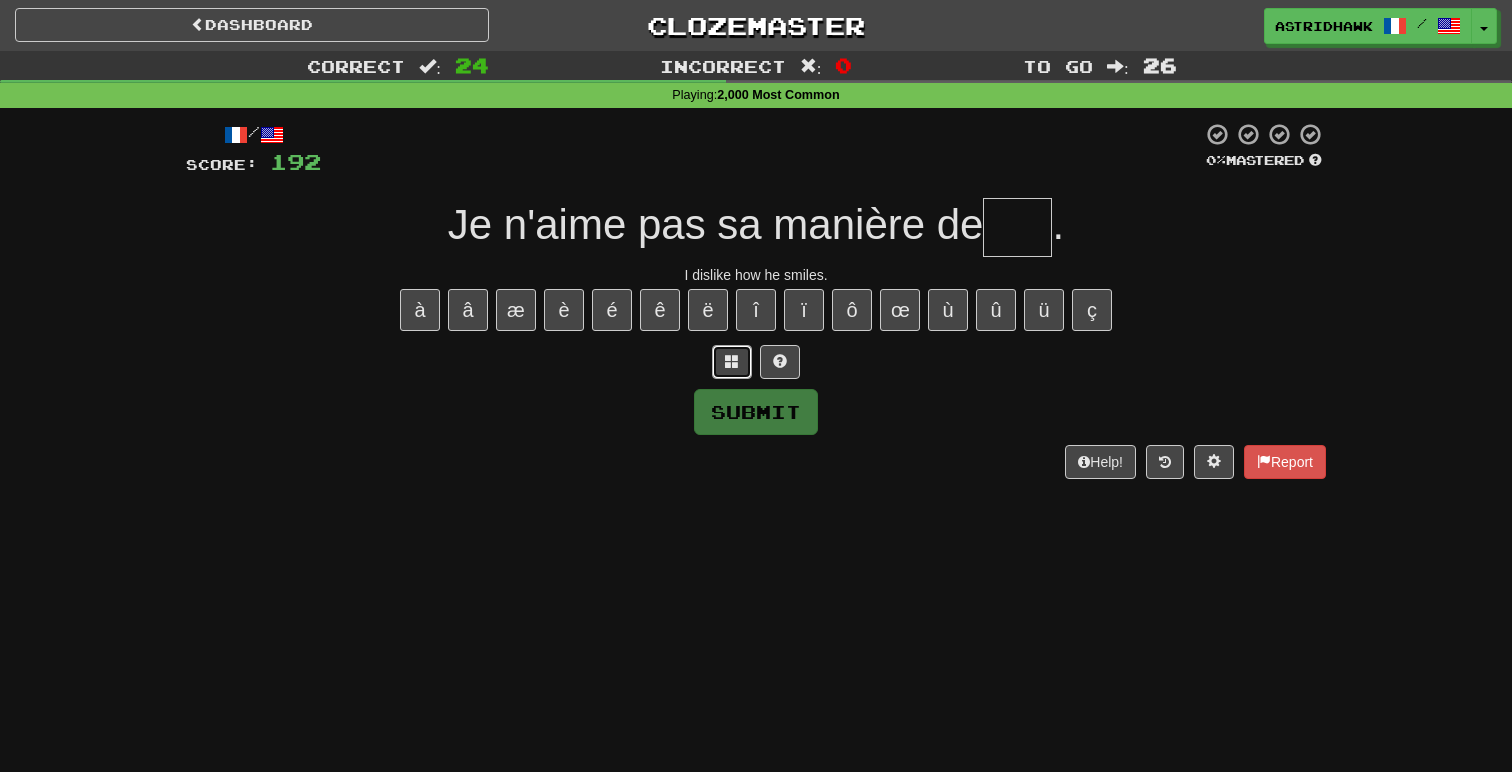 click at bounding box center [732, 362] 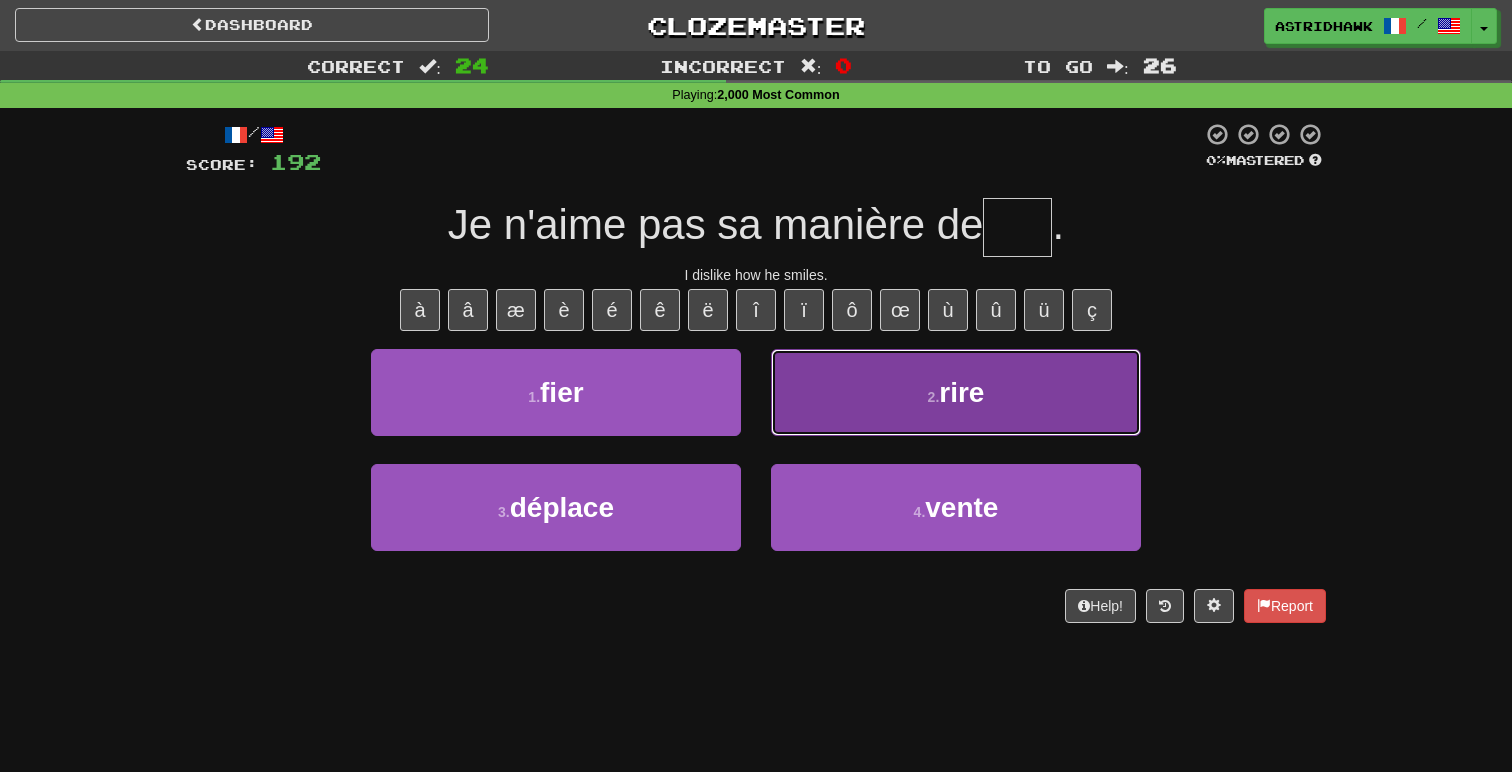 click on "2 .  rire" at bounding box center (956, 392) 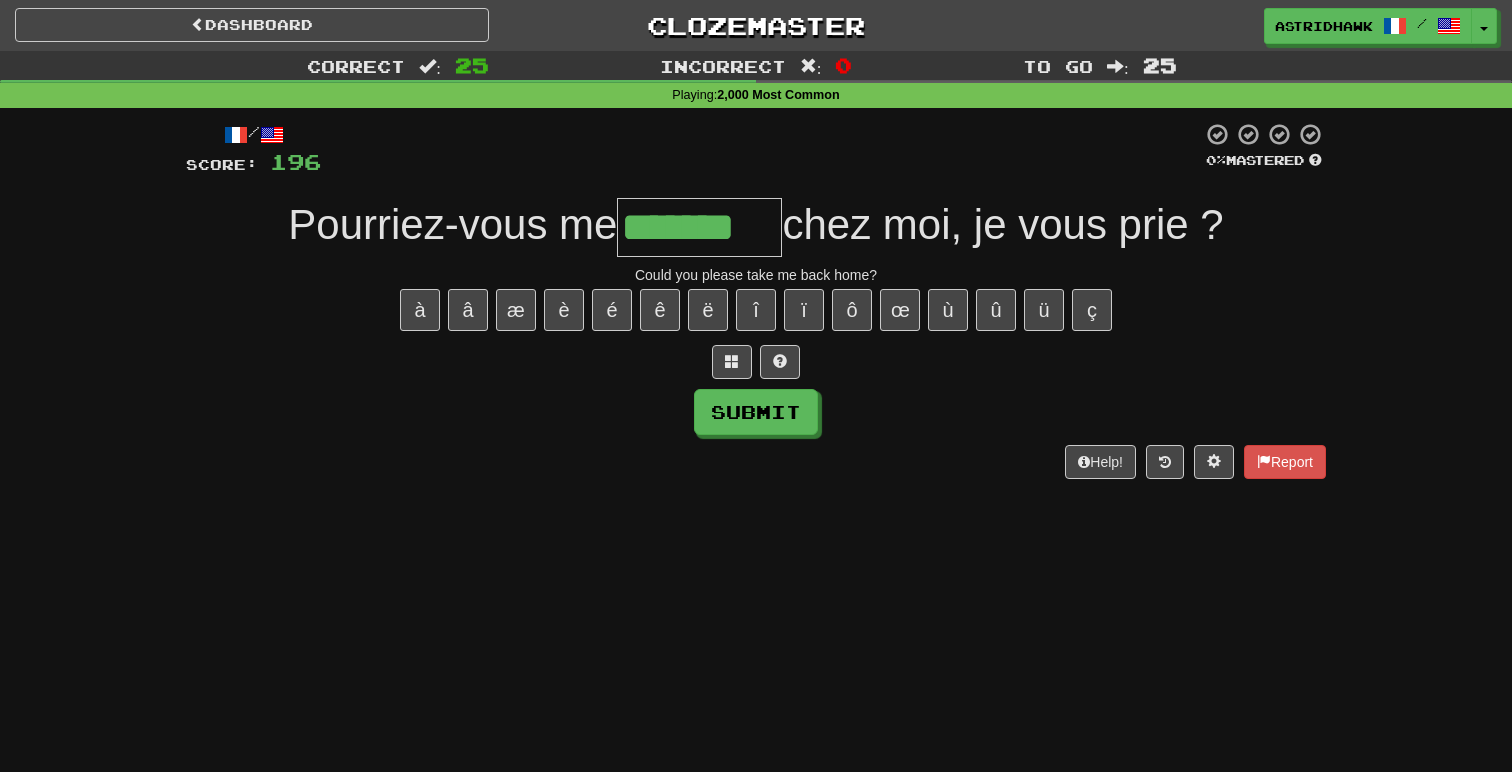 type on "*******" 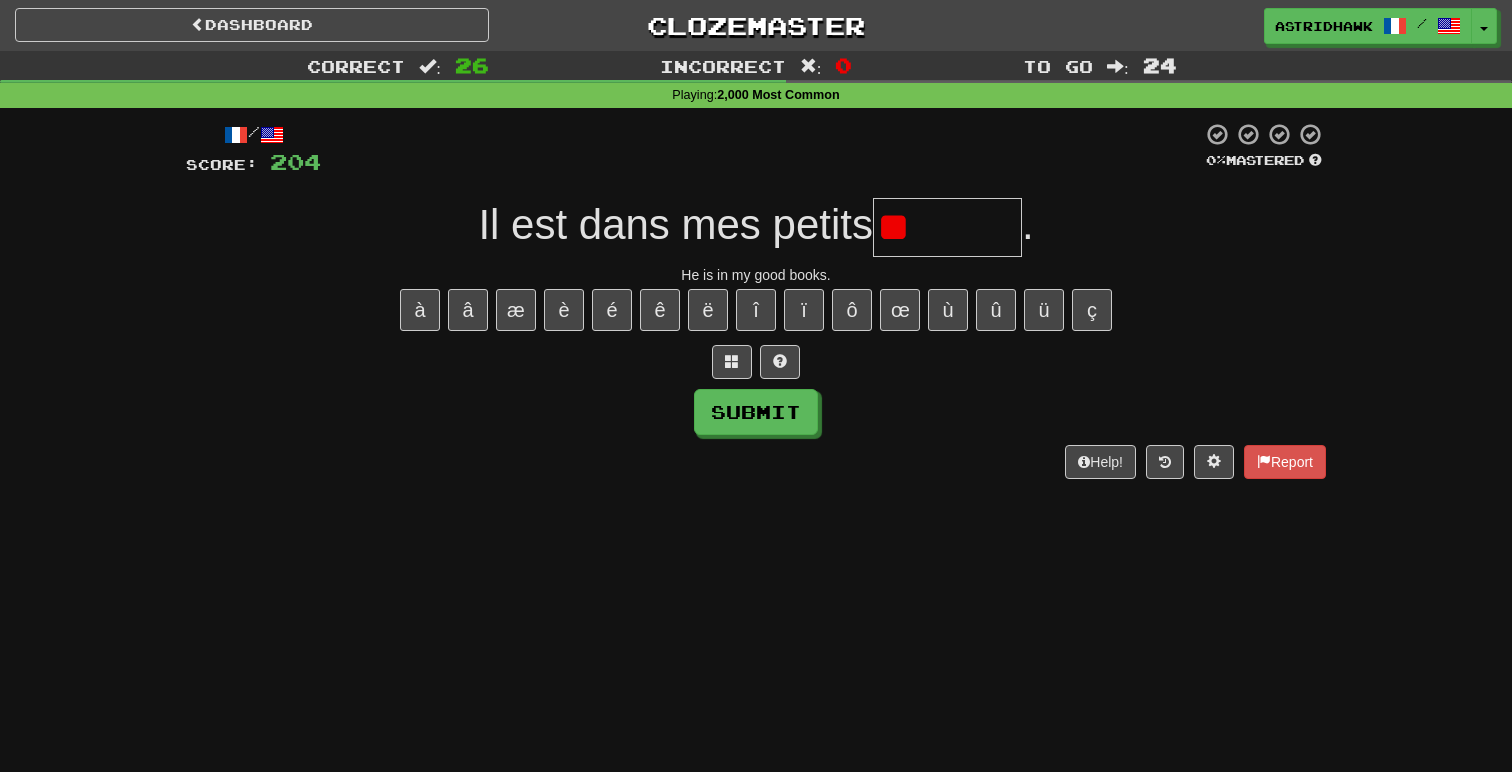 type on "*" 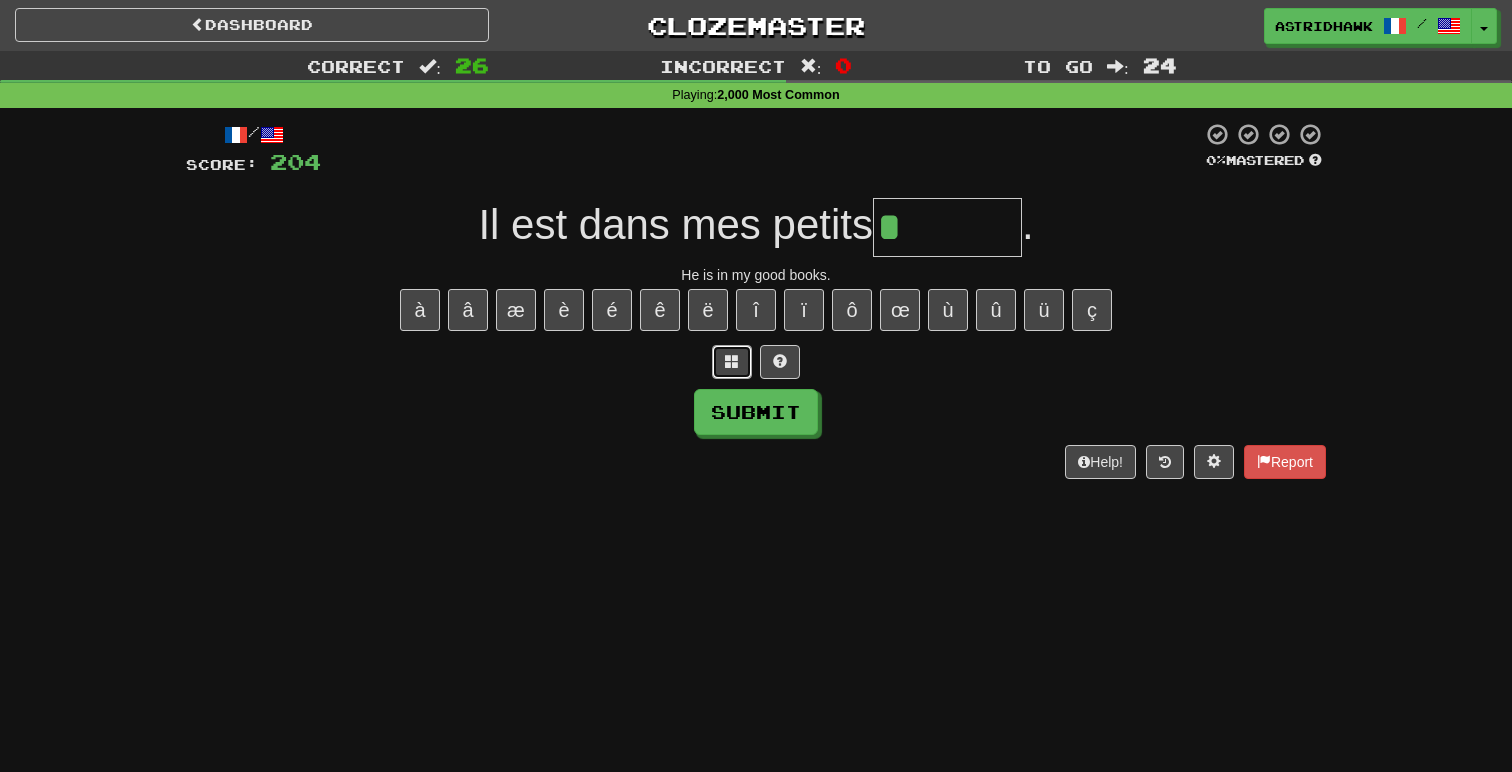 click at bounding box center [732, 362] 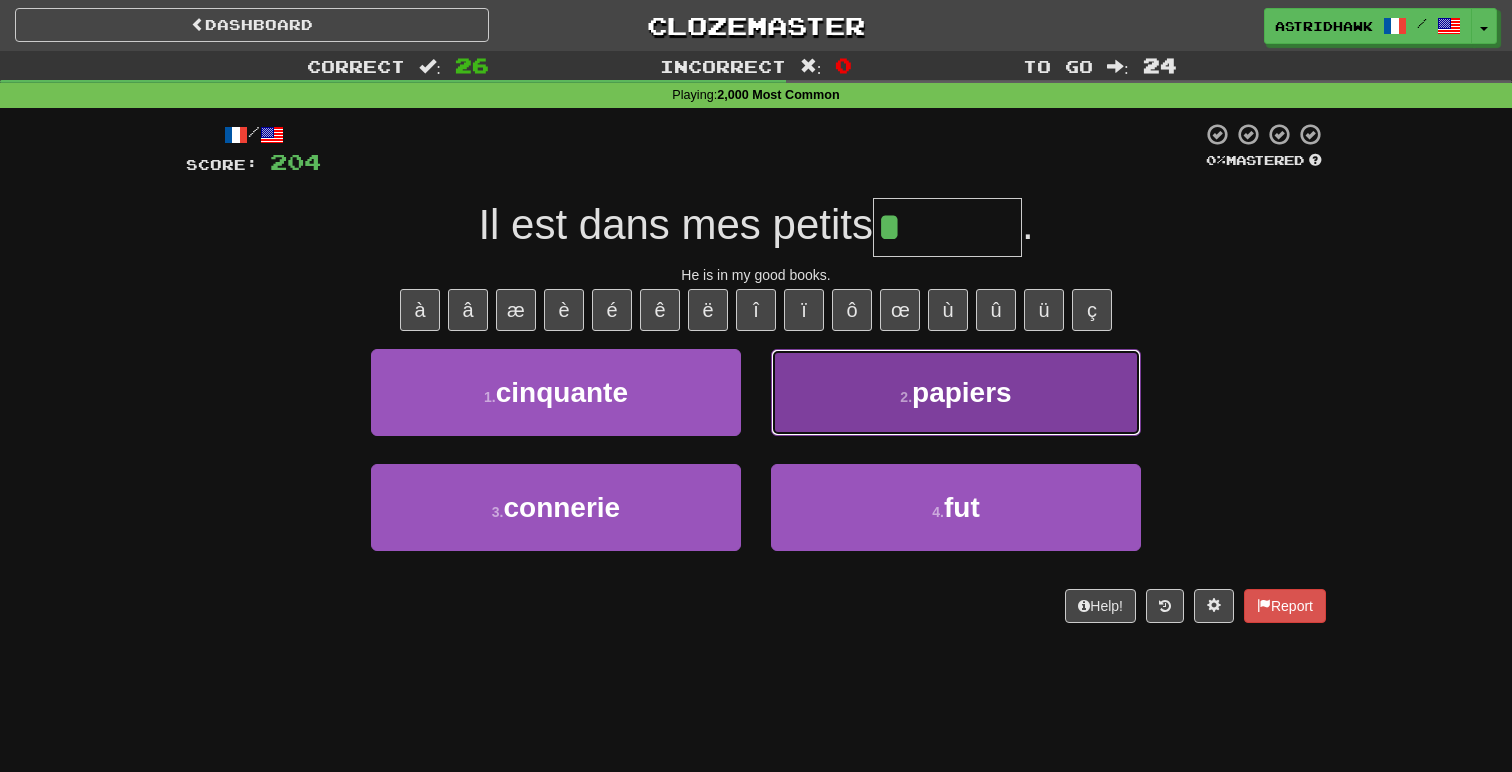 click on "2 .  papiers" at bounding box center (956, 392) 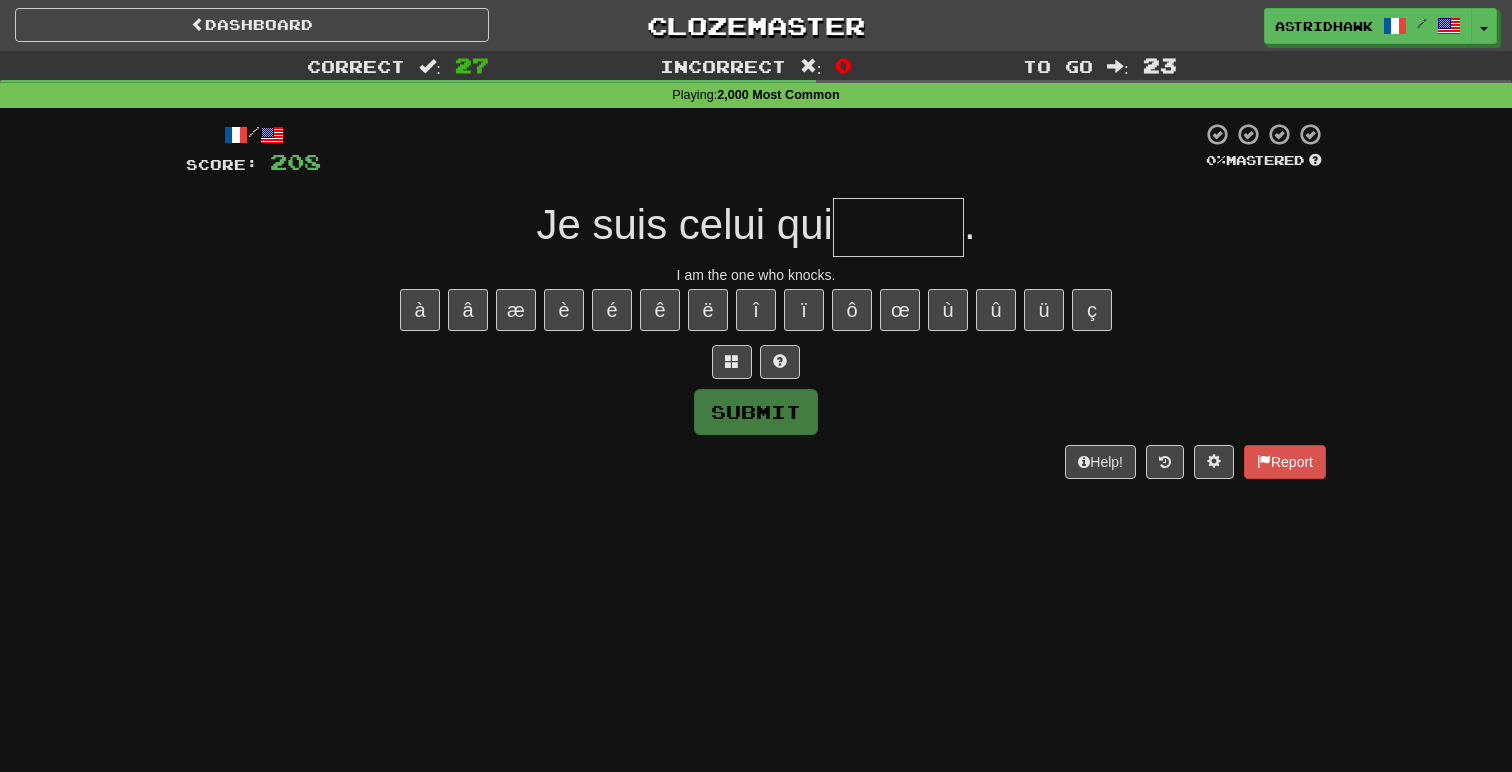 type on "*" 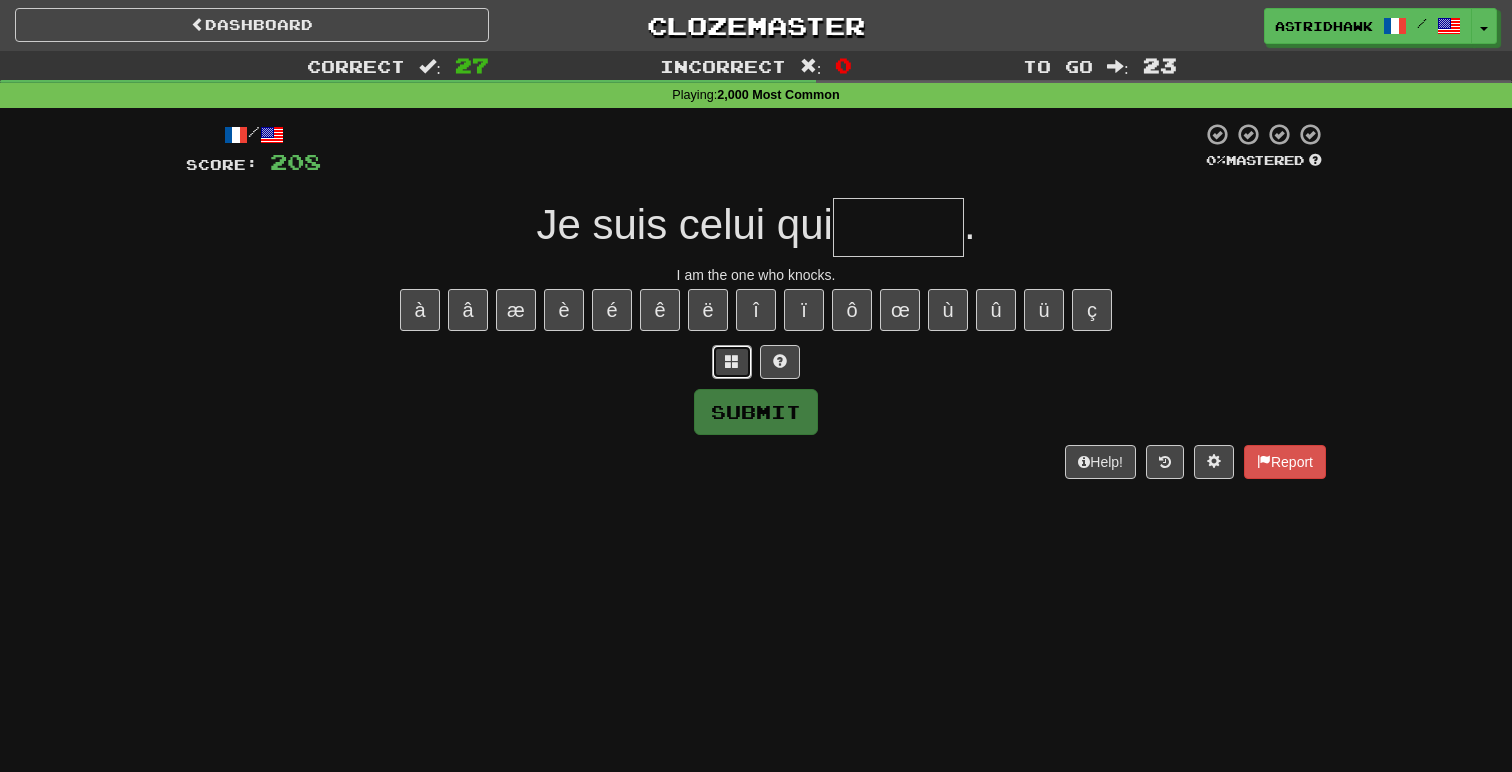 click at bounding box center (732, 362) 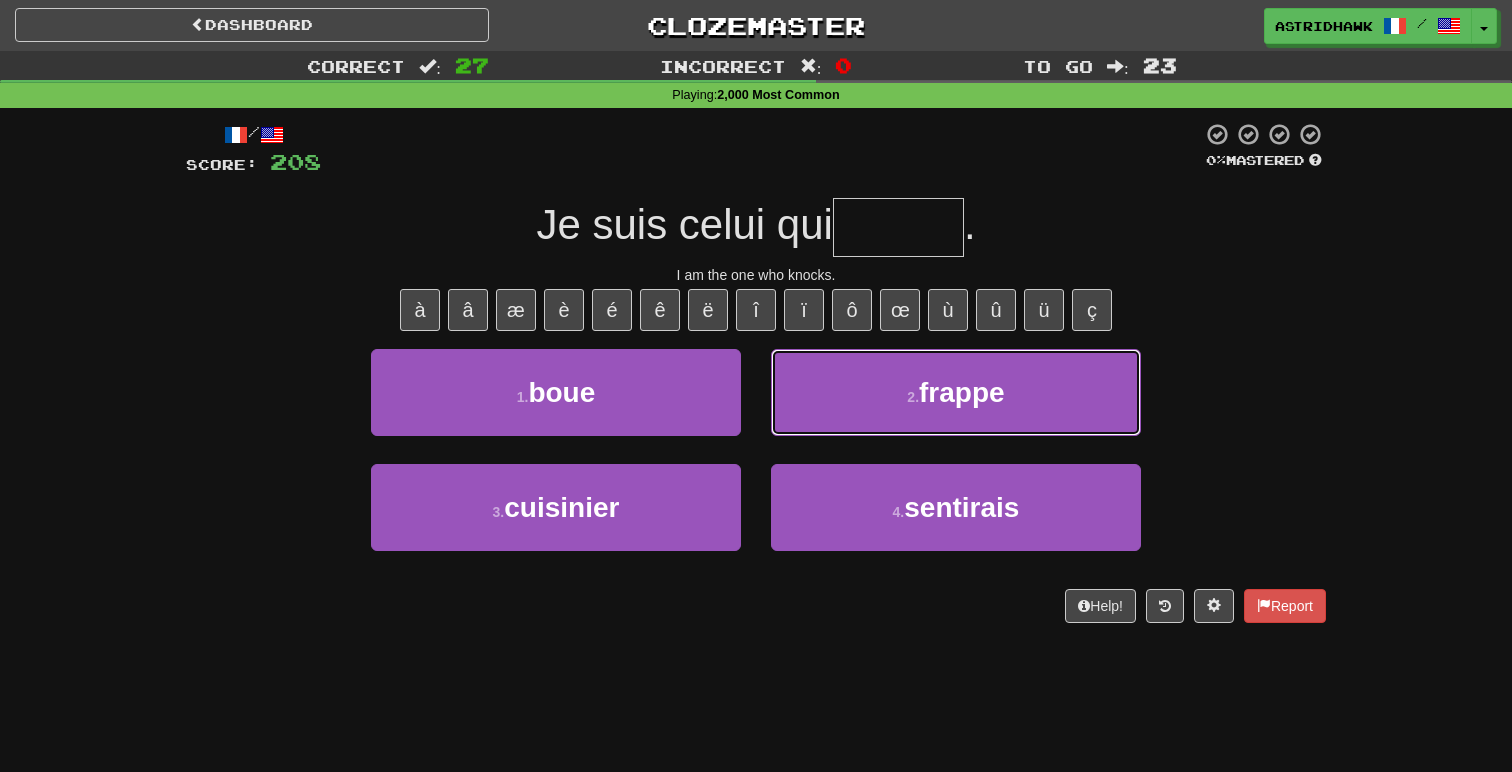 click on "2 .  frappe" at bounding box center [956, 392] 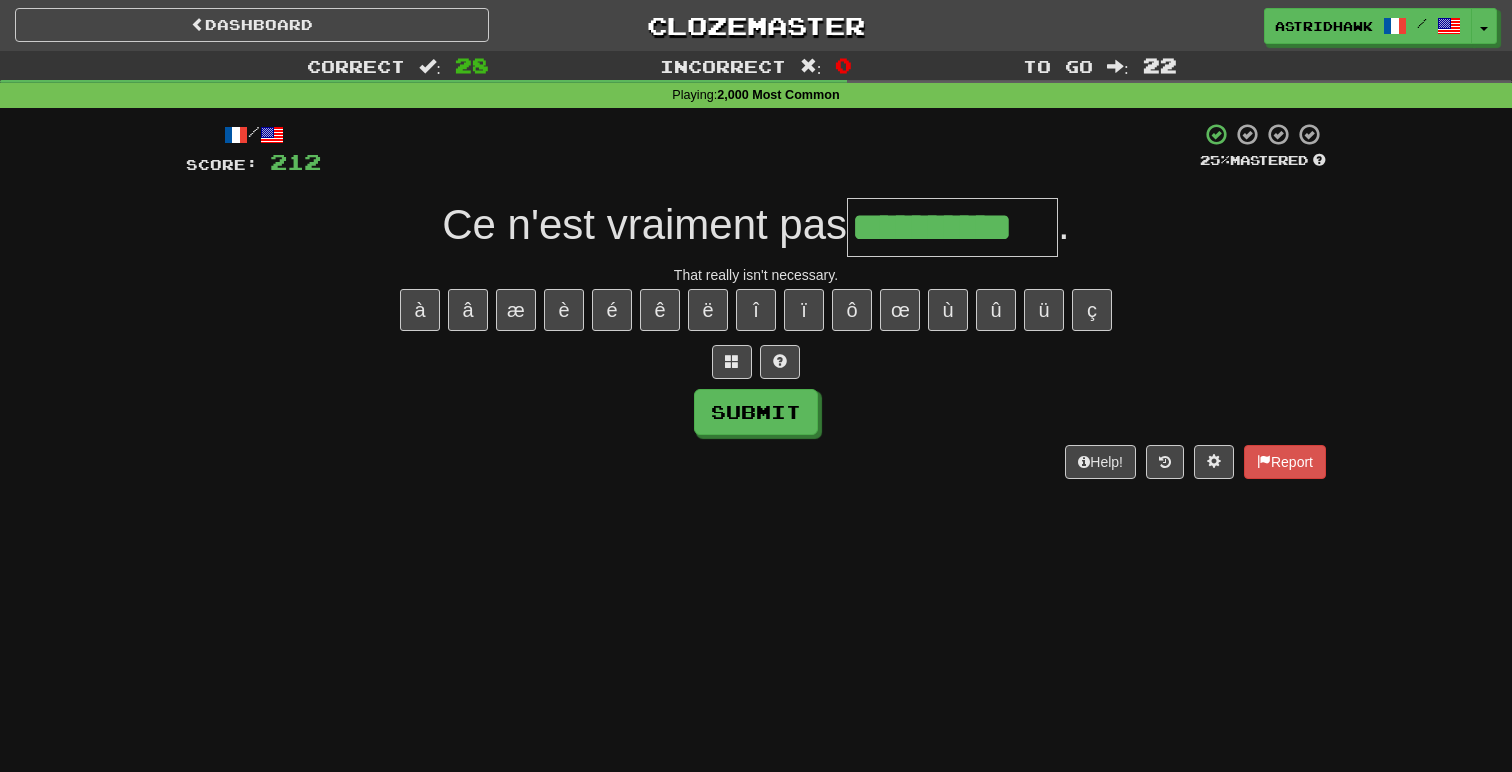 type on "**********" 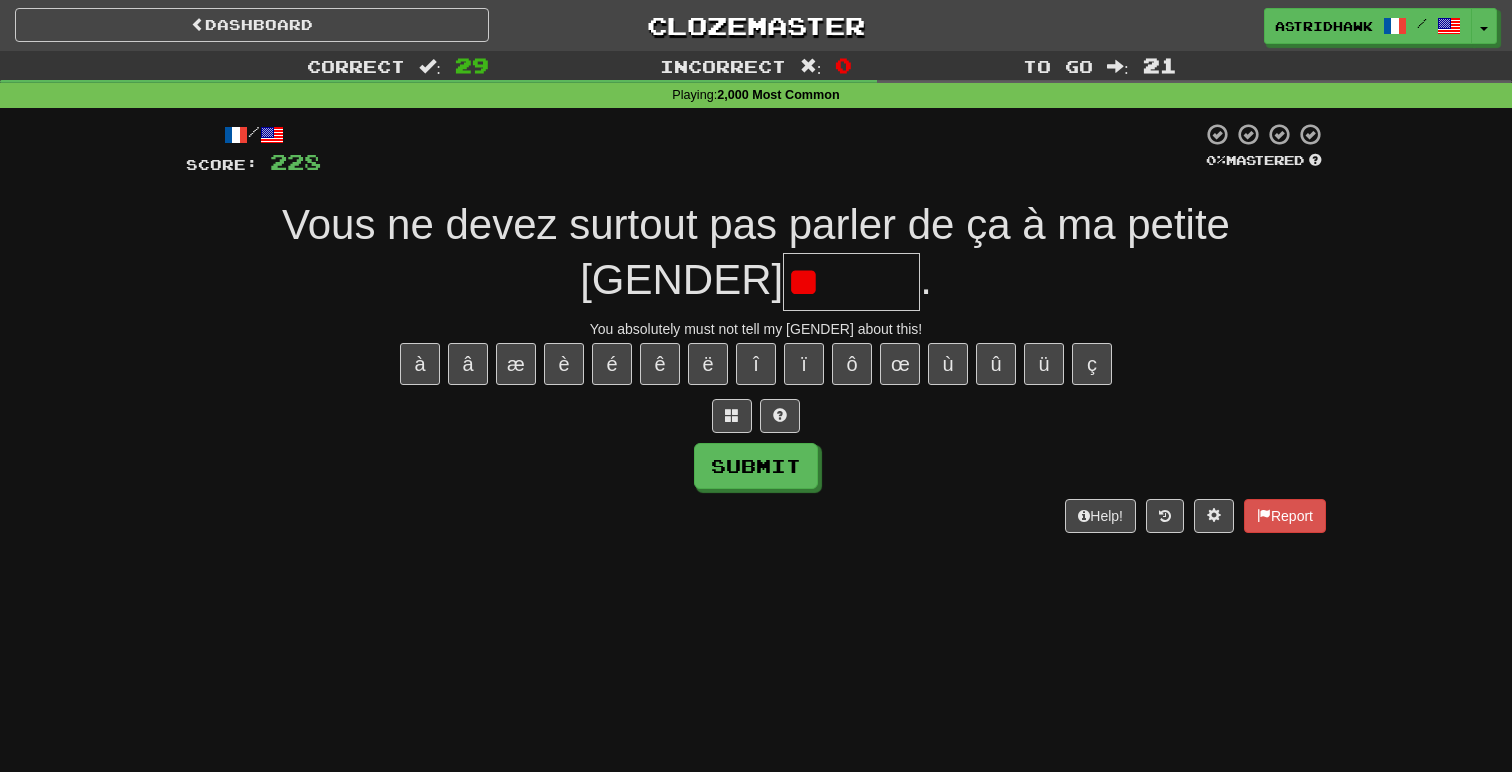 type on "*" 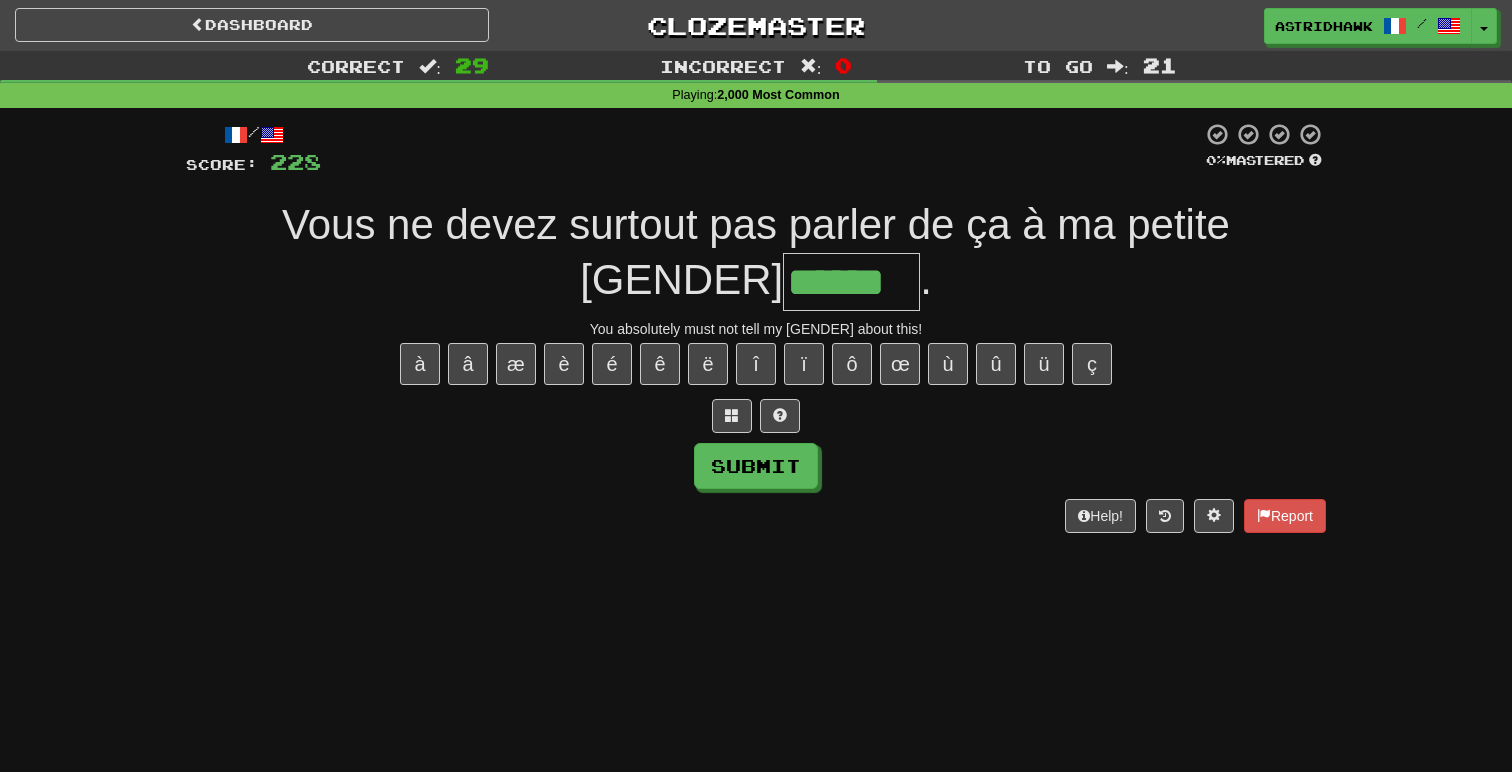 type on "******" 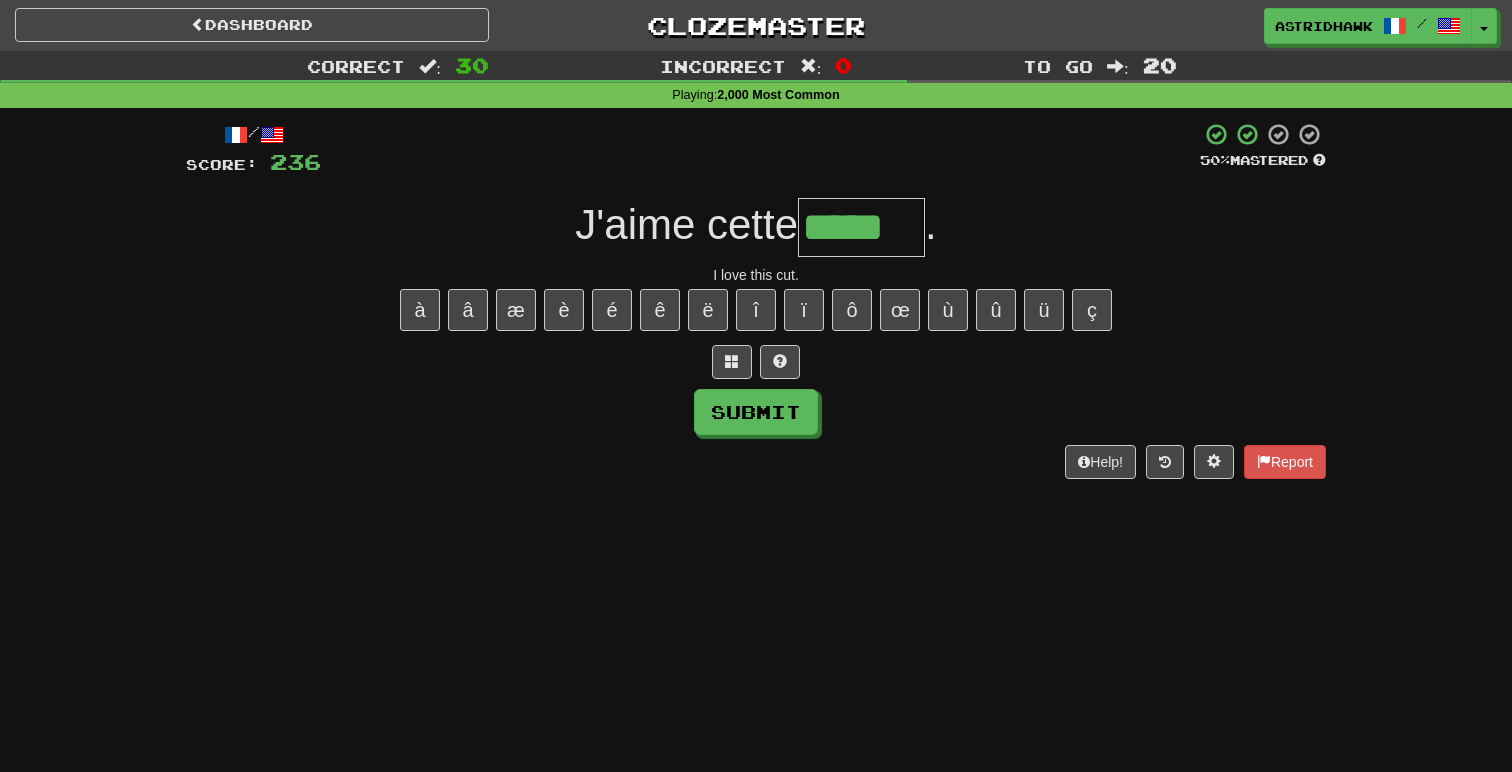 type on "*****" 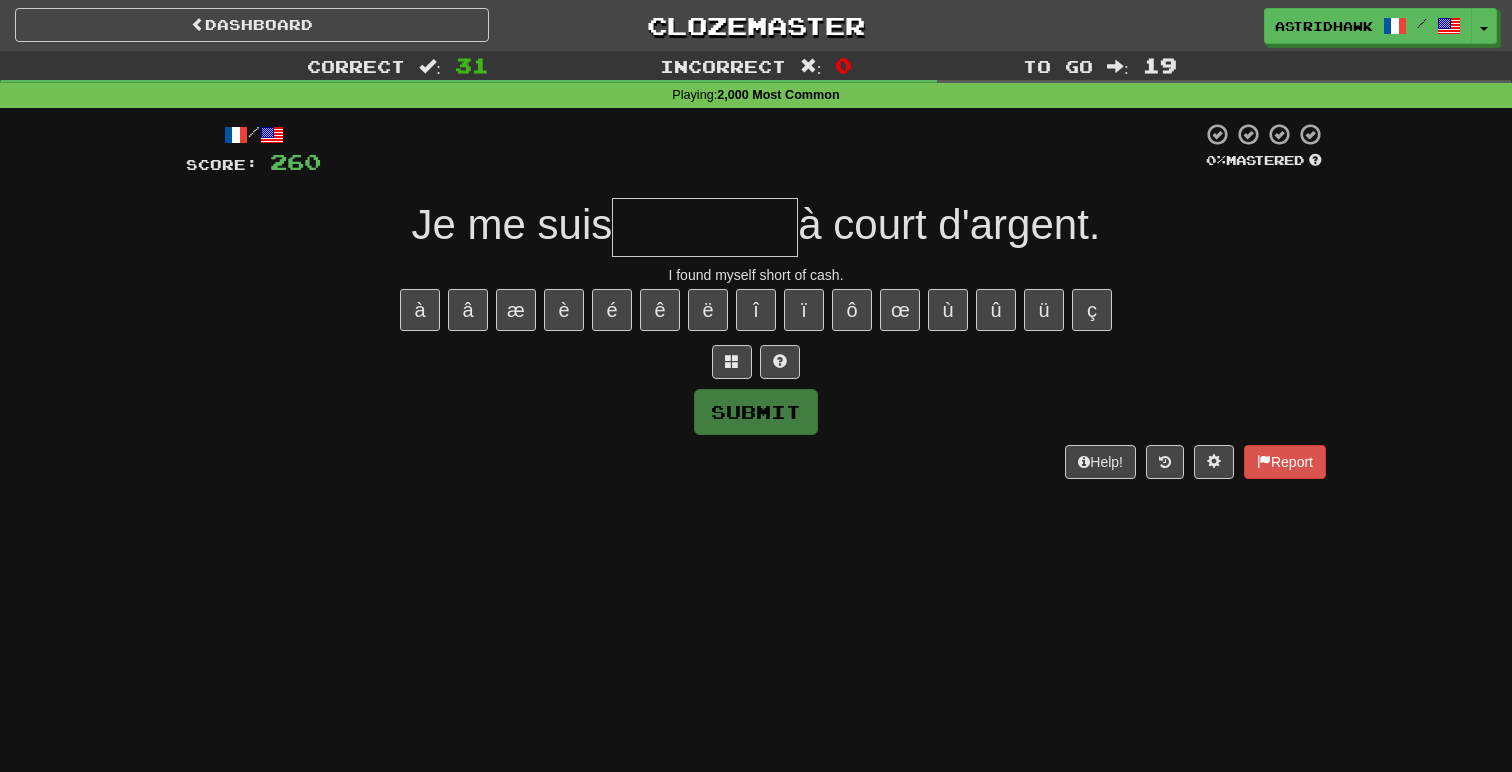 type on "*" 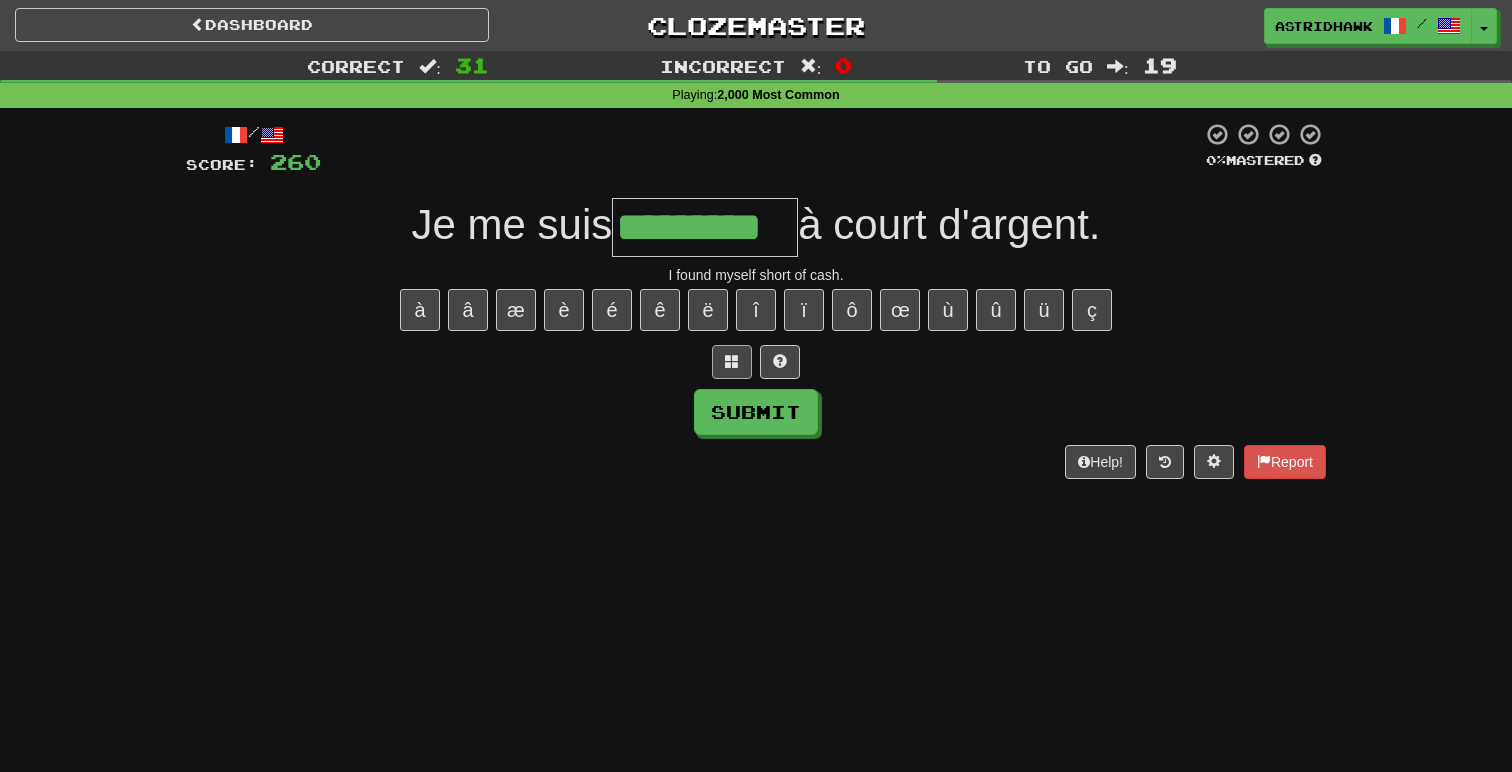 type on "*********" 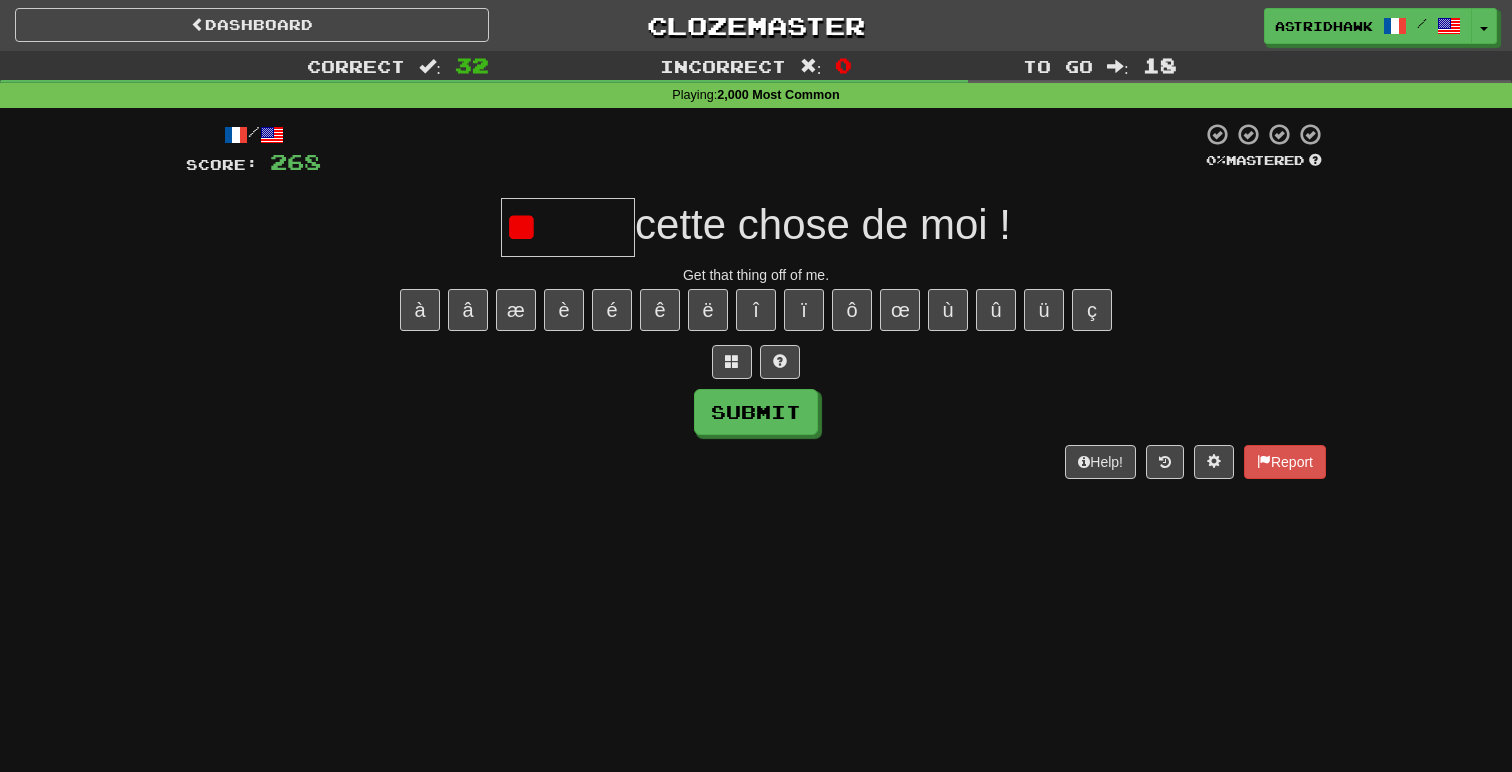type on "*" 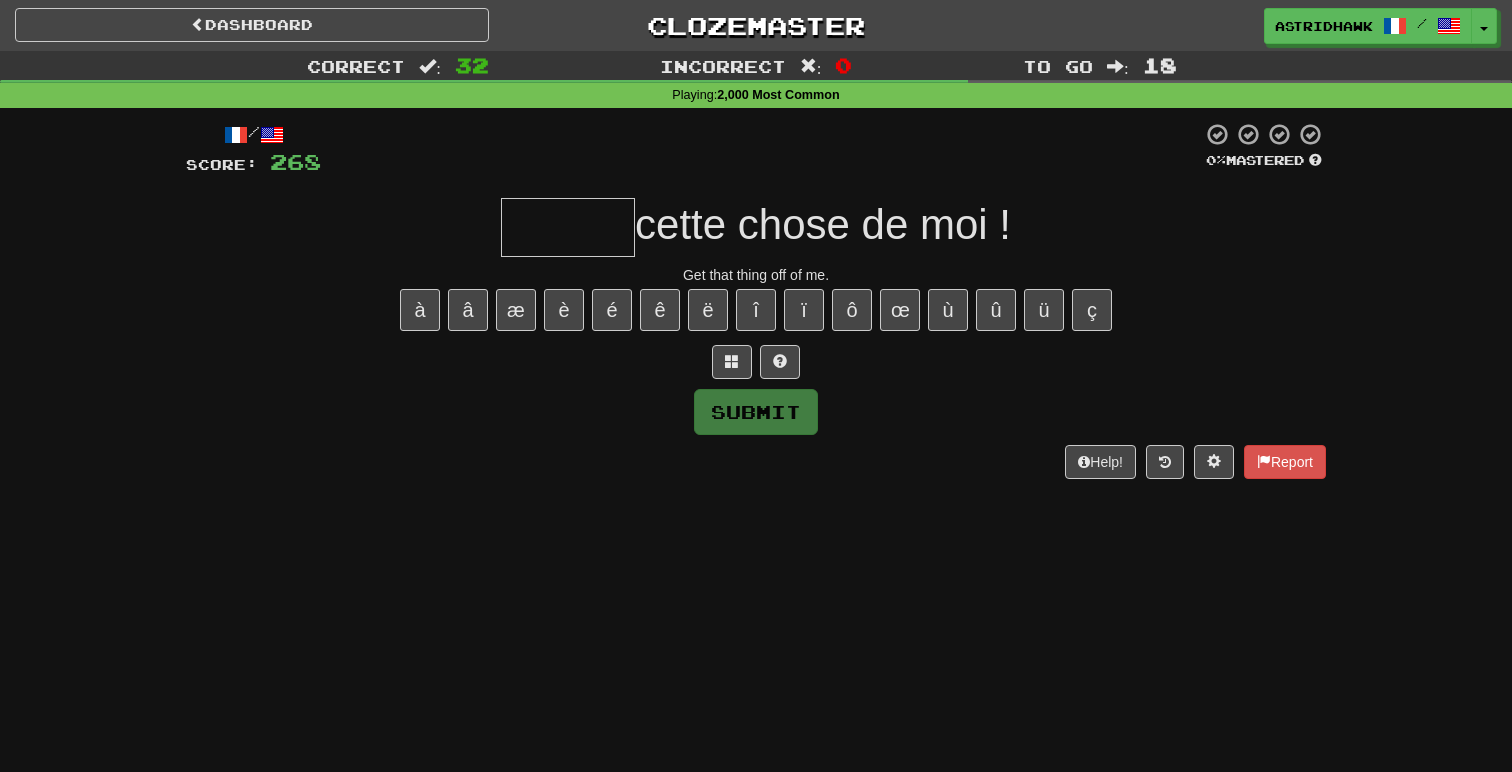 type on "*" 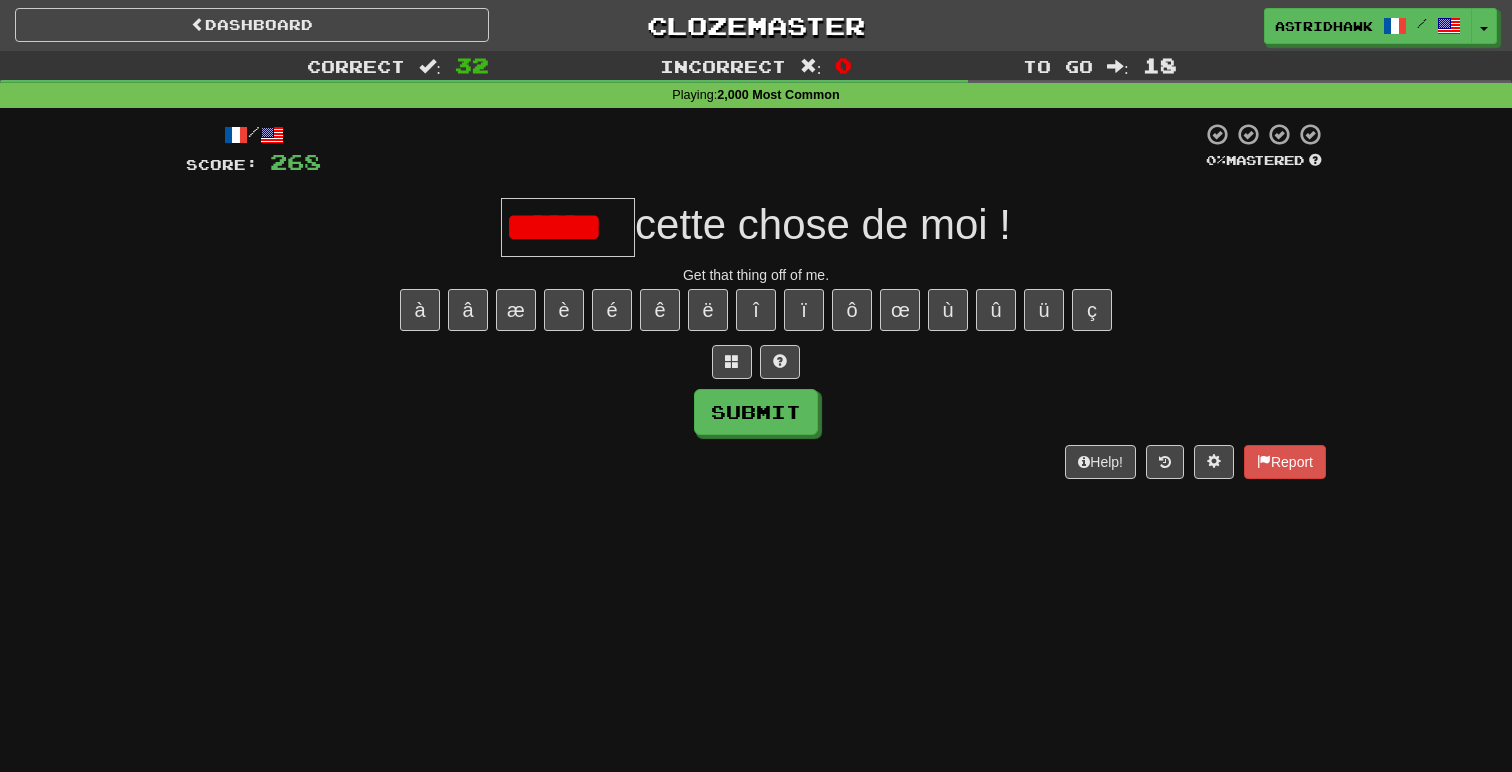 scroll, scrollTop: 0, scrollLeft: 0, axis: both 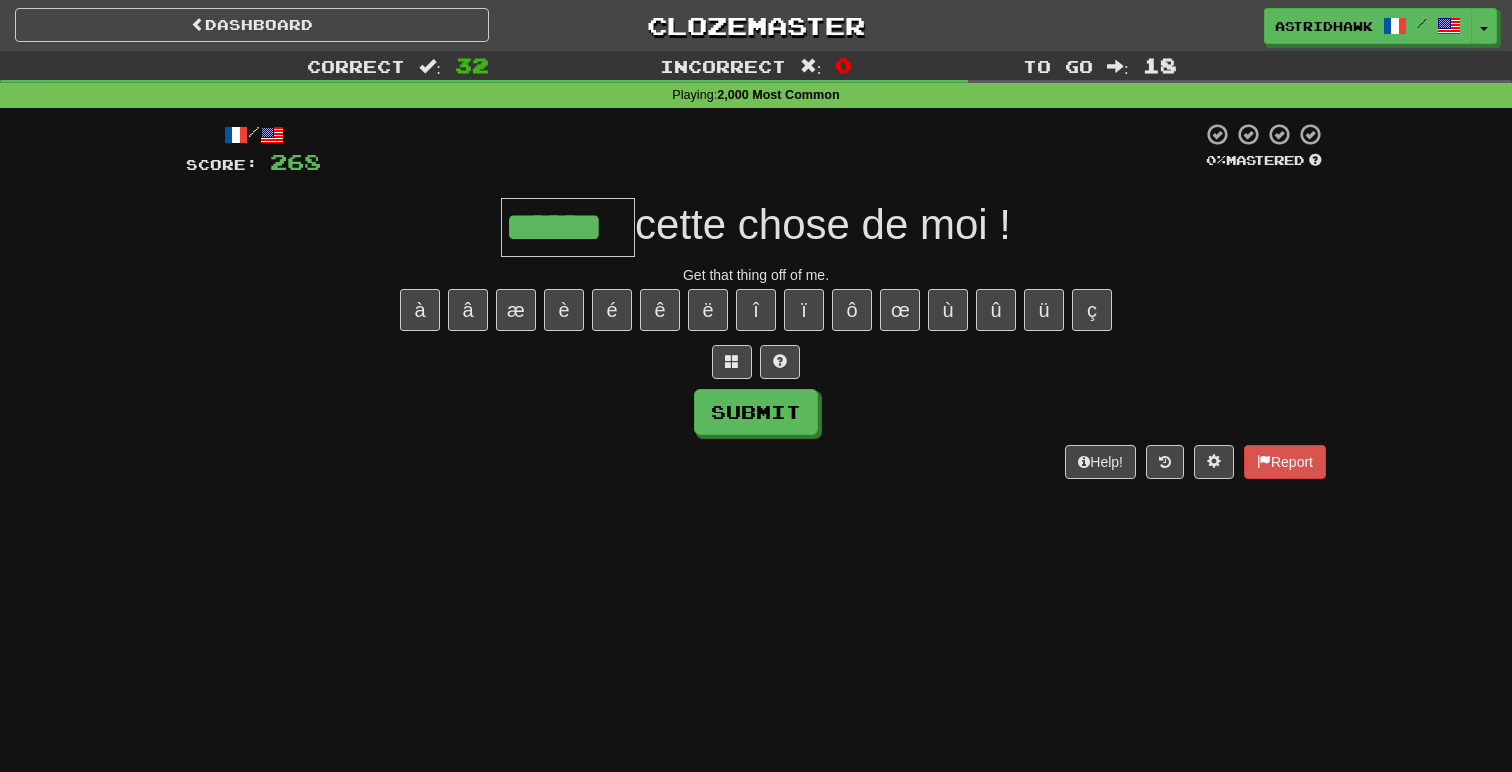 type on "******" 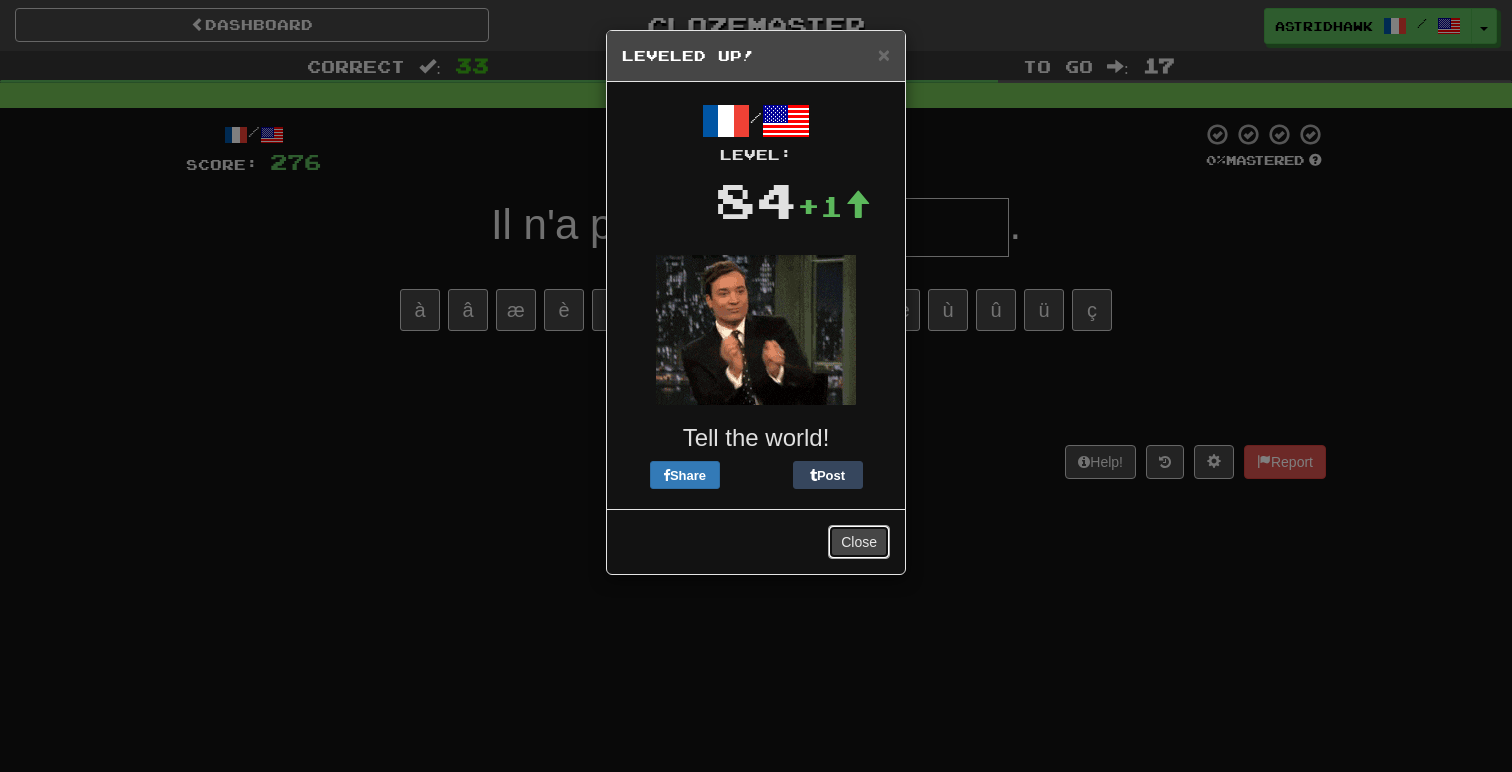 click on "Close" at bounding box center [859, 542] 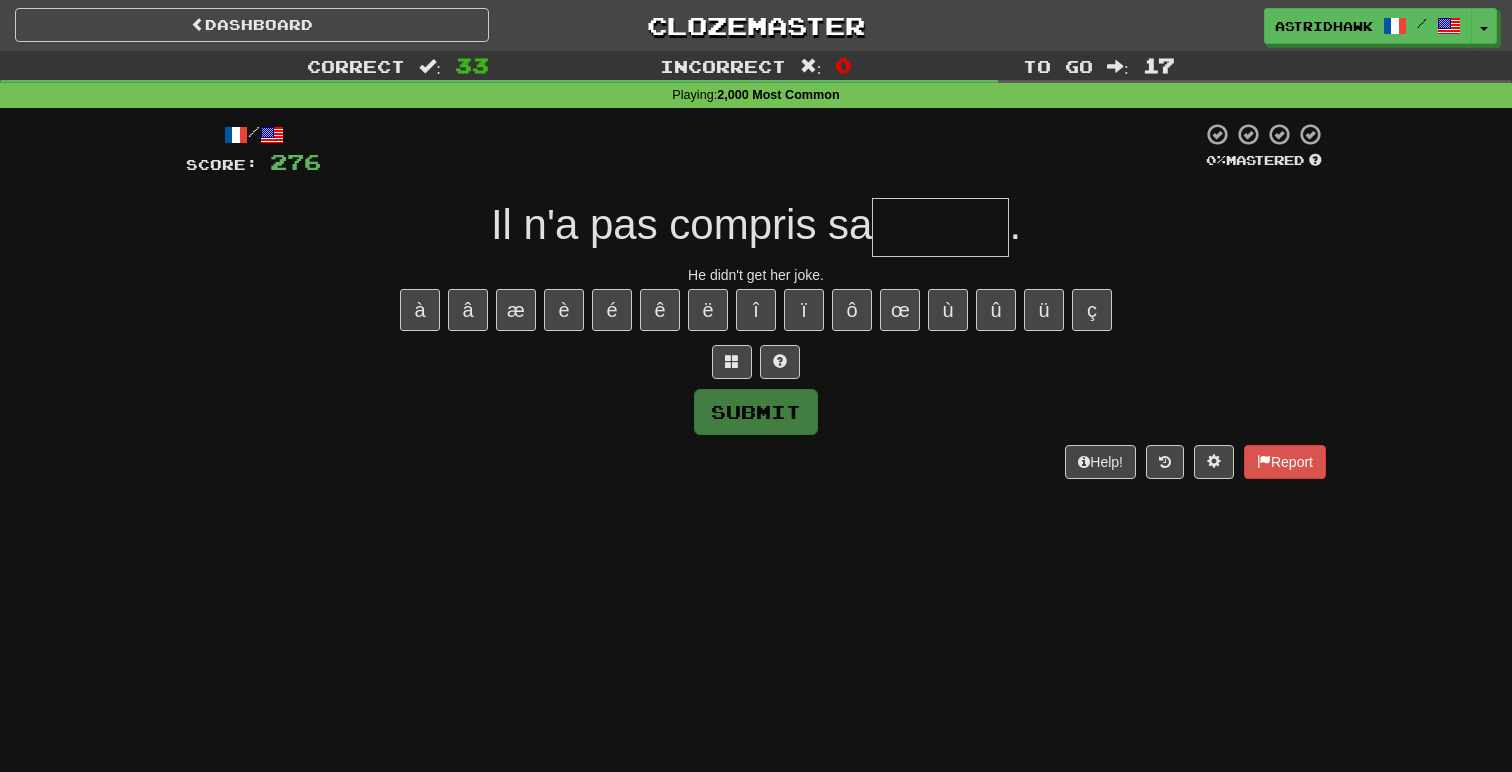 click at bounding box center (940, 227) 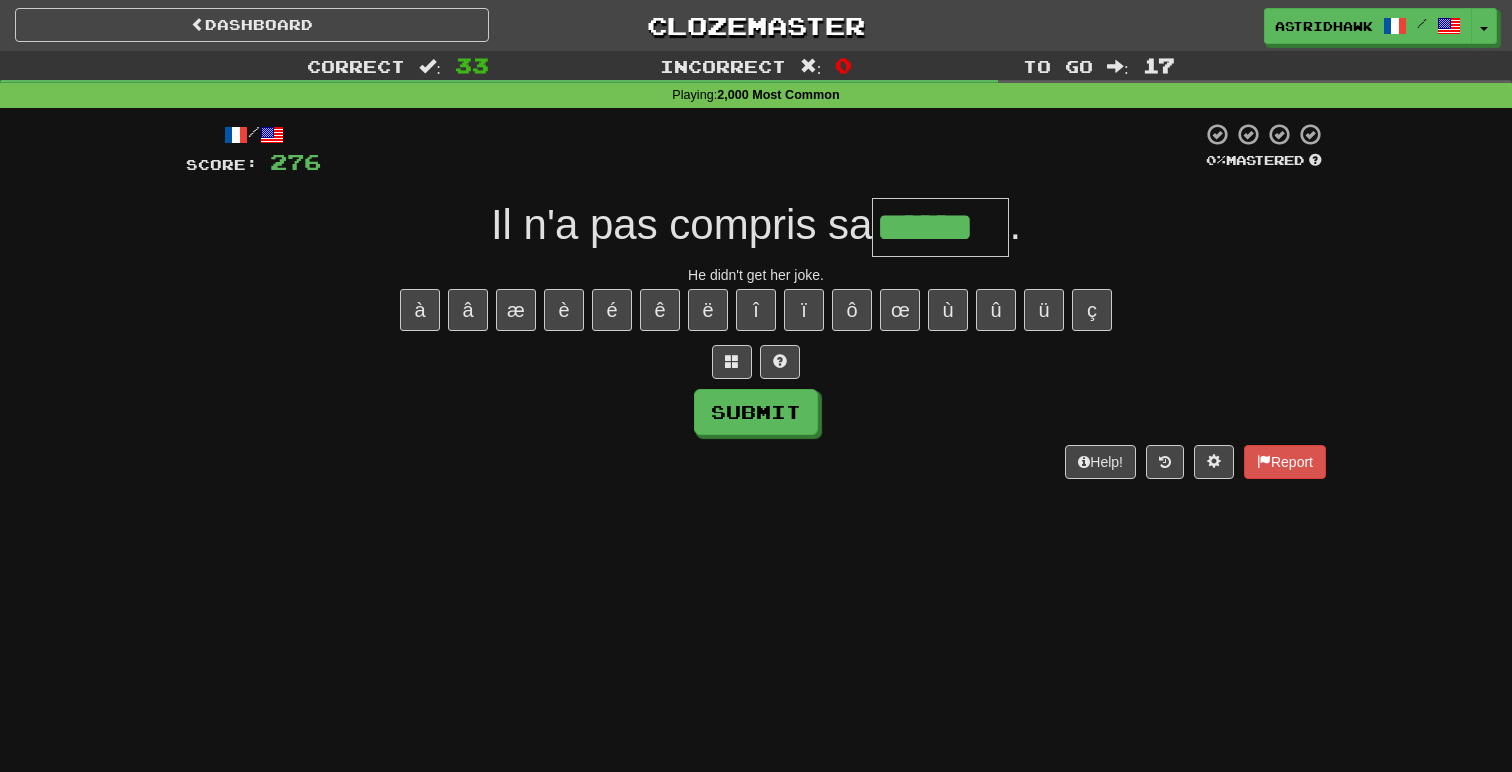 type on "******" 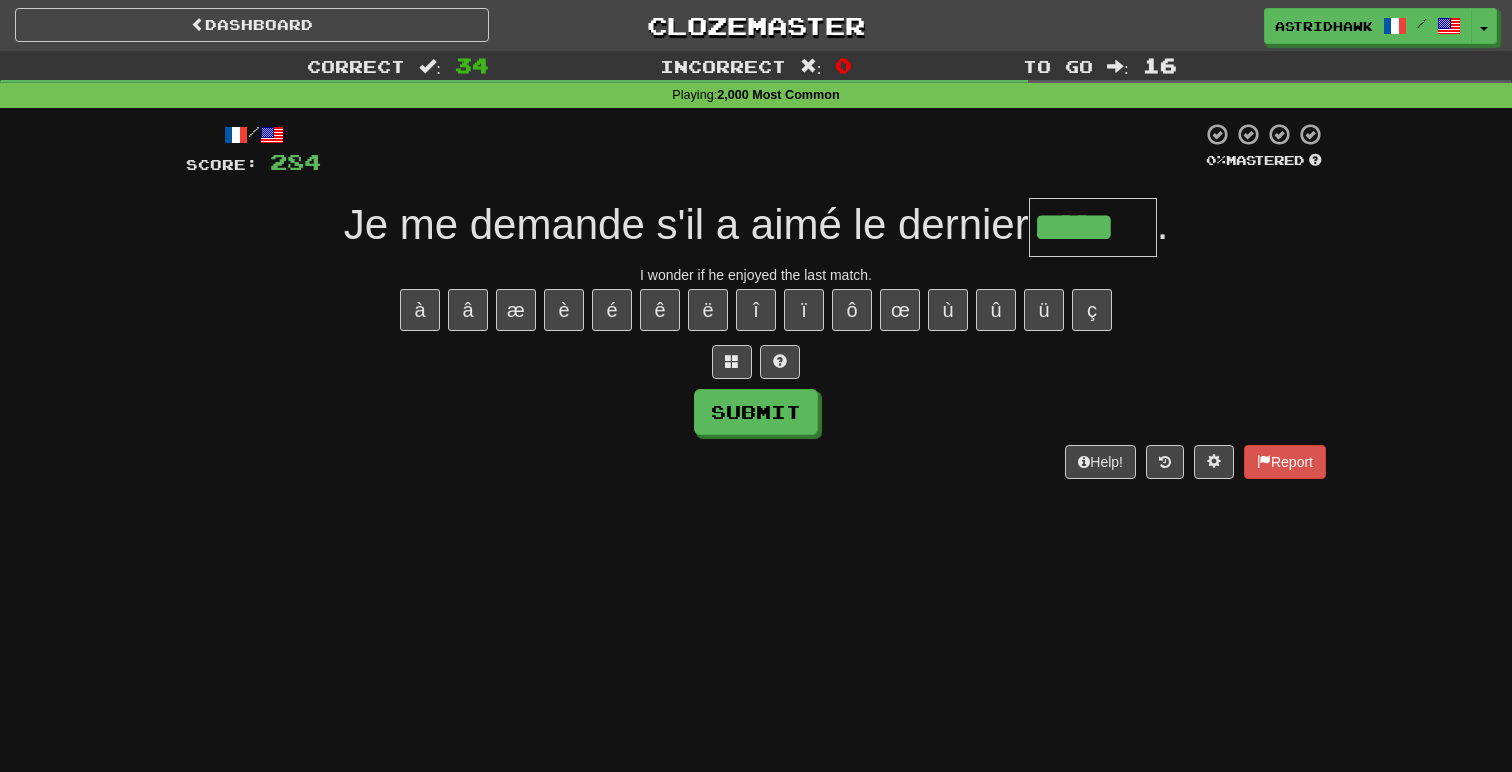 type on "*****" 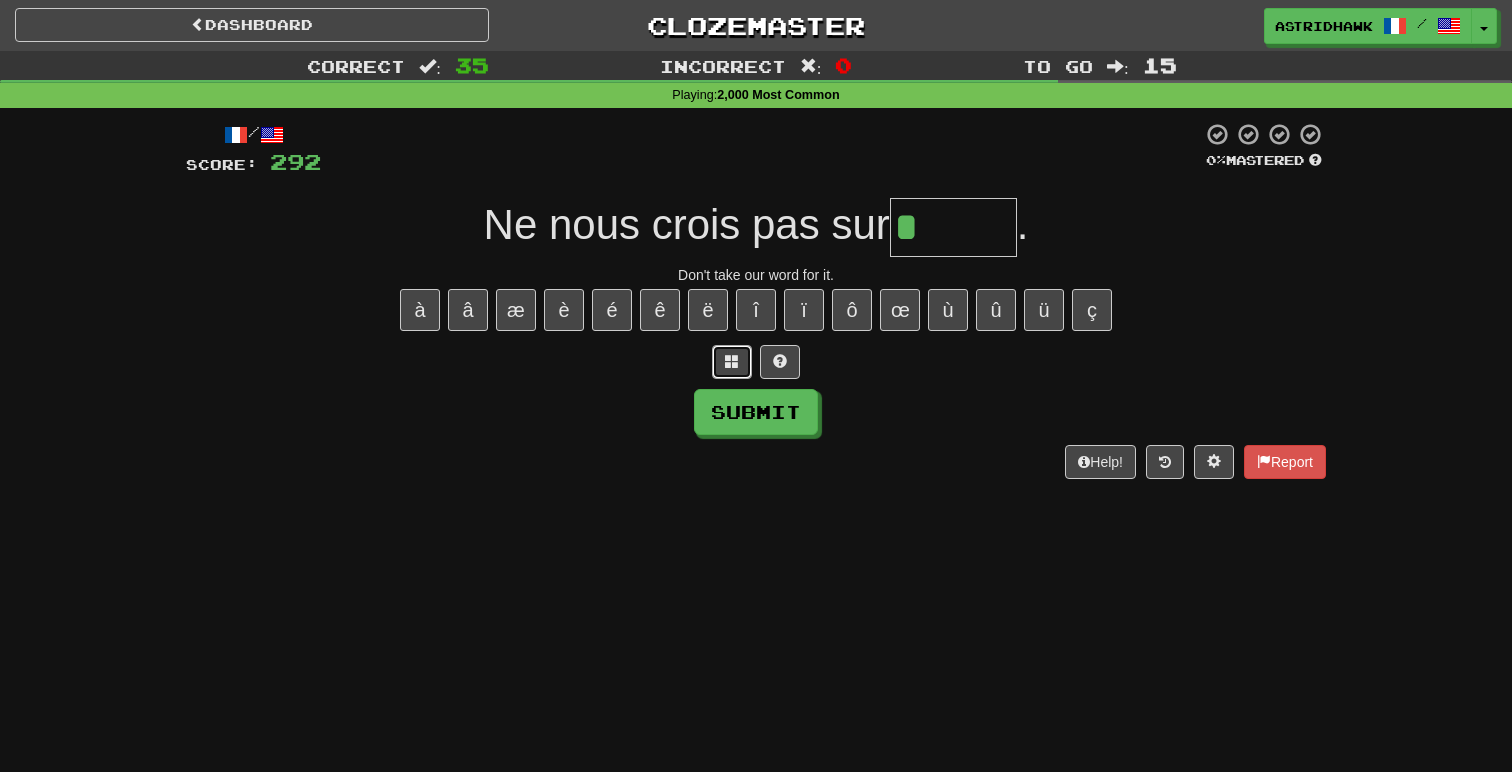 click at bounding box center [732, 361] 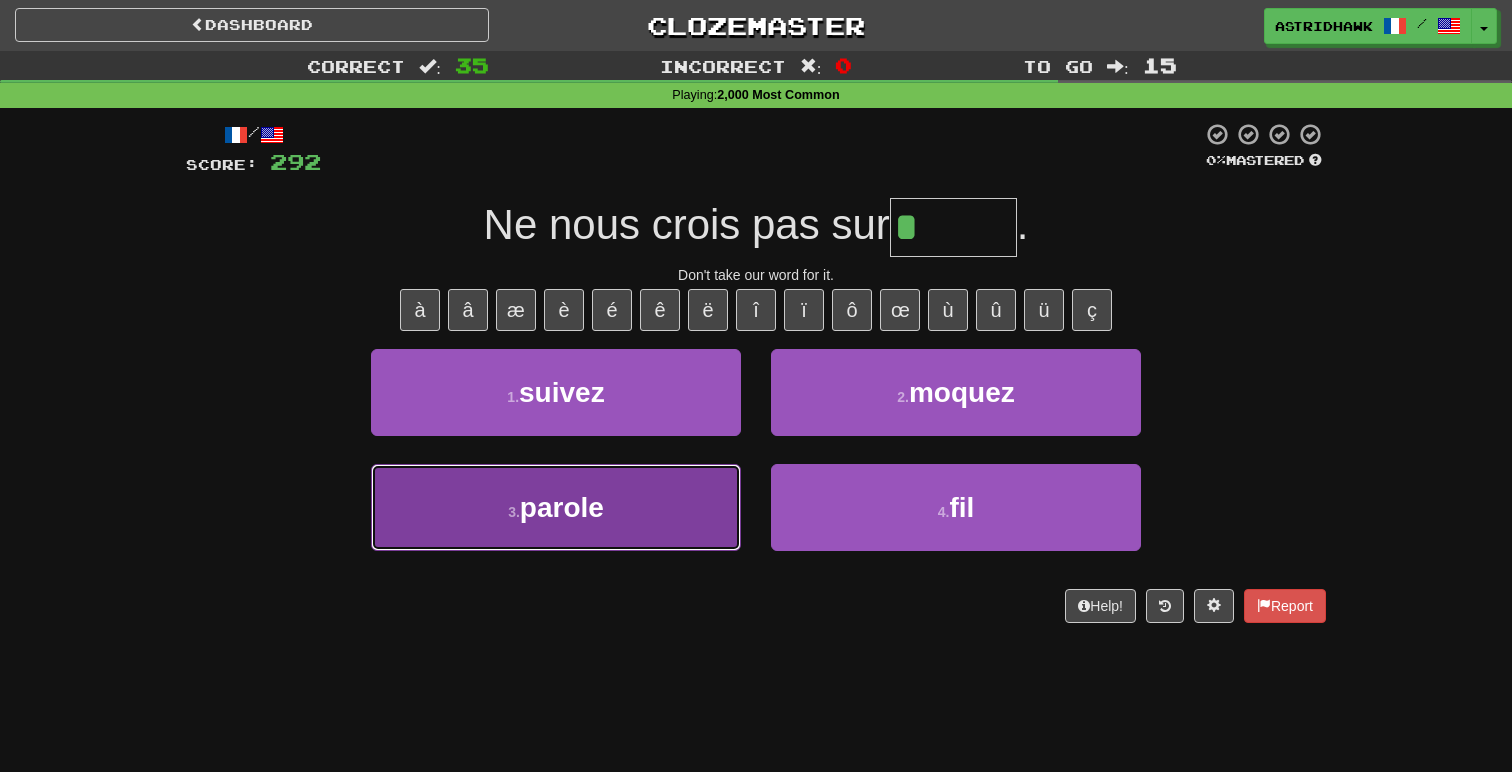 click on "3 .  parole" at bounding box center (556, 507) 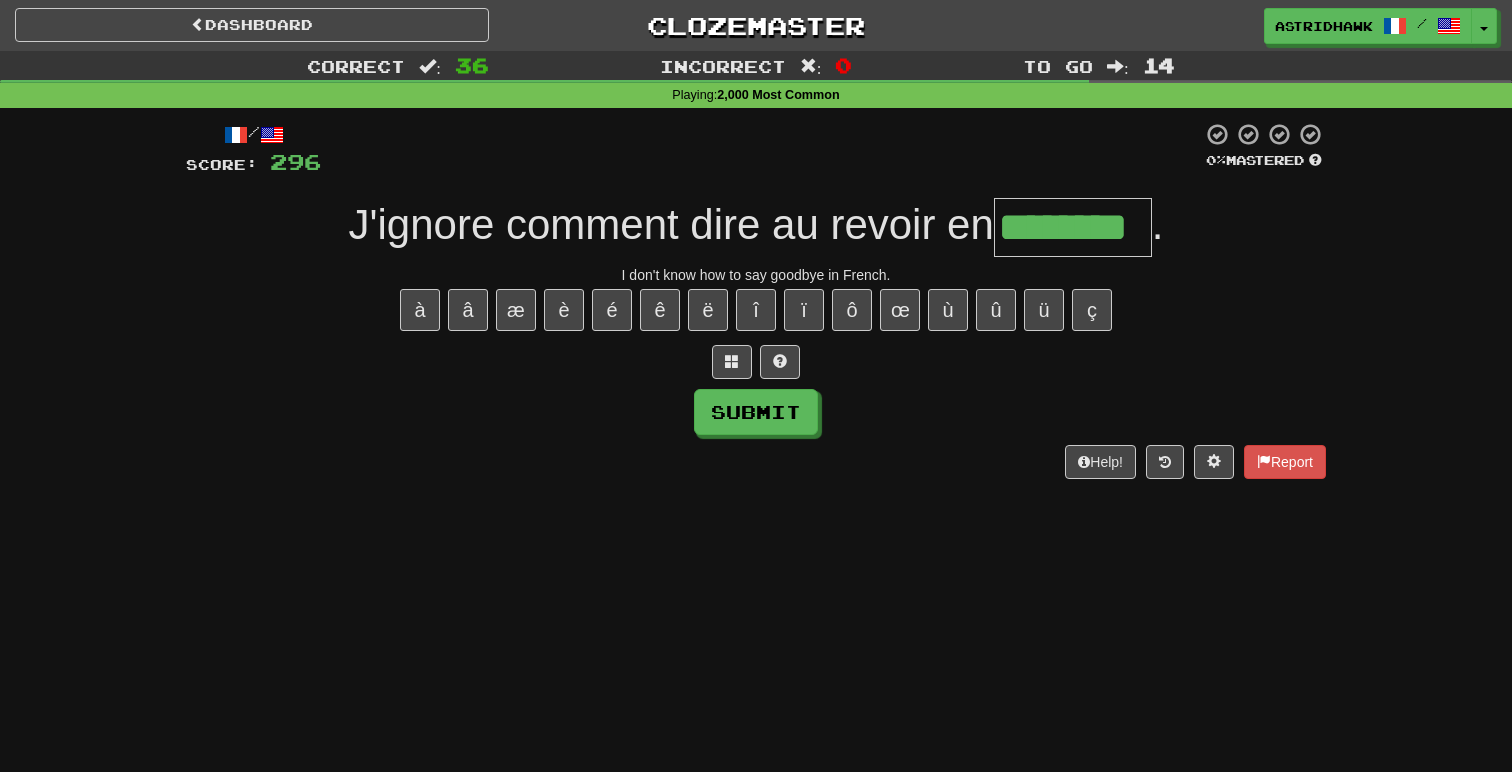 type on "********" 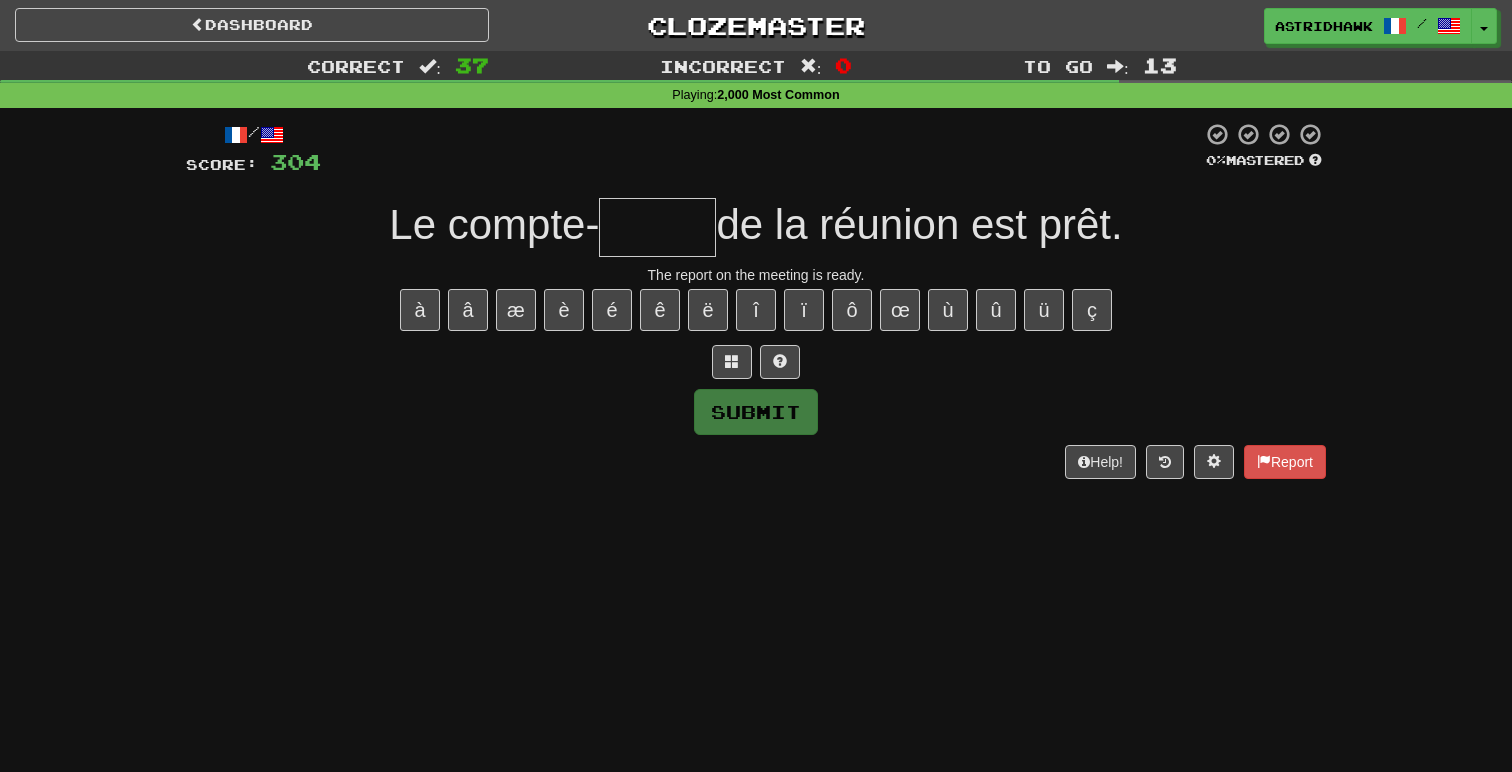 type on "*" 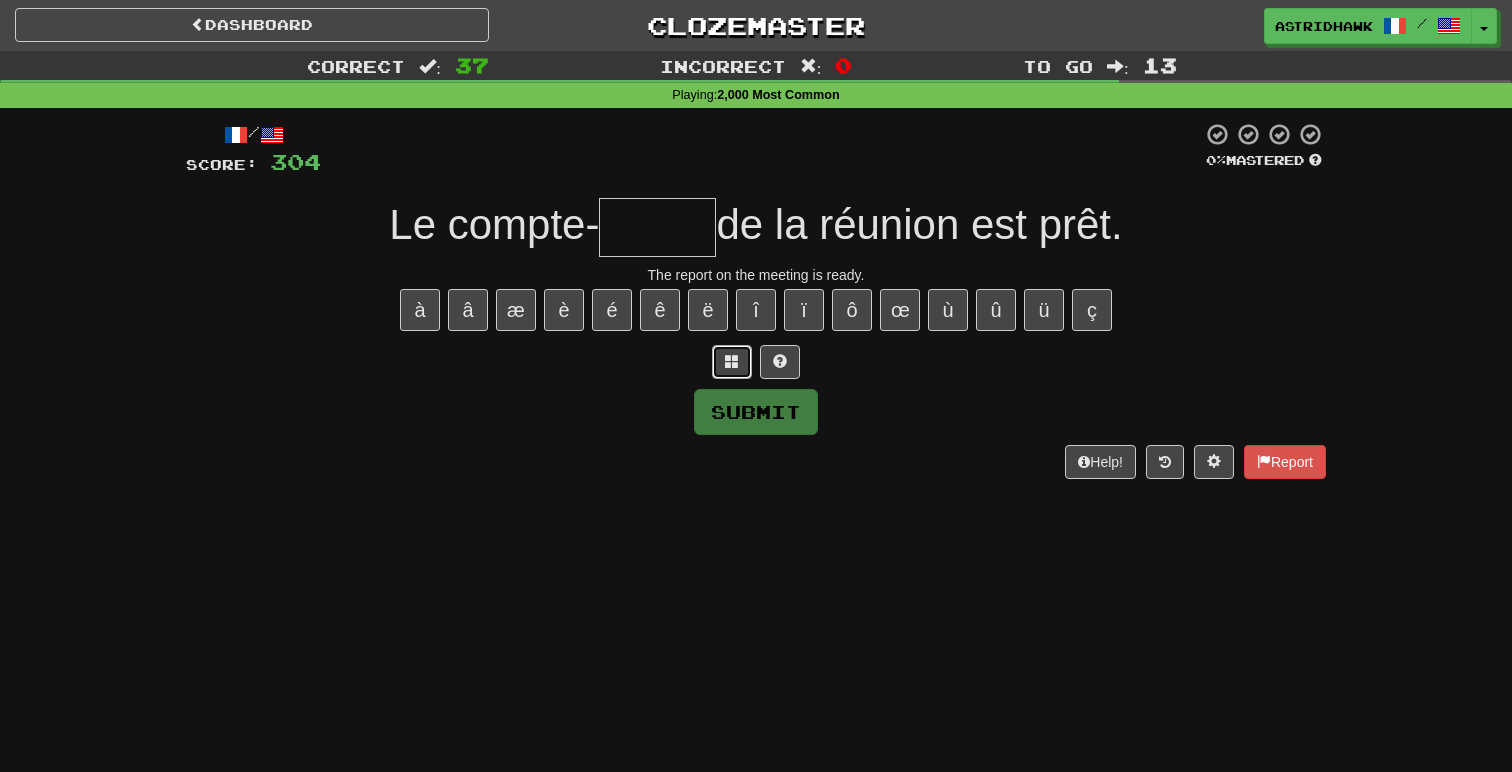 click at bounding box center [732, 361] 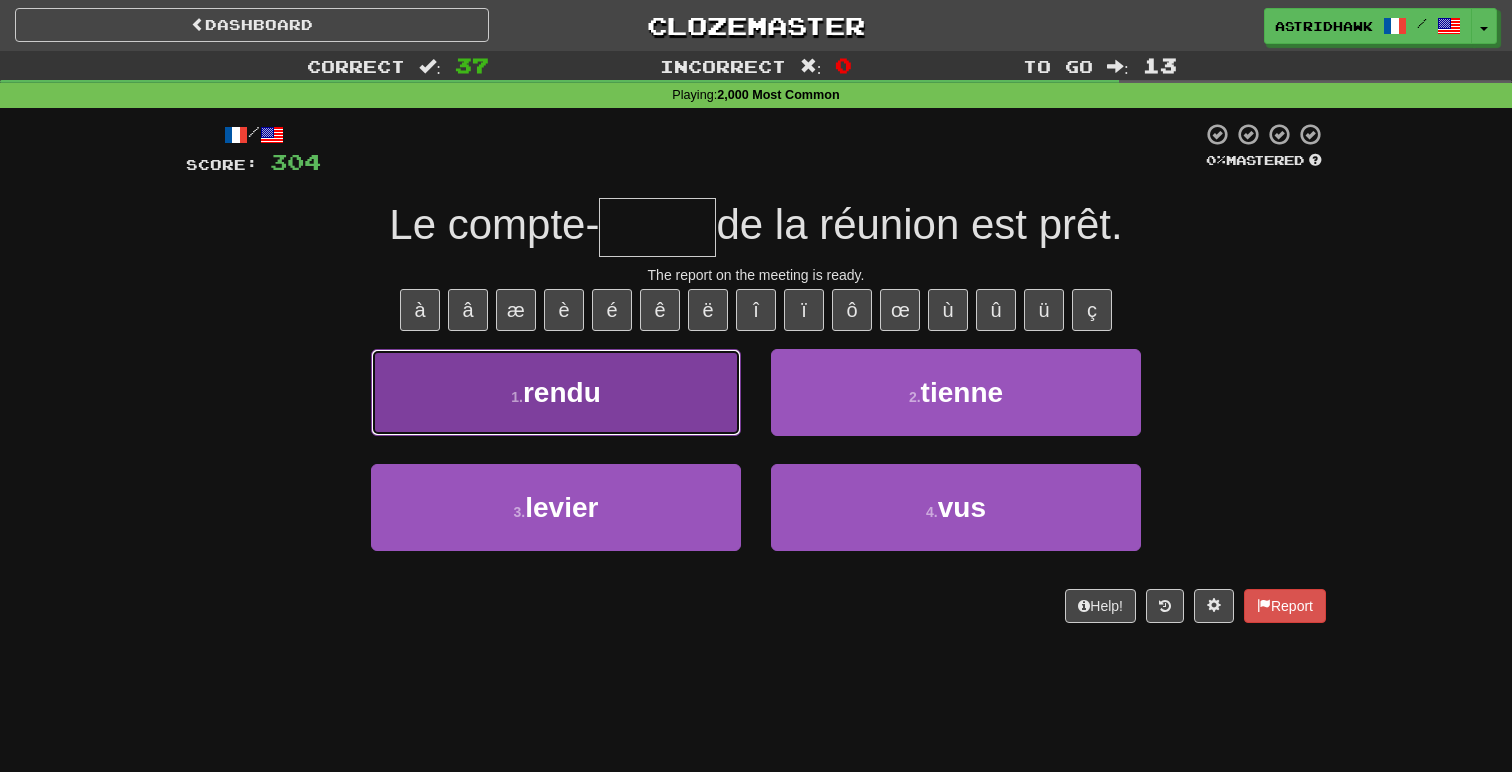 click on "1 .  rendu" at bounding box center (556, 392) 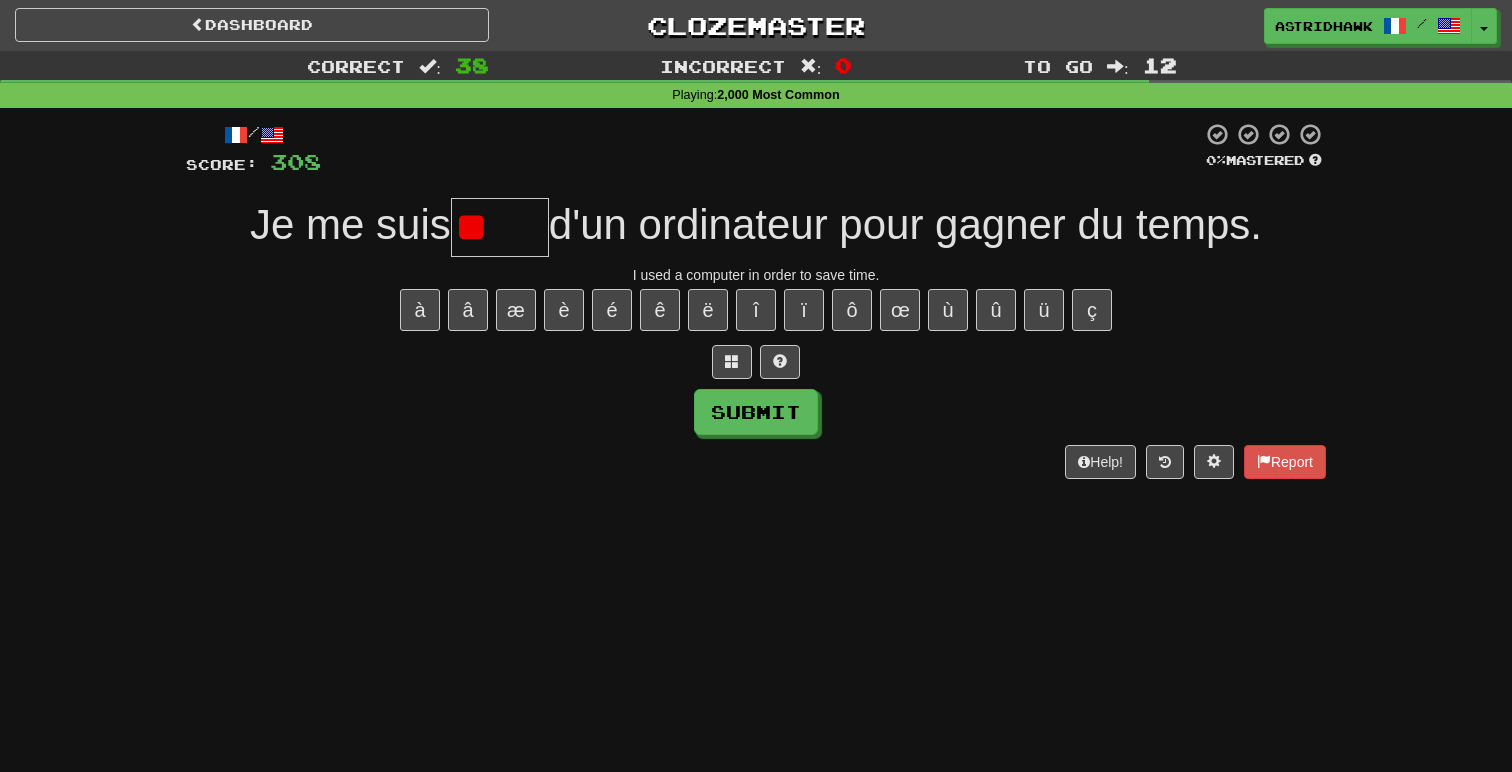 type on "*" 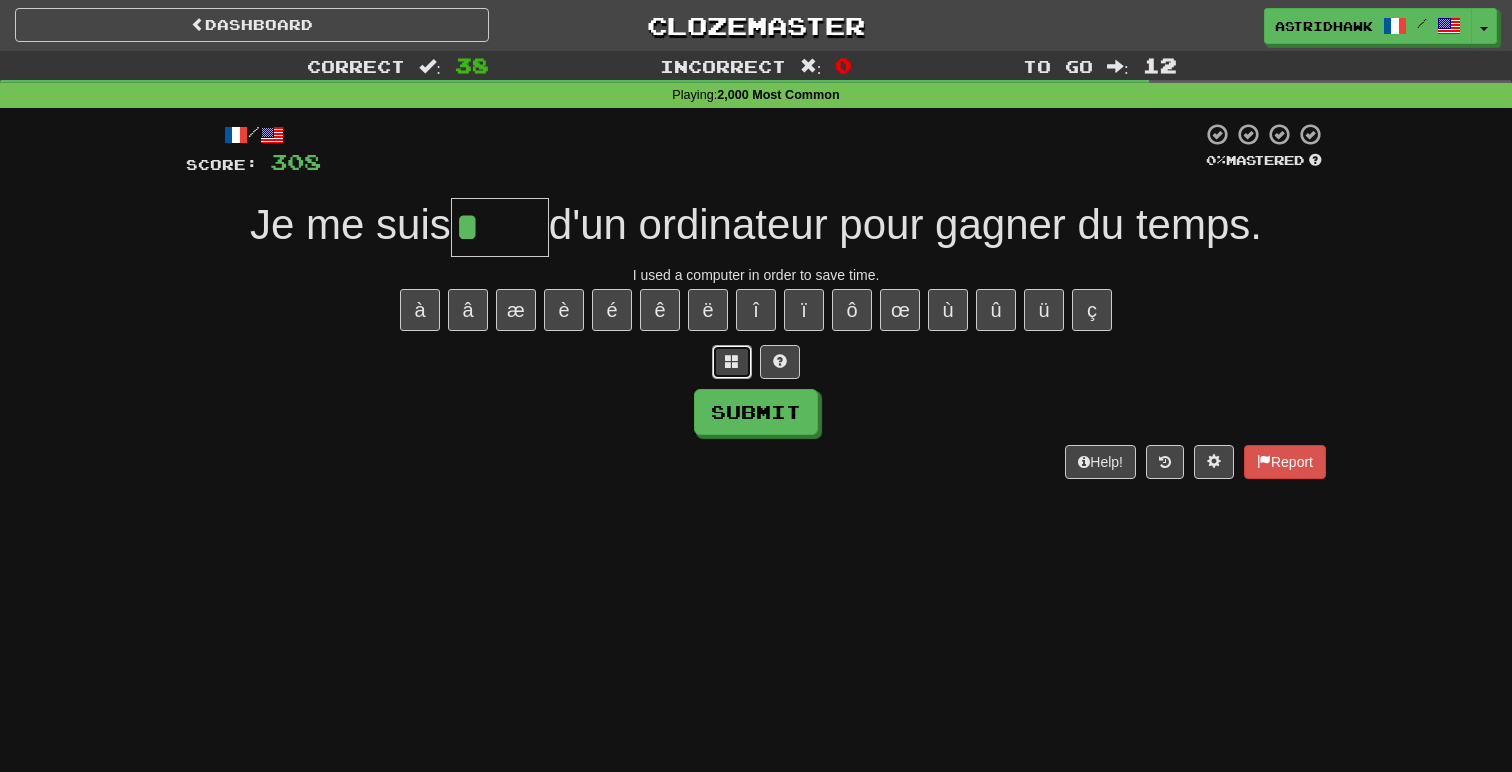 click at bounding box center (732, 361) 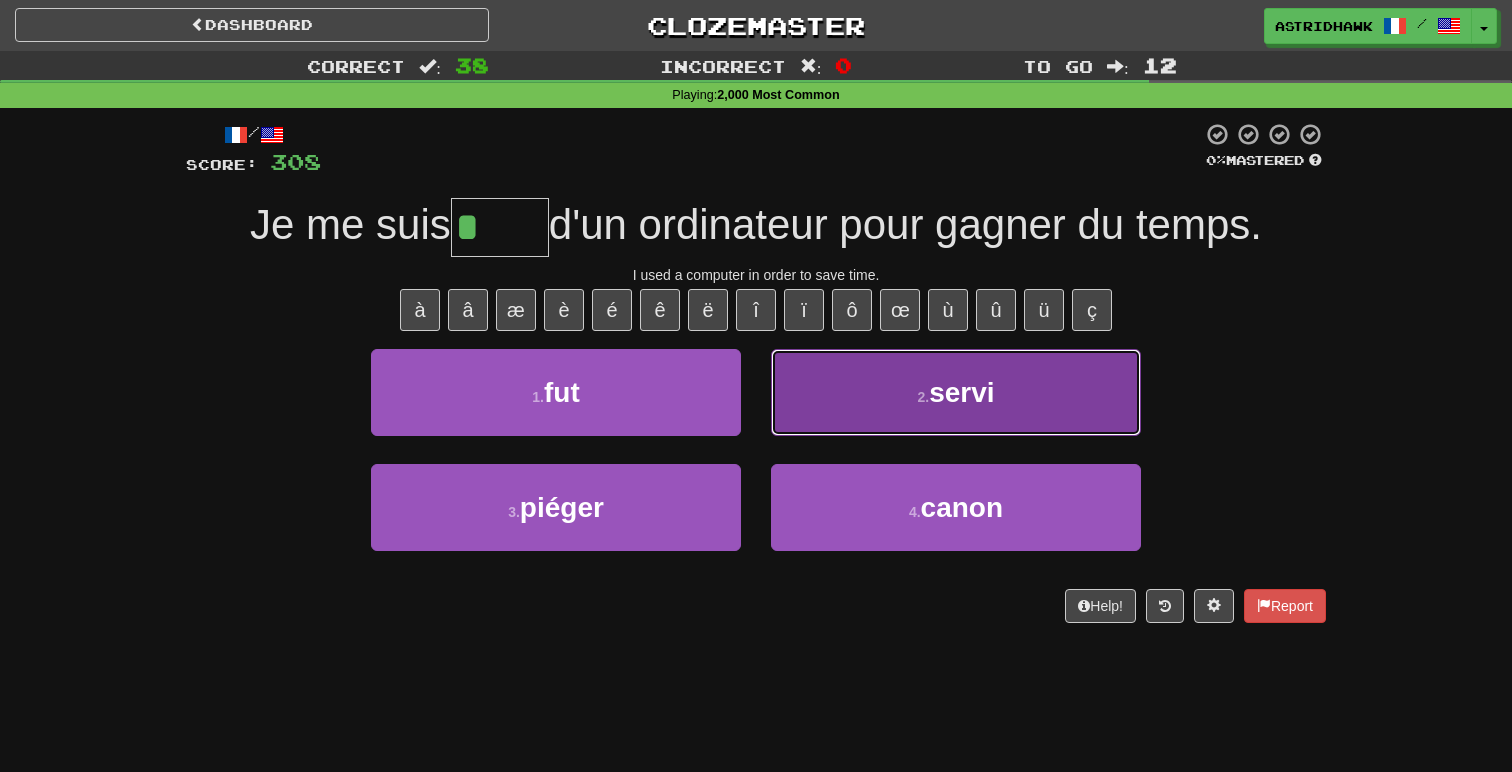 click on "servi" at bounding box center (961, 392) 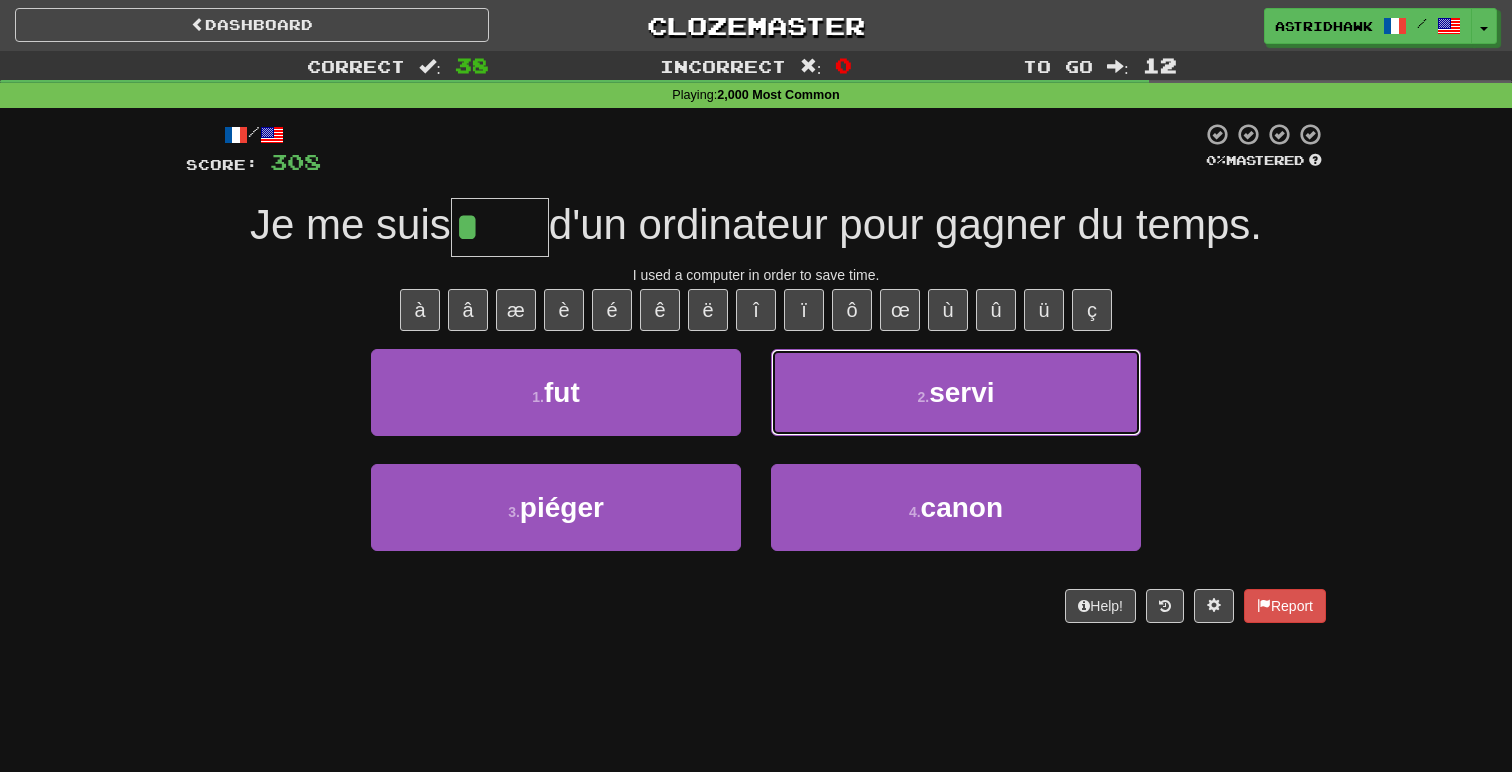 type on "*****" 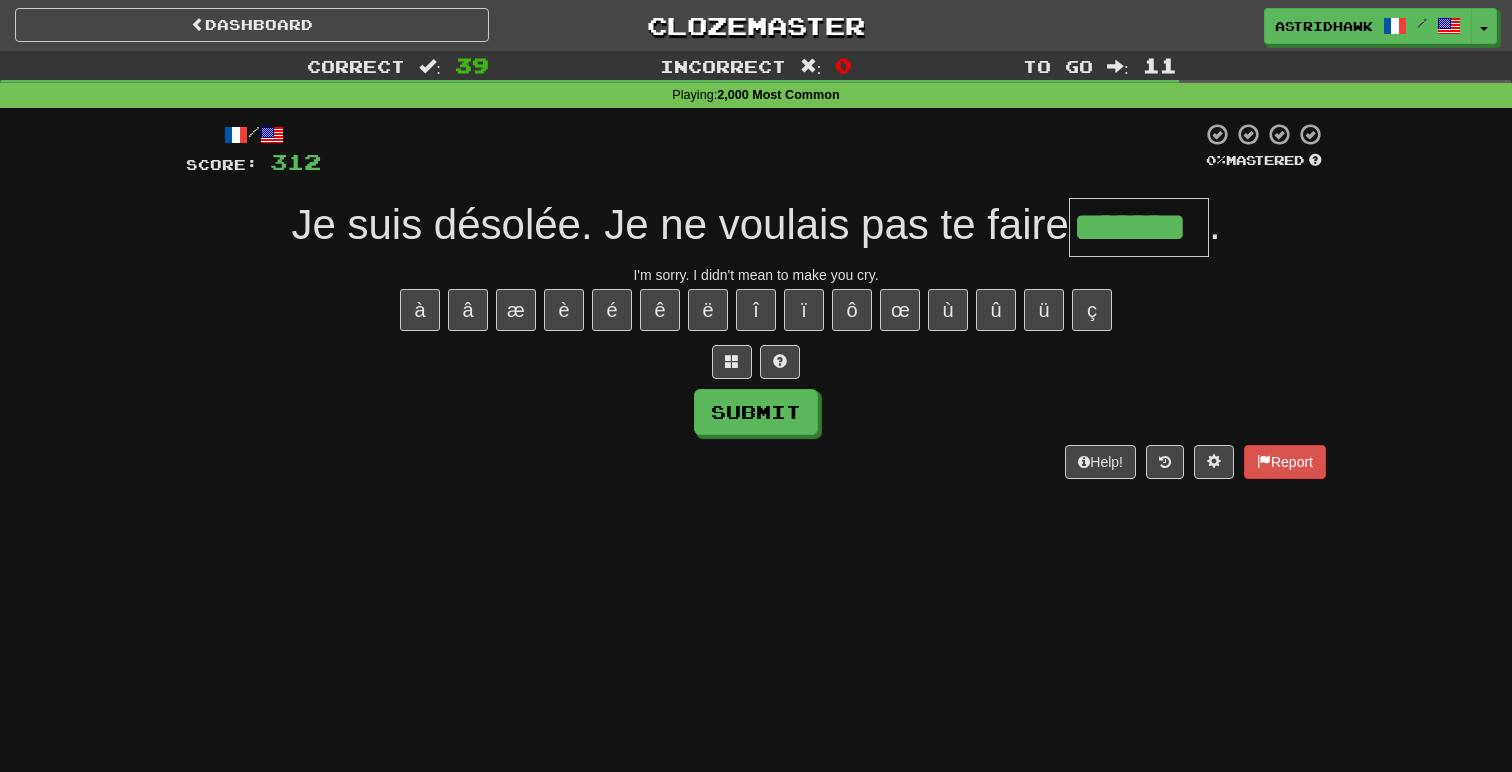 type on "*******" 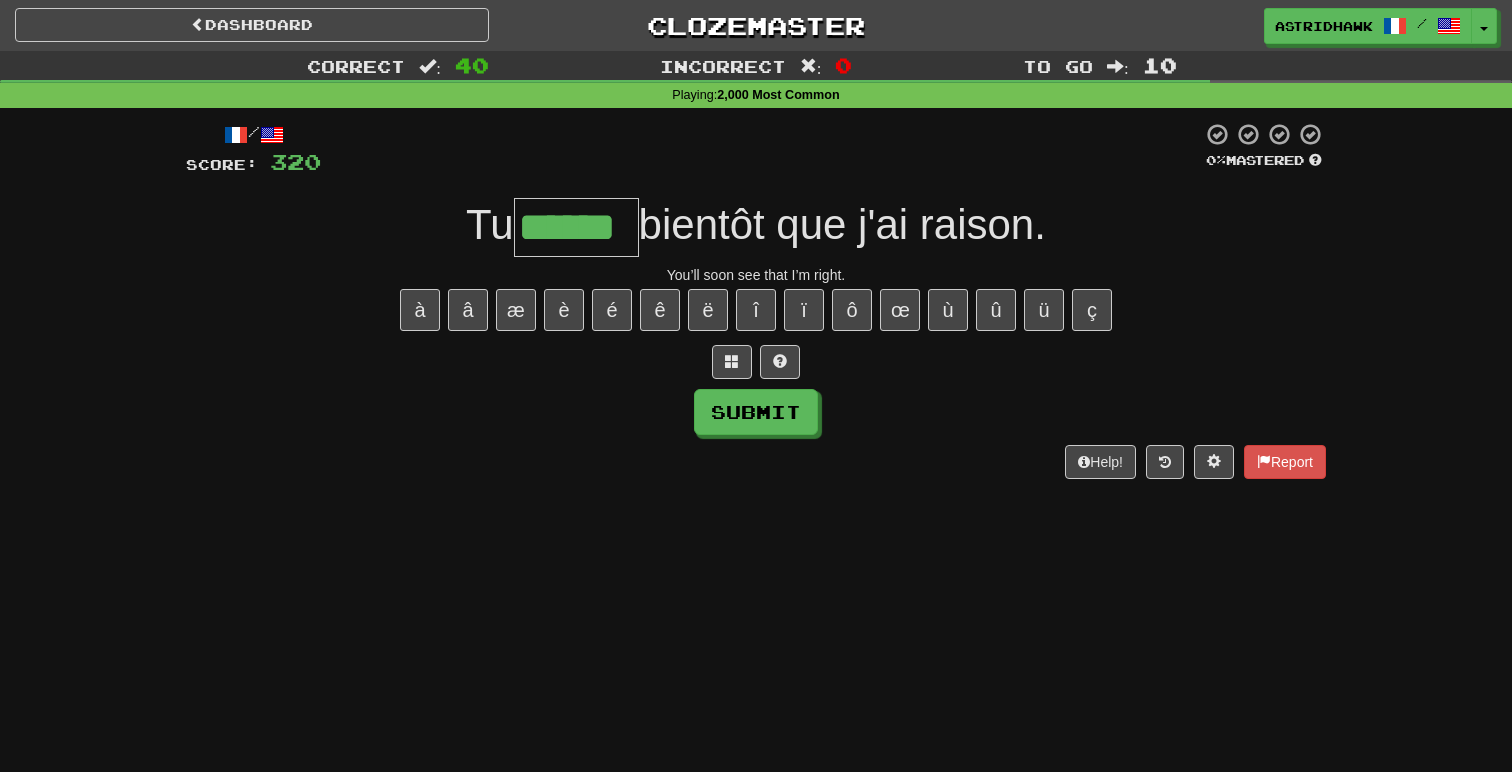 type on "******" 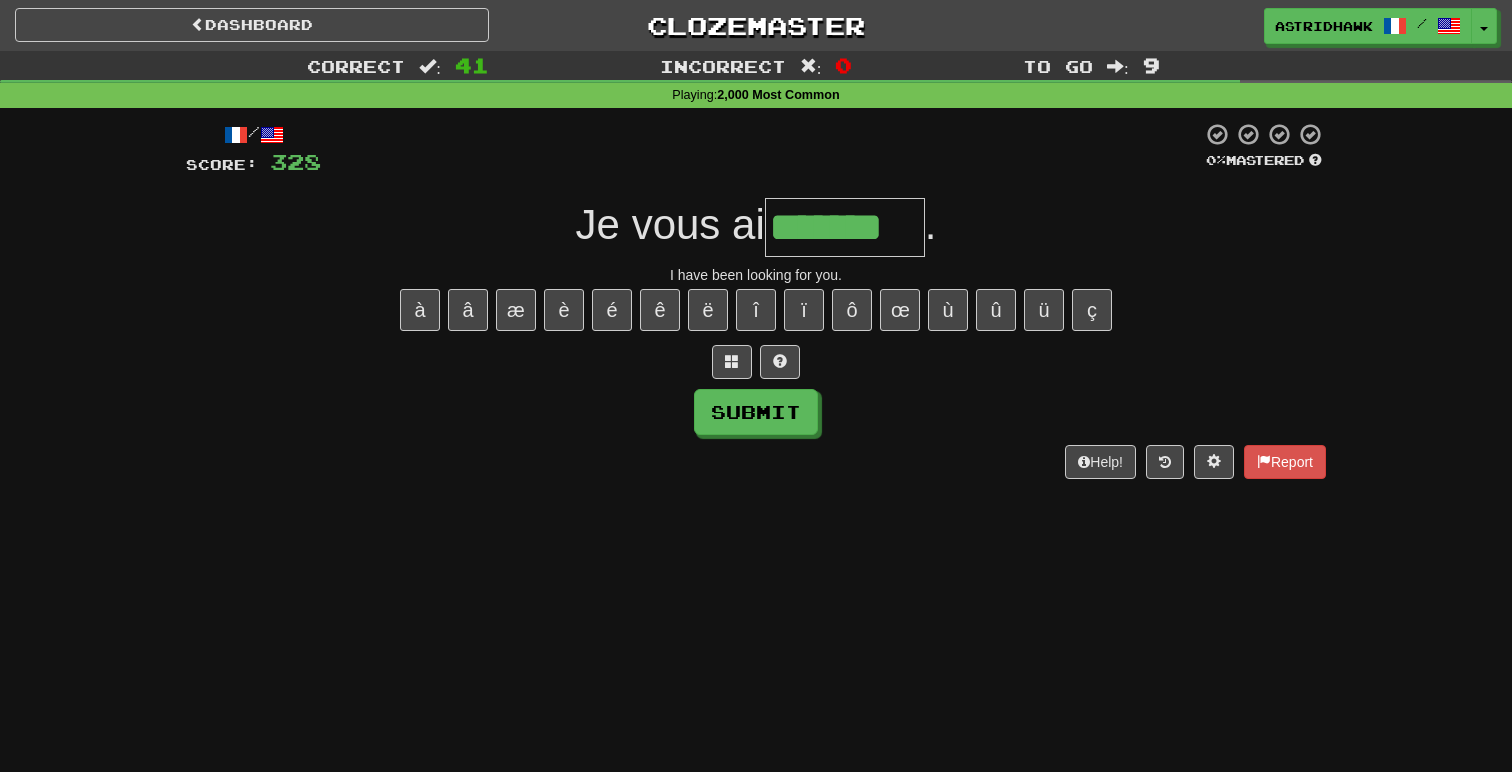 type on "*******" 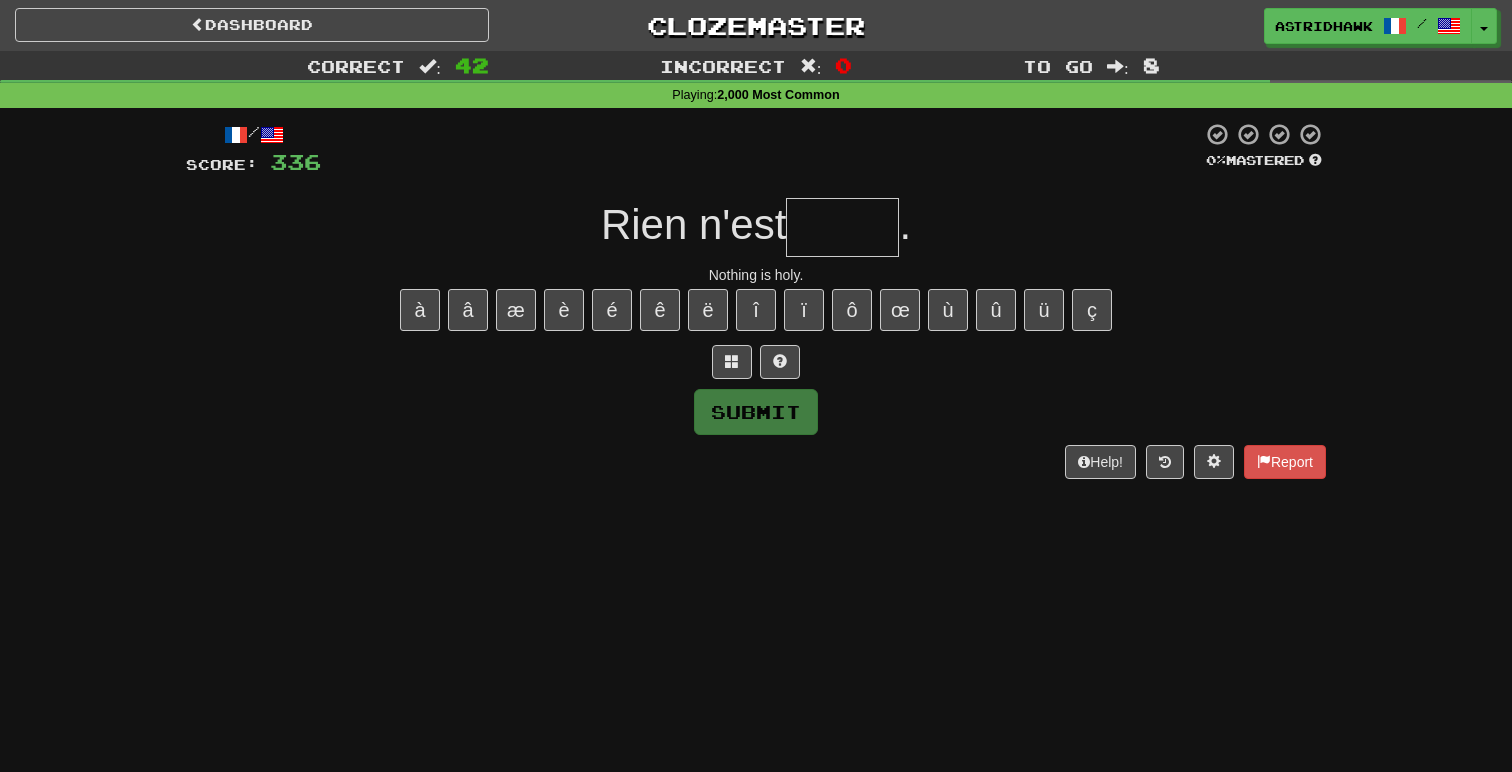 type on "*" 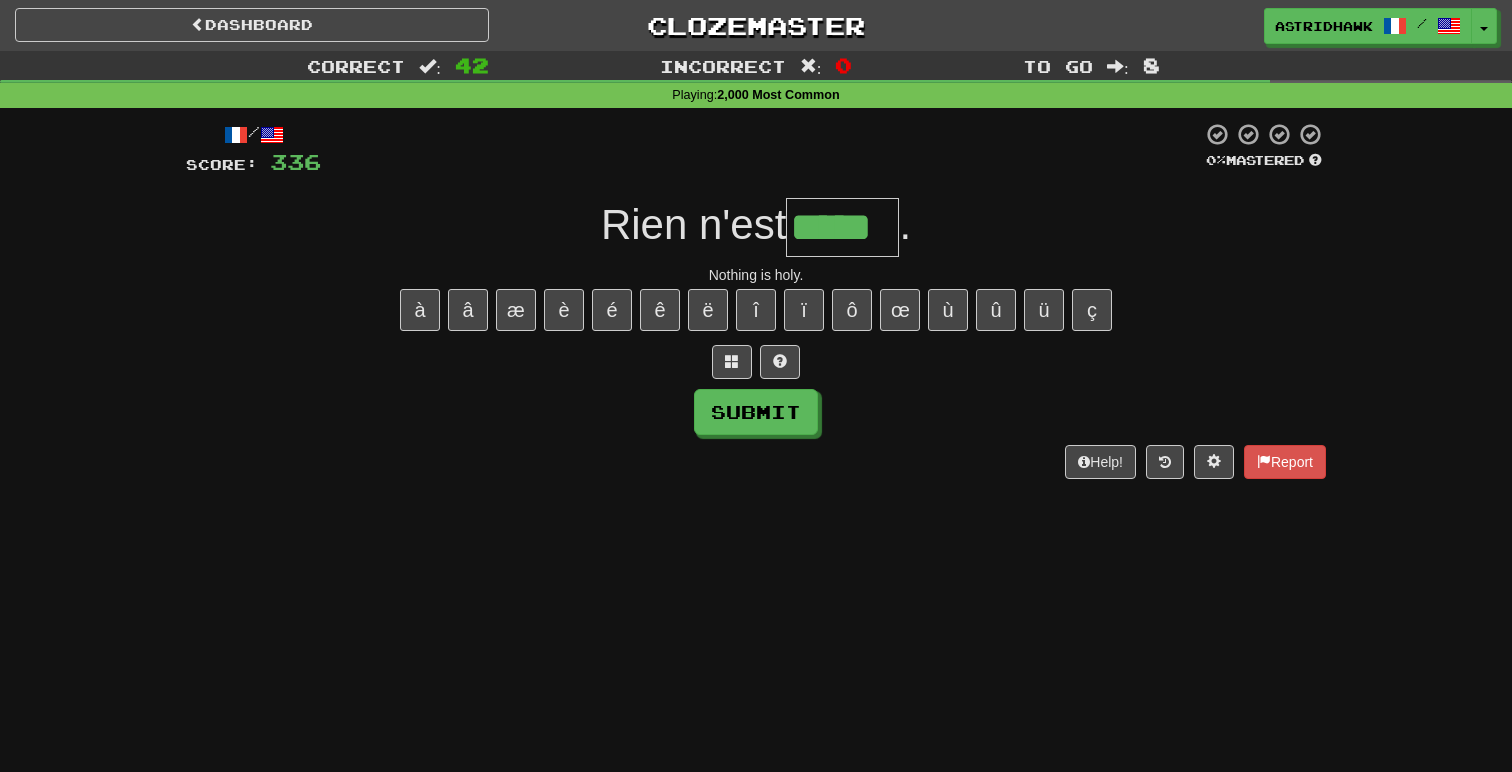type on "*****" 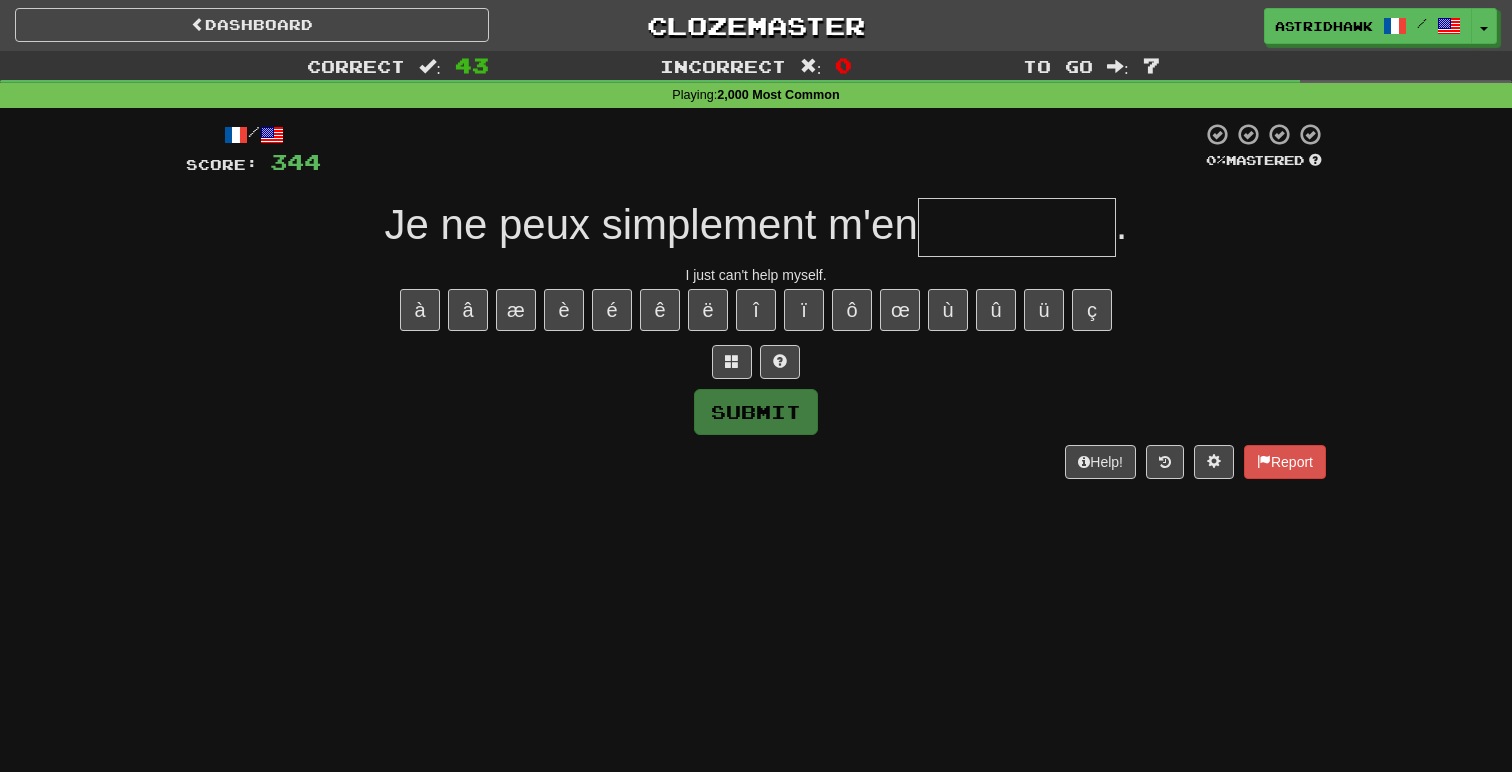 type on "*" 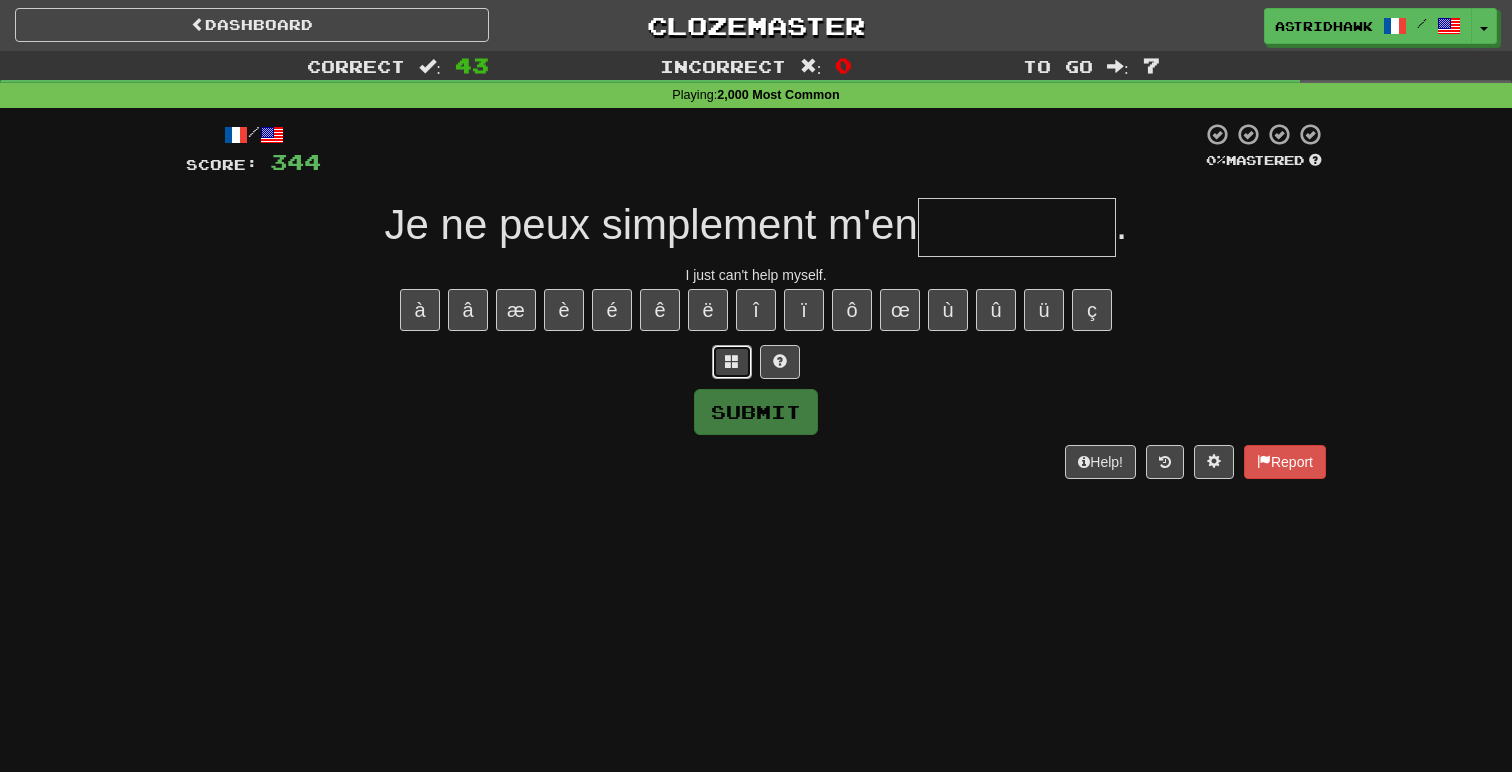 click at bounding box center [732, 362] 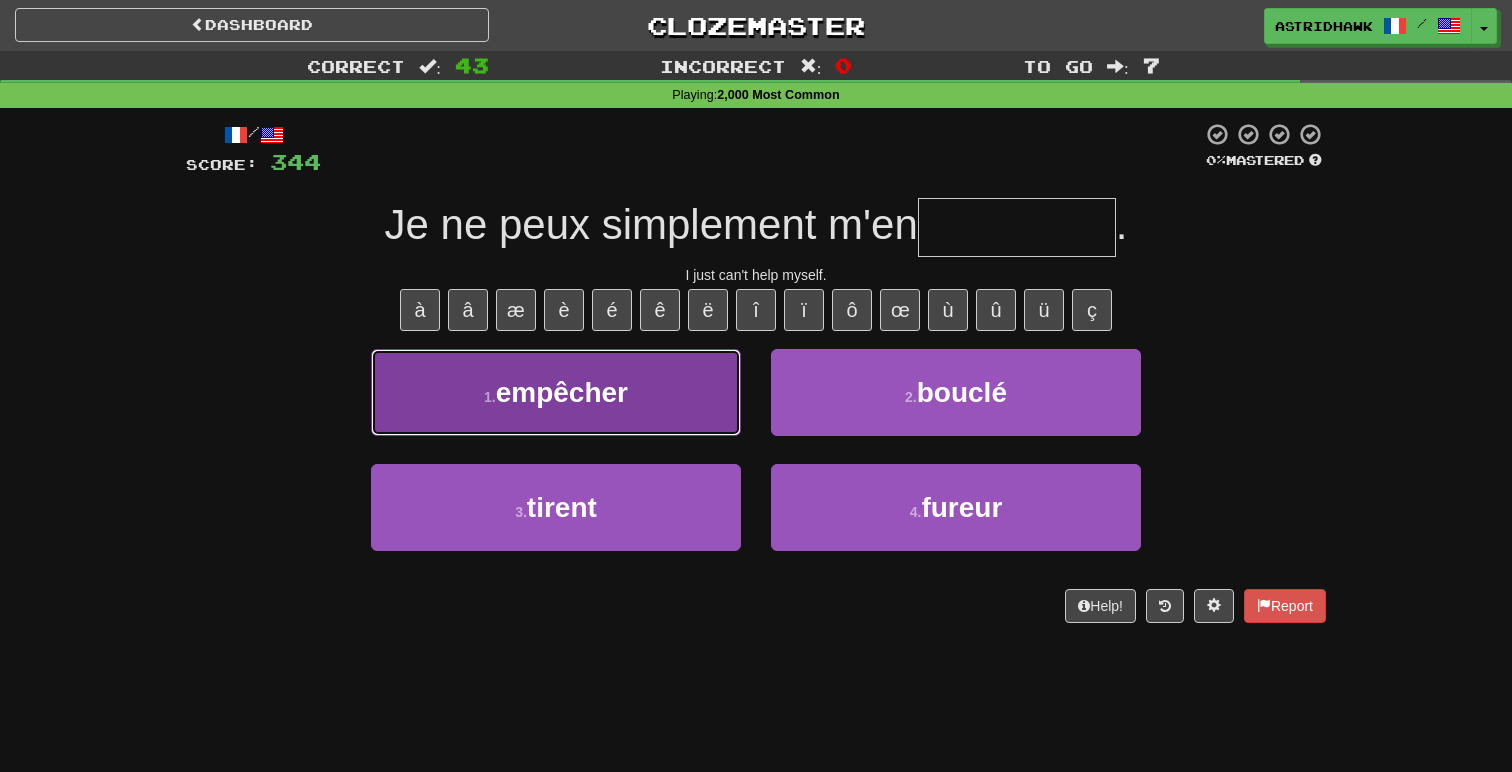 click on "1 .  empêcher" at bounding box center [556, 392] 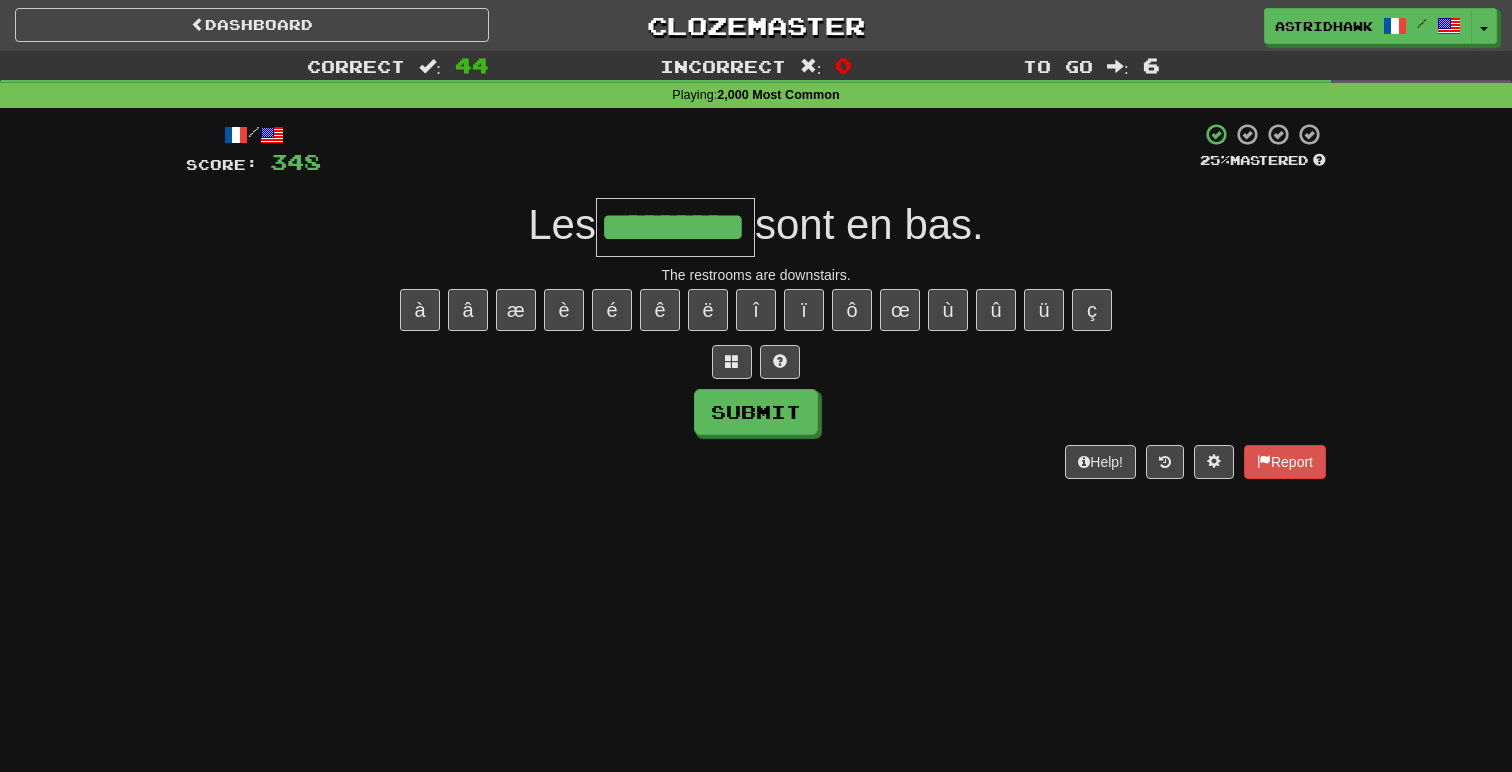 type on "*********" 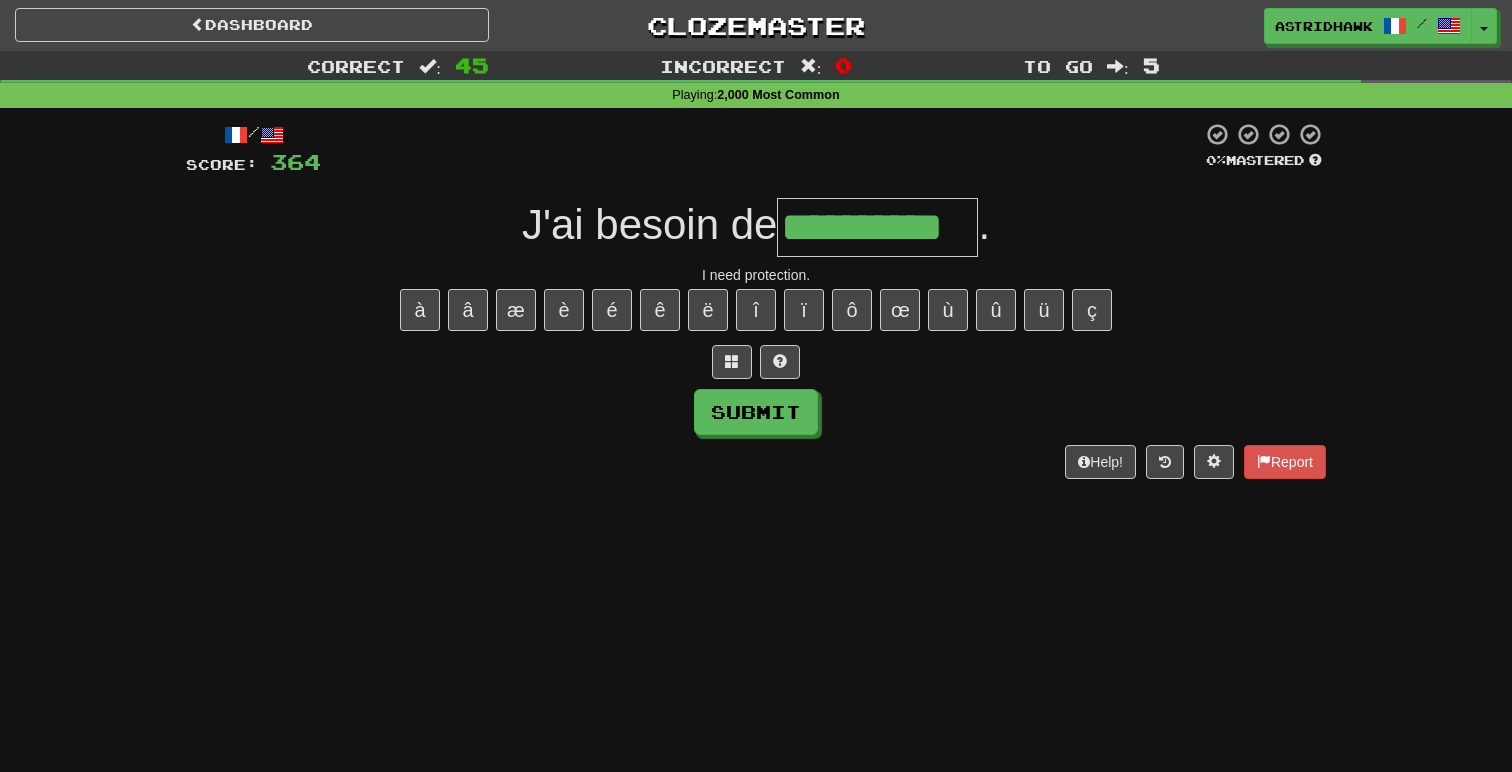 type on "**********" 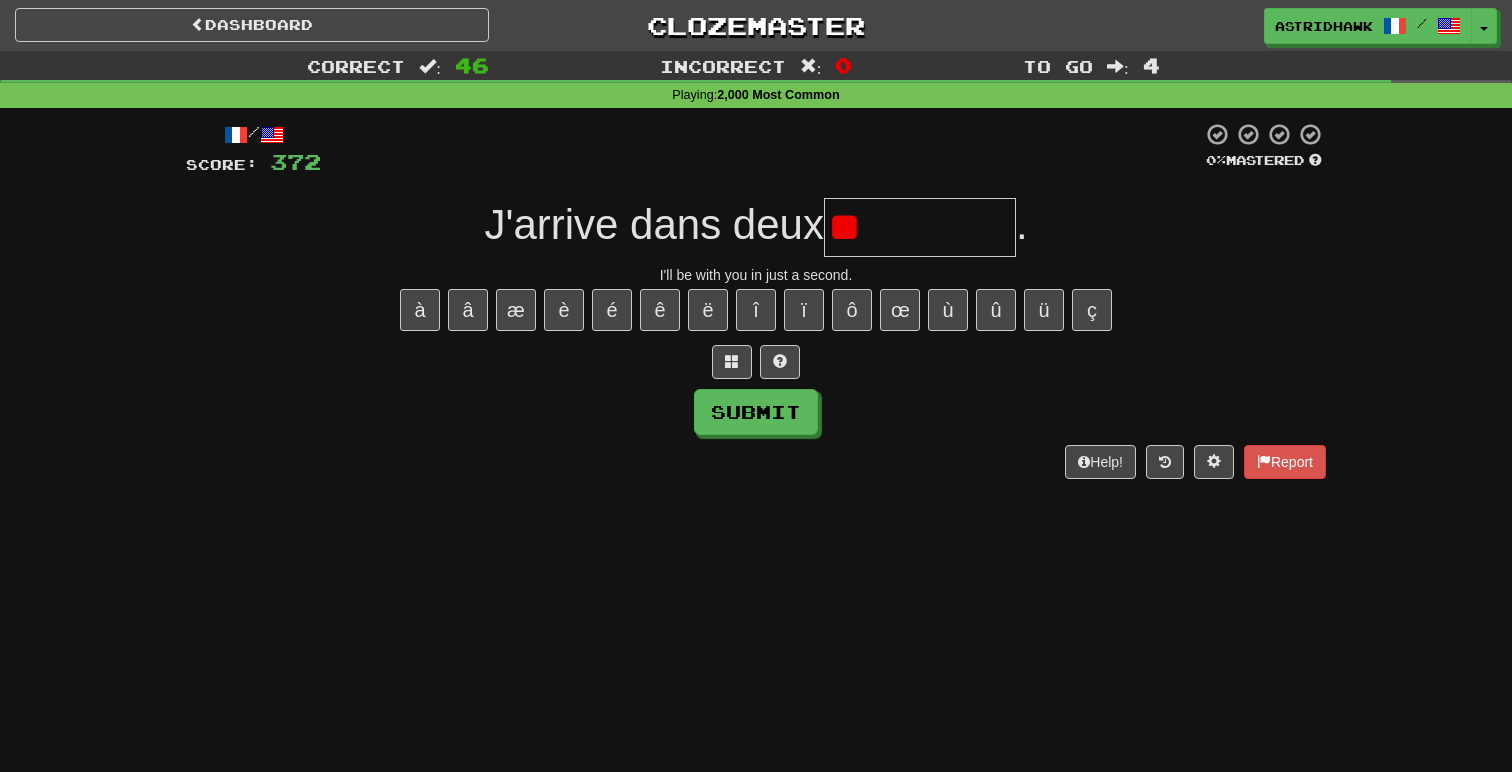 type on "*" 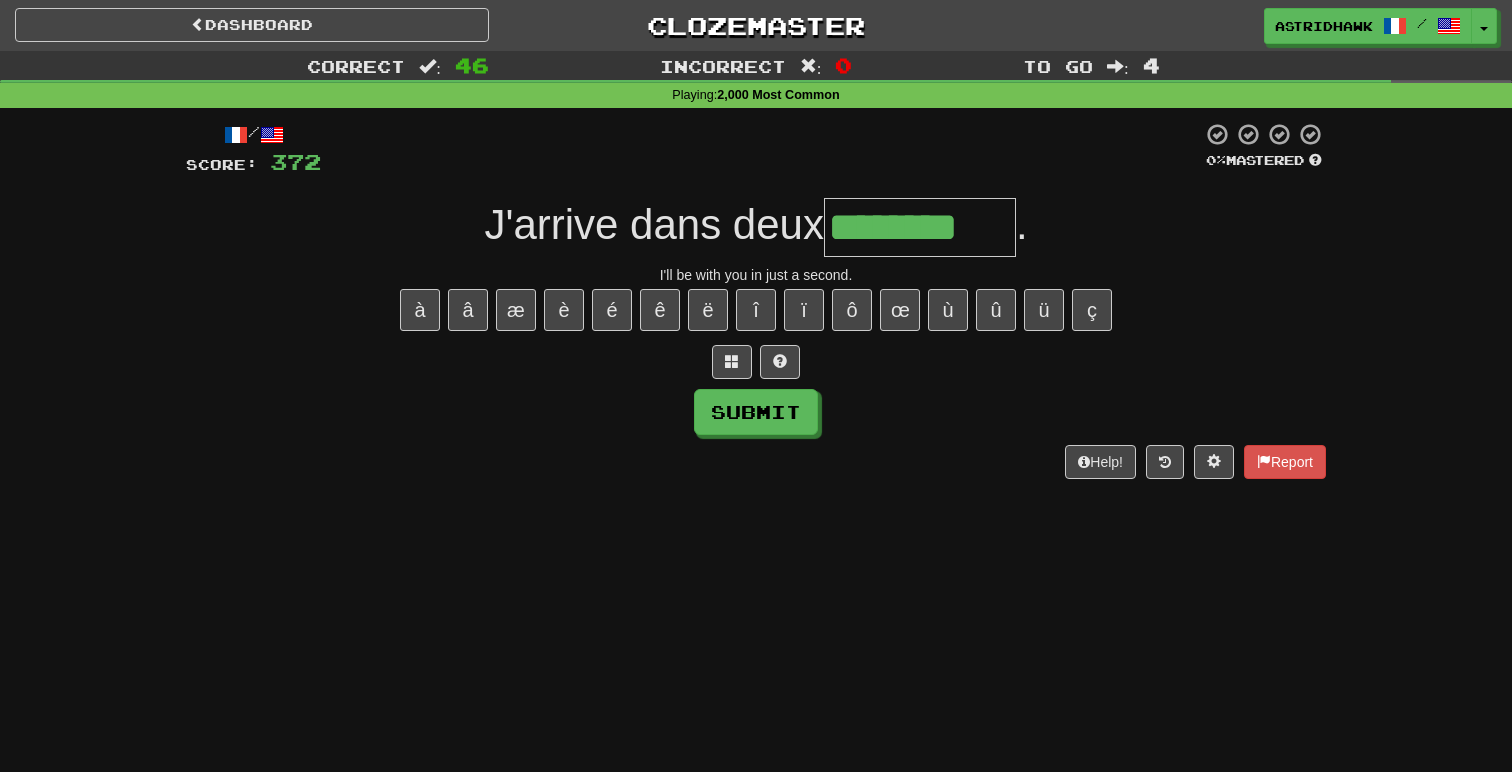type on "********" 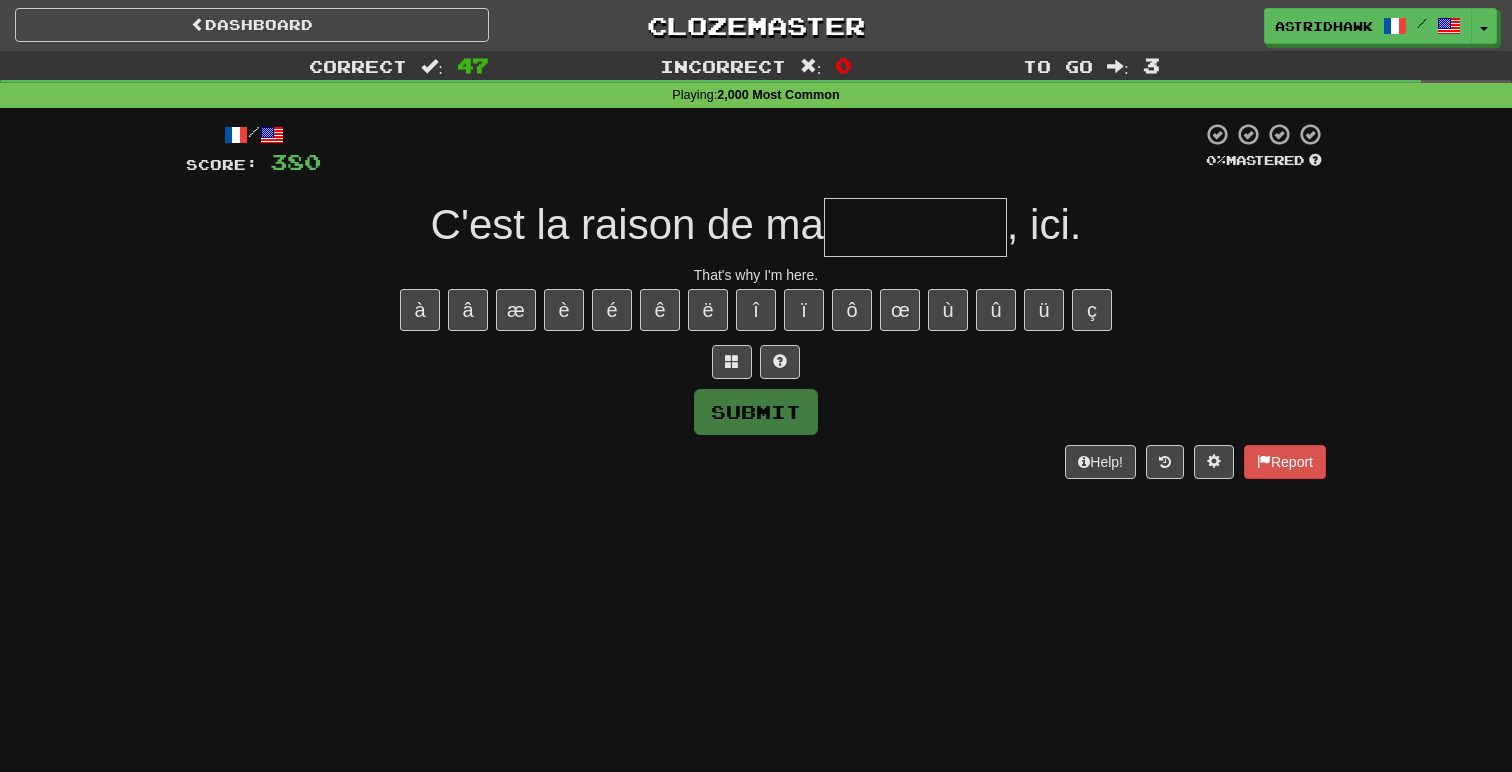 type on "*" 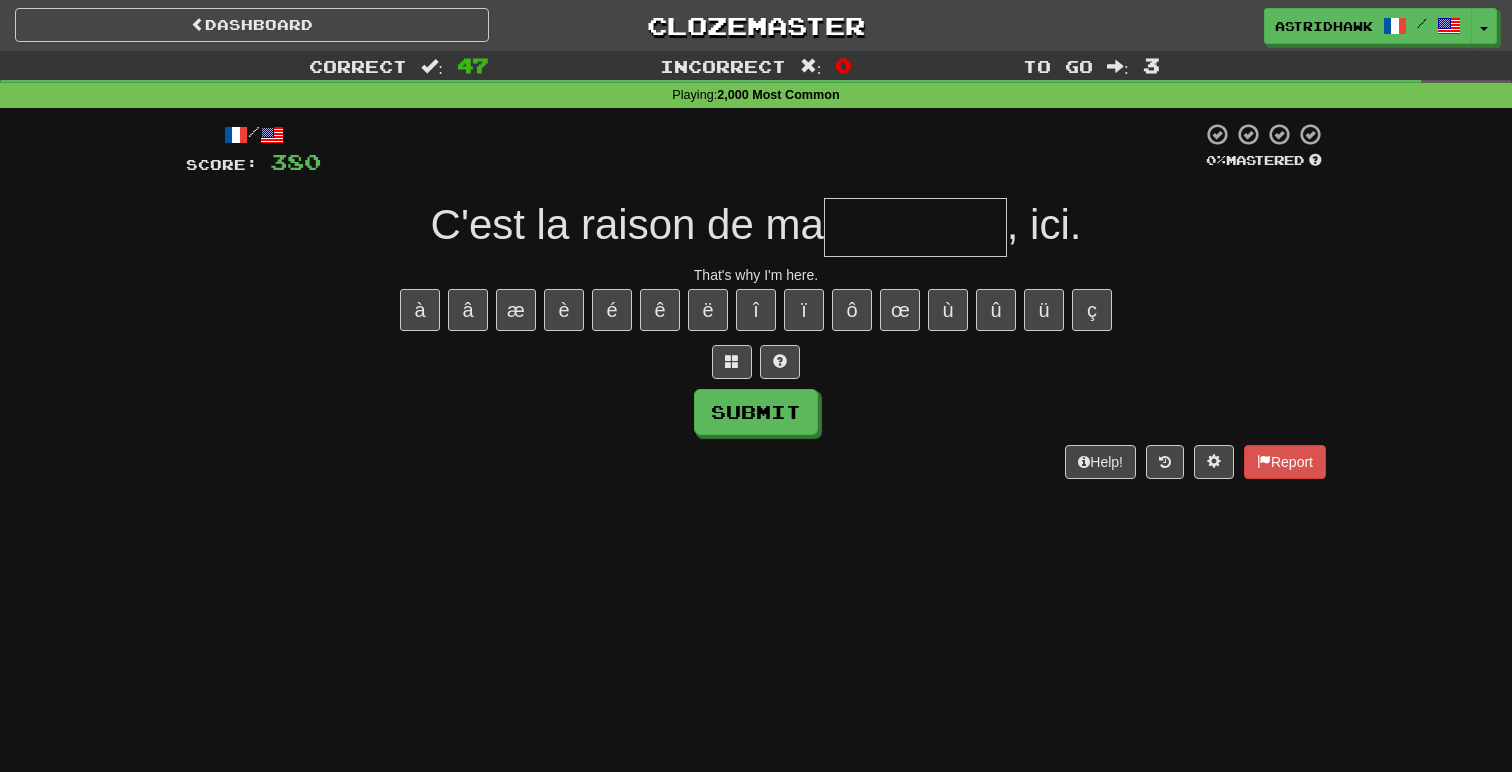 type on "*" 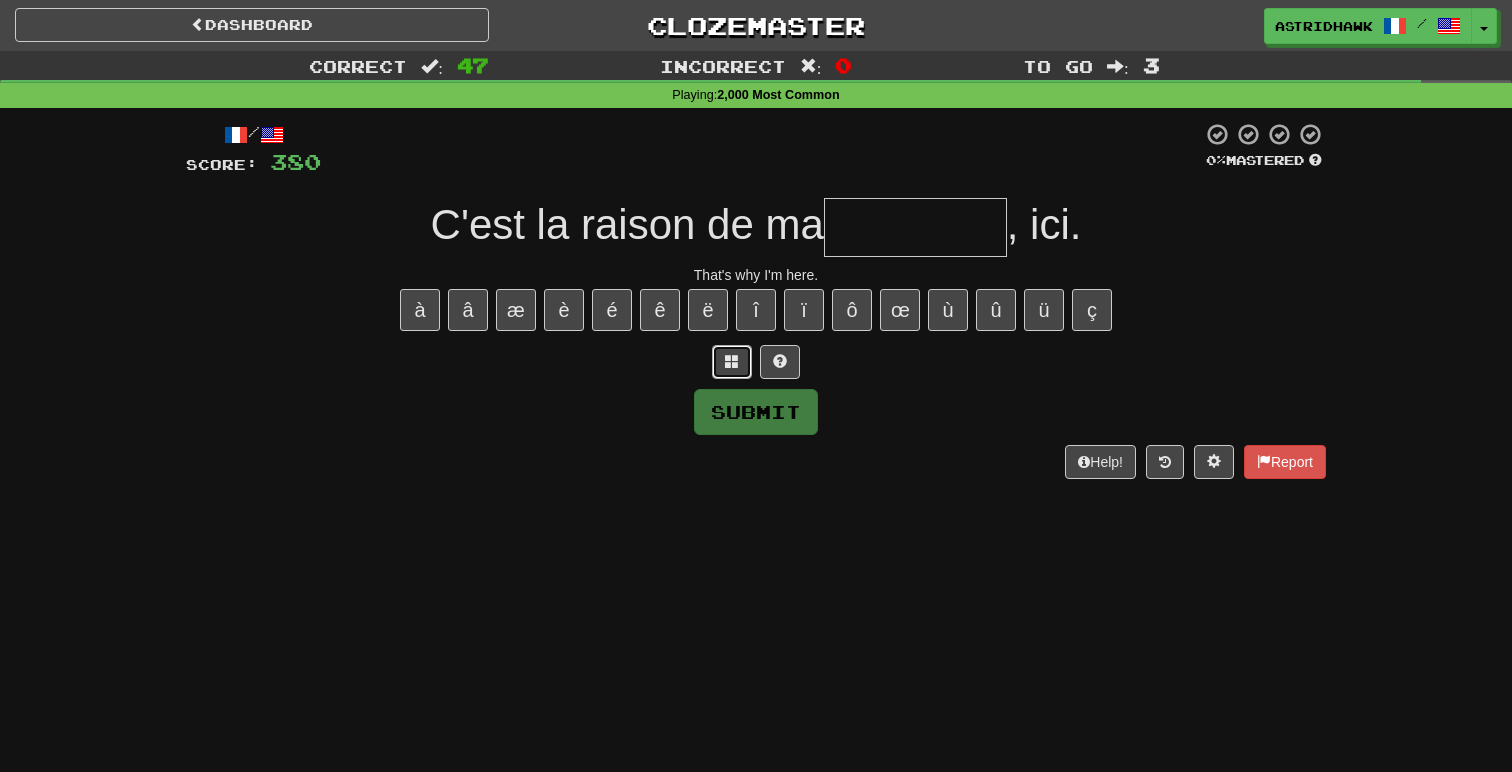 click at bounding box center (732, 361) 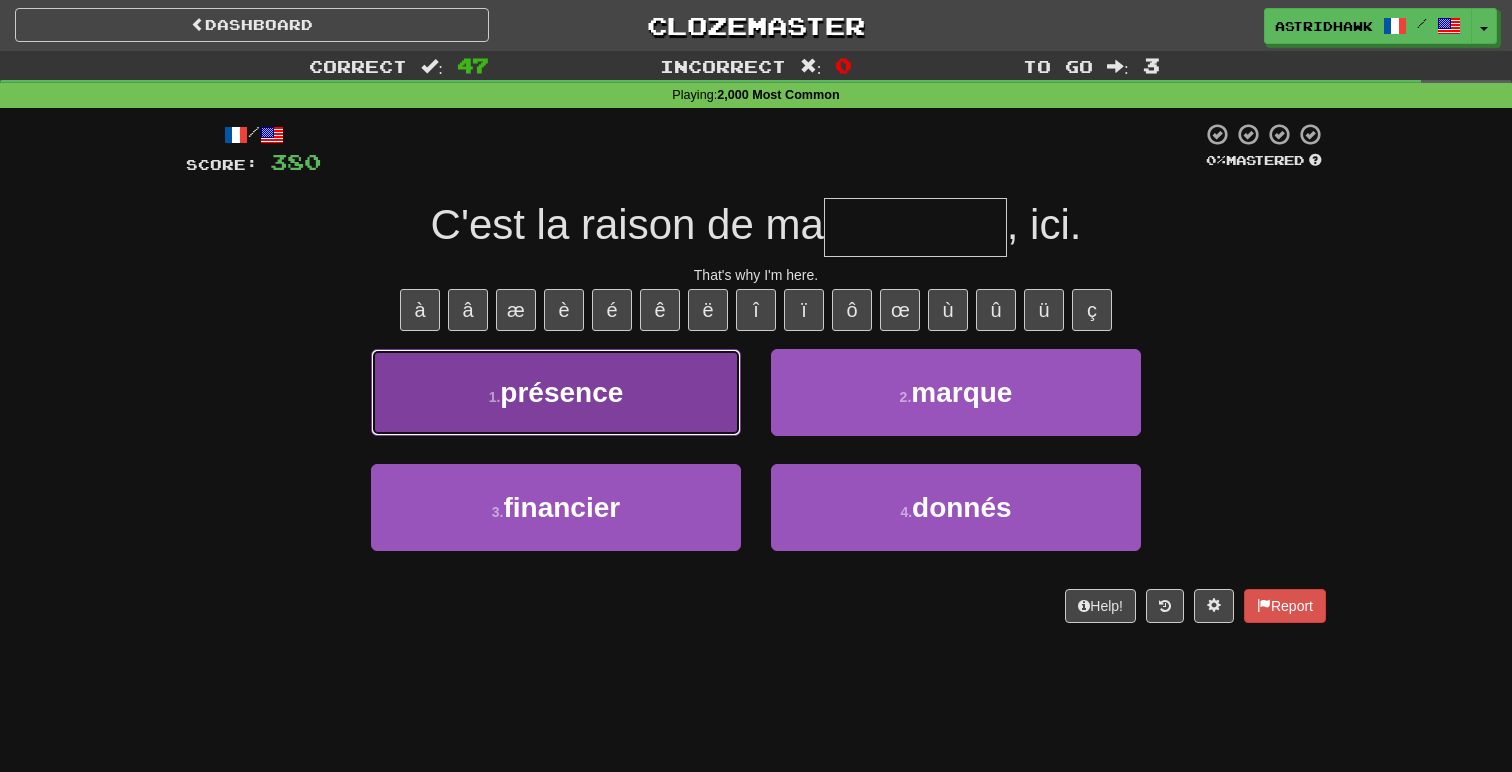 click on "1 .  présence" at bounding box center (556, 392) 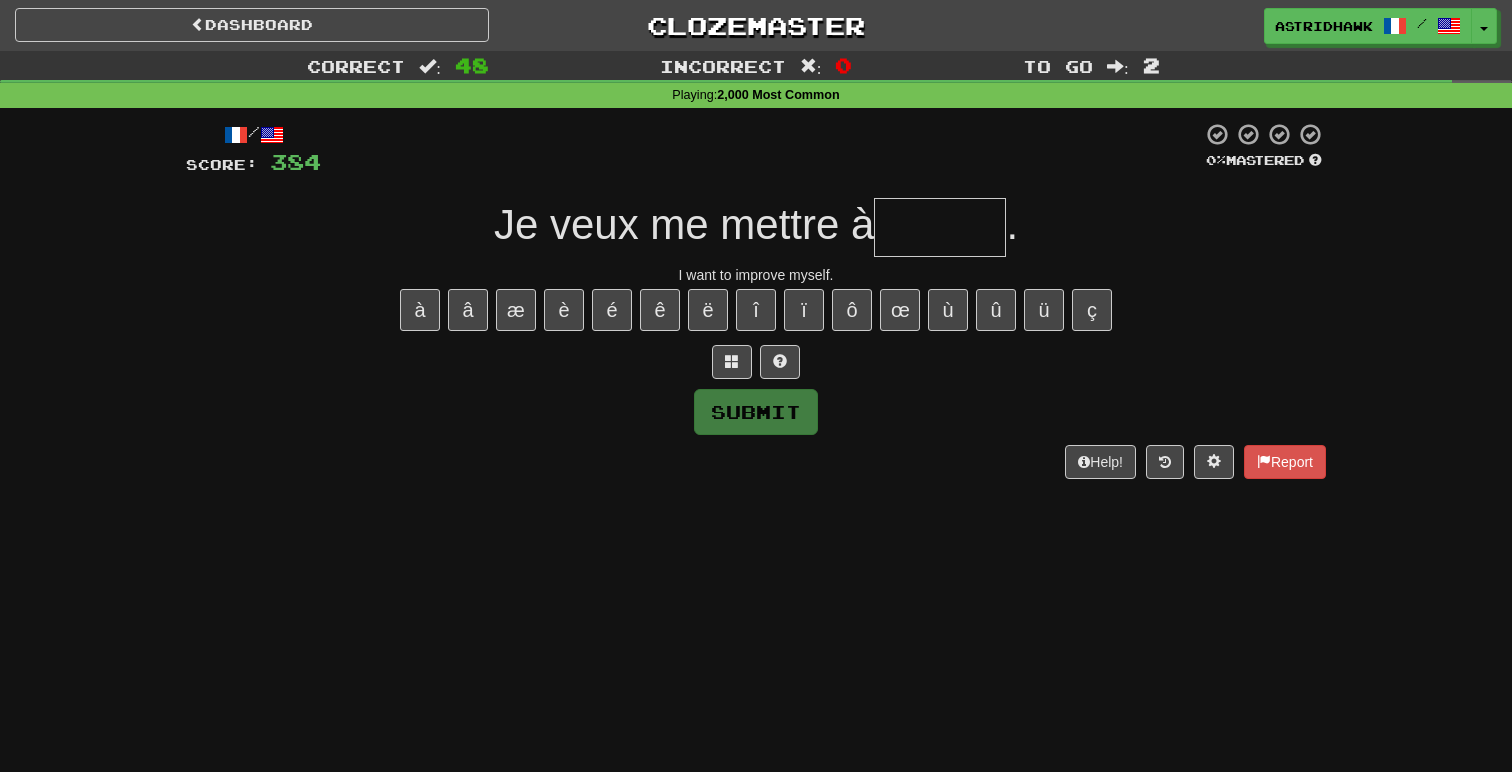 type on "*" 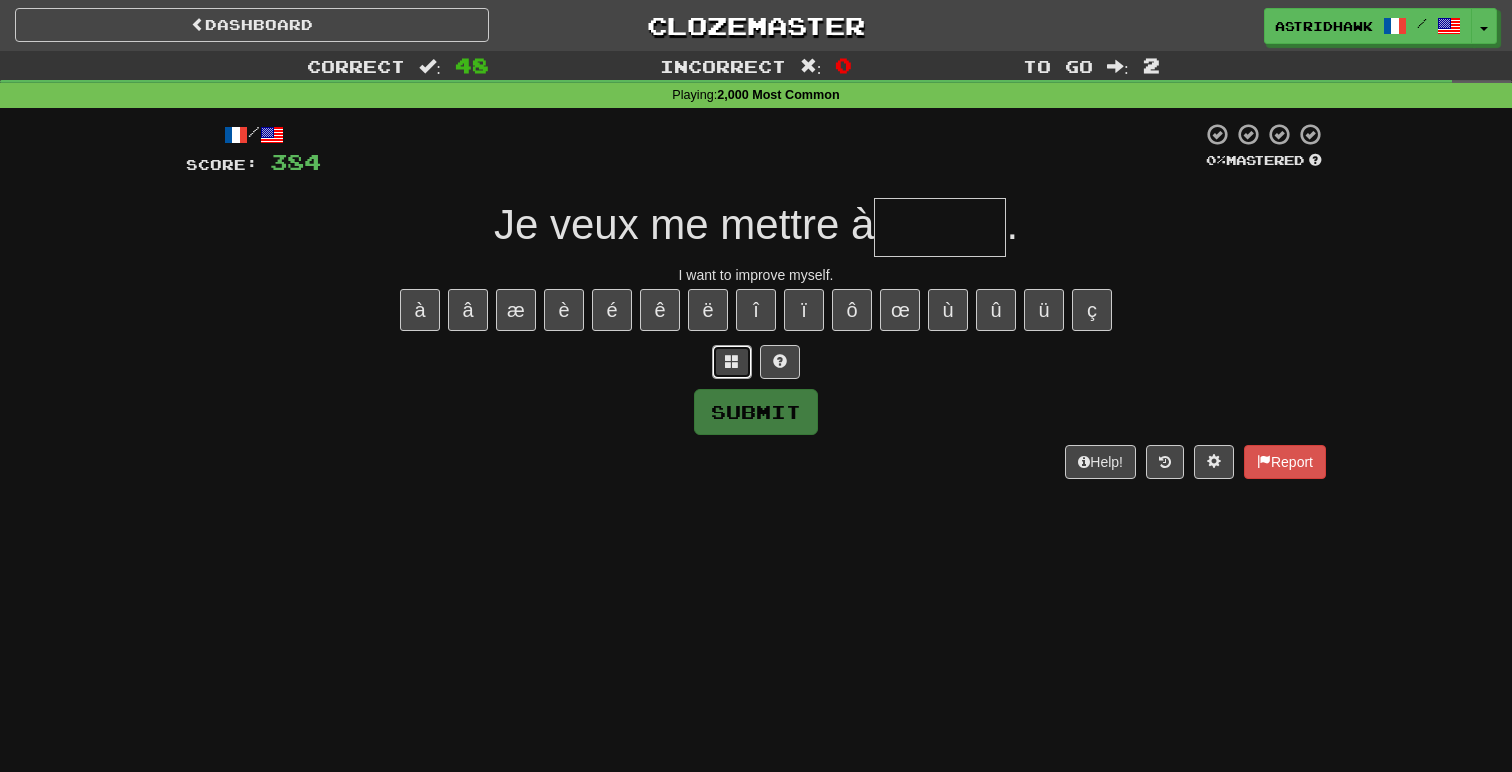 click at bounding box center (732, 362) 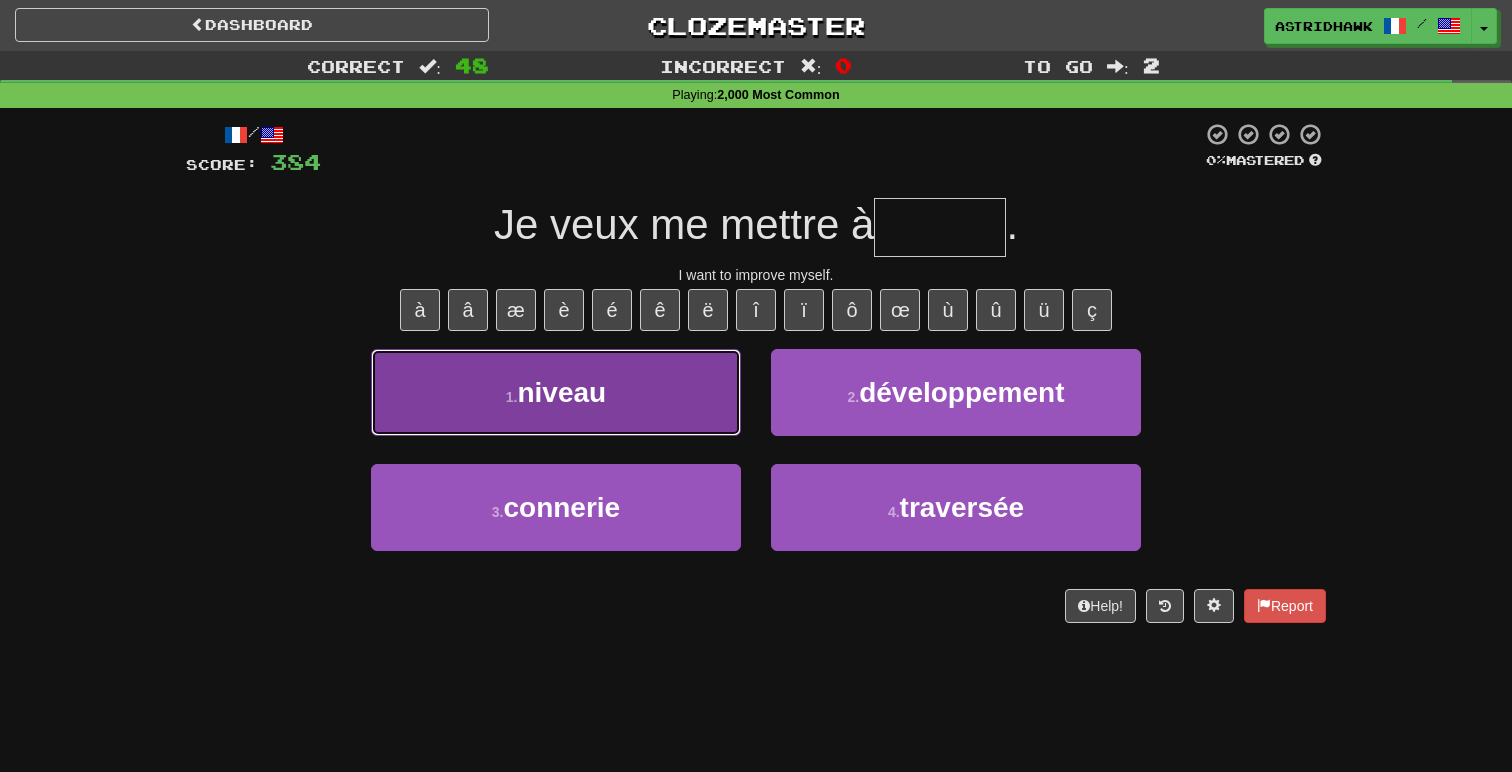 click on "1 .  niveau" at bounding box center (556, 392) 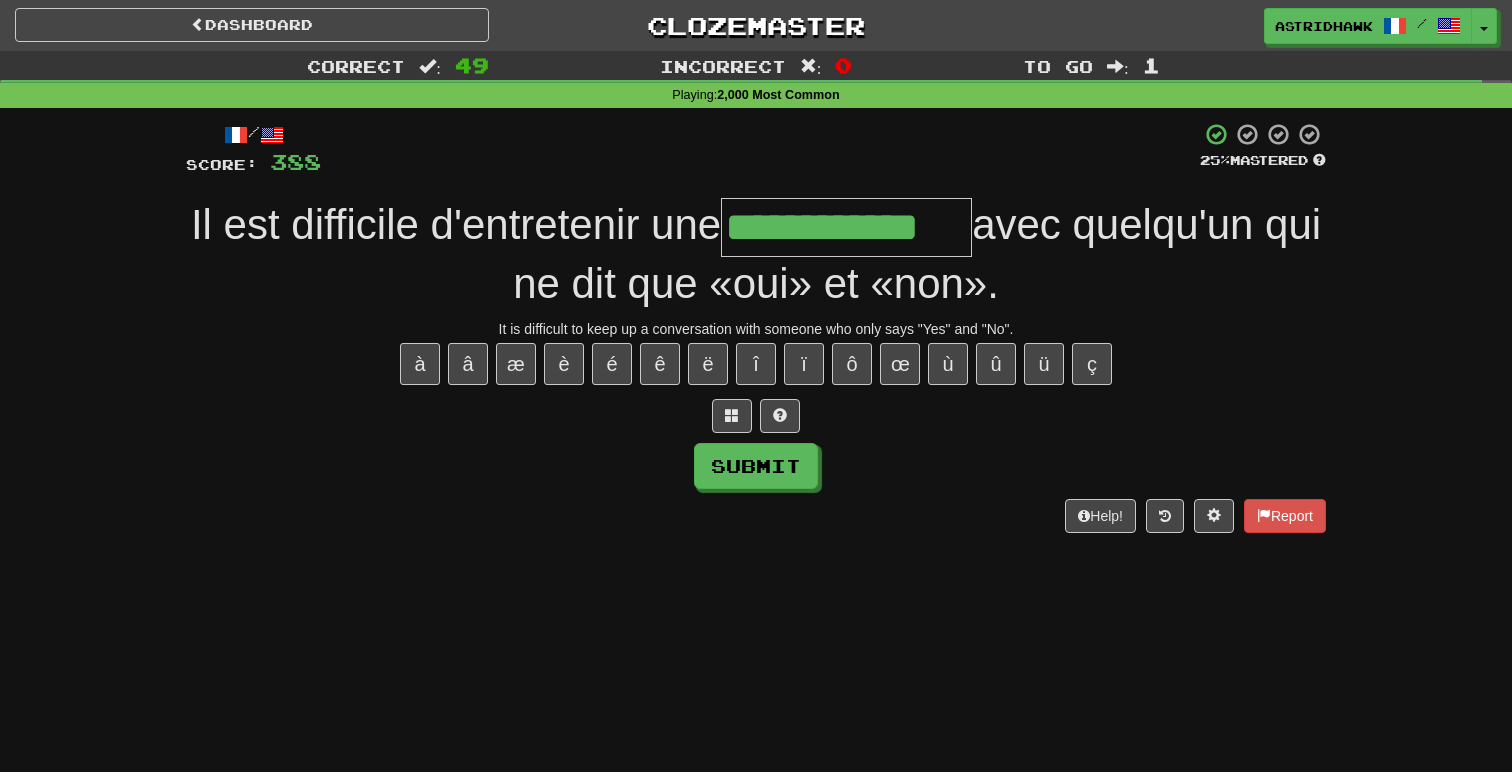 type on "**********" 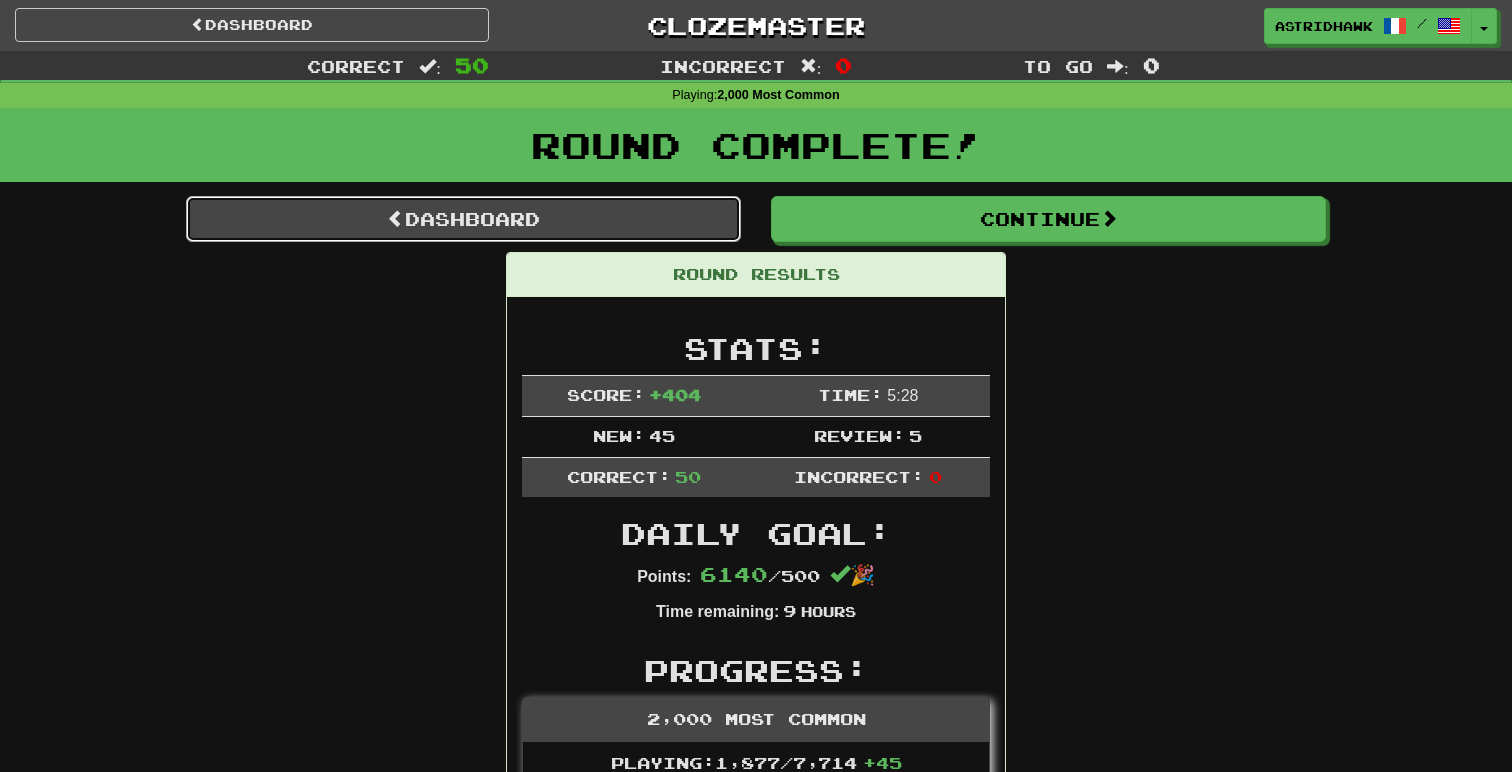 click on "Dashboard" at bounding box center [463, 219] 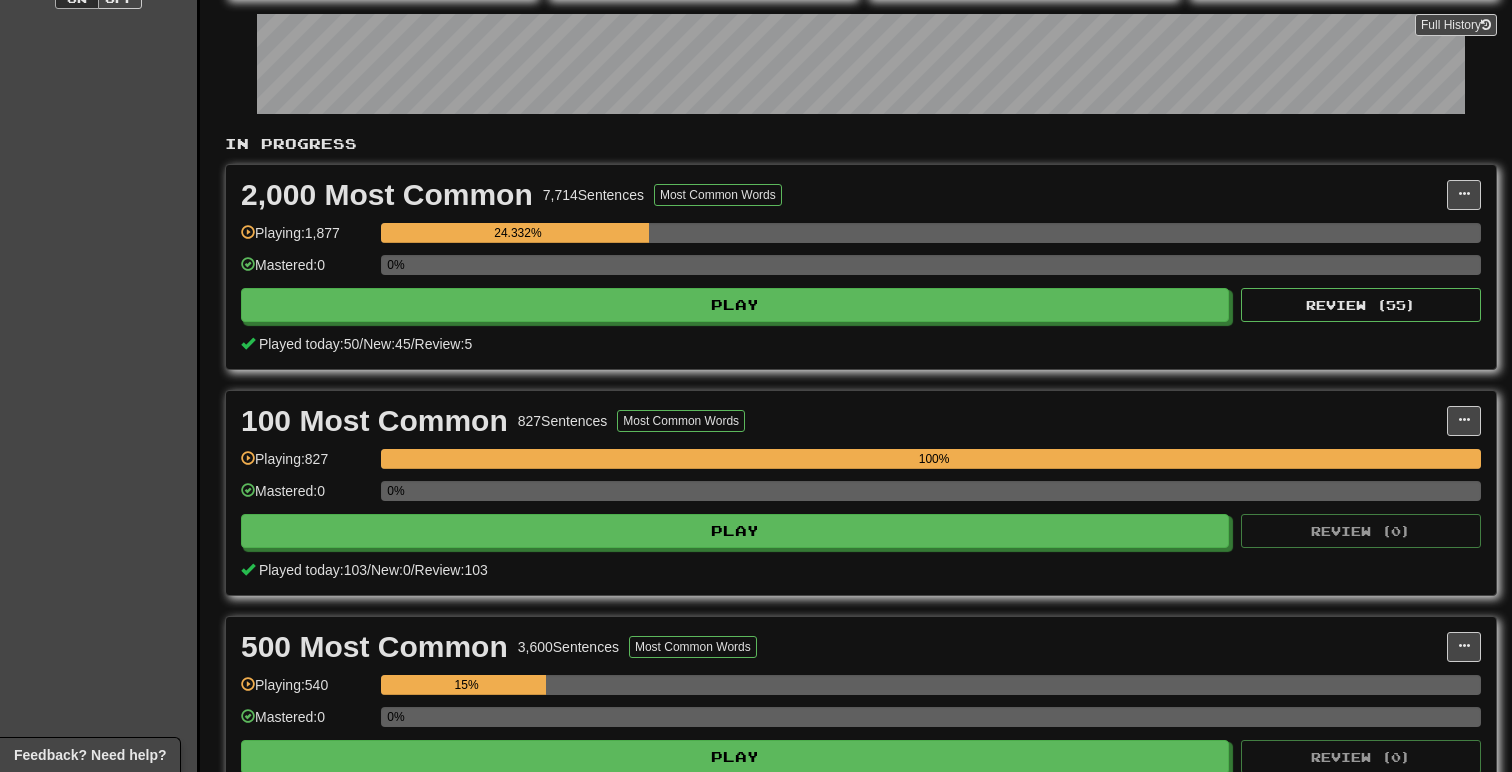 scroll, scrollTop: 310, scrollLeft: 0, axis: vertical 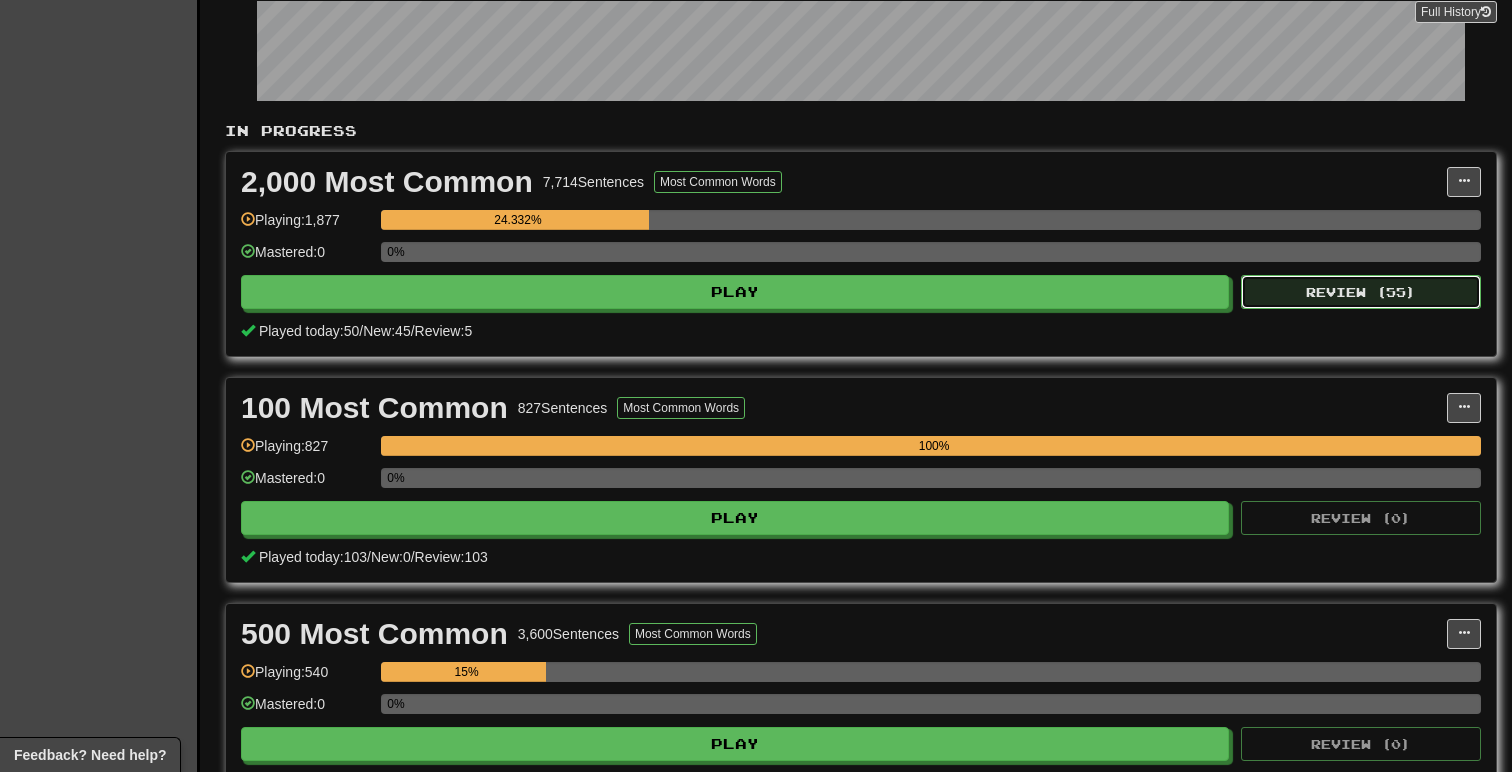 click on "Review ( 55 )" at bounding box center (1361, 292) 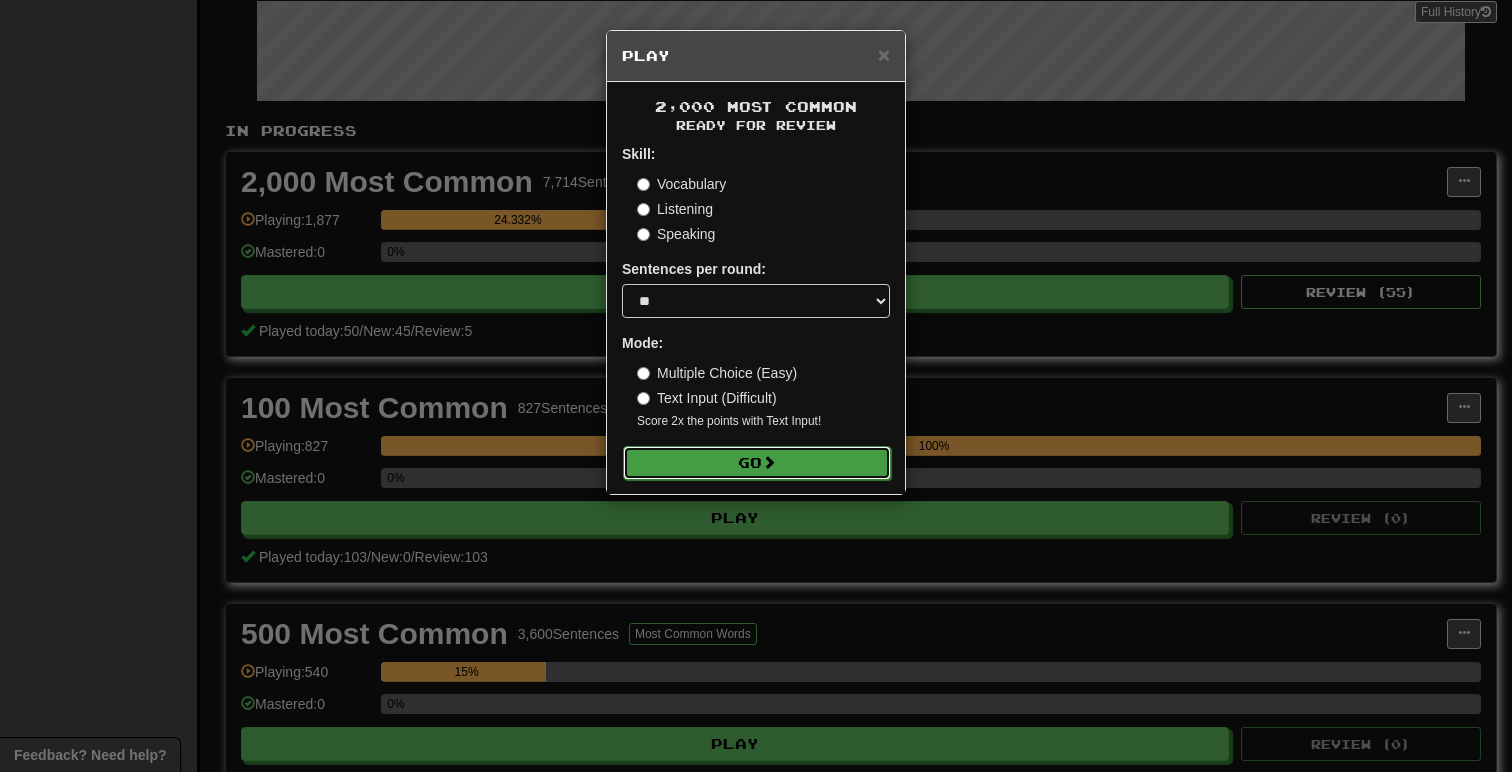 click on "Go" at bounding box center [757, 463] 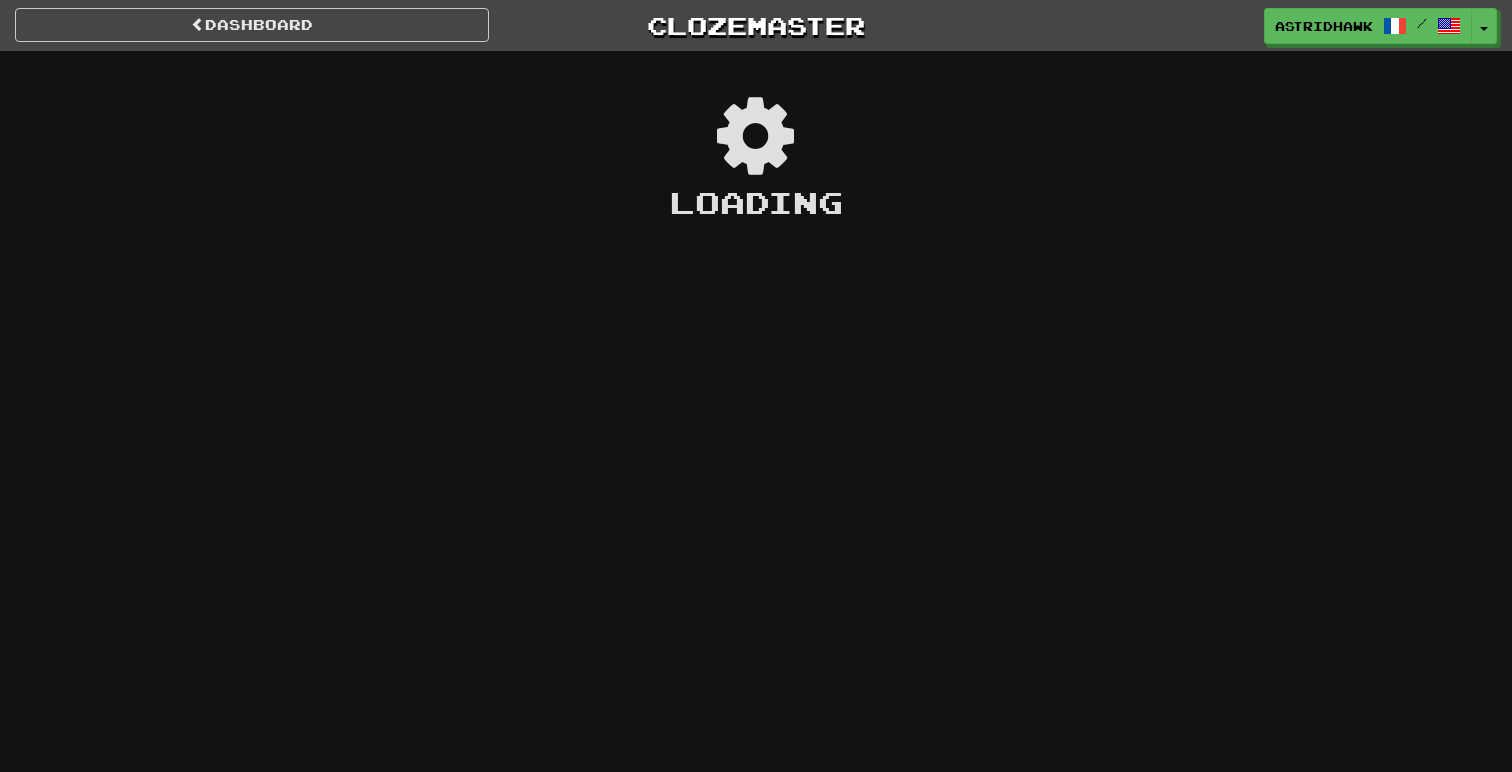 scroll, scrollTop: 0, scrollLeft: 0, axis: both 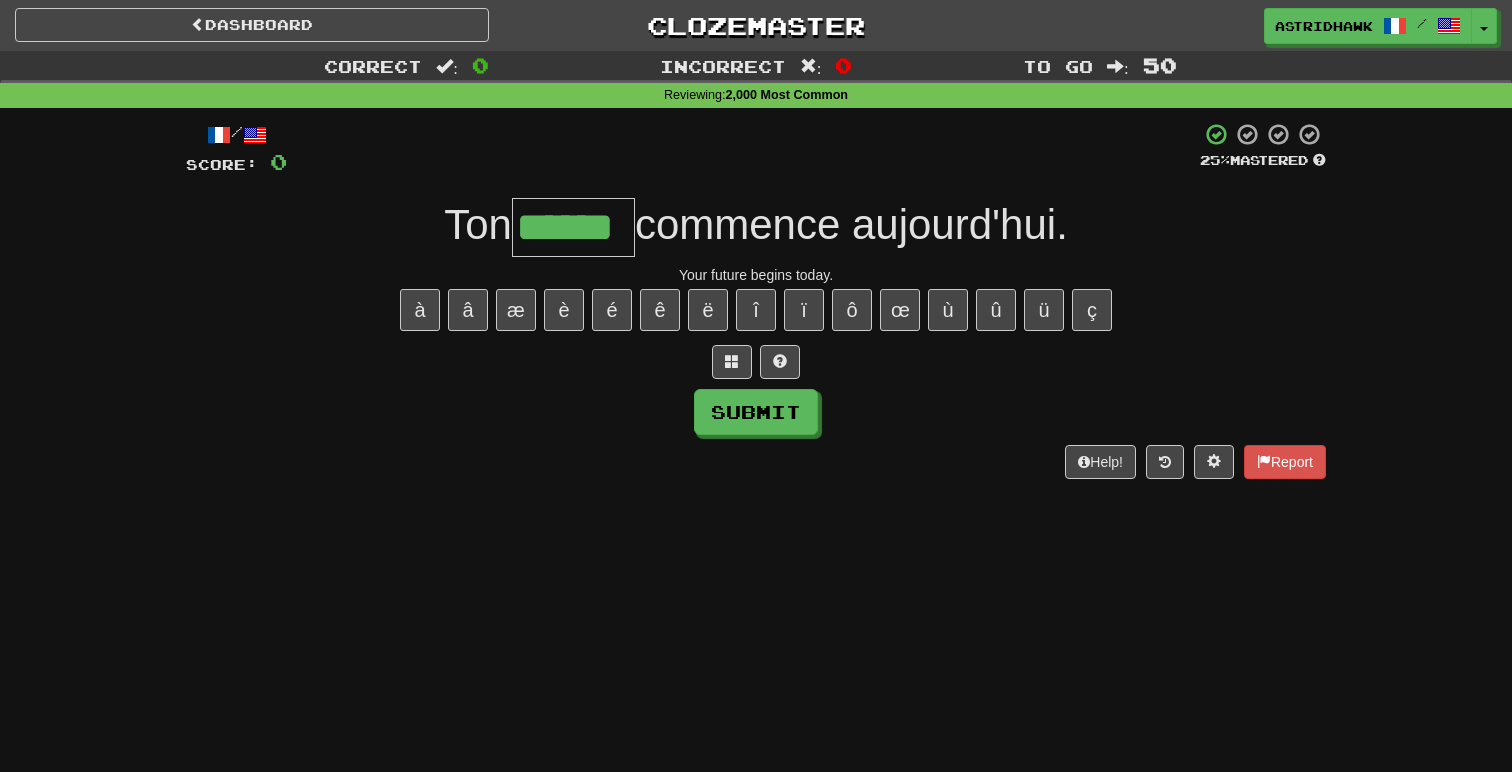 type on "******" 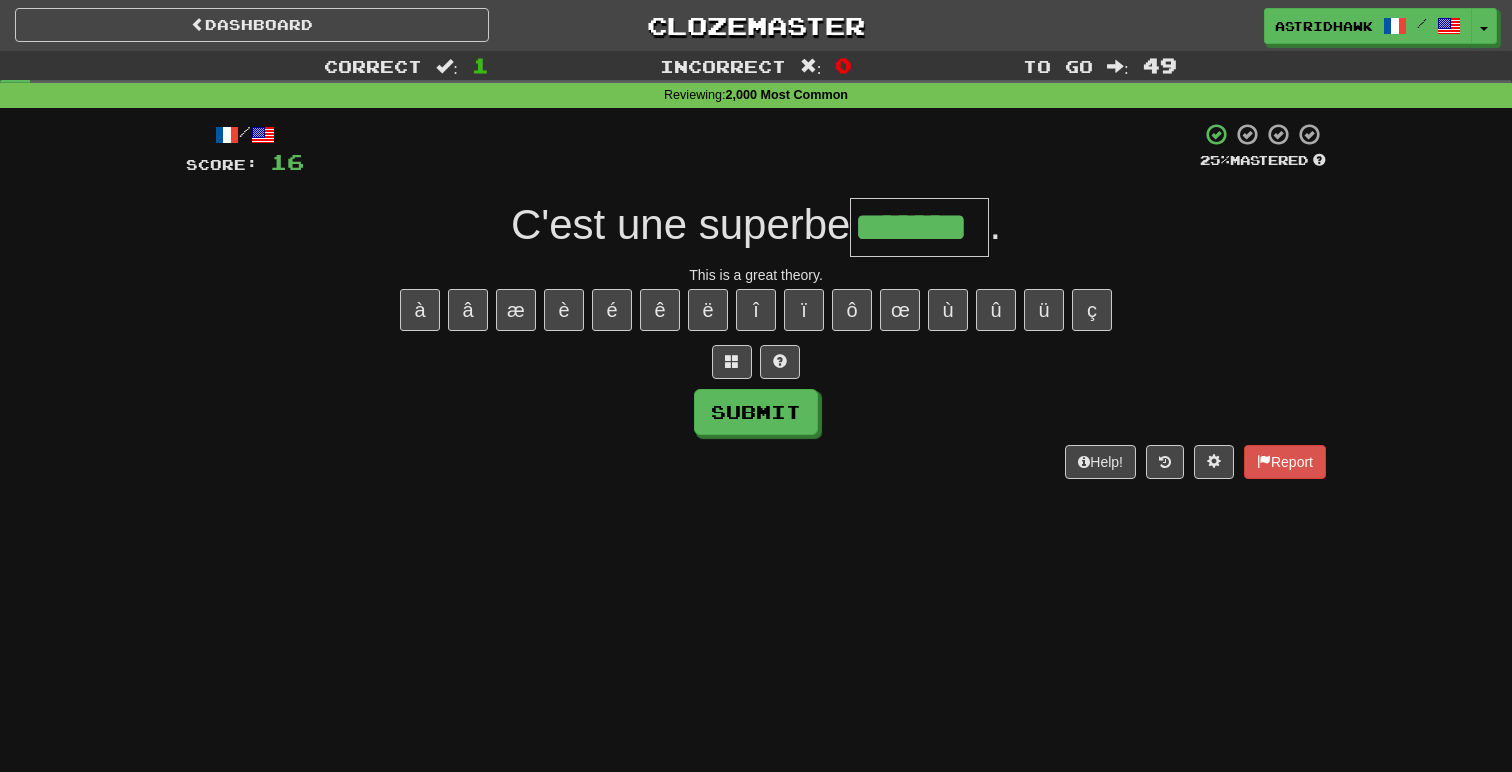 type on "*******" 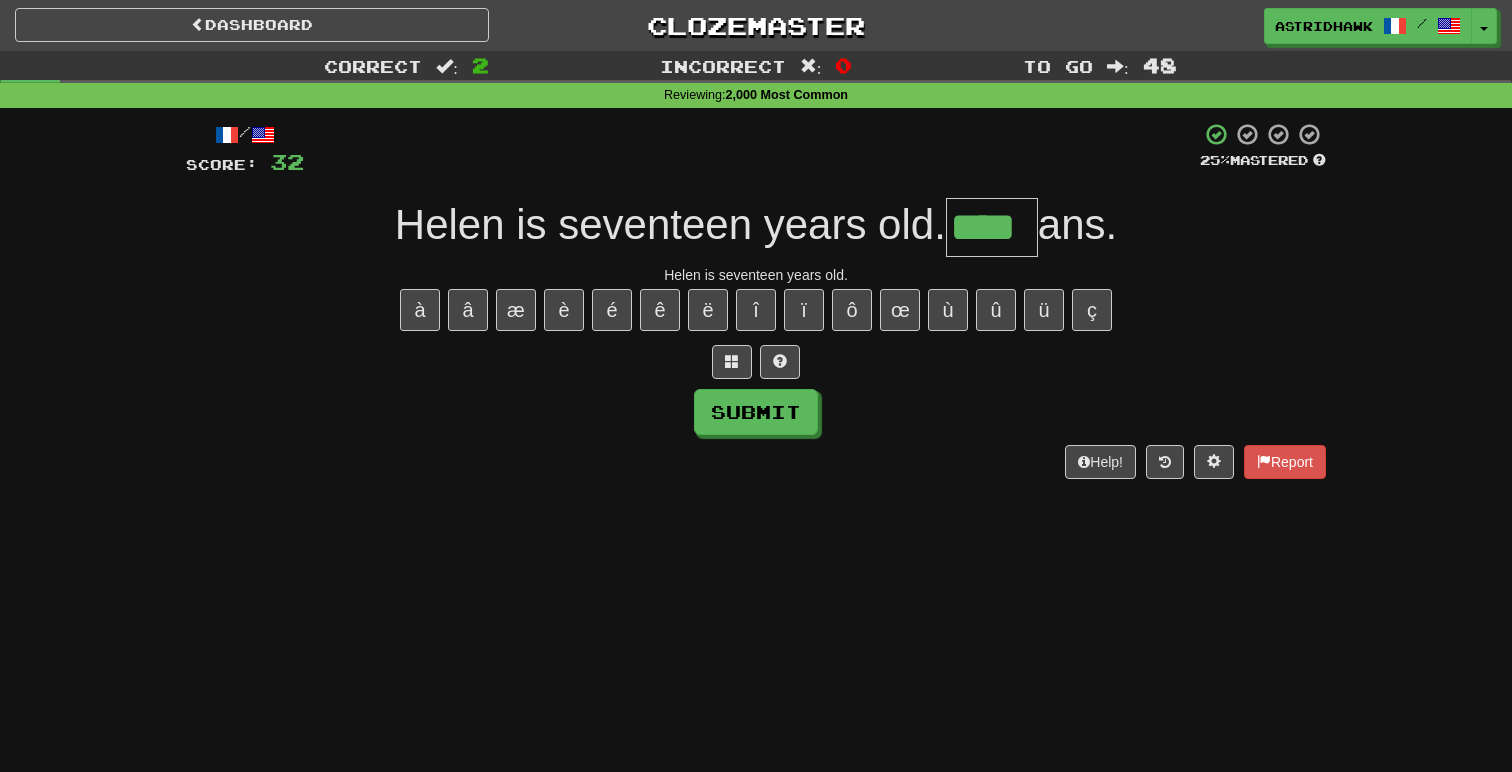 type on "****" 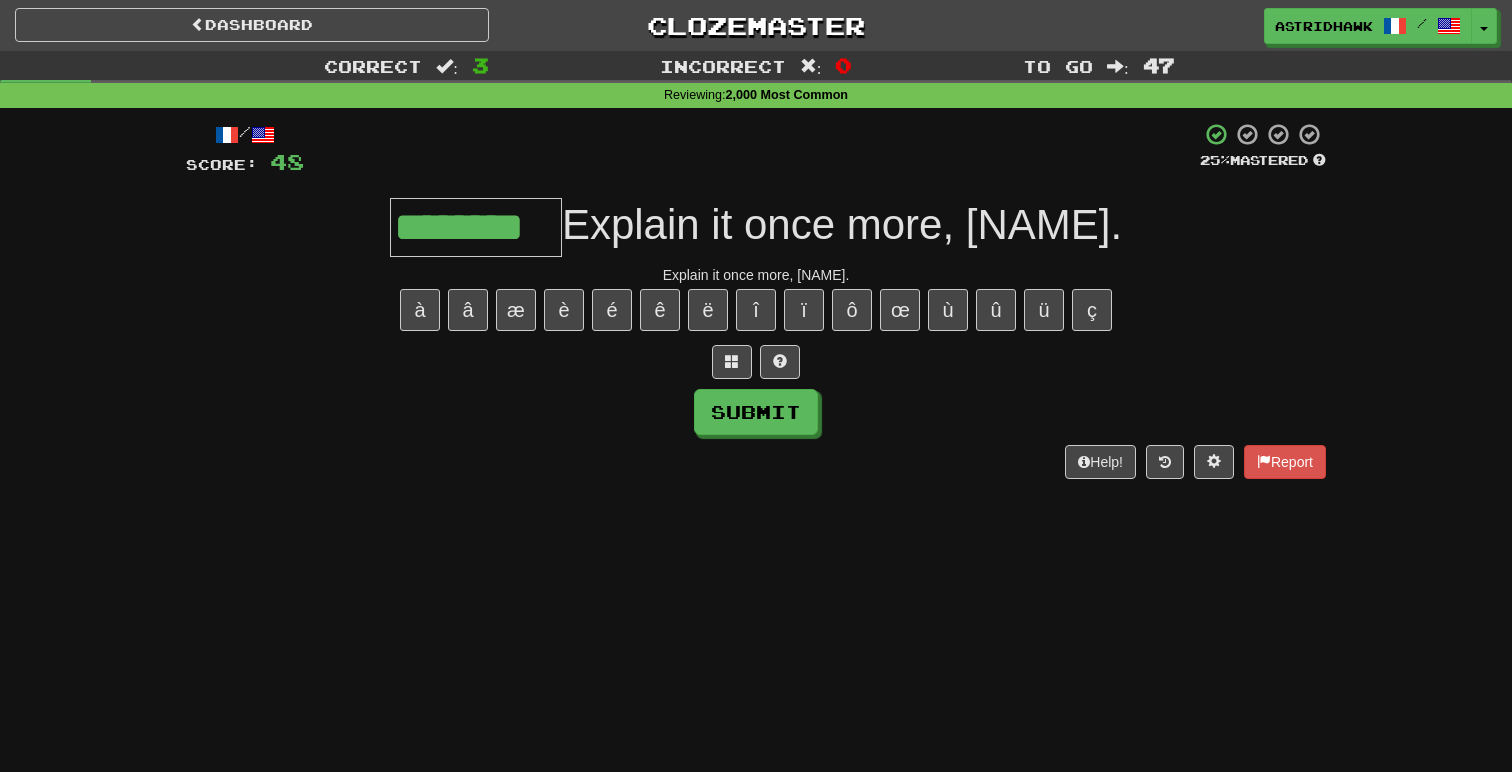 type on "********" 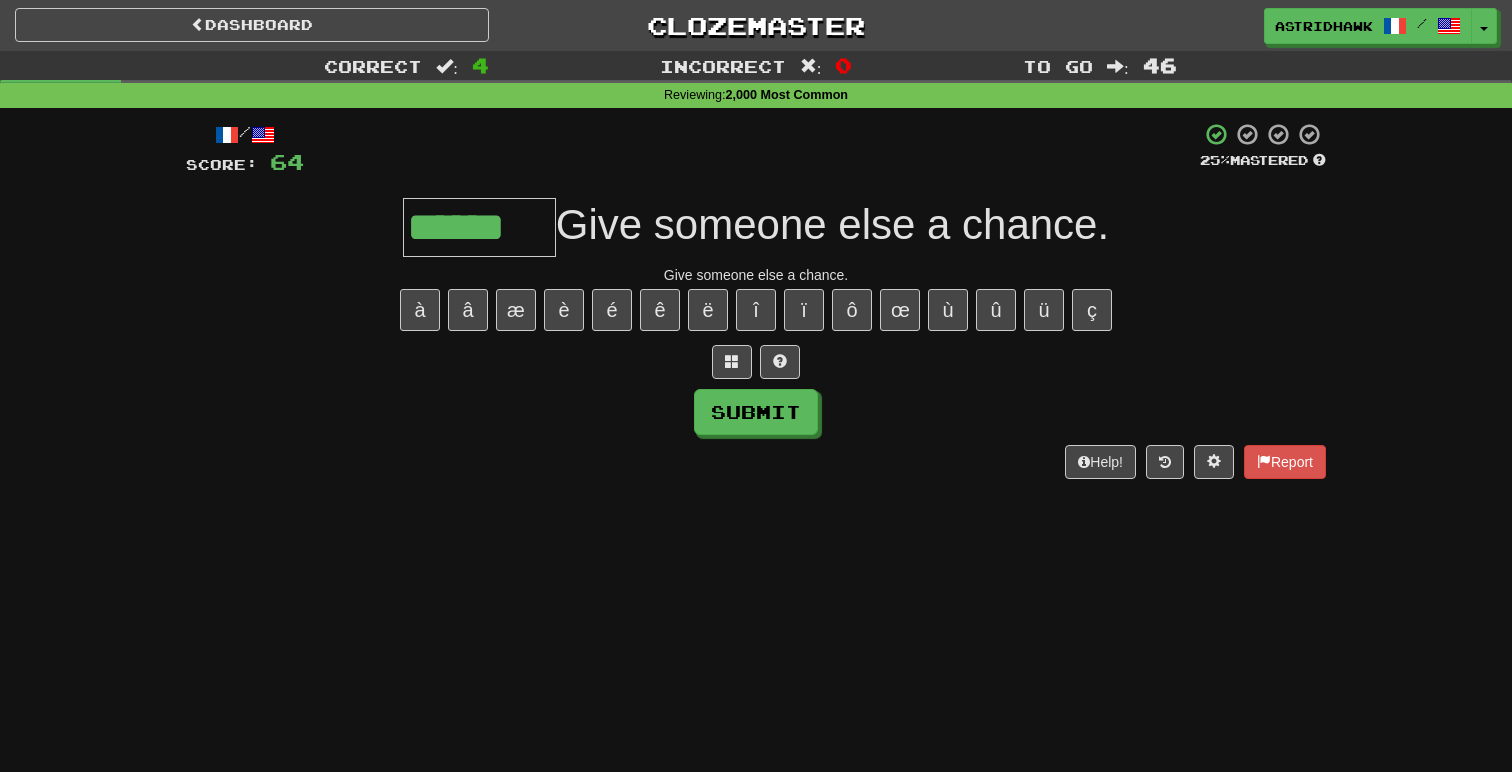 type on "******" 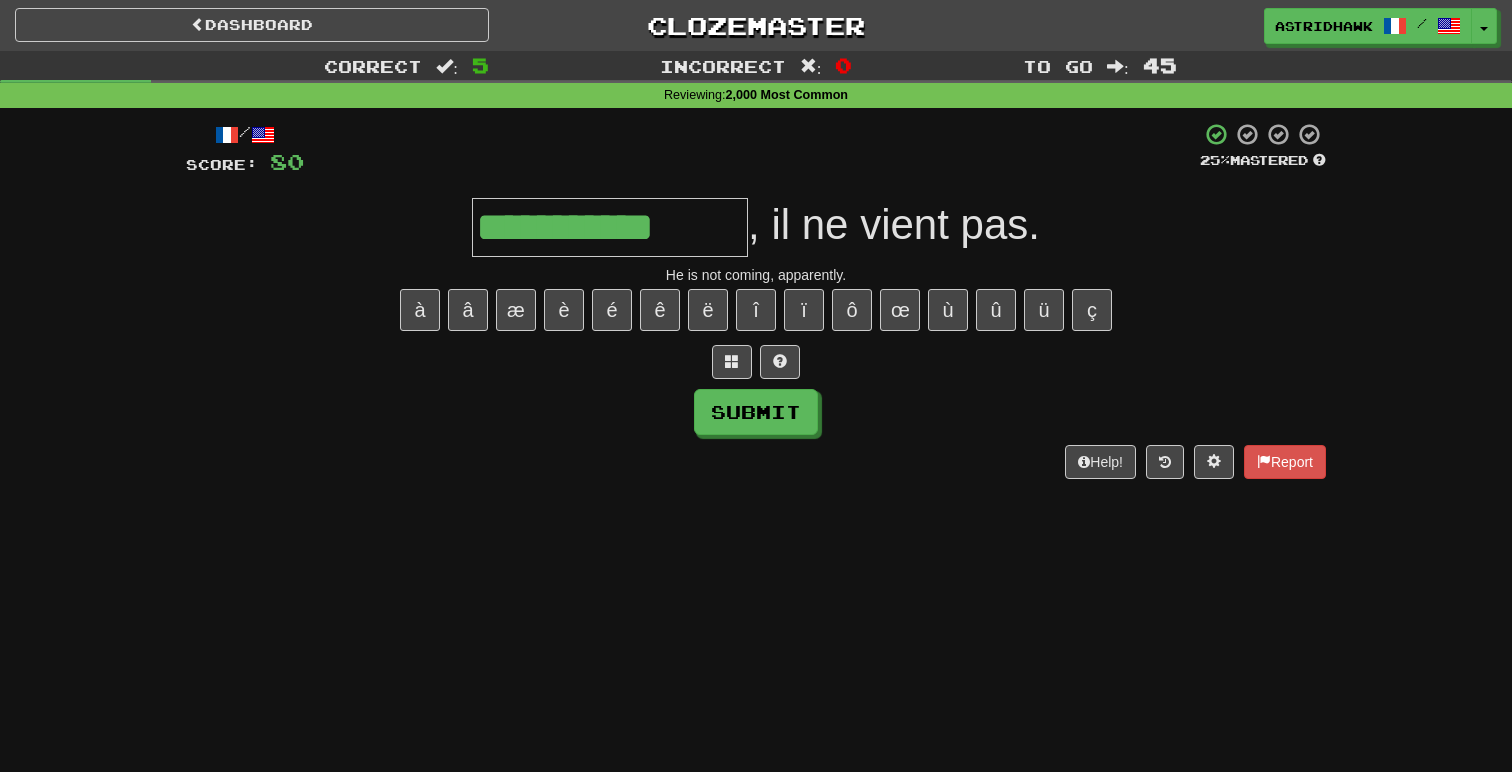 type on "**********" 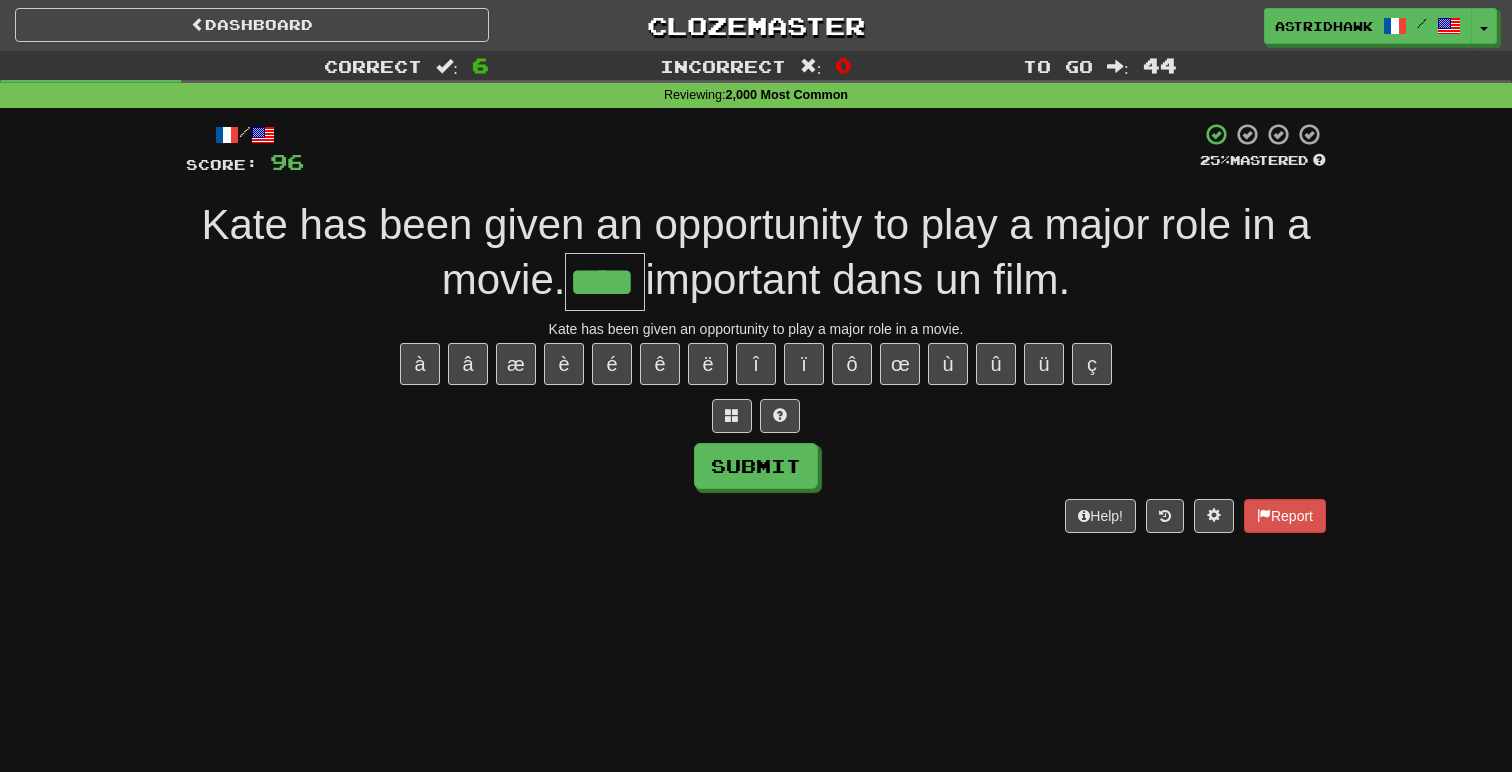 type on "****" 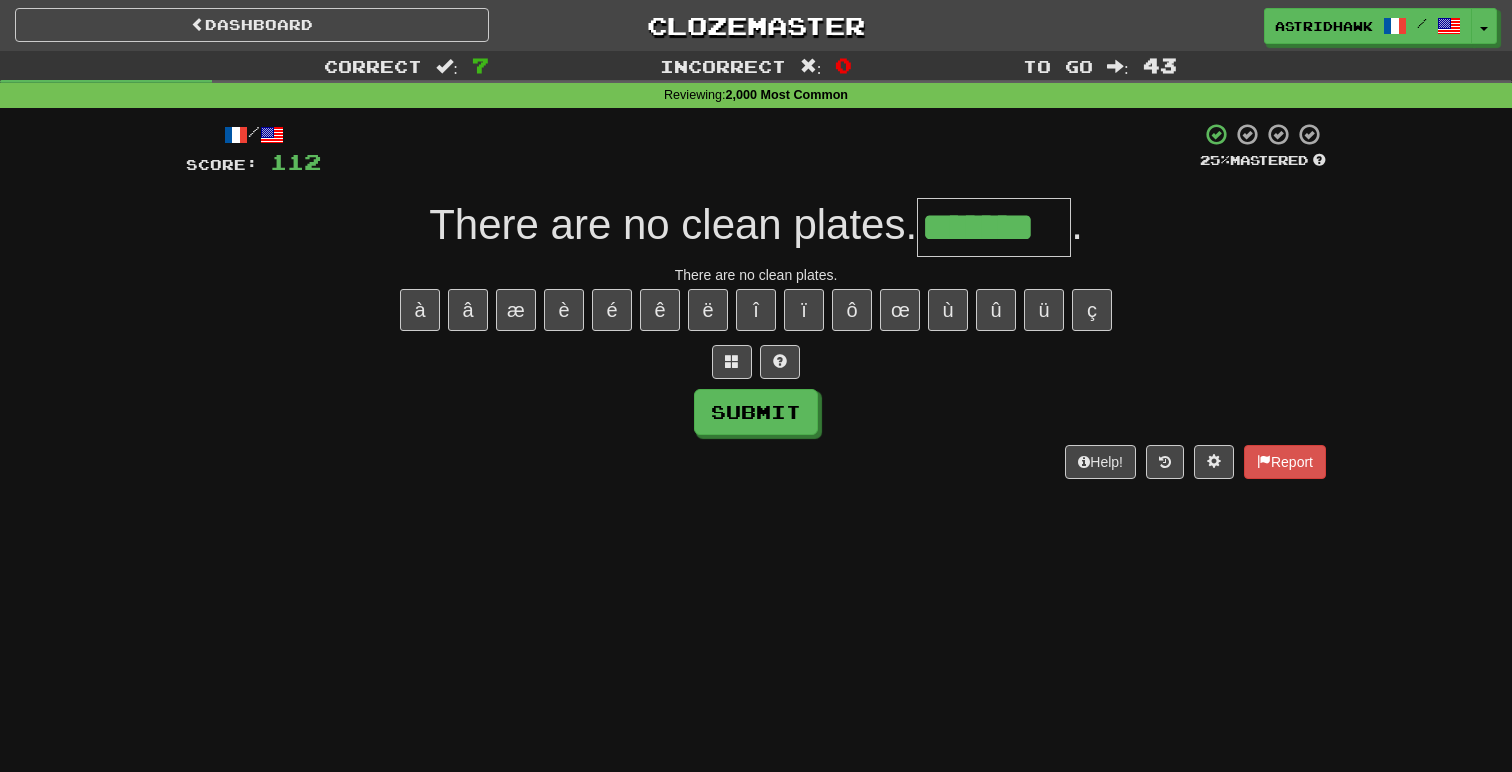 type on "*******" 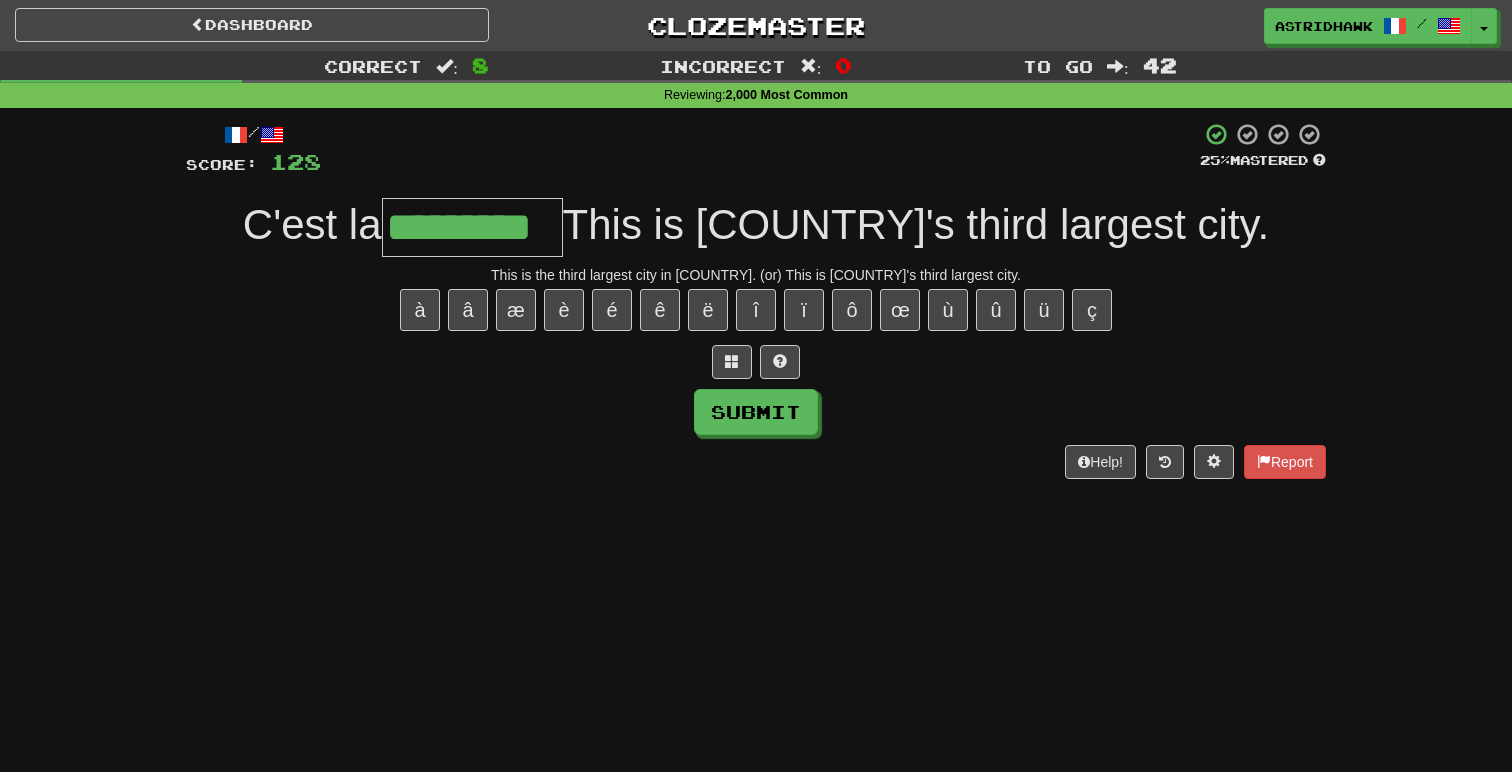 type on "*********" 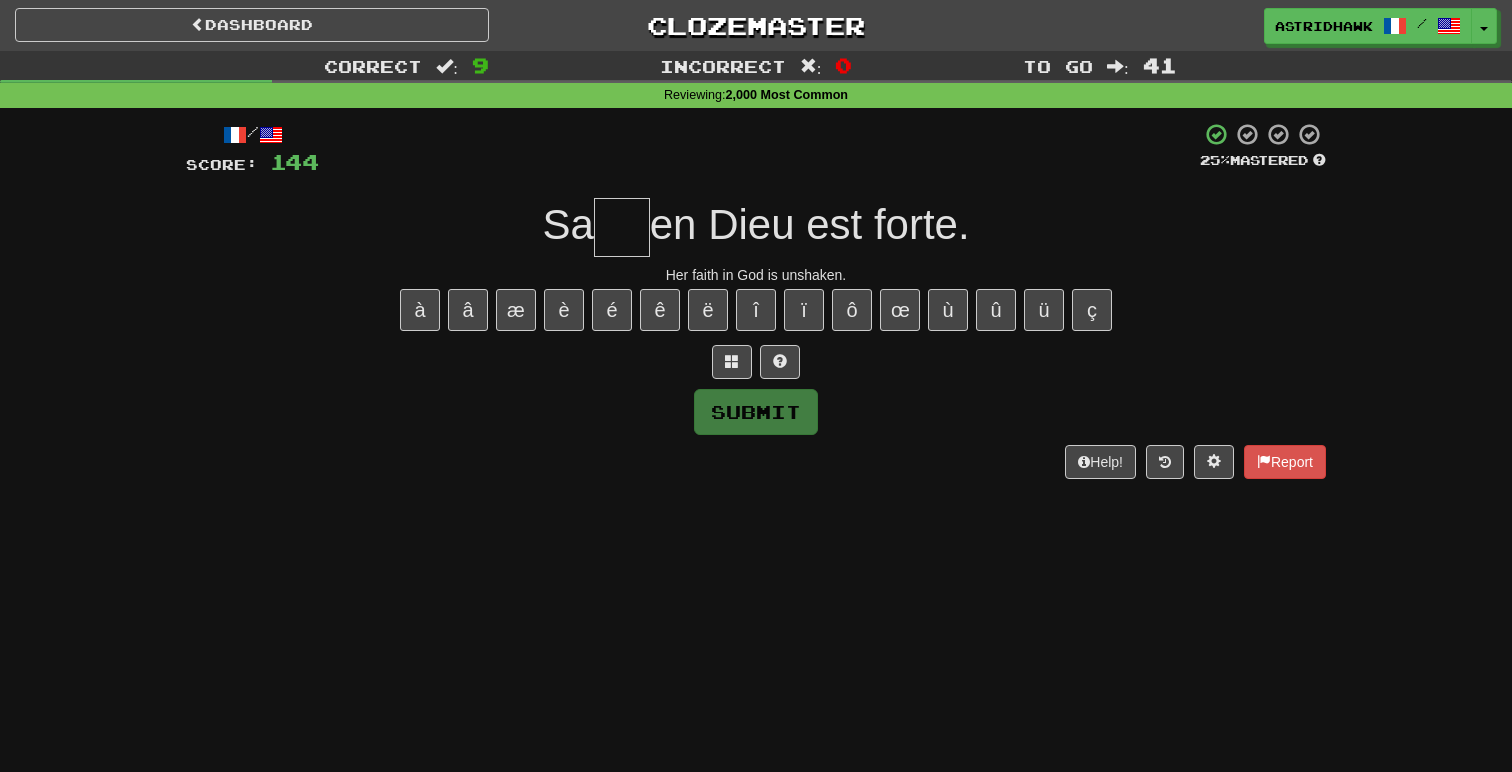 type on "*" 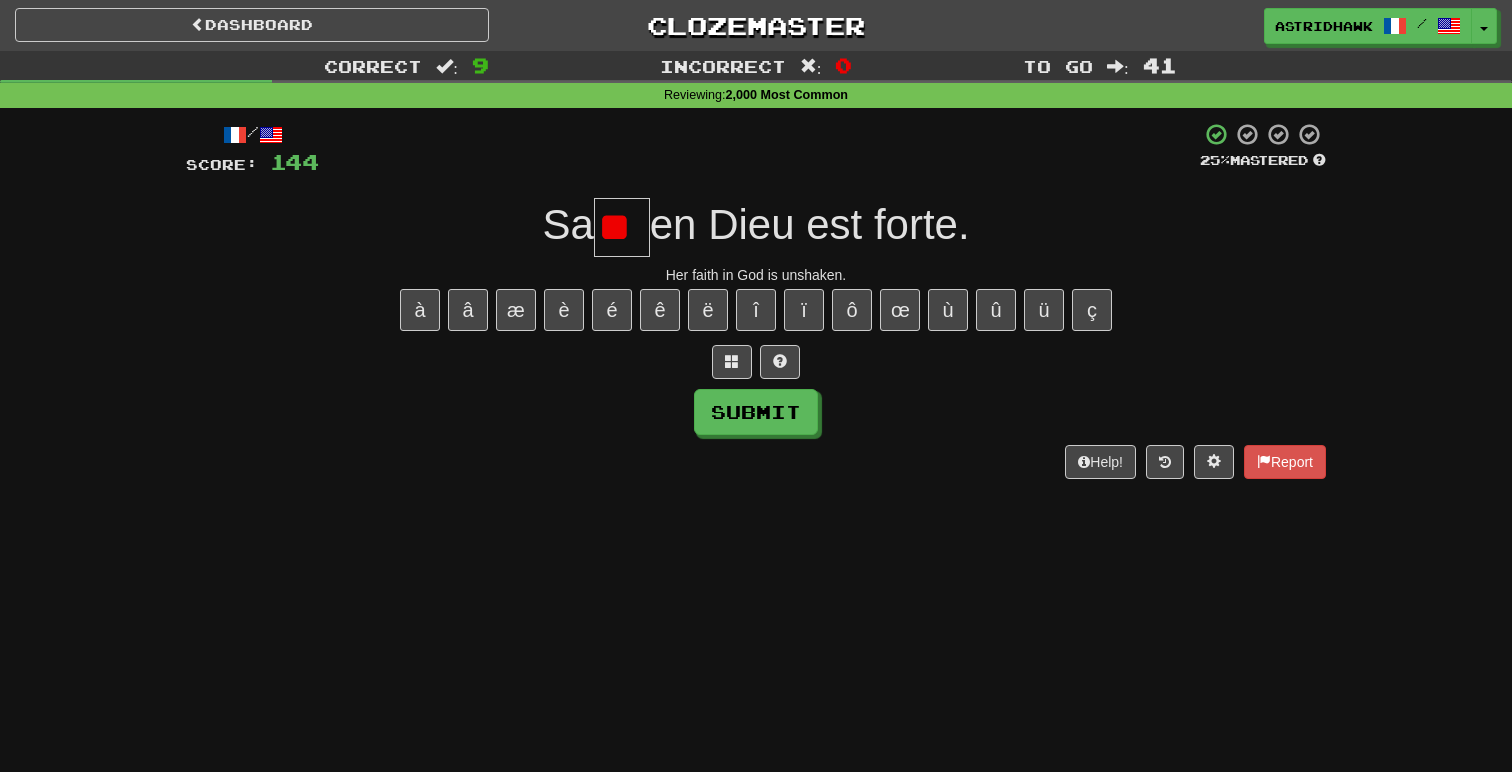 scroll, scrollTop: 0, scrollLeft: 0, axis: both 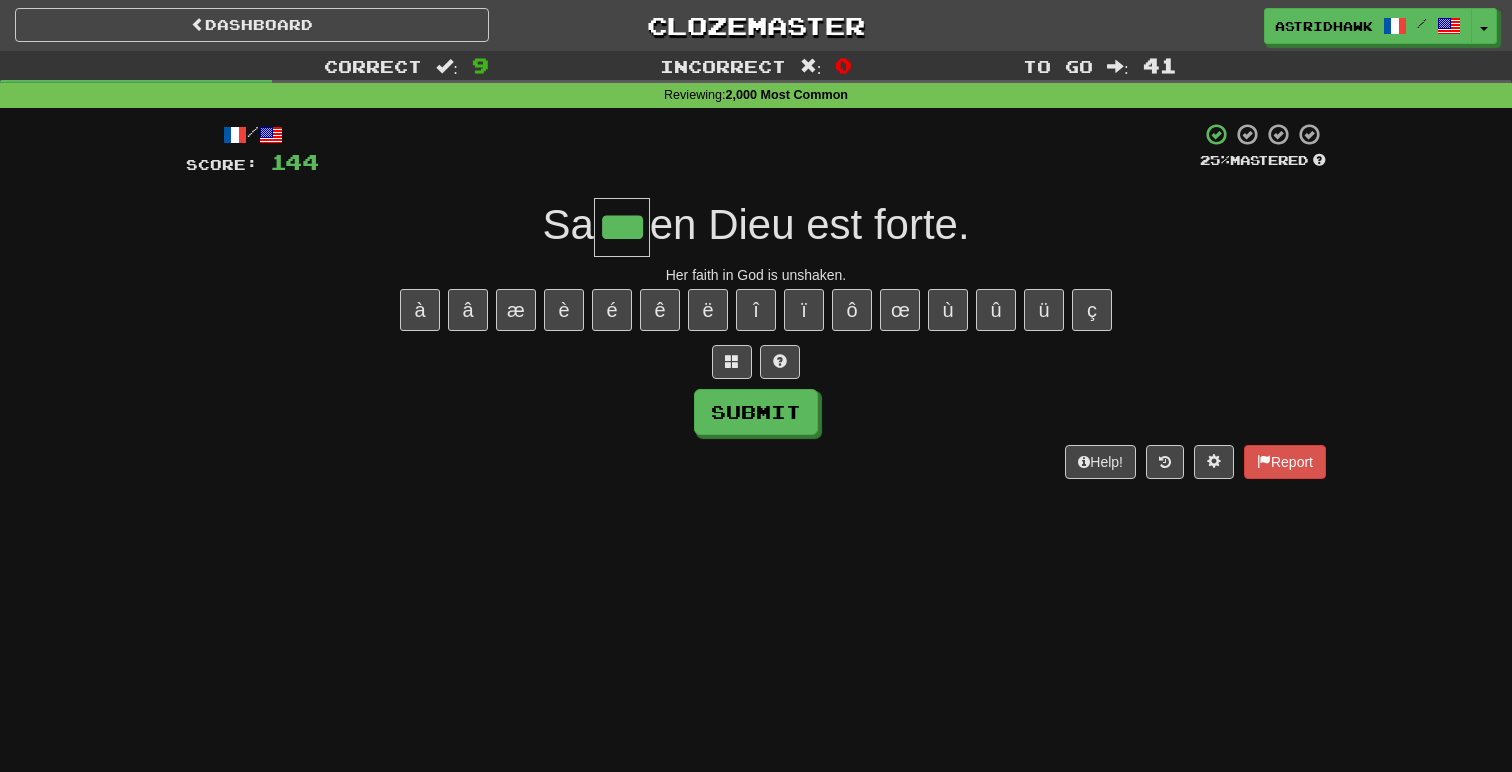 type on "***" 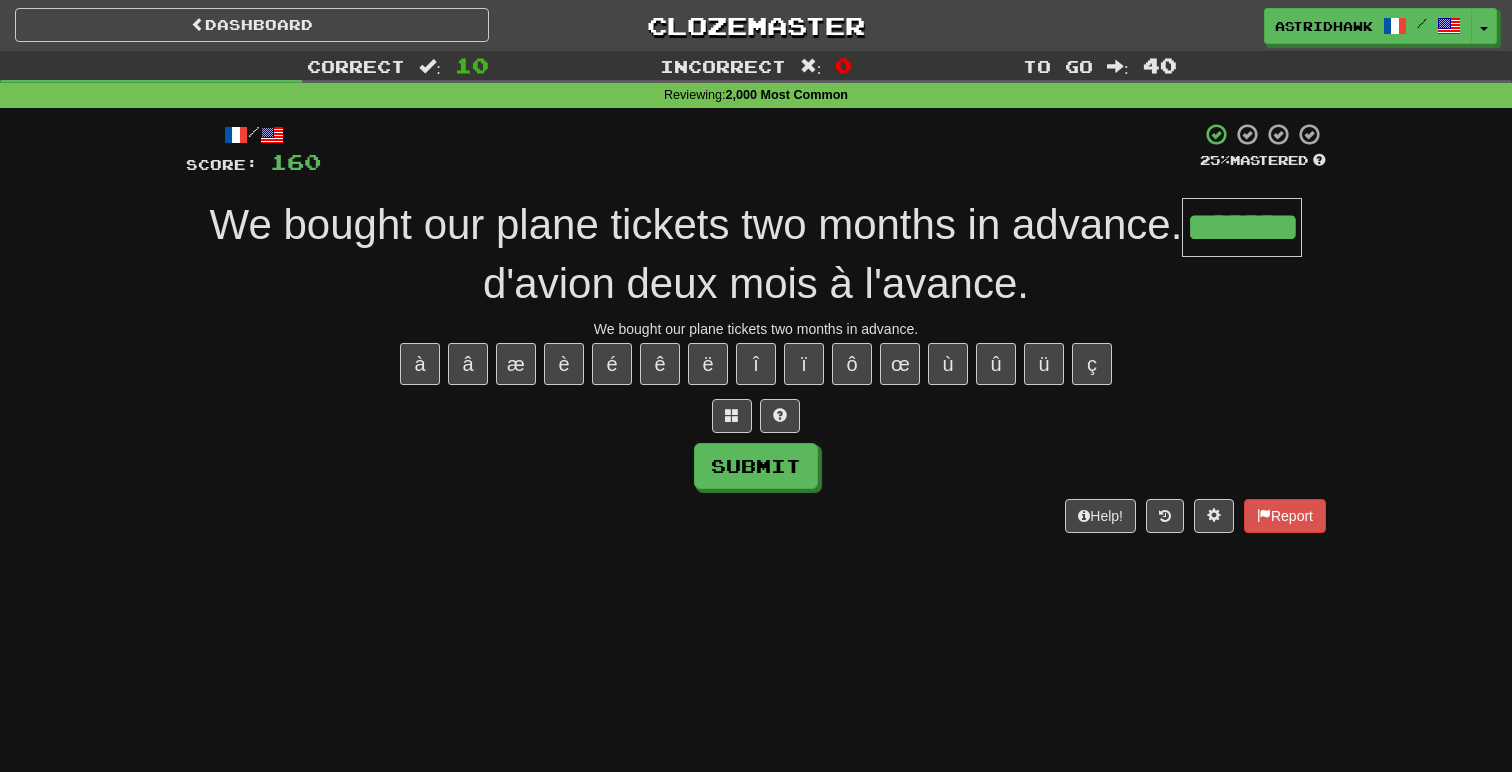 type on "*******" 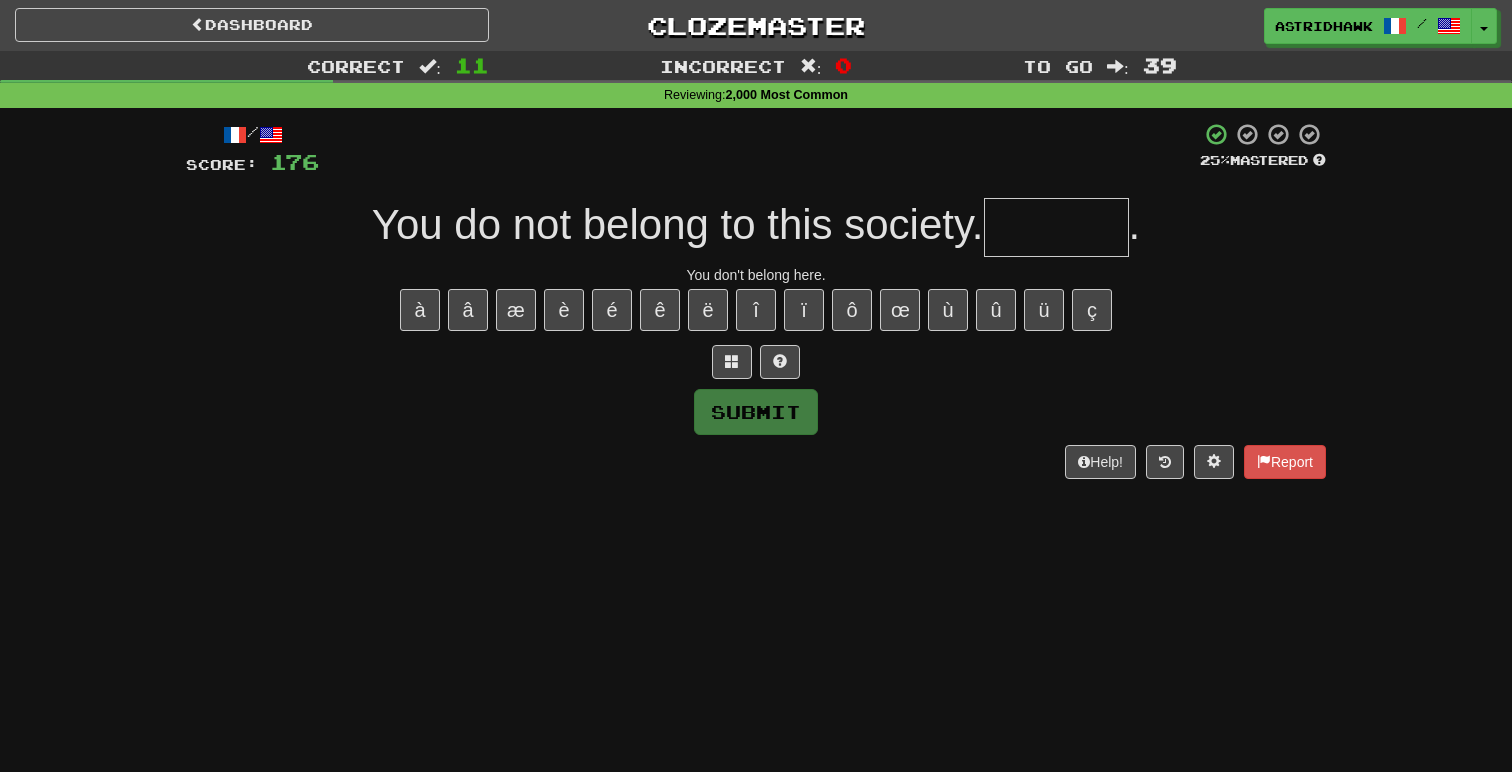 type on "*" 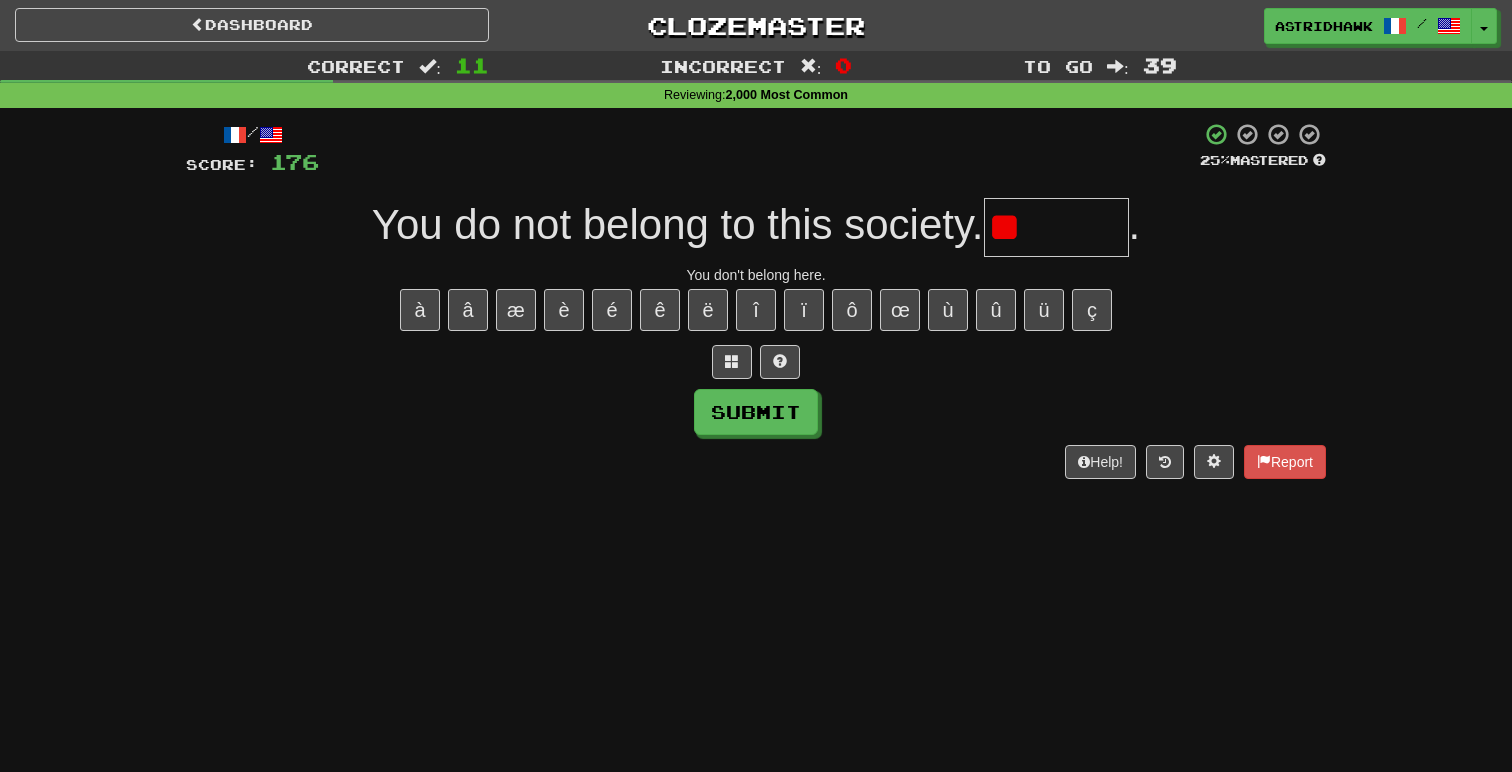 type on "*" 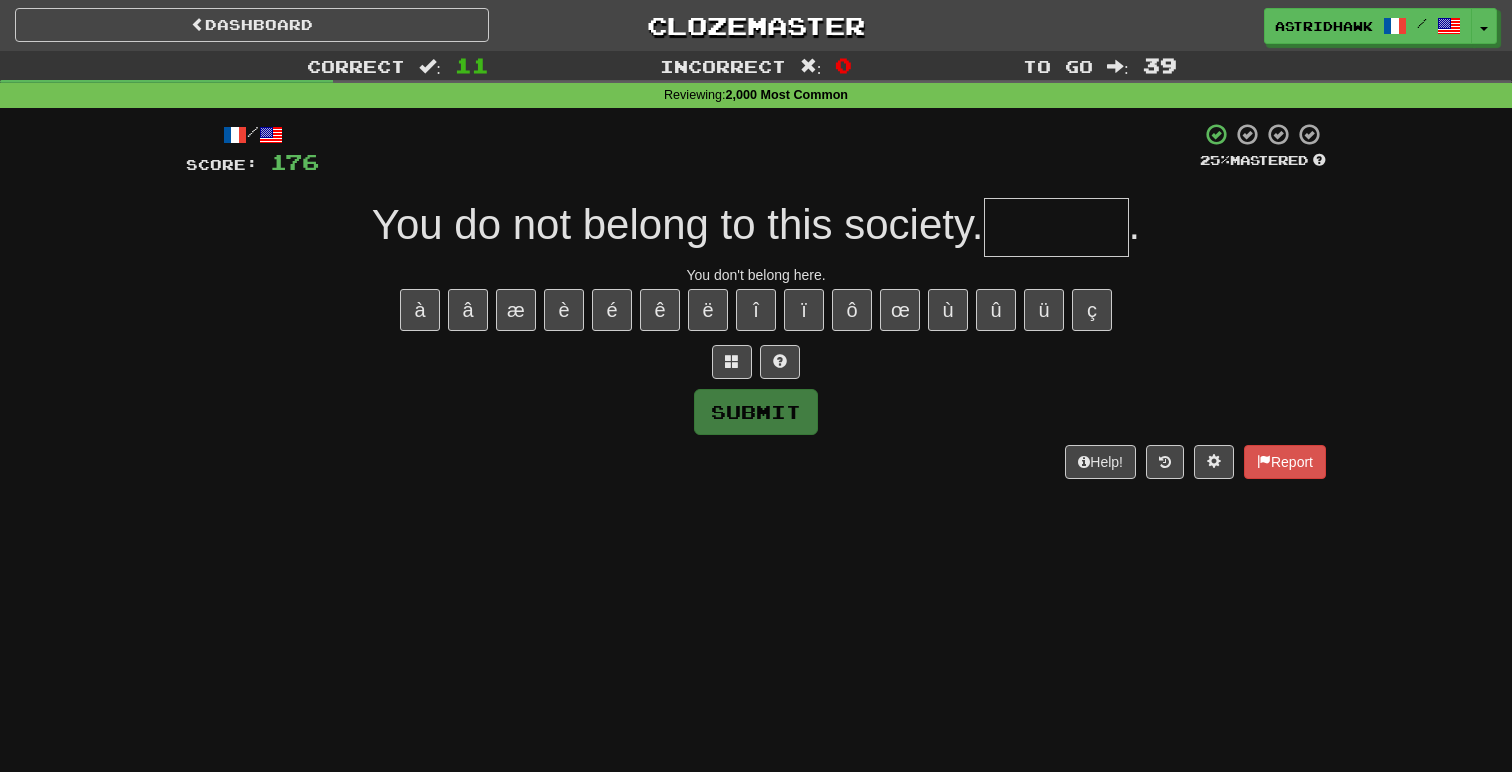 click at bounding box center [756, 362] 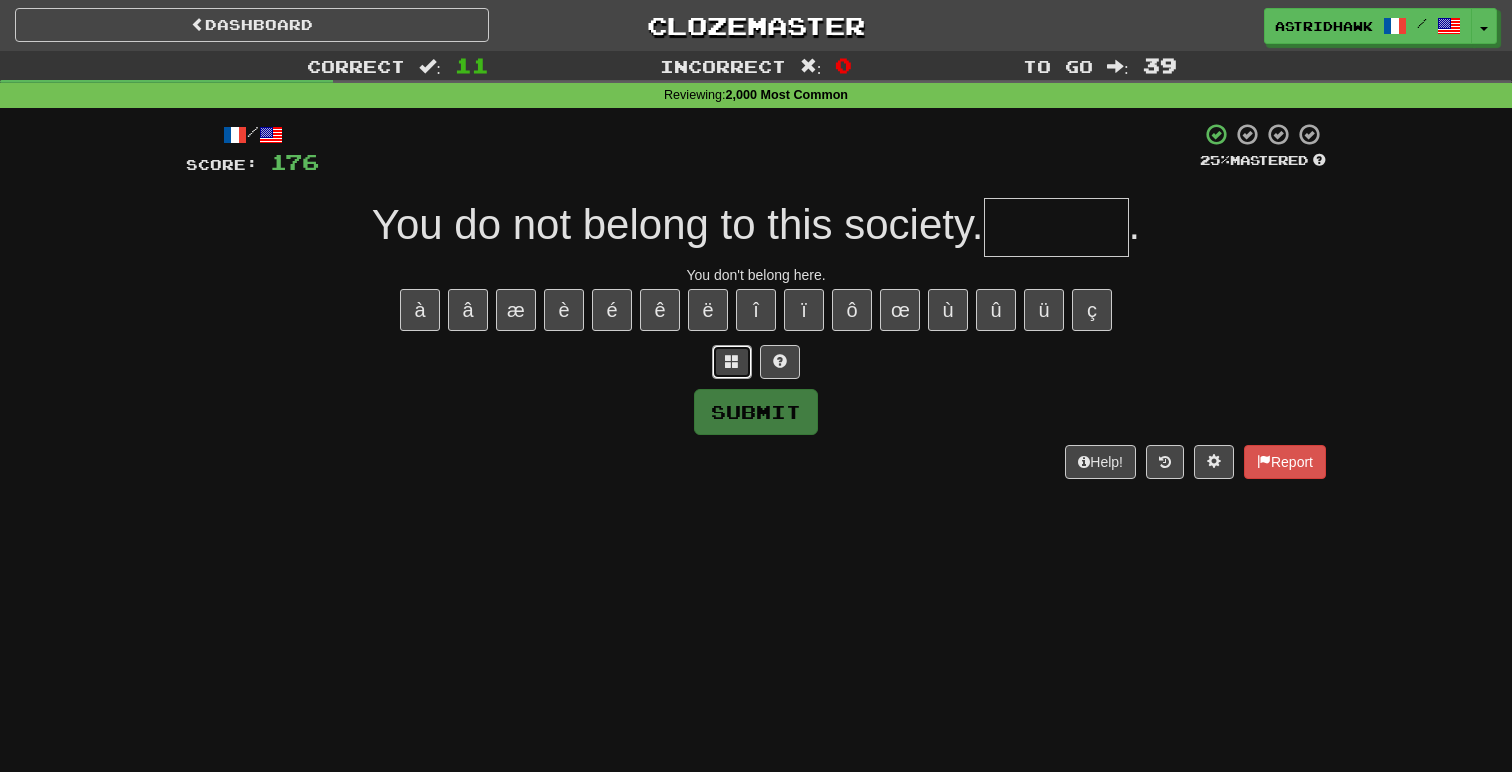 click at bounding box center [732, 362] 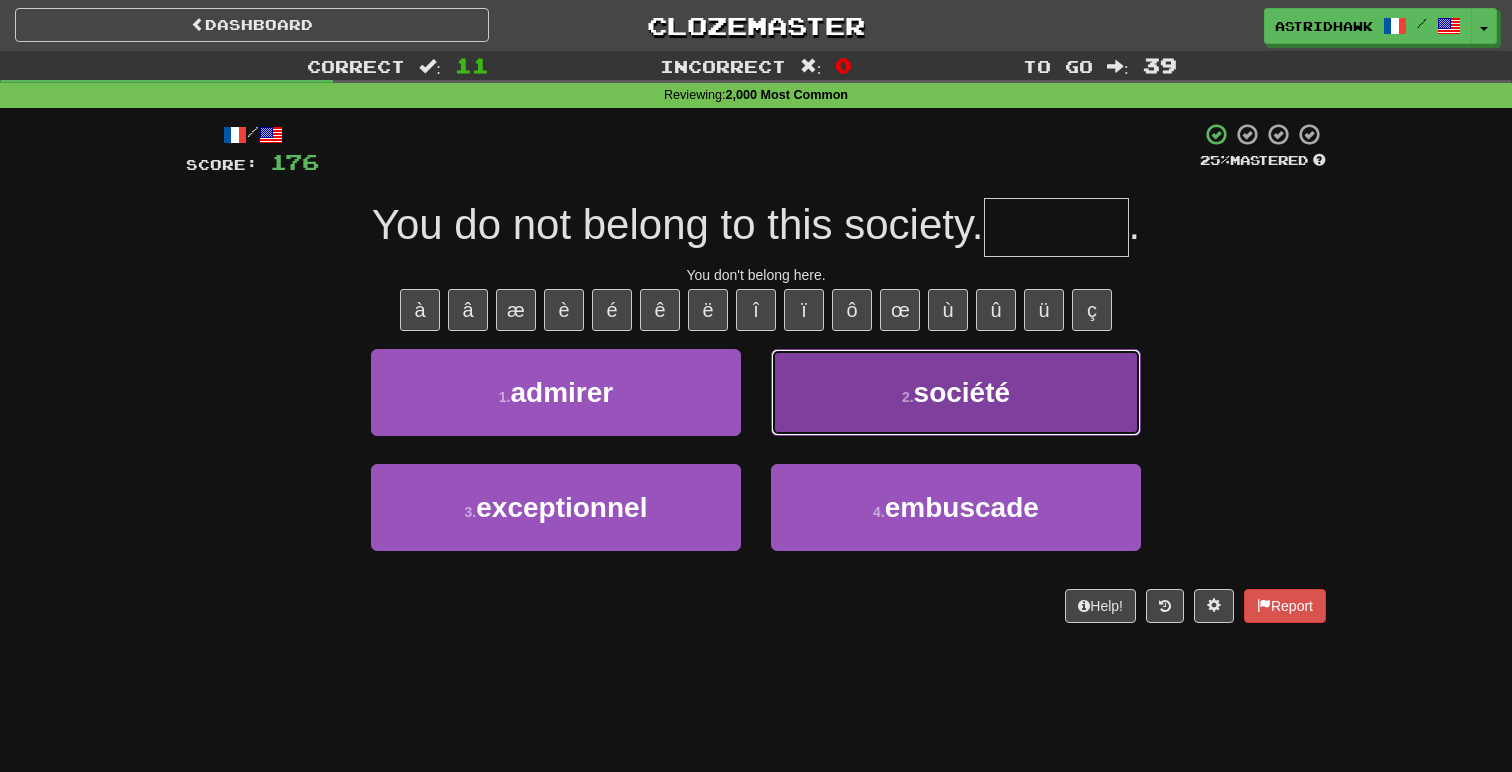 click on ".  société" at bounding box center (956, 392) 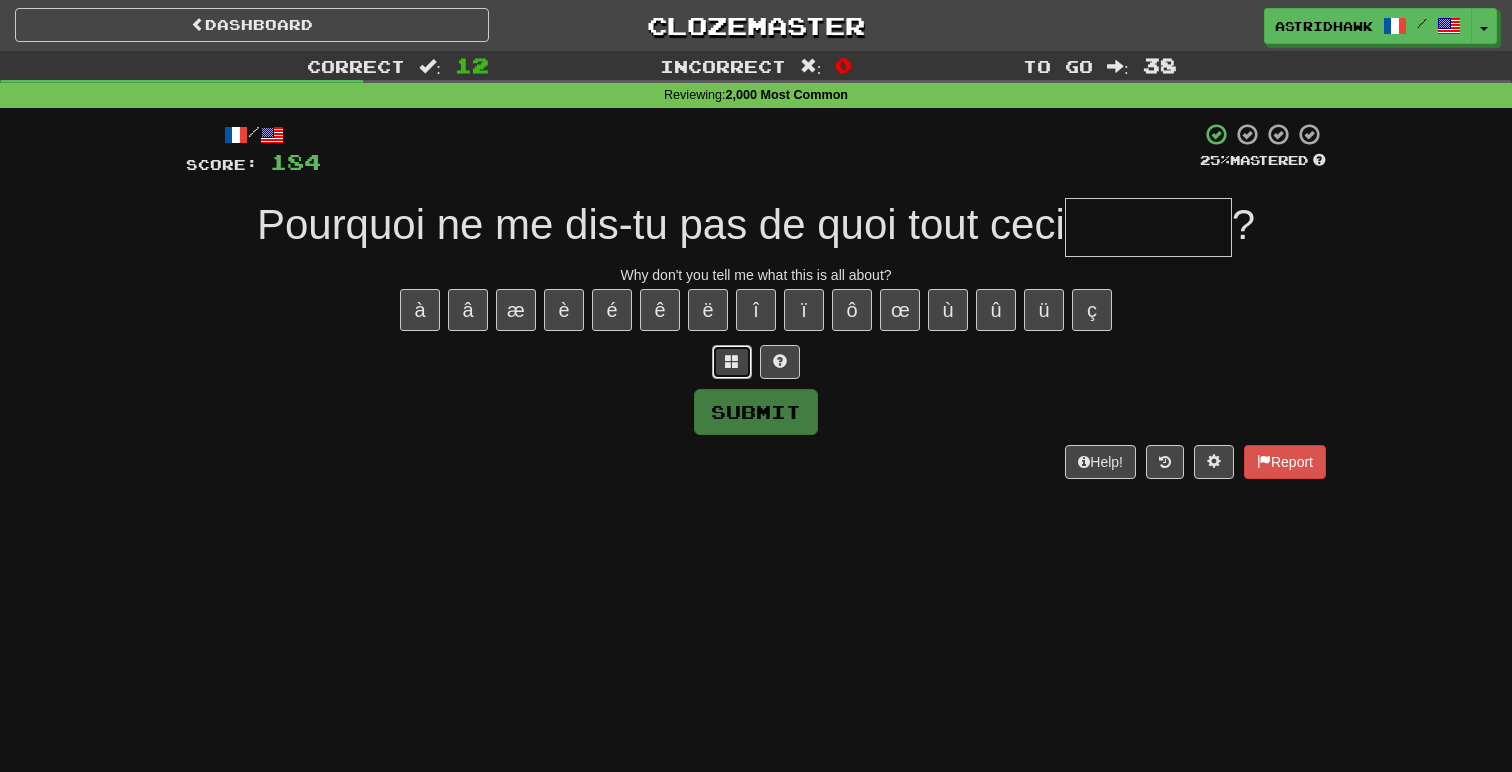 click at bounding box center (732, 361) 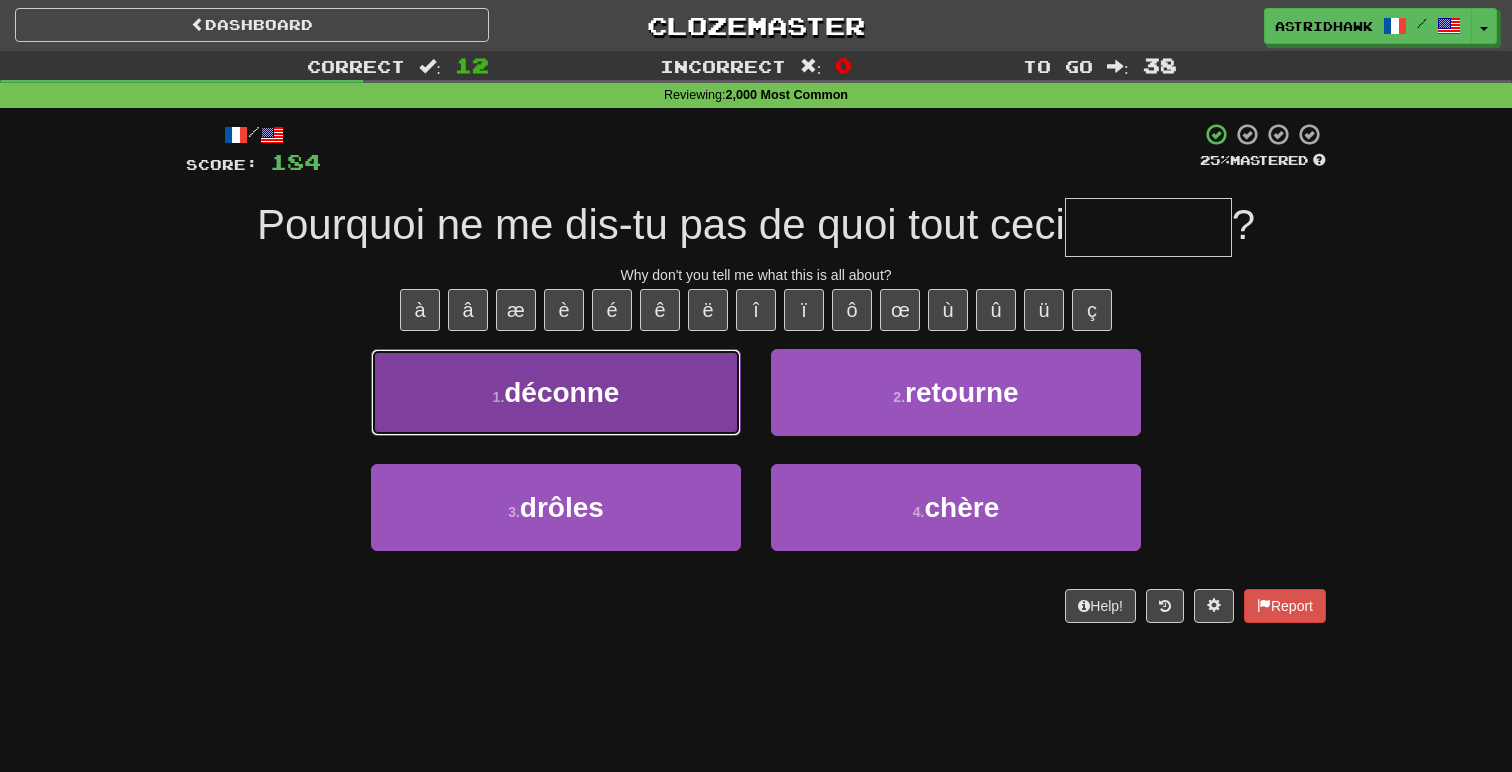 click on "1 .  déconne" at bounding box center [556, 392] 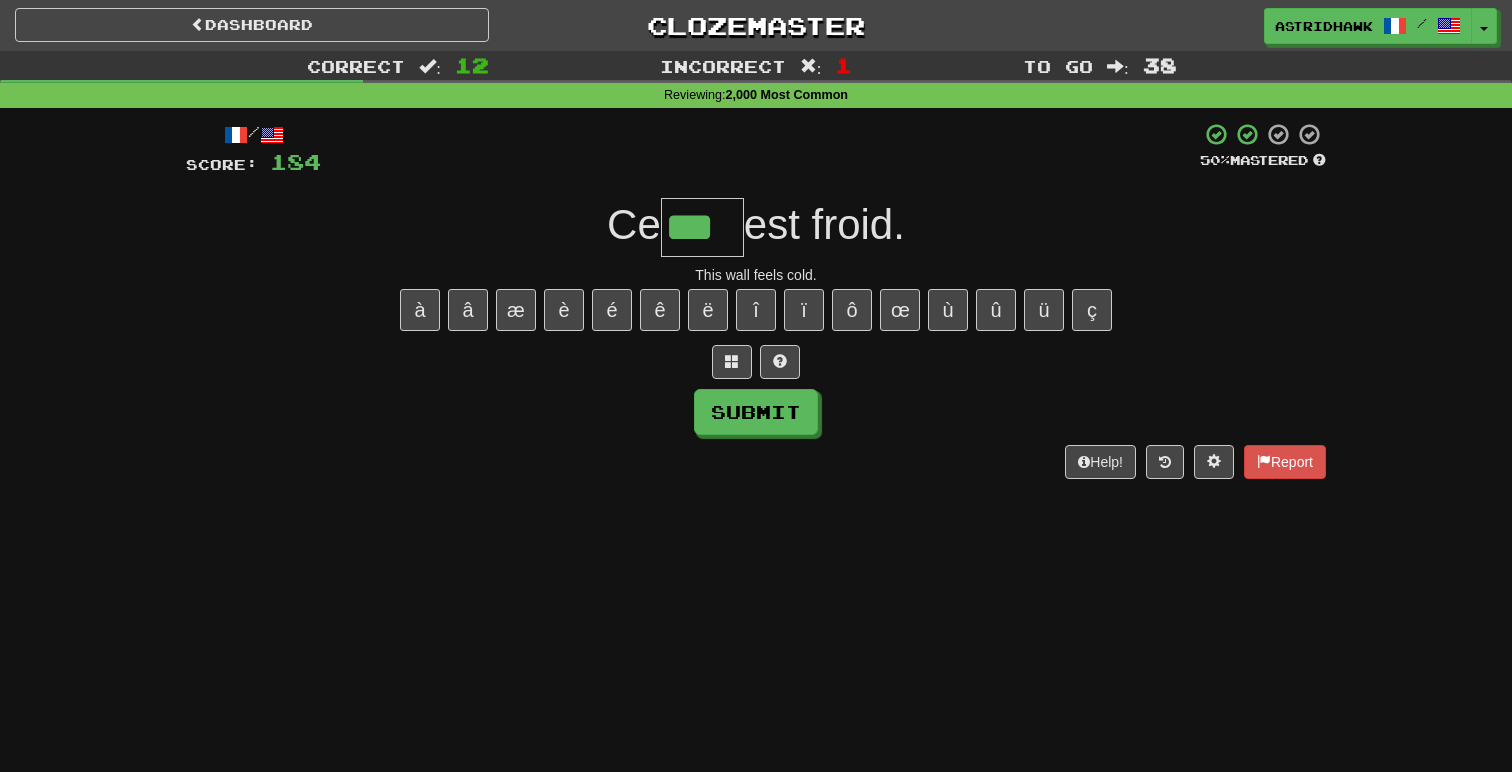 type on "***" 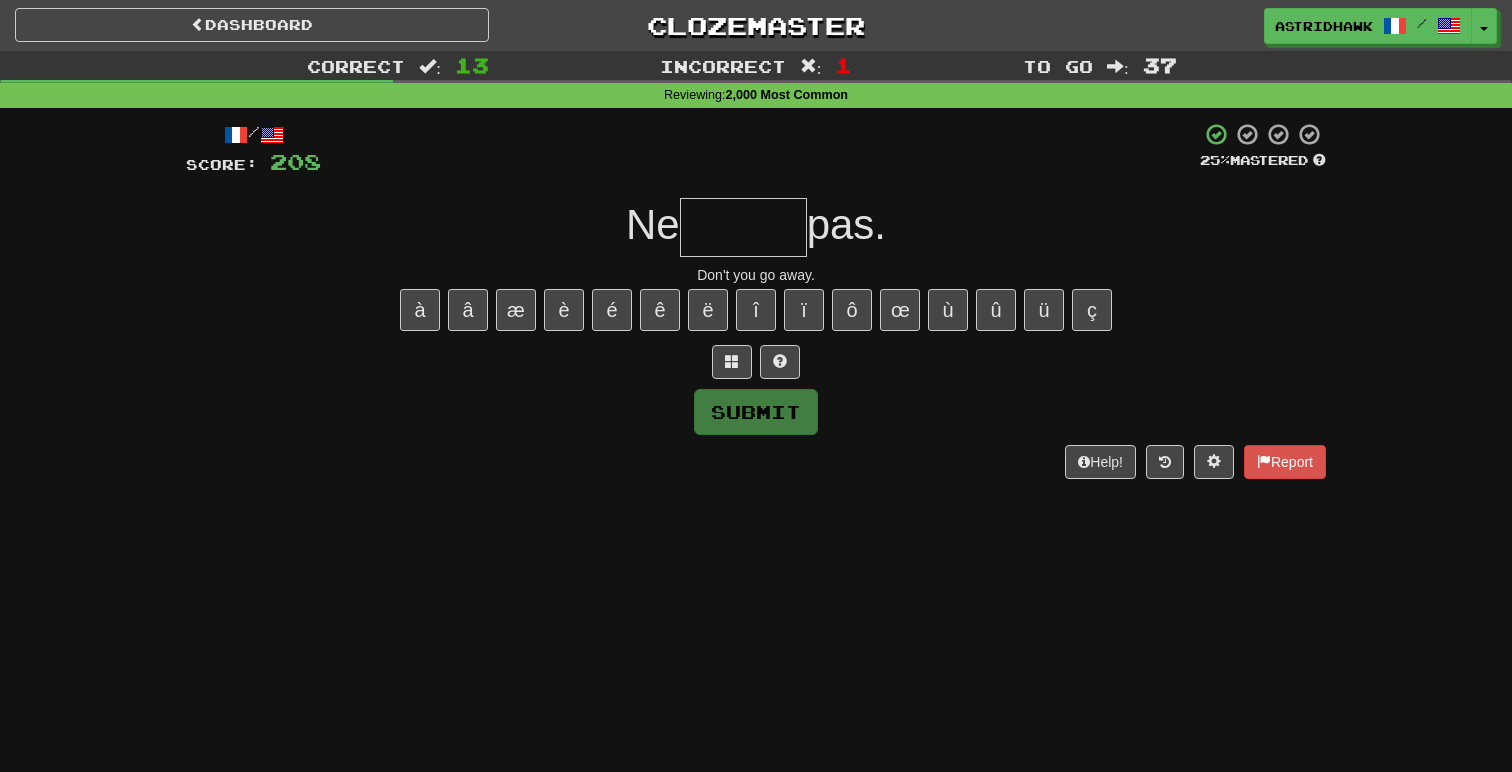 type on "*" 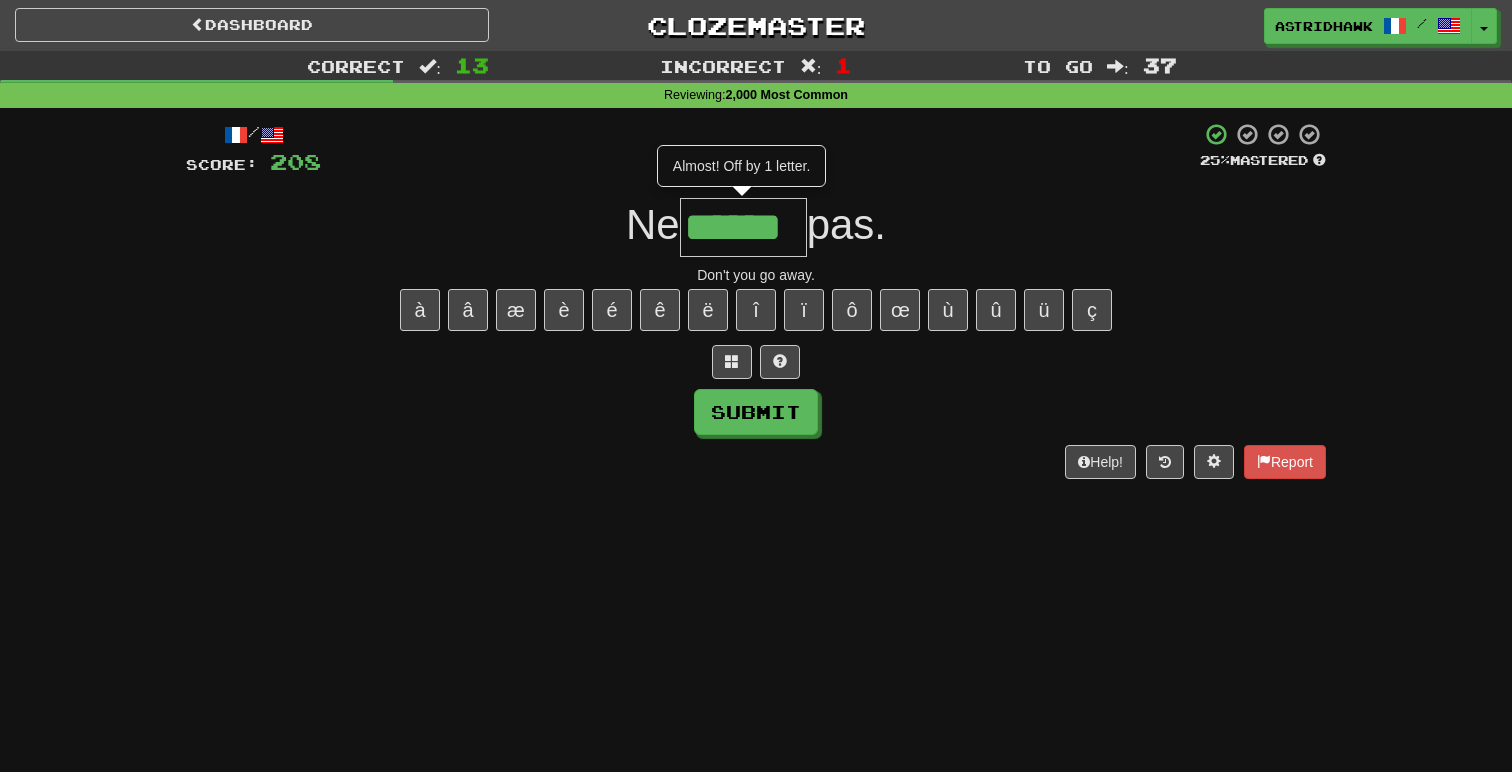 type on "******" 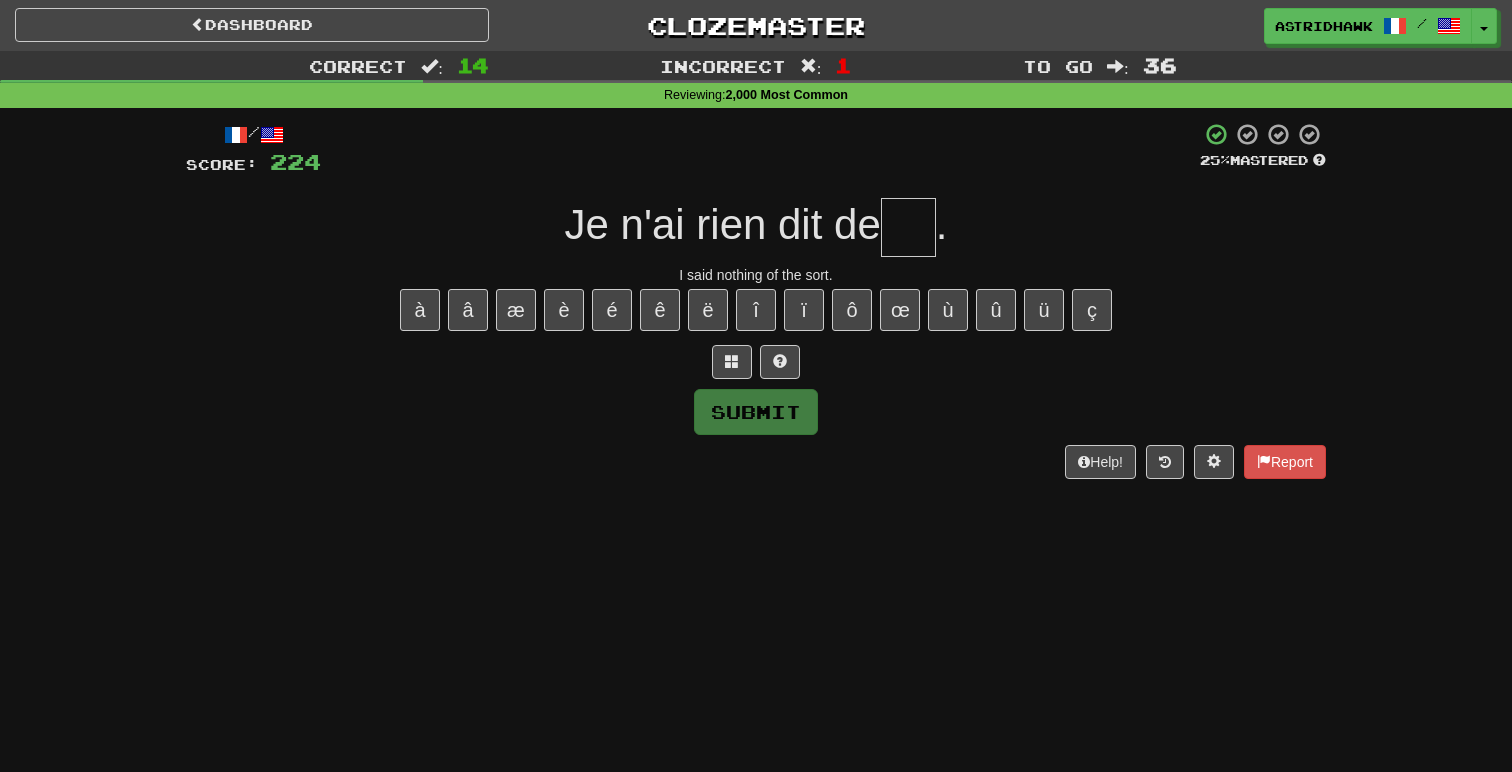 type on "*" 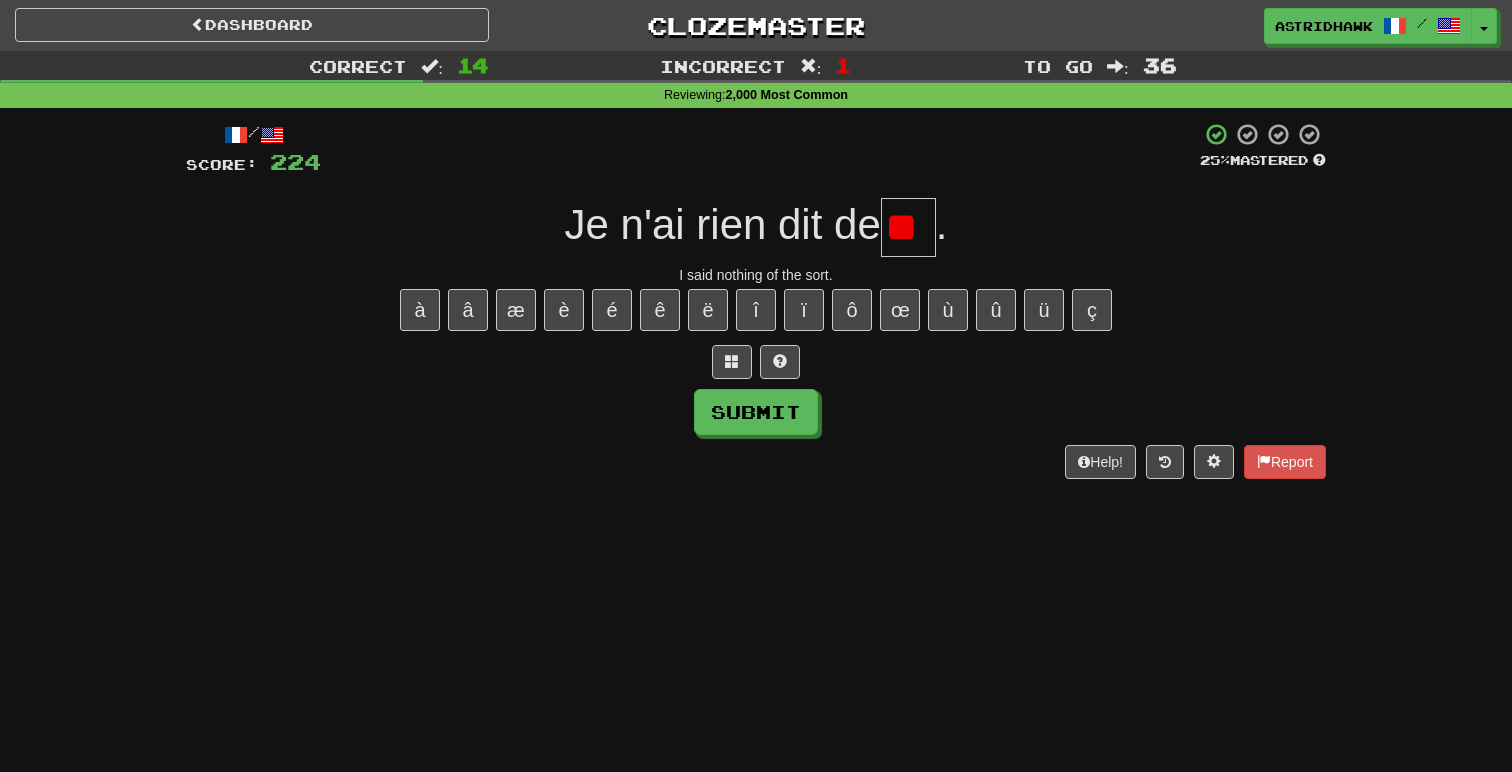 type on "*" 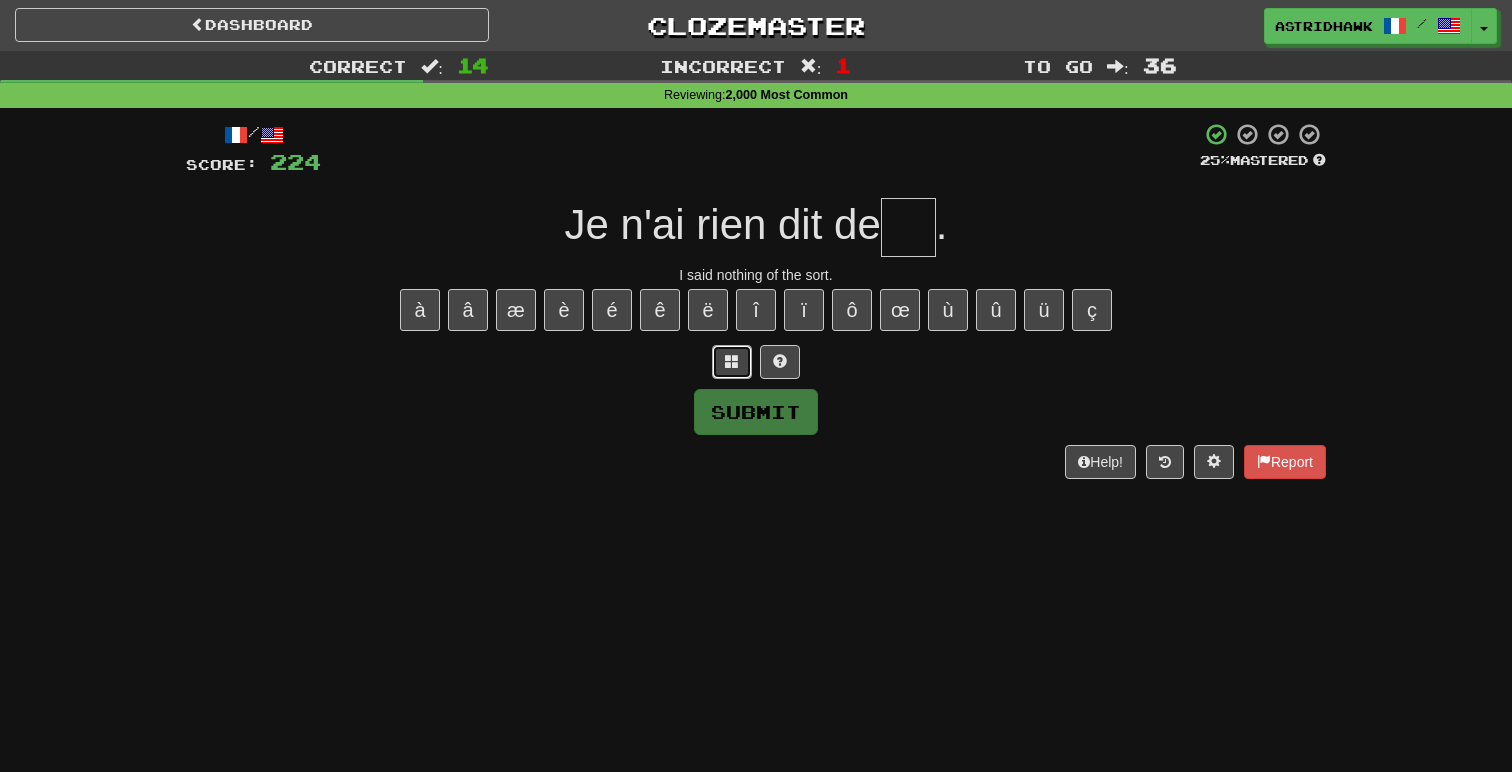 click at bounding box center (732, 362) 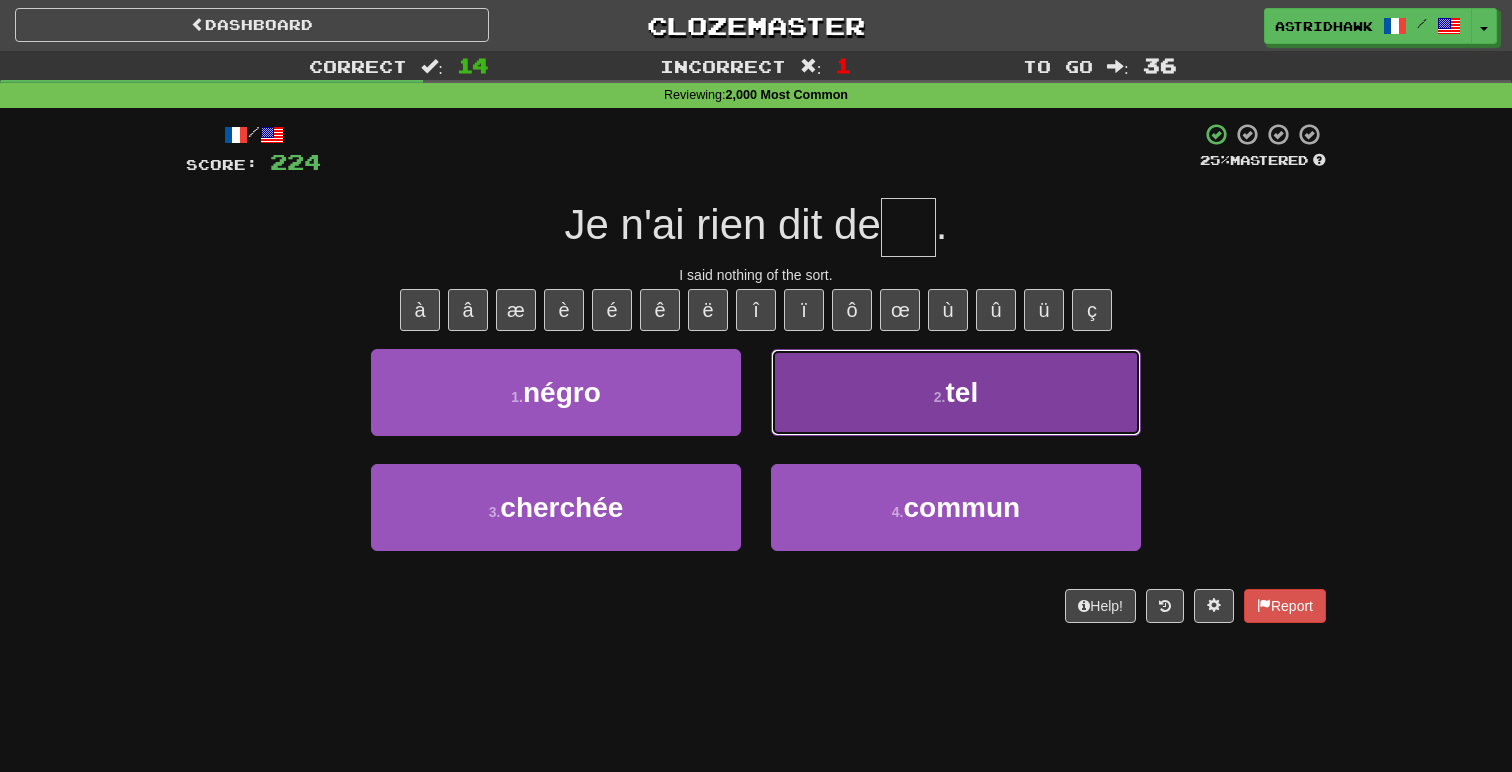click on "2 .  tel" at bounding box center [956, 392] 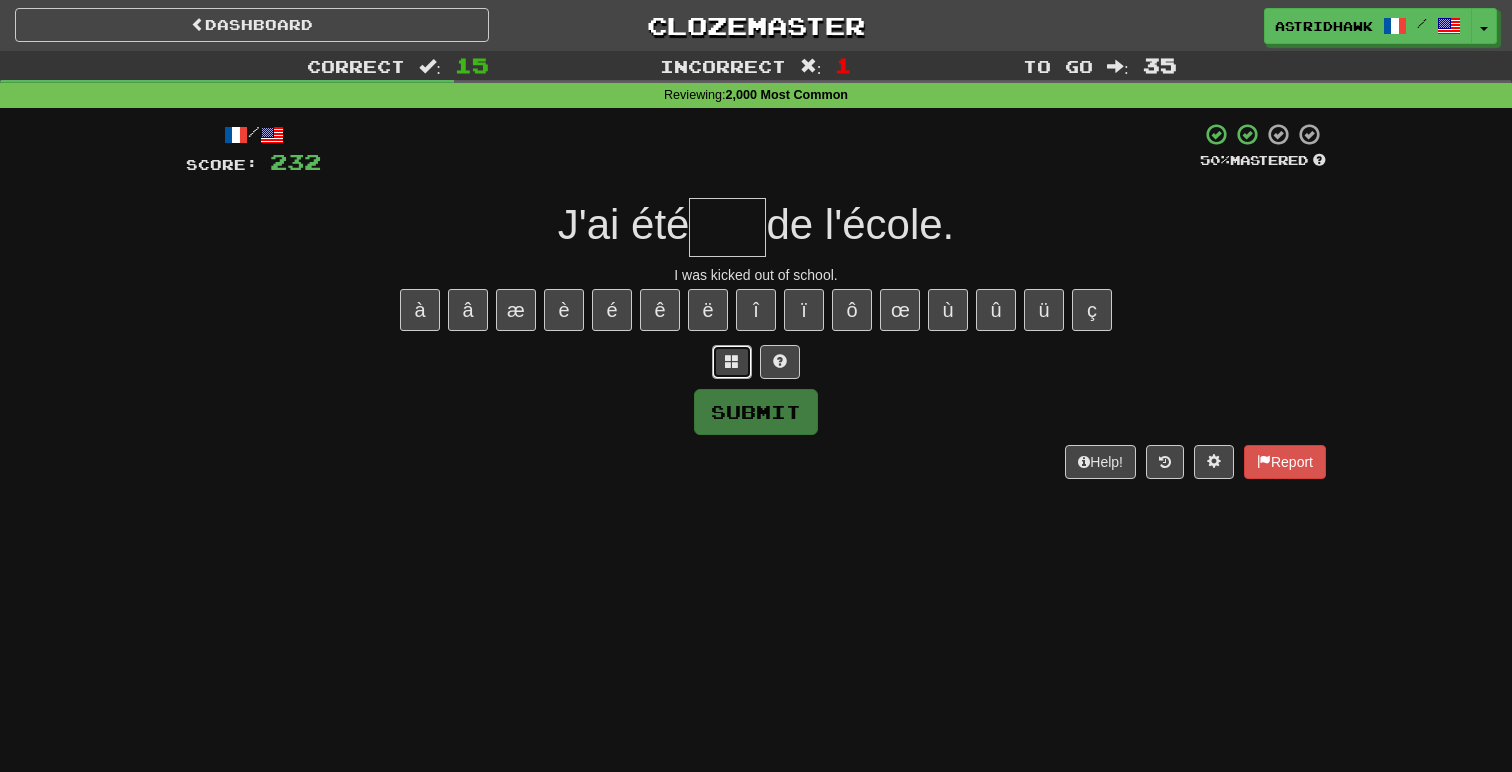 click at bounding box center [732, 362] 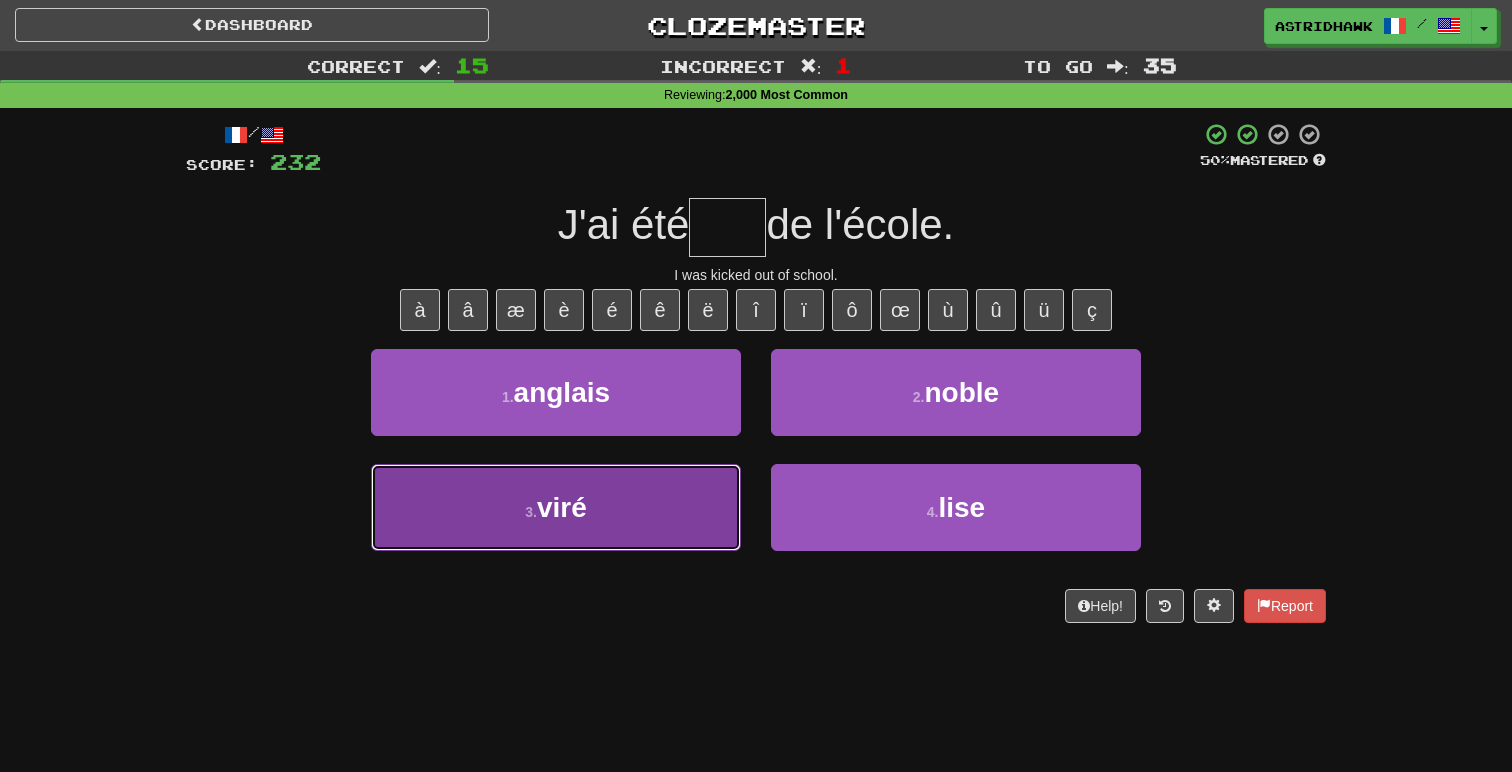 click on "3 .  viré" at bounding box center (556, 507) 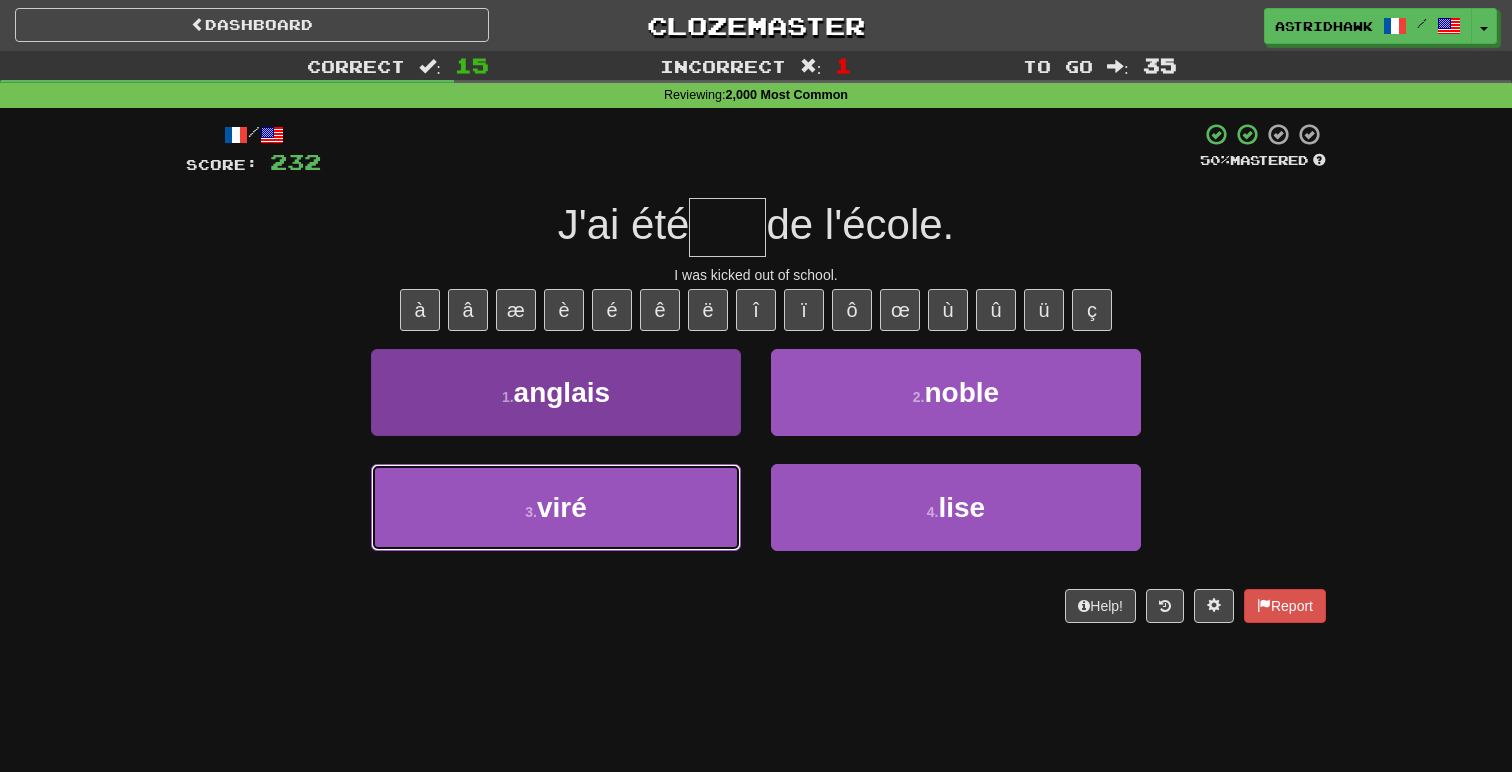 type on "****" 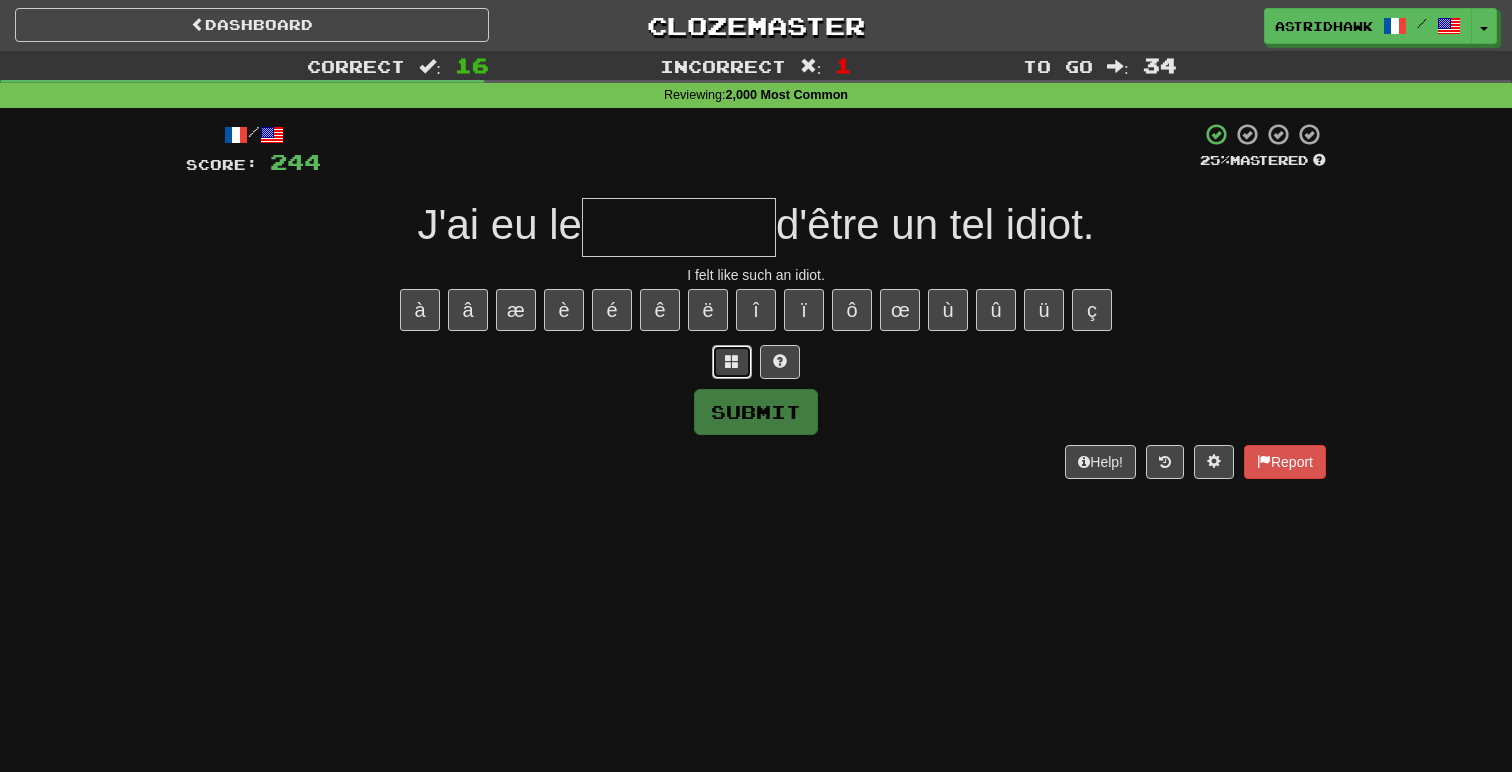 click at bounding box center [732, 362] 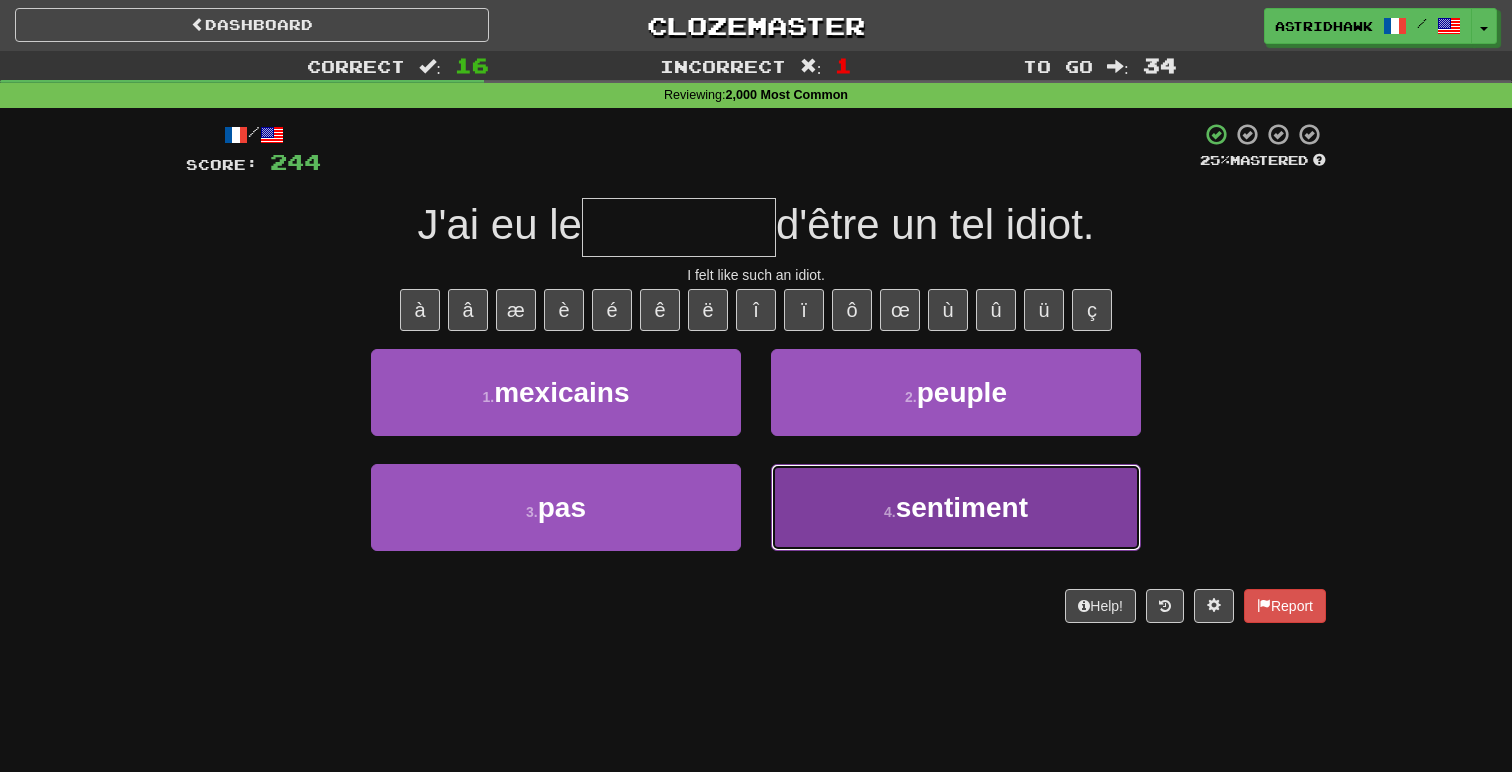 click on "4 .  sentiment" at bounding box center (956, 507) 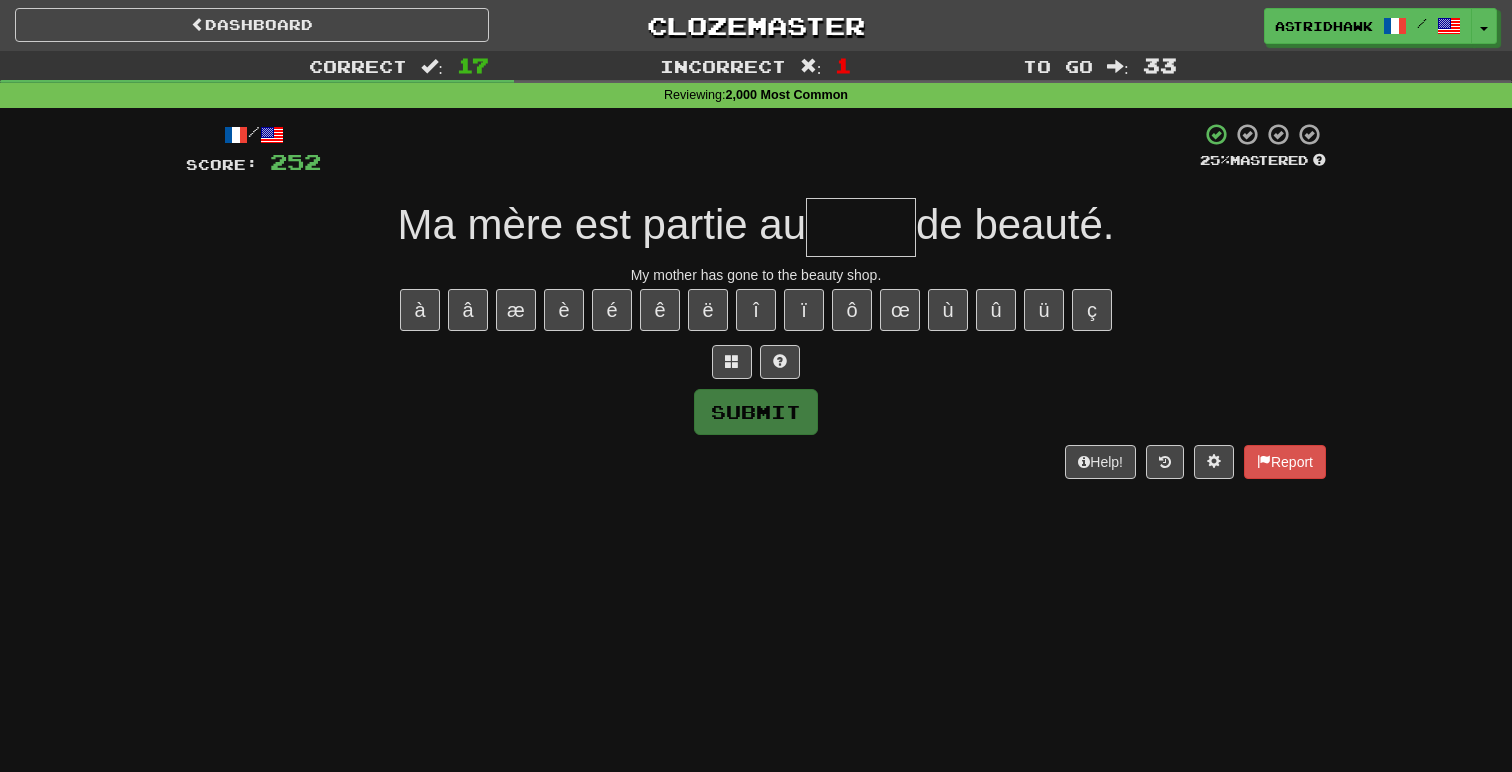 type on "*" 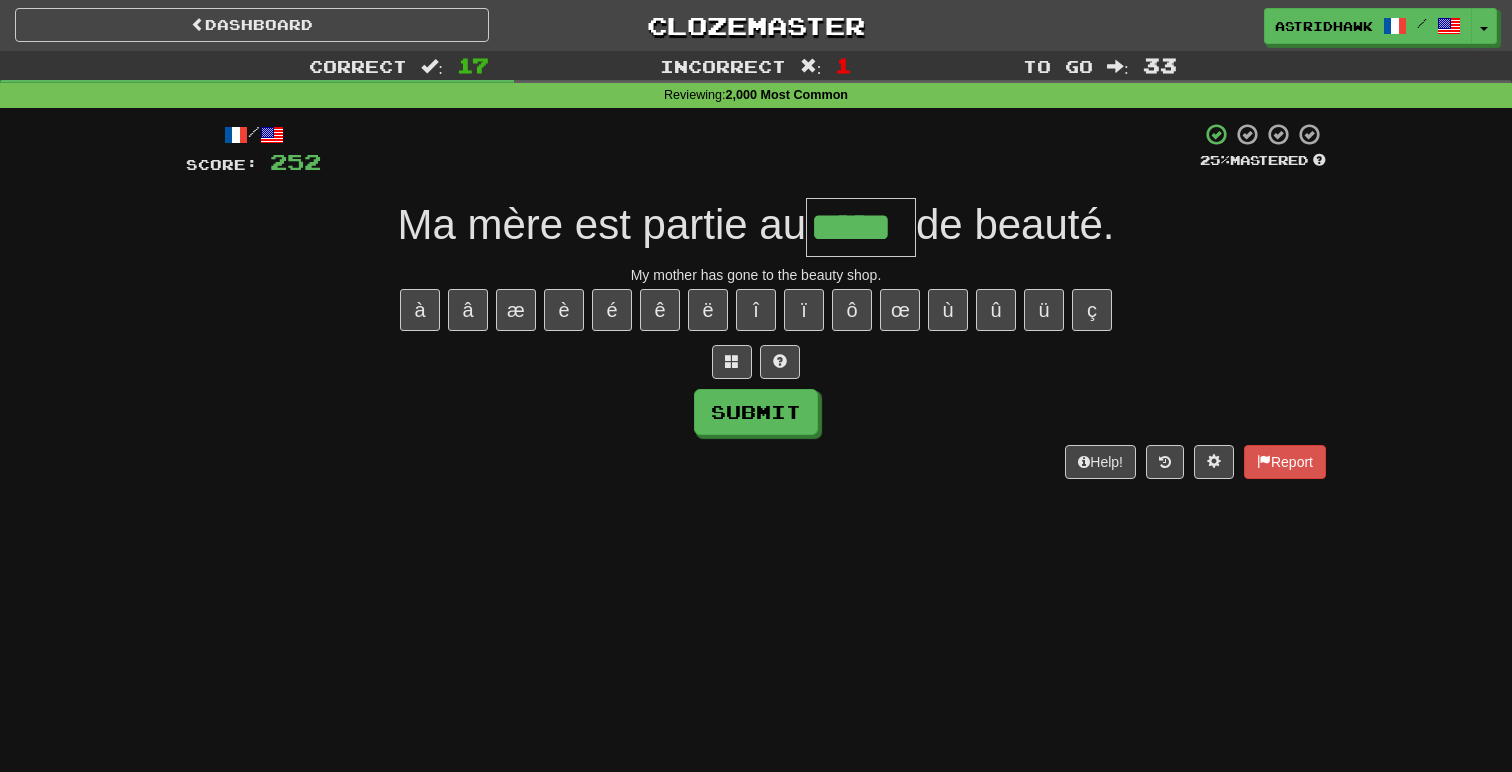 type on "*****" 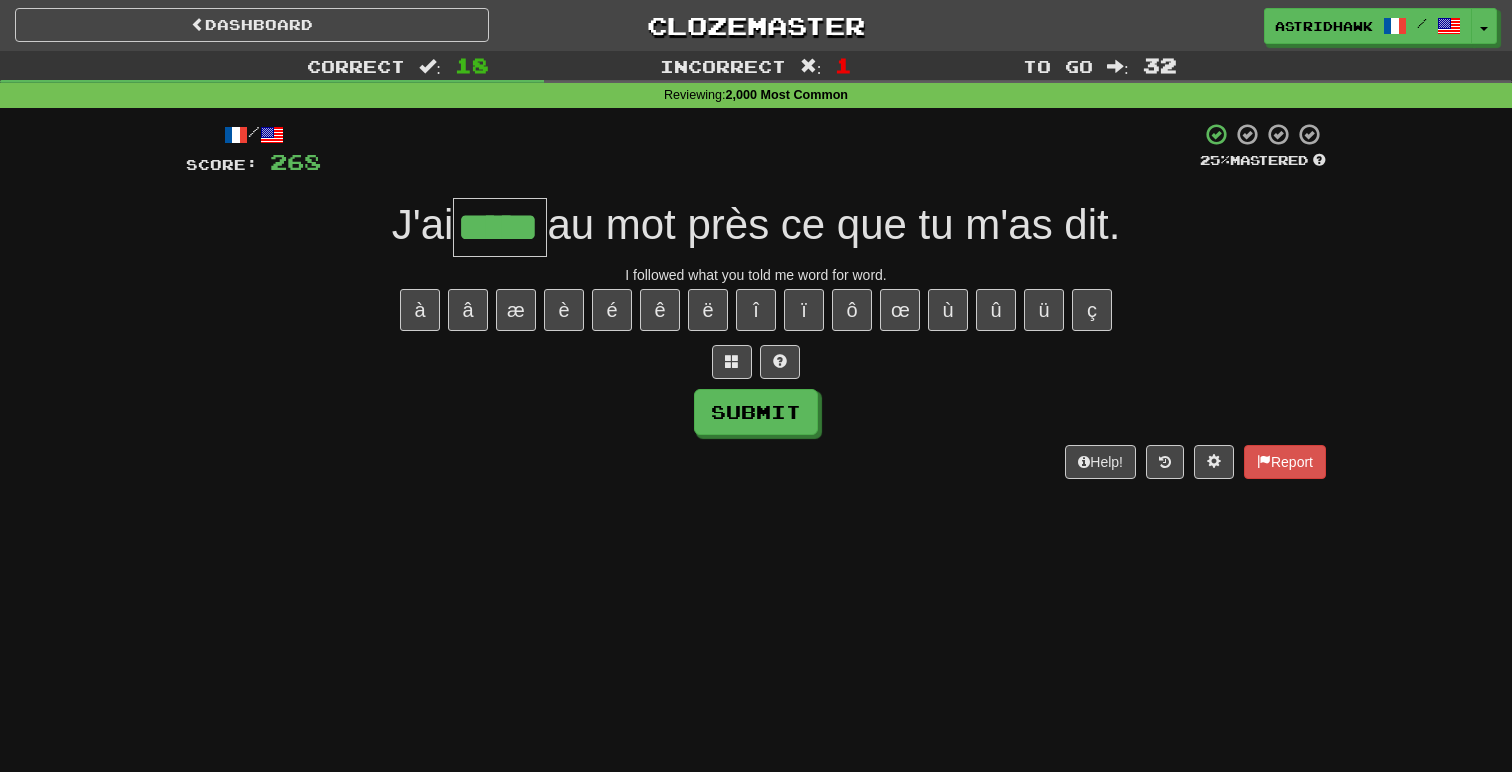 type on "*****" 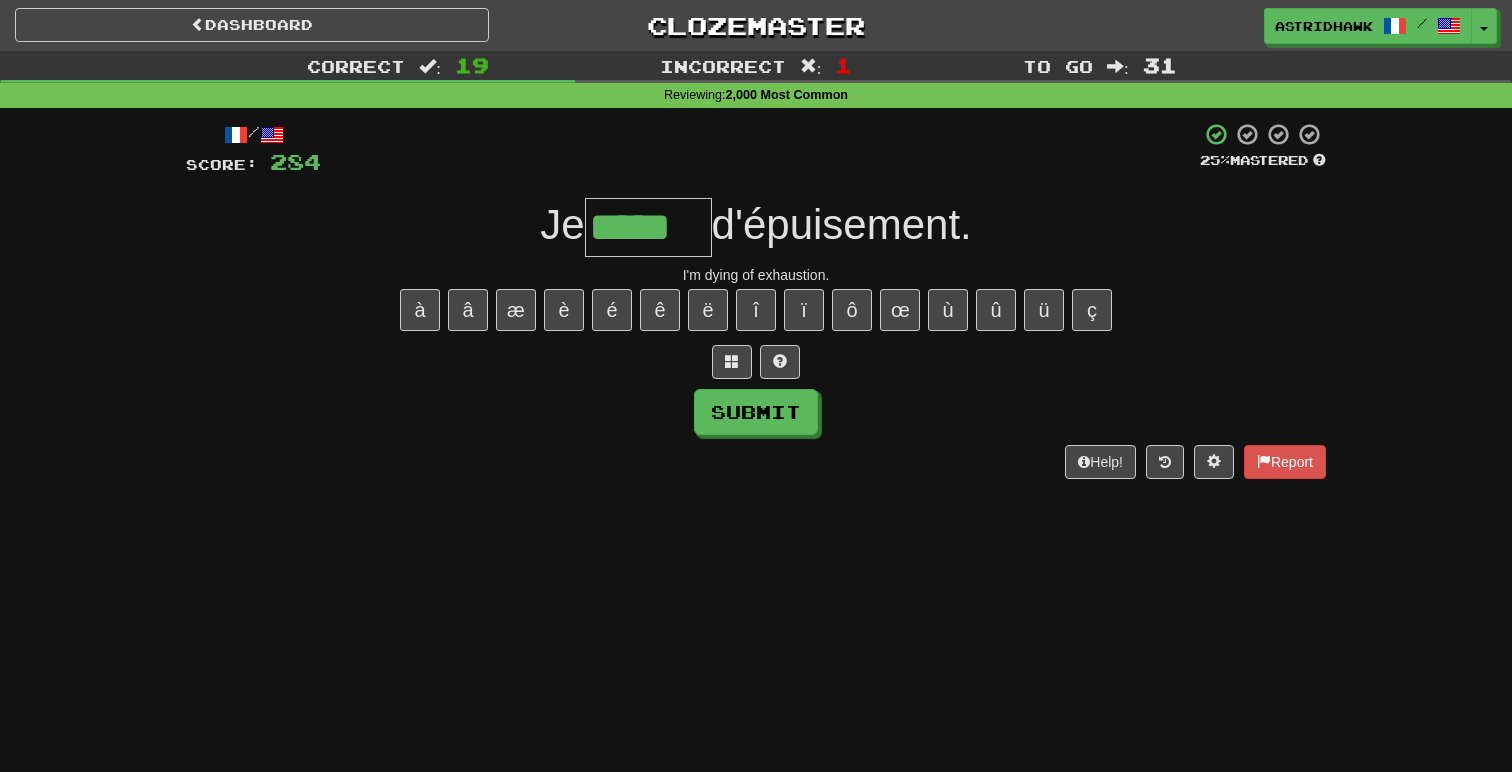 type on "*****" 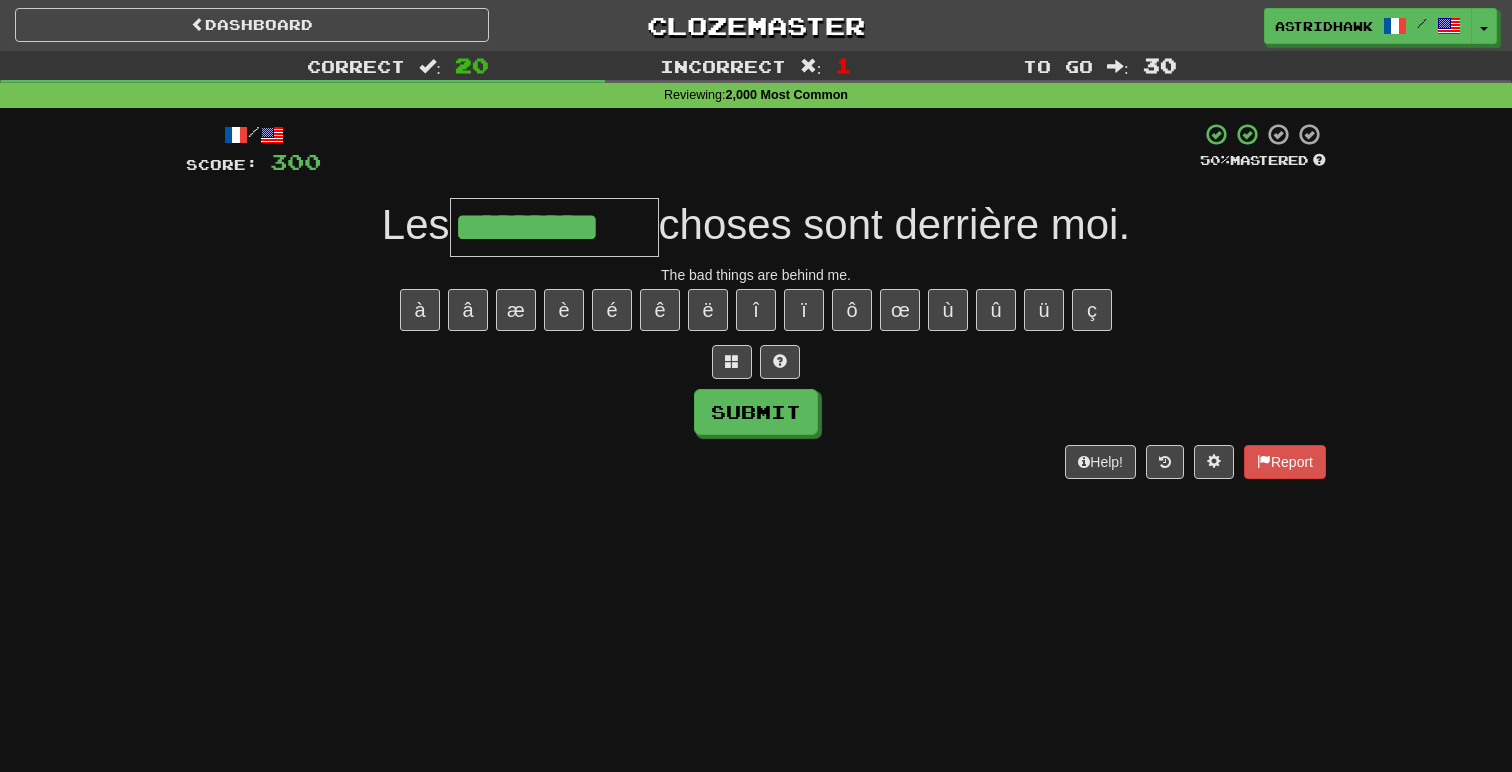 type on "*********" 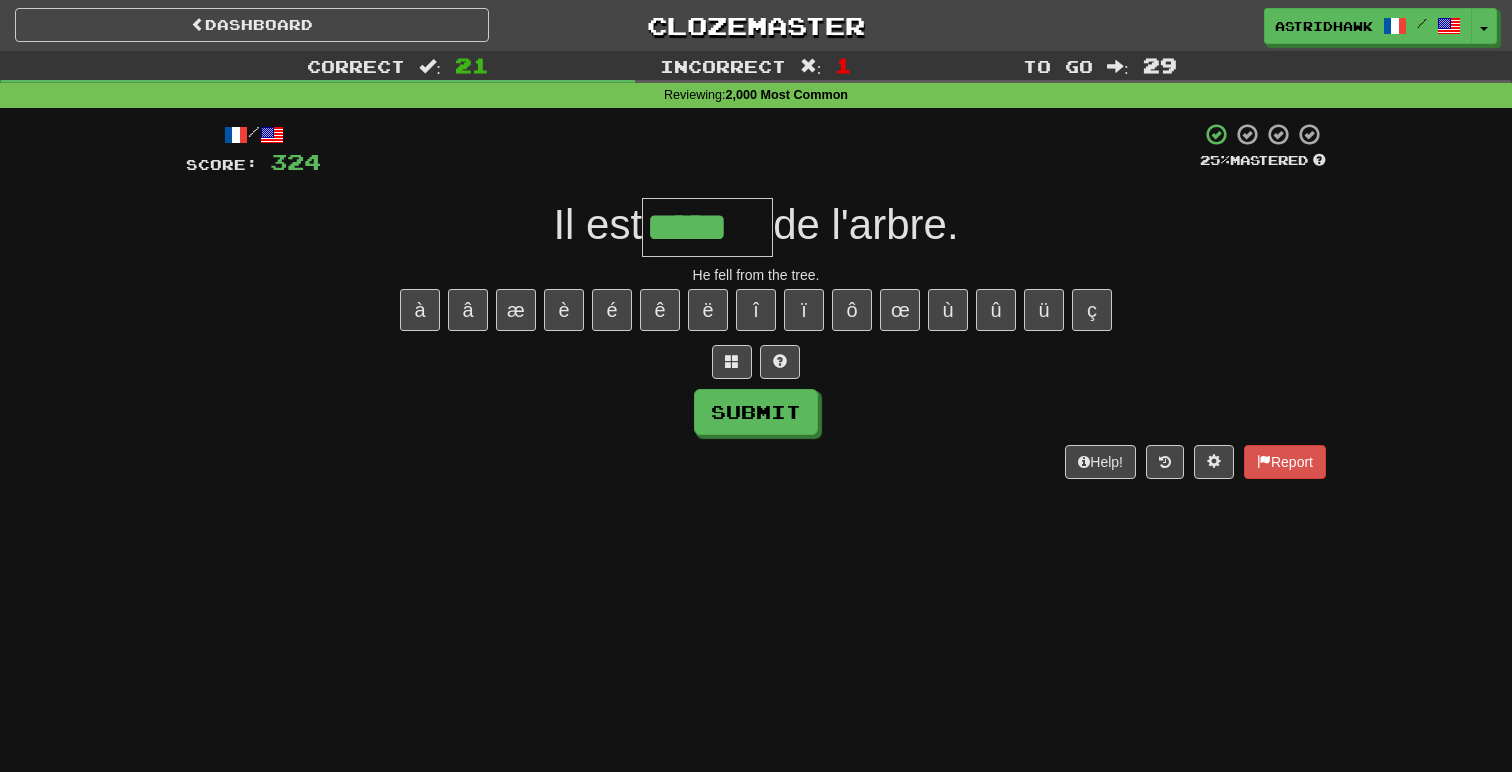 type on "*****" 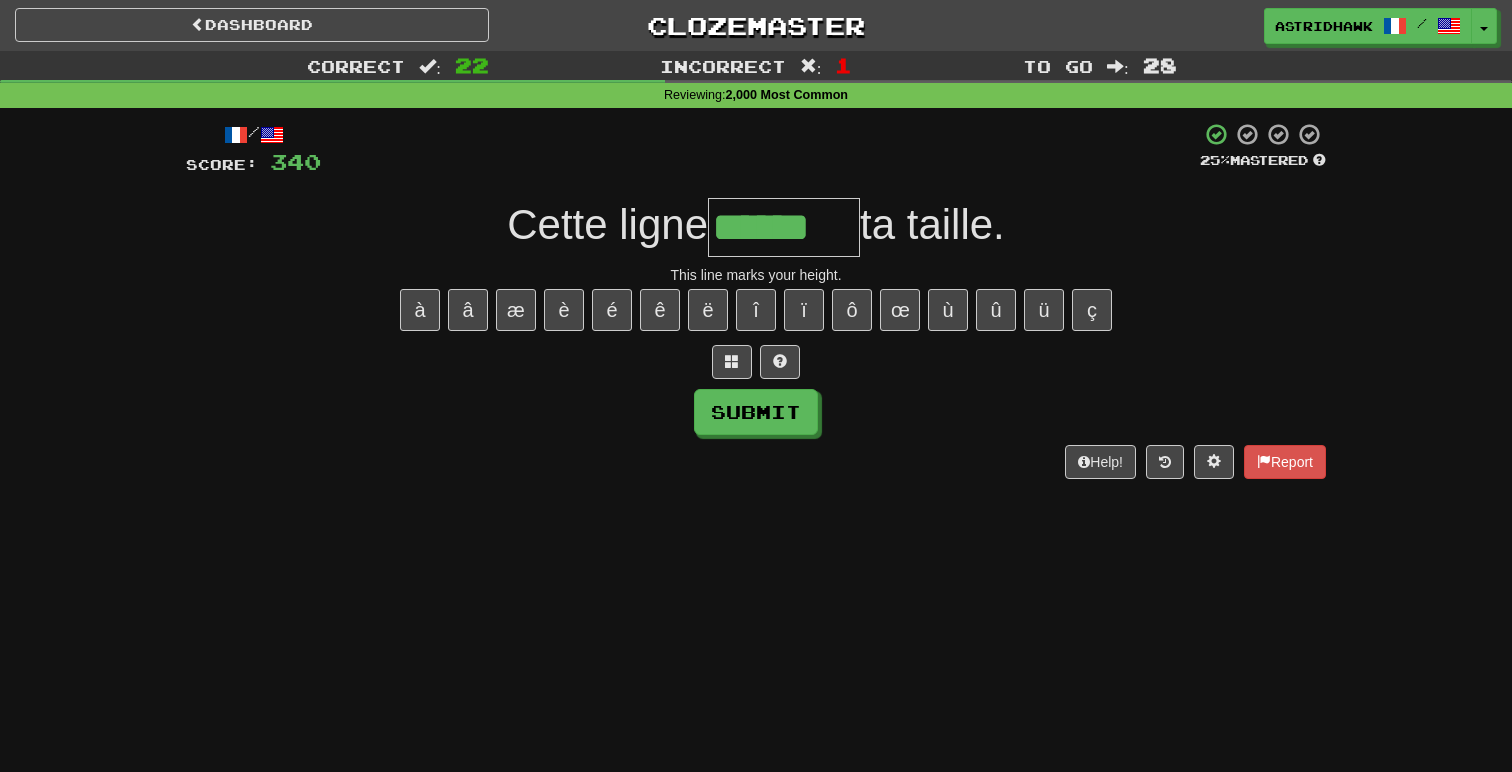 type on "******" 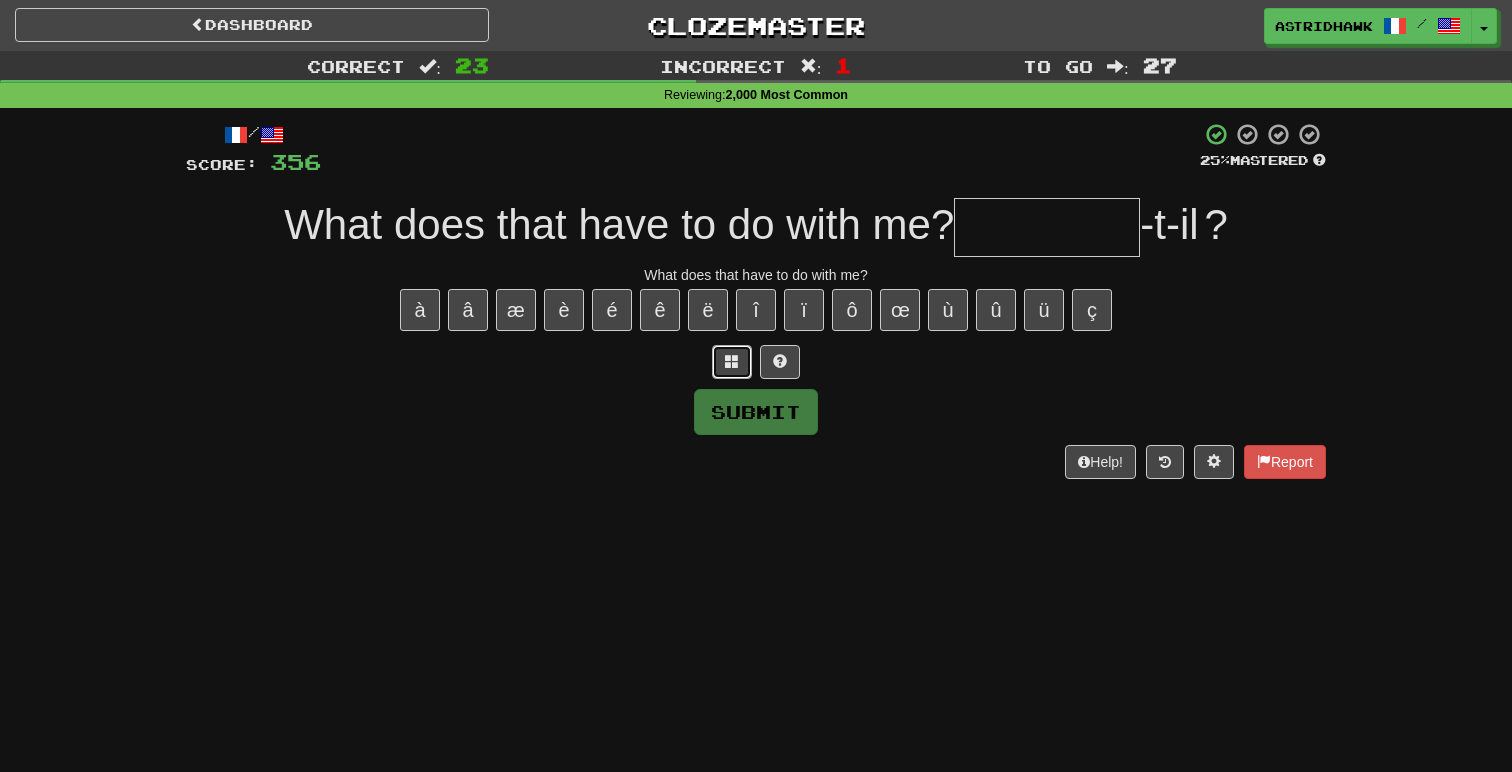 click at bounding box center [732, 361] 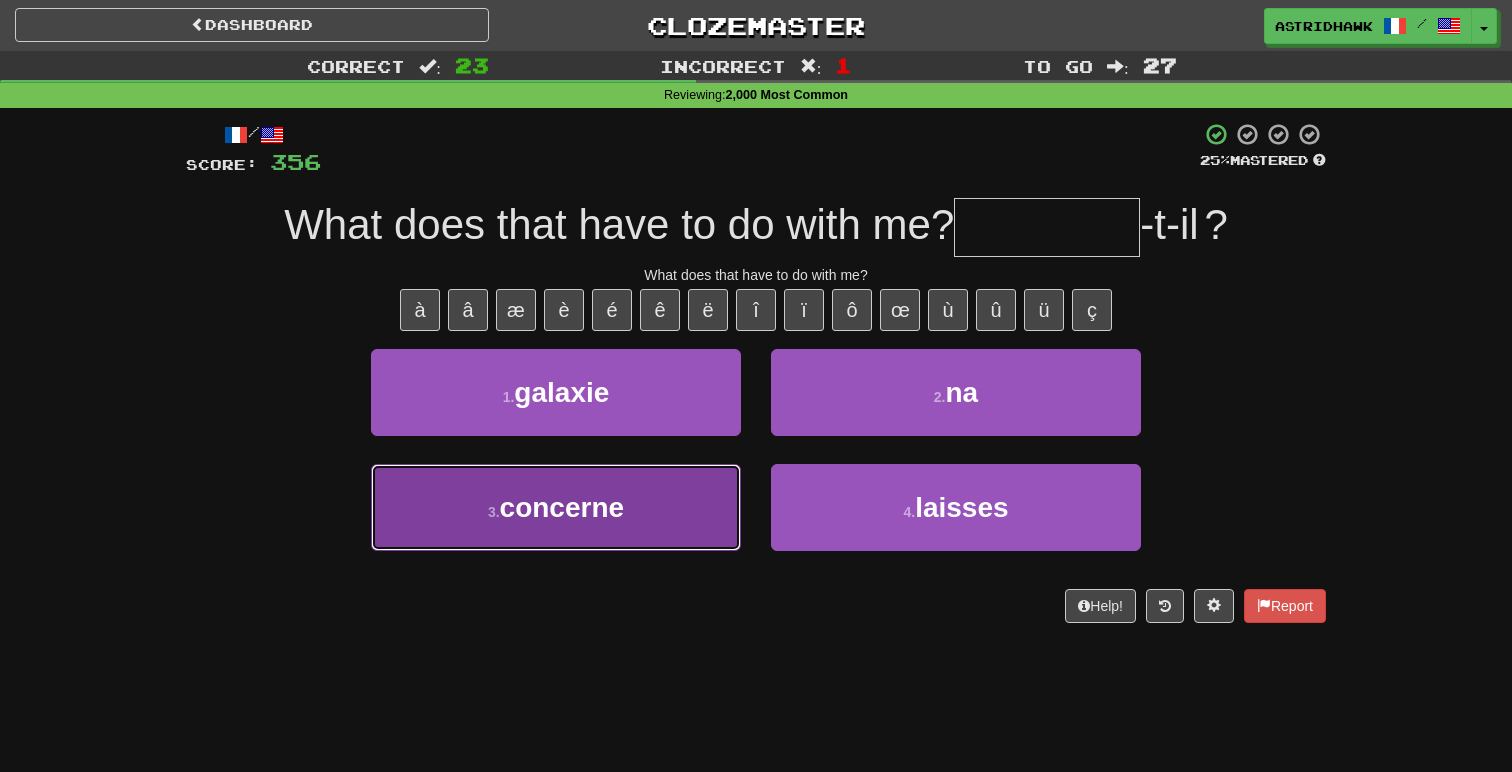 click on "3 .  concerne" at bounding box center (556, 507) 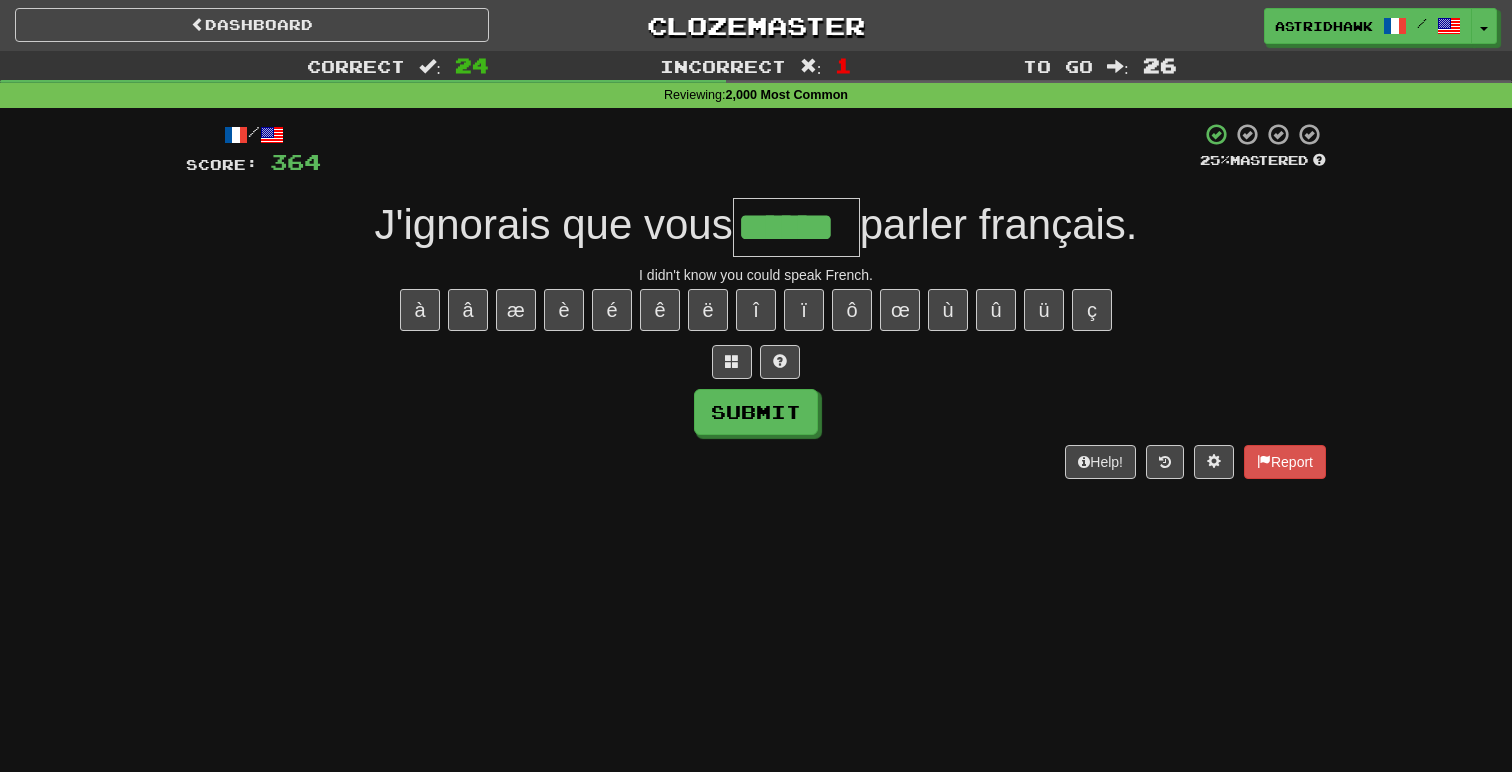 type on "******" 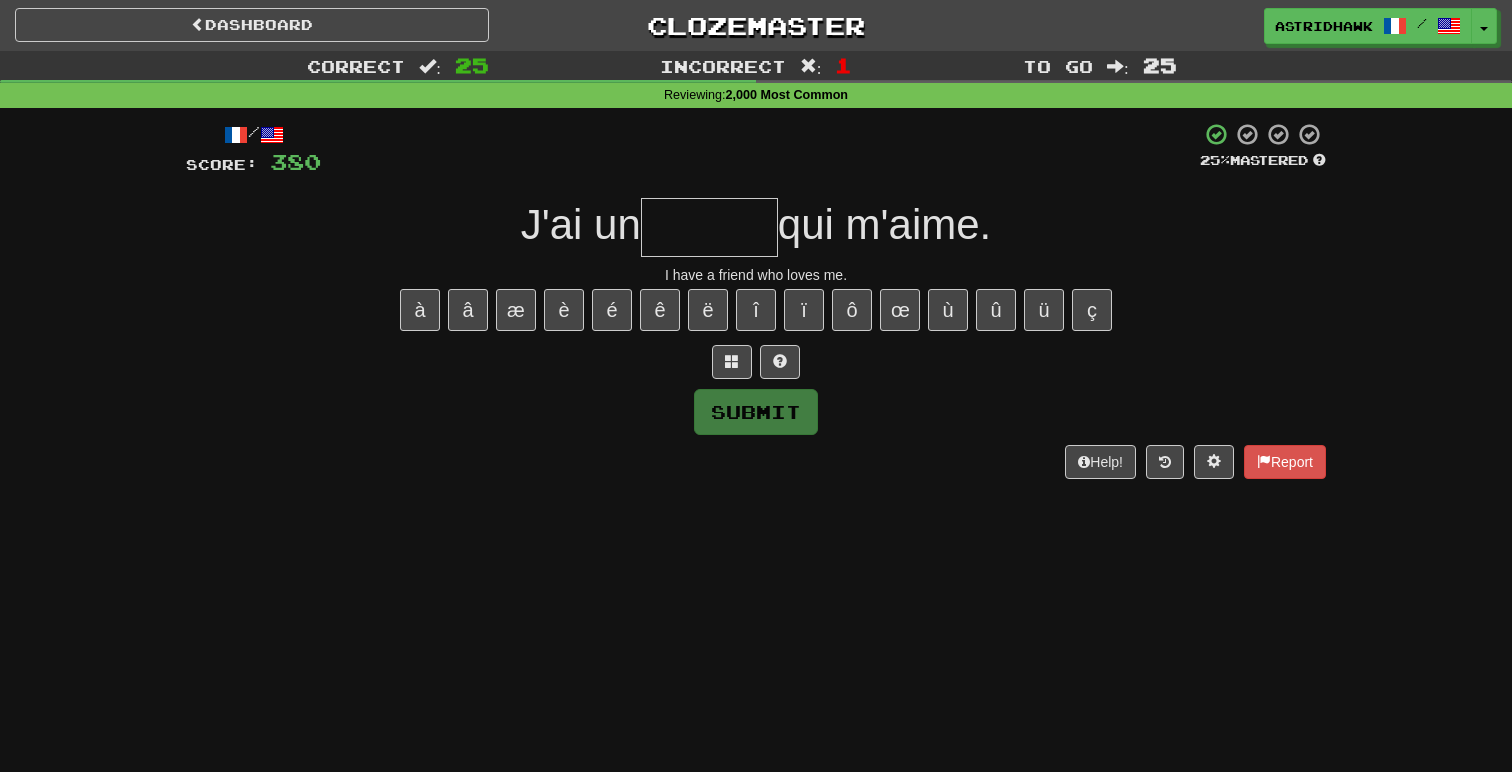 type on "*" 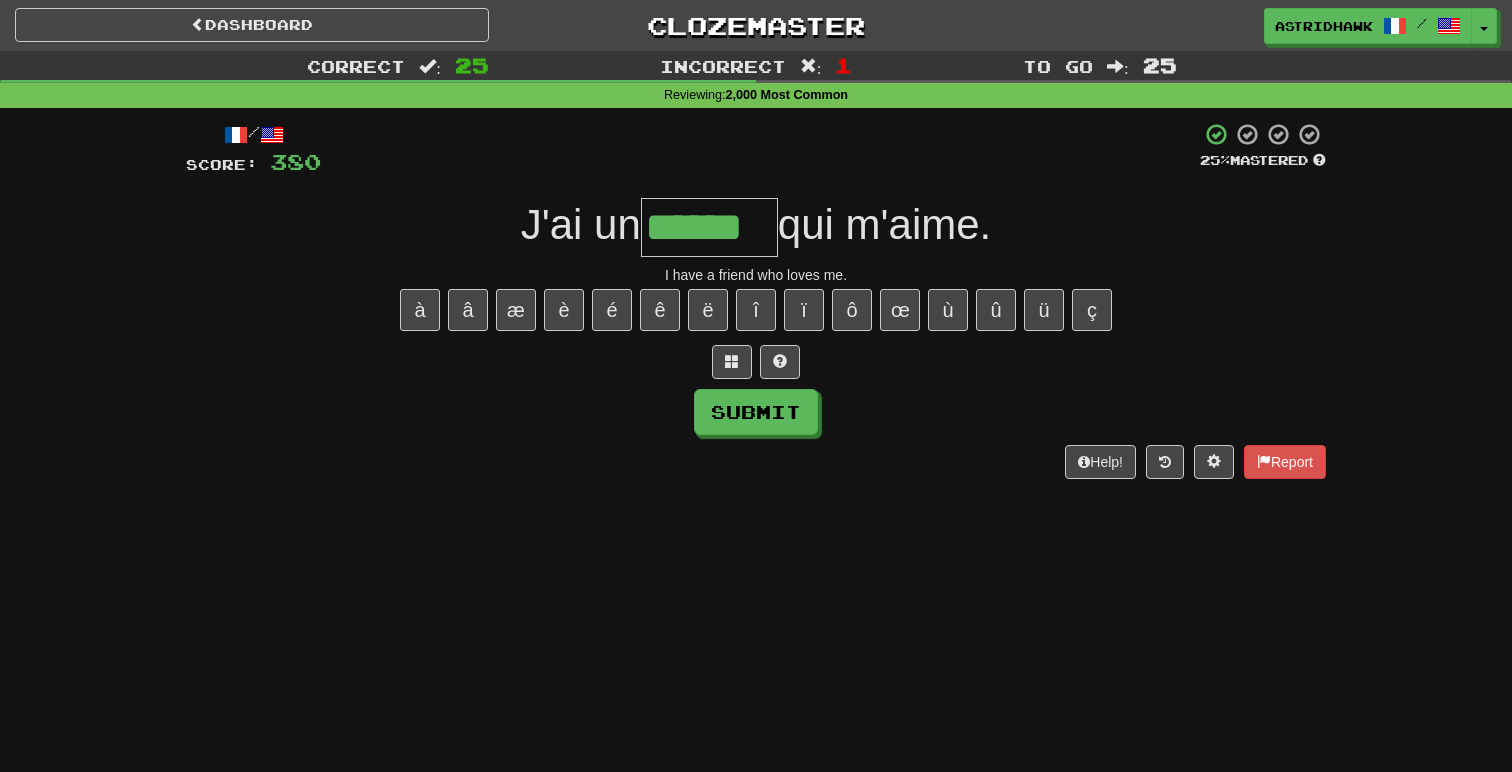 type on "******" 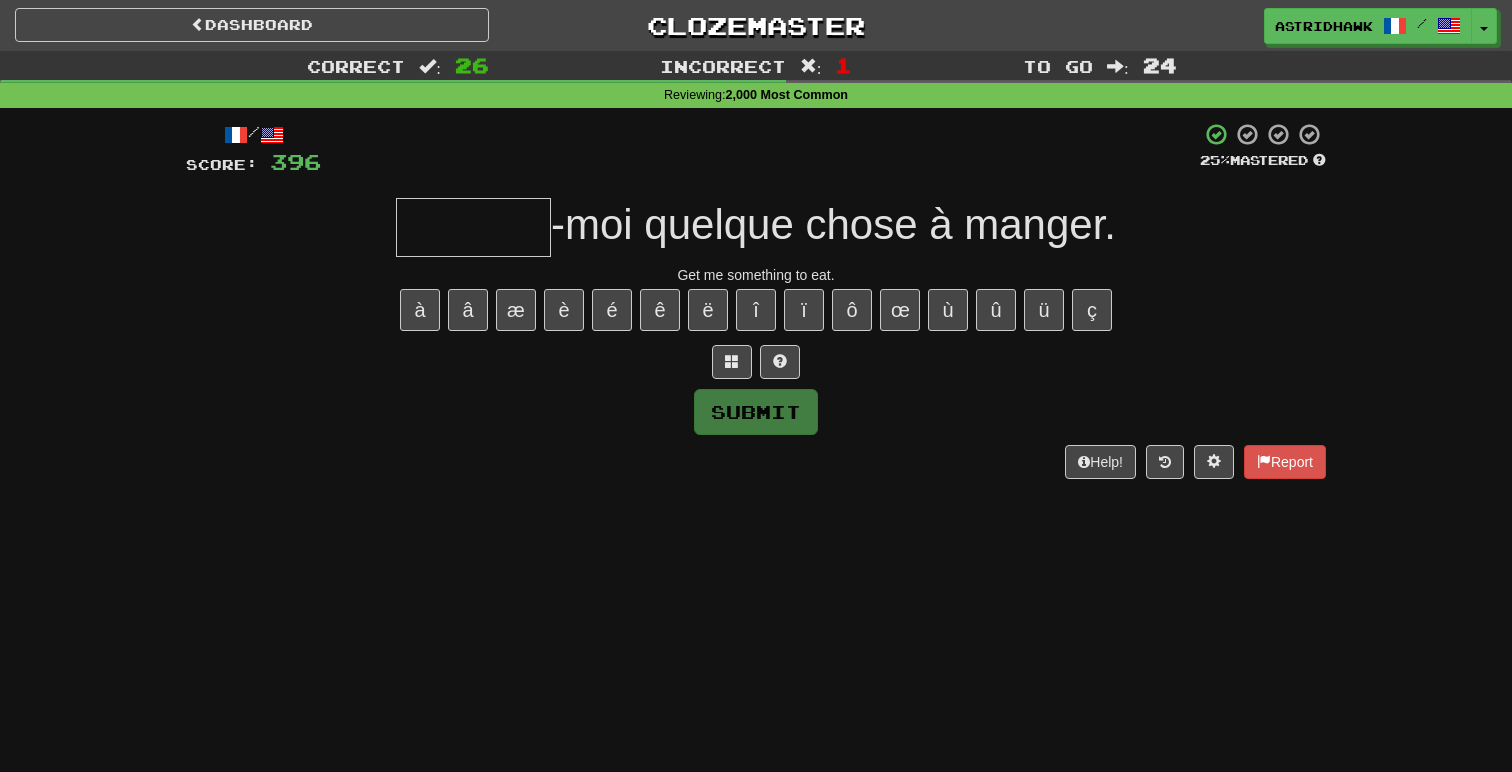 type on "*" 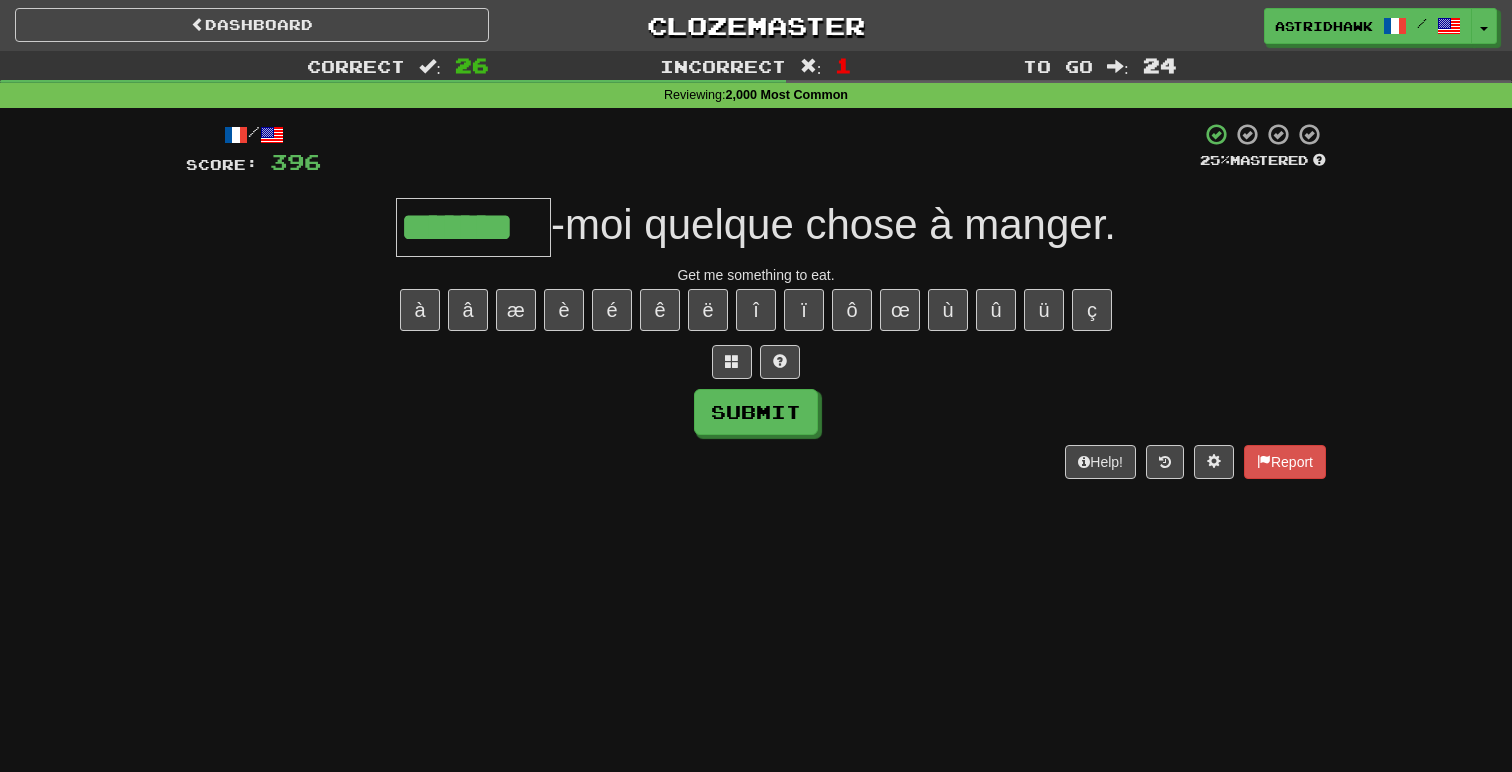 type on "*******" 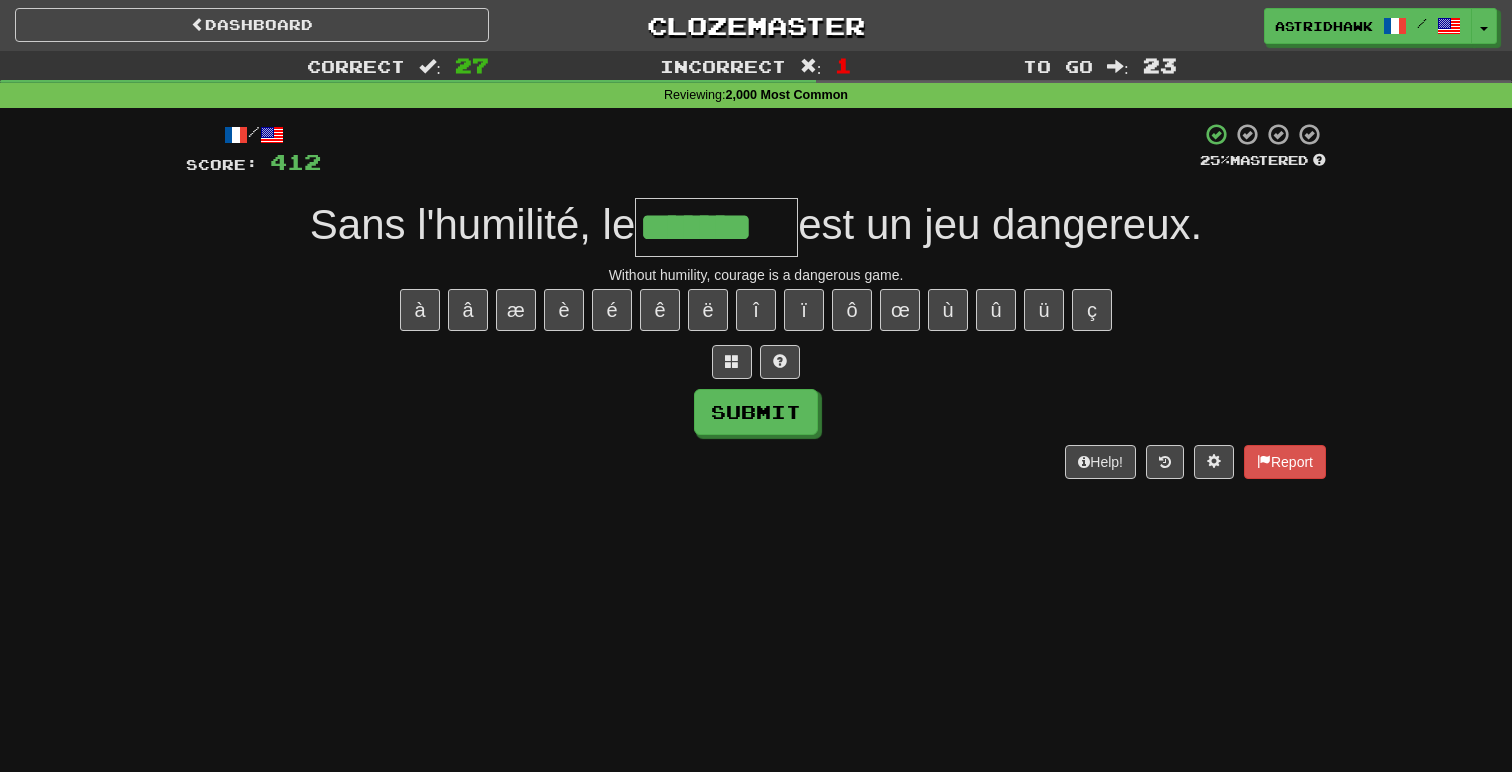 type on "*******" 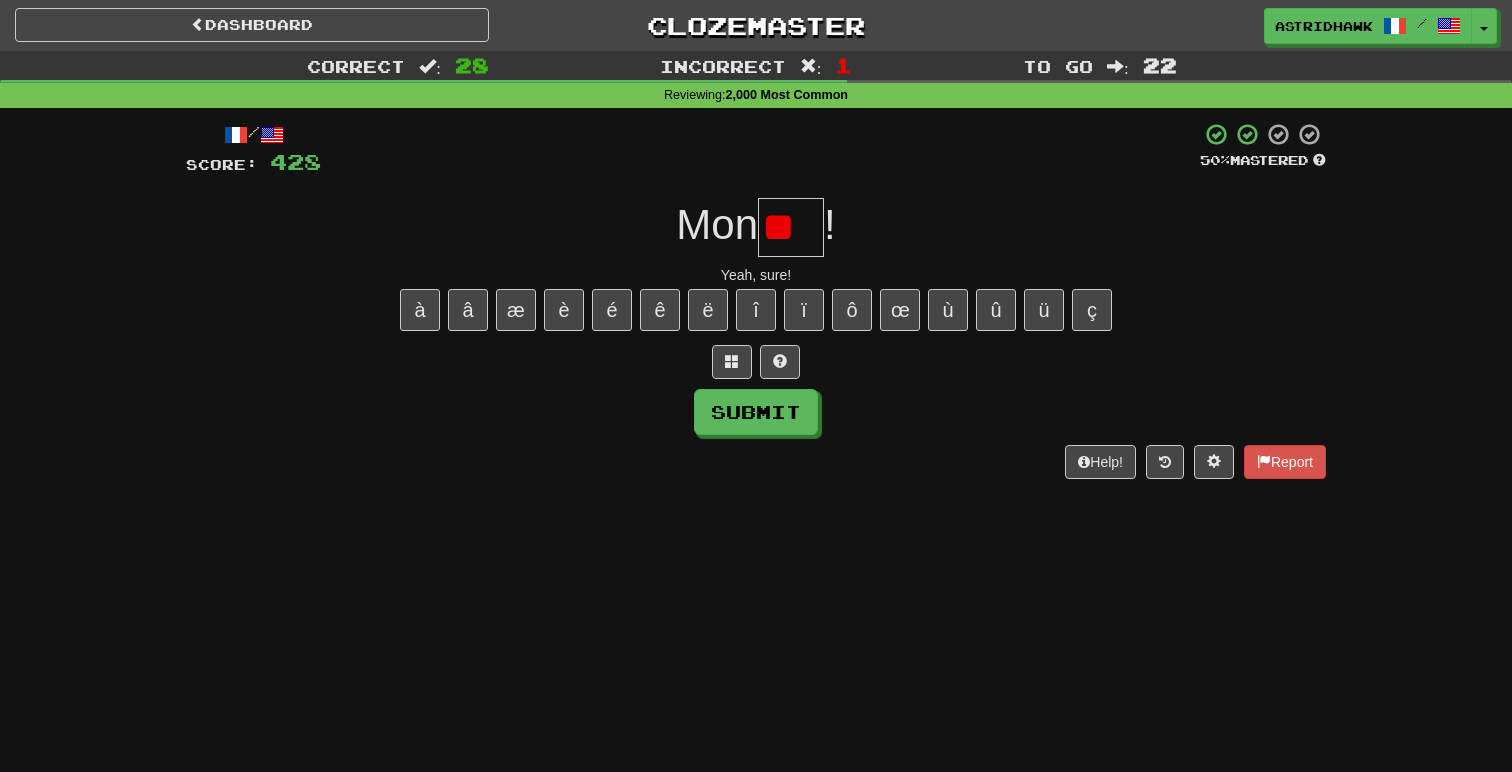 type on "*" 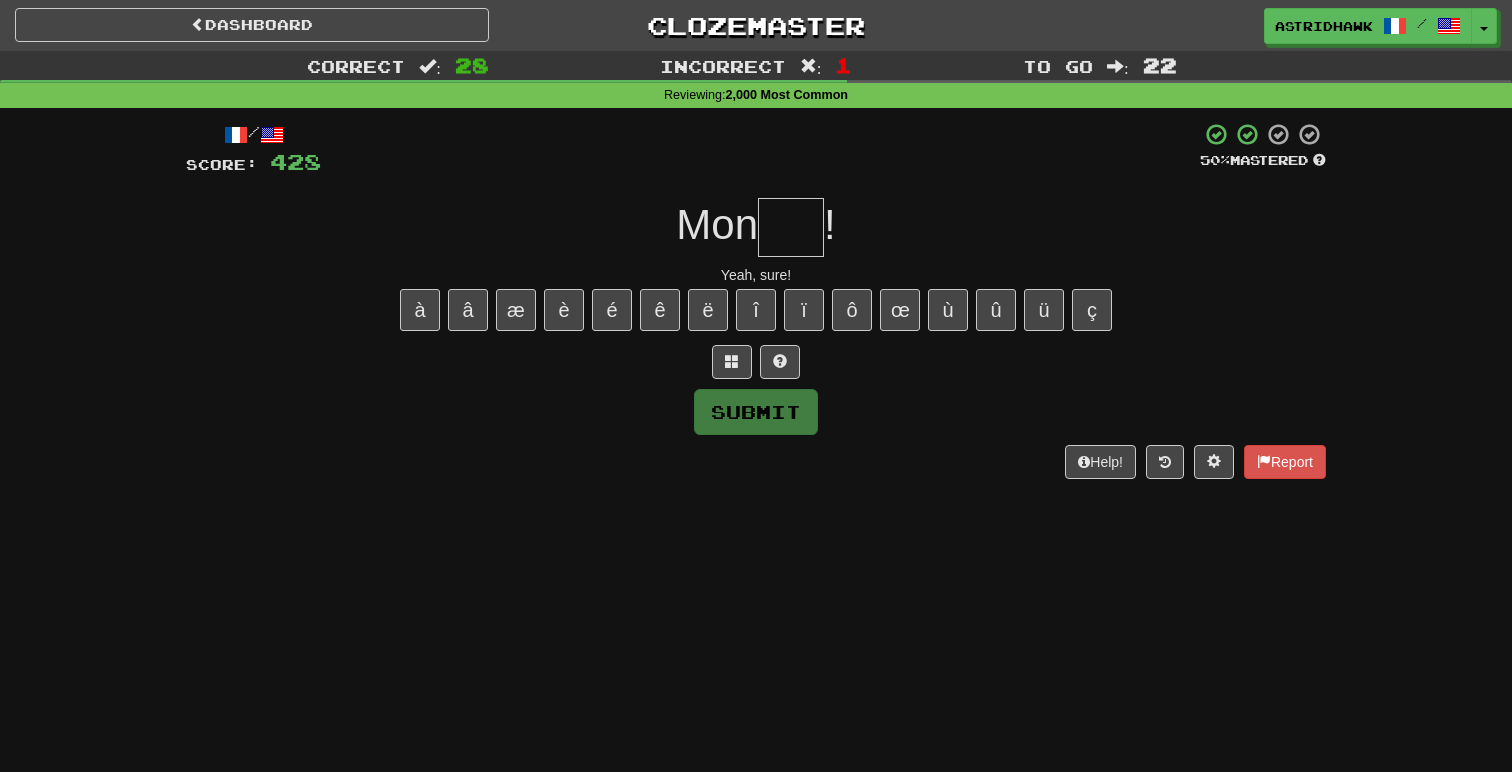 type on "*" 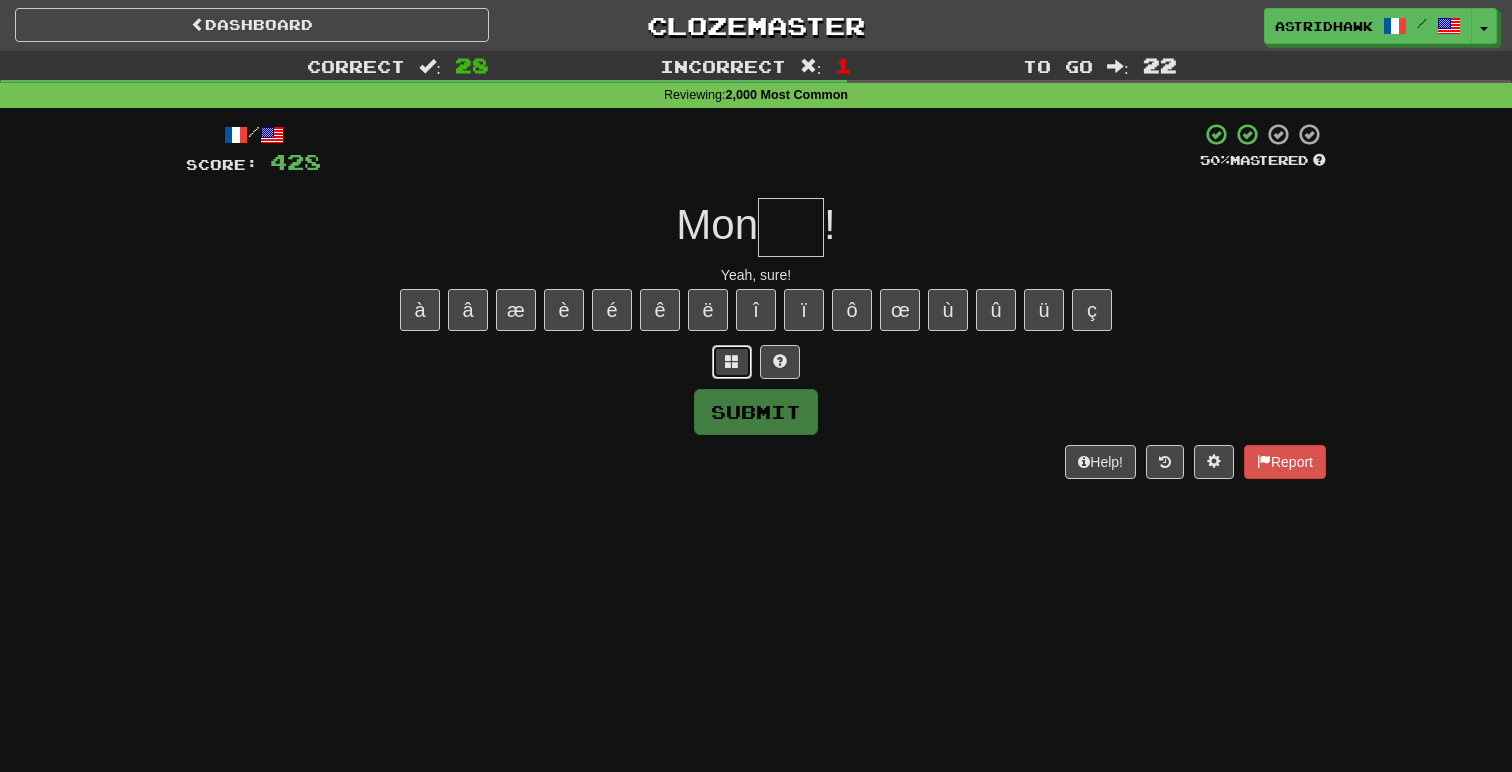 click at bounding box center [732, 361] 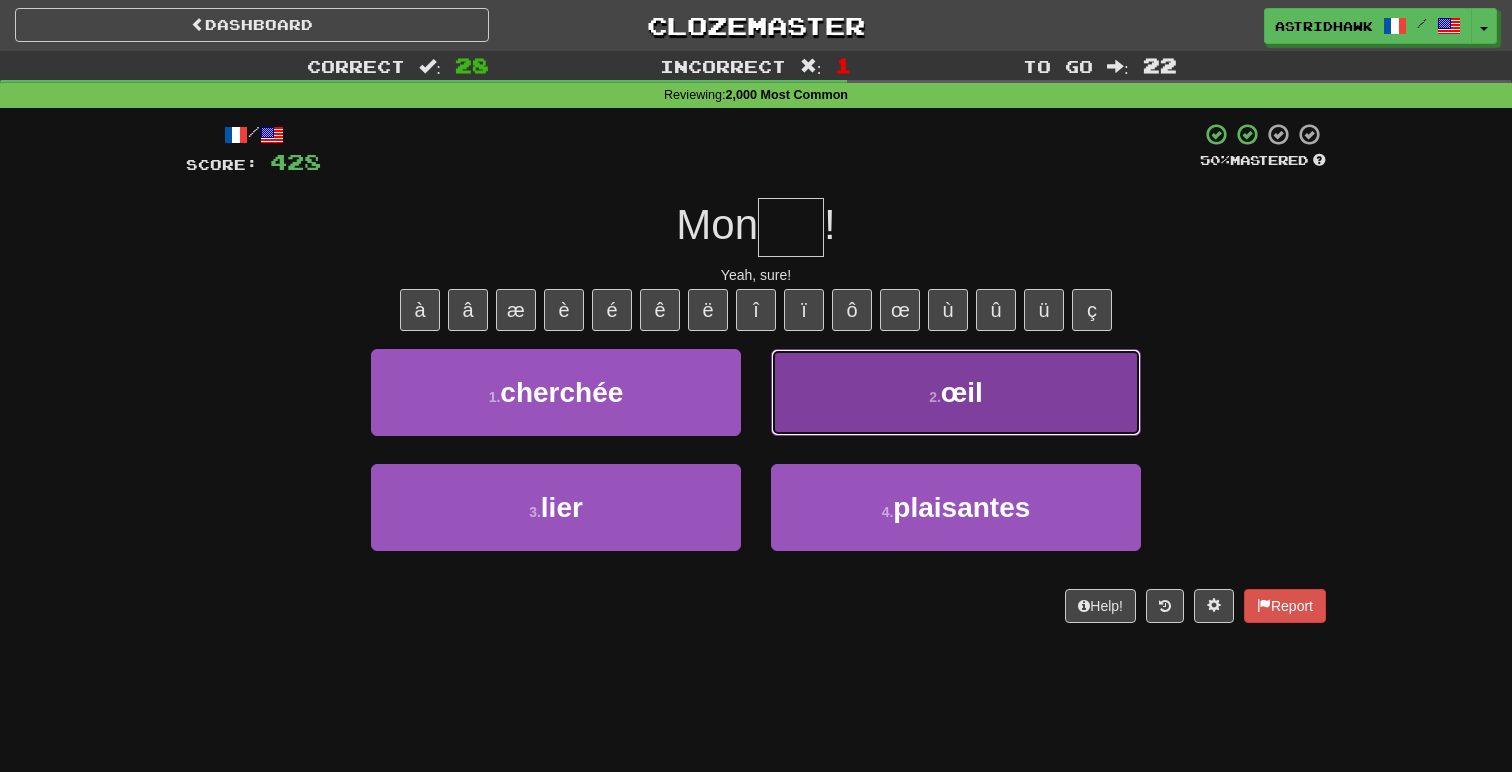 click on "œil" at bounding box center (962, 392) 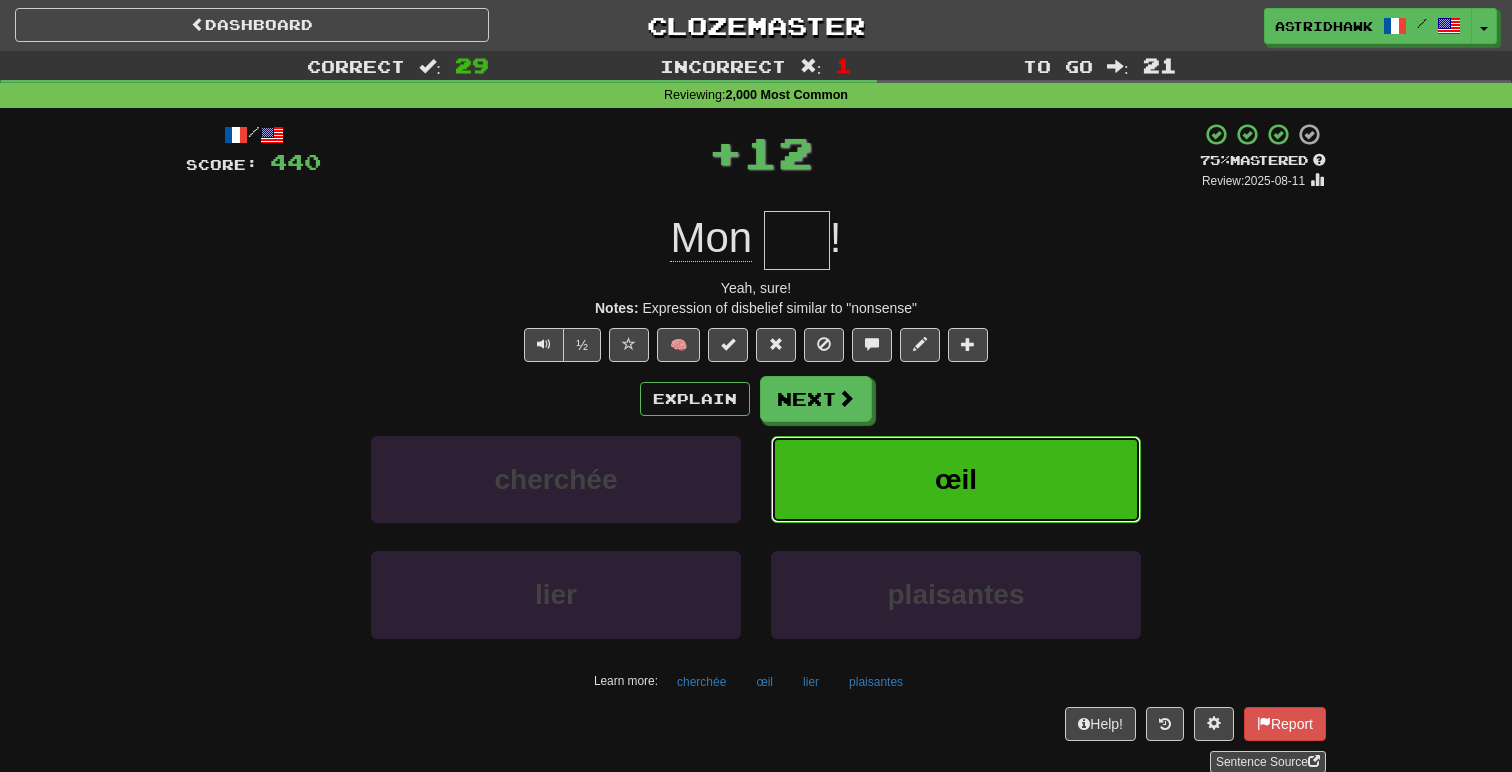 type on "***" 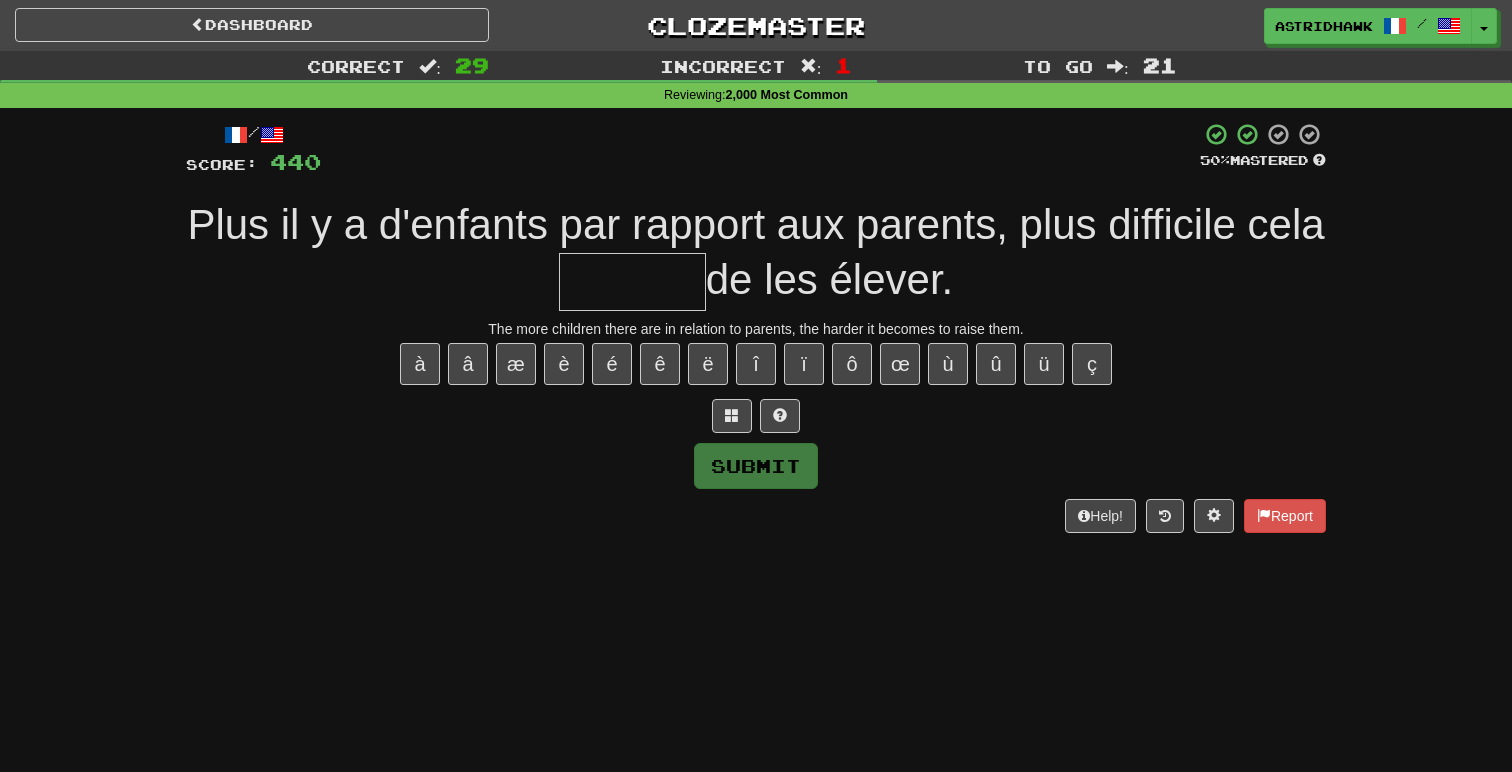 type on "*" 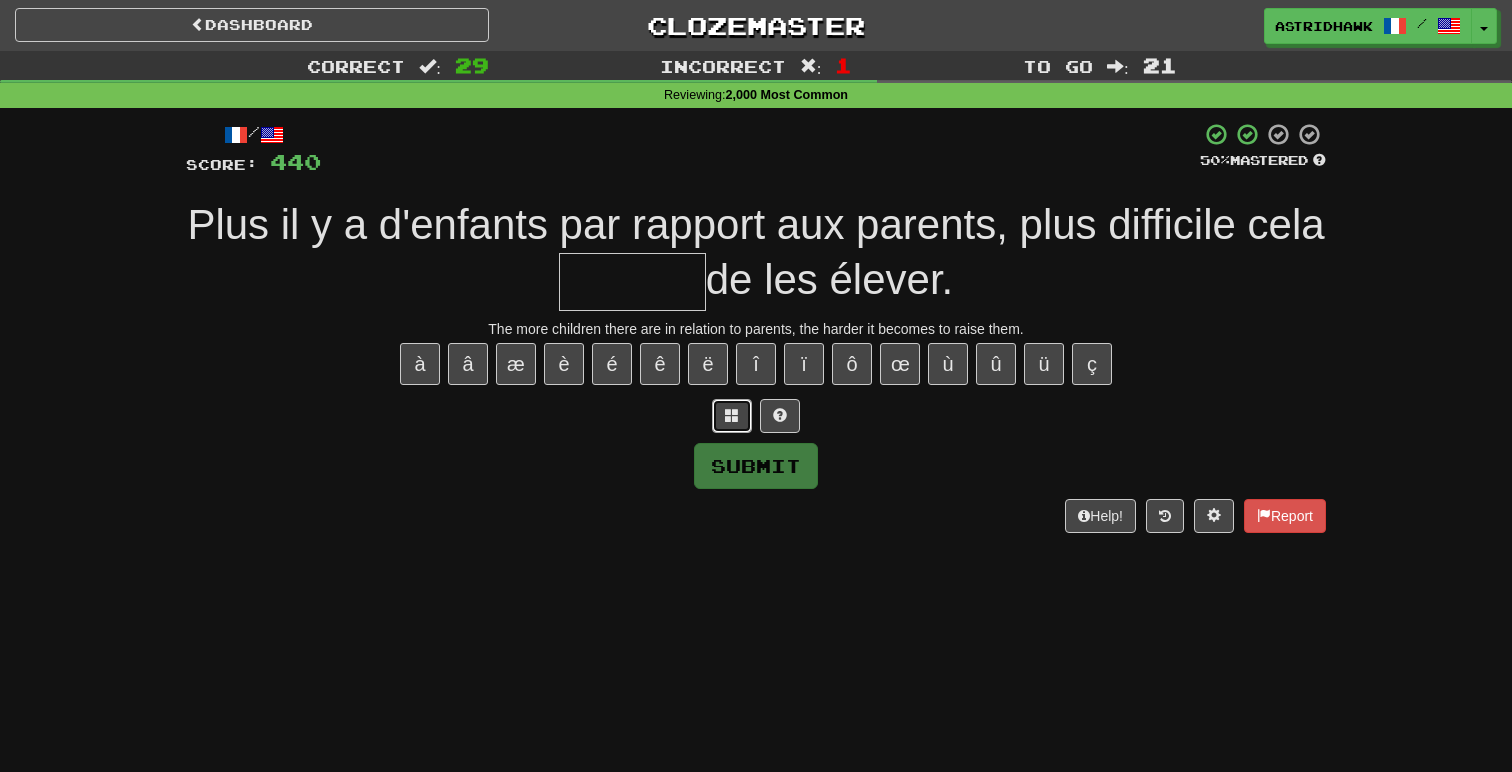 click at bounding box center (732, 416) 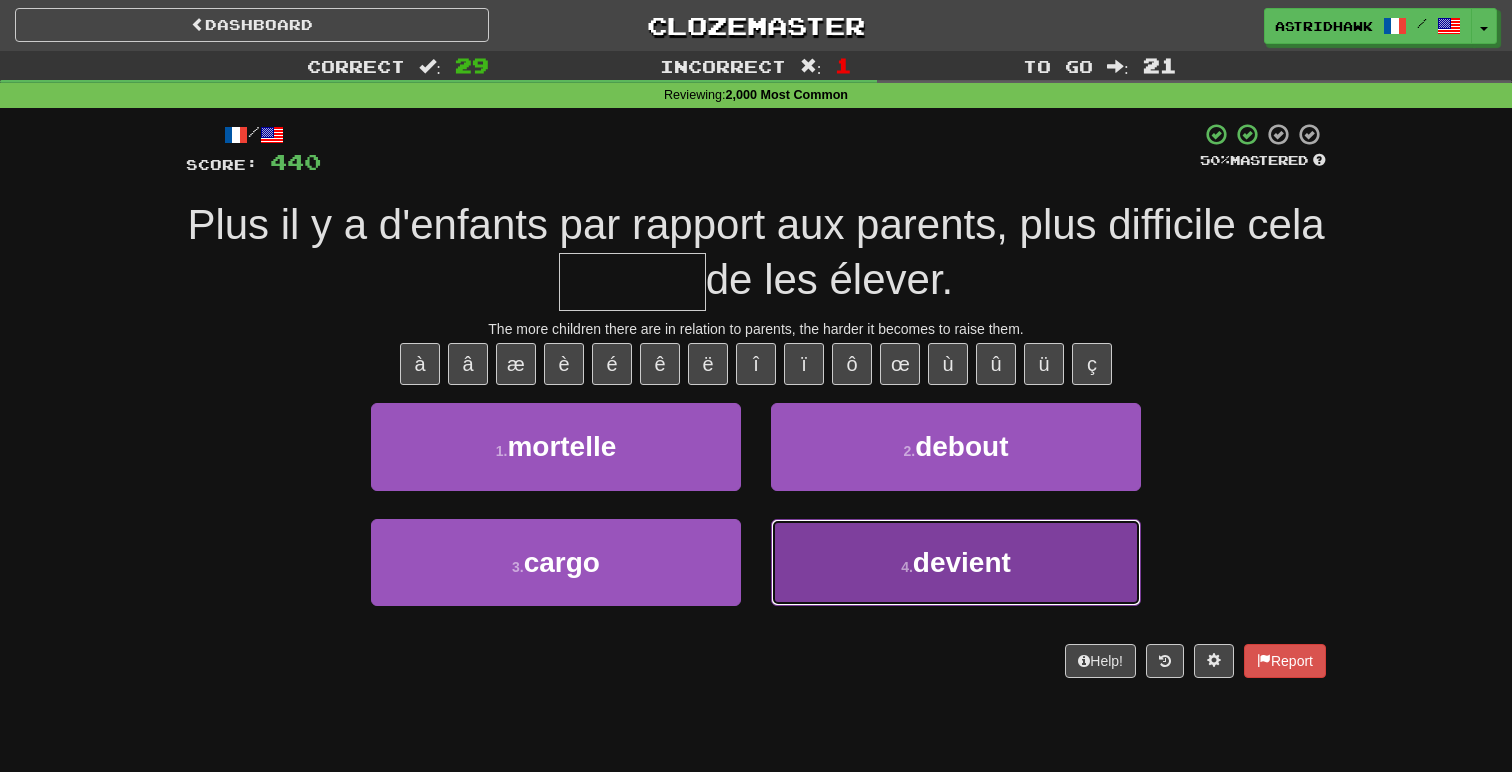 click on "4 .  devient" at bounding box center [956, 562] 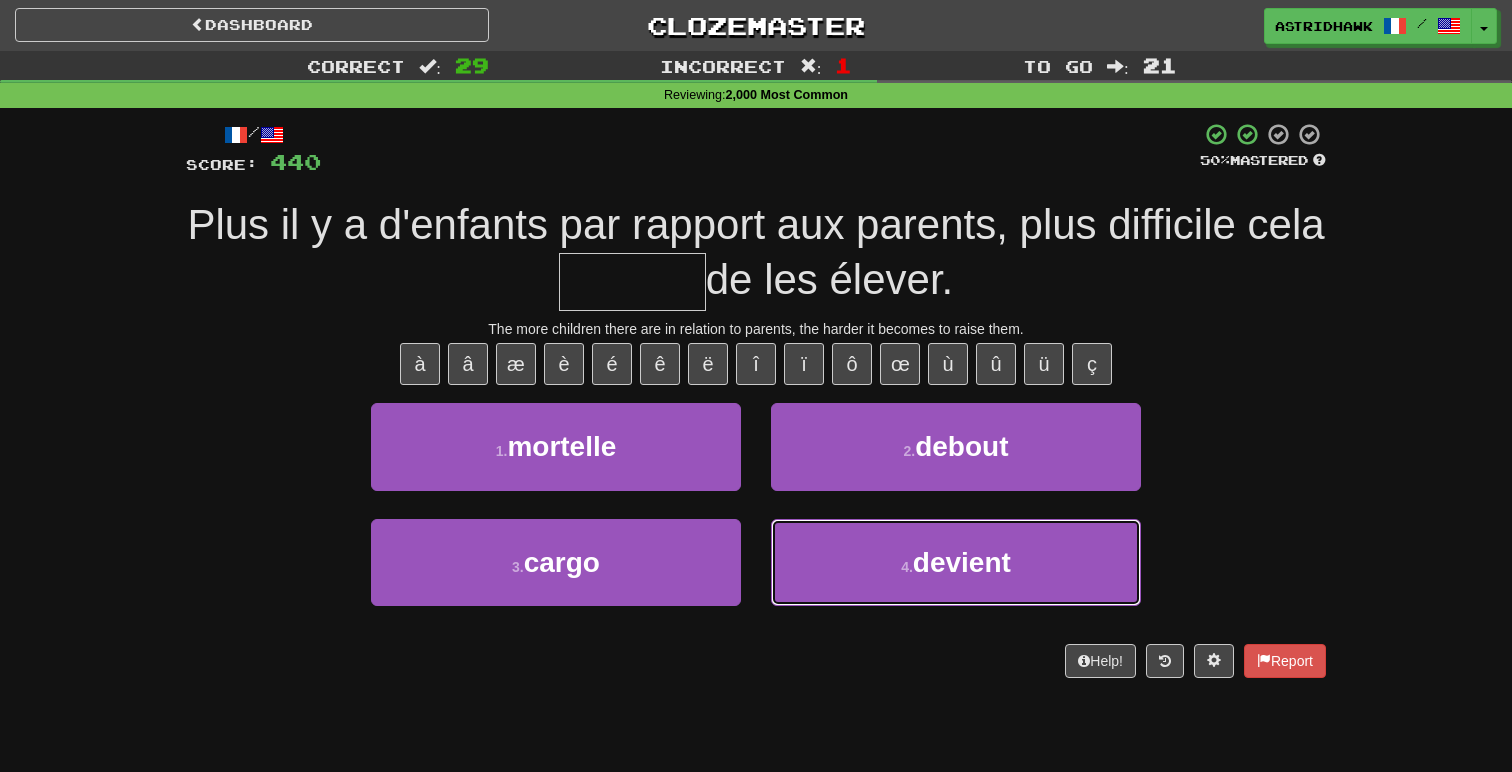 type on "*******" 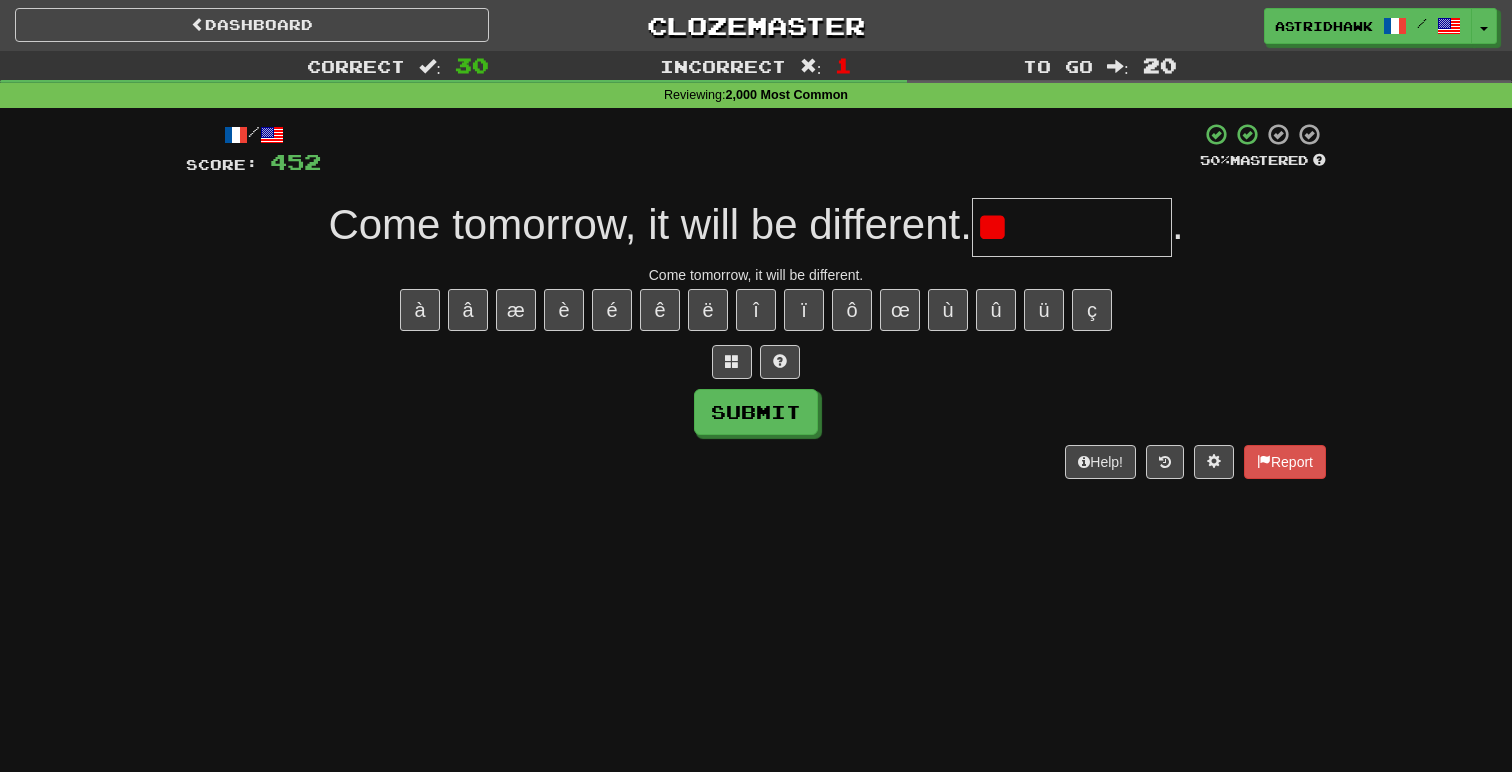 type on "*" 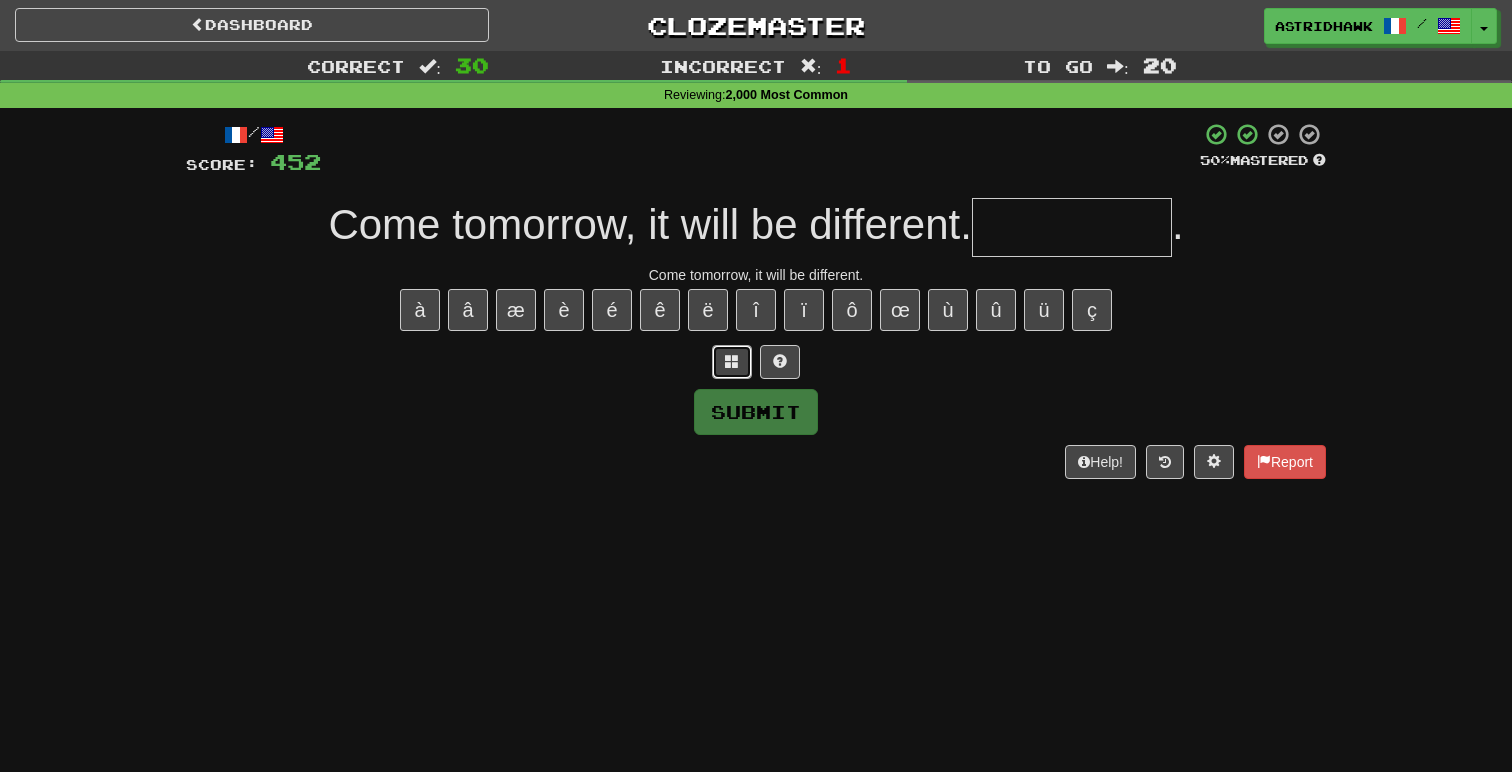 click at bounding box center (732, 362) 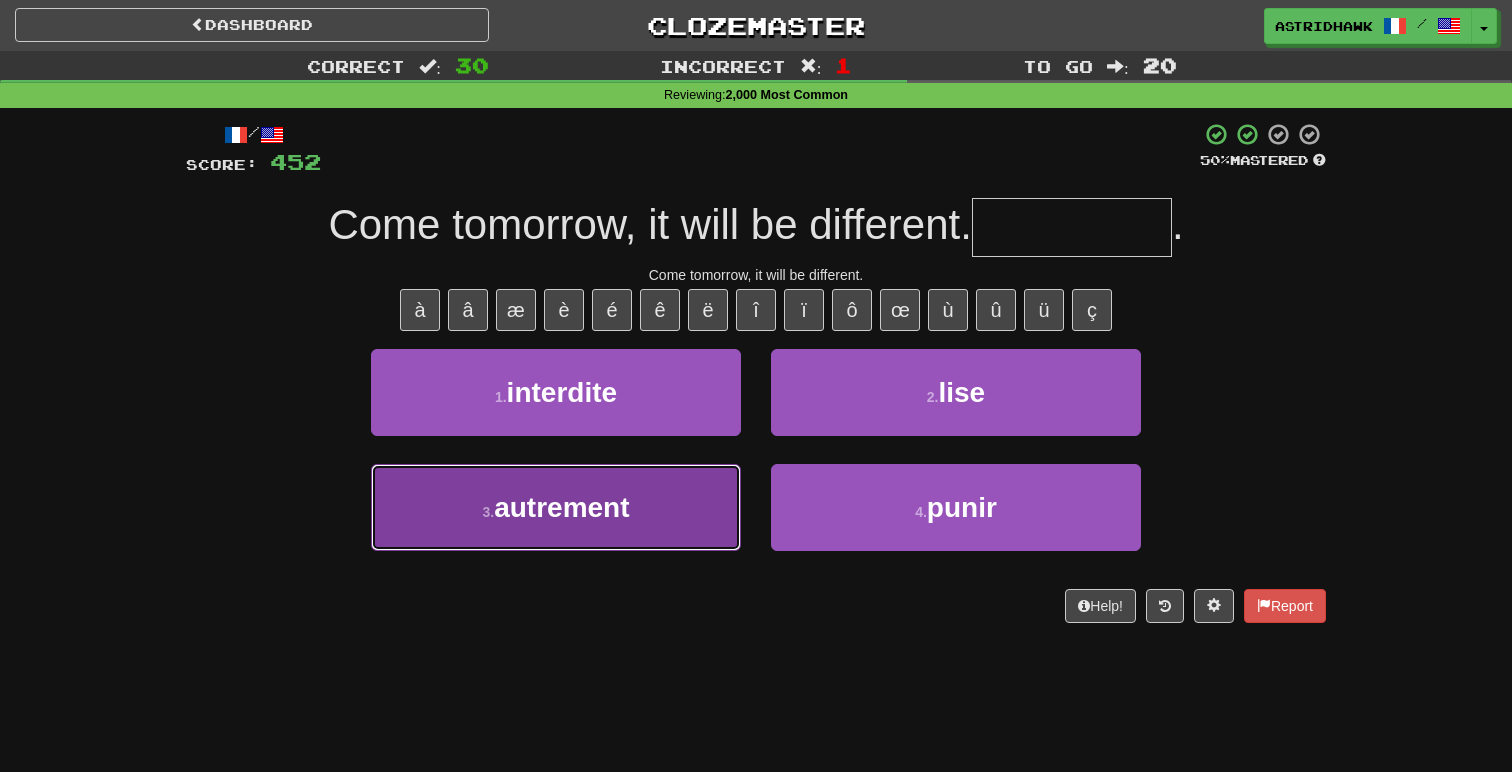 click on "3 .  autrement" at bounding box center (556, 507) 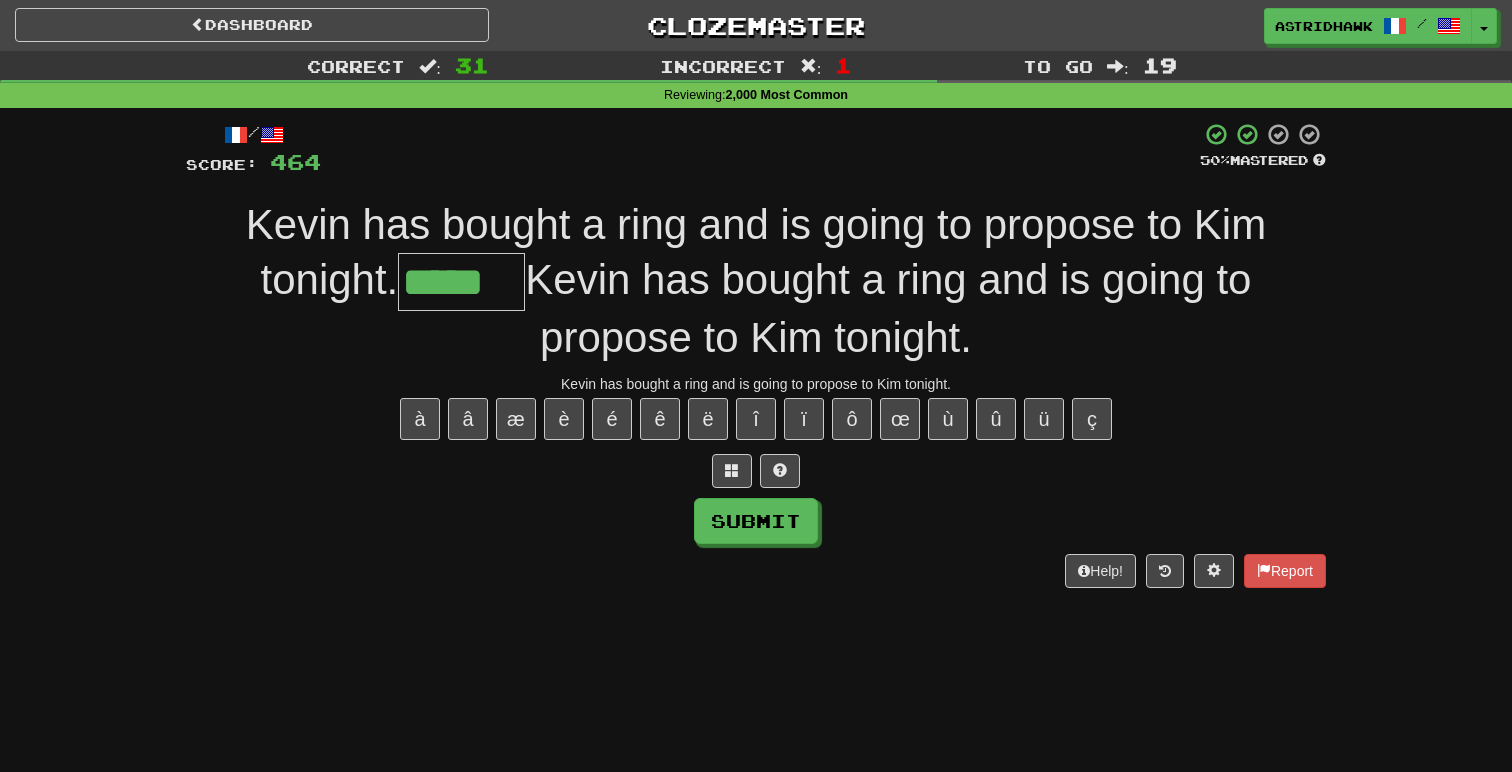 type on "*****" 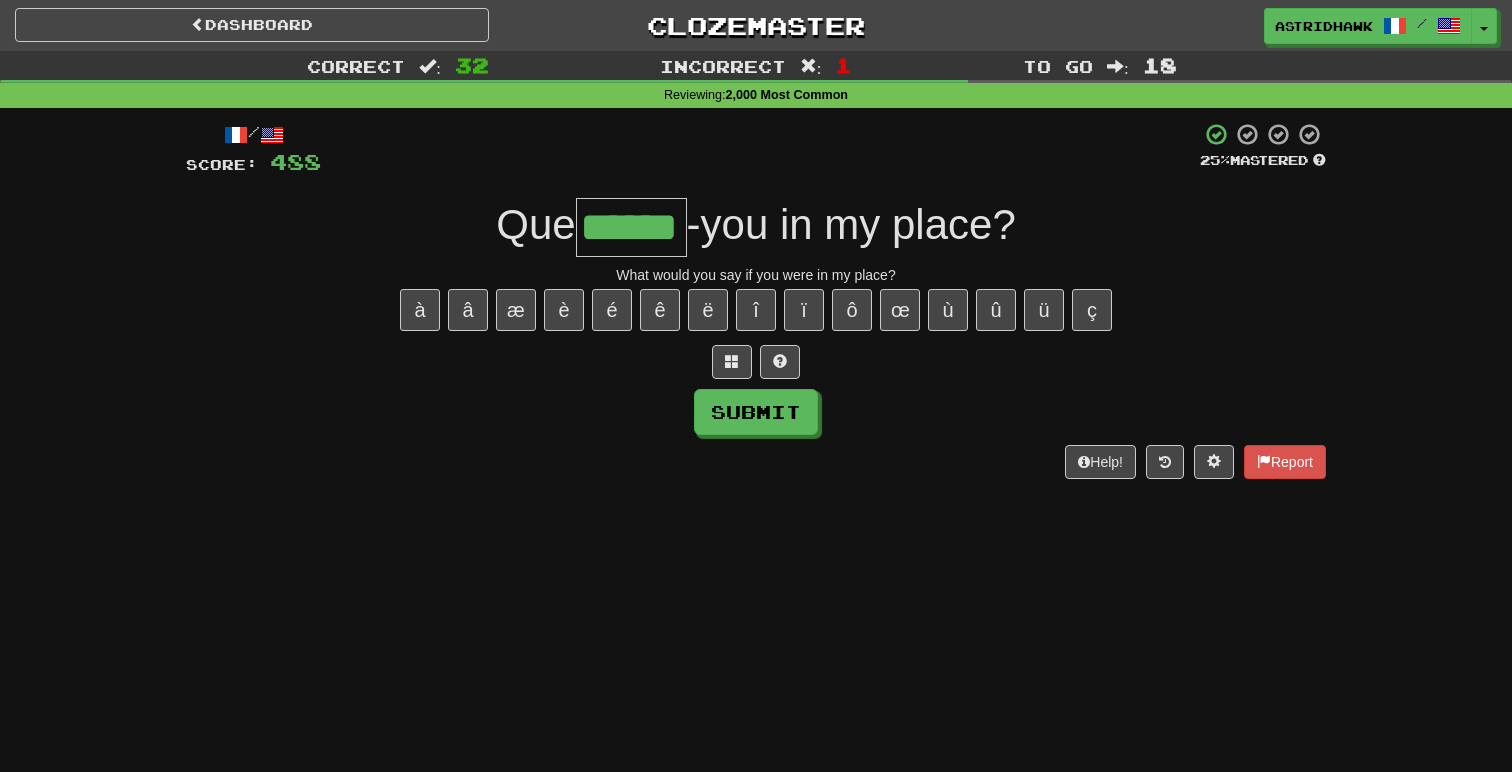 type on "******" 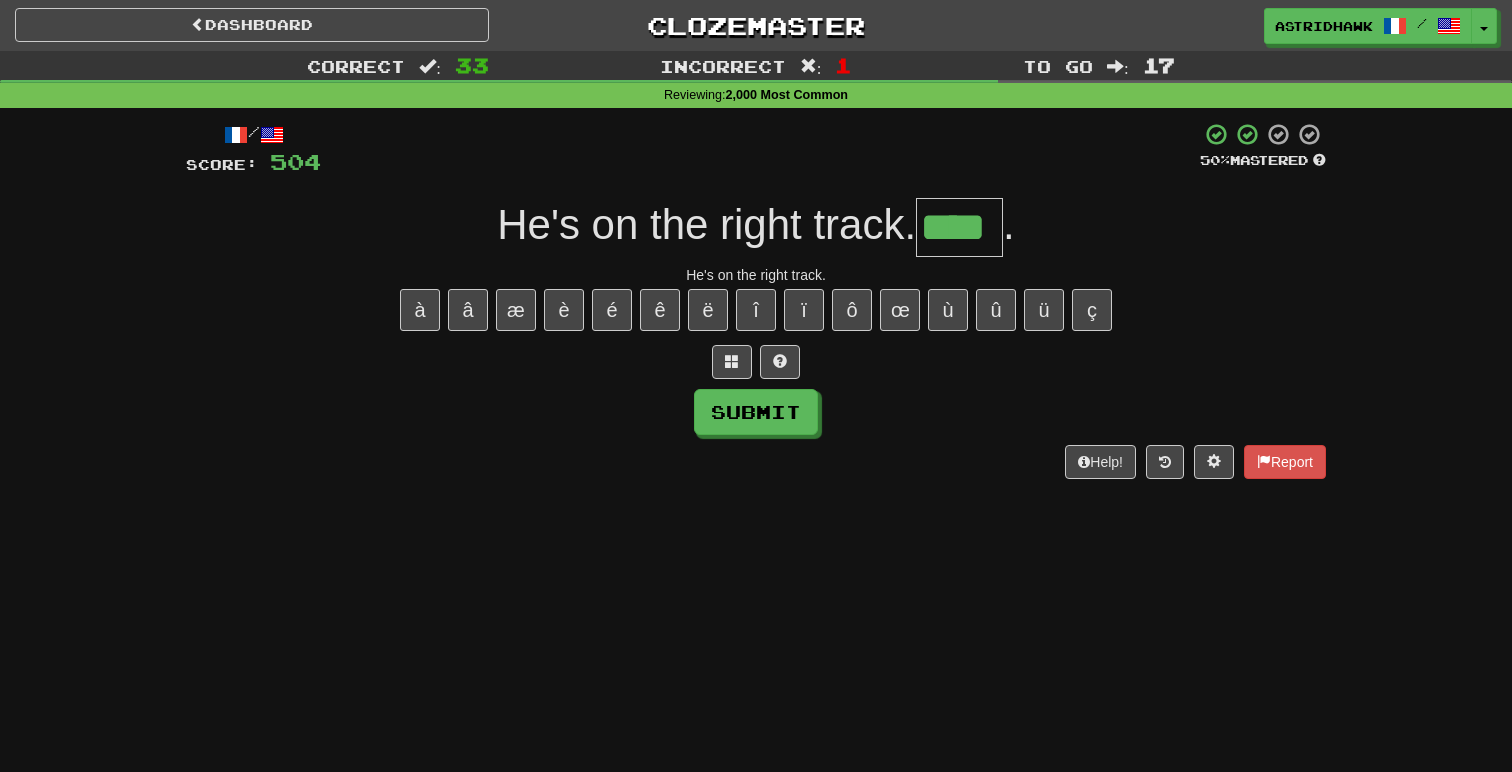 type on "****" 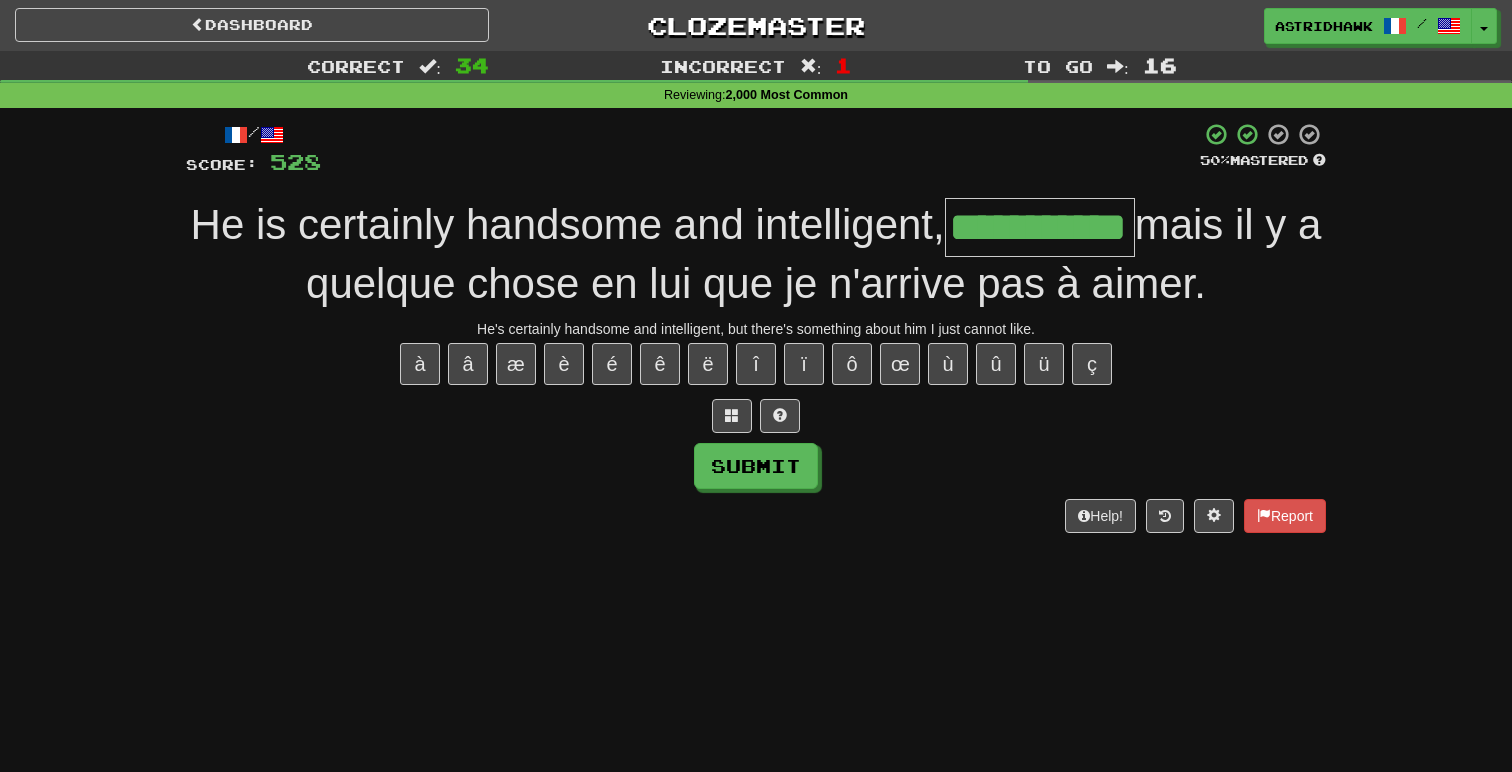 type on "**********" 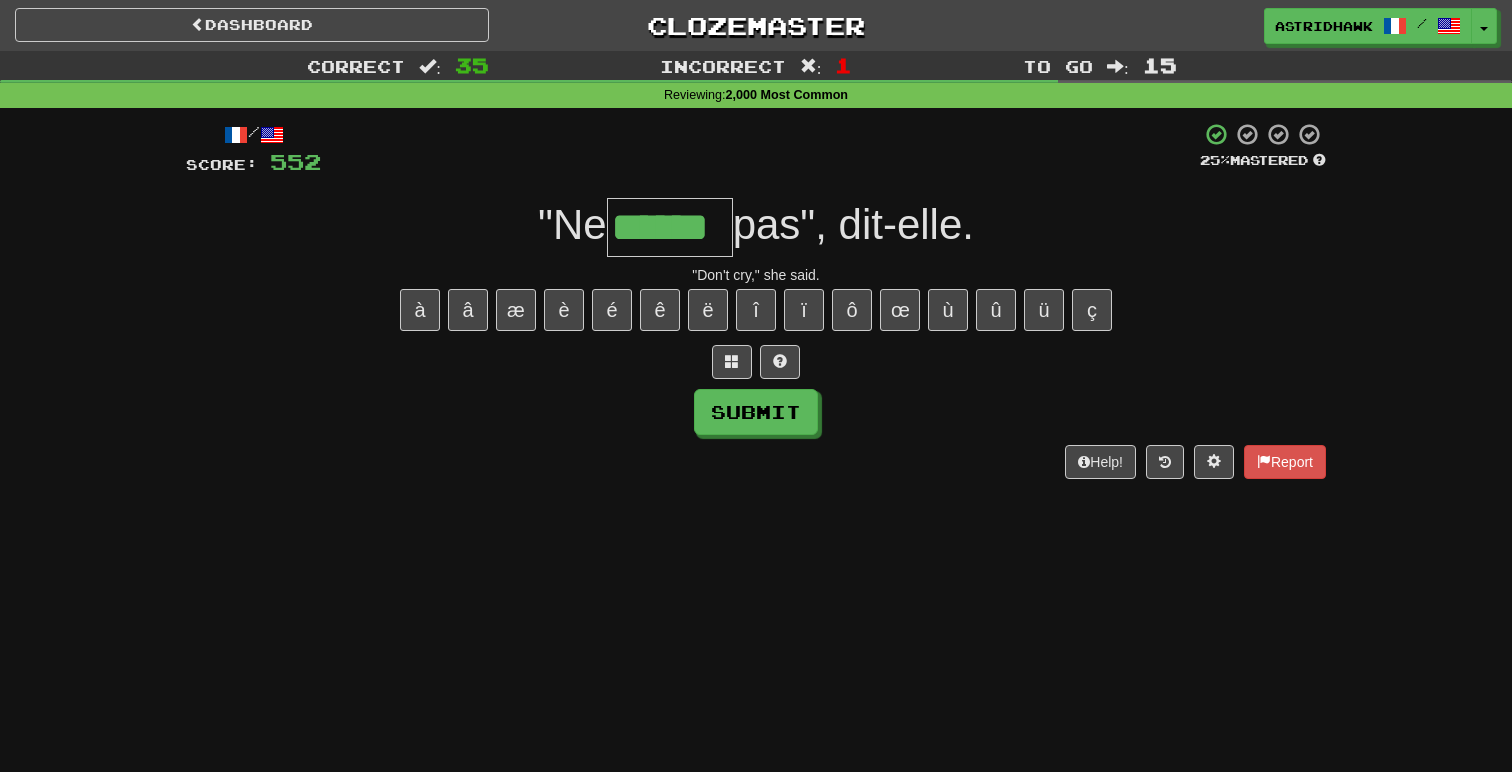 type on "******" 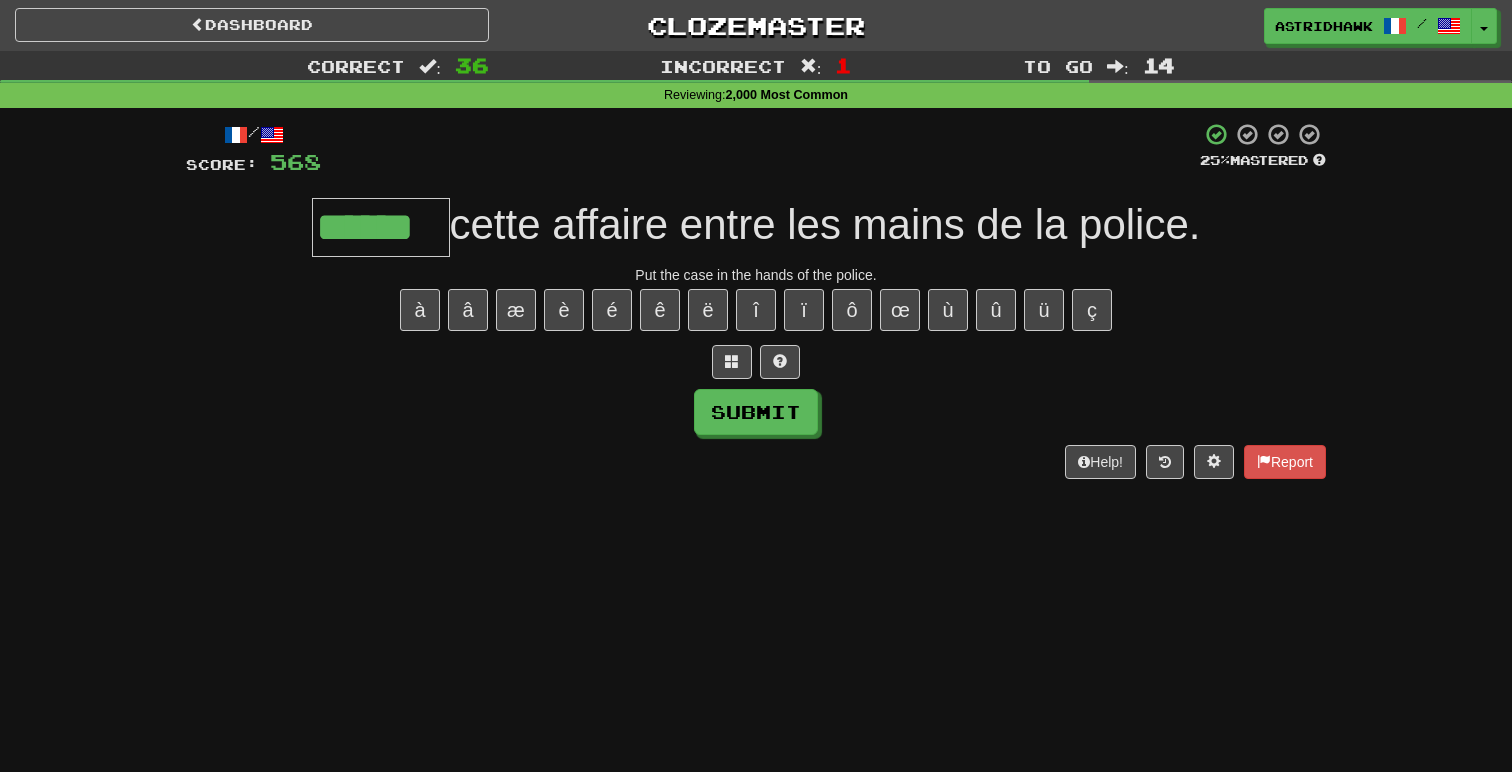 type on "******" 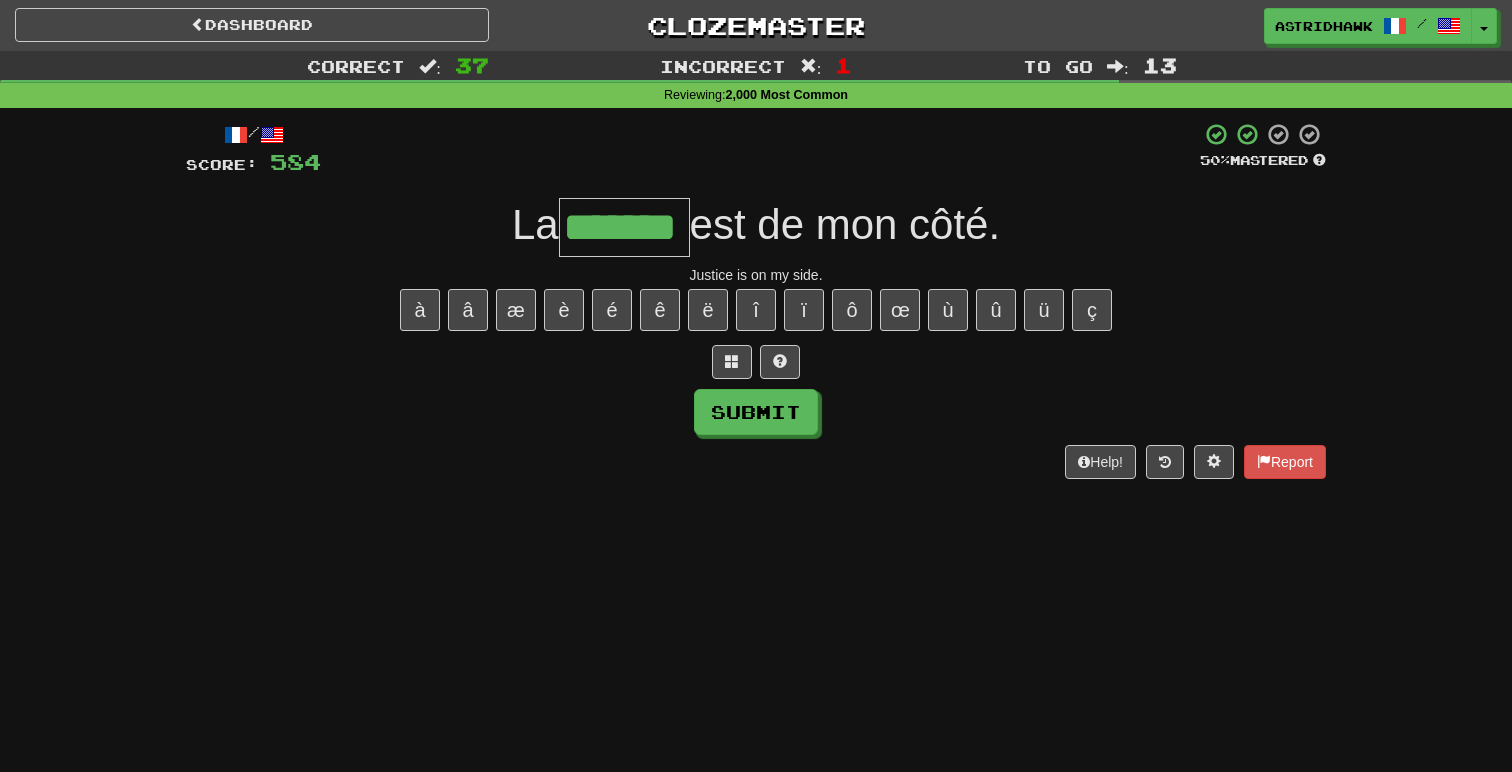 type on "*******" 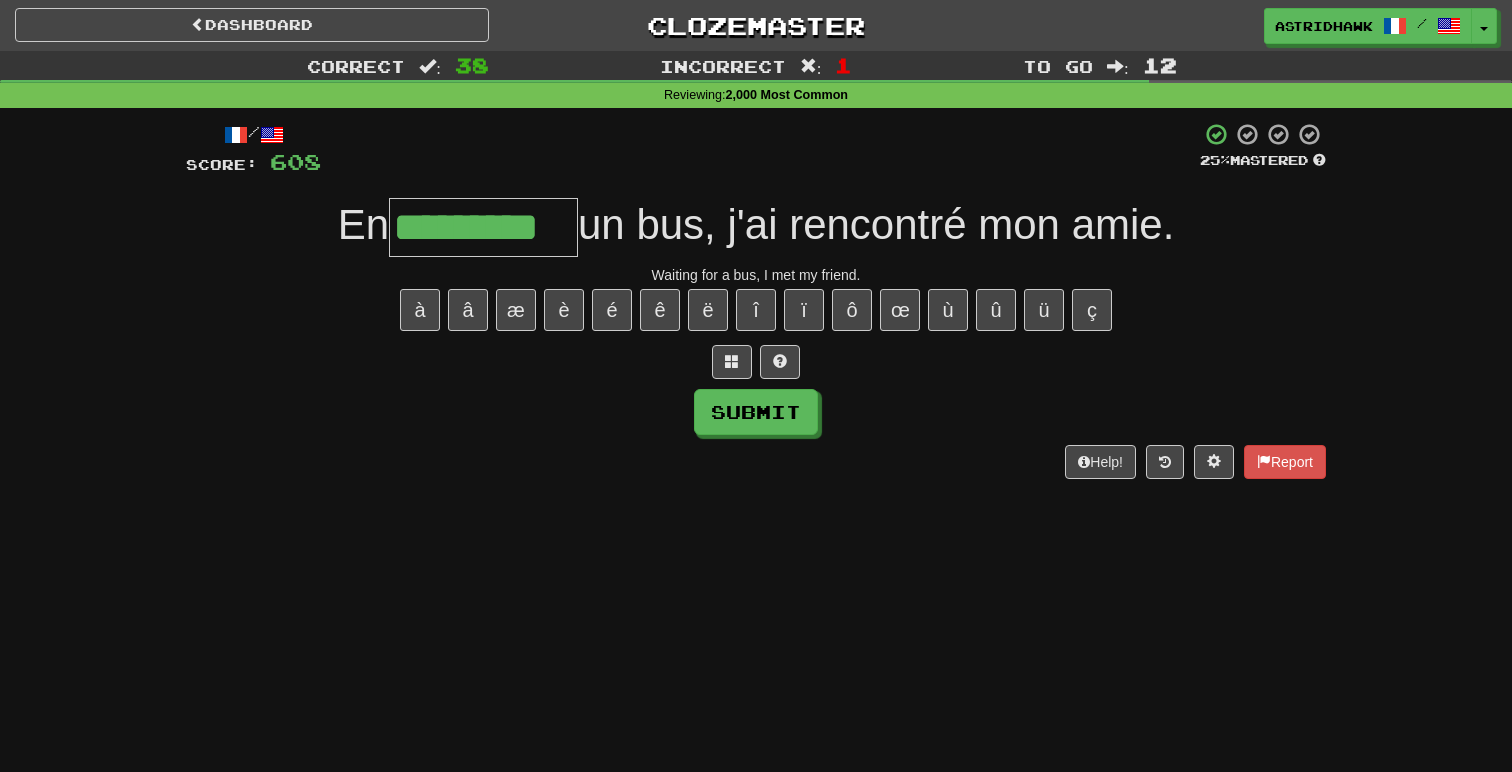 type on "*********" 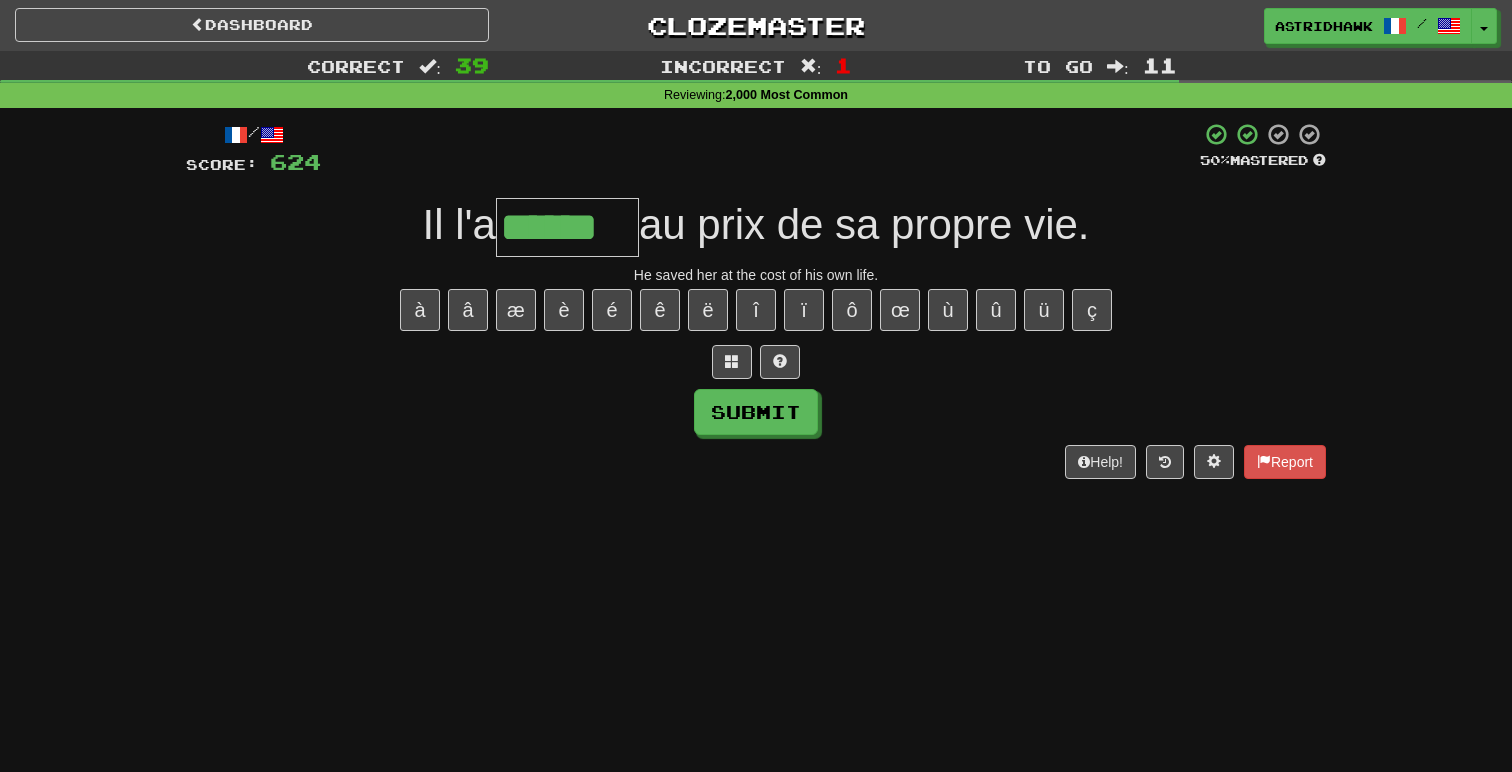 type on "******" 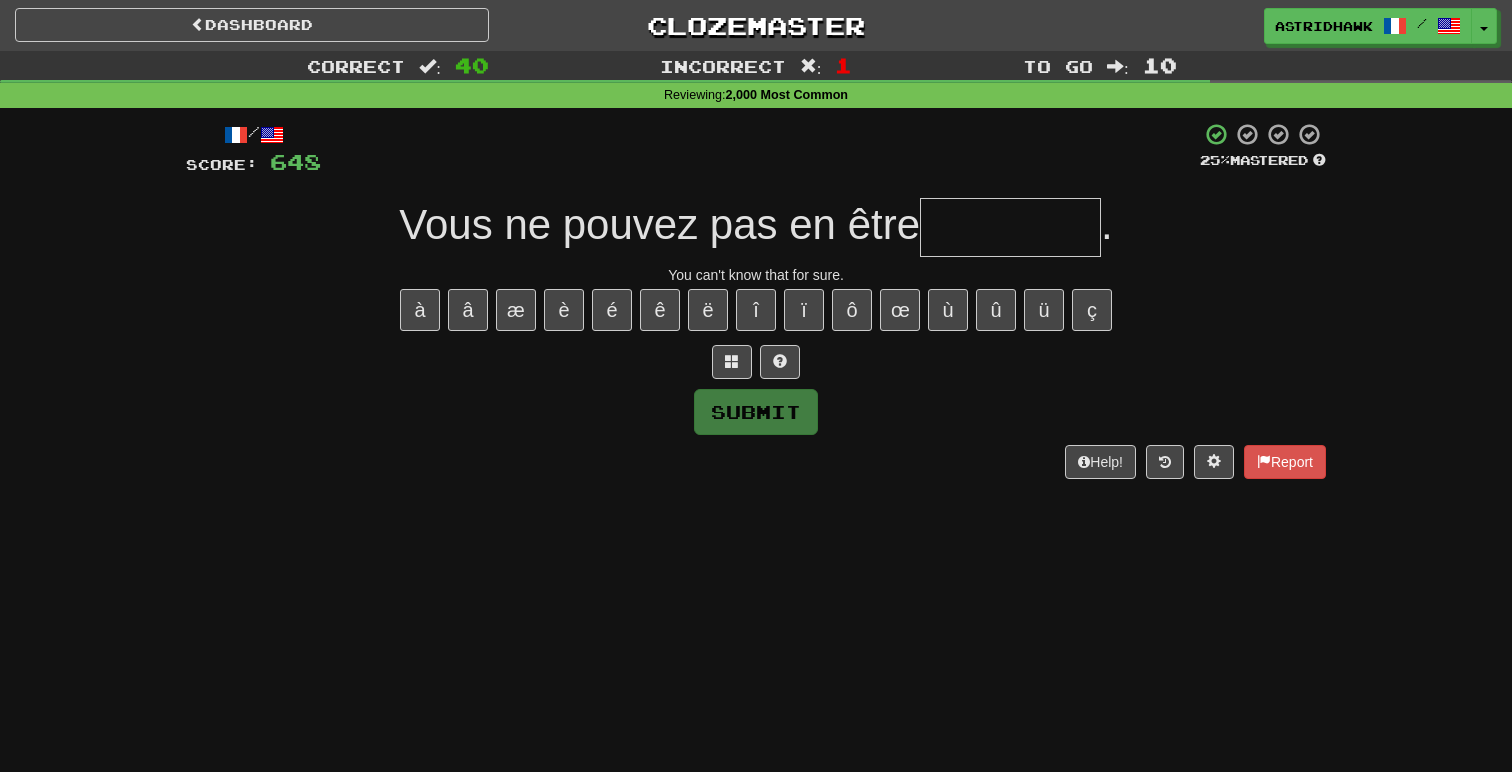 type on "*" 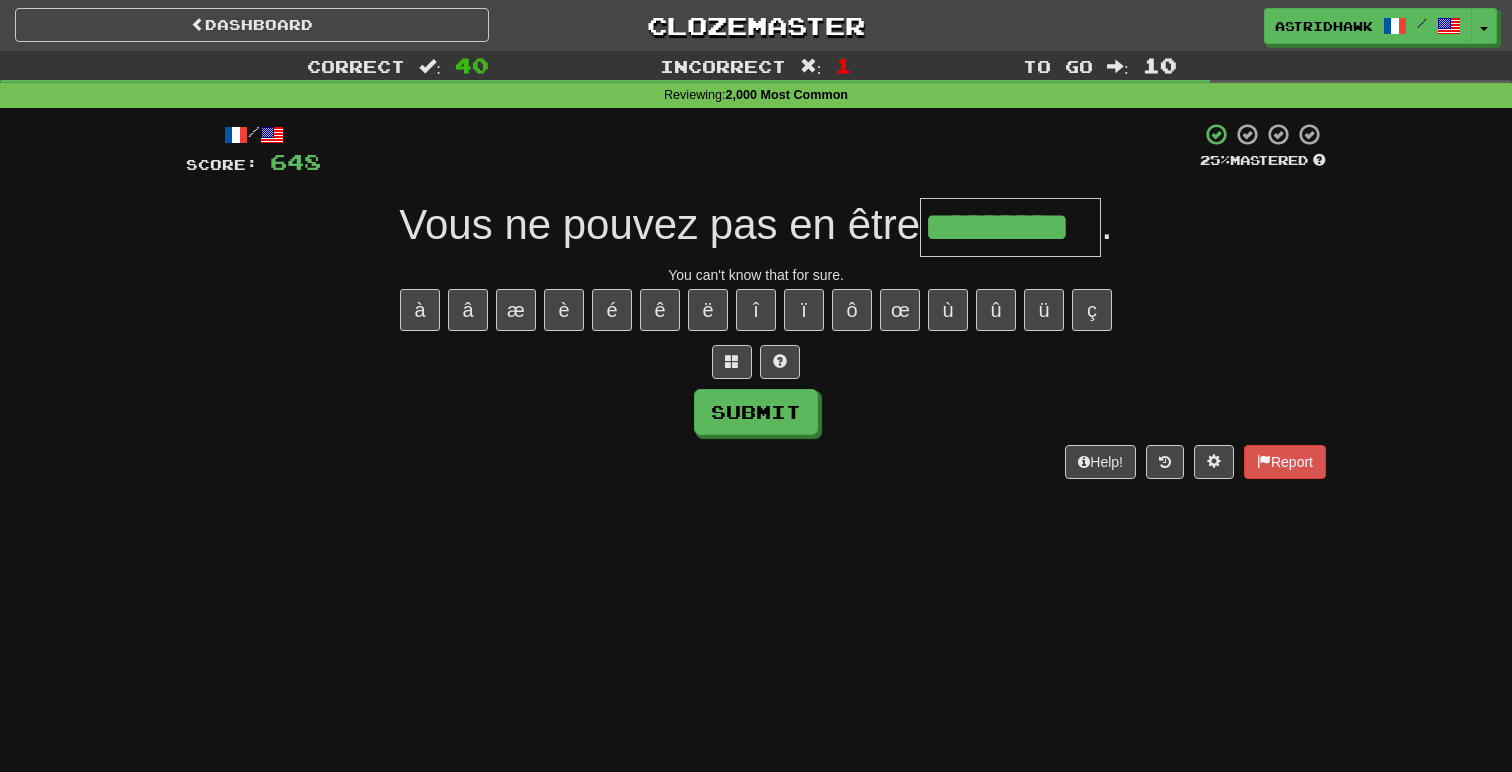 type on "*********" 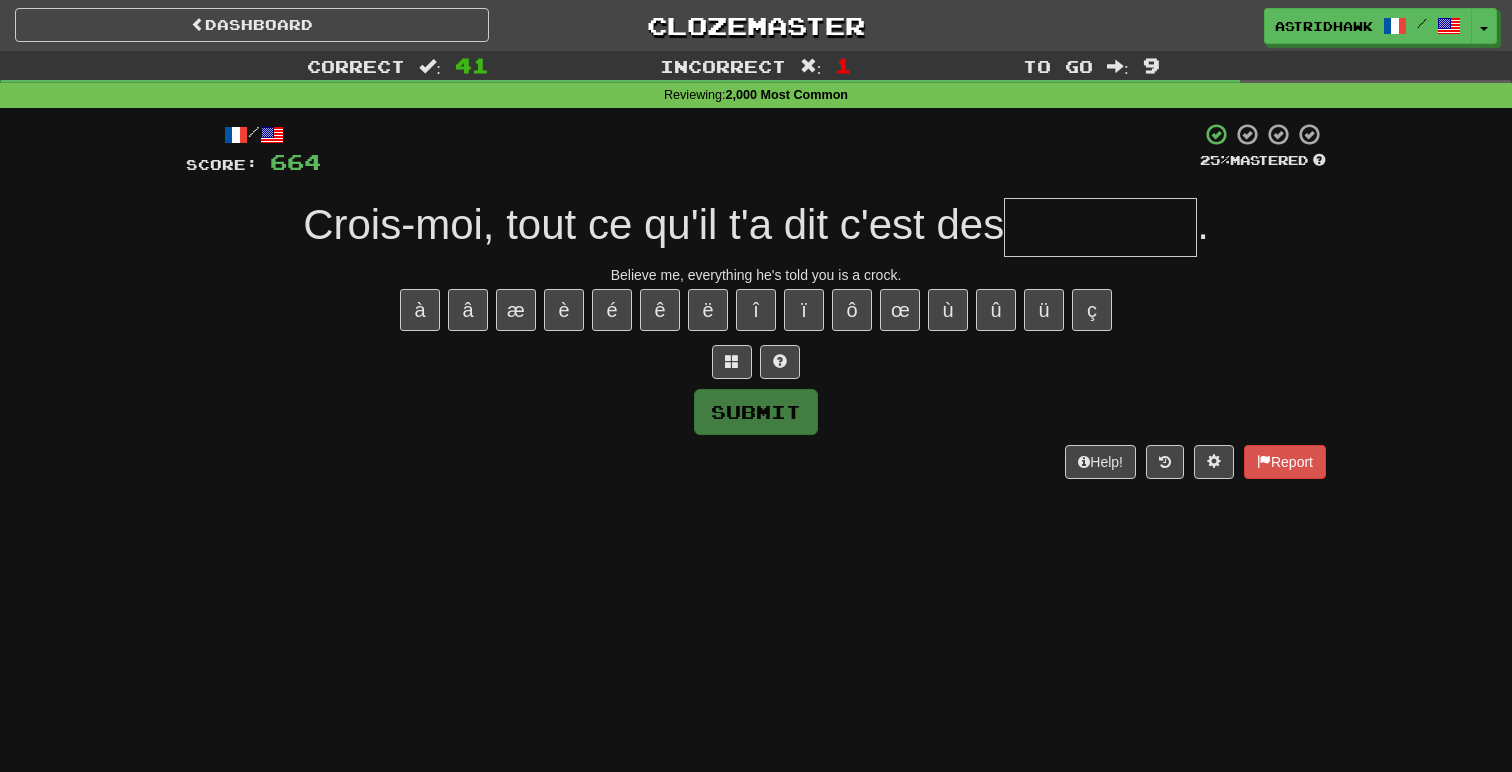 type on "*" 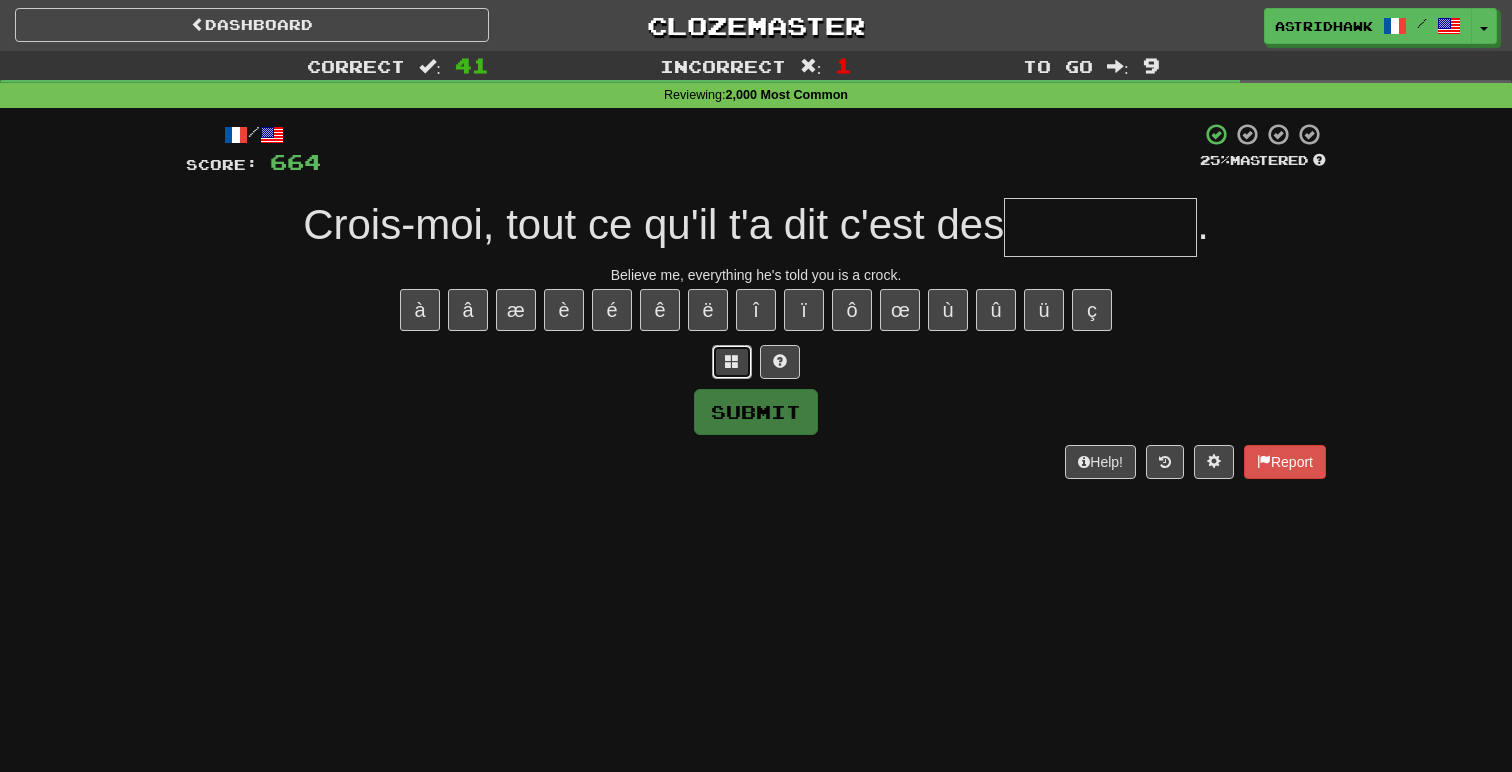 click at bounding box center (732, 362) 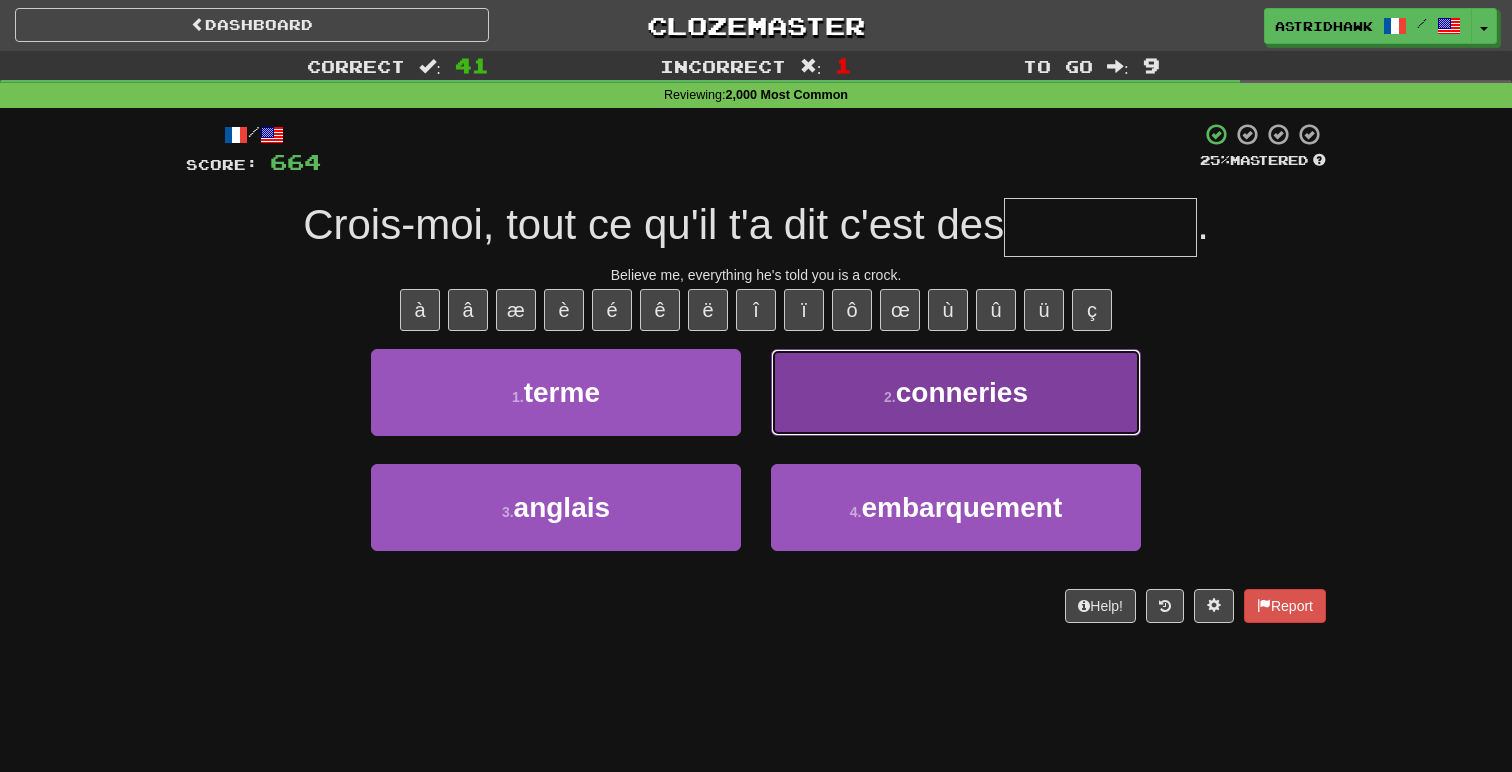 click on "2 .  conneries" at bounding box center [956, 392] 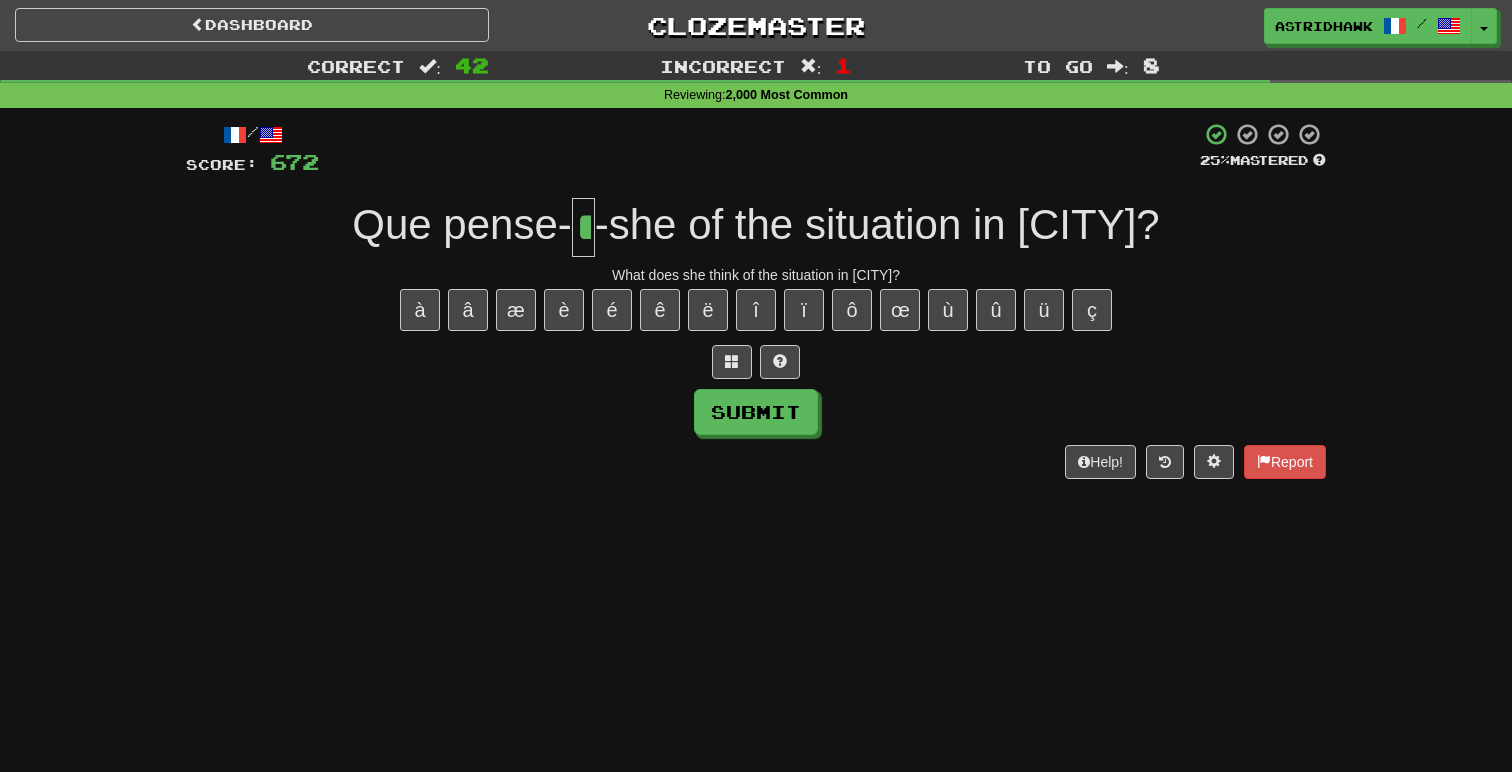 type on "*" 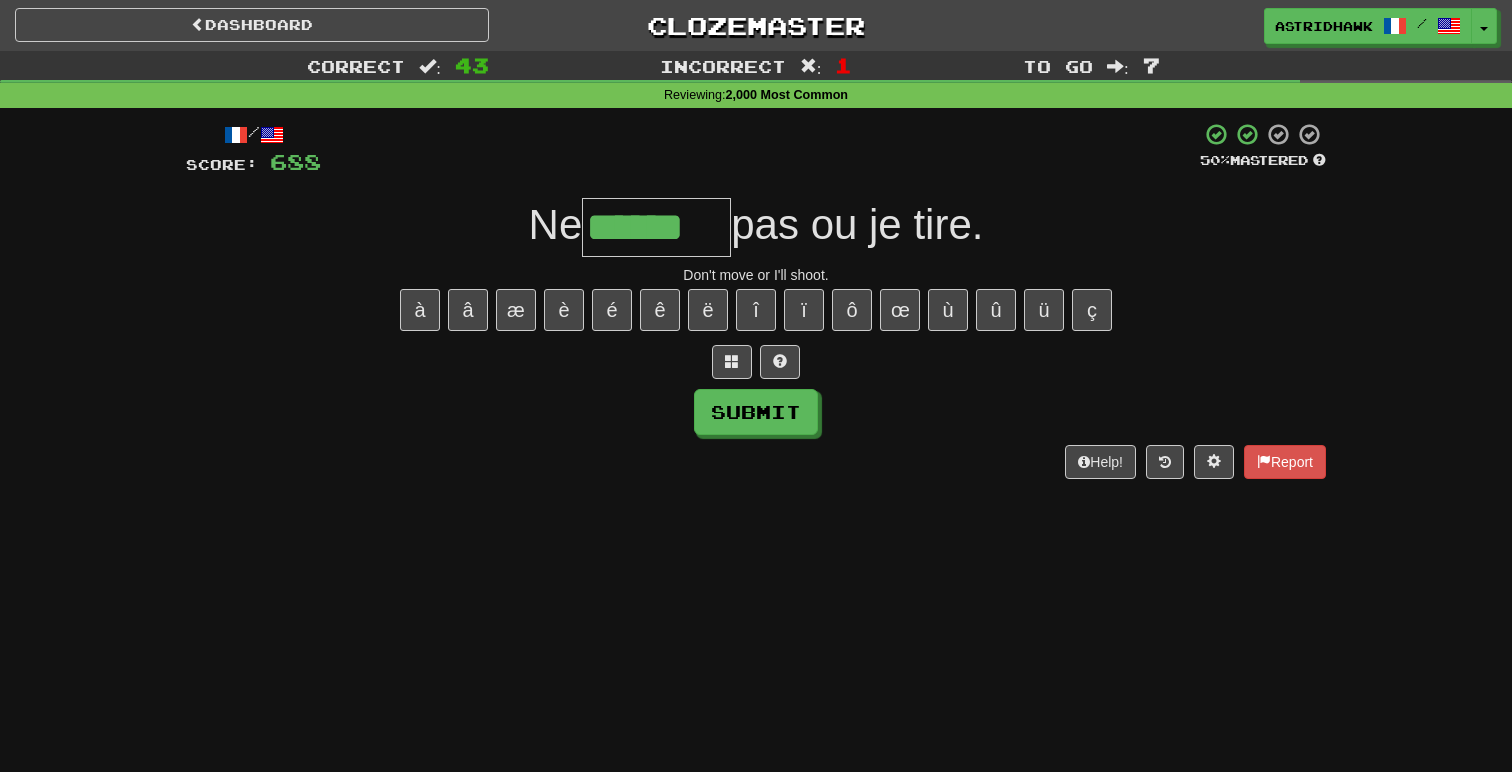 type on "******" 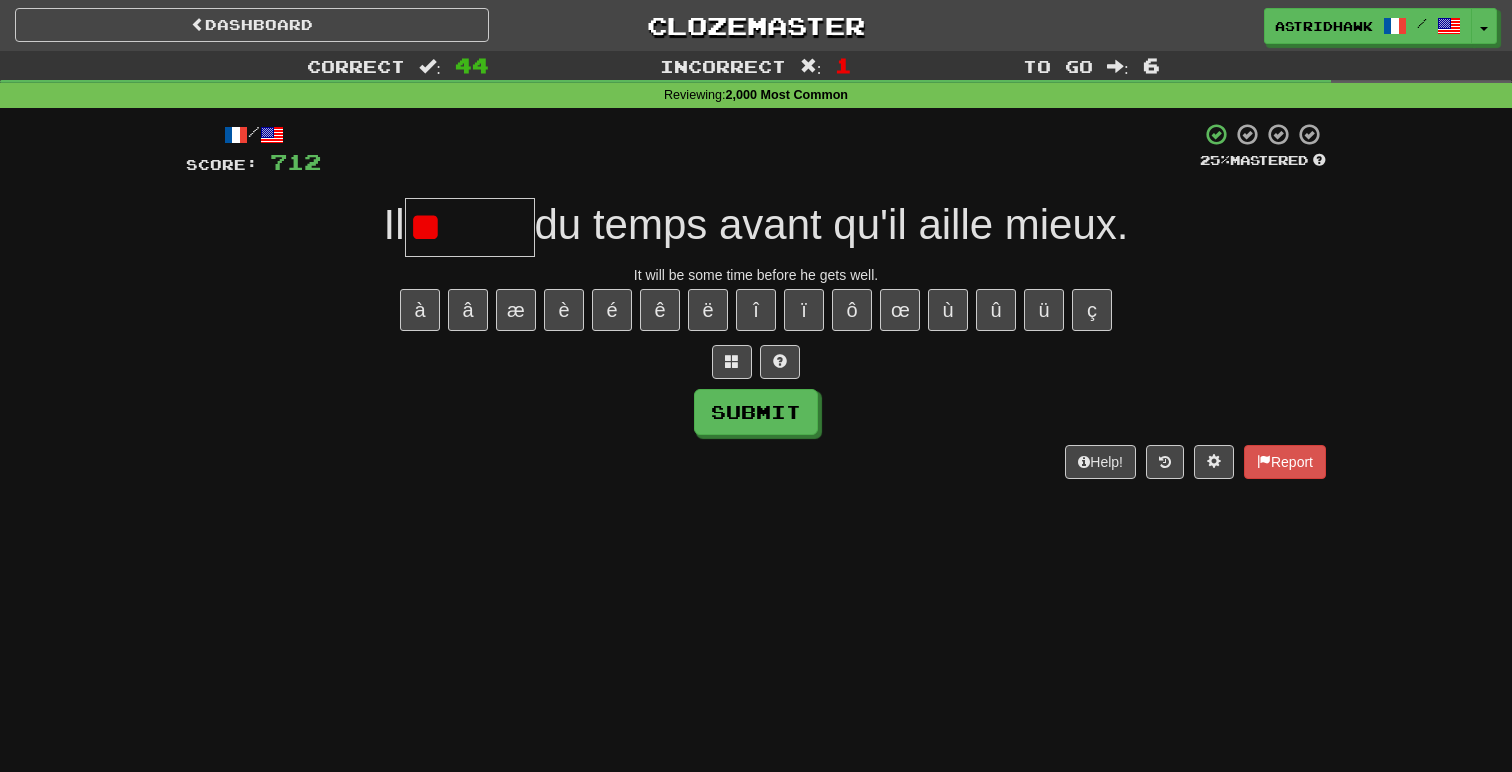 type on "*" 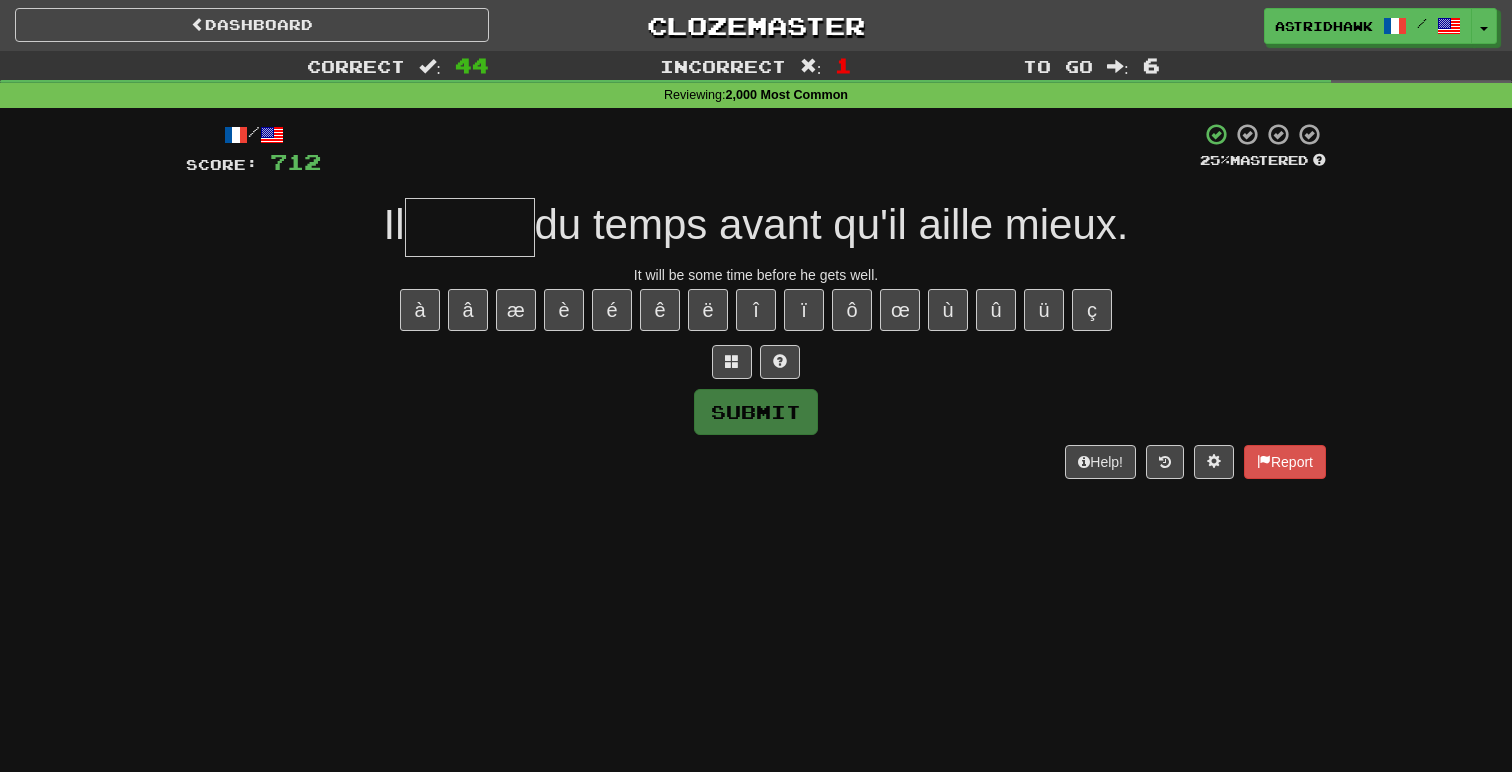 type on "*" 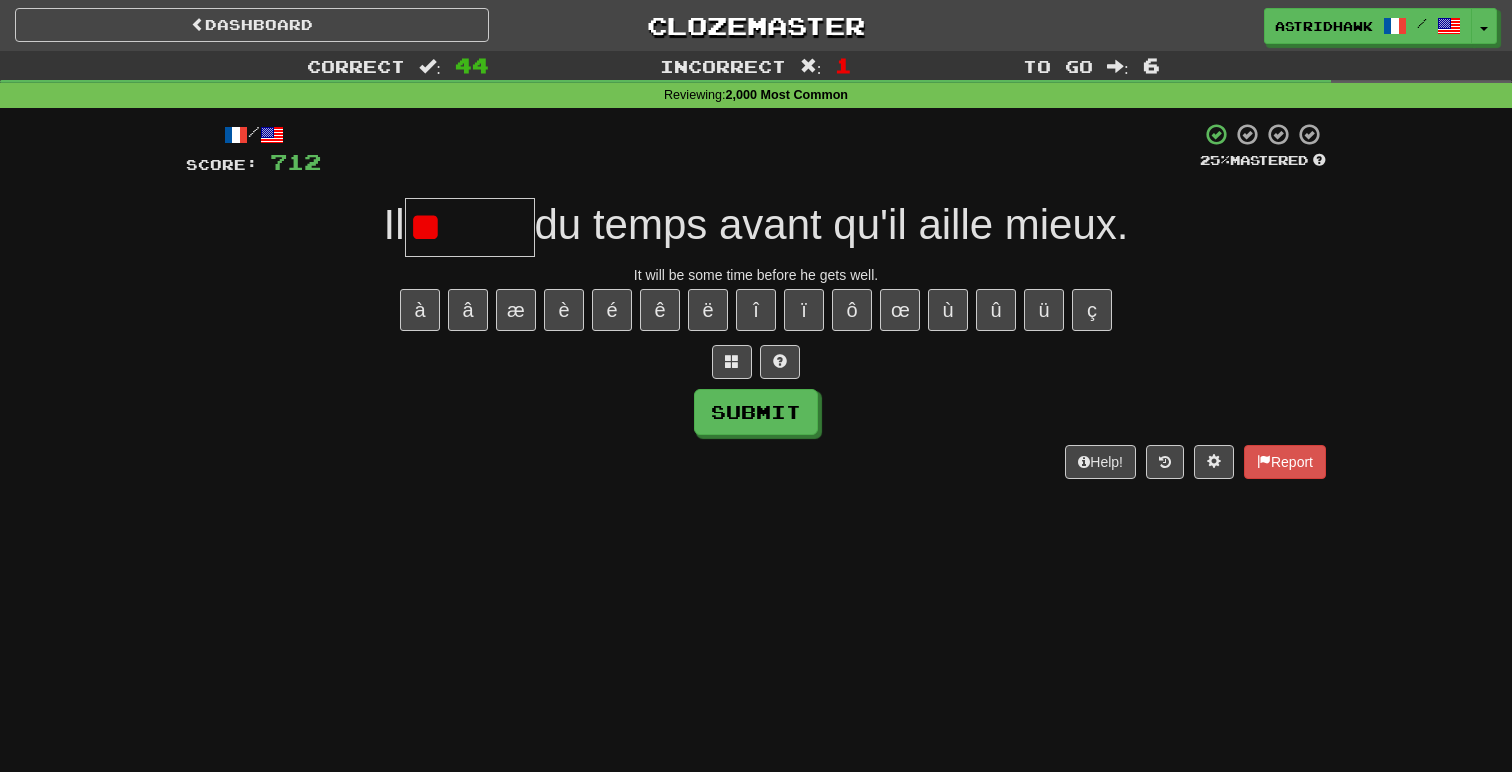 type on "*" 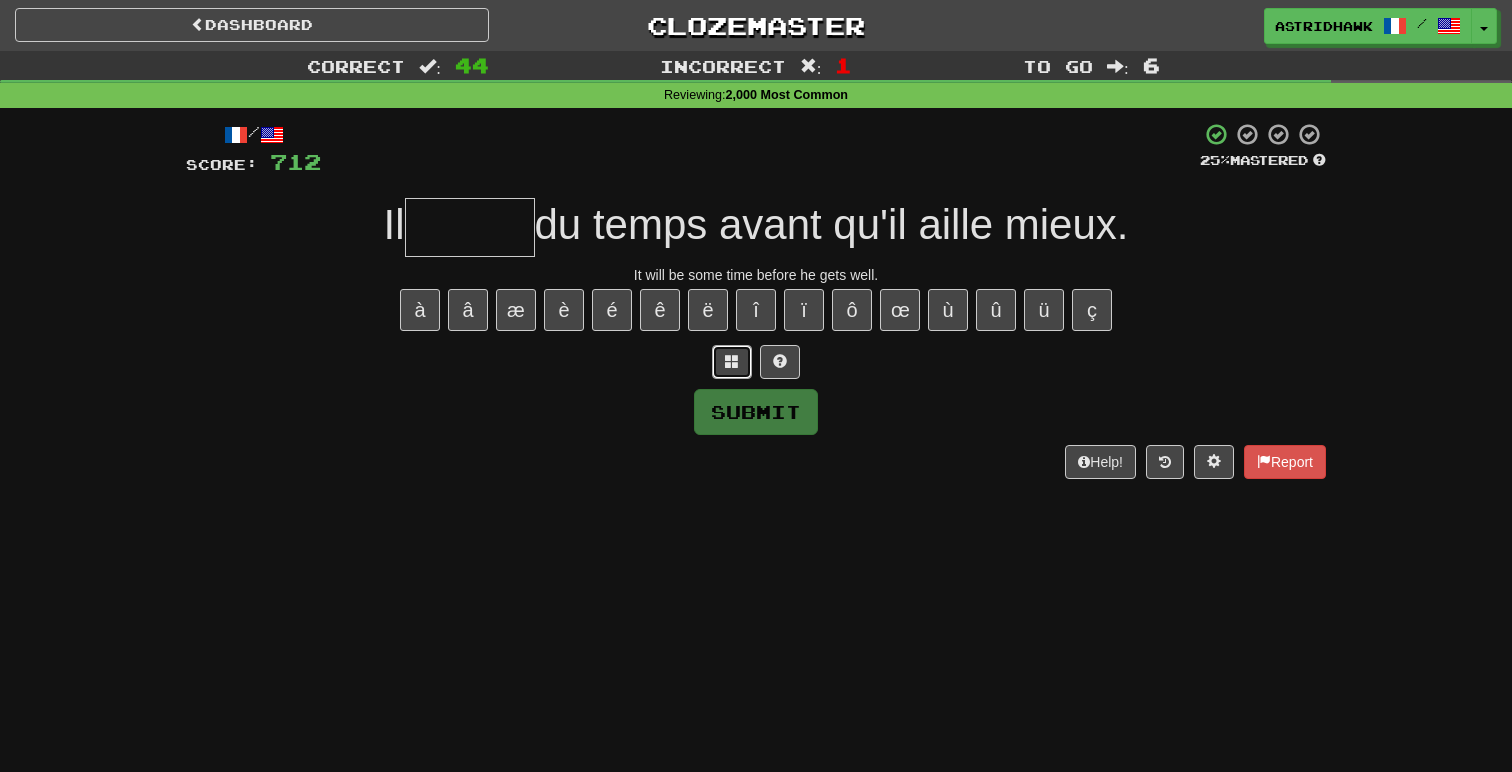 click at bounding box center [732, 361] 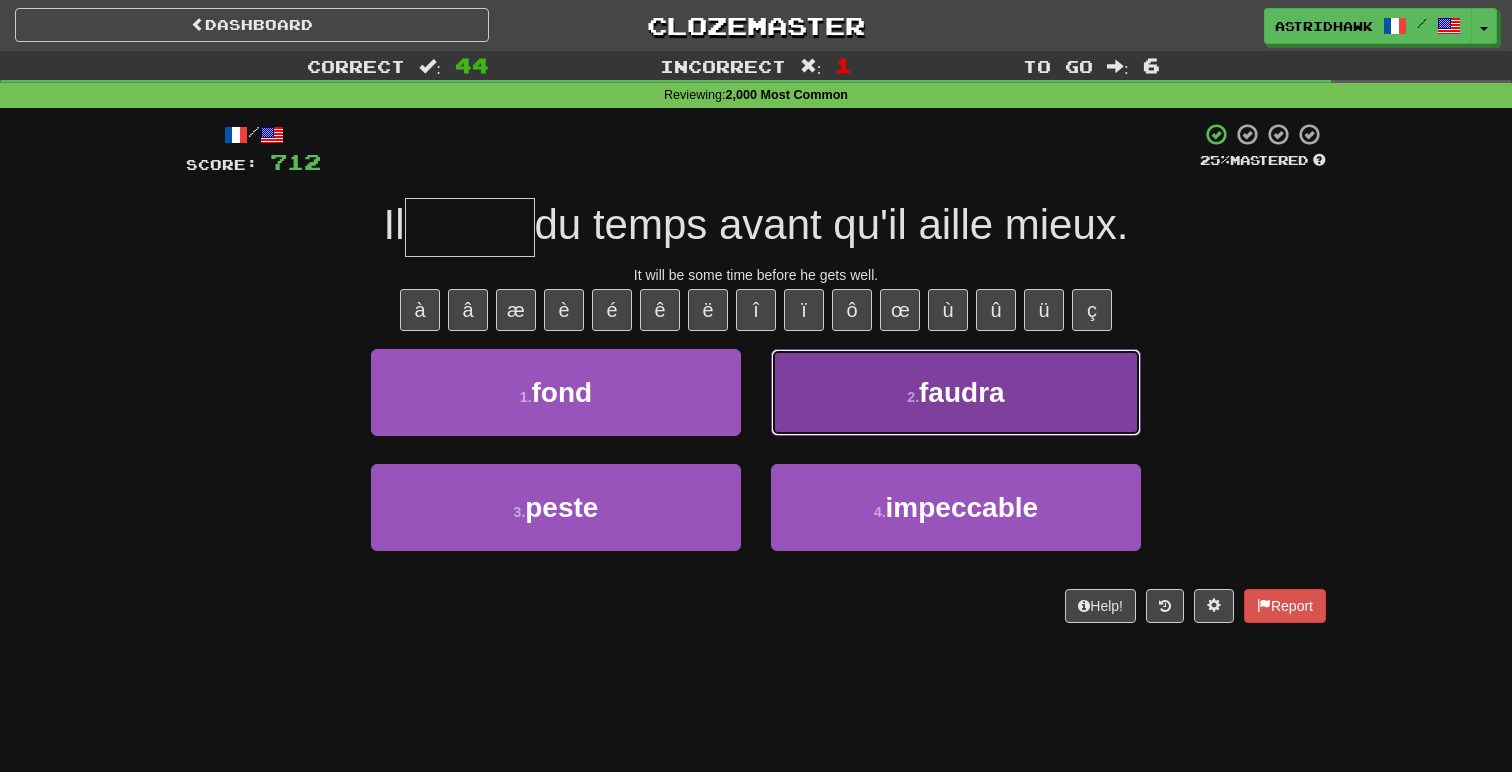 click on "2 .  faudra" at bounding box center [956, 392] 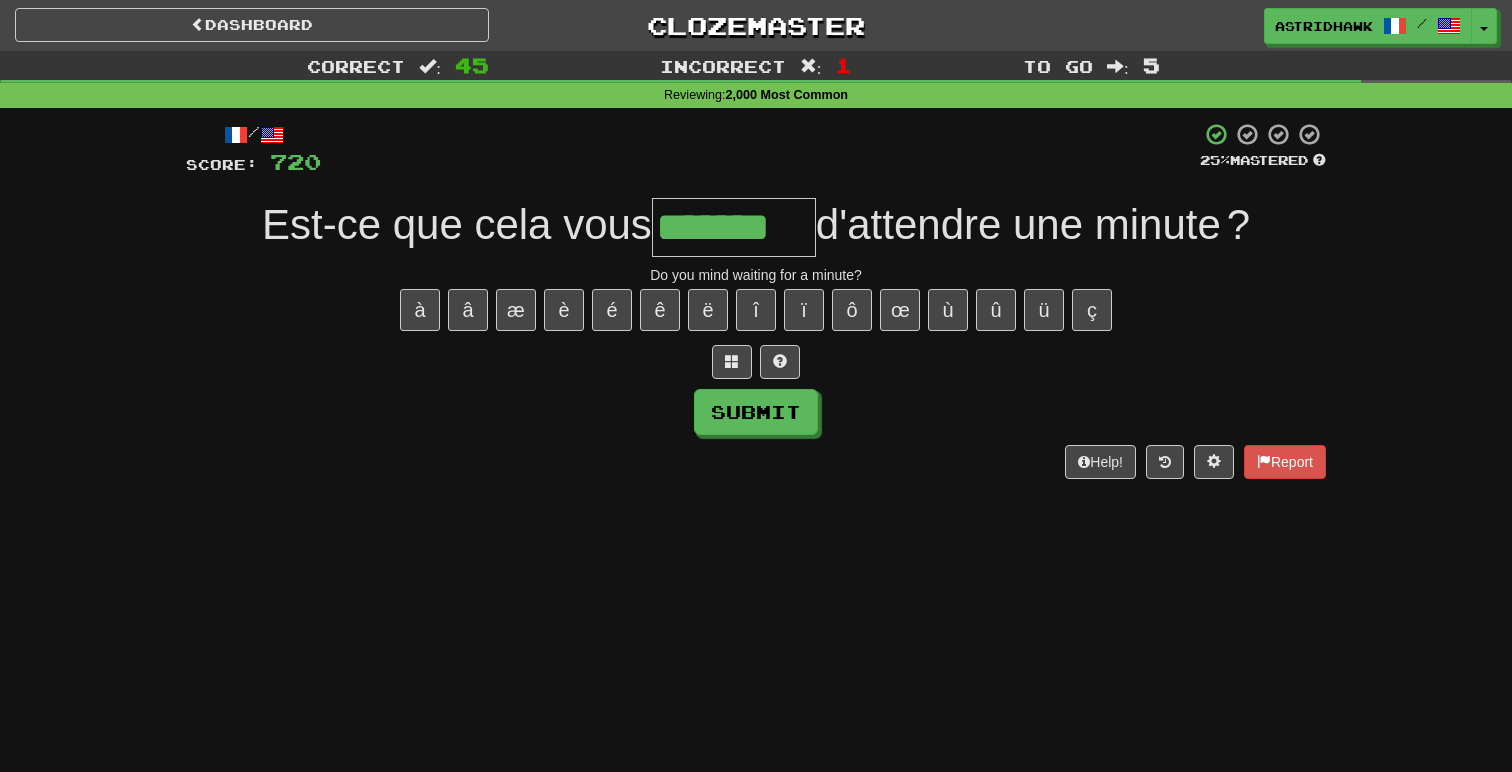 type on "*******" 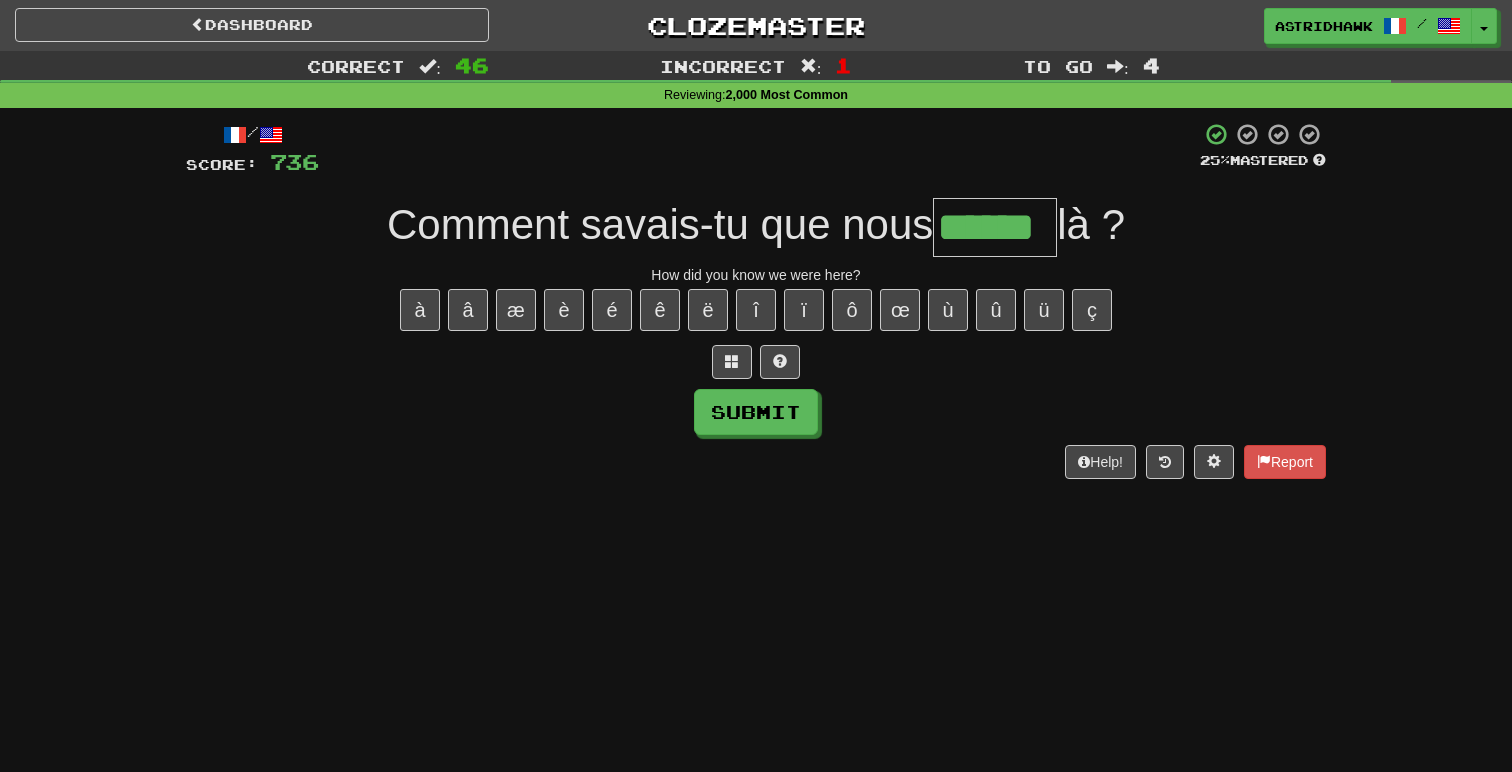 type on "******" 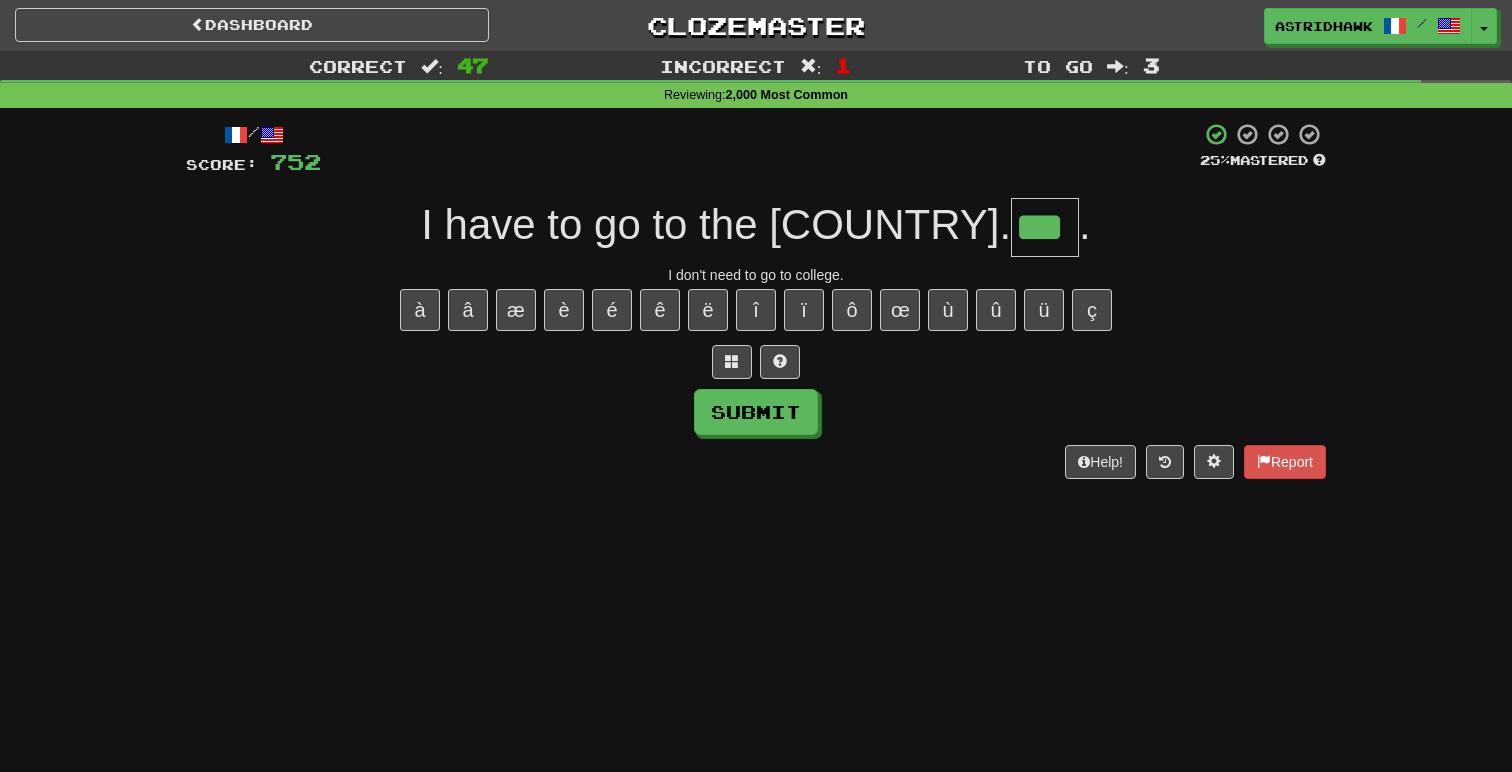 type on "***" 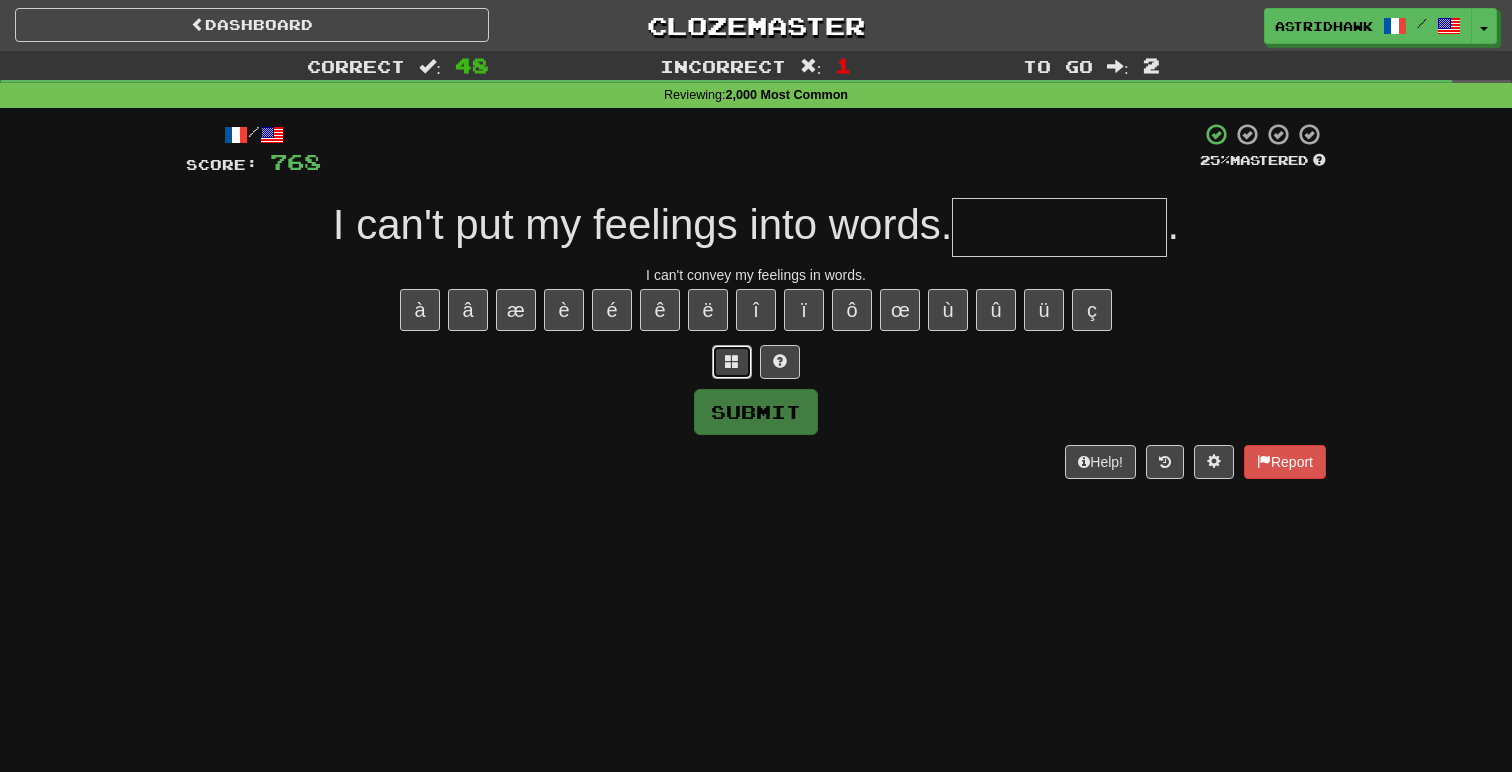 click at bounding box center [732, 361] 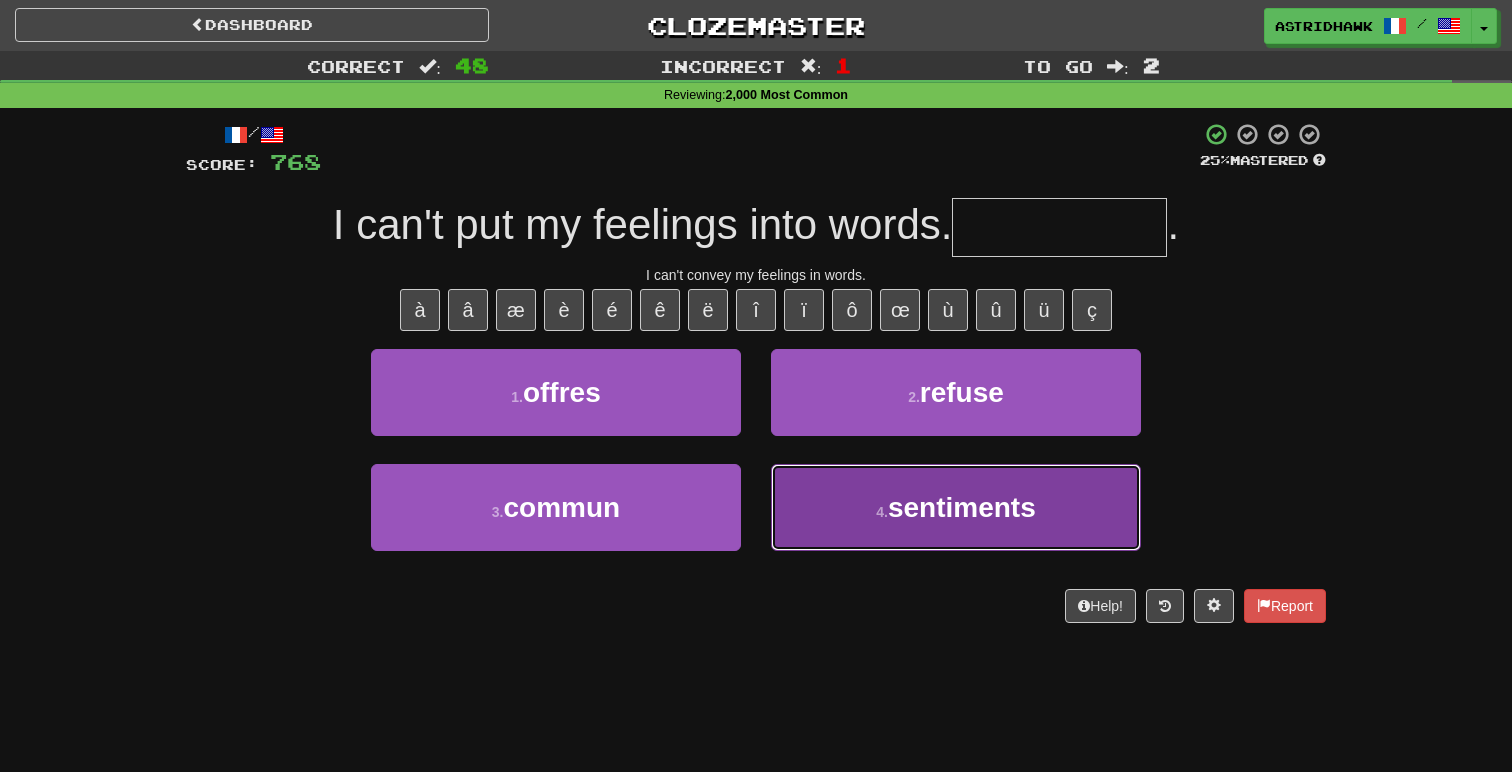 click on "sentiments" at bounding box center (962, 507) 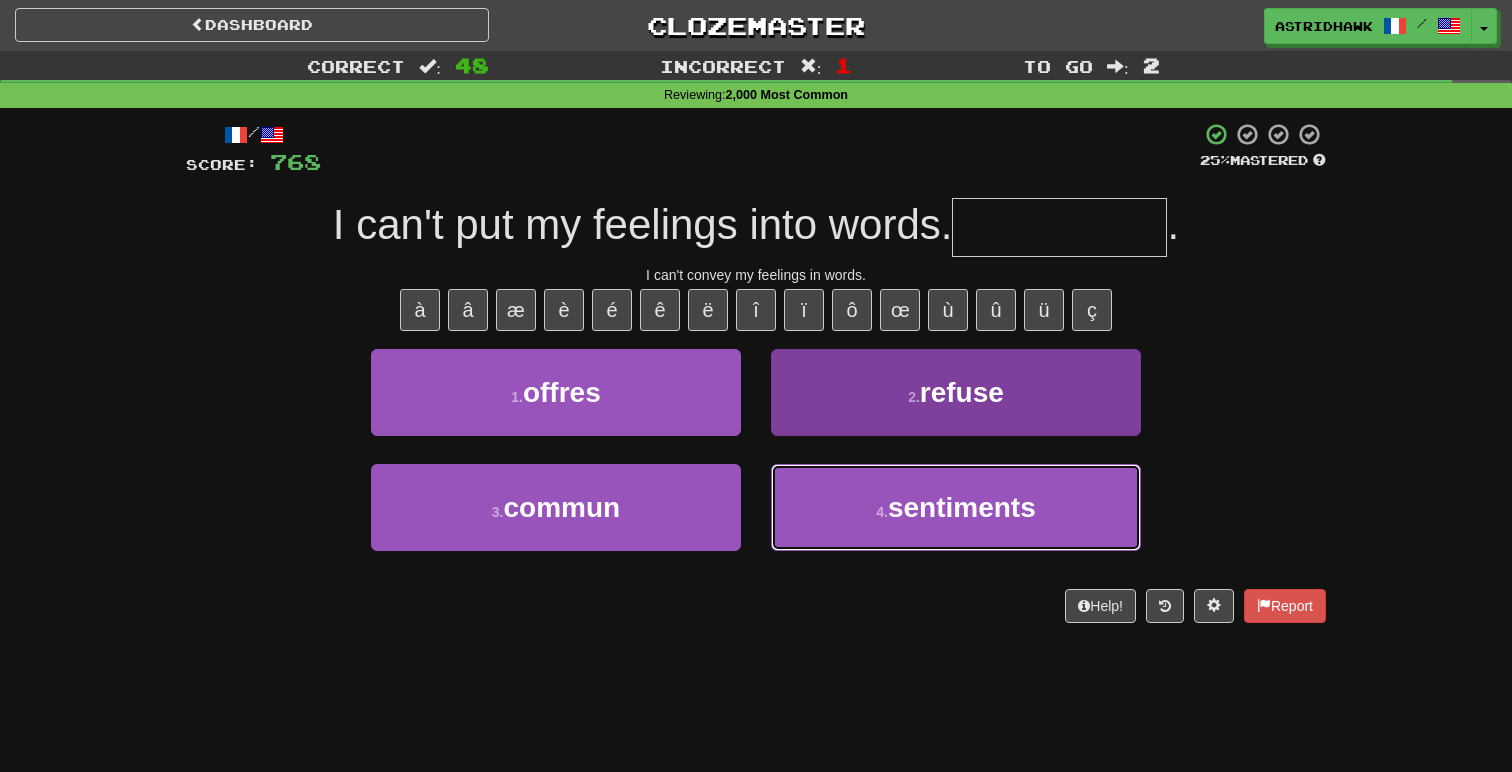 type on "**********" 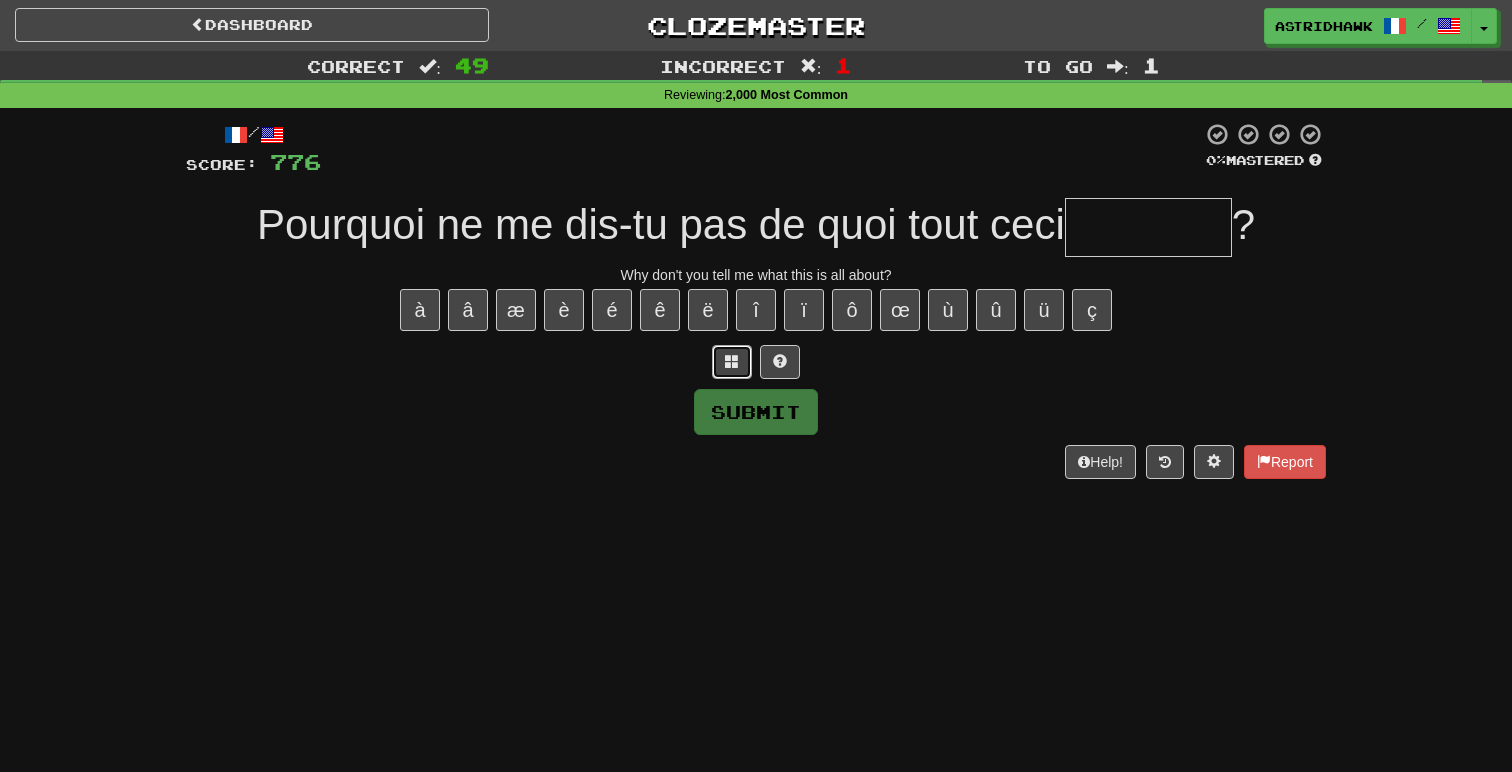 click at bounding box center [732, 361] 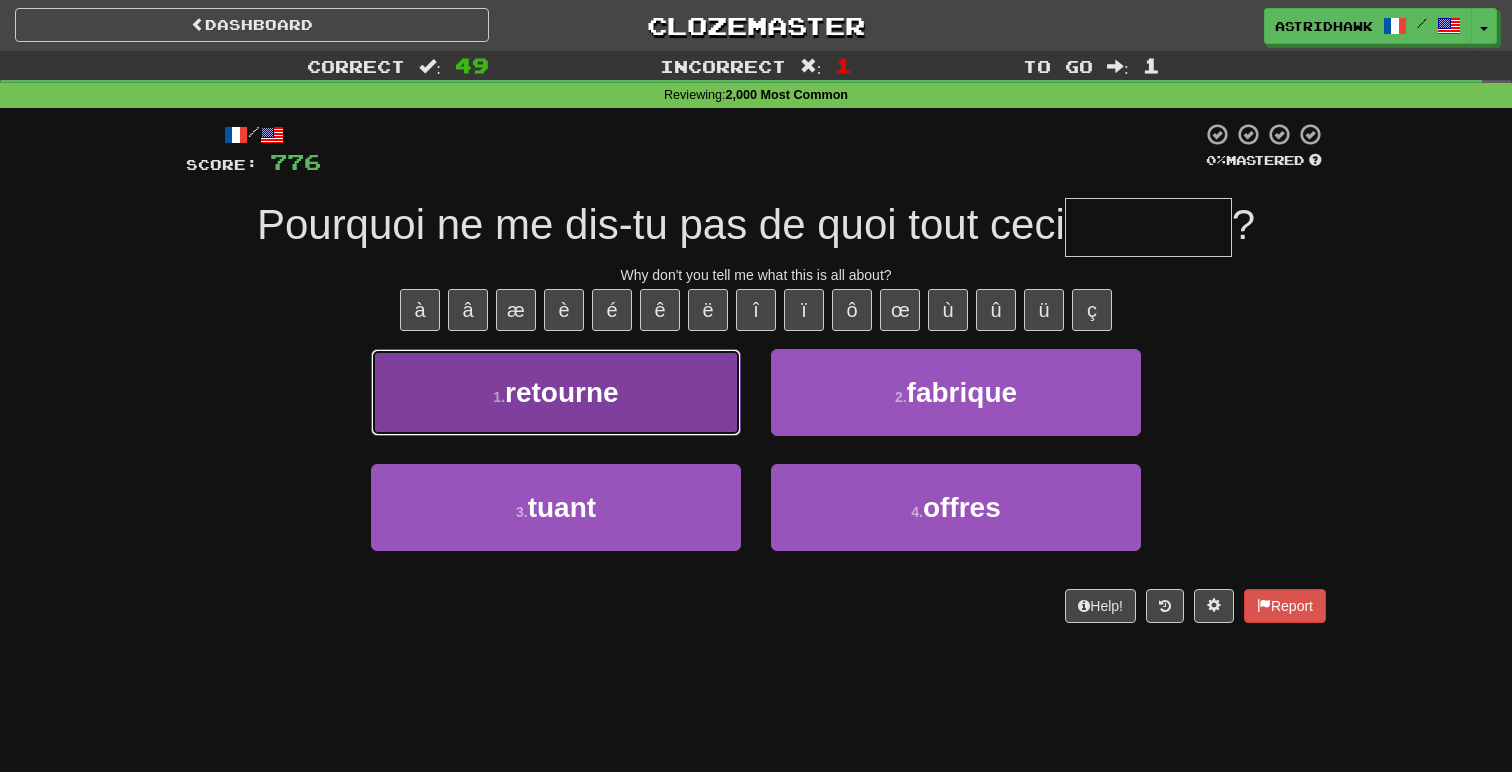 click on "1 .  retourne" at bounding box center [556, 392] 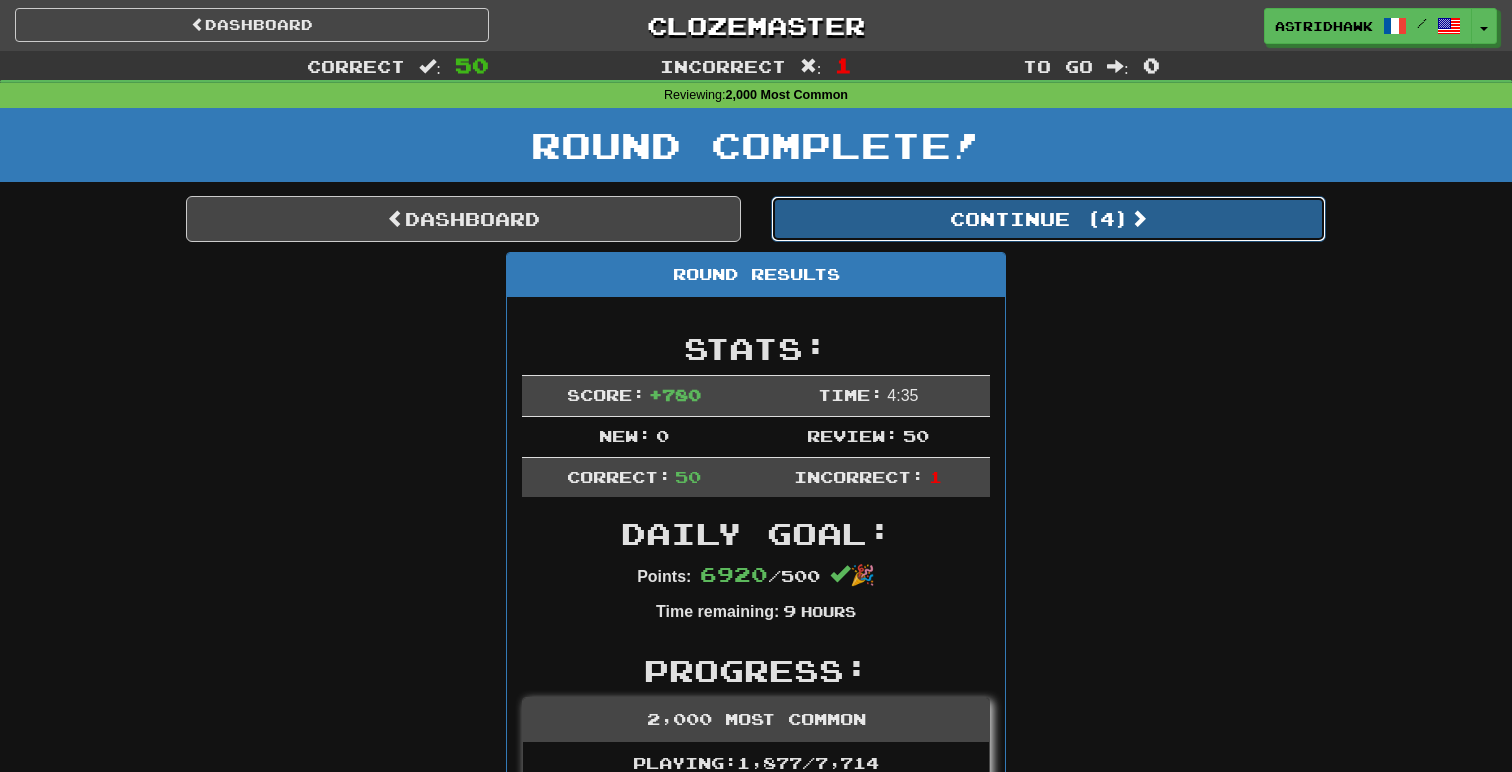 click on "Continue ( 4 )" at bounding box center (1048, 219) 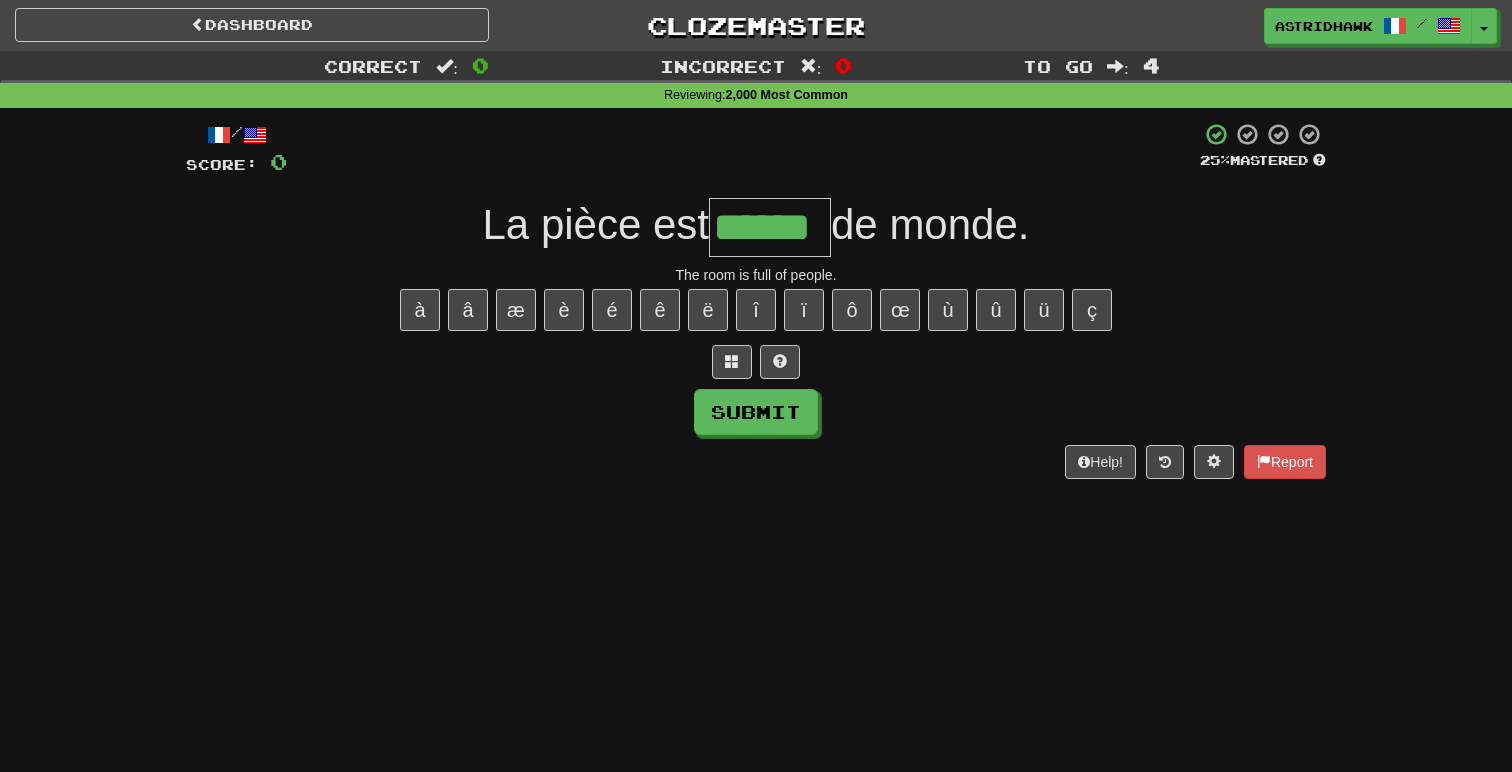 type on "******" 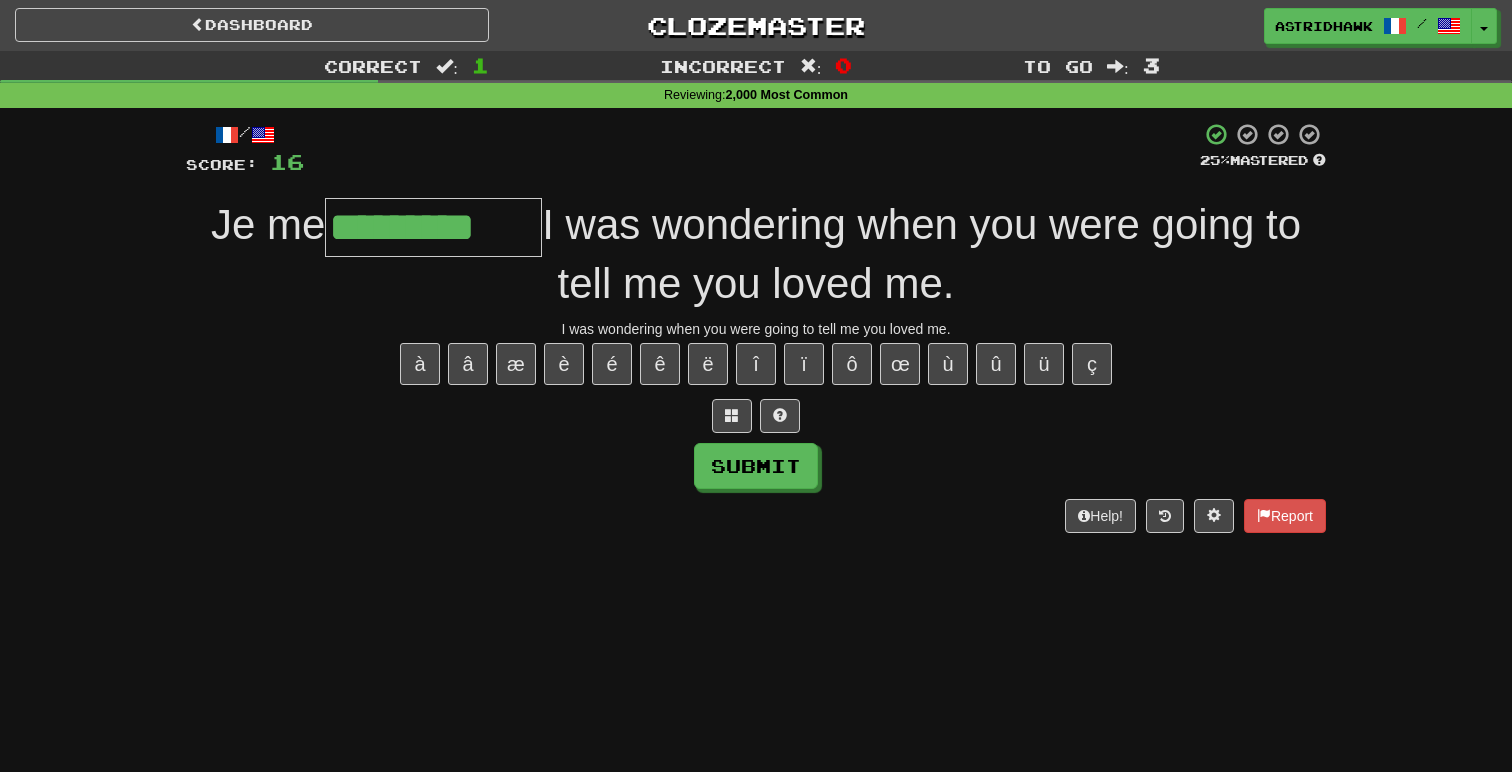 type on "*********" 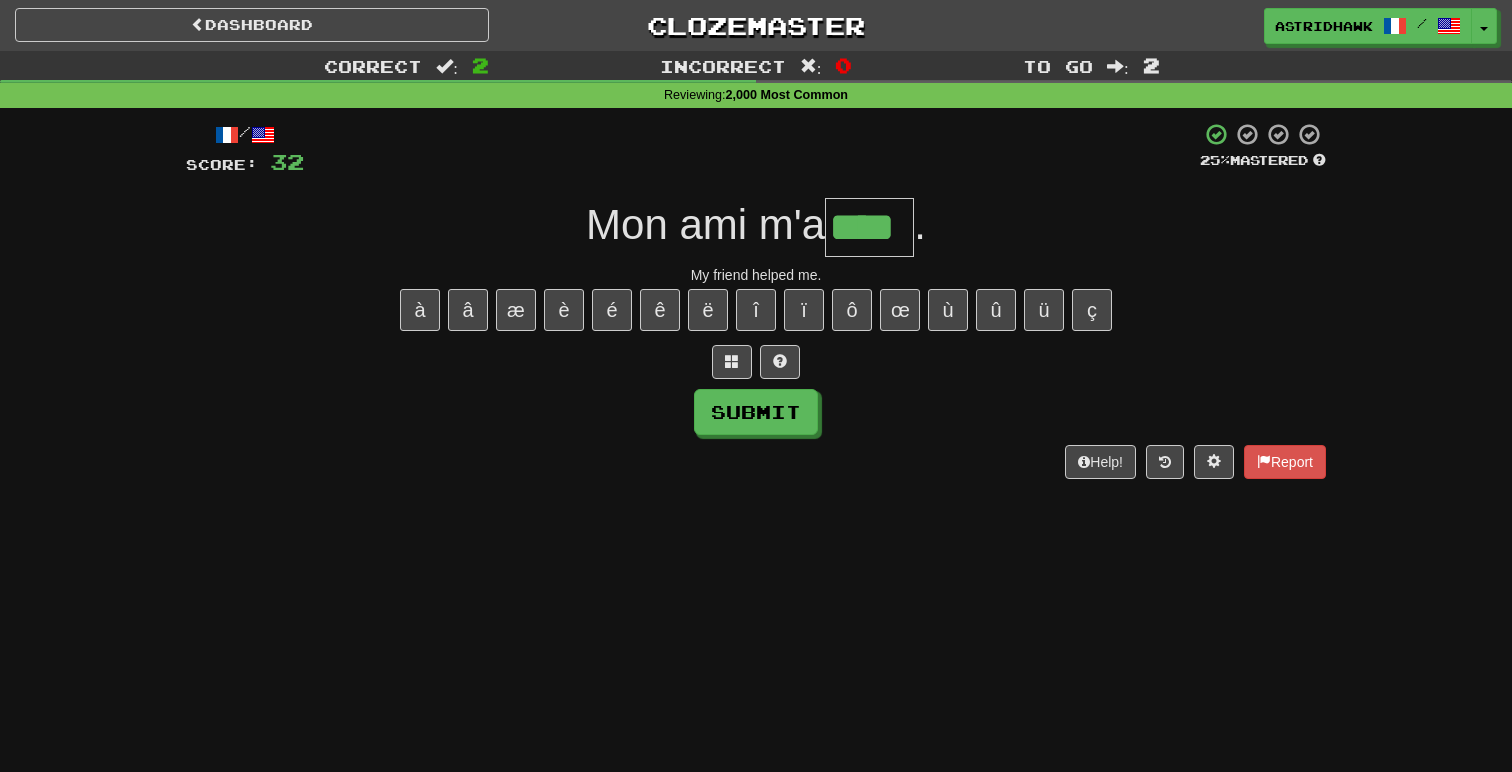 type on "****" 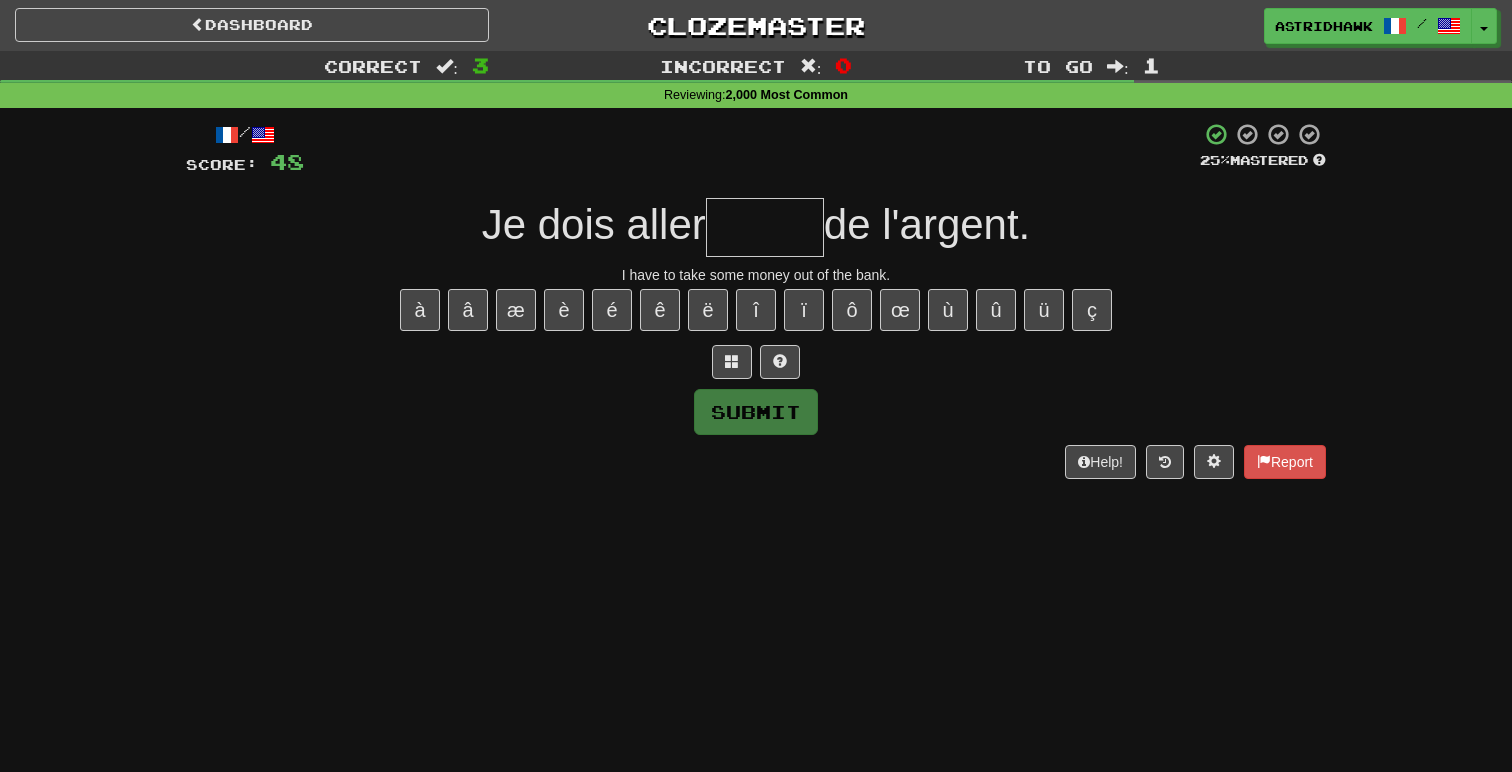 type on "*" 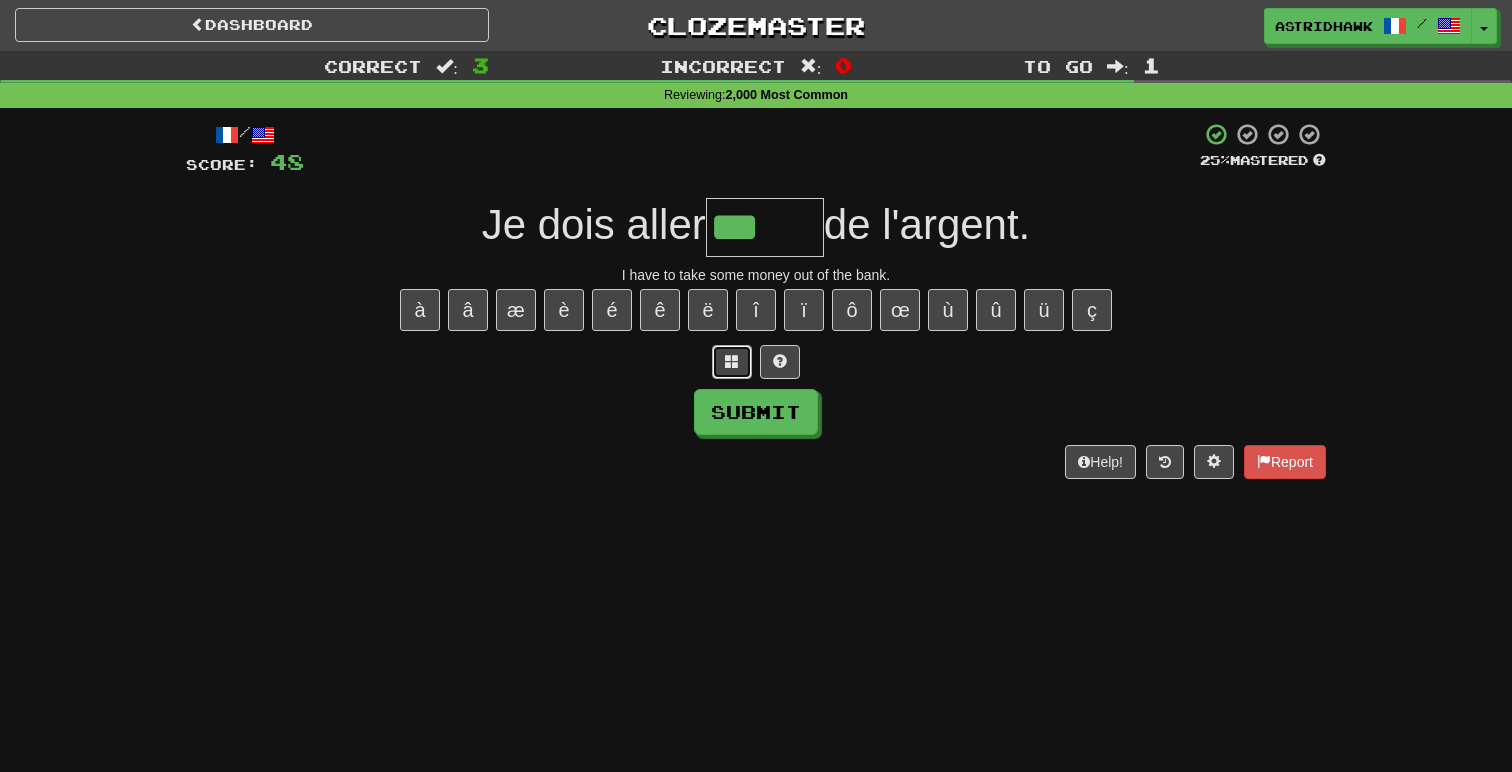 click at bounding box center [732, 361] 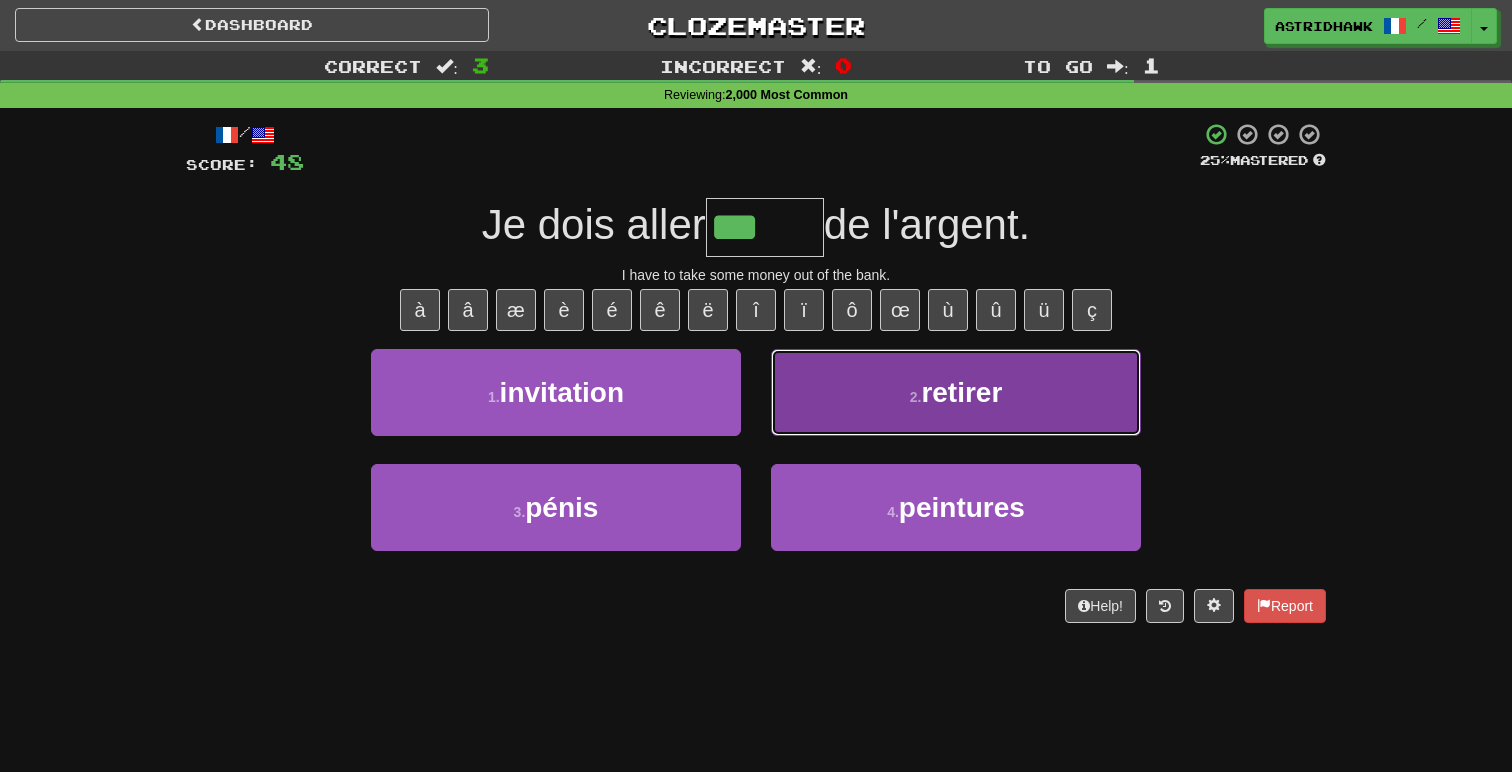 click on "2 .  retirer" at bounding box center [956, 392] 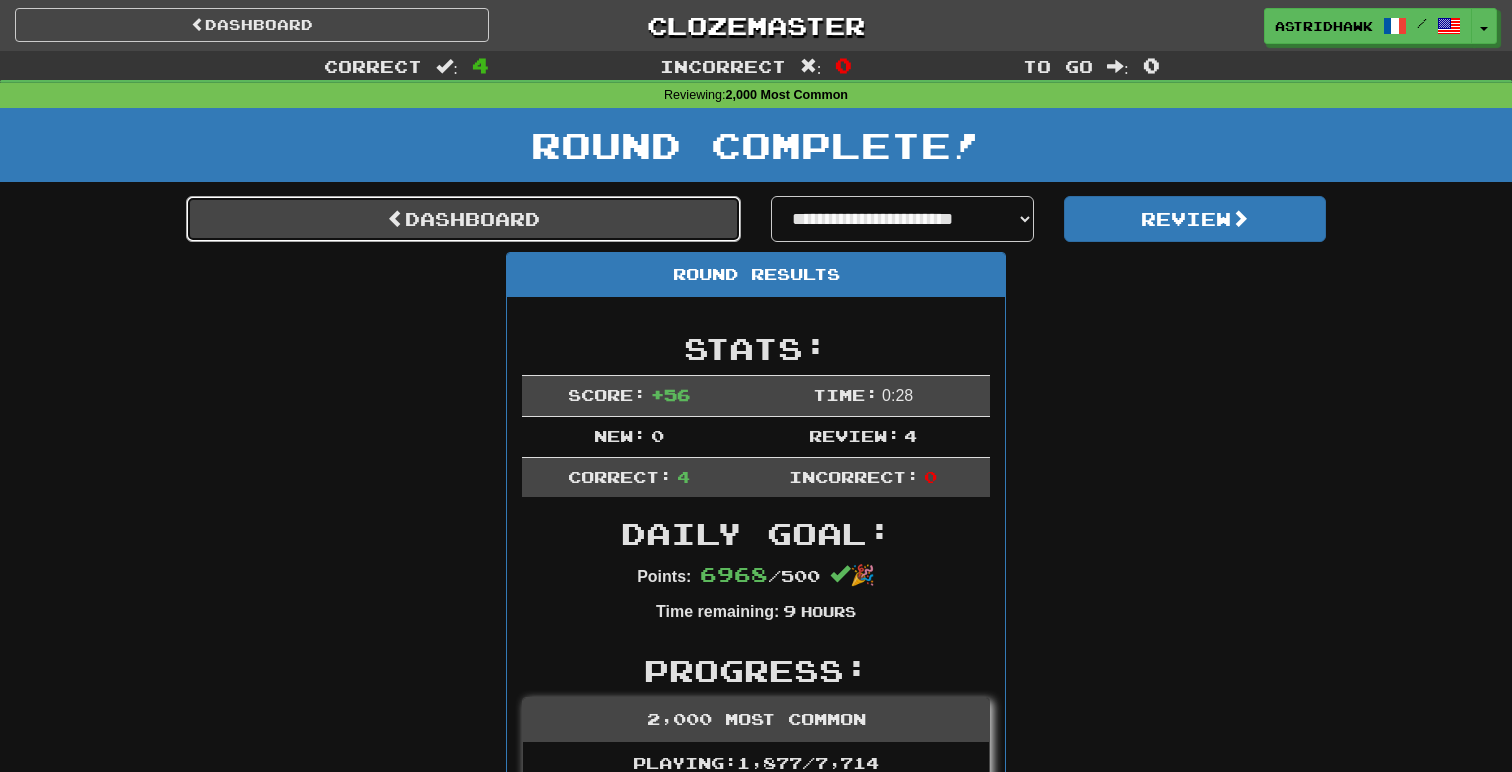click on "Dashboard" at bounding box center [463, 219] 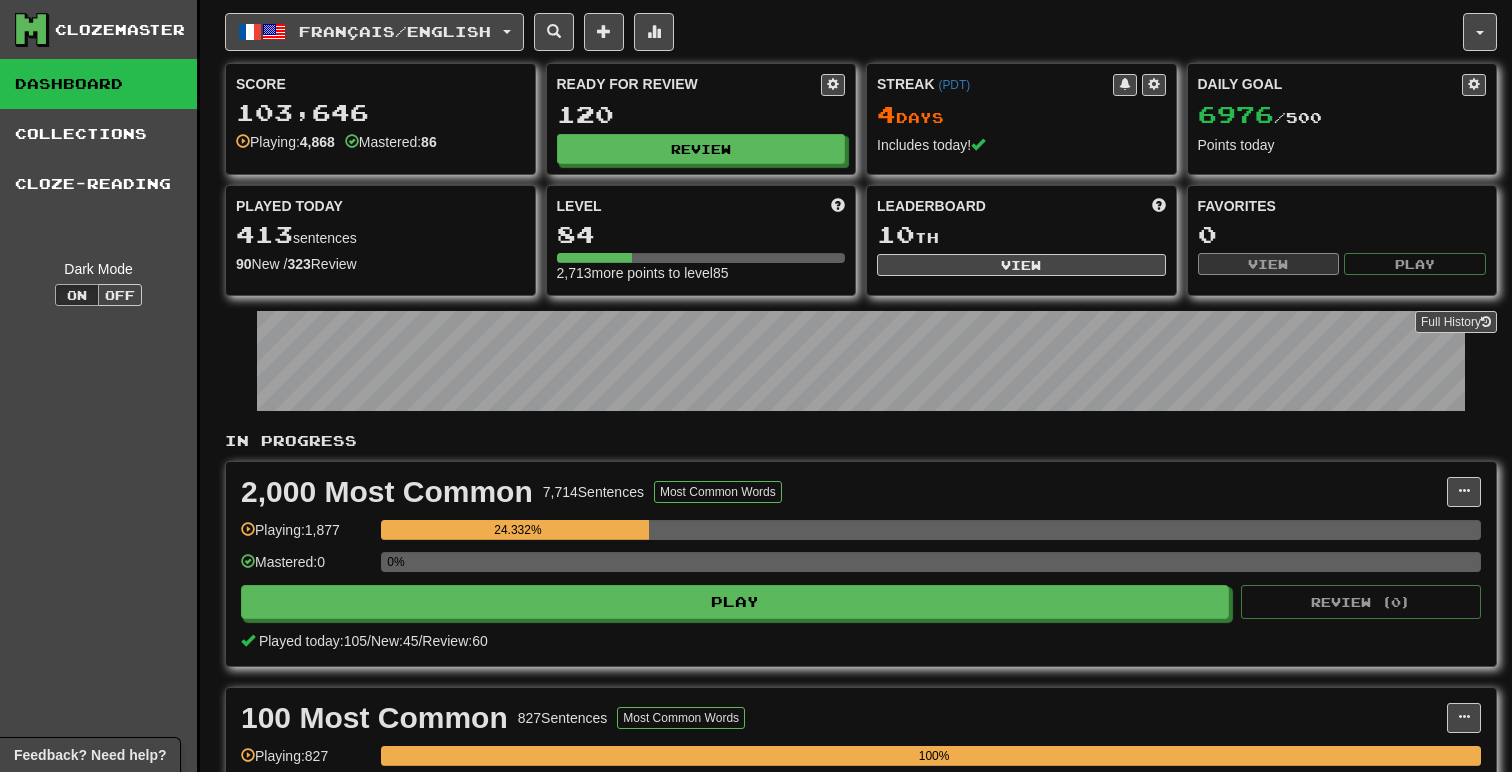 scroll, scrollTop: 0, scrollLeft: 0, axis: both 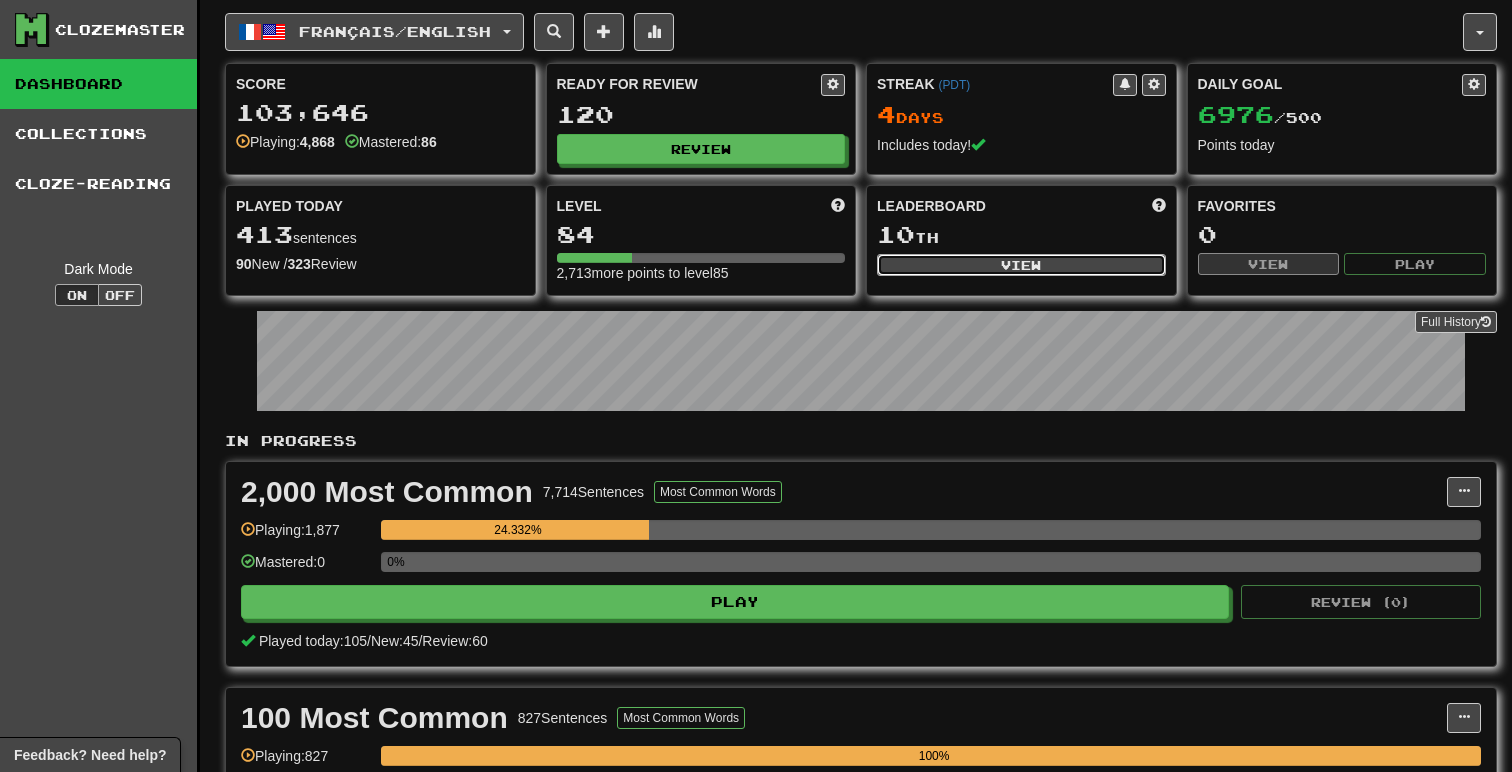click on "View" at bounding box center [1021, 265] 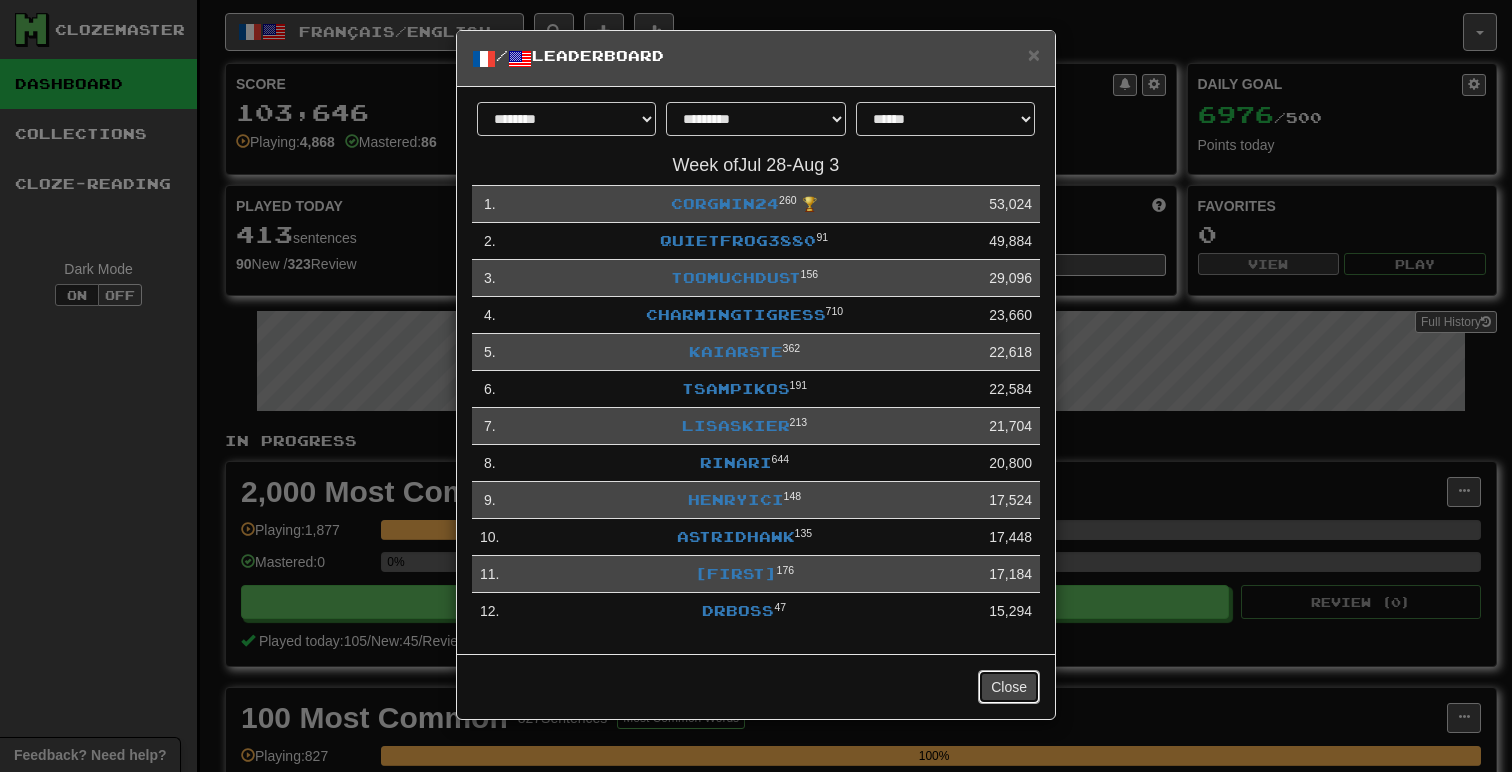click on "Close" at bounding box center [1009, 687] 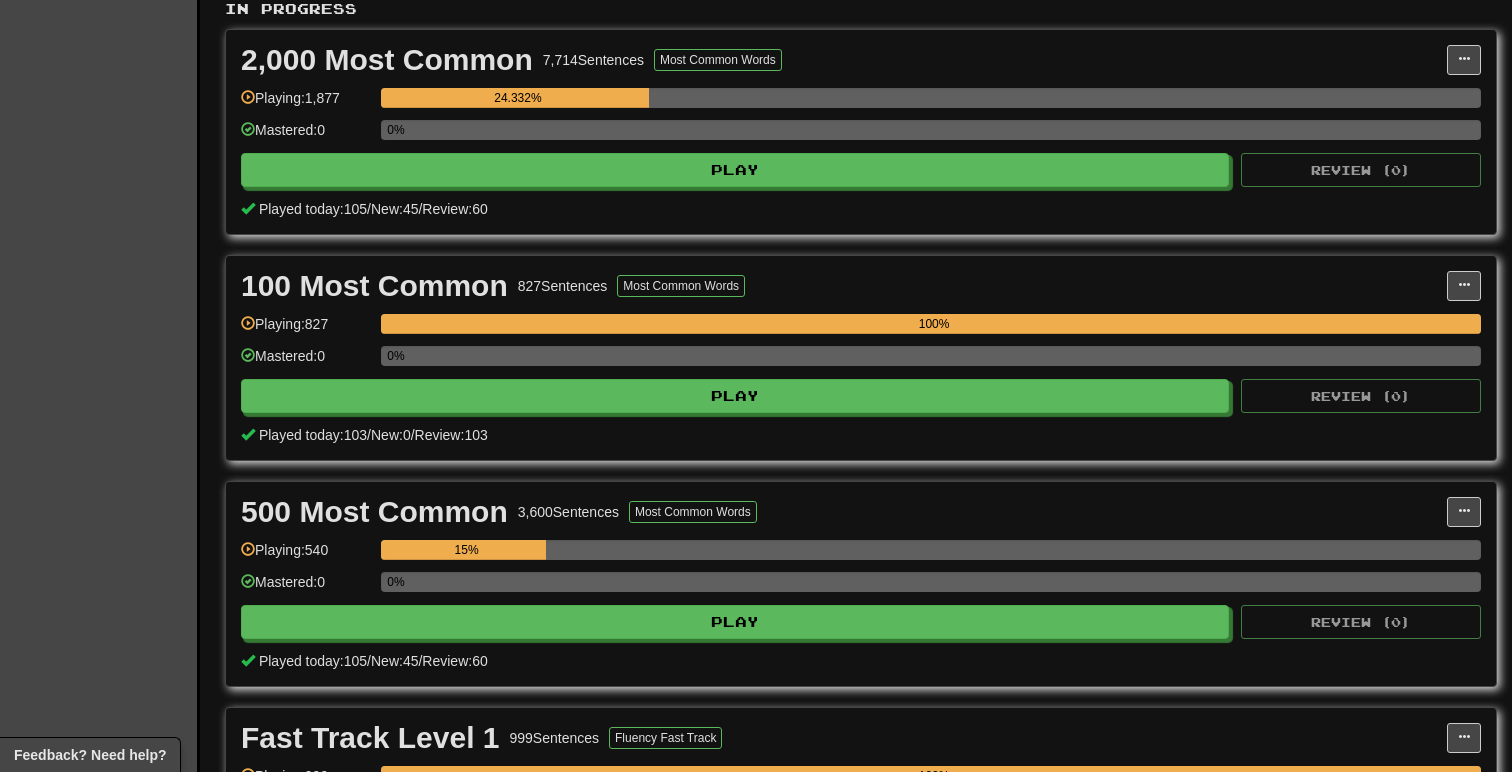 scroll, scrollTop: 0, scrollLeft: 0, axis: both 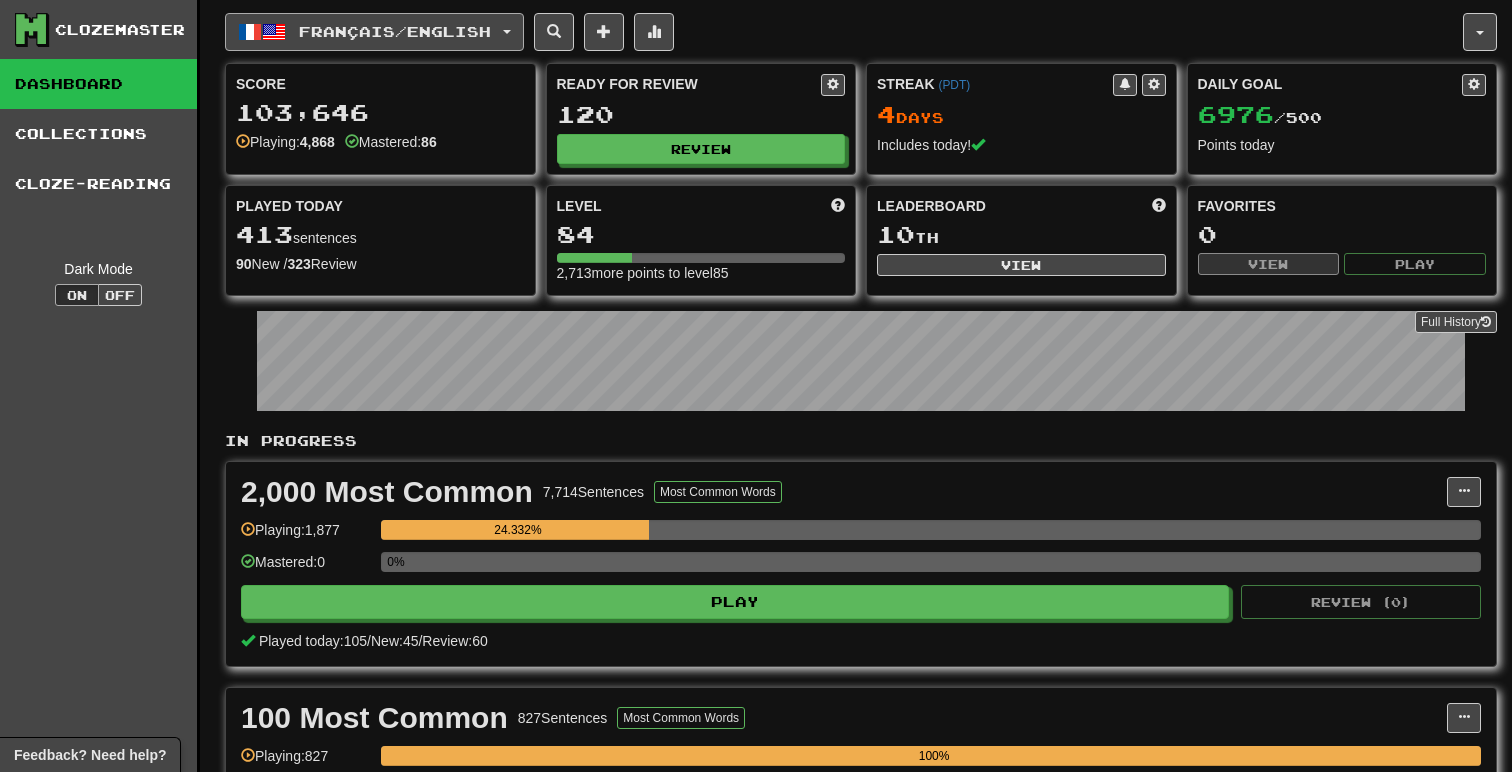 click on "Français  /  English" at bounding box center (374, 32) 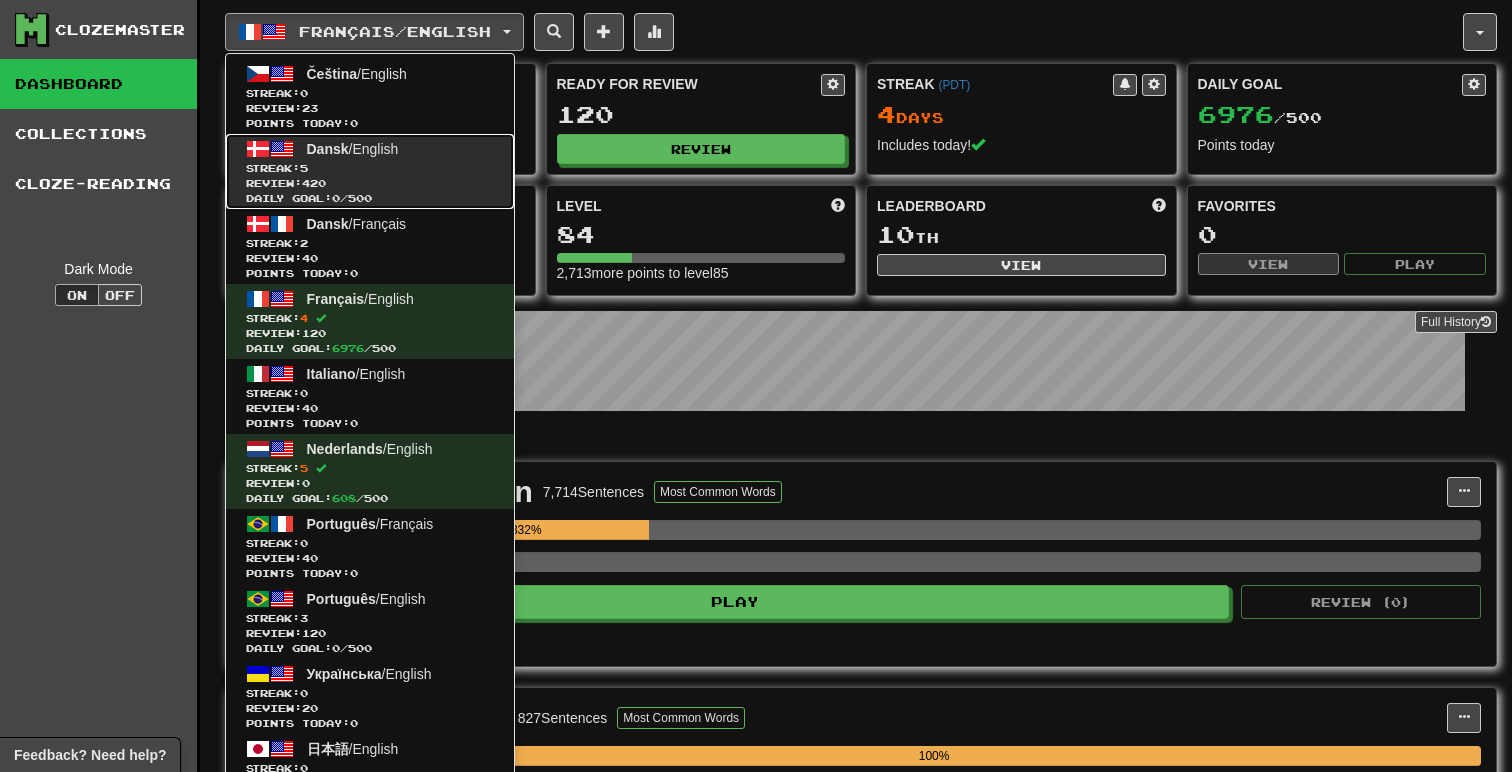 click on "Review:  420" at bounding box center [370, 183] 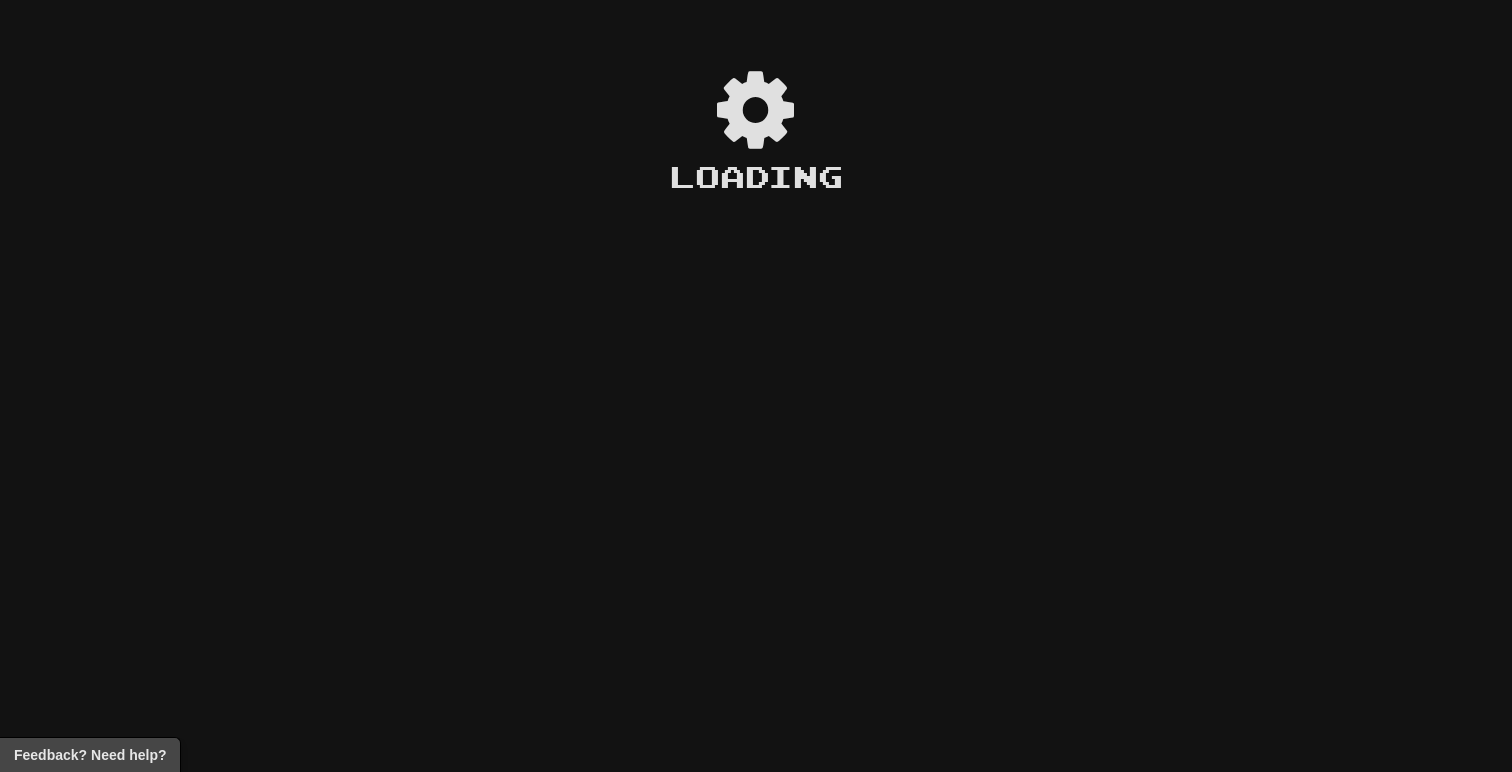 scroll, scrollTop: 0, scrollLeft: 0, axis: both 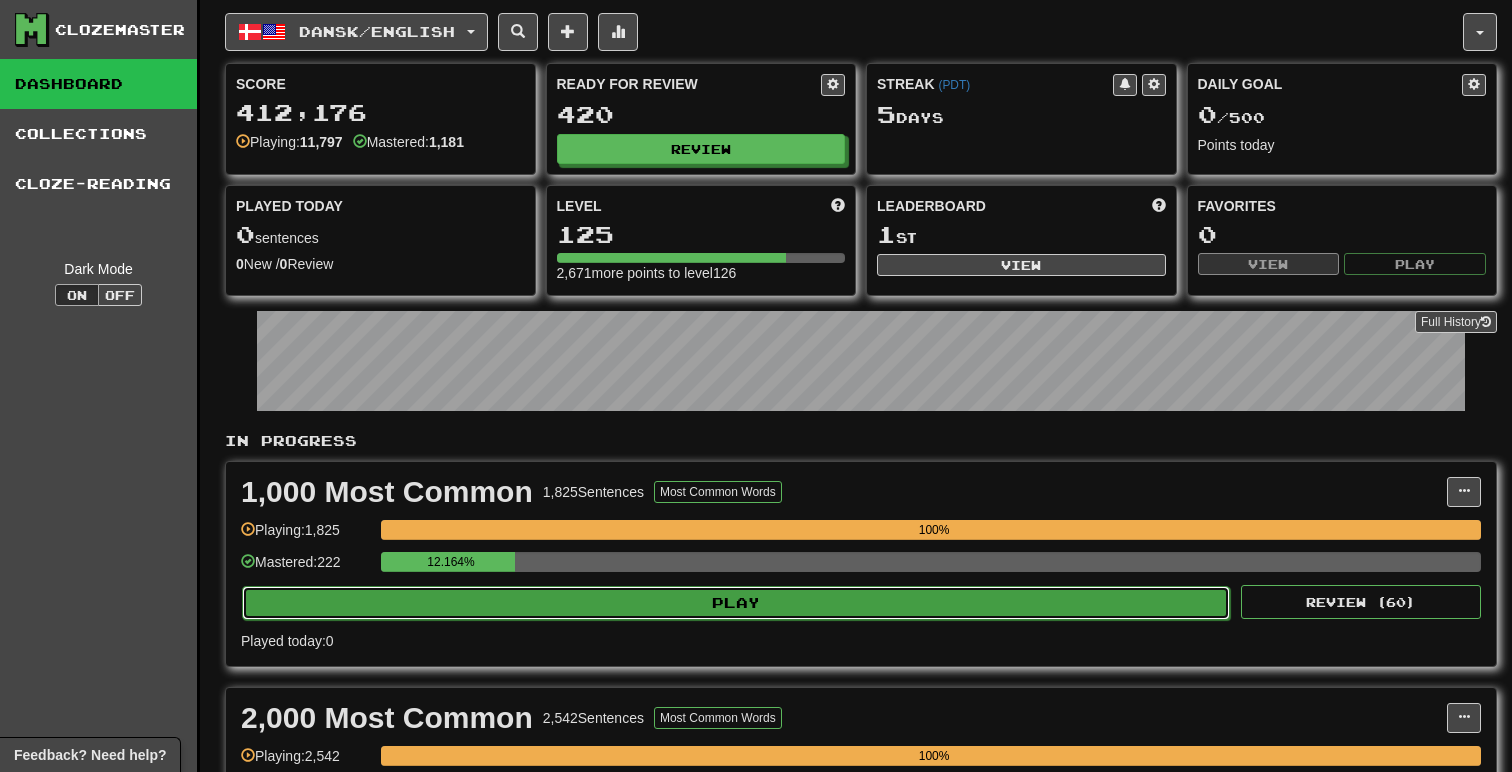 click on "Play" at bounding box center [736, 603] 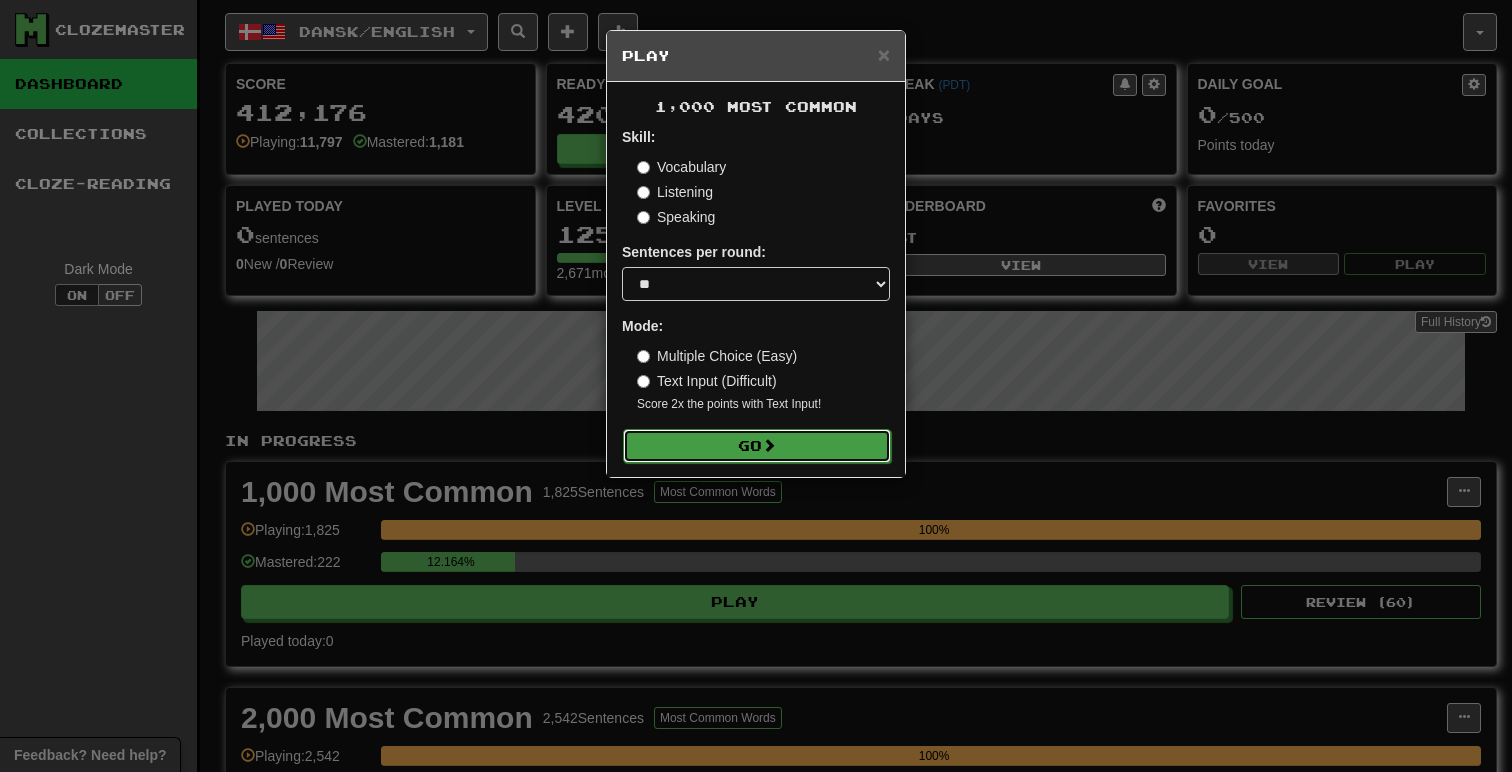 click on "Go" at bounding box center [757, 446] 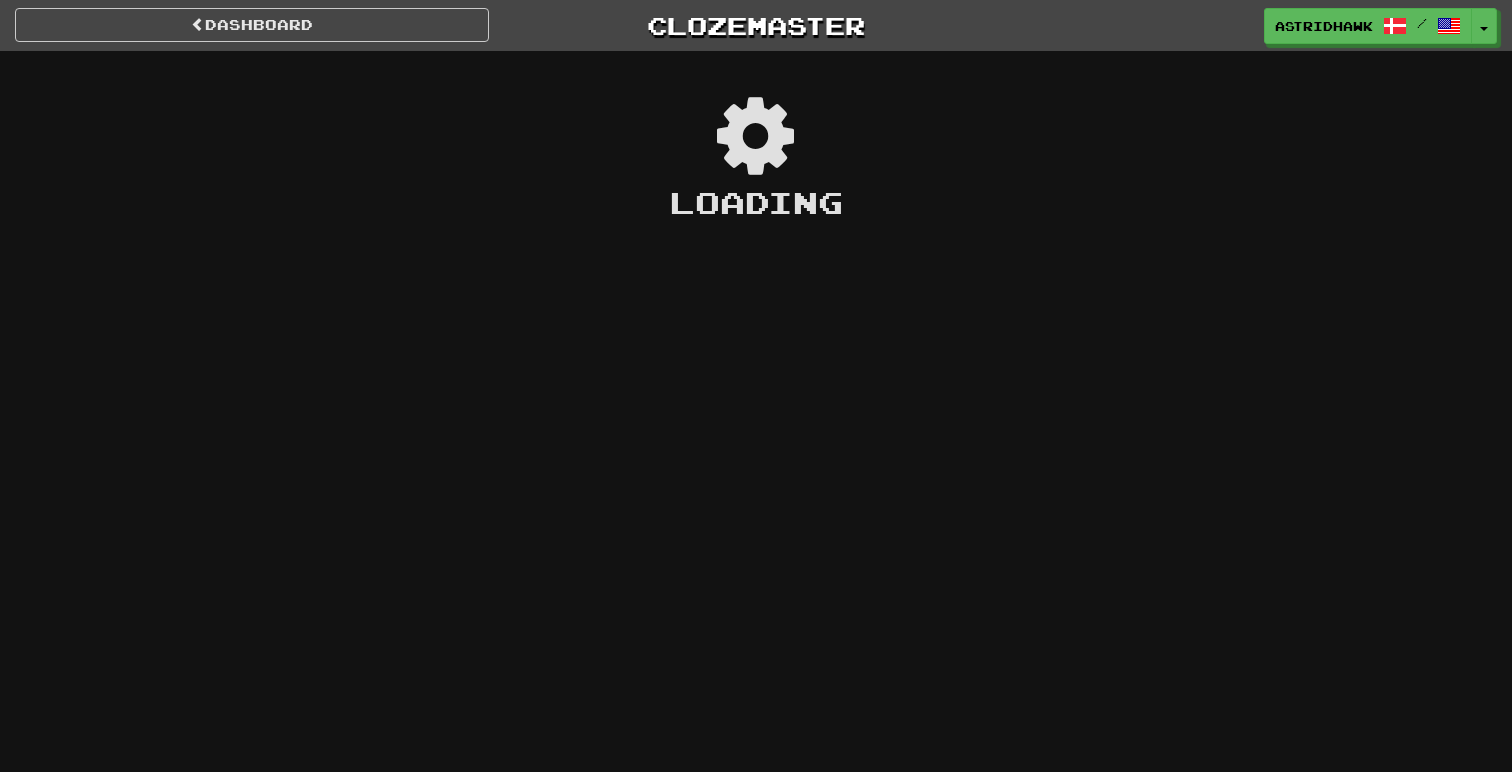 scroll, scrollTop: 0, scrollLeft: 0, axis: both 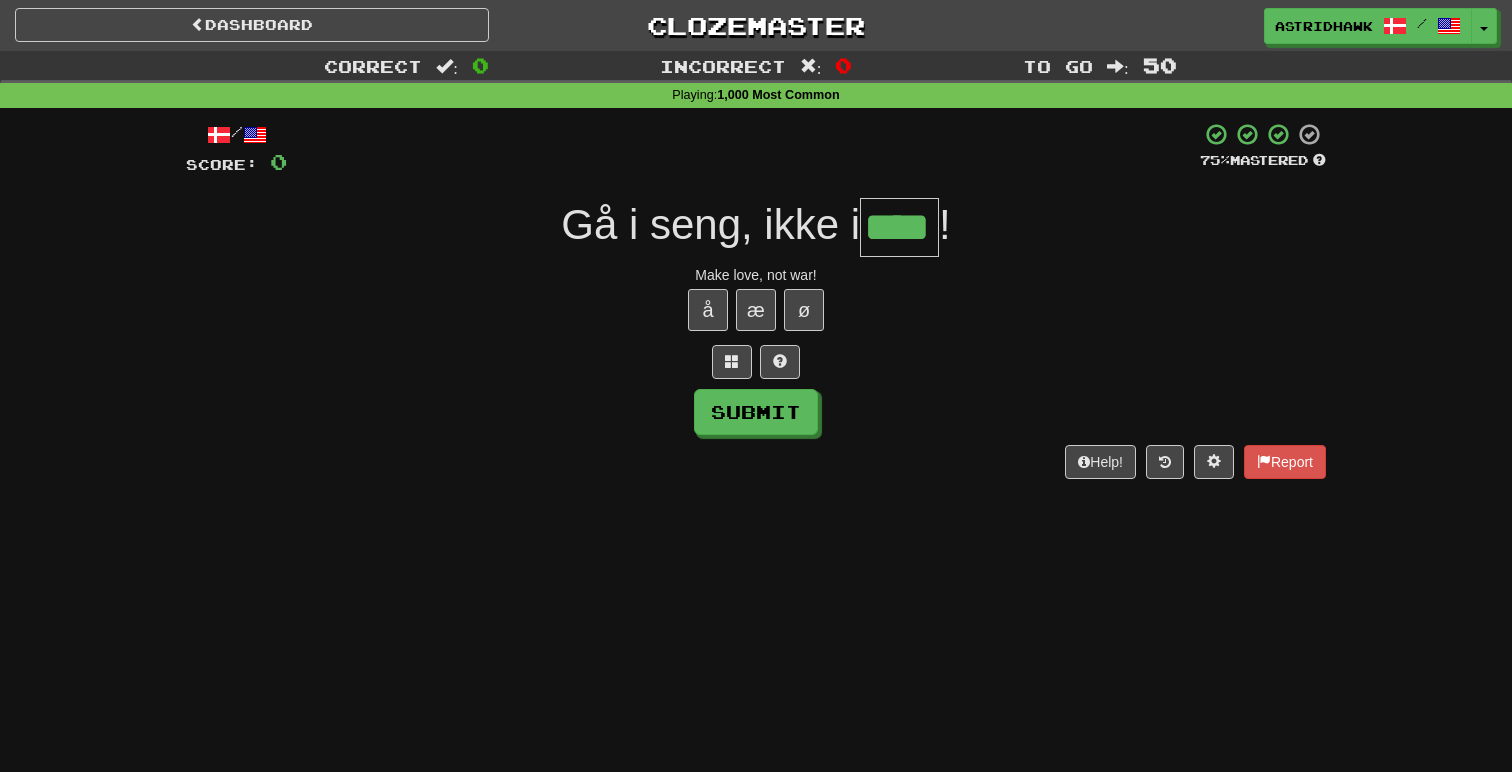 type on "****" 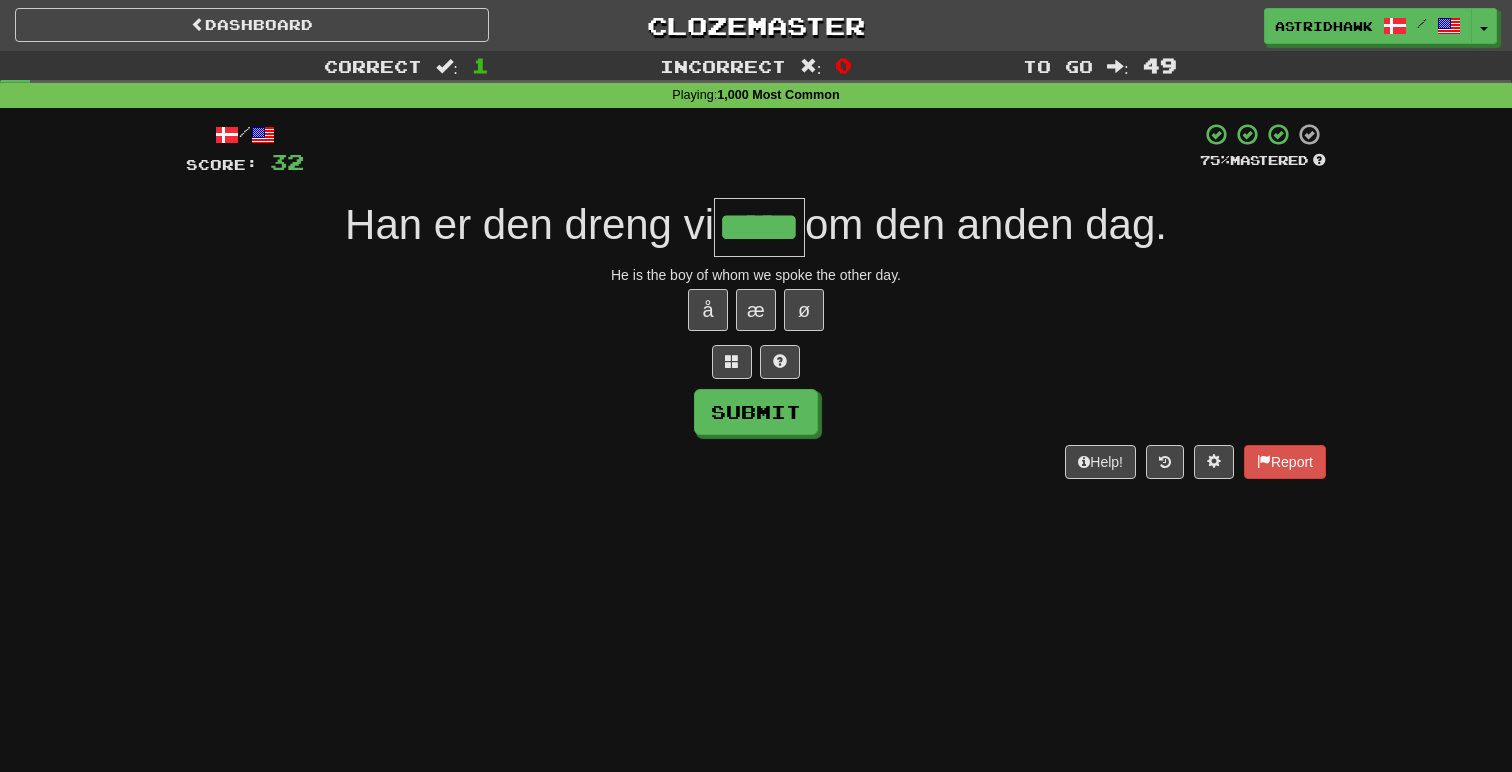 type on "*****" 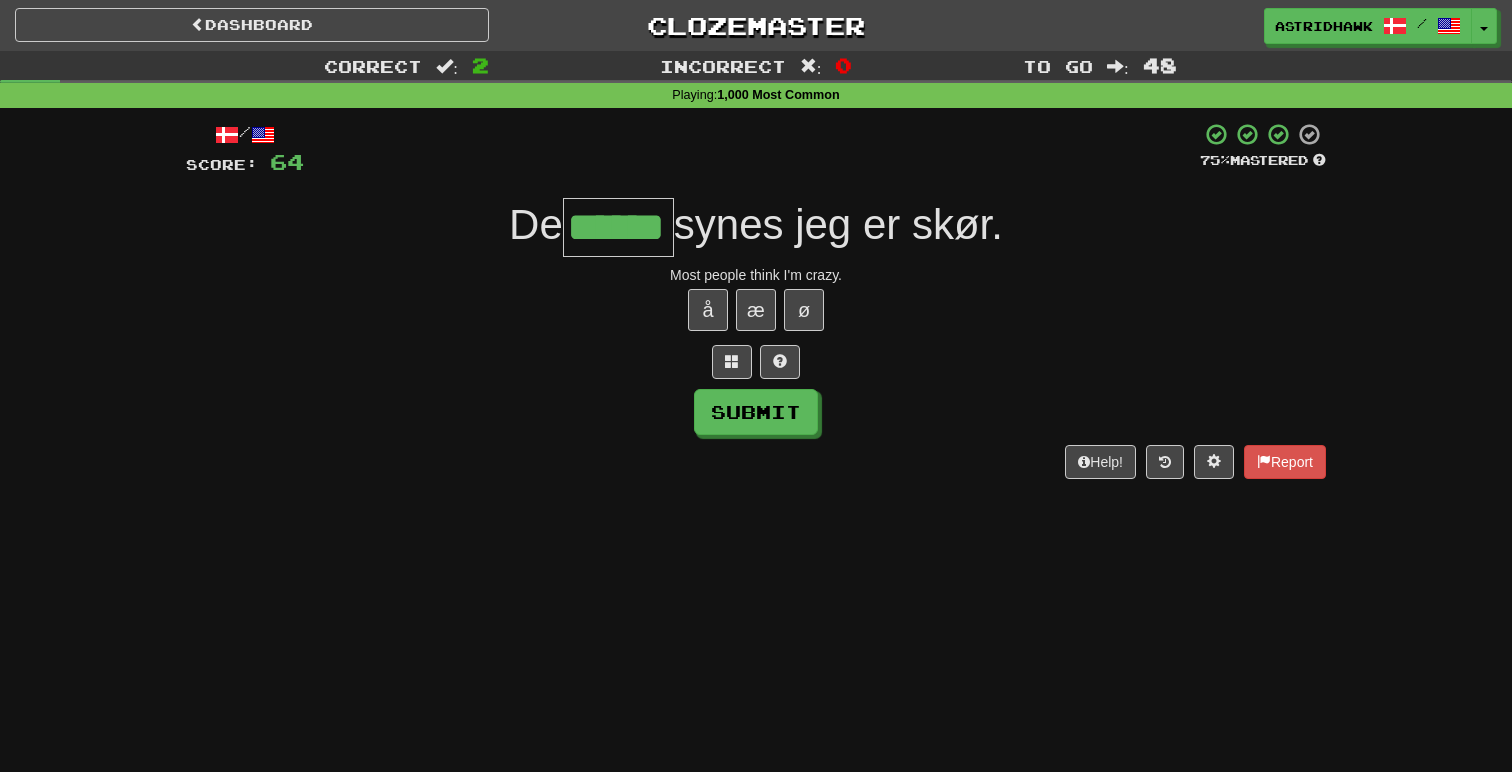 type on "******" 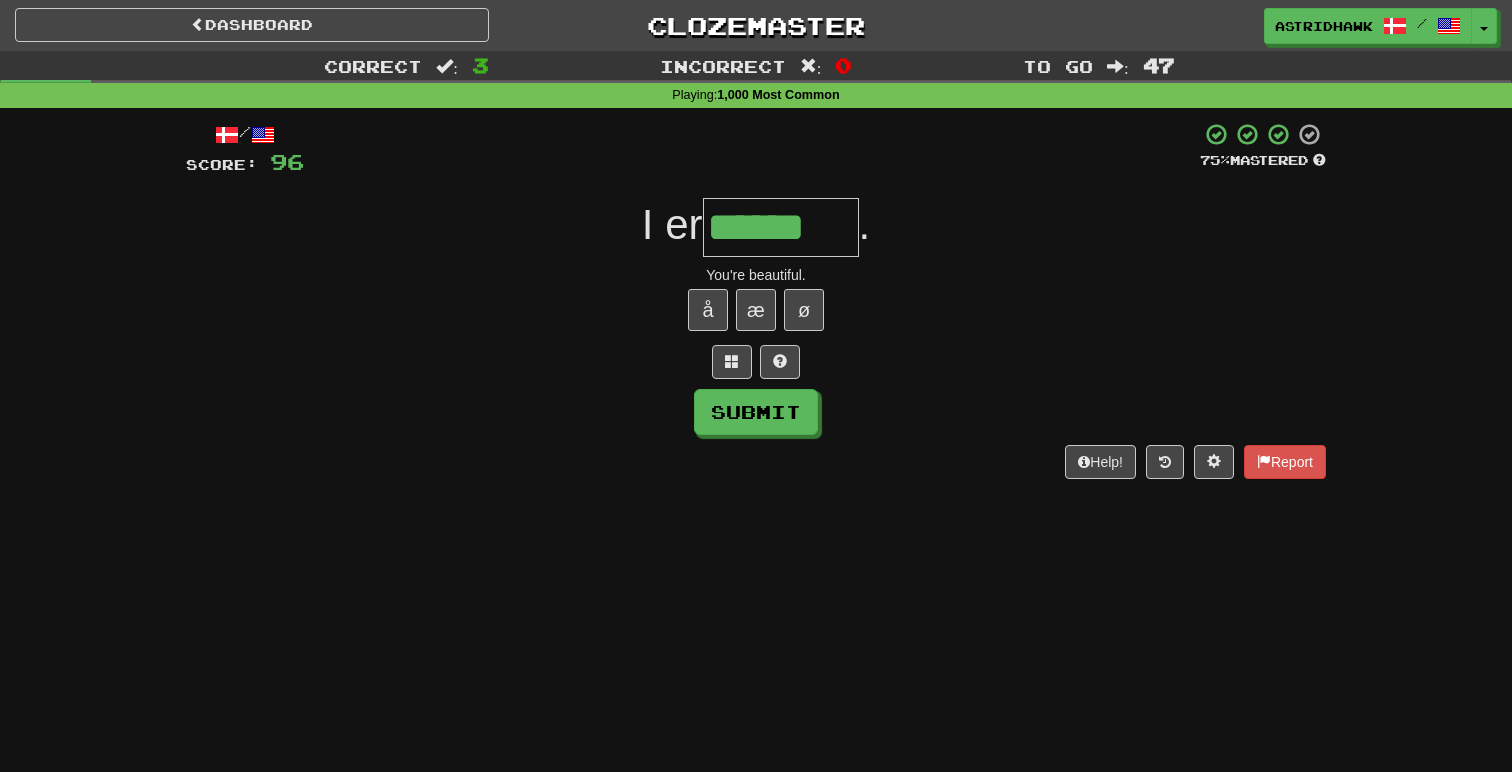 type on "******" 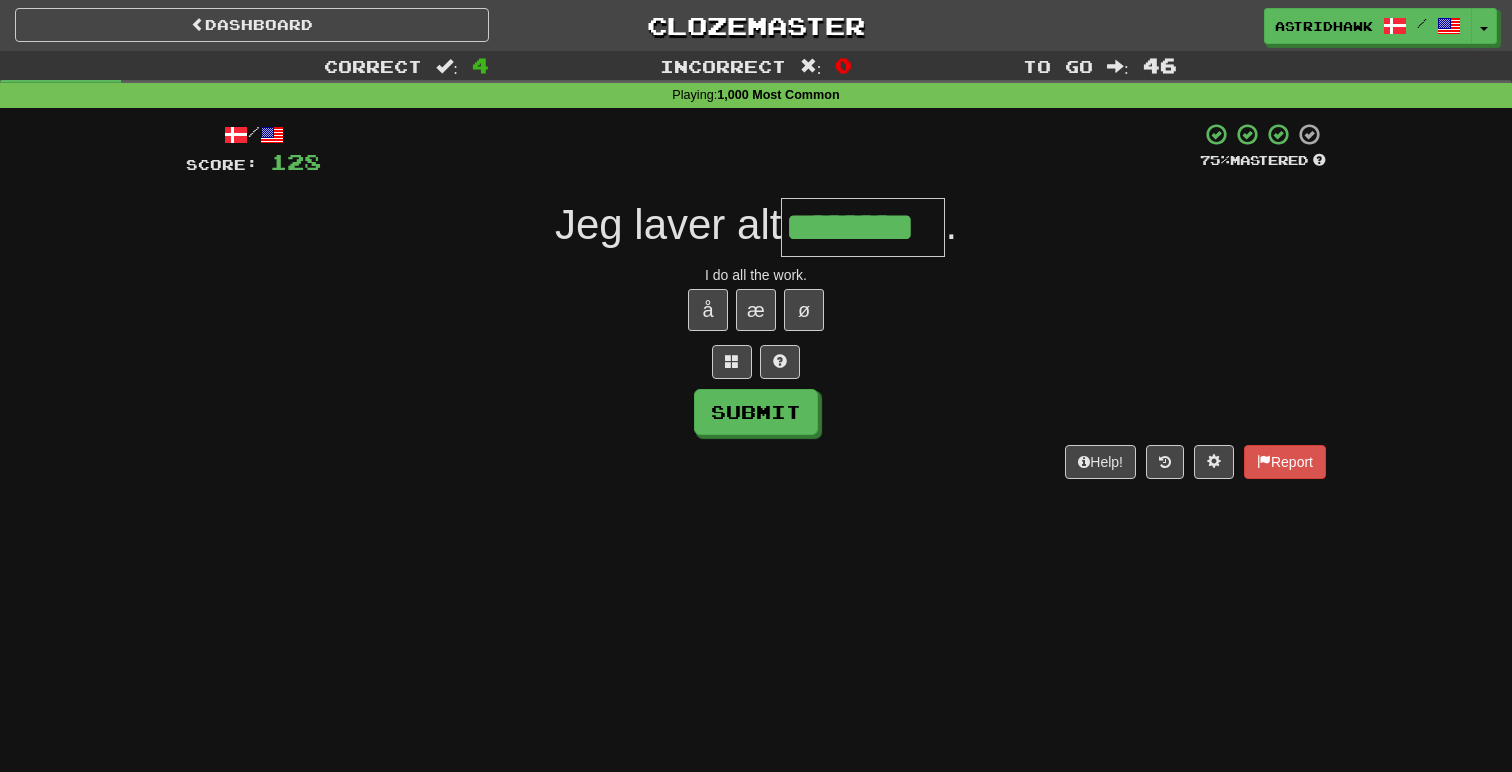type on "********" 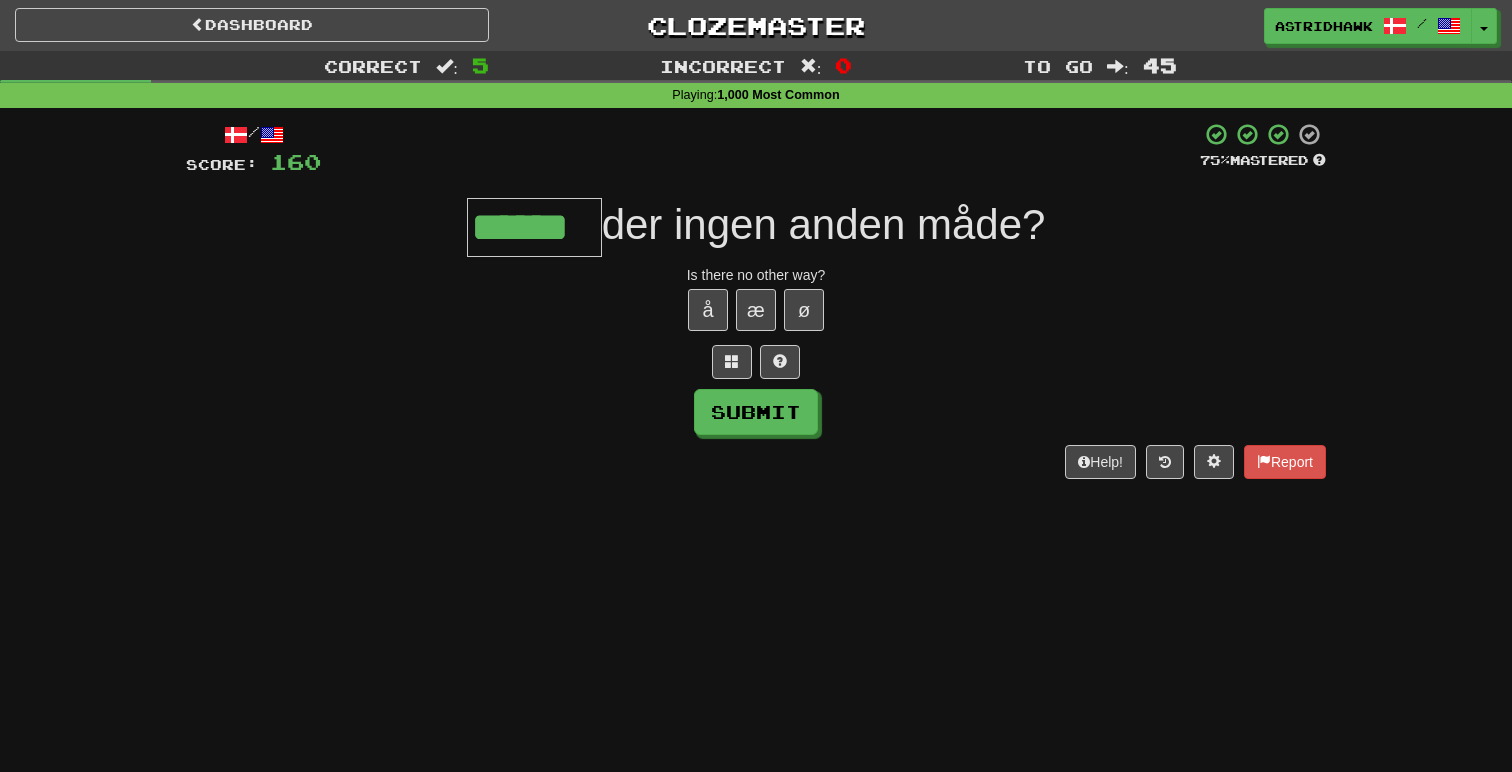 type on "******" 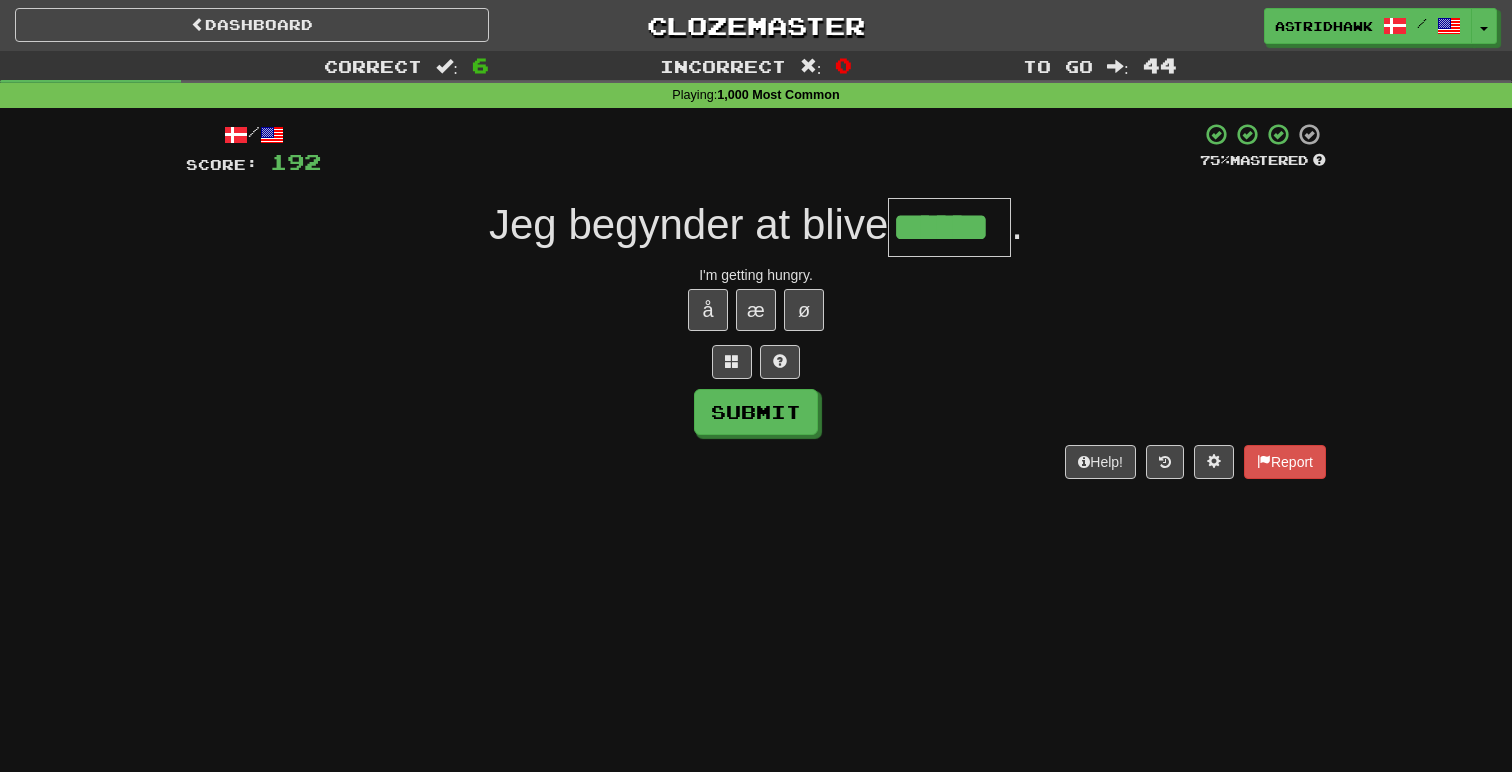 type on "******" 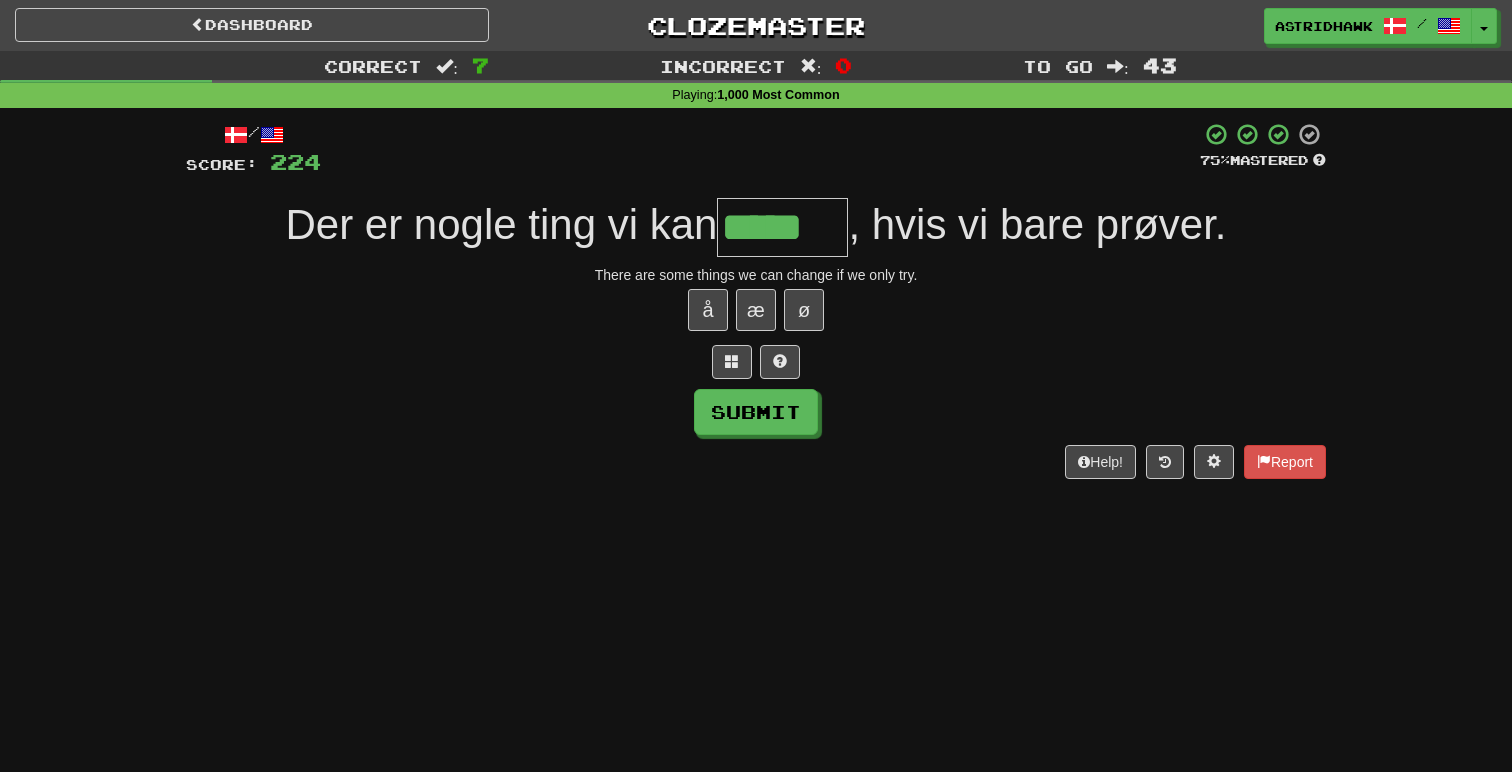 type on "*****" 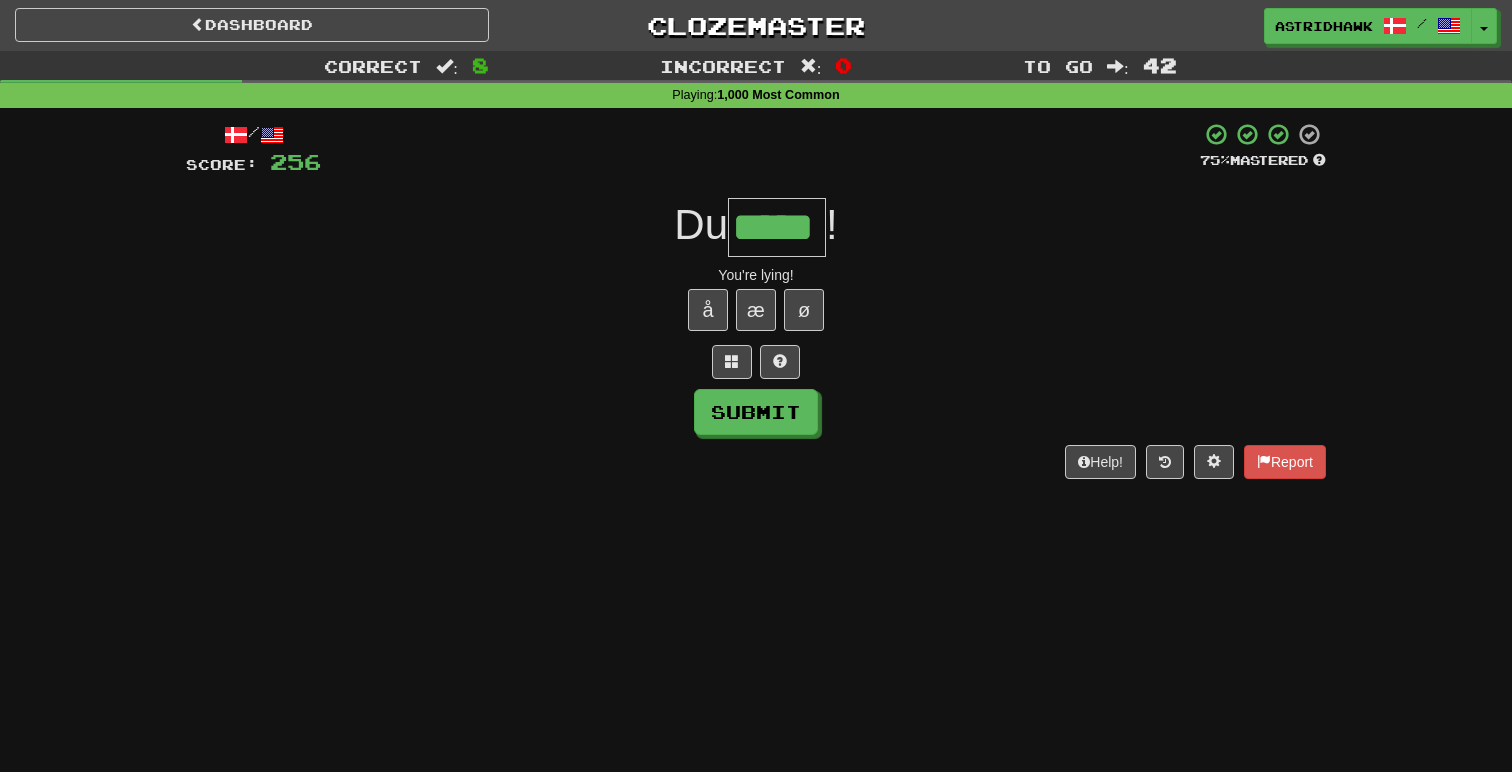 type on "*****" 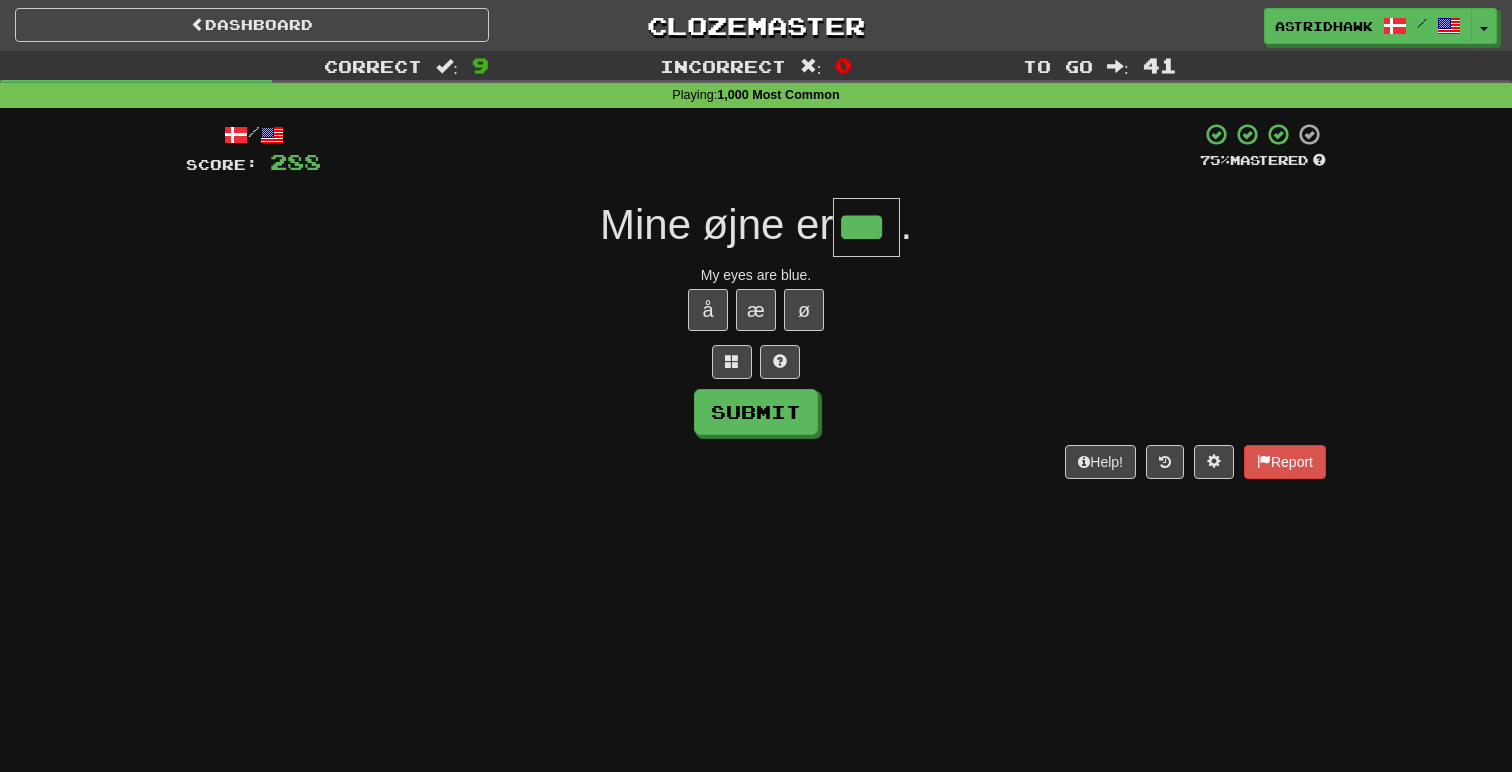 type on "***" 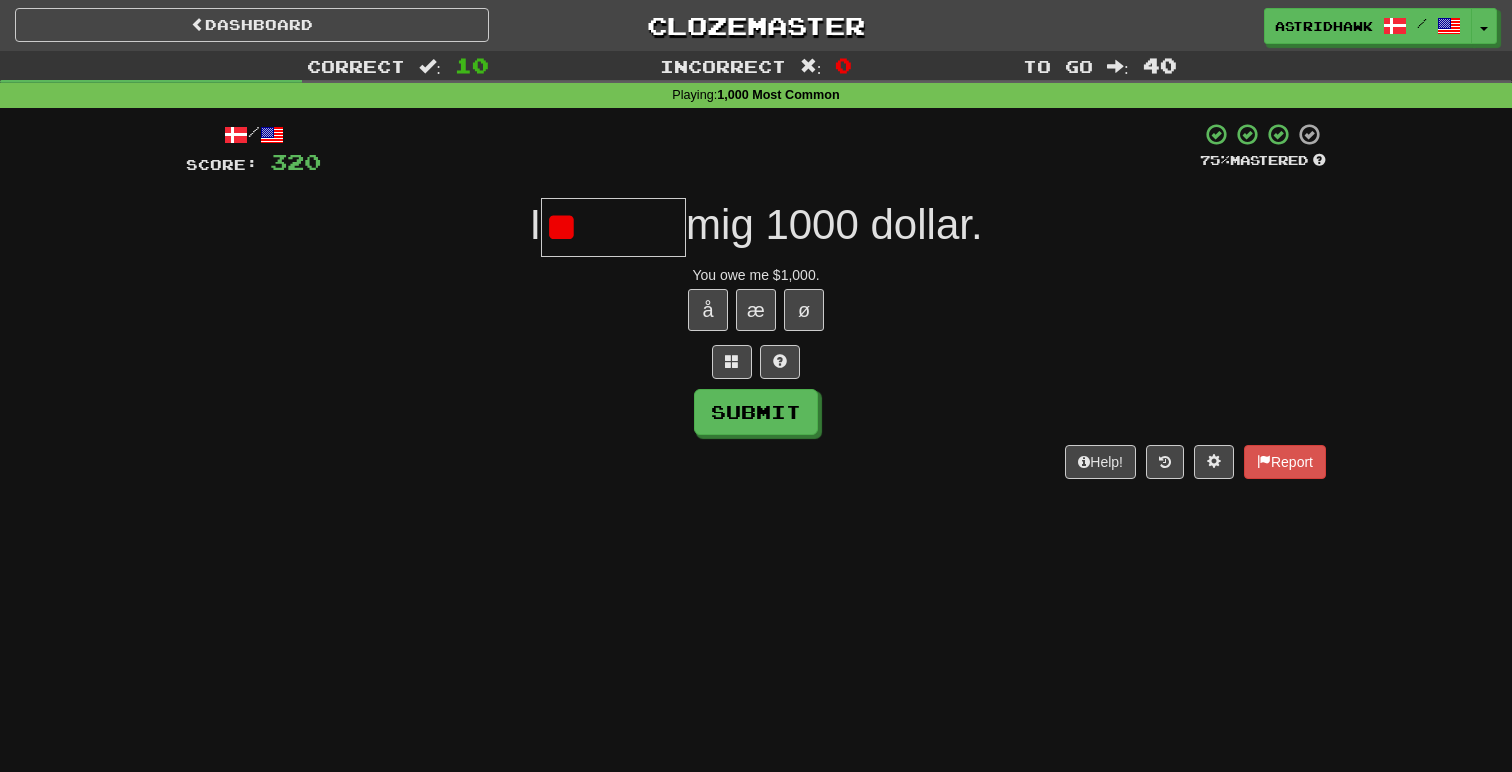 type on "*" 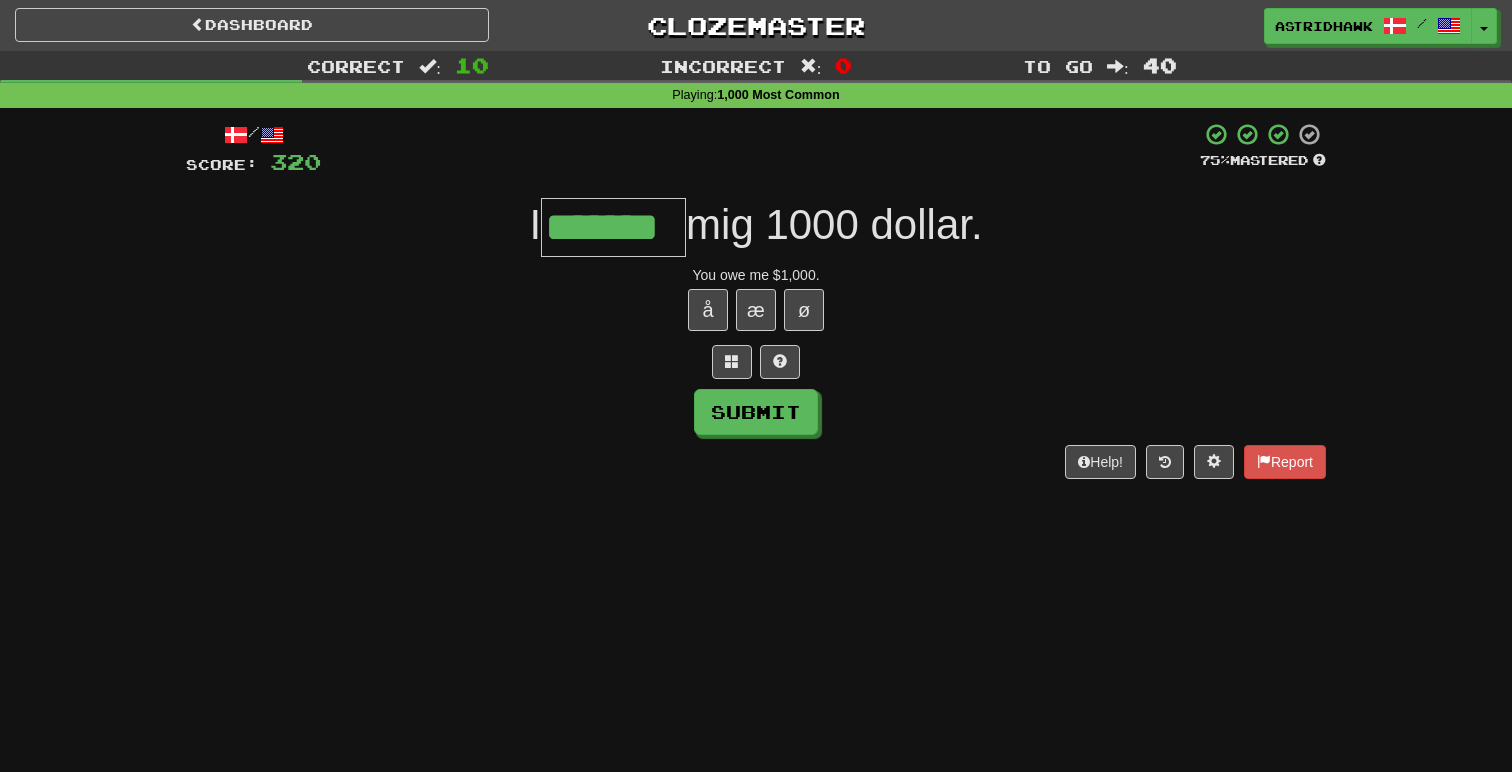 type on "*******" 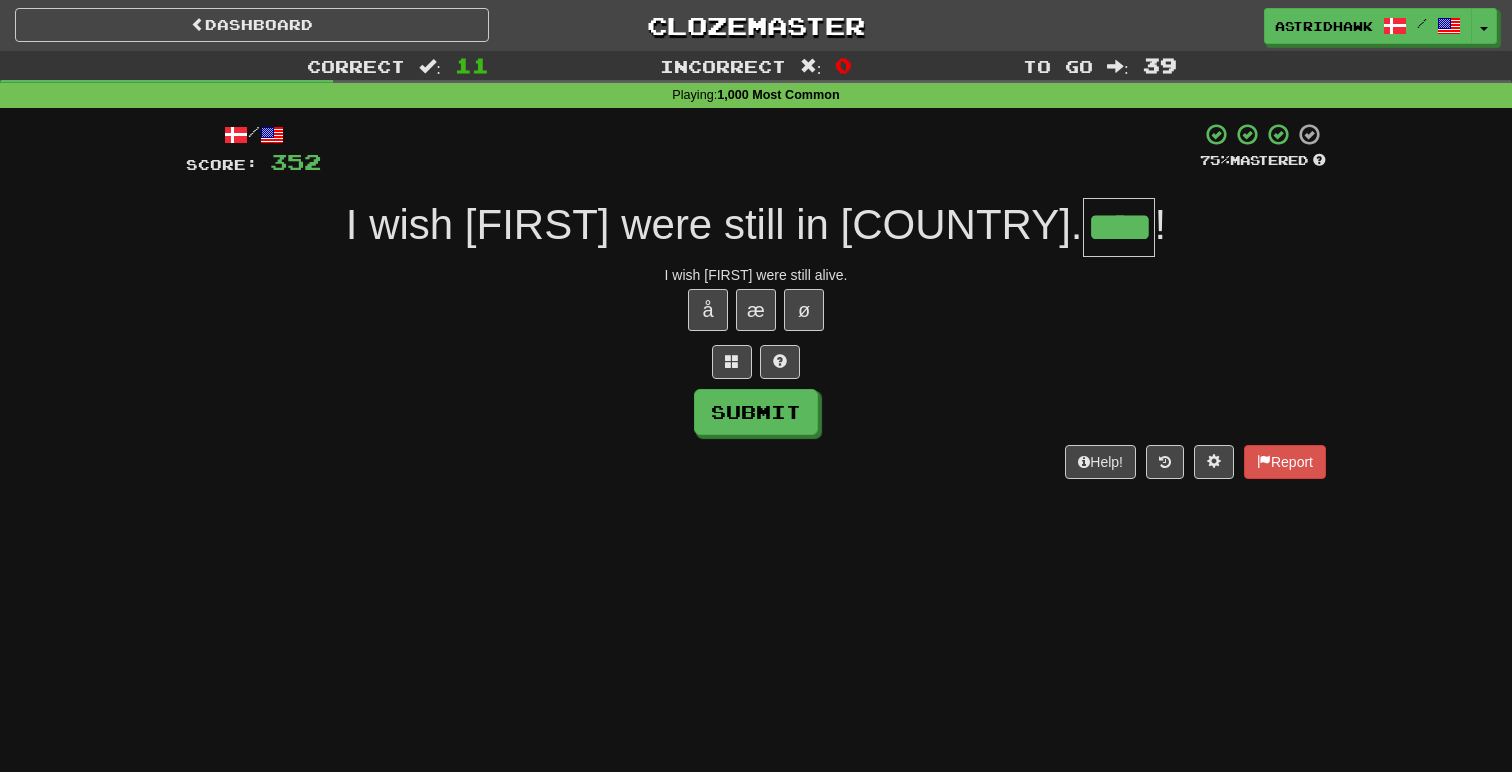 type on "****" 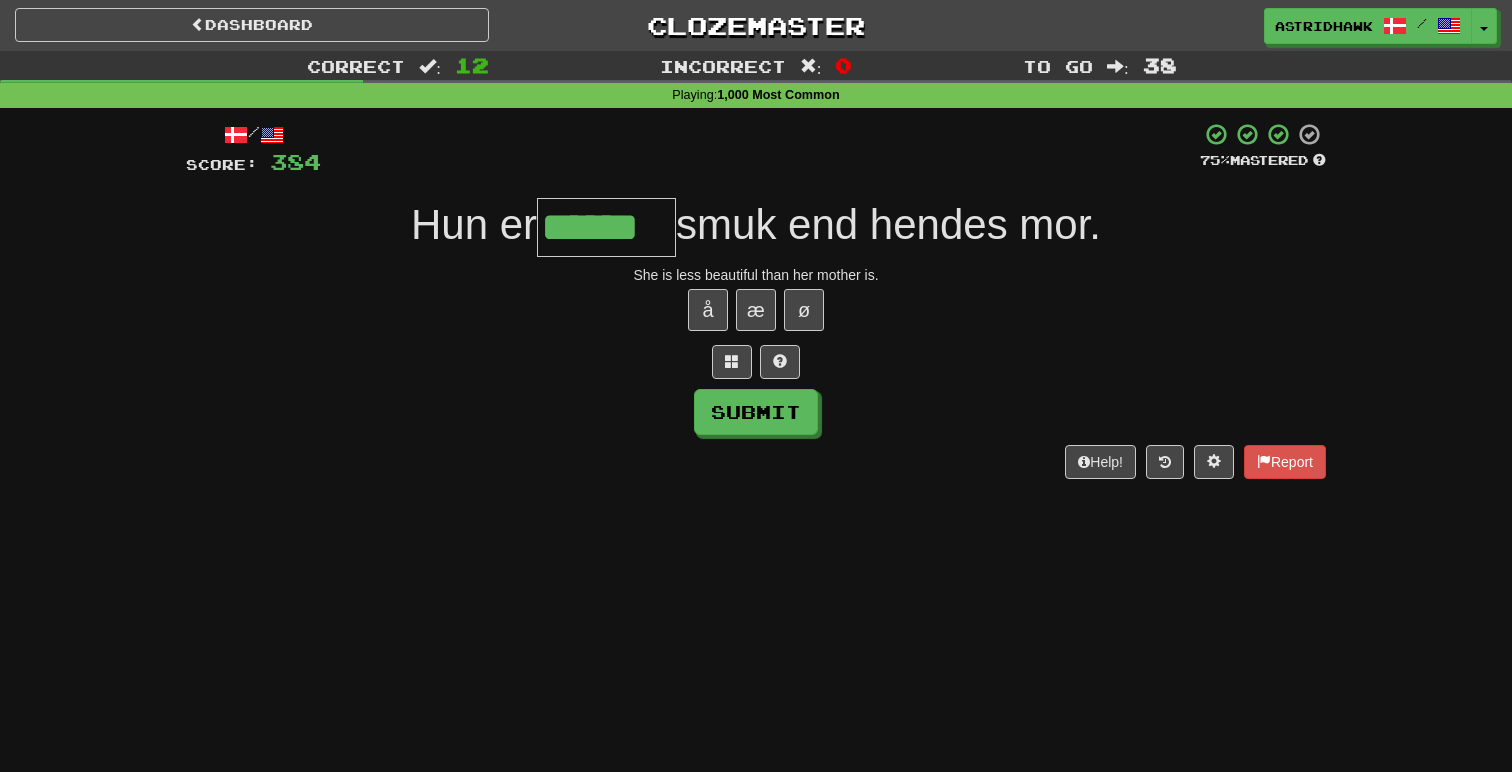 type on "******" 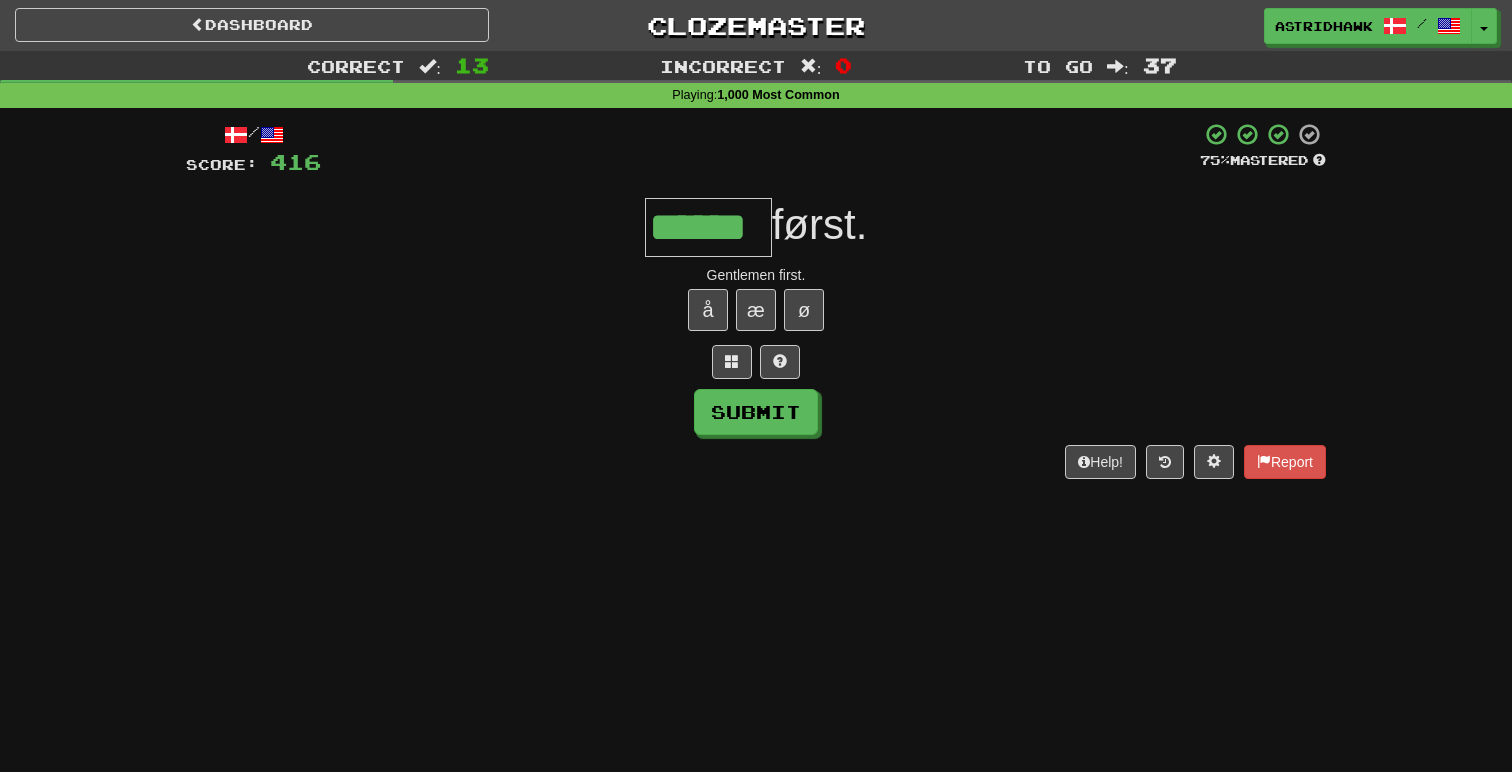 type on "******" 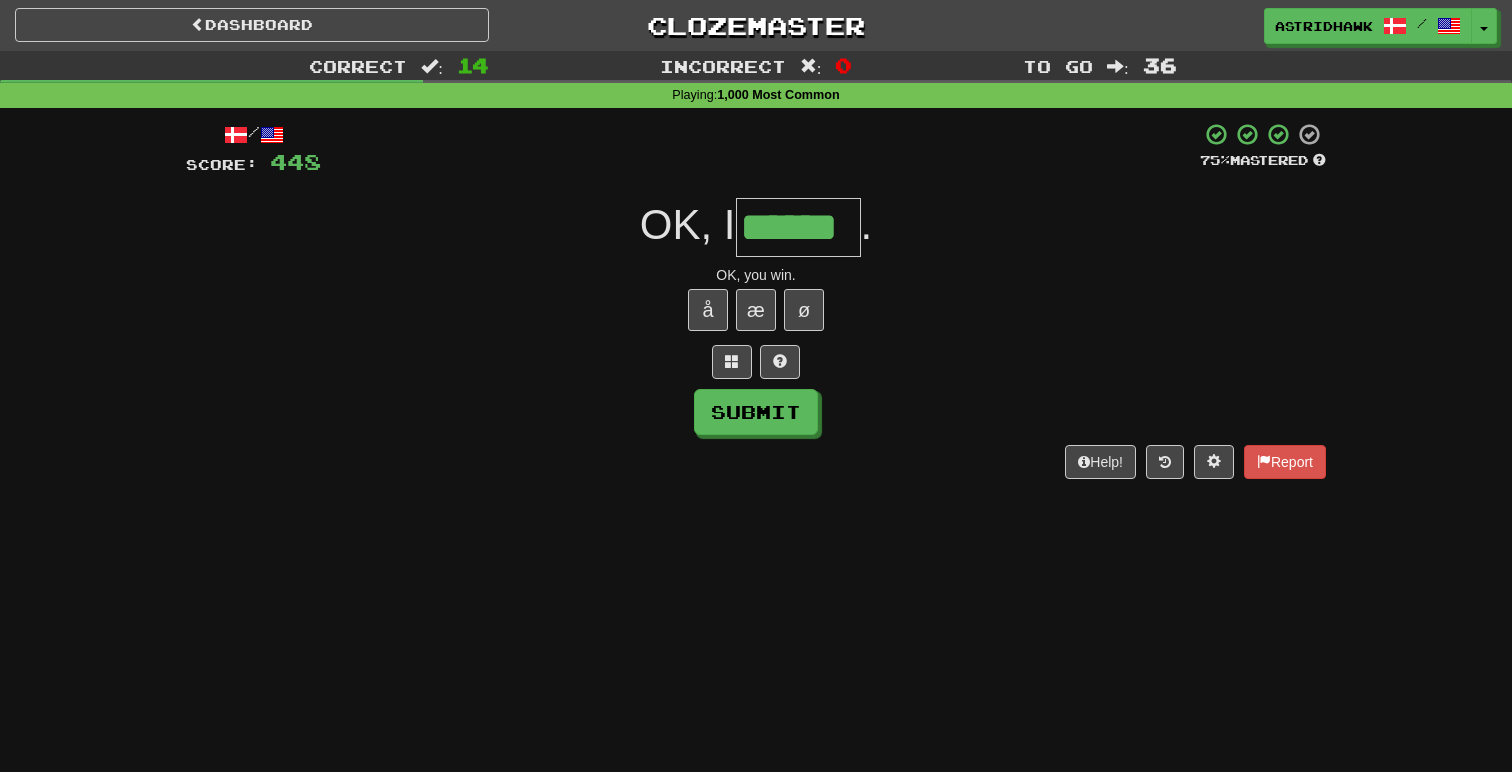 type on "******" 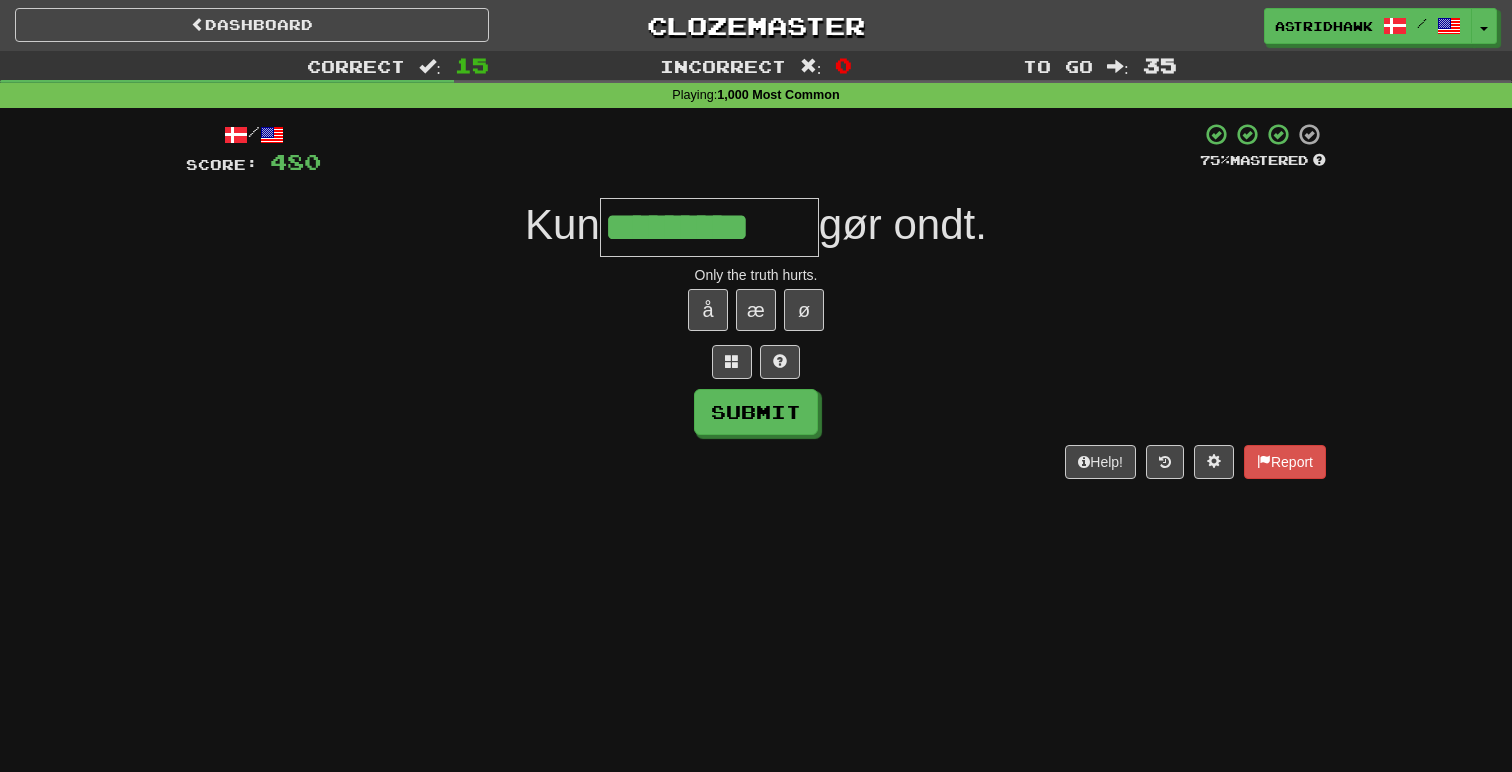 type on "*********" 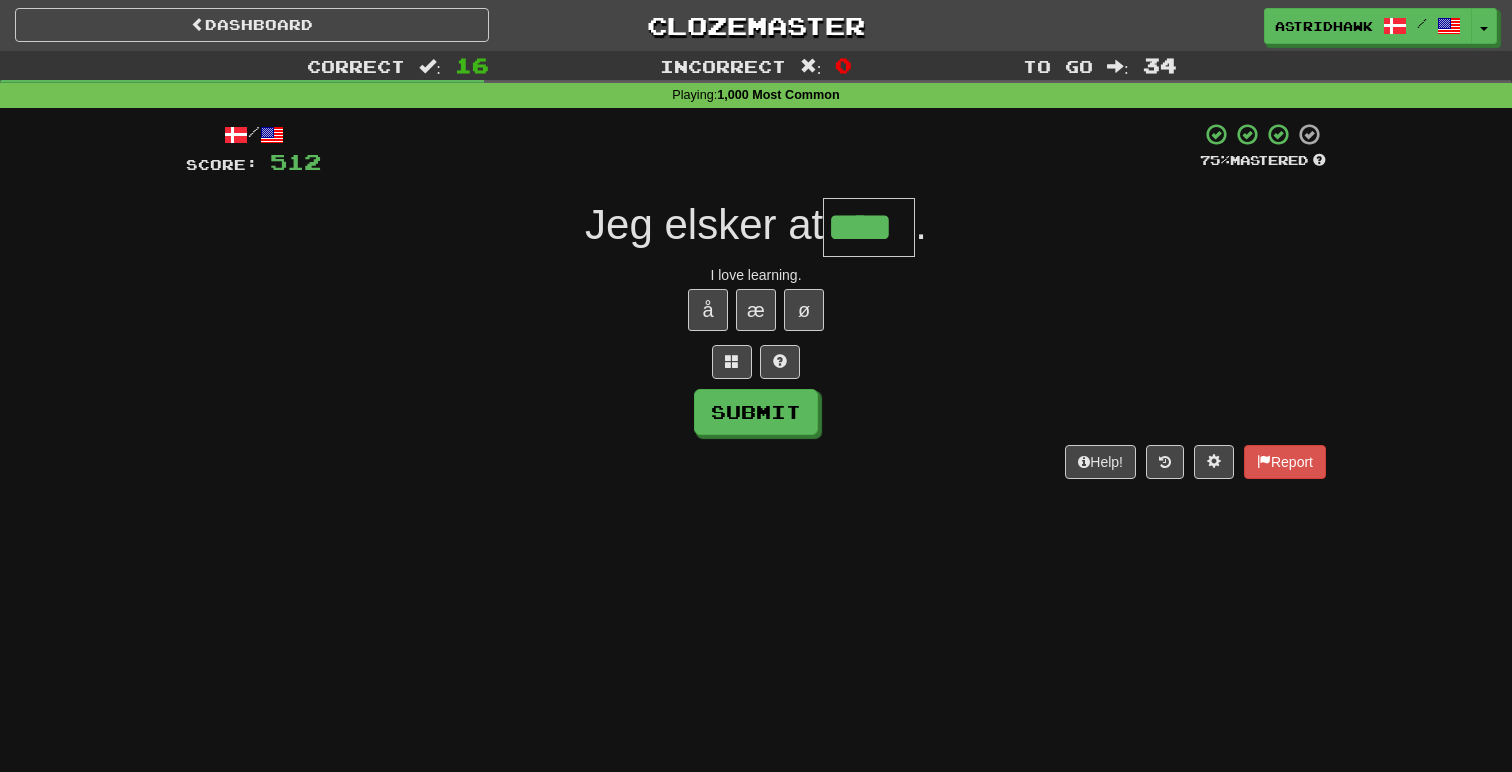type on "****" 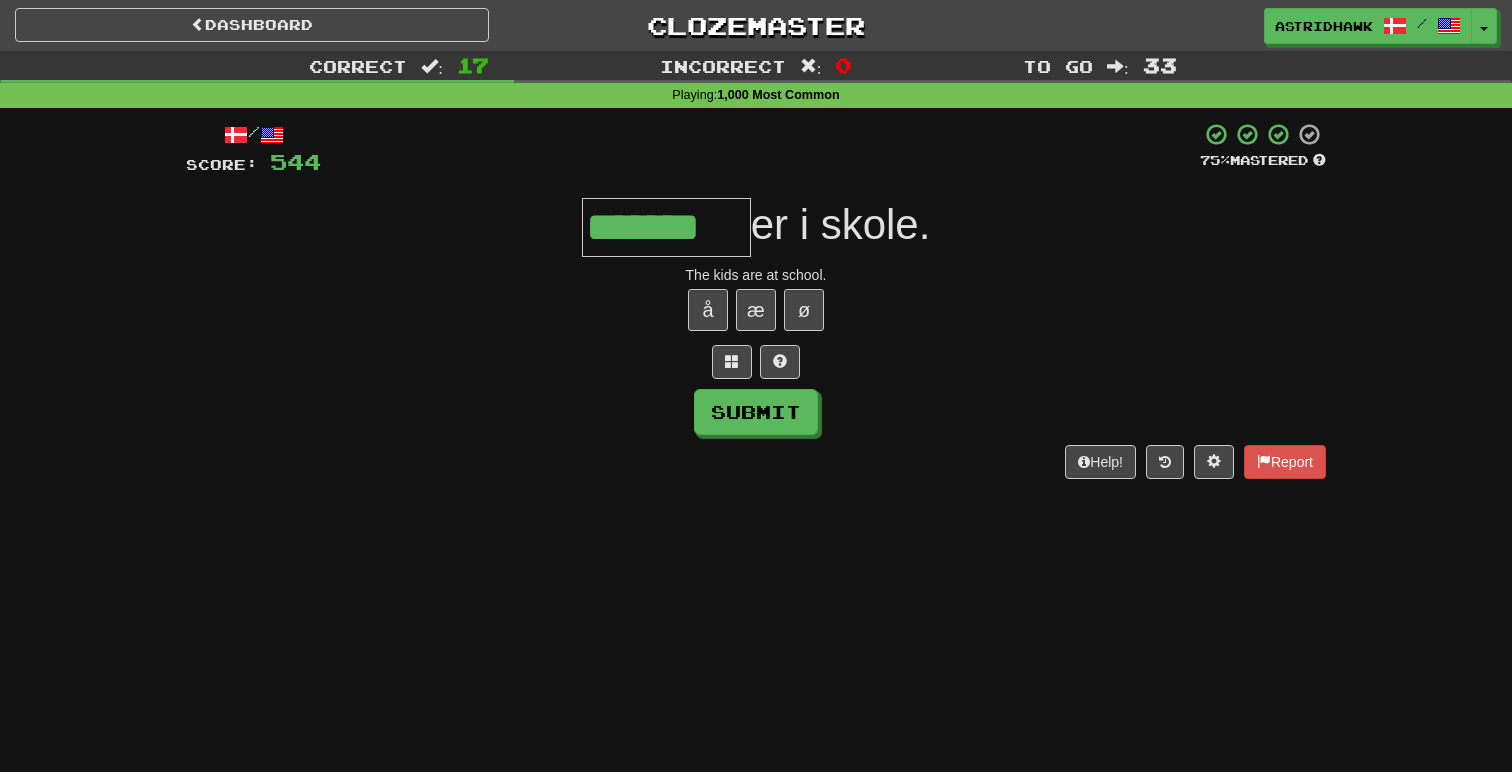 type on "*******" 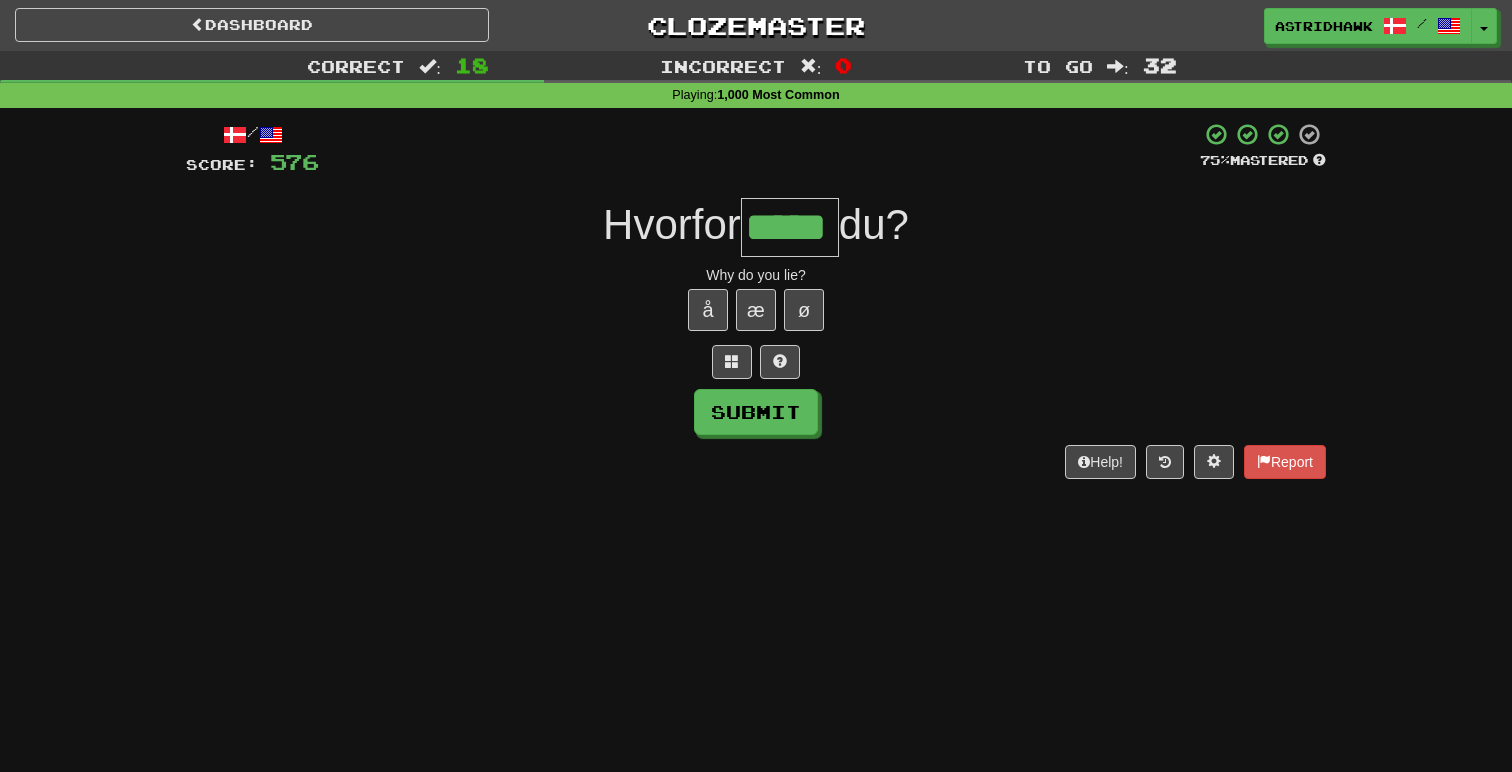 type on "*****" 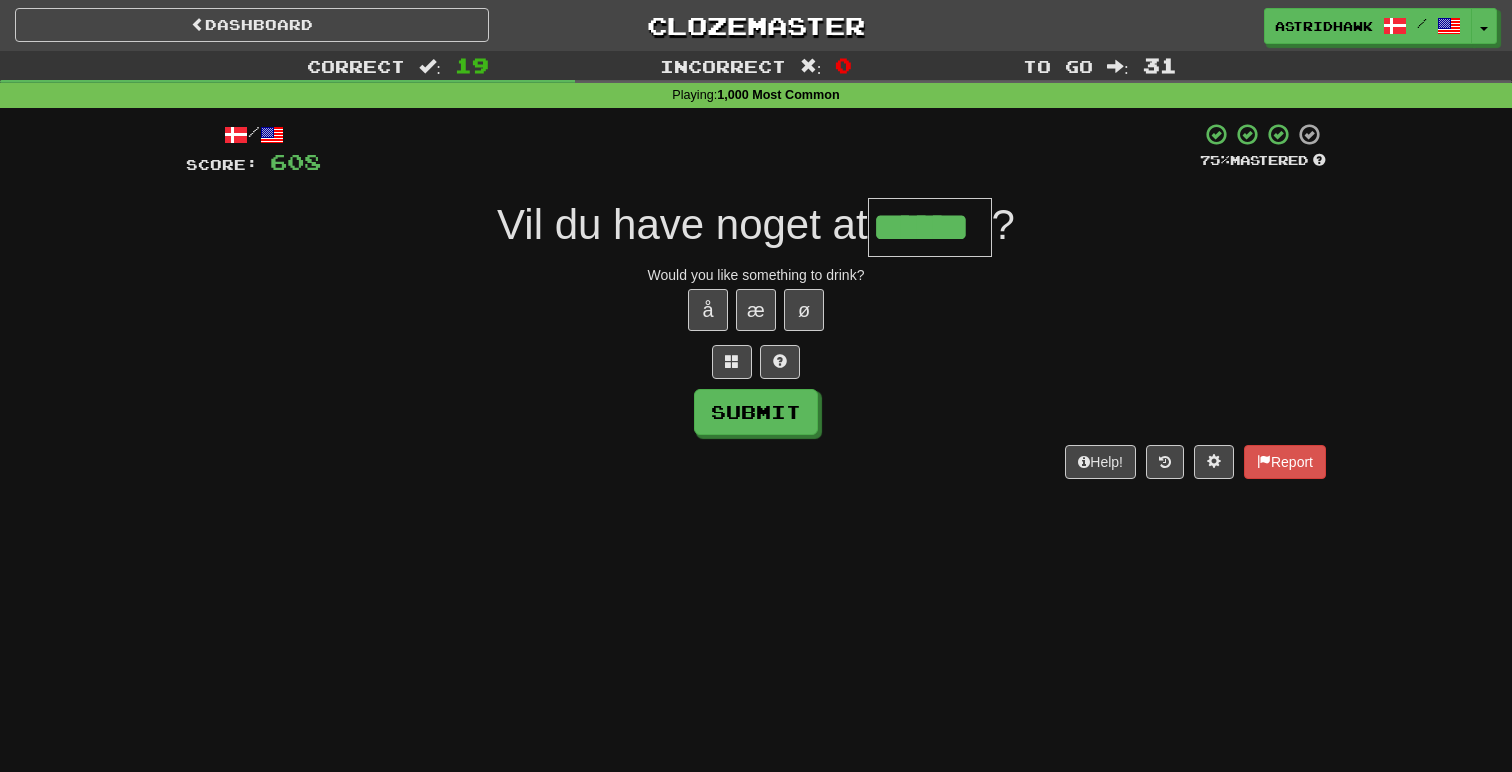 type on "******" 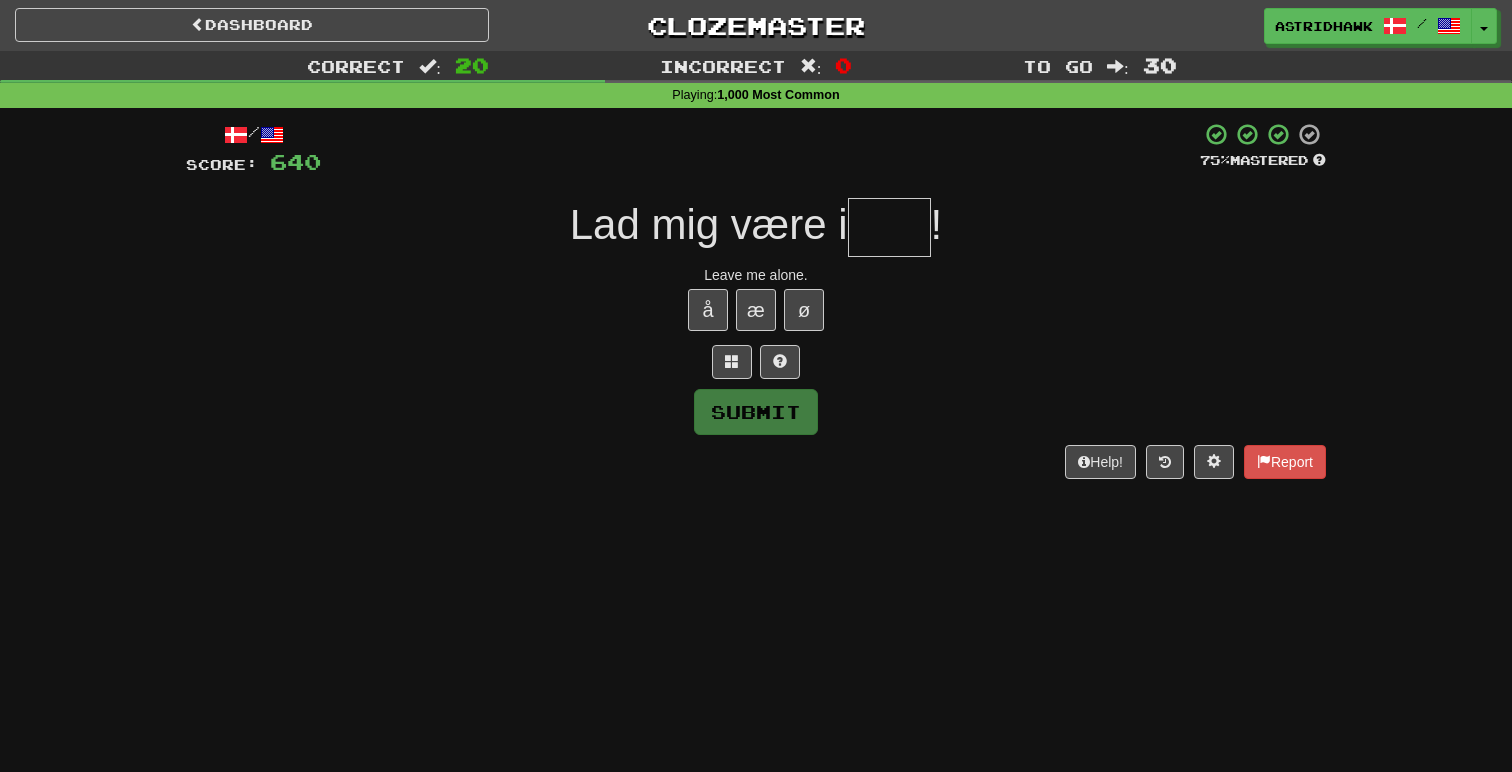 type on "*" 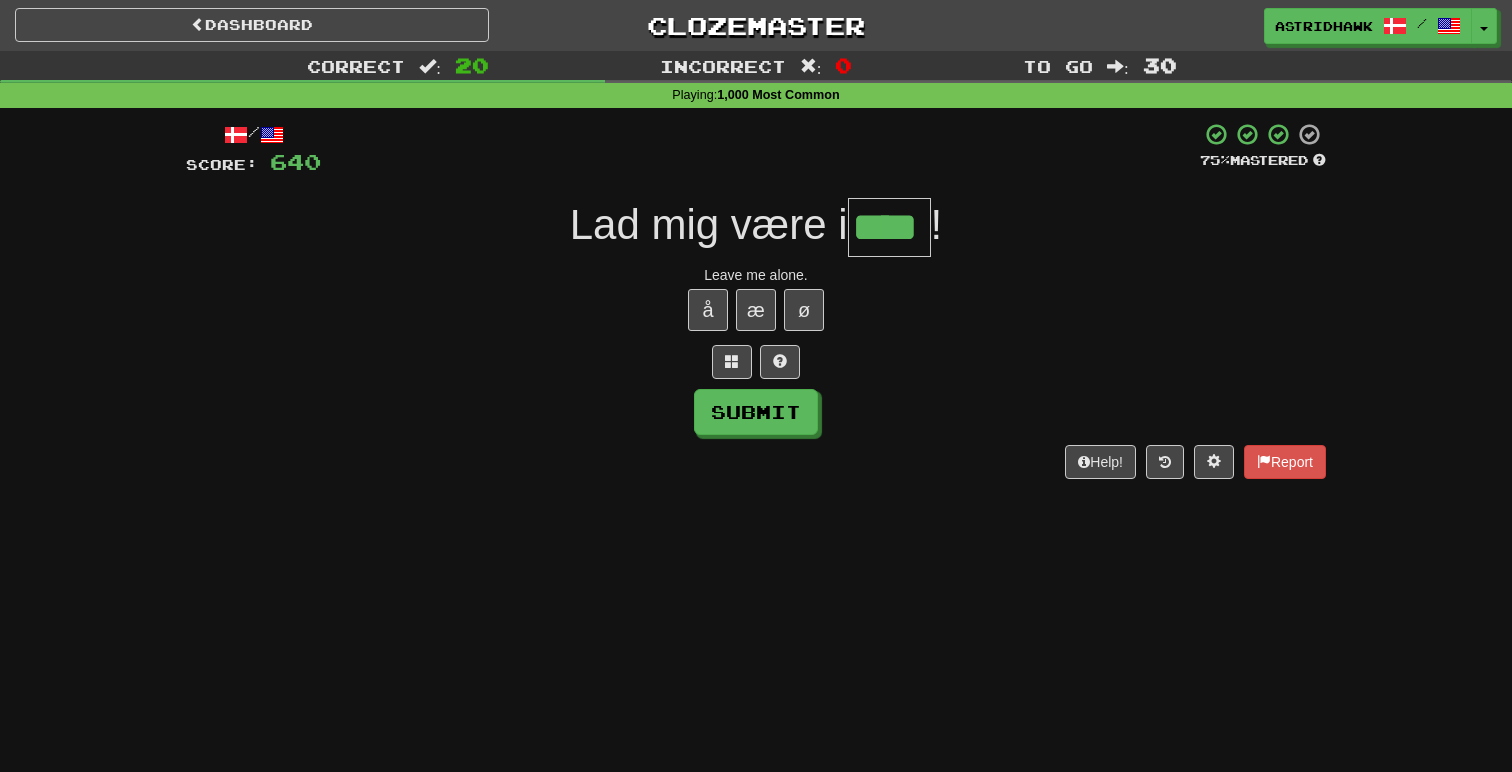 type on "****" 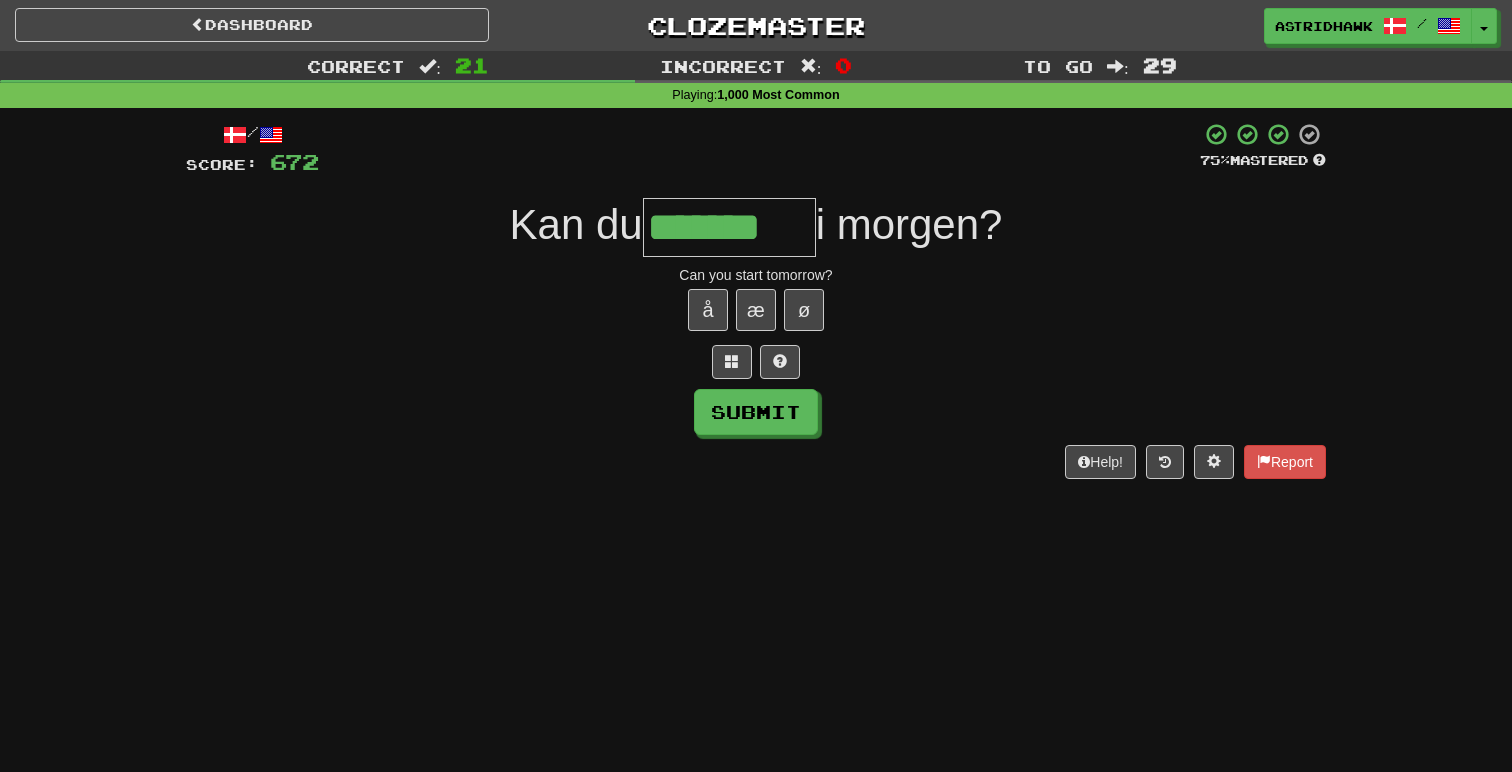 type on "*******" 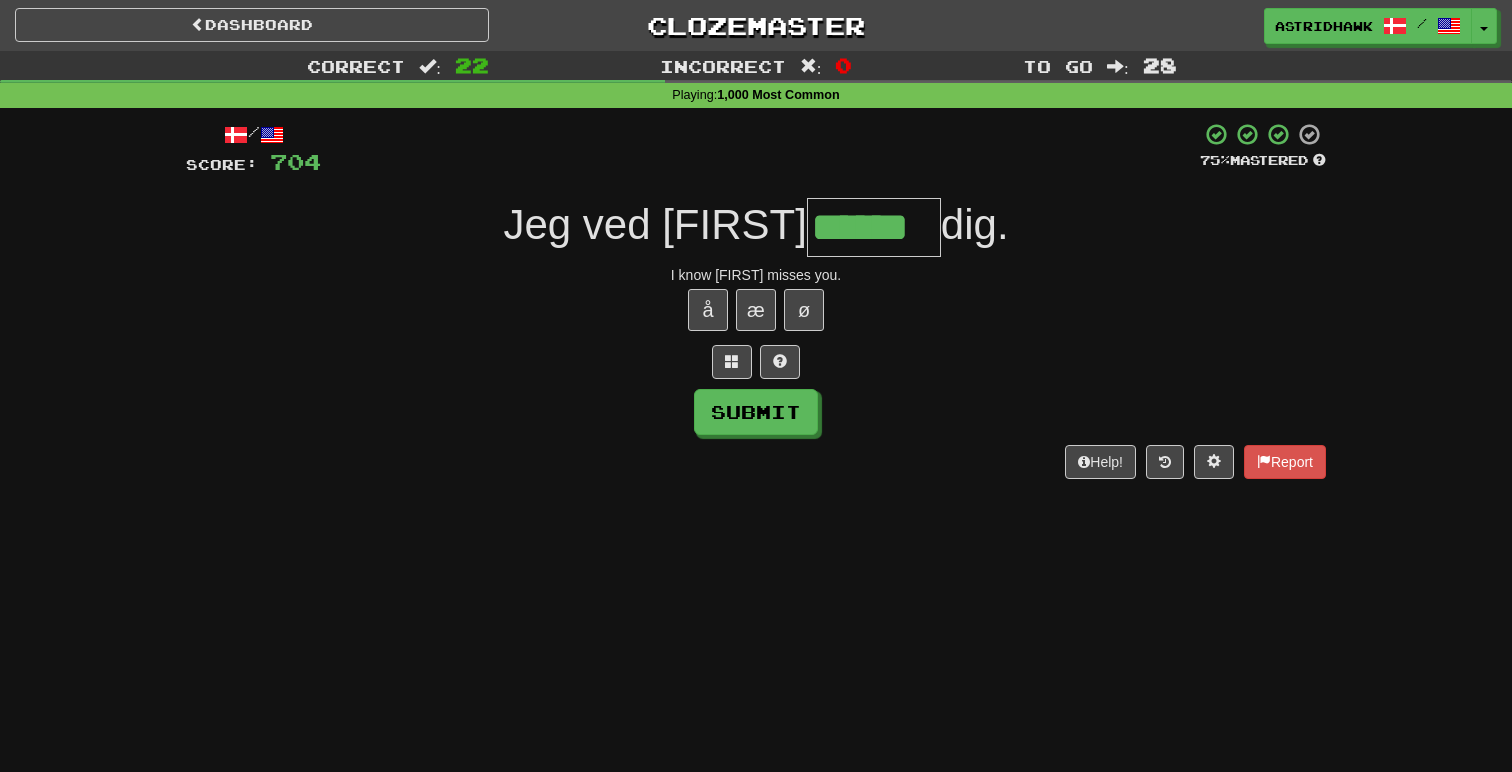 type on "******" 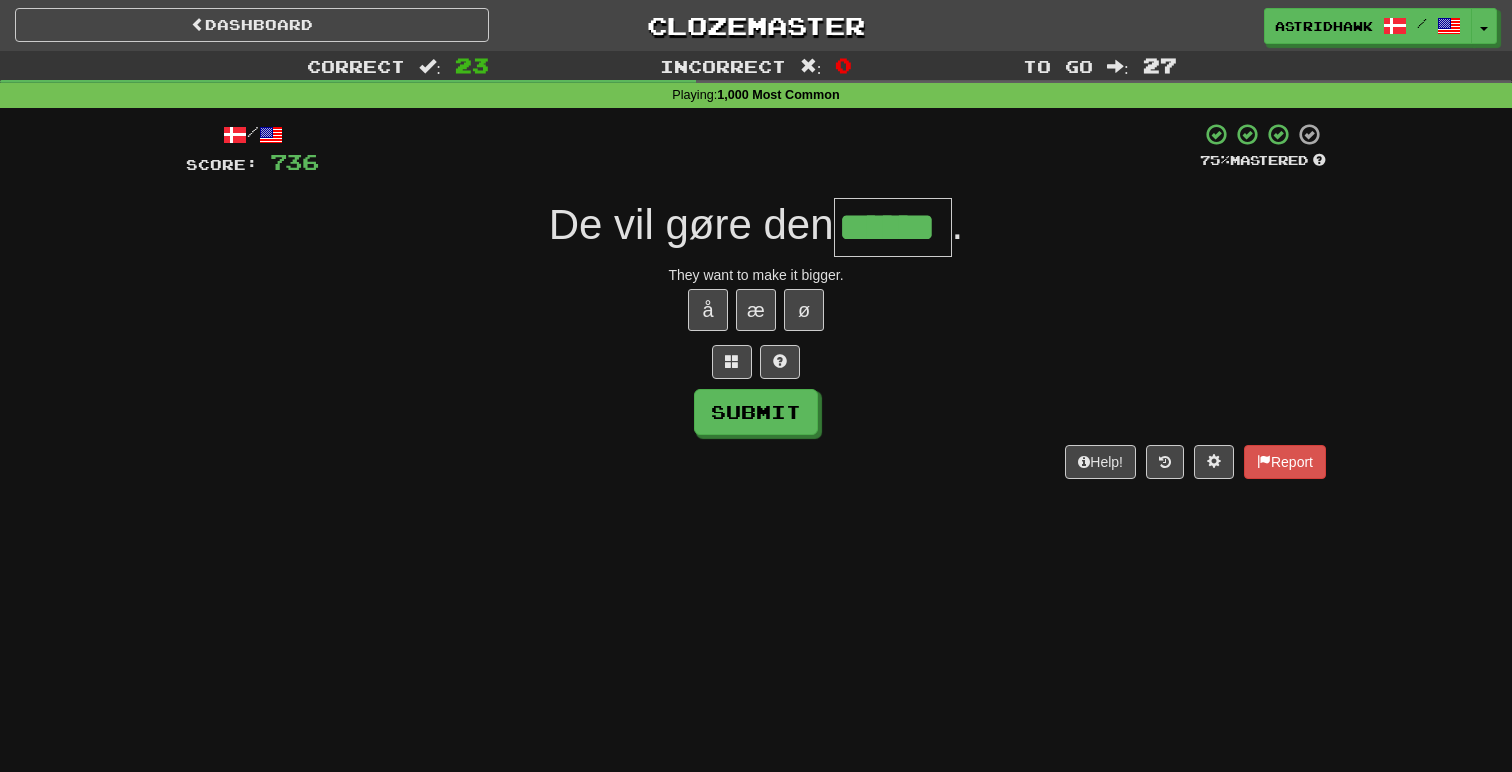 type on "******" 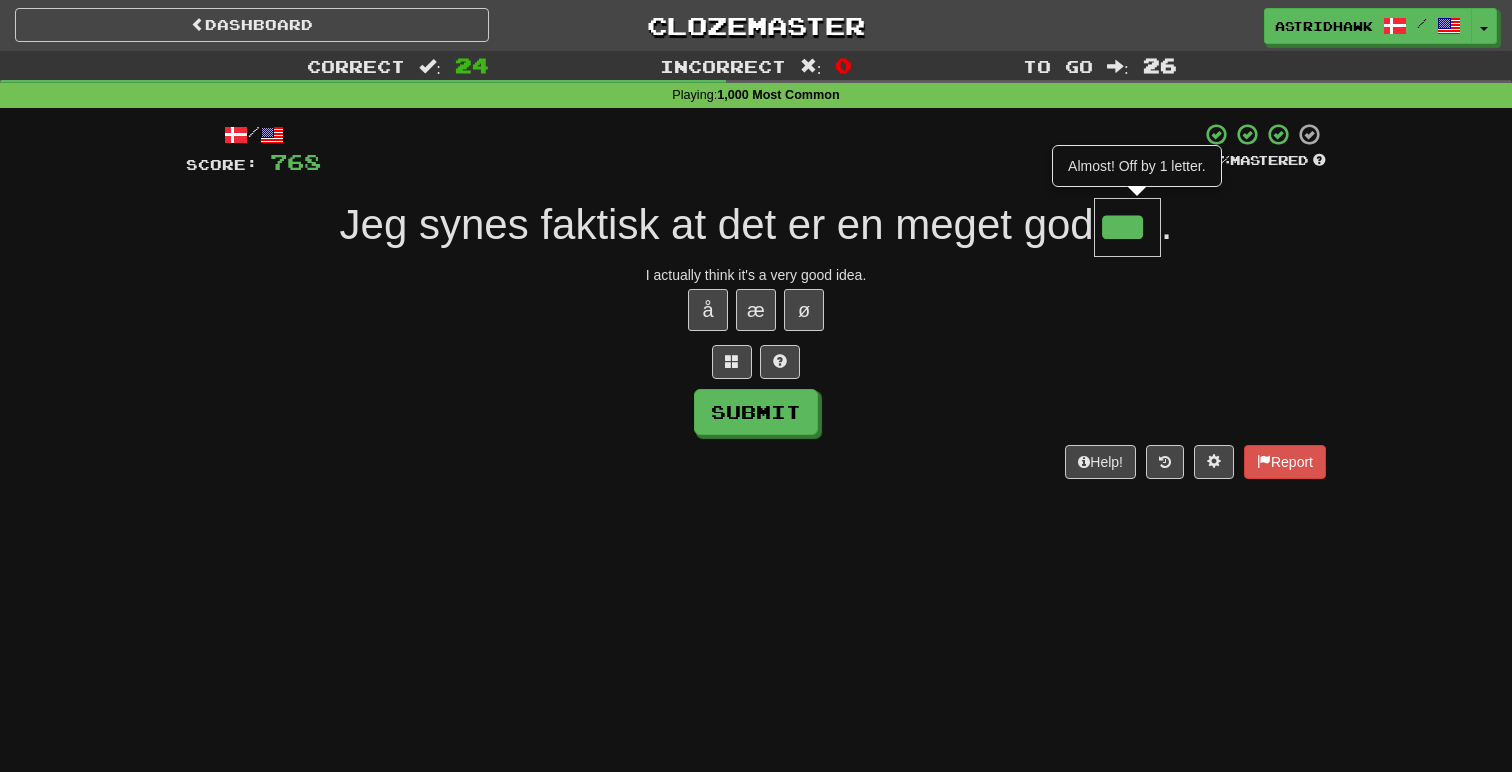 type on "***" 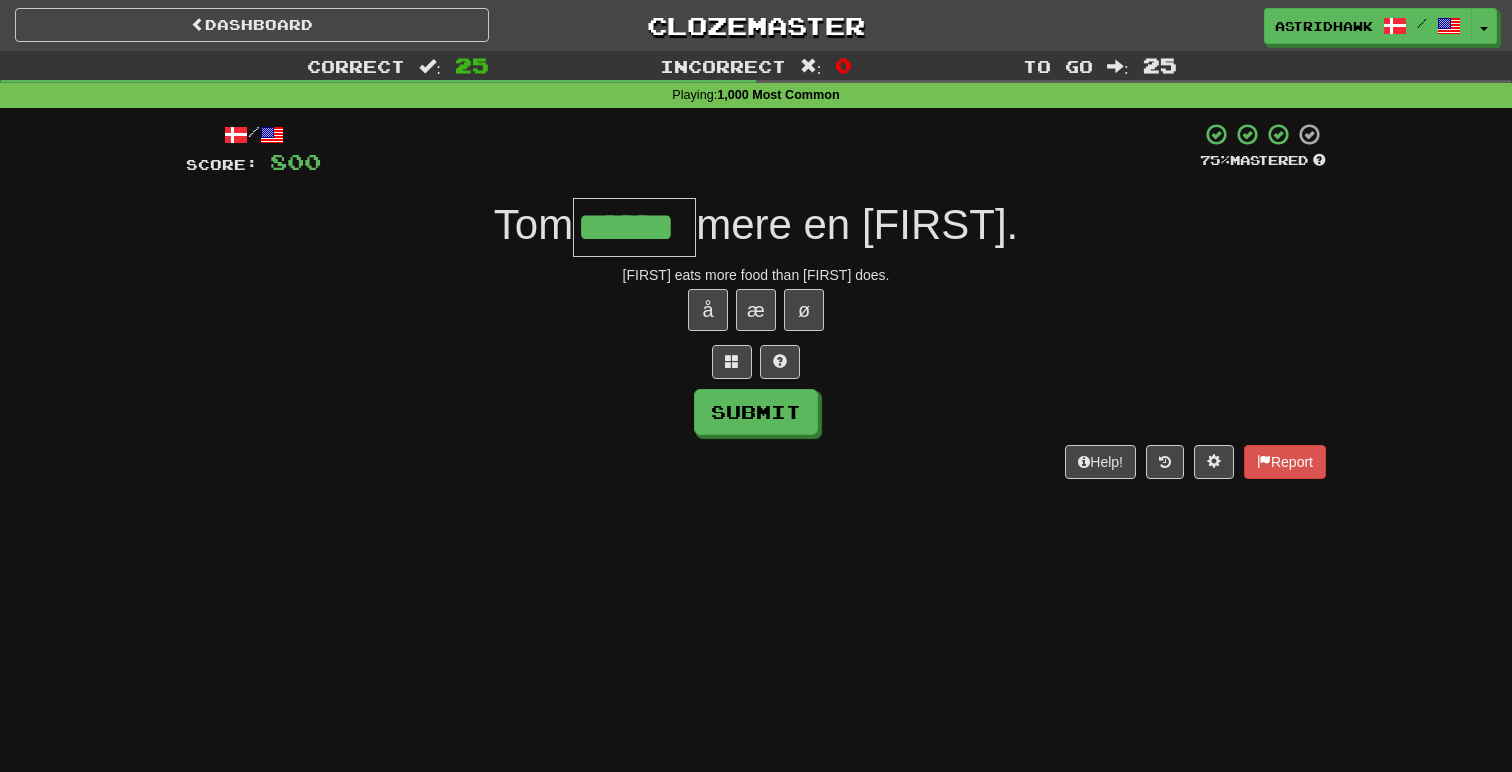 type on "******" 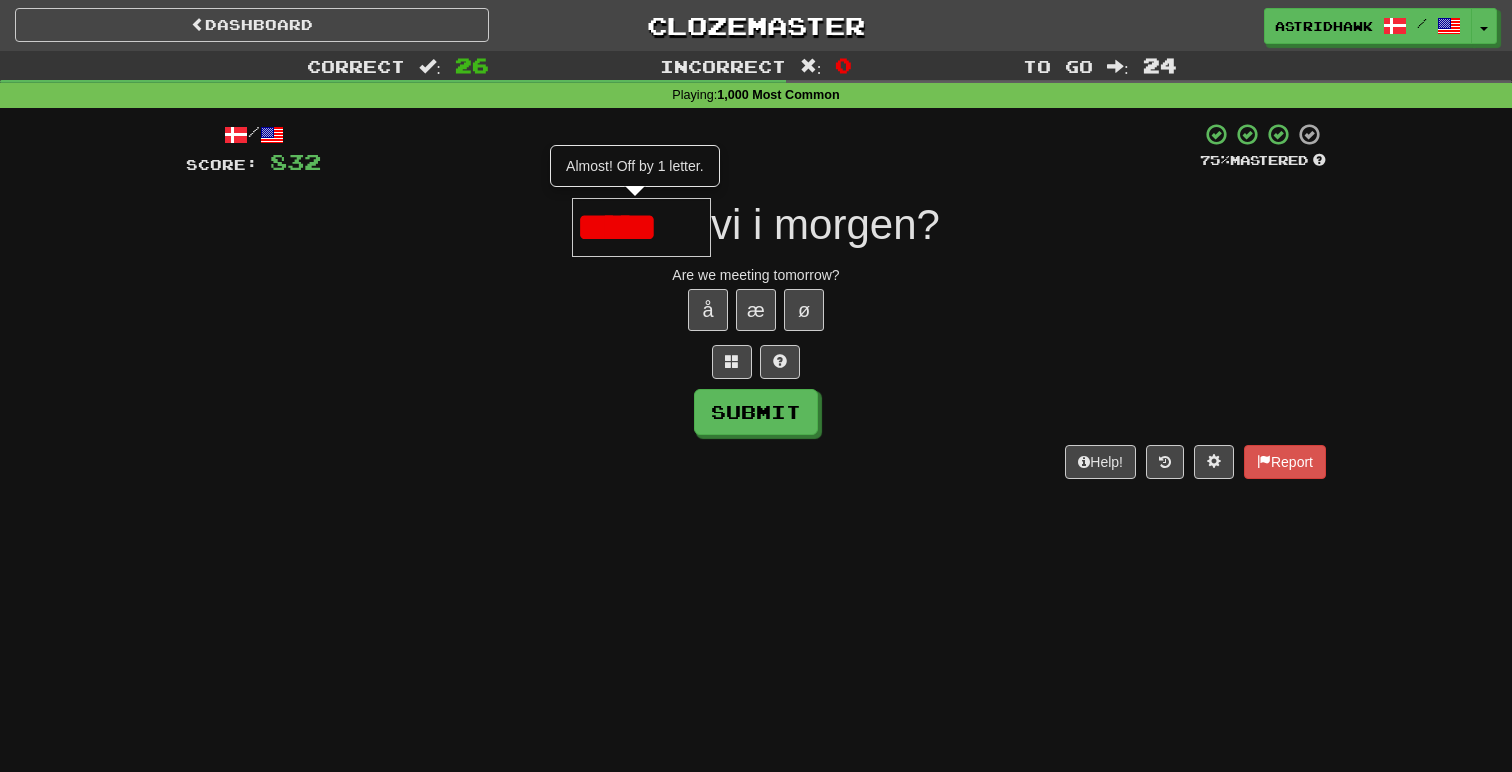 type on "*****" 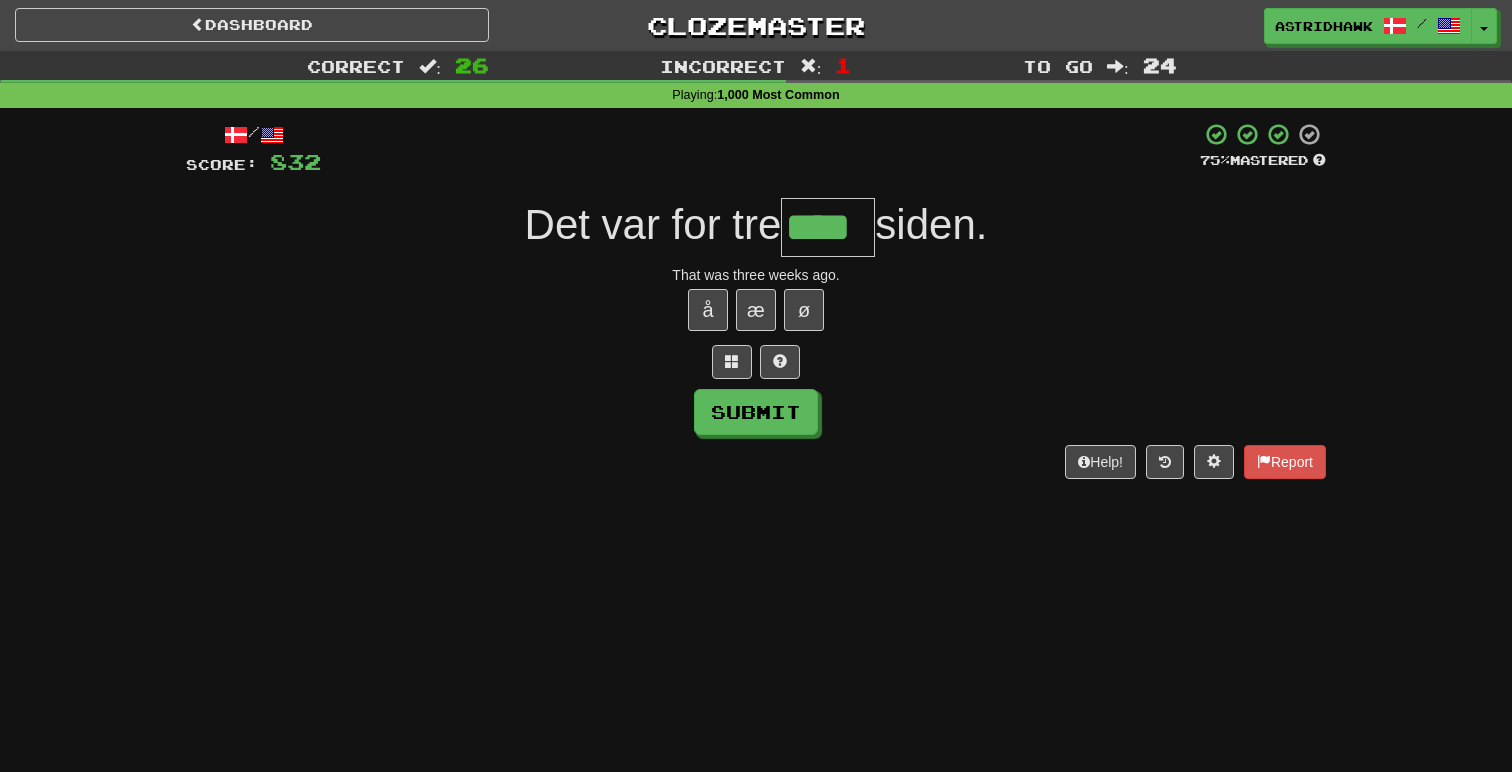 type on "****" 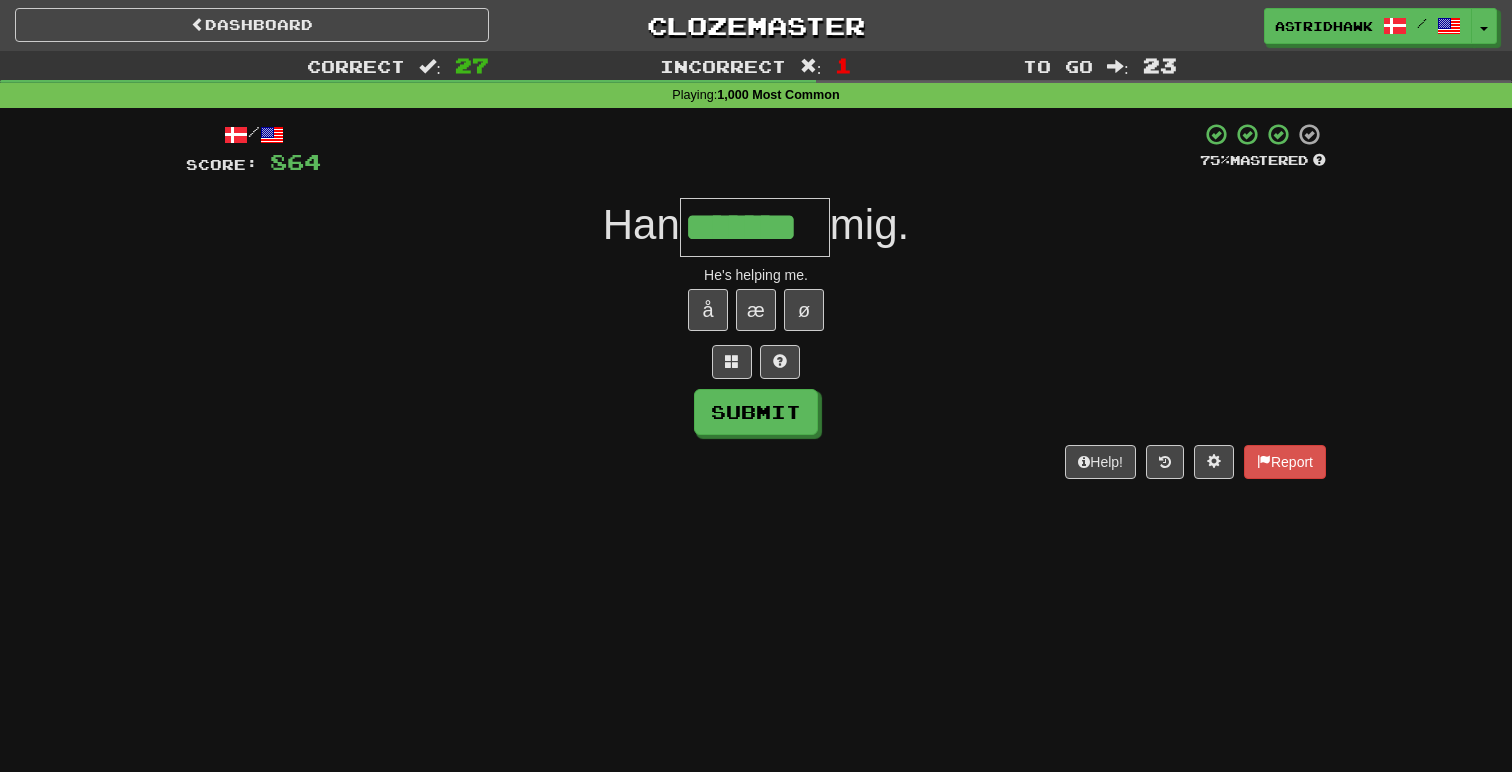 type on "*******" 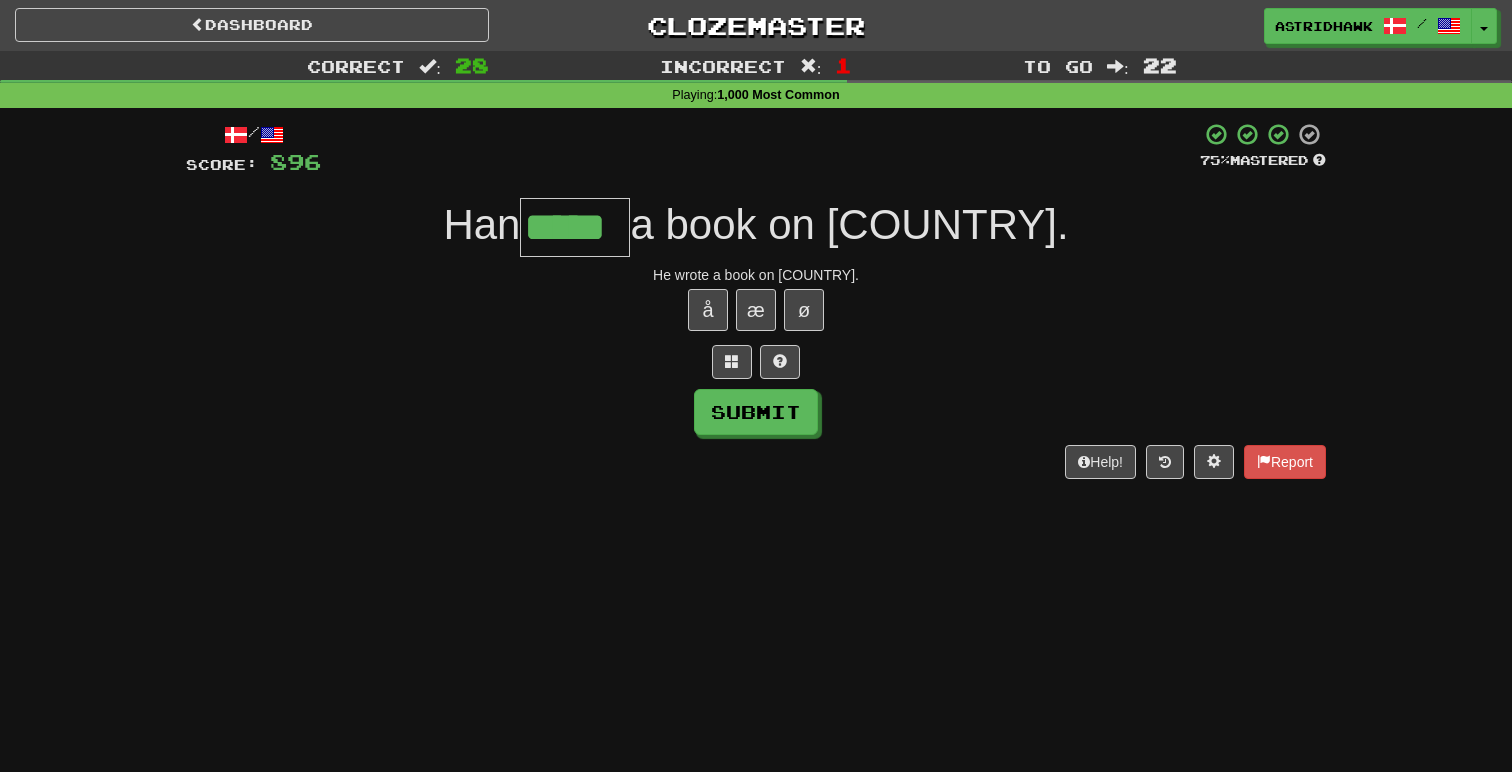 type on "*****" 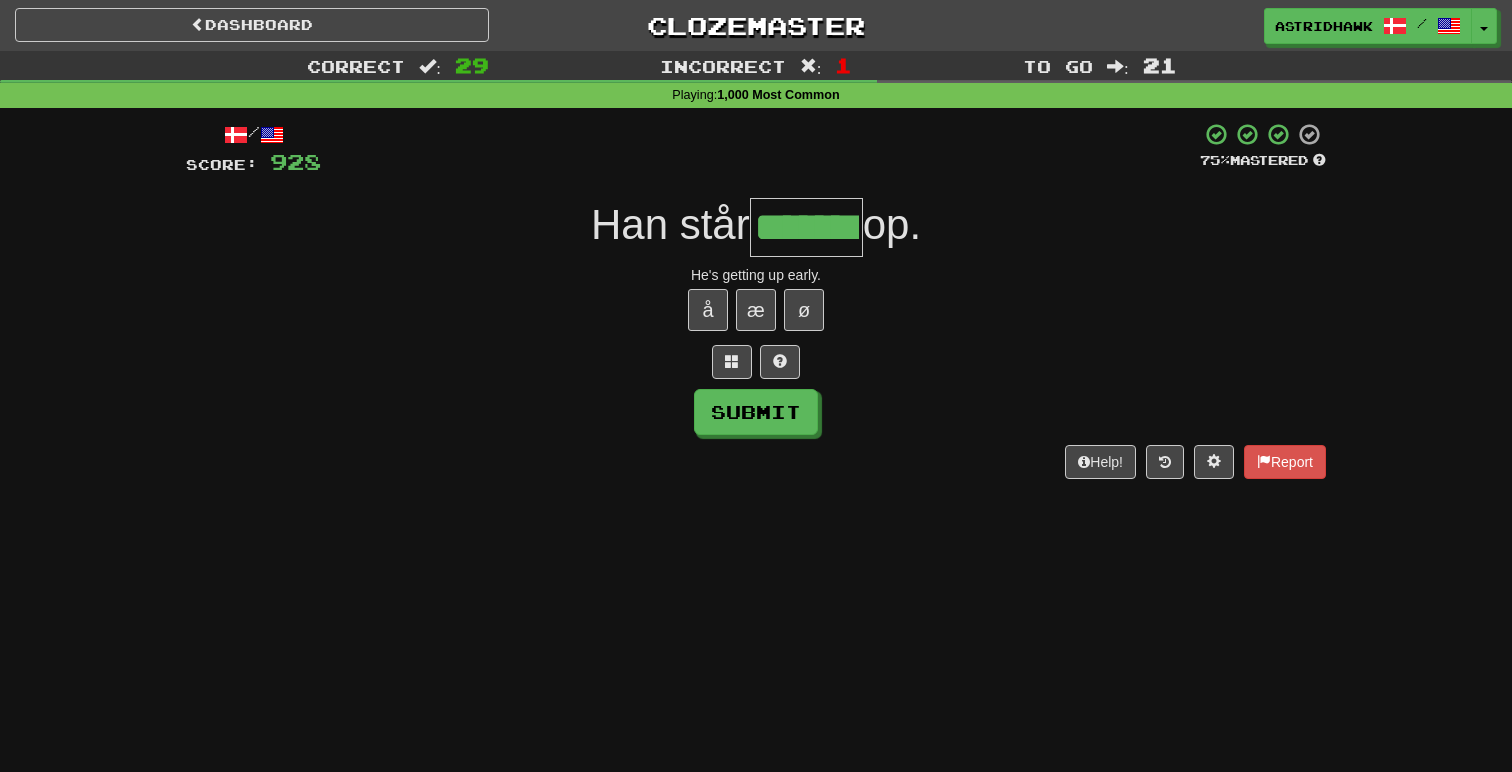 type on "*******" 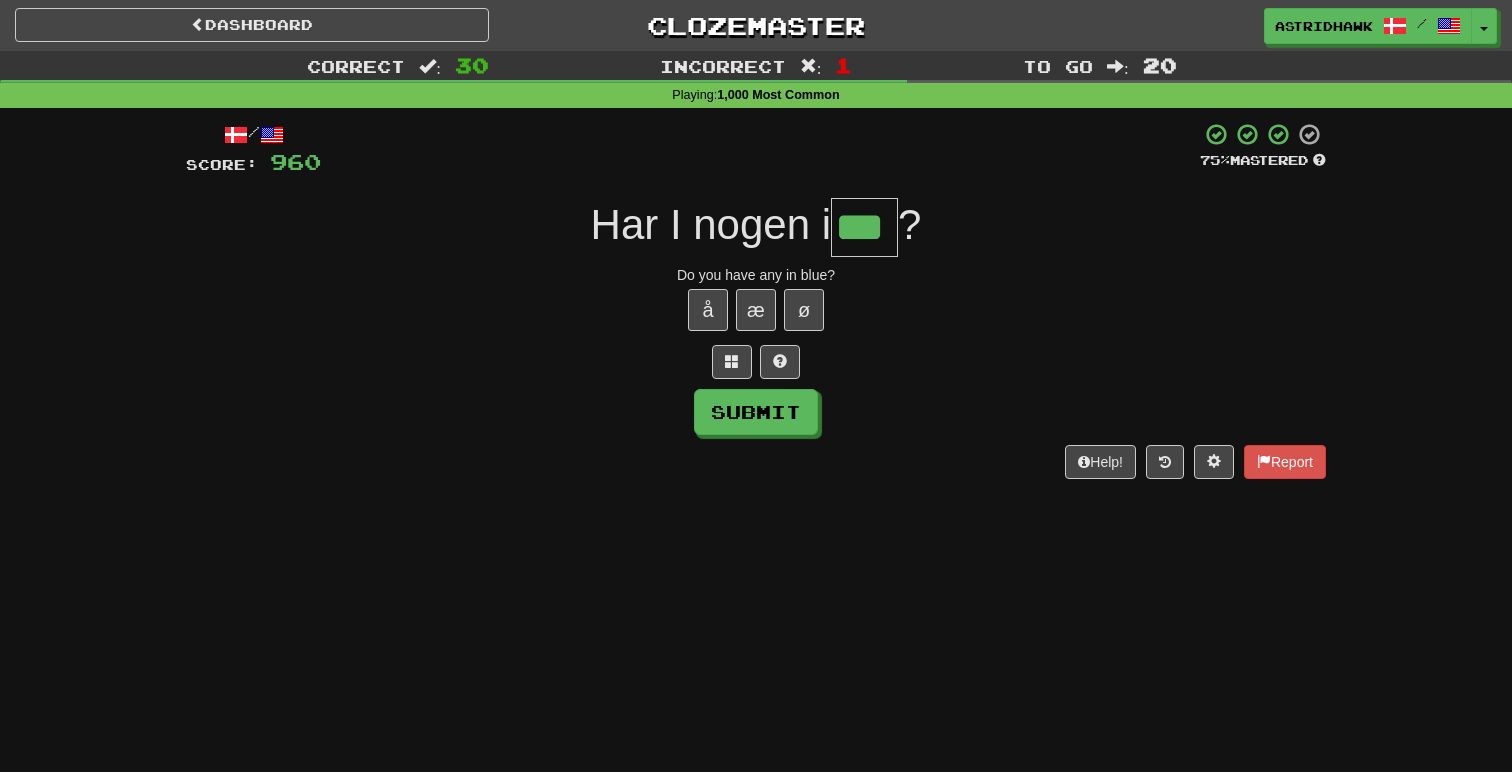 type on "***" 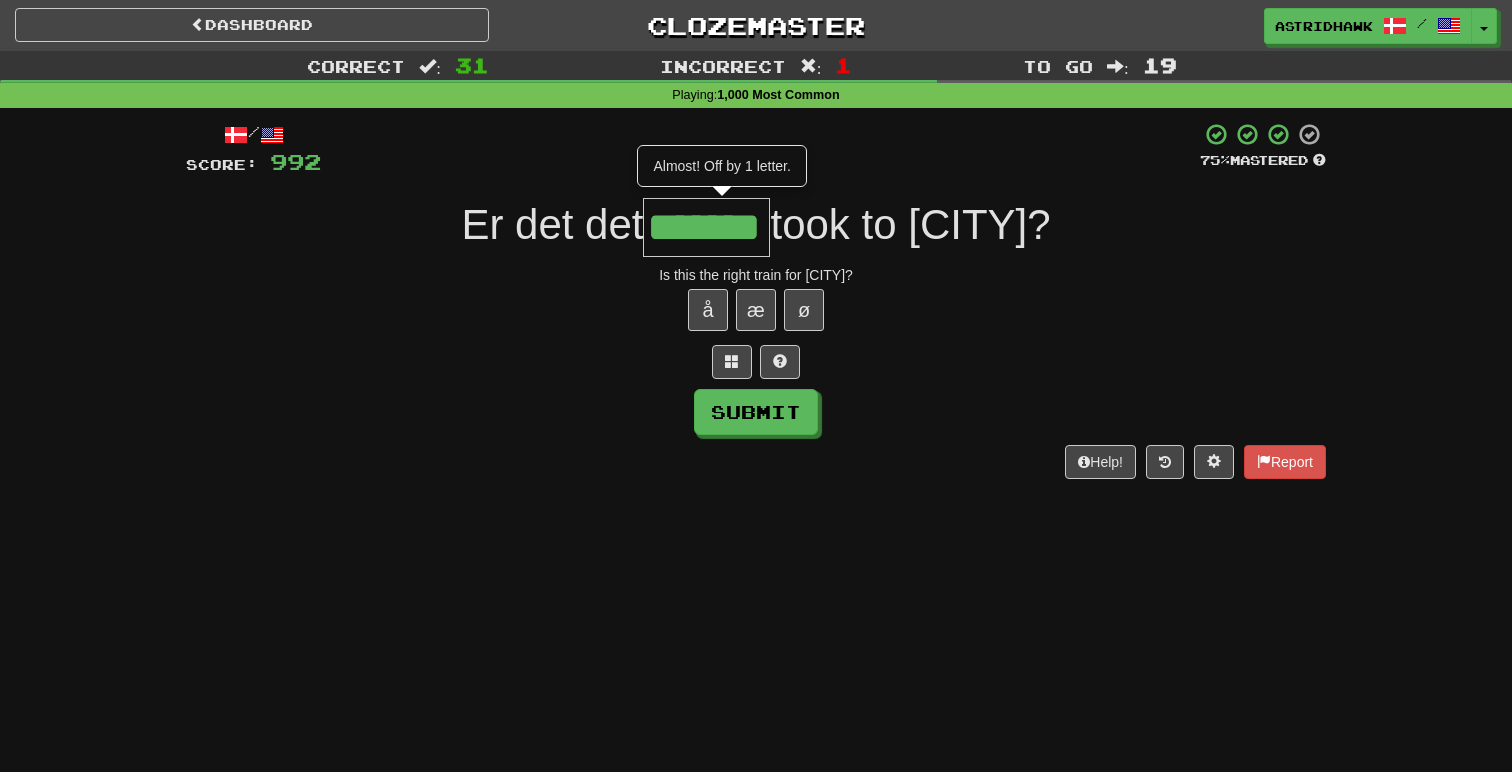 type on "*******" 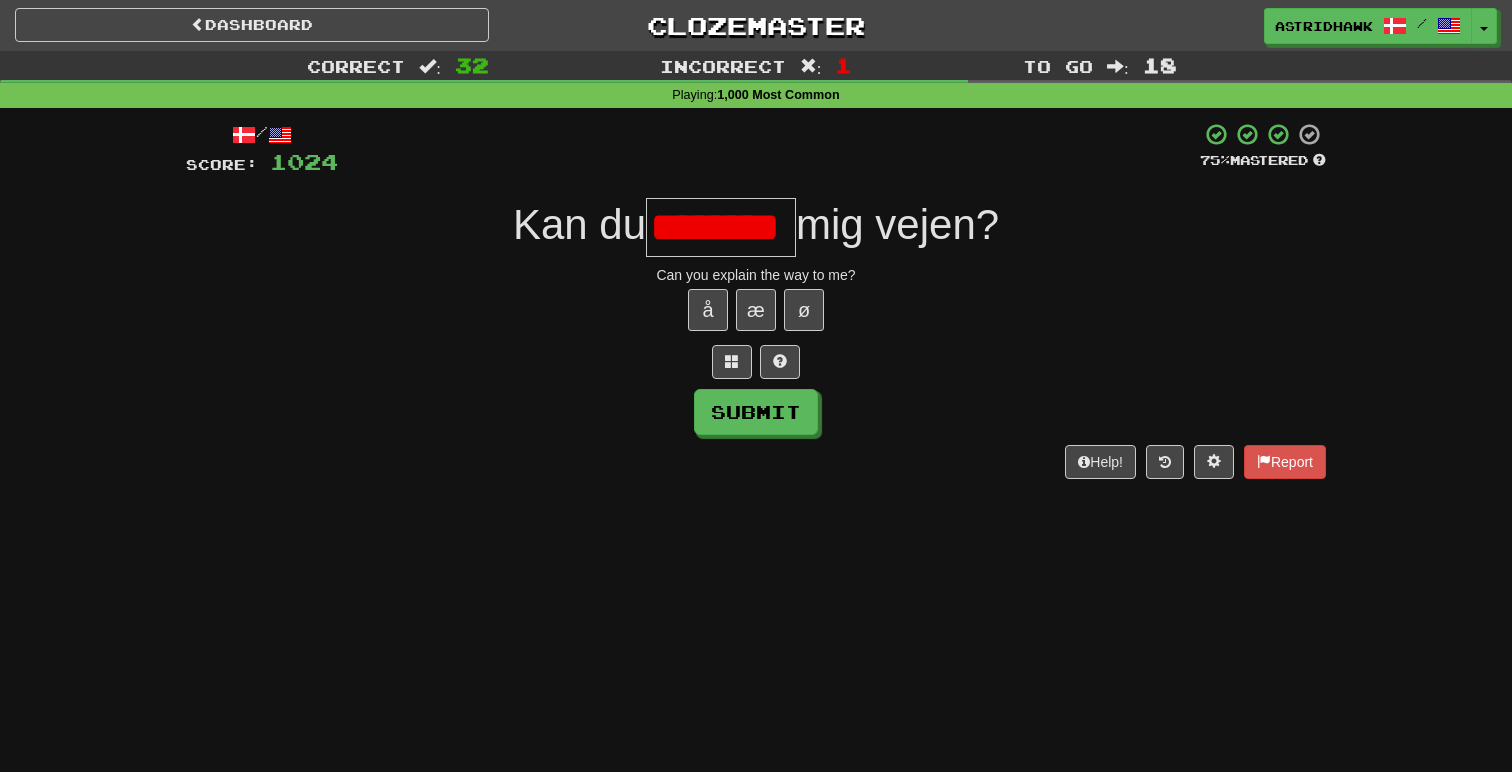 scroll, scrollTop: 0, scrollLeft: 0, axis: both 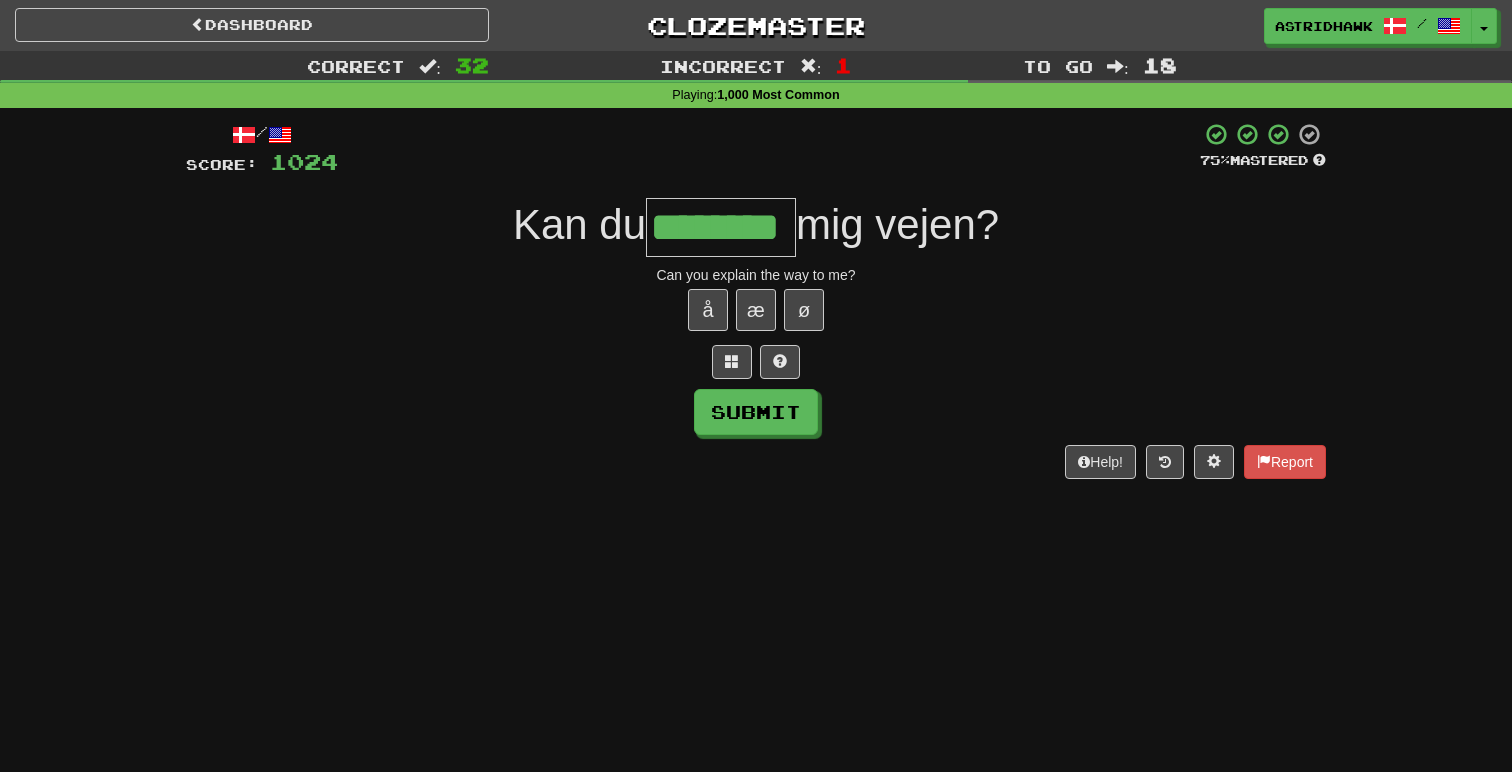 type on "********" 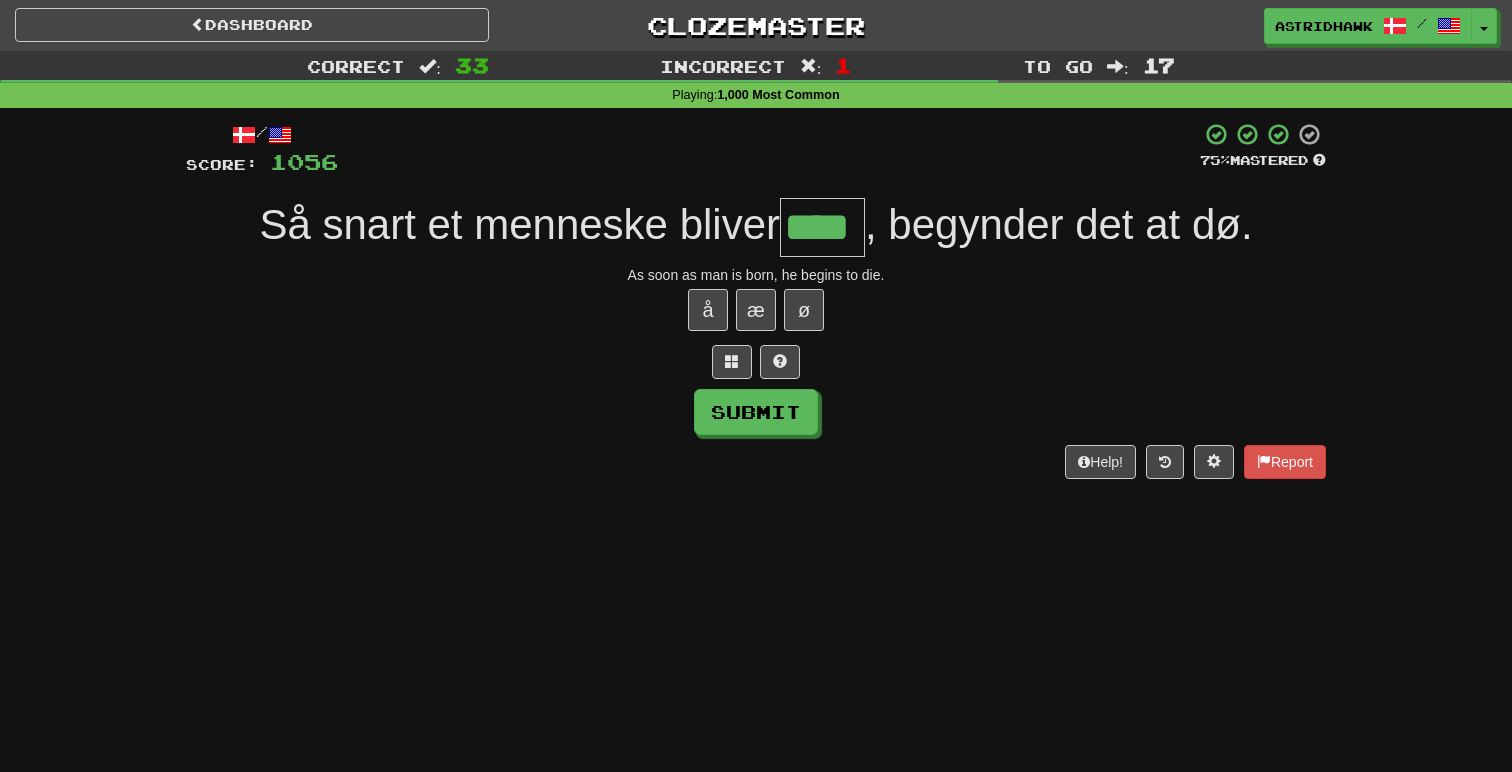 type on "****" 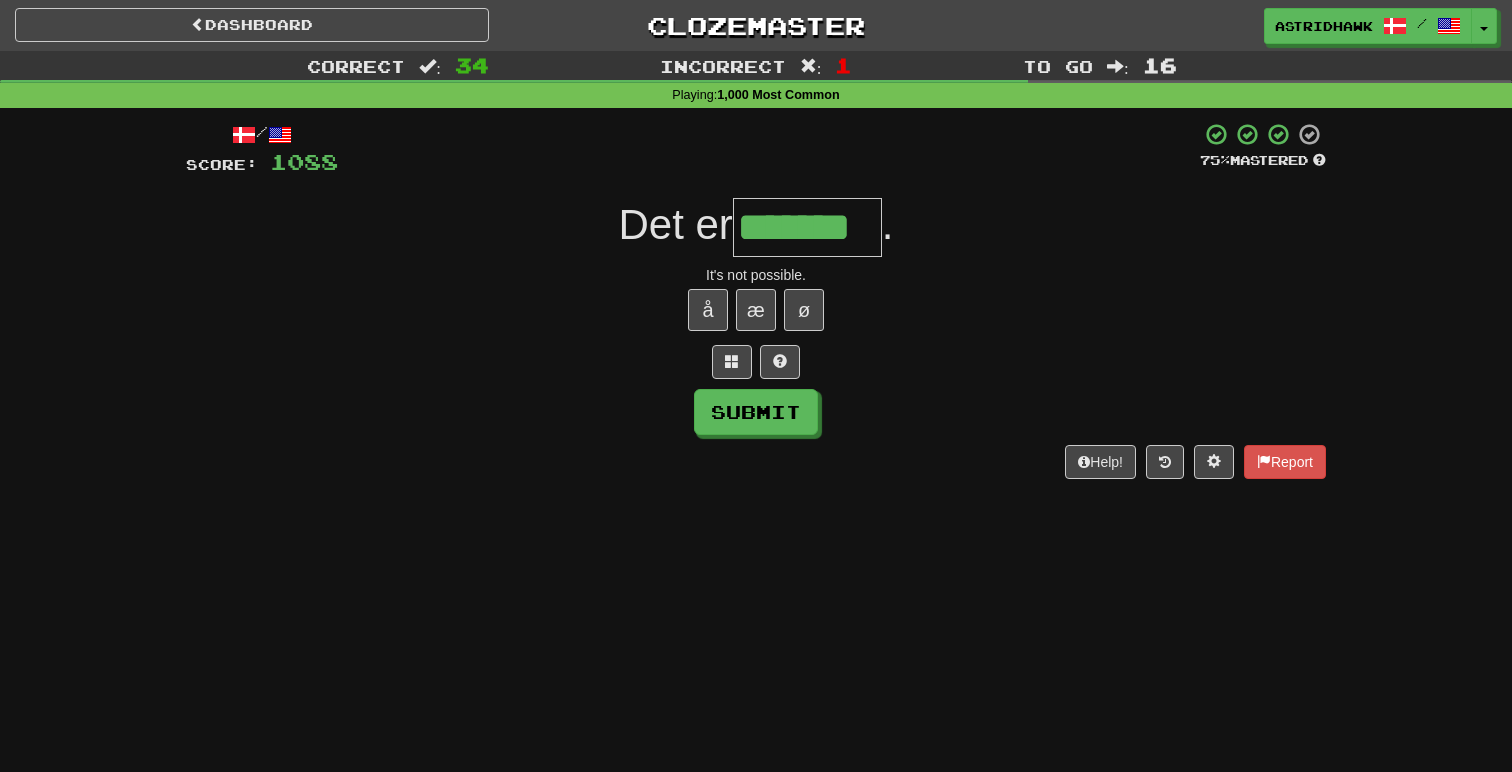 type on "*******" 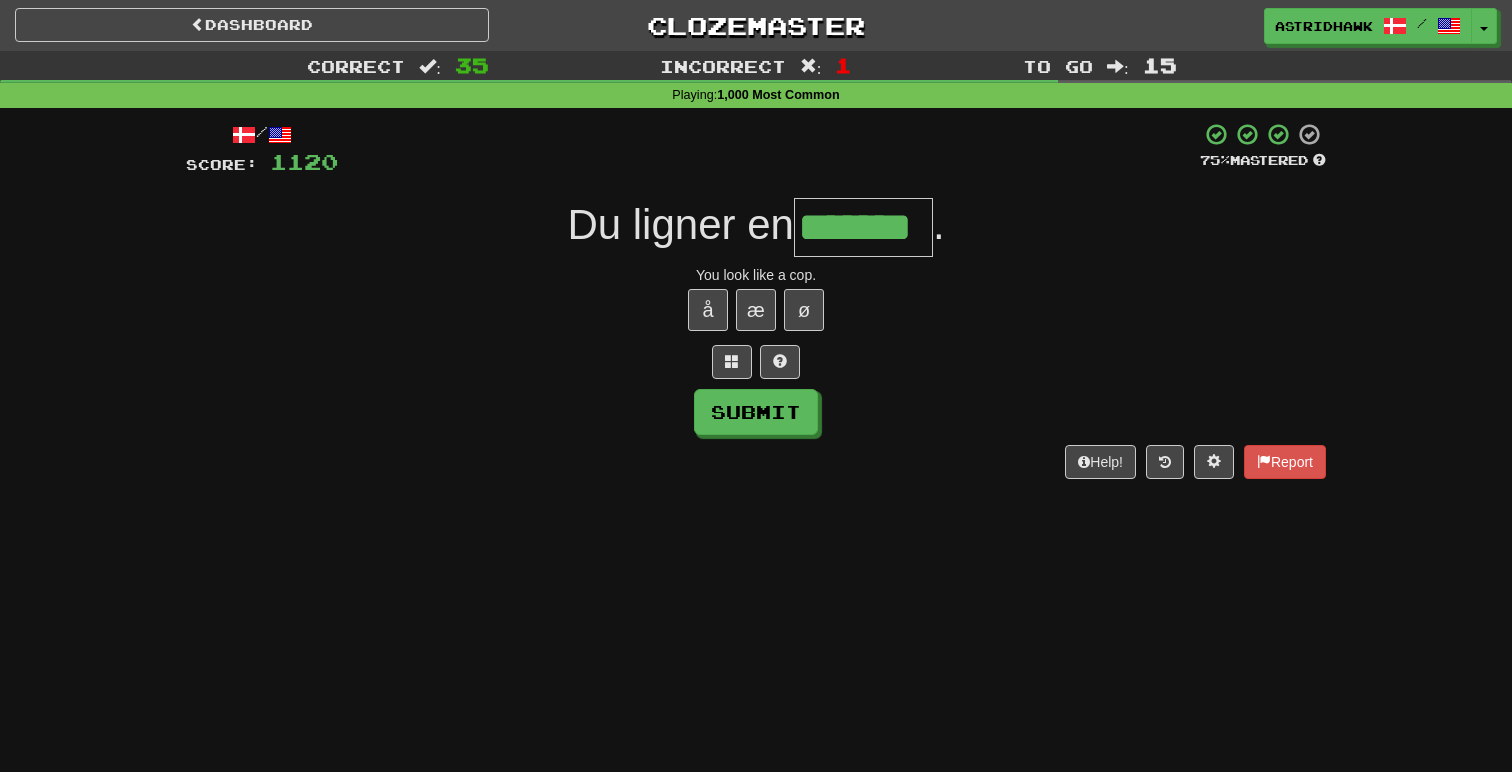 type on "*******" 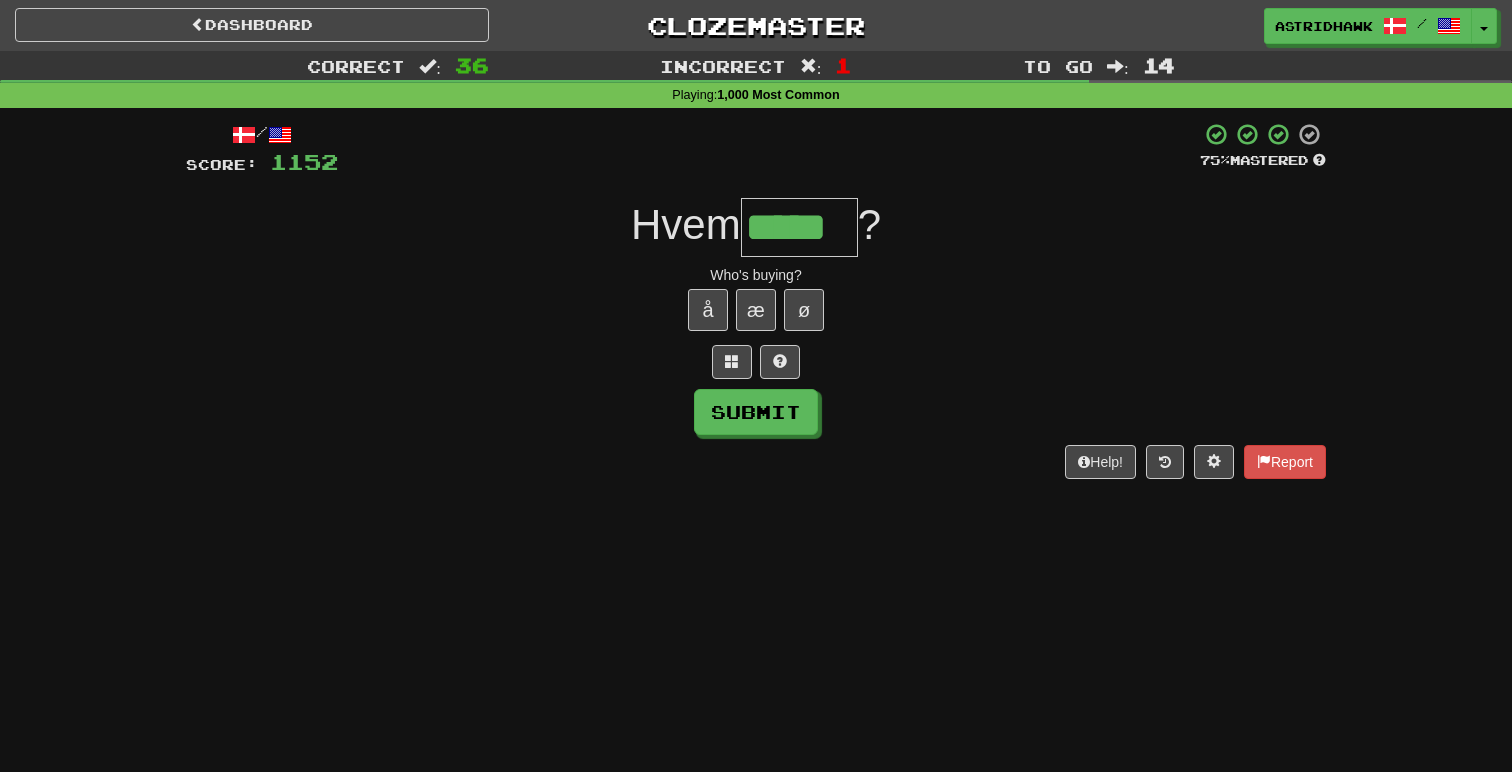 type on "*****" 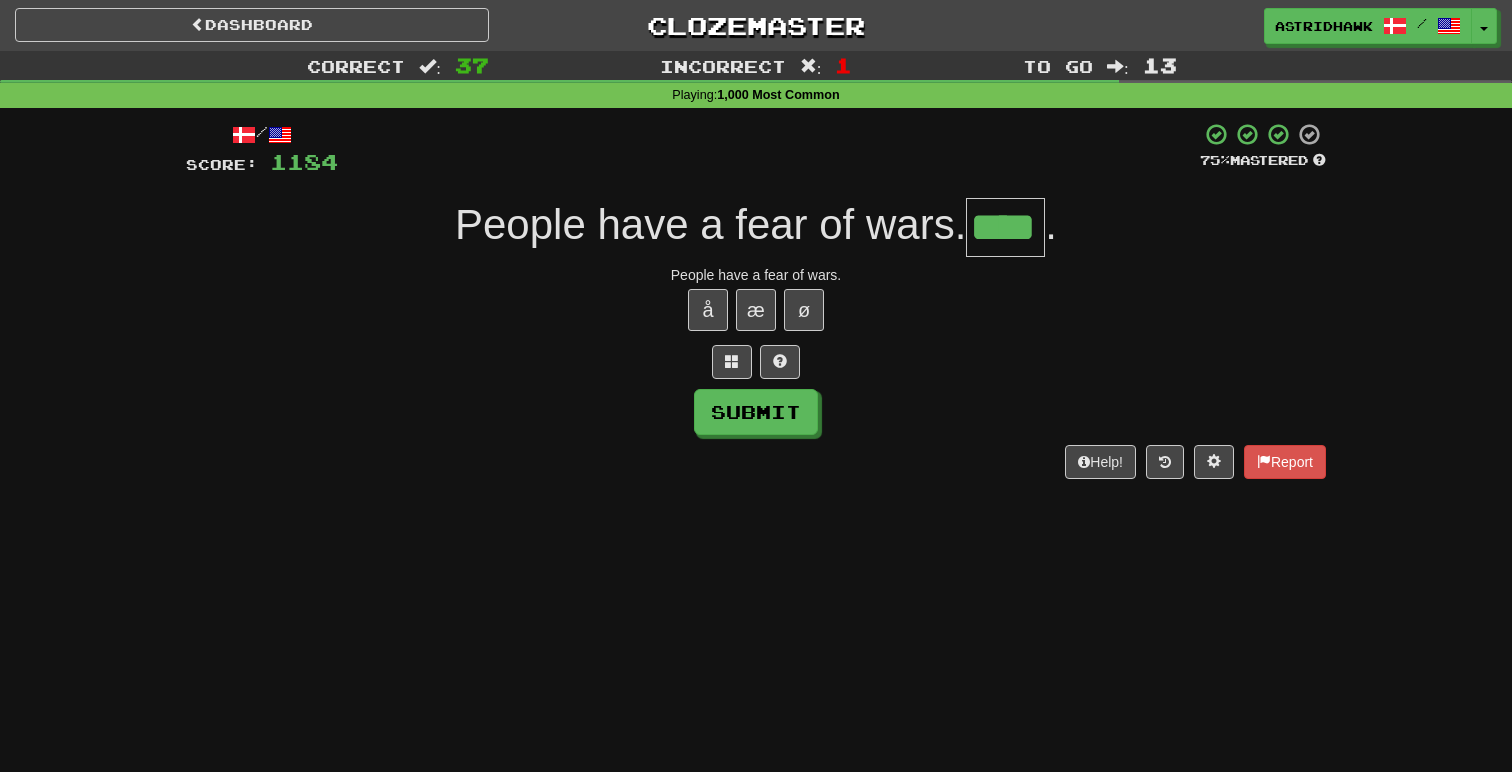 type on "****" 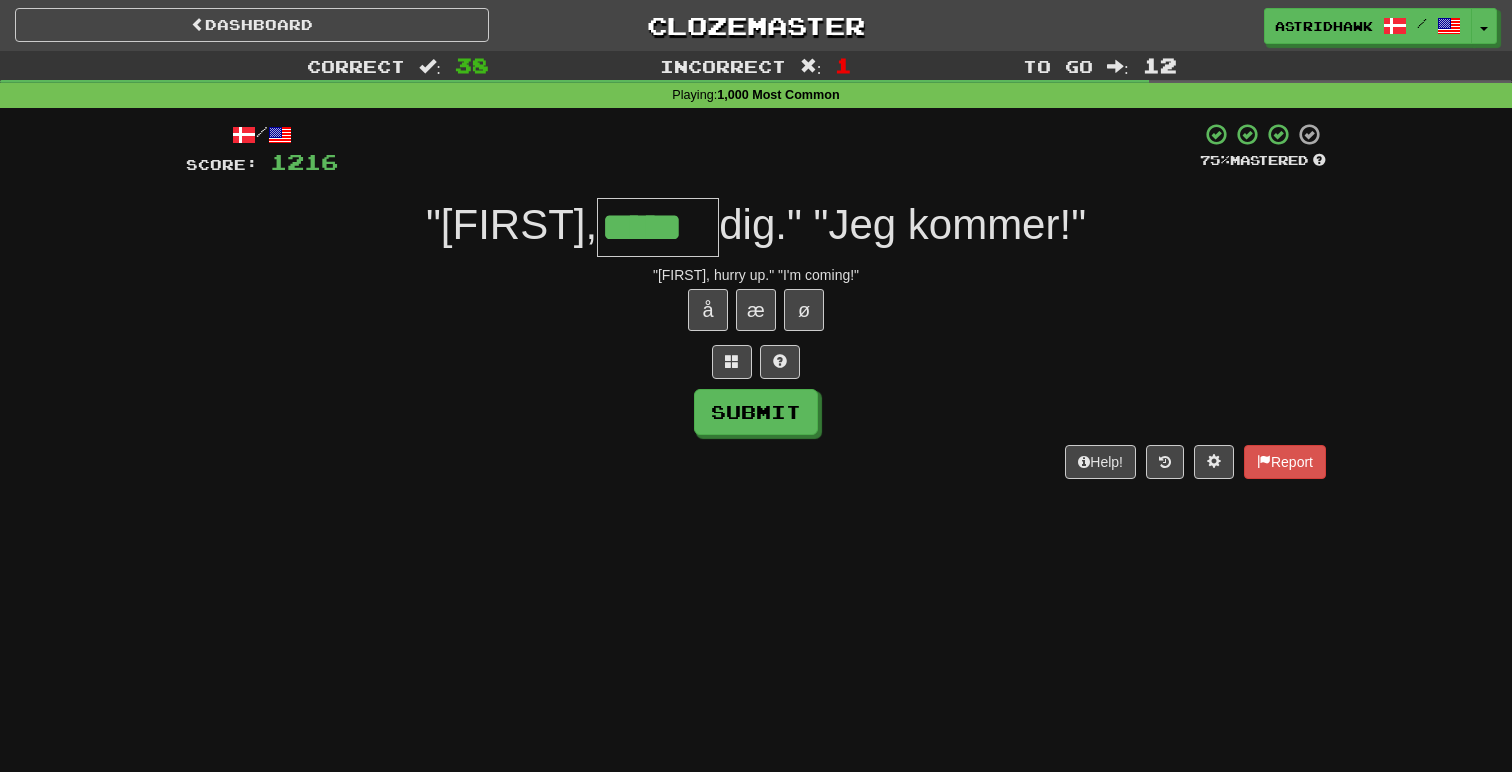 type on "*****" 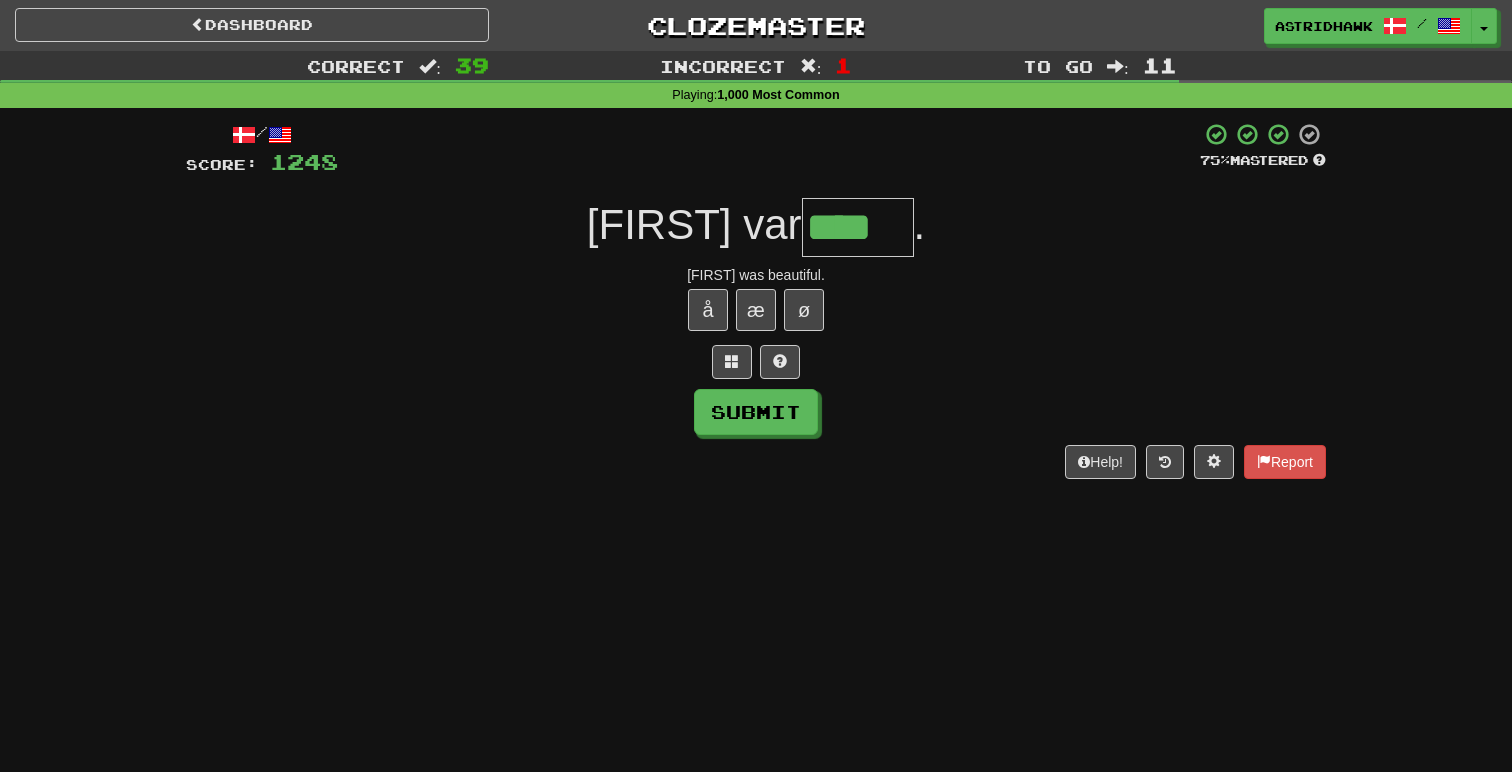 type on "****" 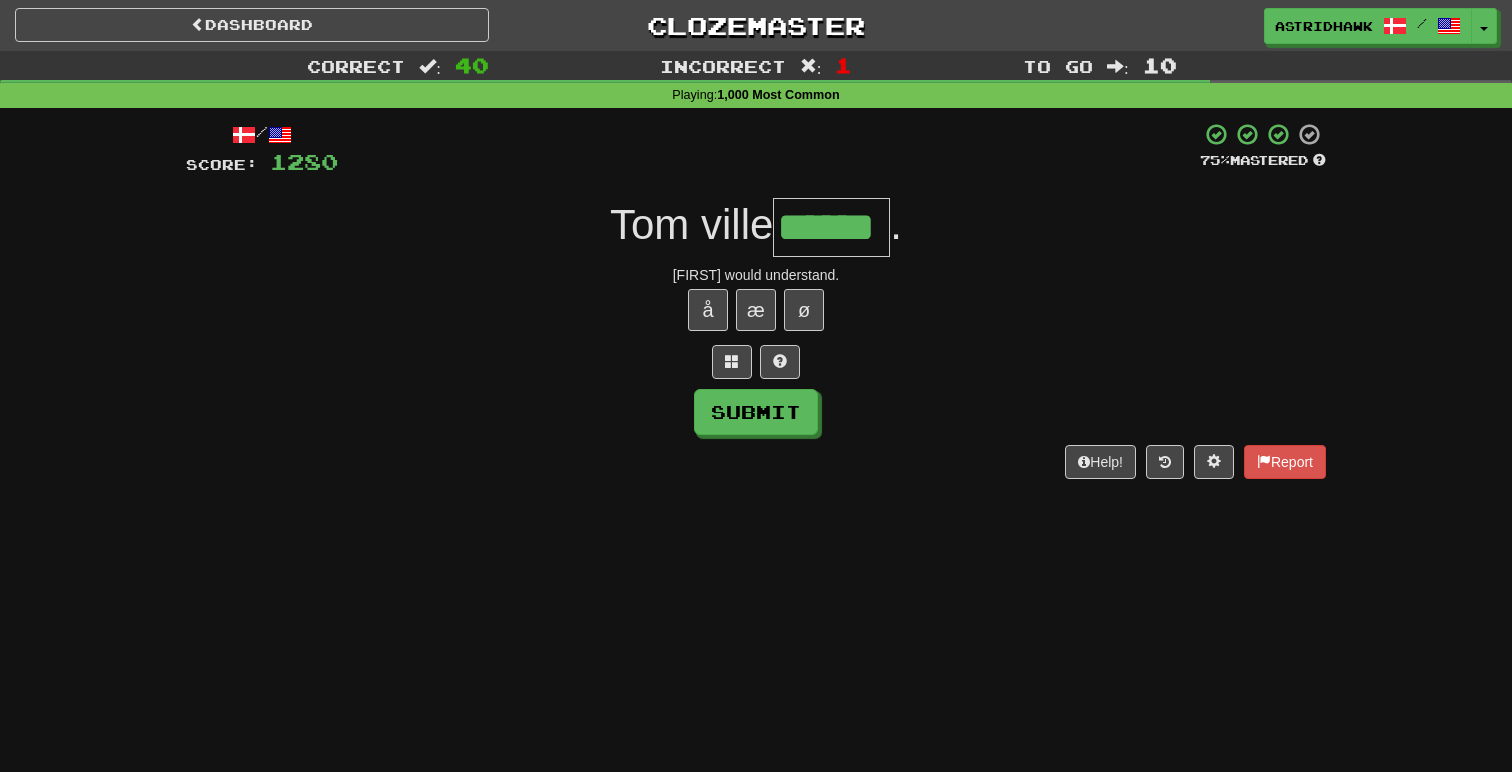 type on "******" 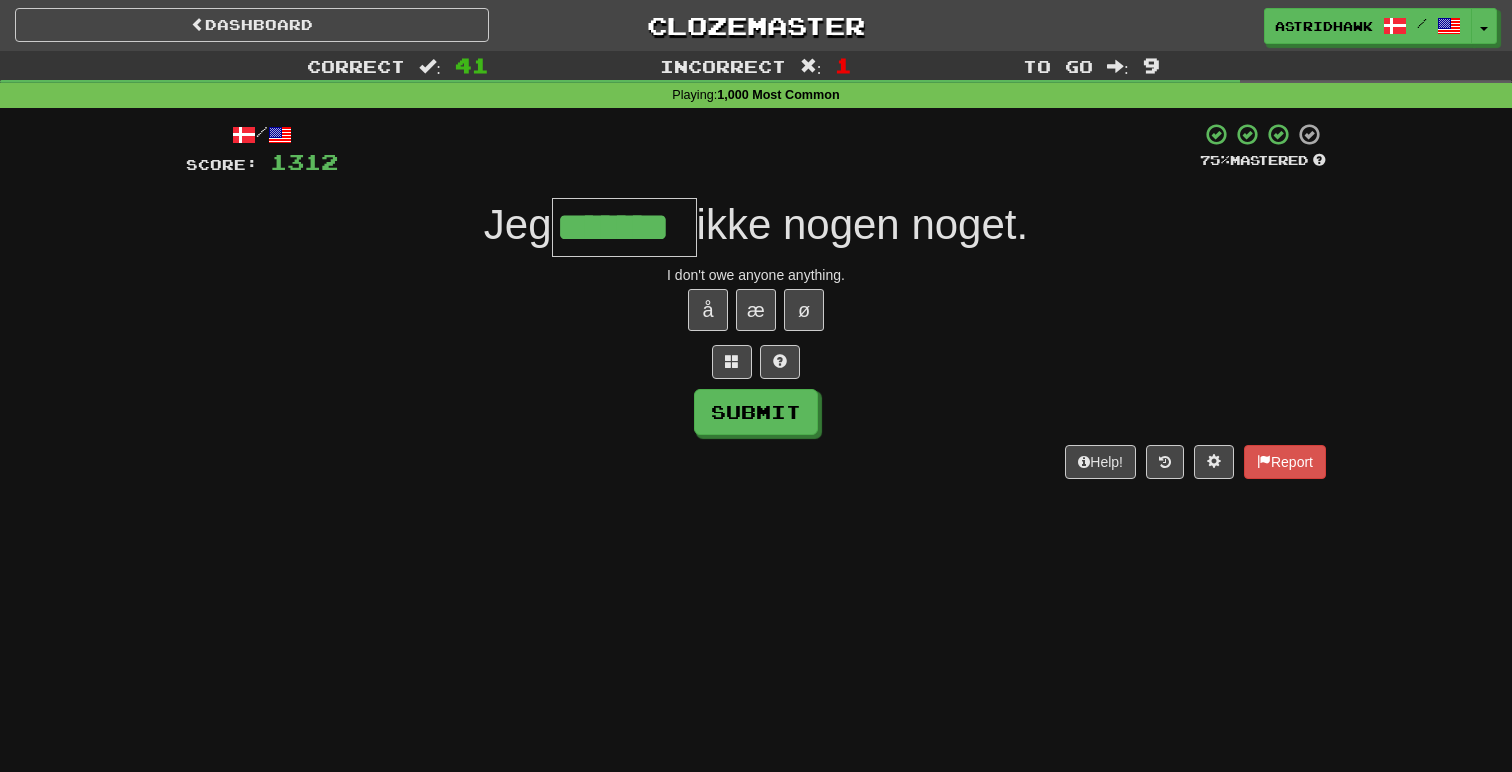 type on "*******" 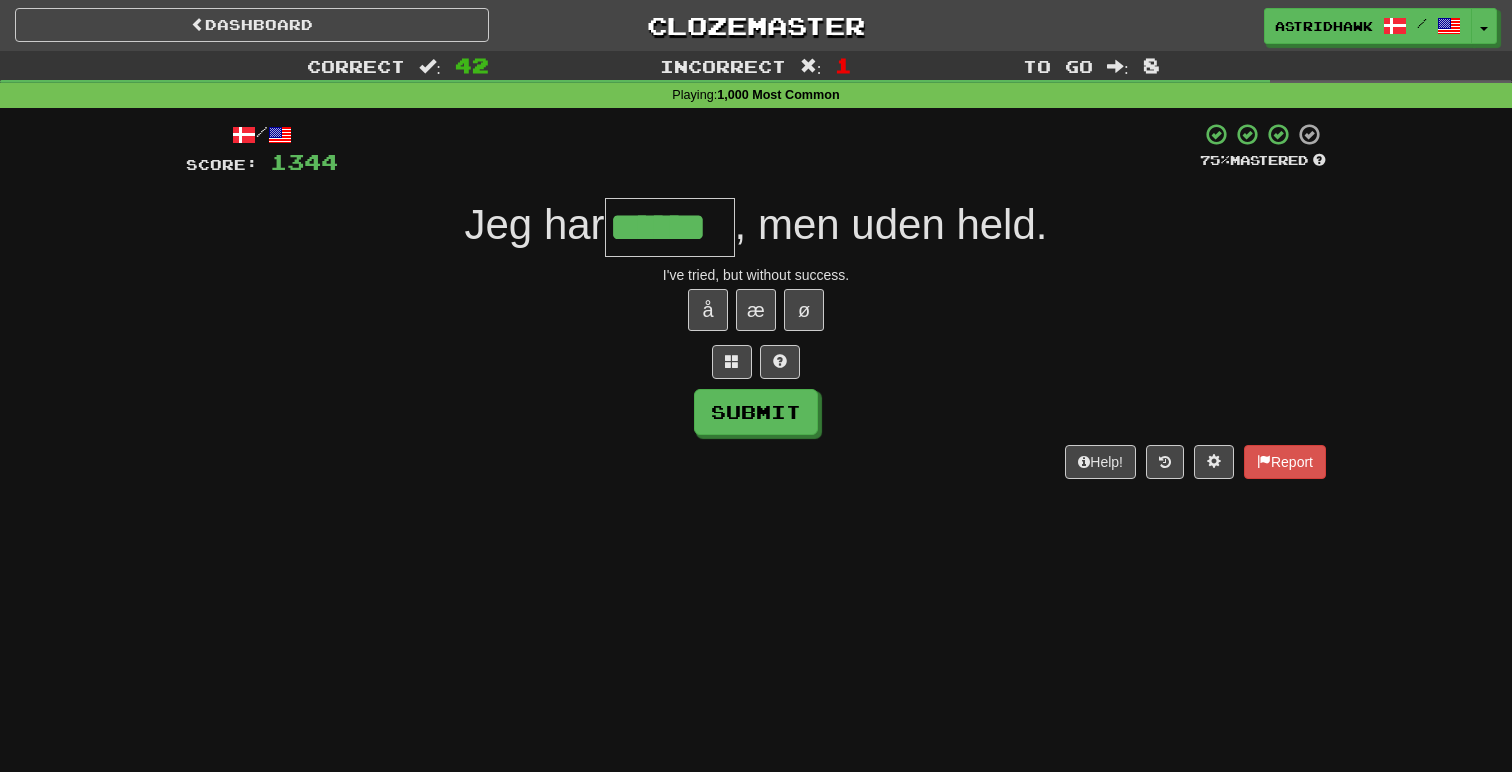 type on "******" 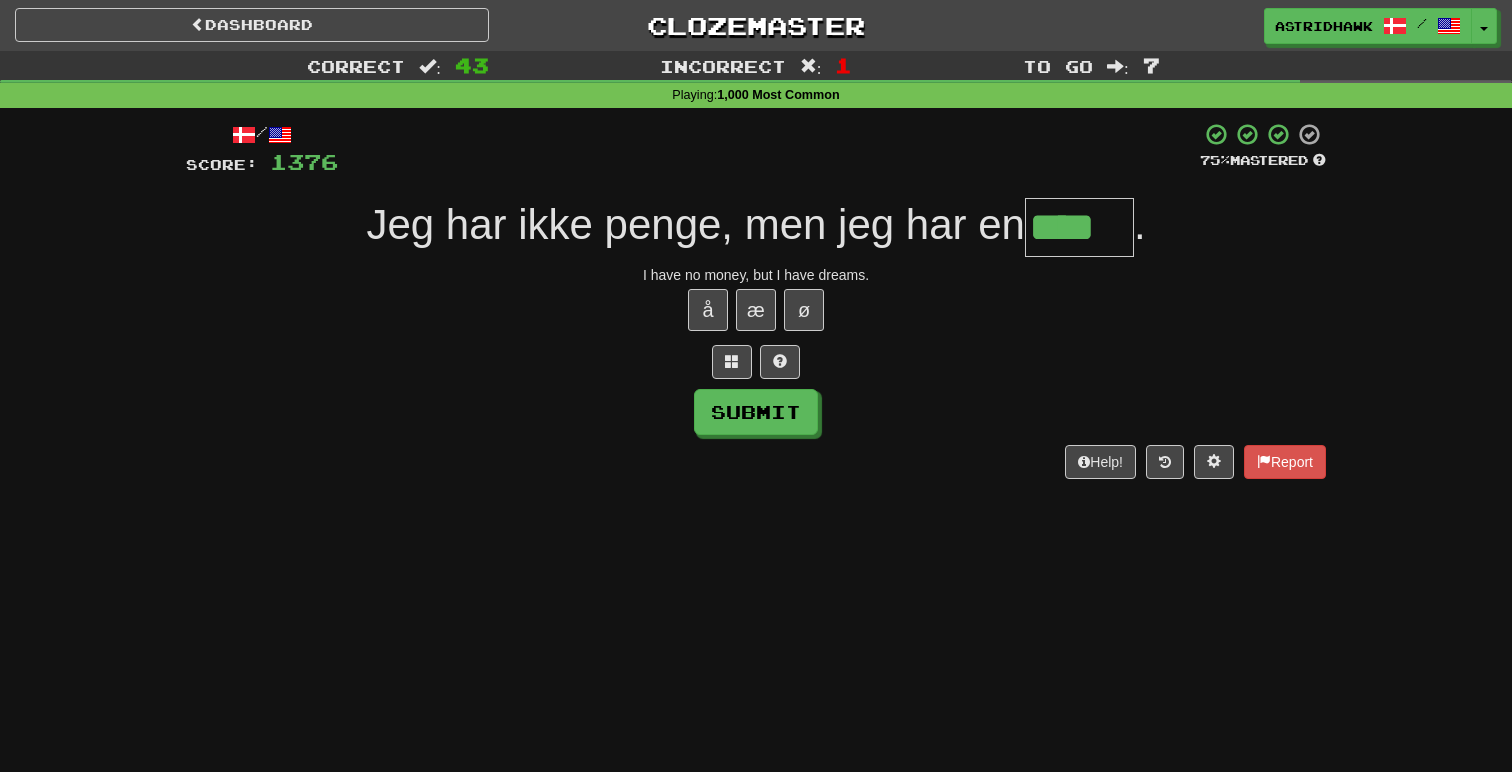 type on "****" 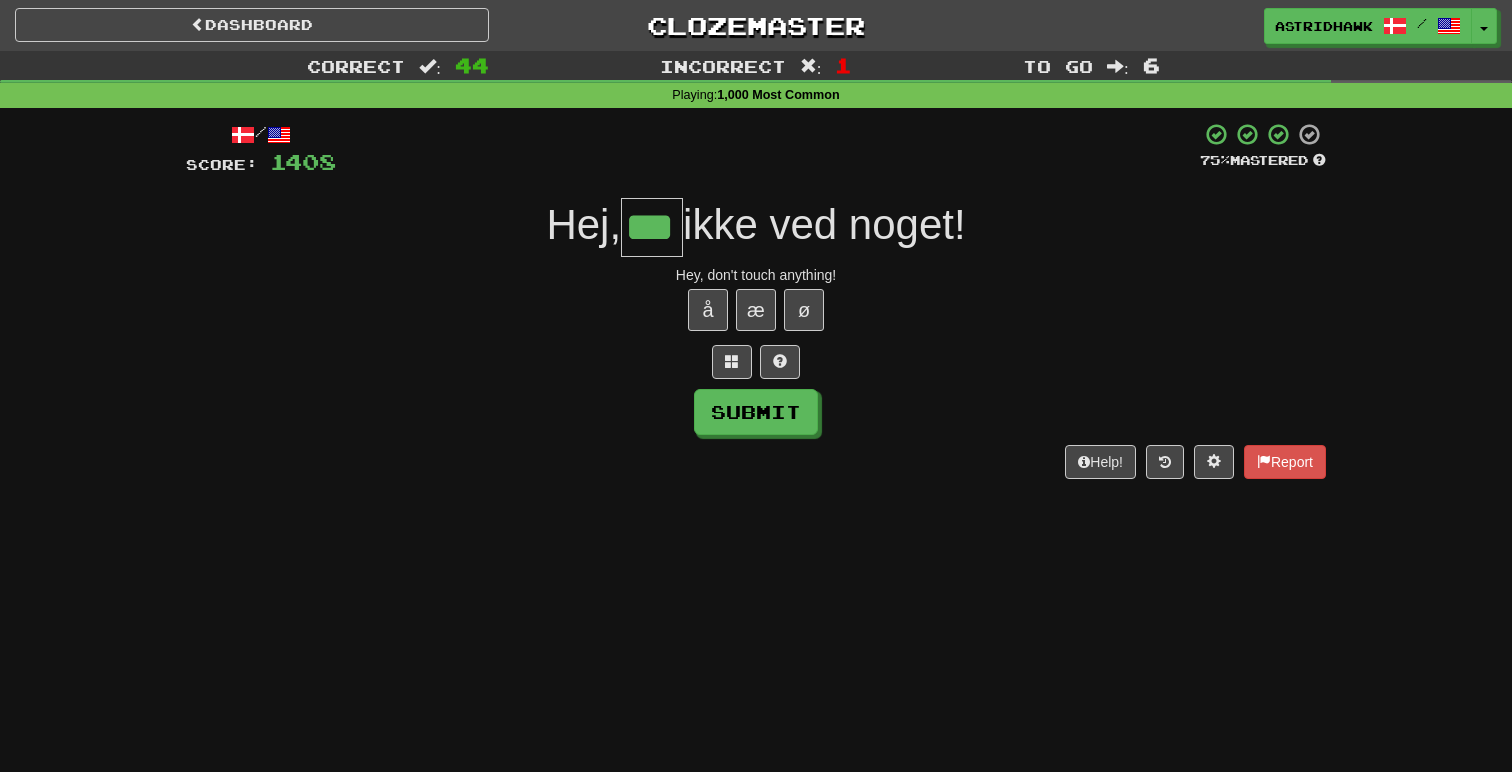 type on "***" 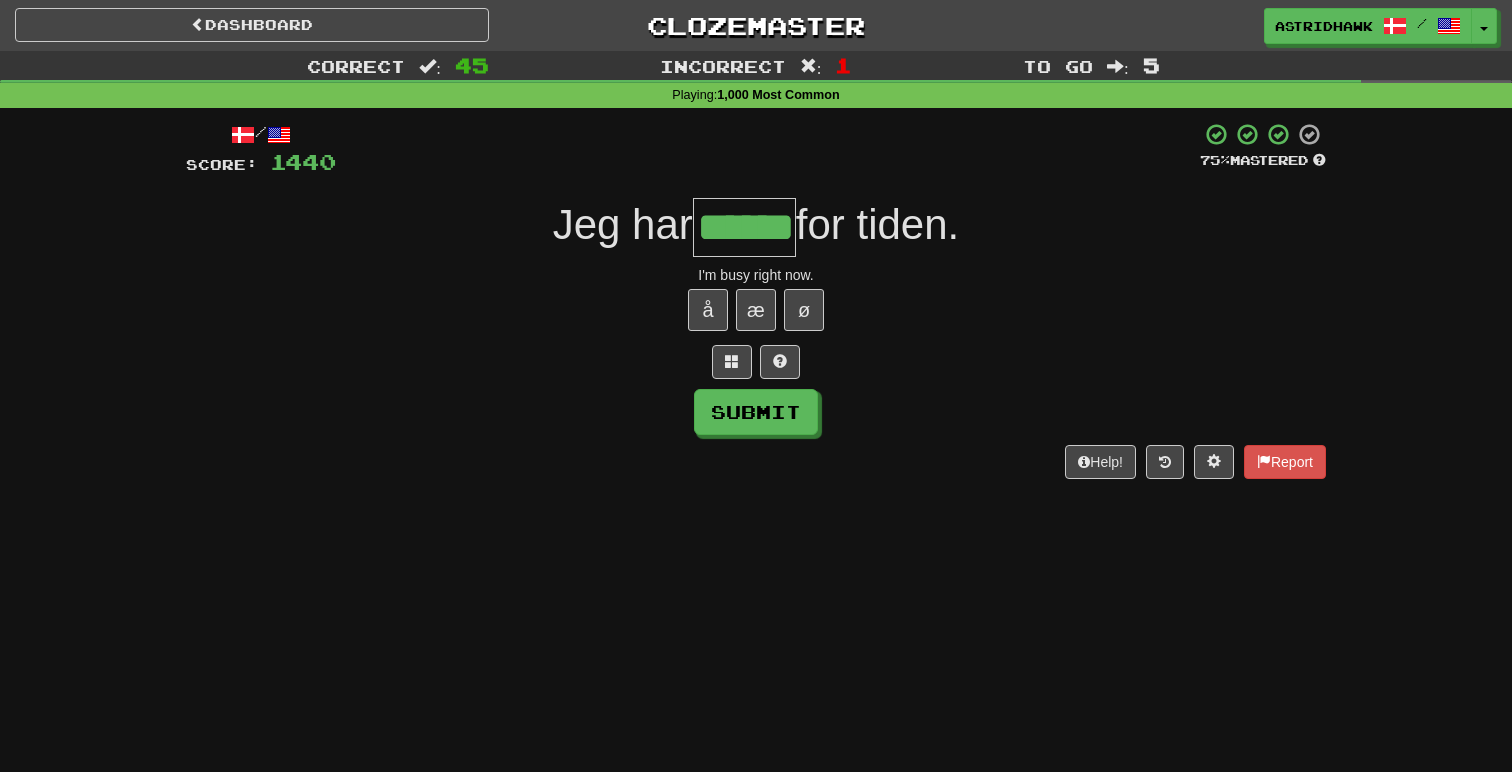 type on "******" 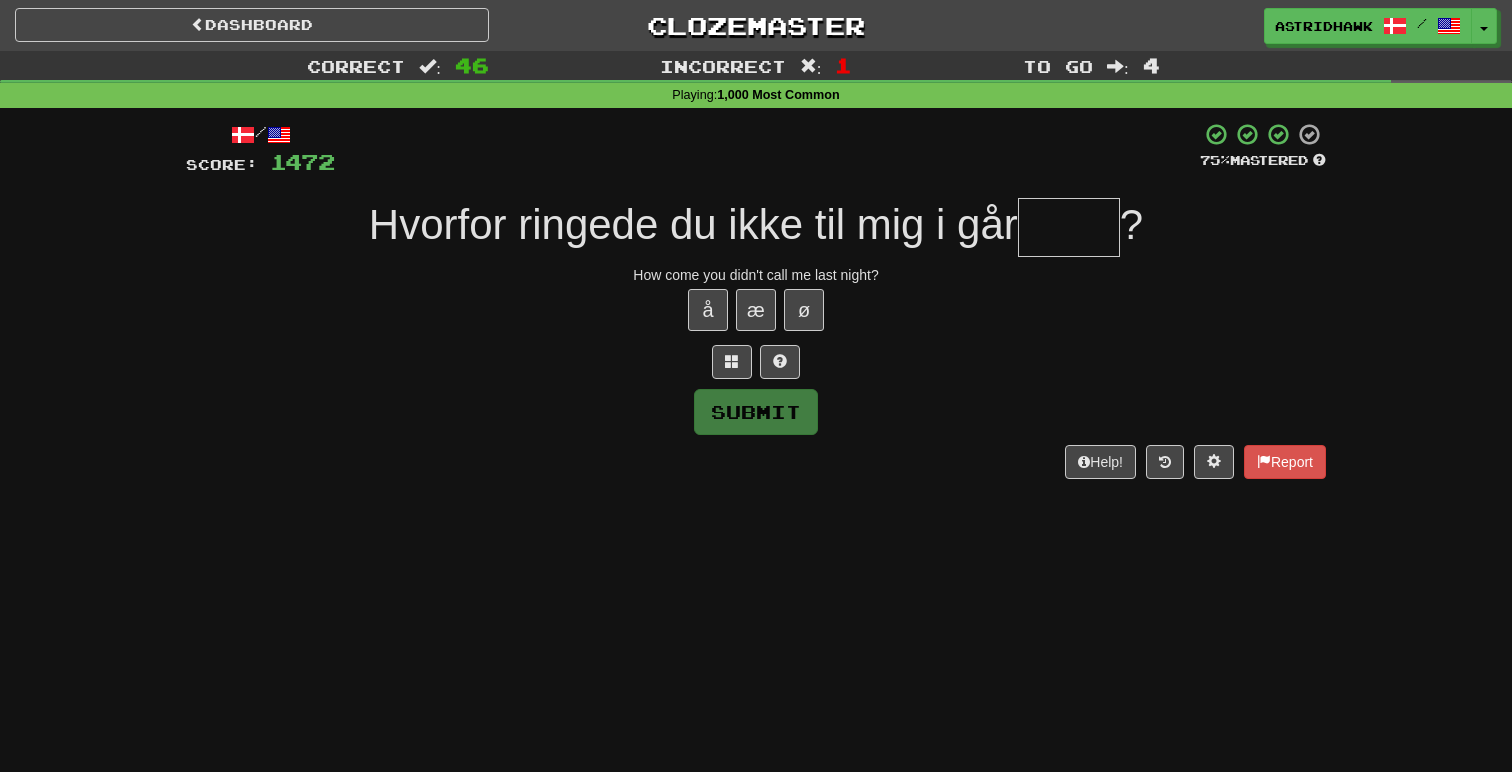type on "*" 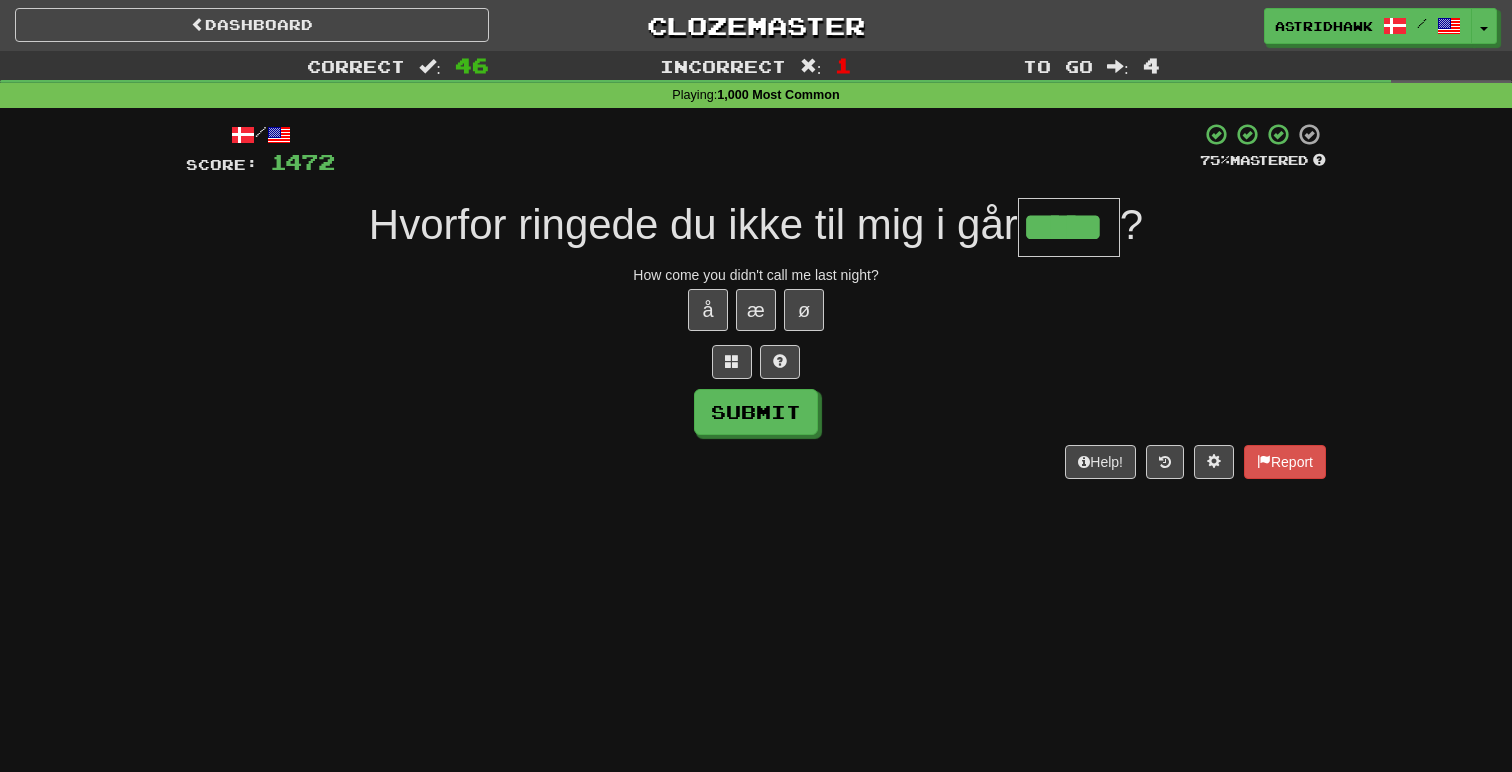 type on "*****" 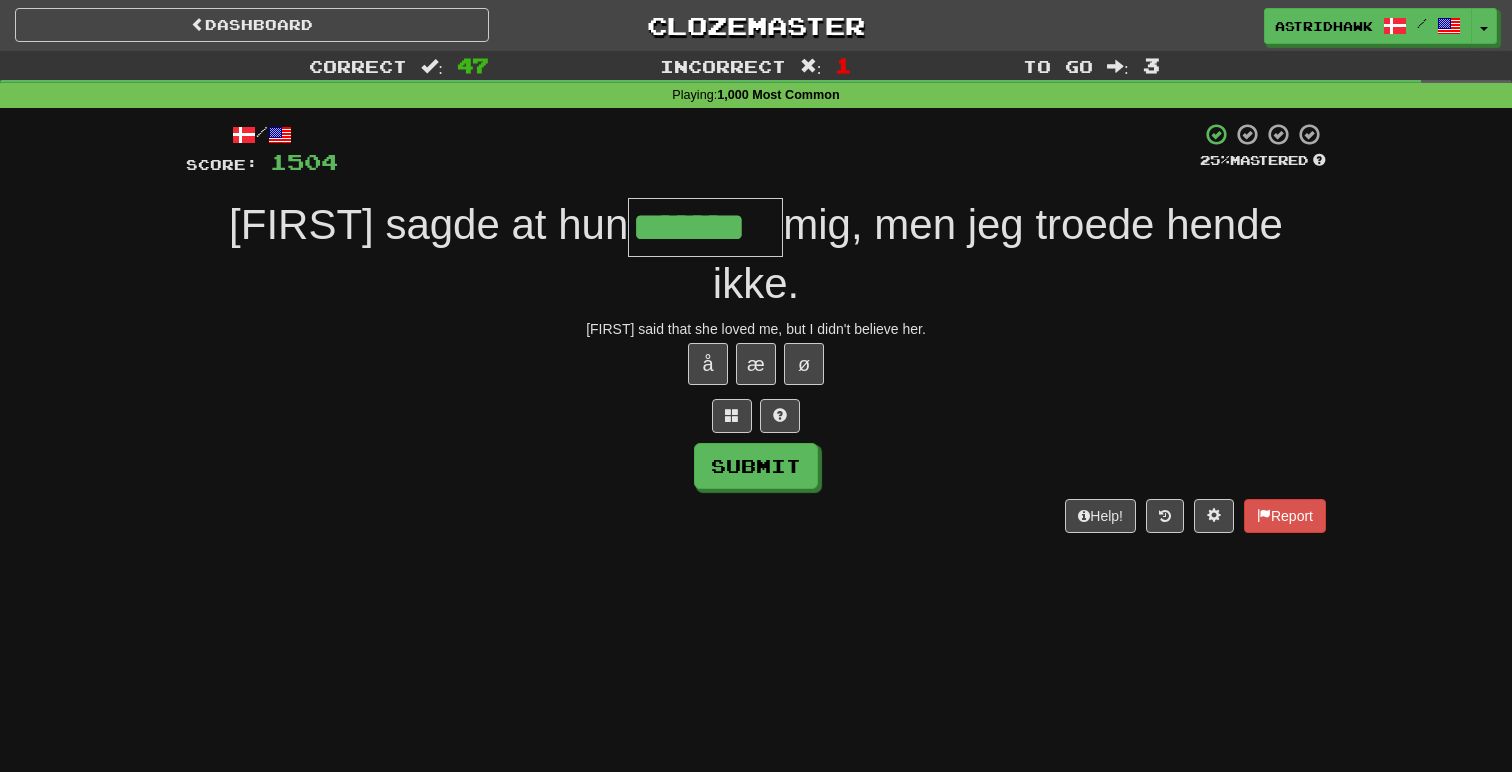type on "*******" 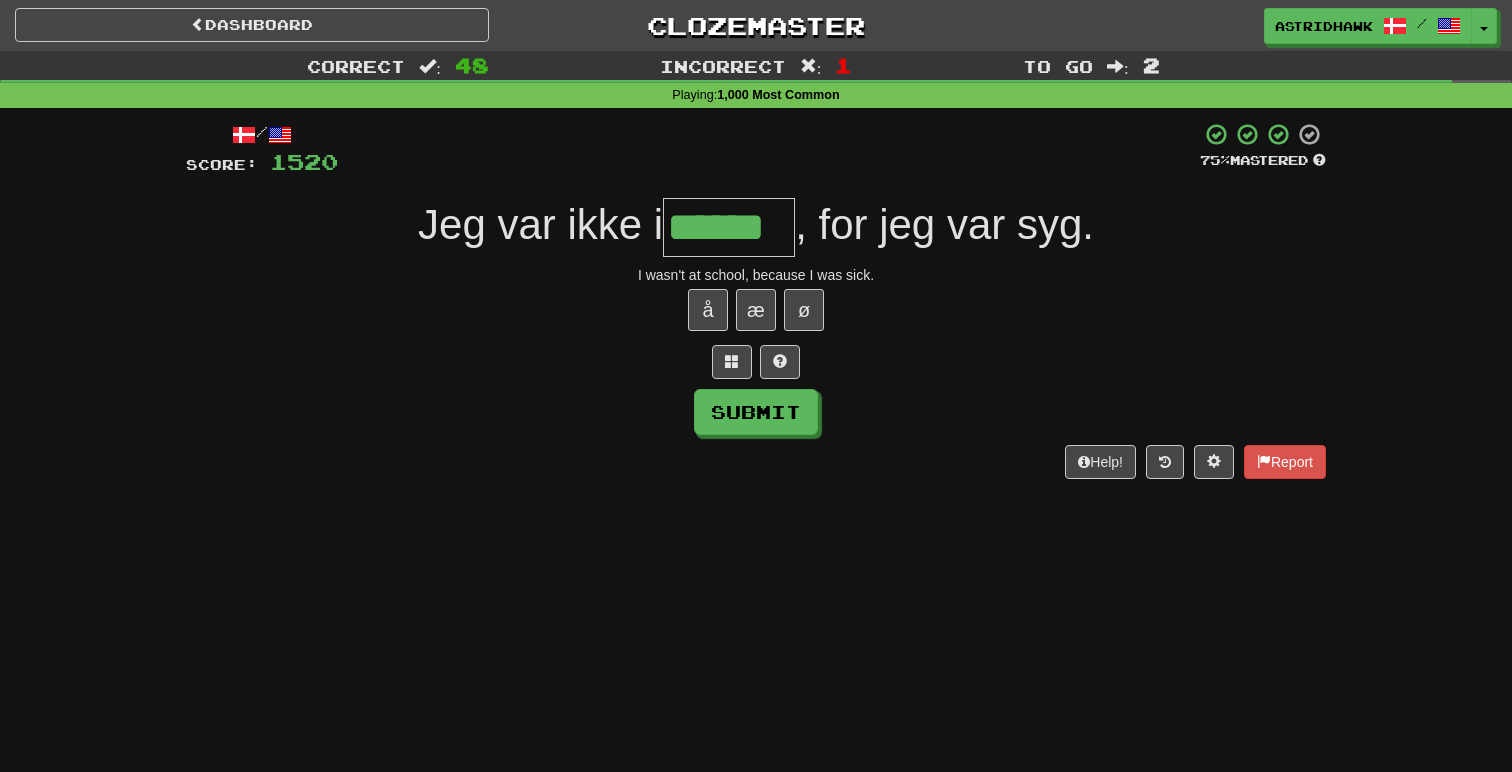 type on "******" 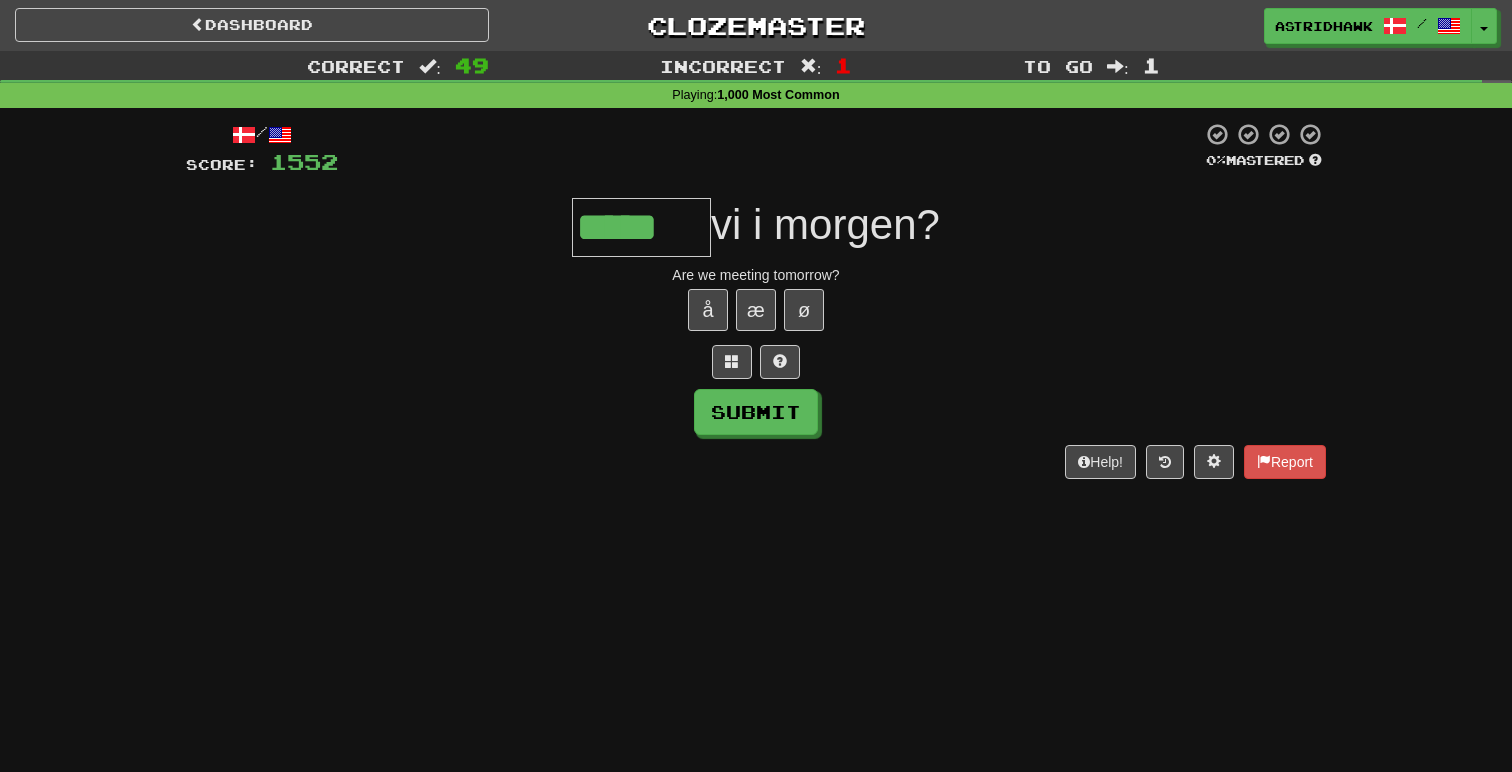 type on "*****" 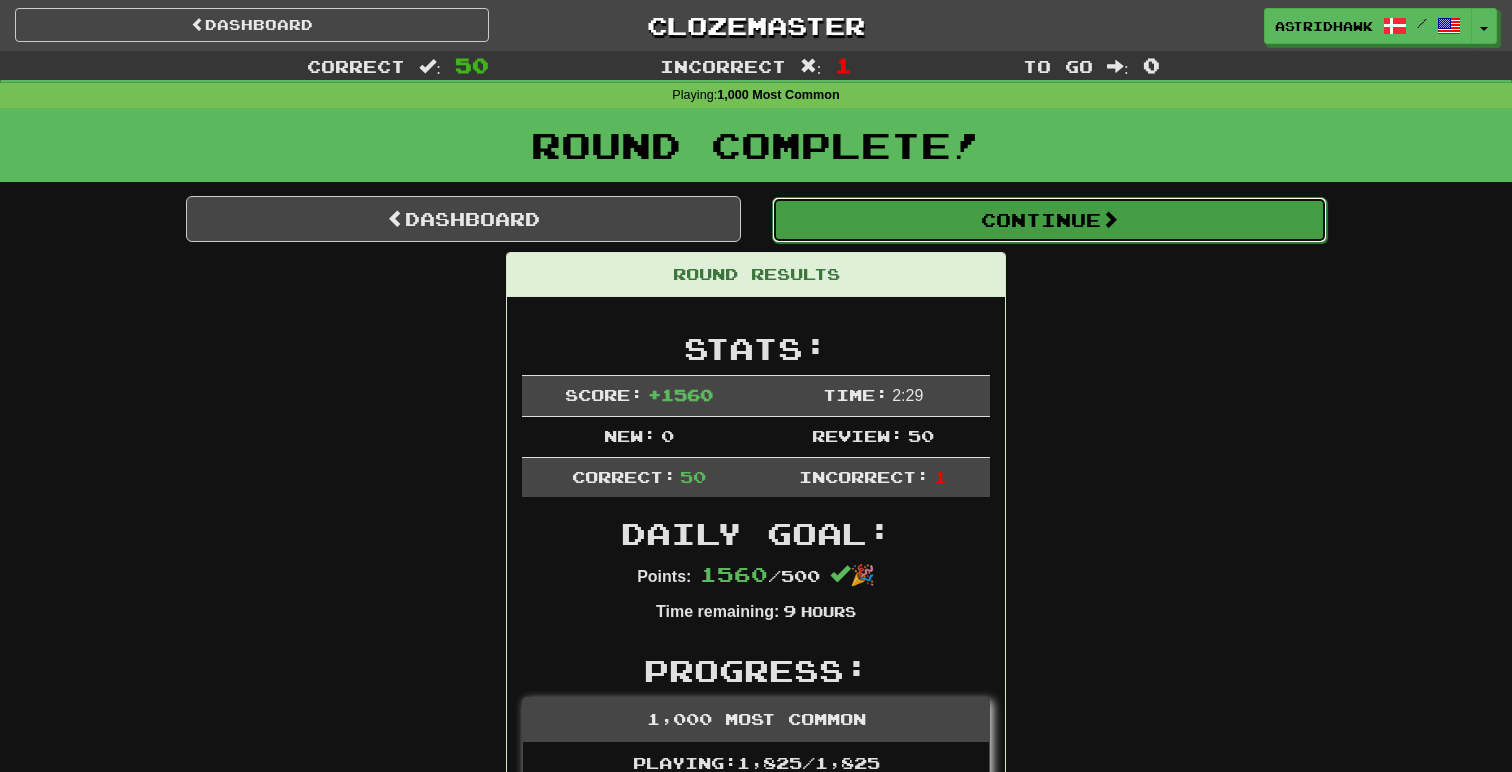 click on "Continue" at bounding box center [1049, 220] 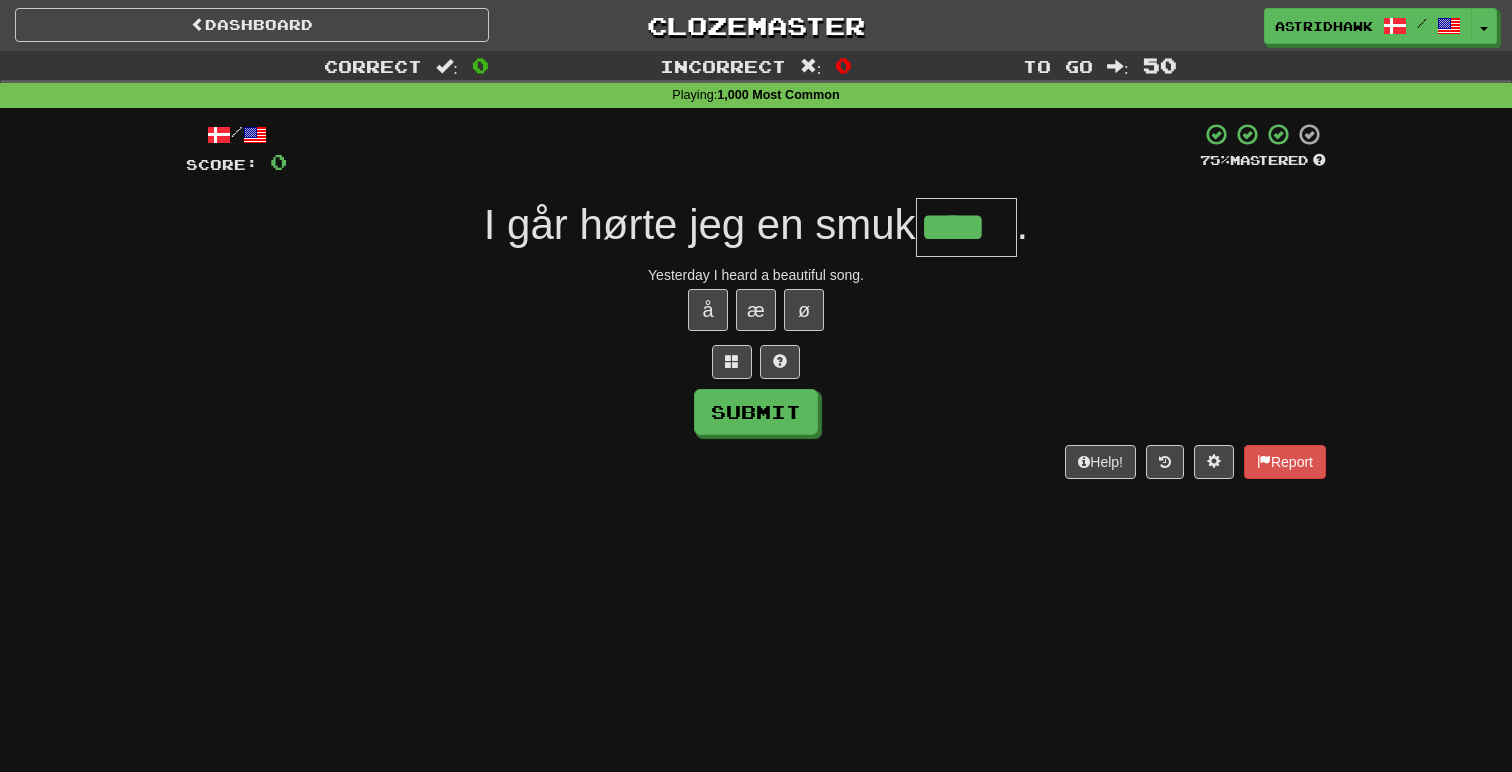 type on "****" 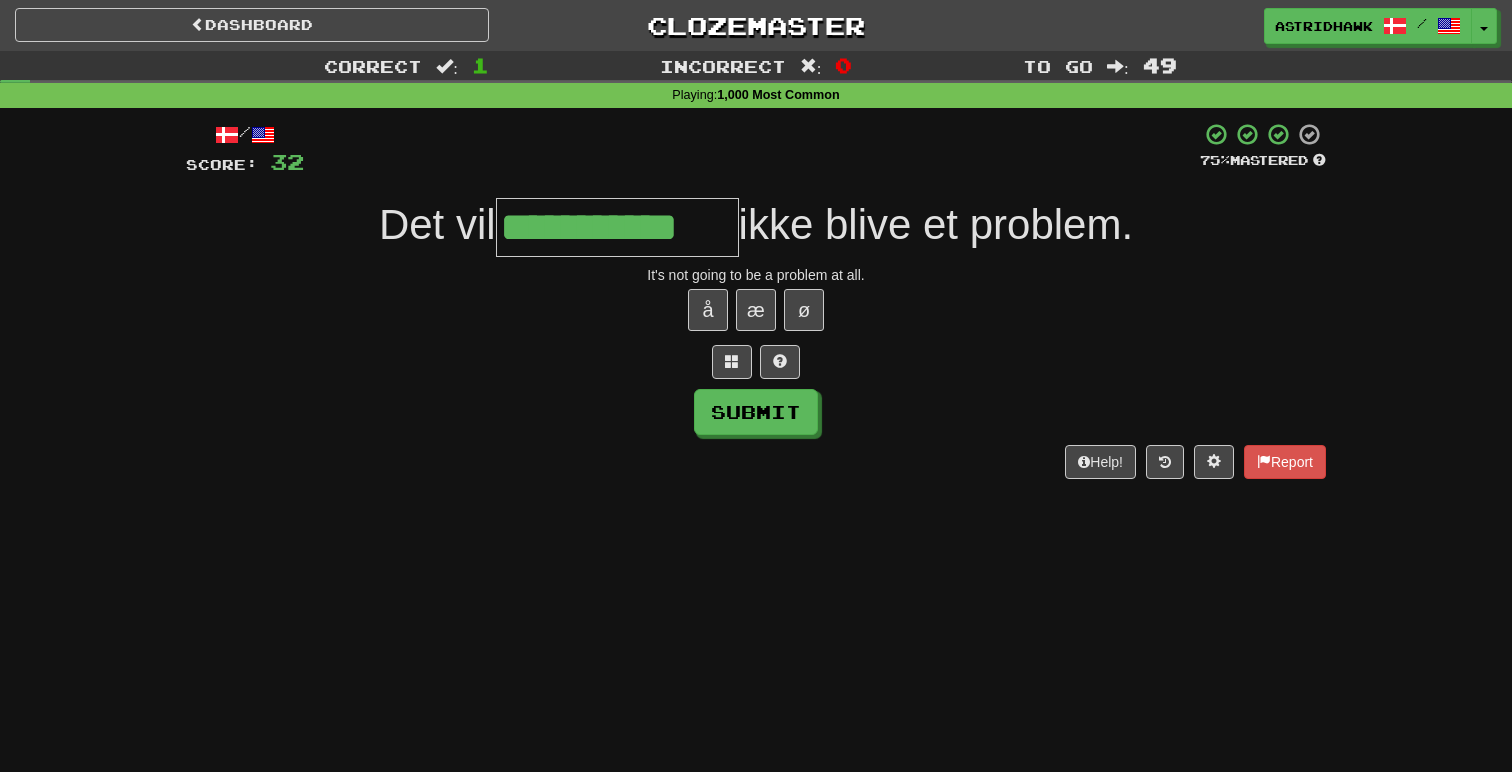 type on "**********" 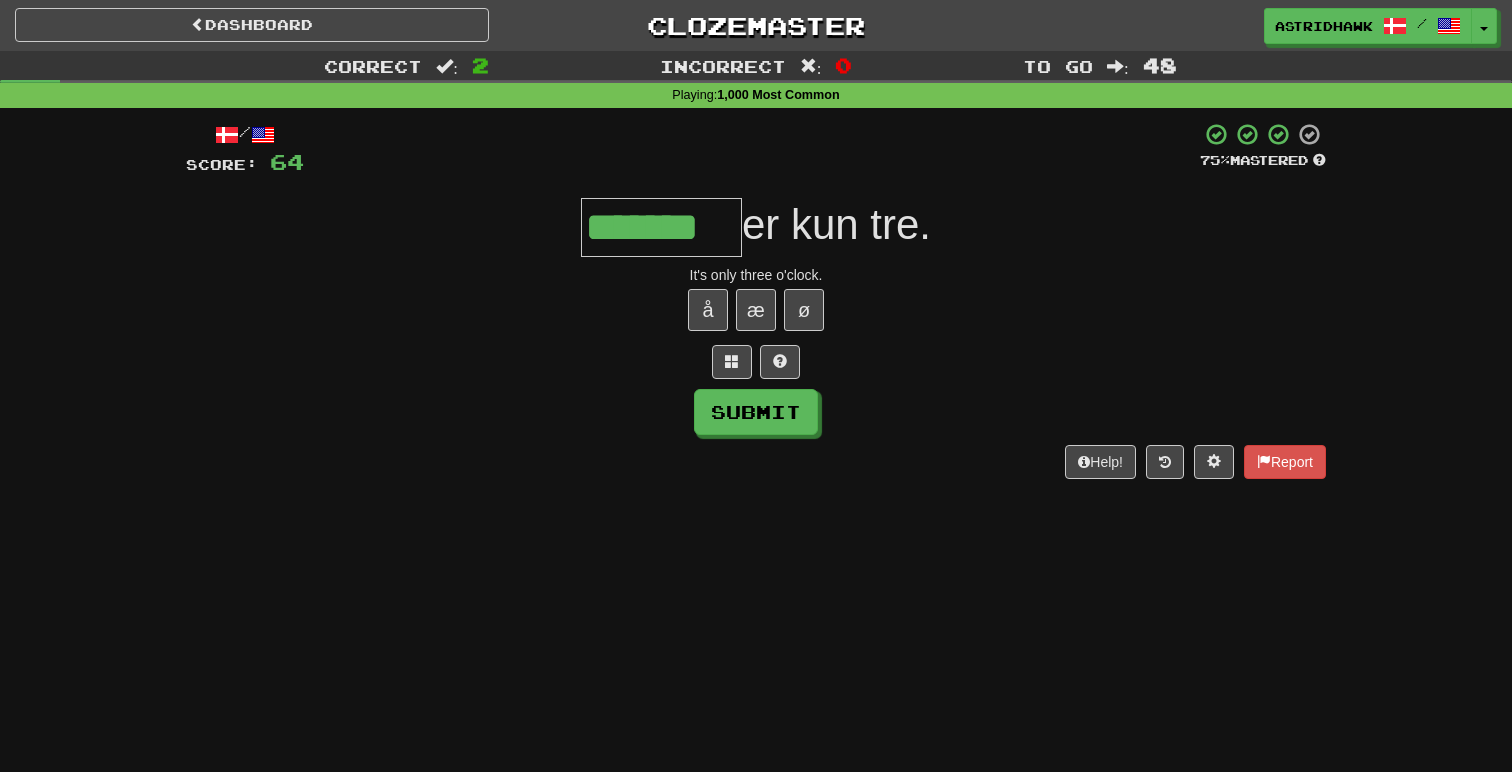 type on "*******" 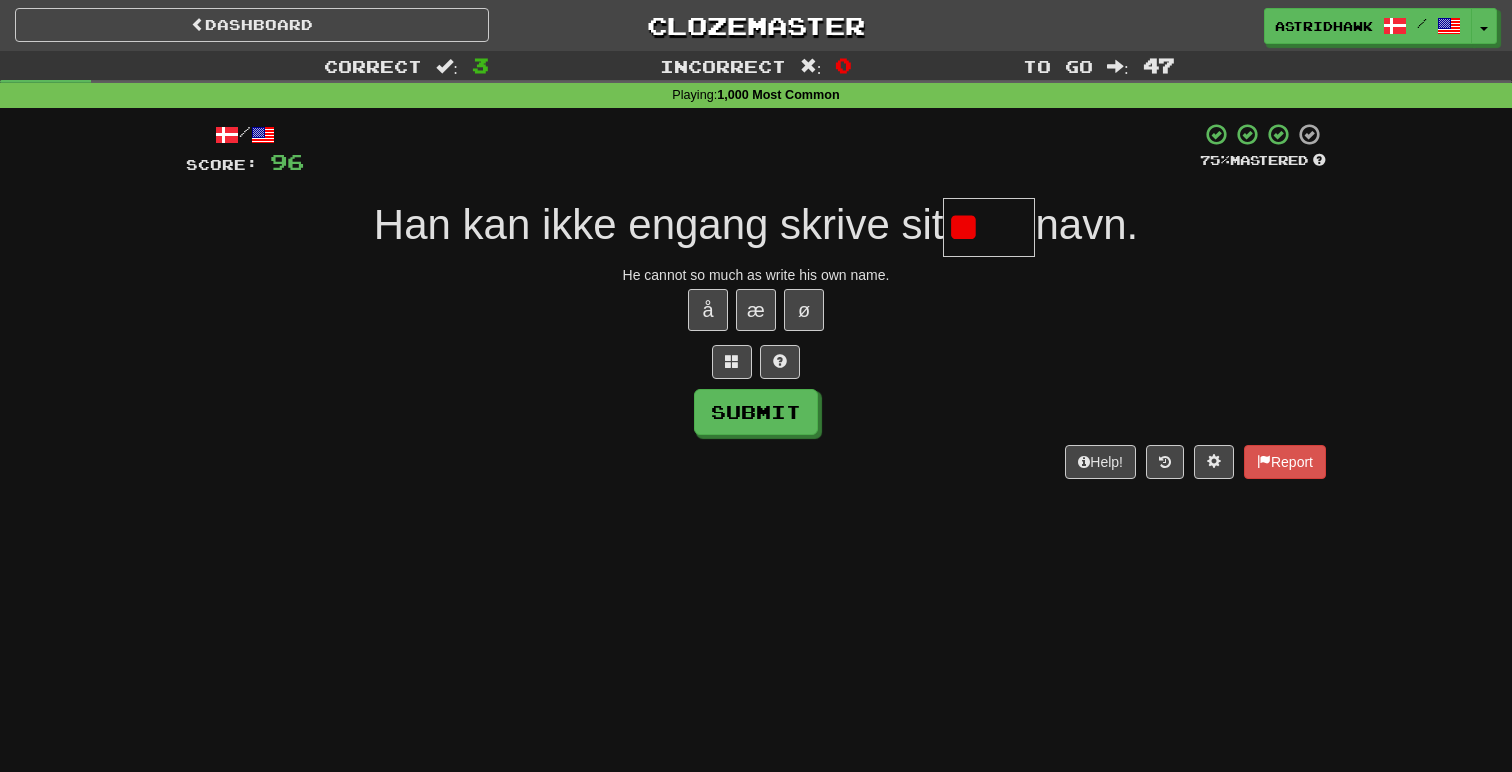 type on "*" 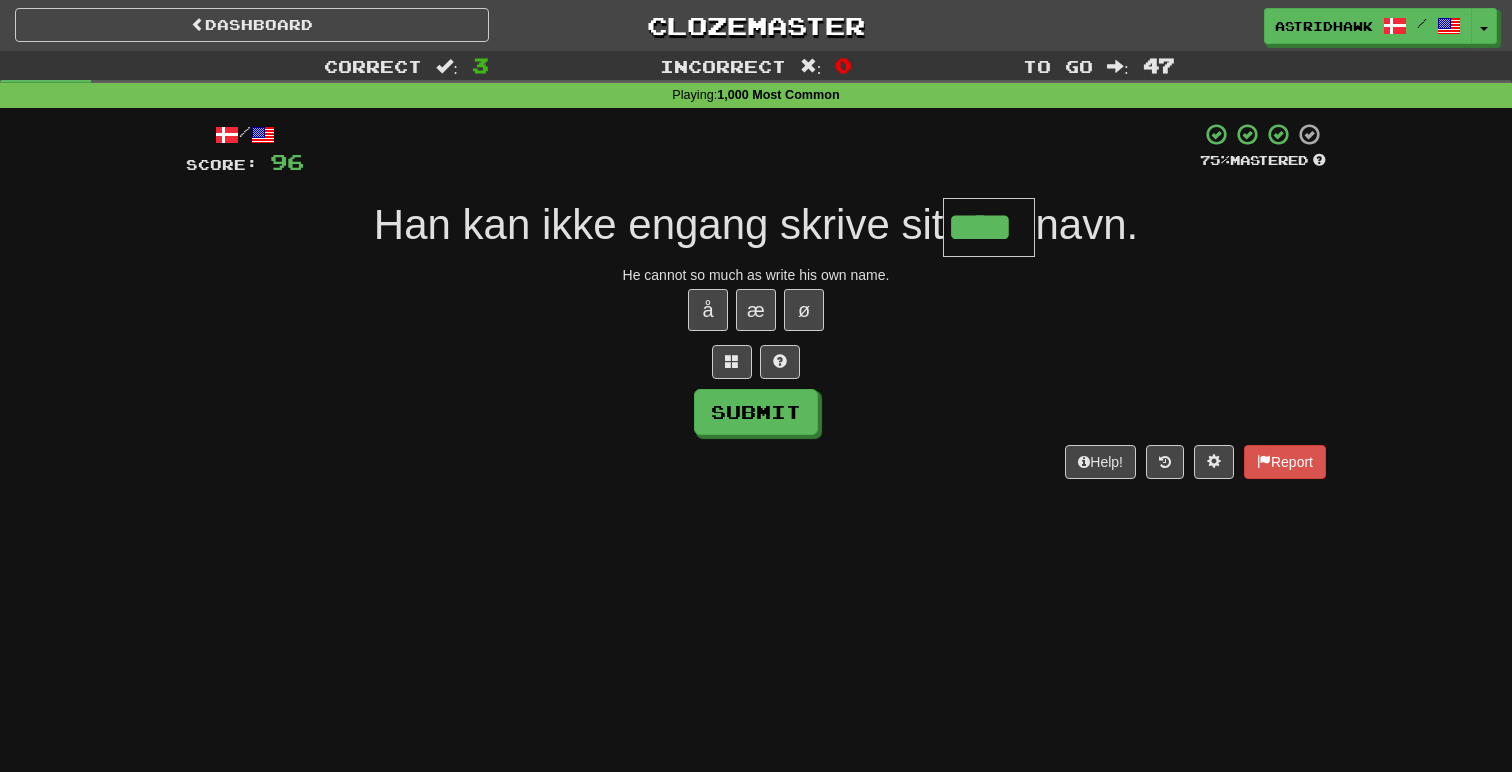 type on "****" 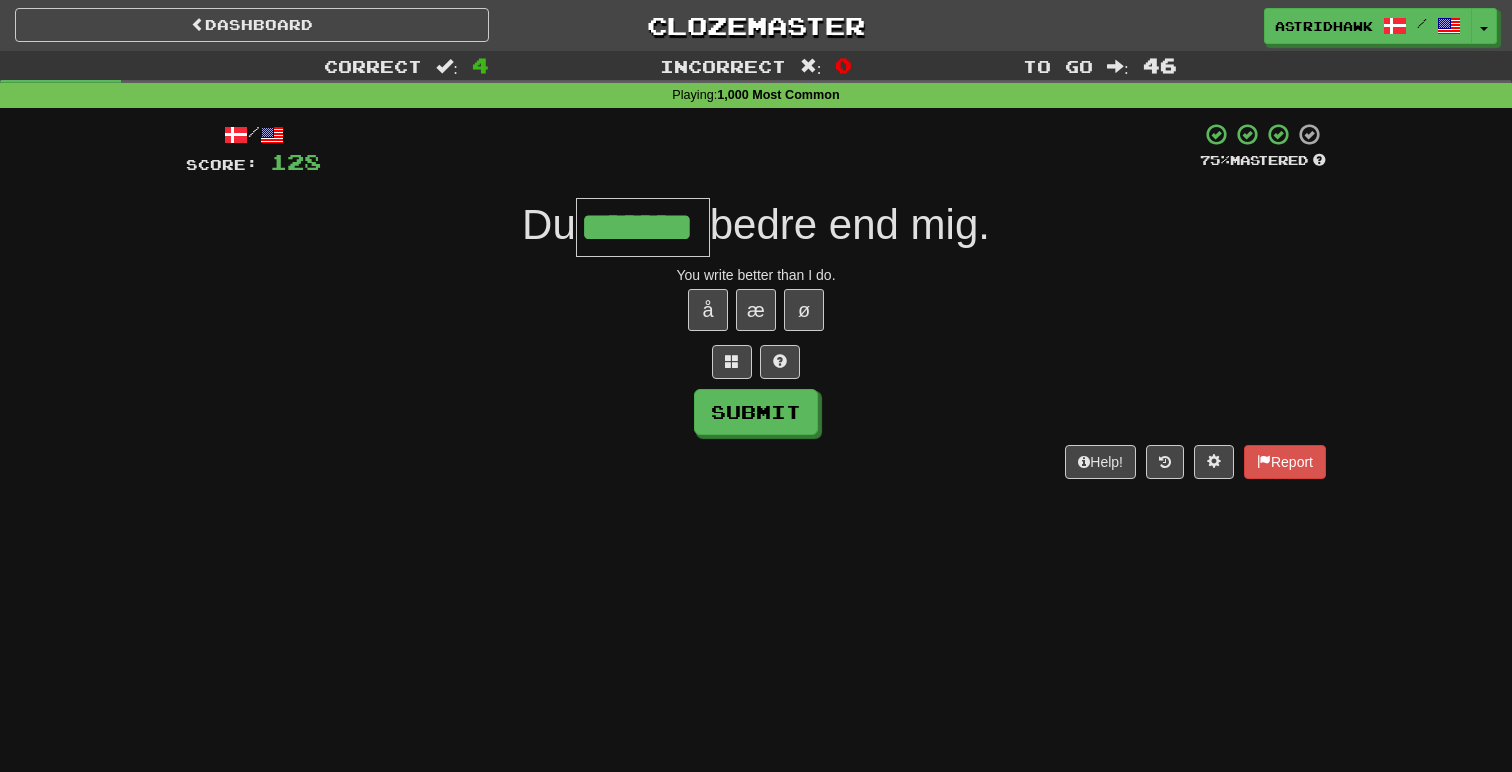 type on "*******" 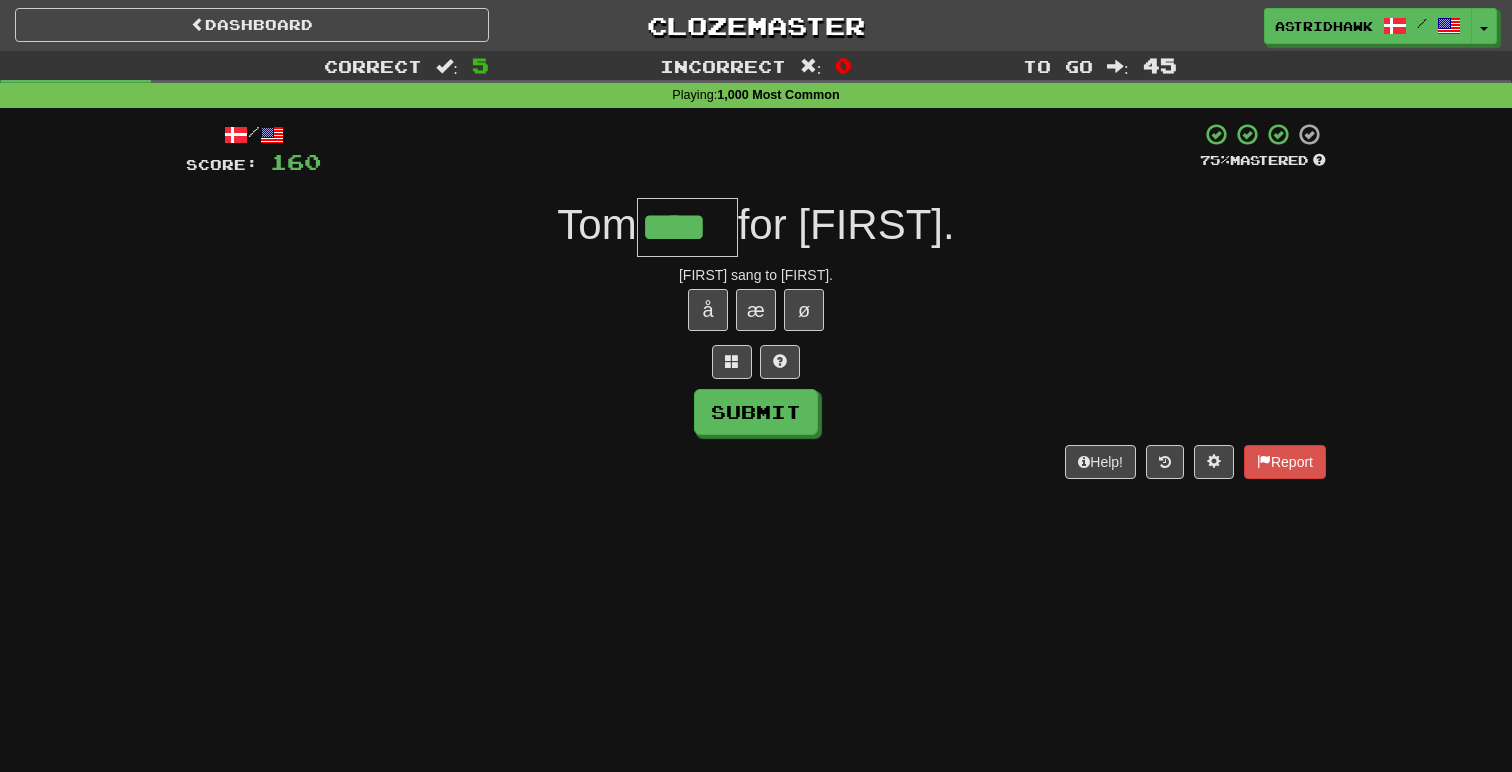 type on "****" 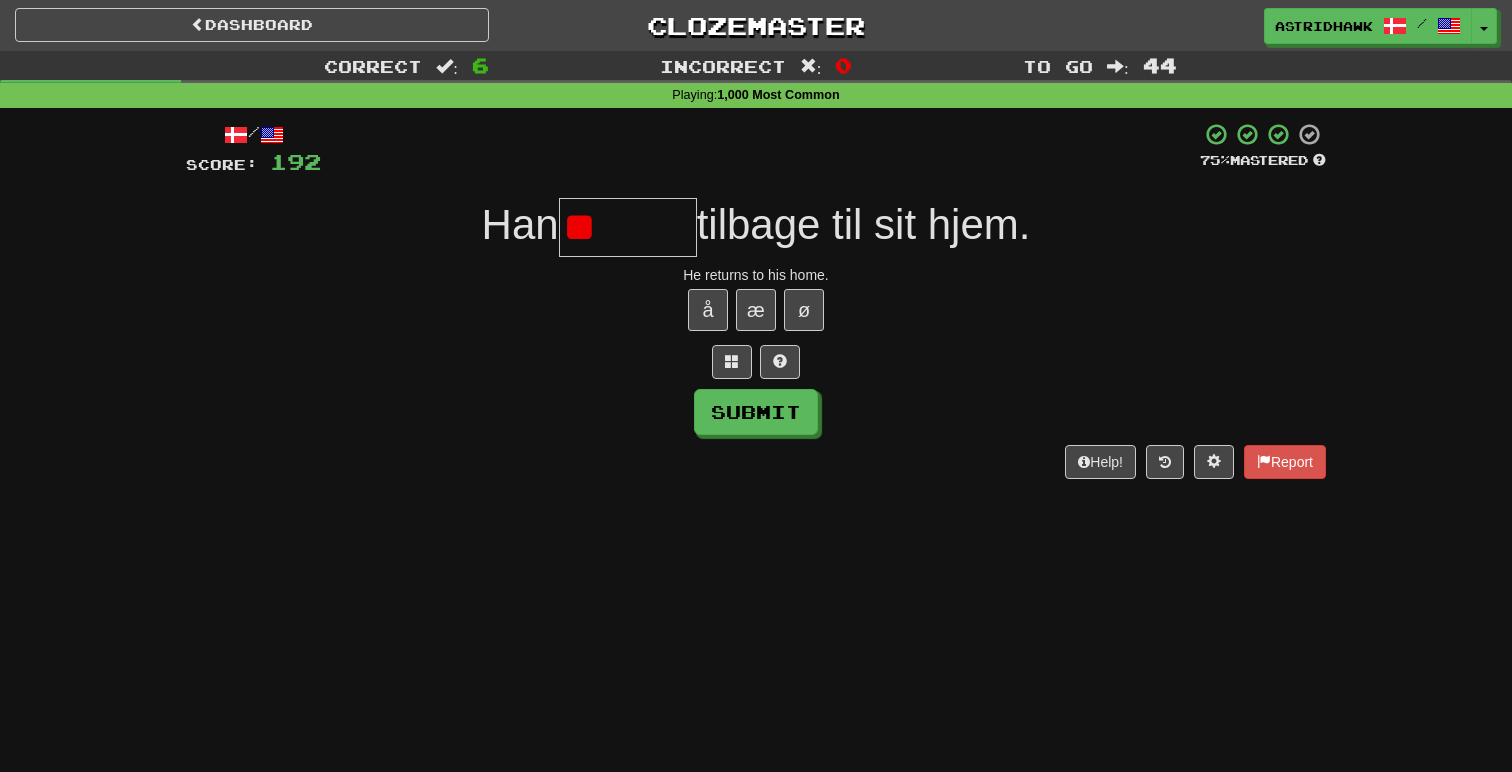 type on "*" 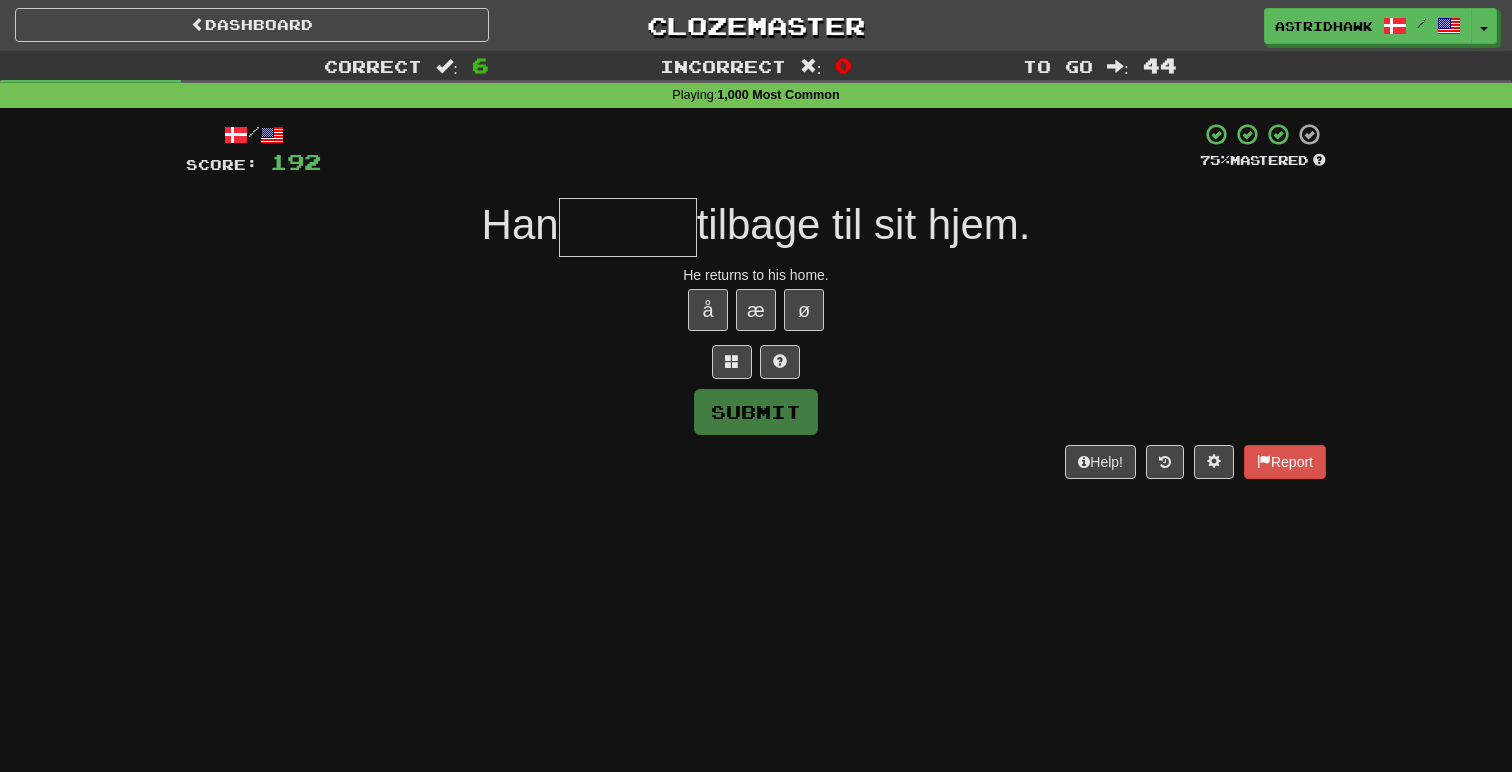 type on "*" 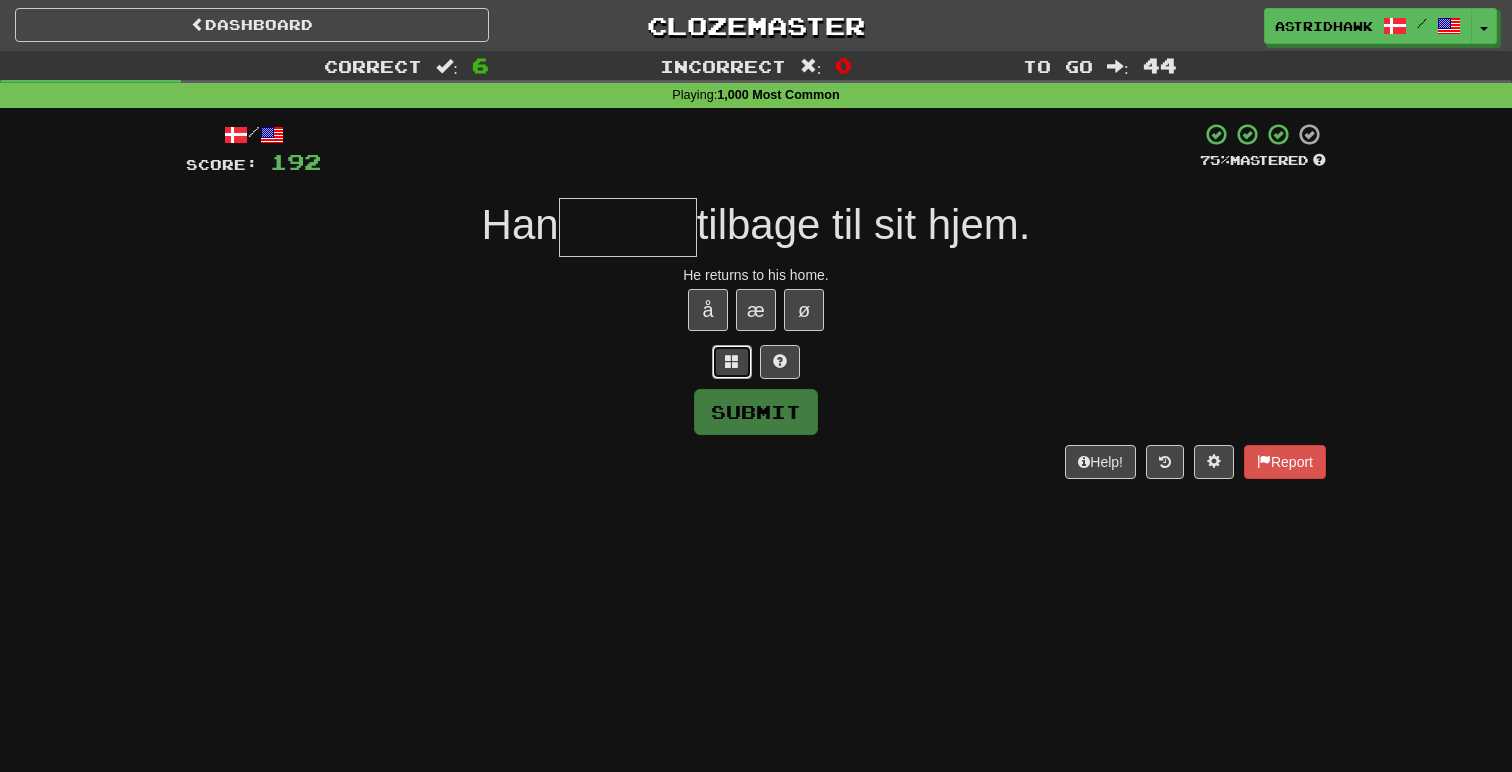 click at bounding box center (732, 362) 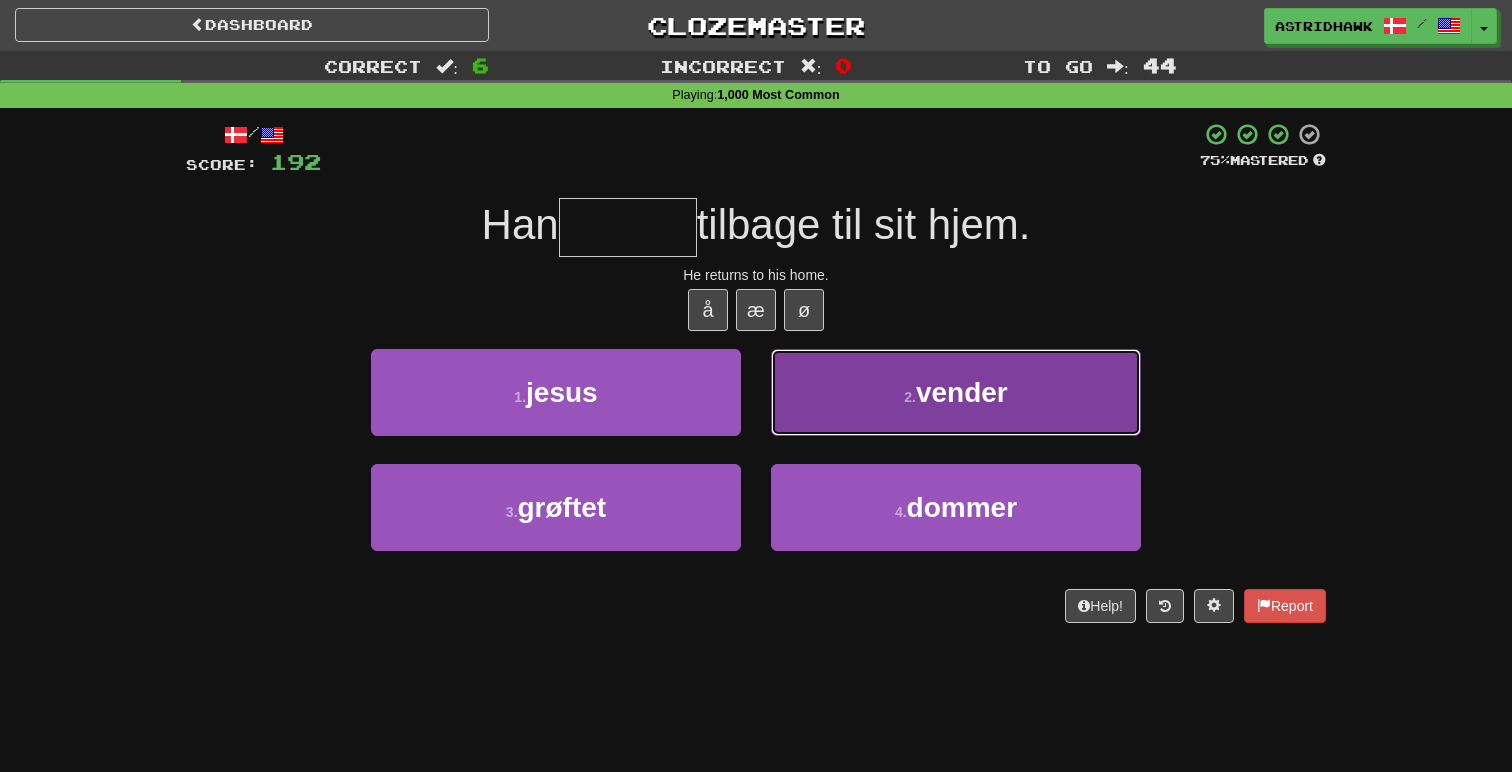 click on "vender" at bounding box center (962, 392) 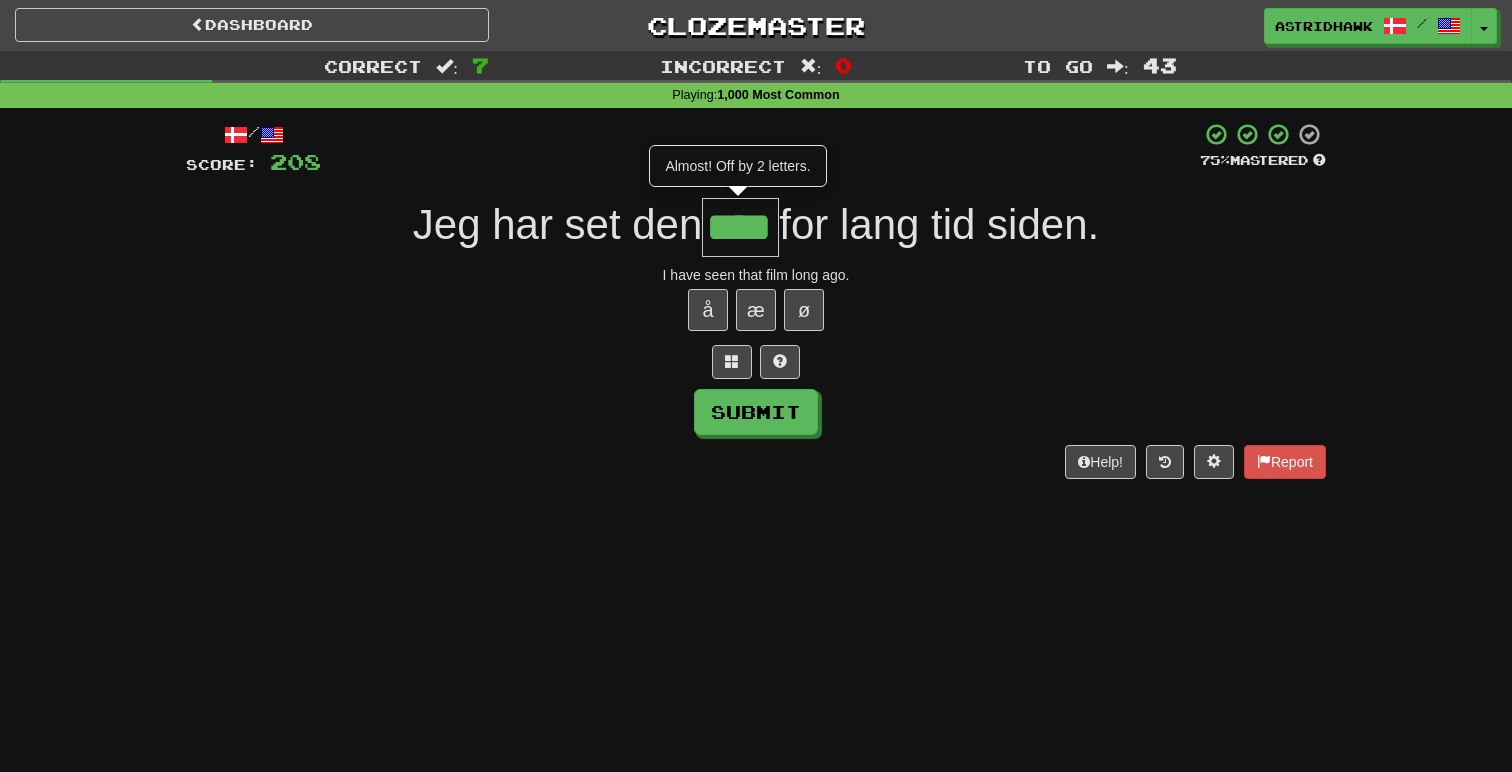 type on "****" 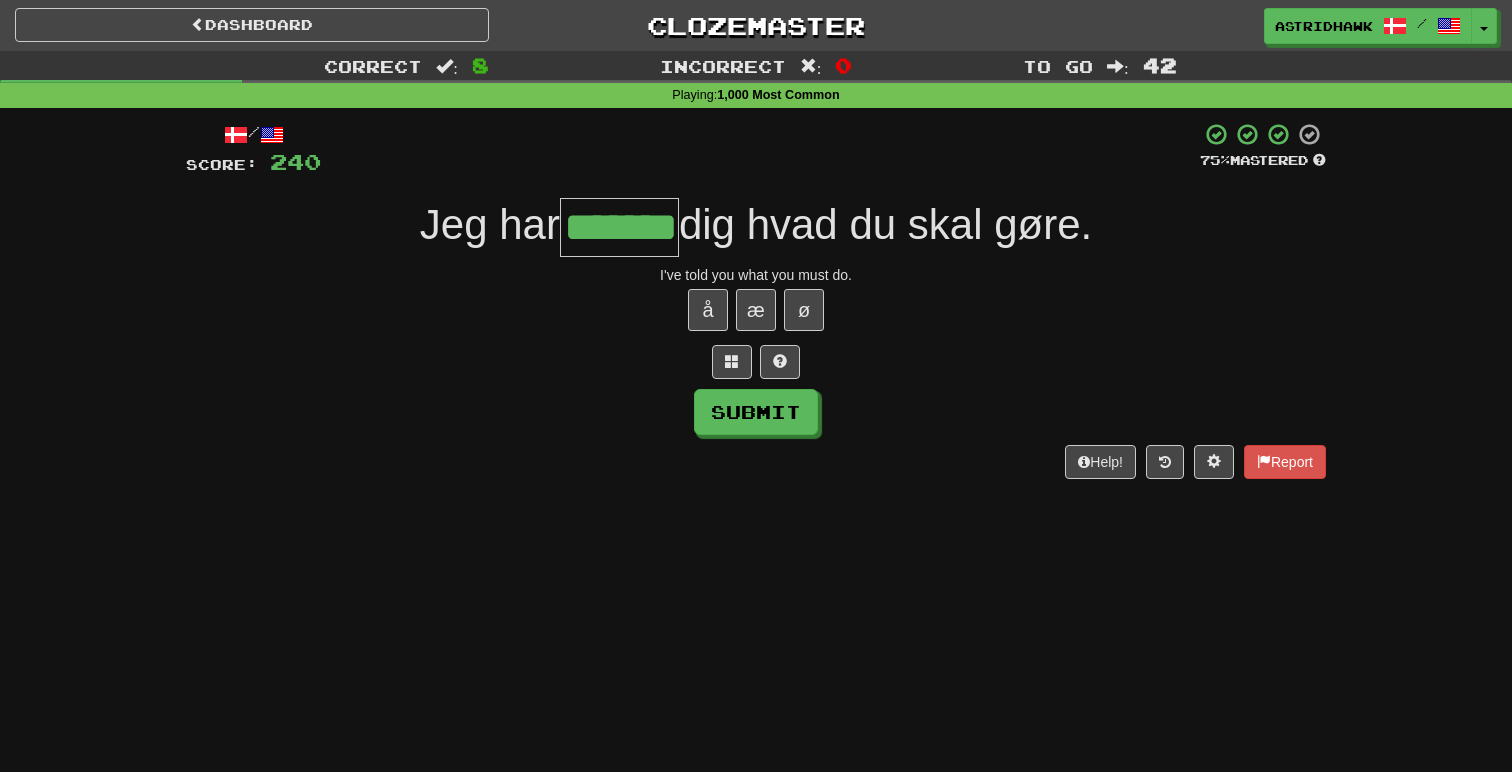 type on "*******" 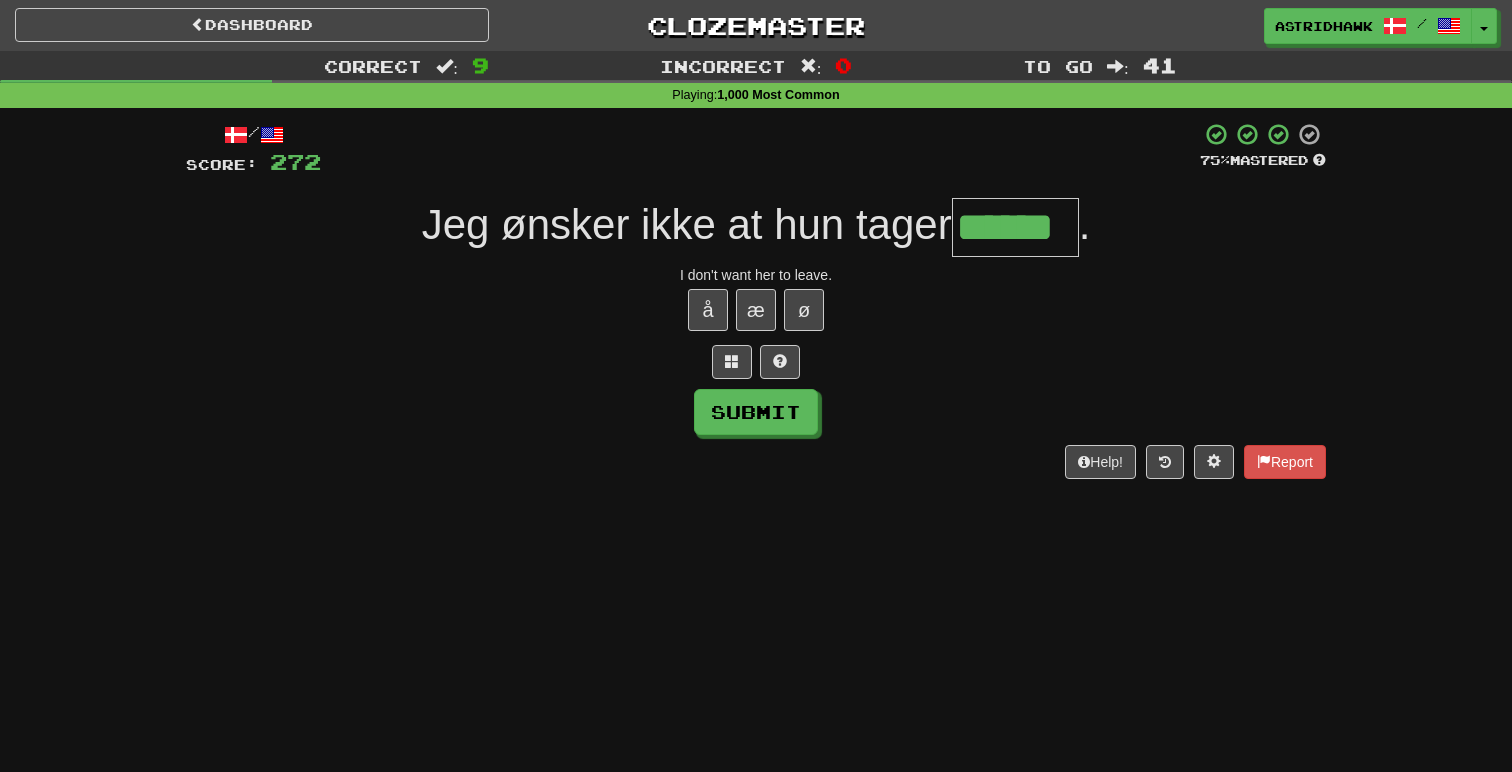 type on "******" 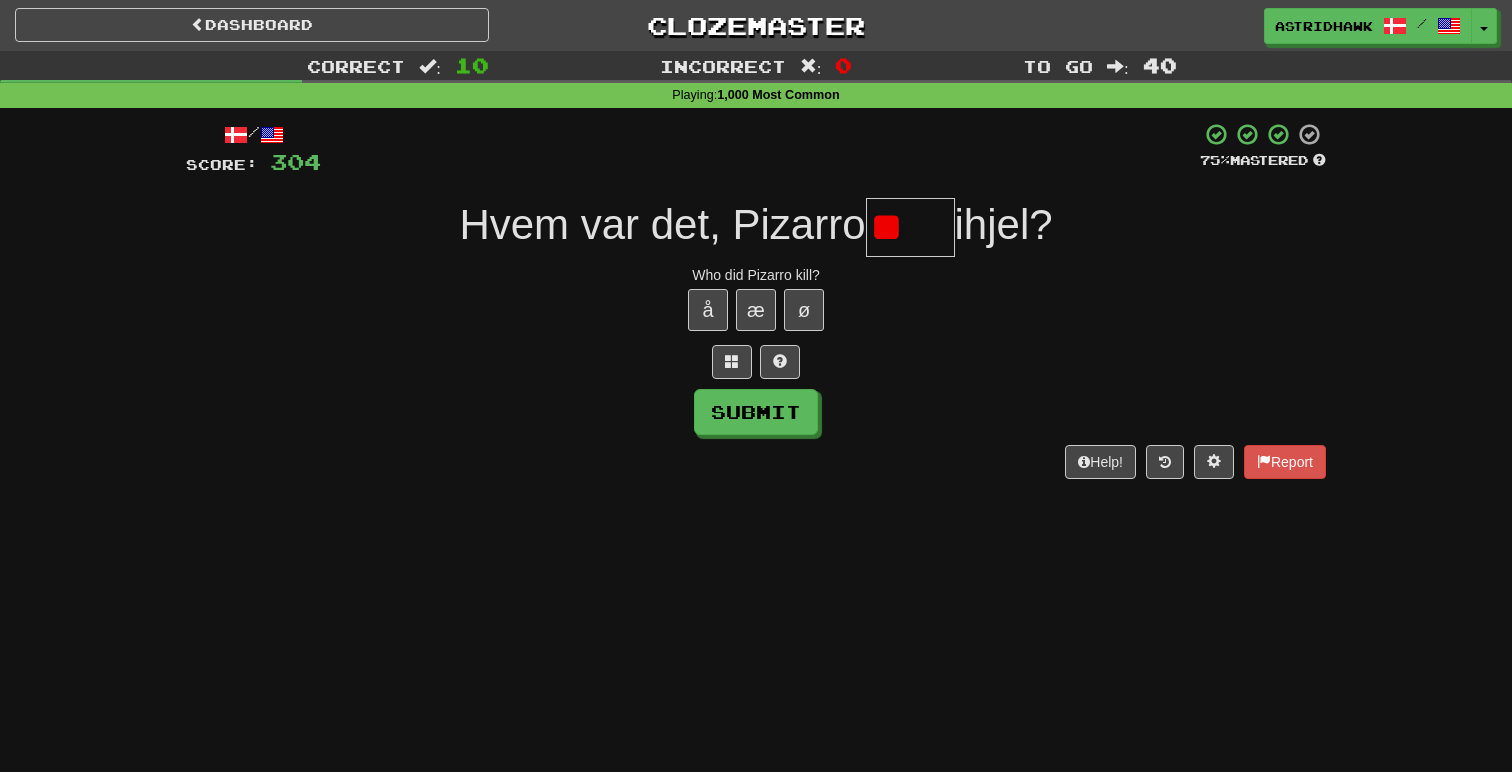 type on "*" 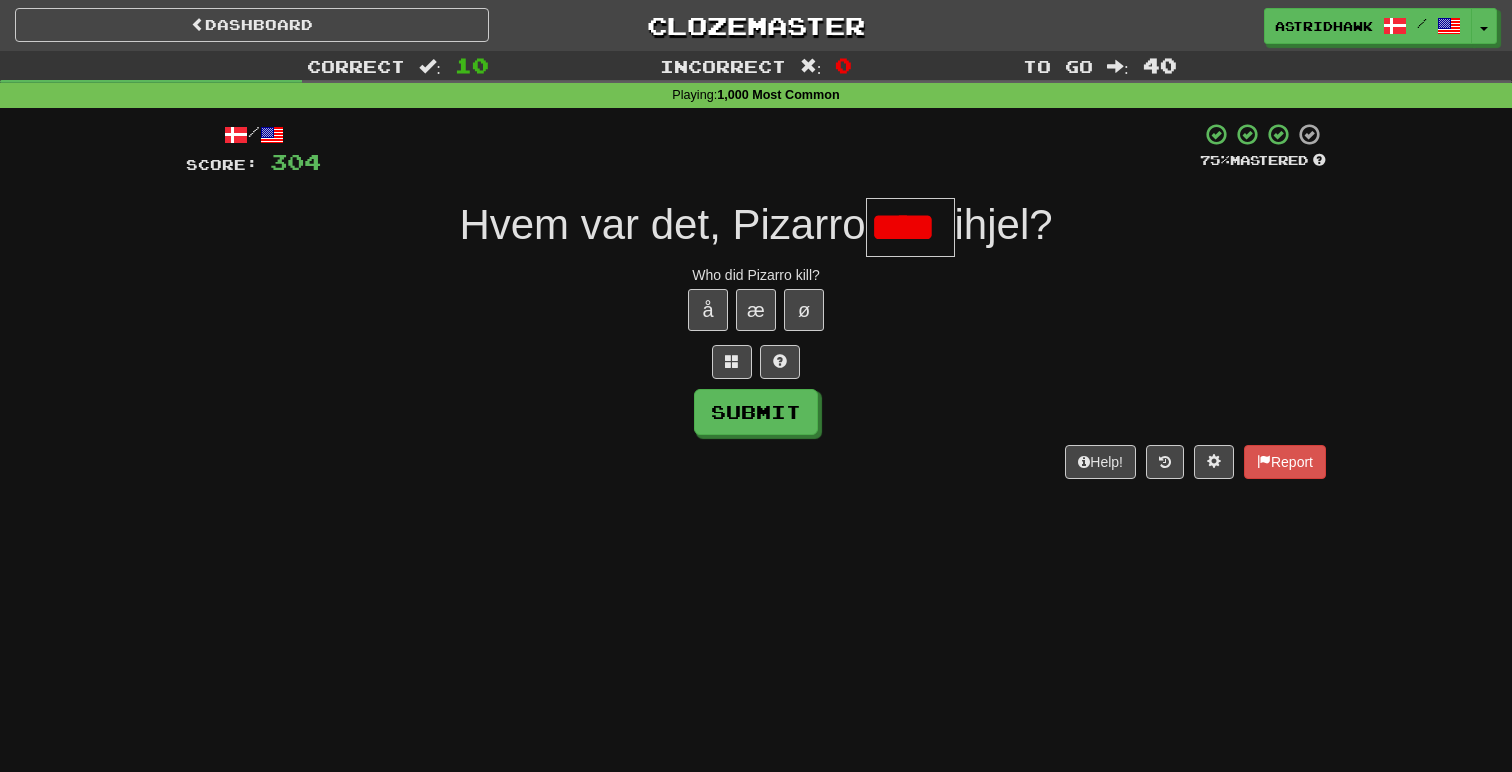 scroll, scrollTop: 0, scrollLeft: 0, axis: both 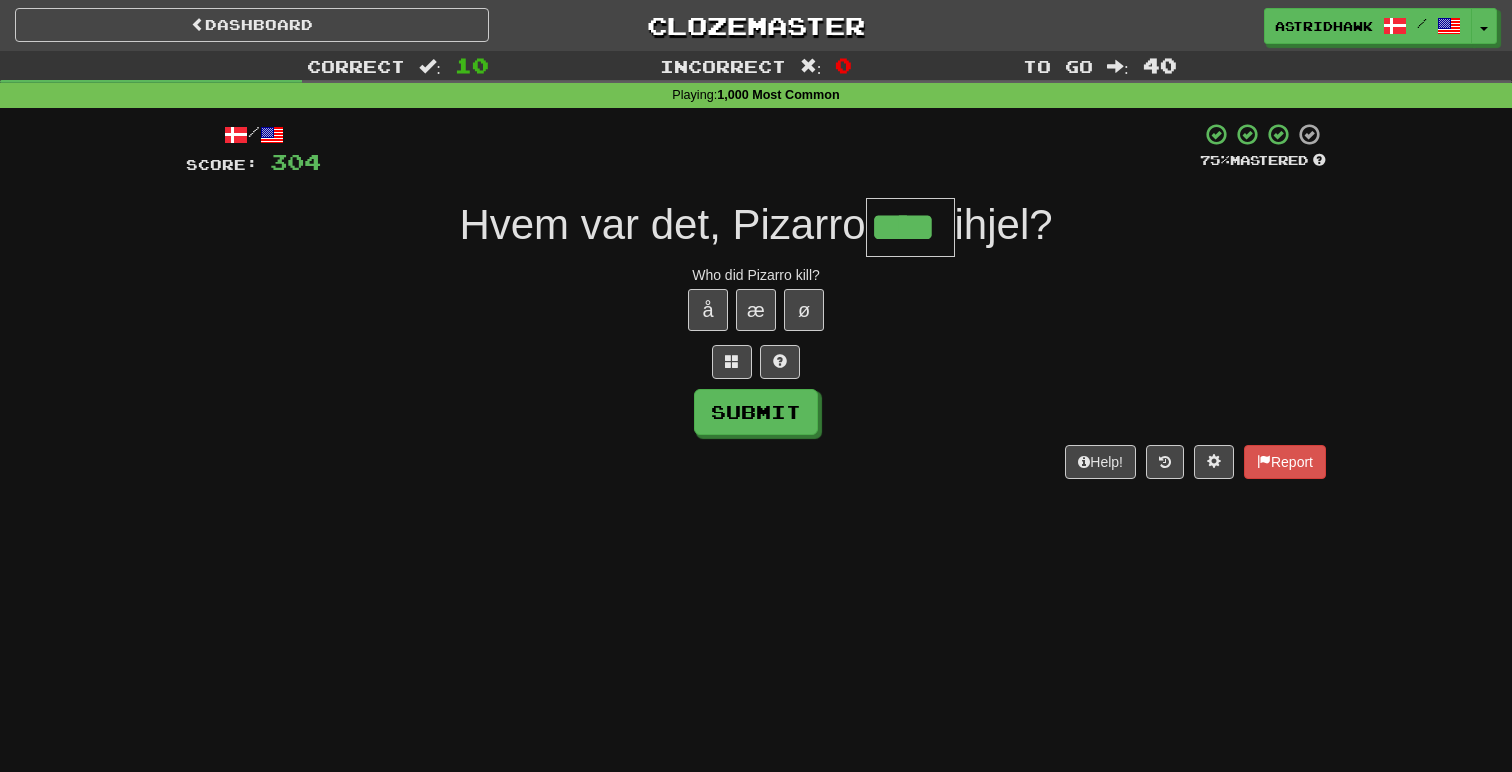 type on "****" 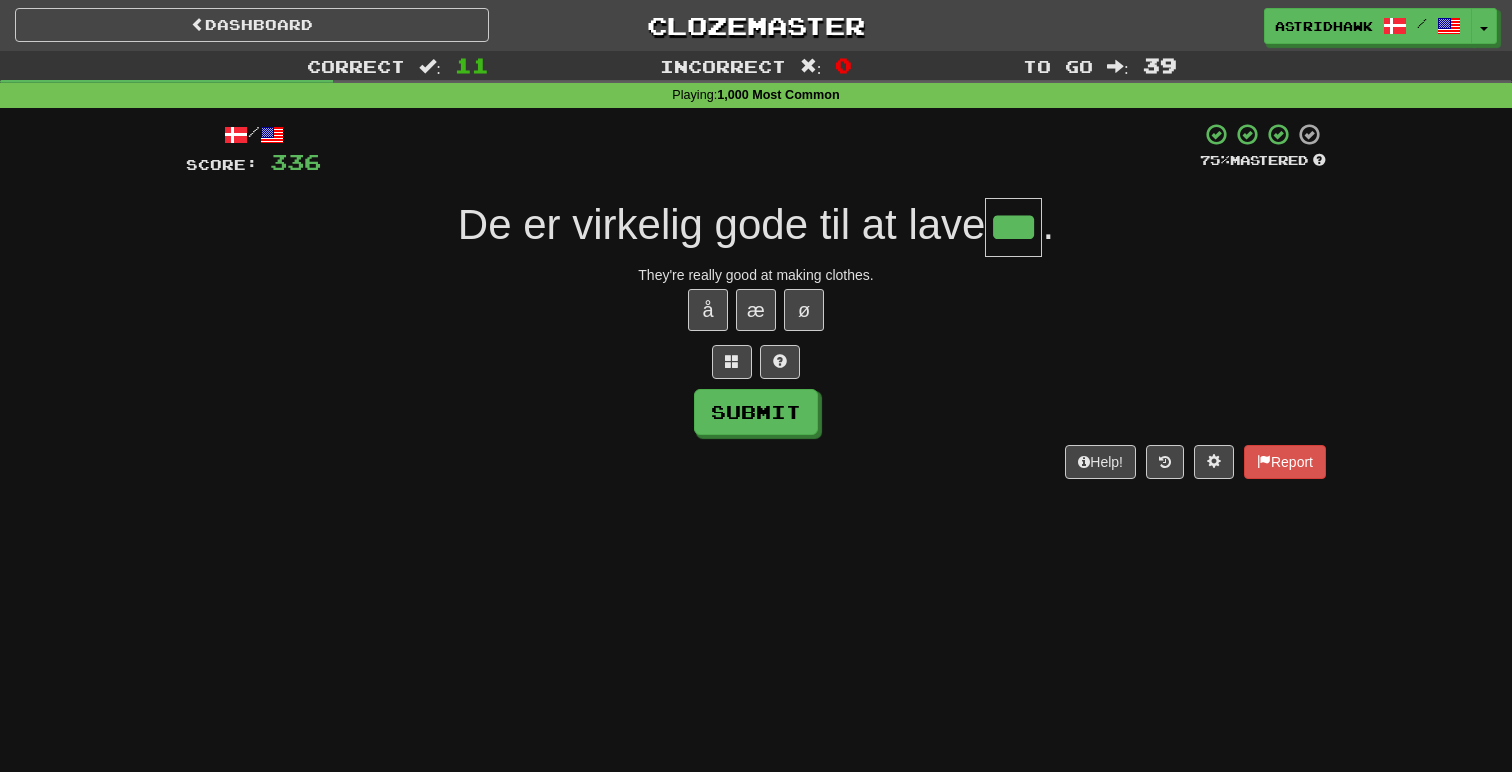 type on "***" 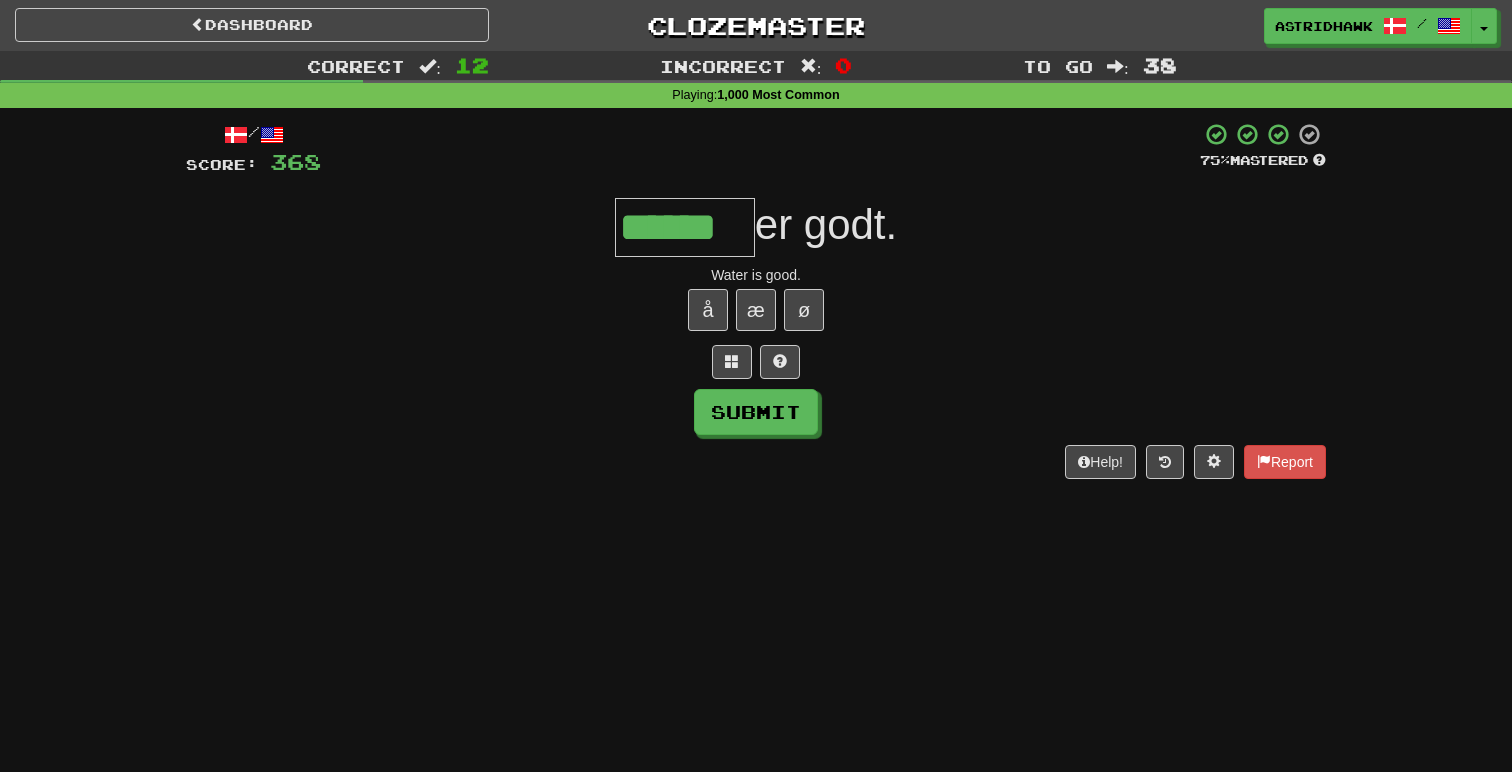 type on "******" 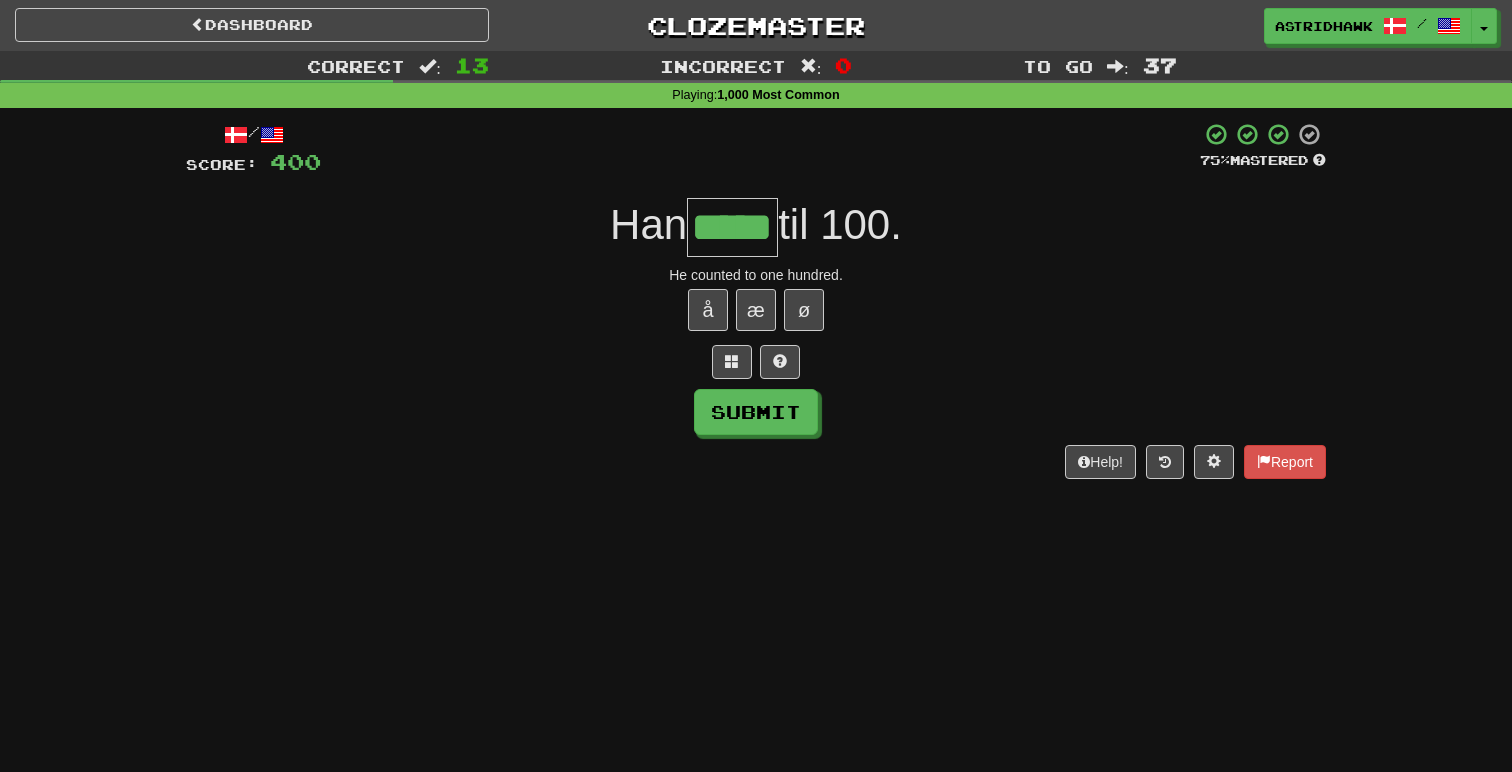 type on "*****" 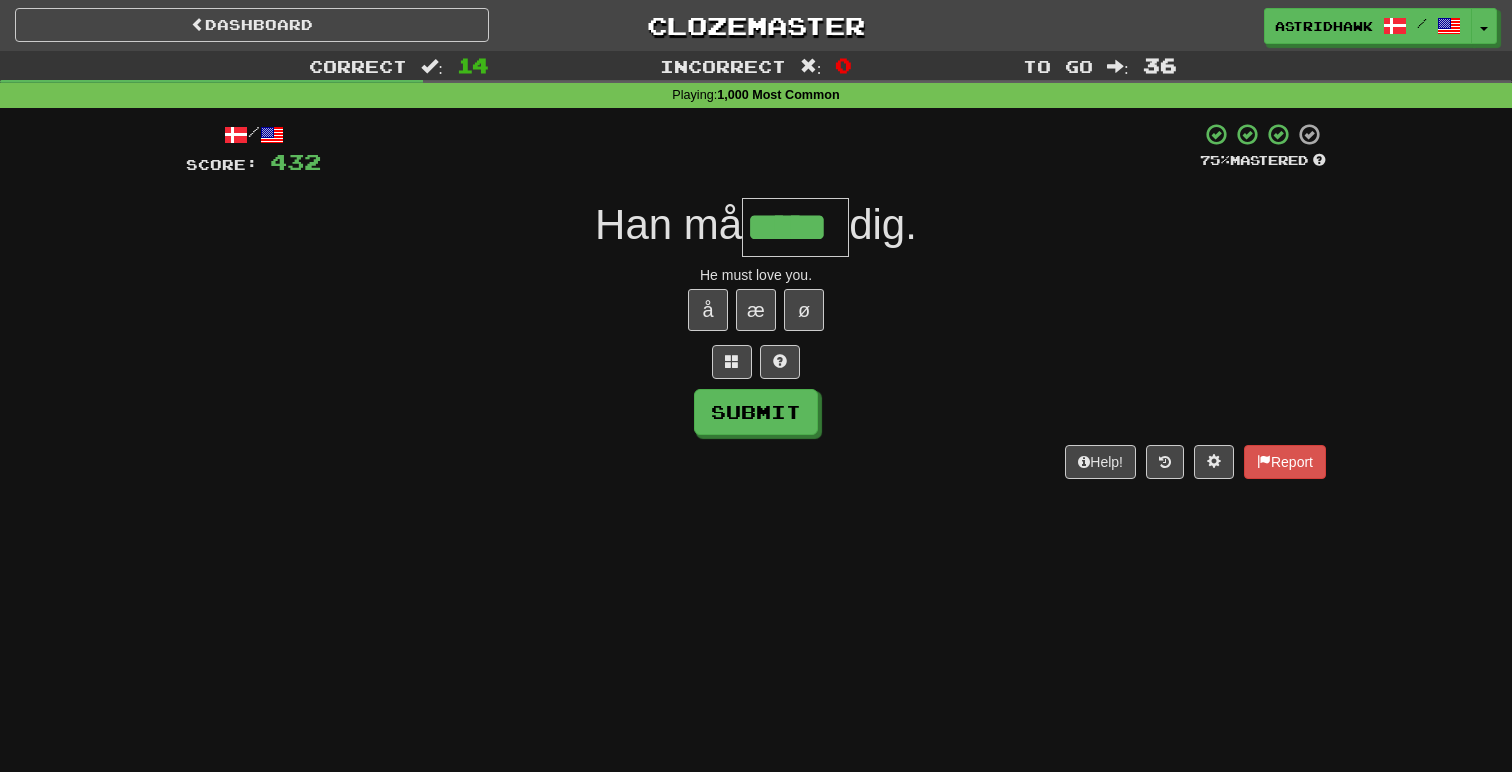 type on "*****" 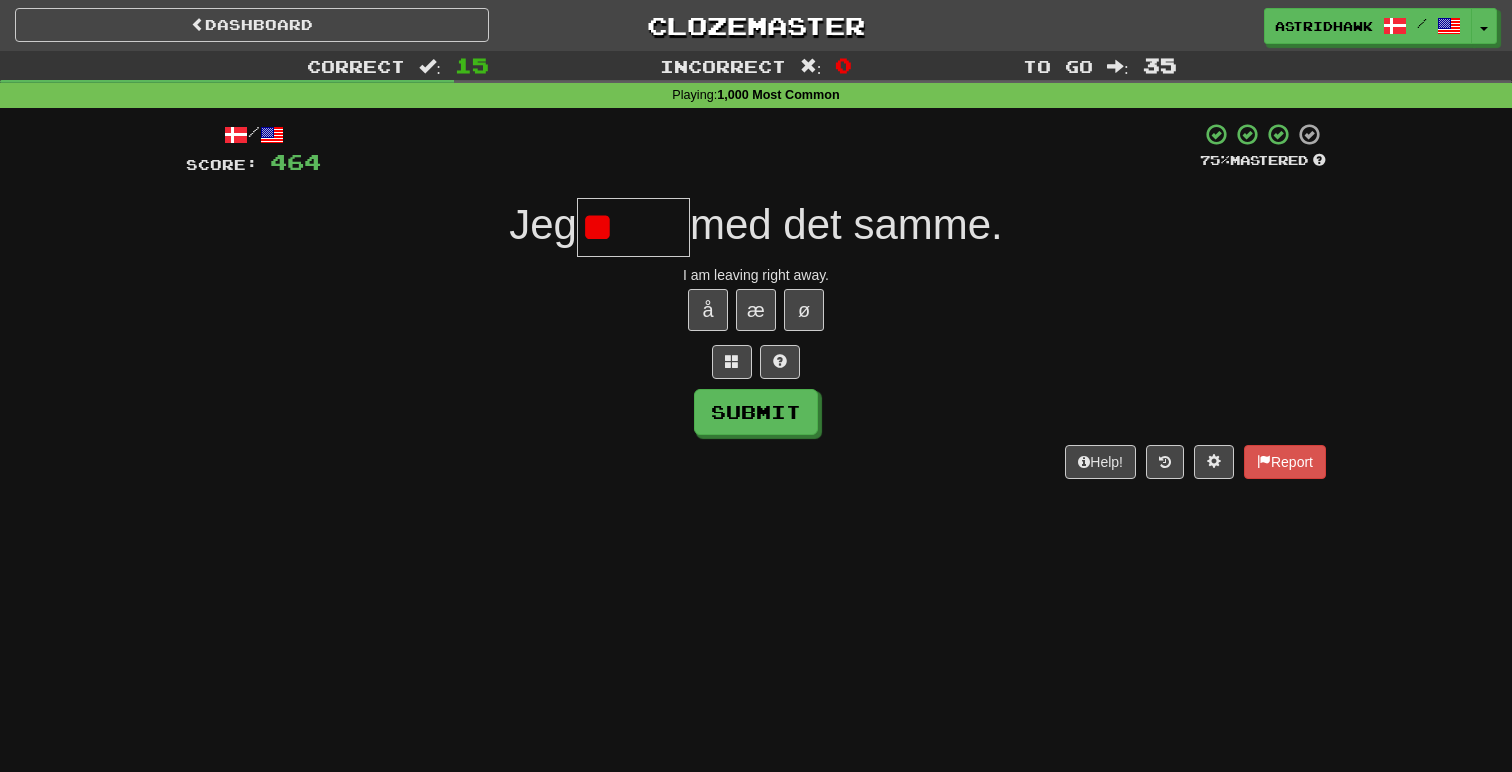 type on "*" 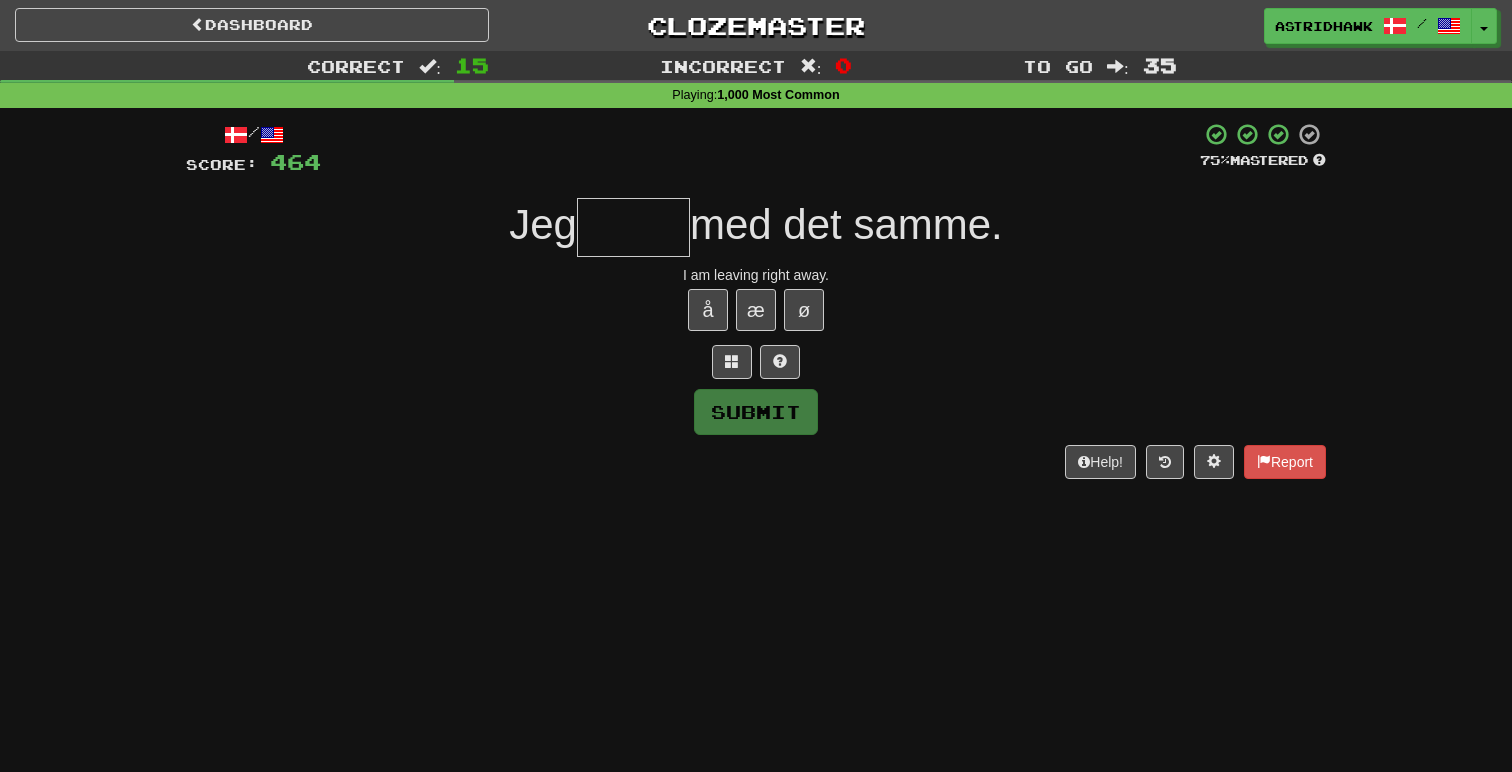 type on "*" 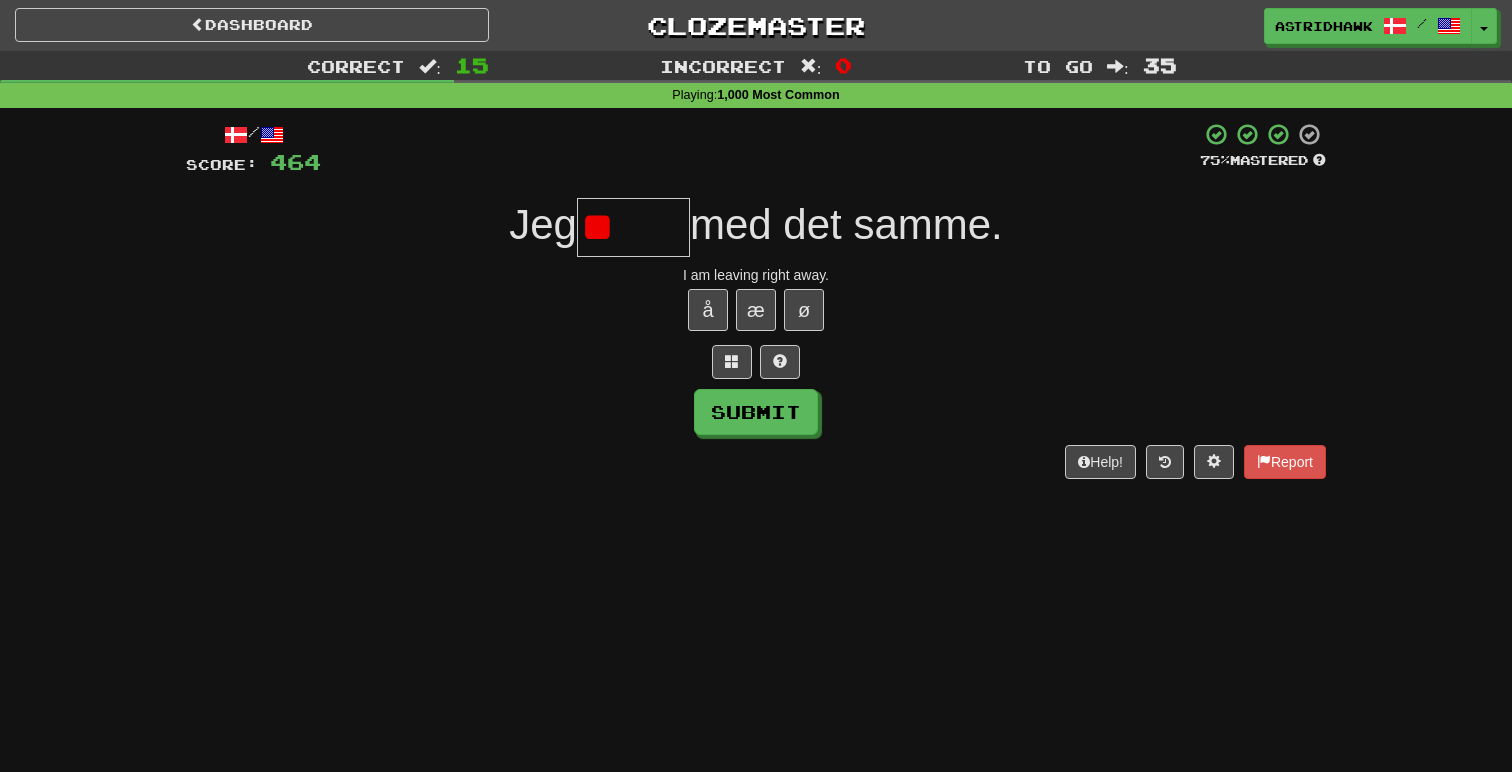 type on "*" 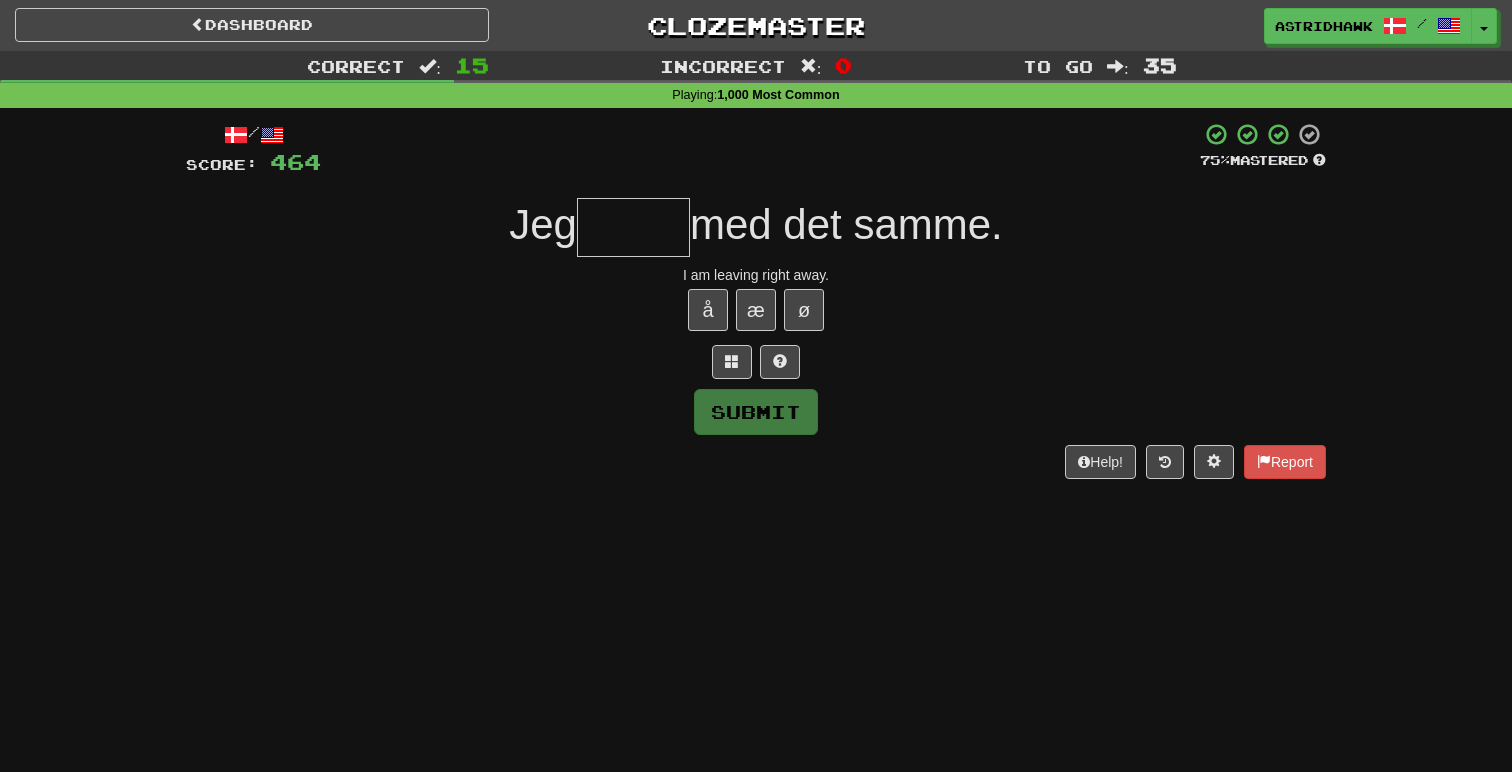 type on "*" 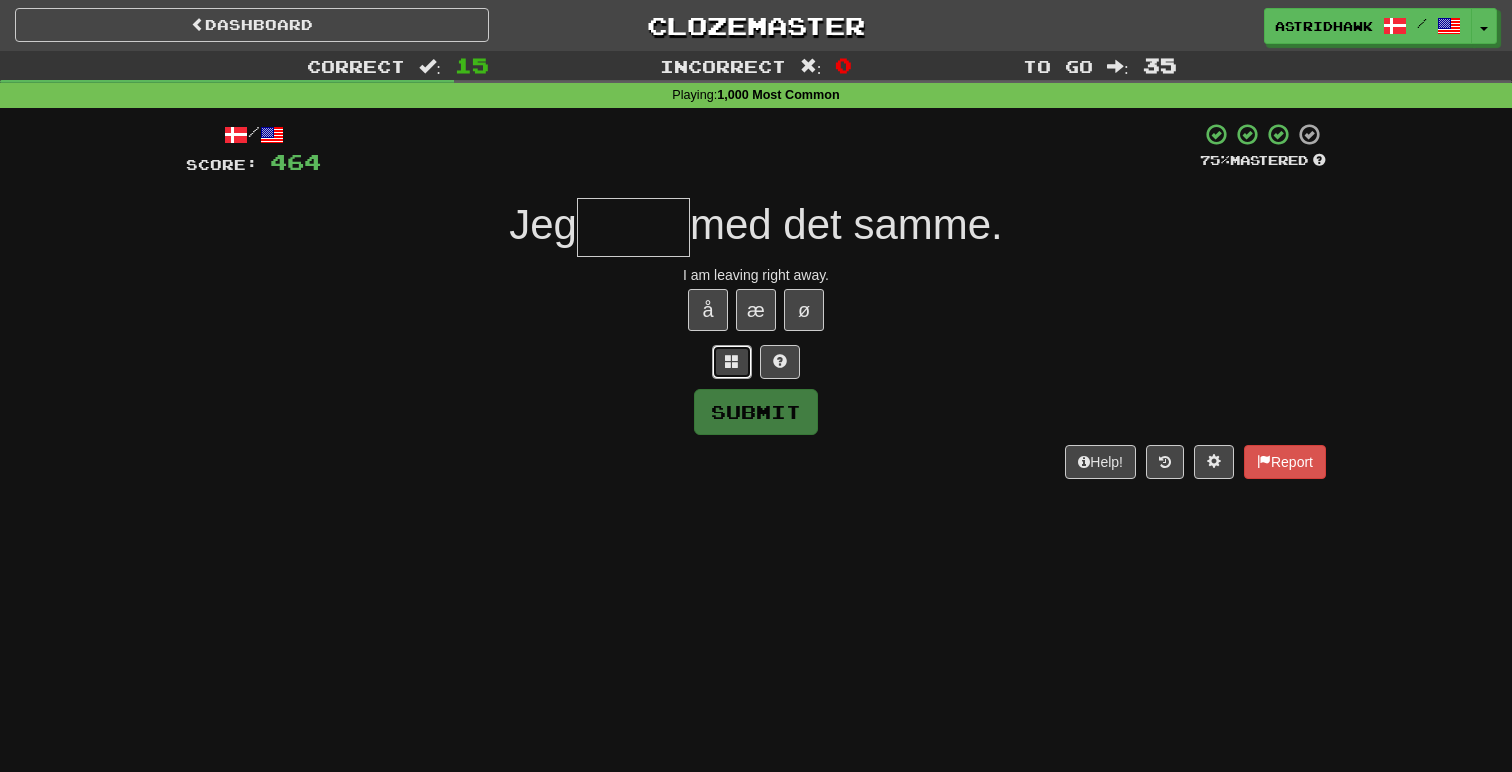 click at bounding box center (732, 361) 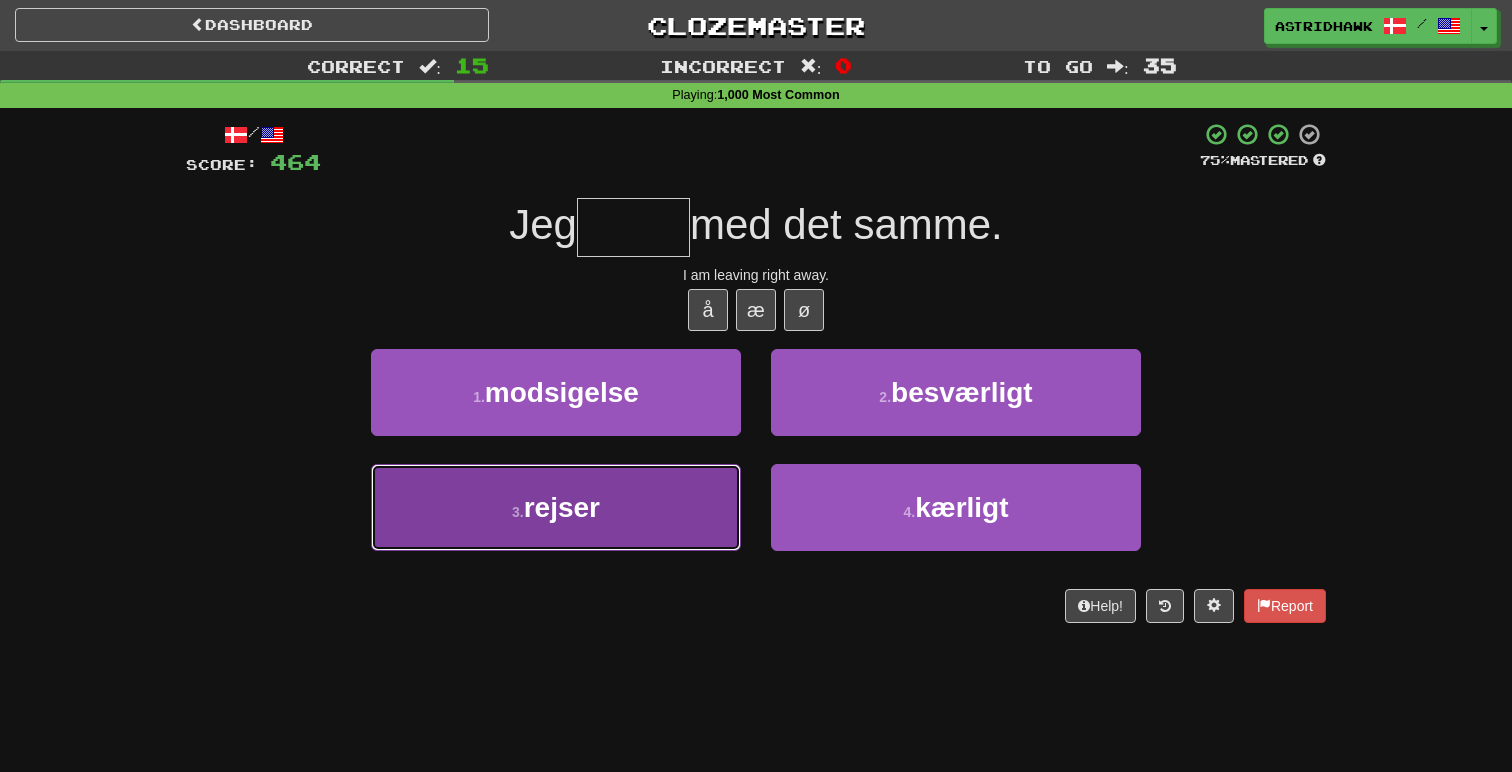 click on "3 .  rejser" at bounding box center [556, 507] 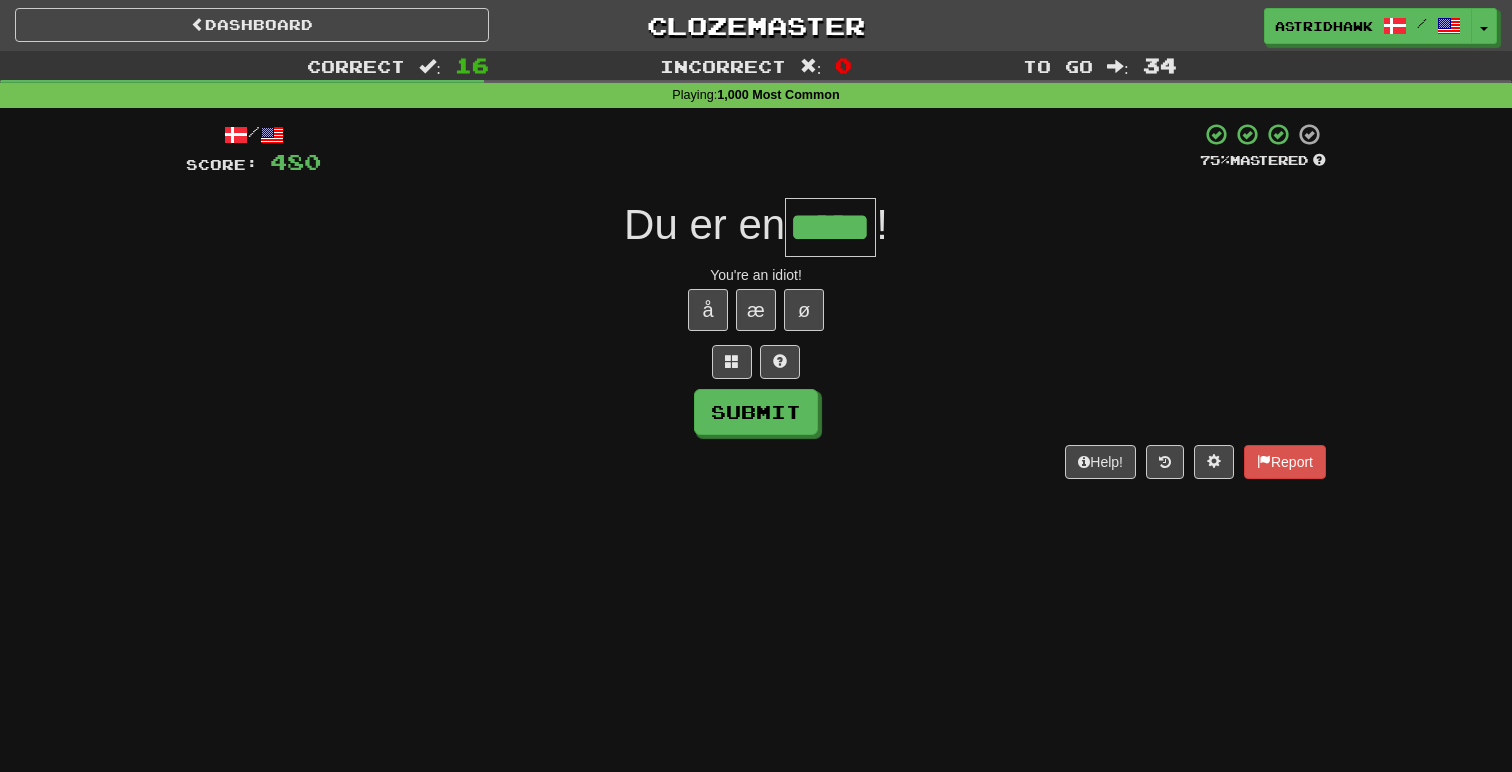 type on "*****" 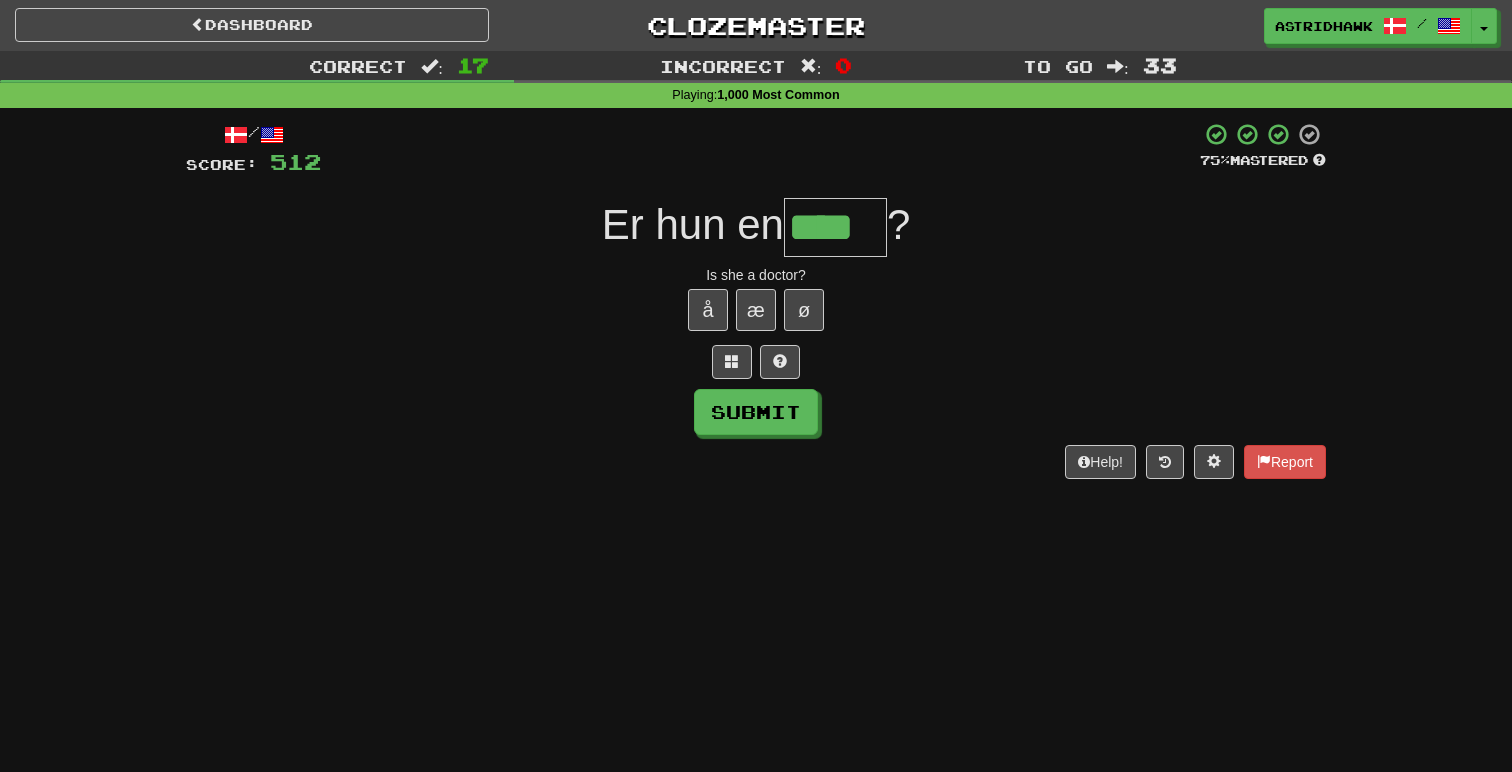 type on "****" 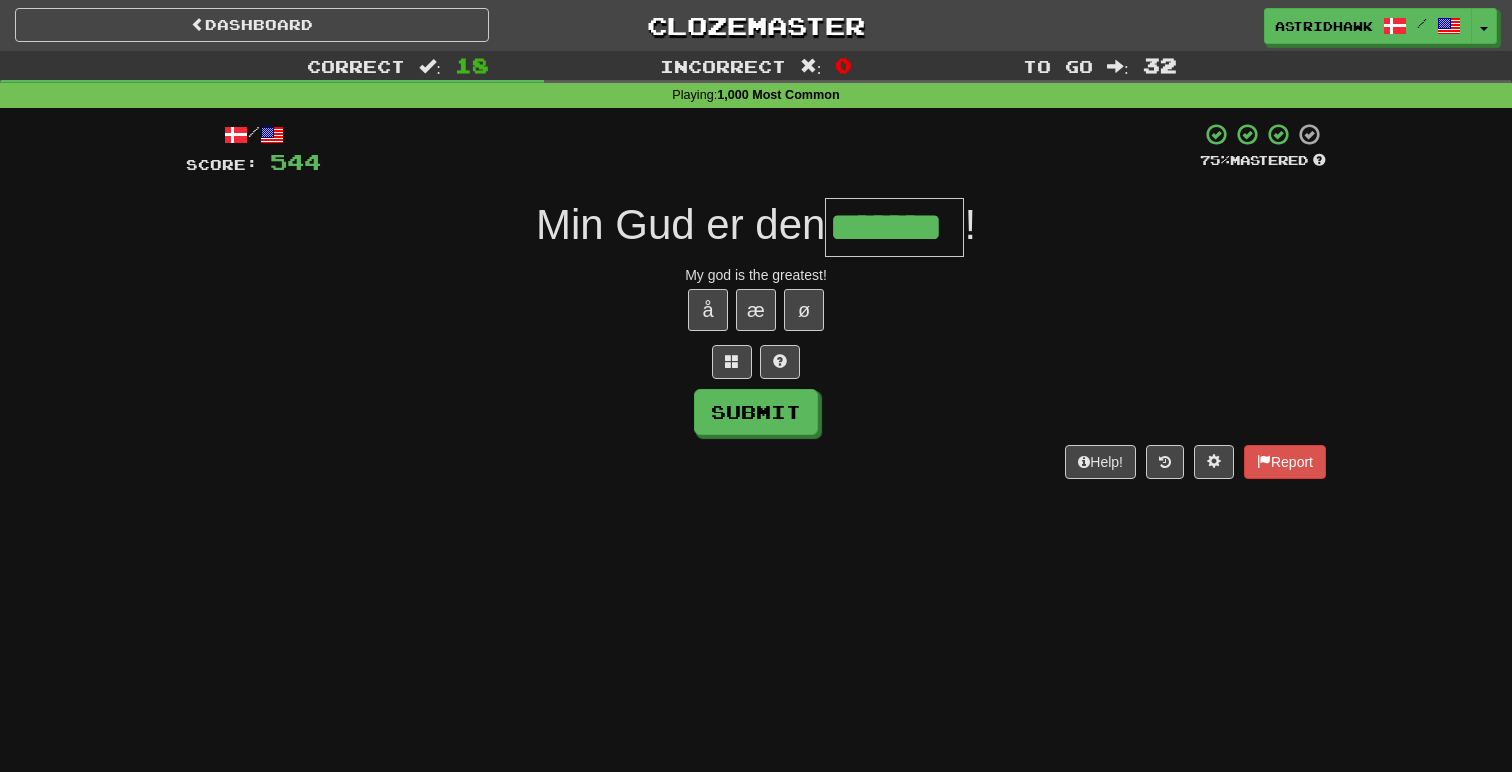 type on "*******" 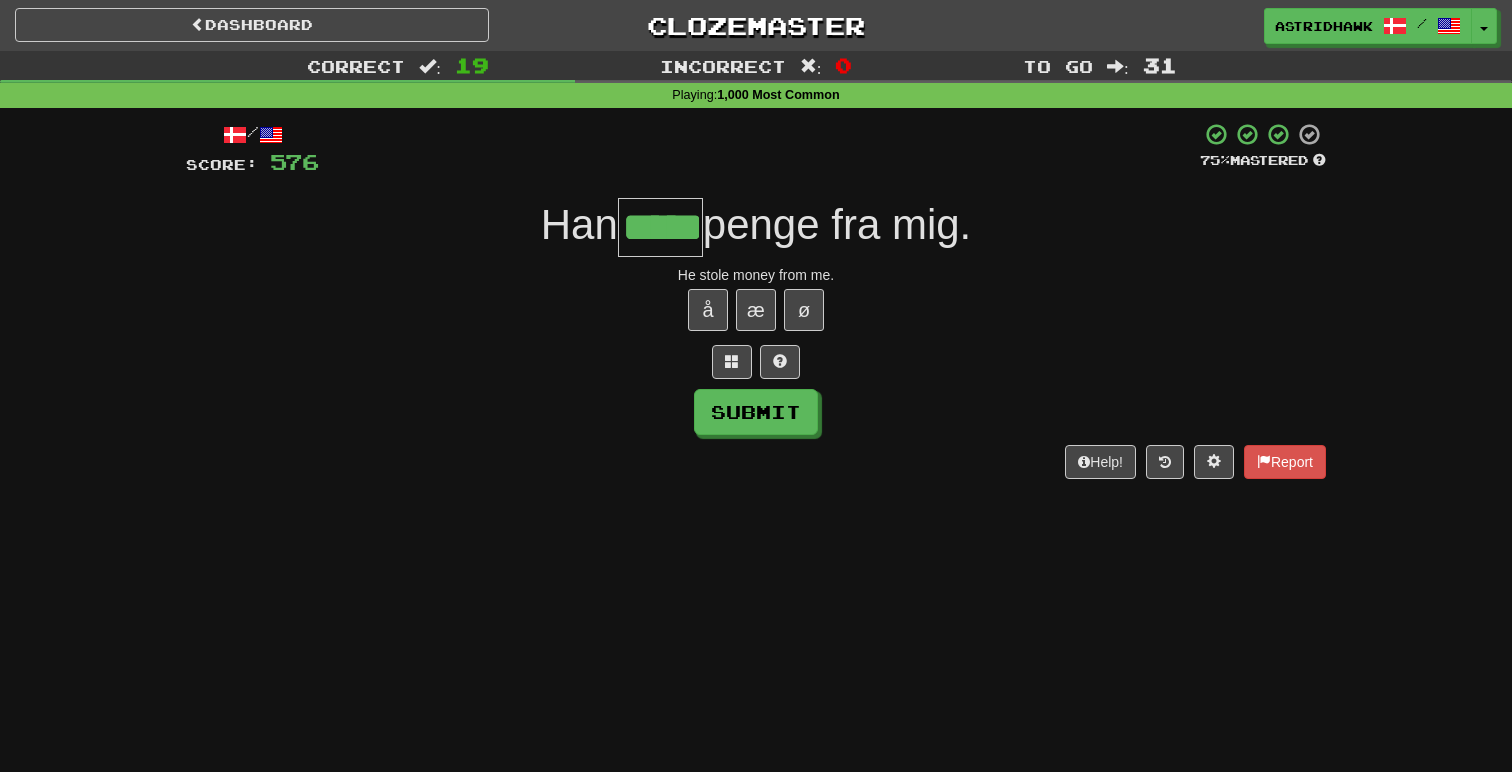 type on "*****" 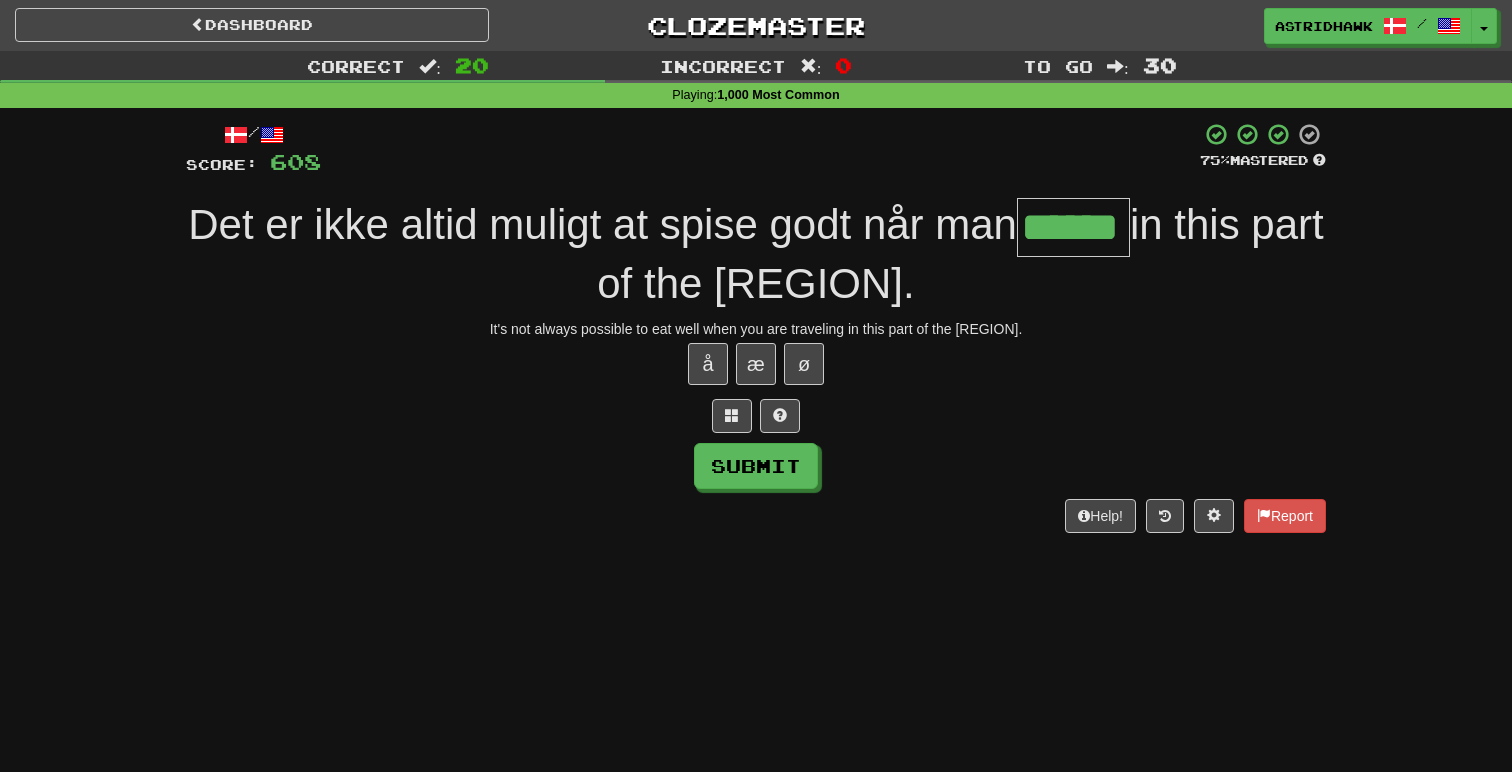 type on "******" 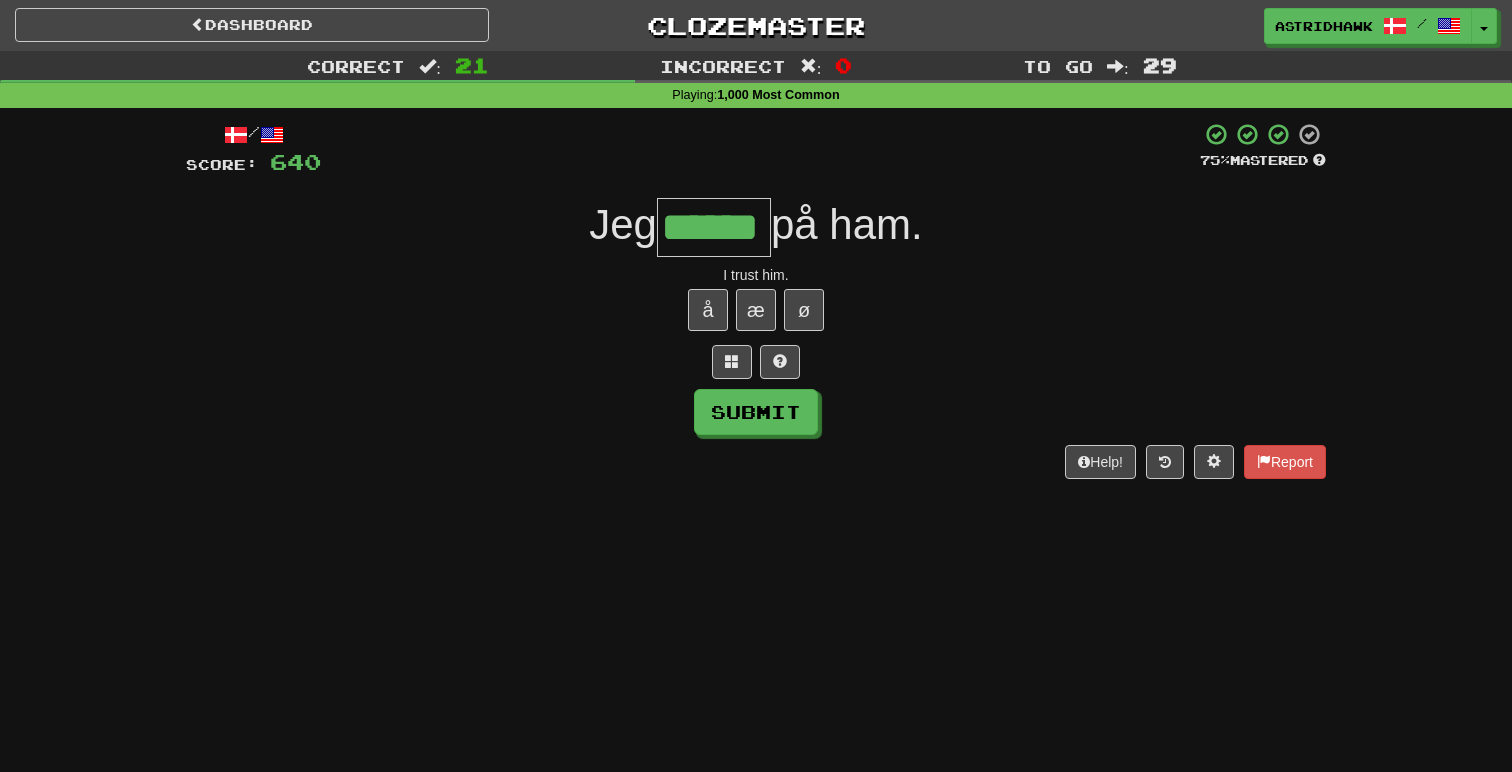 type on "******" 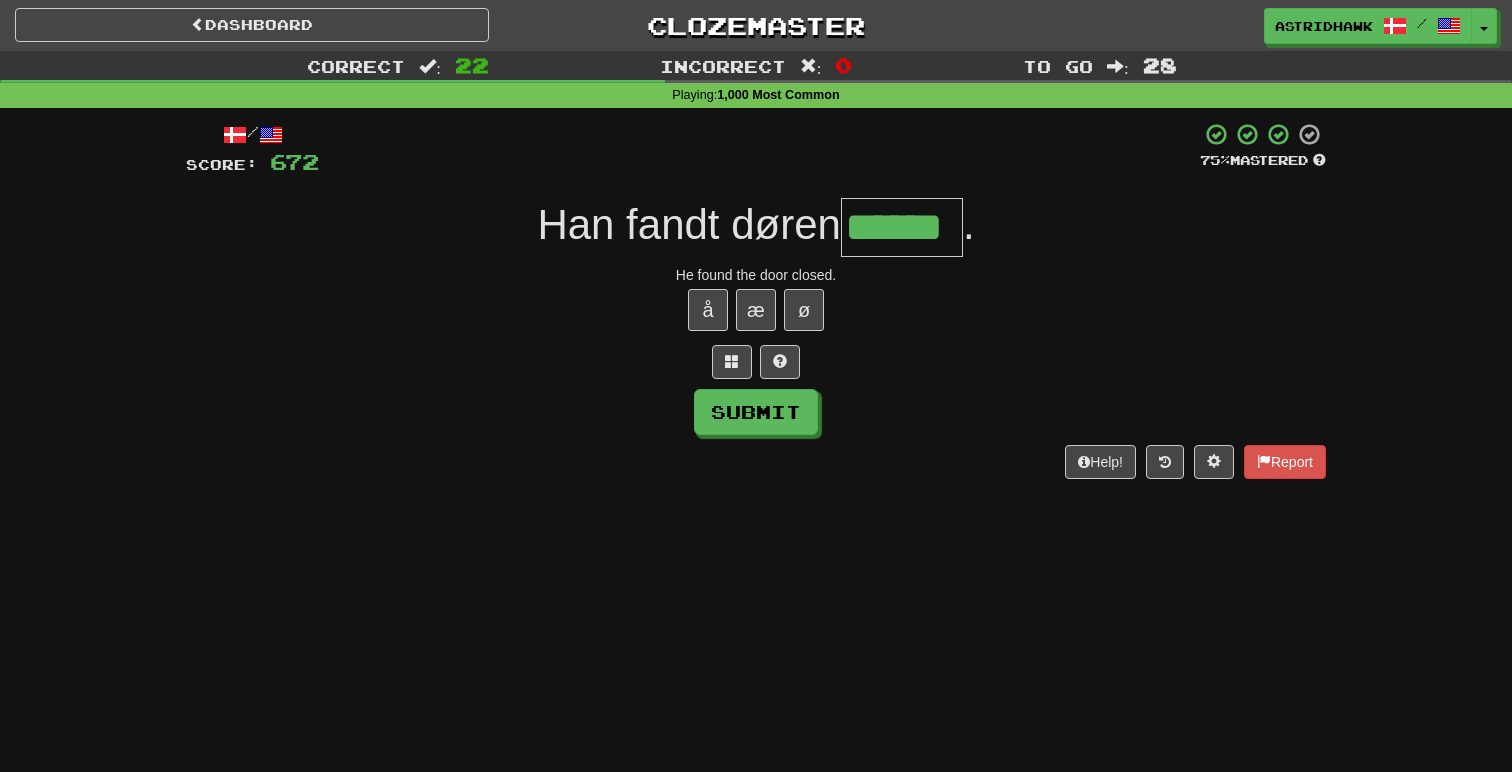 type on "******" 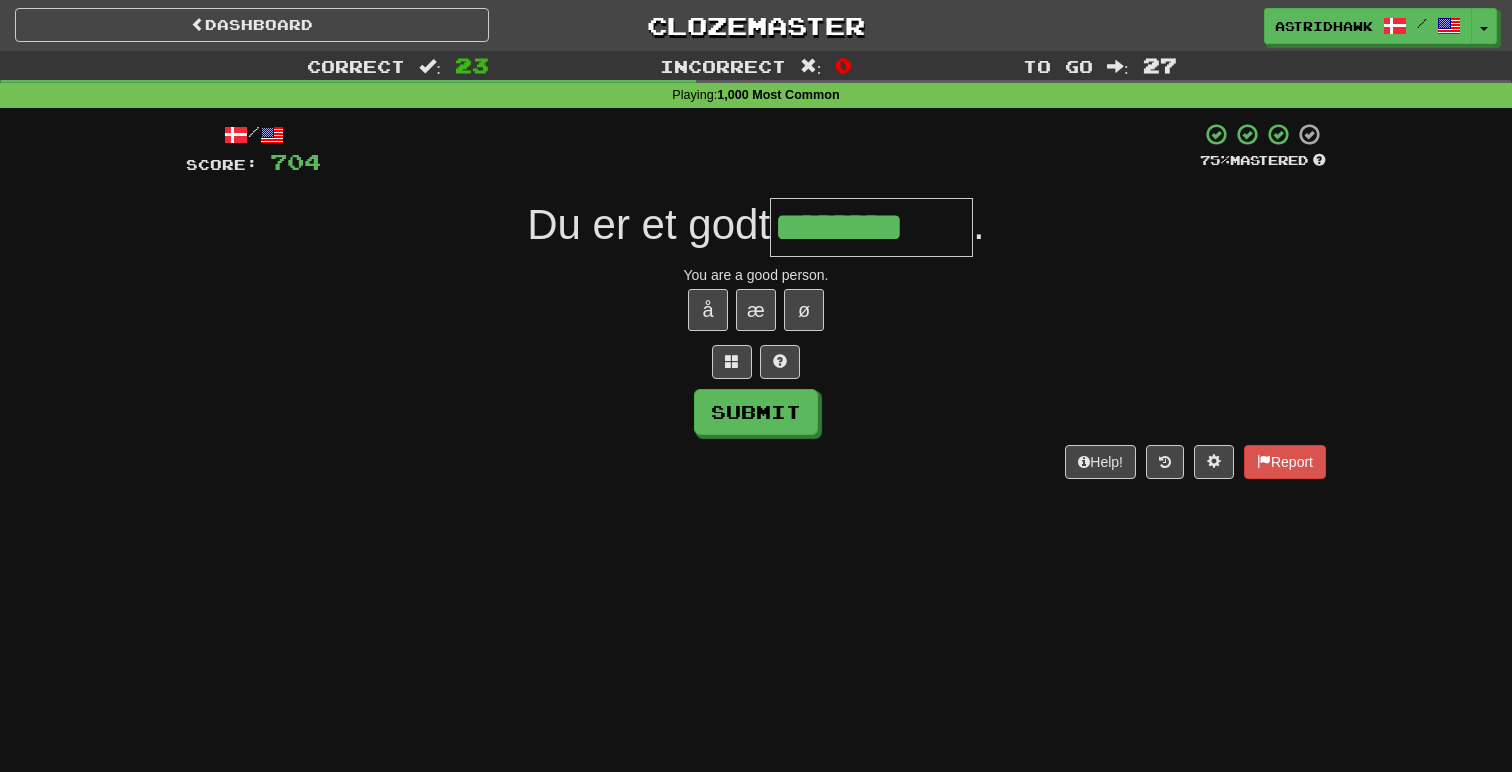 type on "********" 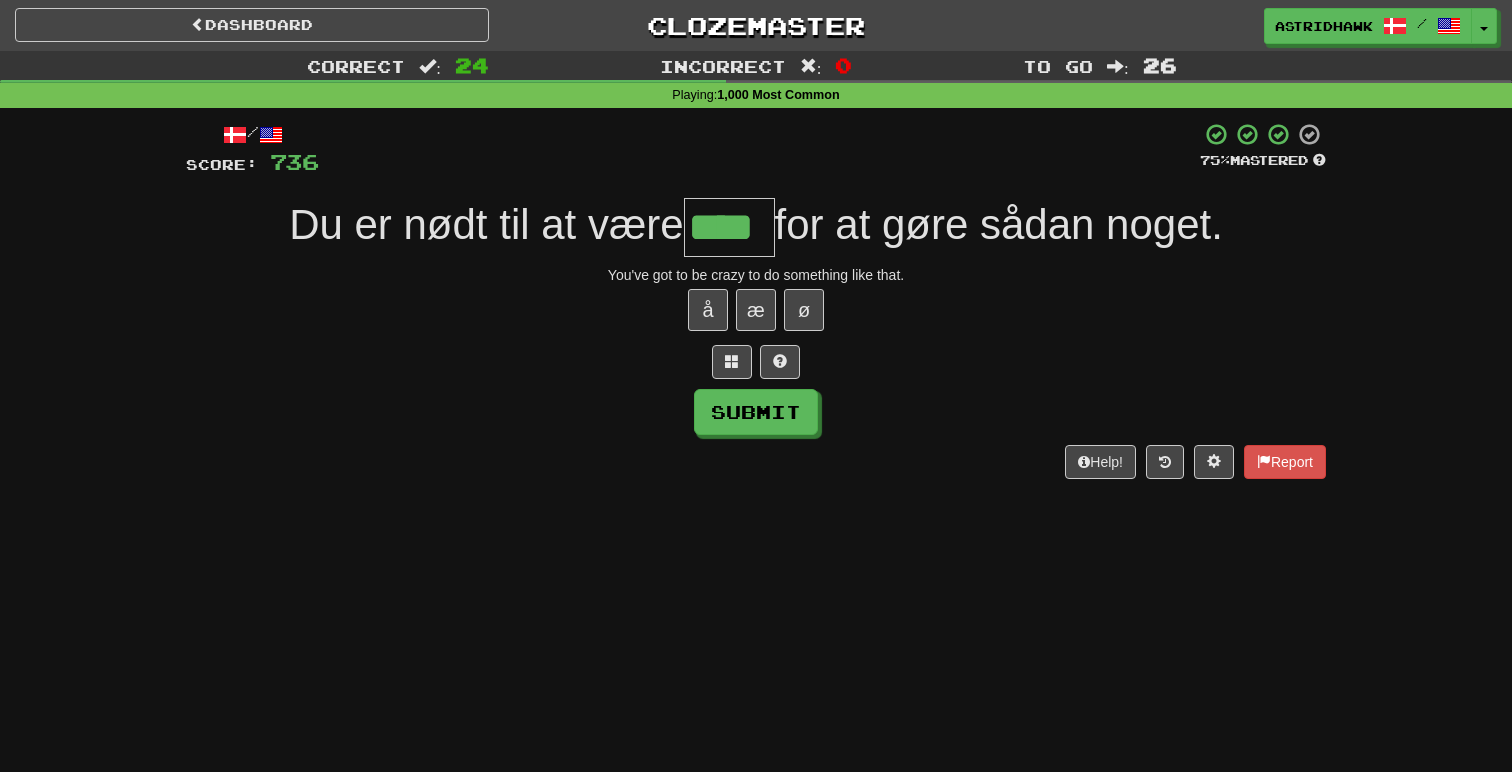type on "****" 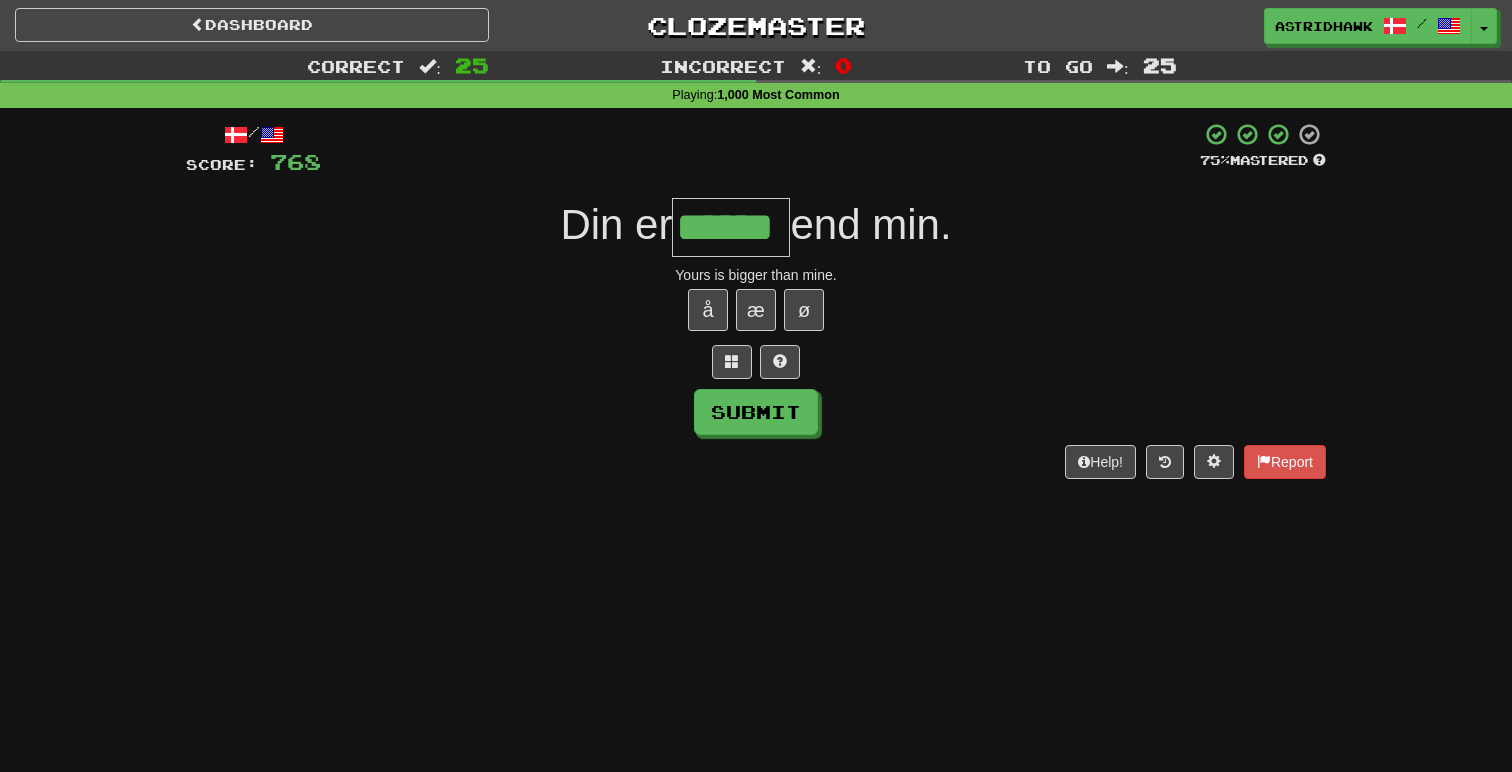 type on "******" 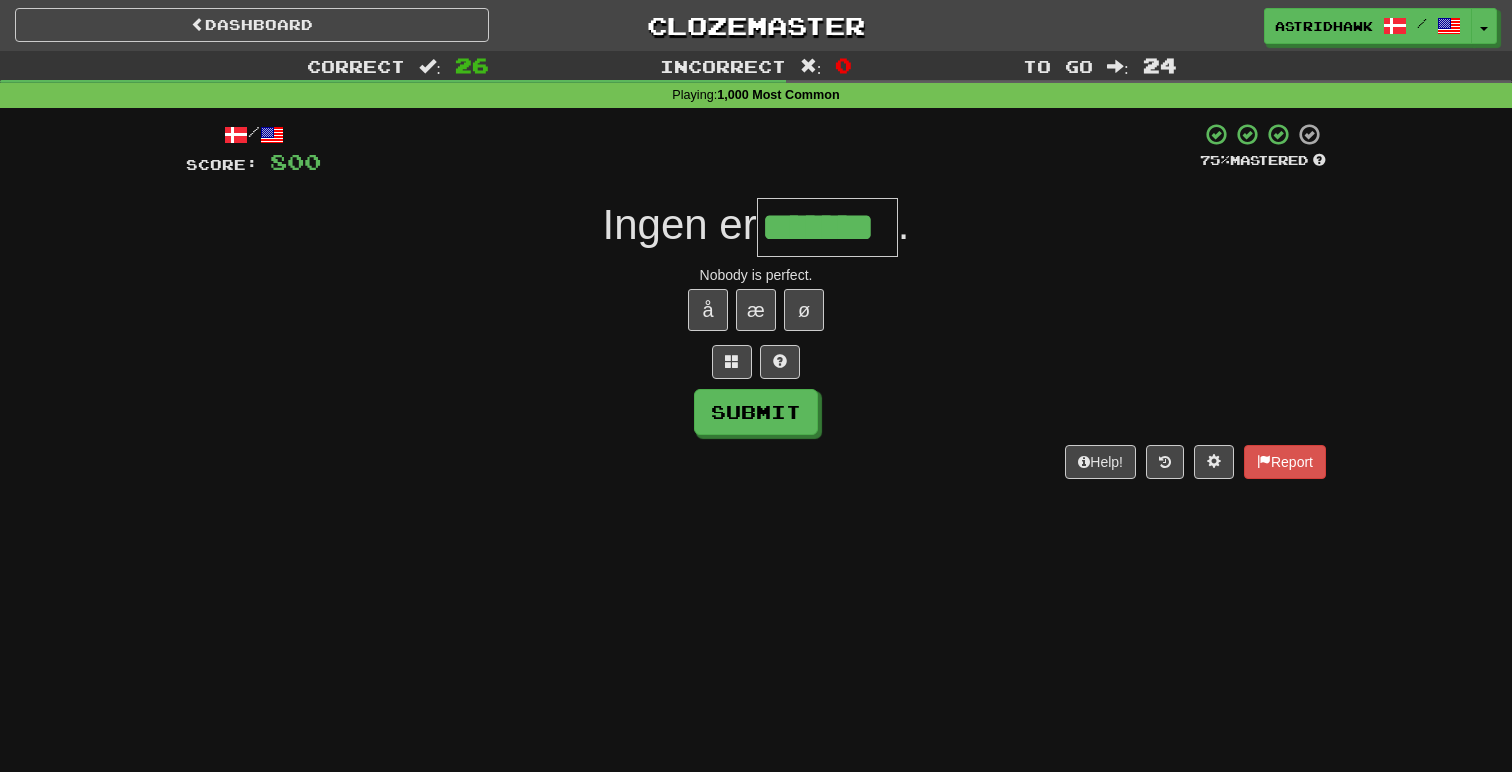 type on "*******" 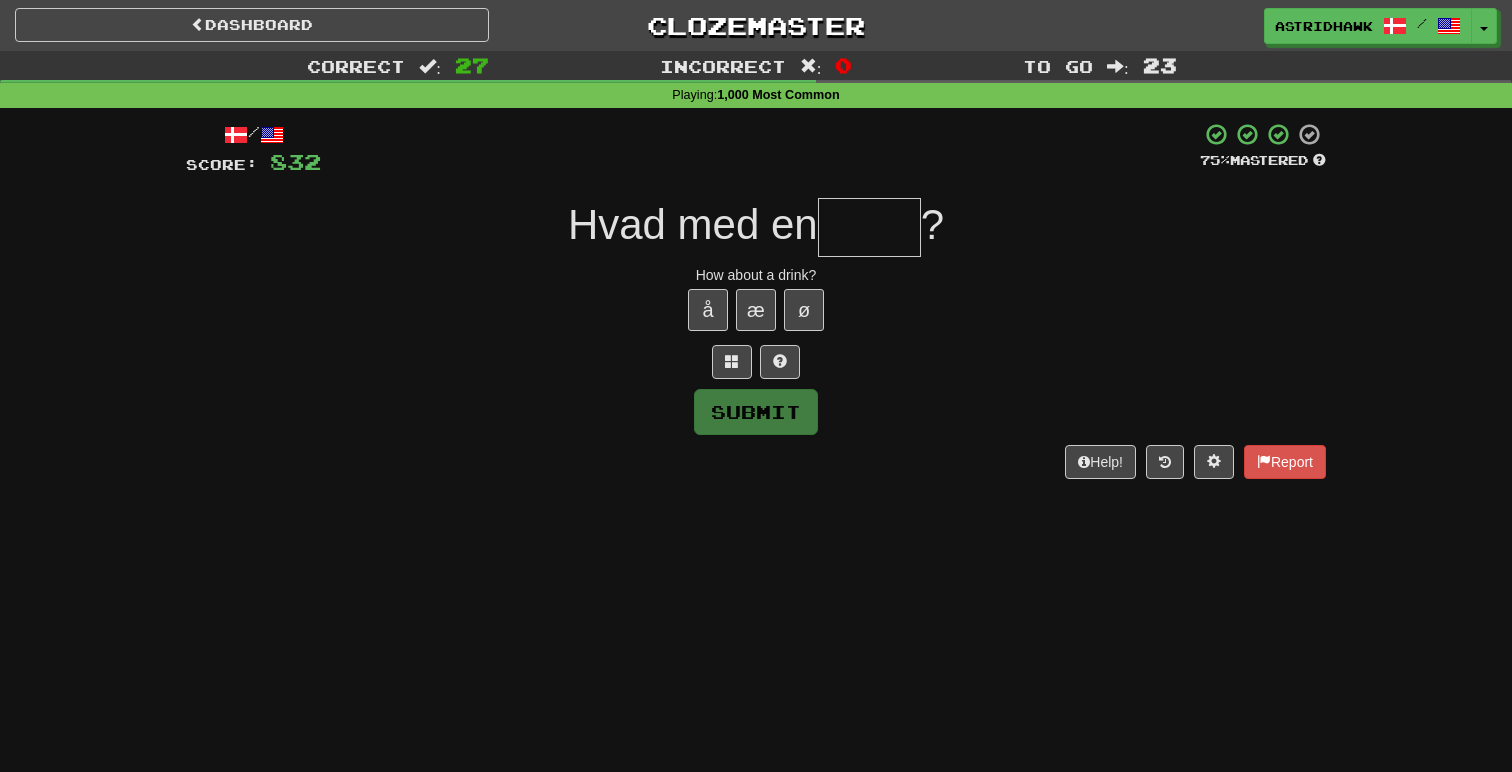 type on "*" 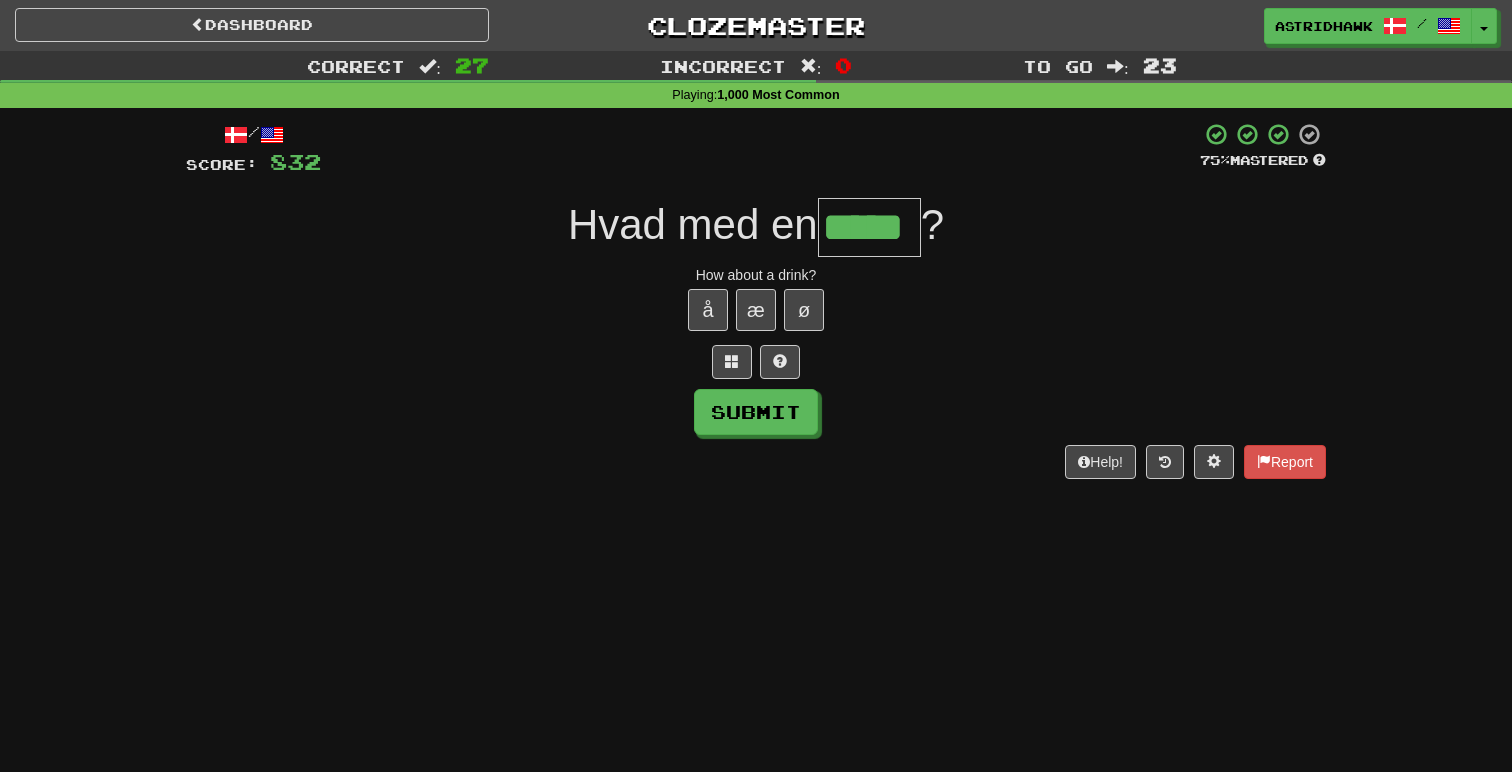 type on "*****" 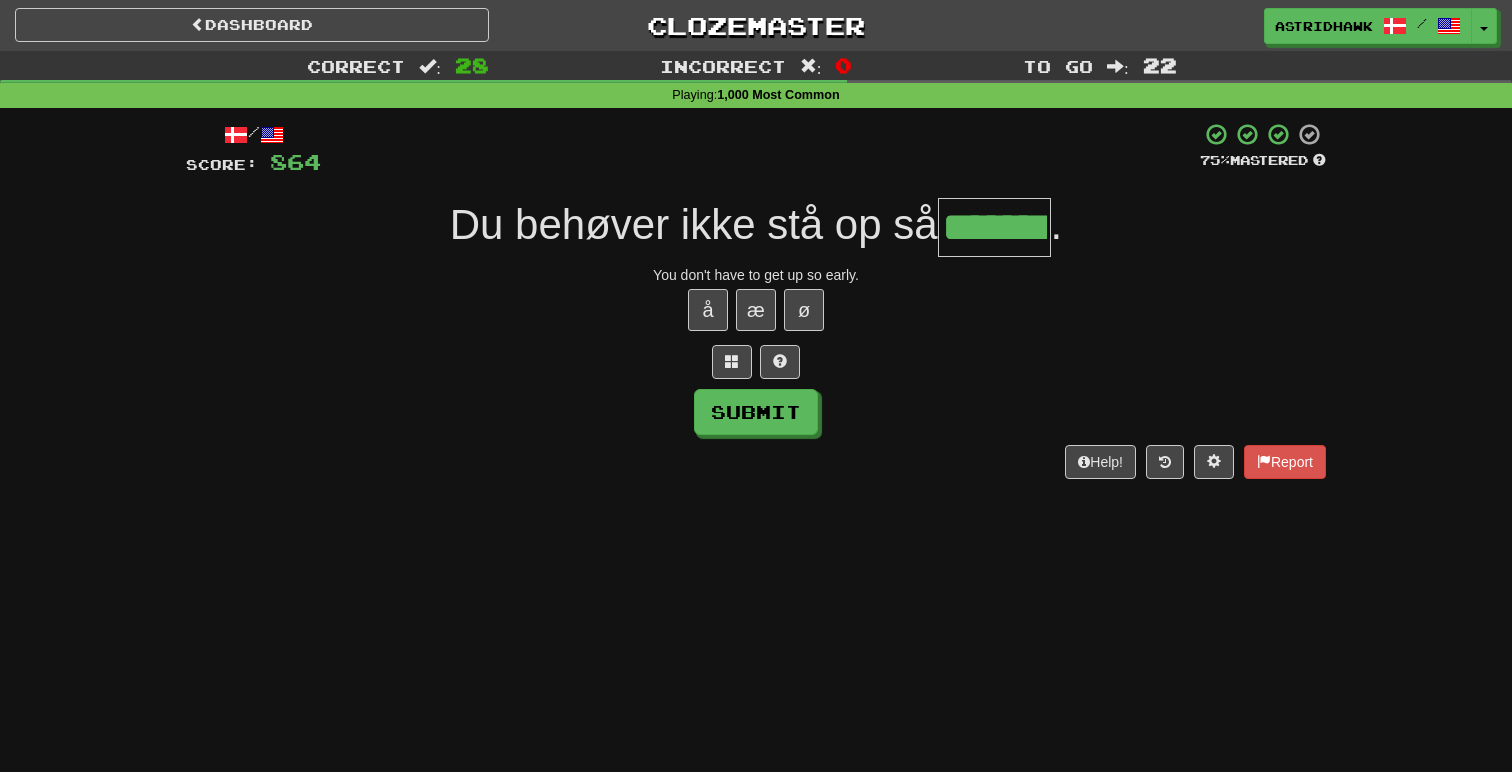type on "*******" 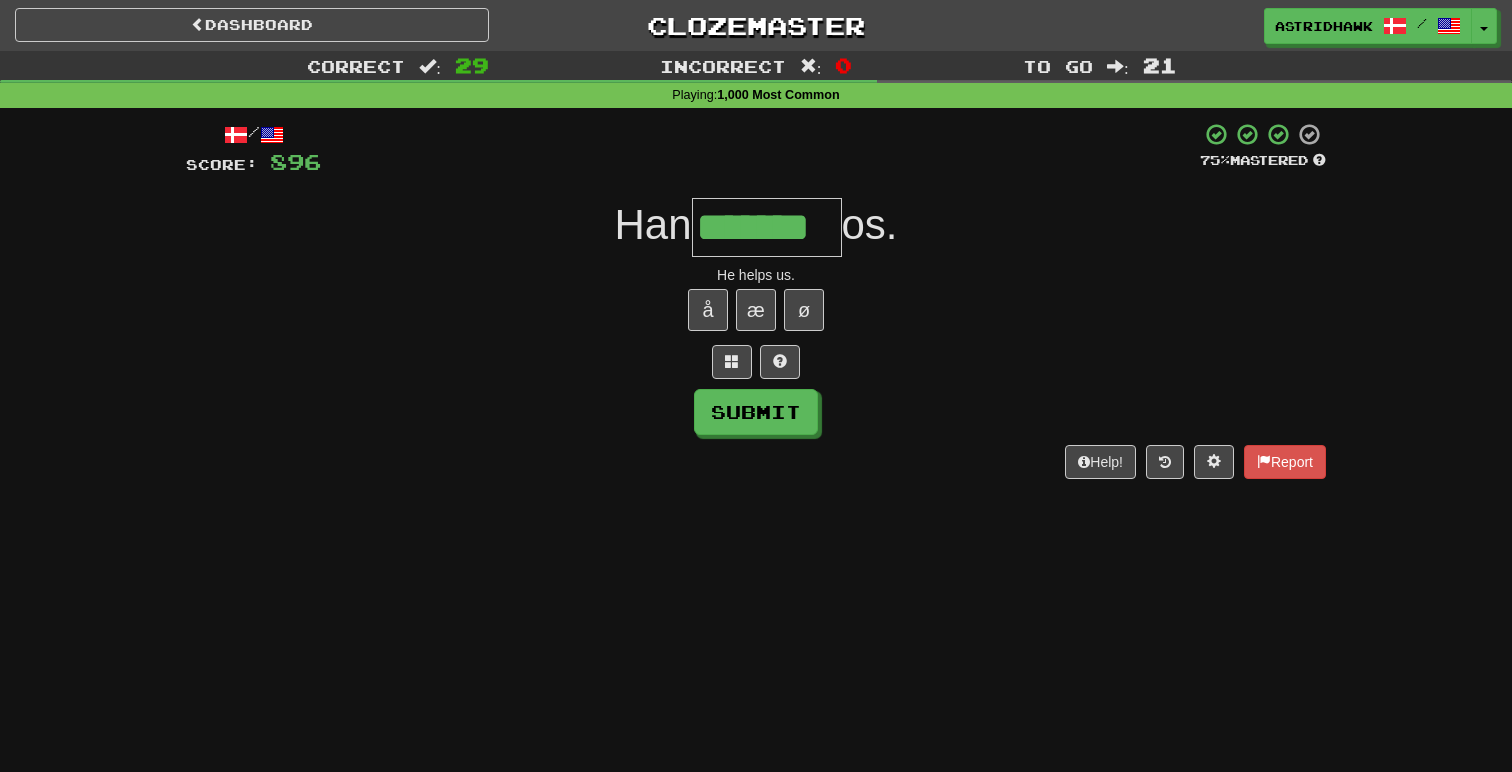 type on "*******" 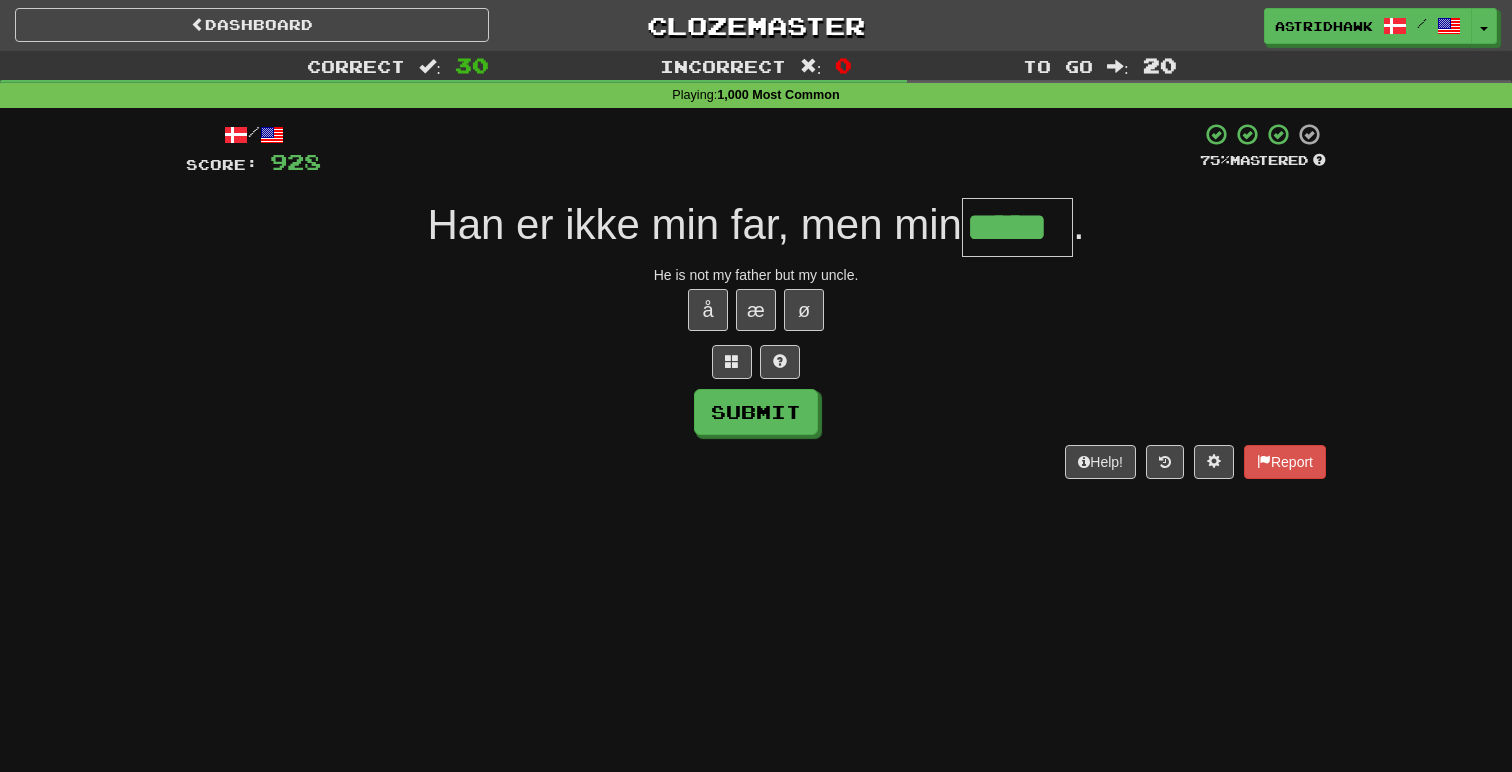 type on "*****" 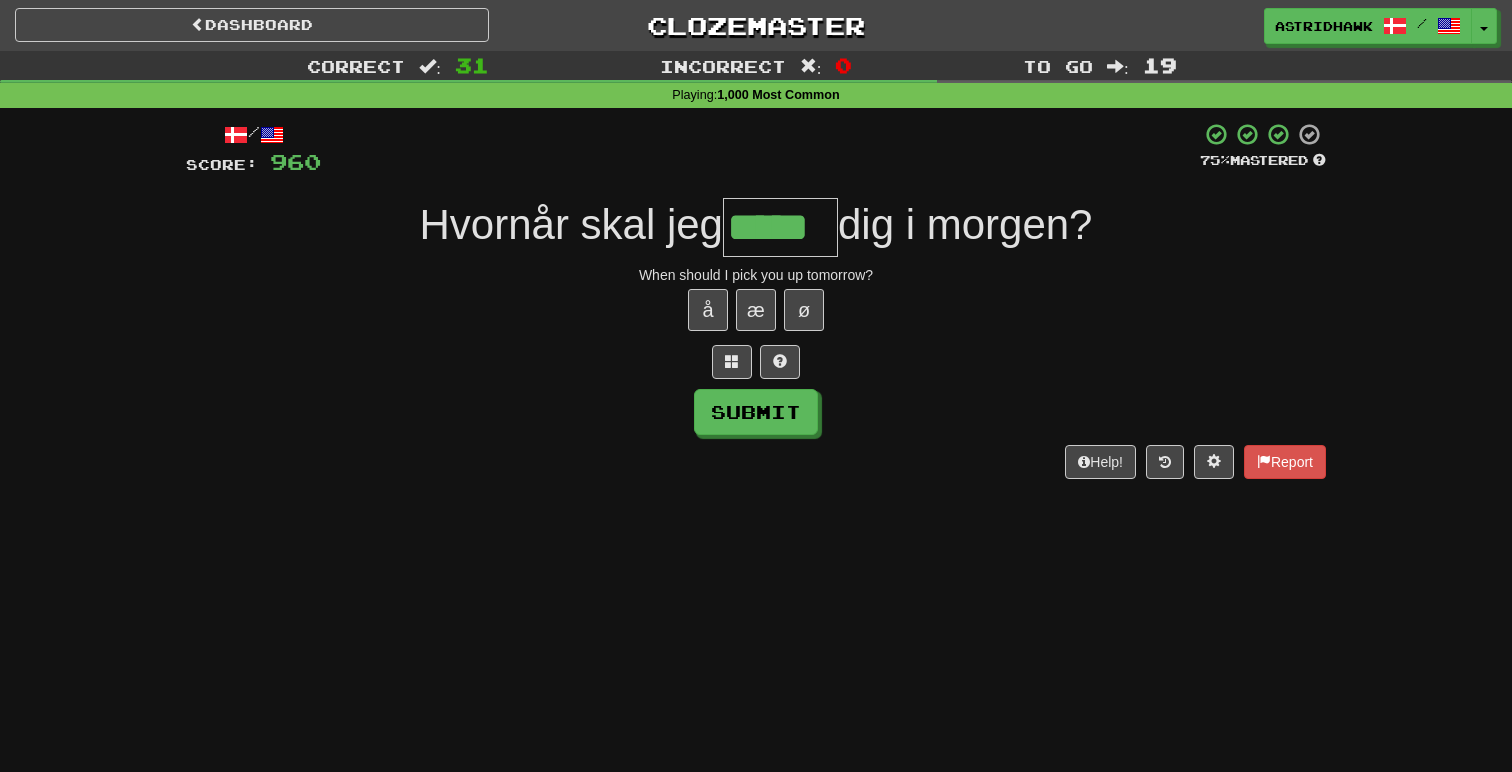 type on "*****" 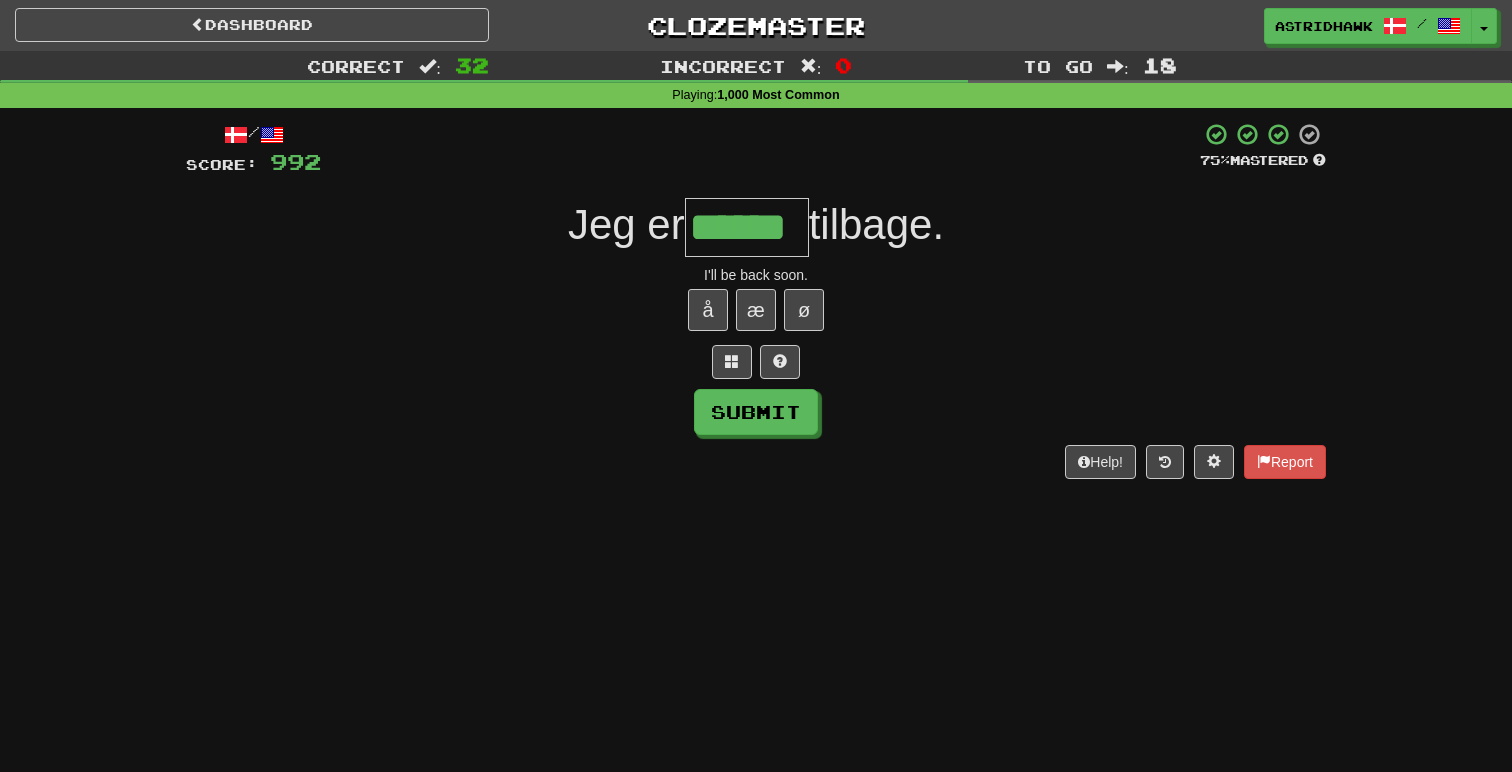 type on "******" 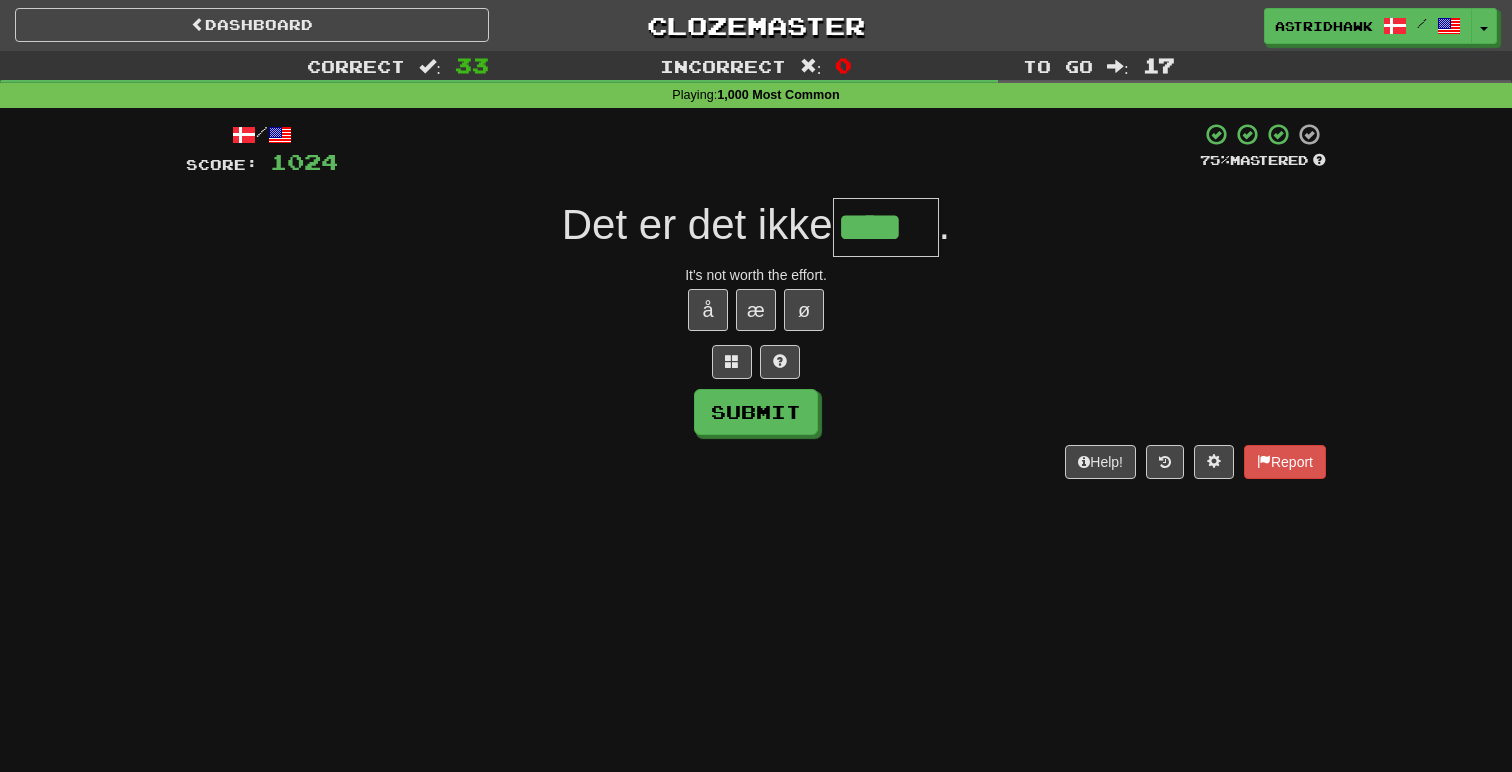 type on "****" 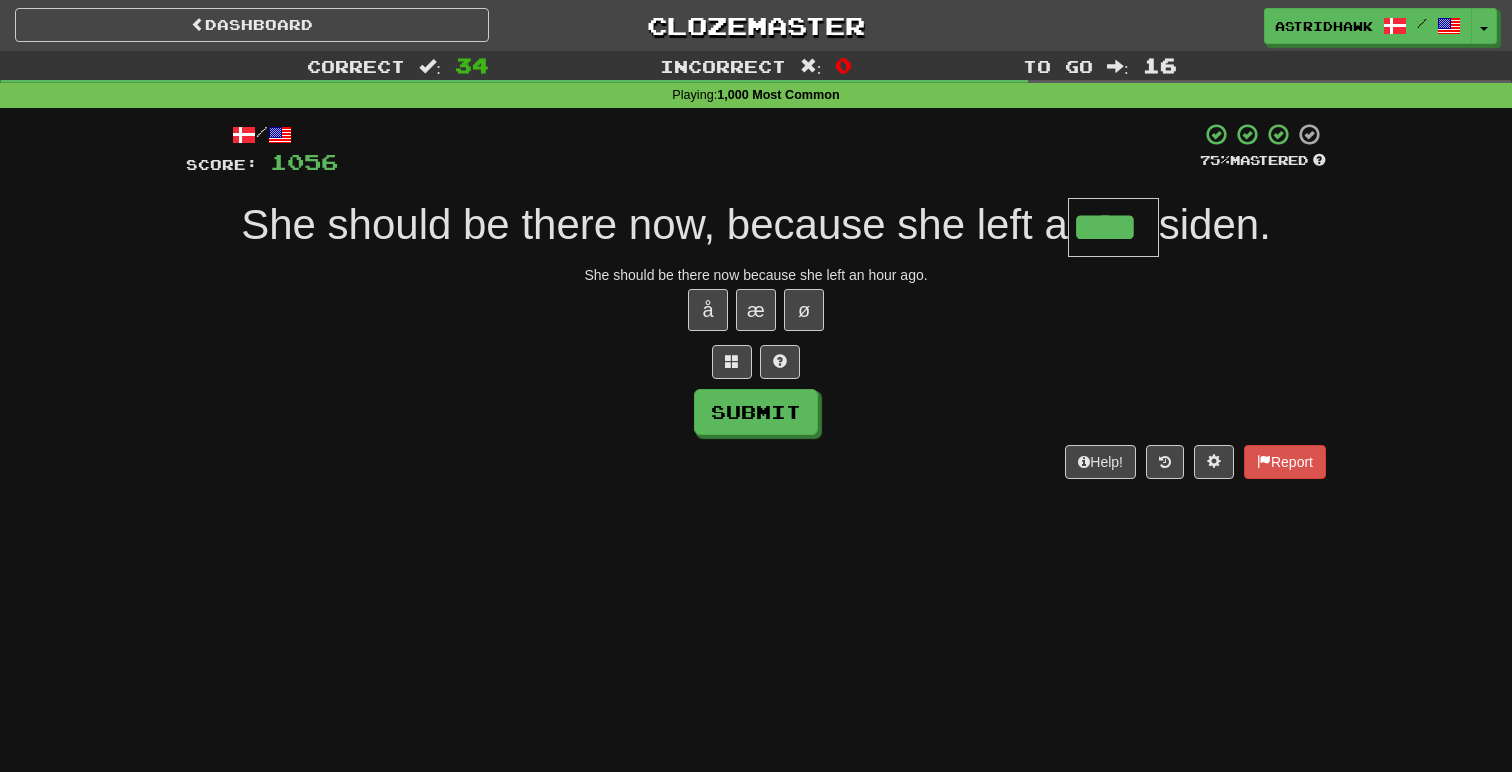 type on "****" 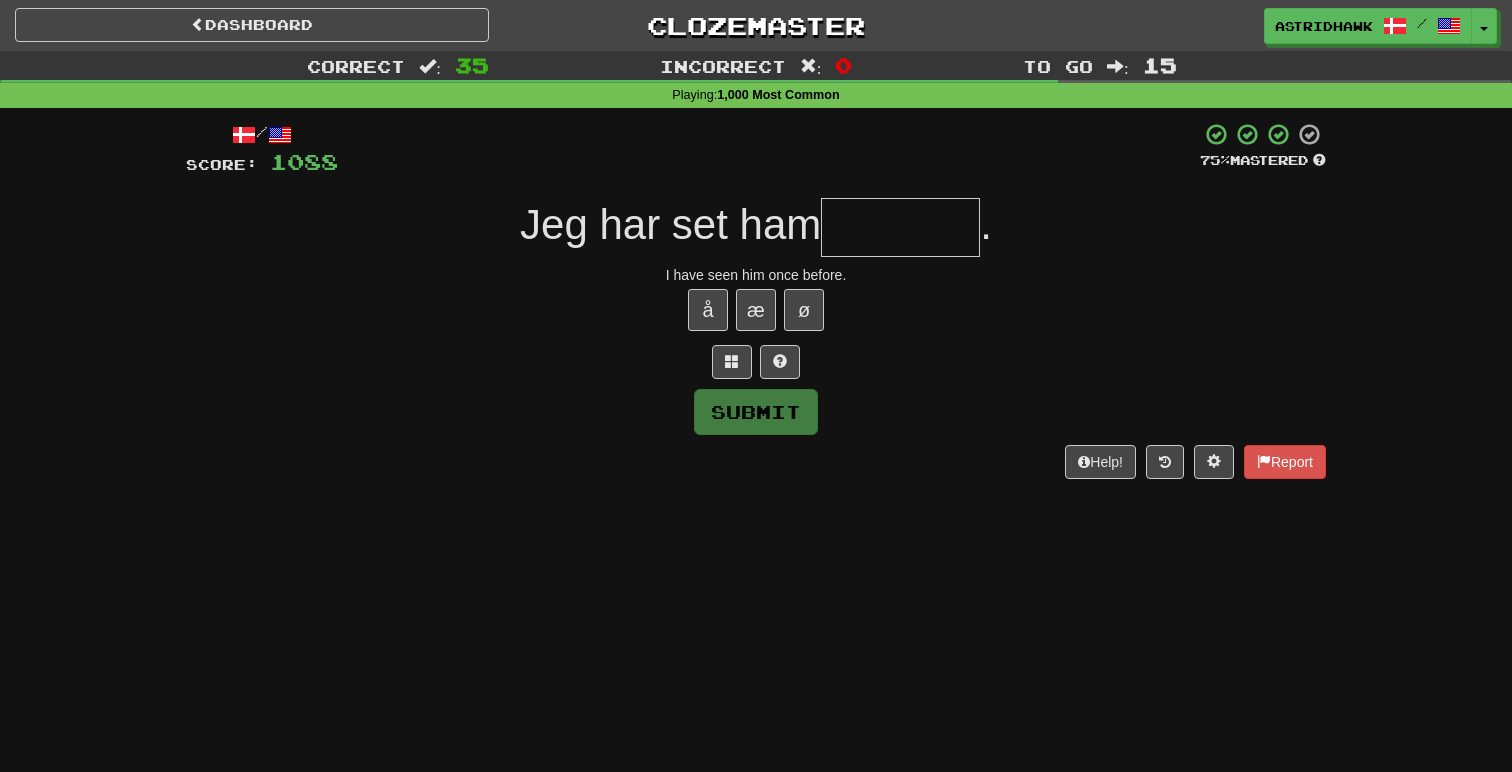 type on "*" 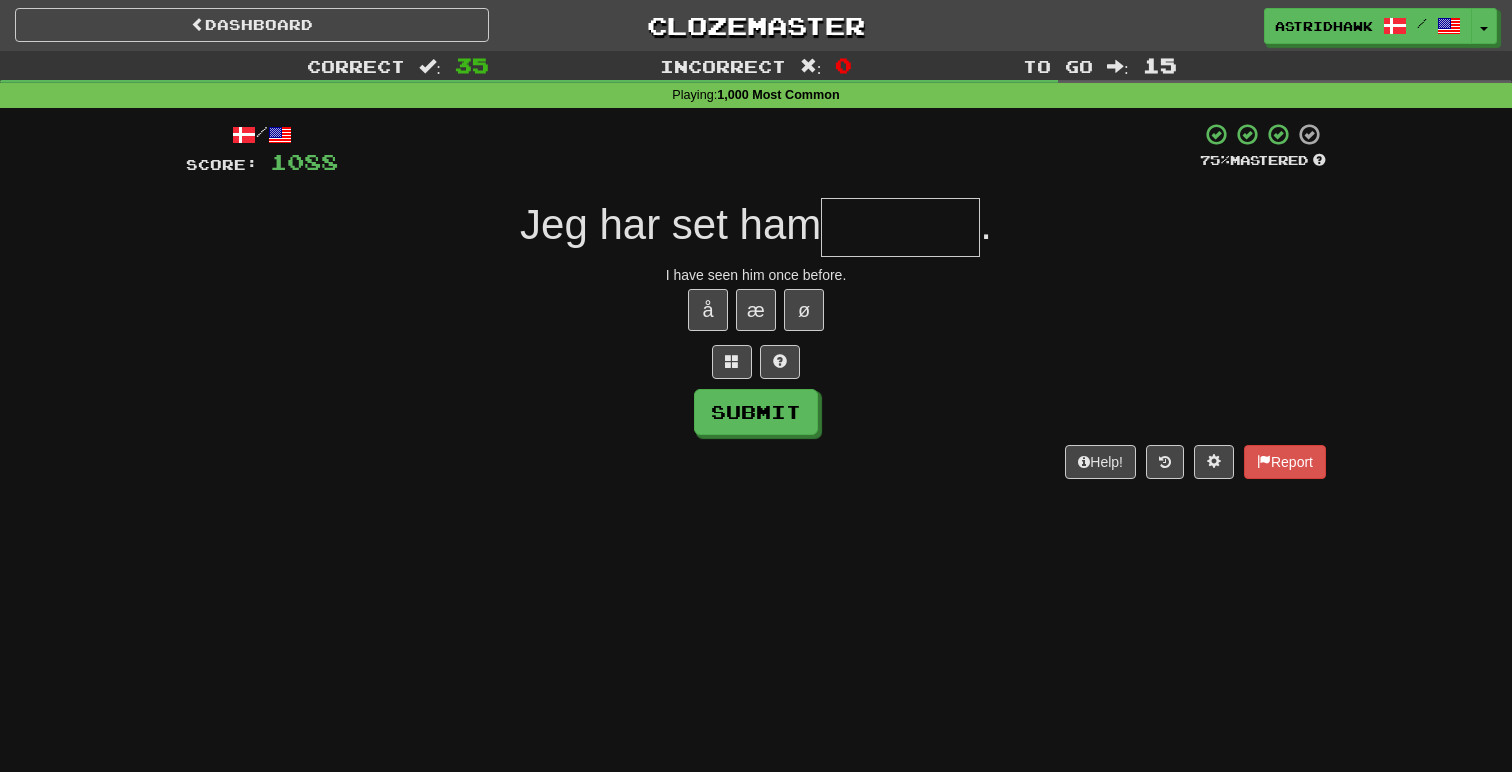 type on "*" 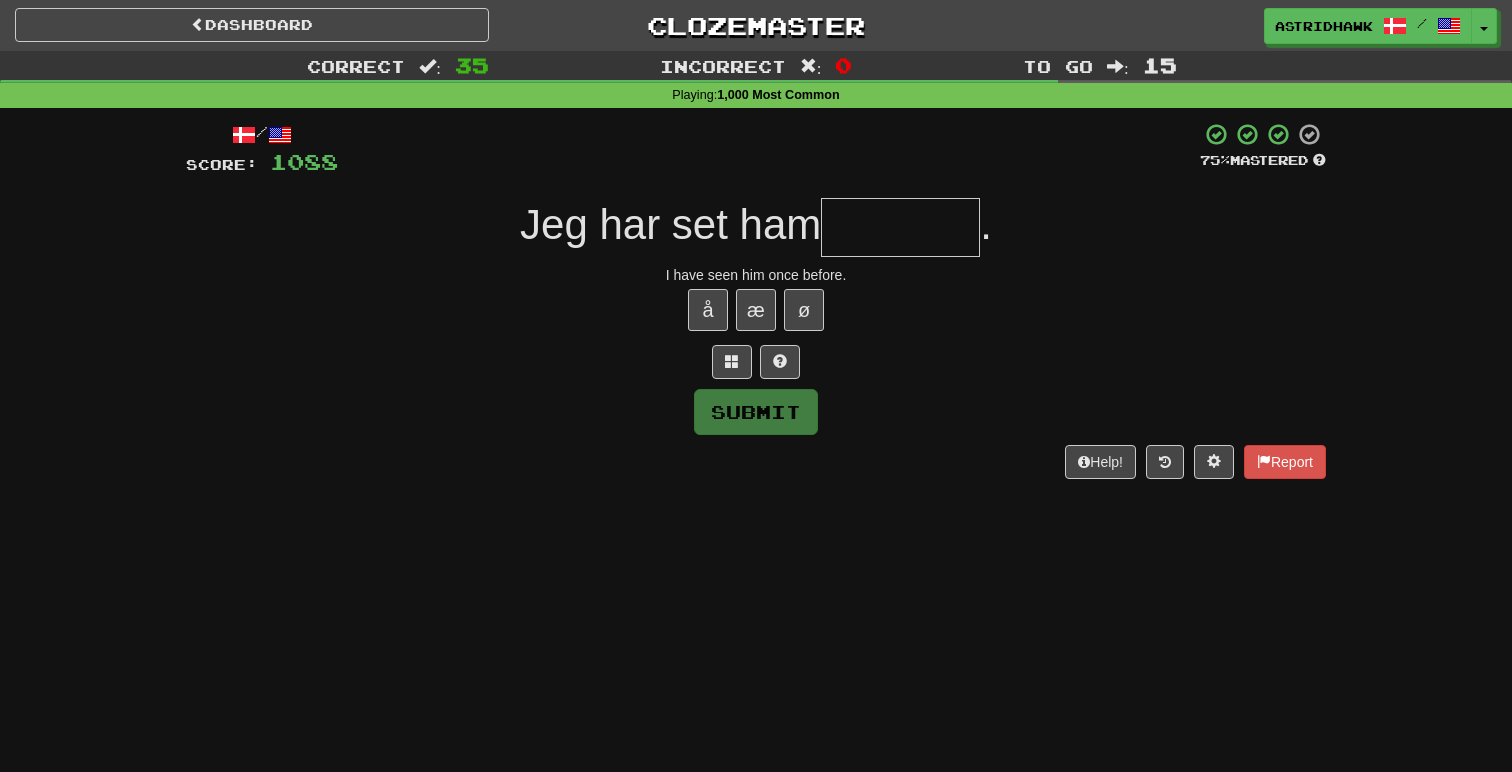 type on "*" 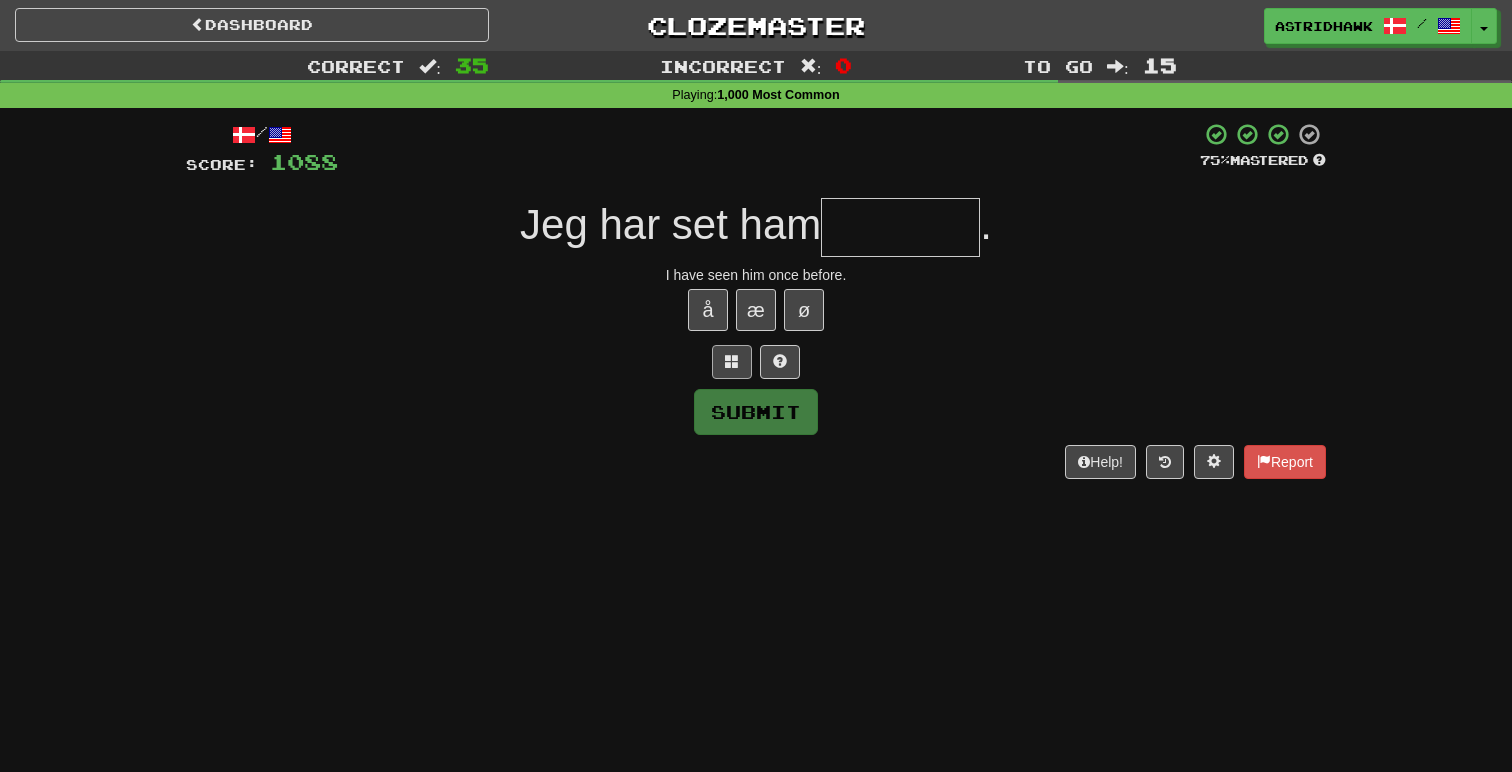 type on "*" 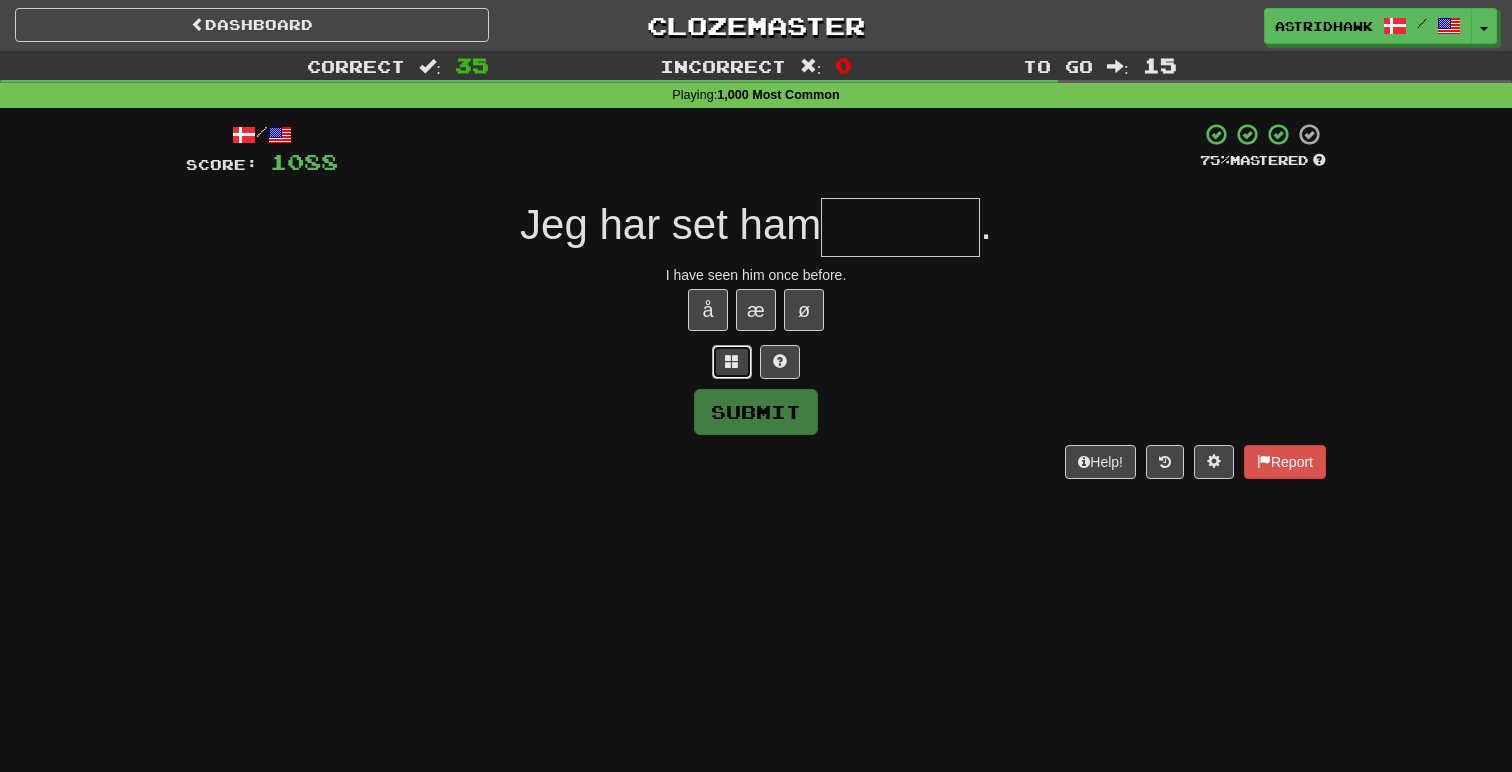 click at bounding box center [732, 362] 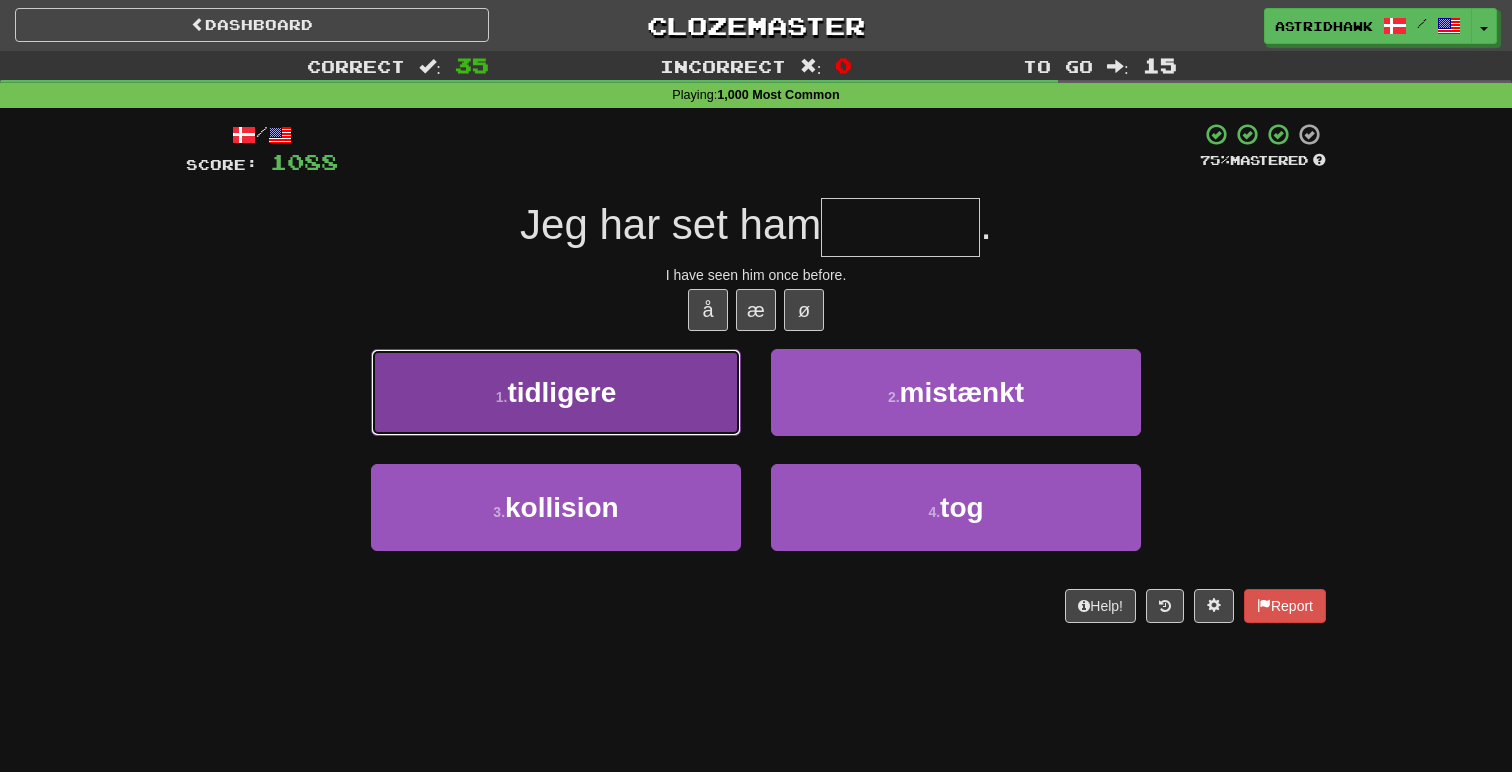 click on "1 .  tidligere" at bounding box center (556, 392) 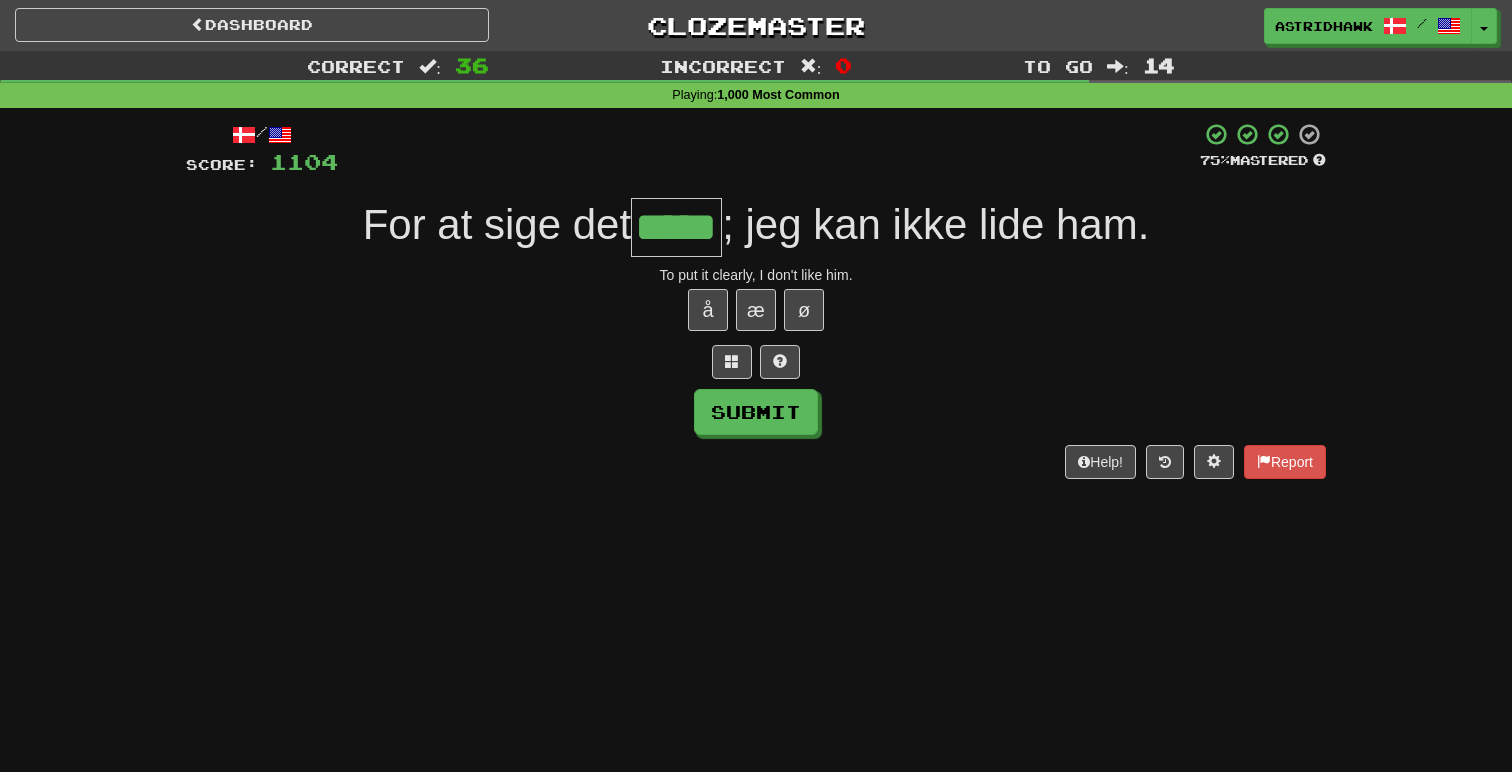 type on "*****" 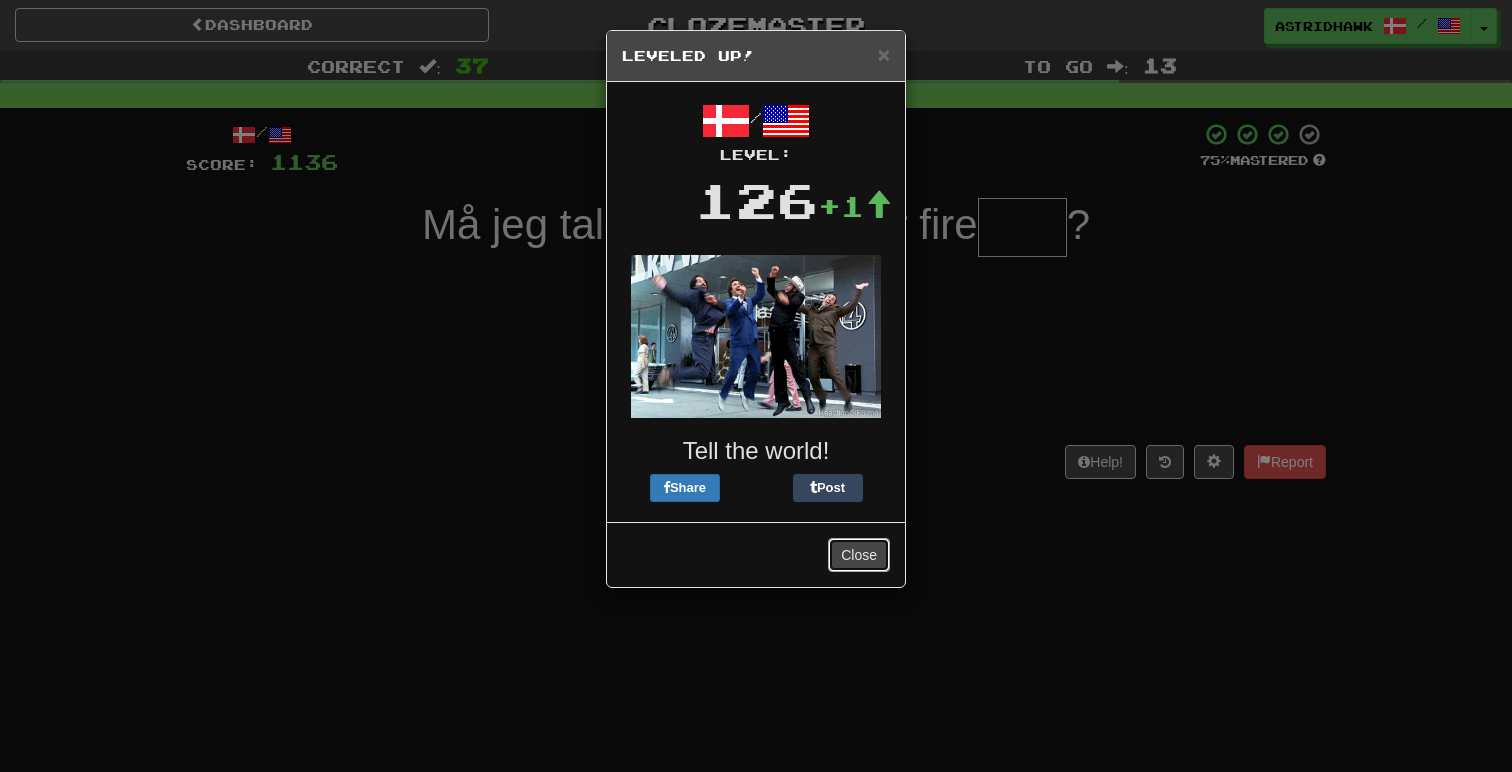 click on "Close" at bounding box center (859, 555) 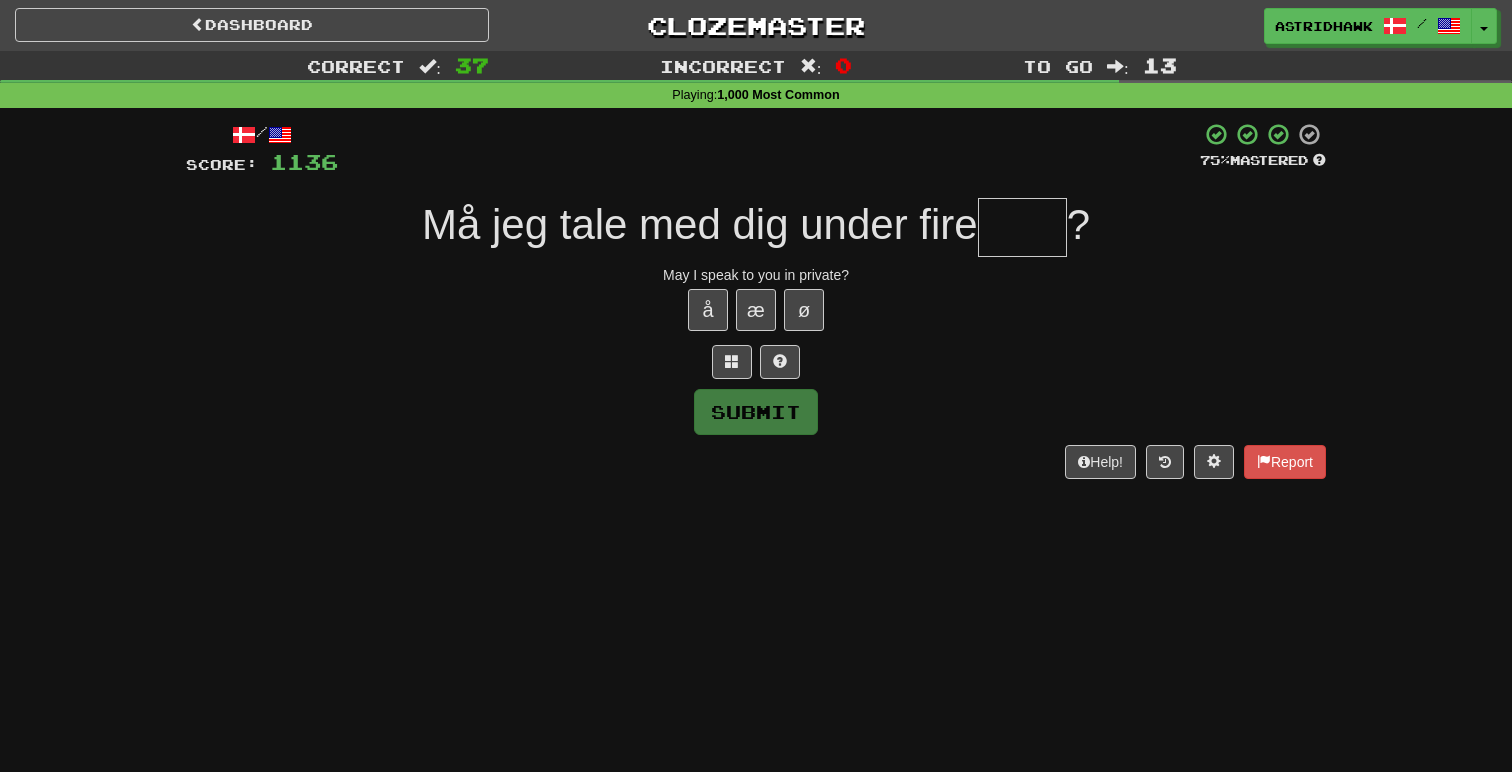 click at bounding box center (1022, 227) 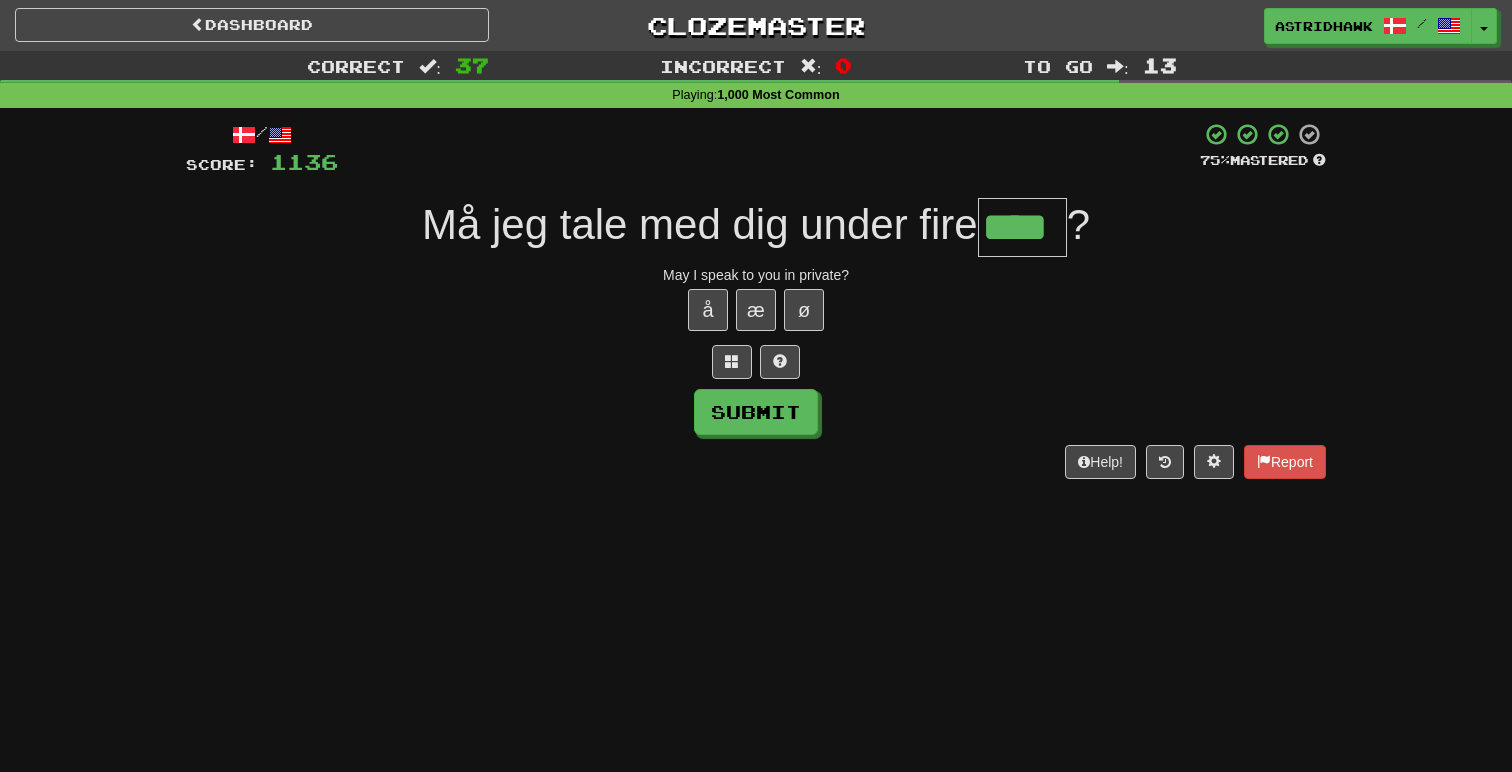 type on "****" 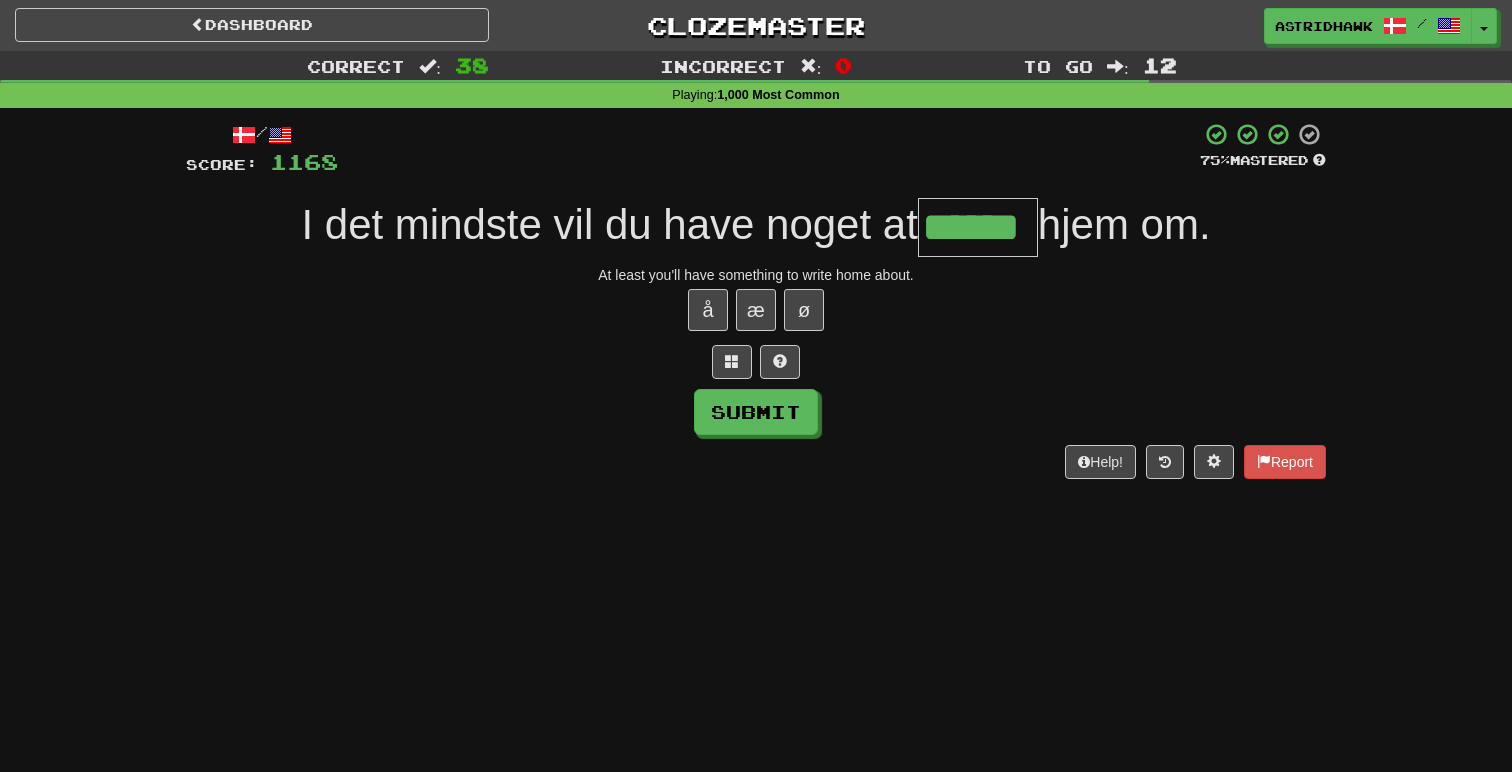 type on "******" 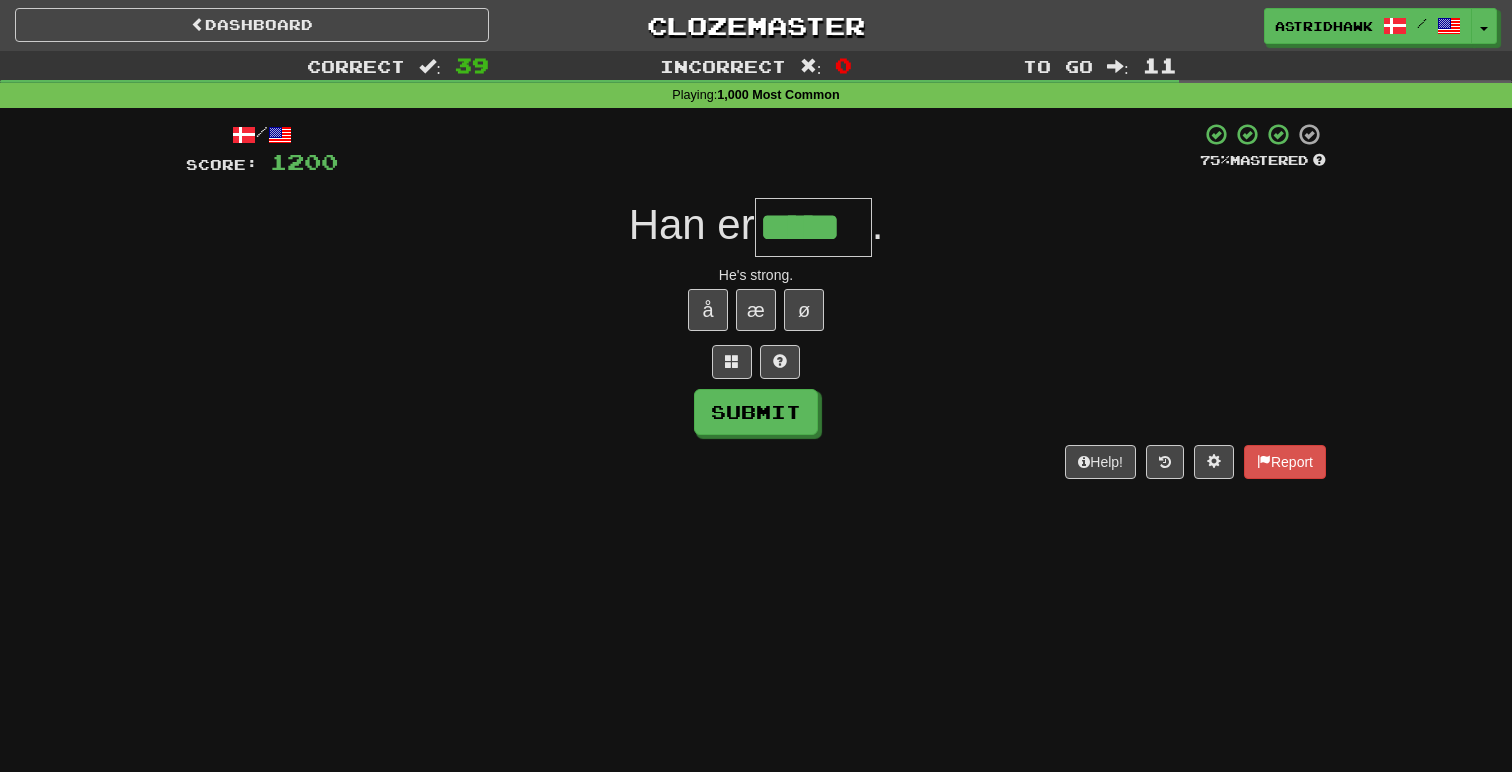 type on "*****" 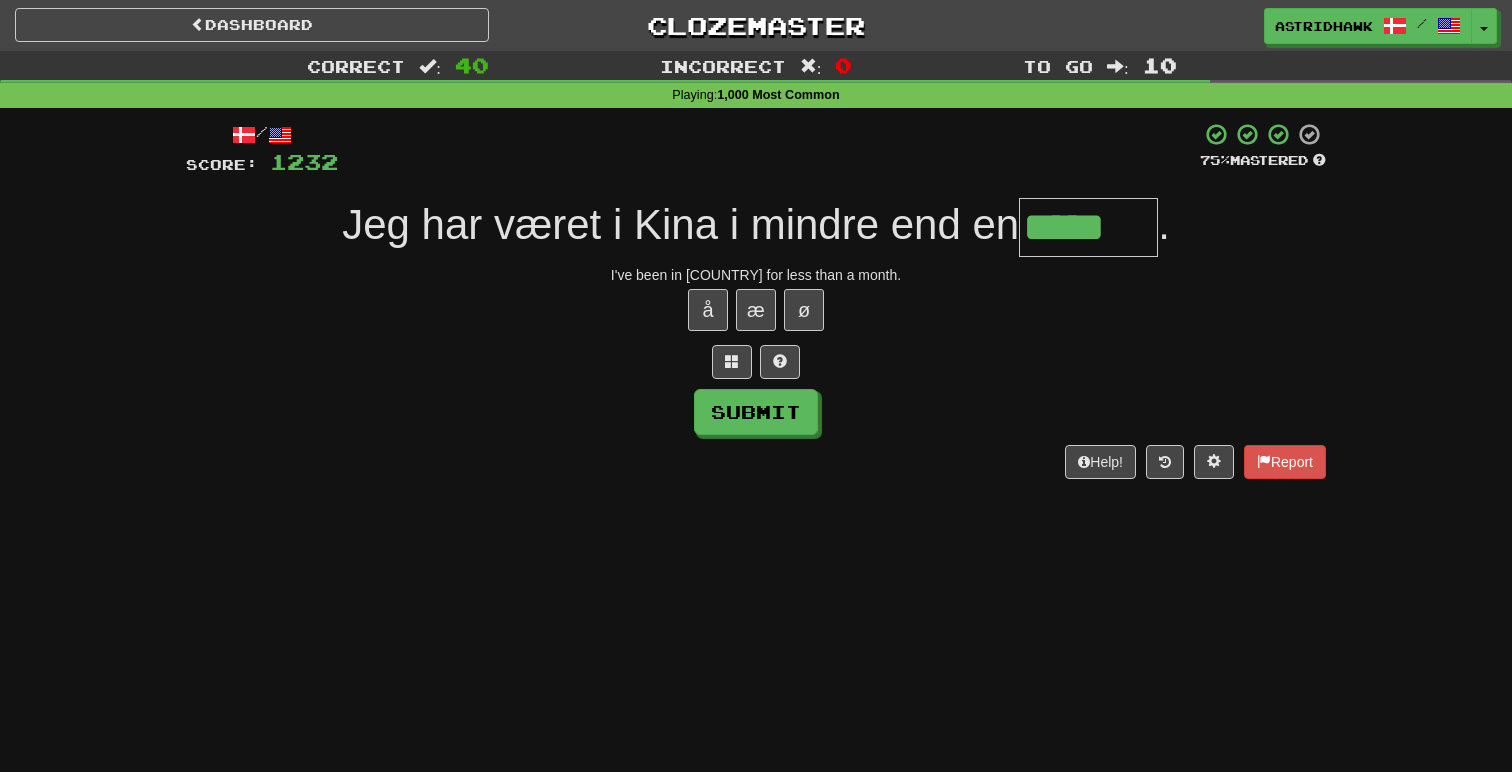 type on "*****" 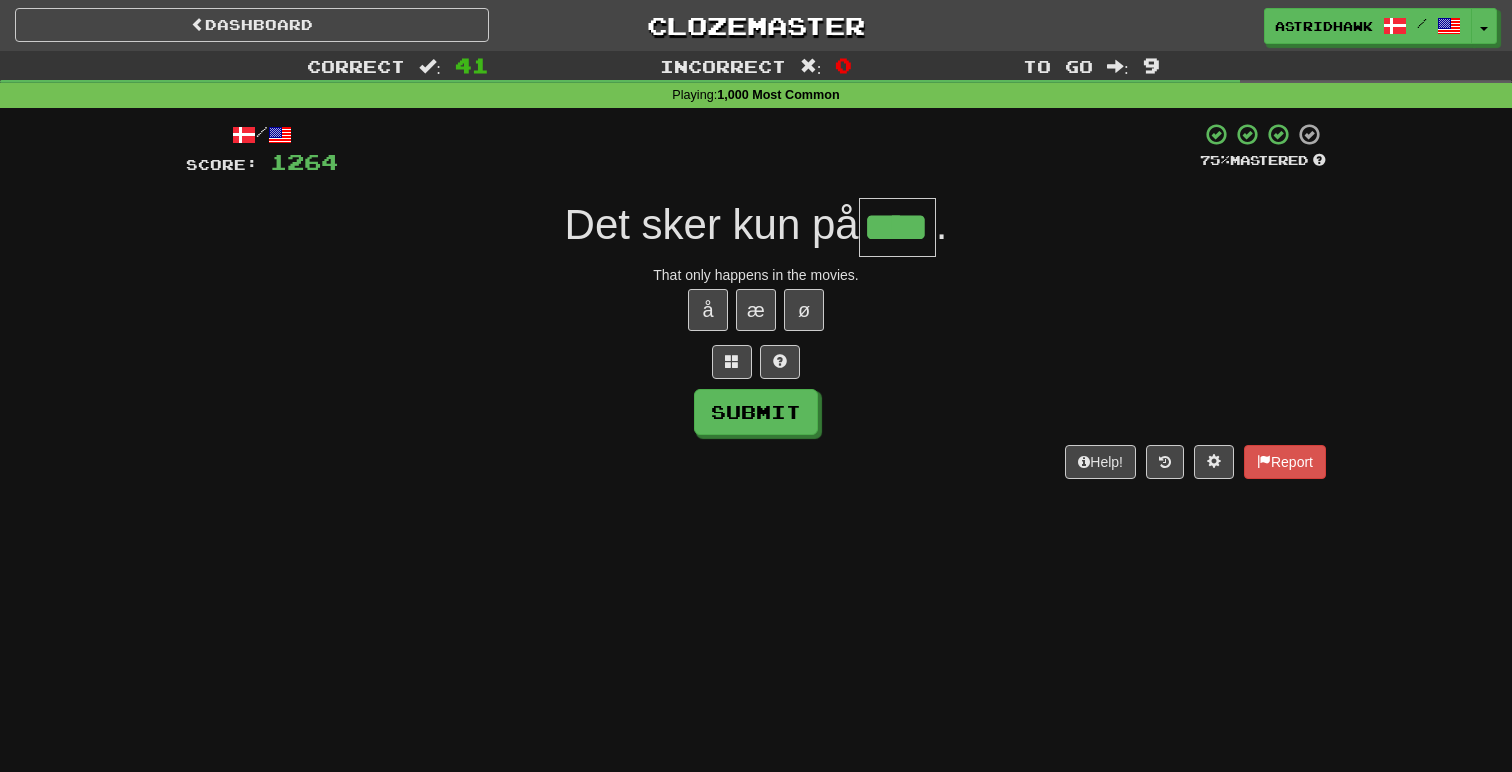 type on "****" 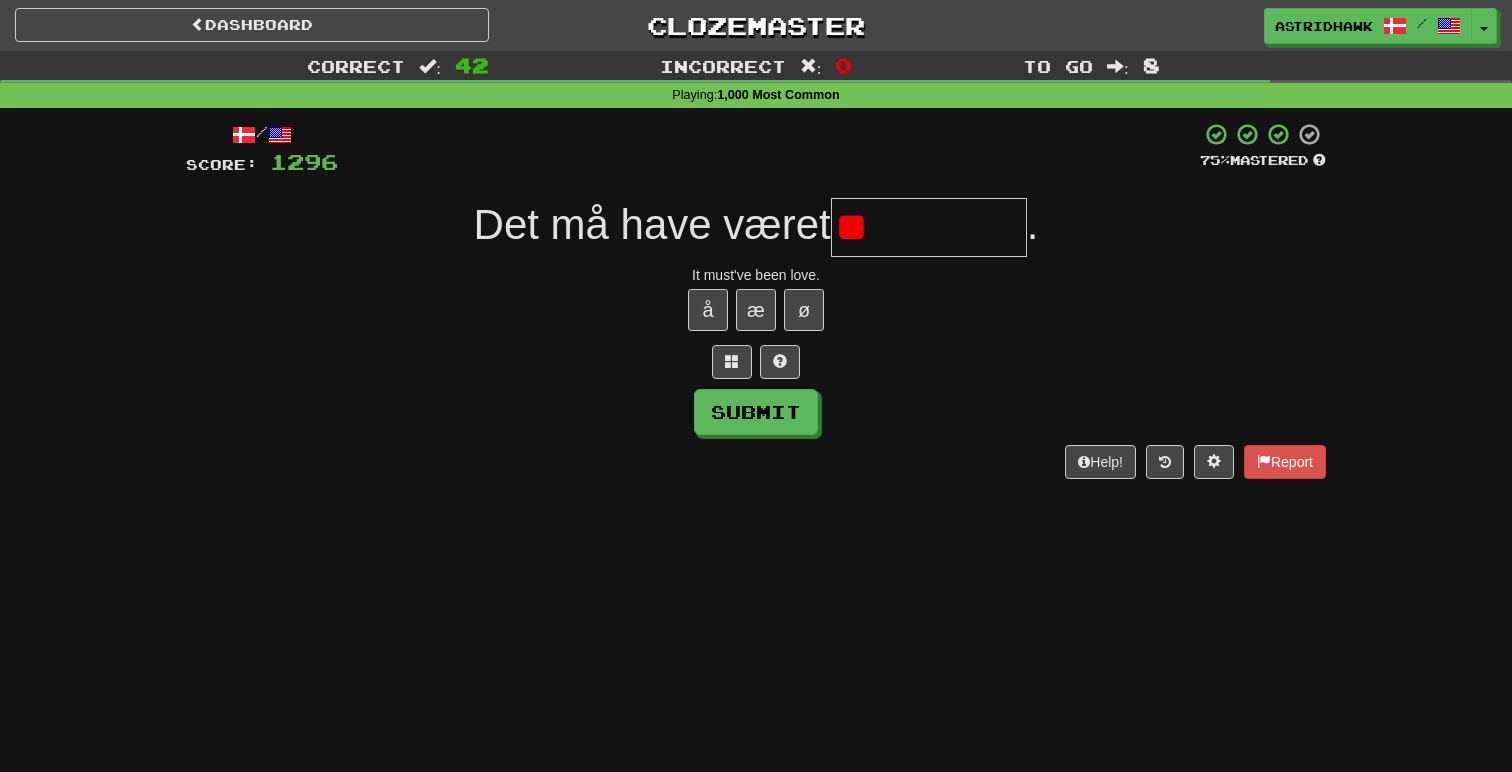 type on "*" 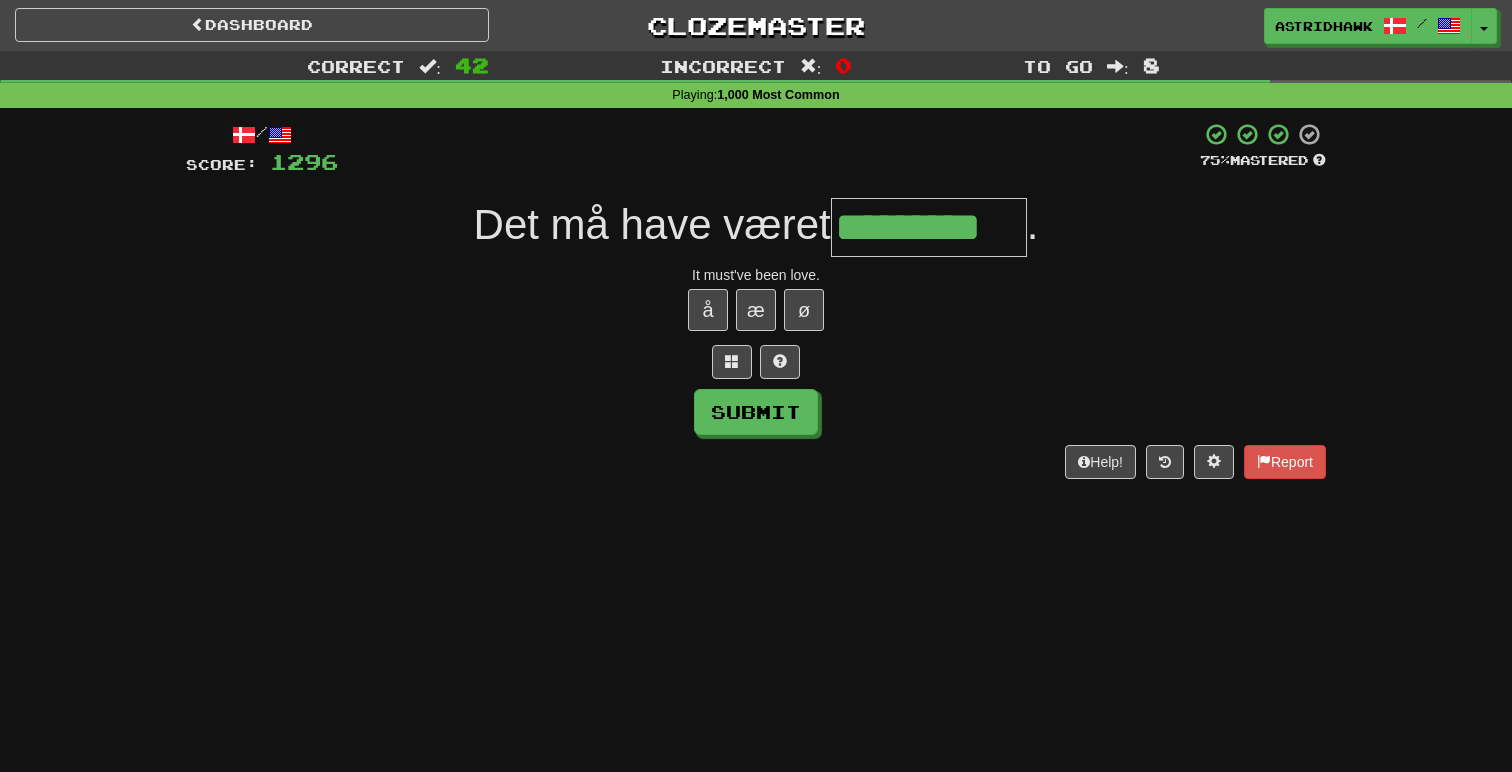 type on "*********" 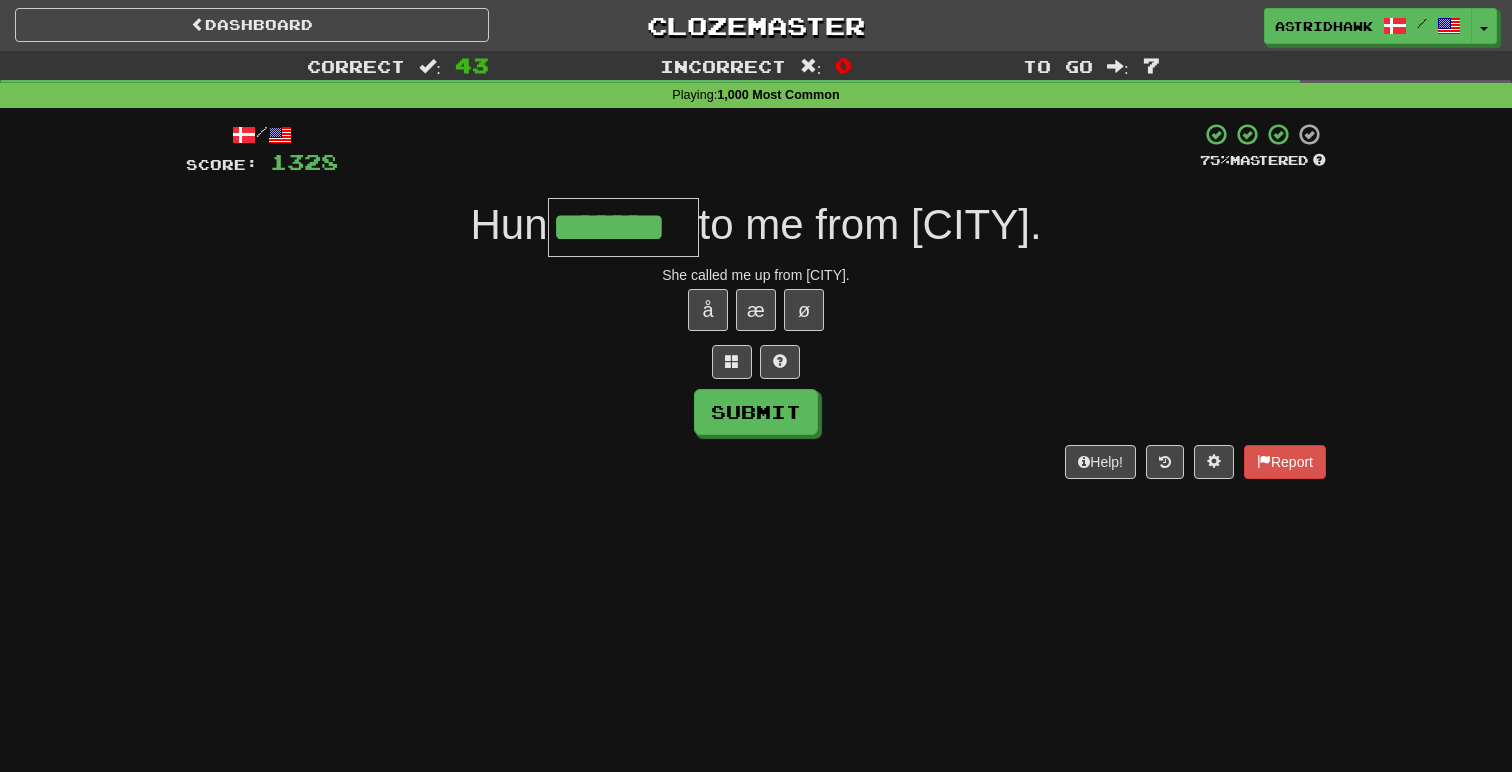 type on "*******" 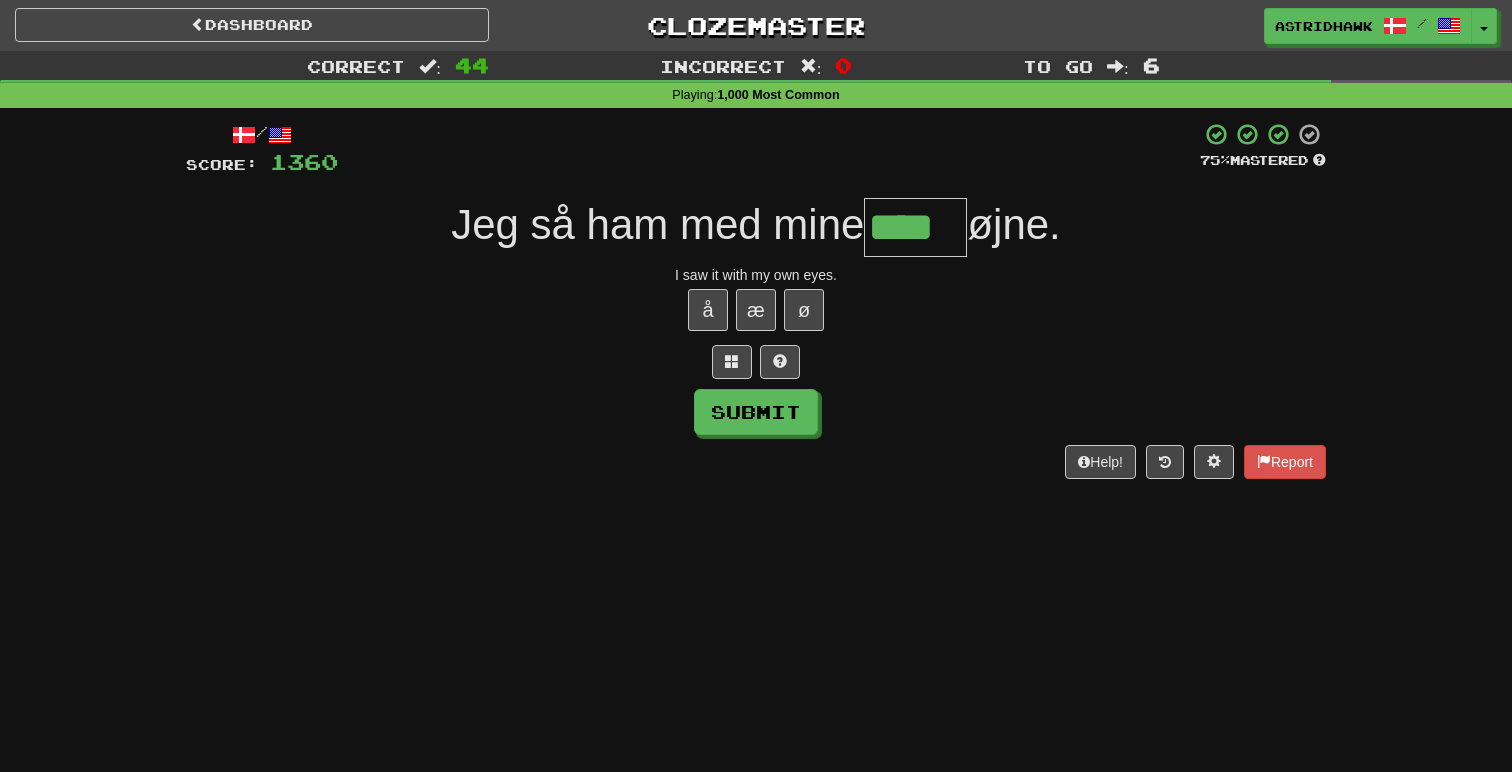 type on "****" 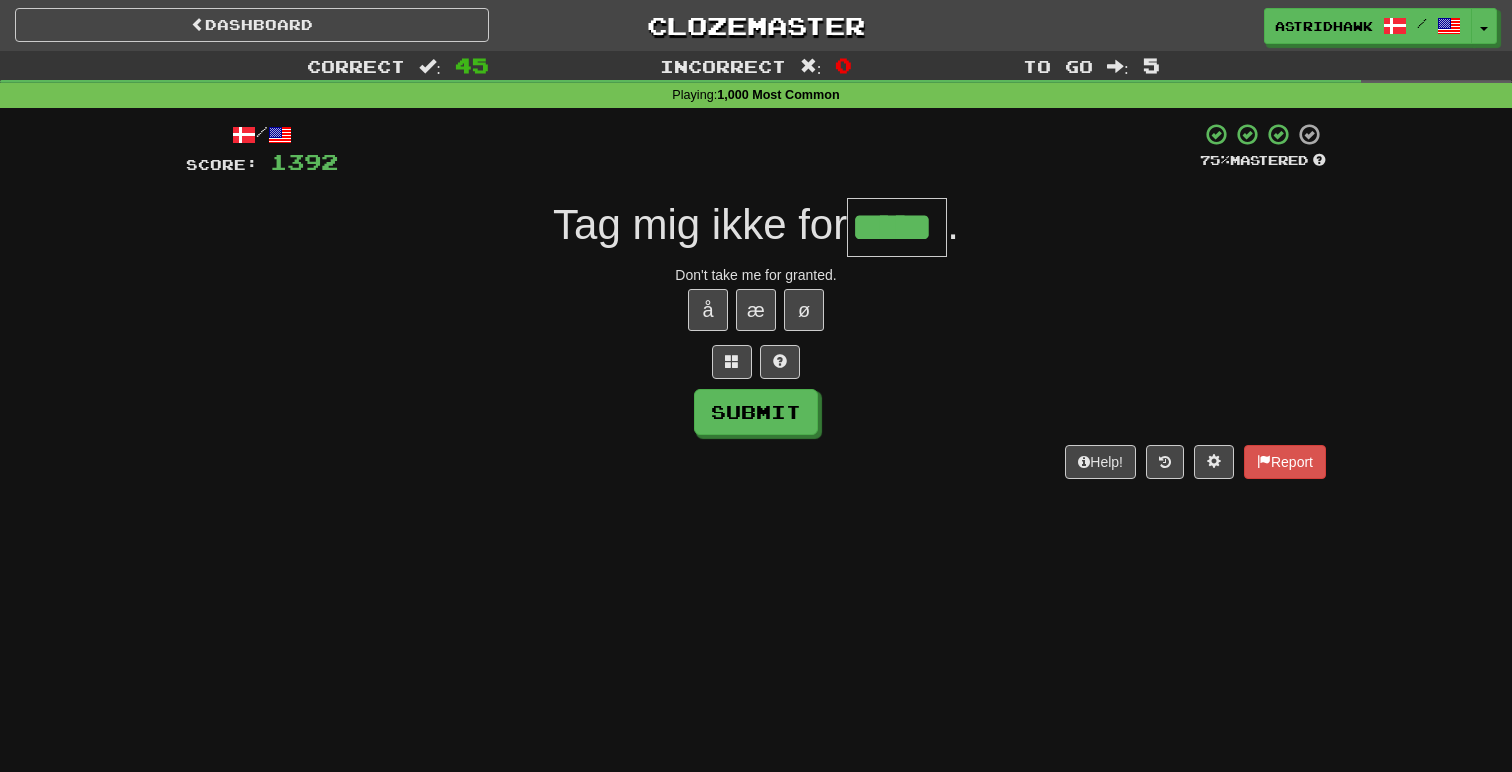 type on "*****" 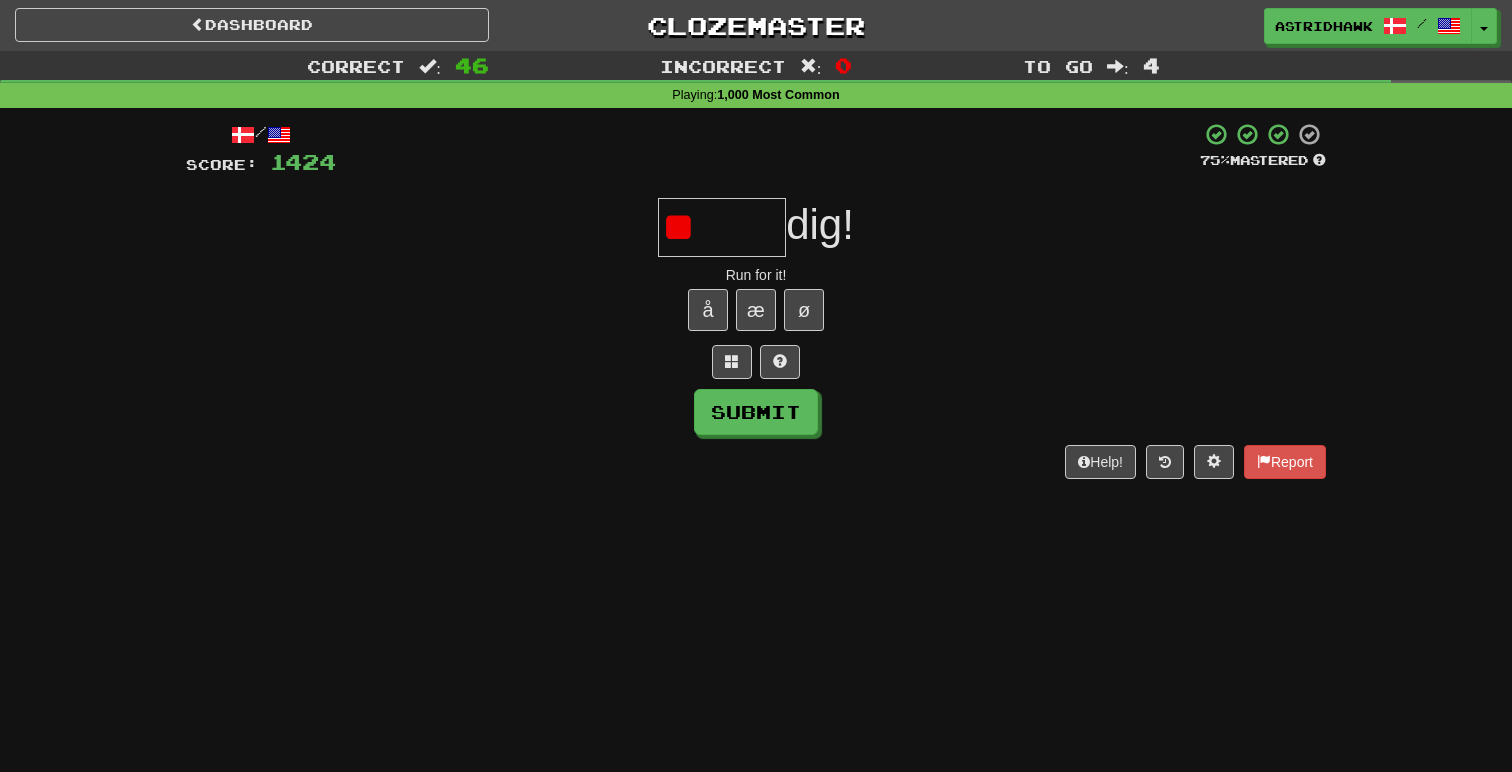 type on "*" 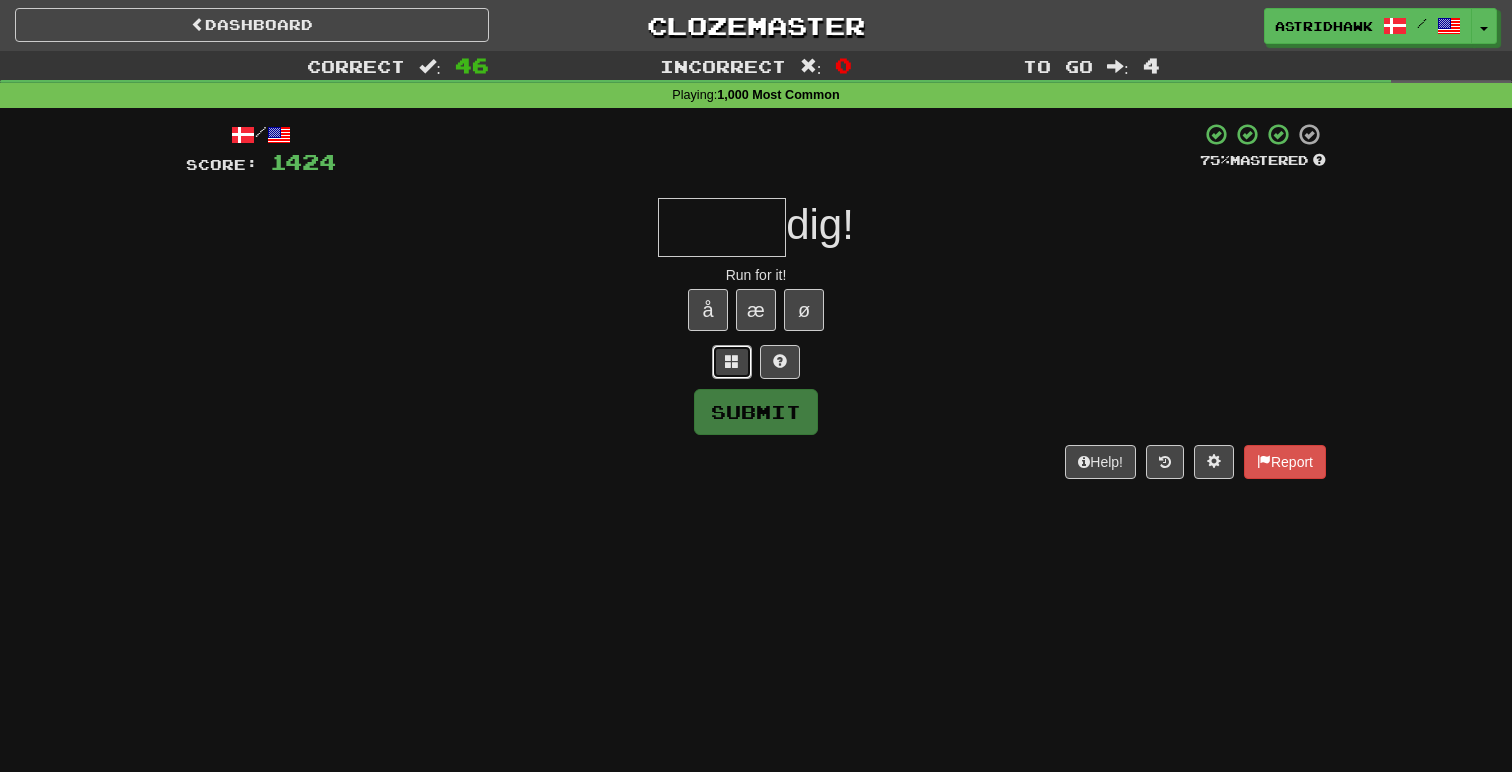 click at bounding box center (732, 362) 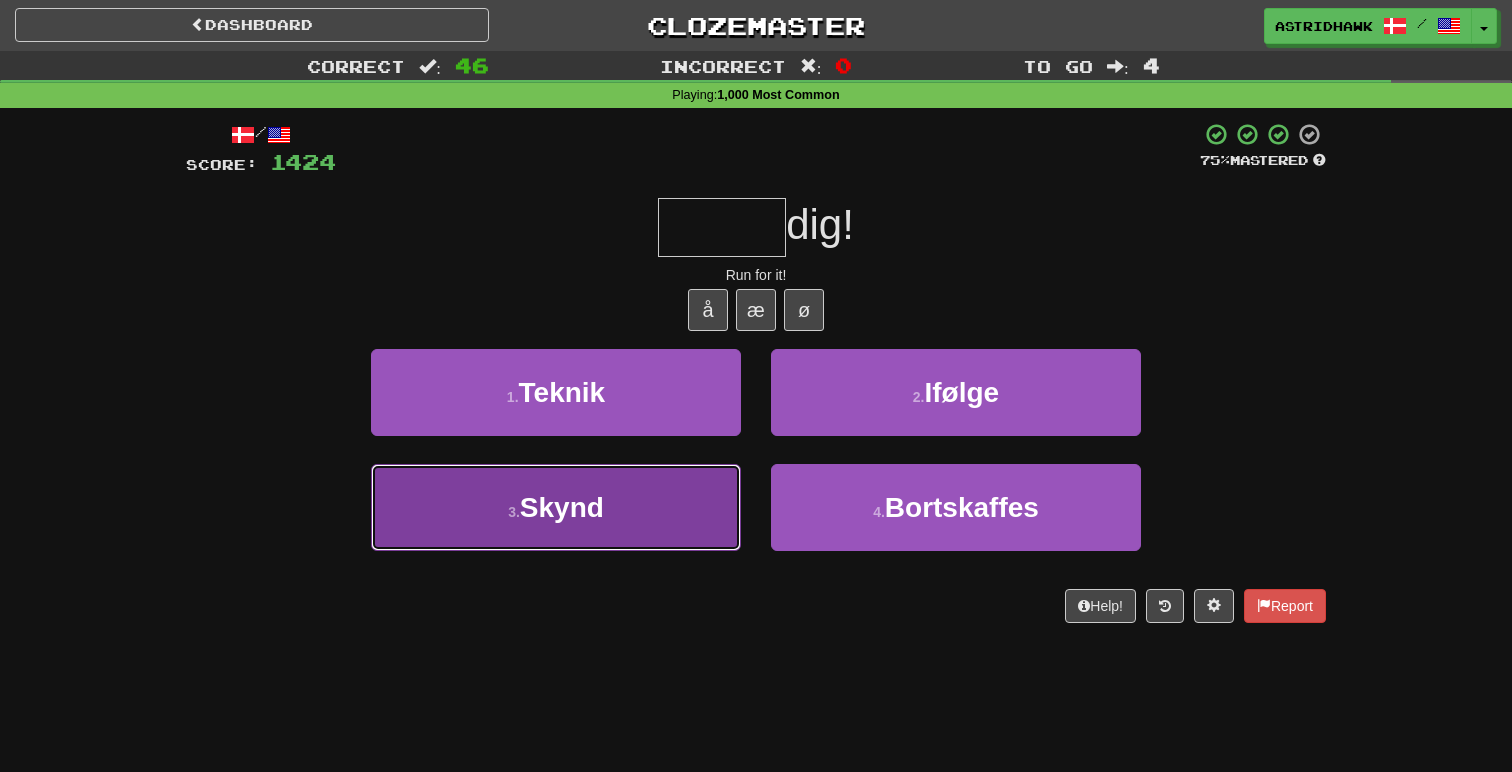 click on "3 .  Skynd" at bounding box center [556, 507] 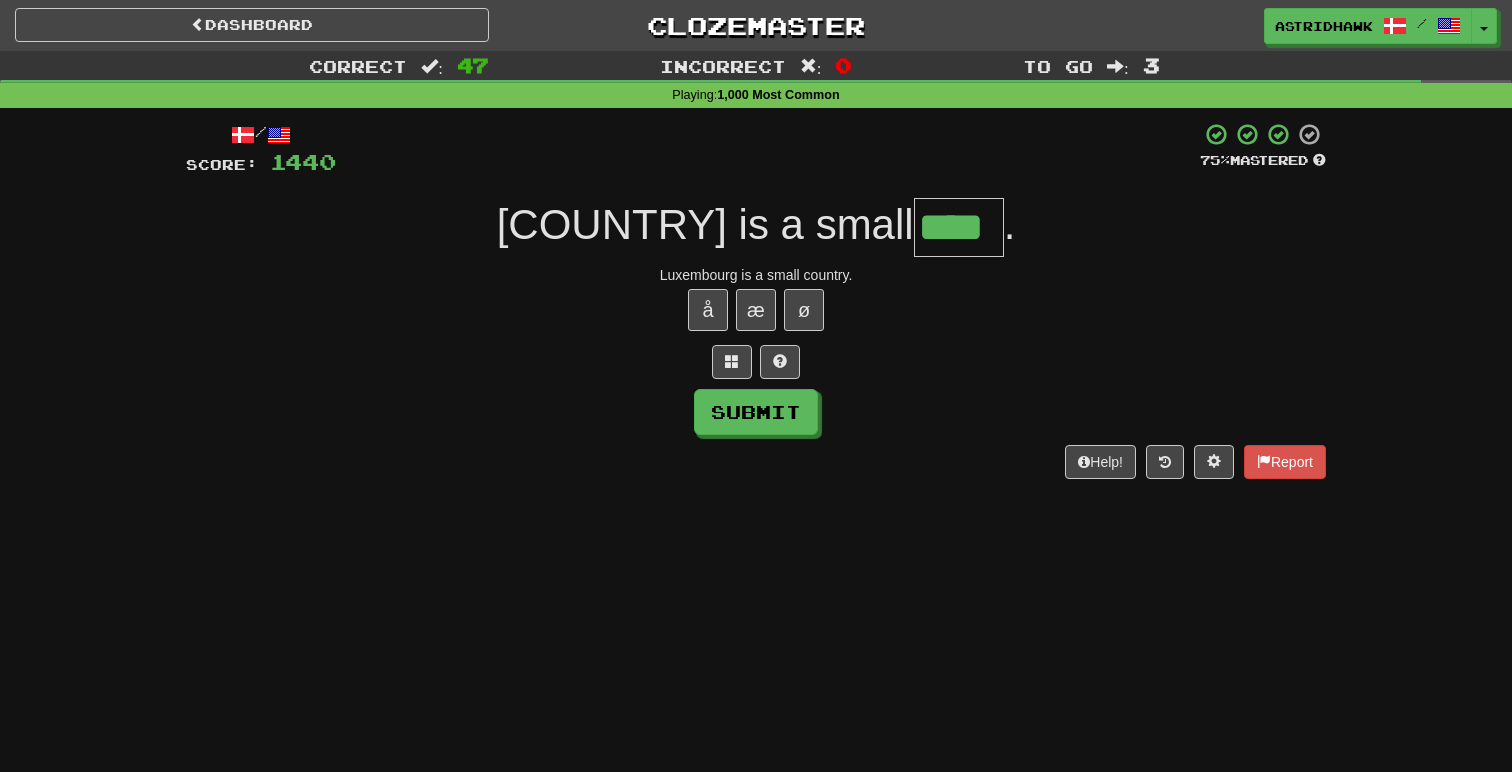 type on "****" 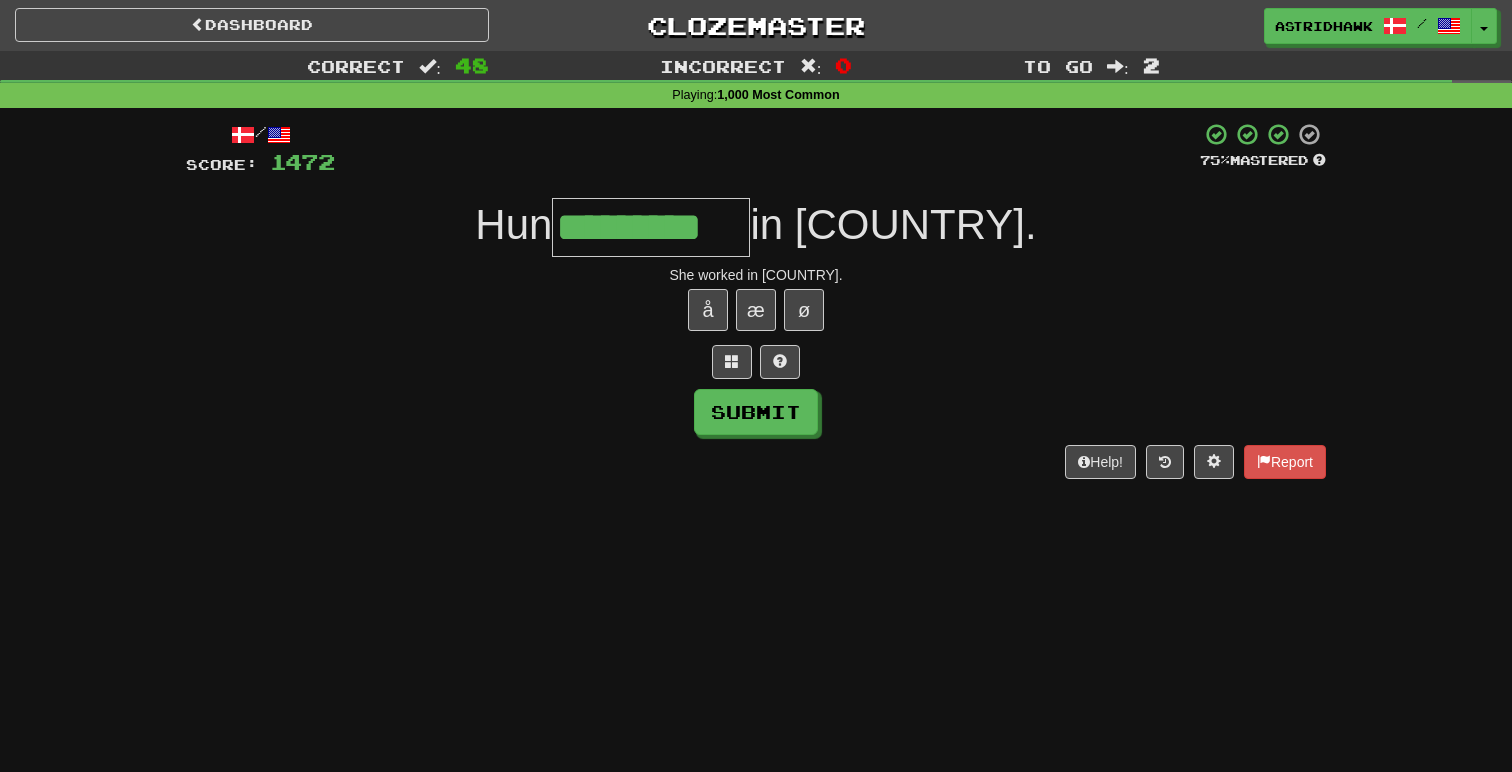 type on "*********" 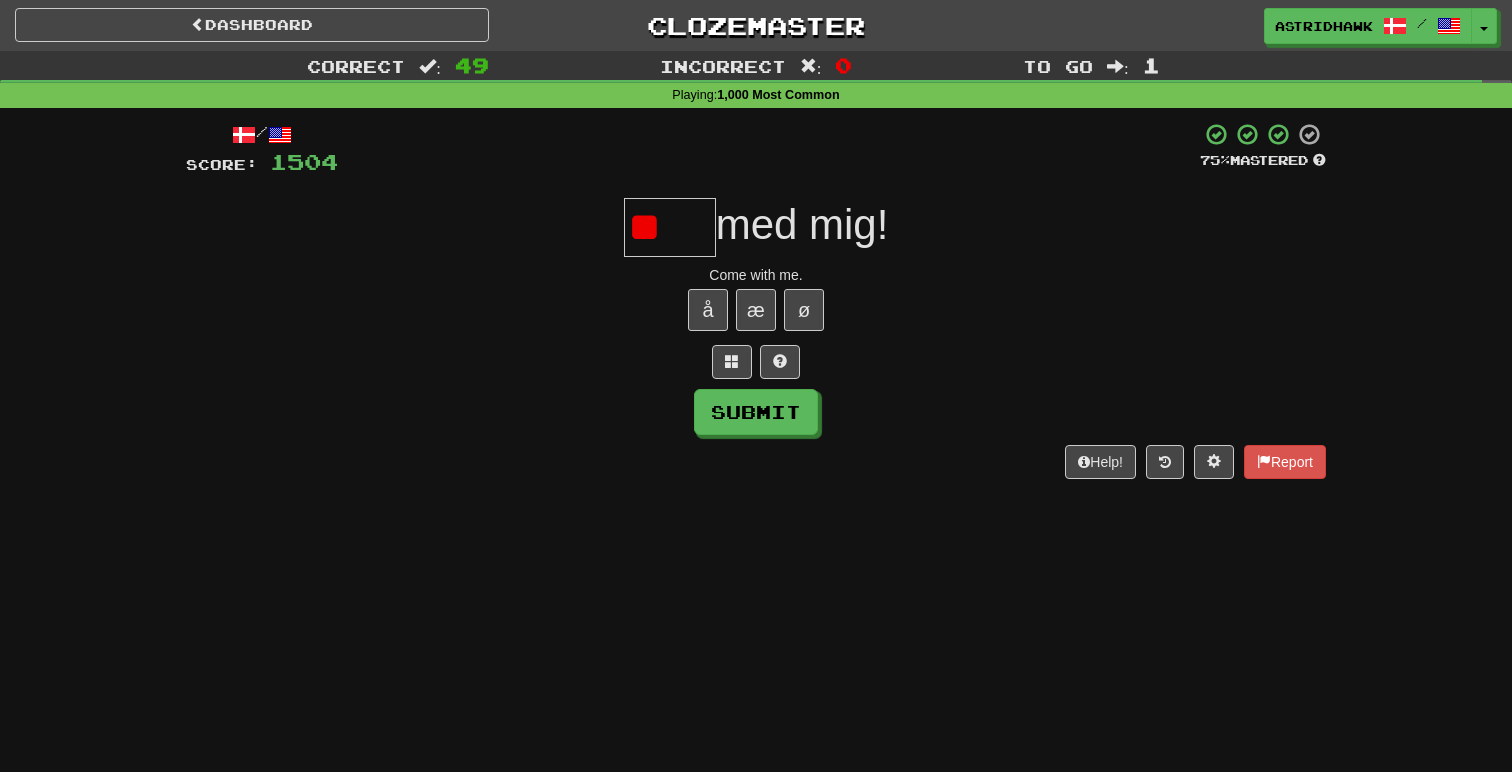 type on "*" 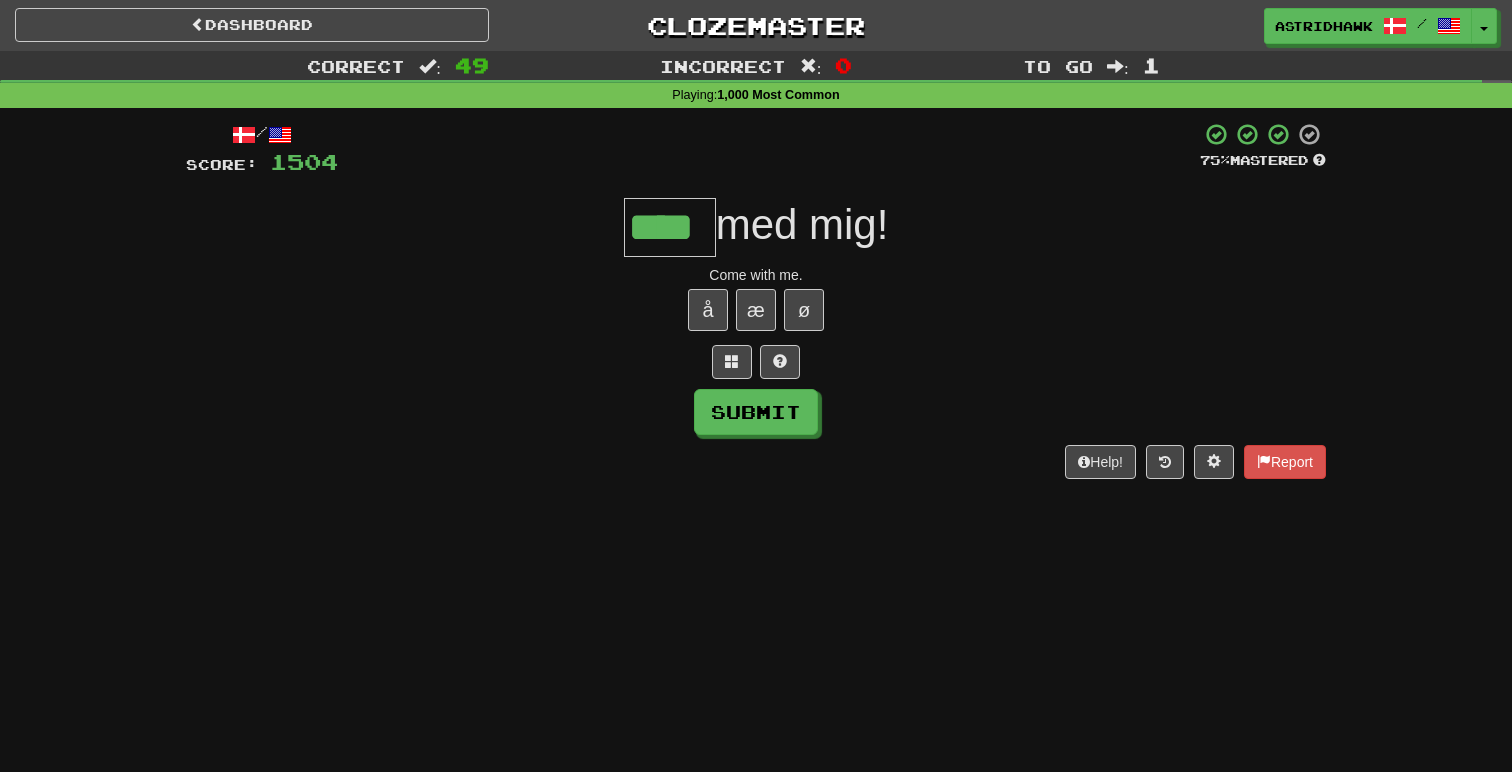 type on "****" 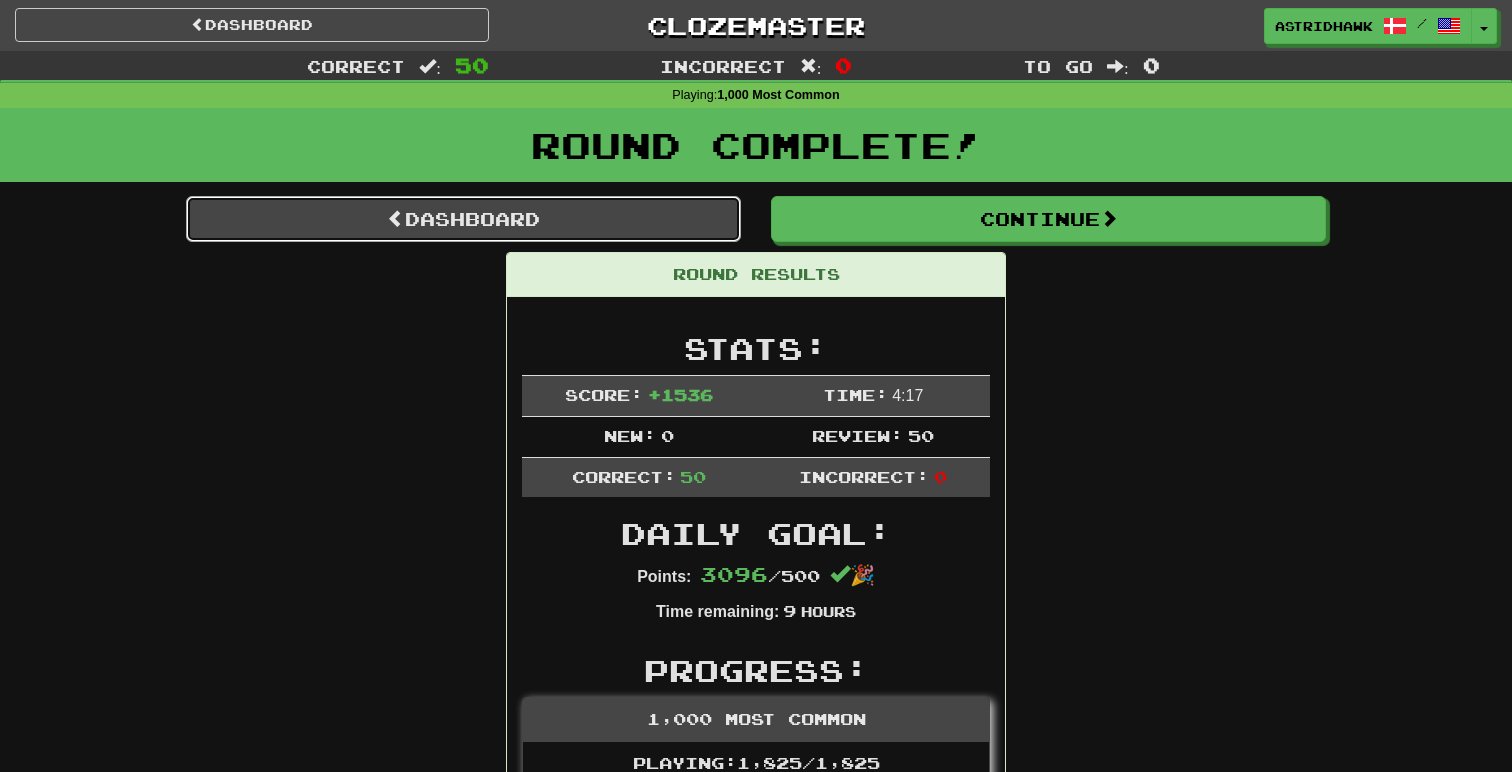 click on "Dashboard" at bounding box center [463, 219] 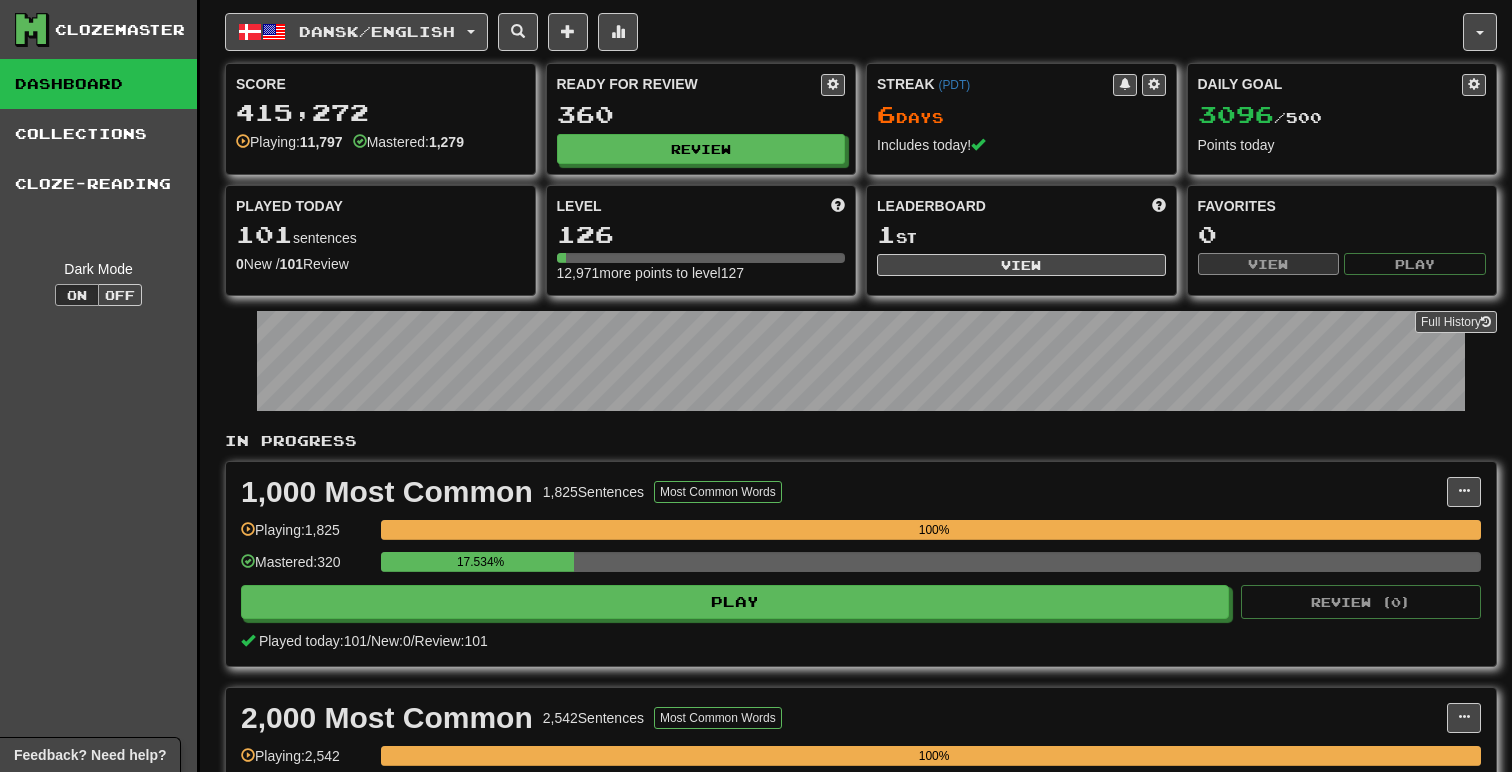 scroll, scrollTop: 0, scrollLeft: 0, axis: both 